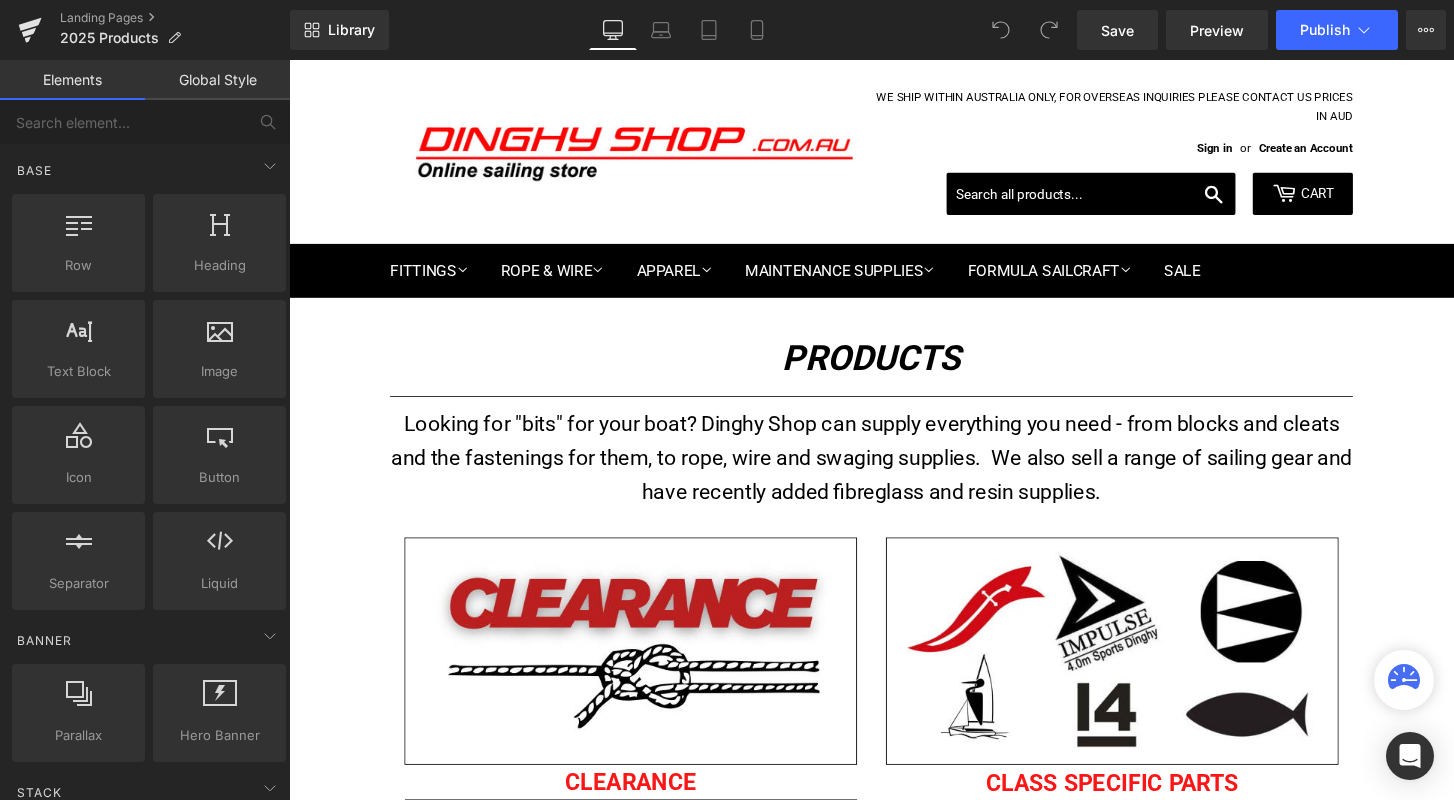 scroll, scrollTop: 0, scrollLeft: 0, axis: both 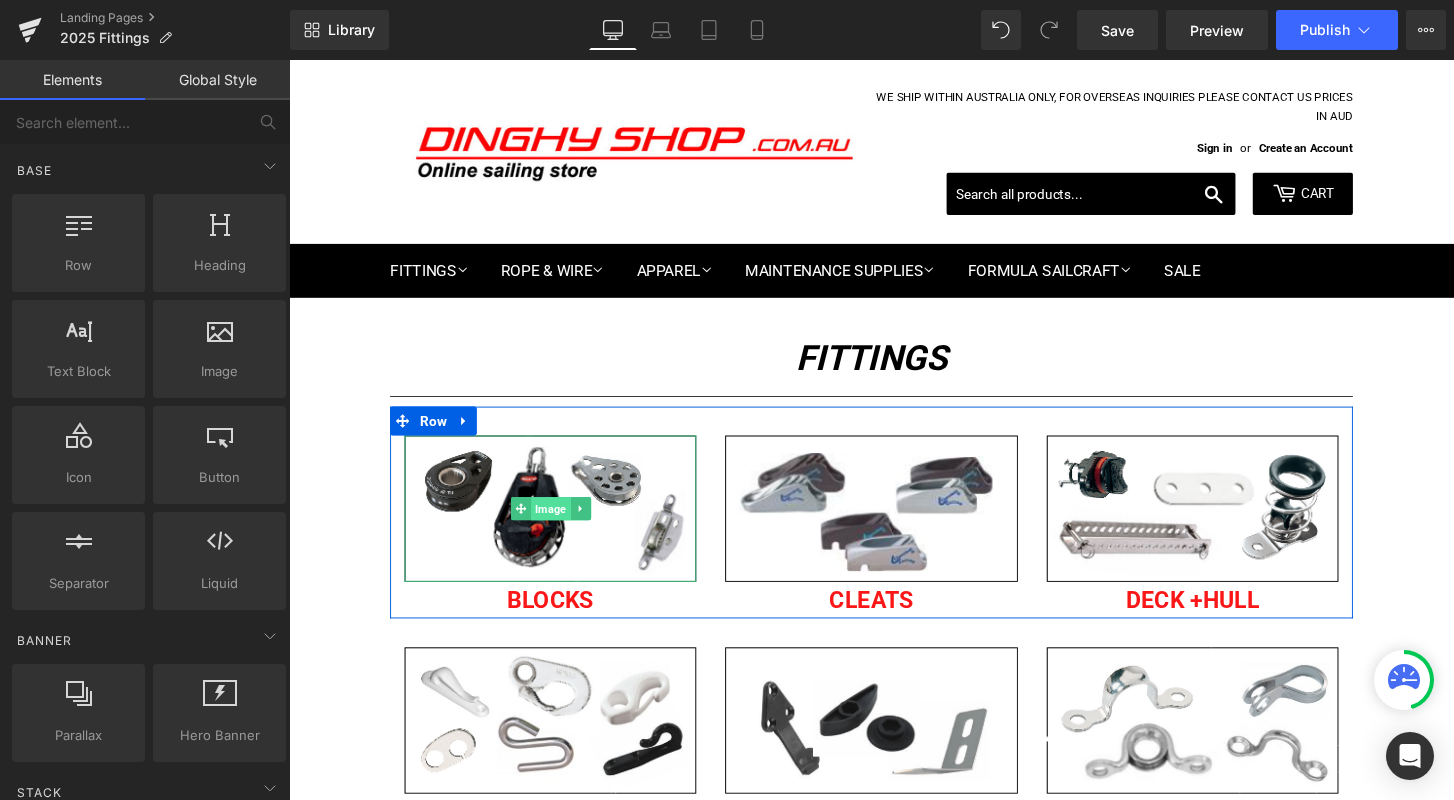 click on "Image" at bounding box center (560, 526) 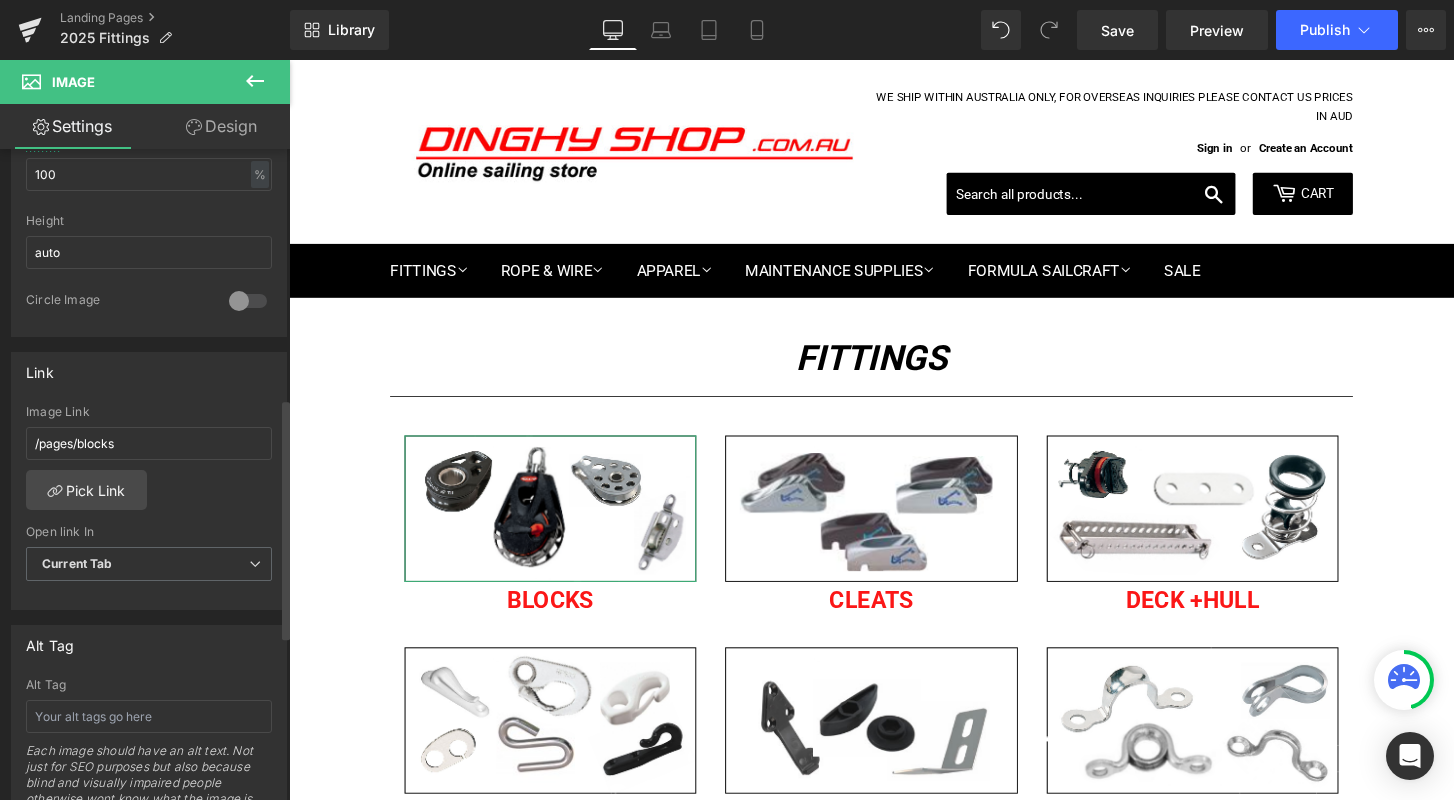 scroll, scrollTop: 672, scrollLeft: 0, axis: vertical 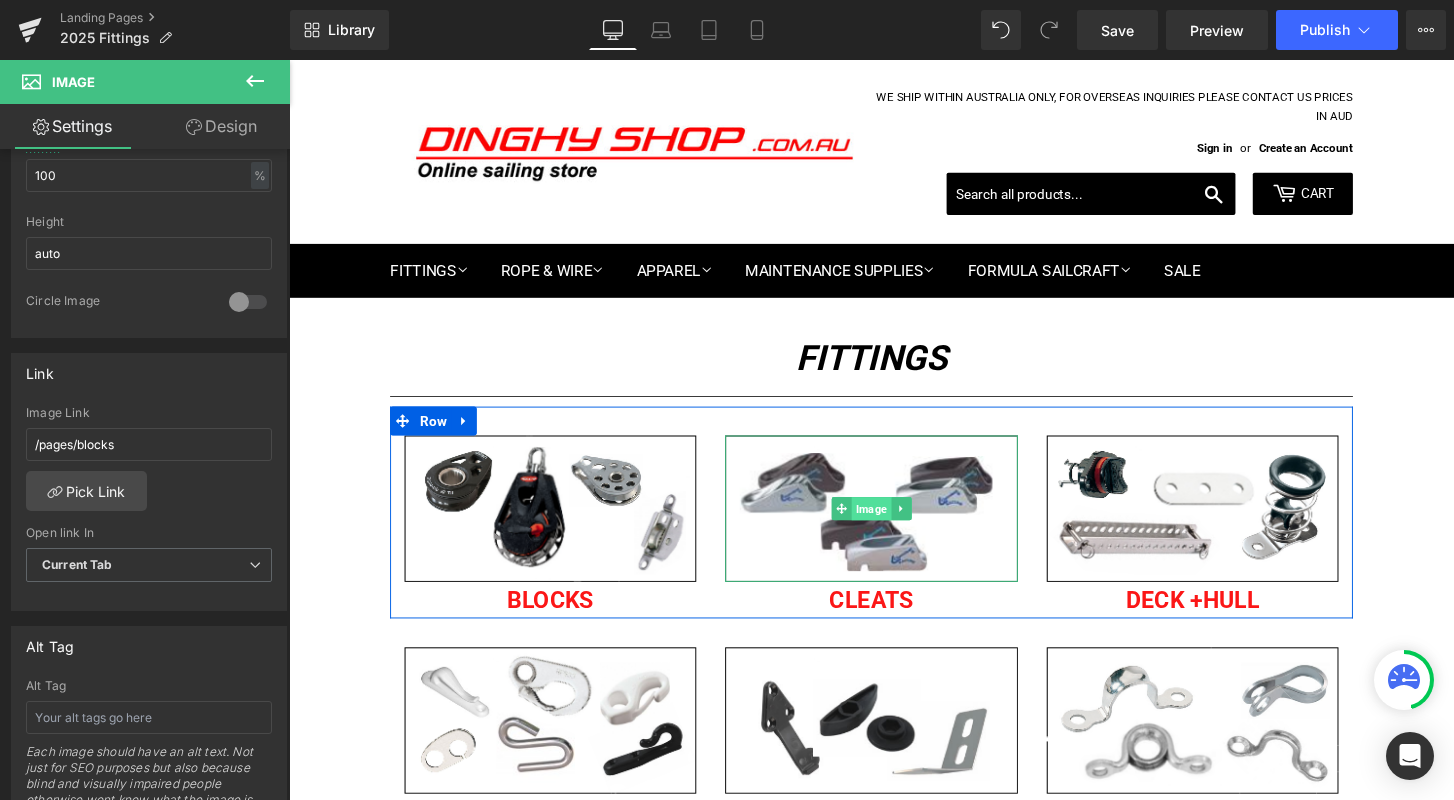 click on "Image" at bounding box center [893, 526] 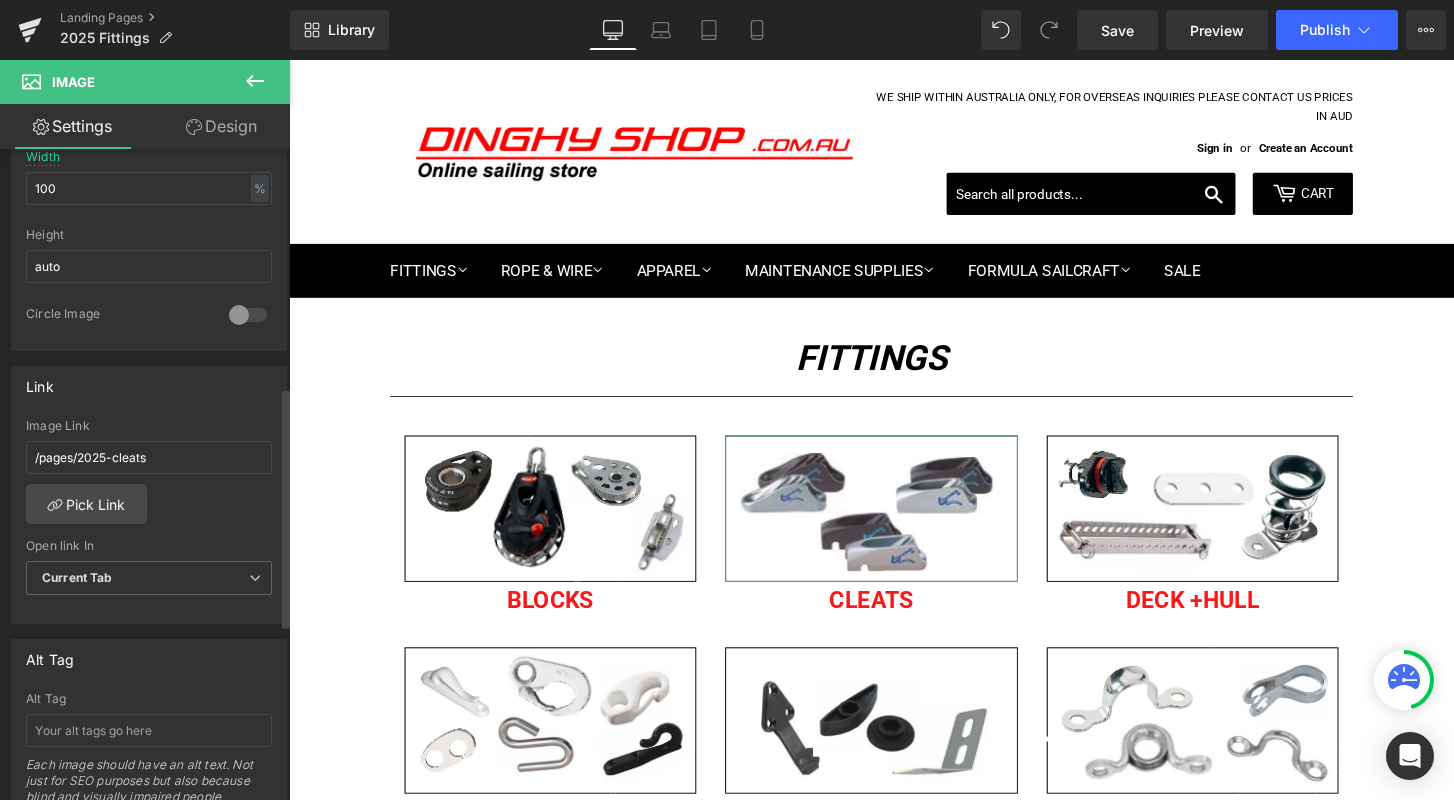 scroll, scrollTop: 663, scrollLeft: 0, axis: vertical 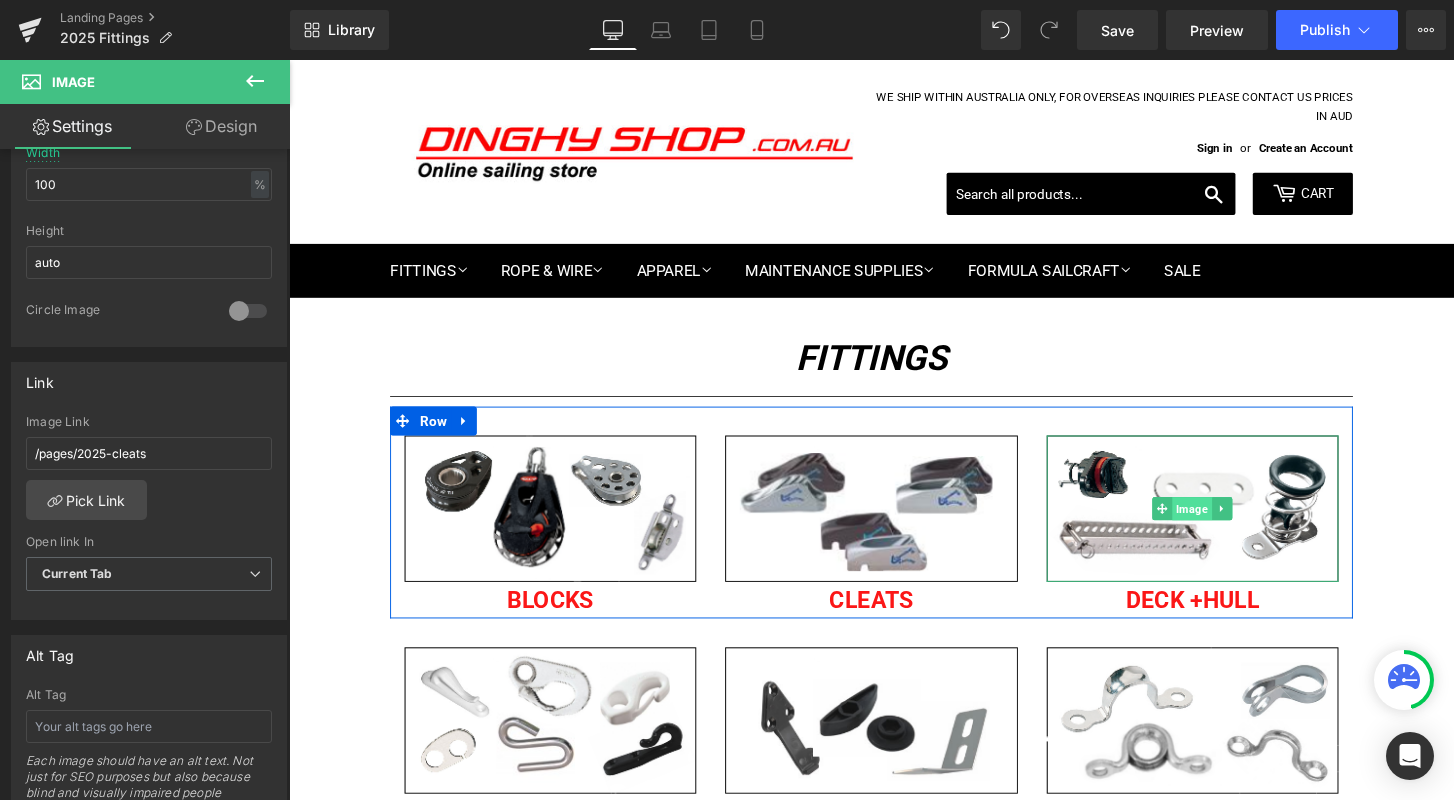 click on "Image" at bounding box center (1227, 526) 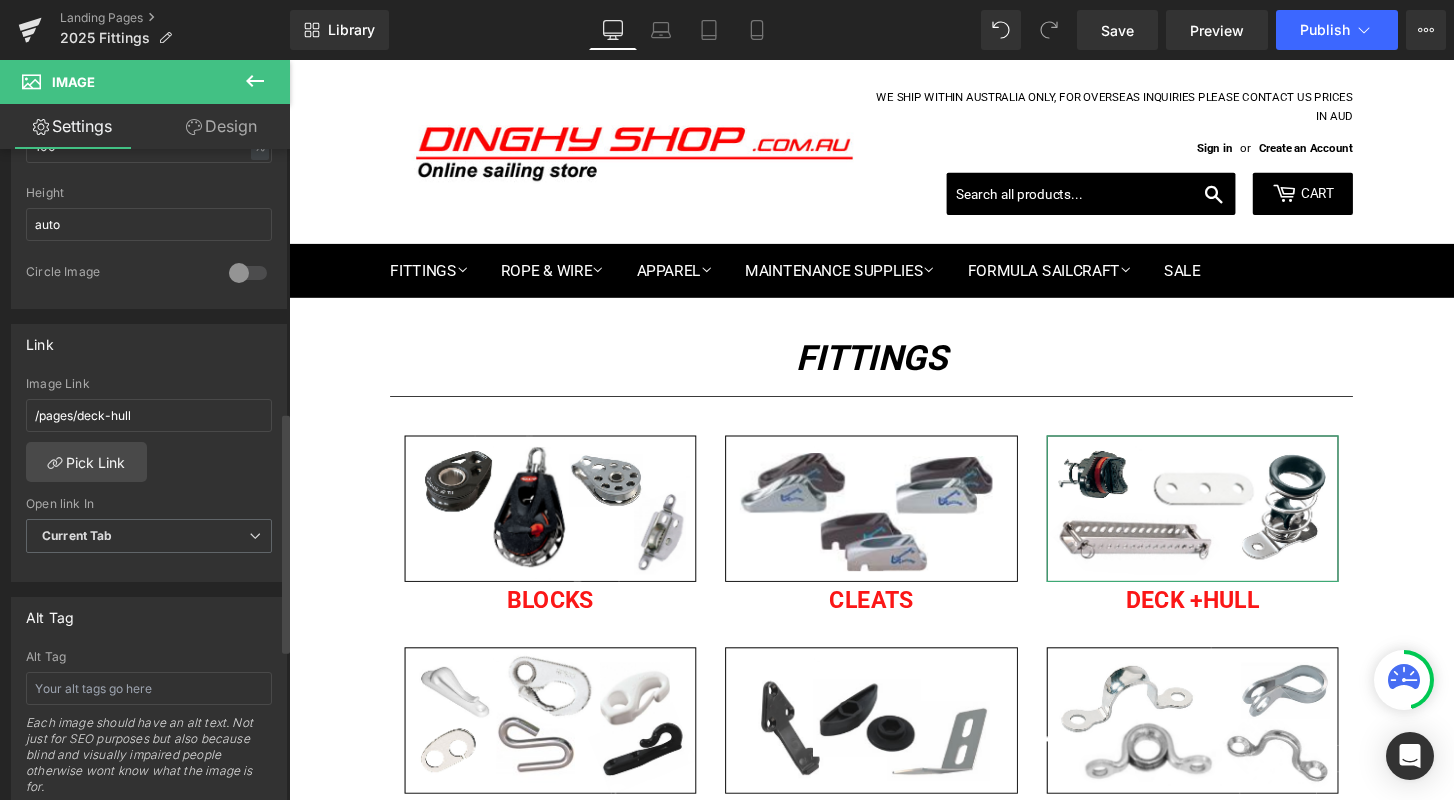 scroll, scrollTop: 720, scrollLeft: 0, axis: vertical 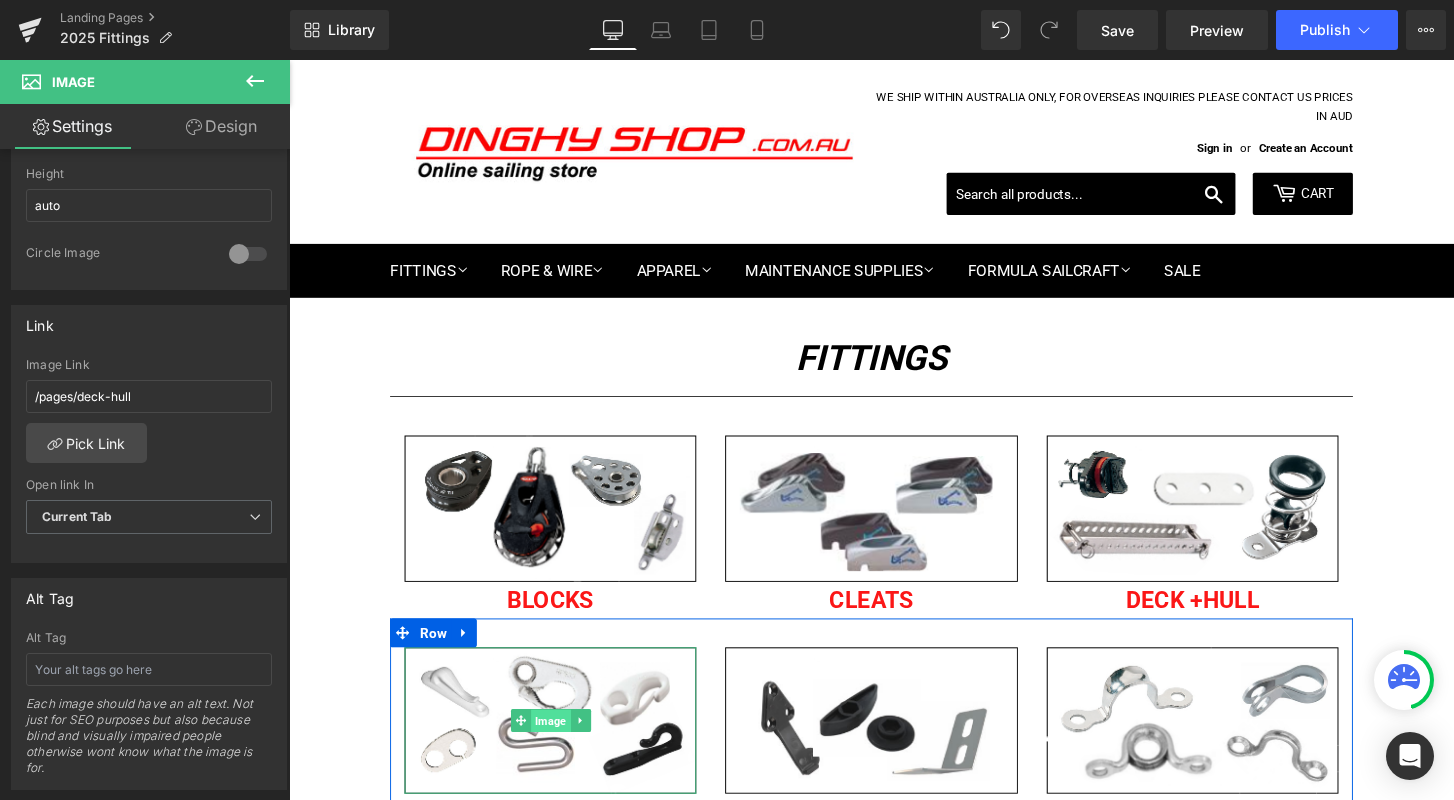 click on "Image" at bounding box center (560, 747) 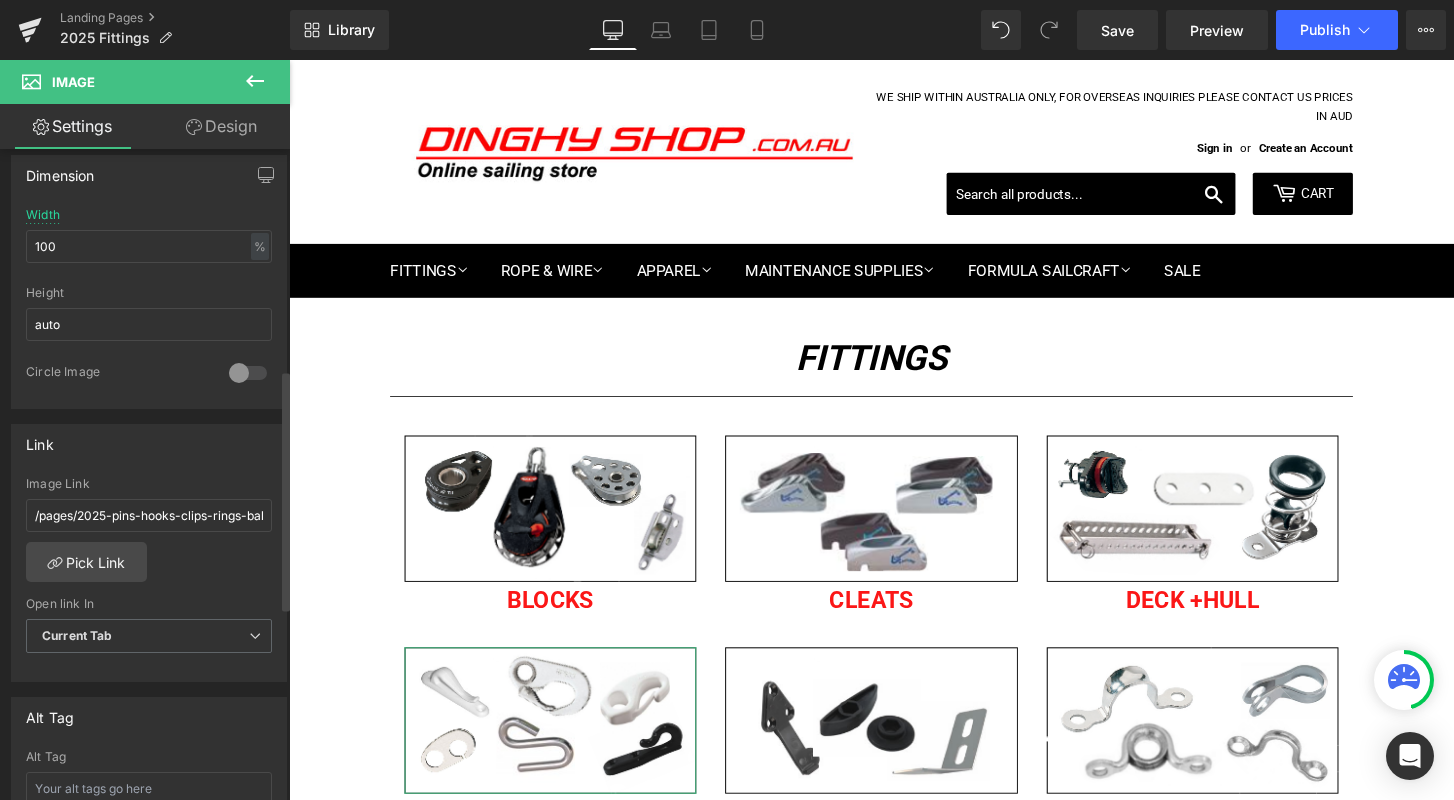 scroll, scrollTop: 604, scrollLeft: 0, axis: vertical 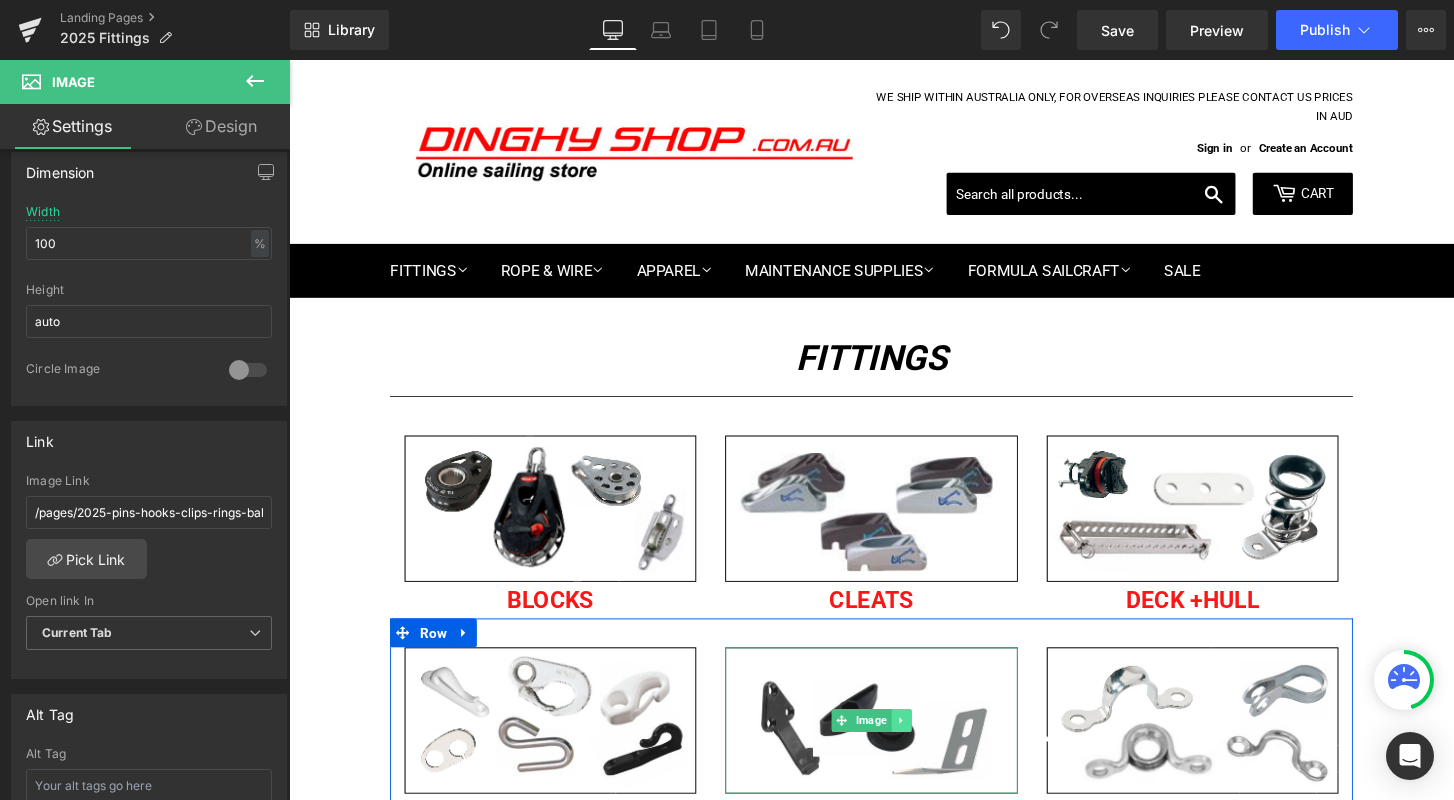 click at bounding box center (925, 746) 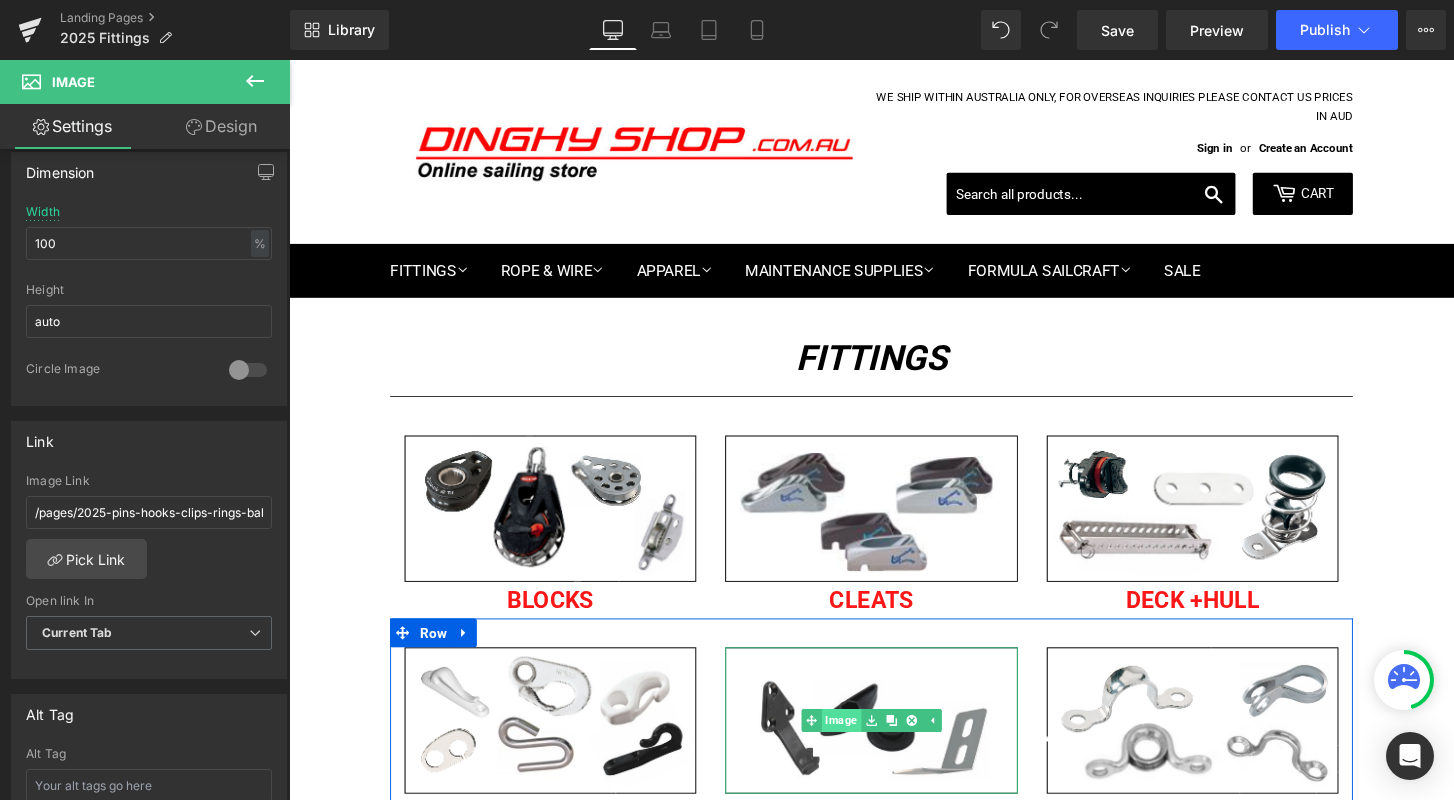 click on "Image" at bounding box center (852, 746) 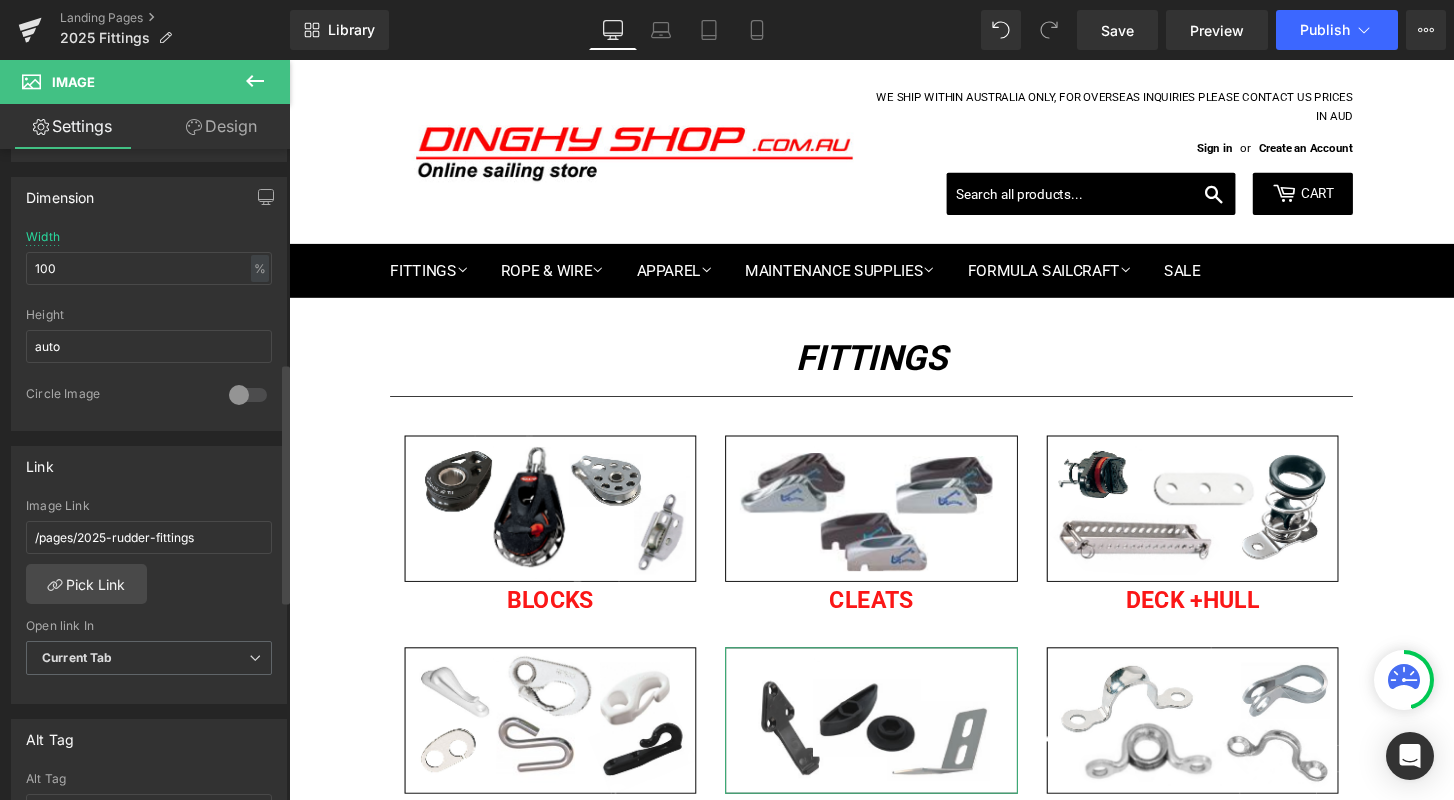 scroll, scrollTop: 582, scrollLeft: 0, axis: vertical 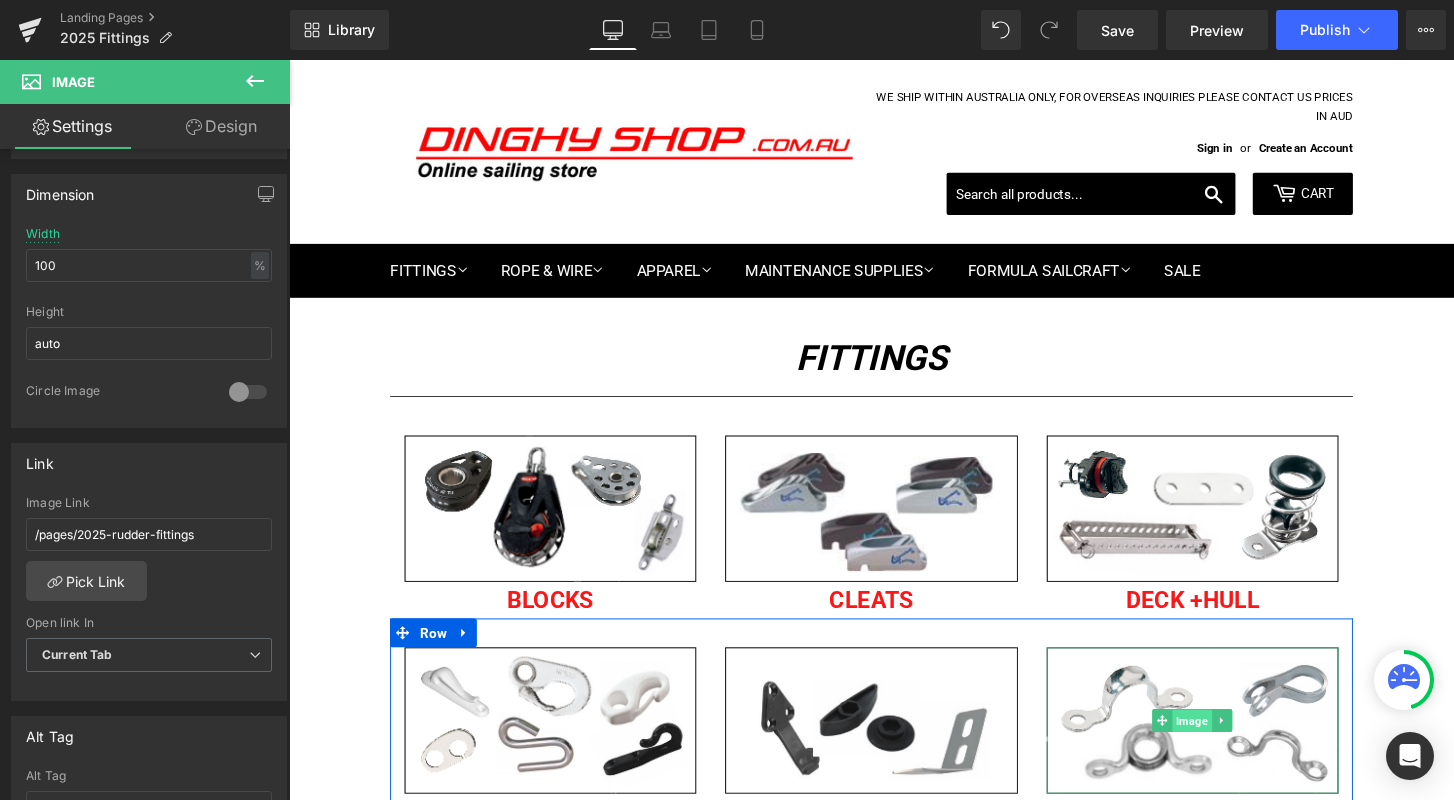 click on "Image" at bounding box center (1227, 747) 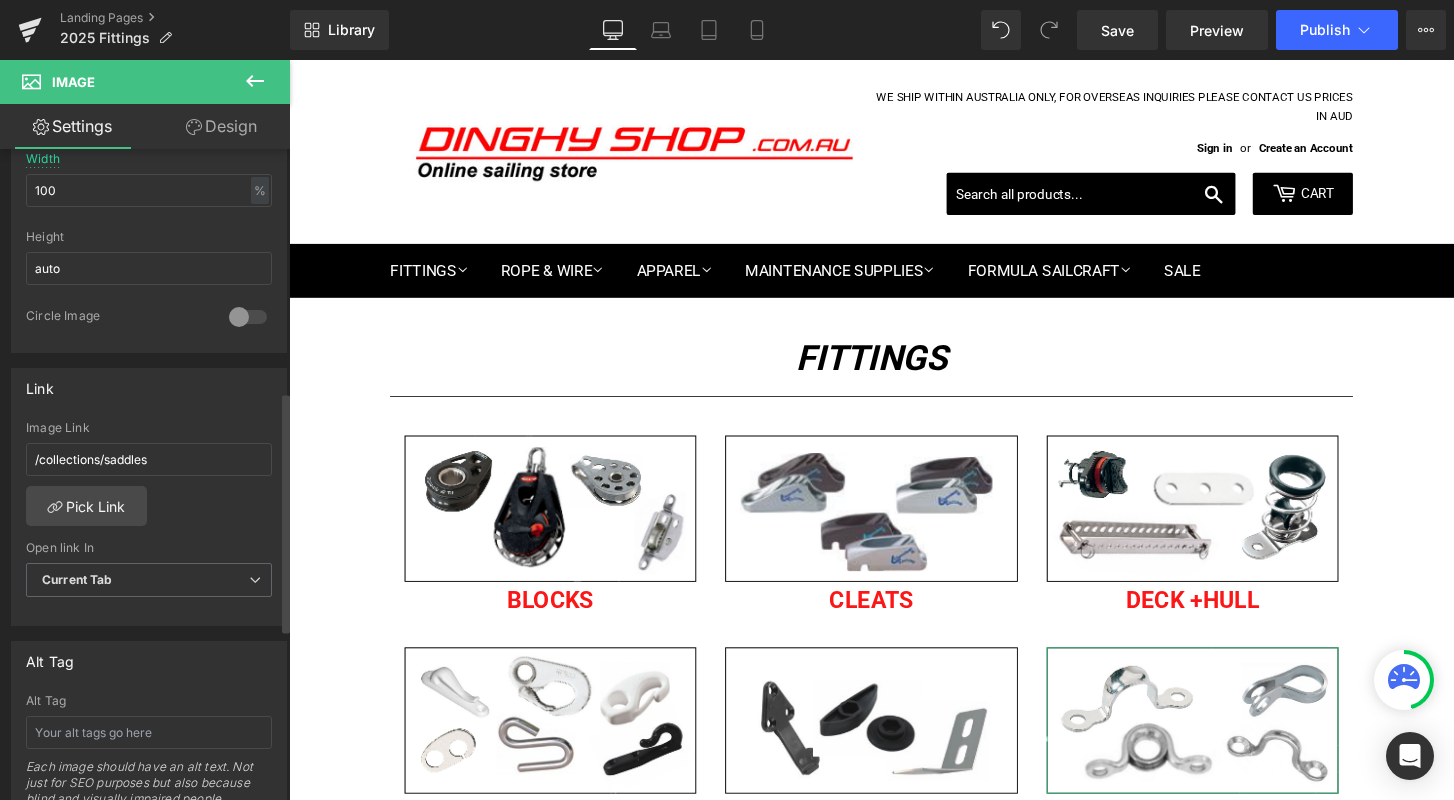 scroll, scrollTop: 644, scrollLeft: 0, axis: vertical 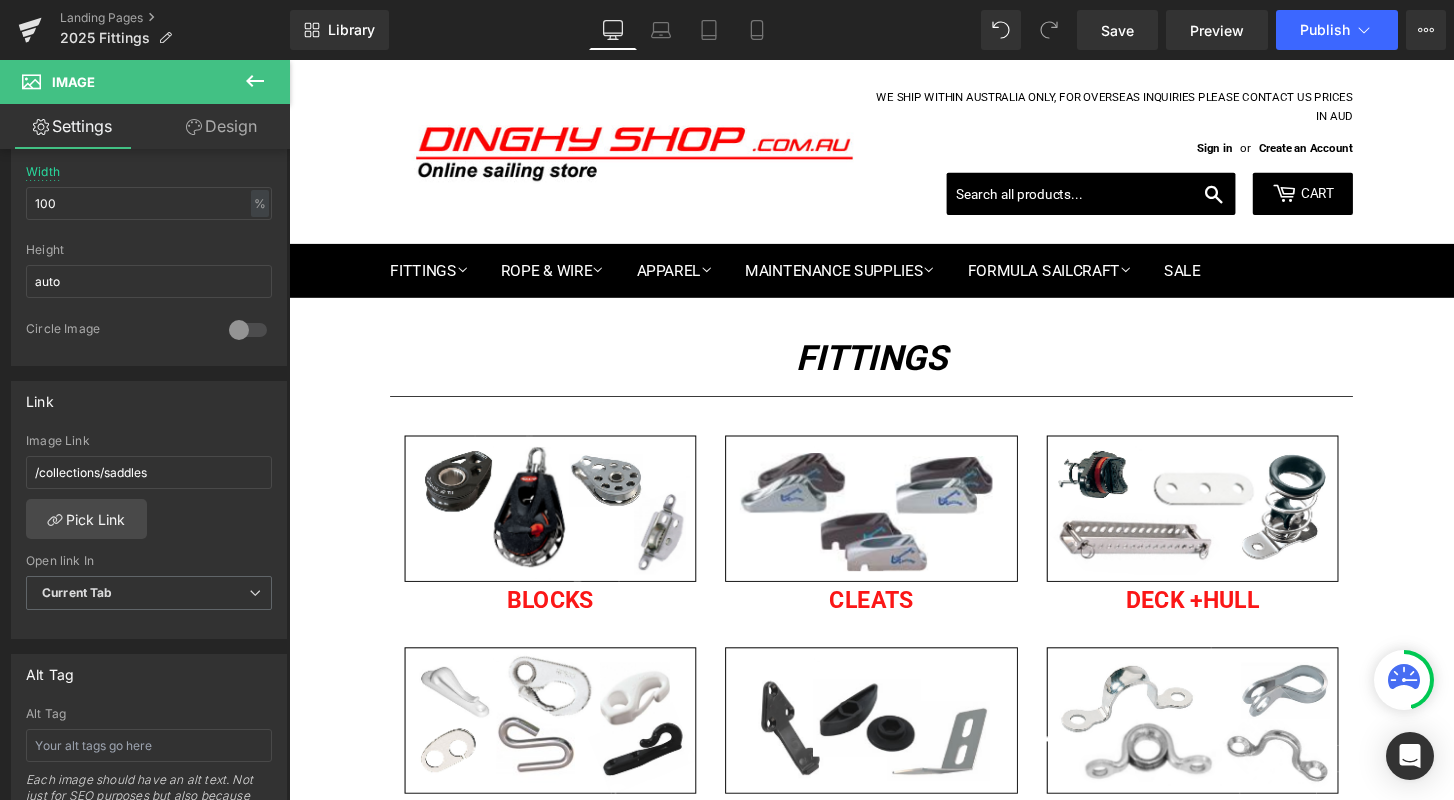 click on "Image" at bounding box center (560, 1005) 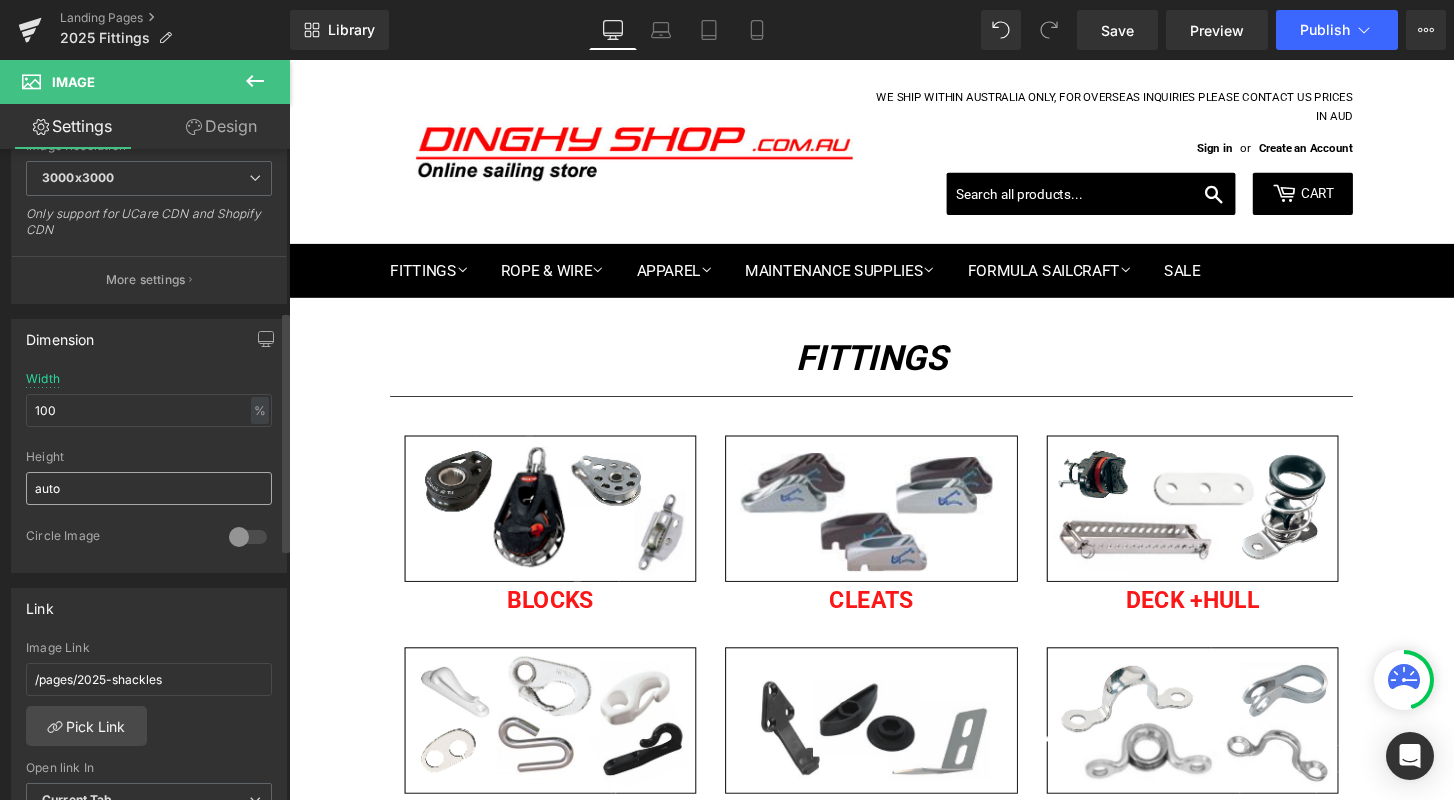 scroll, scrollTop: 450, scrollLeft: 0, axis: vertical 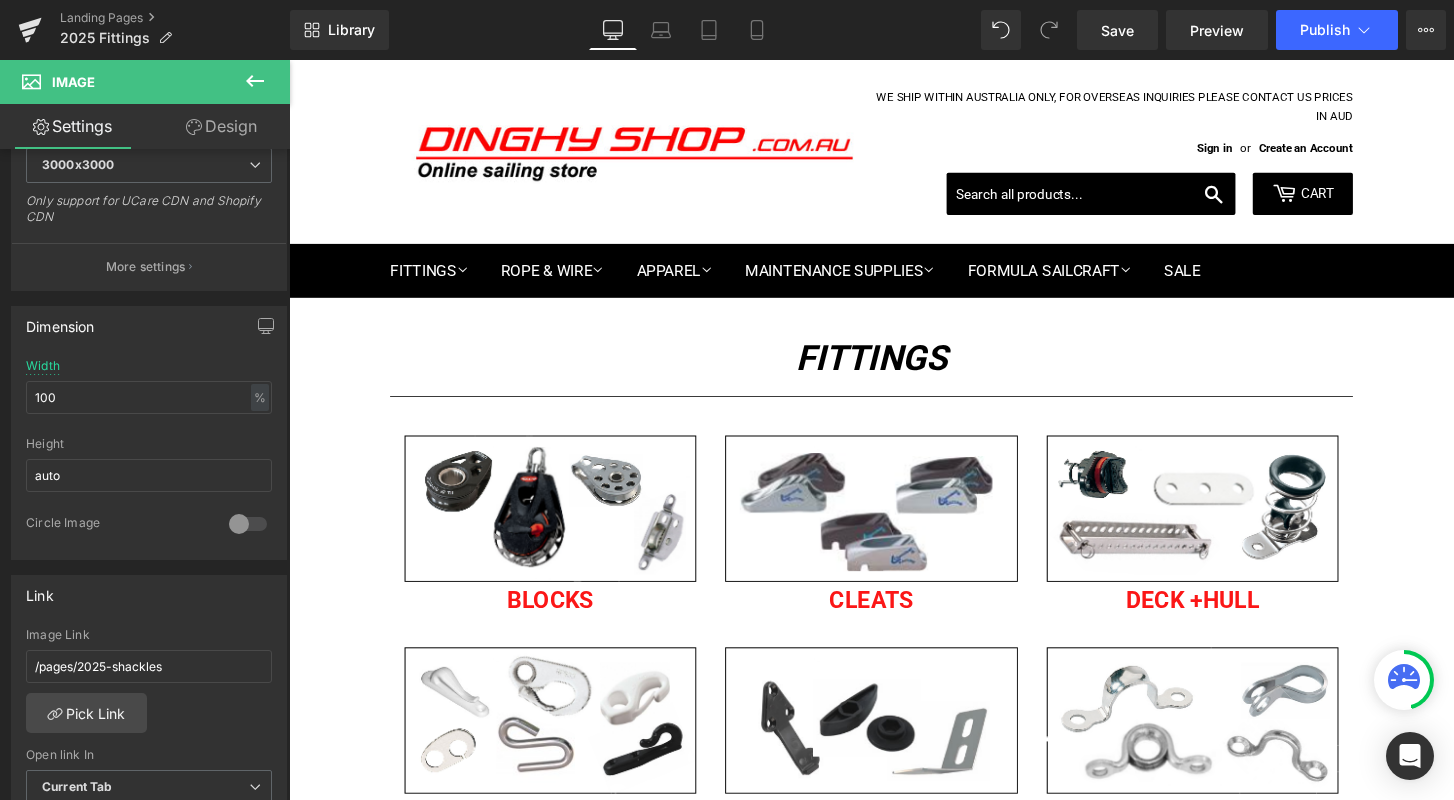 click on "Image" at bounding box center [893, 1005] 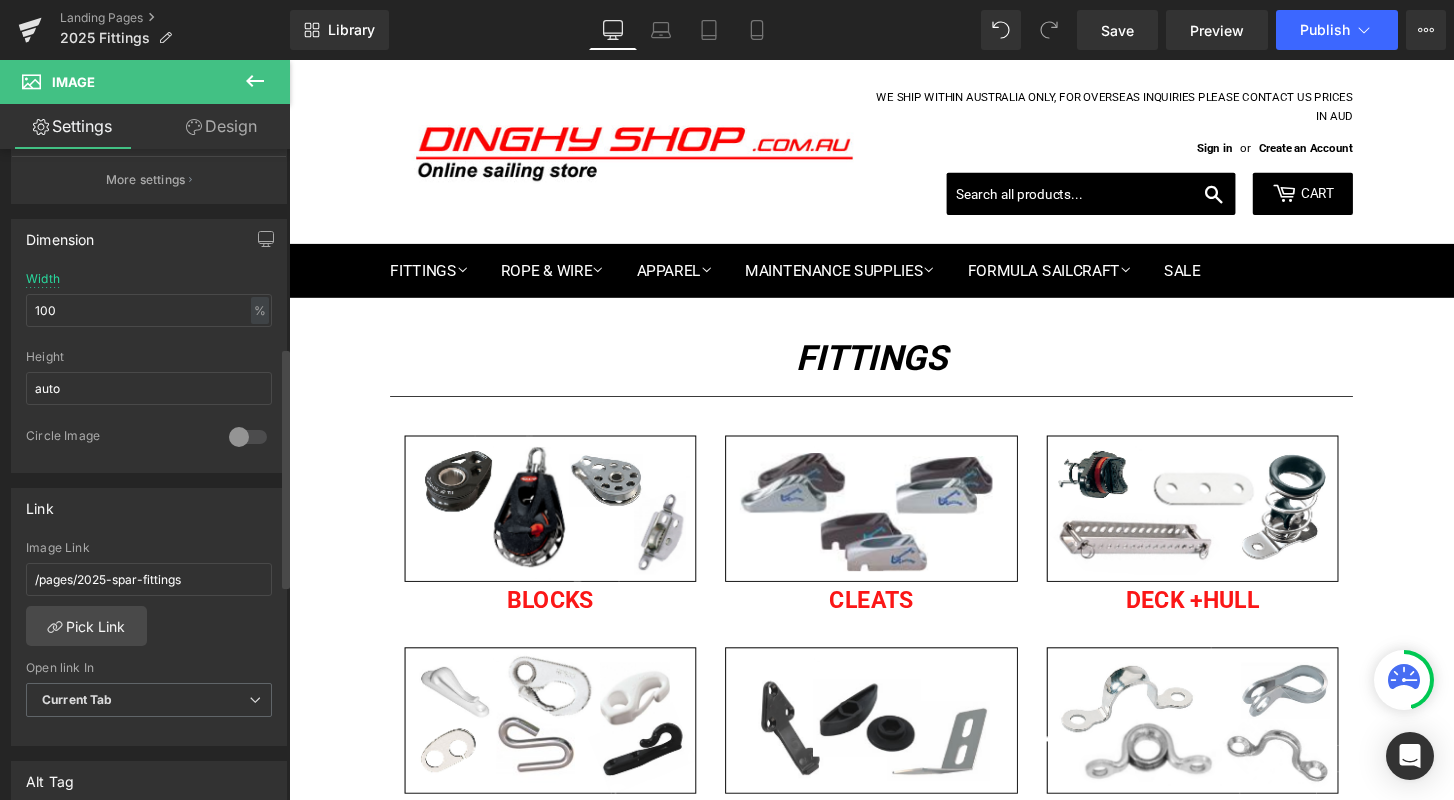 scroll, scrollTop: 538, scrollLeft: 0, axis: vertical 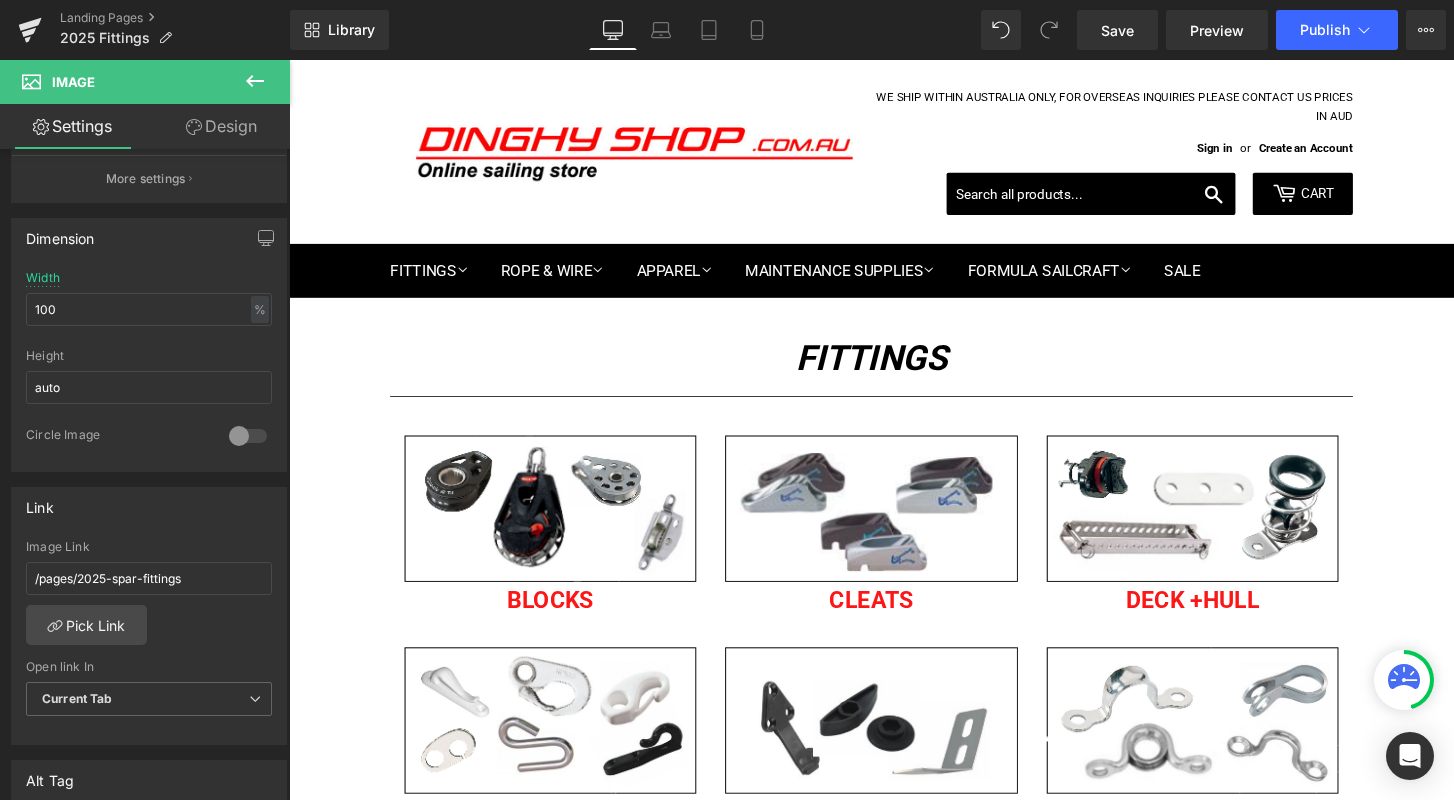 click on "Image" at bounding box center (1227, 1005) 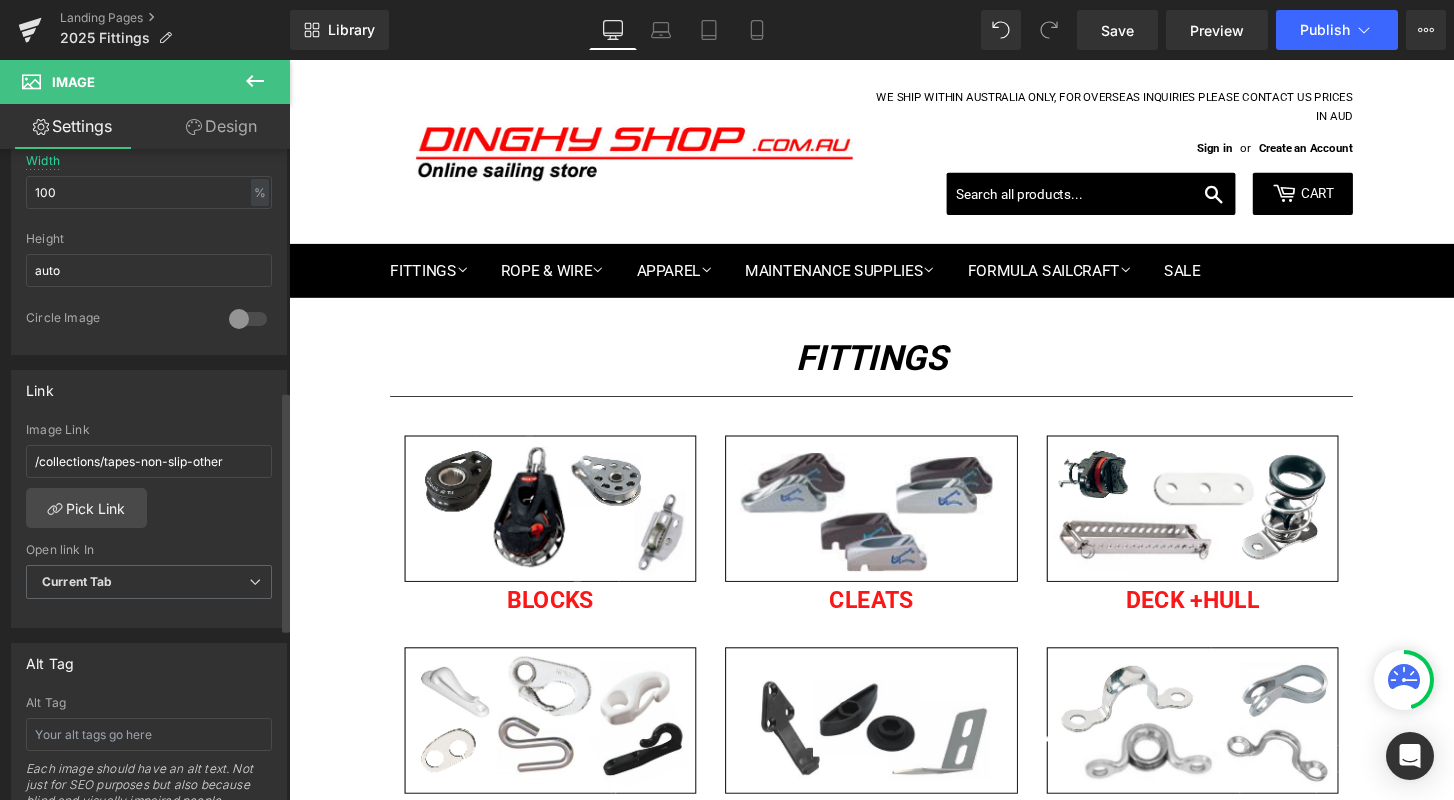 scroll, scrollTop: 649, scrollLeft: 0, axis: vertical 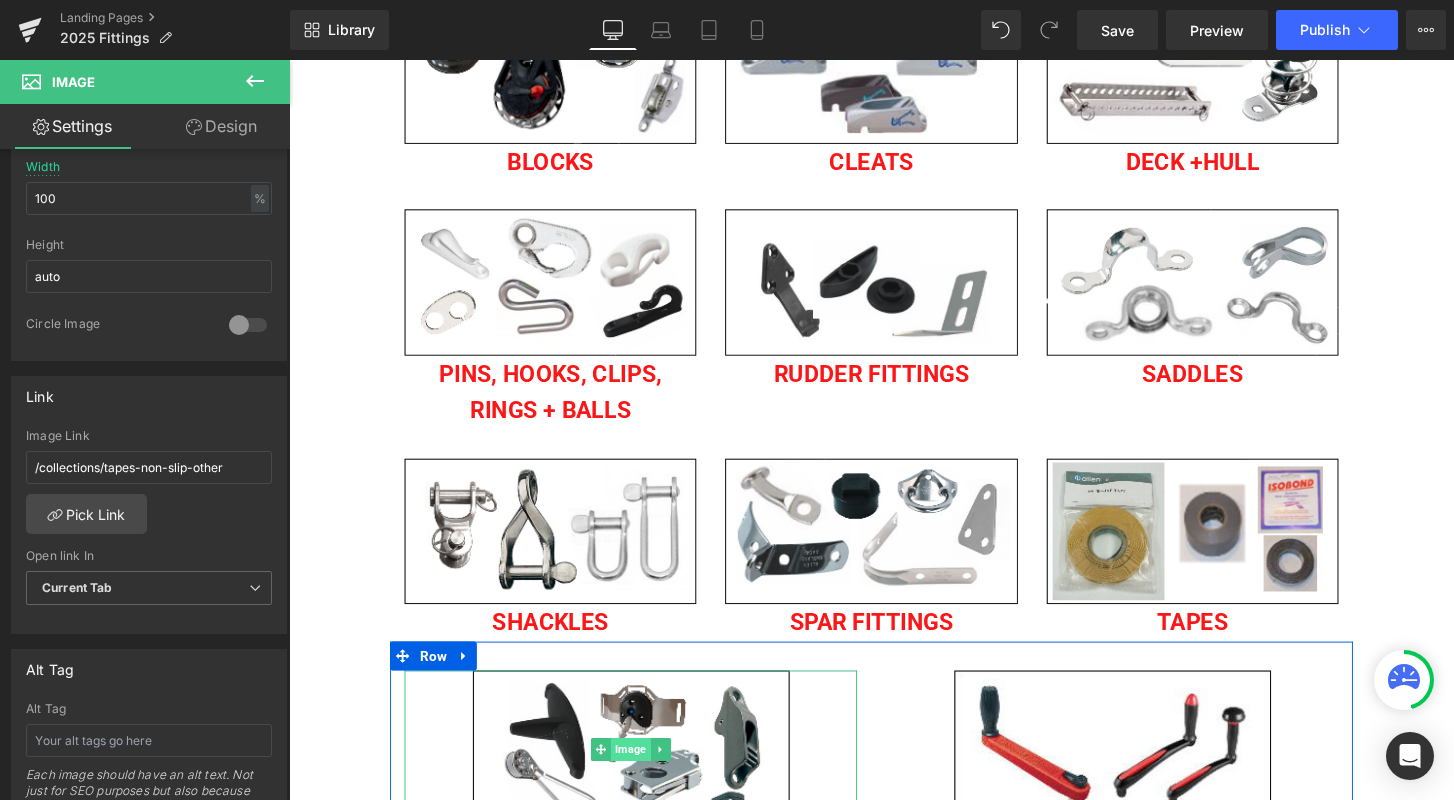 click on "Image" at bounding box center (643, 777) 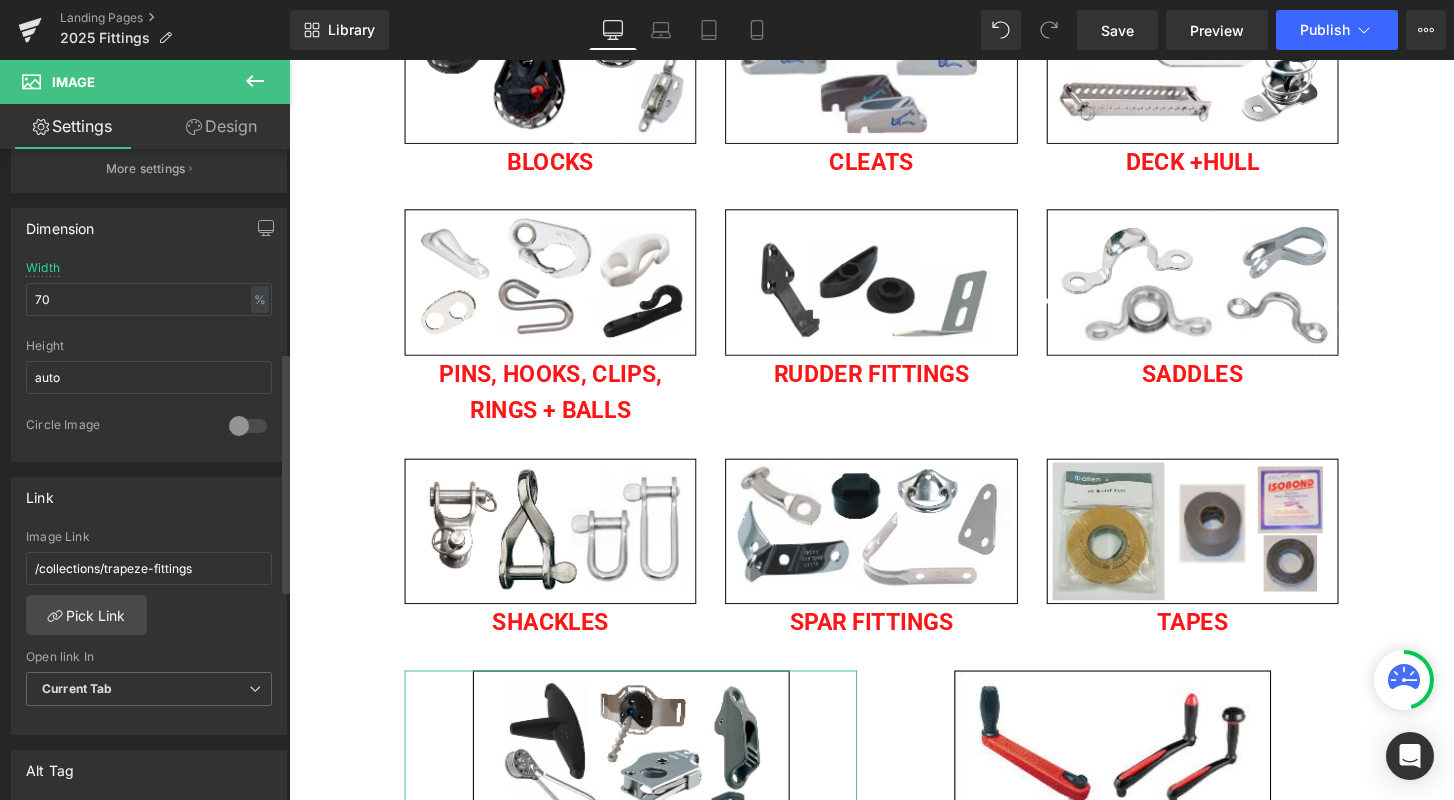 scroll, scrollTop: 550, scrollLeft: 0, axis: vertical 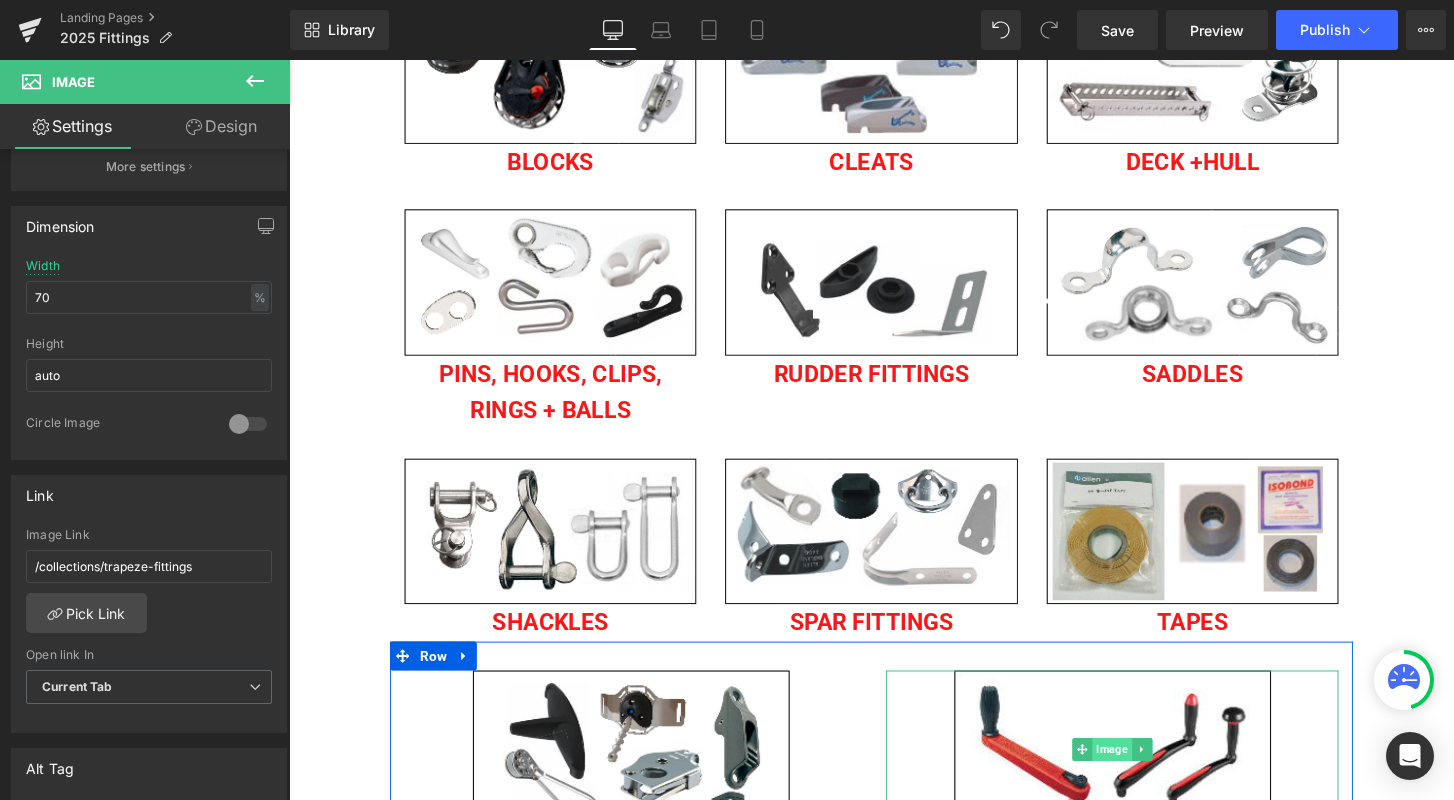 click on "Image" at bounding box center (1143, 777) 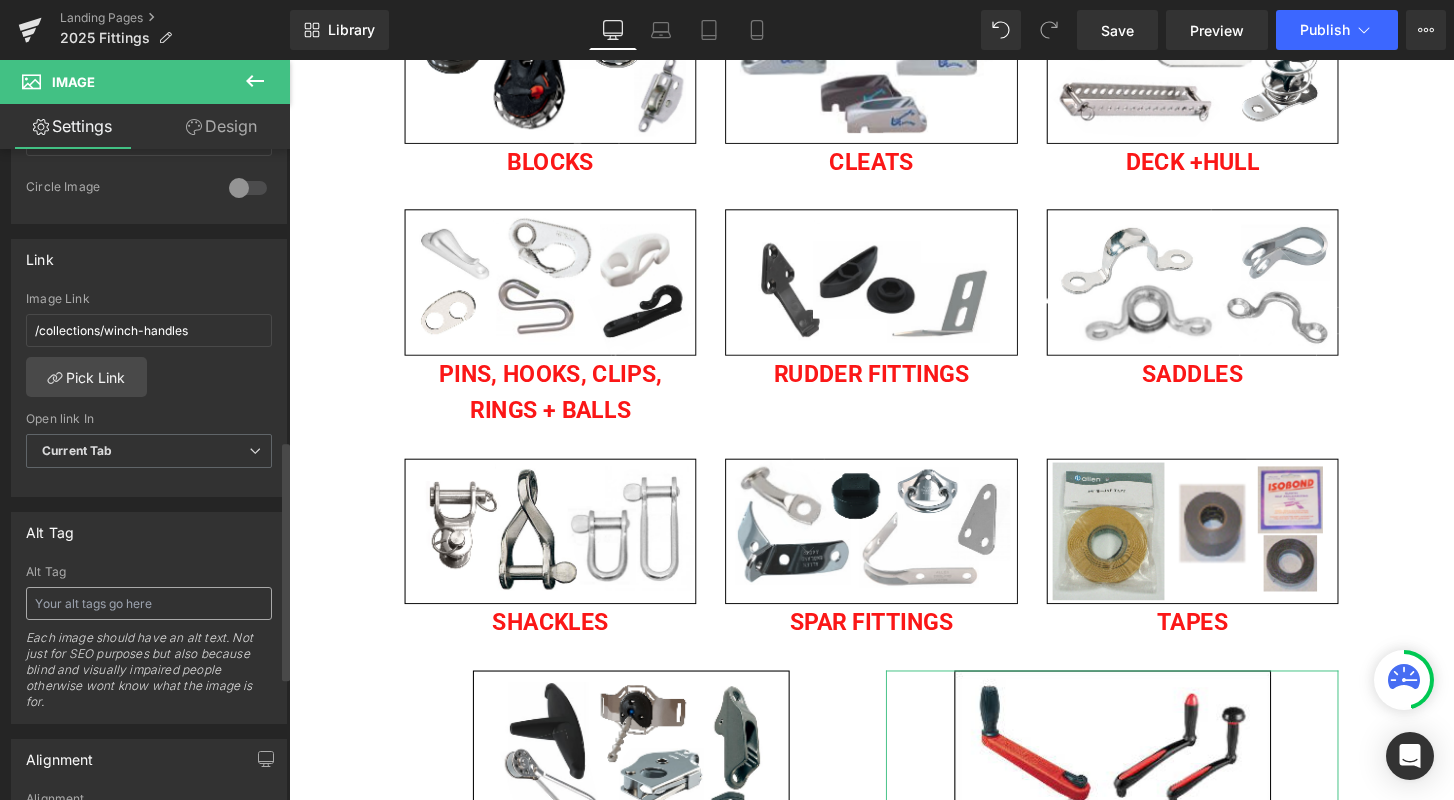 scroll, scrollTop: 786, scrollLeft: 0, axis: vertical 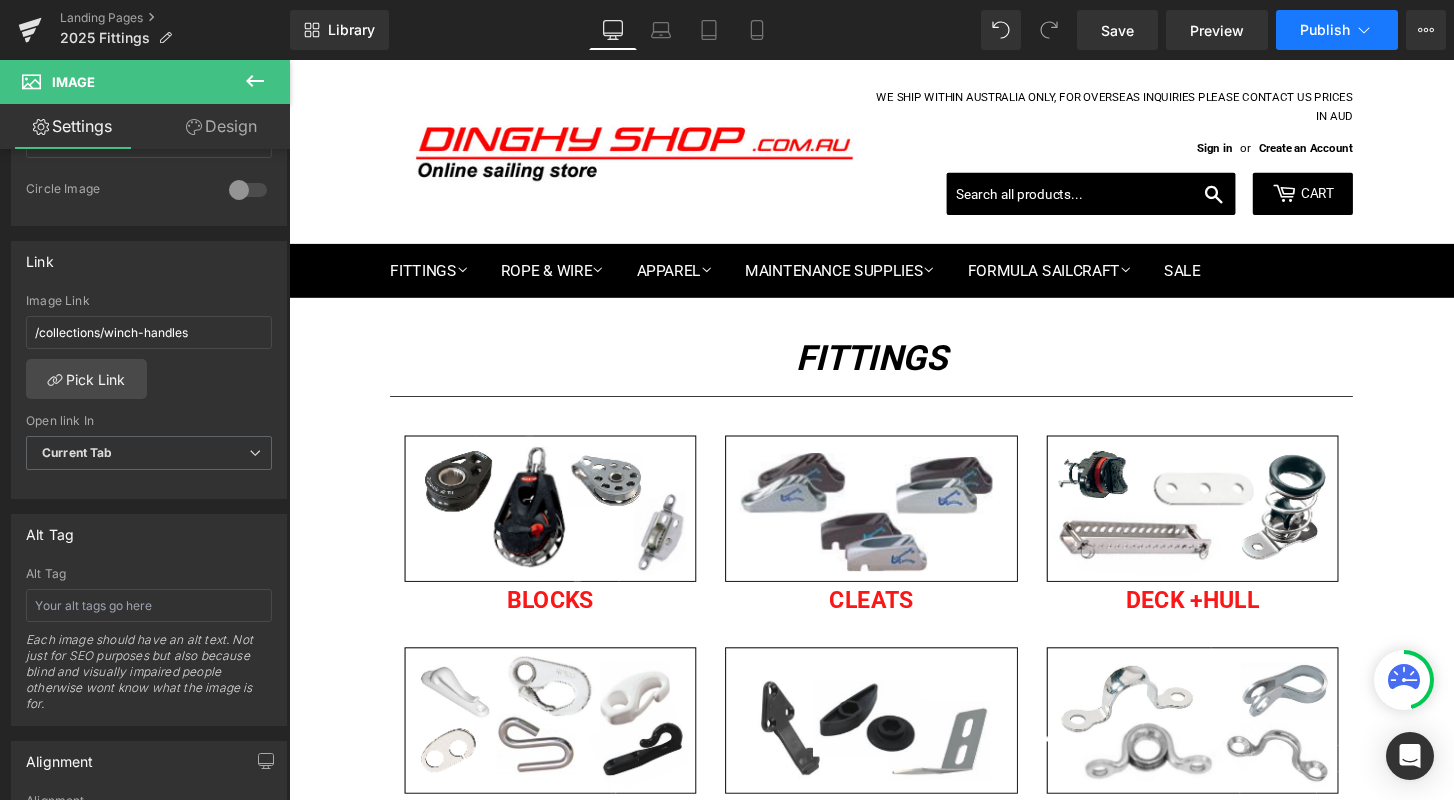 click on "Publish" at bounding box center [1325, 30] 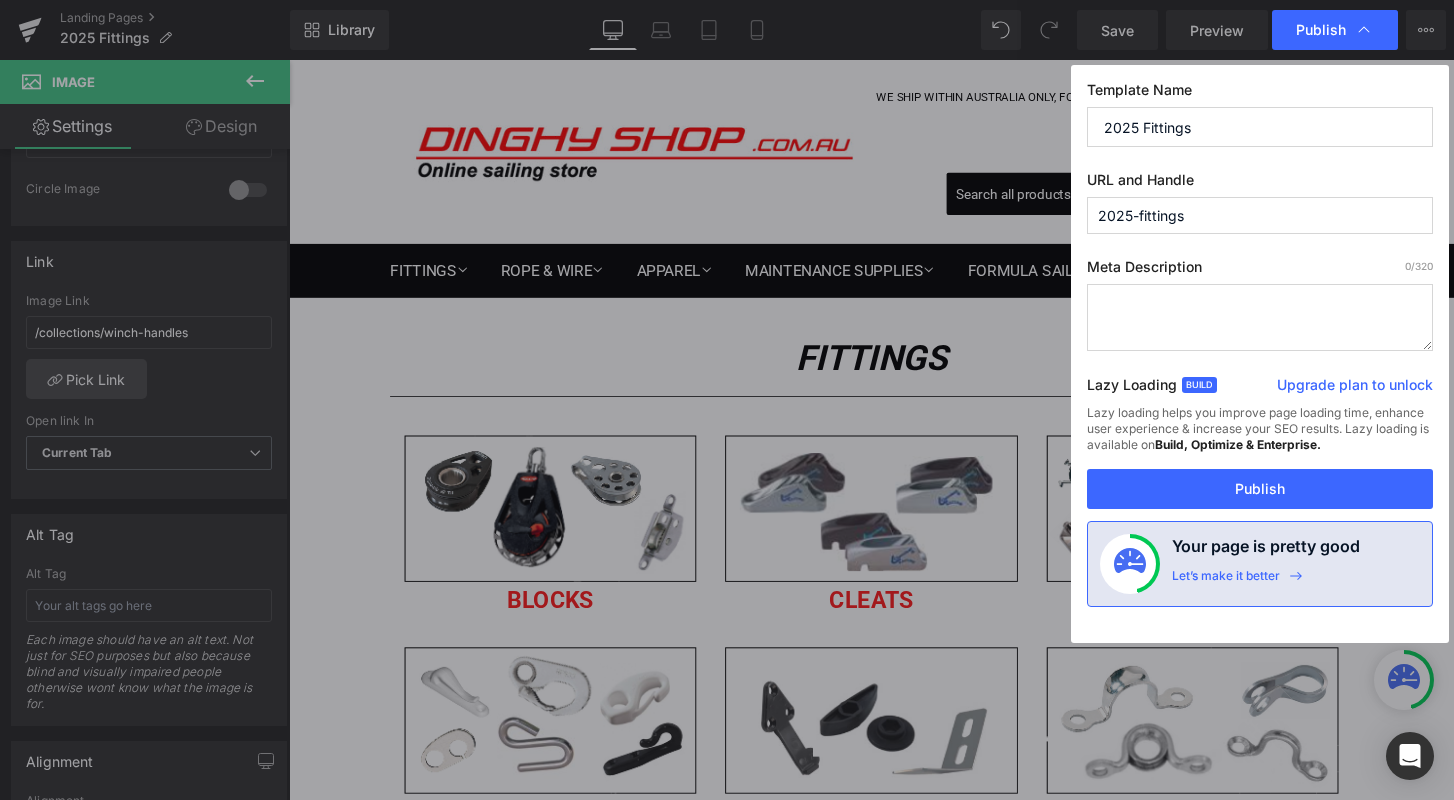 click on "2025-fittings" at bounding box center [1260, 215] 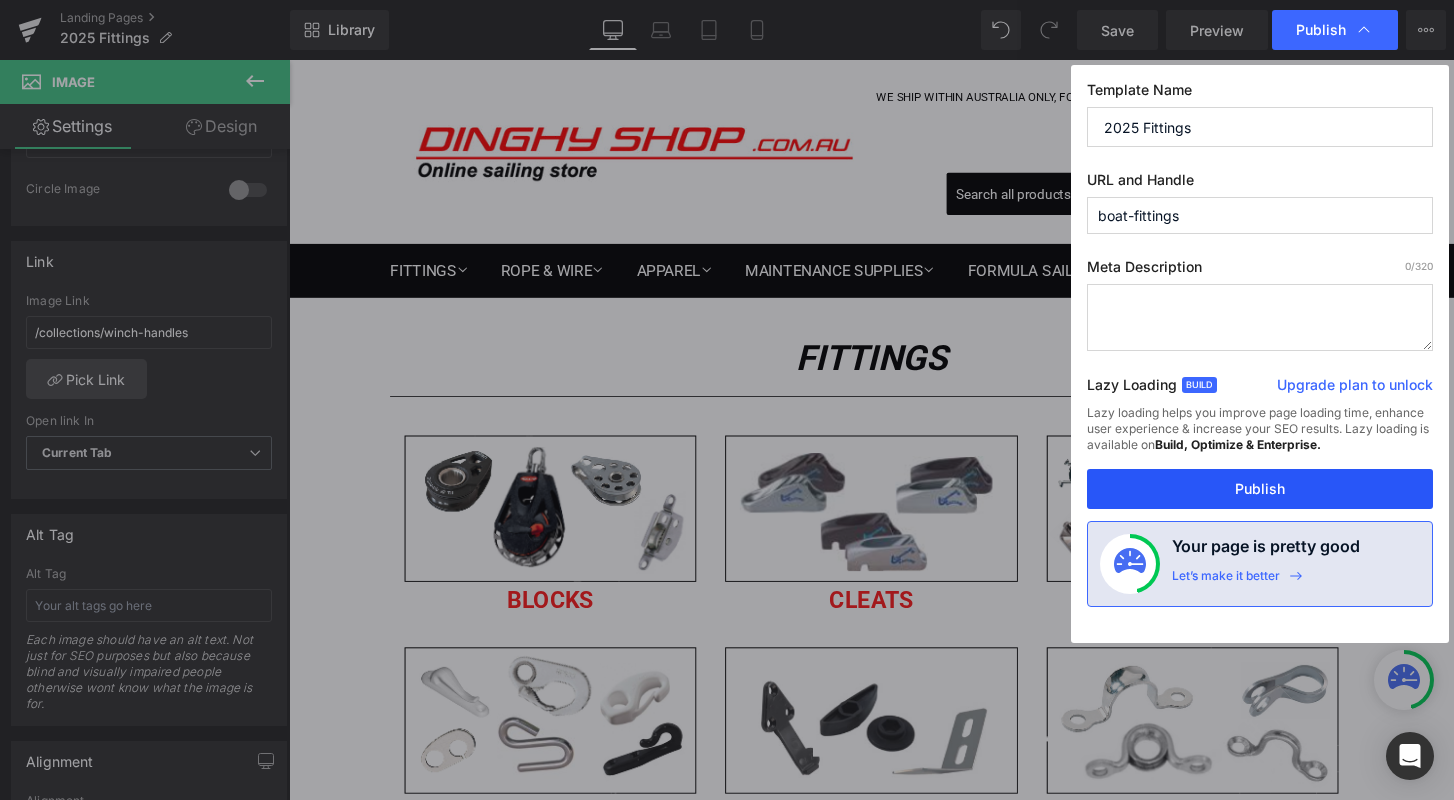 type on "boat-fittings" 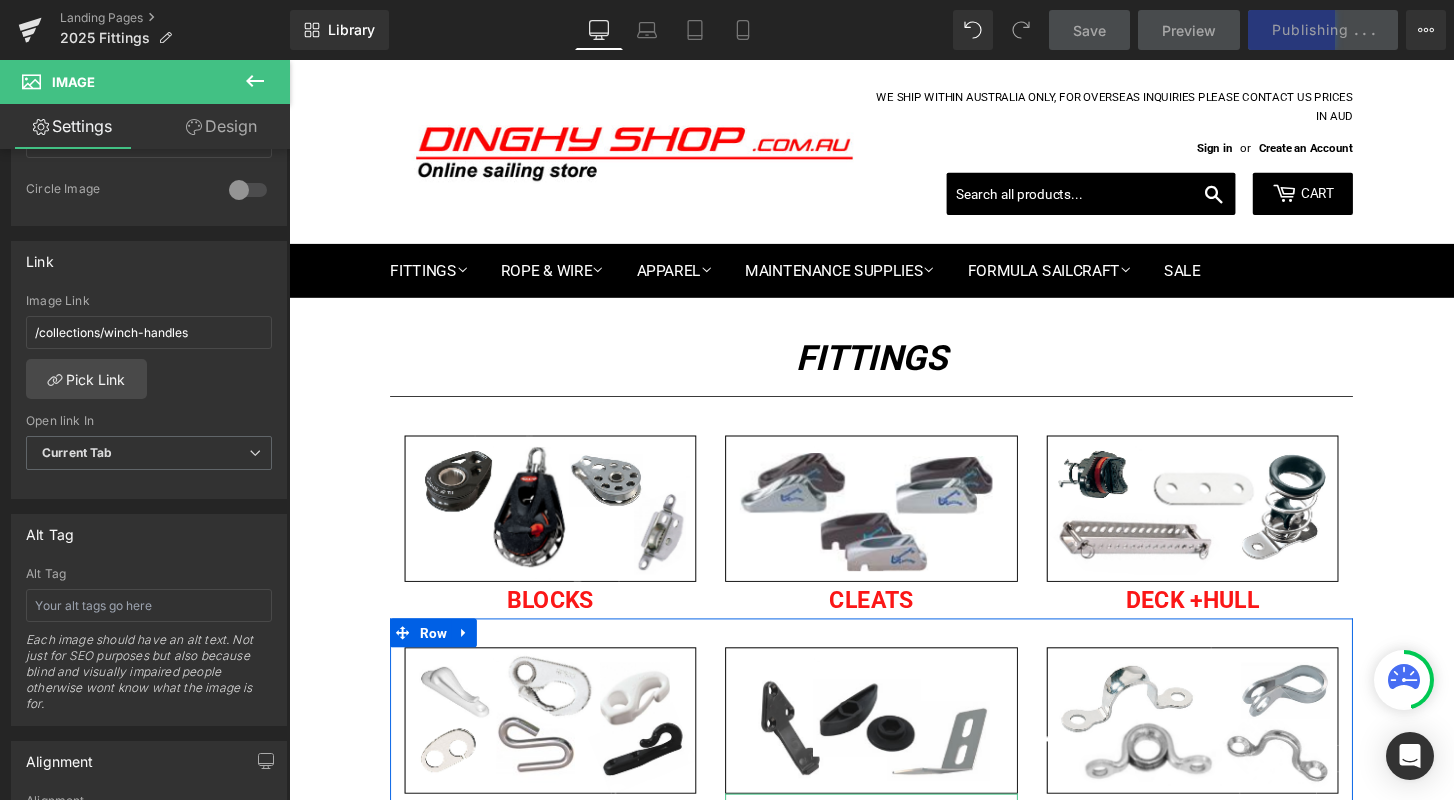 scroll, scrollTop: 0, scrollLeft: 0, axis: both 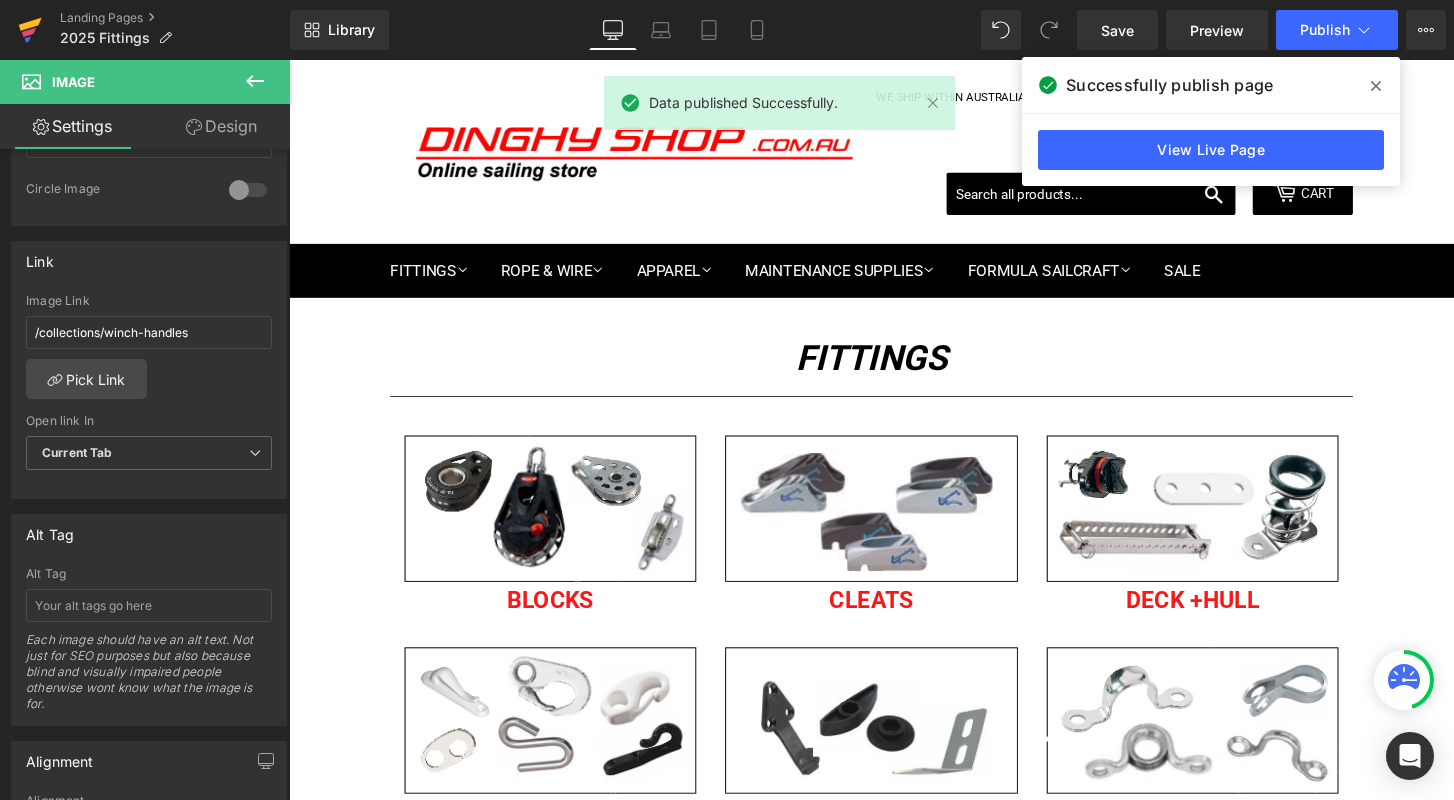 click 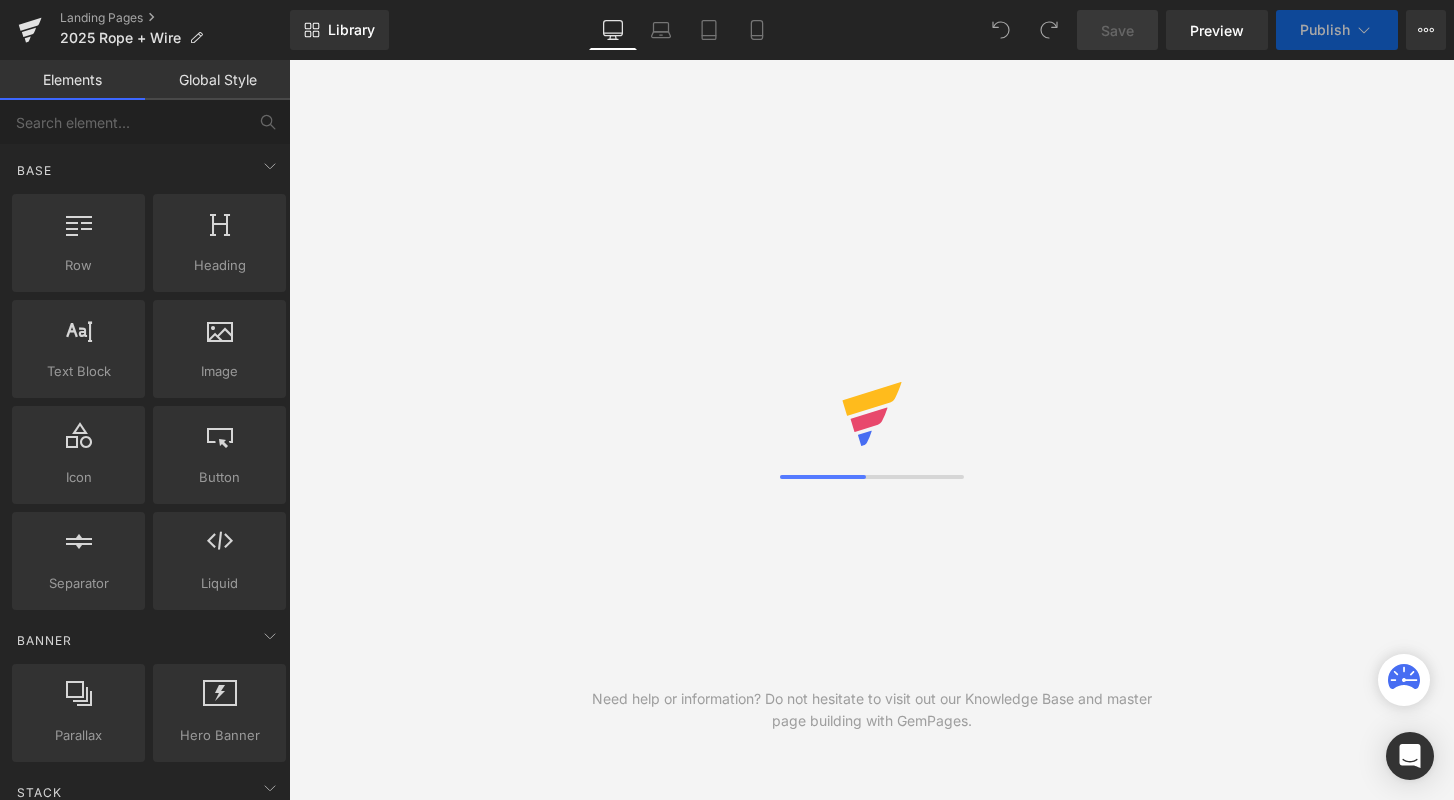 scroll, scrollTop: 0, scrollLeft: 0, axis: both 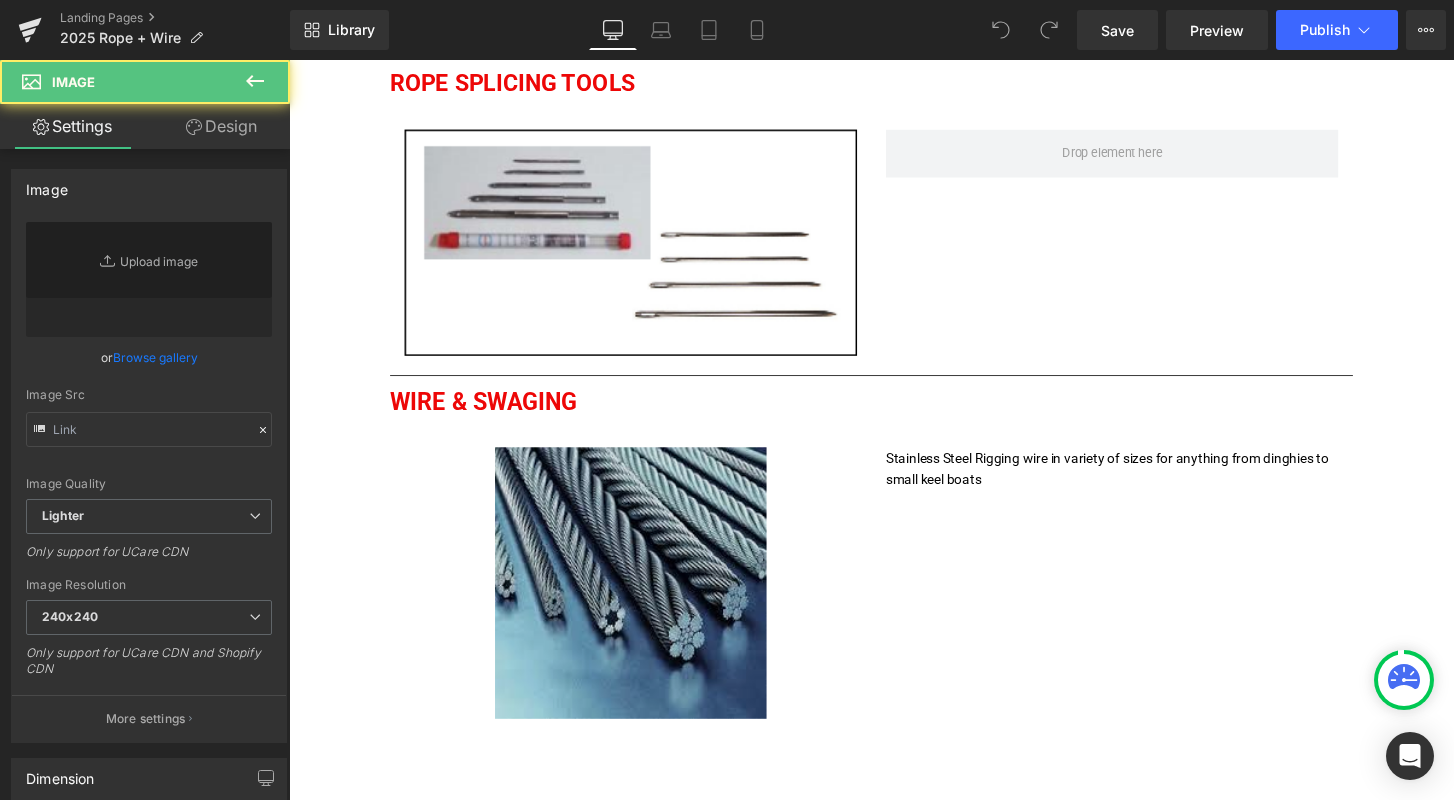 type on "https://ucarecdn.com/9600b834-6c06-421a-9ca9-fc67d1d66590/-/format/auto/-/preview/240x240/-/quality/lighter/wire.jpeg" 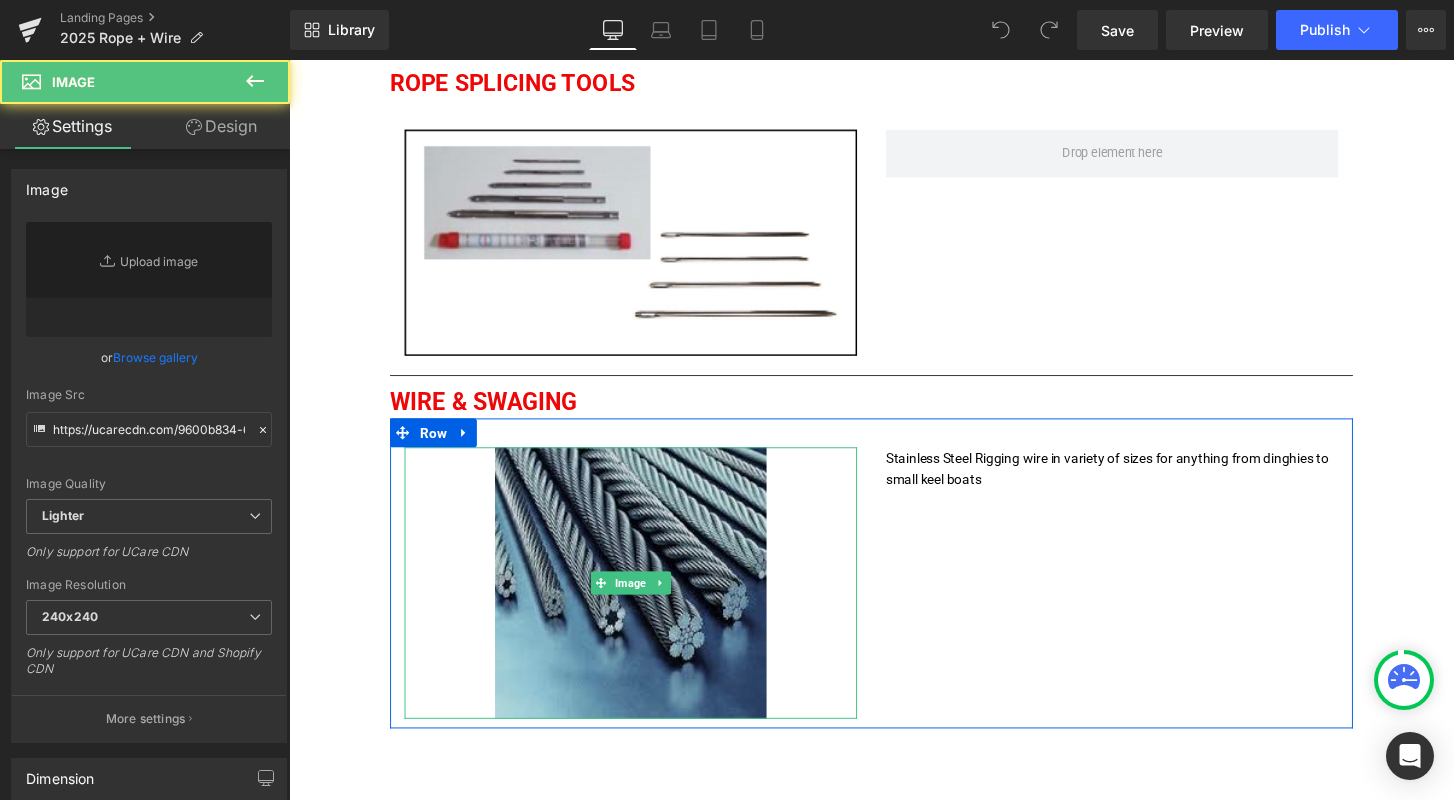 click on "Image" at bounding box center (644, 603) 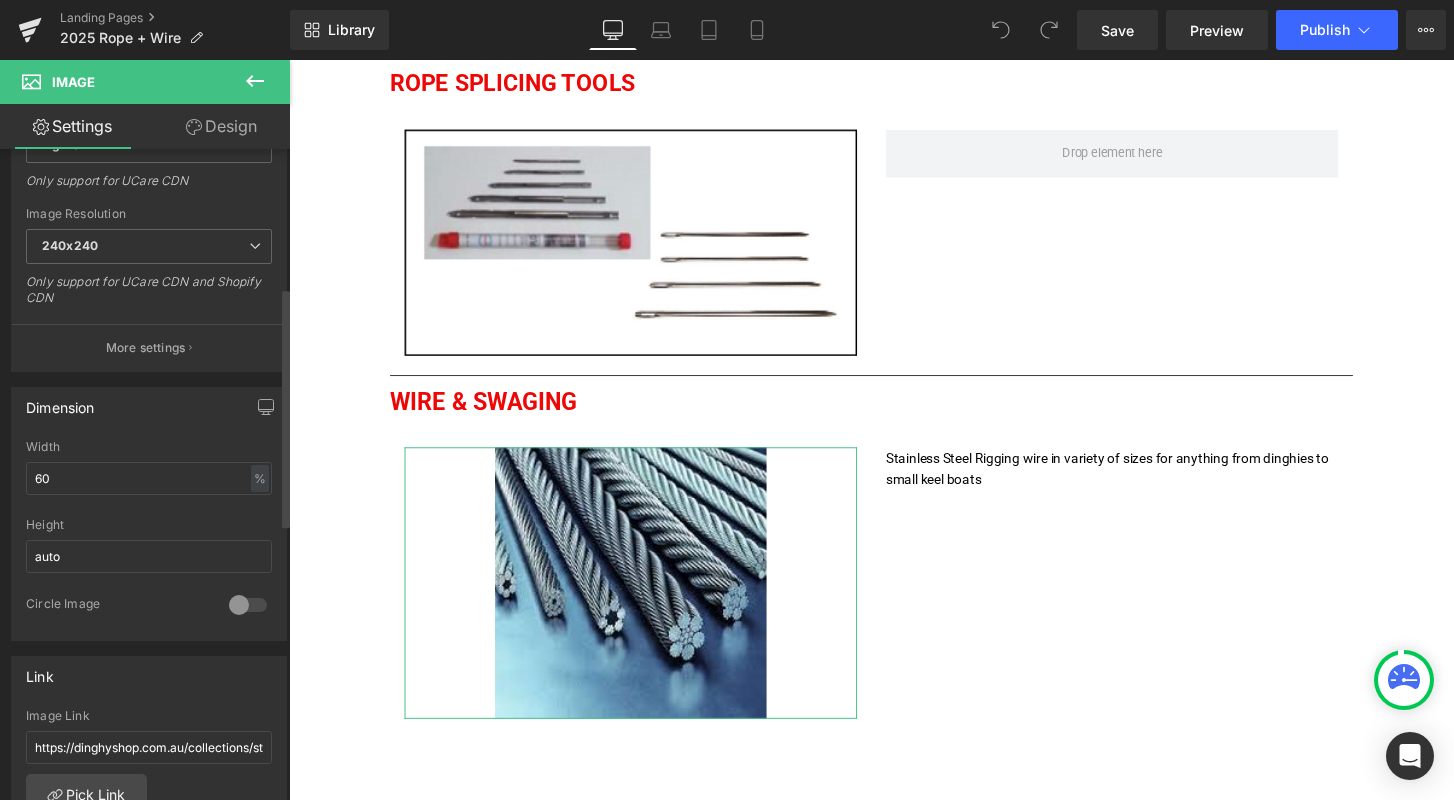 scroll, scrollTop: 375, scrollLeft: 0, axis: vertical 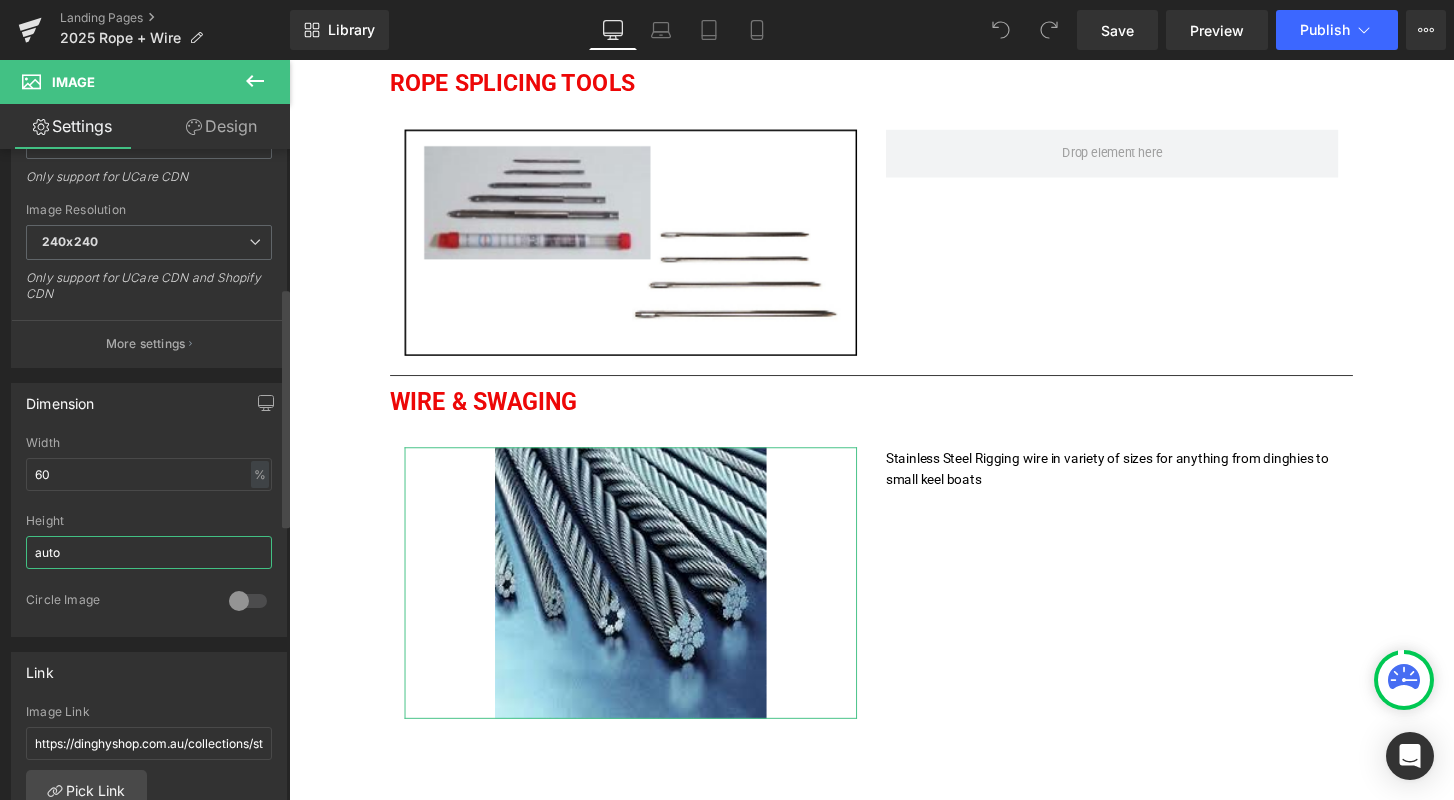 click on "auto" at bounding box center (149, 552) 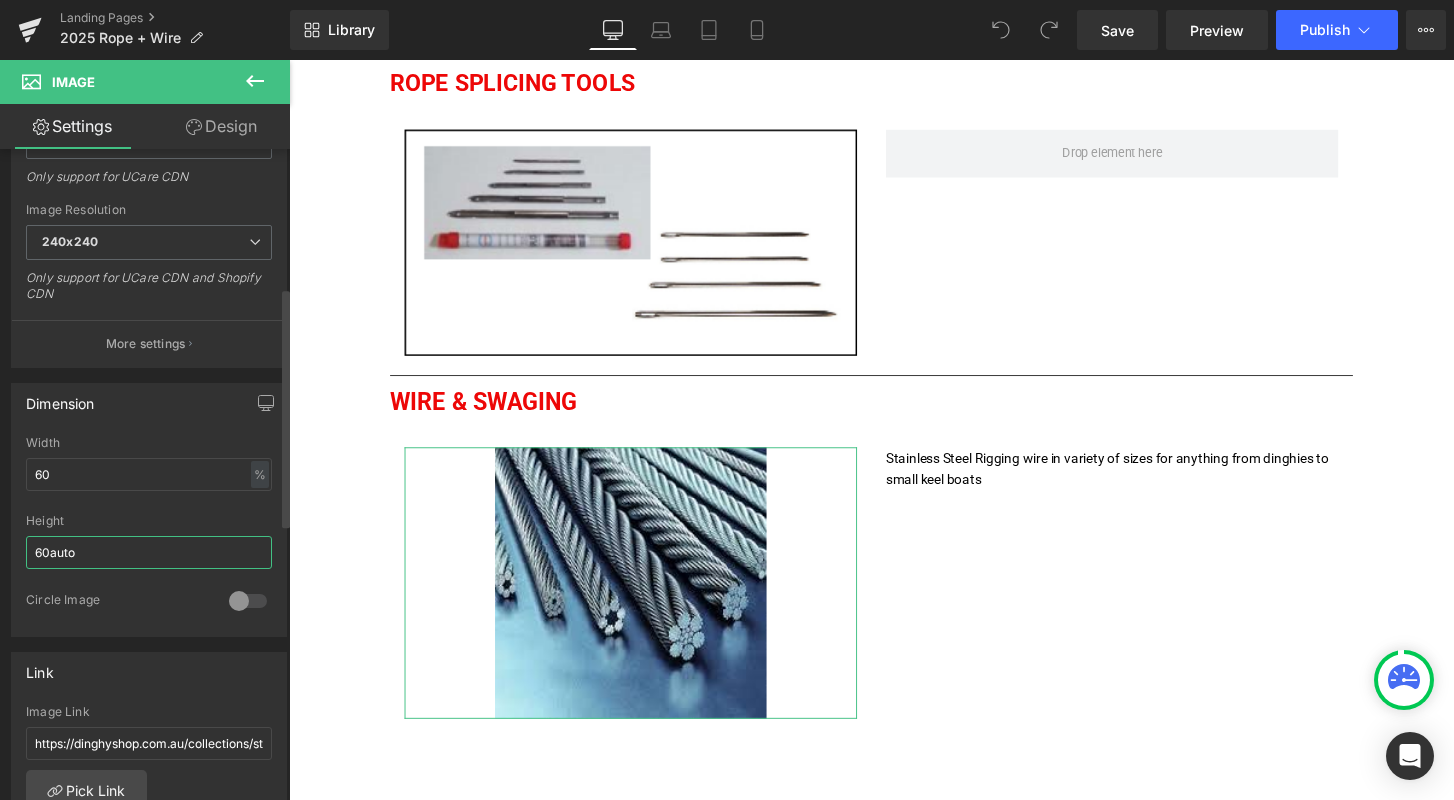 type on "60" 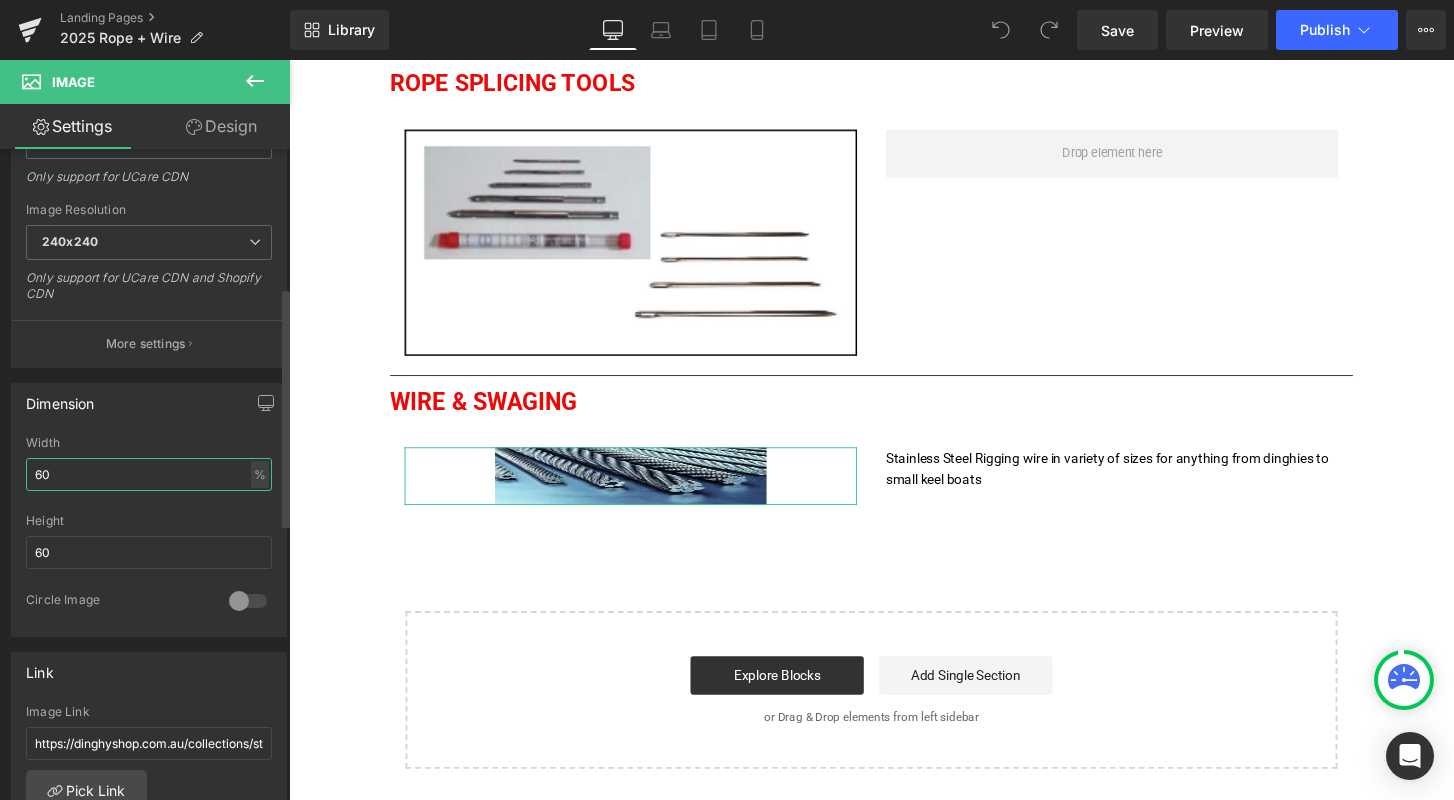 click on "60" at bounding box center [149, 474] 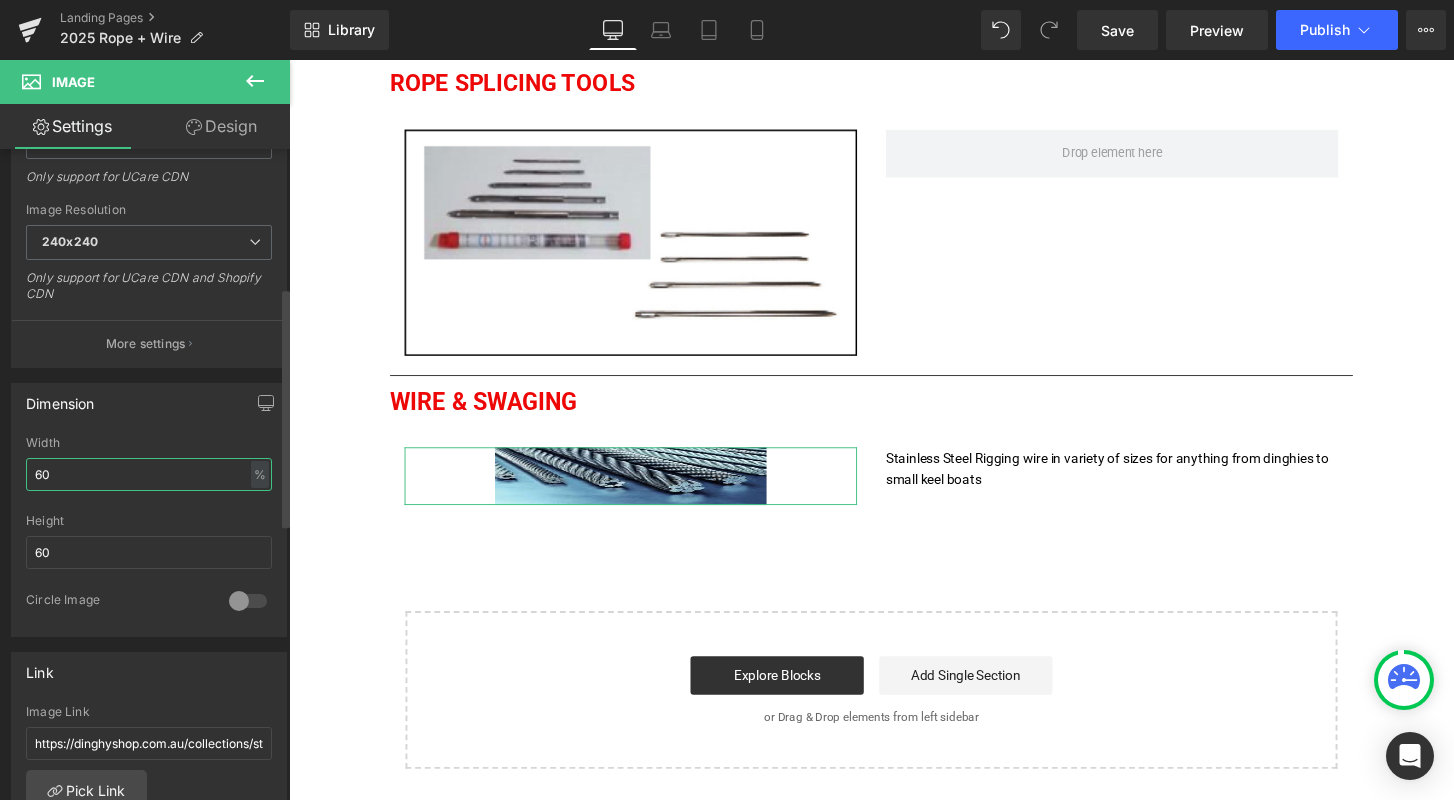 type on "6" 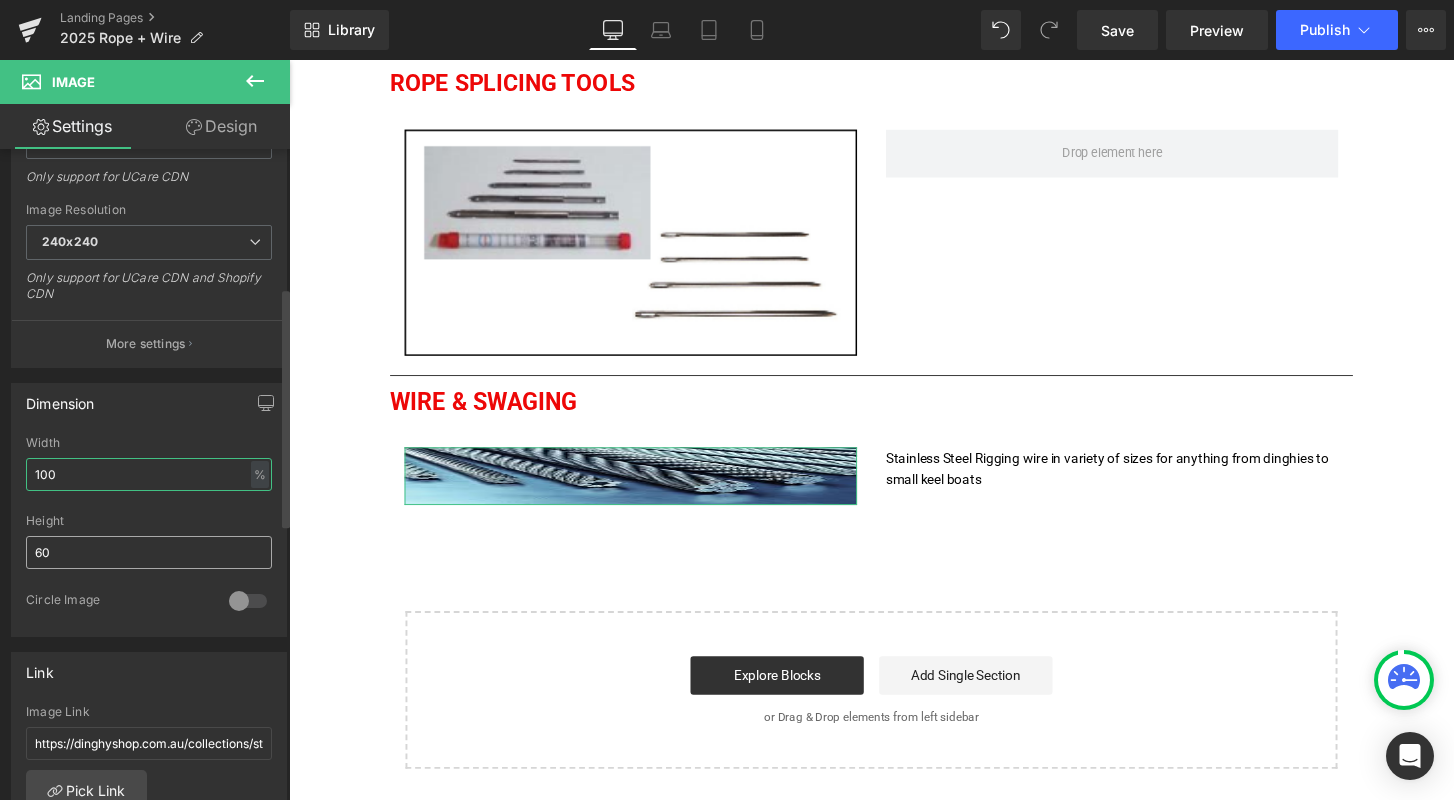 type on "100" 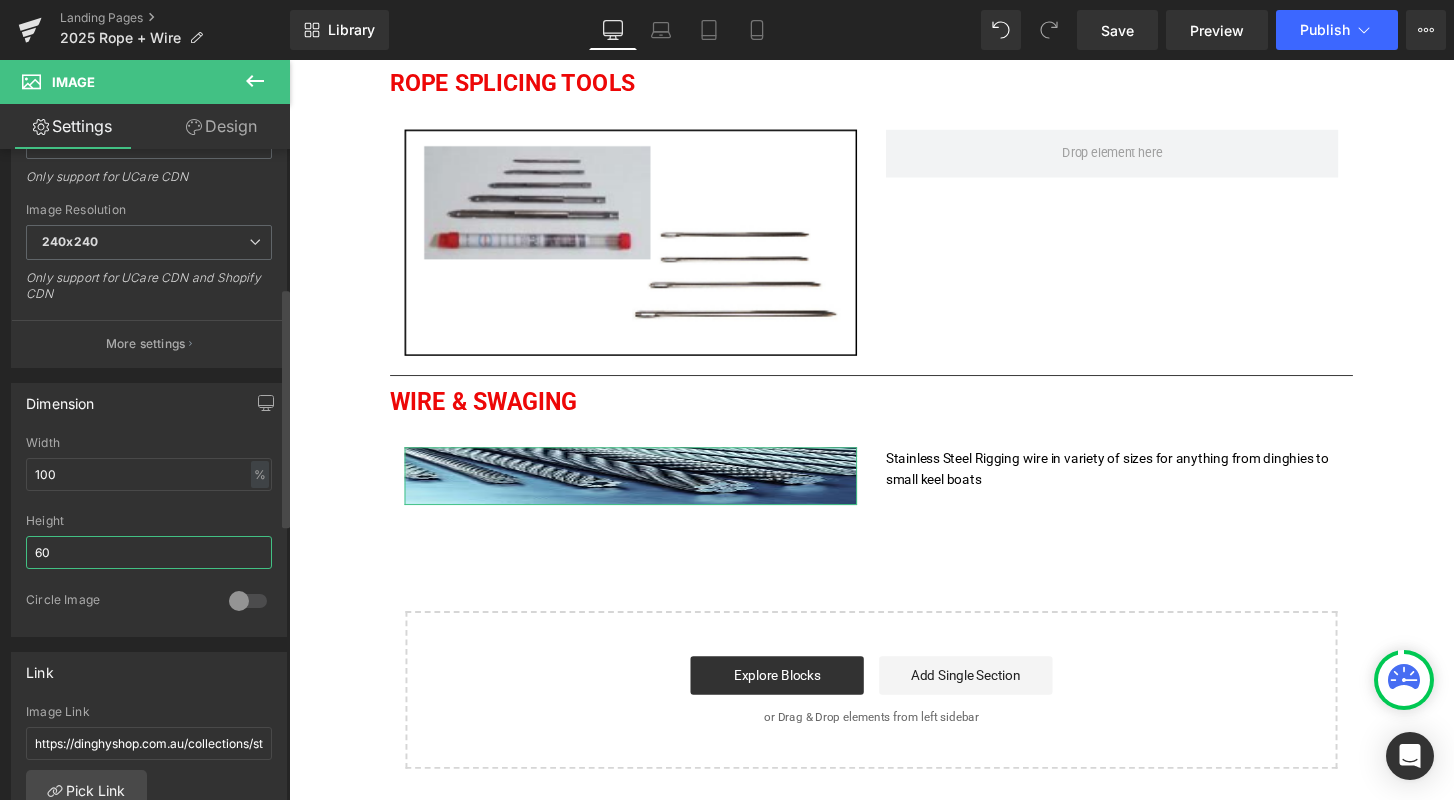 click on "60" at bounding box center (149, 552) 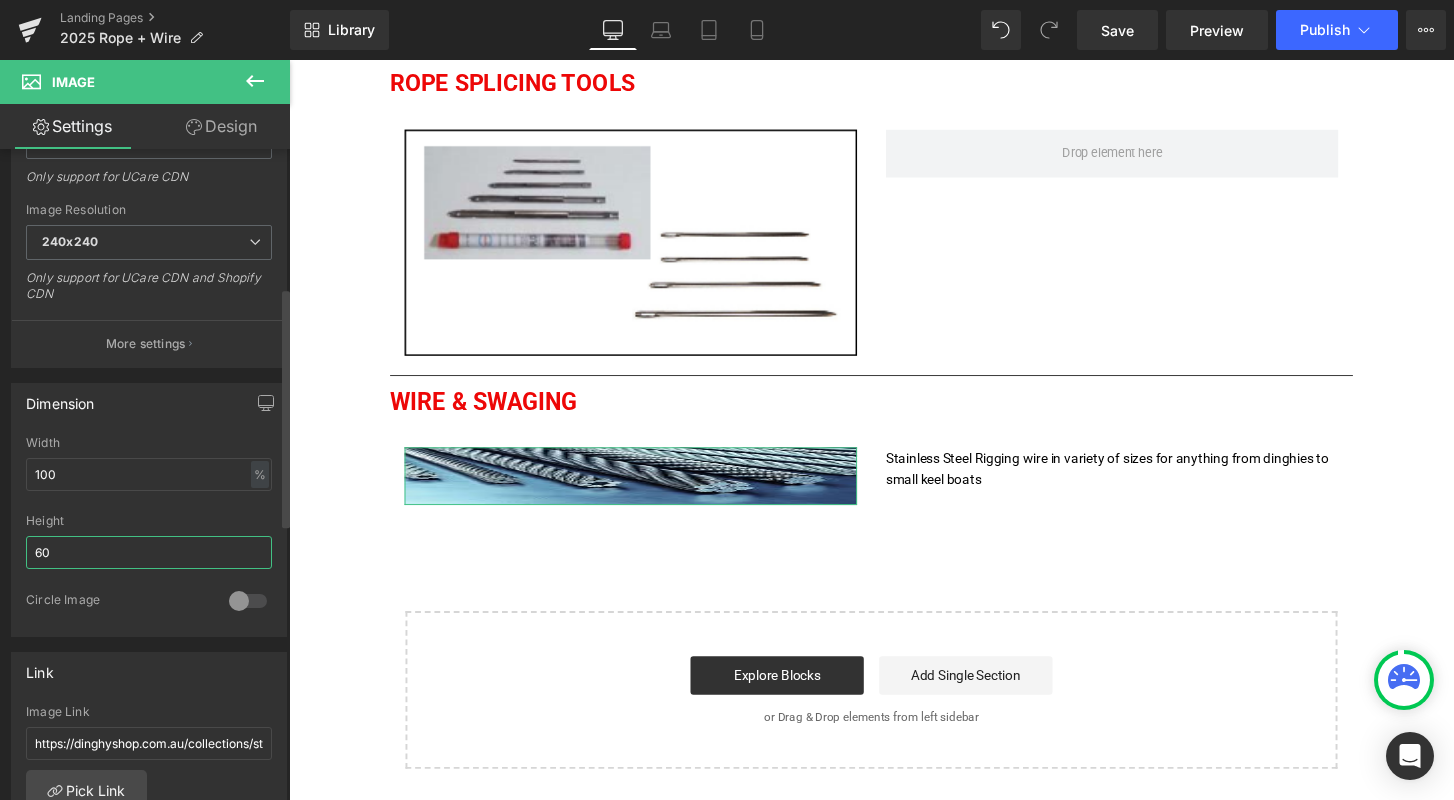 type on "6" 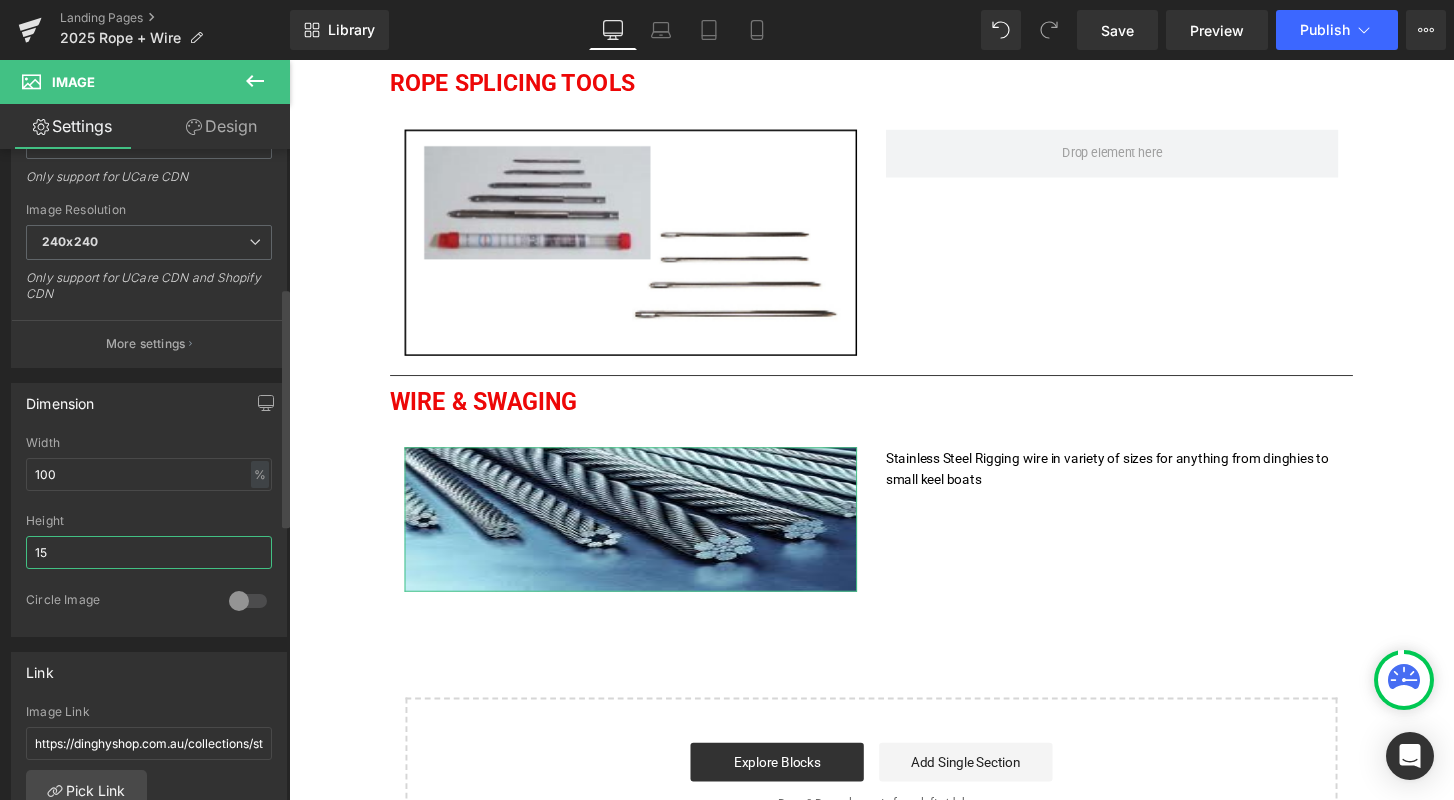 type on "1" 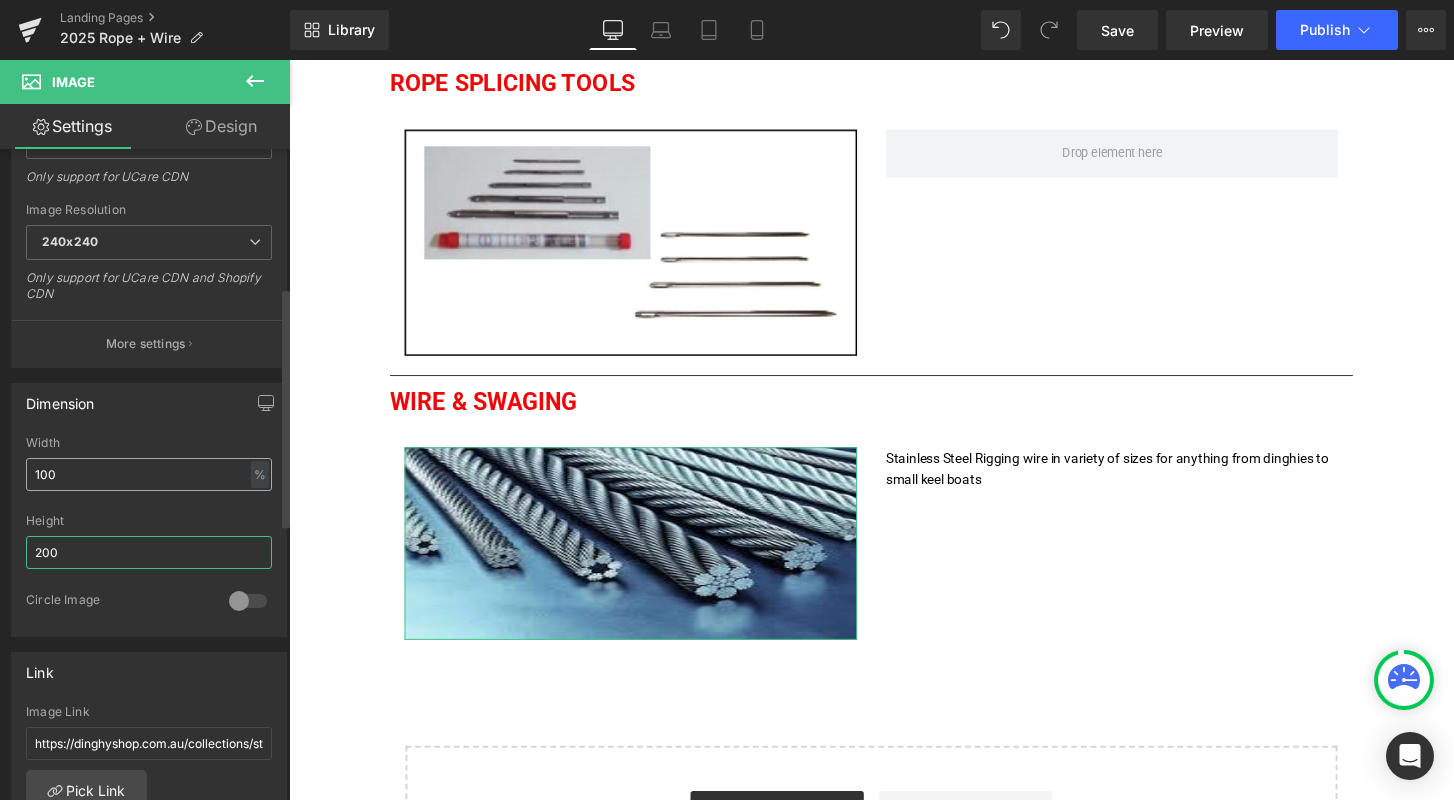 type on "200" 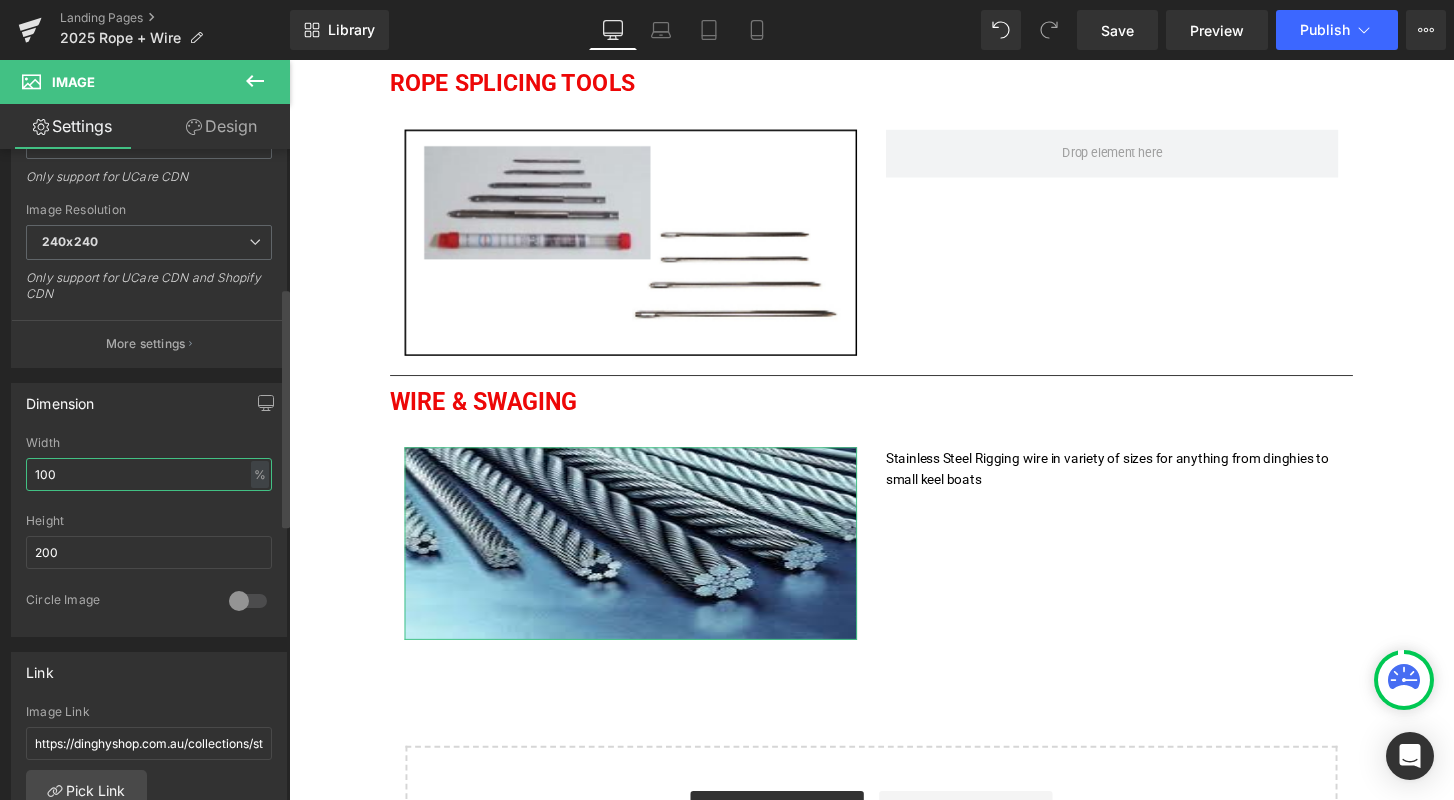 click on "100" at bounding box center [149, 474] 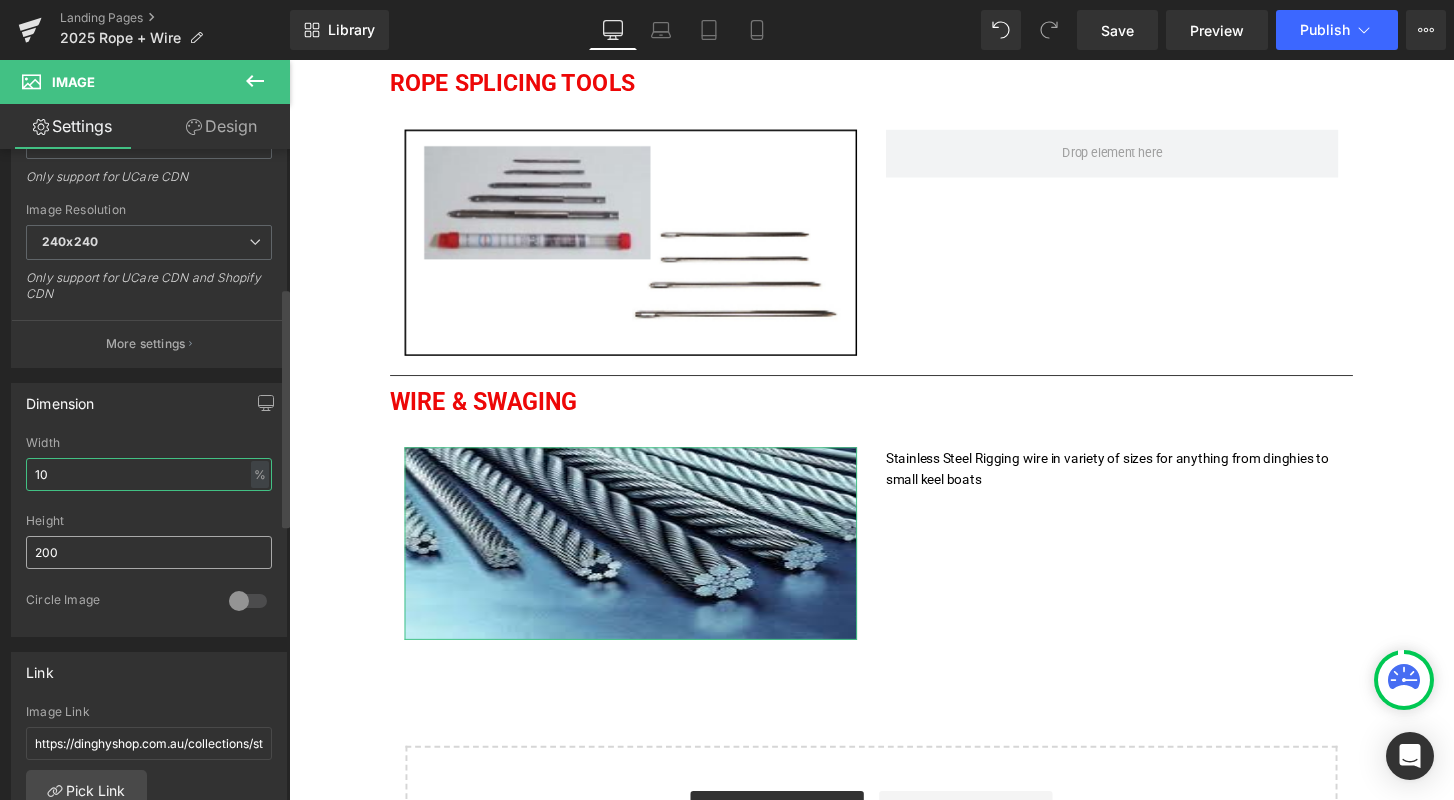 type on "1" 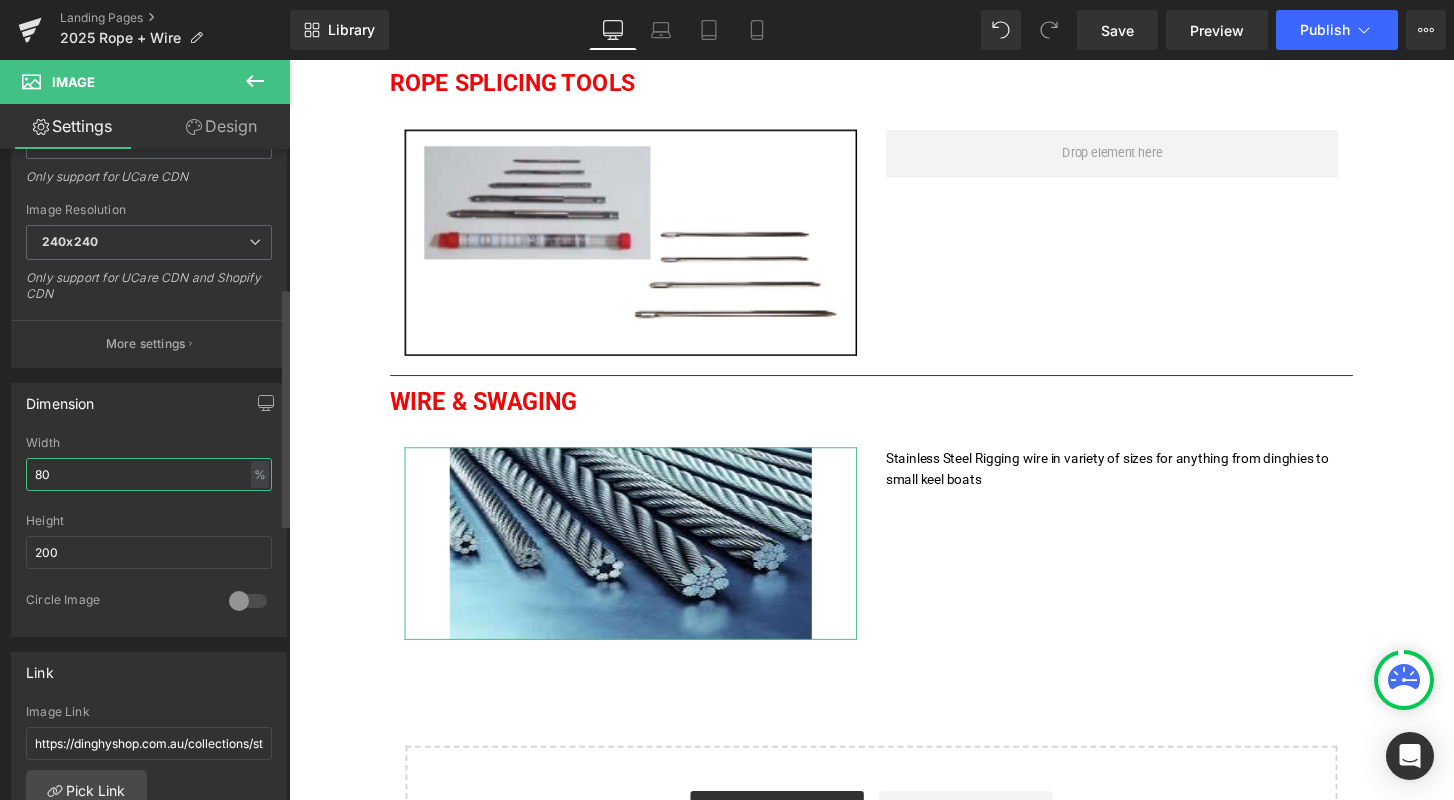 type on "8" 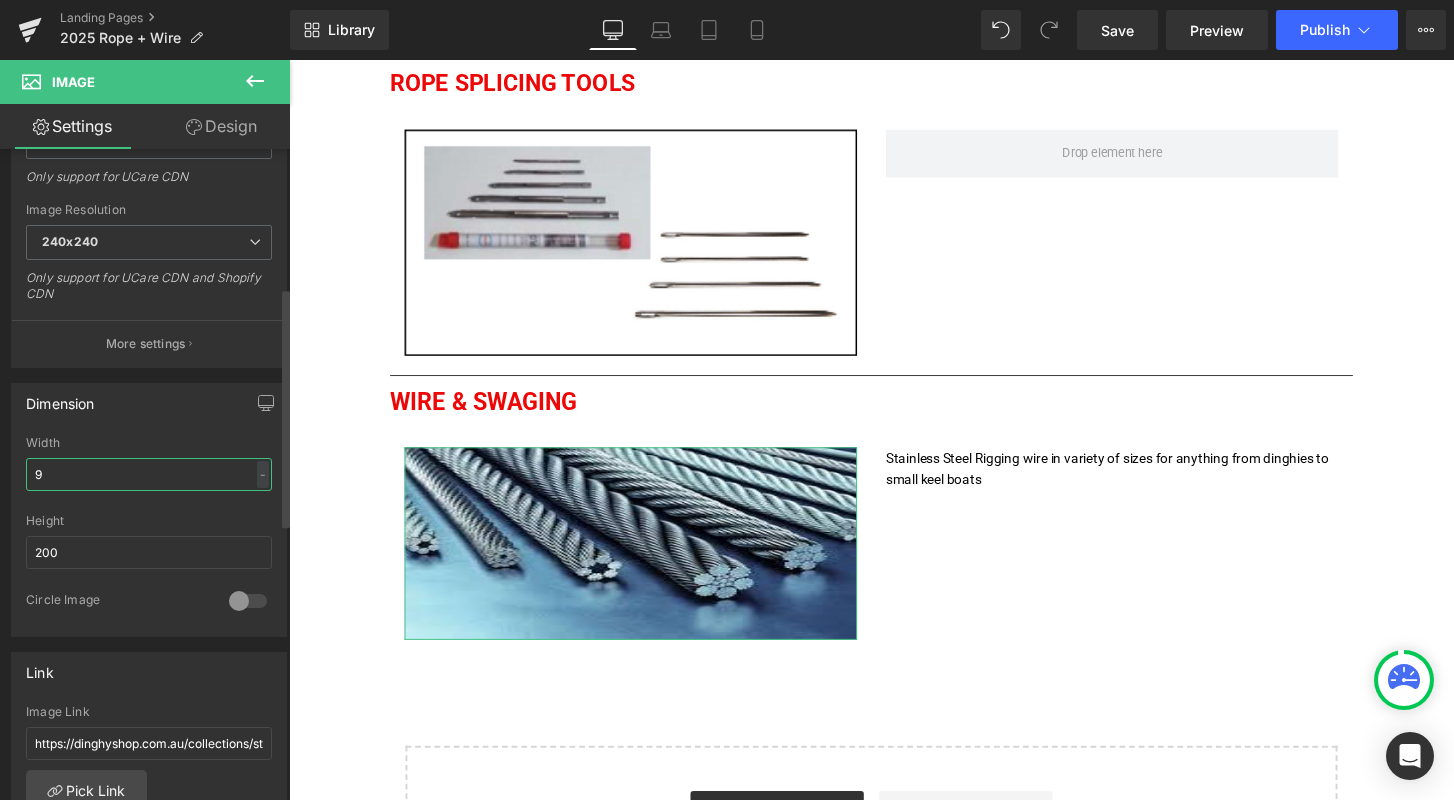 type on "90" 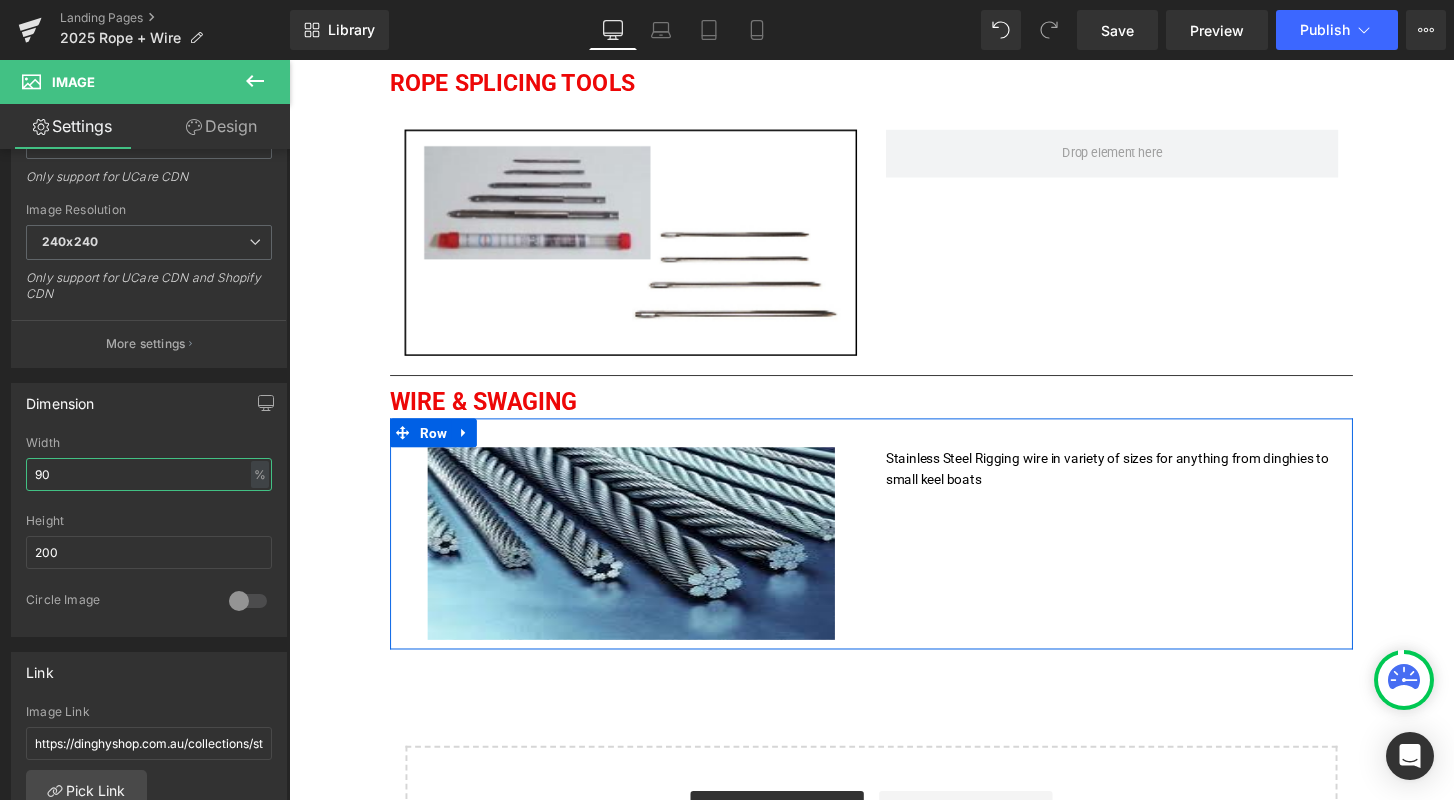 click on "Image         Stainless Steel Rigging wire in variety of sizes for anything from dinghies to small keel boats Text Block         Row" at bounding box center (894, 552) 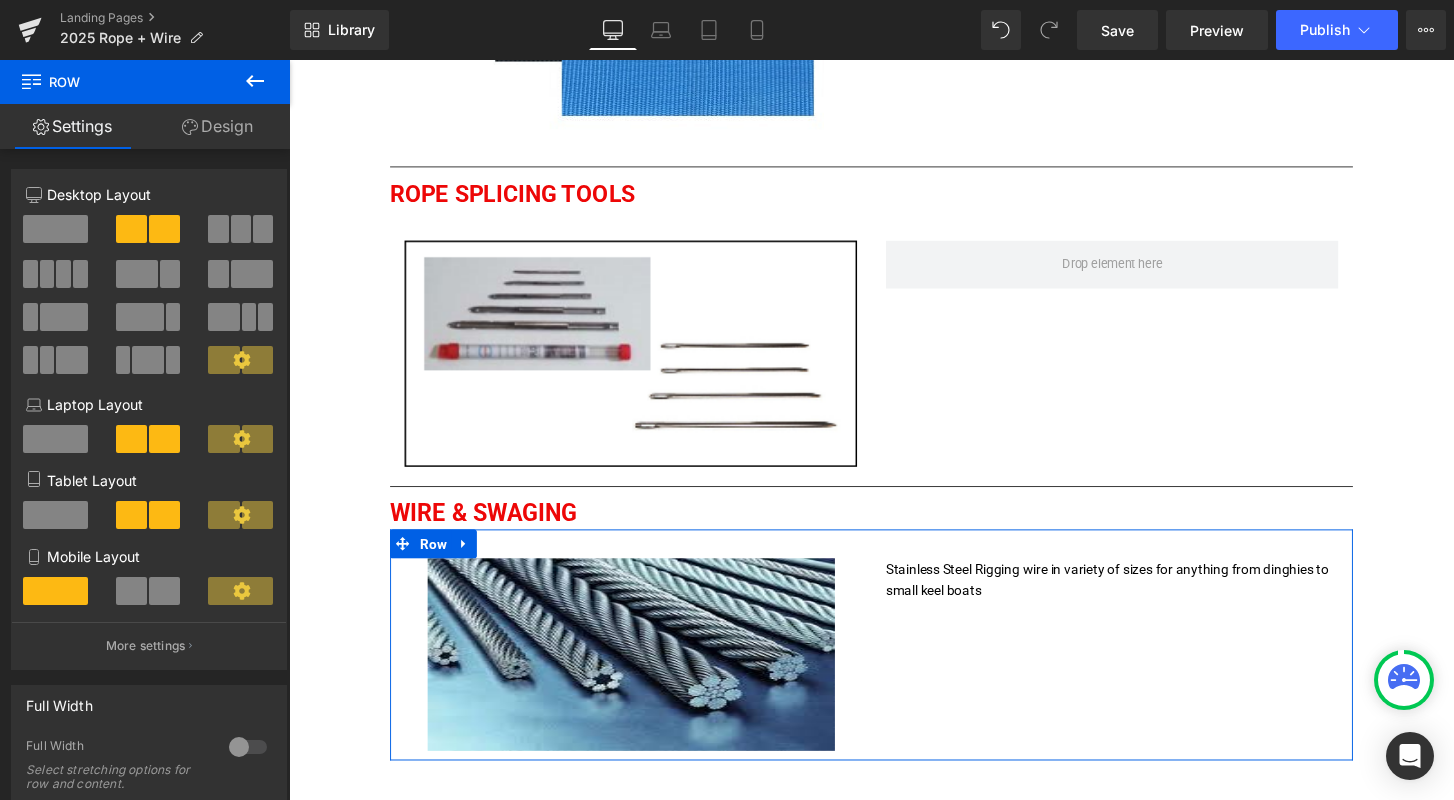 scroll, scrollTop: 1517, scrollLeft: 0, axis: vertical 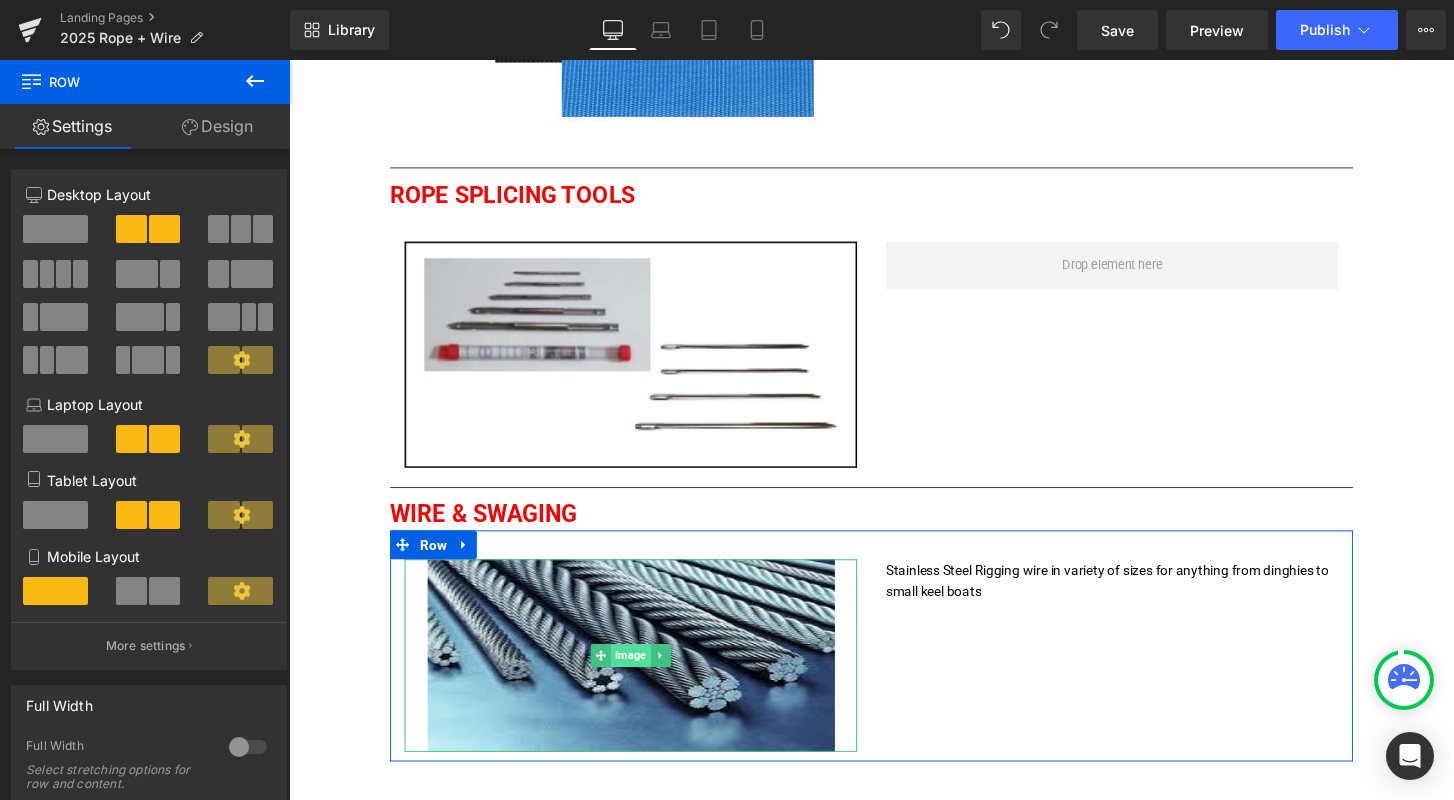 click on "Image" at bounding box center [643, 679] 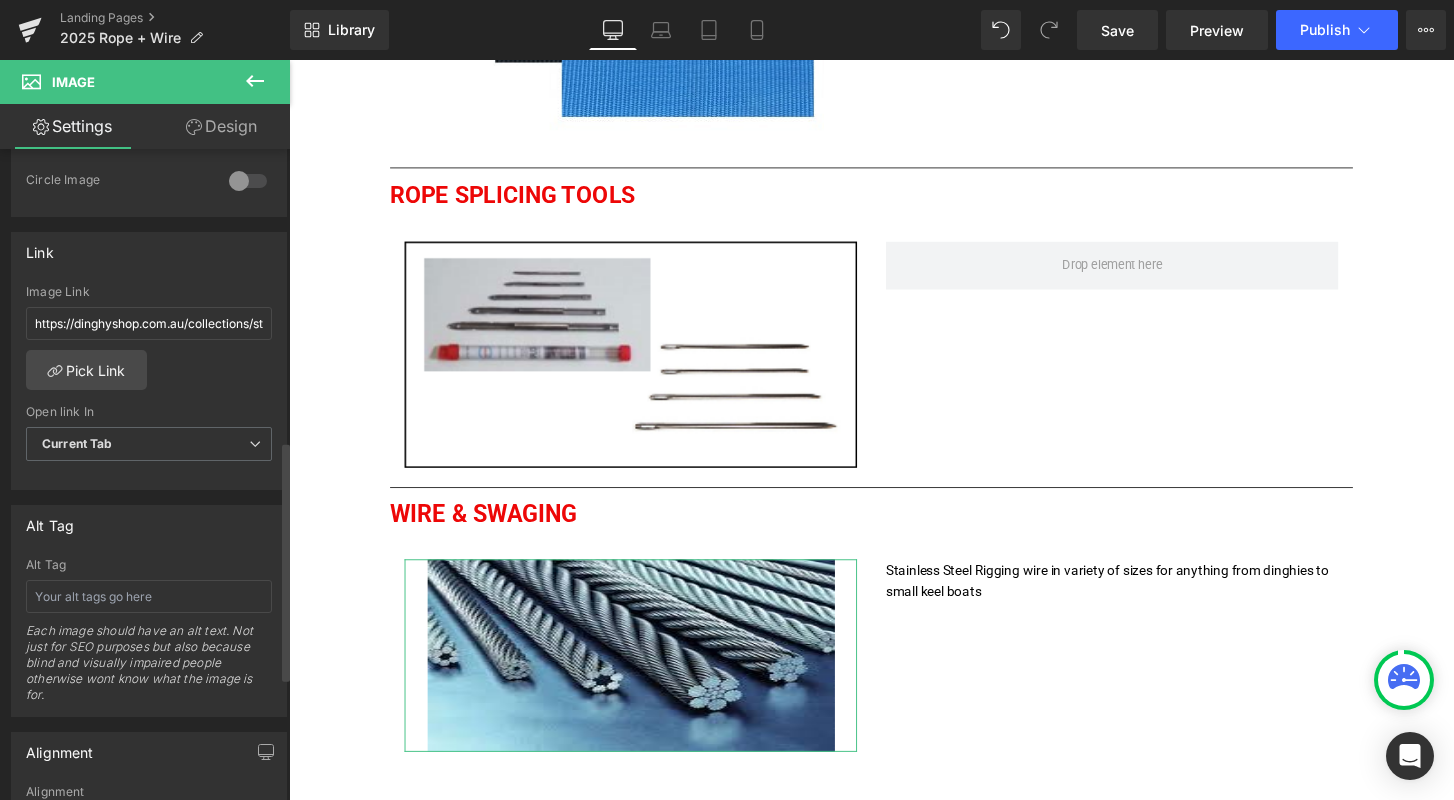 scroll, scrollTop: 791, scrollLeft: 0, axis: vertical 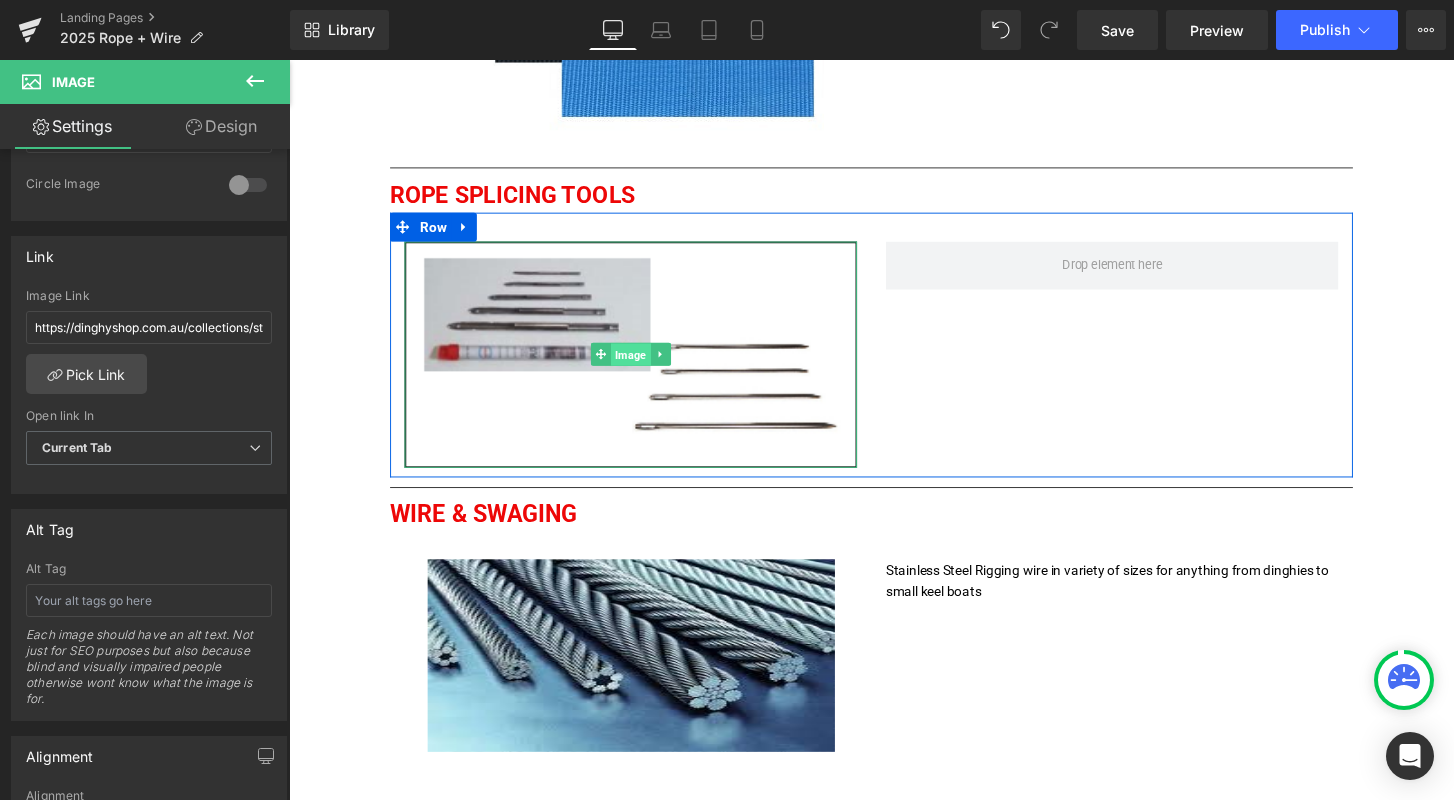 click on "Image" at bounding box center [643, 367] 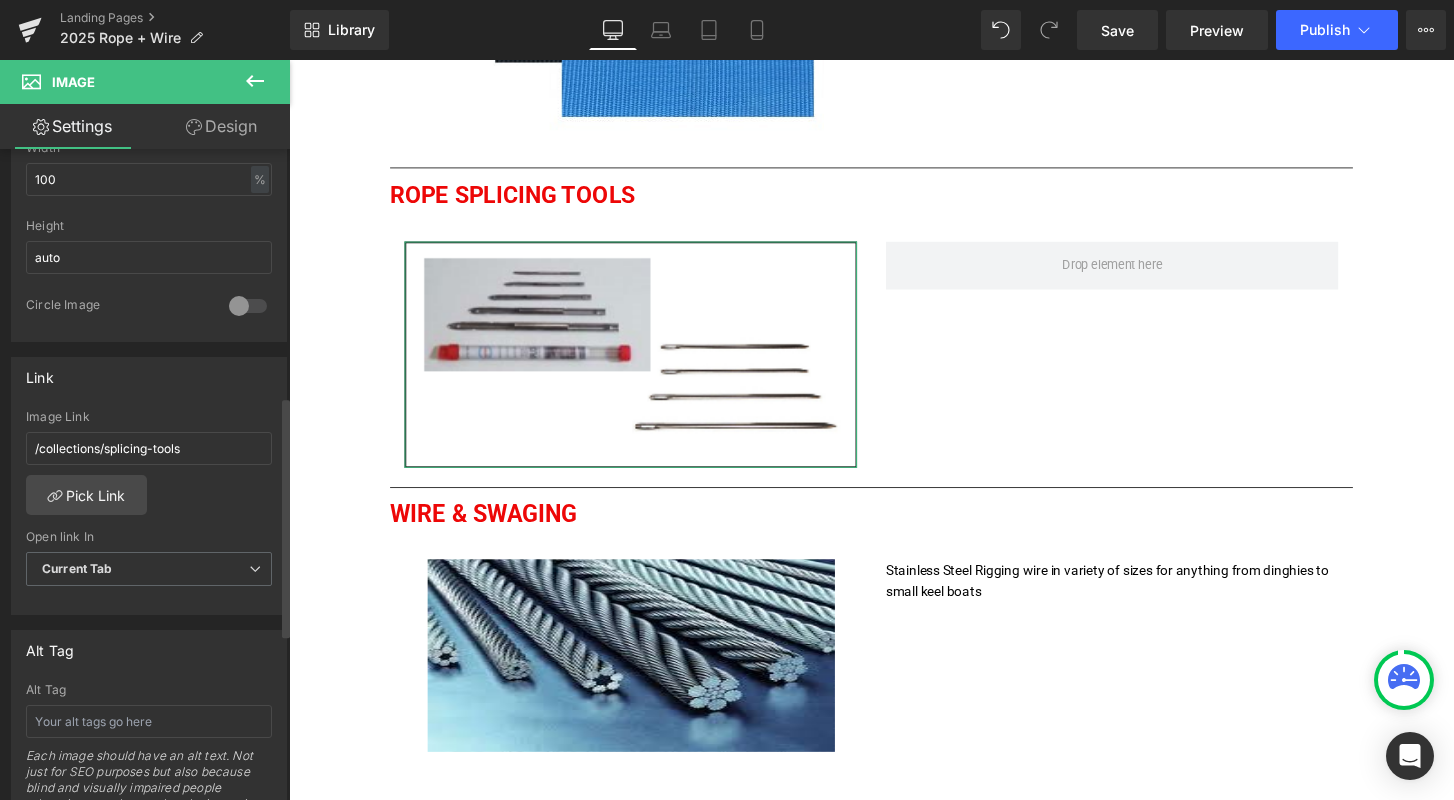 scroll, scrollTop: 667, scrollLeft: 0, axis: vertical 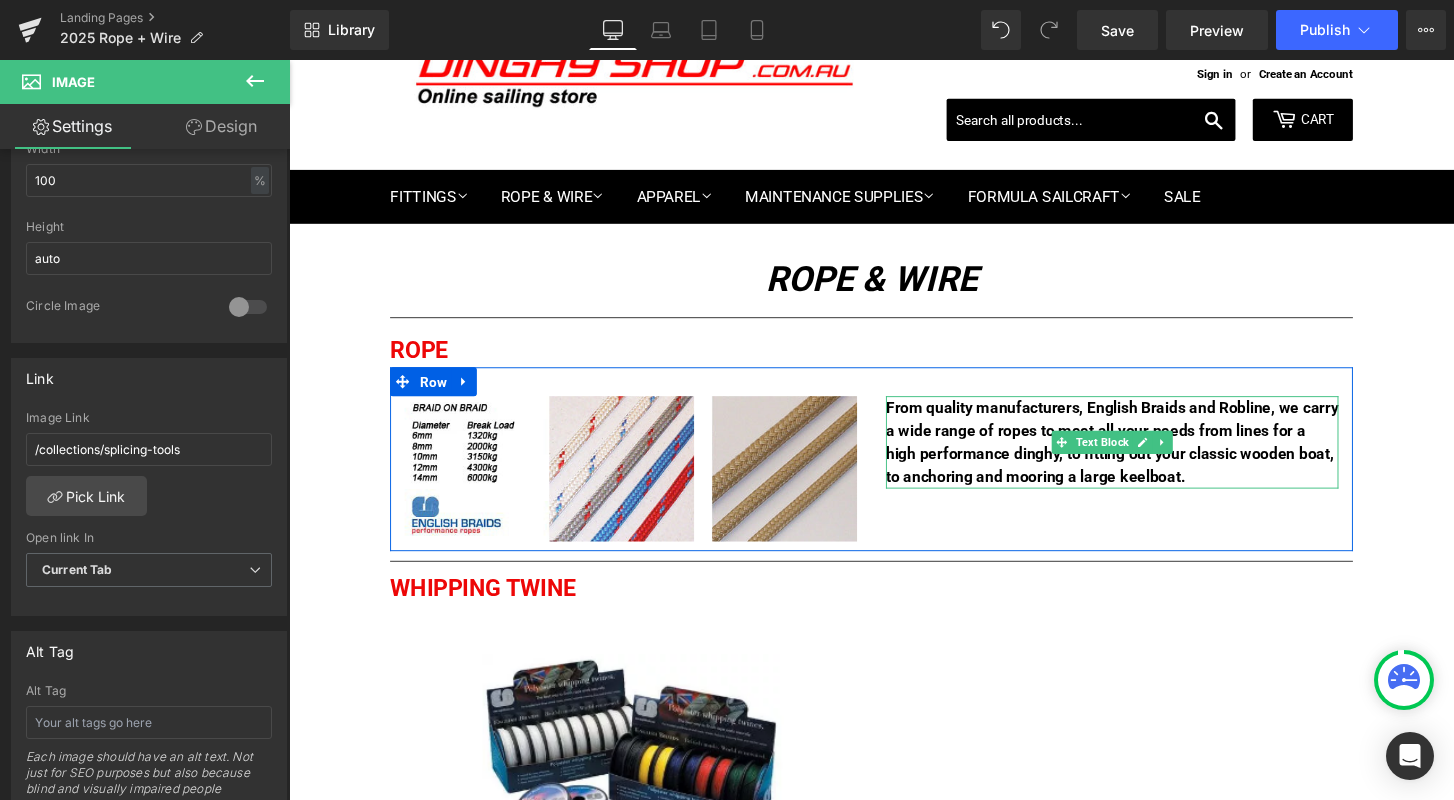 click on "From quality manufacturers, English Braids and Robline, we carry a wide range of ropes to meet all your needs from lines for a high performance dinghy, to fitting out your classic wooden boat, to anchoring and mooring a large keelboat." at bounding box center (1144, 456) 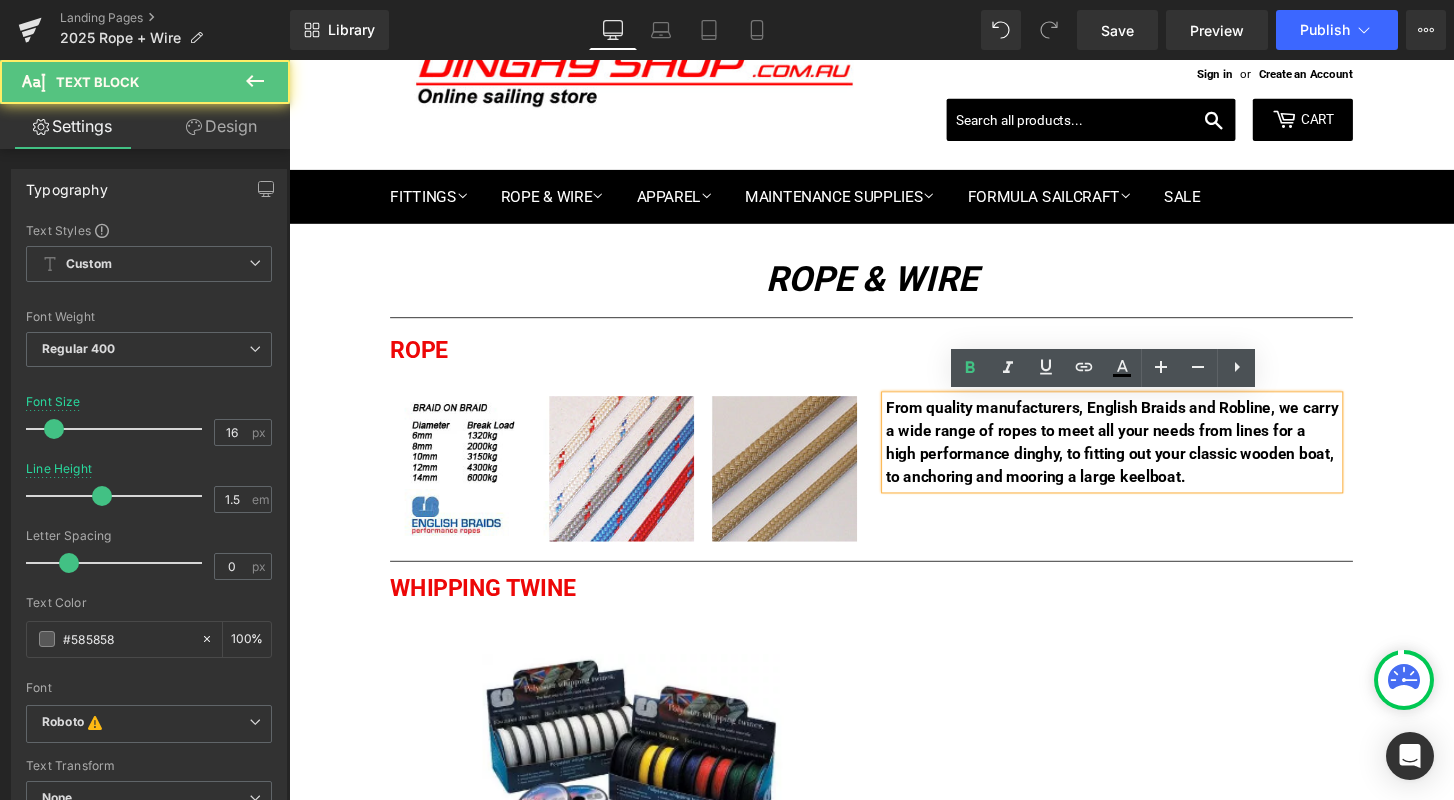 click on "From quality manufacturers, English Braids and Robline, we carry a wide range of ropes to meet all your needs from lines for a high performance dinghy, to fitting out your classic wooden boat, to anchoring and mooring a large keelboat." at bounding box center (1144, 456) 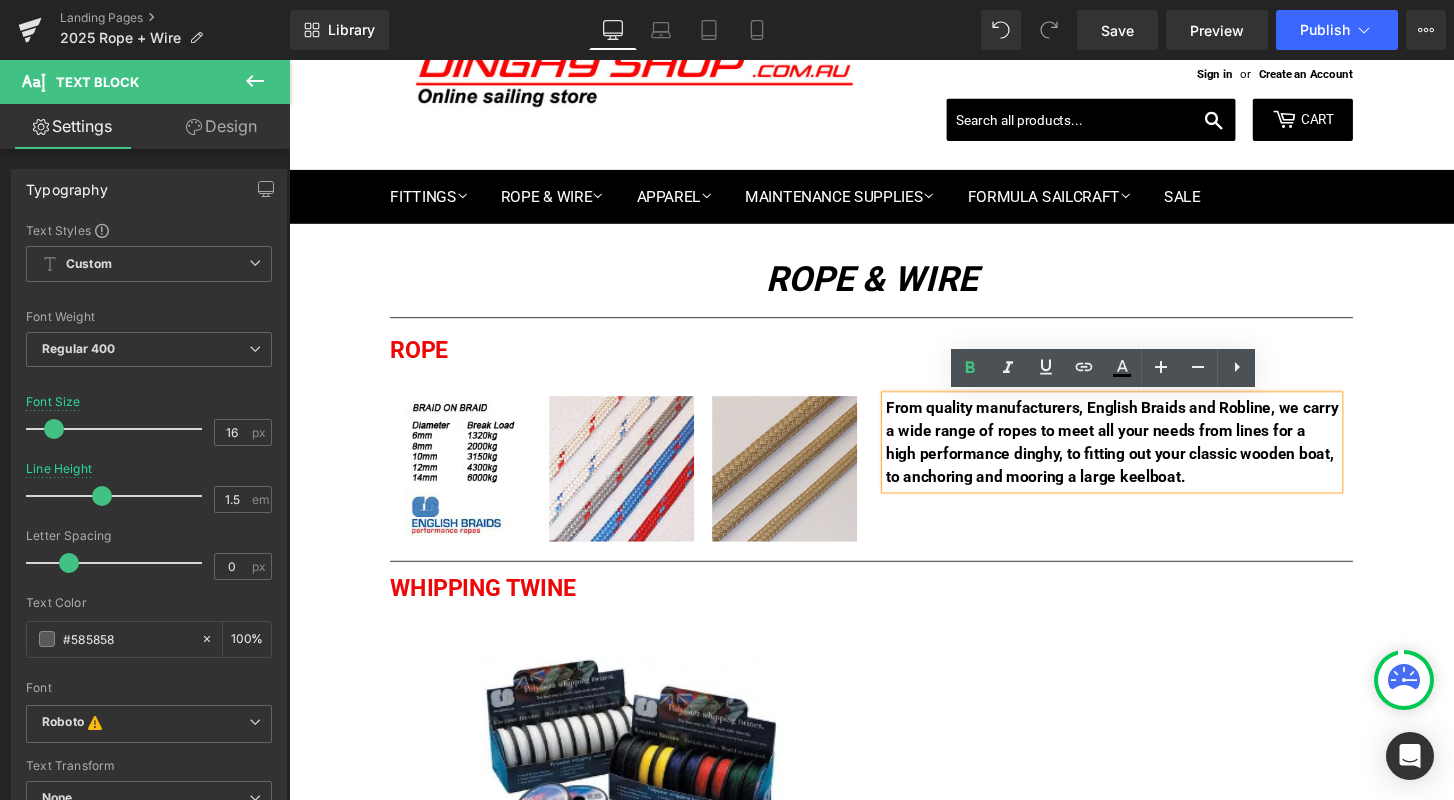 click on "From quality manufacturers, English Braids and Robline, we carry a wide range of ropes to meet all your needs from lines for a high performance dinghy, to fitting out your classic wooden boat, to anchoring and mooring a large keelboat." at bounding box center (1144, 456) 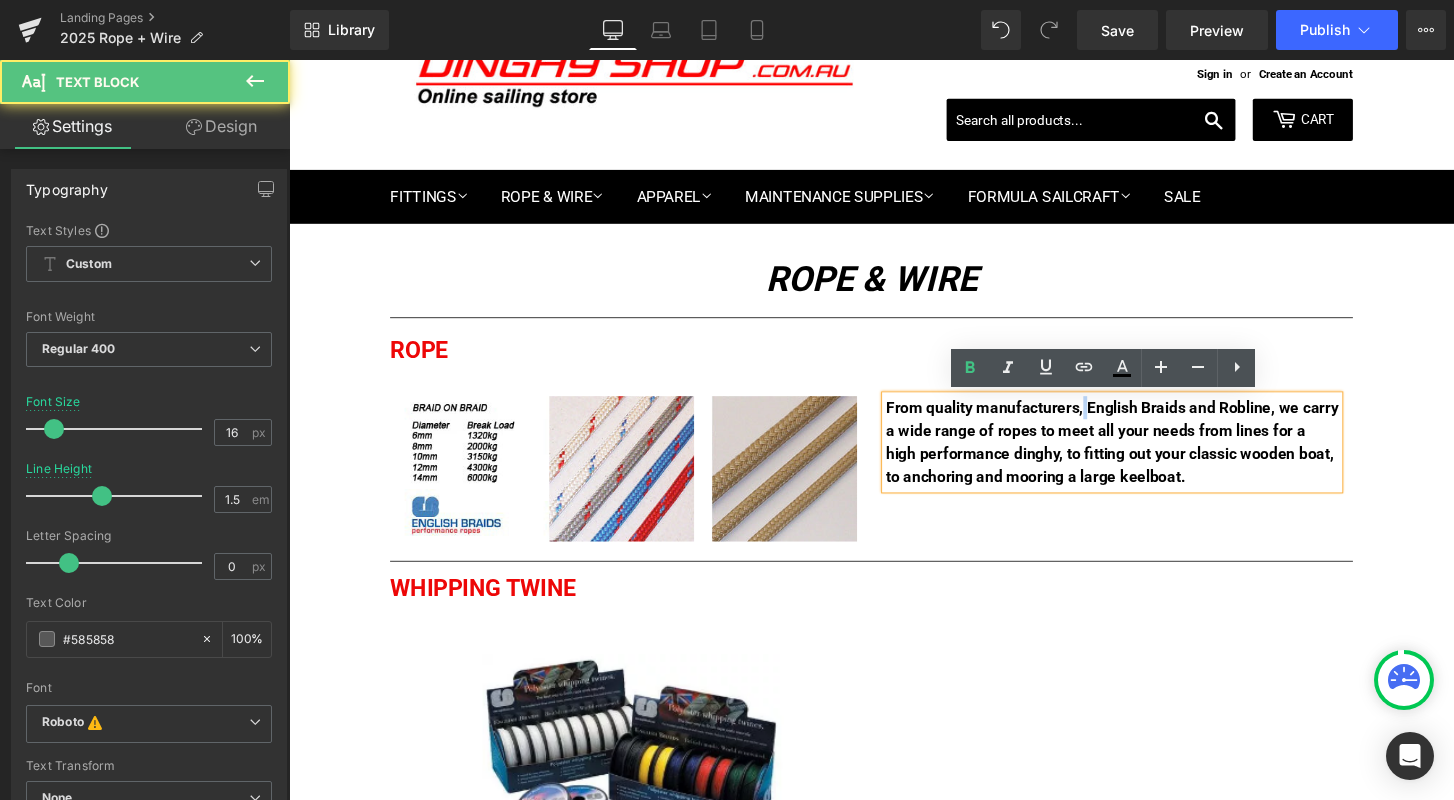 click on "From quality manufacturers, English Braids and Robline, we carry a wide range of ropes to meet all your needs from lines for a high performance dinghy, to fitting out your classic wooden boat, to anchoring and mooring a large keelboat." at bounding box center [1144, 456] 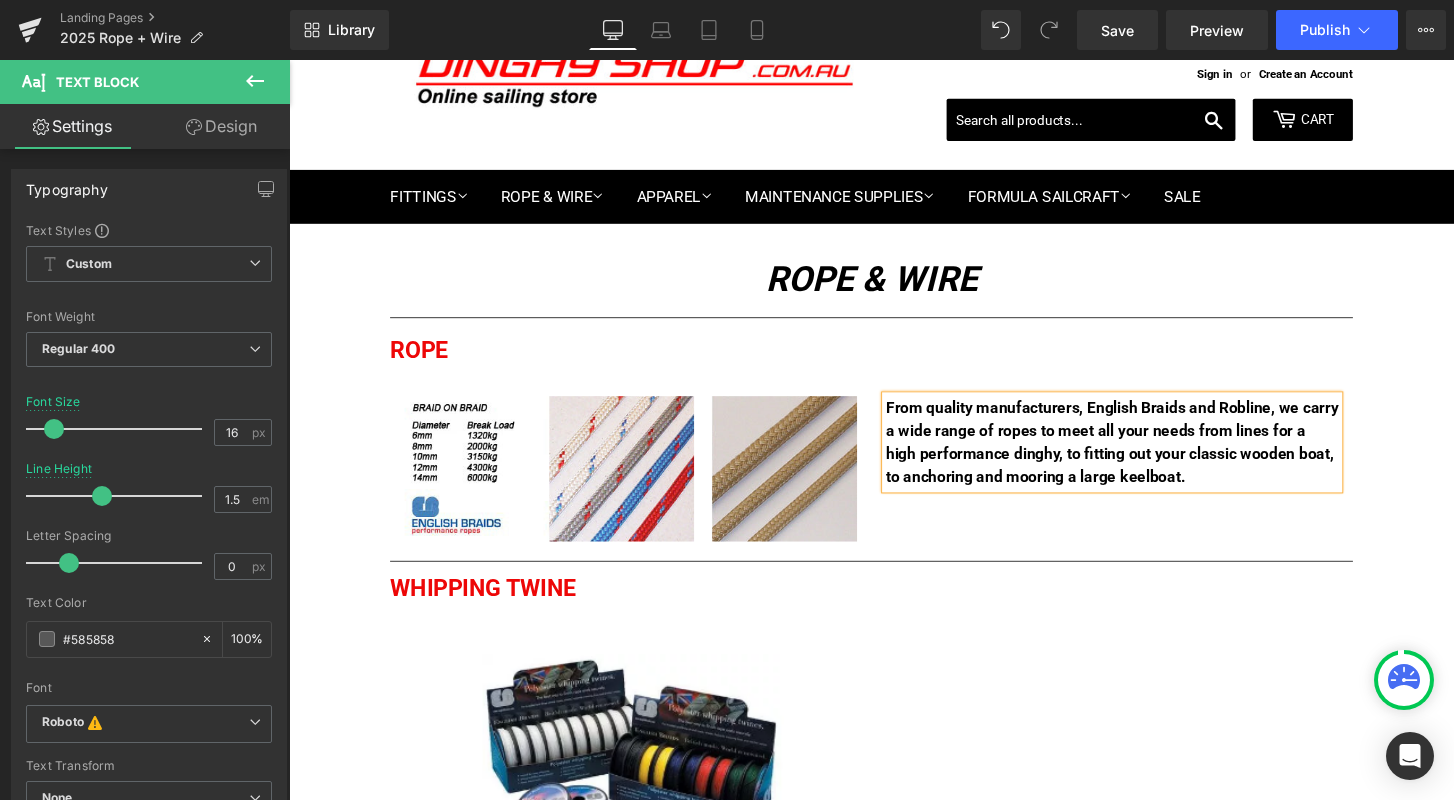 type 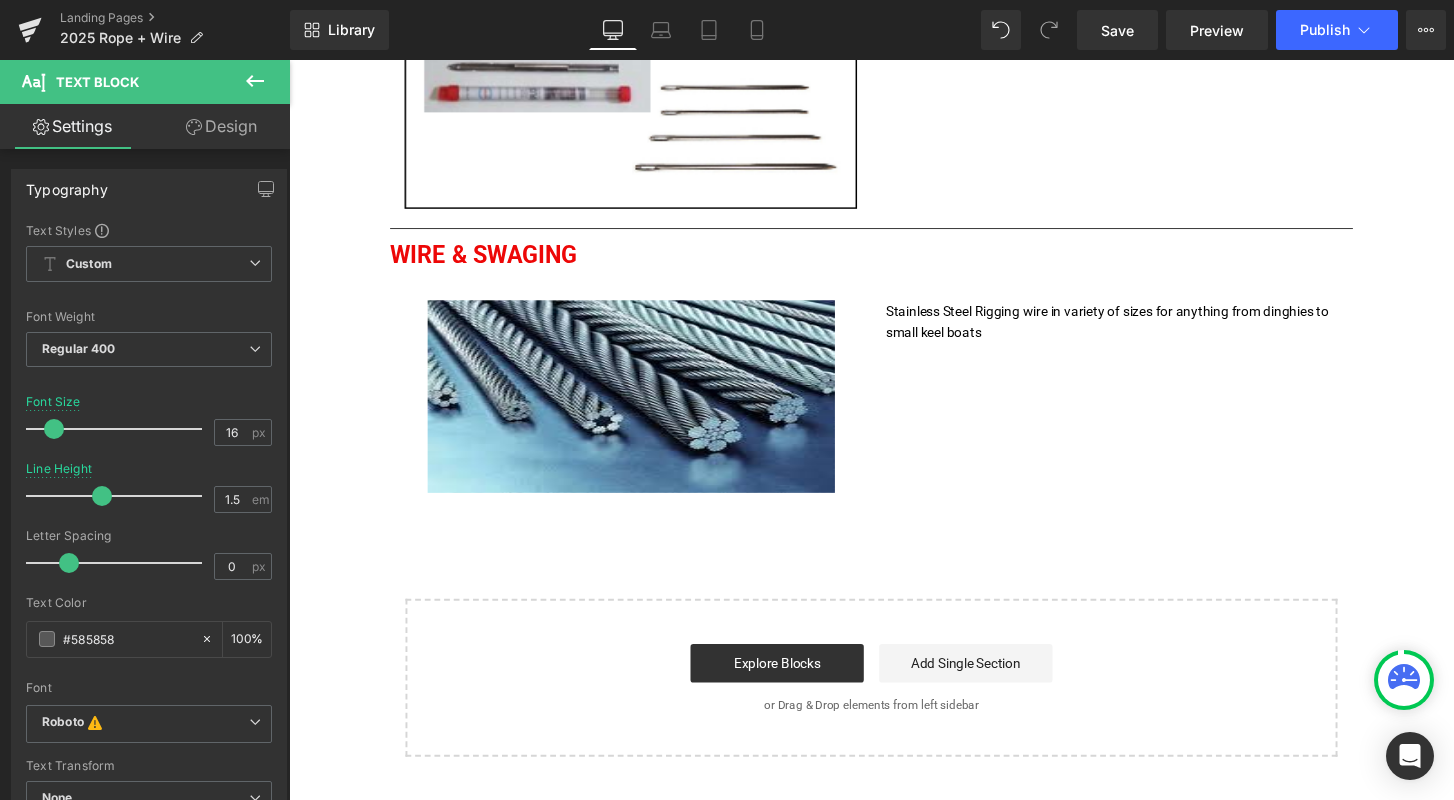 scroll, scrollTop: 1795, scrollLeft: 0, axis: vertical 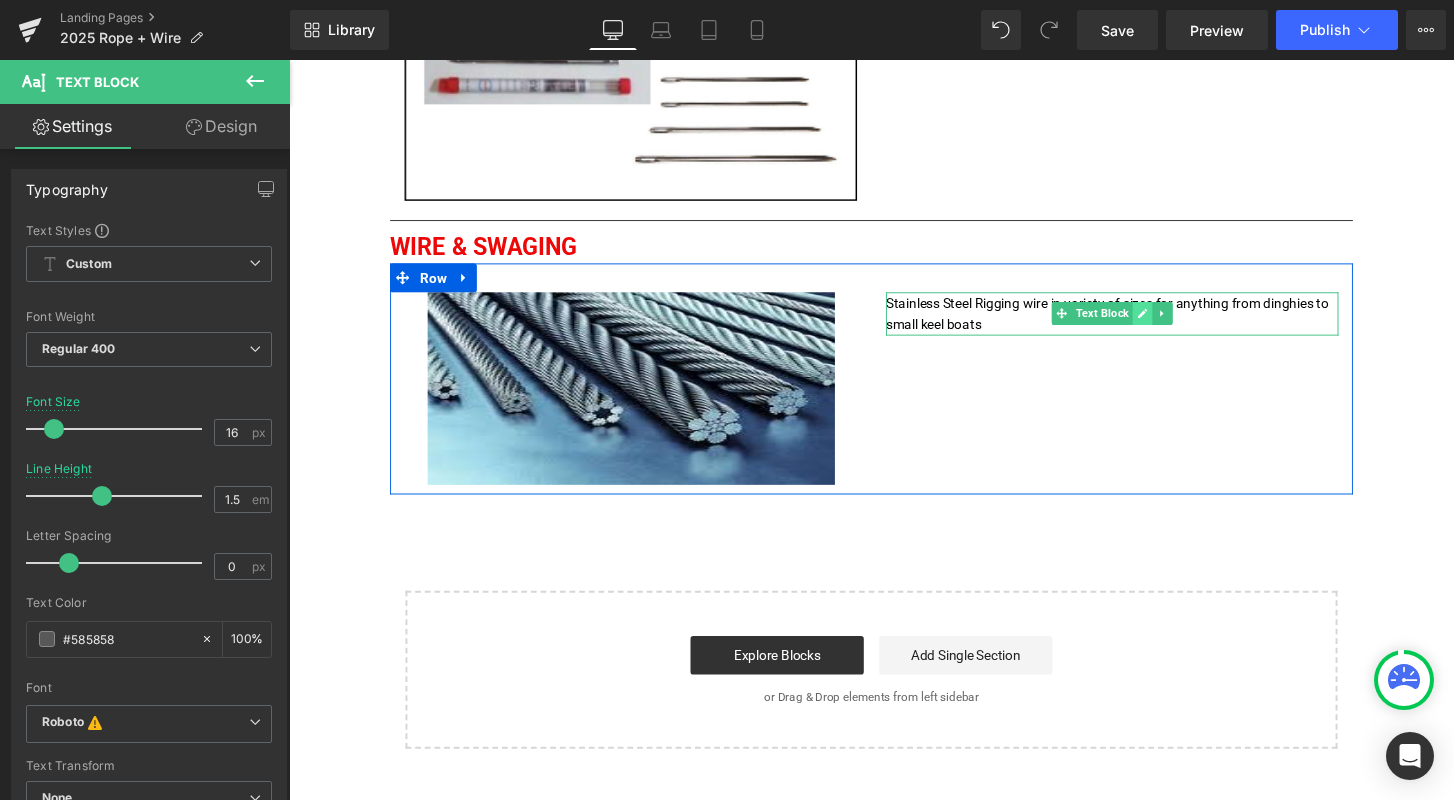 click 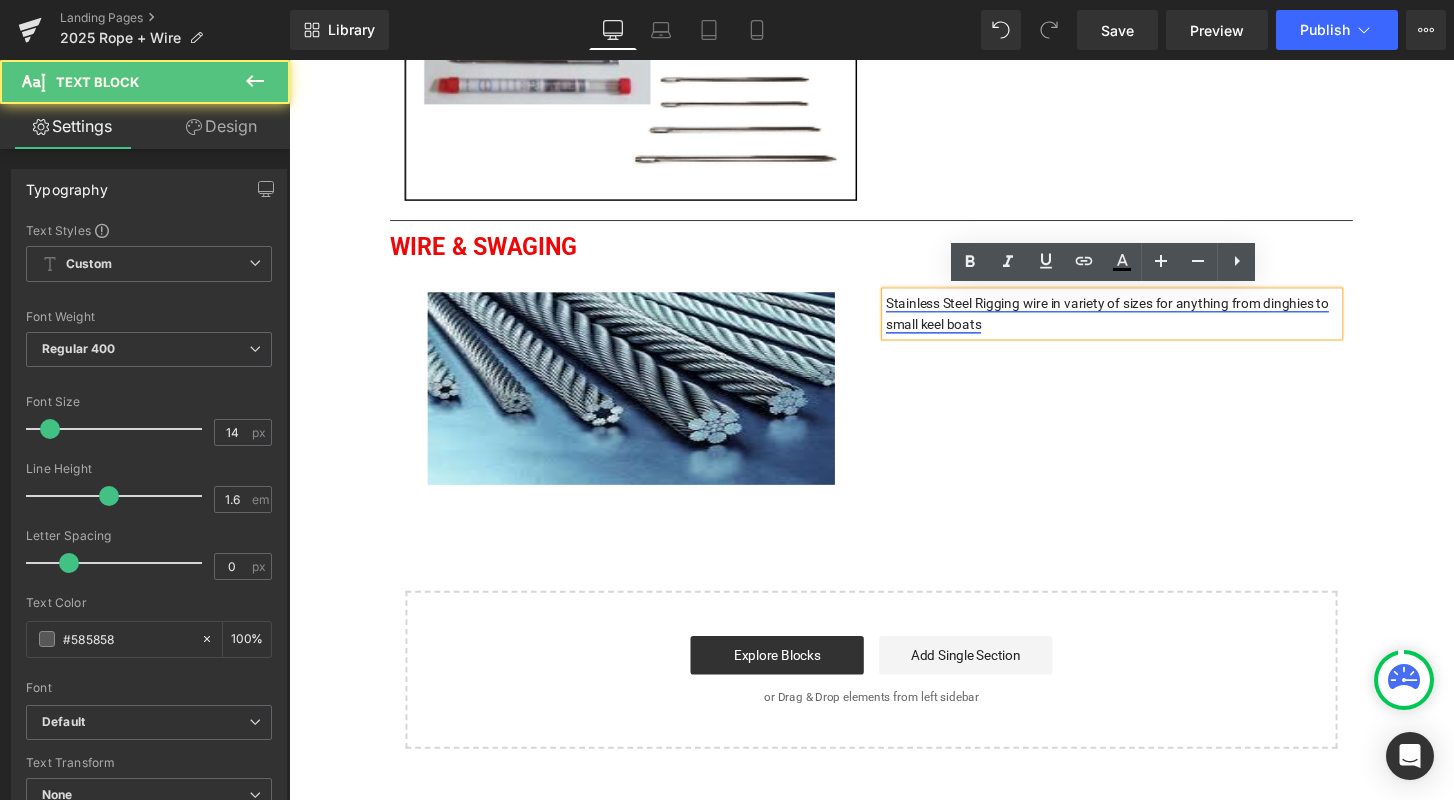 click on "Stainless Steel Rigging wire in variety of sizes for anything from dinghies to small keel boats" at bounding box center (1139, 323) 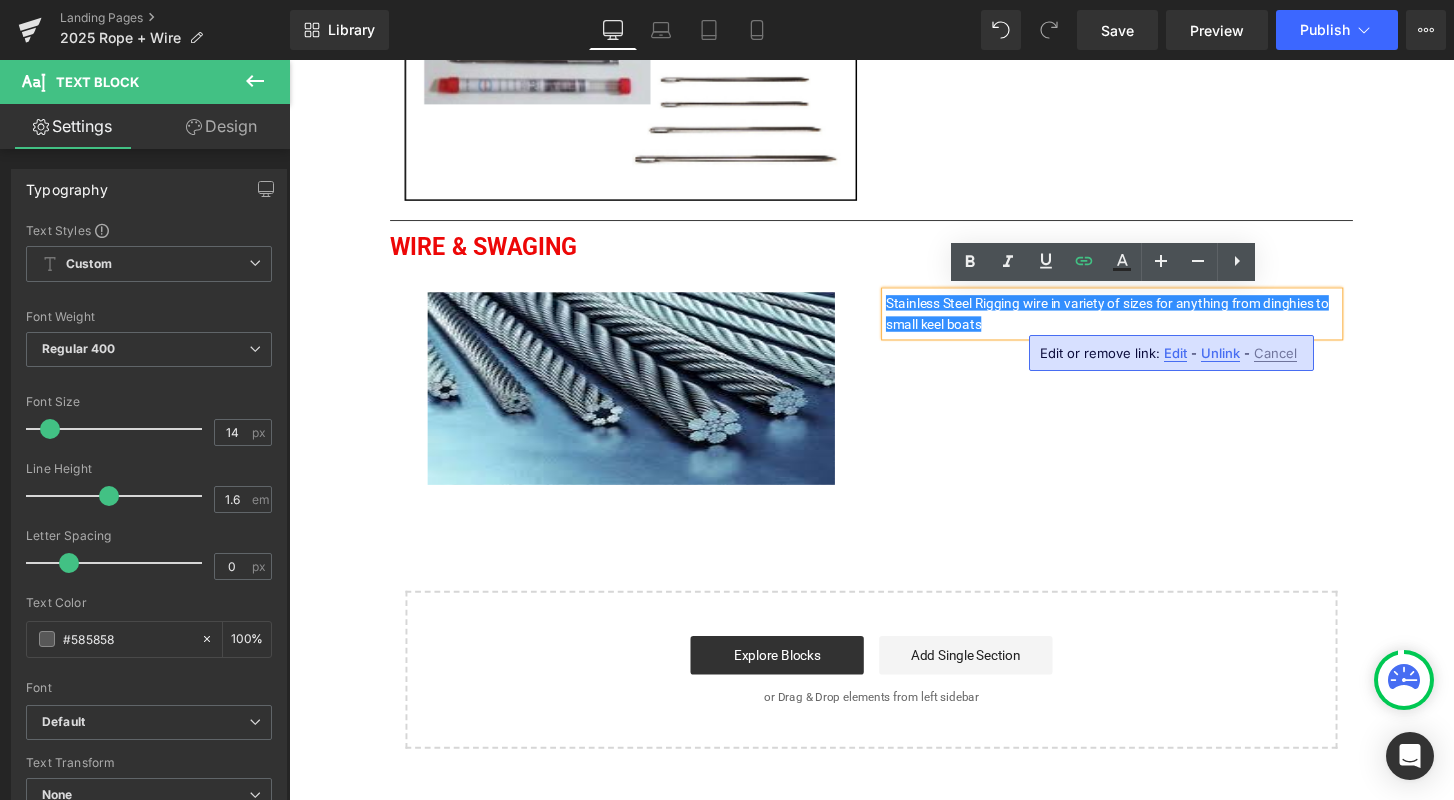 click on "Stainless Steel Rigging wire in variety of sizes for anything from dinghies to small keel boats" at bounding box center (1144, 323) 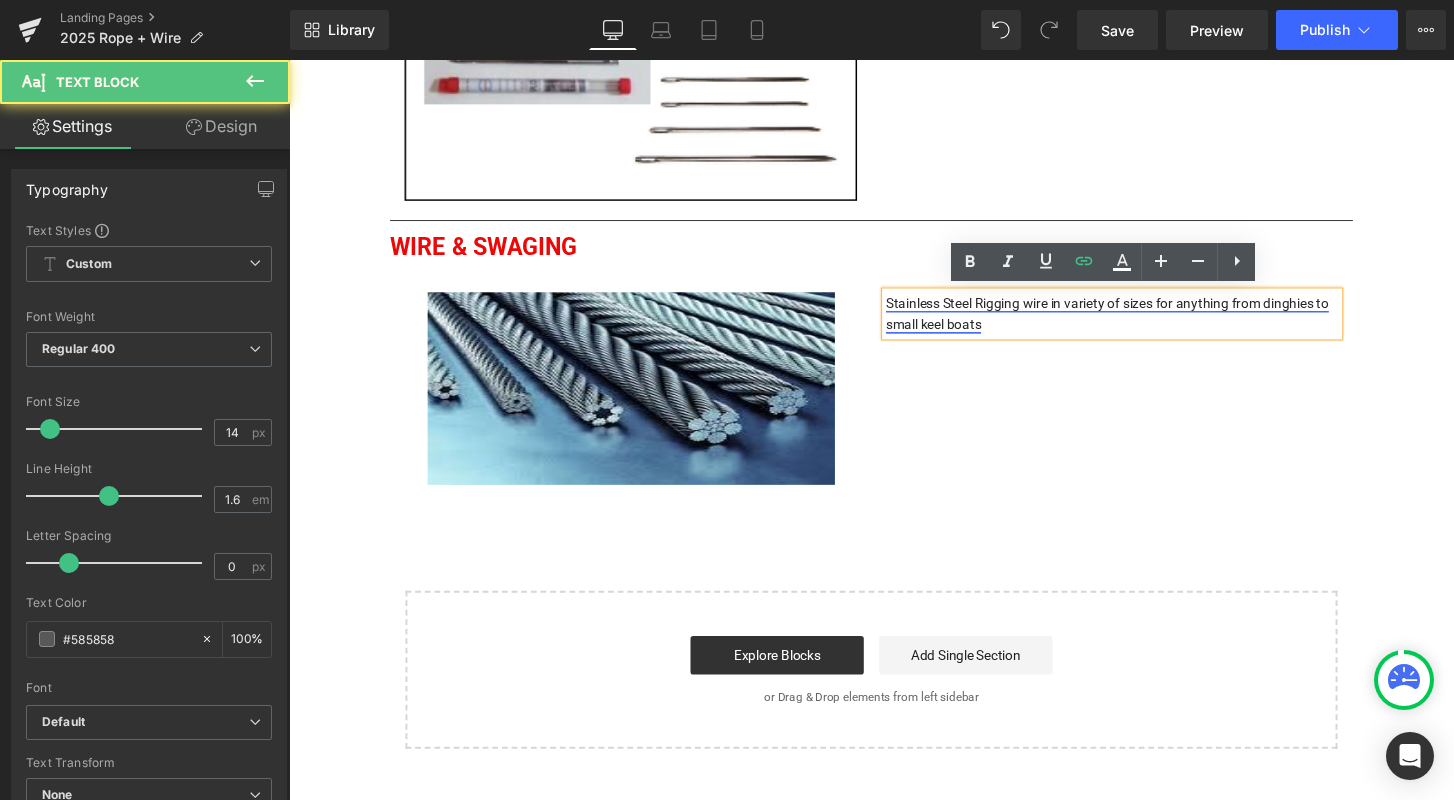 click on "Stainless Steel Rigging wire in variety of sizes for anything from dinghies to small keel boats" at bounding box center (1139, 323) 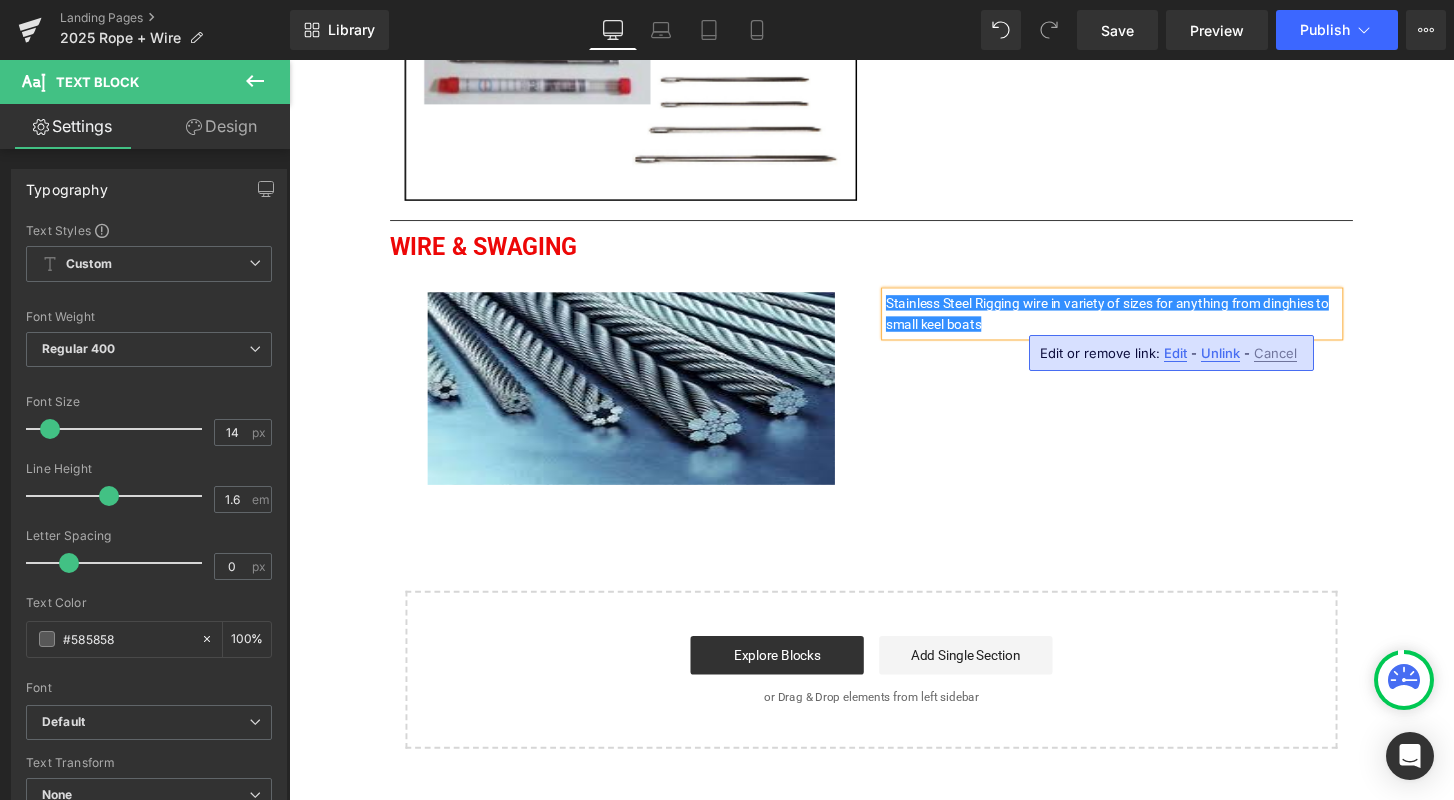 type 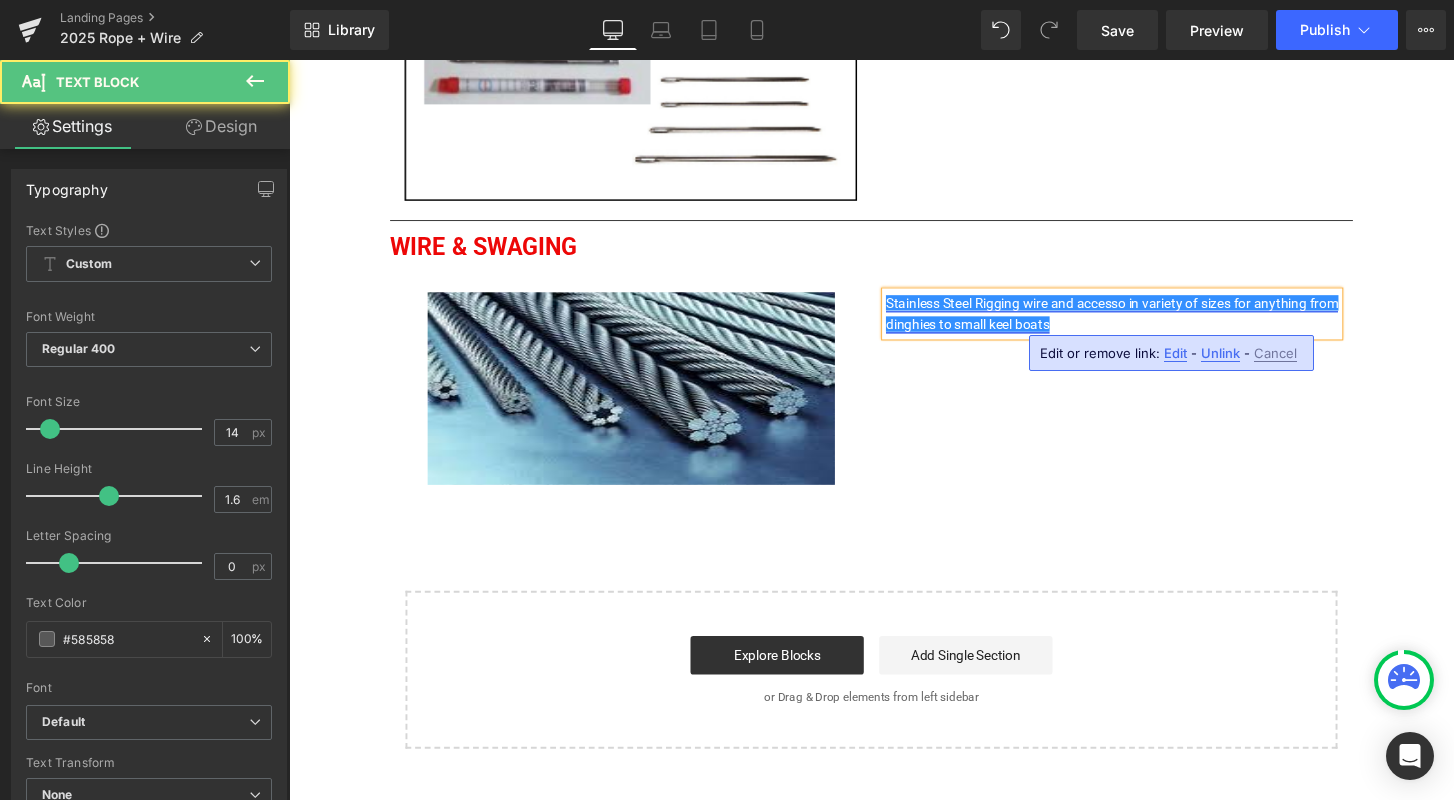 click on "Stainless Steel Rigging wire and accesso in variety of sizes for anything from dinghies to small keel boats" at bounding box center [1144, 323] 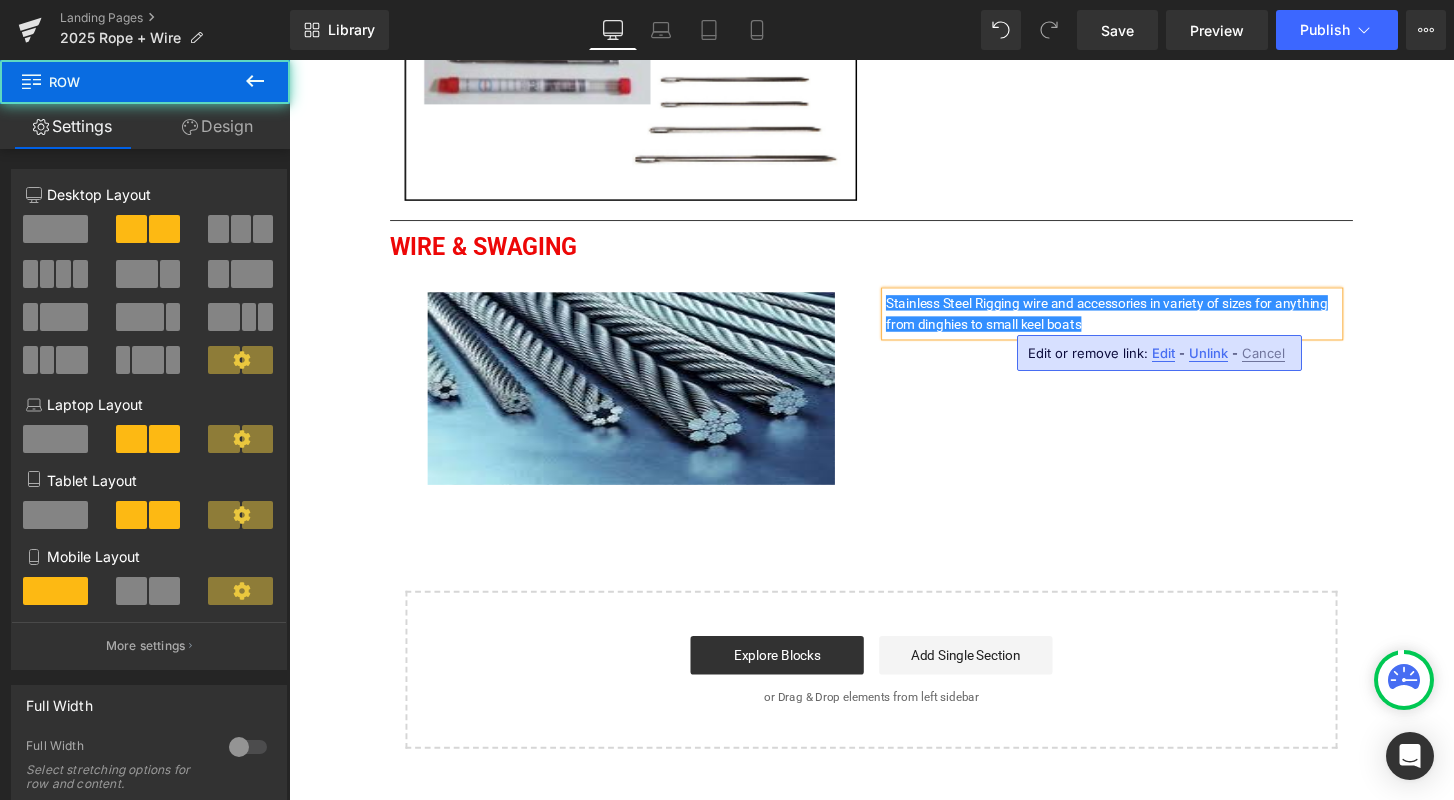 click on "Image         Stainless Steel Rigging wire and accessories in variety of sizes for anything from dinghies to small keel boats Text Block         Row" at bounding box center [894, 391] 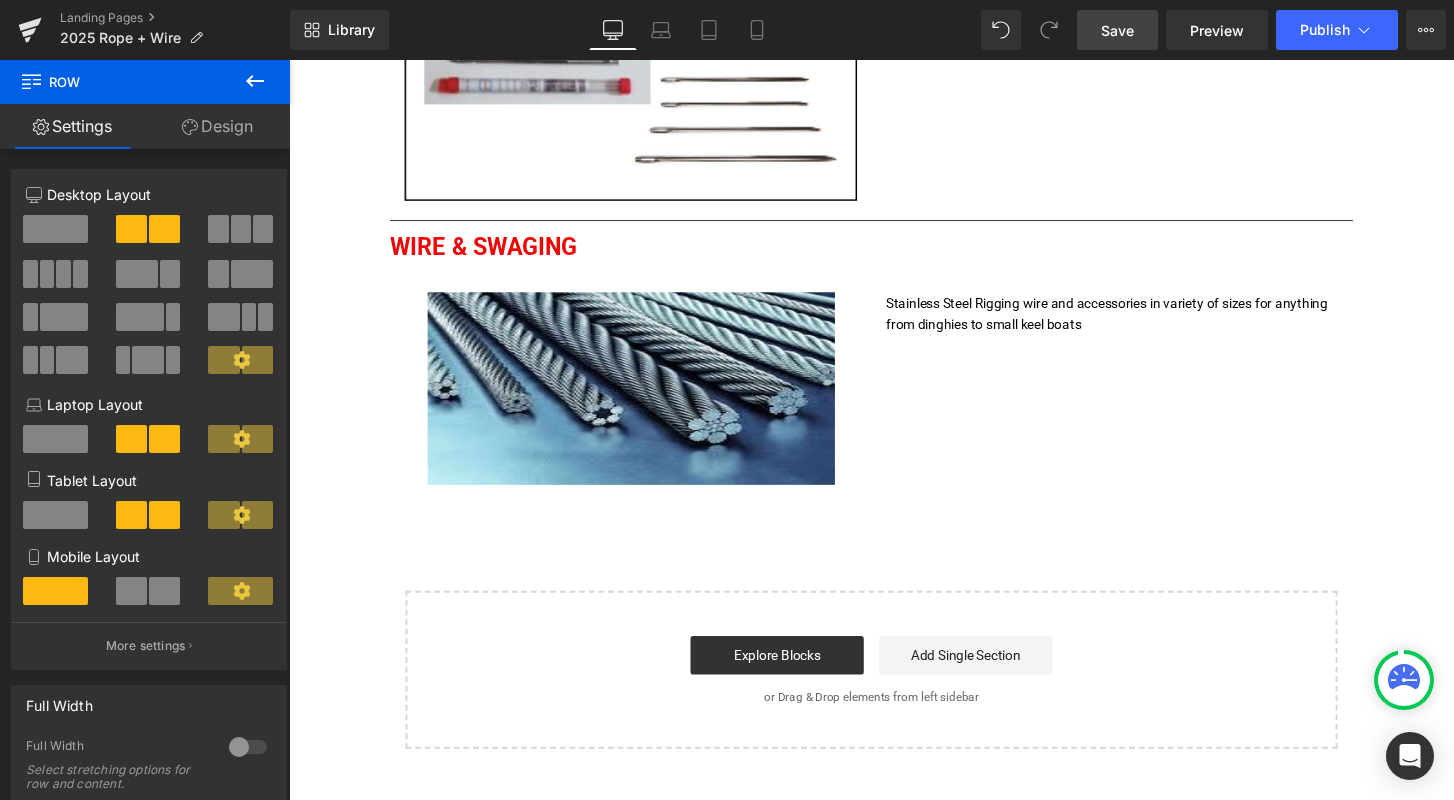 click on "Save" at bounding box center (1117, 30) 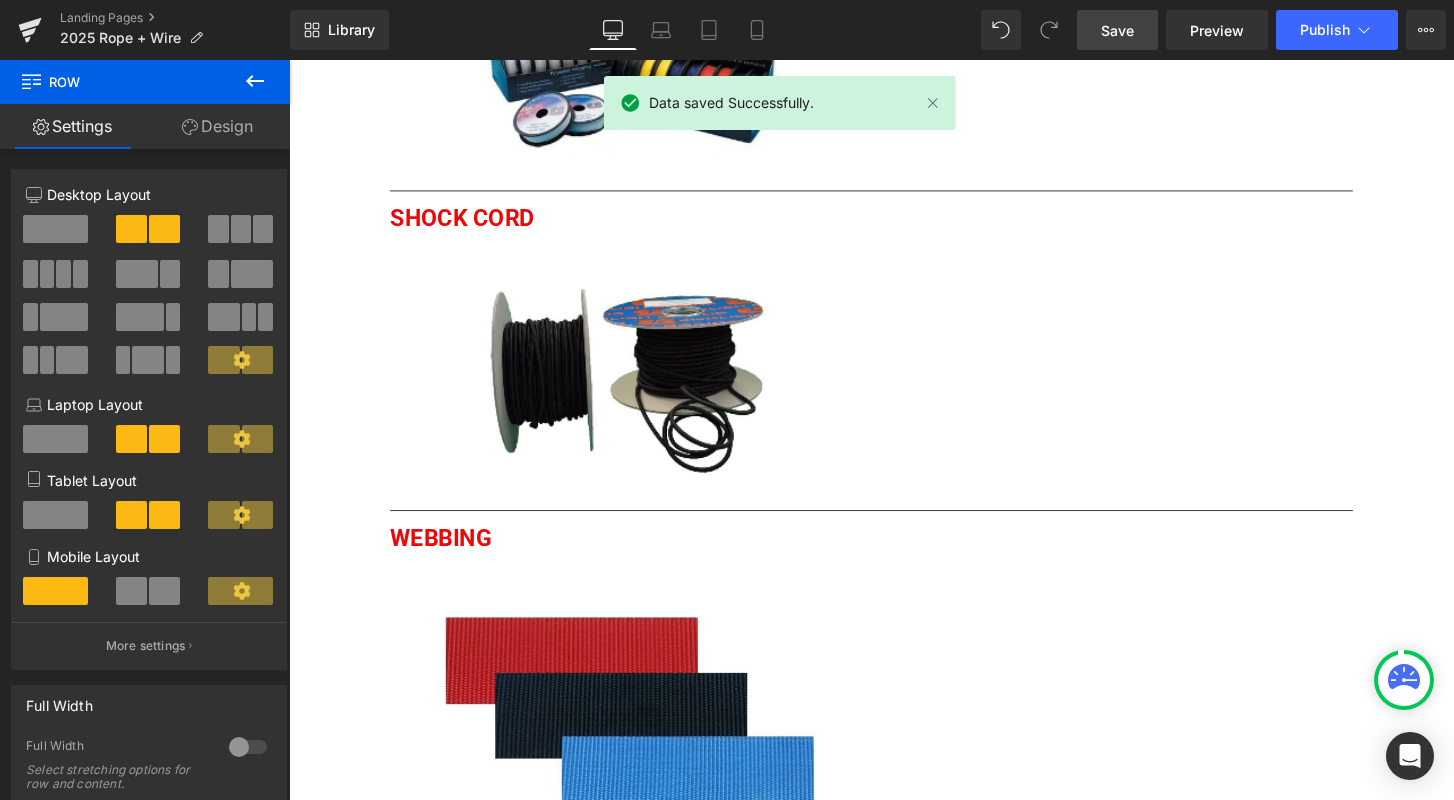 scroll, scrollTop: 1164, scrollLeft: 0, axis: vertical 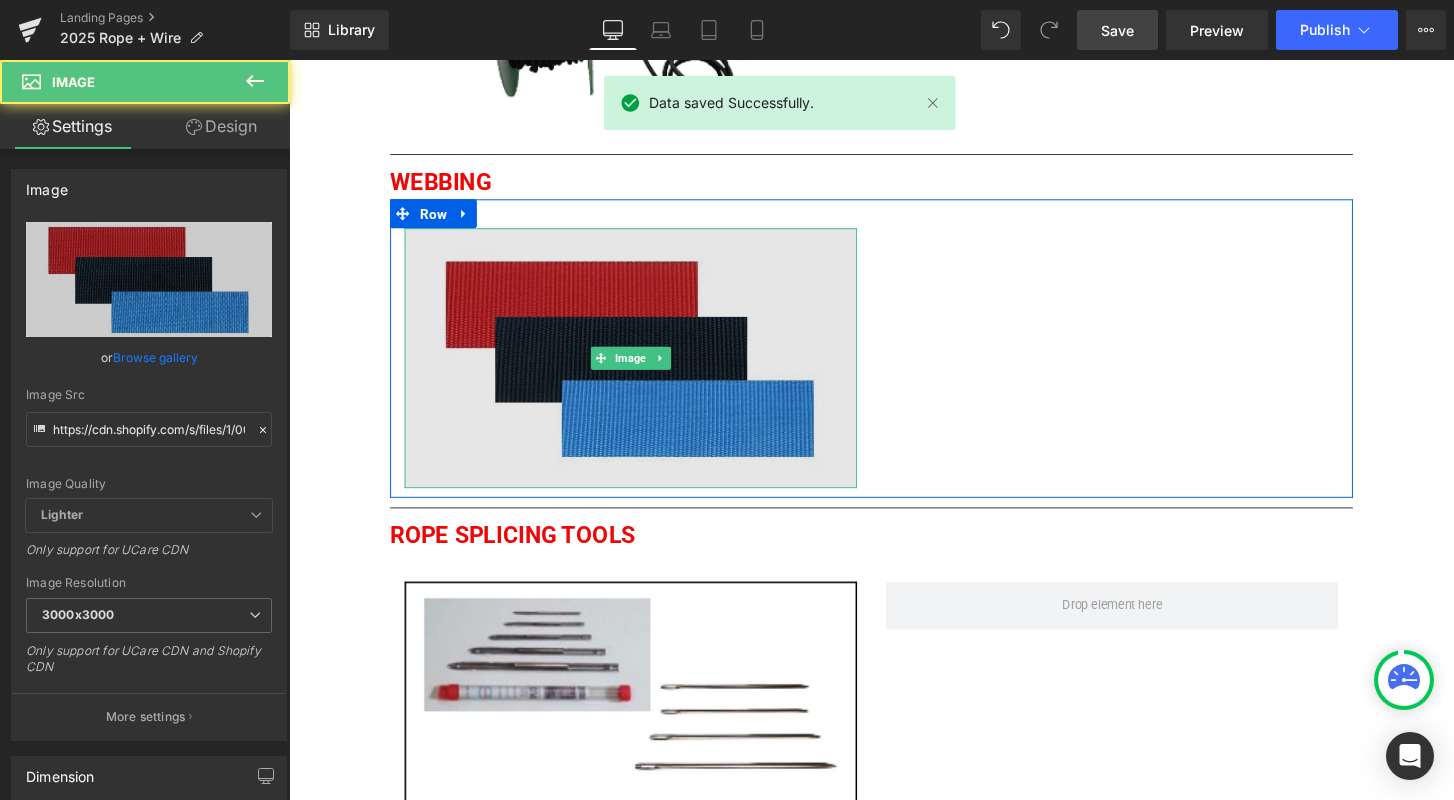 click at bounding box center [644, 370] 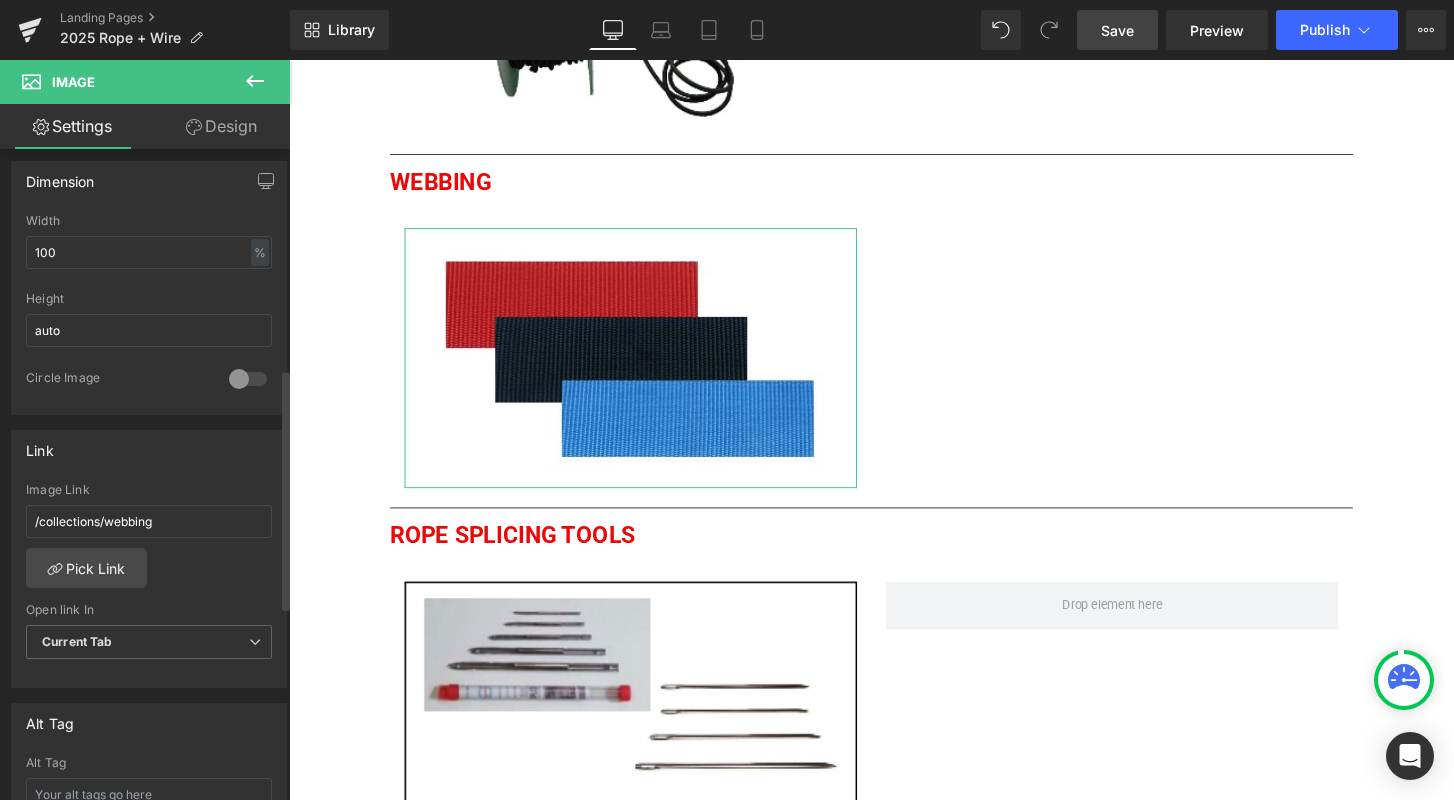 scroll, scrollTop: 602, scrollLeft: 0, axis: vertical 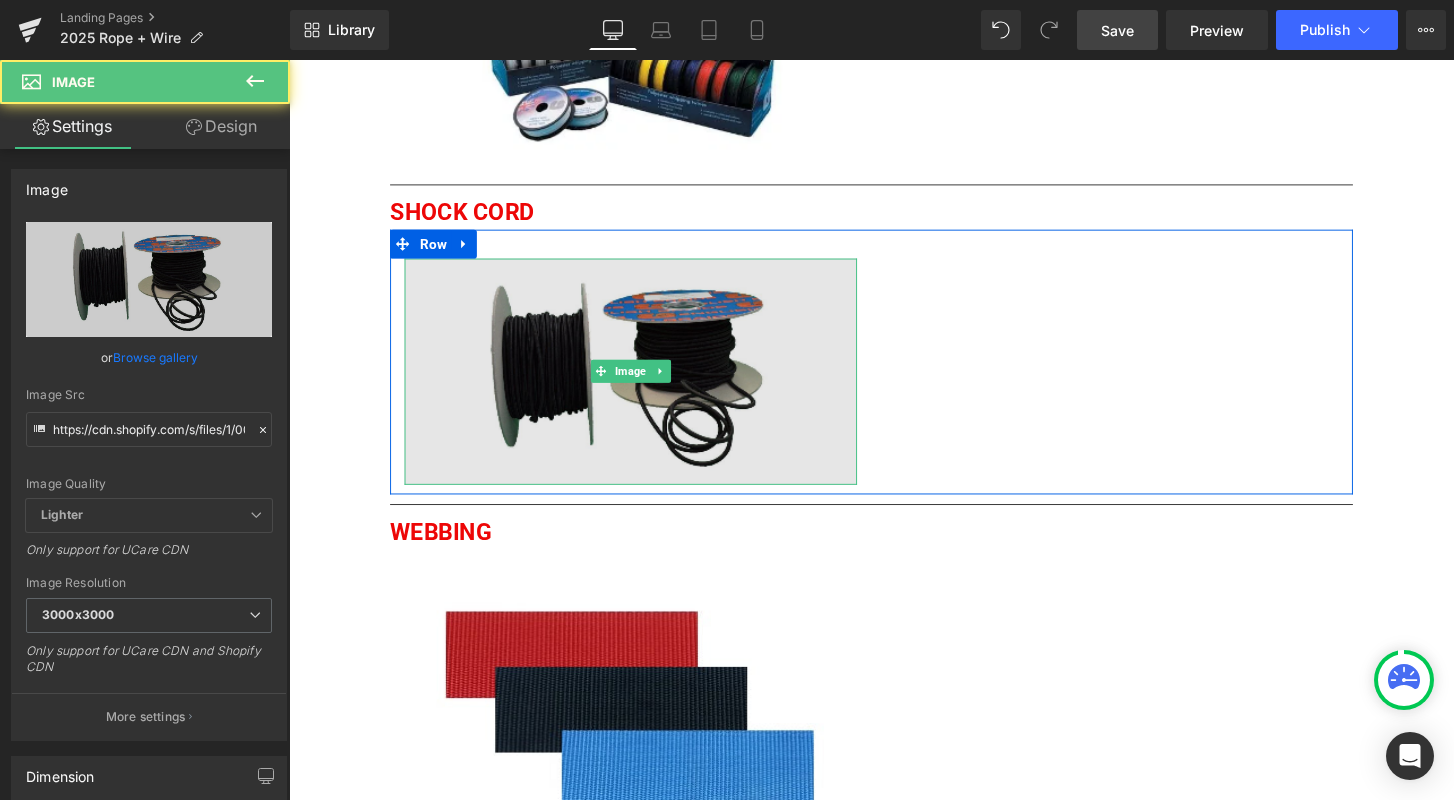 click on "Image" at bounding box center [644, 383] 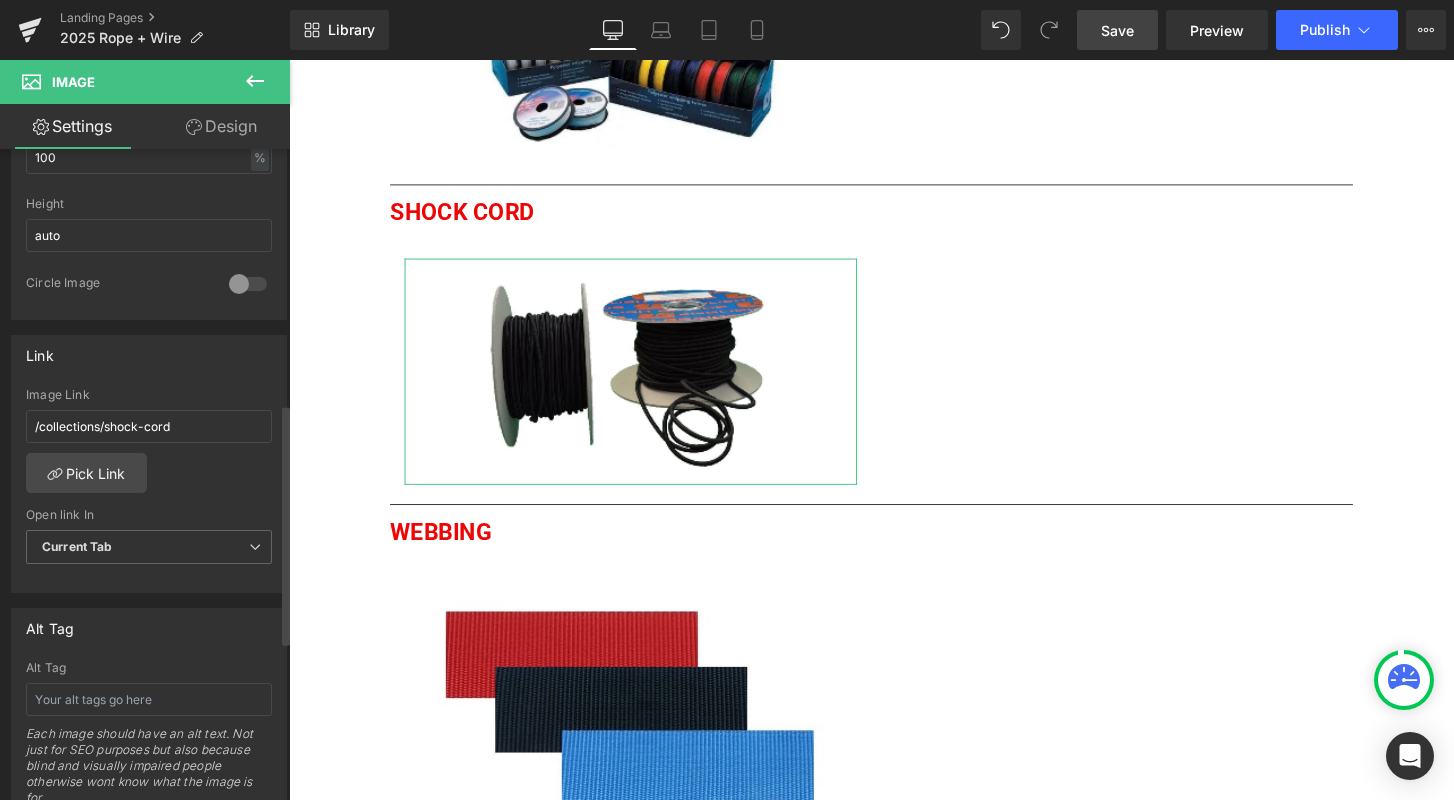 scroll, scrollTop: 698, scrollLeft: 0, axis: vertical 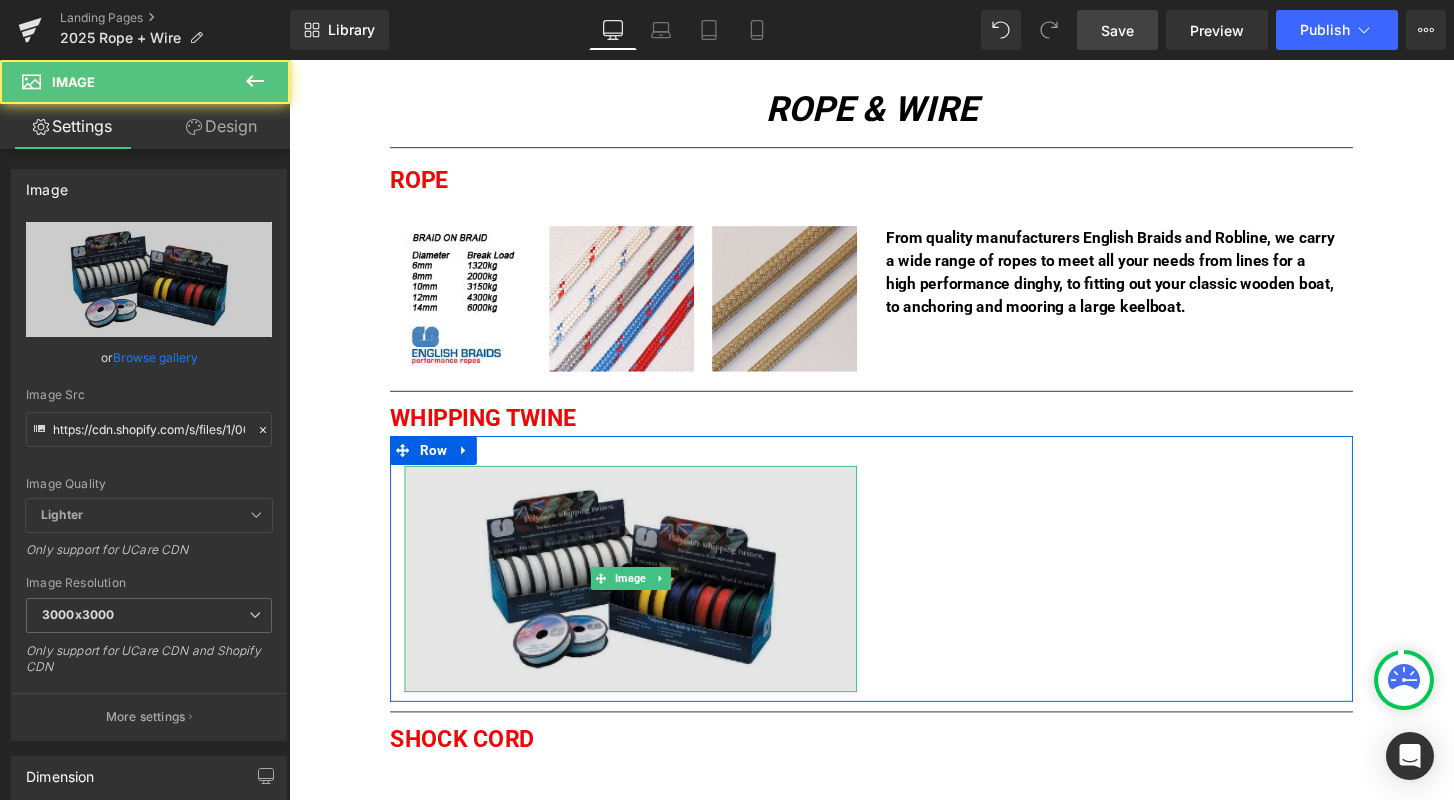 click on "Image" at bounding box center [644, 599] 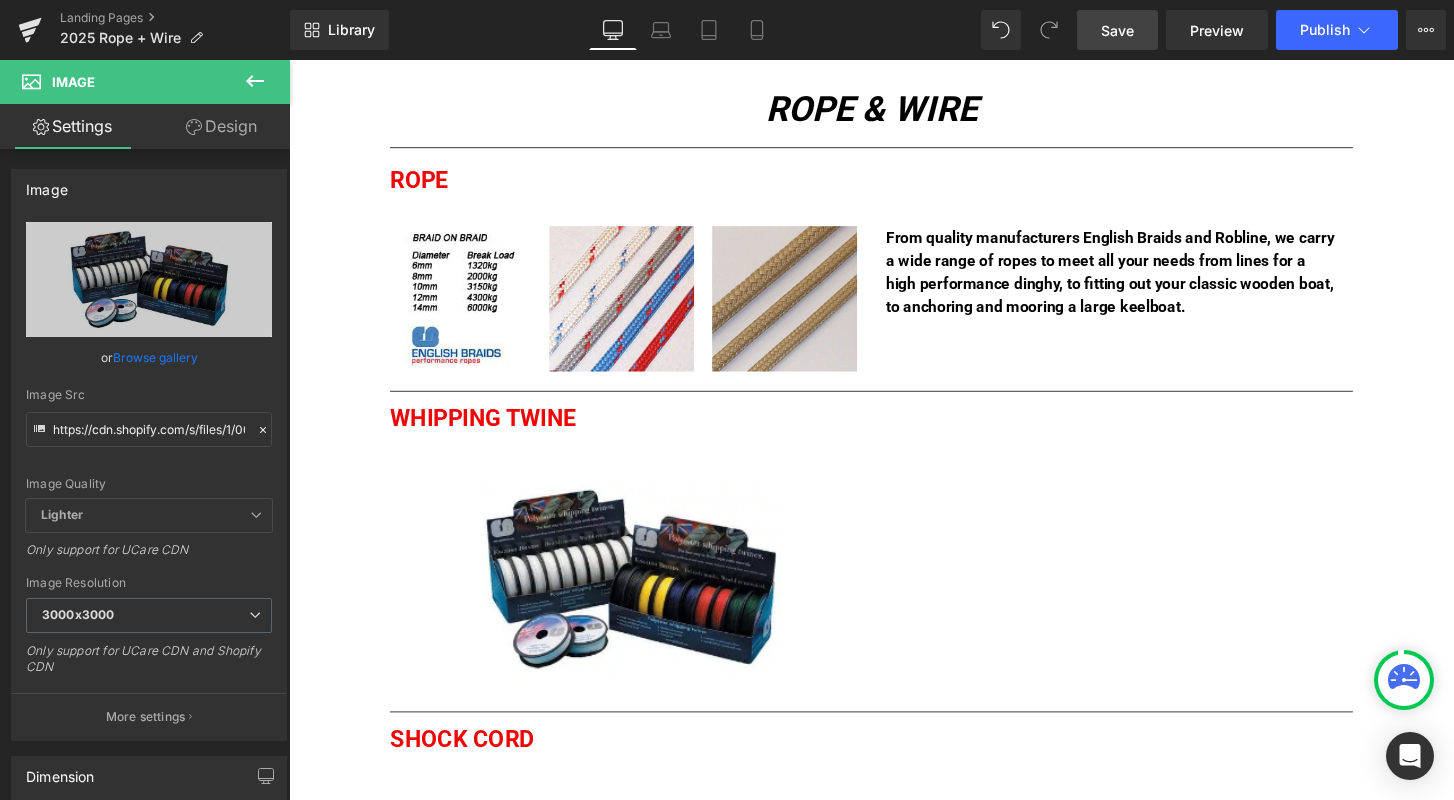 scroll, scrollTop: 0, scrollLeft: 0, axis: both 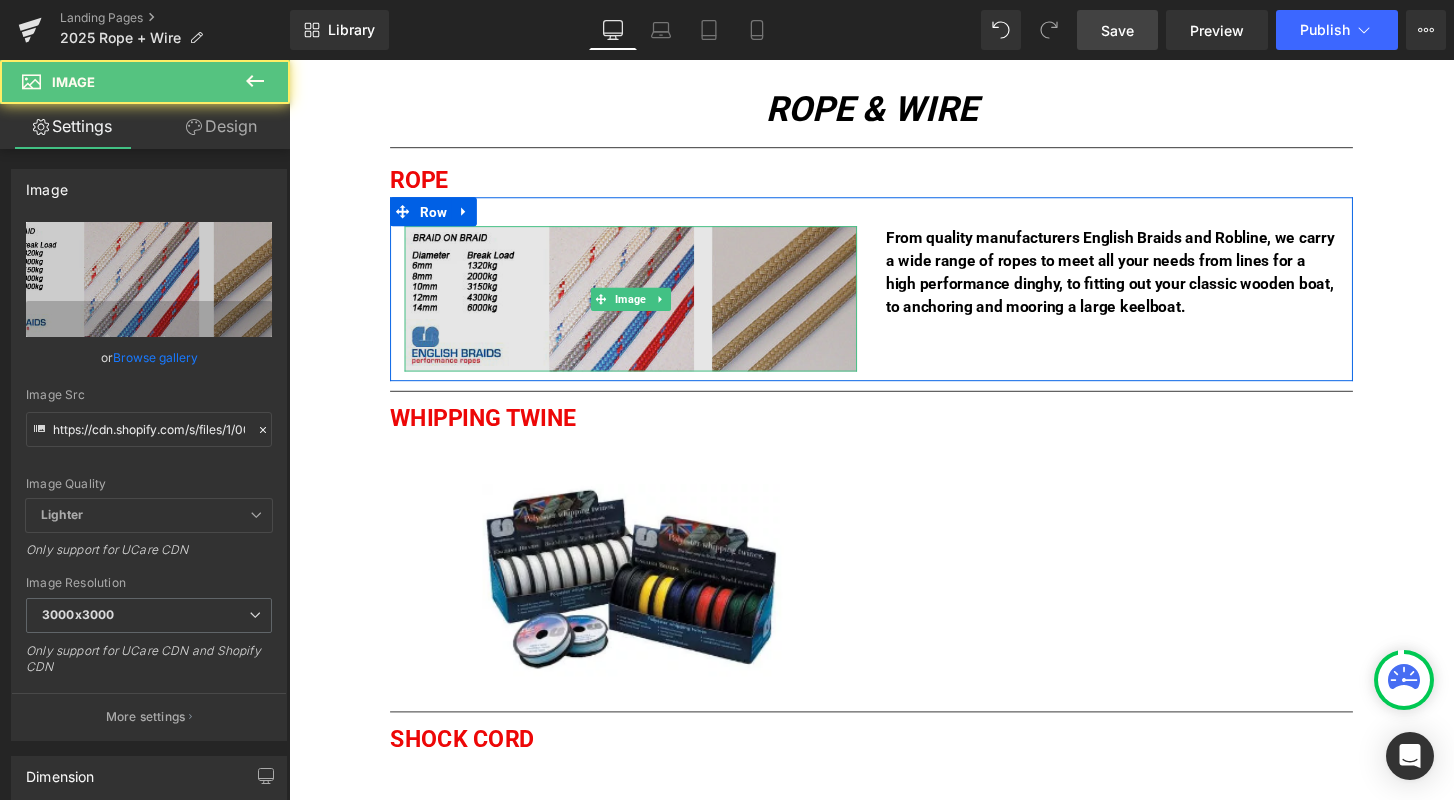 click at bounding box center [644, 308] 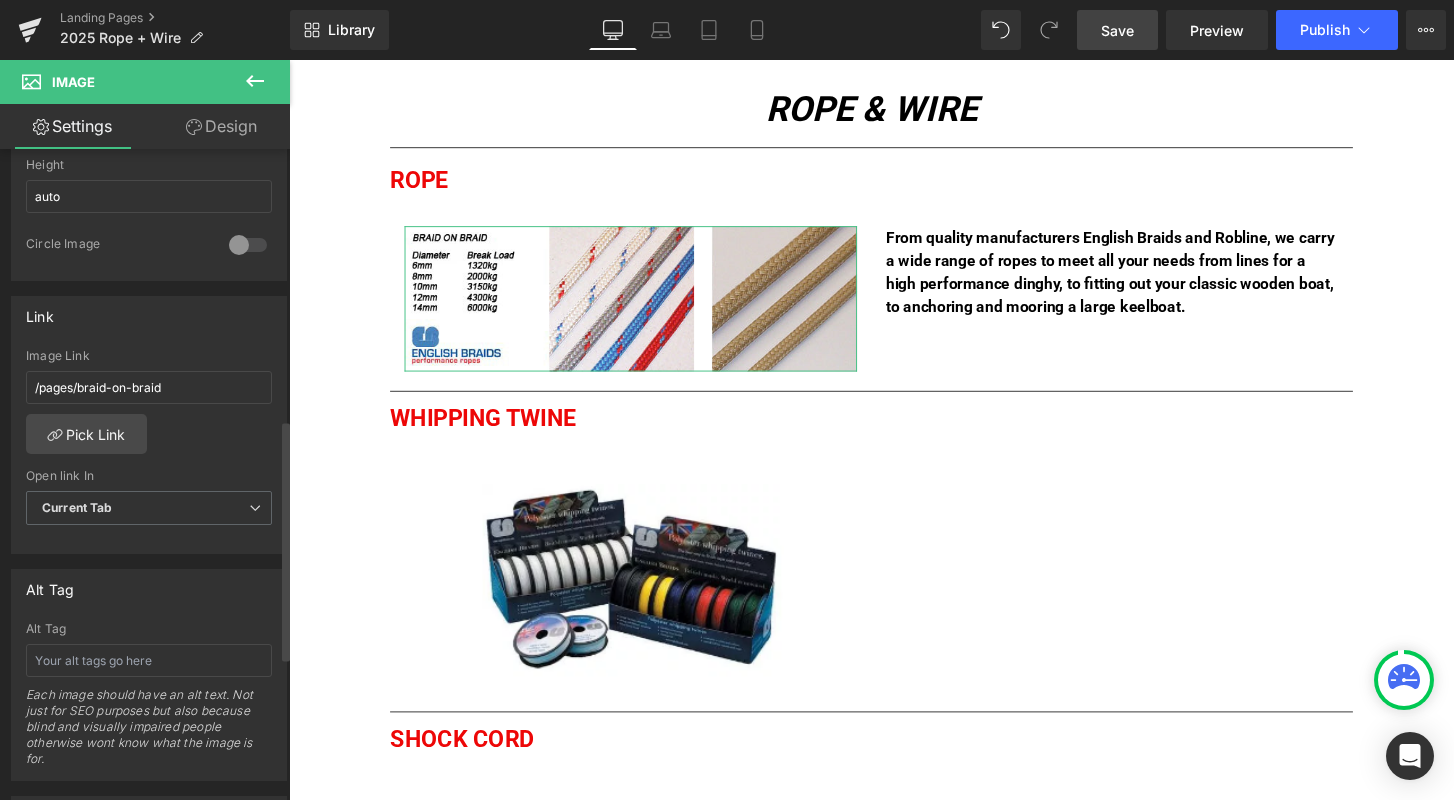 scroll, scrollTop: 722, scrollLeft: 0, axis: vertical 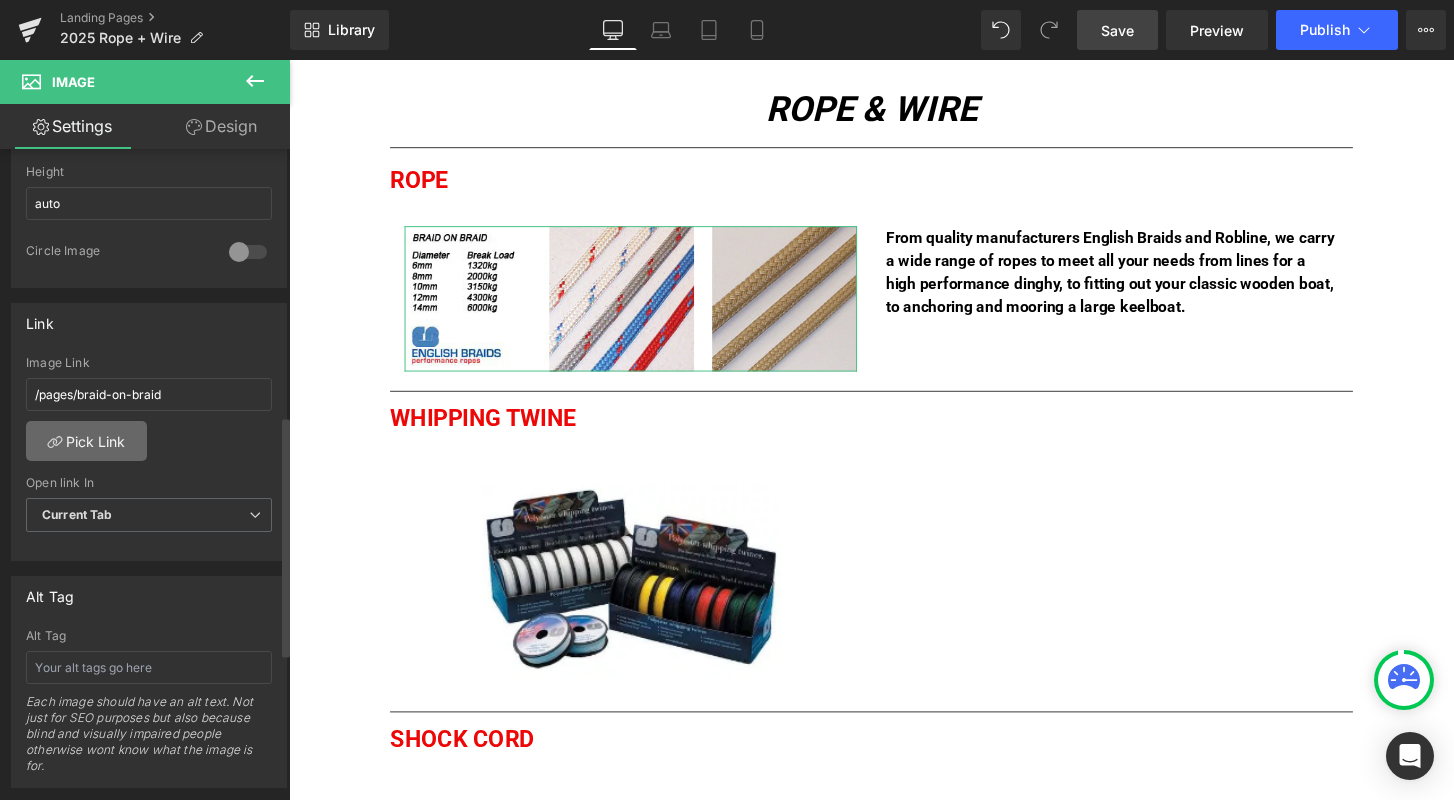 click on "Pick Link" at bounding box center [86, 441] 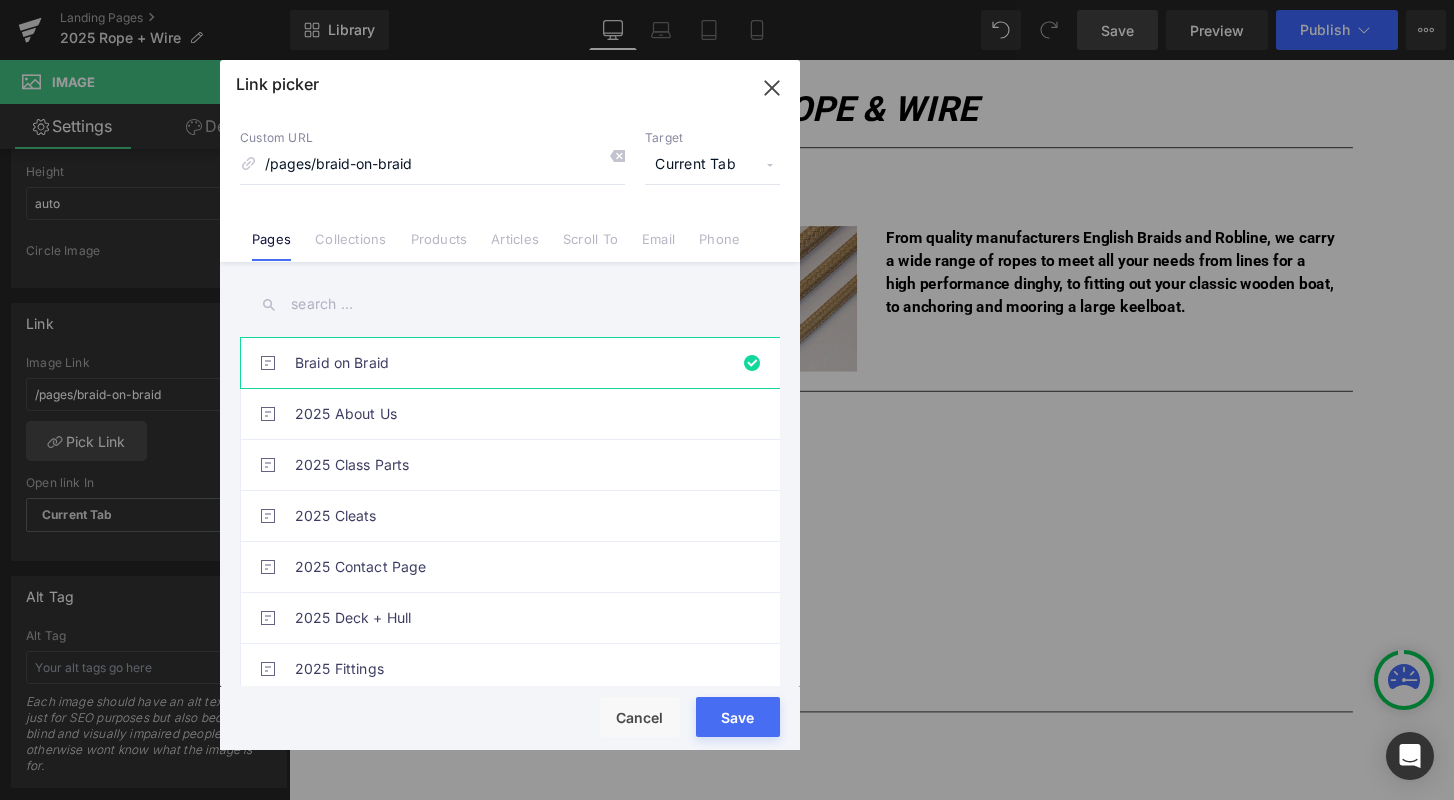 click at bounding box center (510, 304) 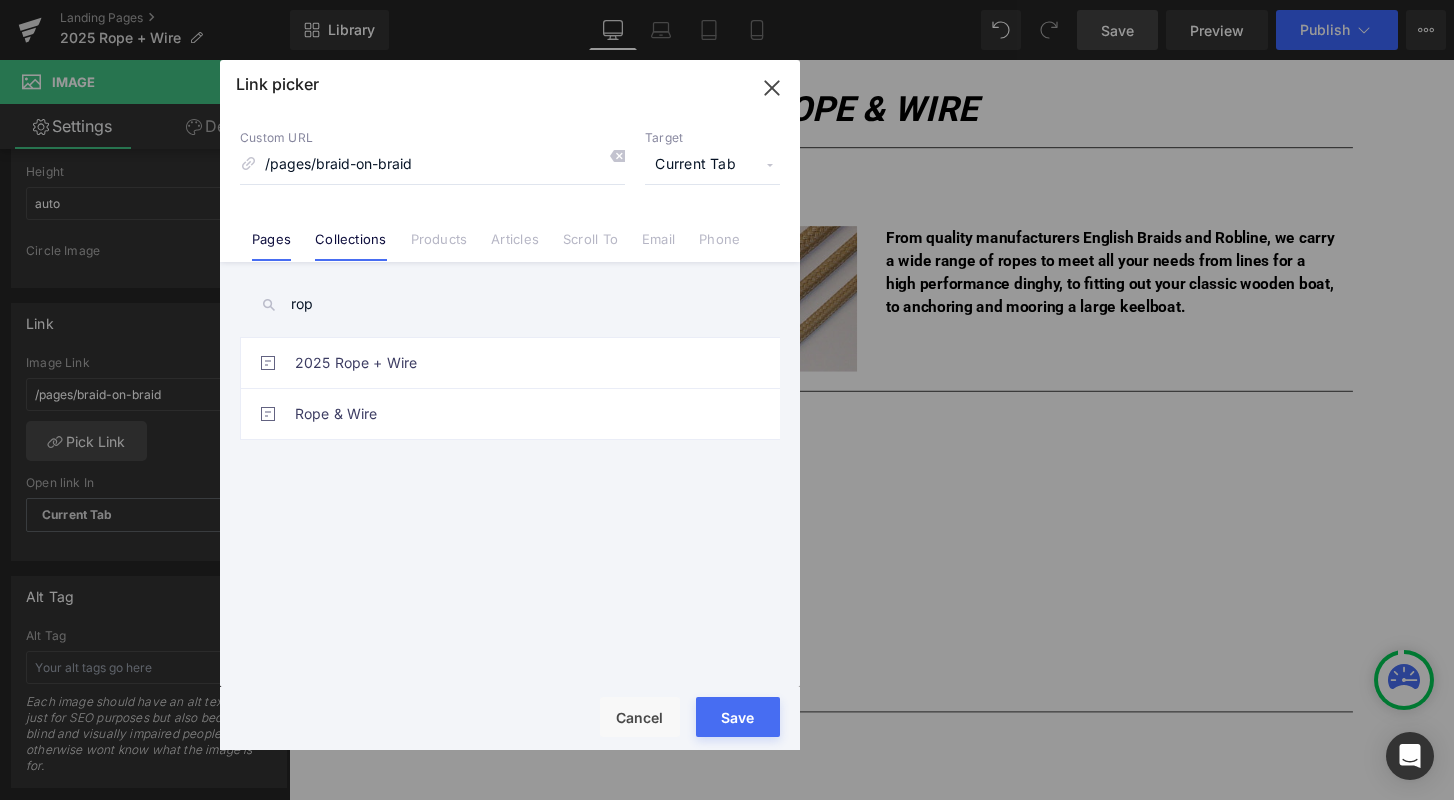 click on "Collections" at bounding box center [350, 246] 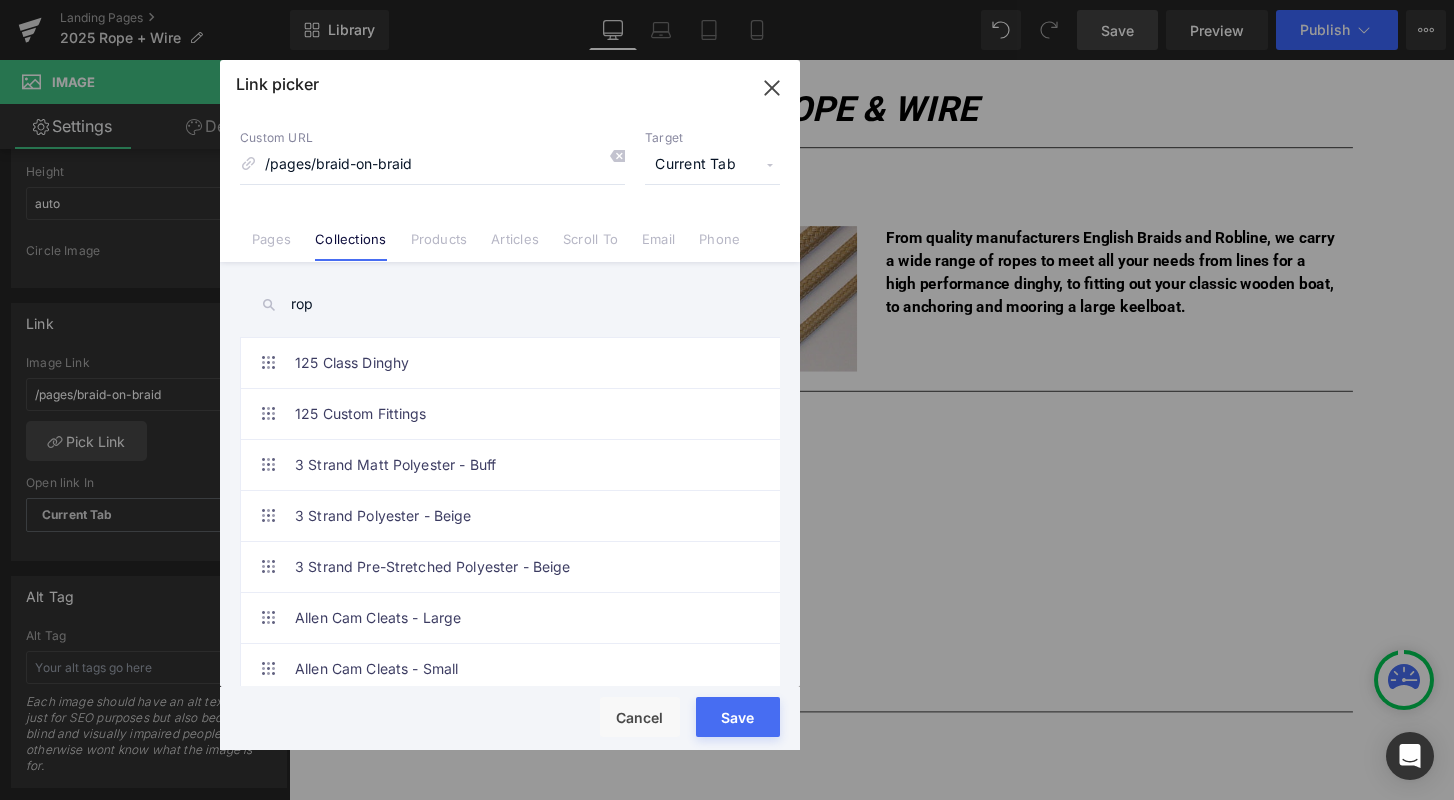 click on "rop" at bounding box center [510, 304] 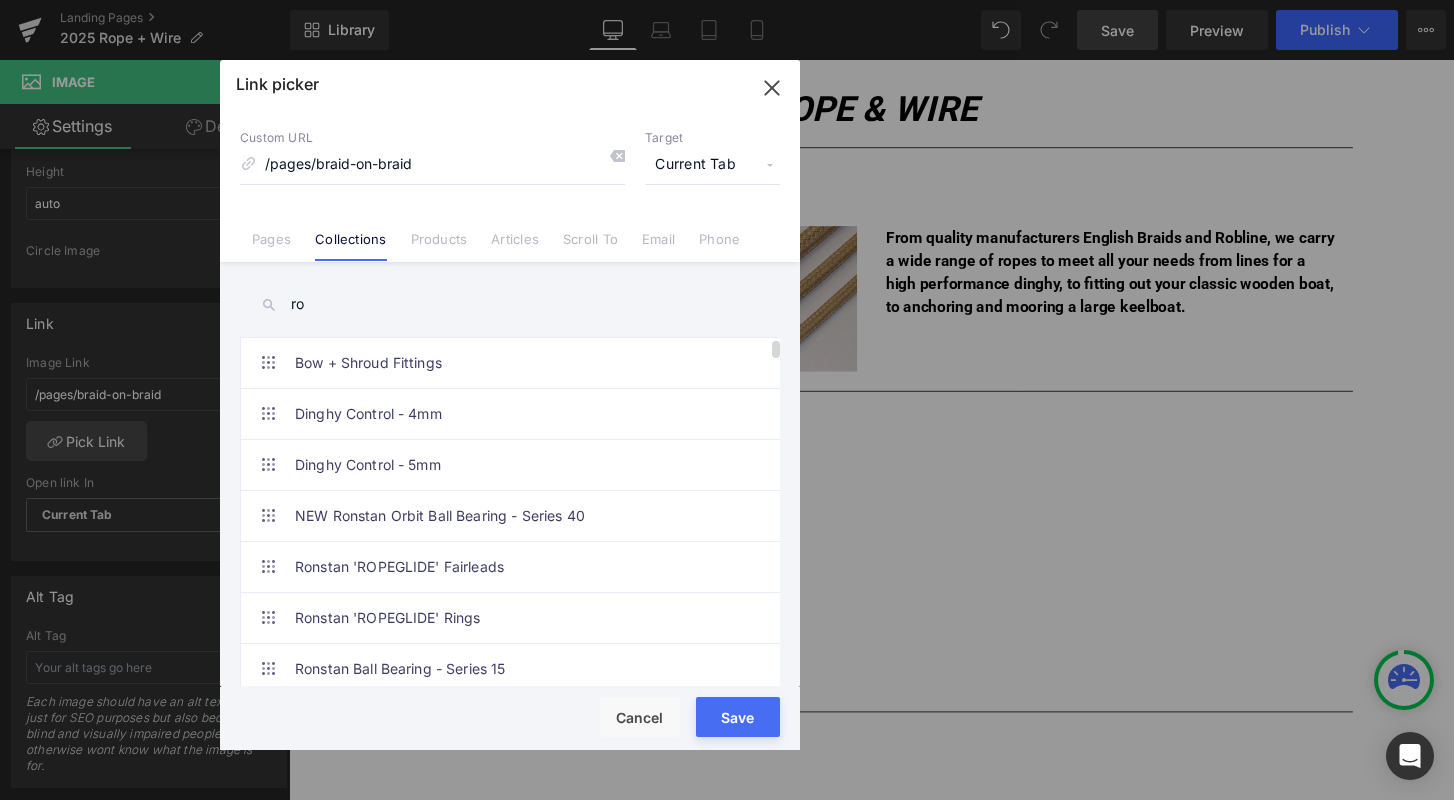 type on "r" 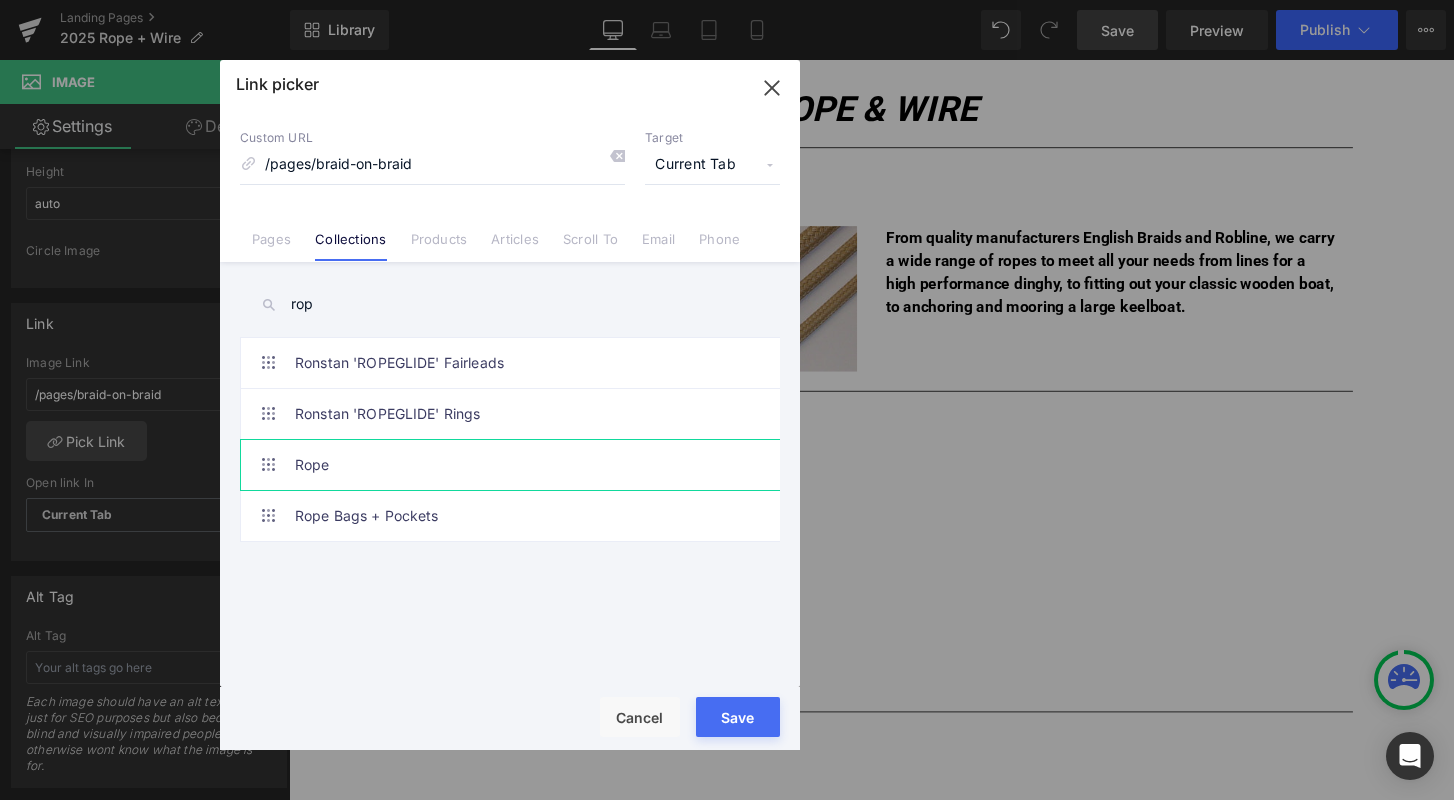 click on "Rope" at bounding box center (515, 465) 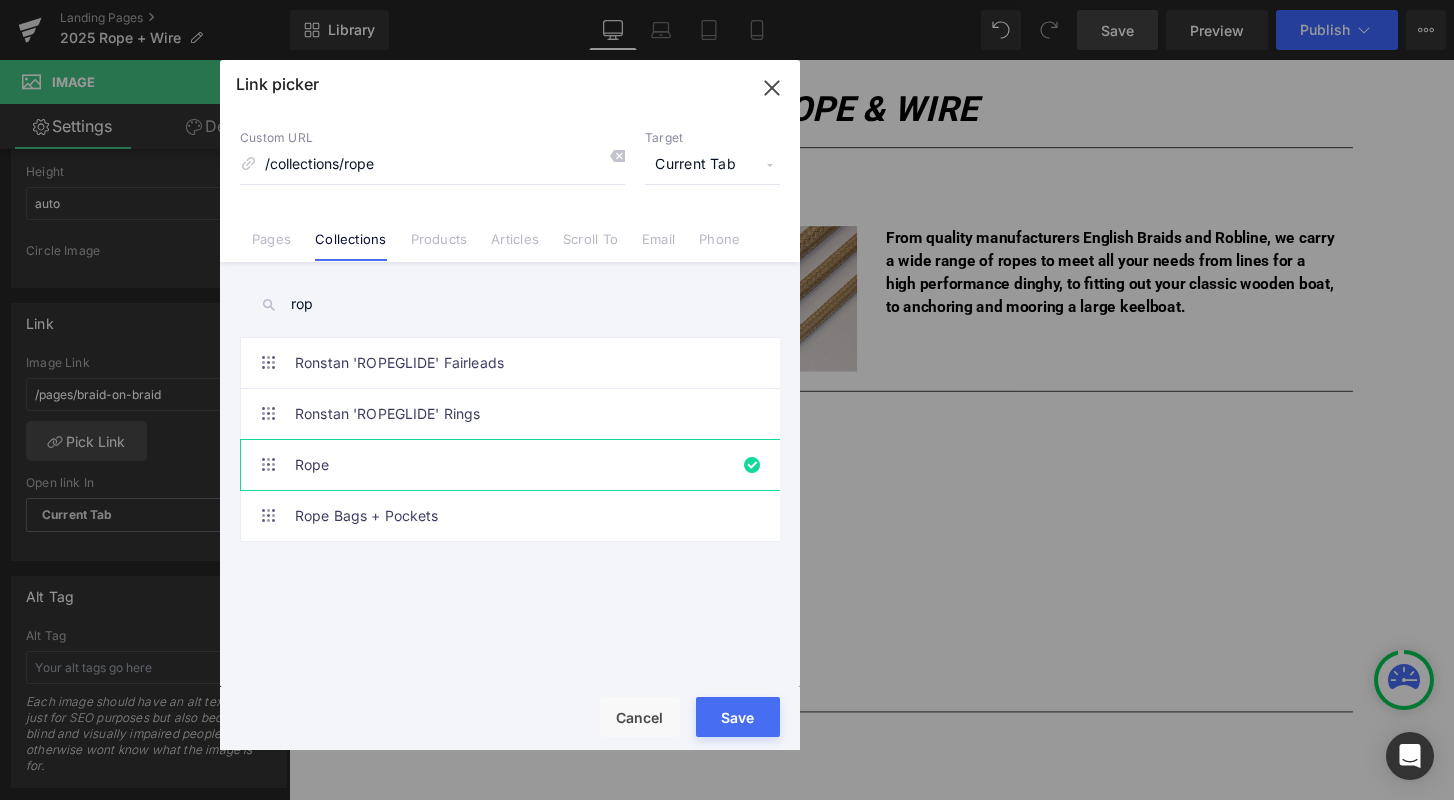 click on "Rendering Content" at bounding box center [727, 721] 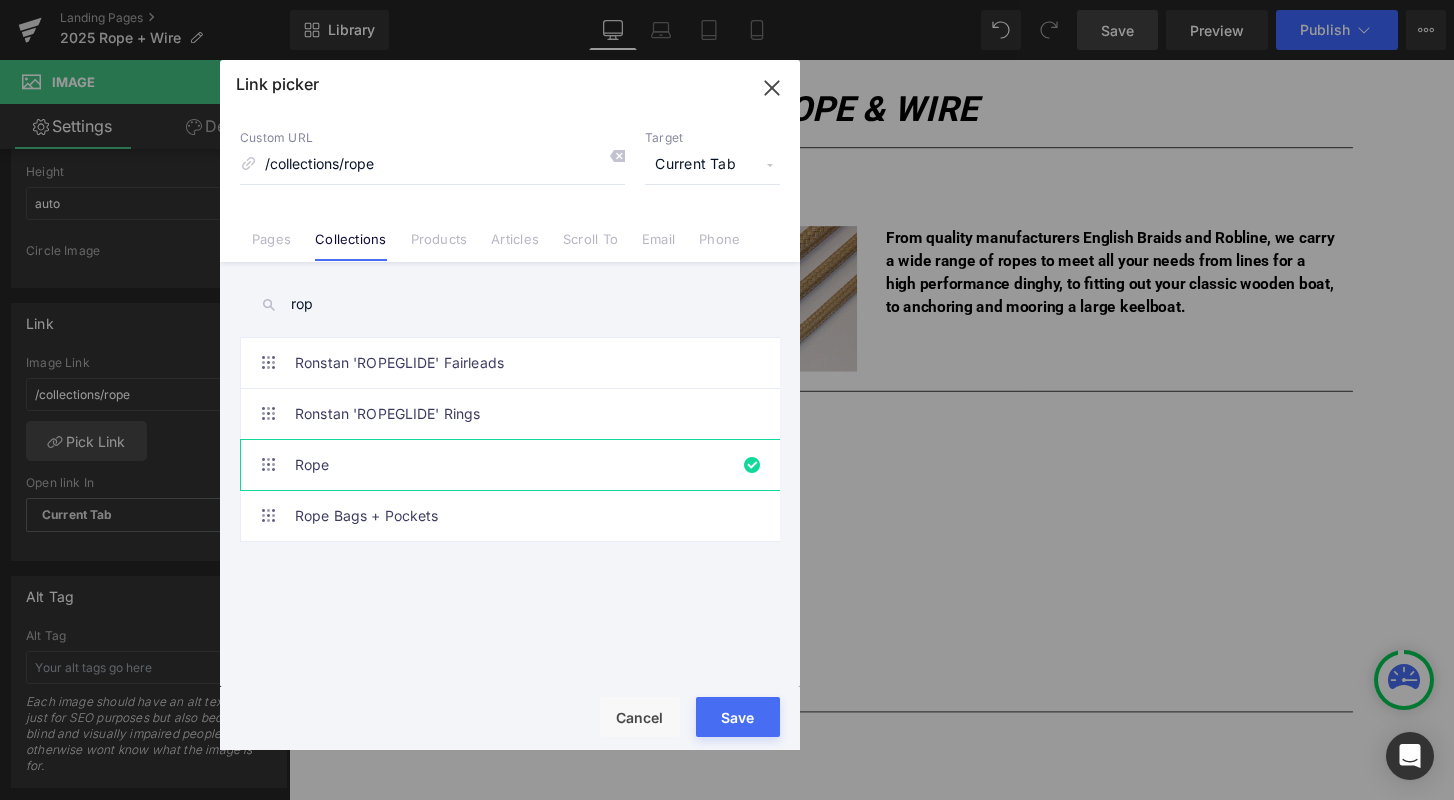 type on "https://cdn.shopify.com/s/files/1/0020/8705/9492/t/2/assets/gem20180727Jul071532671286braidonbraid3_3000x3000.jpg?1823486474548862298" 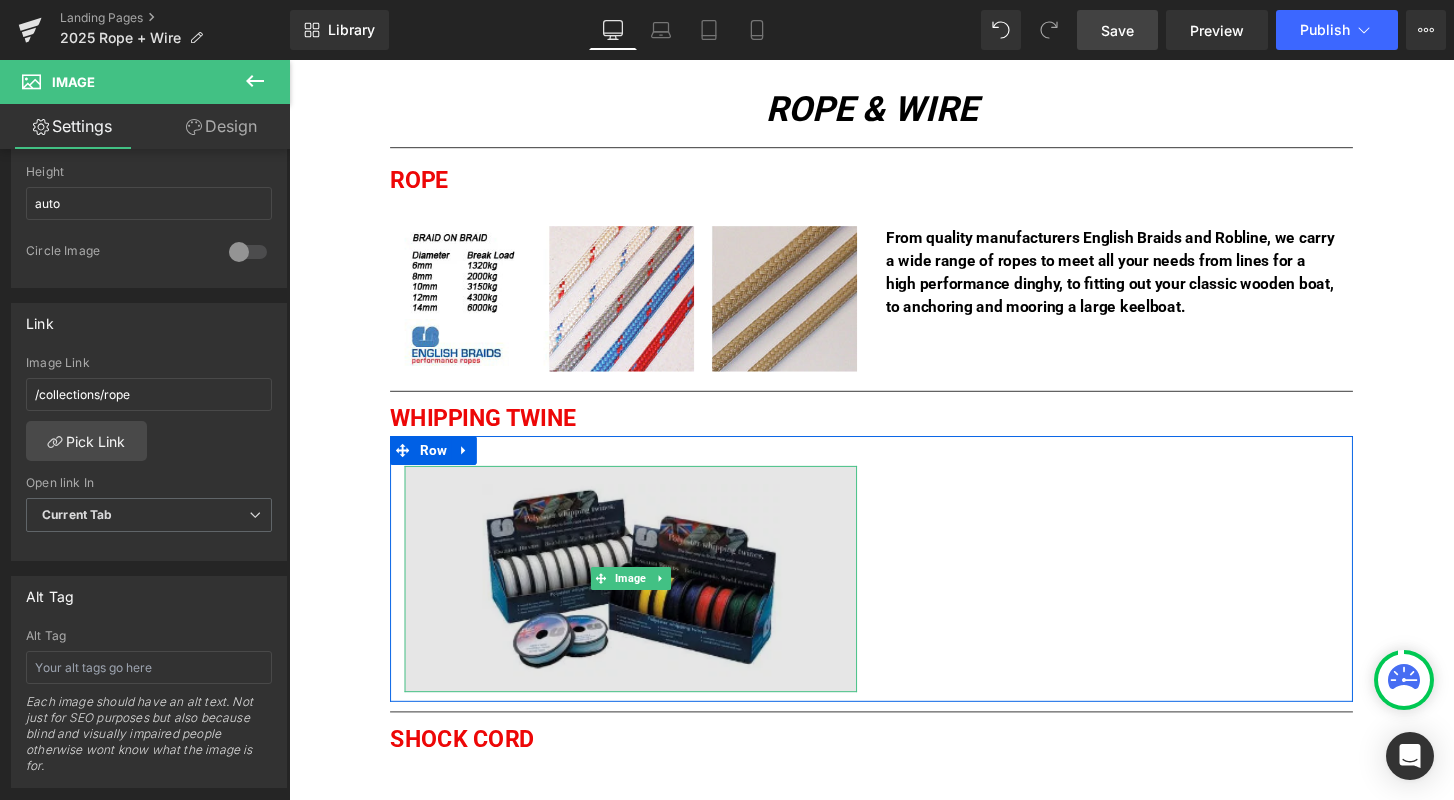 click at bounding box center (644, 599) 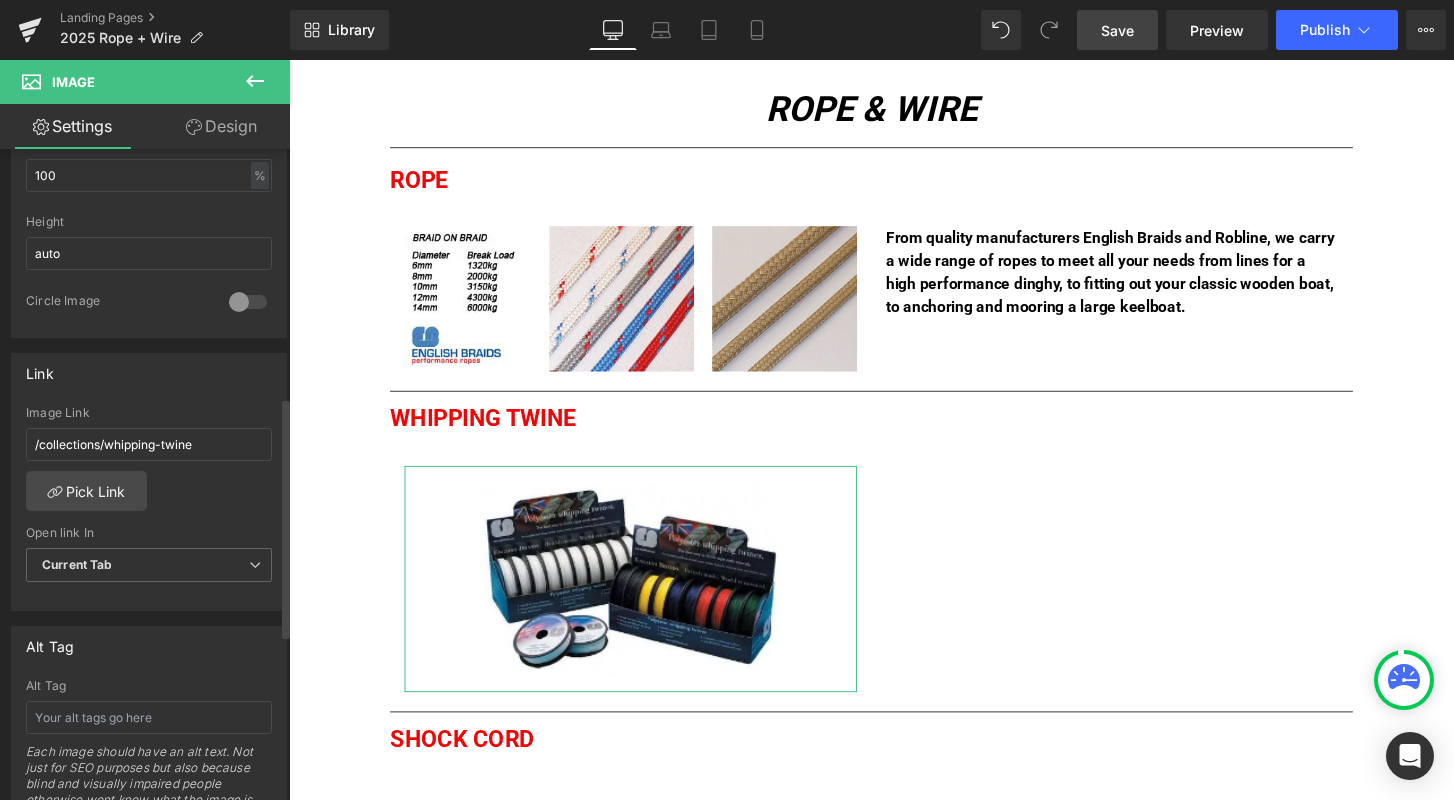 scroll, scrollTop: 676, scrollLeft: 0, axis: vertical 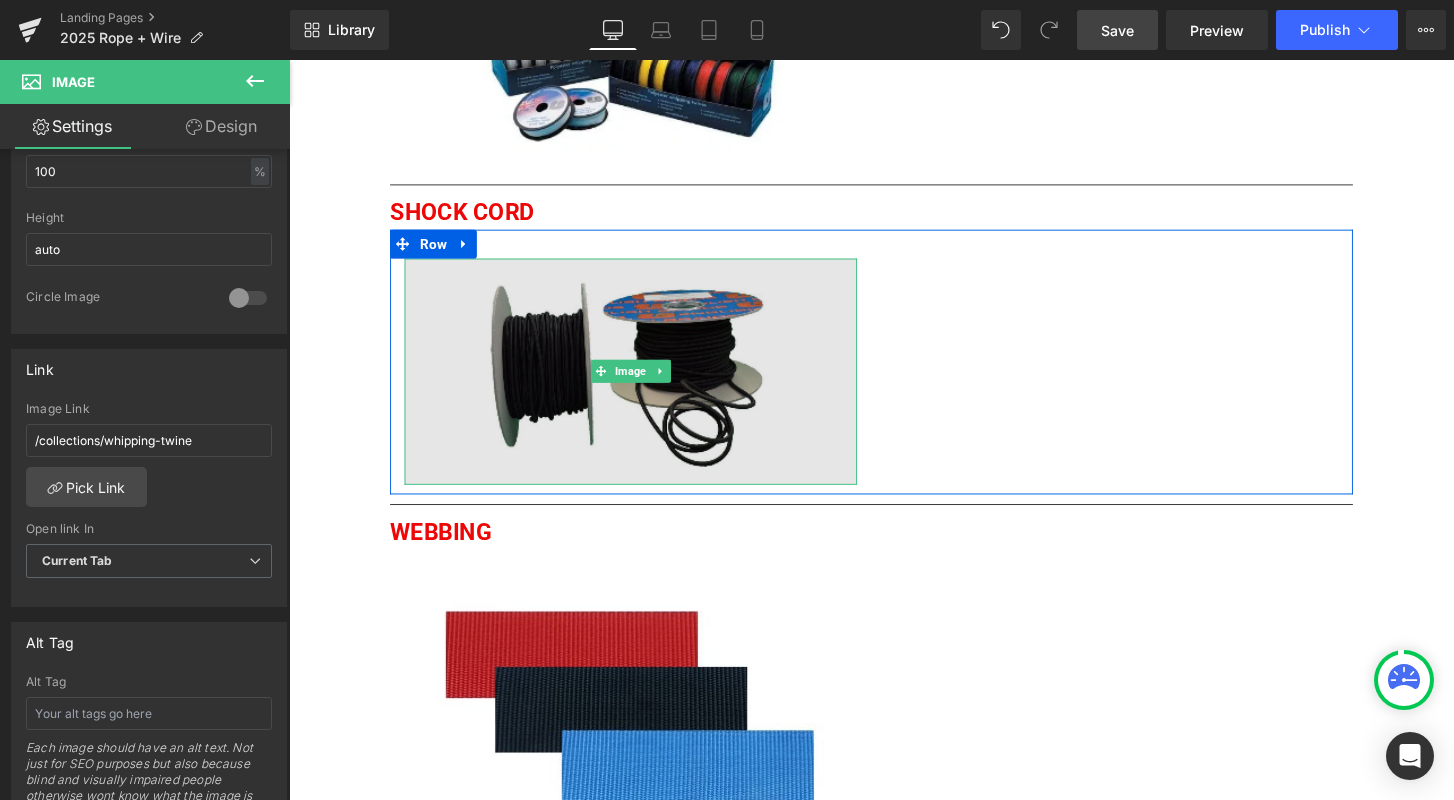 click at bounding box center (644, 383) 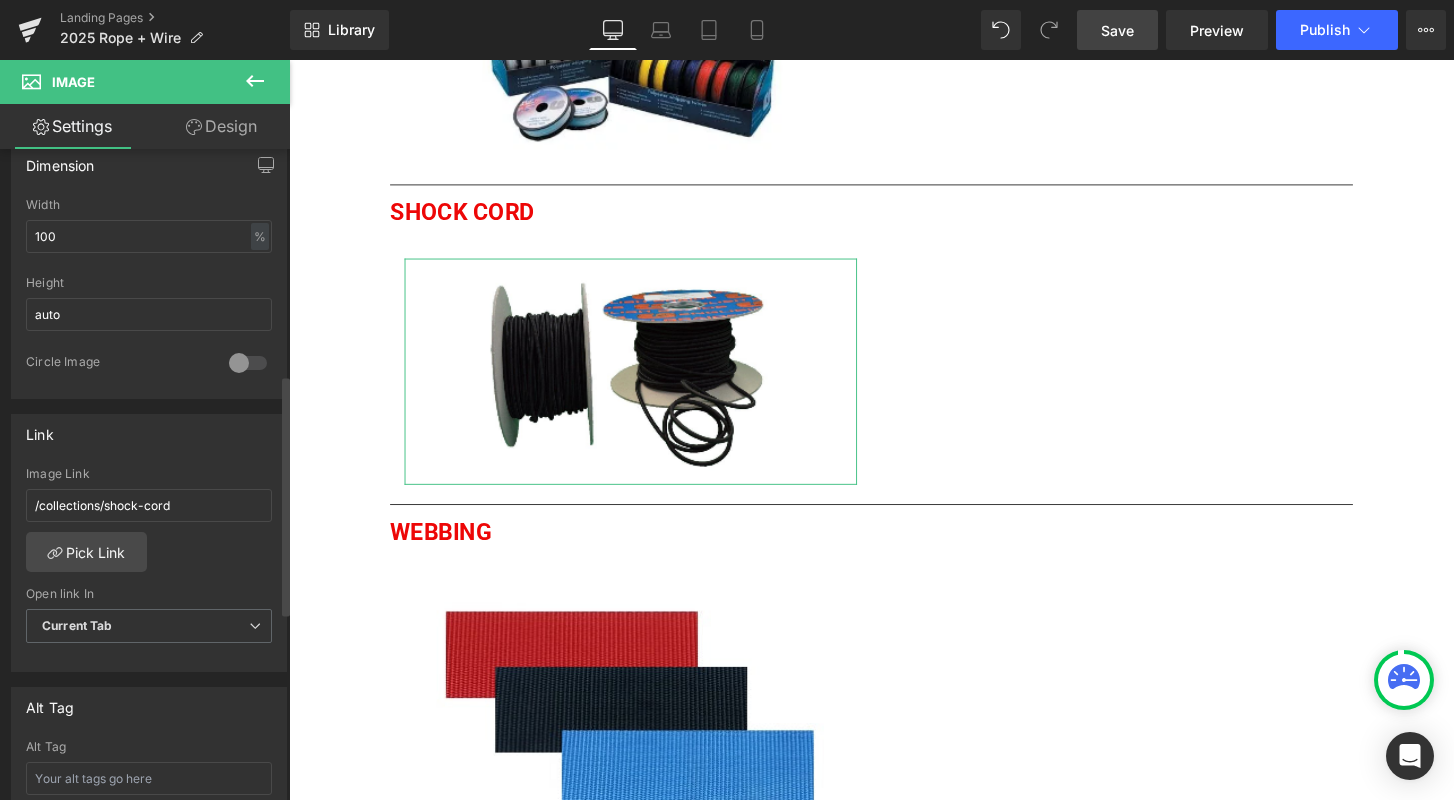 scroll, scrollTop: 624, scrollLeft: 0, axis: vertical 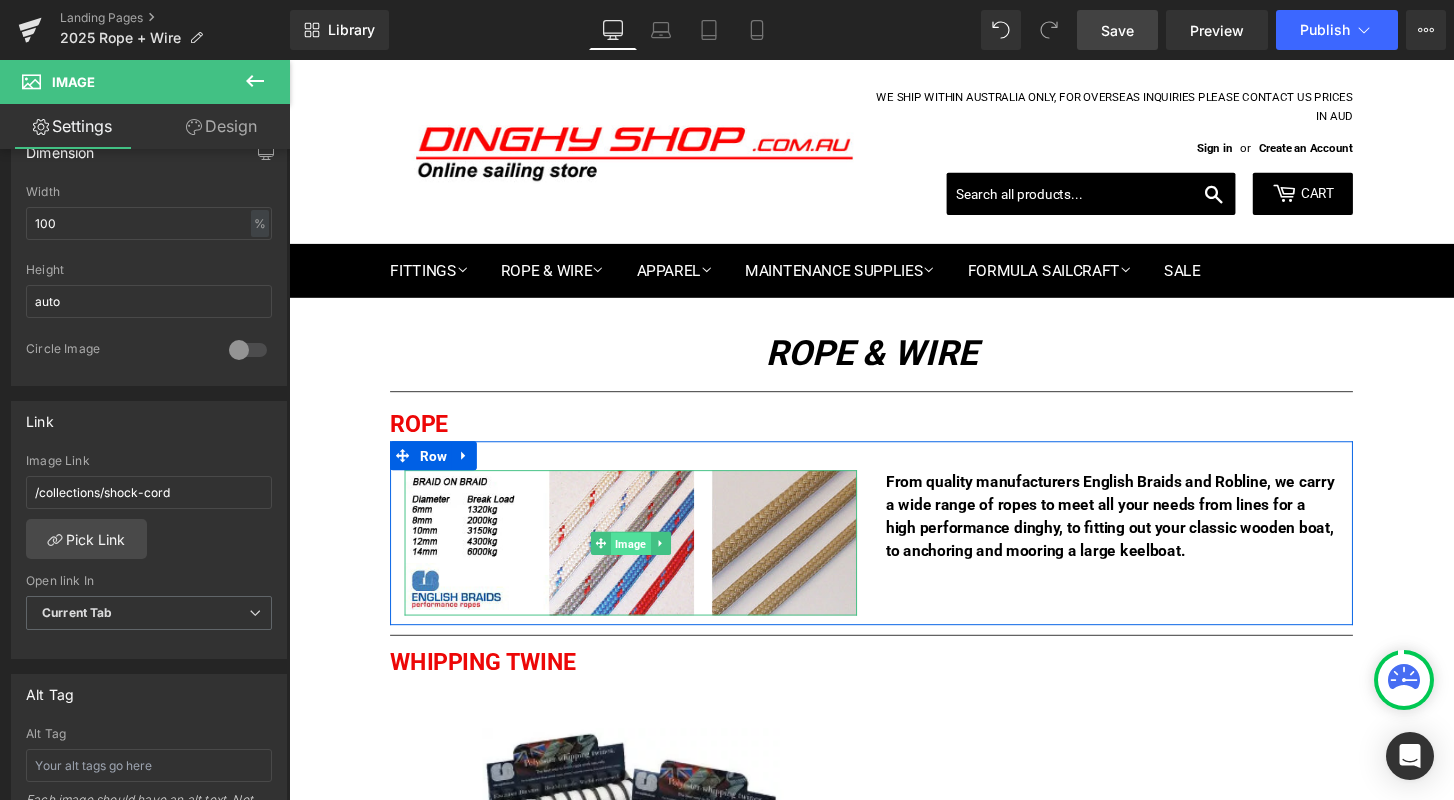 click on "Image" at bounding box center [643, 562] 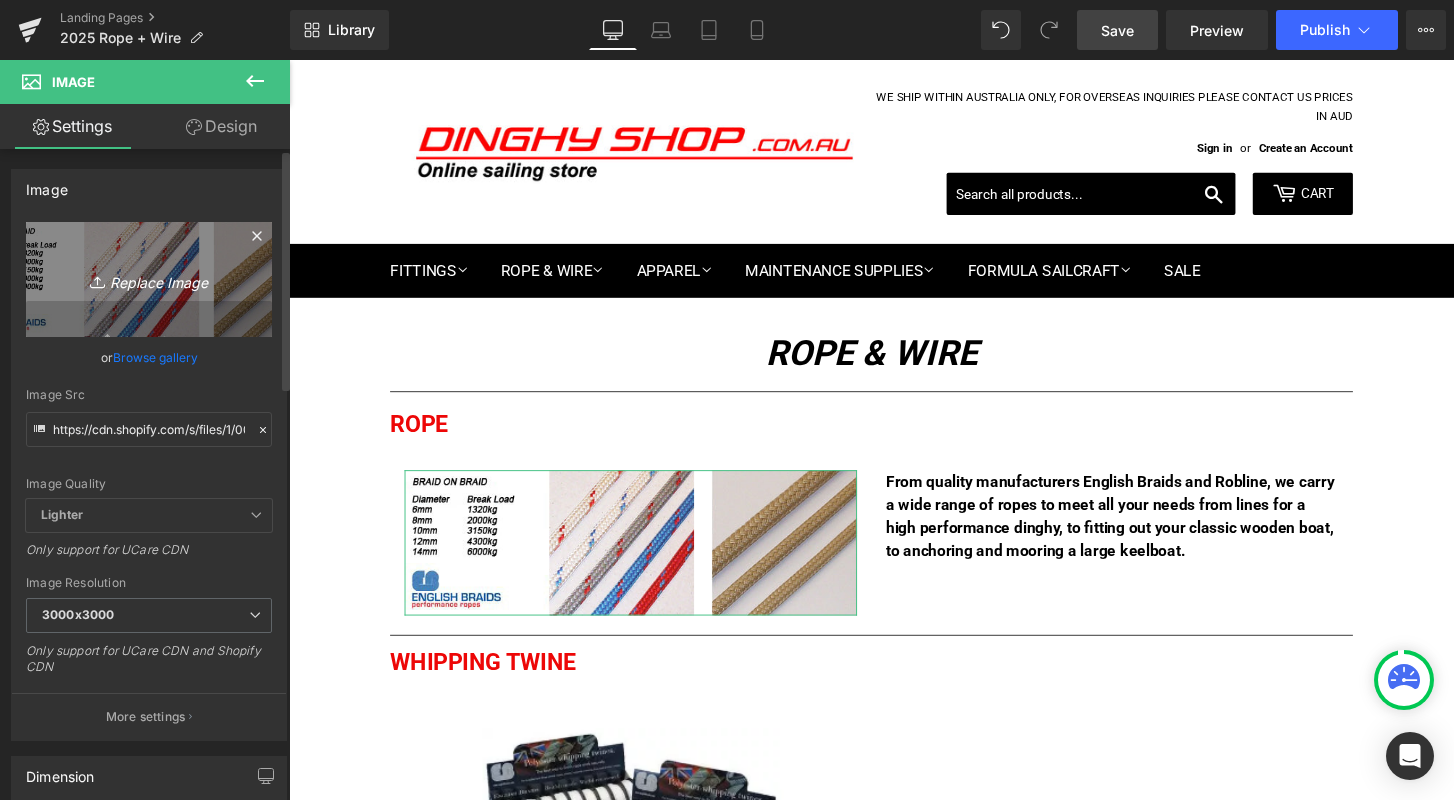 click on "Replace Image" at bounding box center [149, 279] 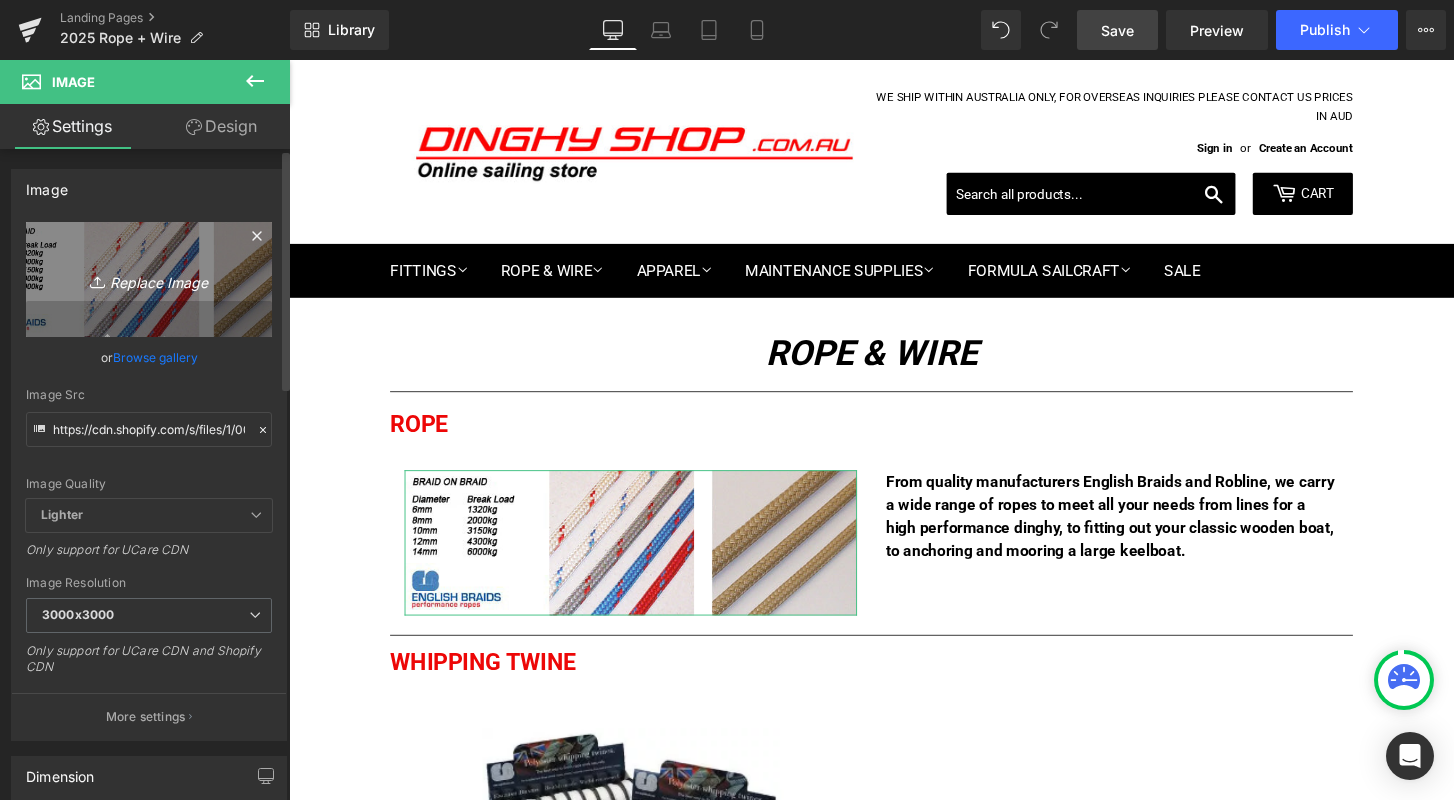 type on "C:\fakepath\images-5.jpeg" 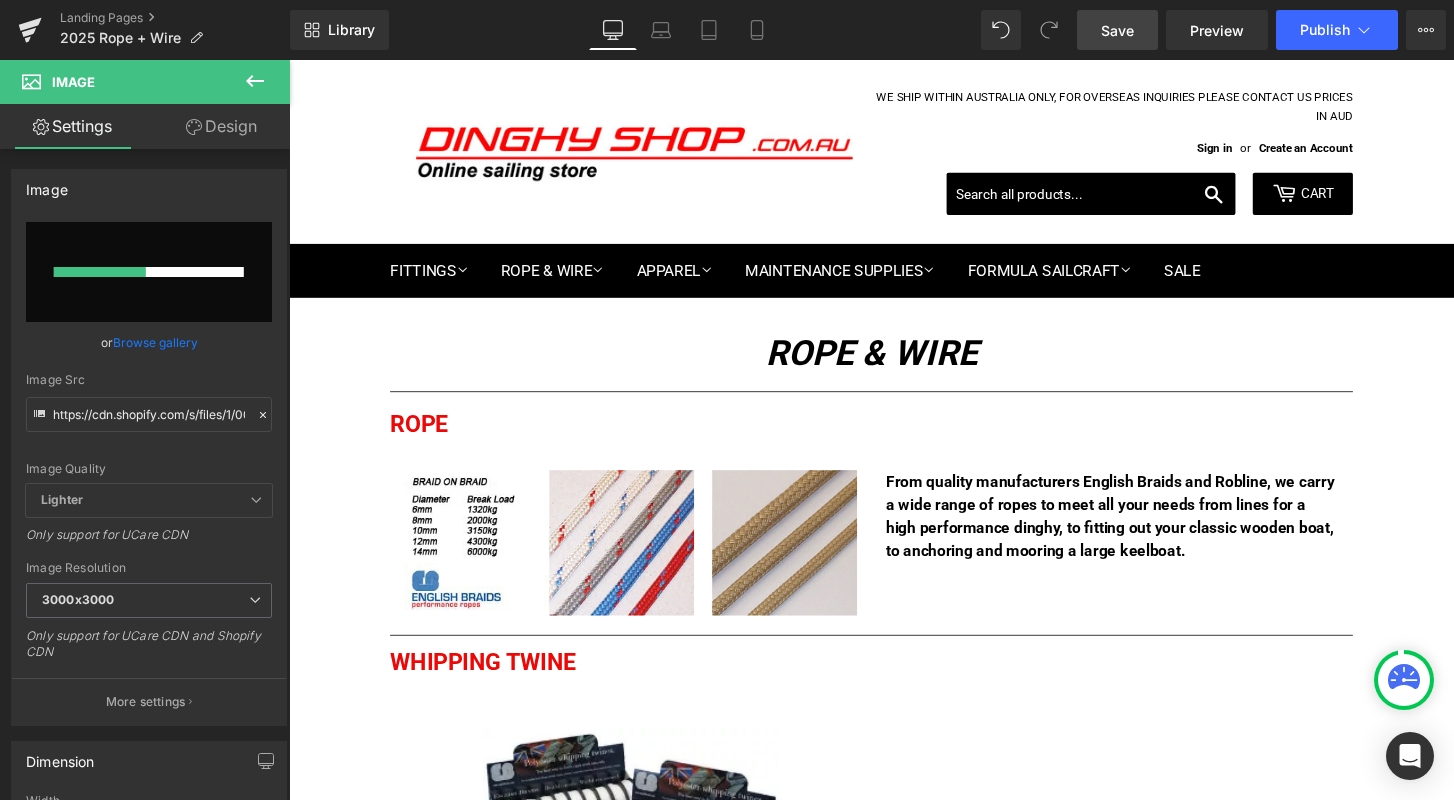 type 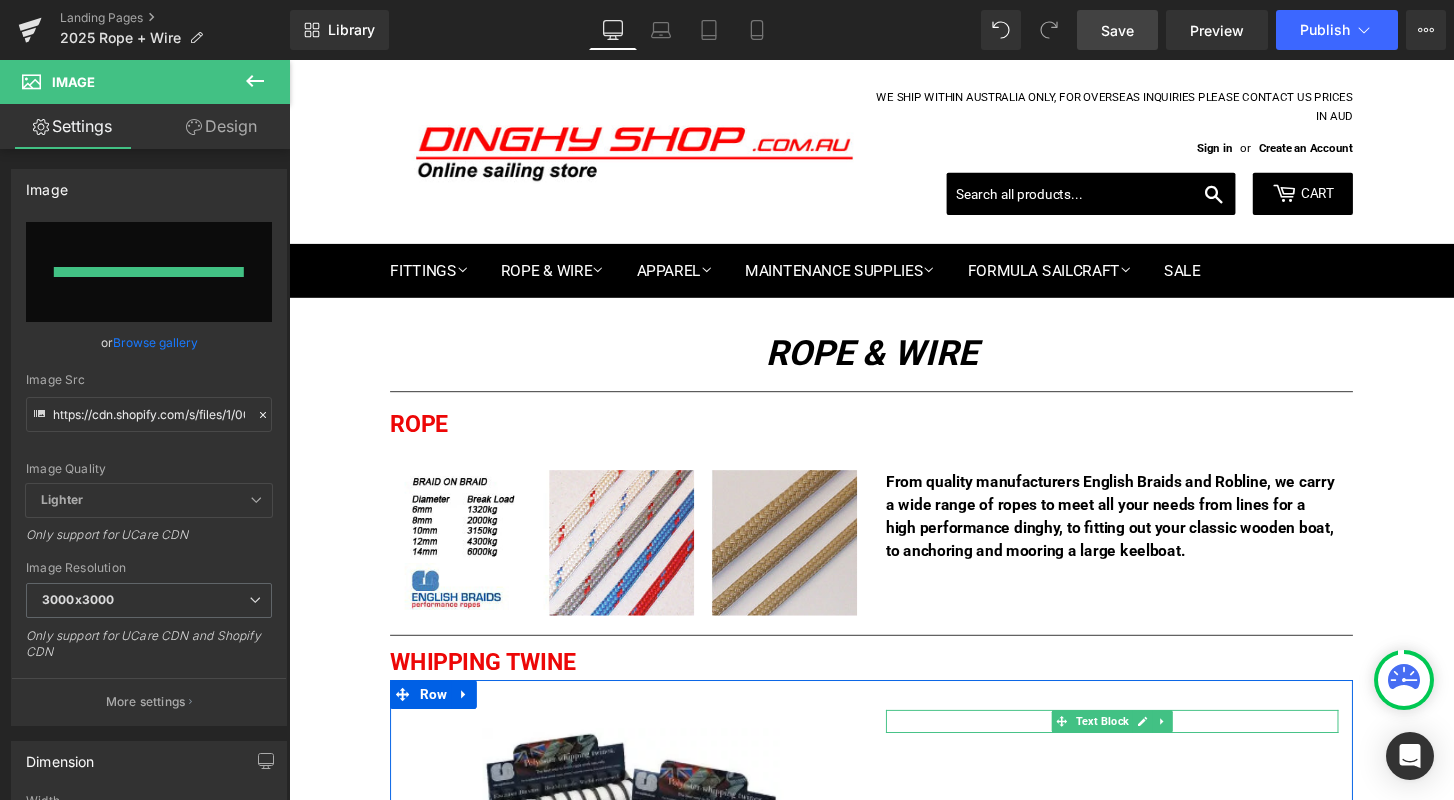 type on "https://ucarecdn.com/014f292b-f1a7-469d-8afd-caf70250d7fe/-/format/auto/-/preview/3000x3000/-/quality/lighter/images-5.jpeg" 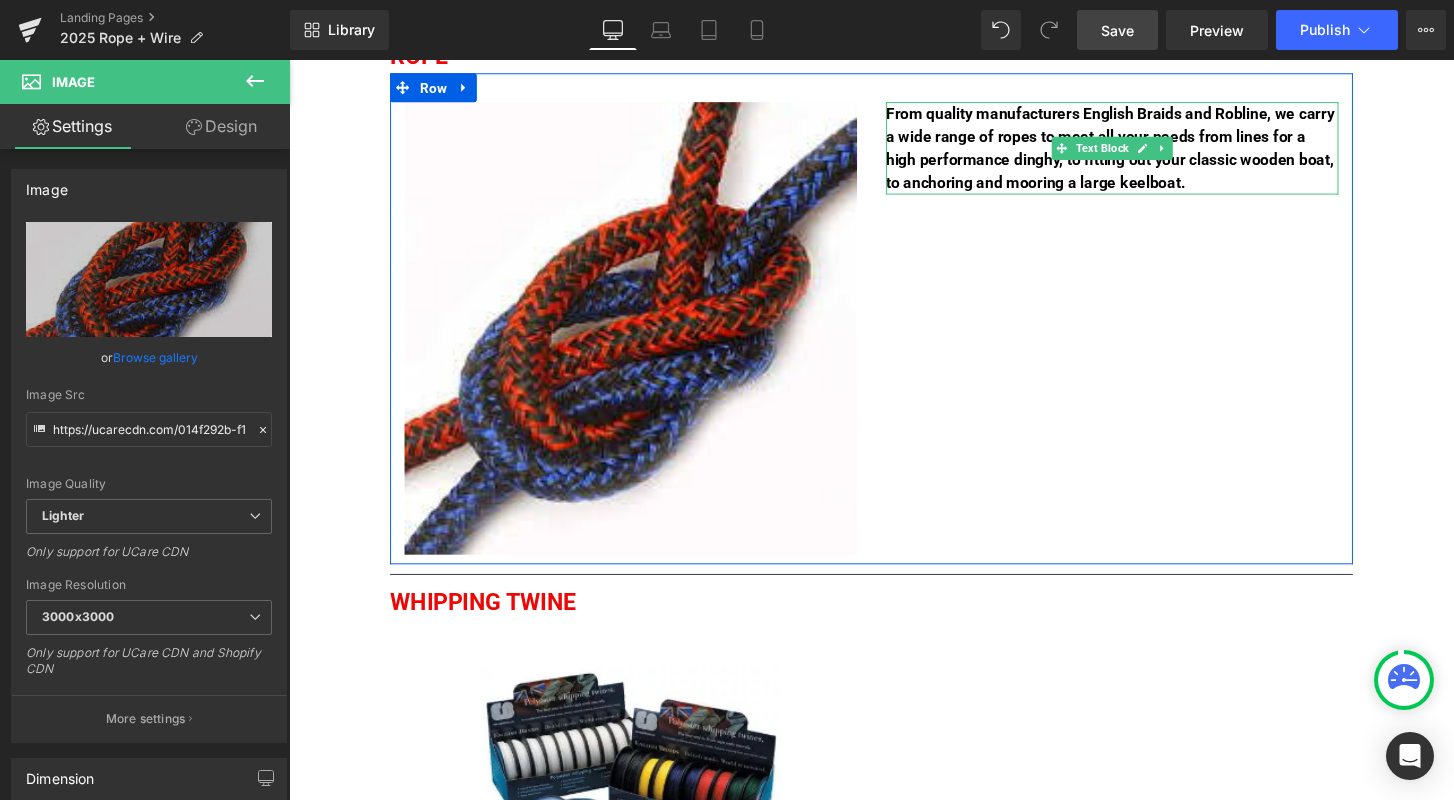 scroll, scrollTop: 384, scrollLeft: 0, axis: vertical 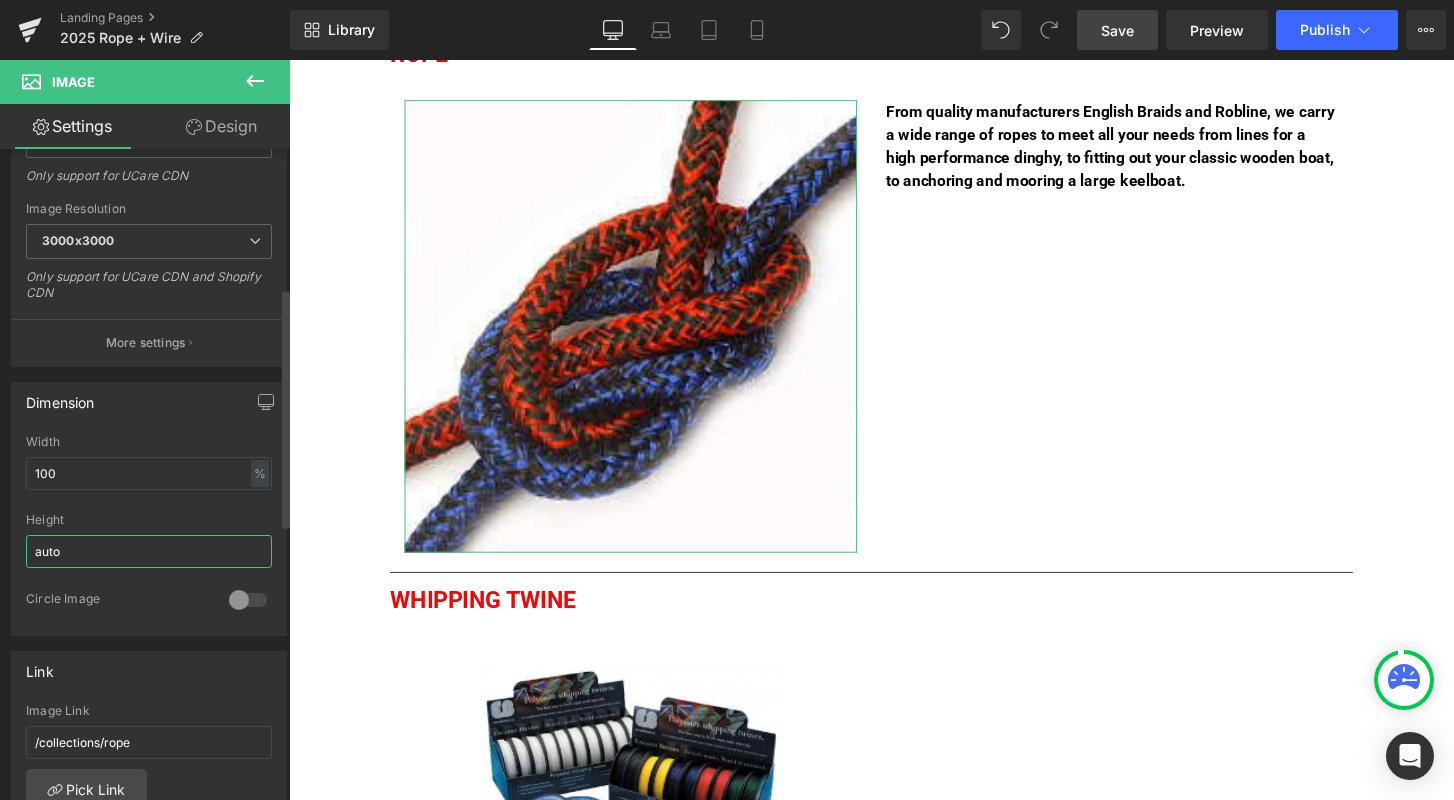 click on "auto" at bounding box center [149, 551] 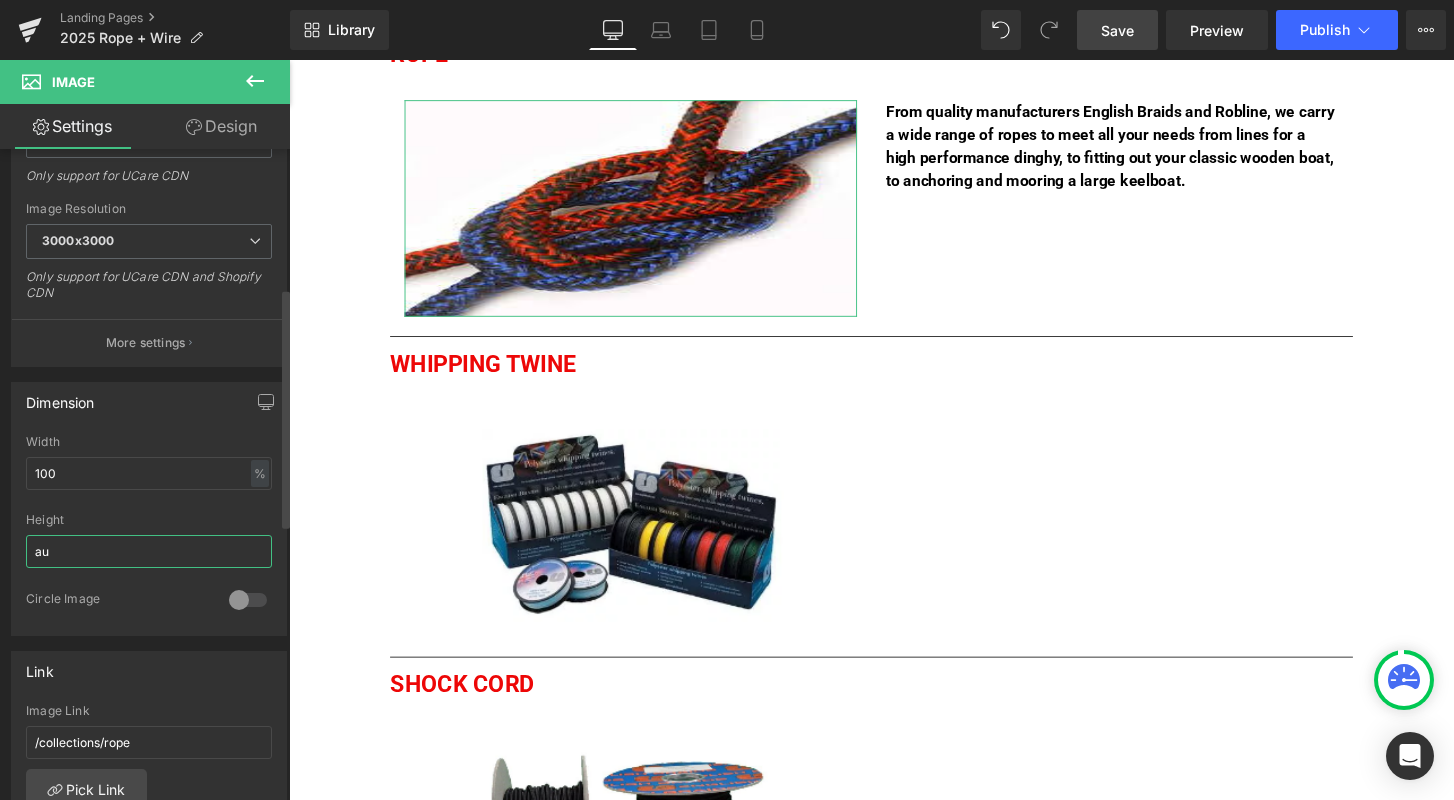 type on "a" 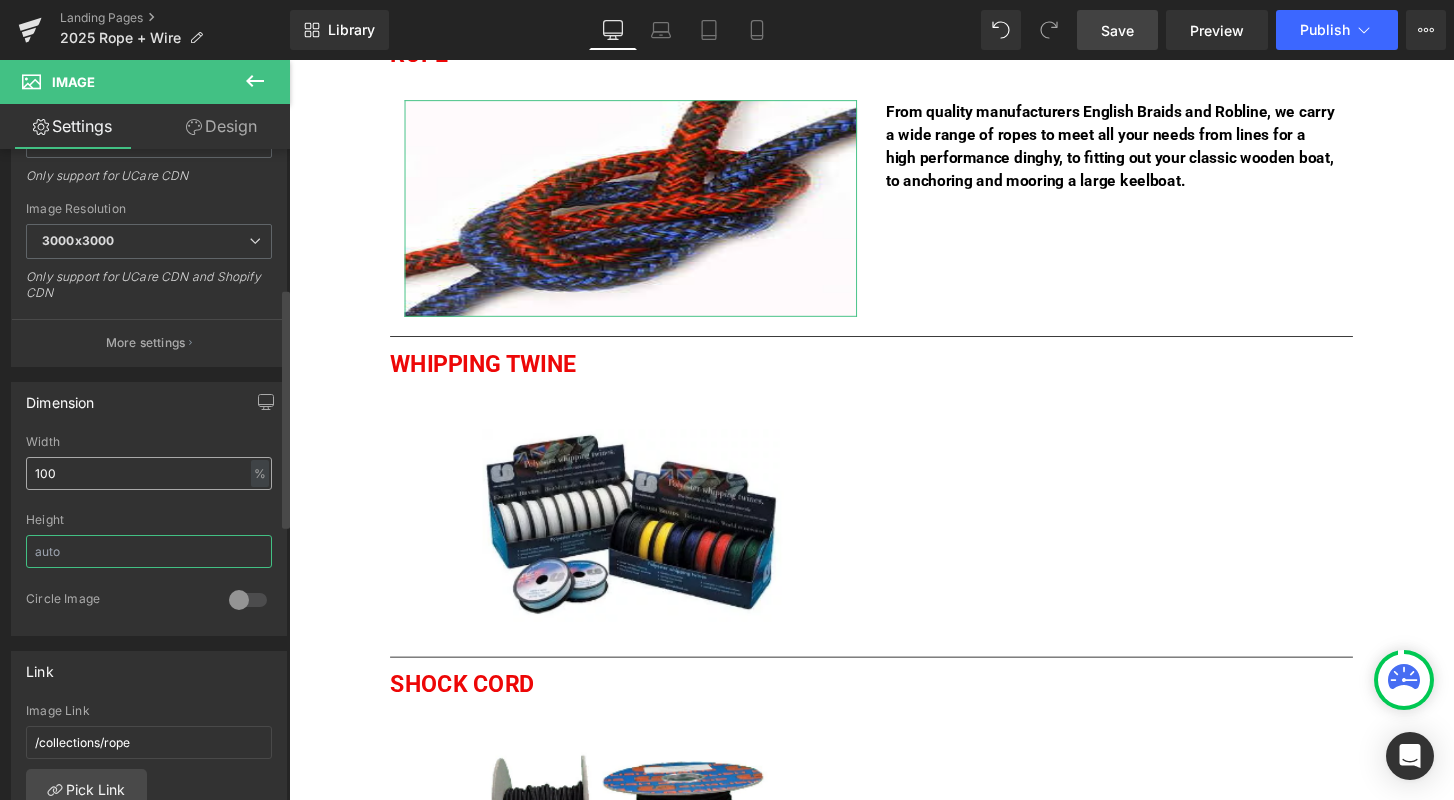 type 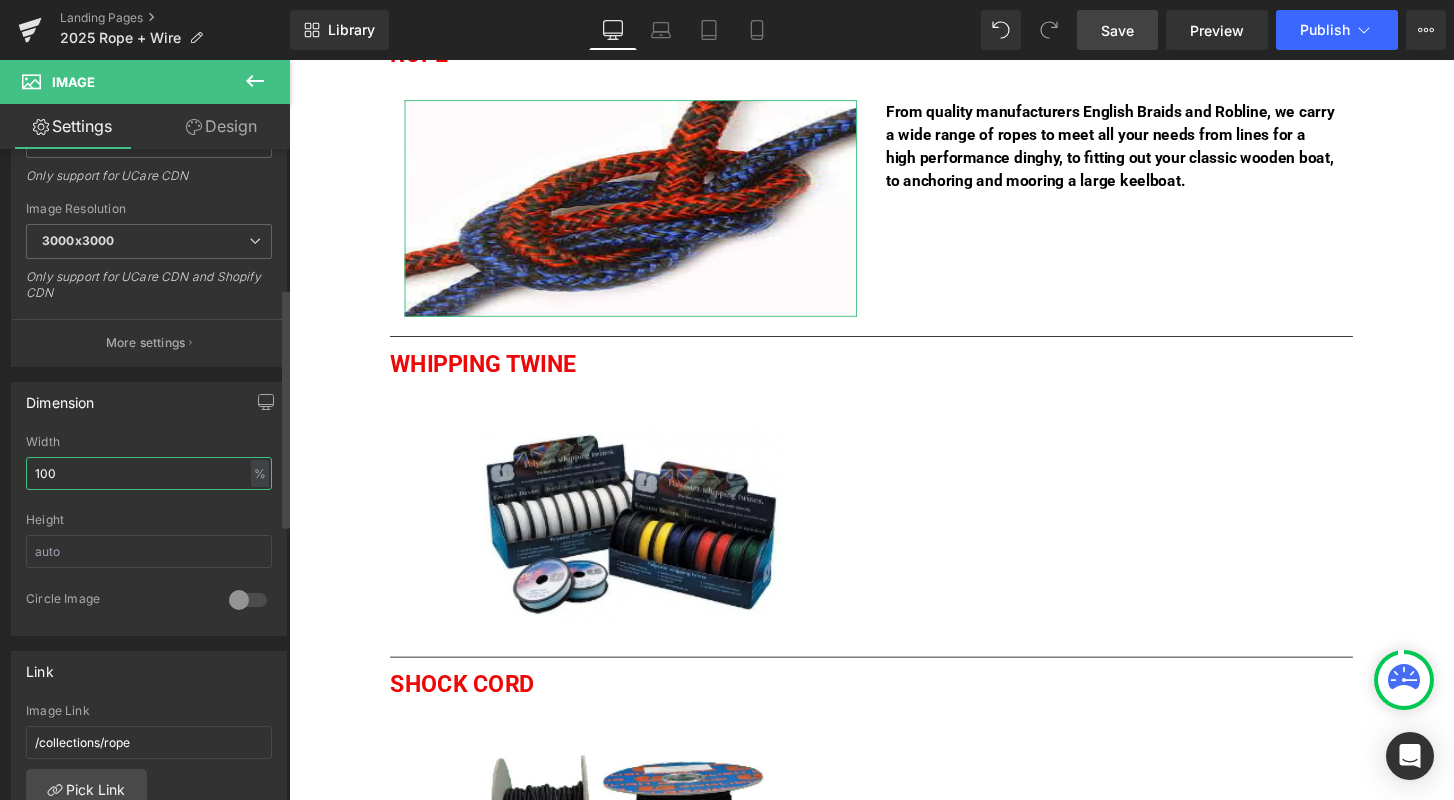 click on "100" at bounding box center (149, 473) 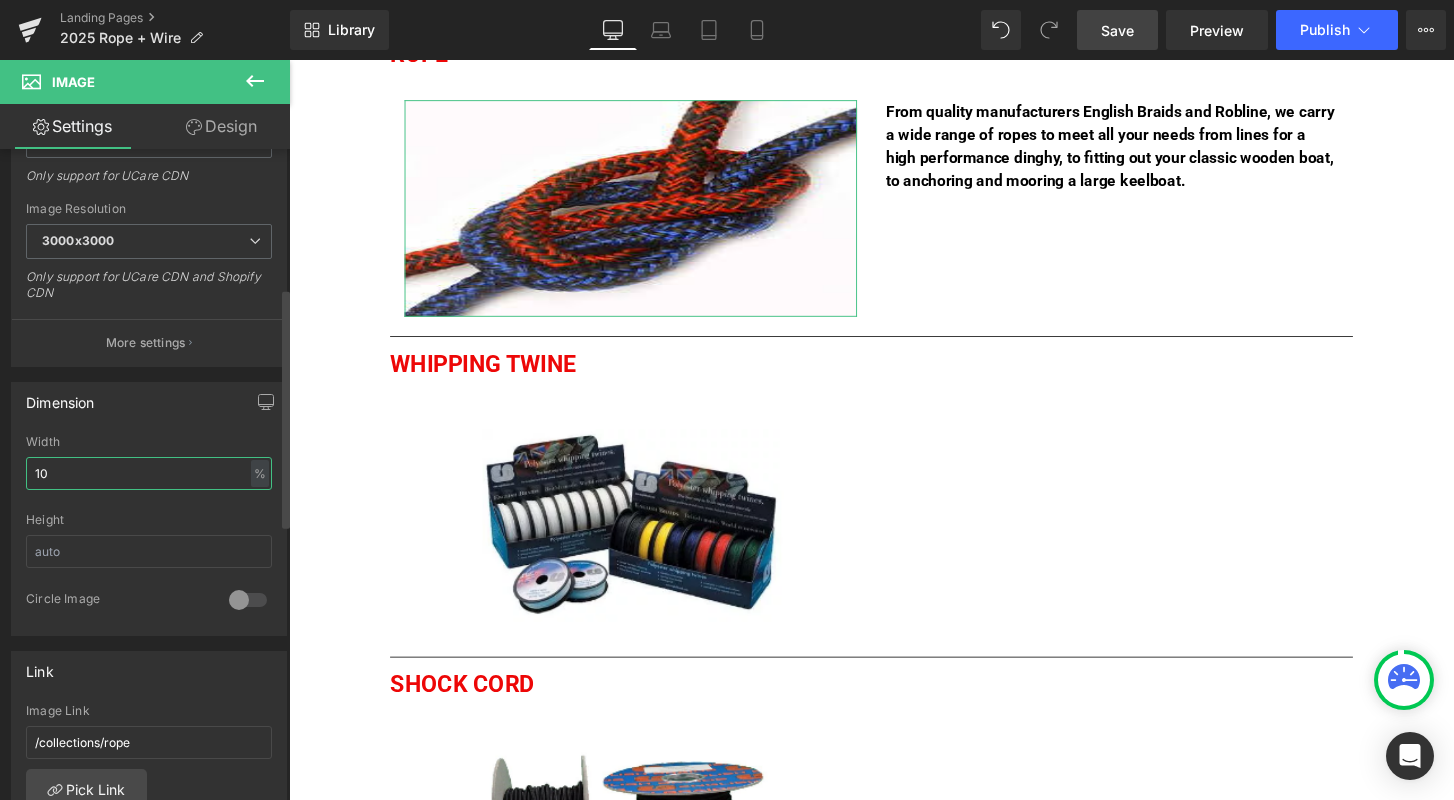 type on "1" 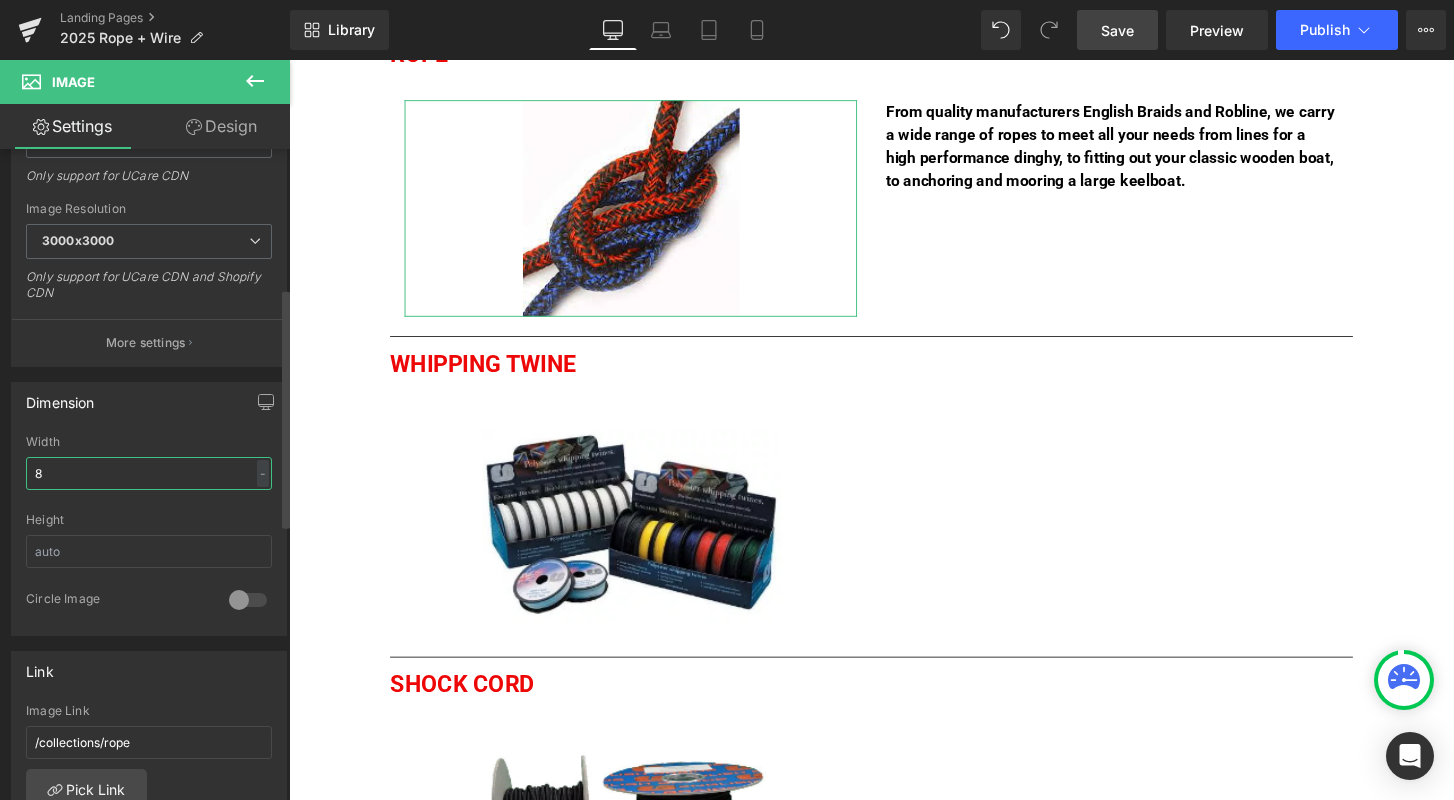 type on "80" 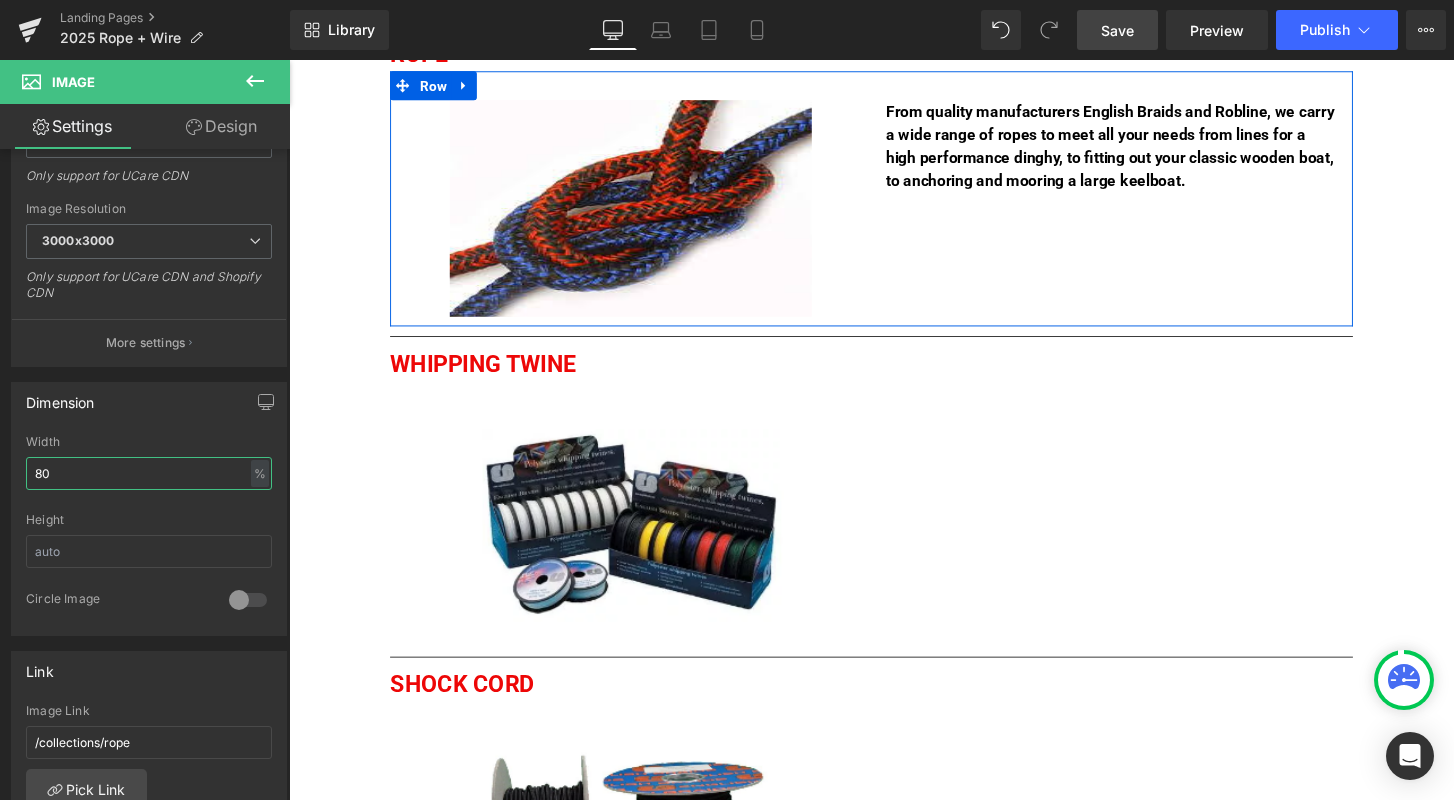 click on "Image         From quality manufacturers English Braids and Robline, we carry a wide range of ropes to meet all your needs from lines for a high performance dinghy, to fitting out your classic wooden boat, to anchoring and mooring a large keelboat.  Text Block         Row" at bounding box center [894, 204] 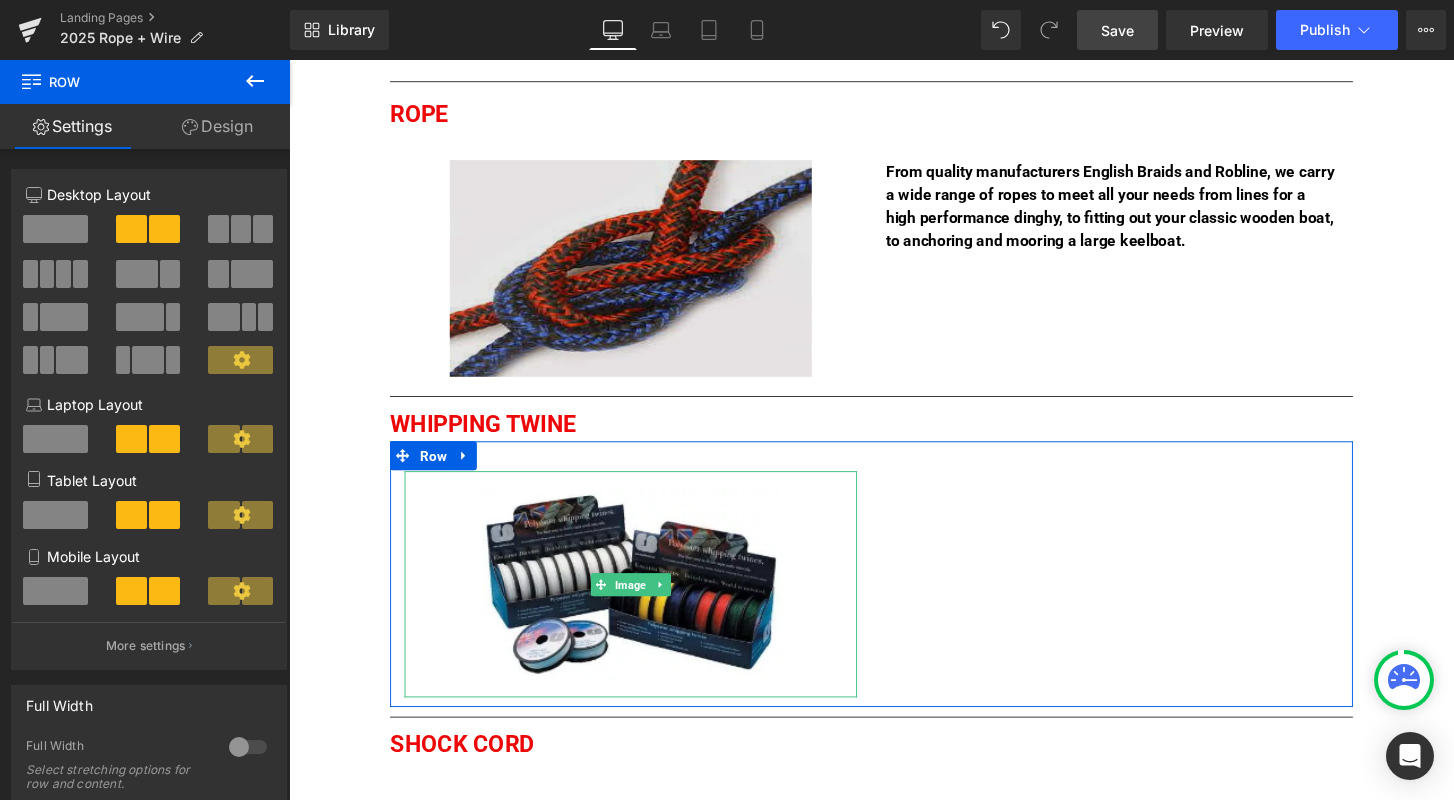 scroll, scrollTop: 316, scrollLeft: 0, axis: vertical 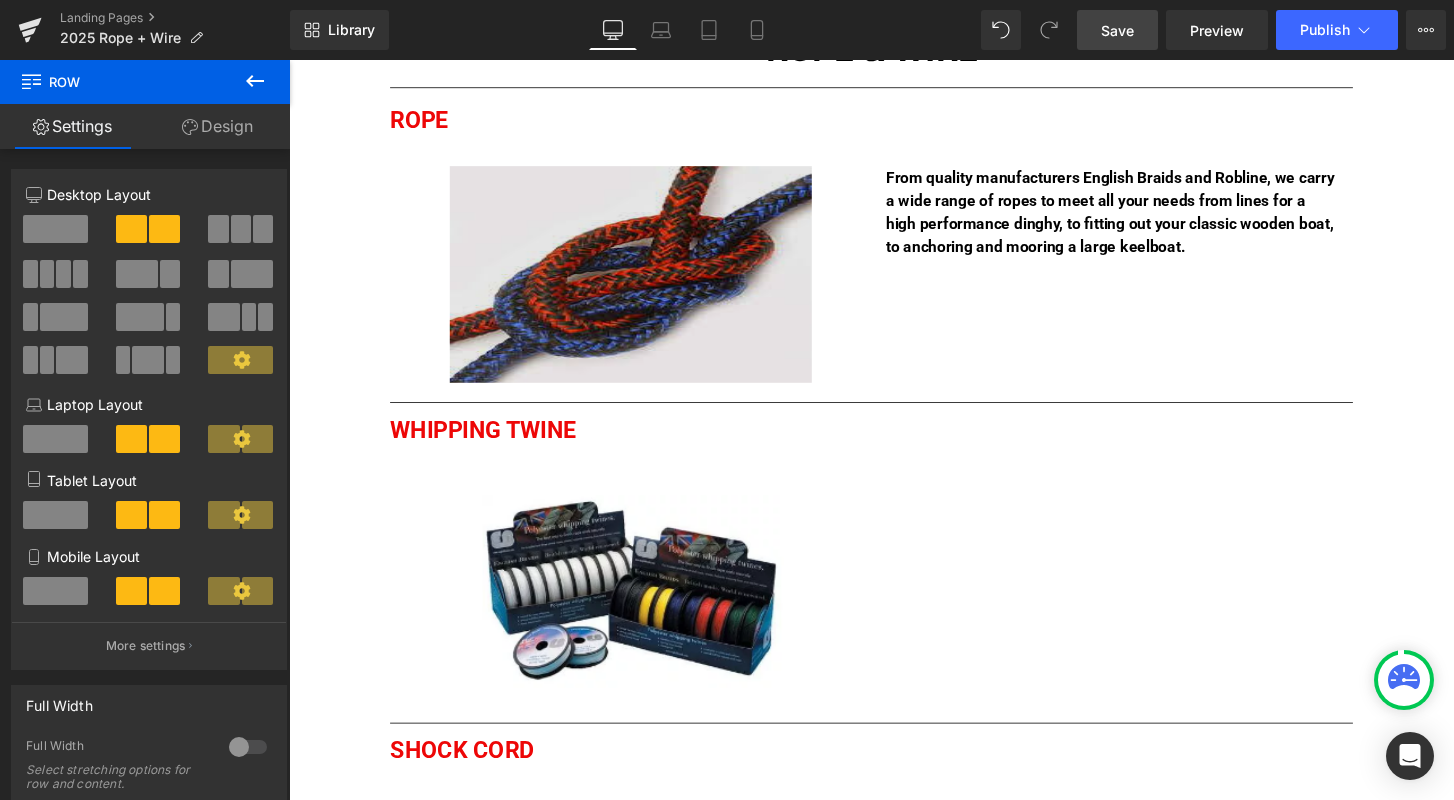 click at bounding box center (644, 282) 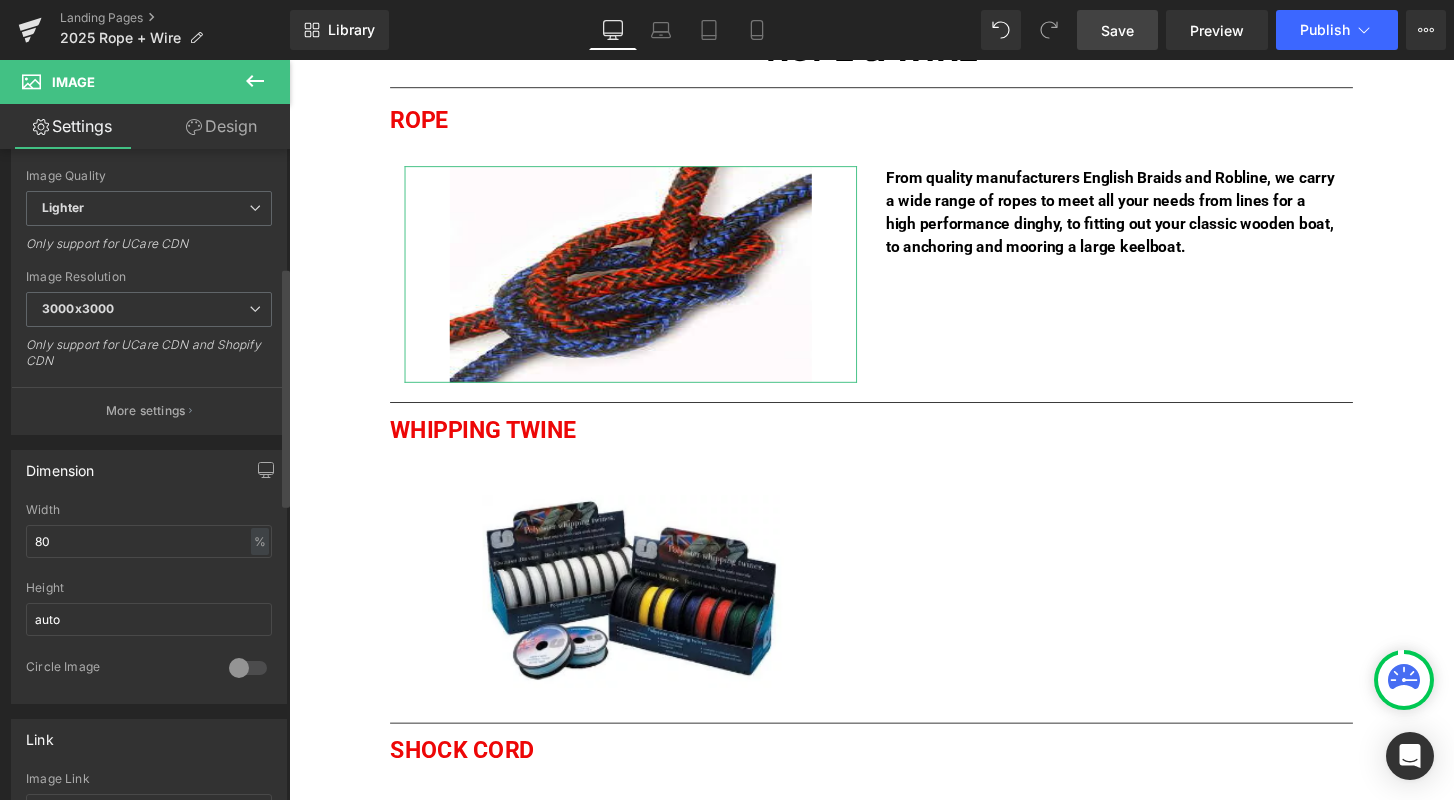 scroll, scrollTop: 325, scrollLeft: 0, axis: vertical 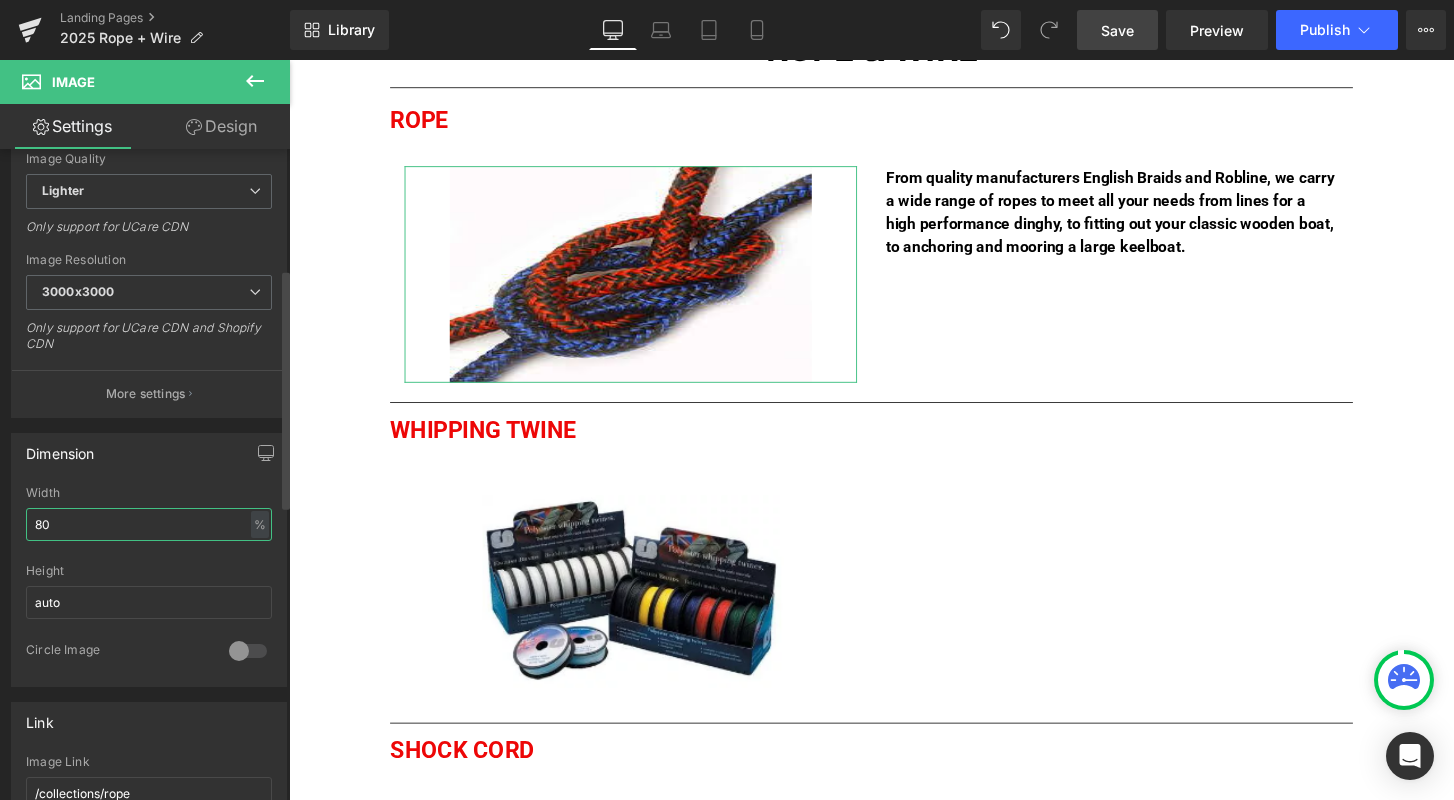 click on "80" at bounding box center (149, 524) 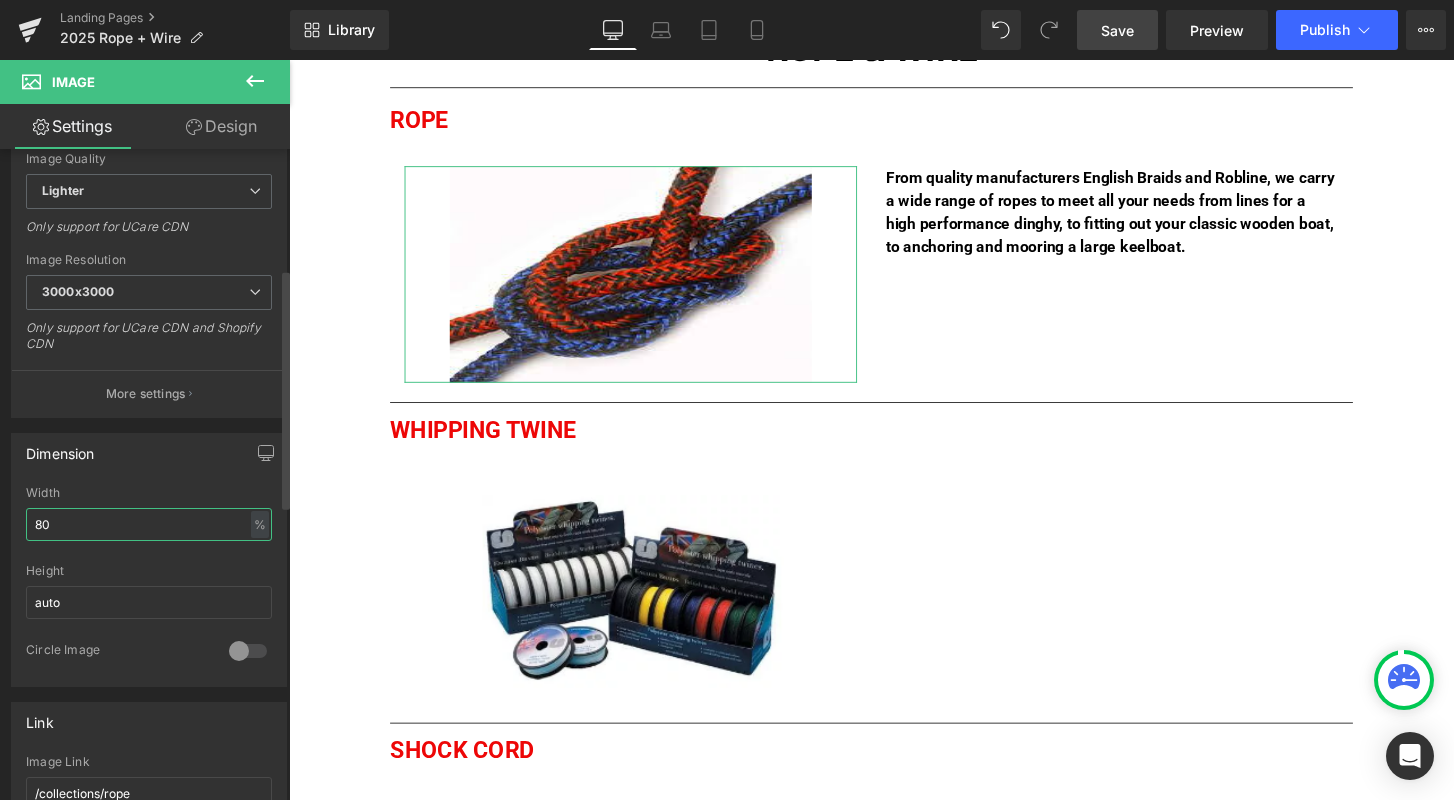 type on "8" 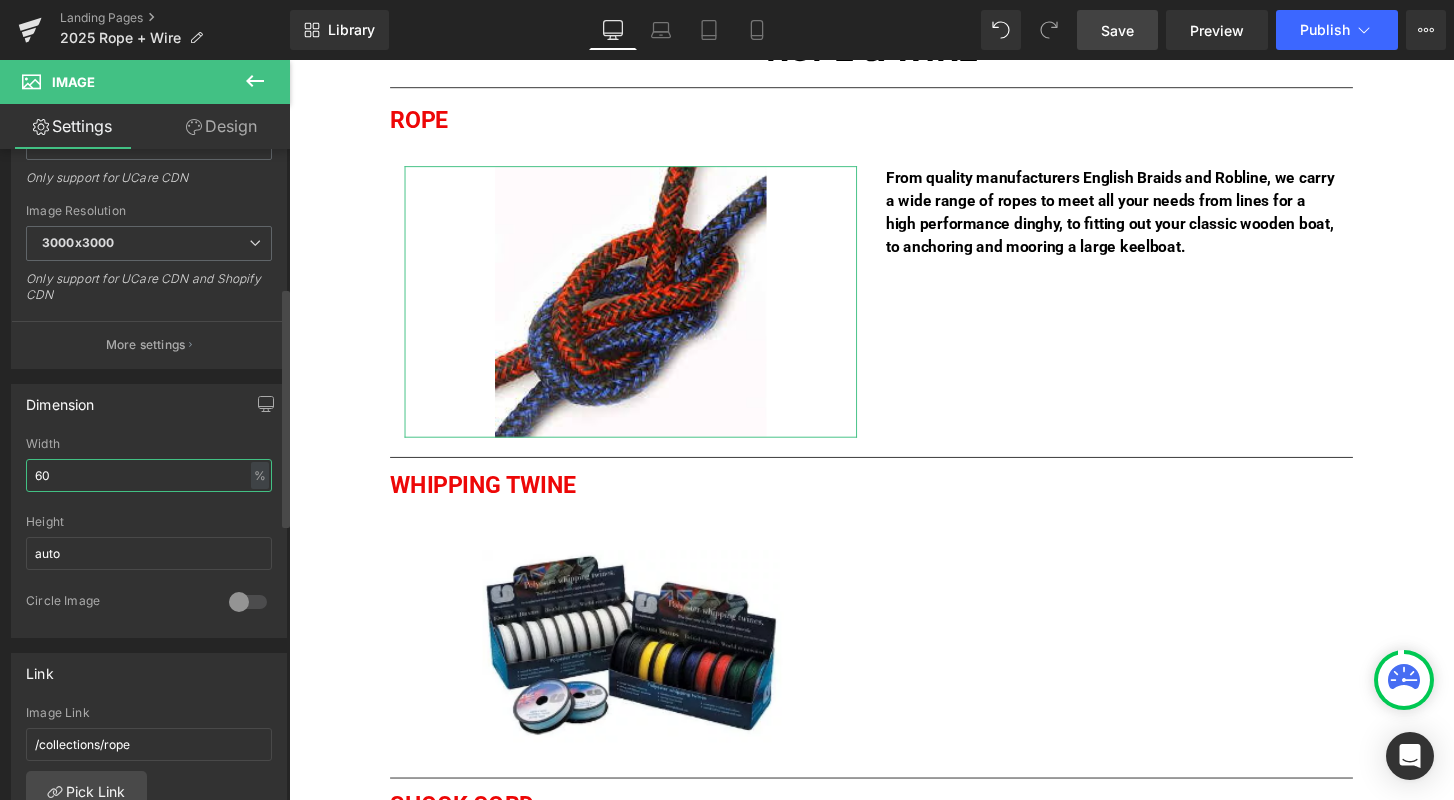 scroll, scrollTop: 382, scrollLeft: 0, axis: vertical 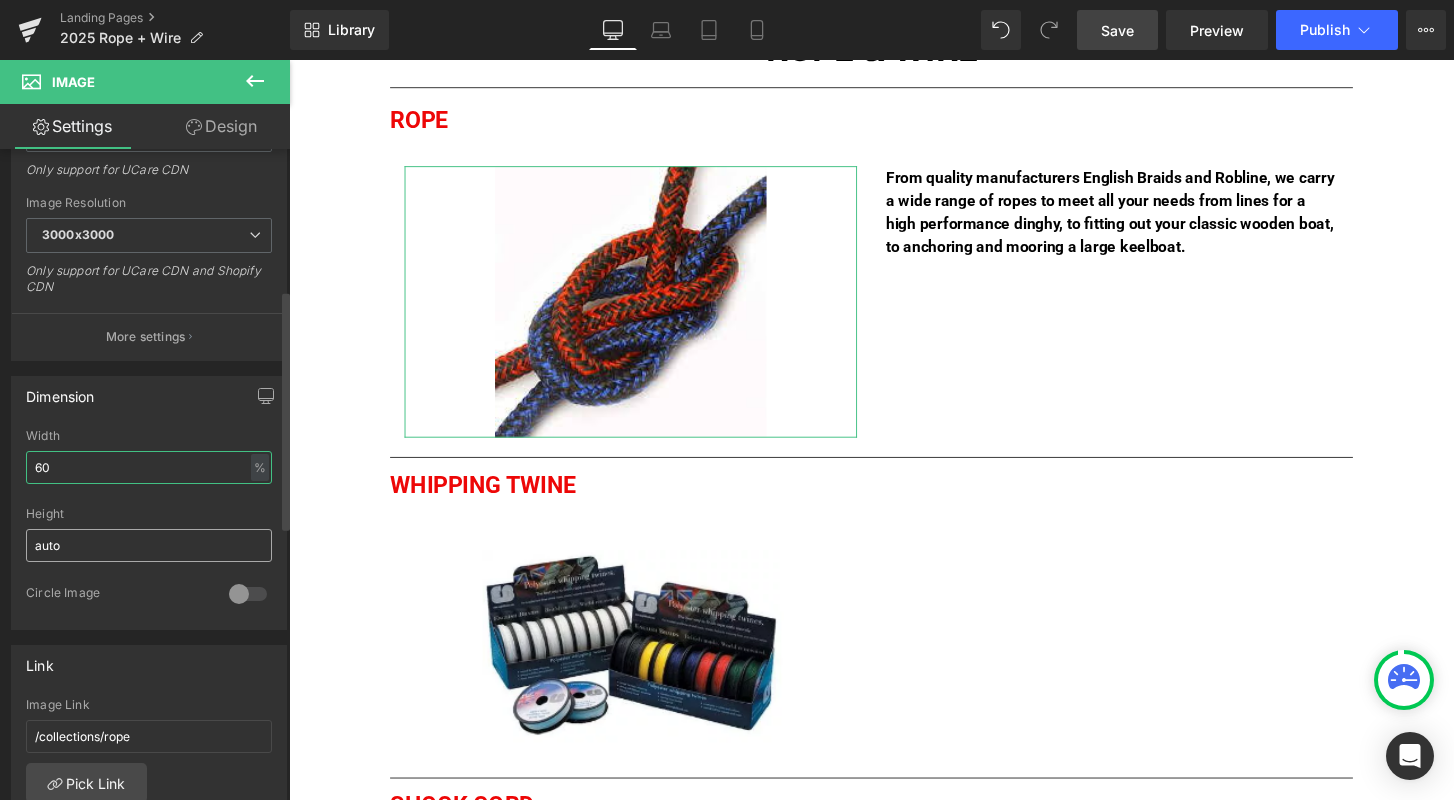 type on "60" 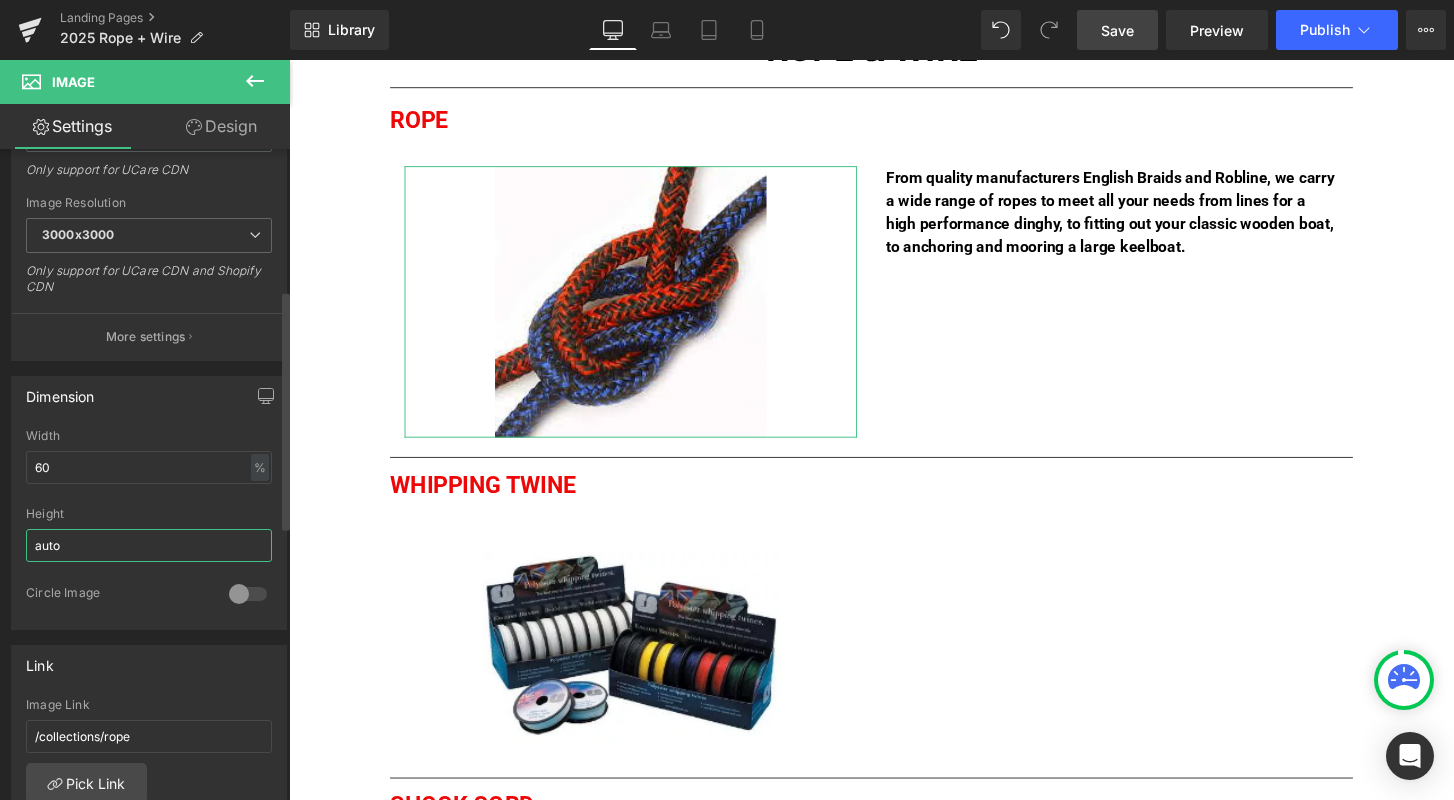 click on "auto" at bounding box center (149, 545) 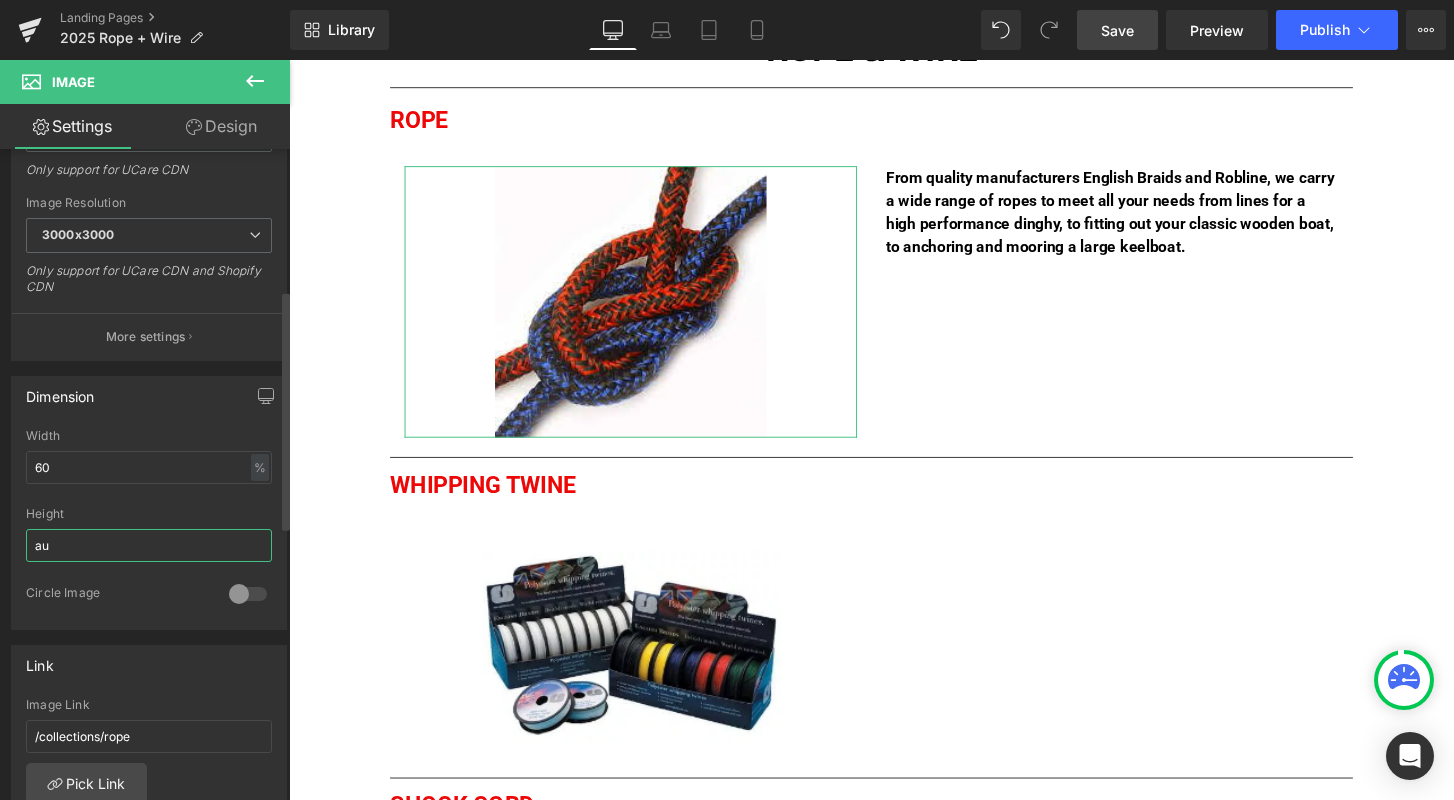 type on "a" 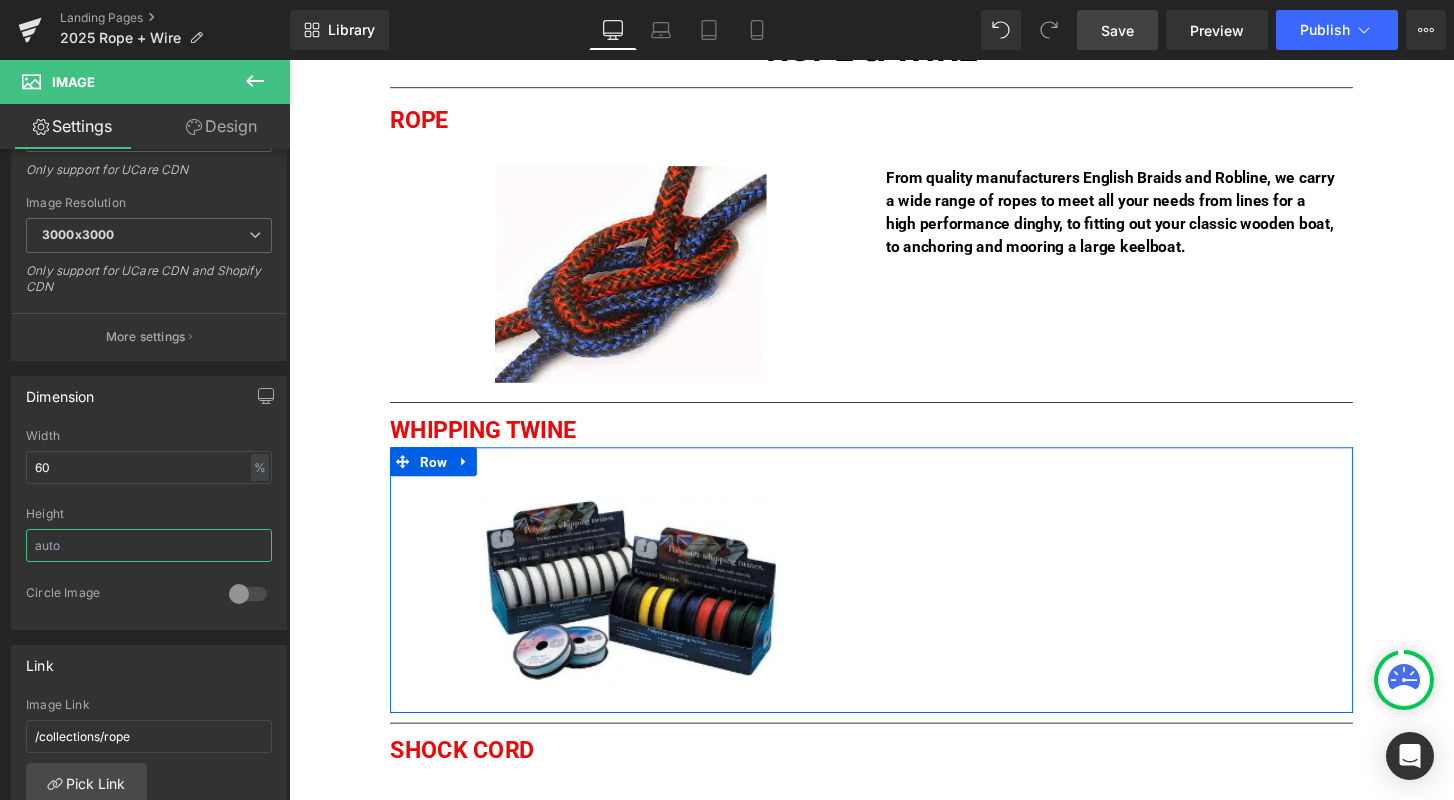 type 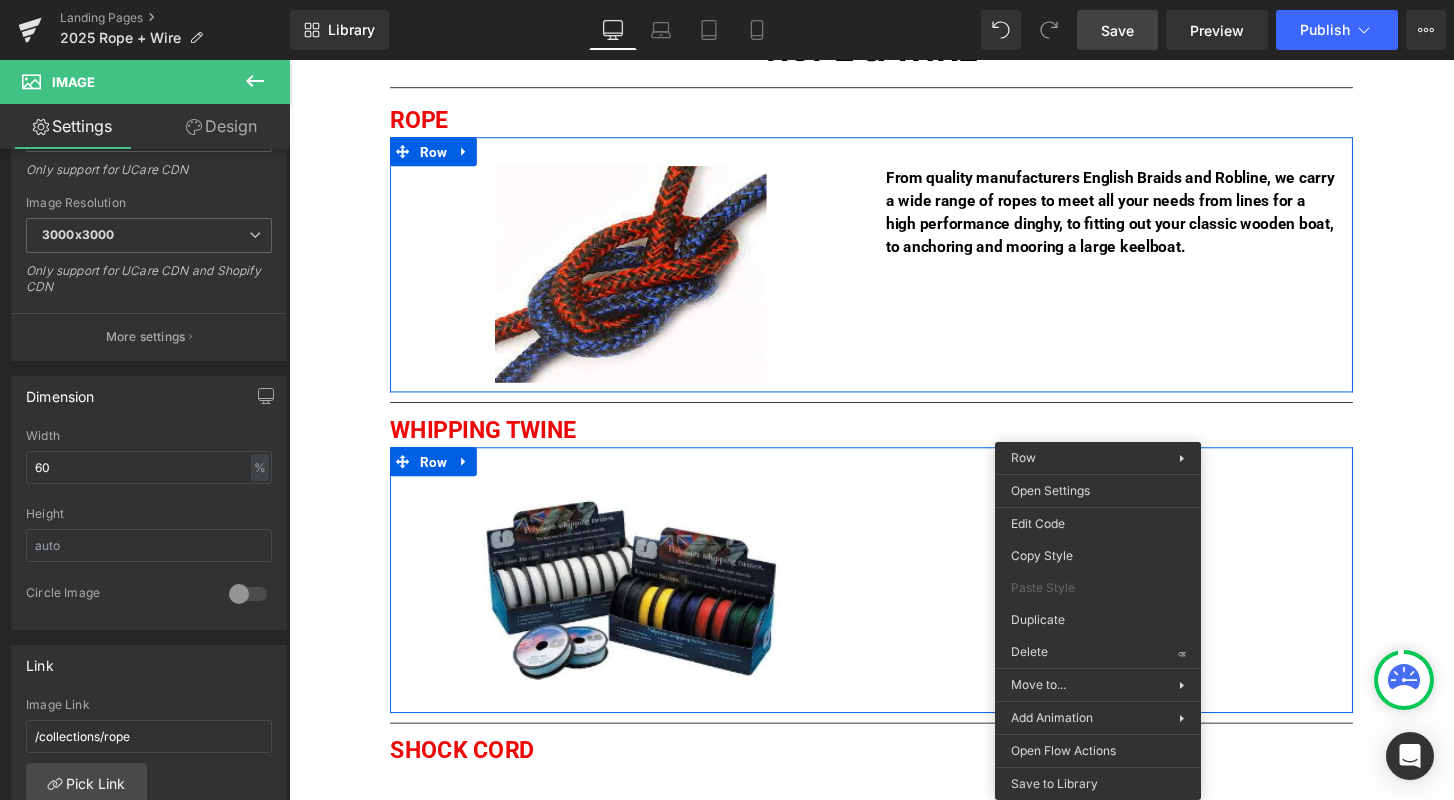 click on "Image         From quality manufacturers English Braids and Robline, we carry a wide range of ropes to meet all your needs from lines for a high performance dinghy, to fitting out your classic wooden boat, to anchoring and mooring a large keelboat.  Text Block         Row" at bounding box center [894, 272] 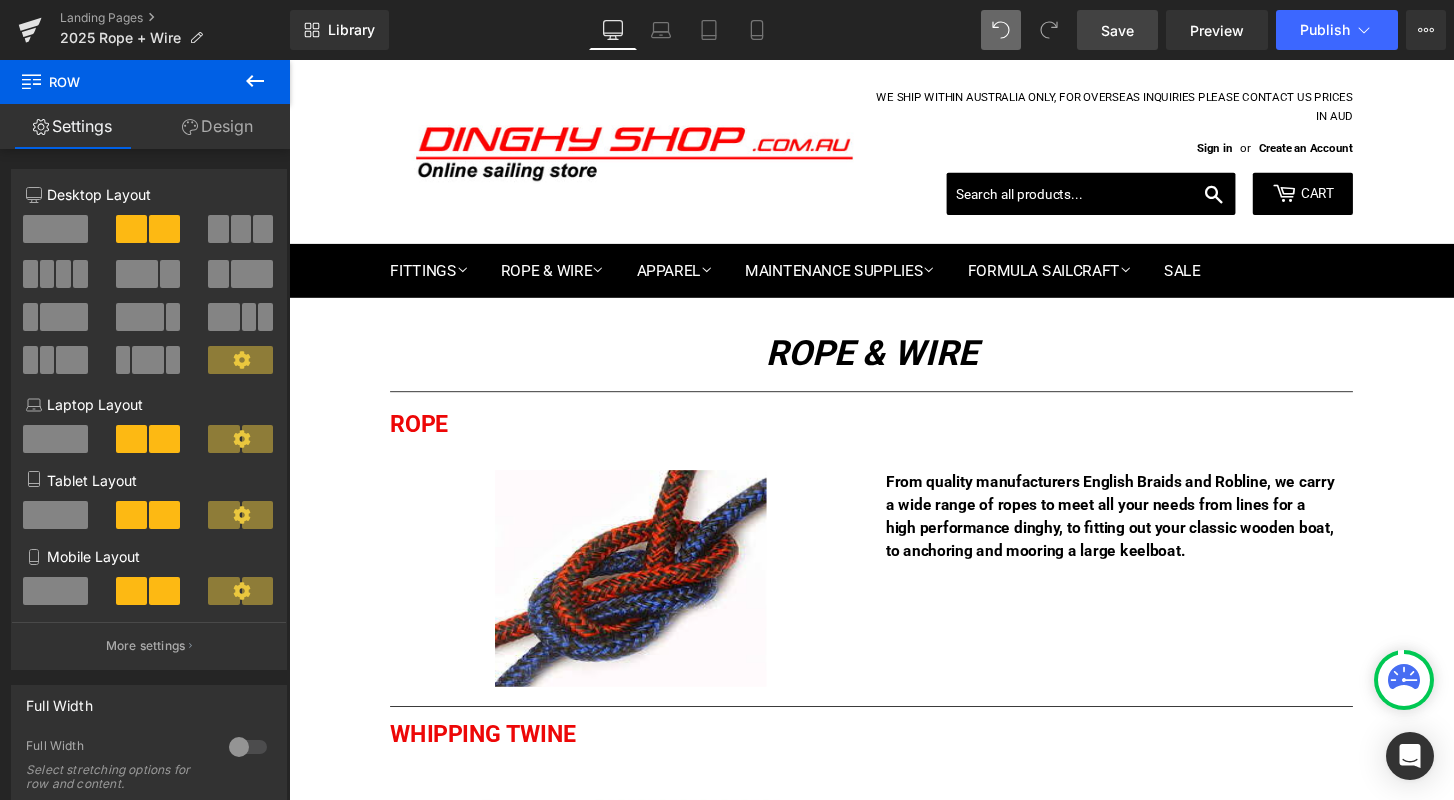 scroll, scrollTop: 0, scrollLeft: 0, axis: both 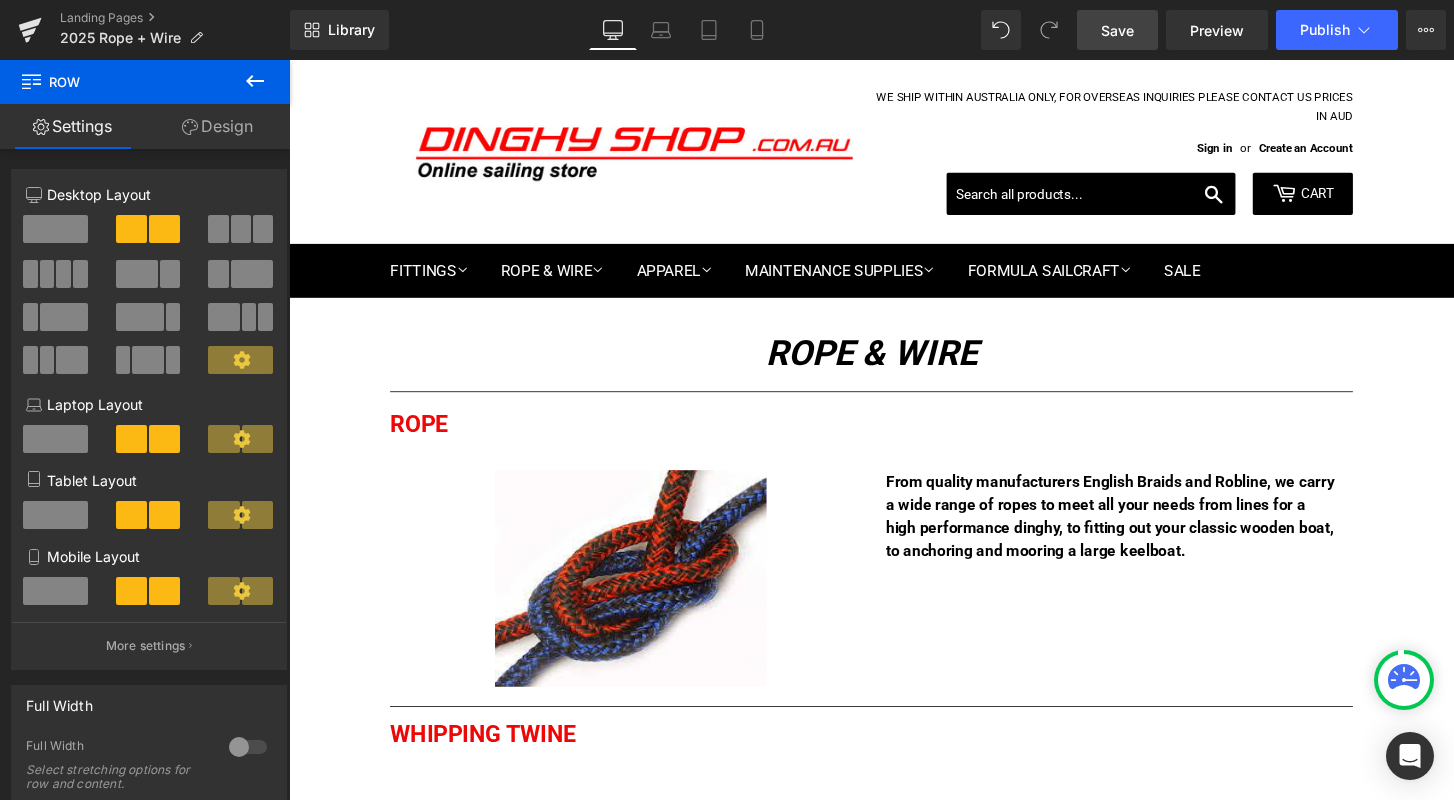 click on "Save" at bounding box center [1117, 30] 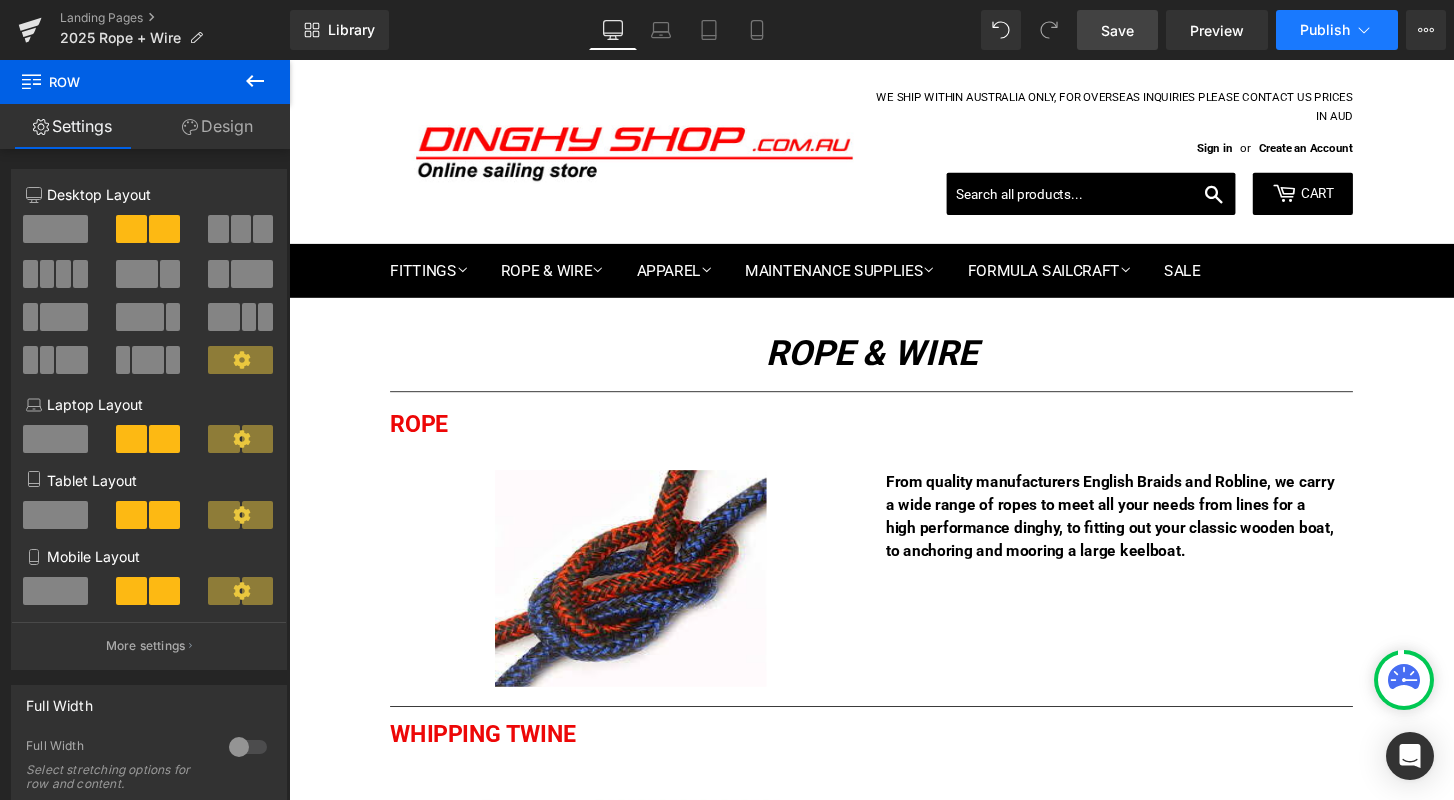 click on "Publish" at bounding box center [1325, 30] 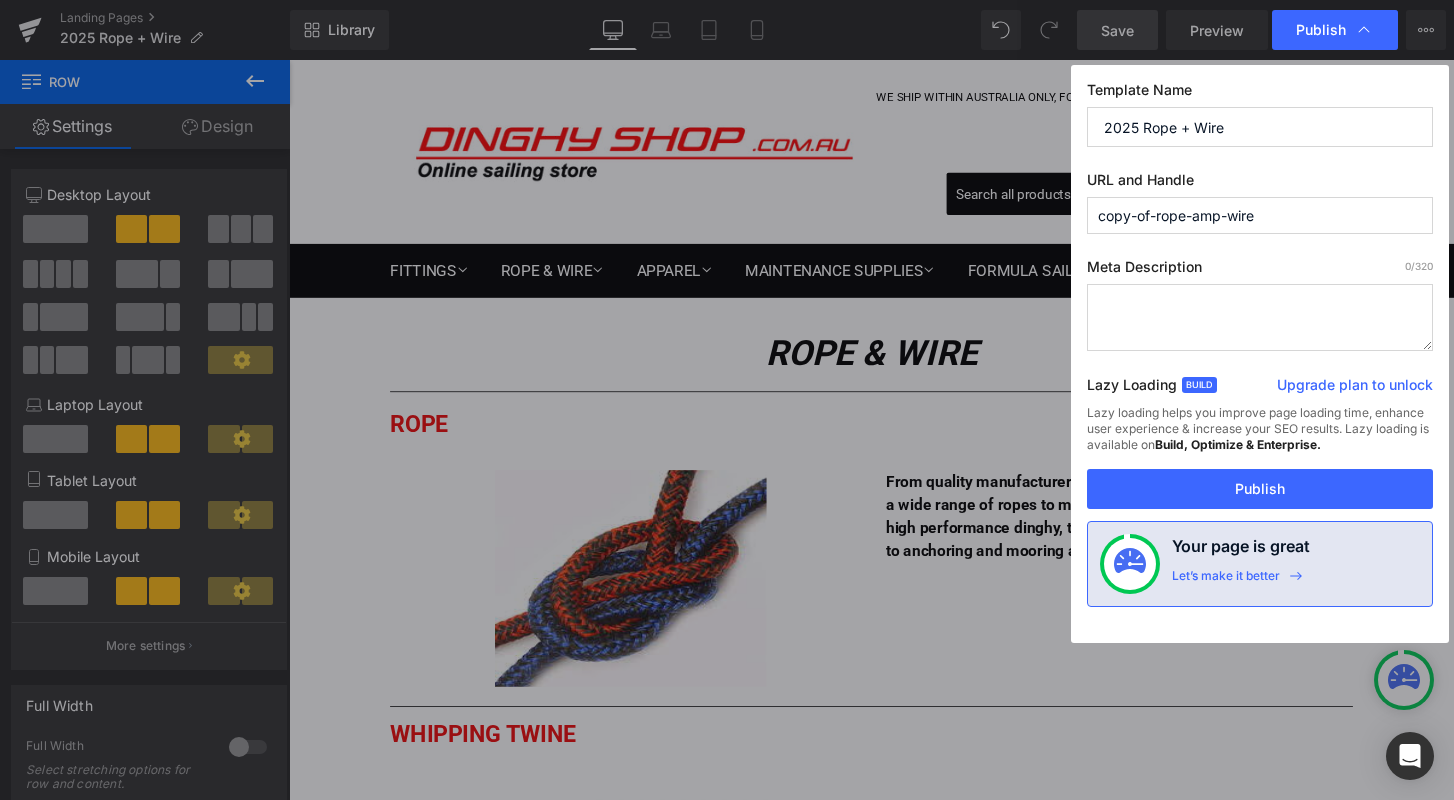 click on "copy-of-rope-amp-wire" at bounding box center (1260, 215) 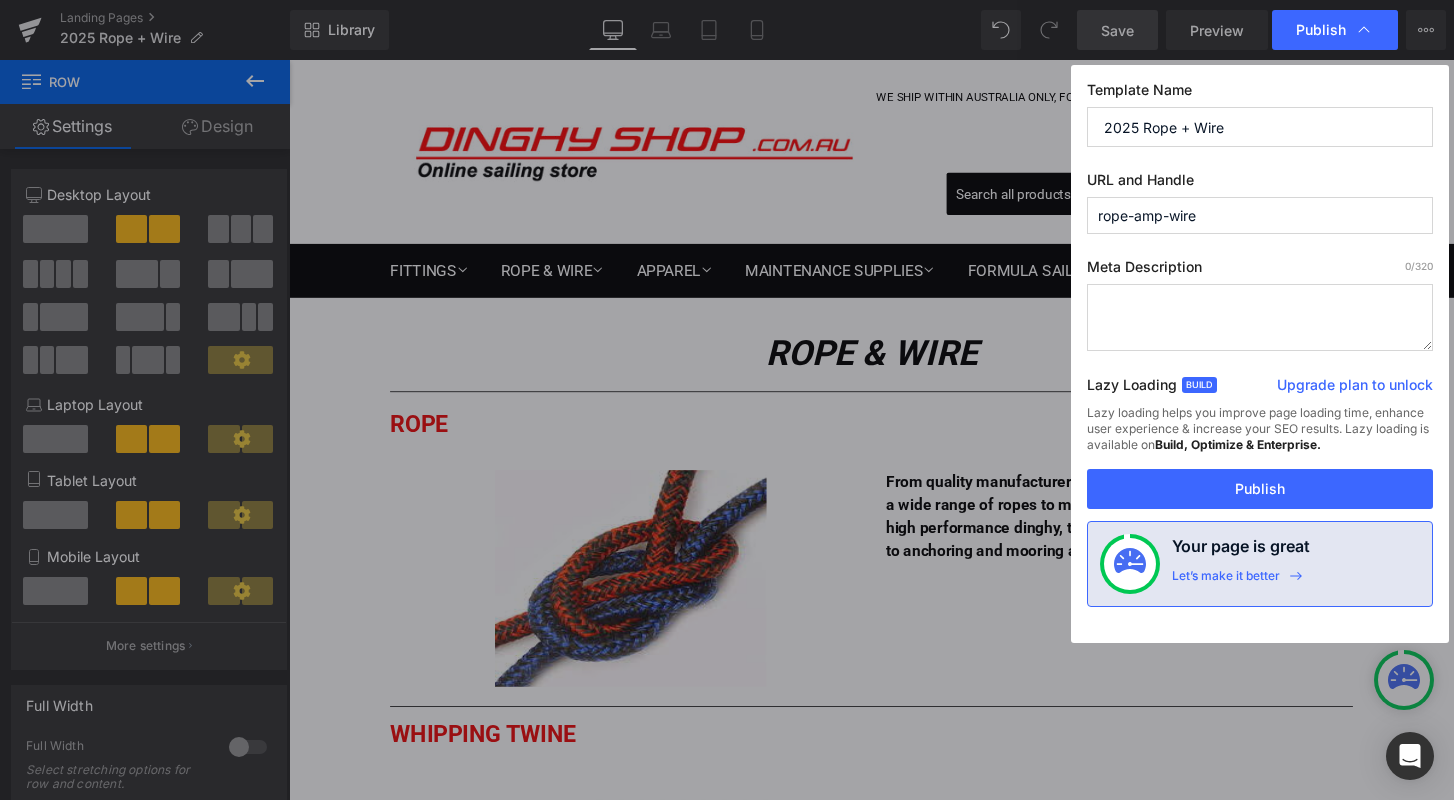 click on "rope-amp-wire" at bounding box center (1260, 215) 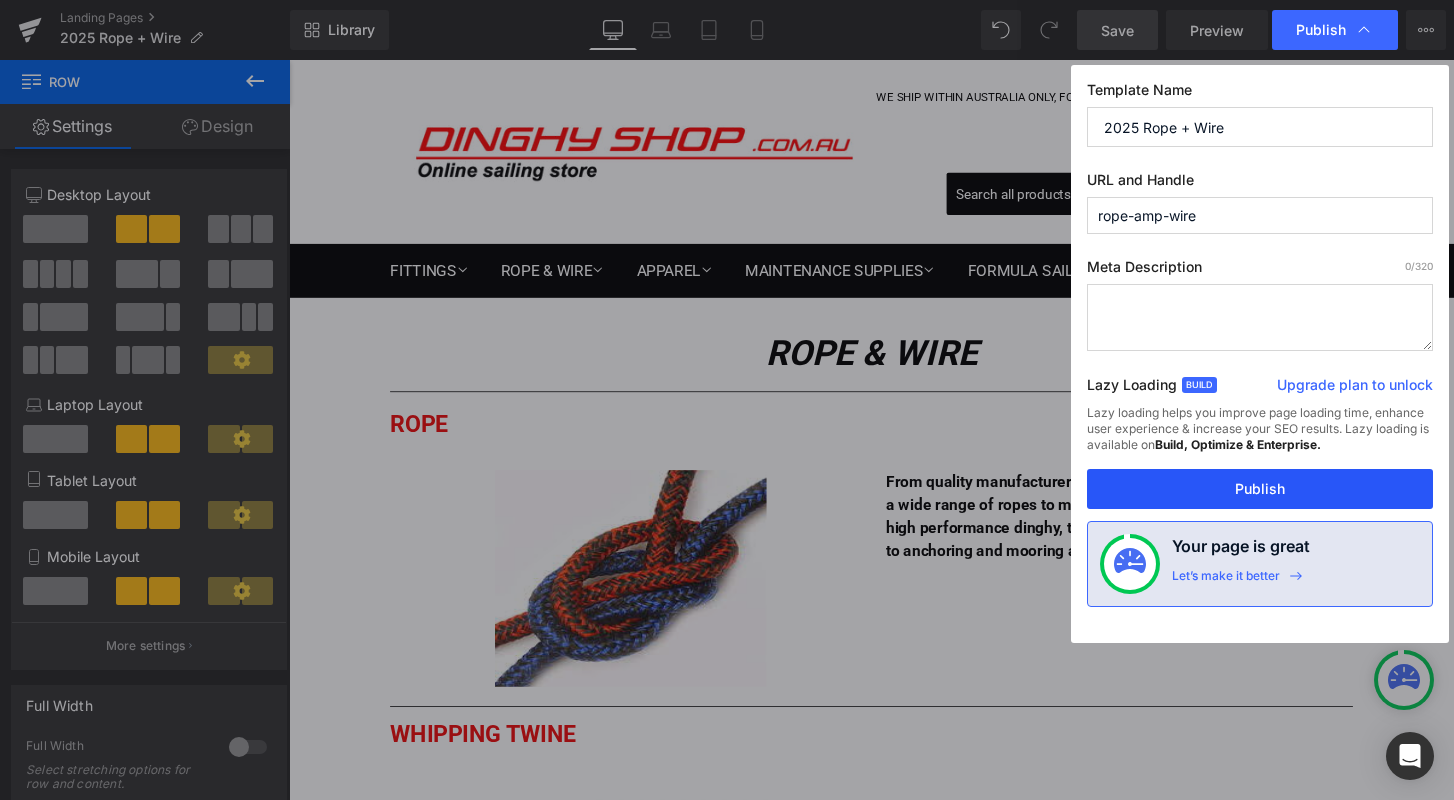 click on "Publish" at bounding box center [1260, 489] 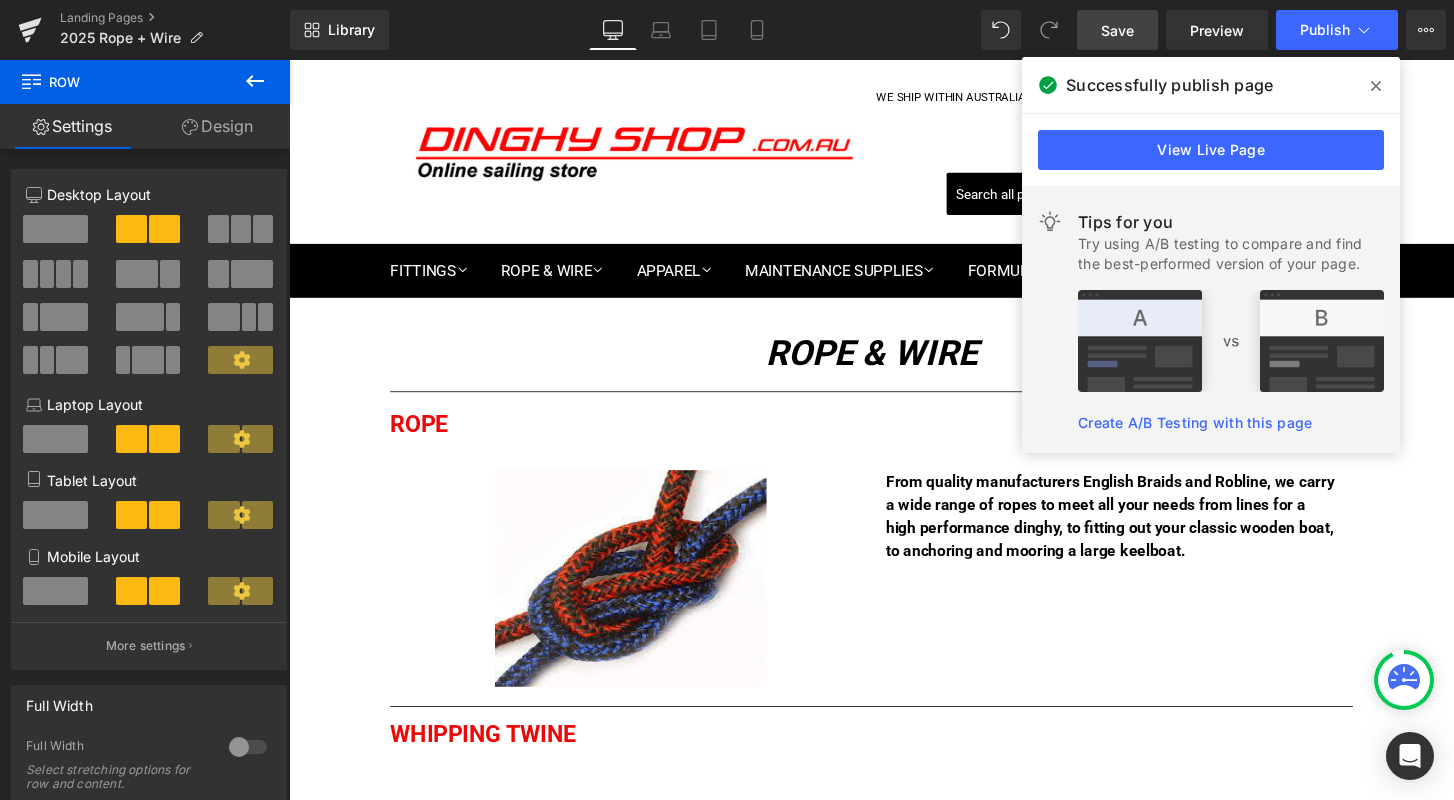 click 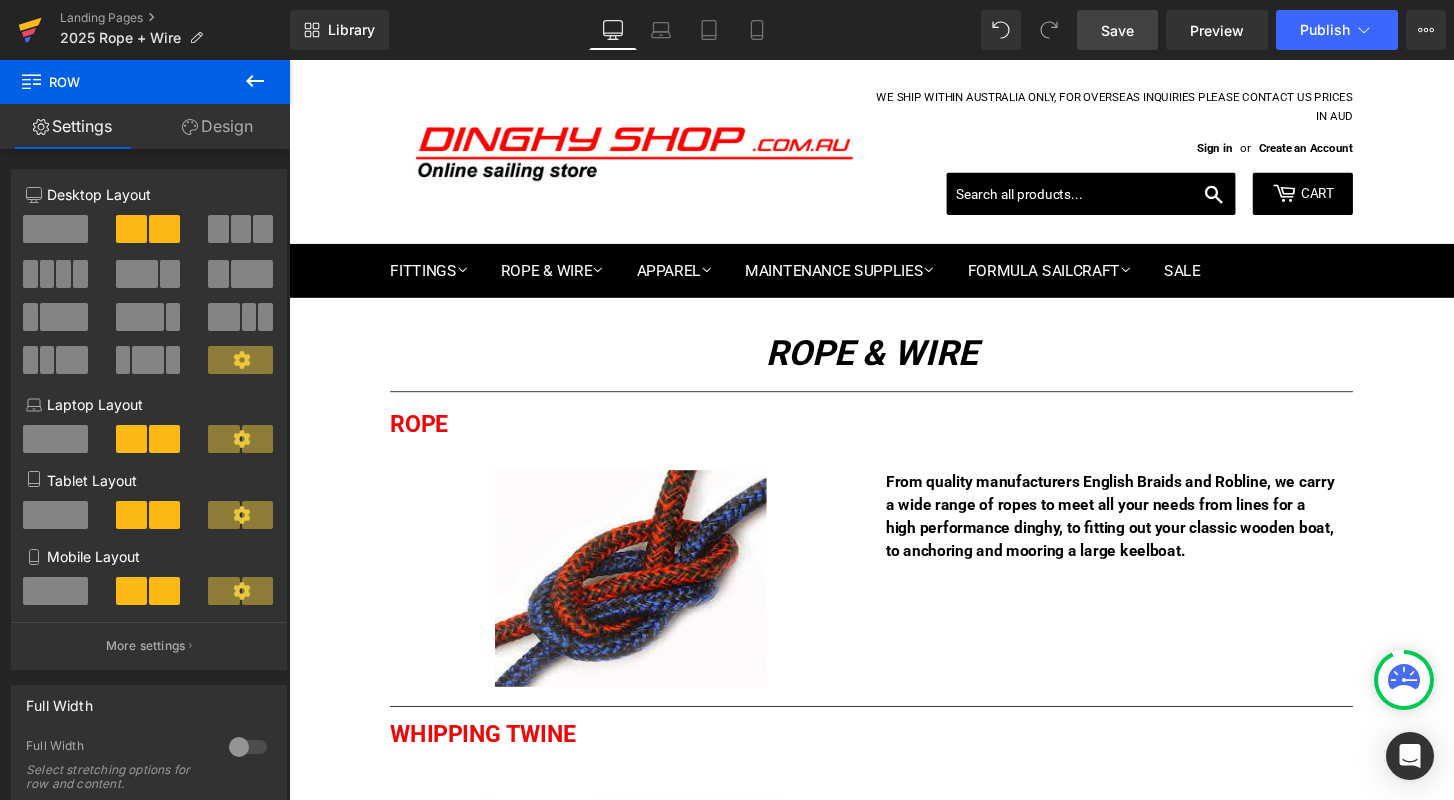 click 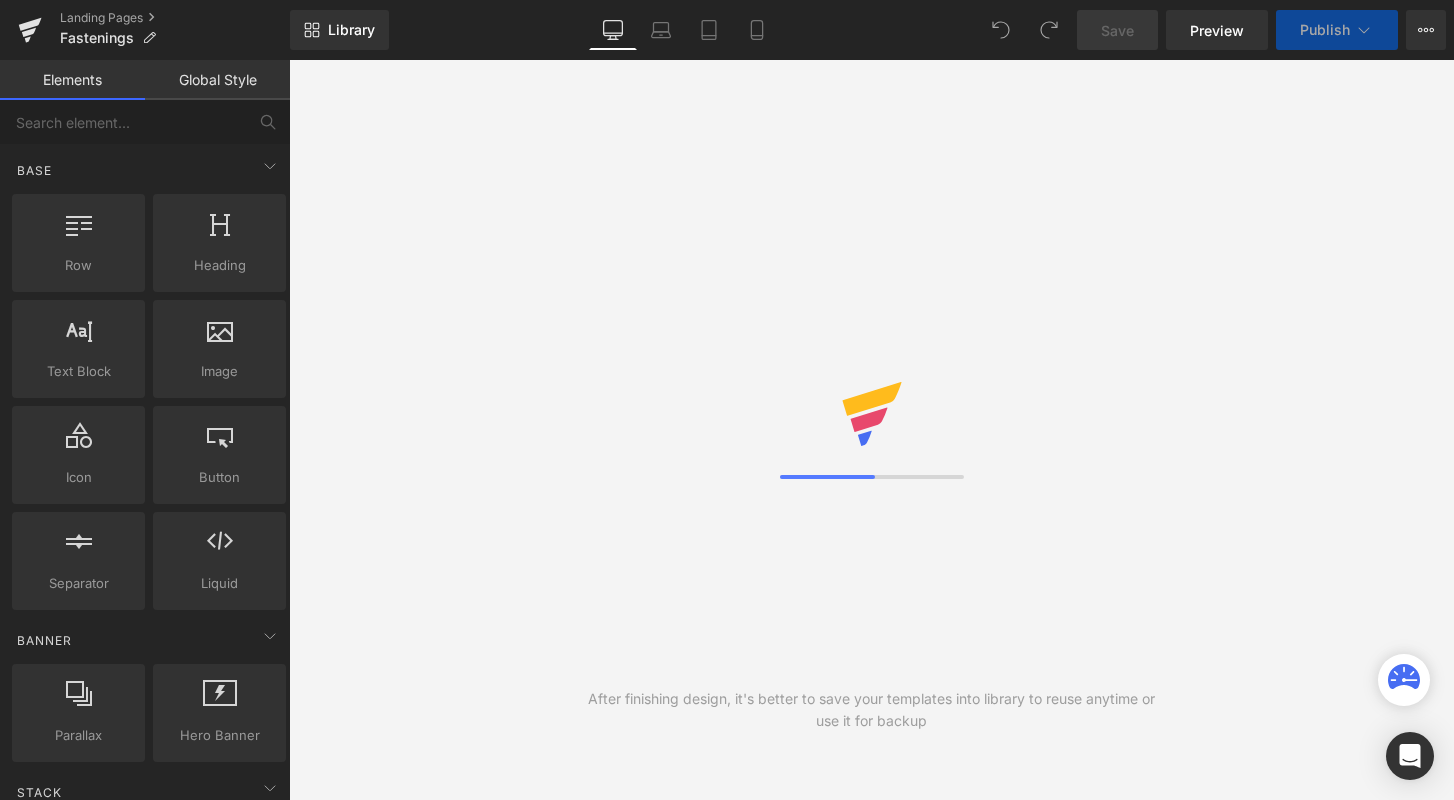 scroll, scrollTop: 0, scrollLeft: 0, axis: both 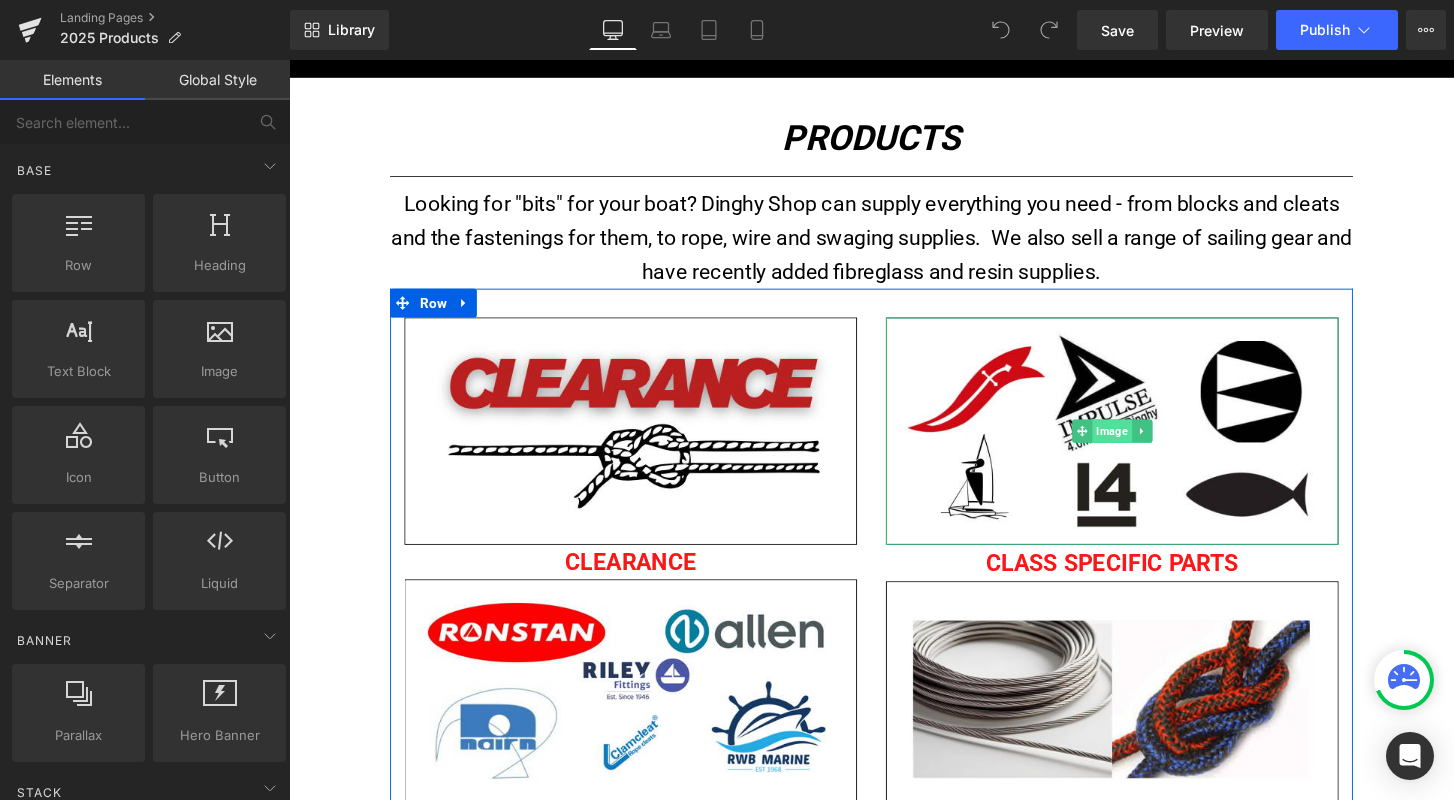 click on "Image" at bounding box center [1143, 445] 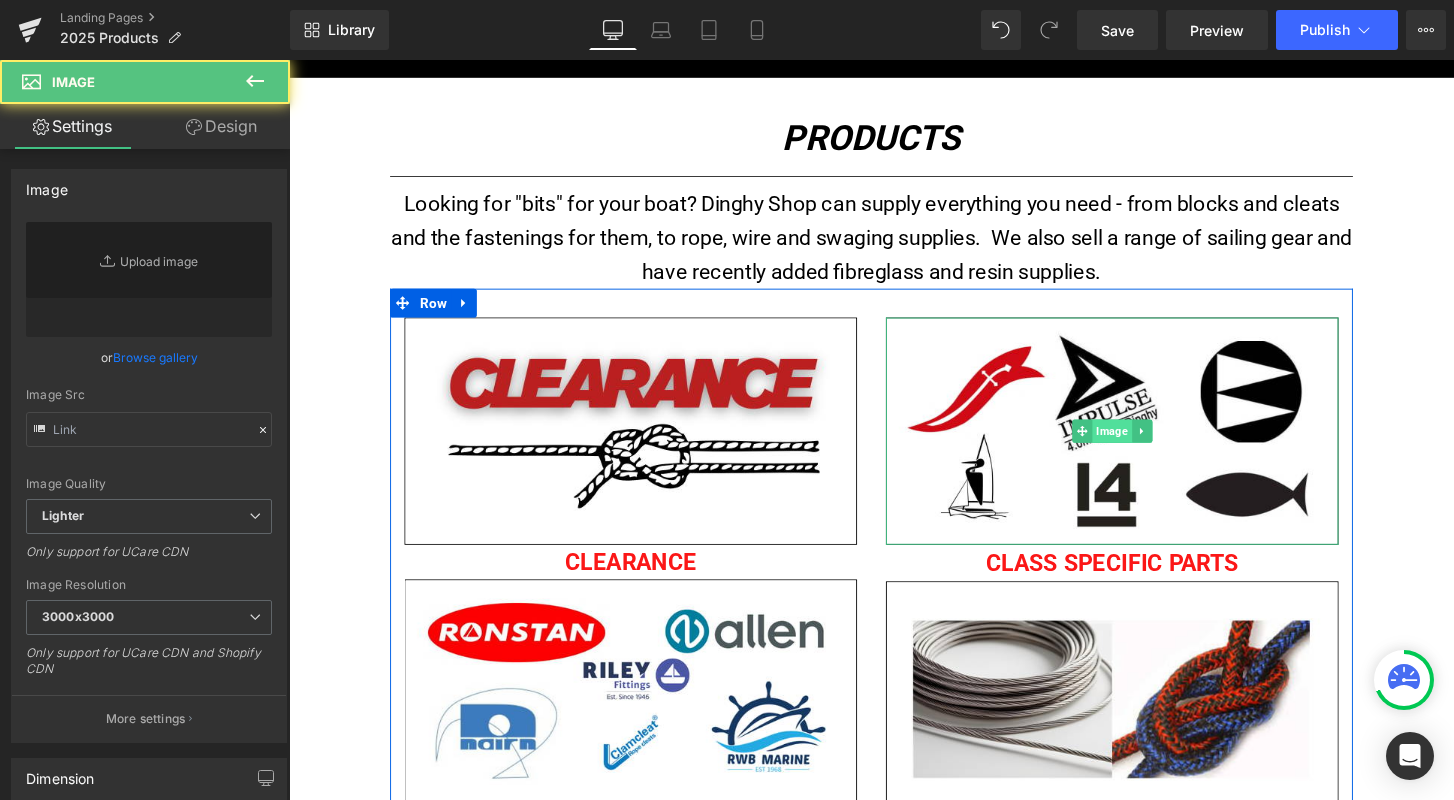 type on "https://ucarecdn.com/6ada389f-48ec-4702-b7ef-974d0e6b7ca3/-/format/auto/-/preview/3000x3000/-/quality/lighter/3.png" 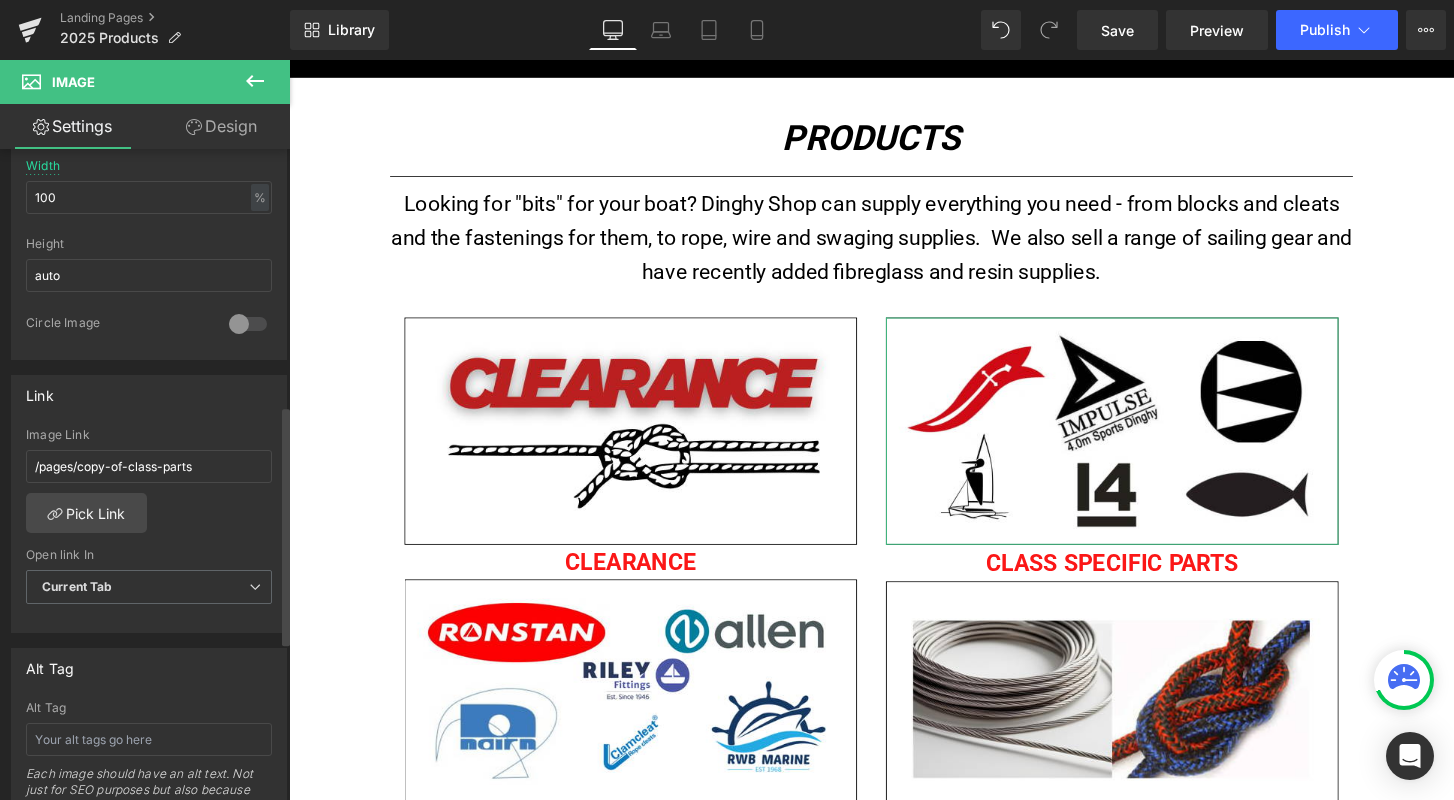 scroll, scrollTop: 738, scrollLeft: 0, axis: vertical 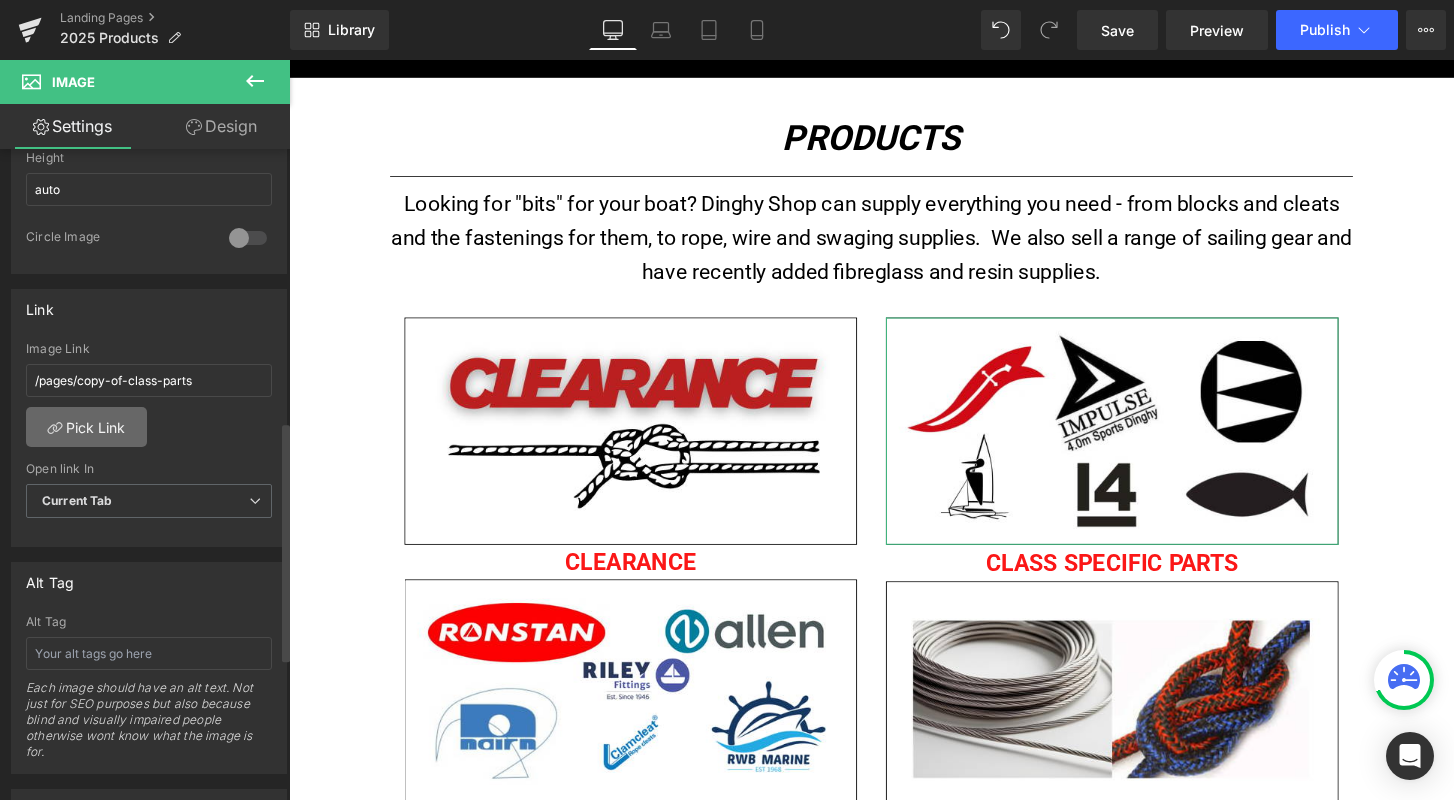 click on "Pick Link" at bounding box center (86, 427) 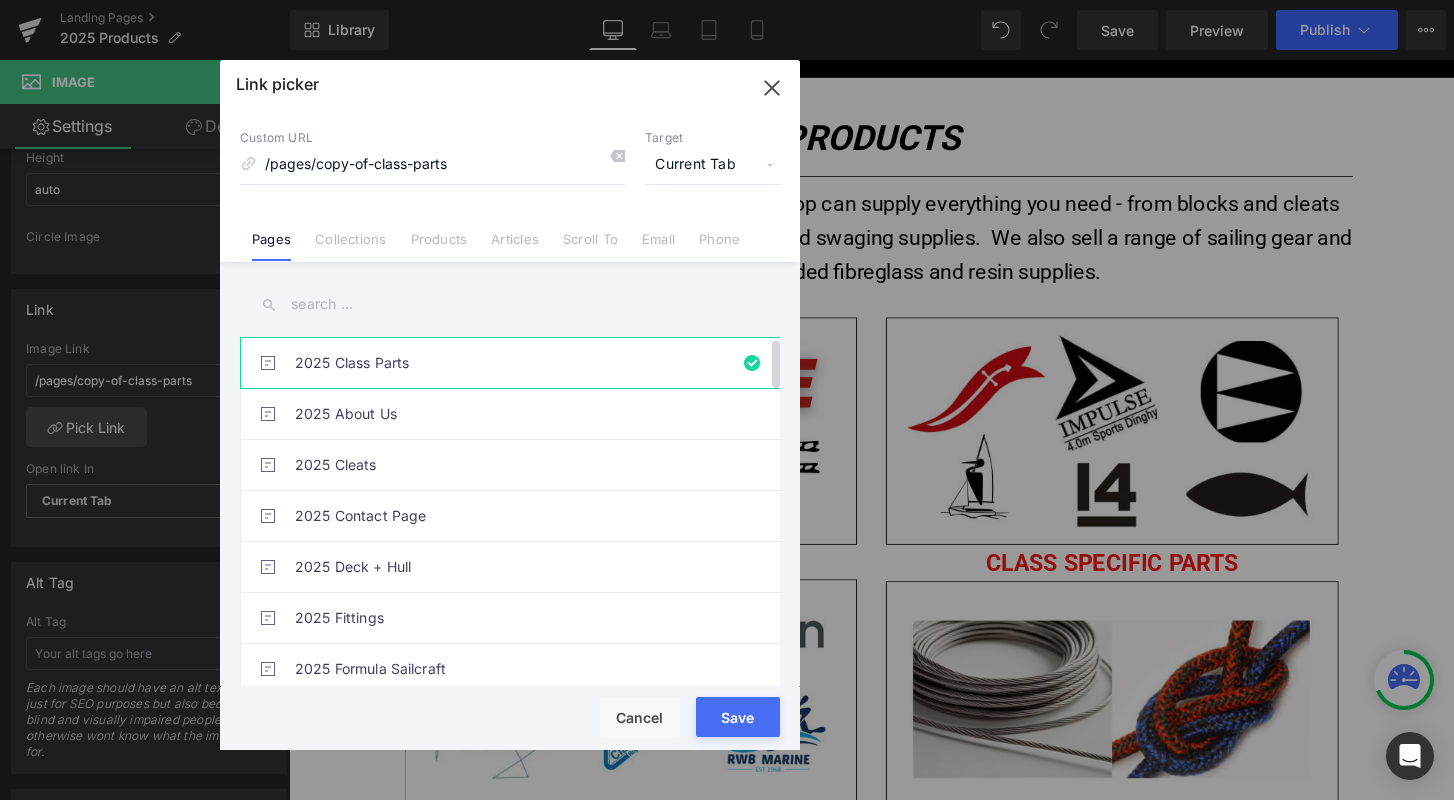 click on "2025 Class Parts" at bounding box center [515, 363] 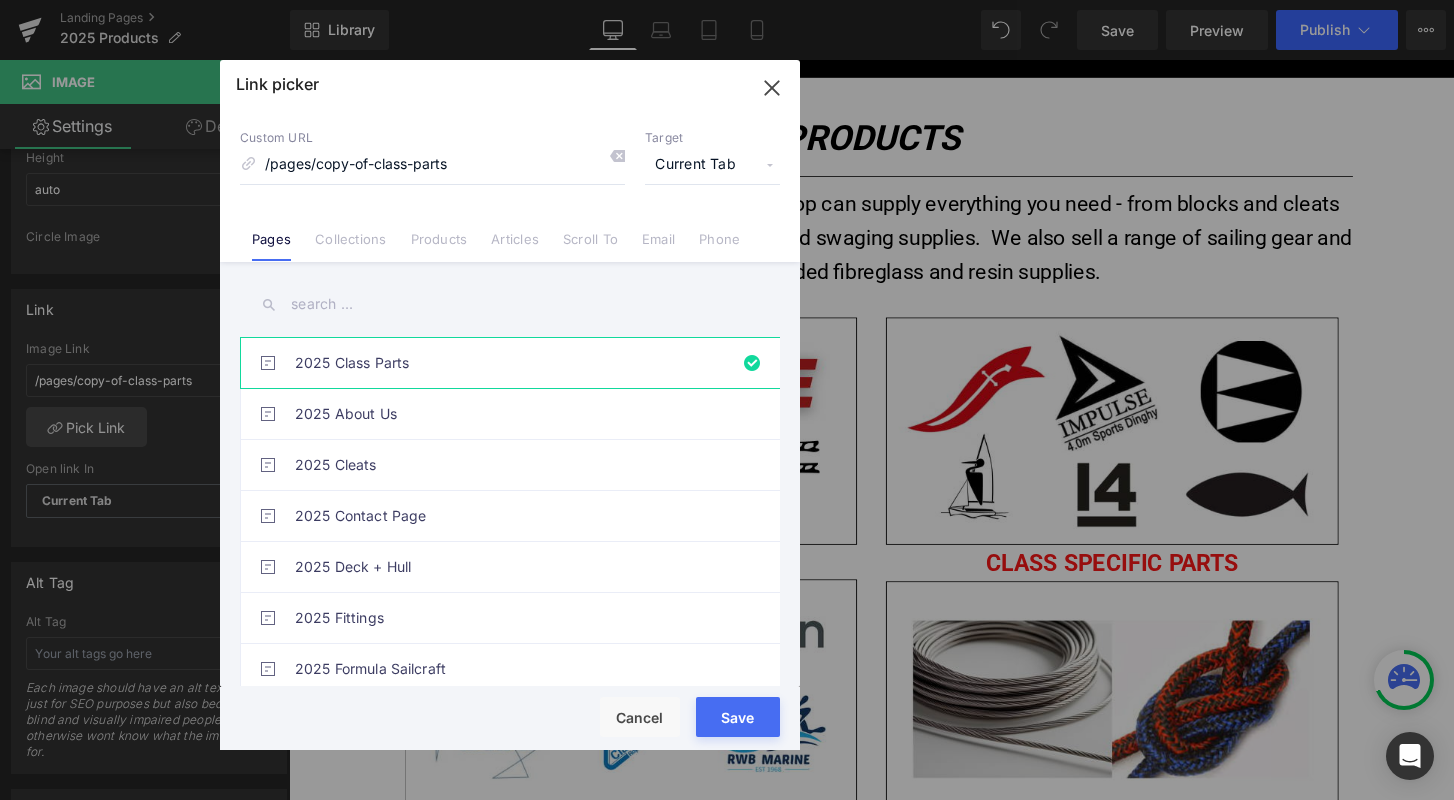 click on "Rendering Content" at bounding box center (727, 721) 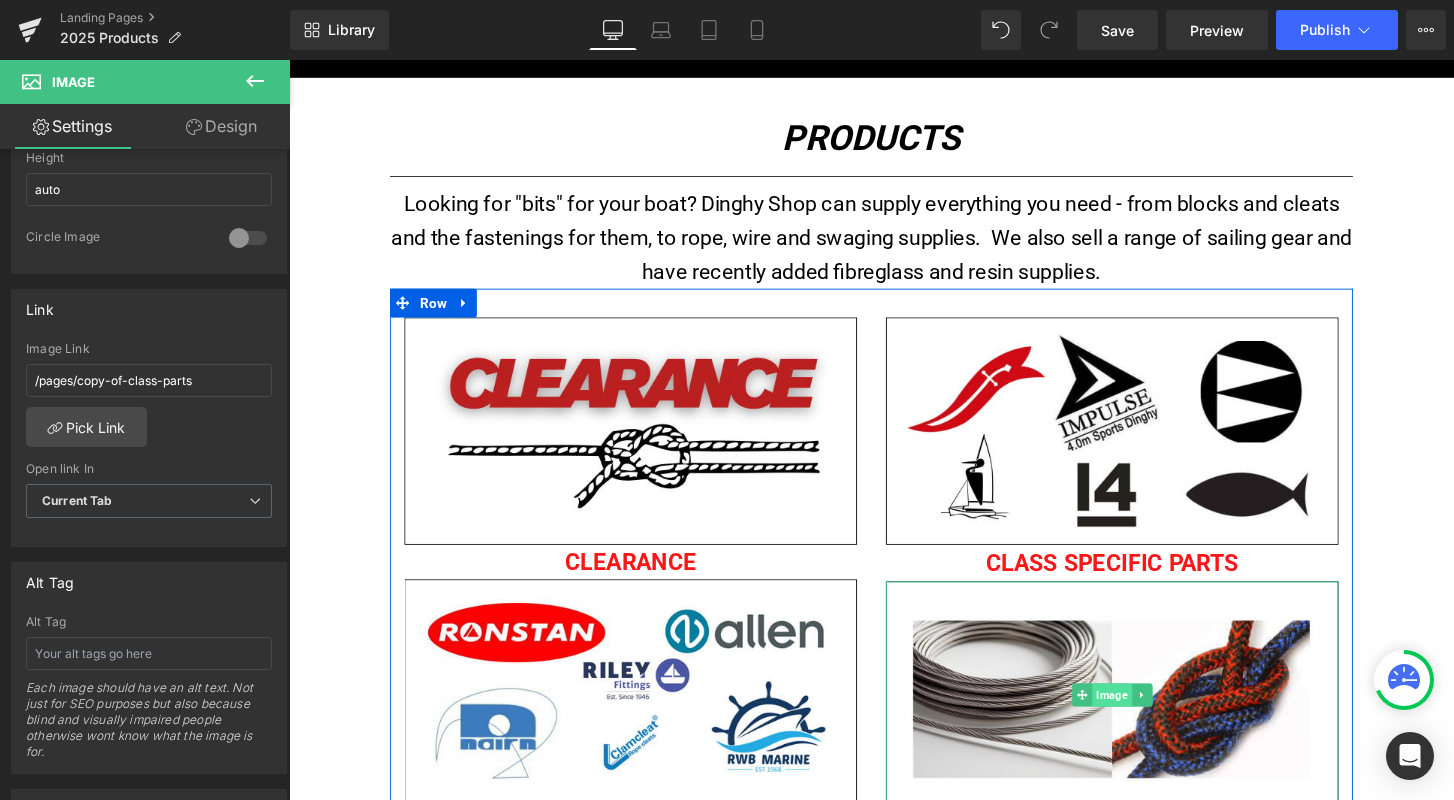 click on "Image" at bounding box center [1143, 719] 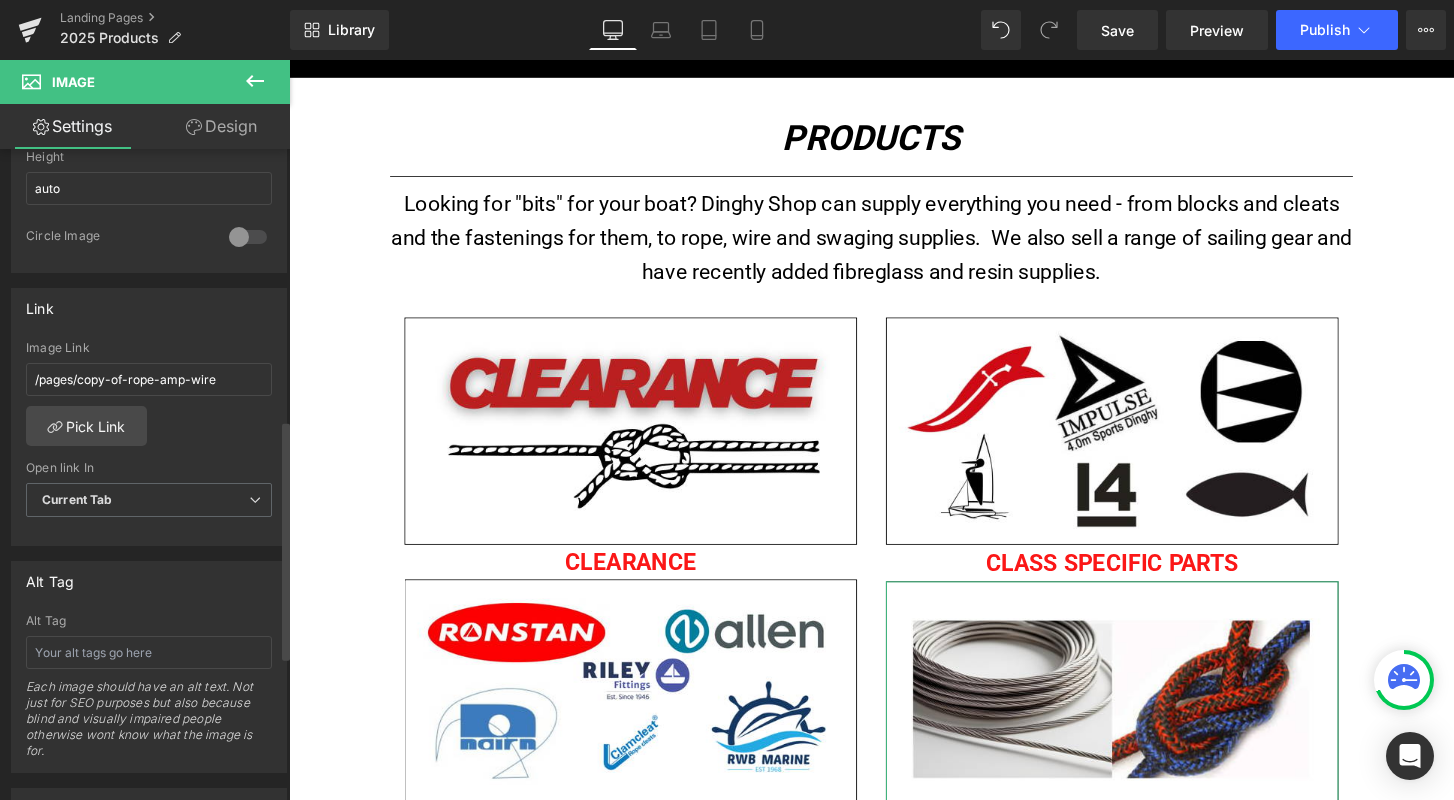 scroll, scrollTop: 752, scrollLeft: 0, axis: vertical 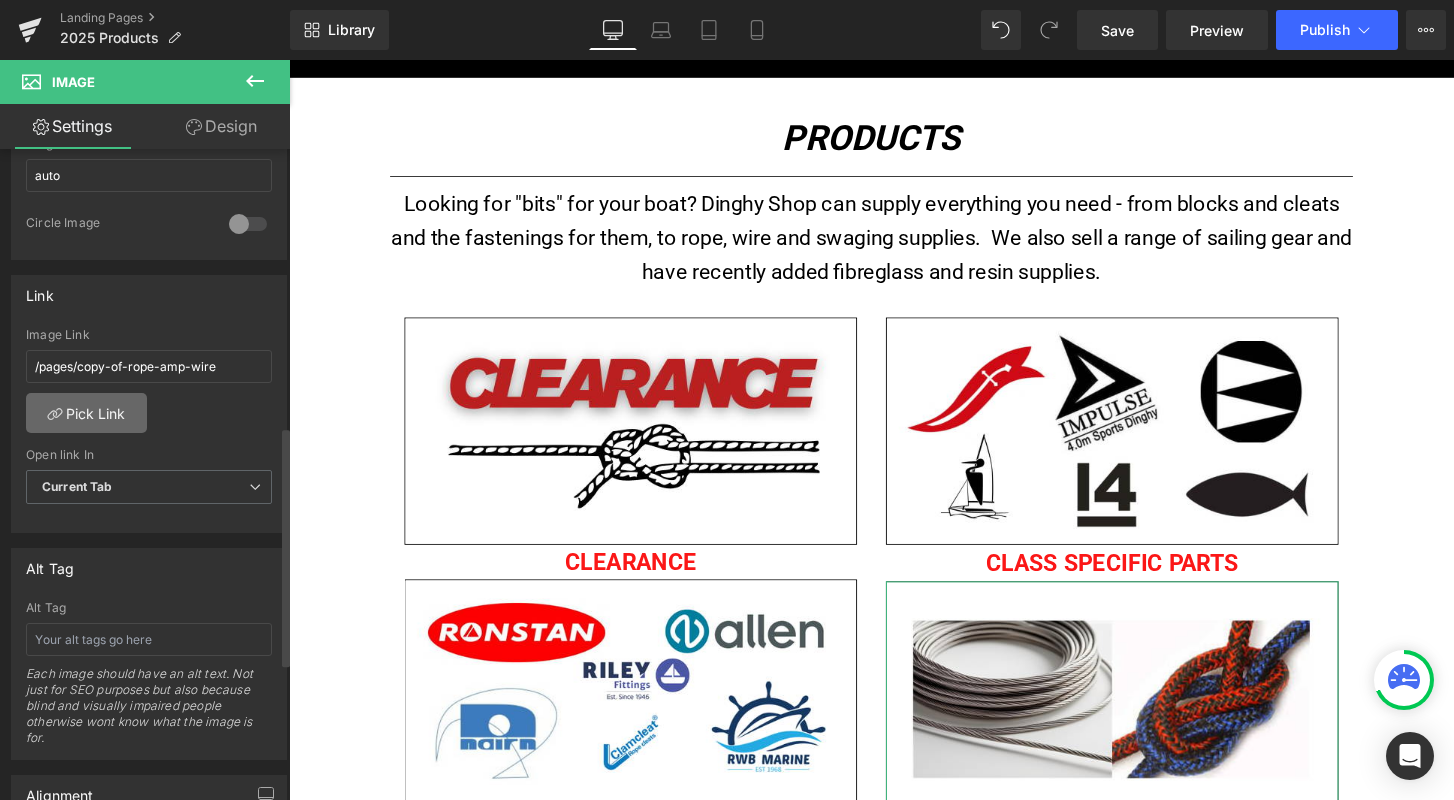 click on "Pick Link" at bounding box center [86, 413] 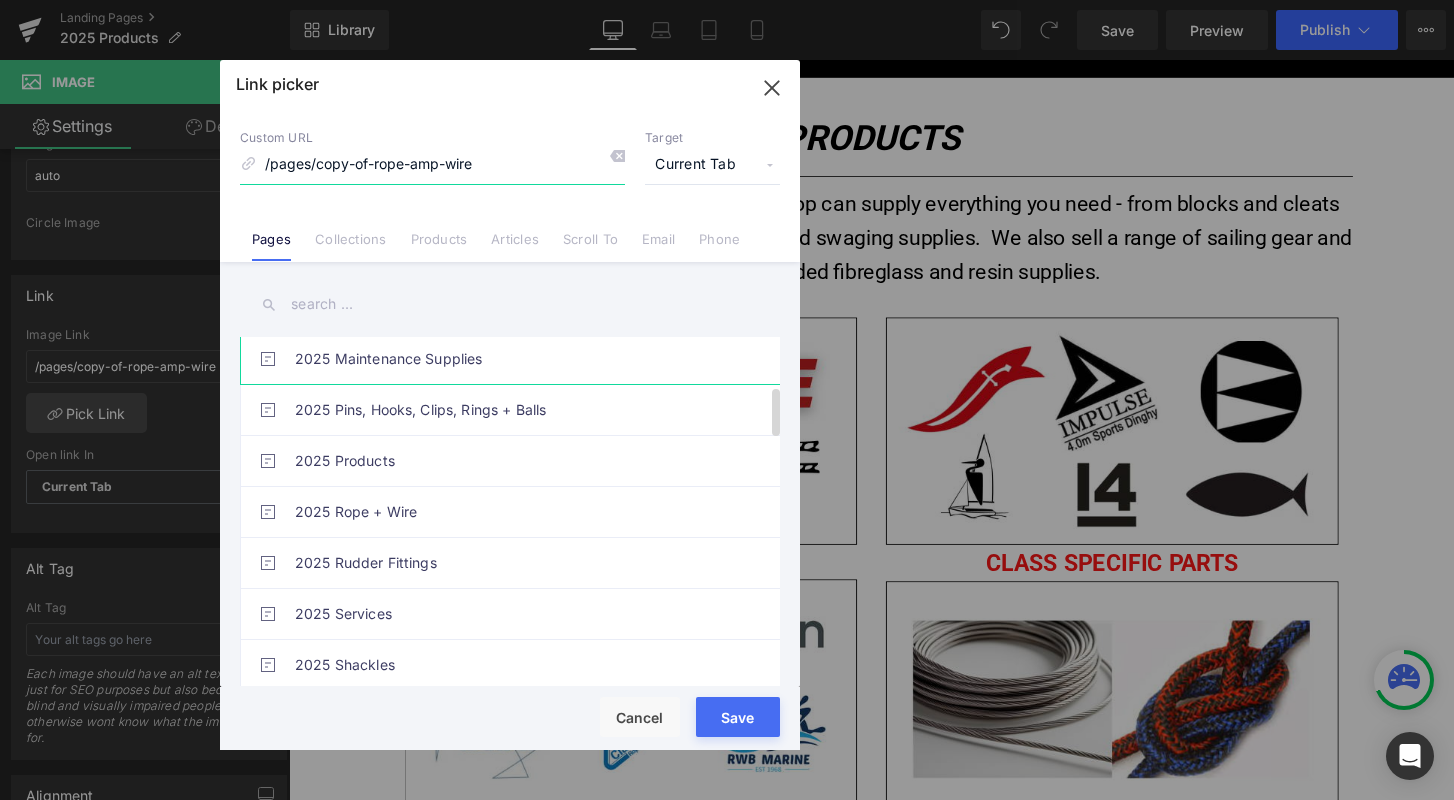 scroll, scrollTop: 367, scrollLeft: 0, axis: vertical 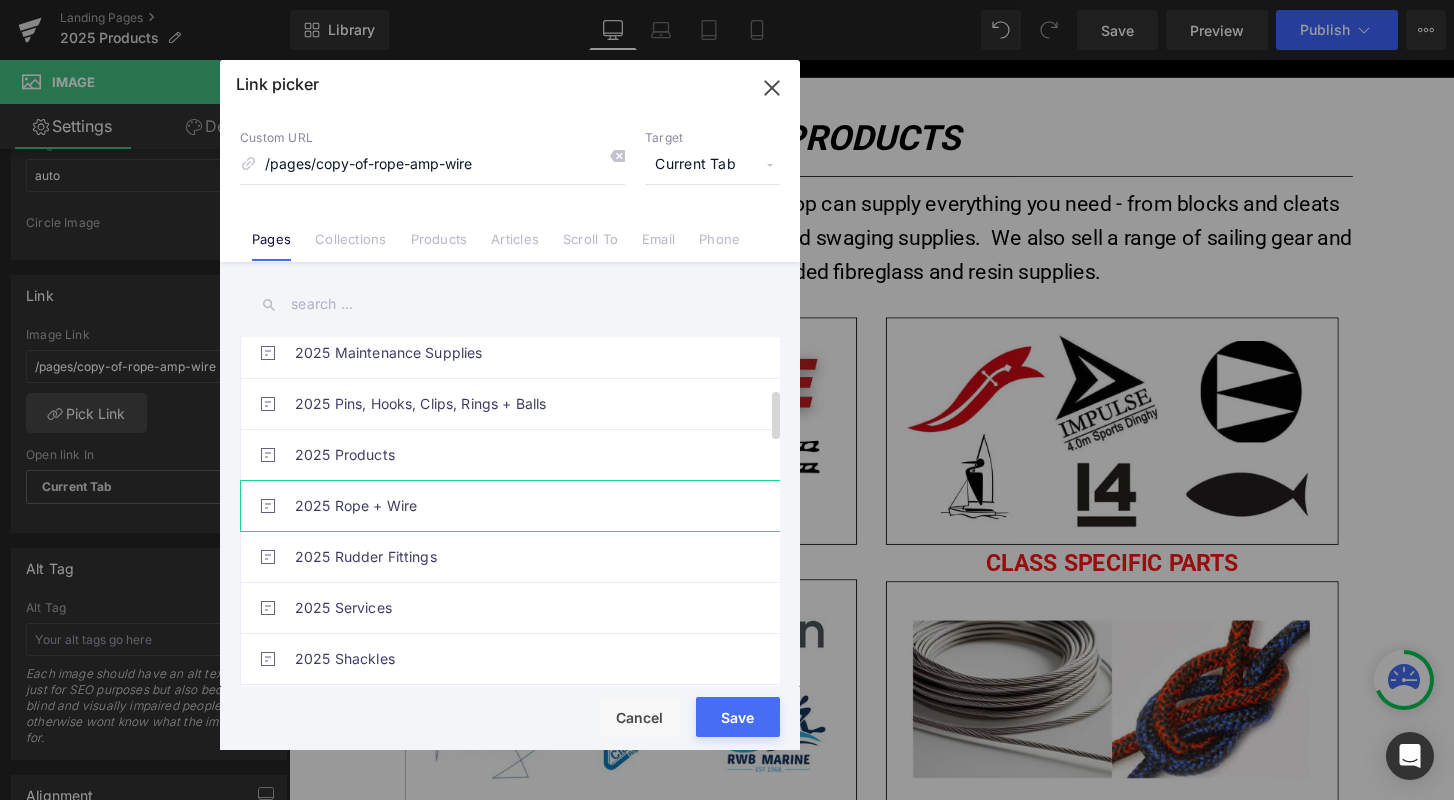 click on "2025 Rope + Wire" at bounding box center (515, 506) 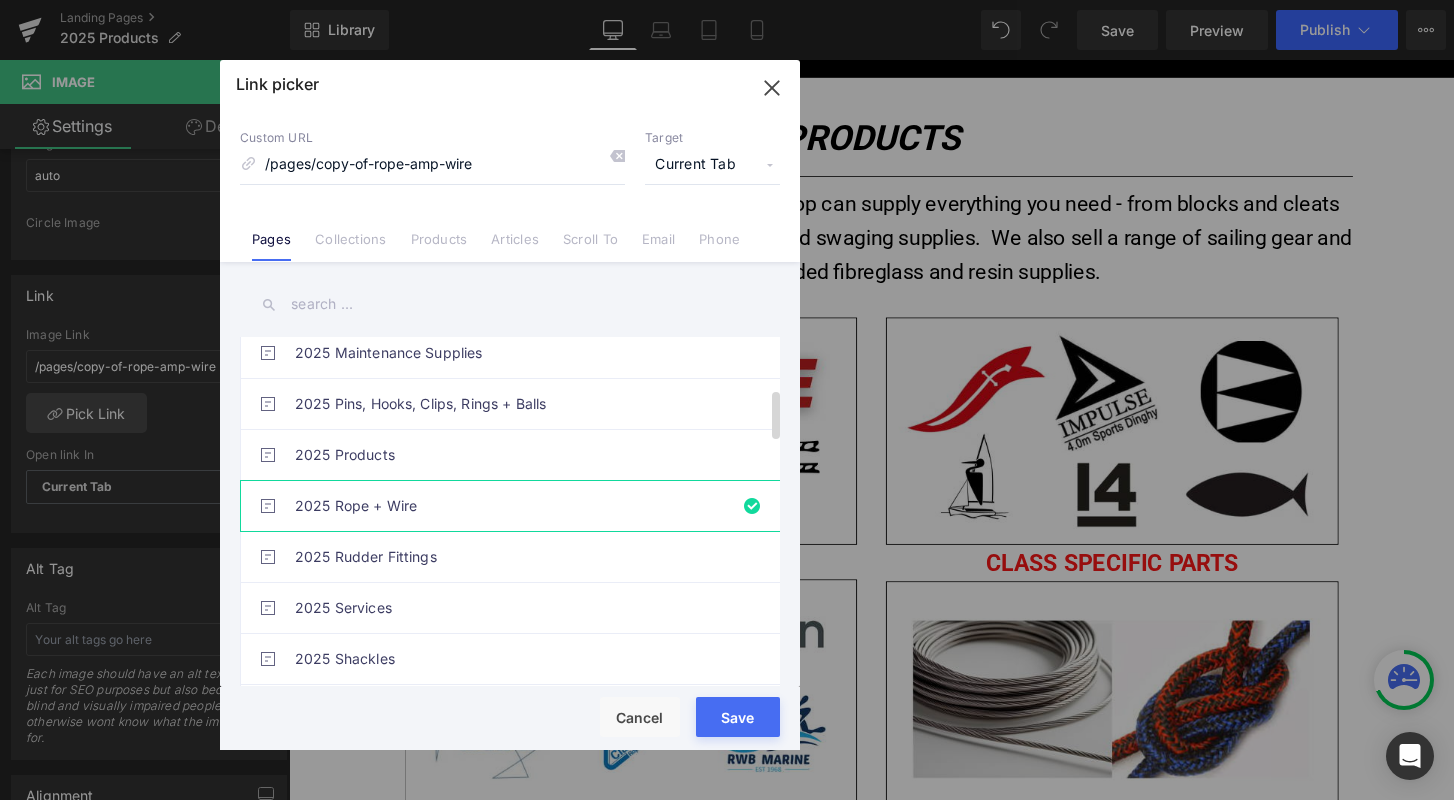 type on "/pages/rope-amp-wire" 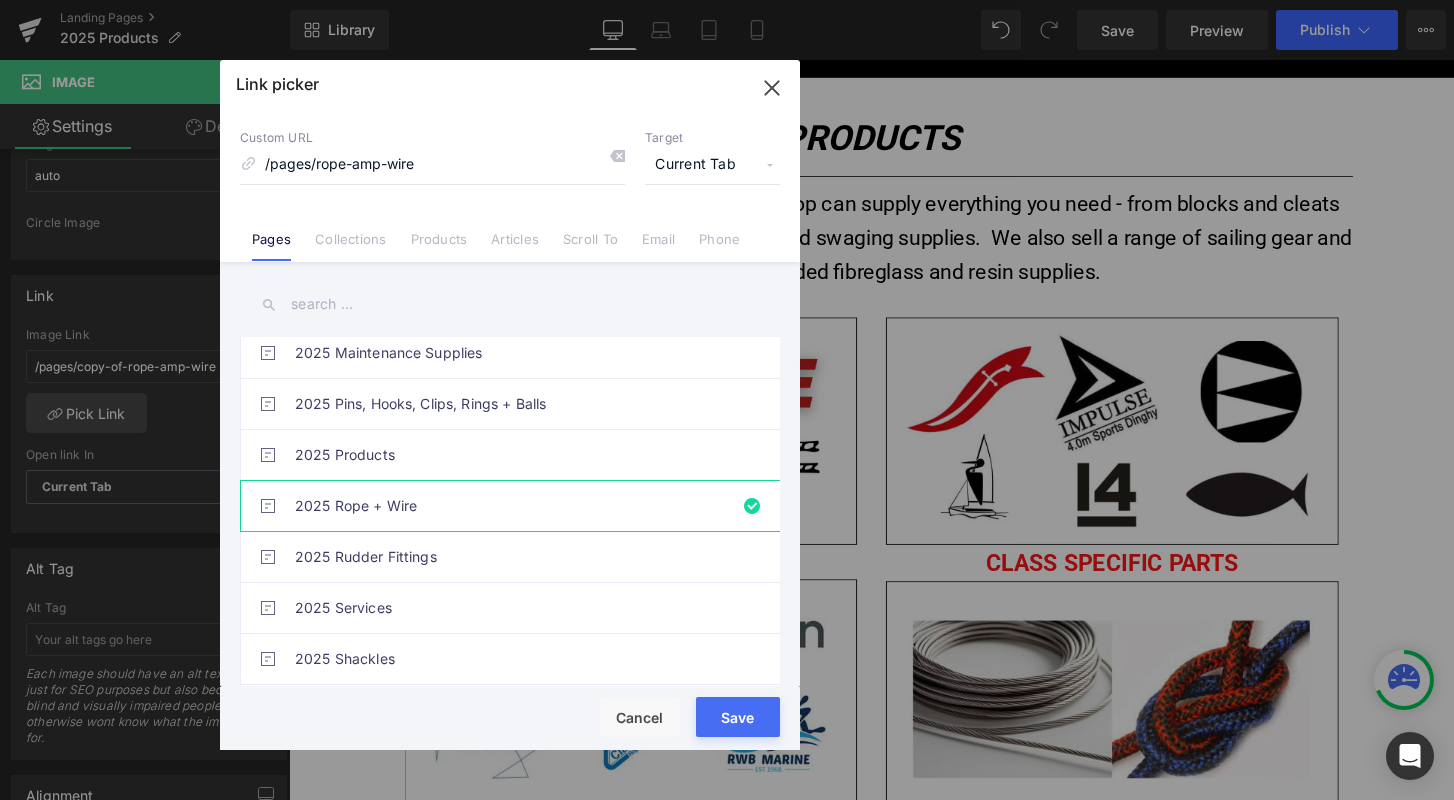 click on "Rendering Content" at bounding box center (727, 721) 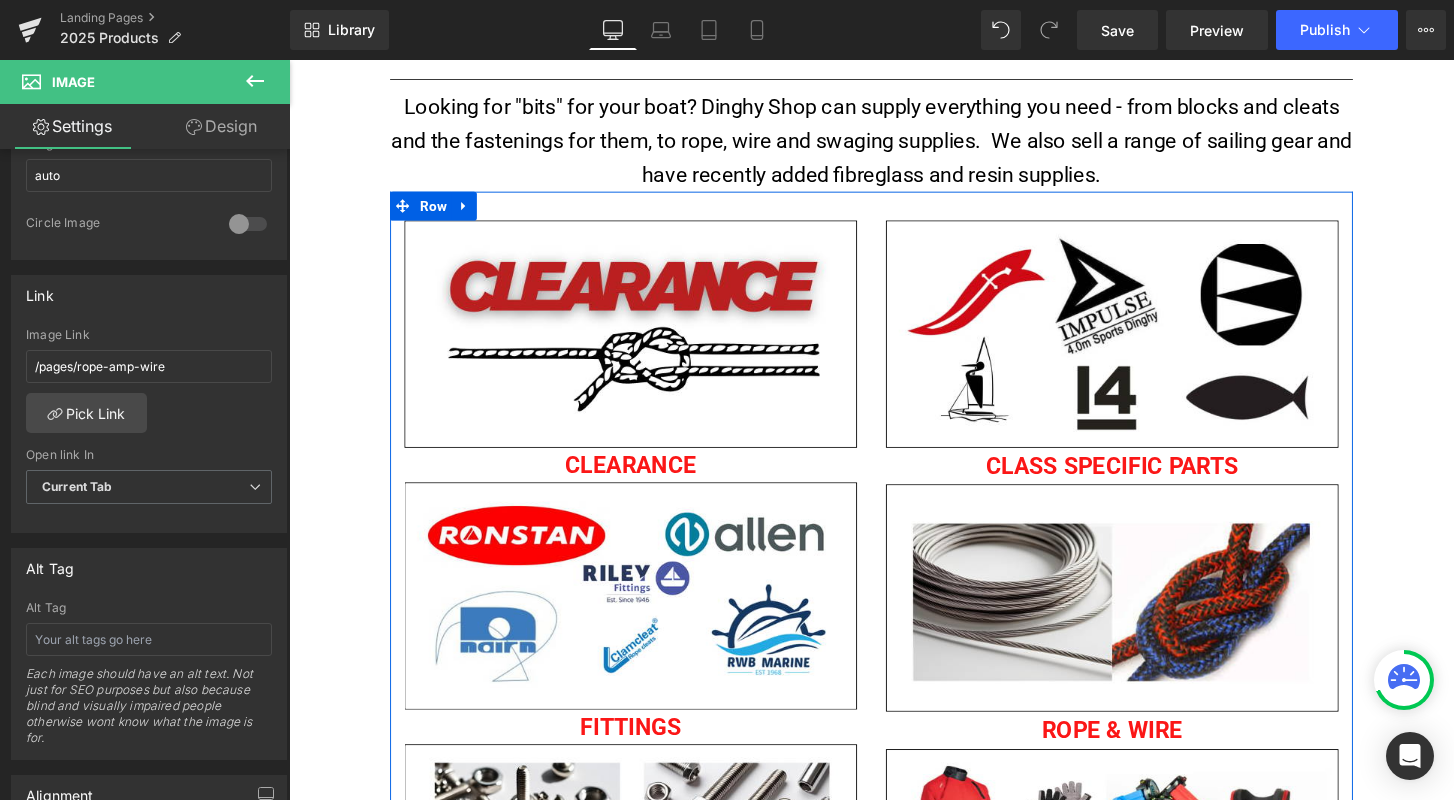 scroll, scrollTop: 330, scrollLeft: 0, axis: vertical 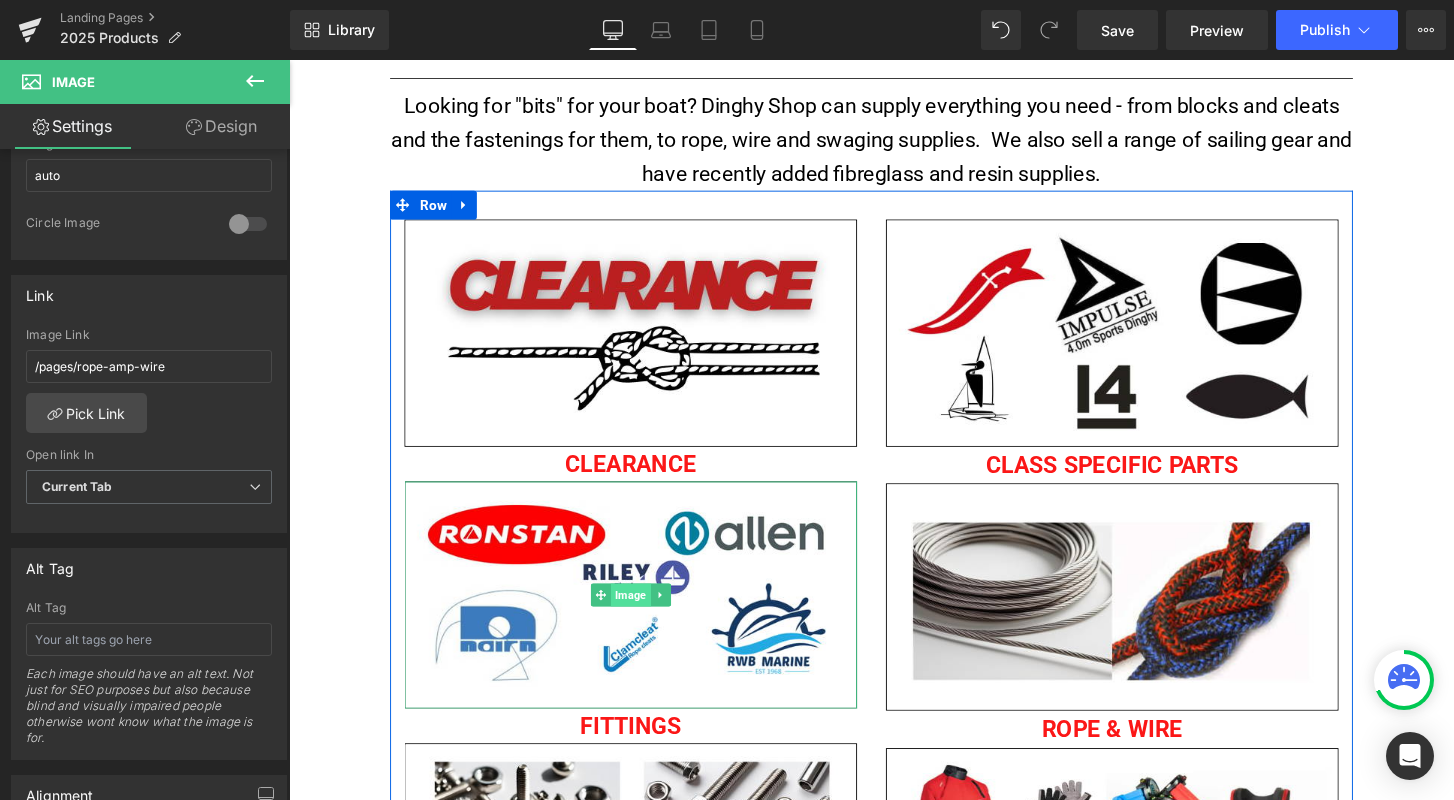 click on "Image" at bounding box center [643, 616] 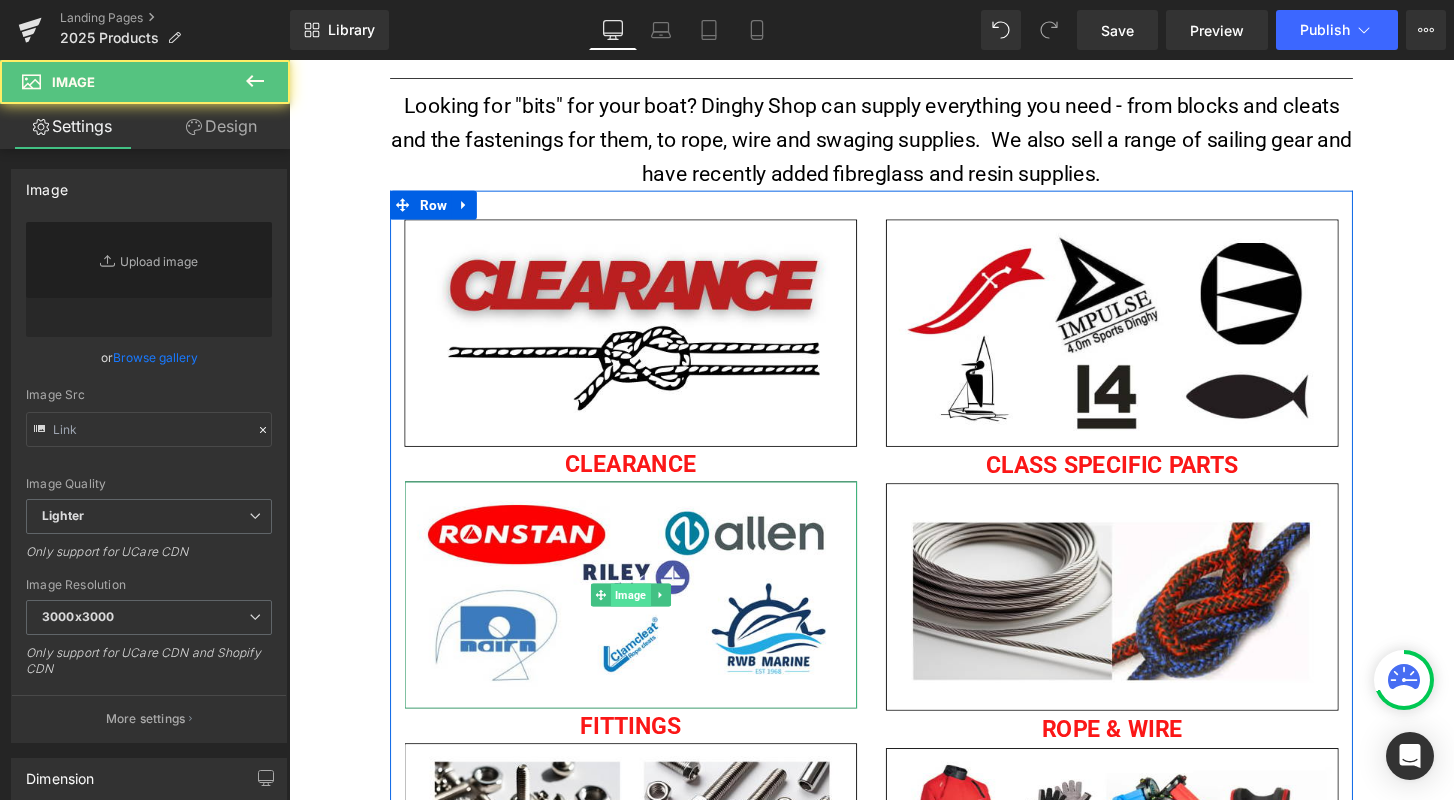 type on "https://ucarecdn.com/5df09830-9c5b-43c8-954f-3b4ca241d52e/-/format/auto/-/preview/3000x3000/-/quality/lighter/6.png" 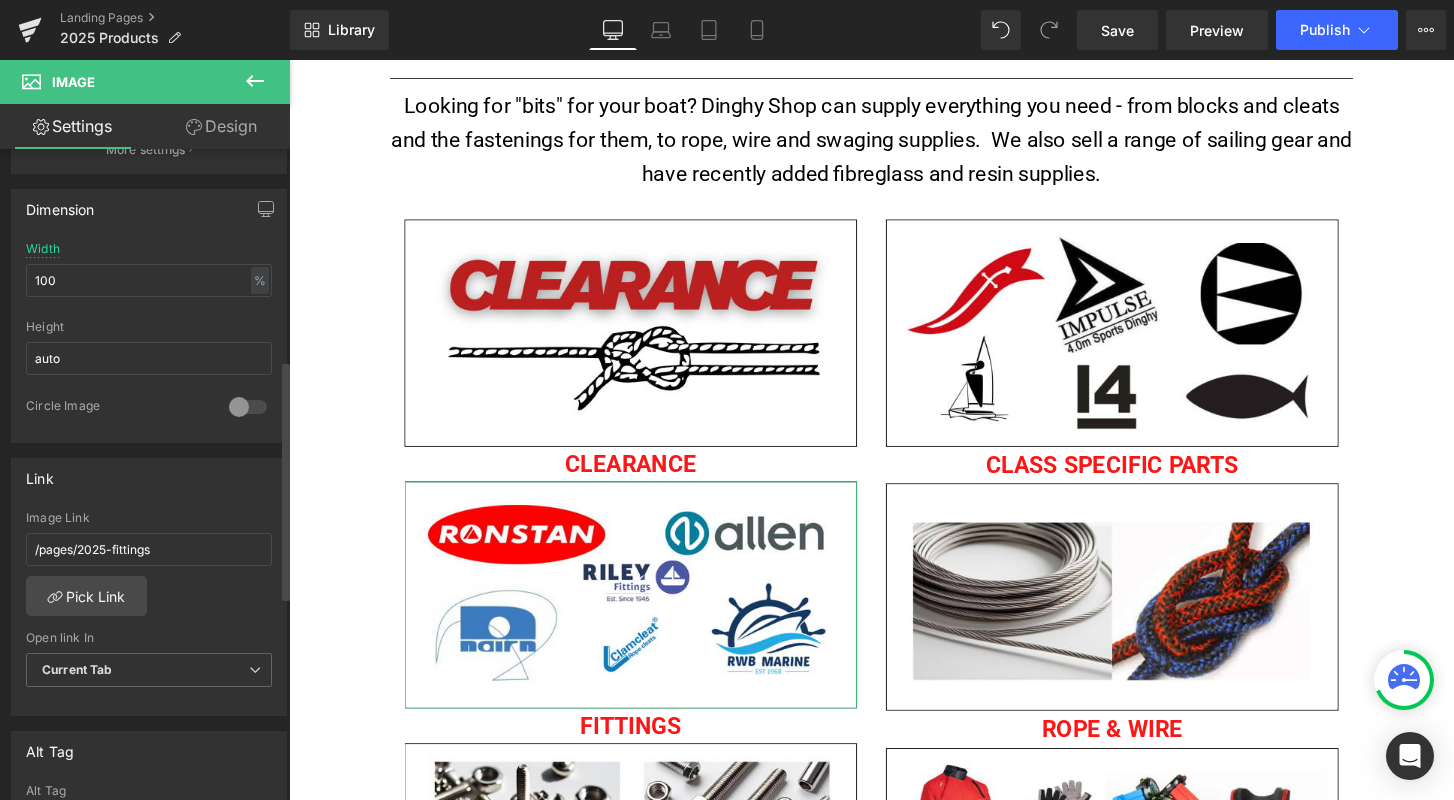 scroll, scrollTop: 572, scrollLeft: 0, axis: vertical 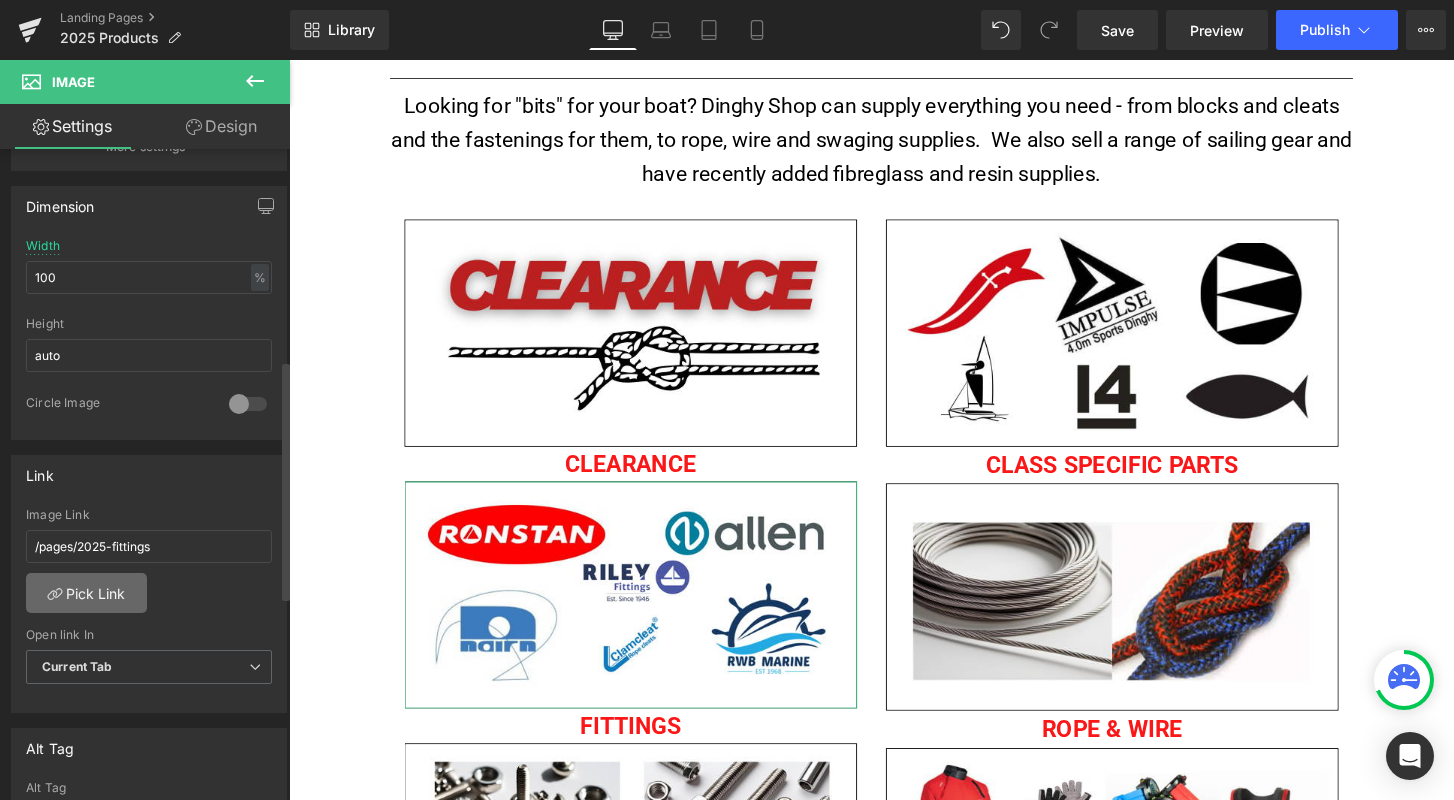 click on "Pick Link" at bounding box center [86, 593] 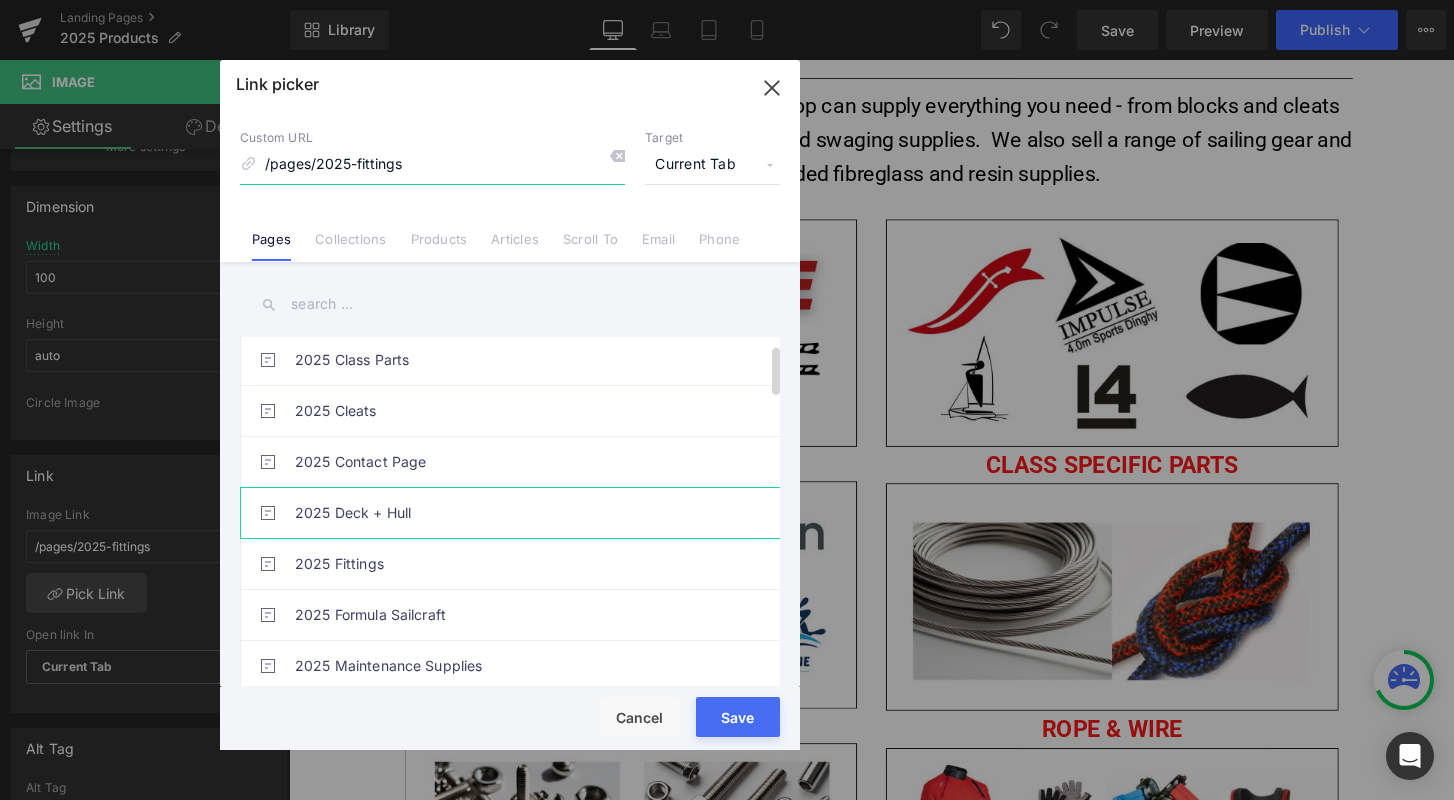 scroll, scrollTop: 60, scrollLeft: 0, axis: vertical 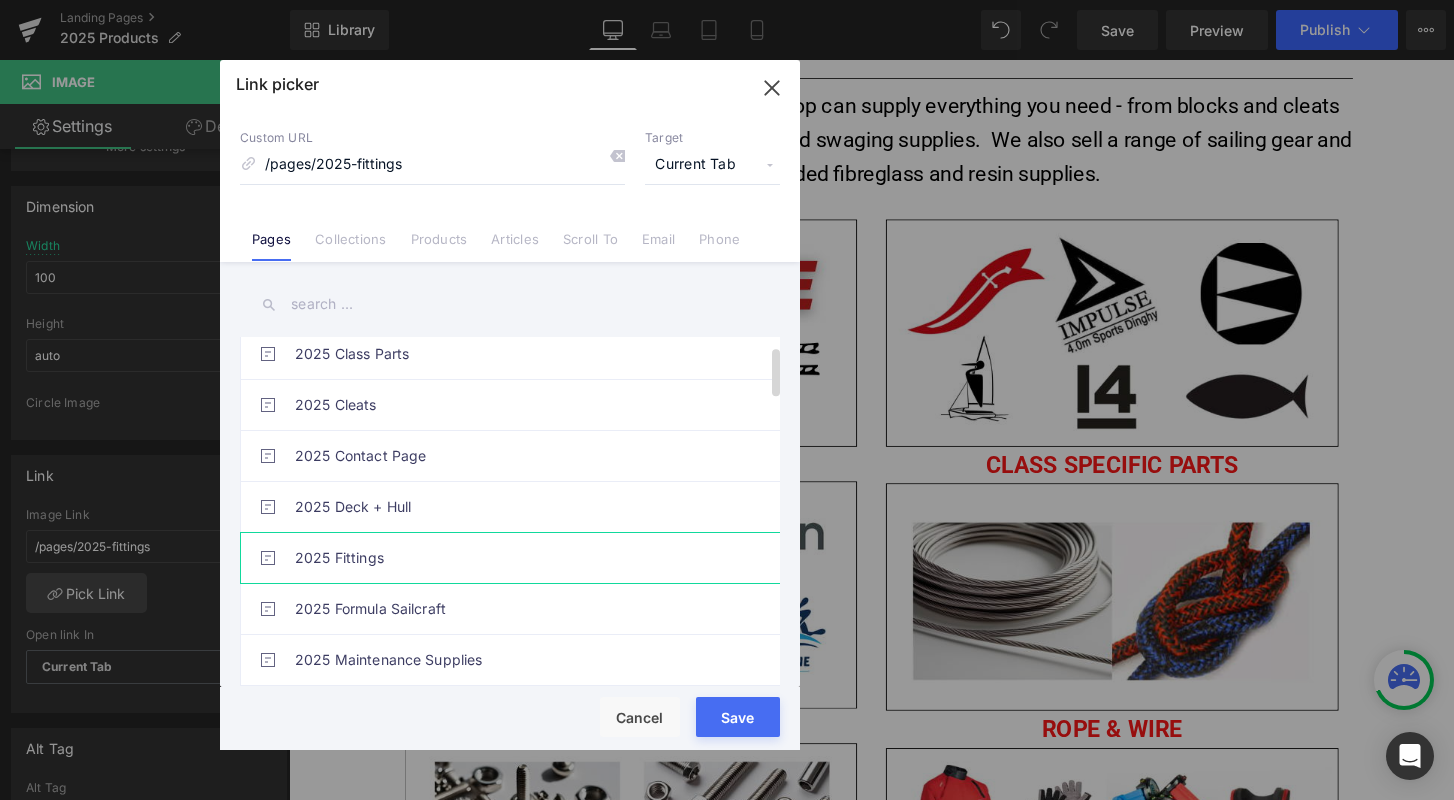 click on "2025 Fittings" at bounding box center [515, 558] 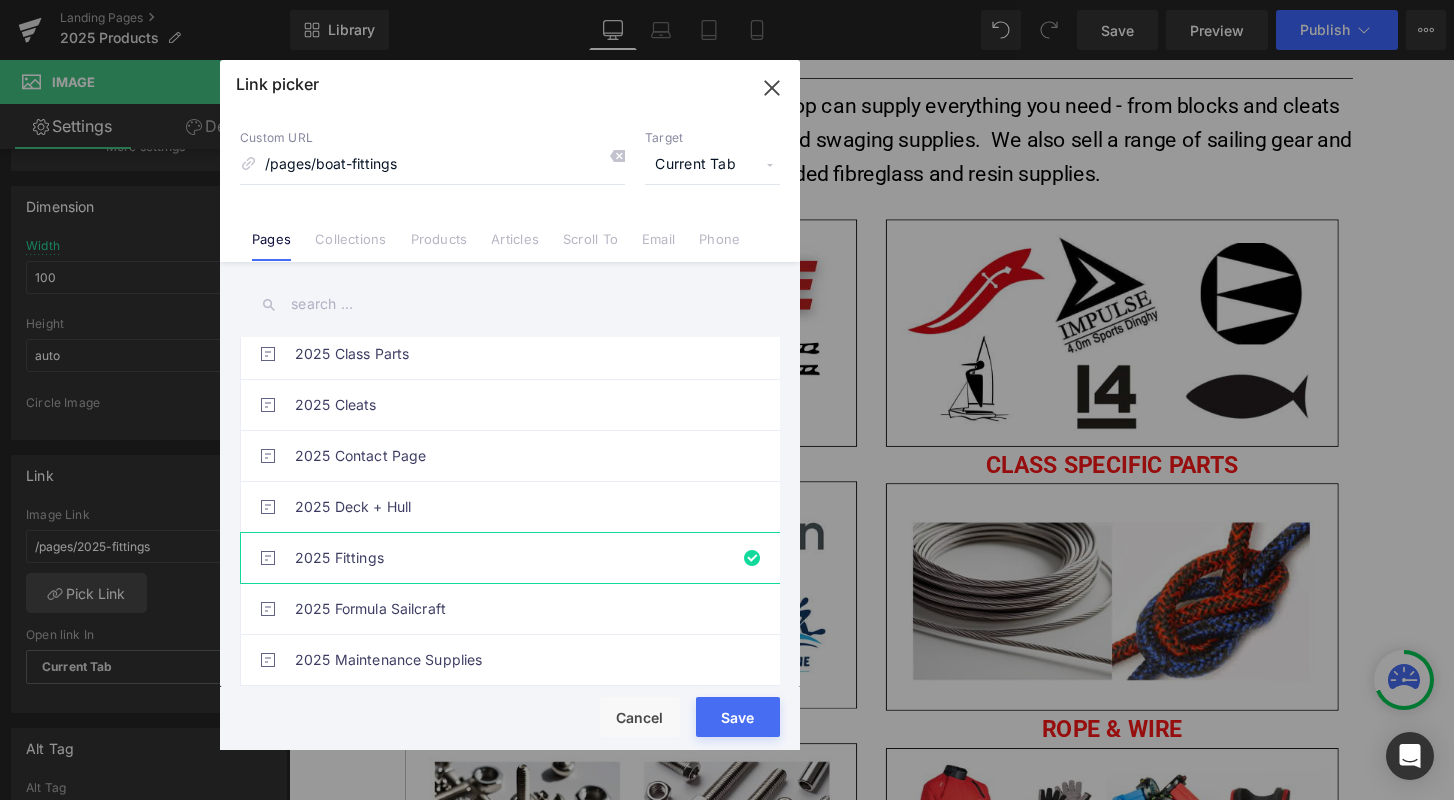 click on "Rendering Content" at bounding box center [727, 721] 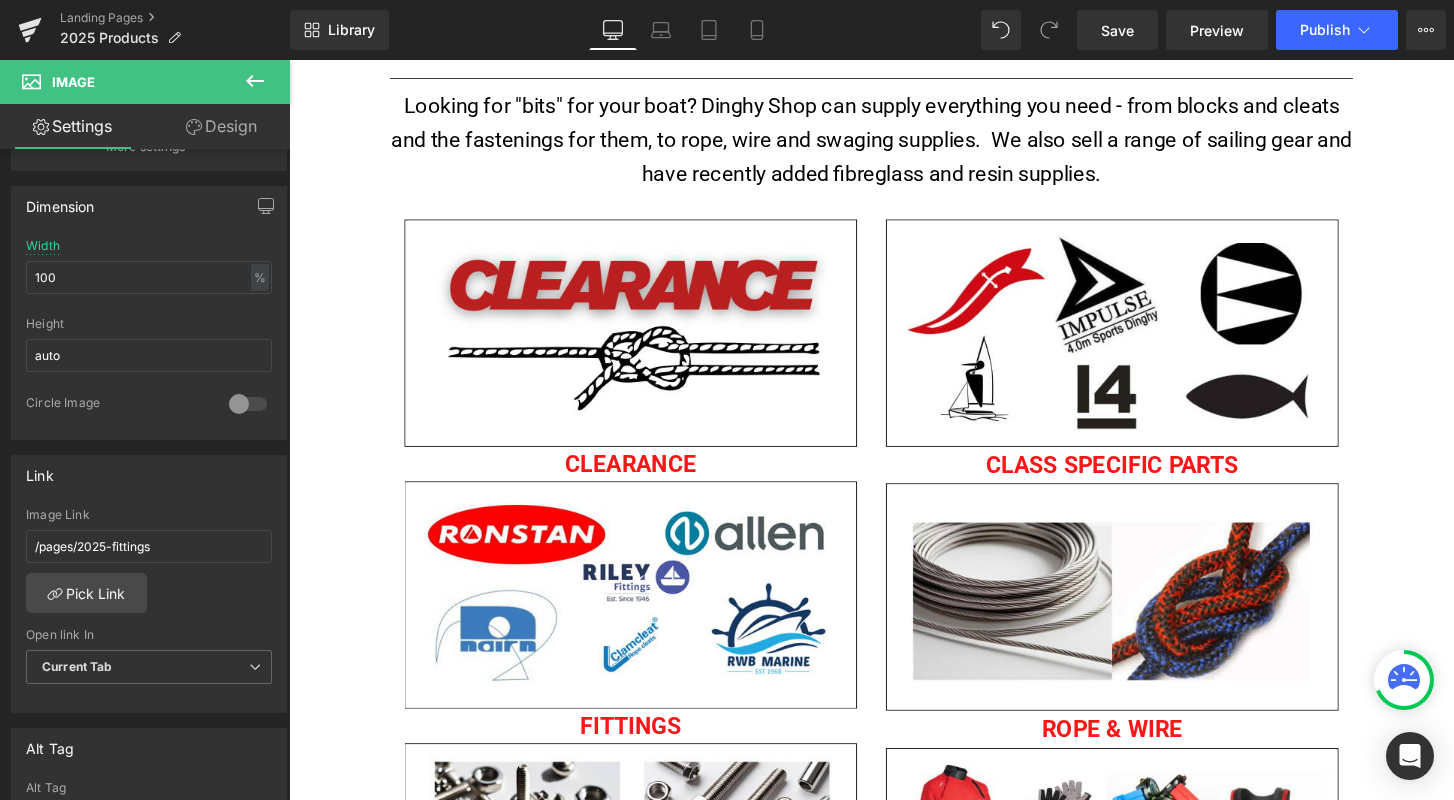 type on "/pages/boat-fittings" 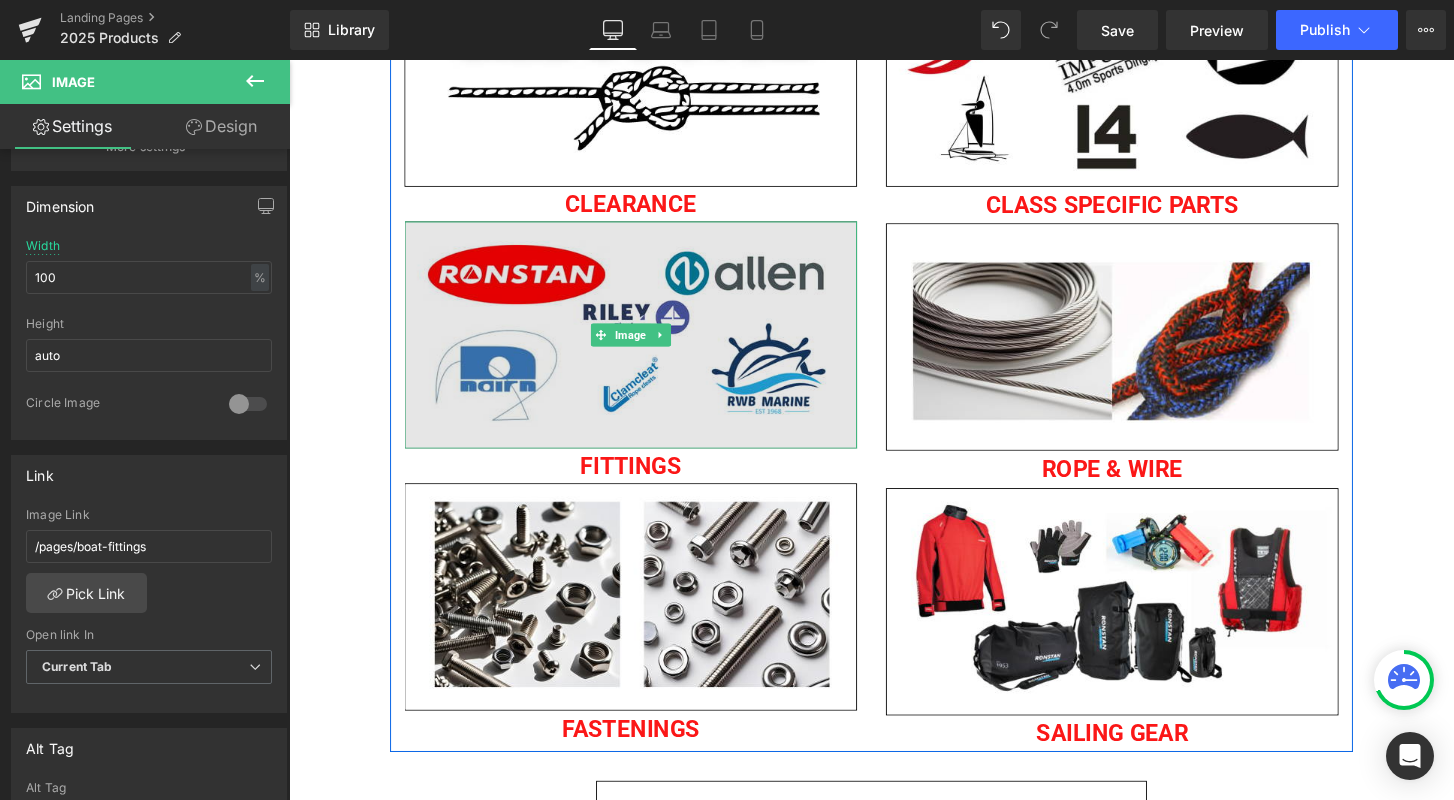 scroll, scrollTop: 621, scrollLeft: 0, axis: vertical 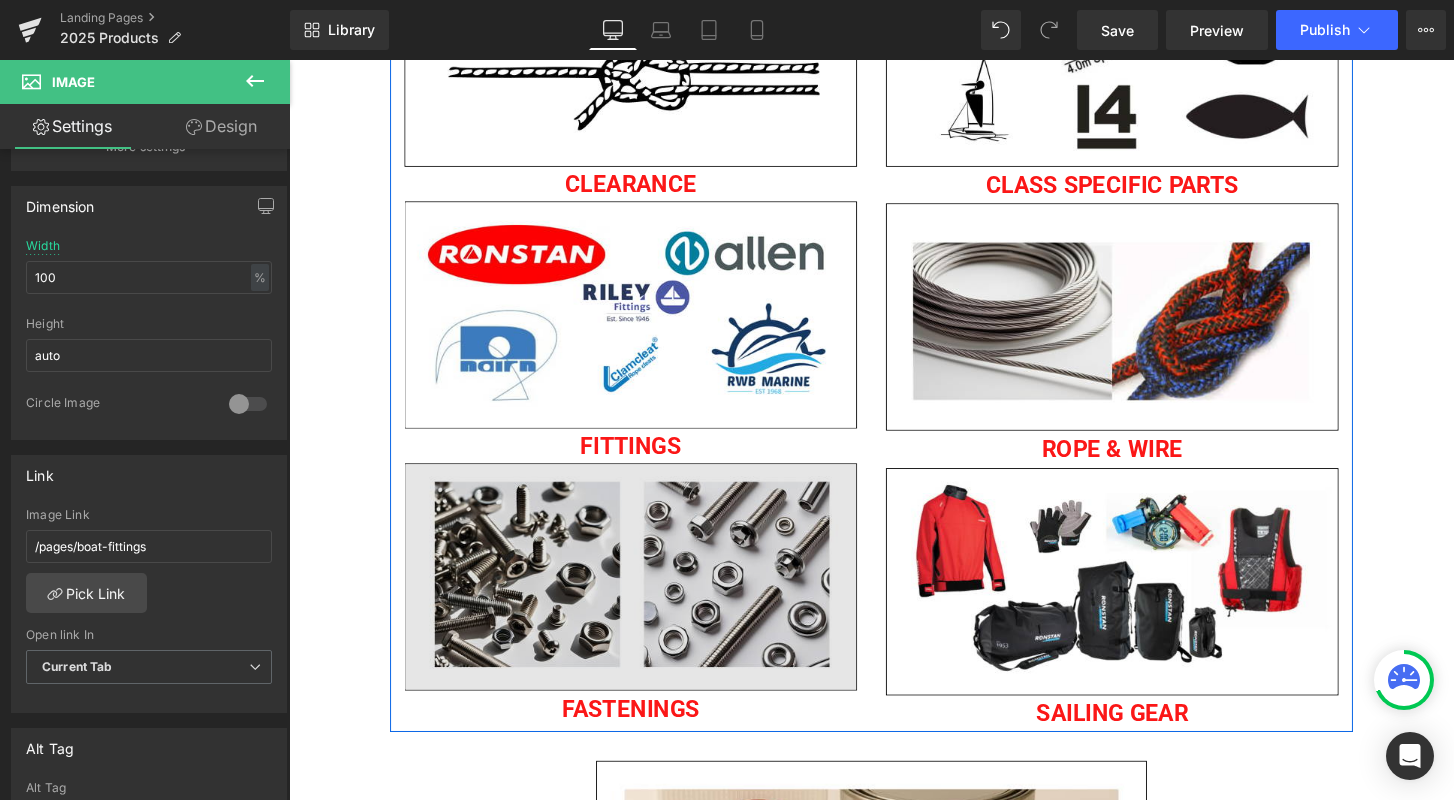 click on "Image" at bounding box center (644, 597) 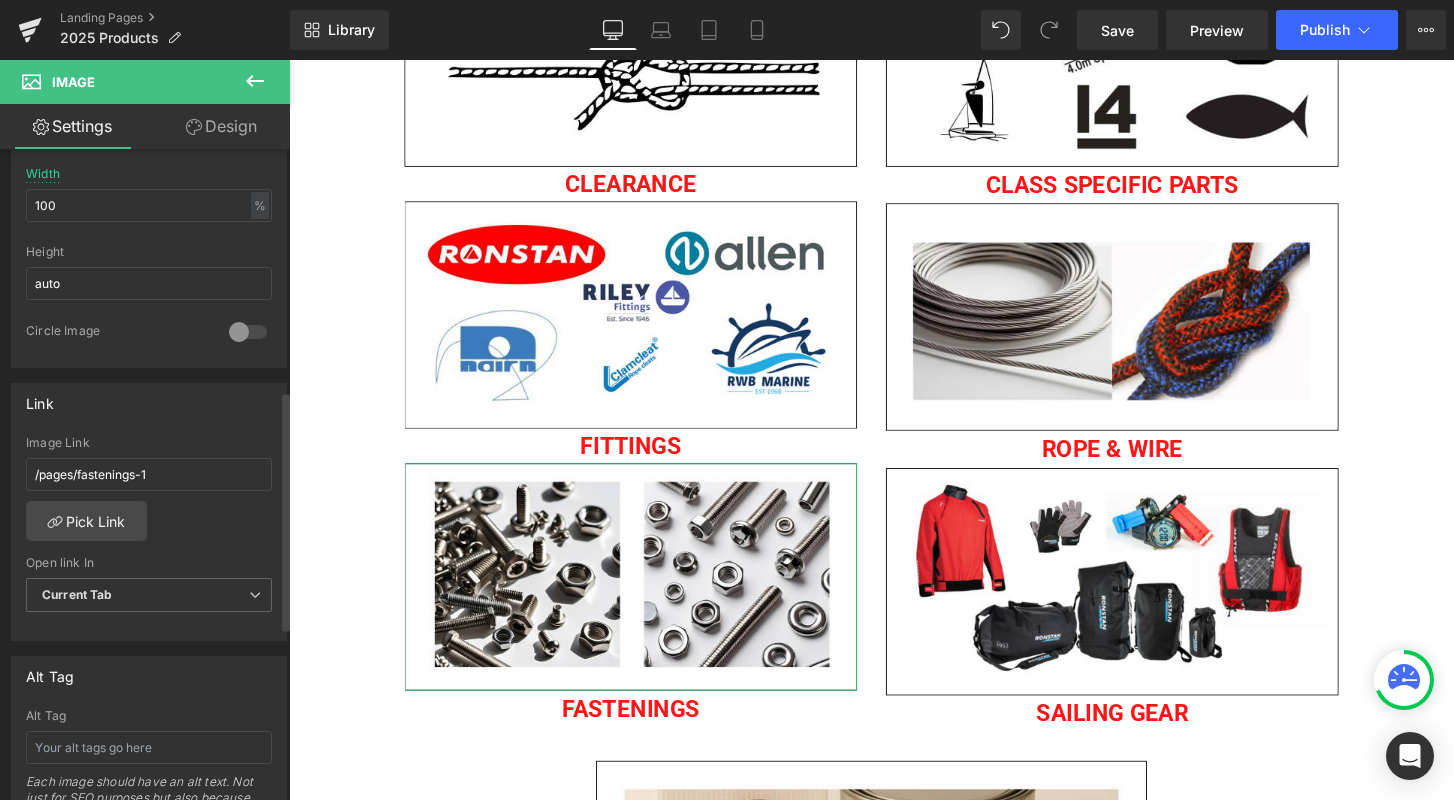 scroll, scrollTop: 658, scrollLeft: 0, axis: vertical 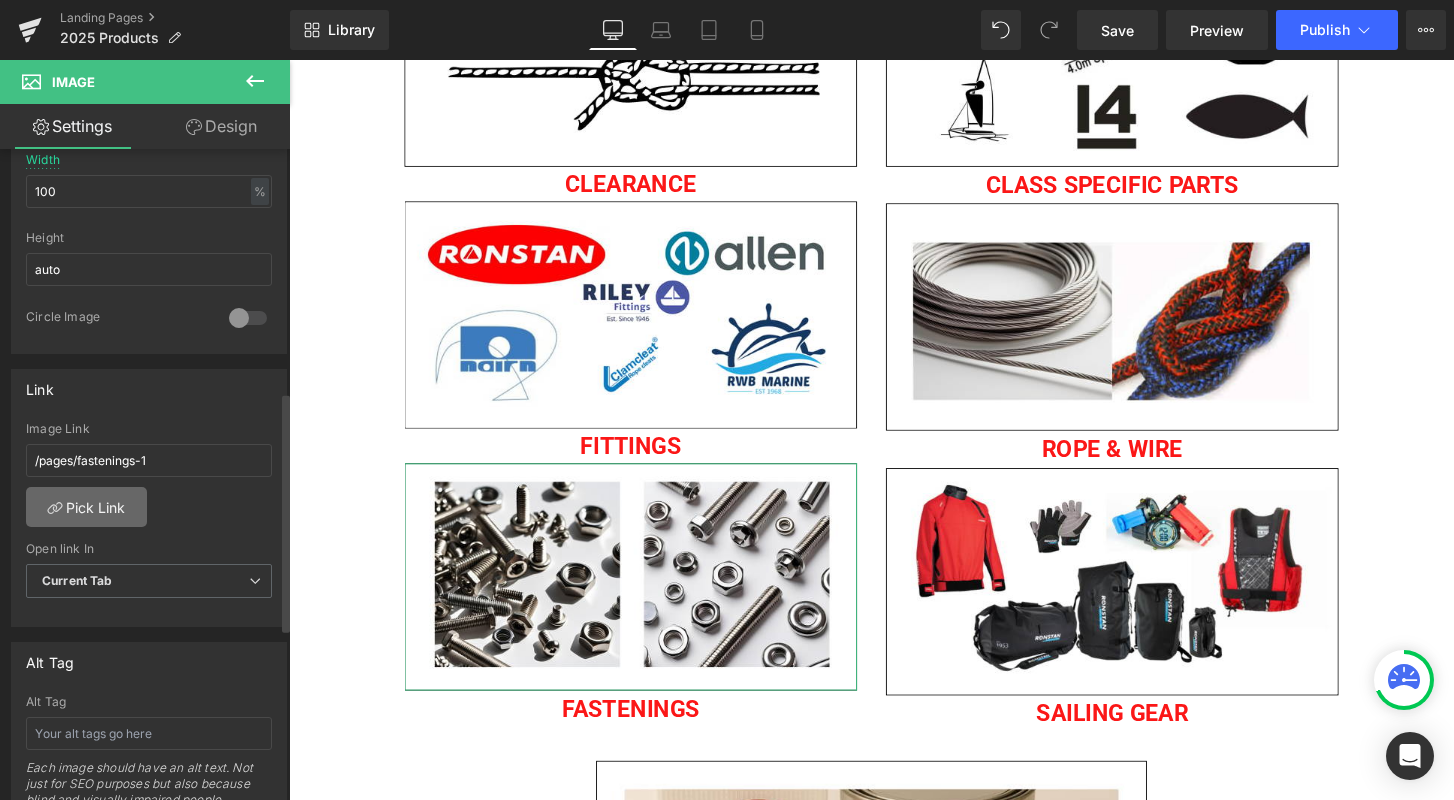 click on "Pick Link" at bounding box center (86, 507) 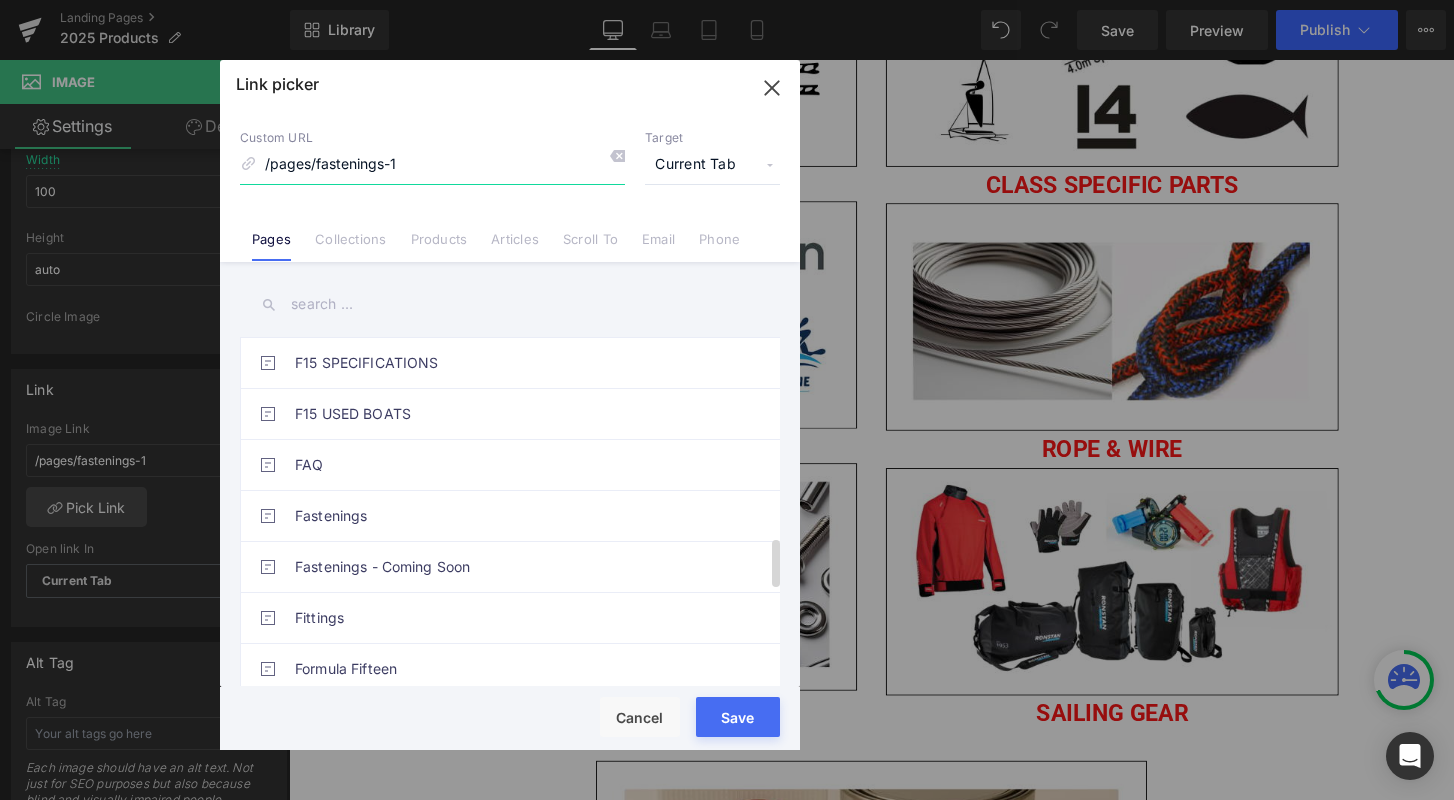 scroll, scrollTop: 1429, scrollLeft: 0, axis: vertical 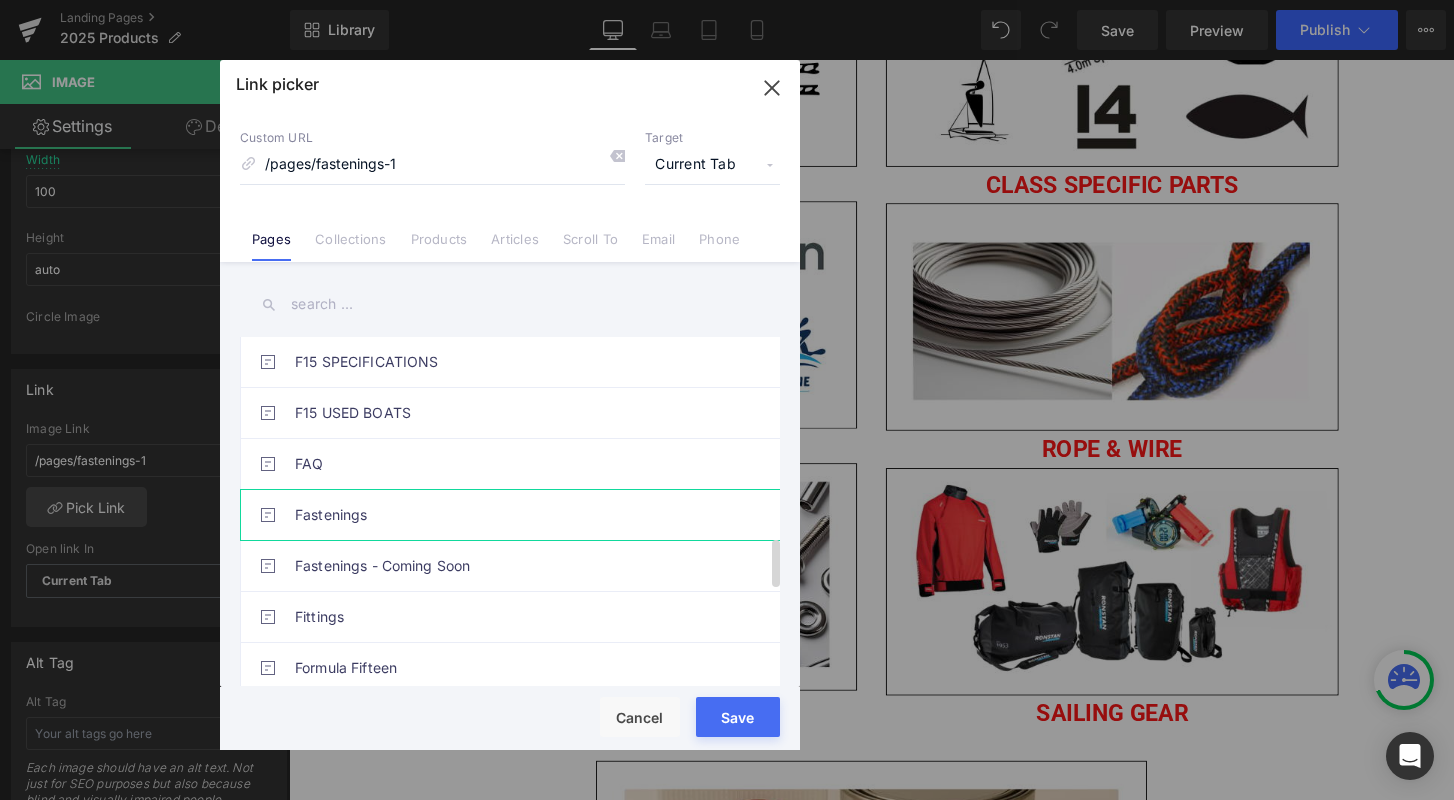 click on "Fastenings" at bounding box center [515, 515] 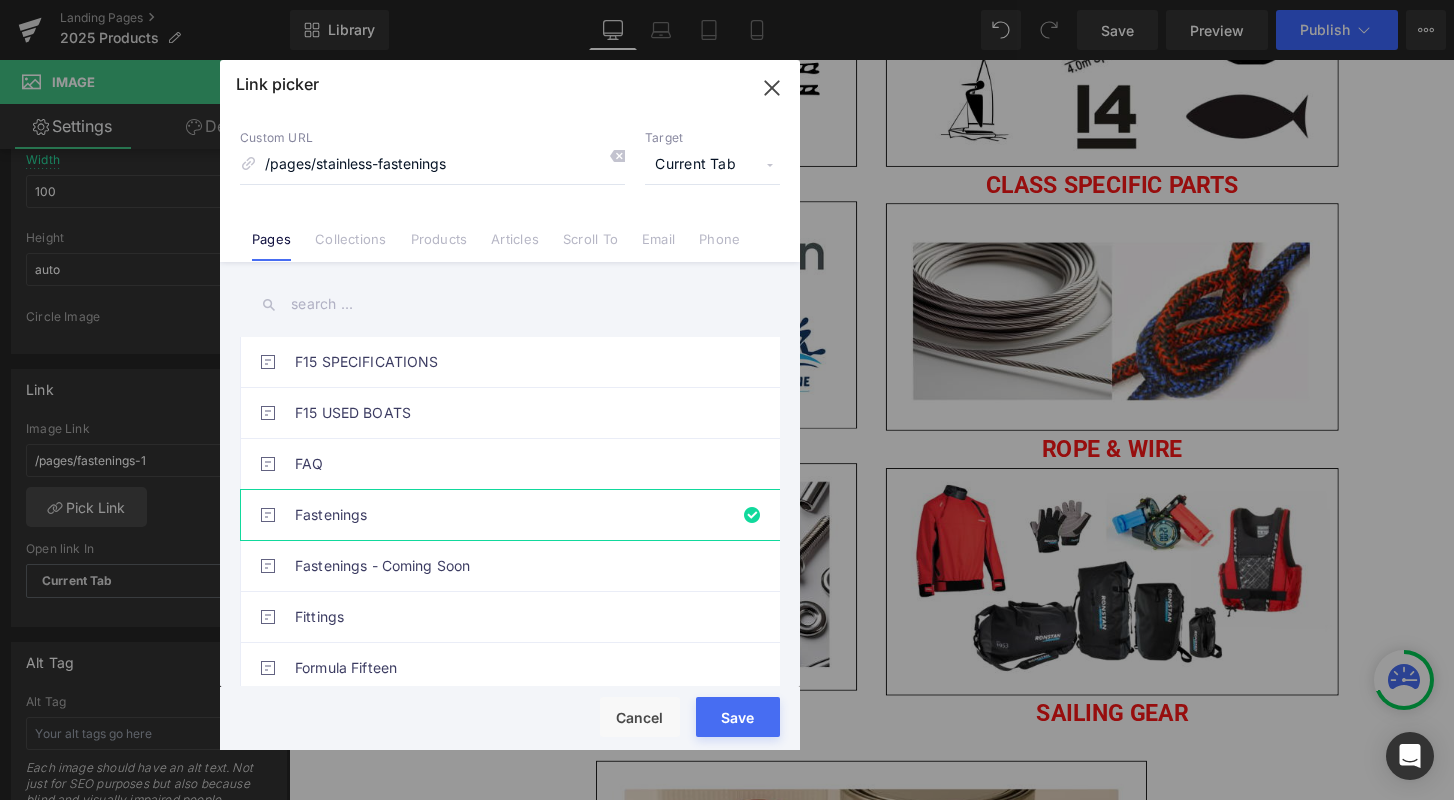 click on "Rendering Content" at bounding box center [727, 721] 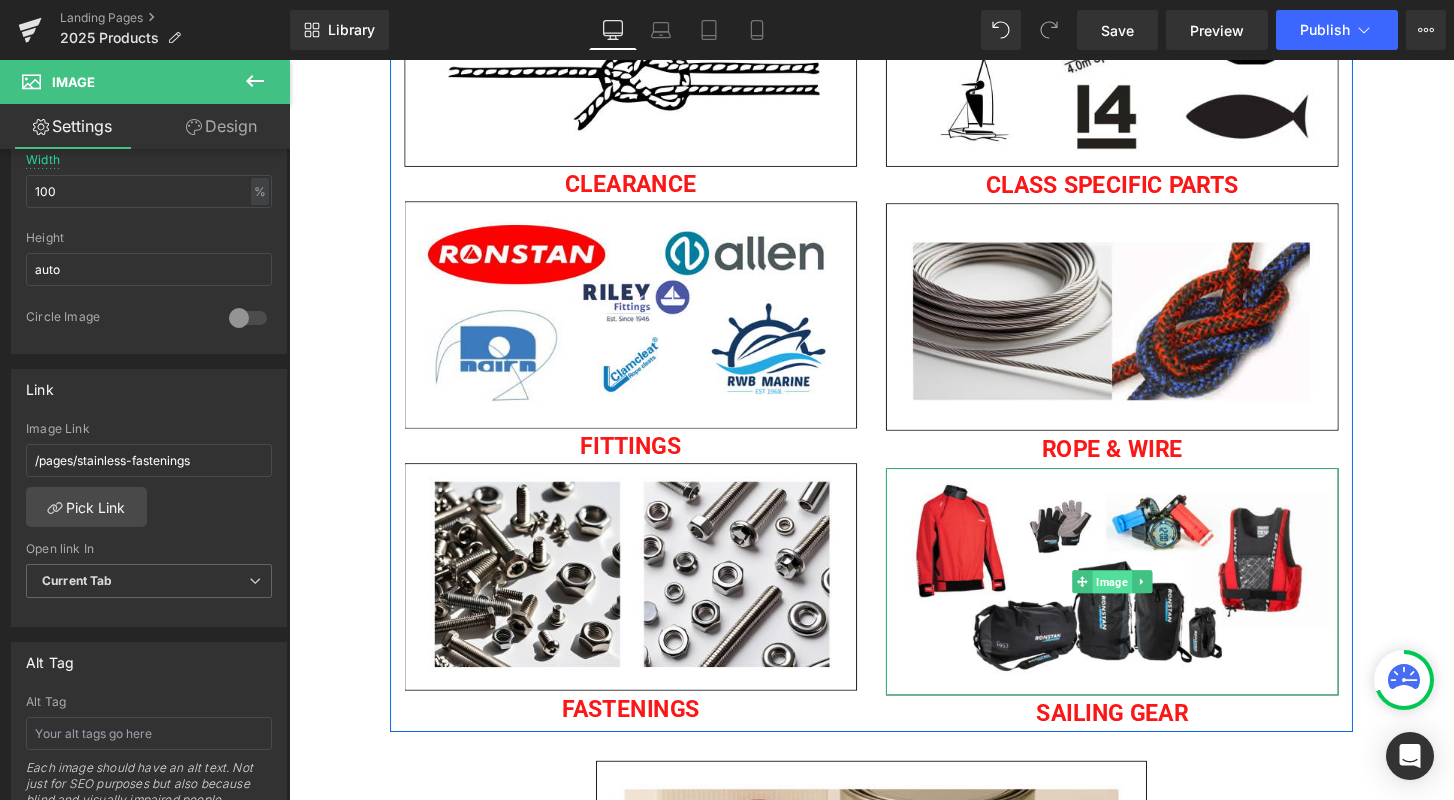 click on "Image" at bounding box center (1143, 603) 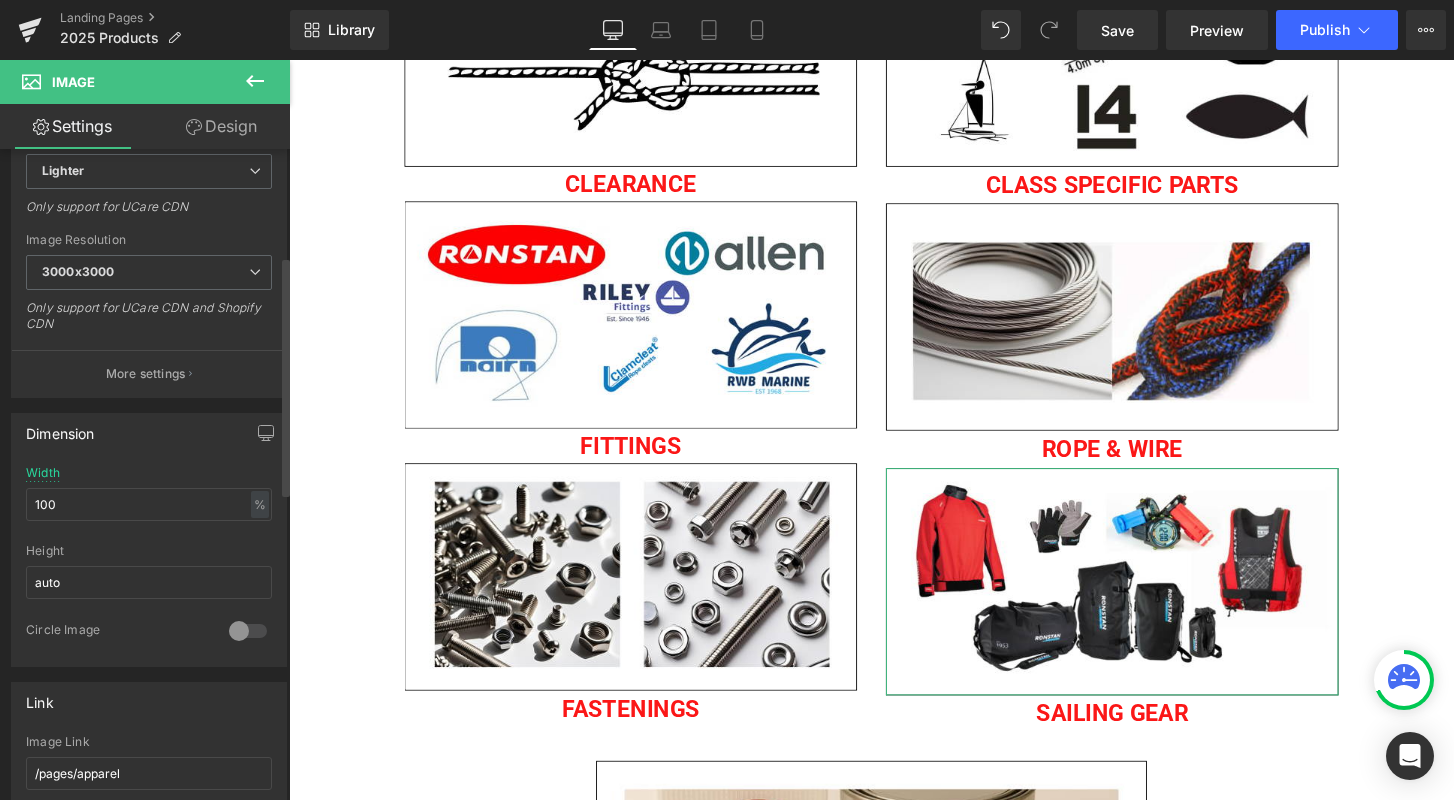 scroll, scrollTop: 276, scrollLeft: 0, axis: vertical 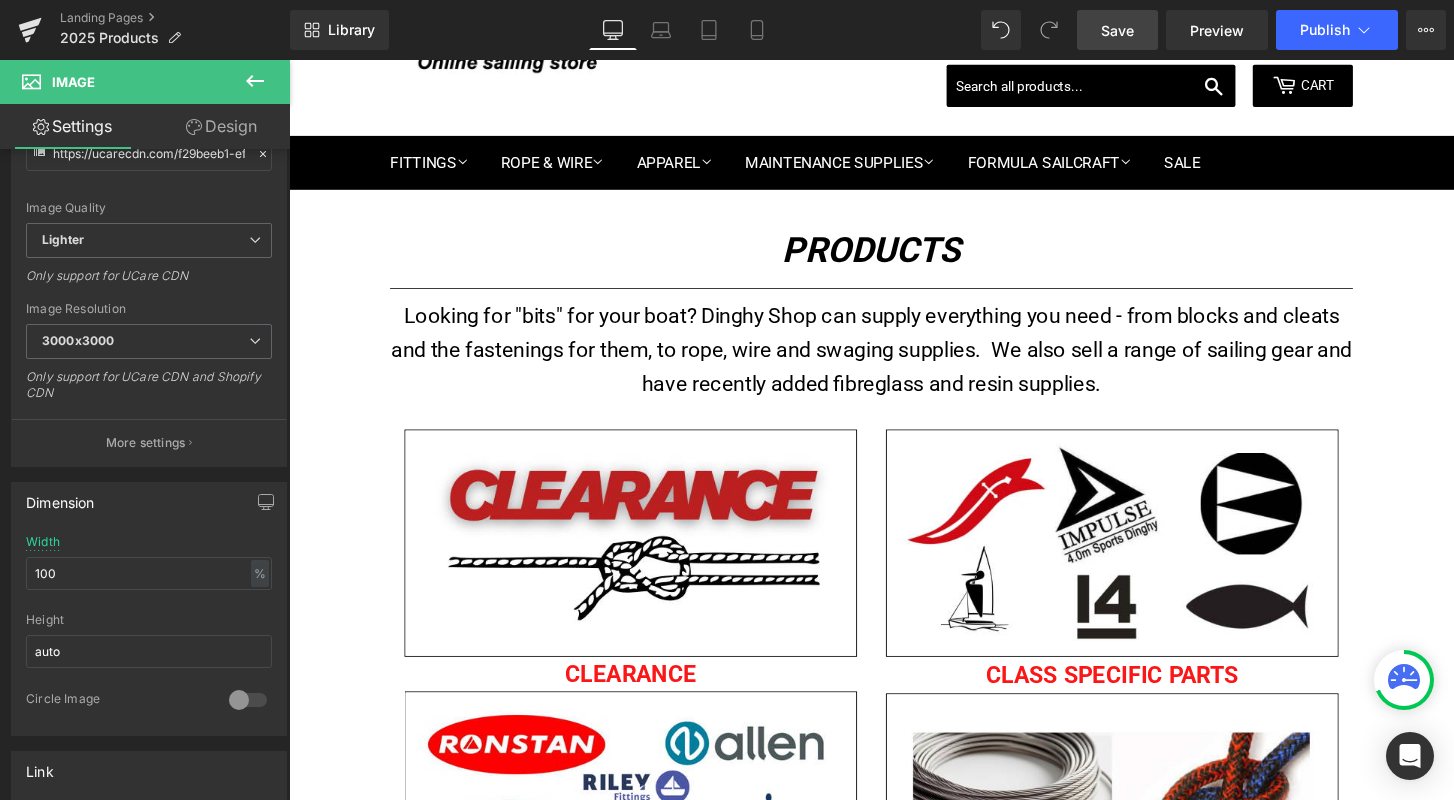 click on "Save" at bounding box center [1117, 30] 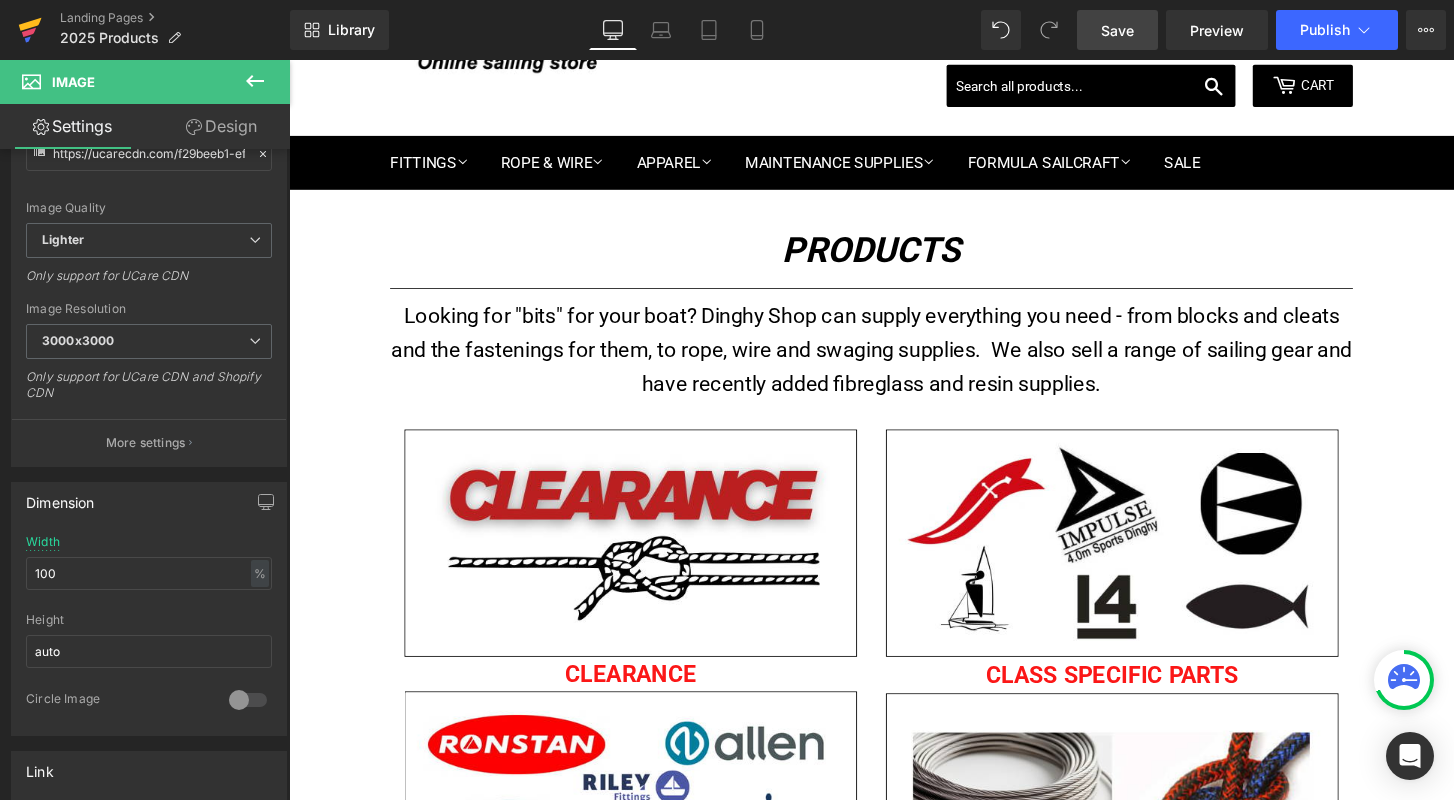 click 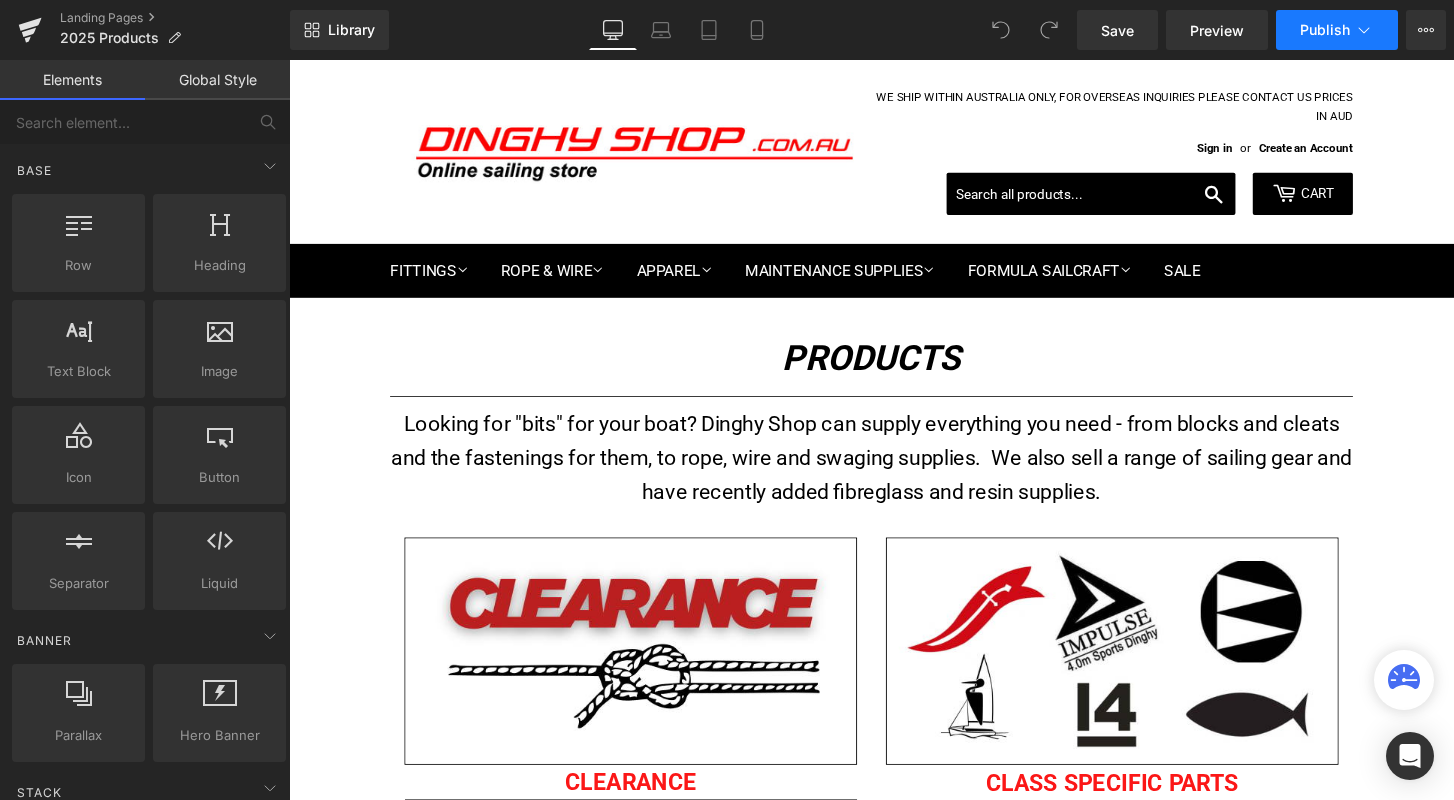 scroll, scrollTop: 0, scrollLeft: 0, axis: both 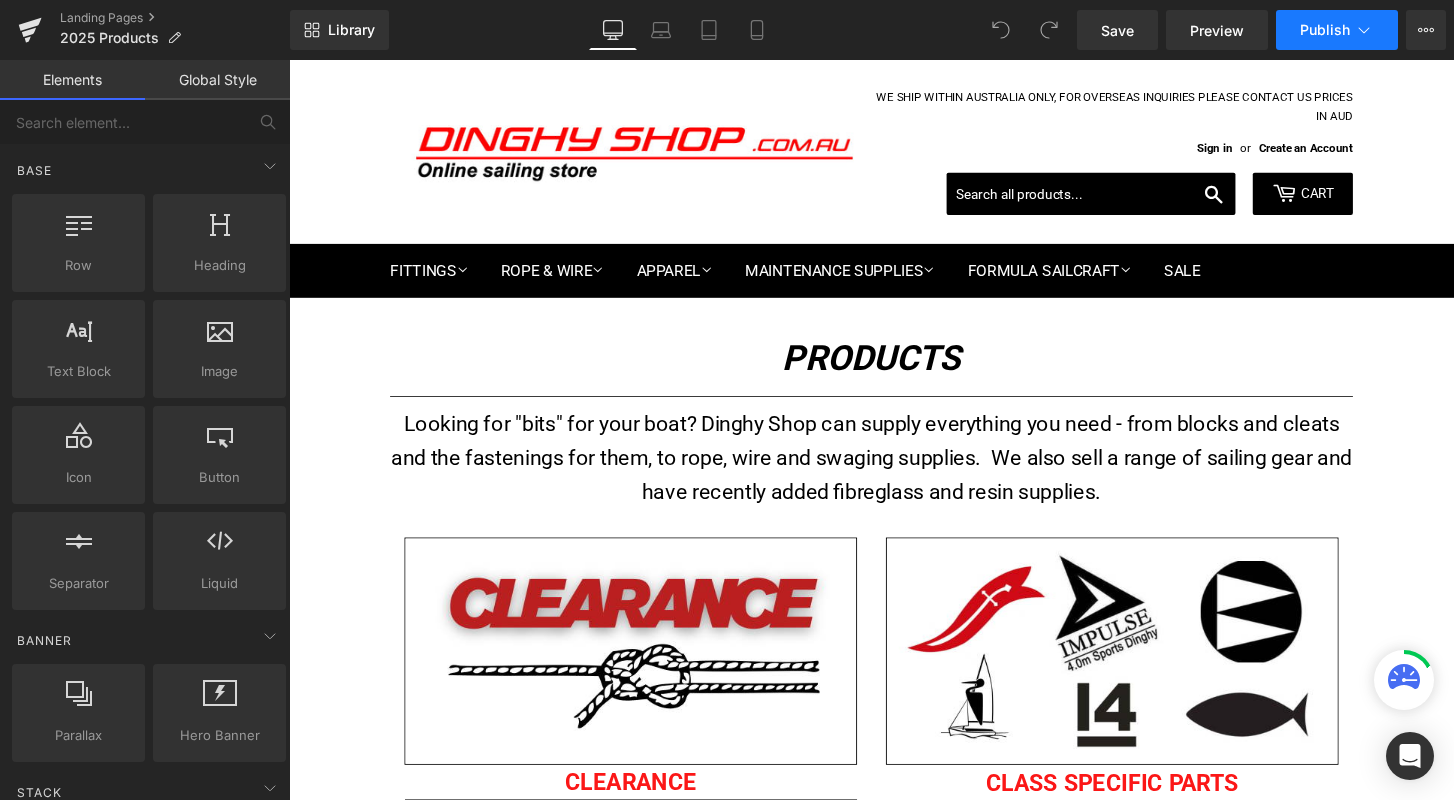 click on "Publish" at bounding box center [1325, 30] 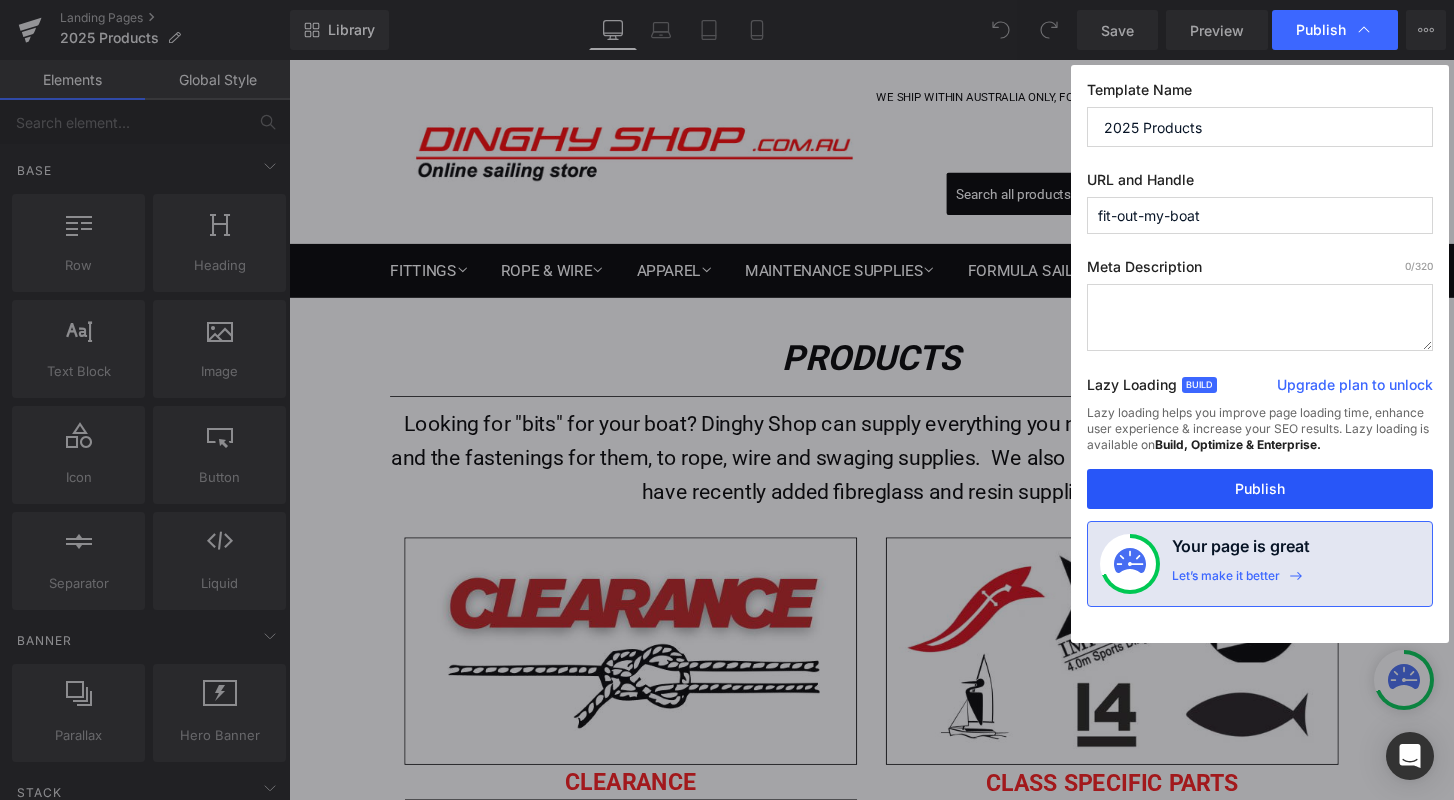 click on "Publish" at bounding box center [1260, 489] 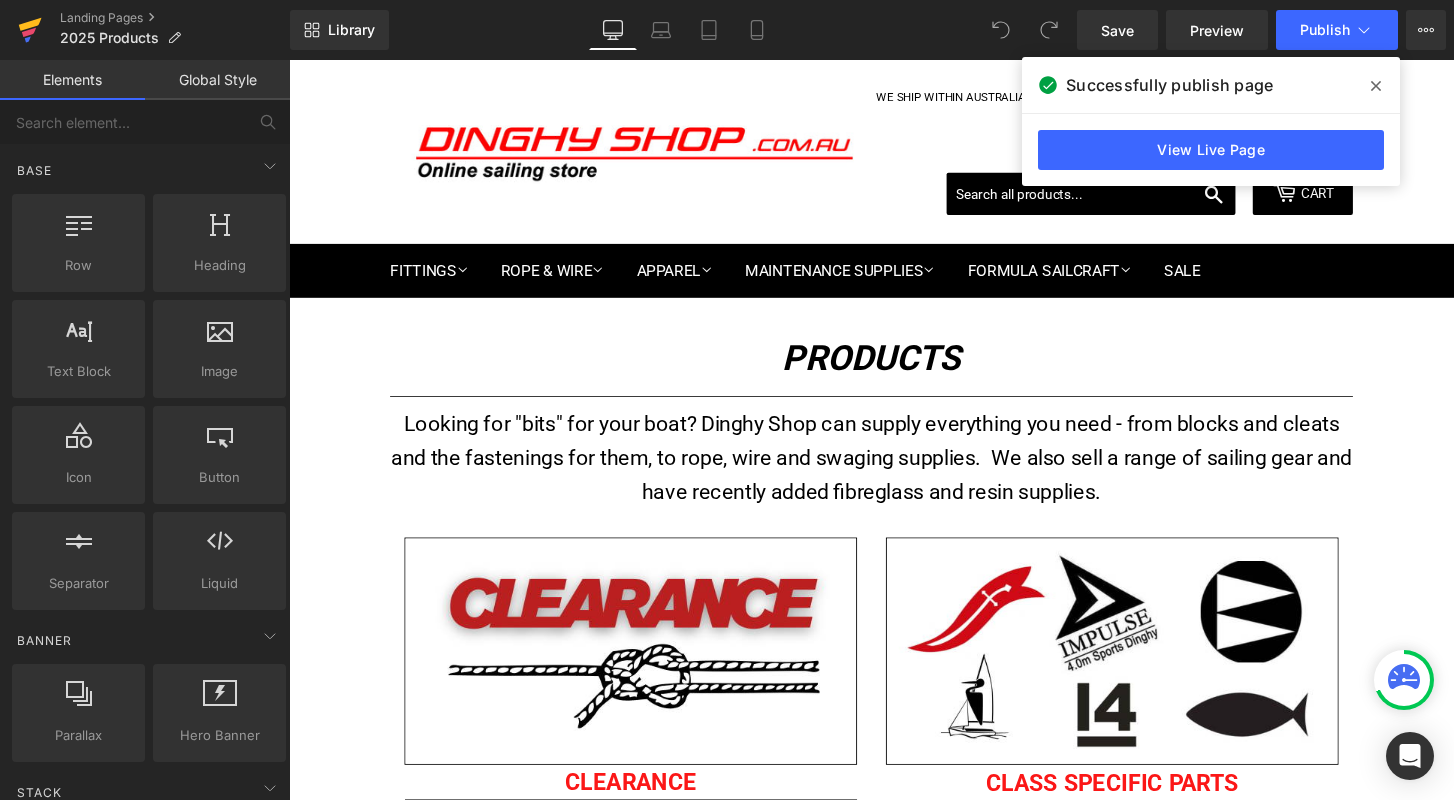 click 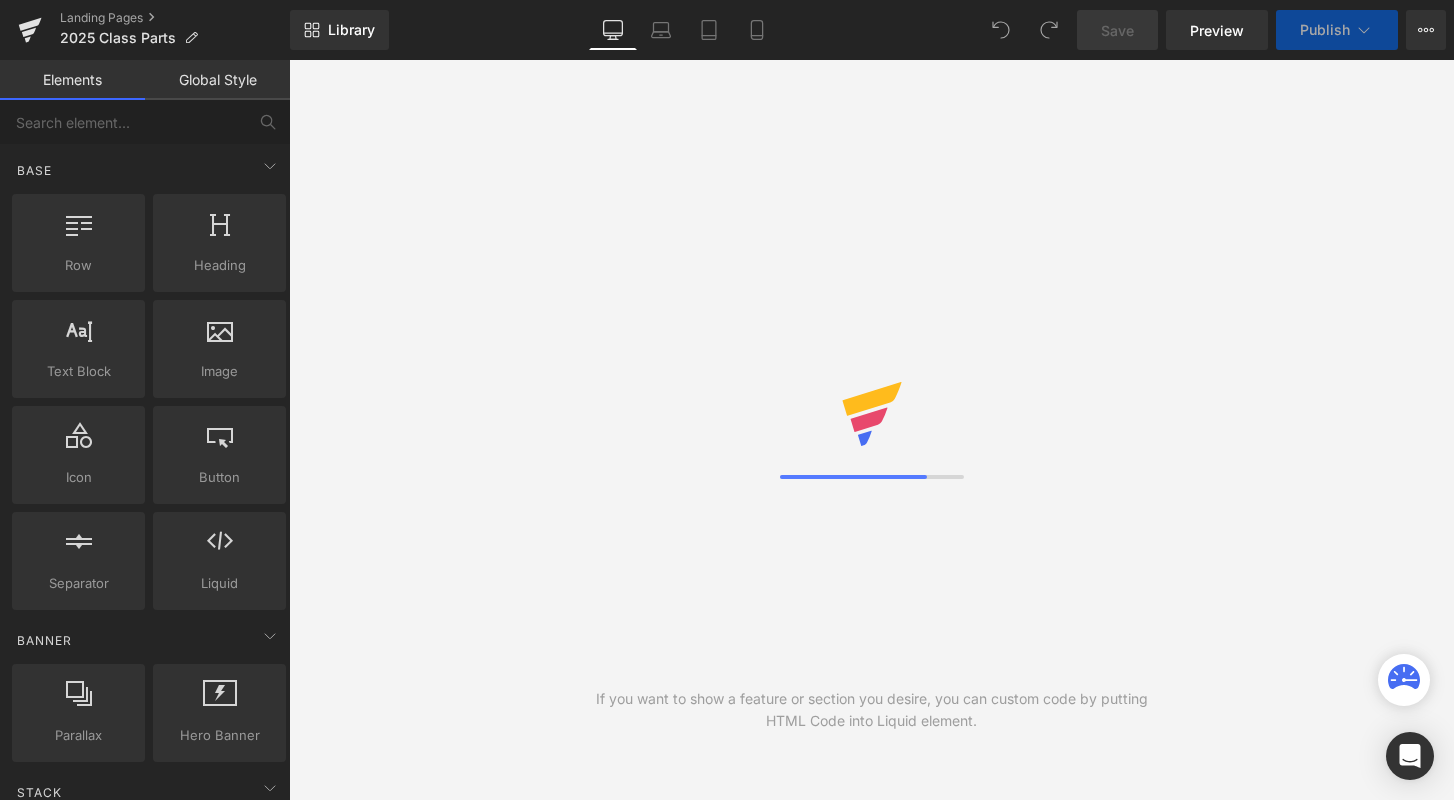 scroll, scrollTop: 0, scrollLeft: 0, axis: both 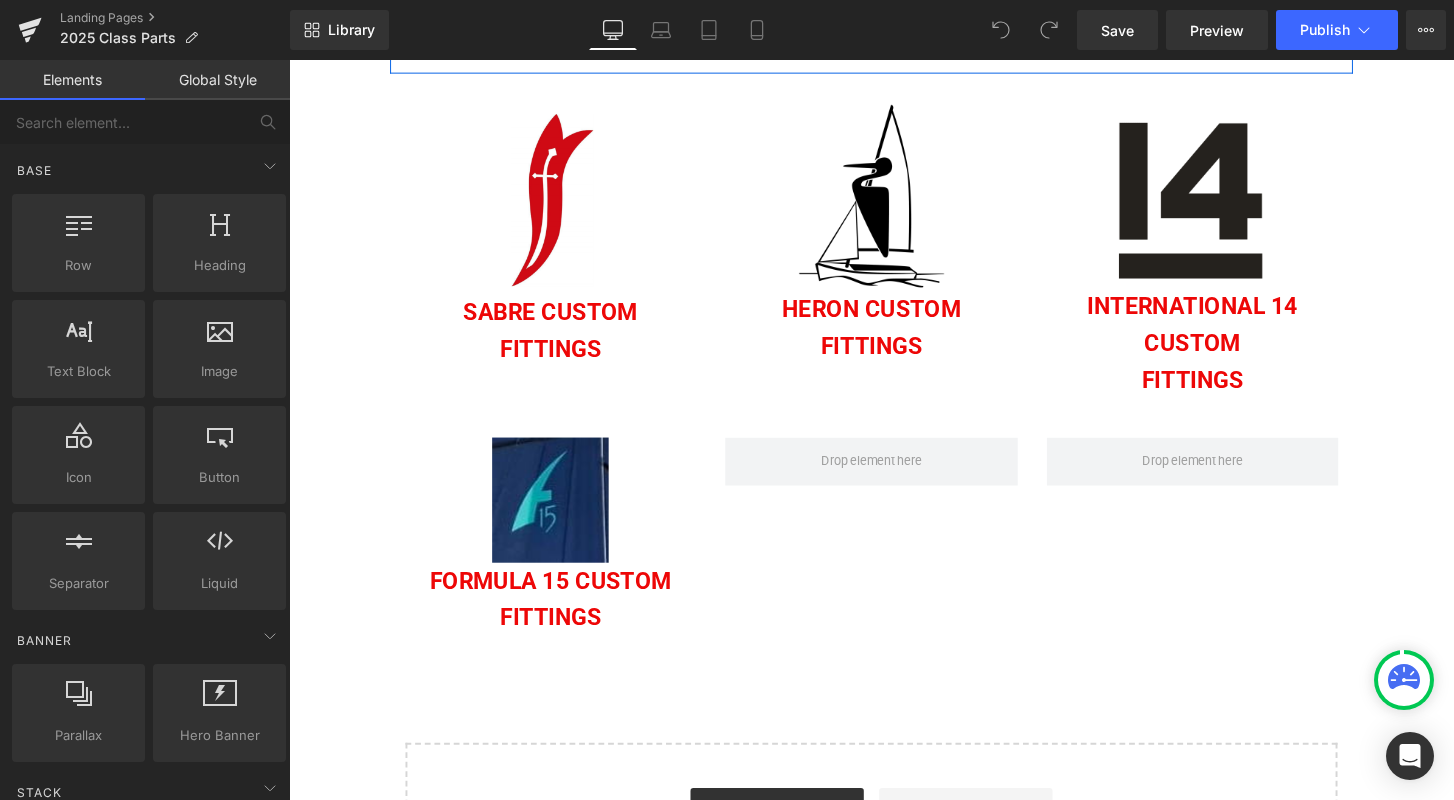 click on "Image" at bounding box center [1227, -88] 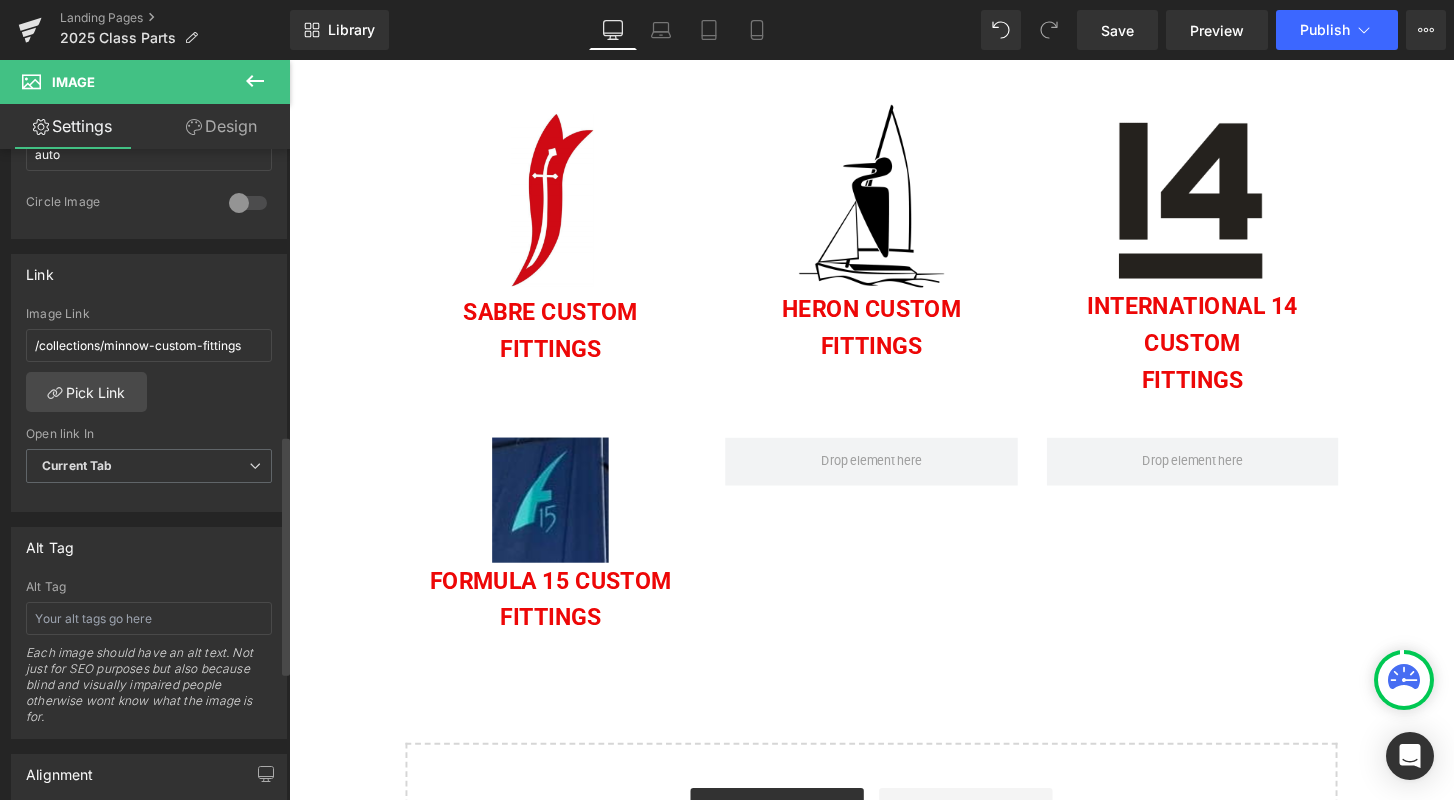 scroll, scrollTop: 776, scrollLeft: 0, axis: vertical 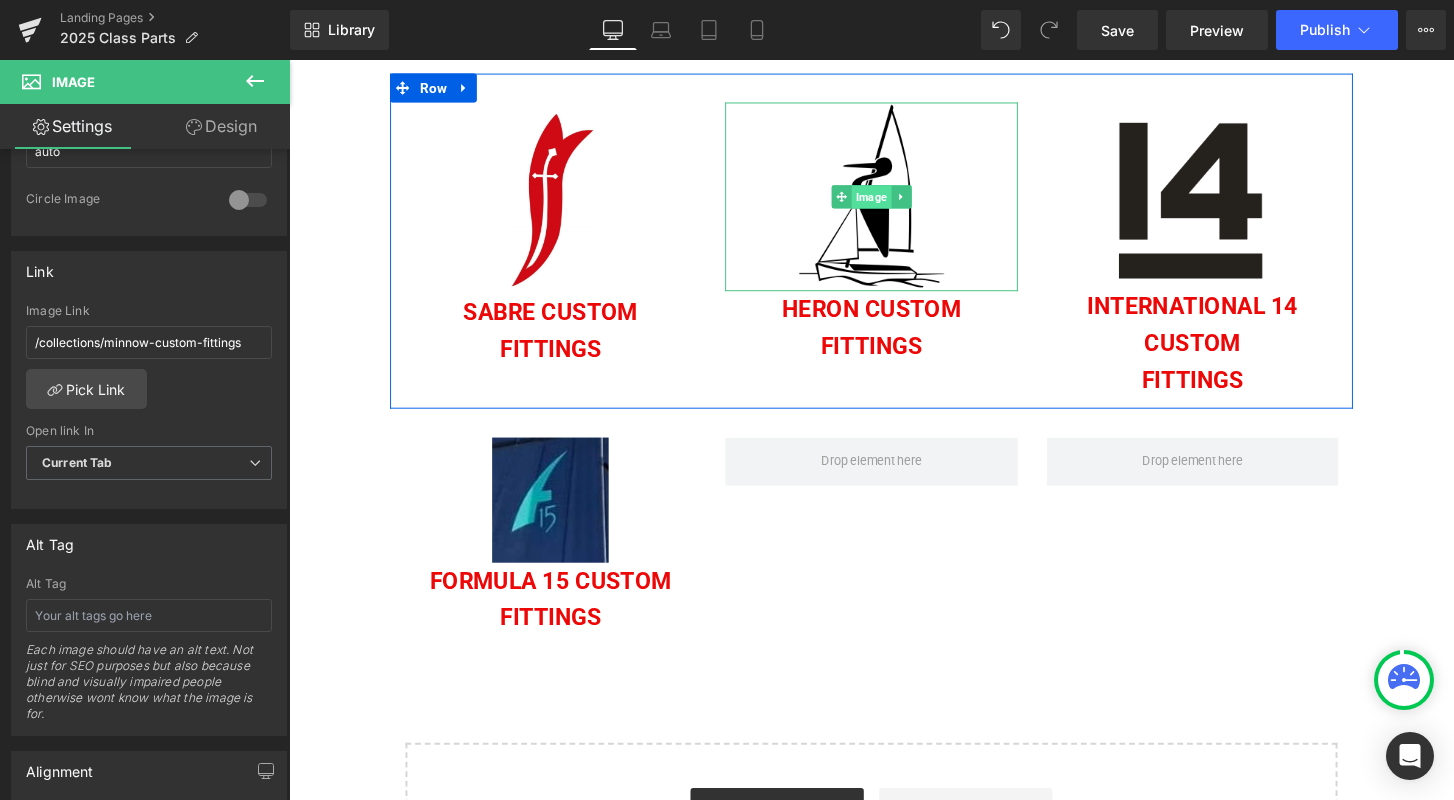click on "Image" at bounding box center [893, 203] 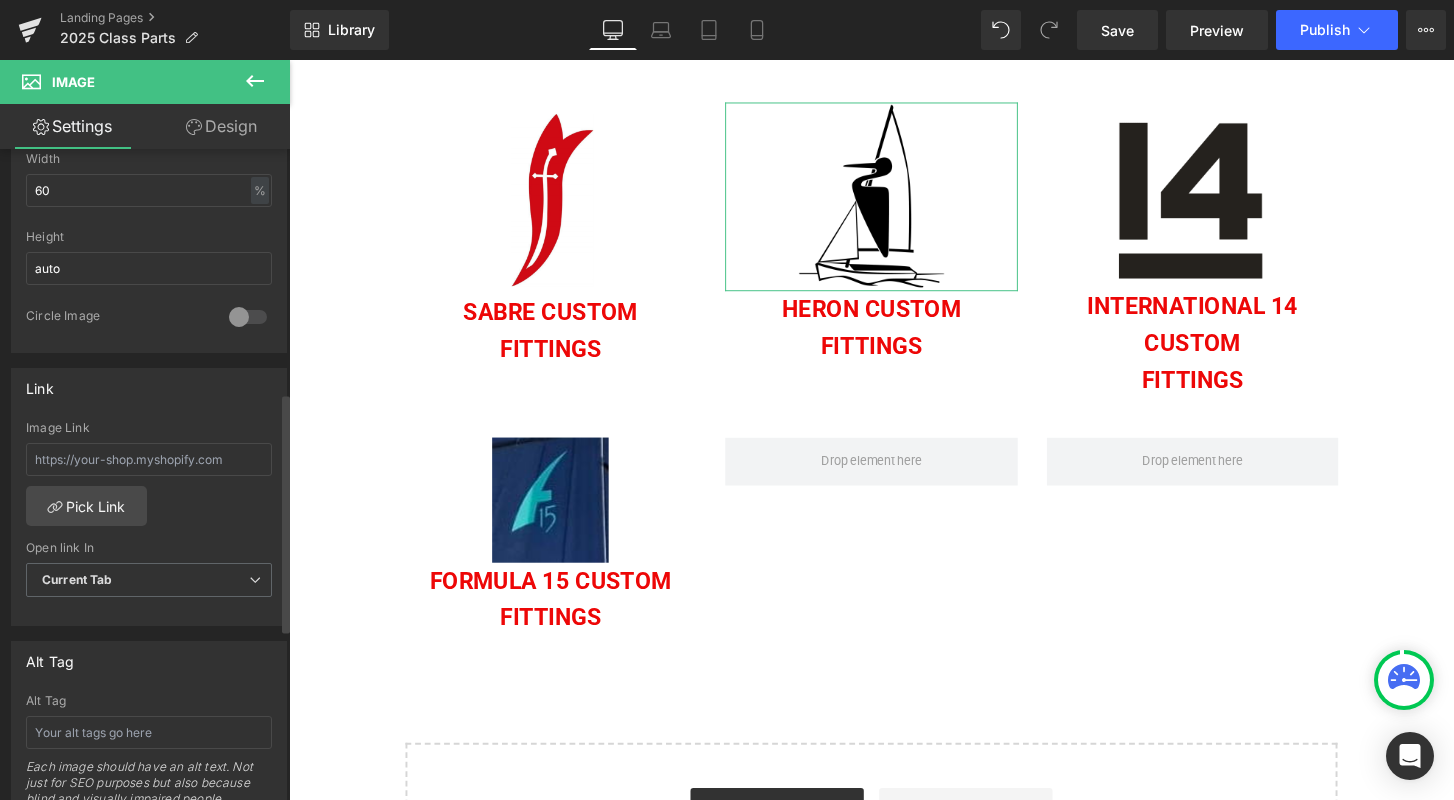 scroll, scrollTop: 660, scrollLeft: 0, axis: vertical 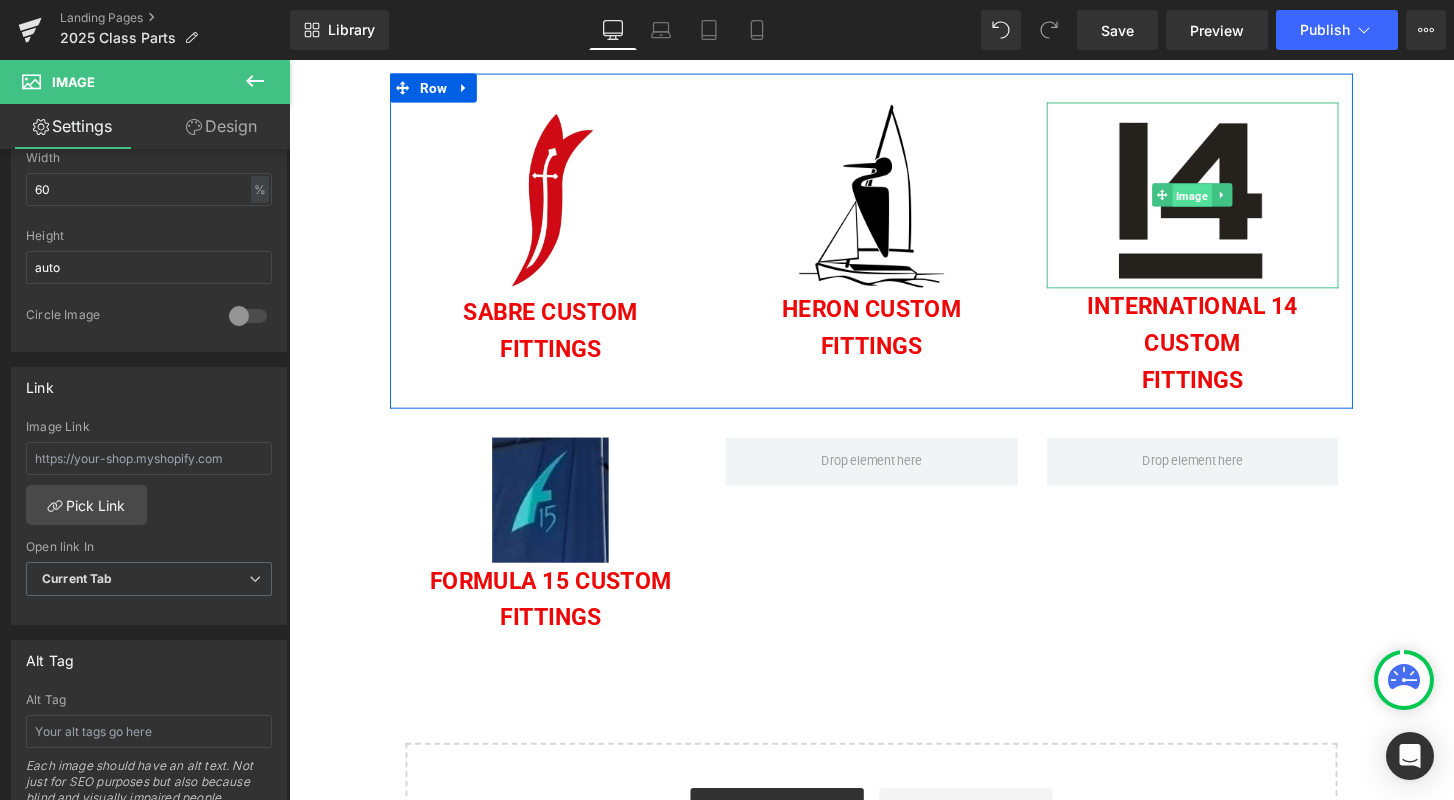 click on "Image" at bounding box center (1227, 202) 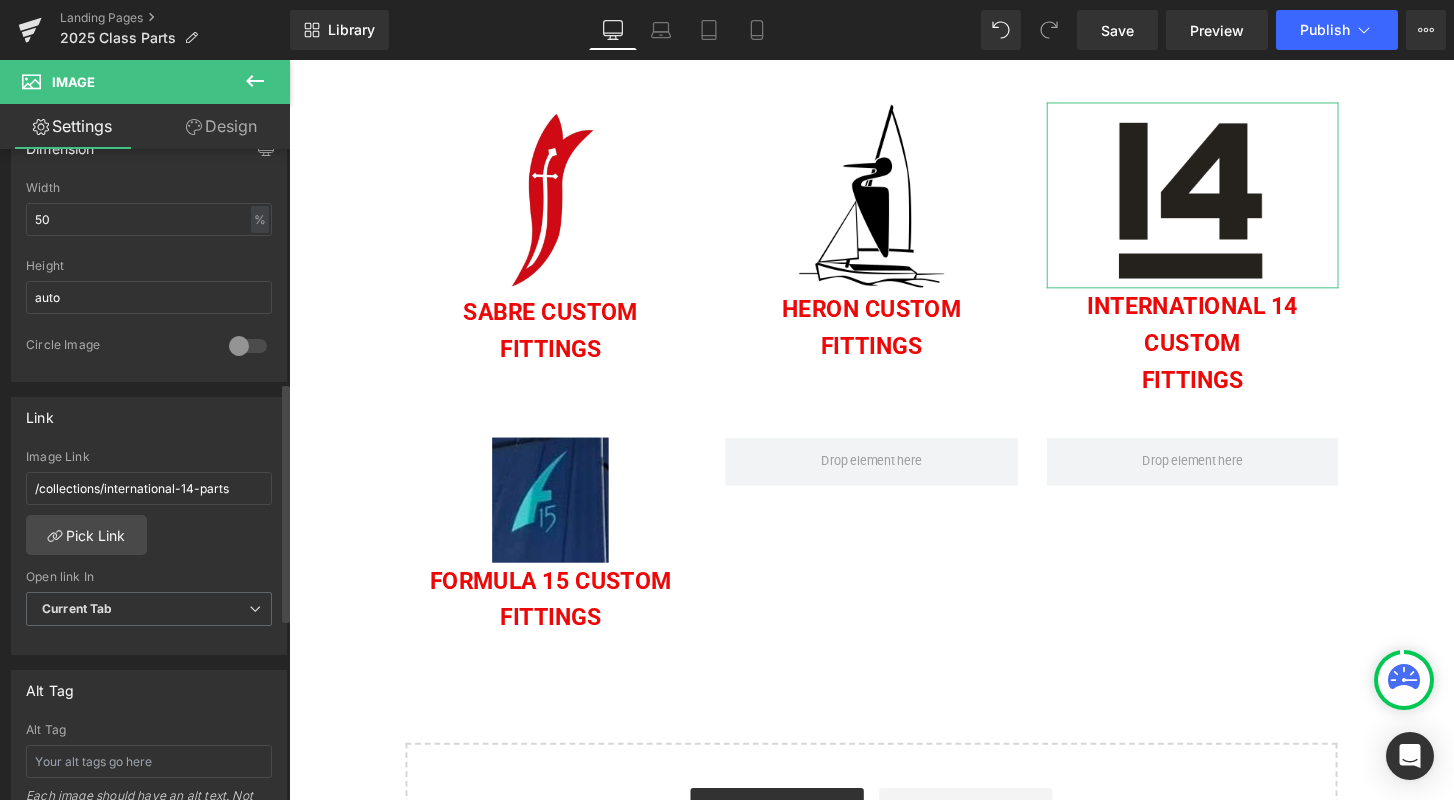 scroll, scrollTop: 636, scrollLeft: 0, axis: vertical 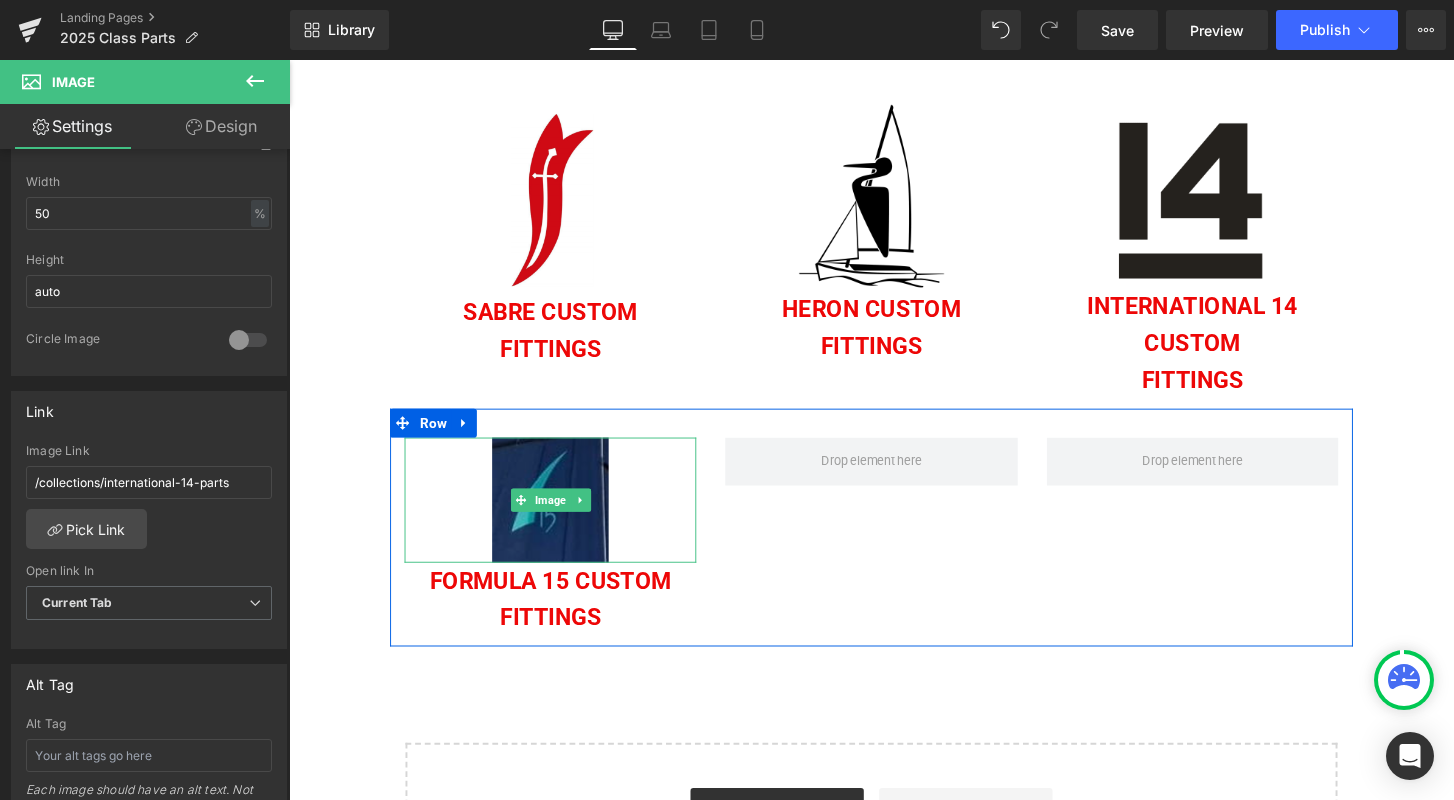 click at bounding box center (560, 518) 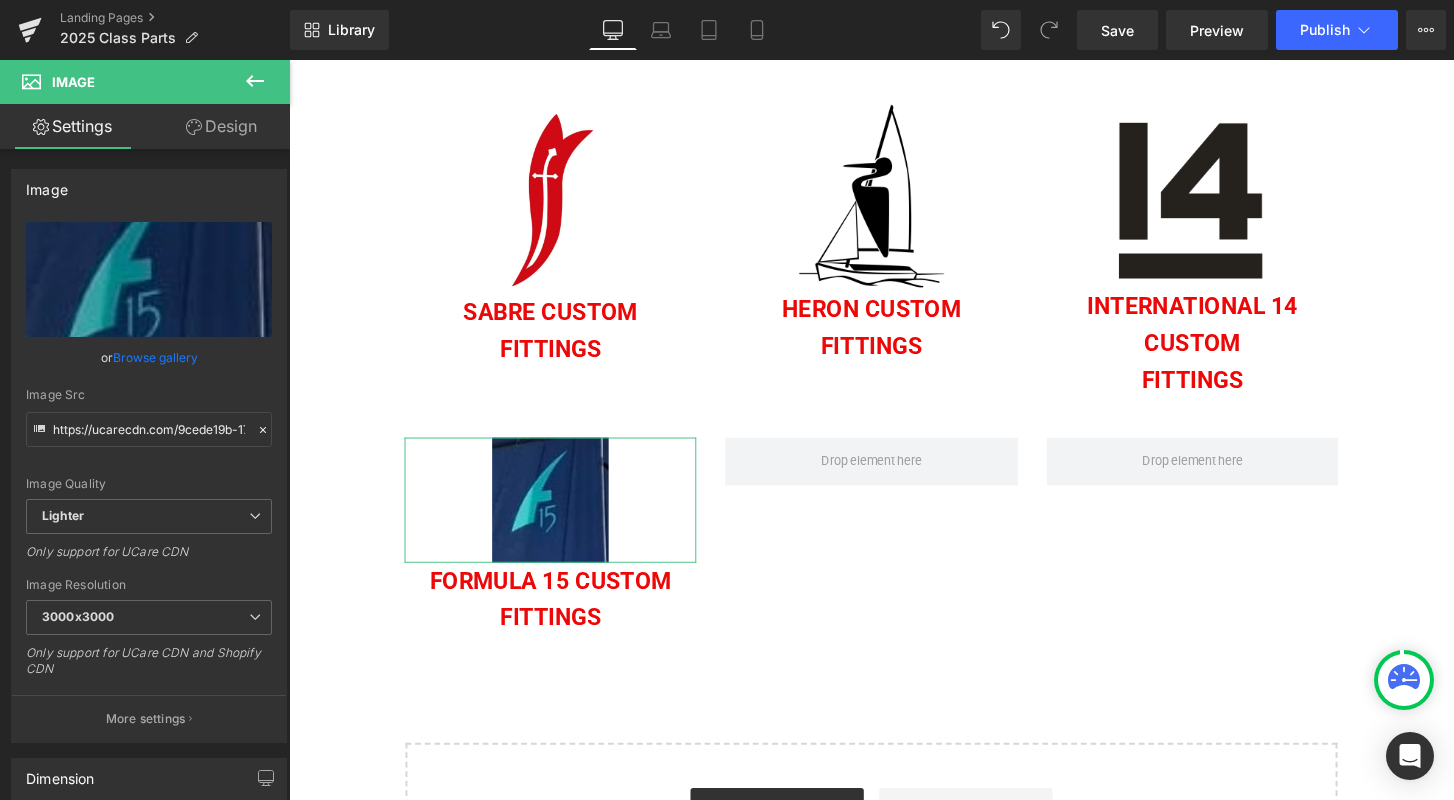scroll, scrollTop: 0, scrollLeft: 0, axis: both 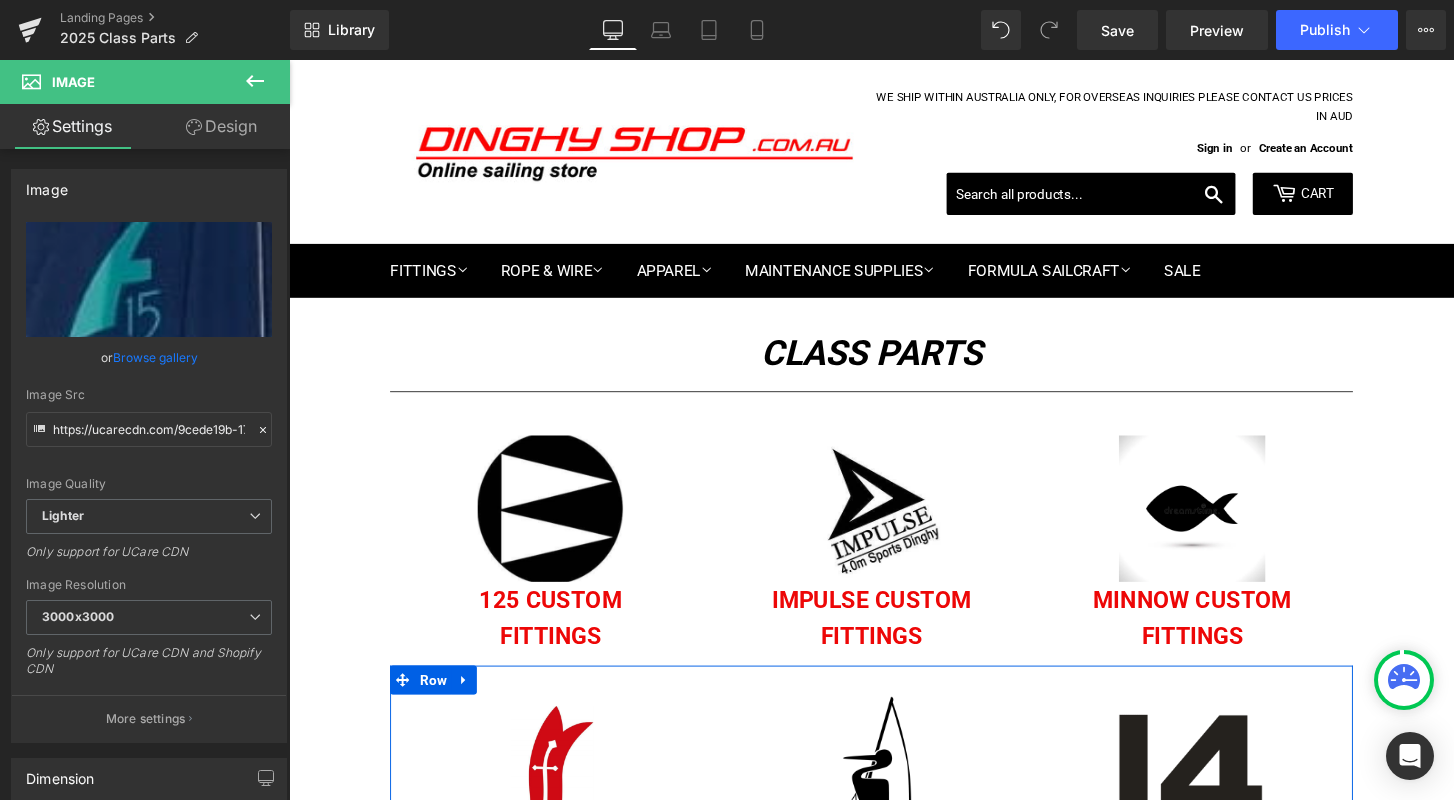 click 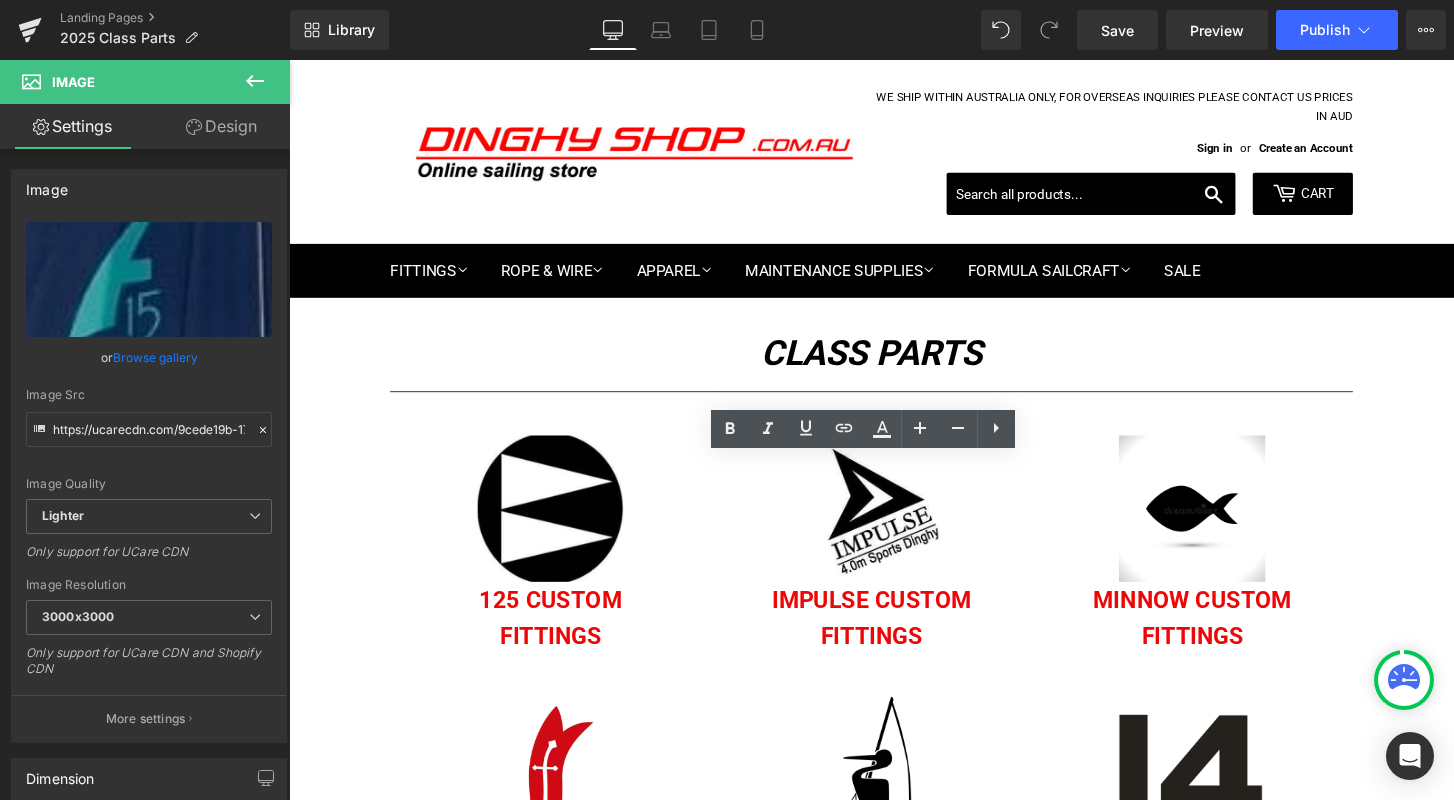 click 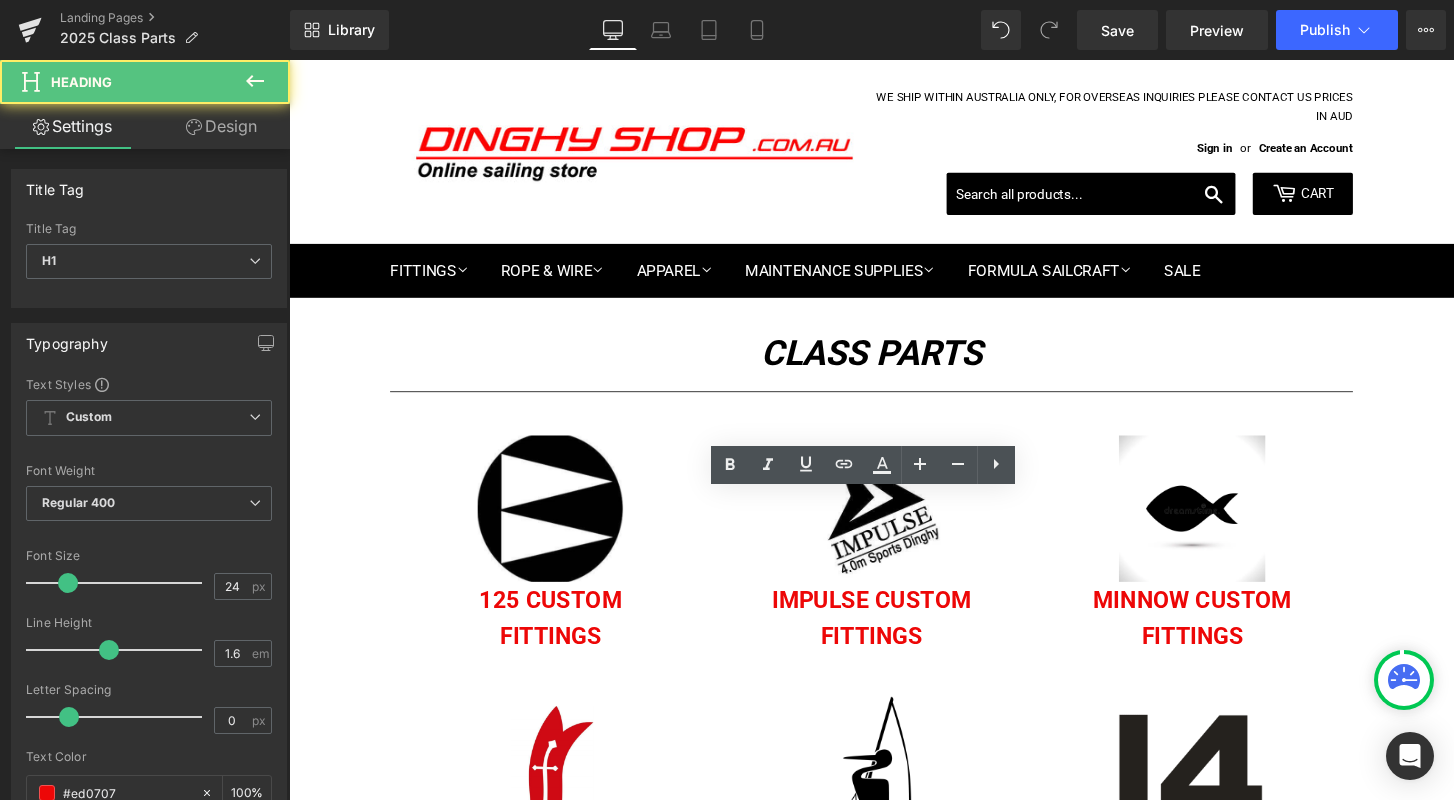 click on "fITTINGS" at bounding box center [893, 972] 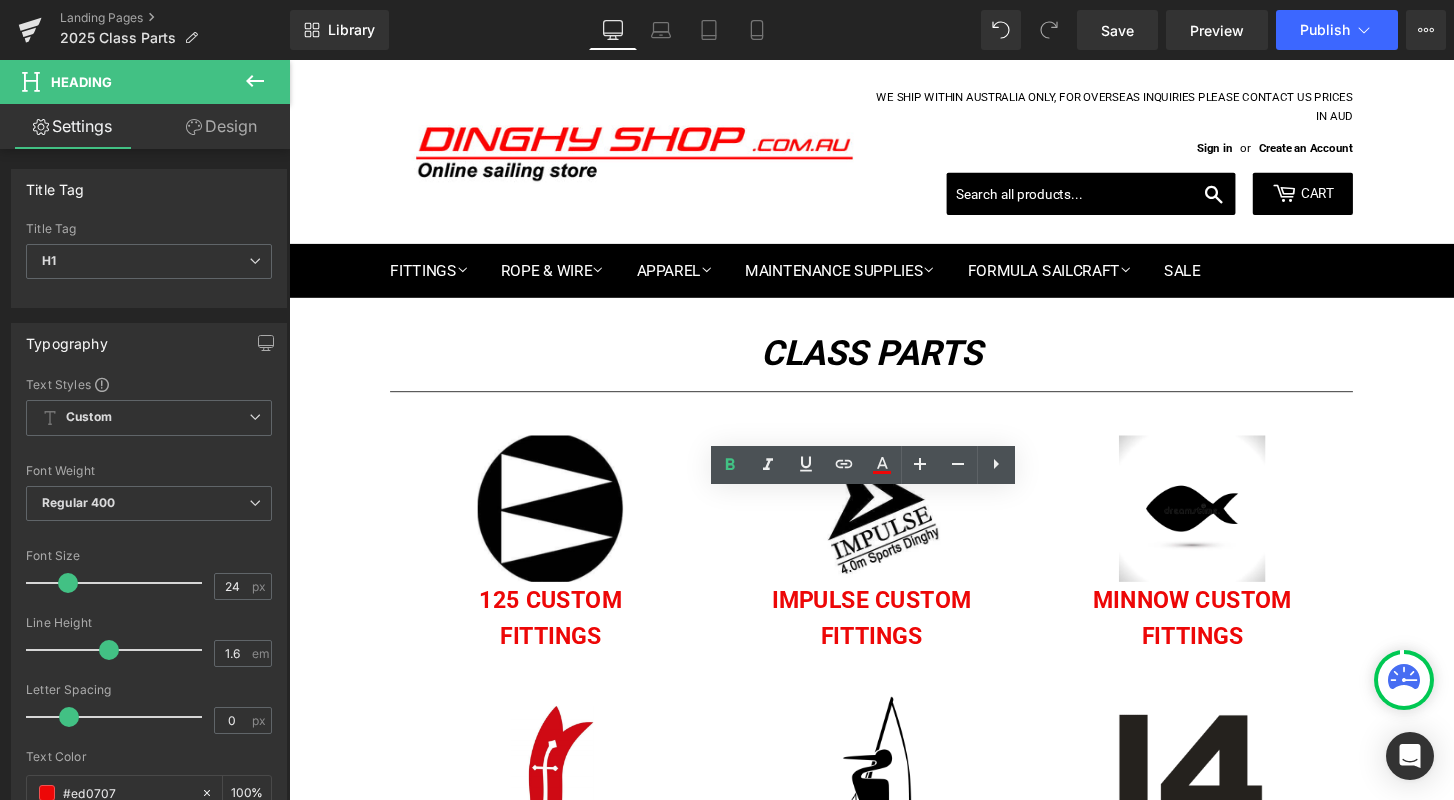 type 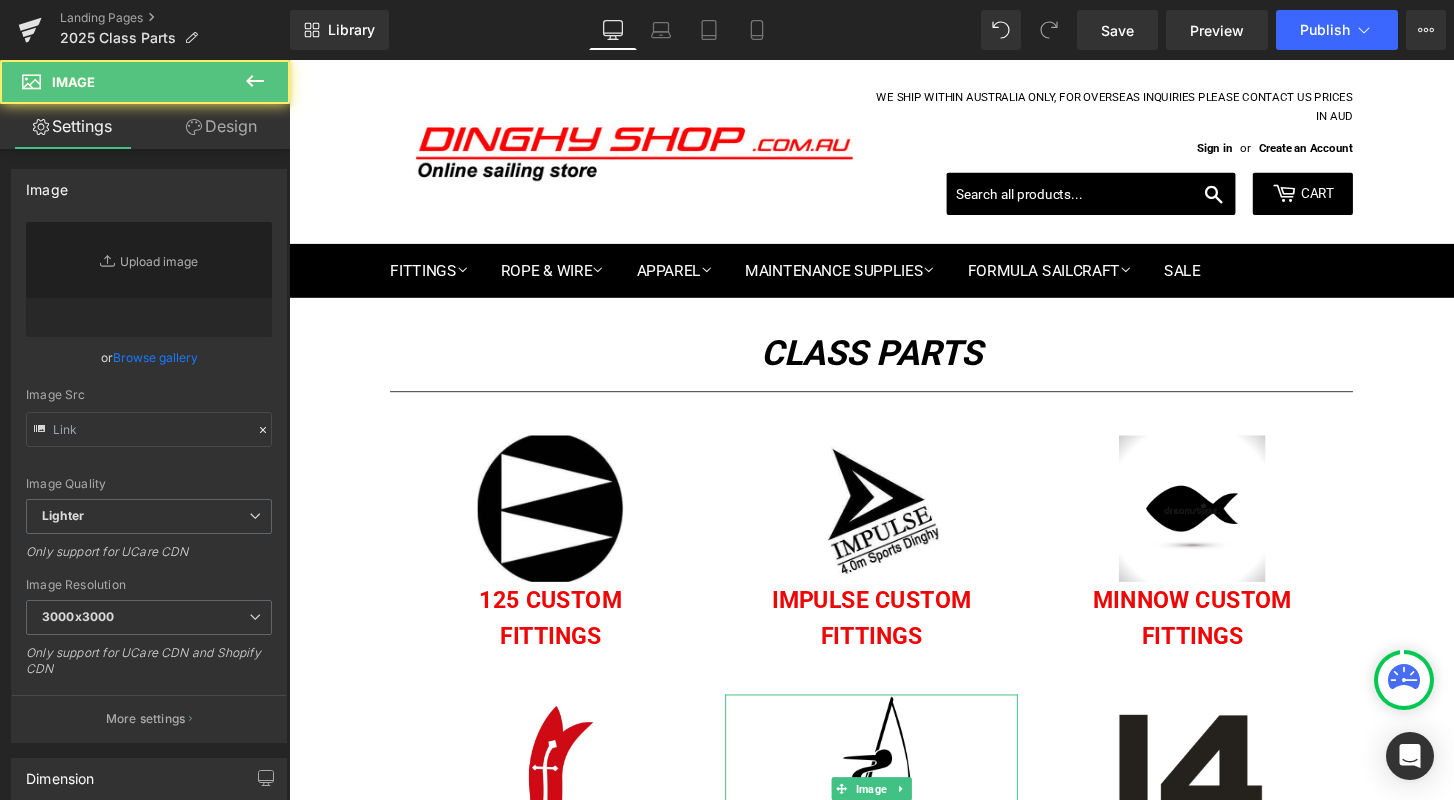 type on "https://ucarecdn.com/6c8a5fbe-db49-454c-823e-f6932ab64702/-/format/auto/-/preview/3000x3000/-/quality/lighter/Heron%20Logo.png" 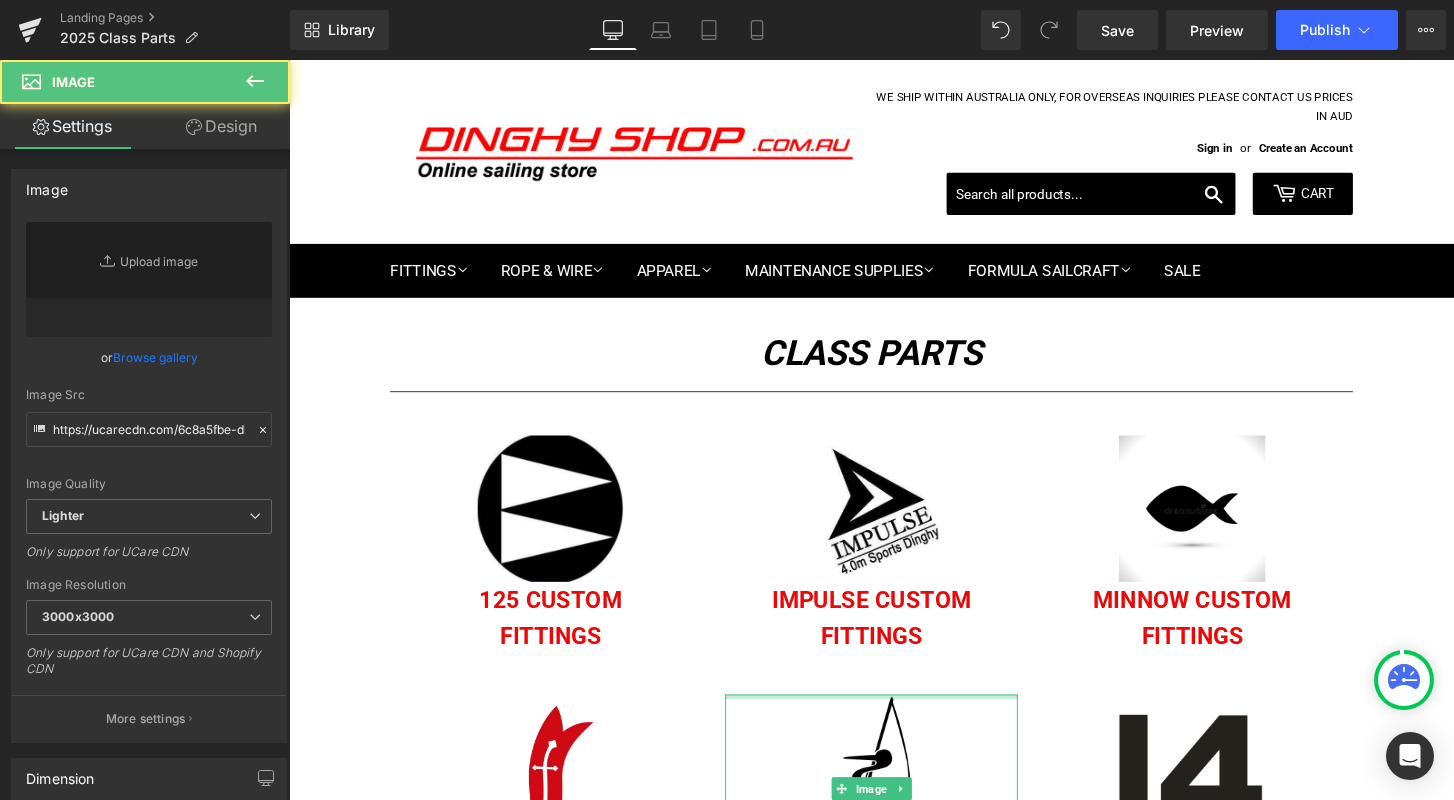 click at bounding box center [893, 721] 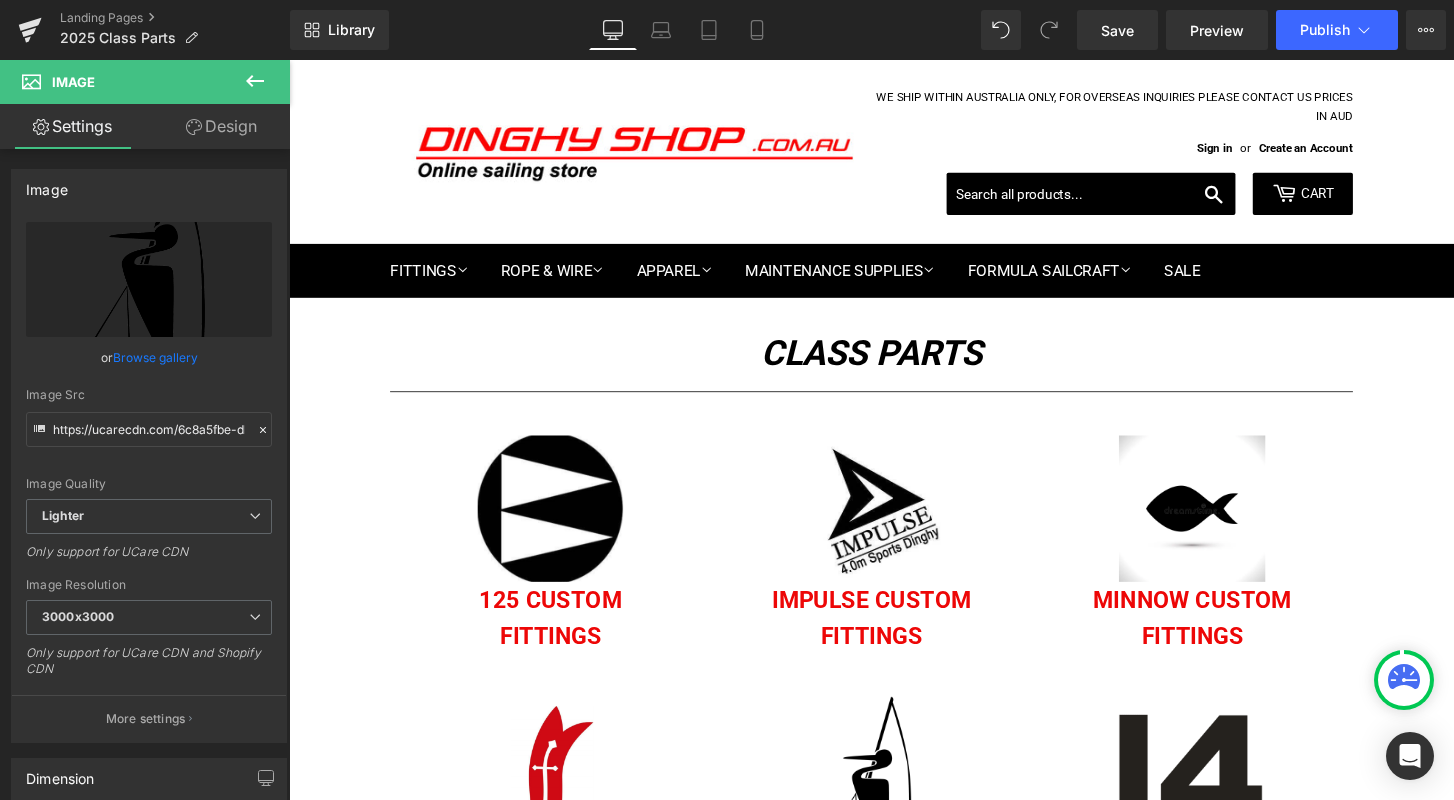 click on "WE SHIP WITHIN AUSTRALIA ONLY, FOR OVERSEAS INQUIRIES PLEASE CONTACT US PRICES IN AUD
Sign in
or
Create an Account
Search
Cart  0
Menu
Cart  0
Search
Home
Fittings" at bounding box center [894, 1001] 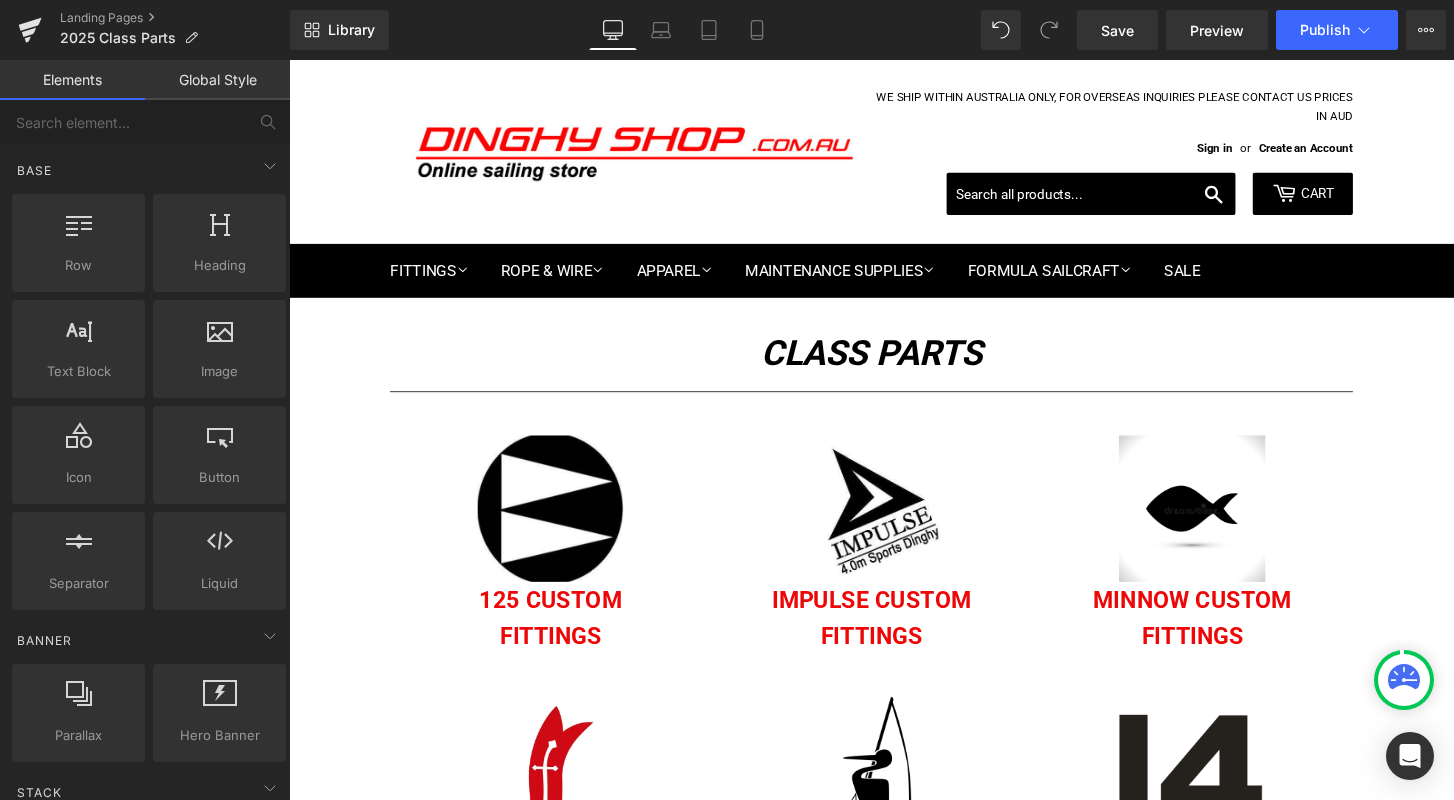 scroll, scrollTop: -1, scrollLeft: 0, axis: vertical 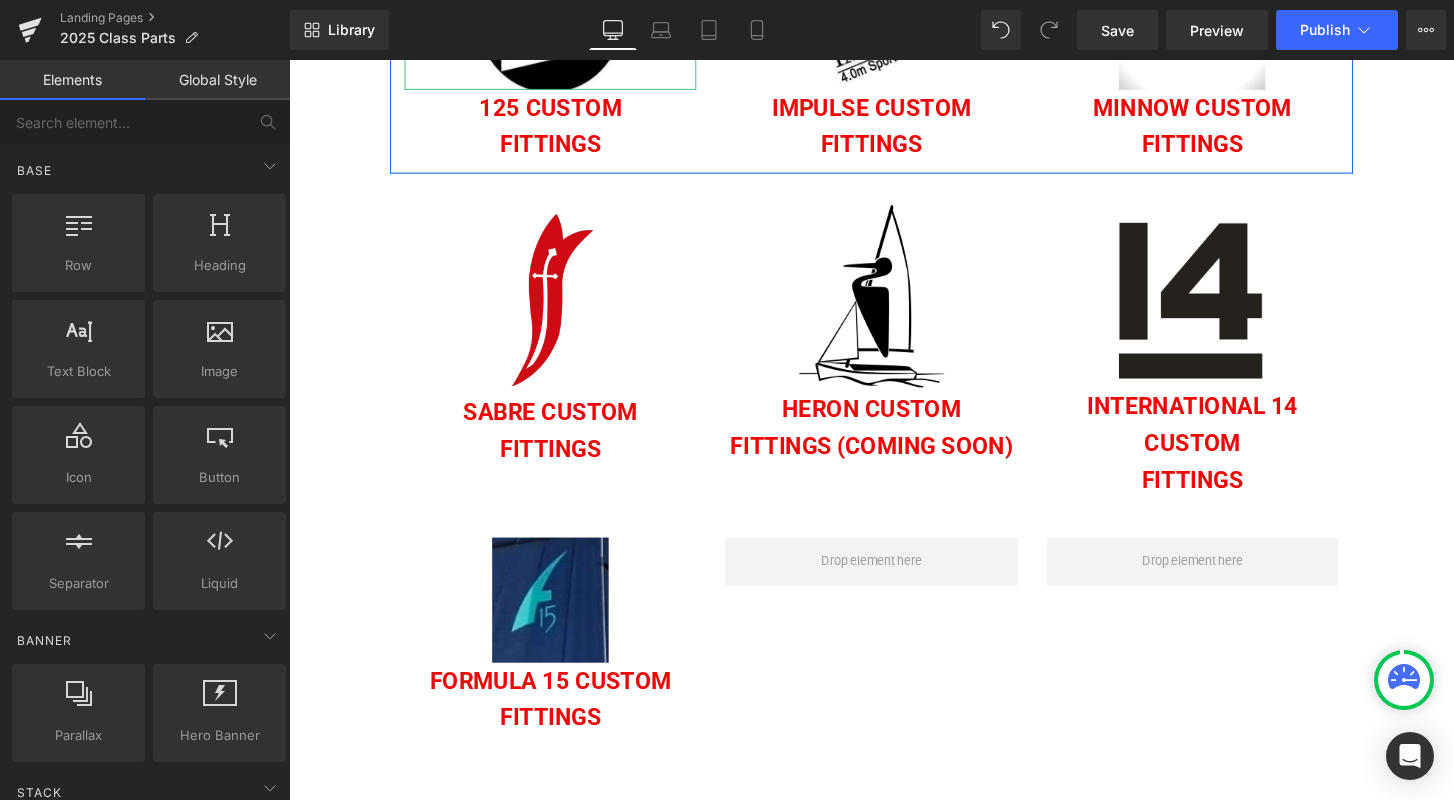 click on "Image" at bounding box center [560, 17] 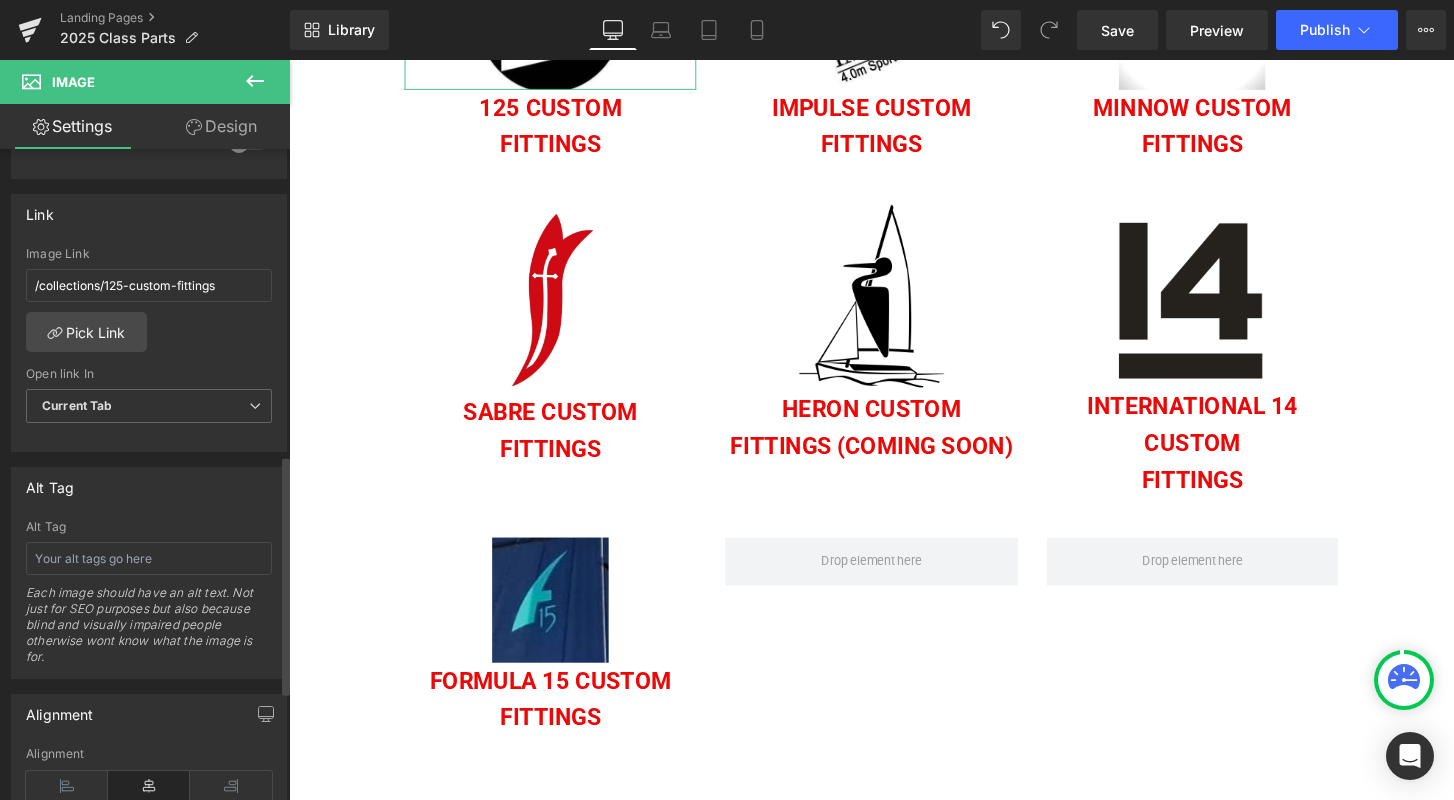 scroll, scrollTop: 834, scrollLeft: 0, axis: vertical 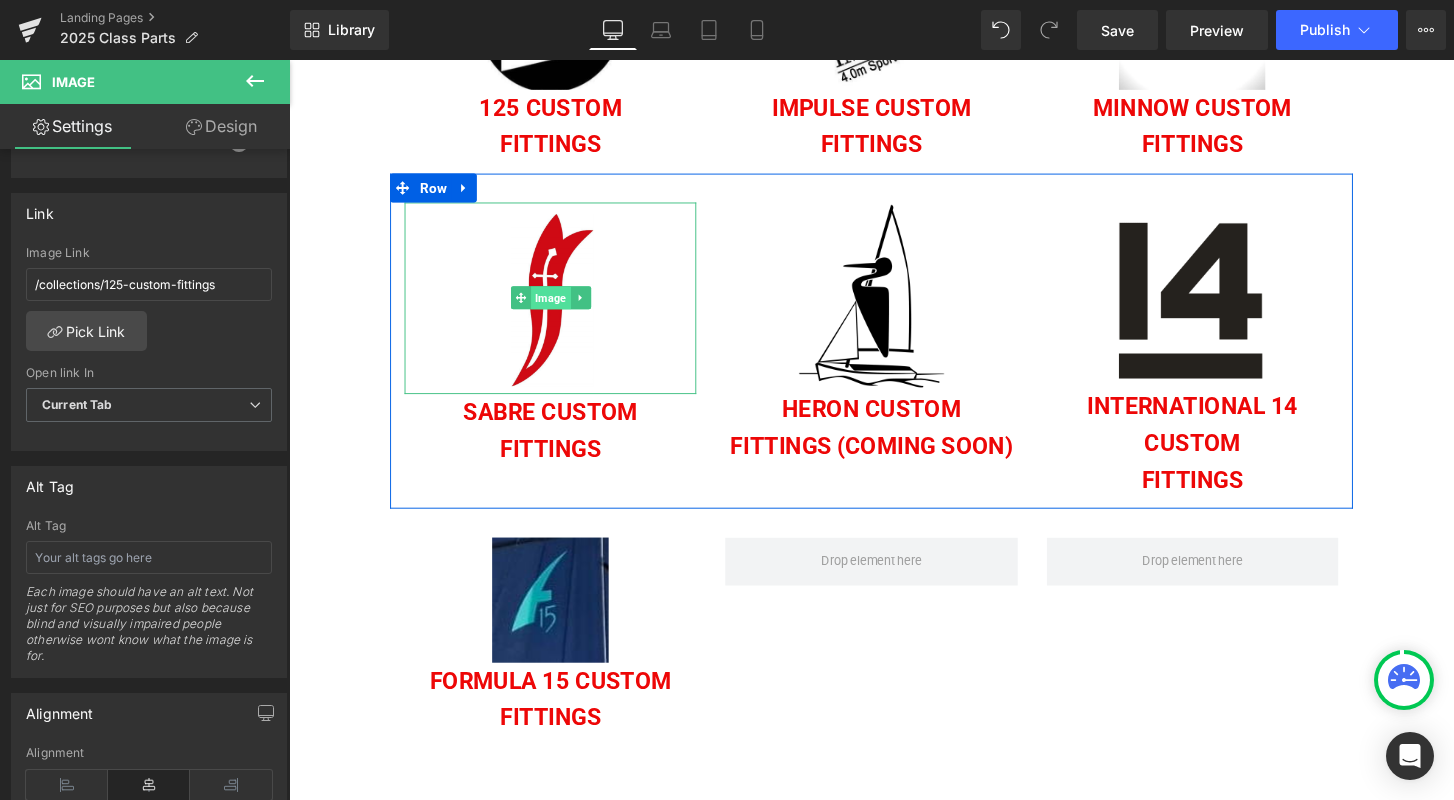 click on "Image" at bounding box center [560, 308] 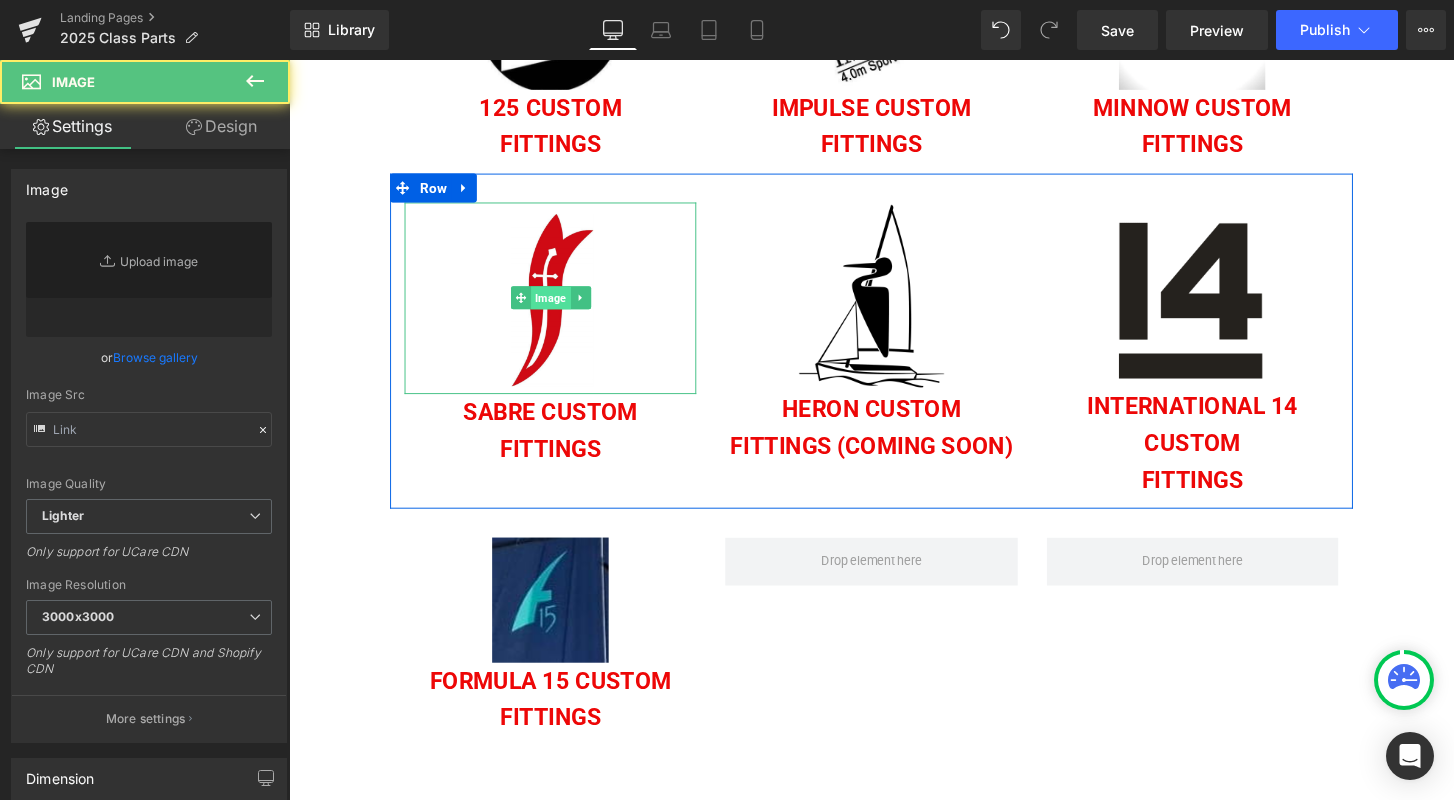 type on "https://ucarecdn.com/82fda372-99ba-4384-882f-245aa81739a4/-/format/auto/-/preview/3000x3000/-/quality/lighter/Sabre%20Logo.png" 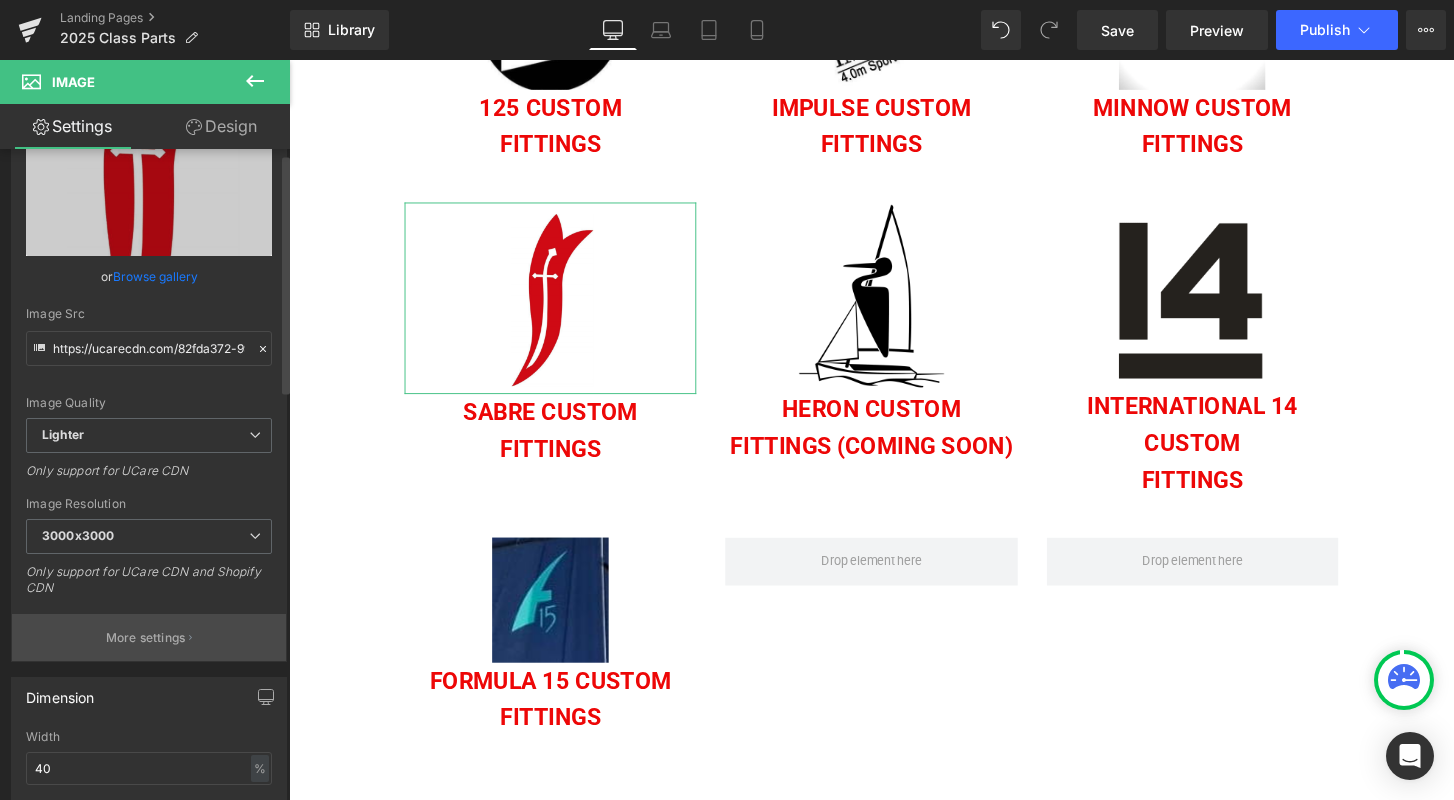scroll, scrollTop: 0, scrollLeft: 0, axis: both 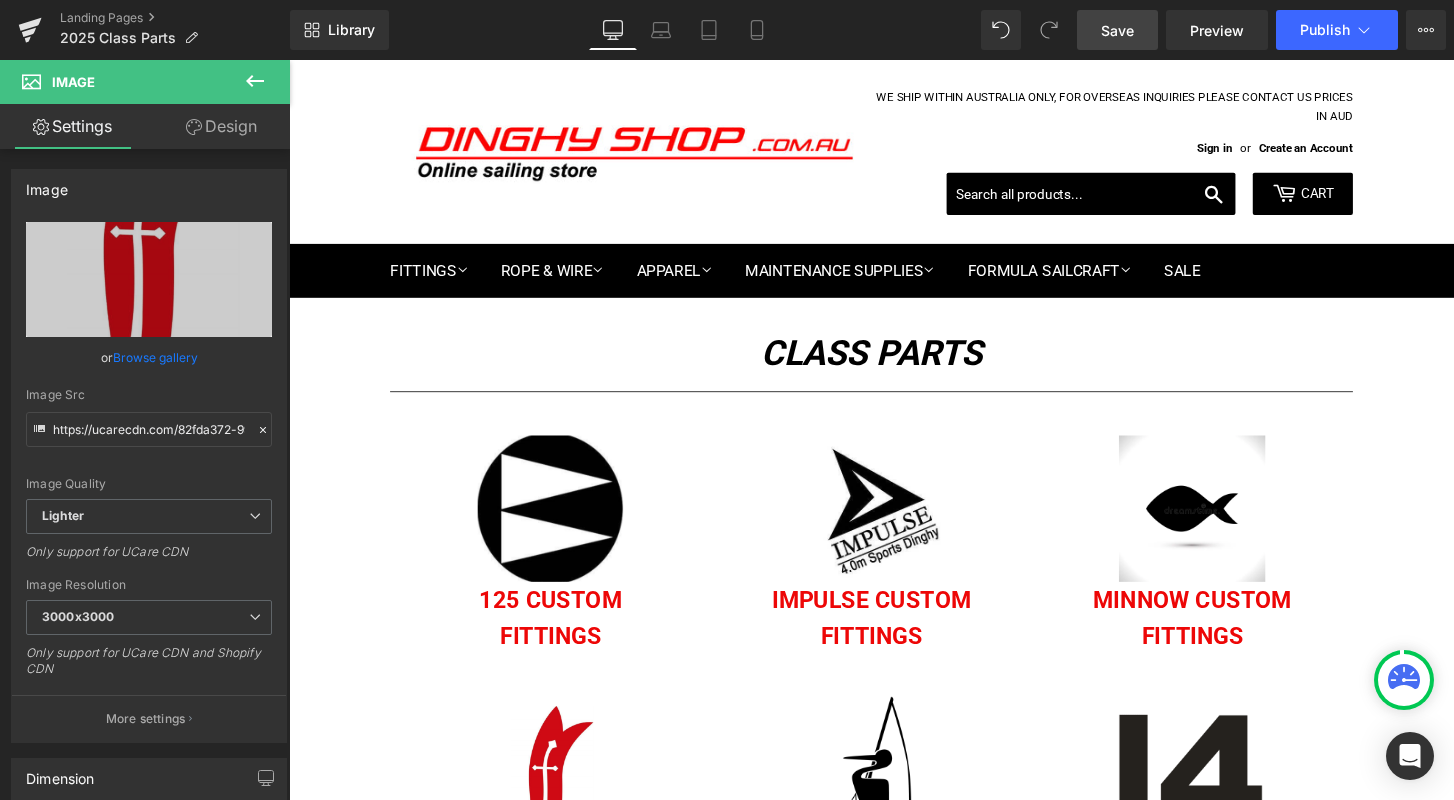 click on "Save" at bounding box center (1117, 30) 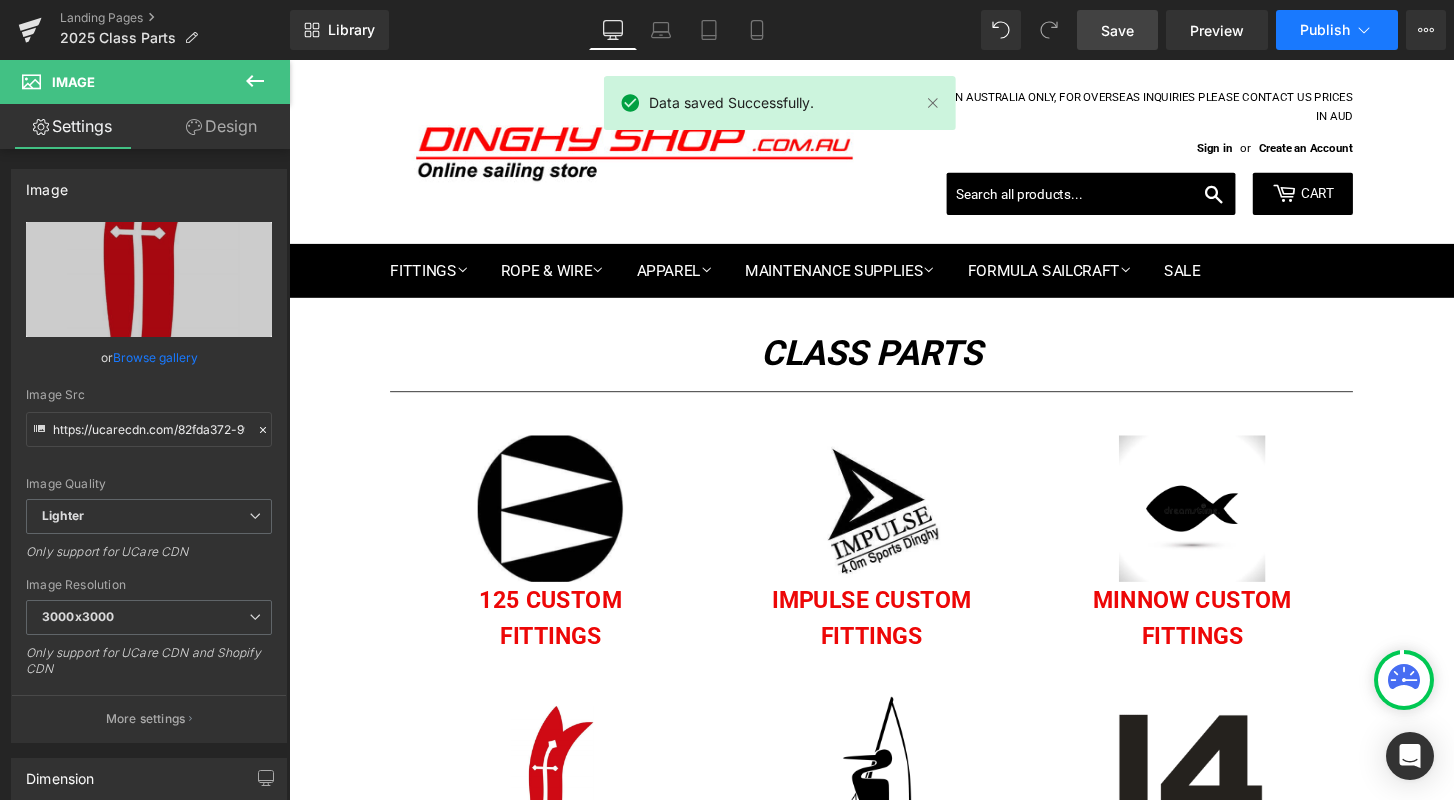click 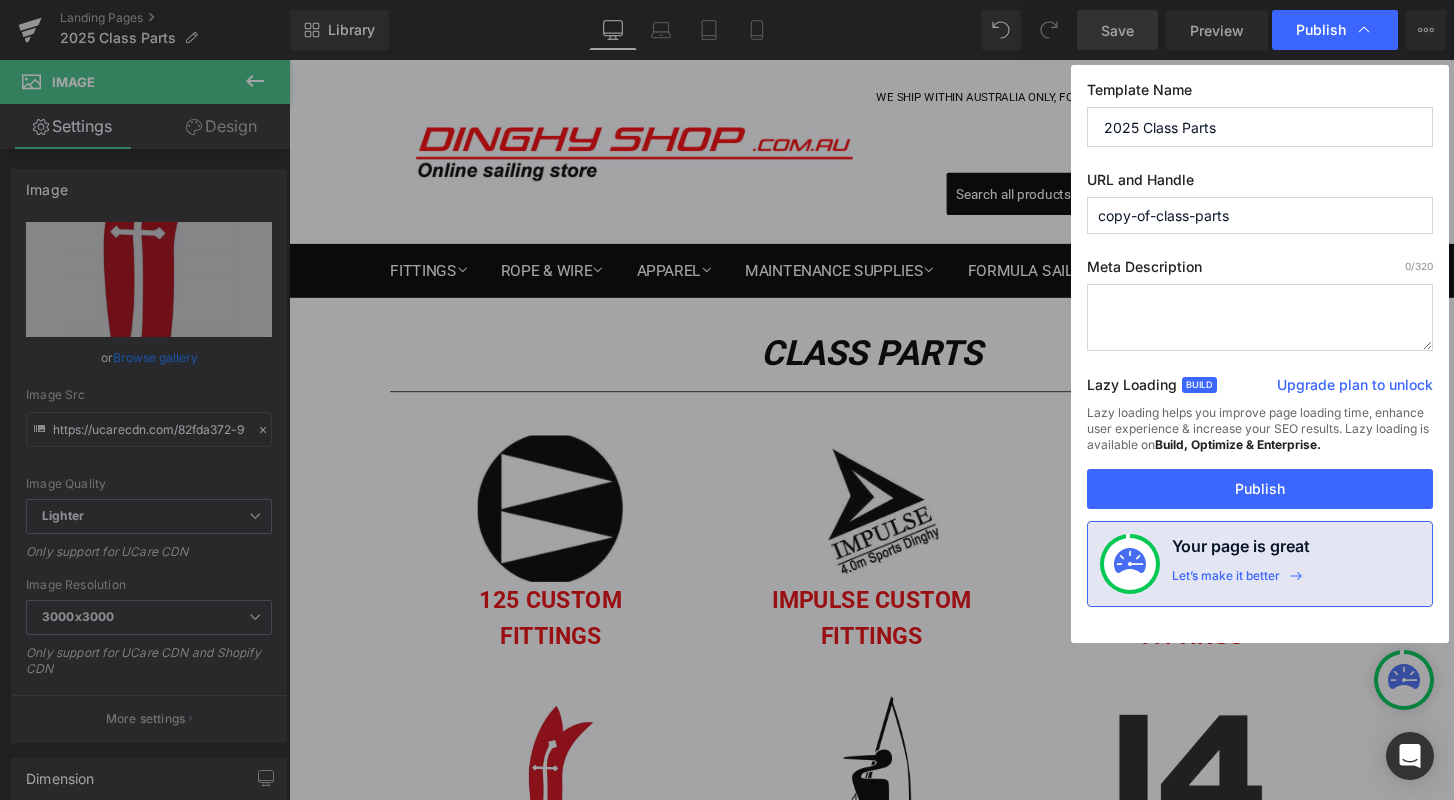 click on "copy-of-class-parts" at bounding box center [1260, 215] 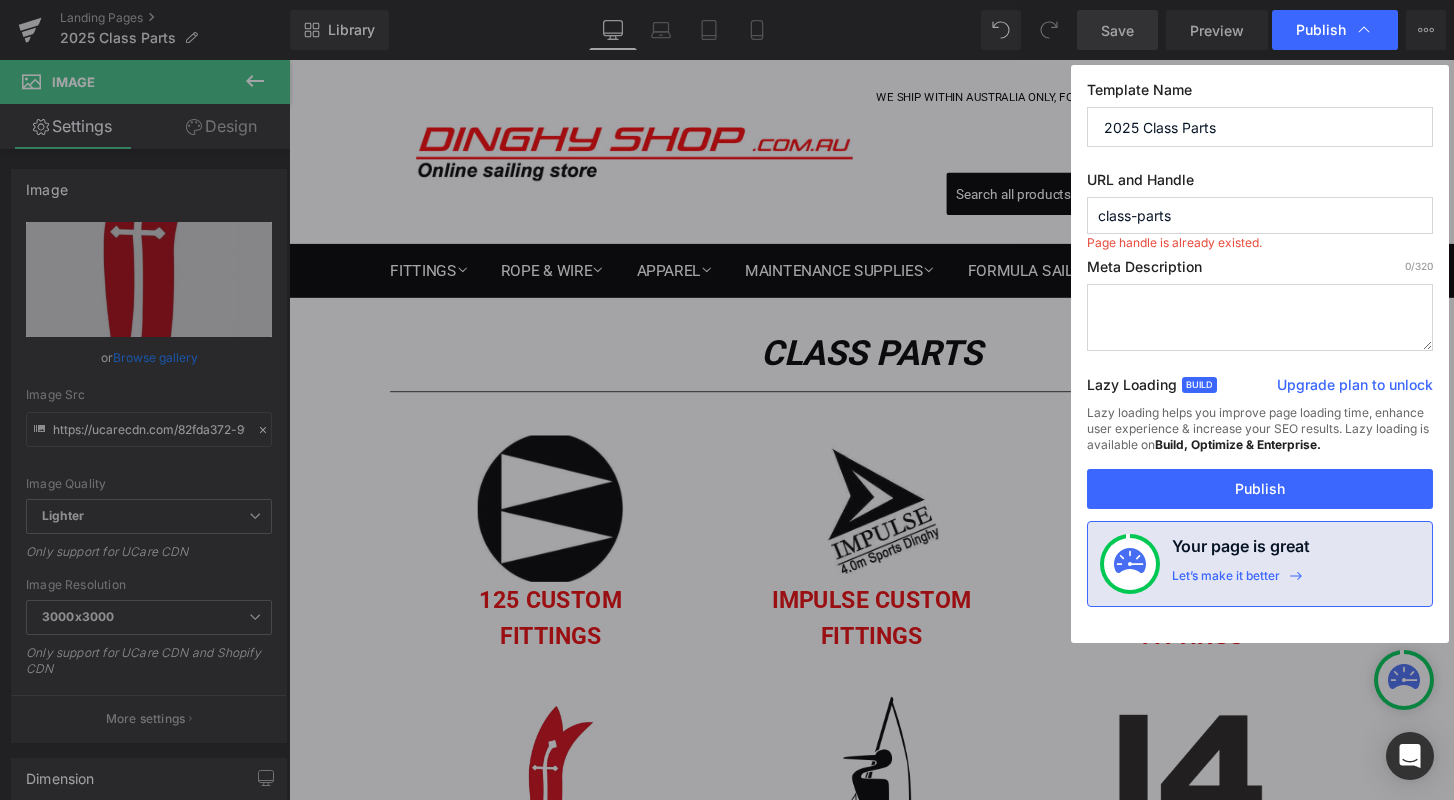 click on "class-parts" at bounding box center (1260, 215) 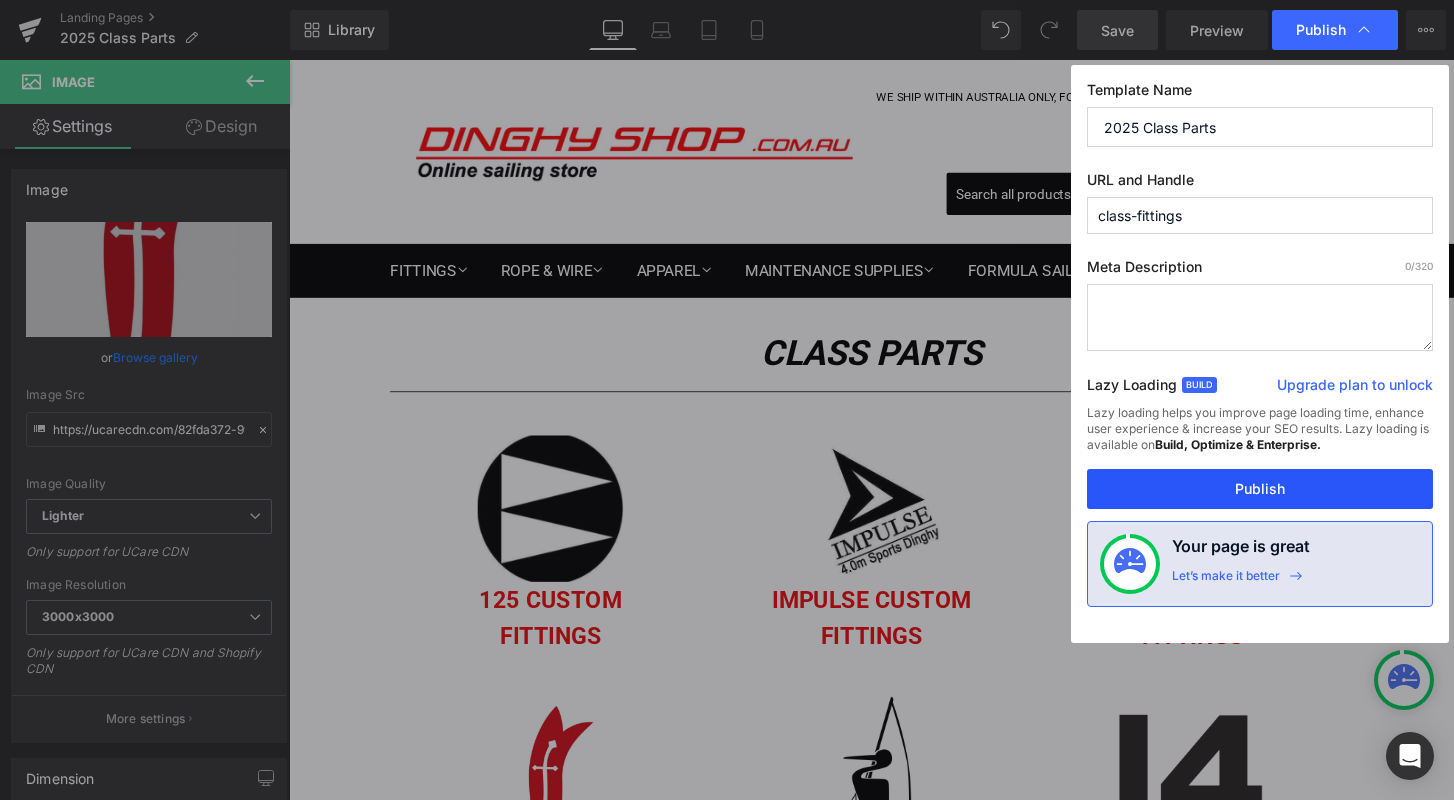 type on "class-fittings" 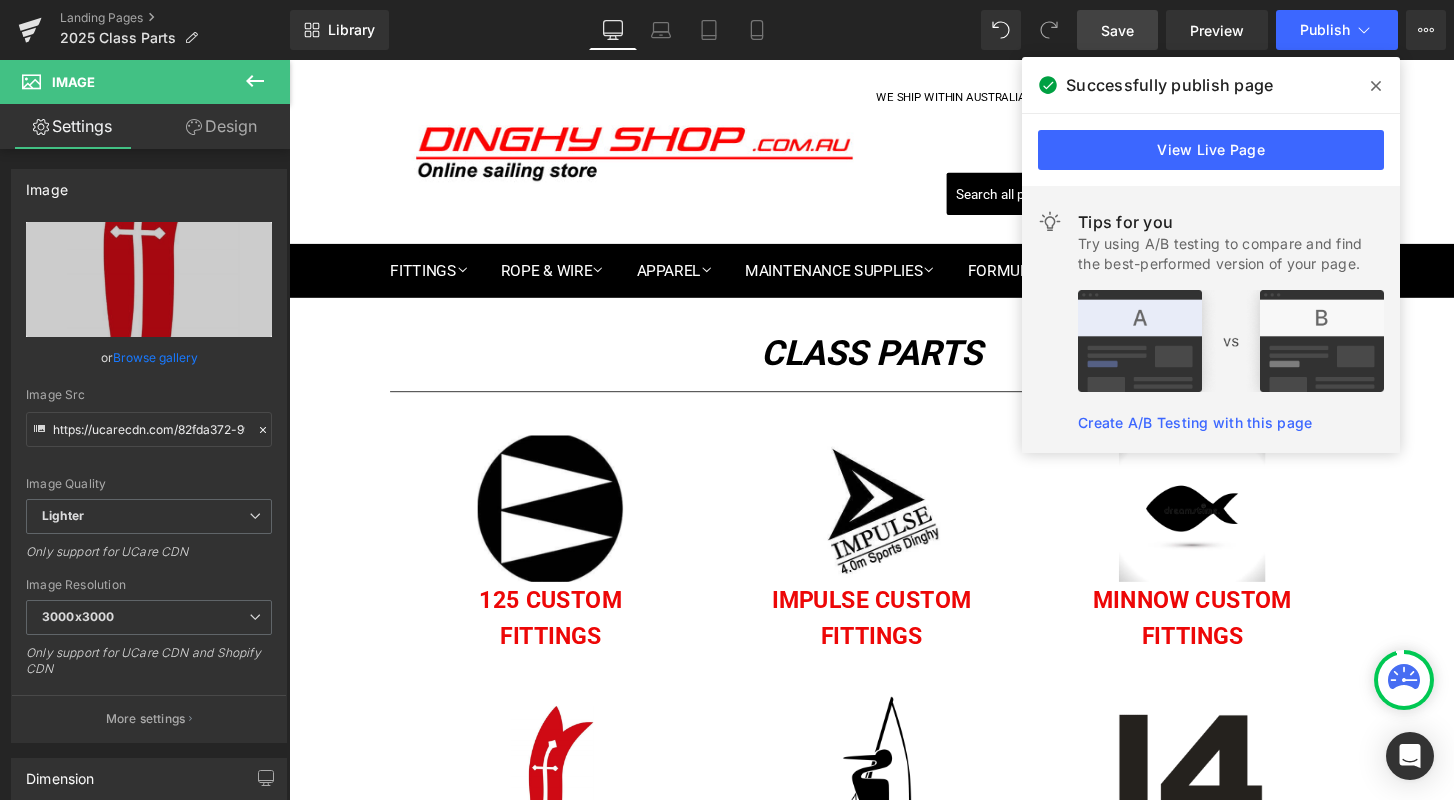 click at bounding box center (1376, 86) 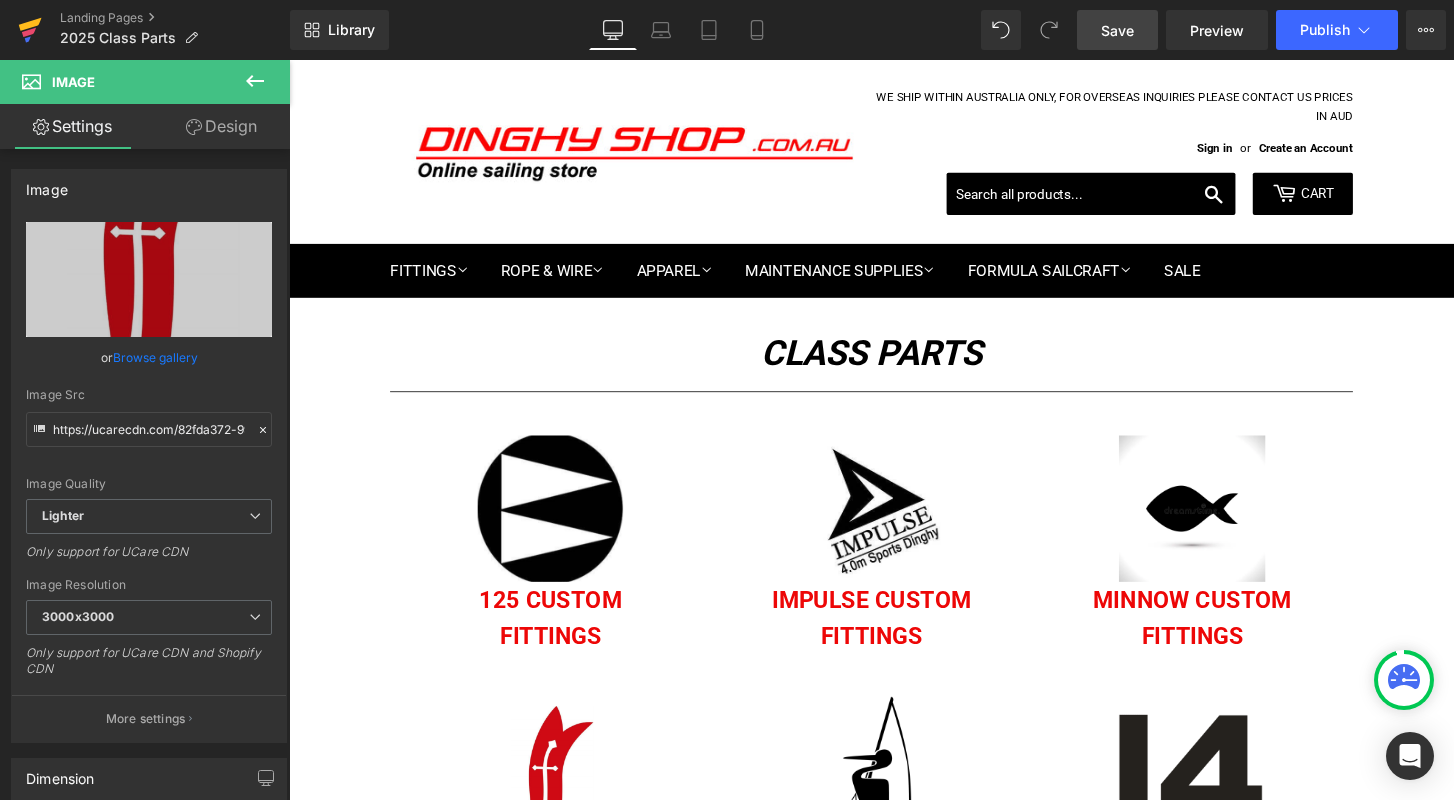click 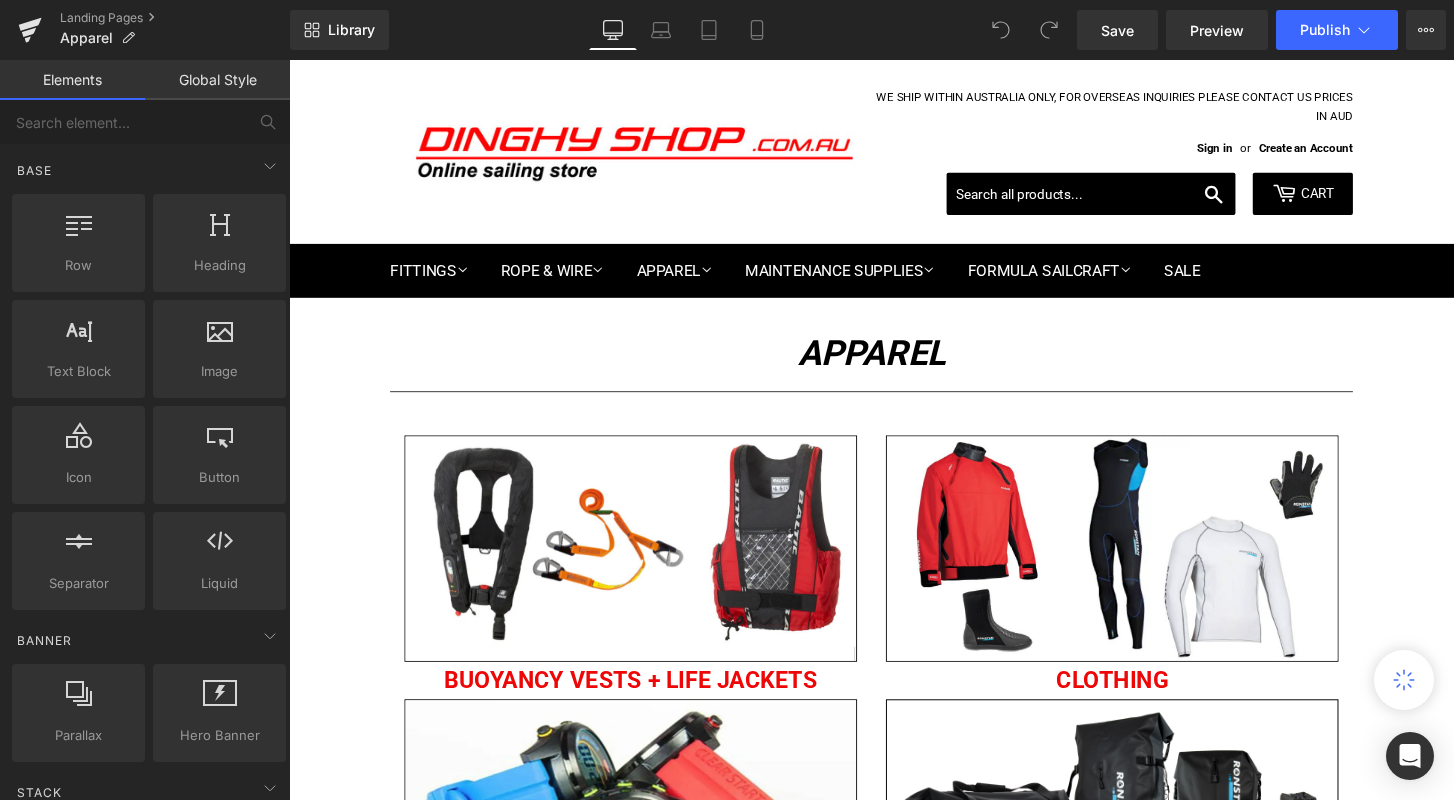 scroll, scrollTop: 0, scrollLeft: 0, axis: both 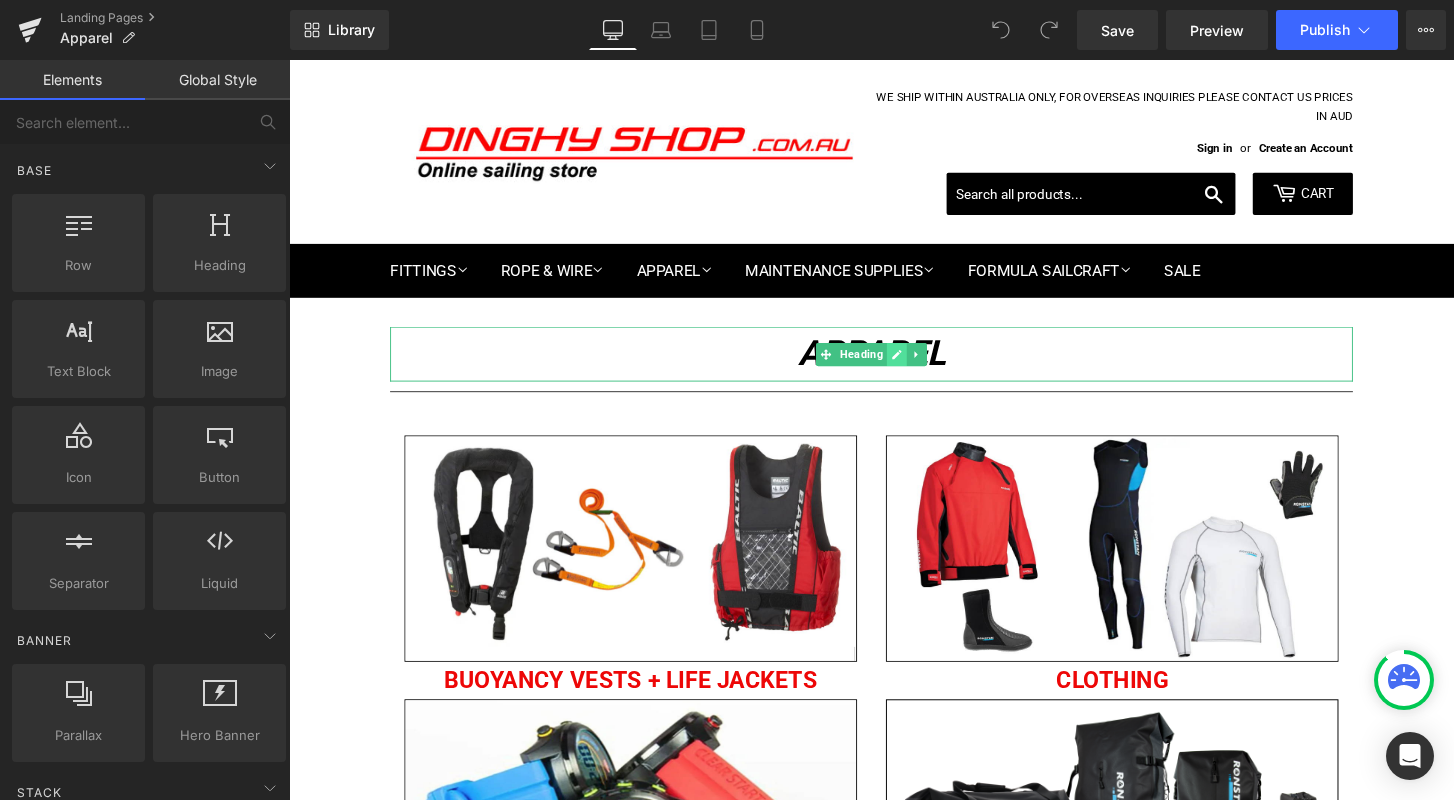 click 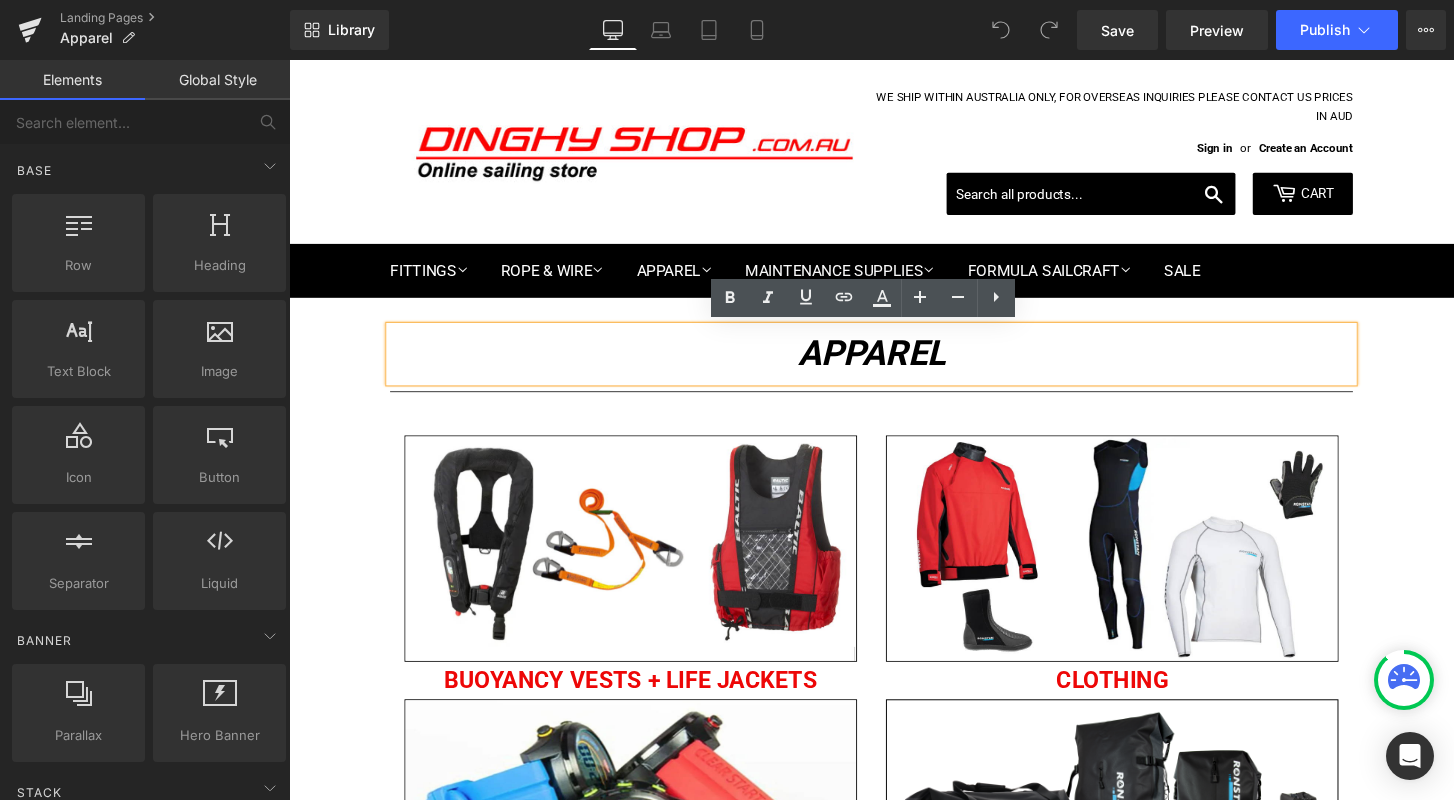 click on "Apparel" at bounding box center (894, 365) 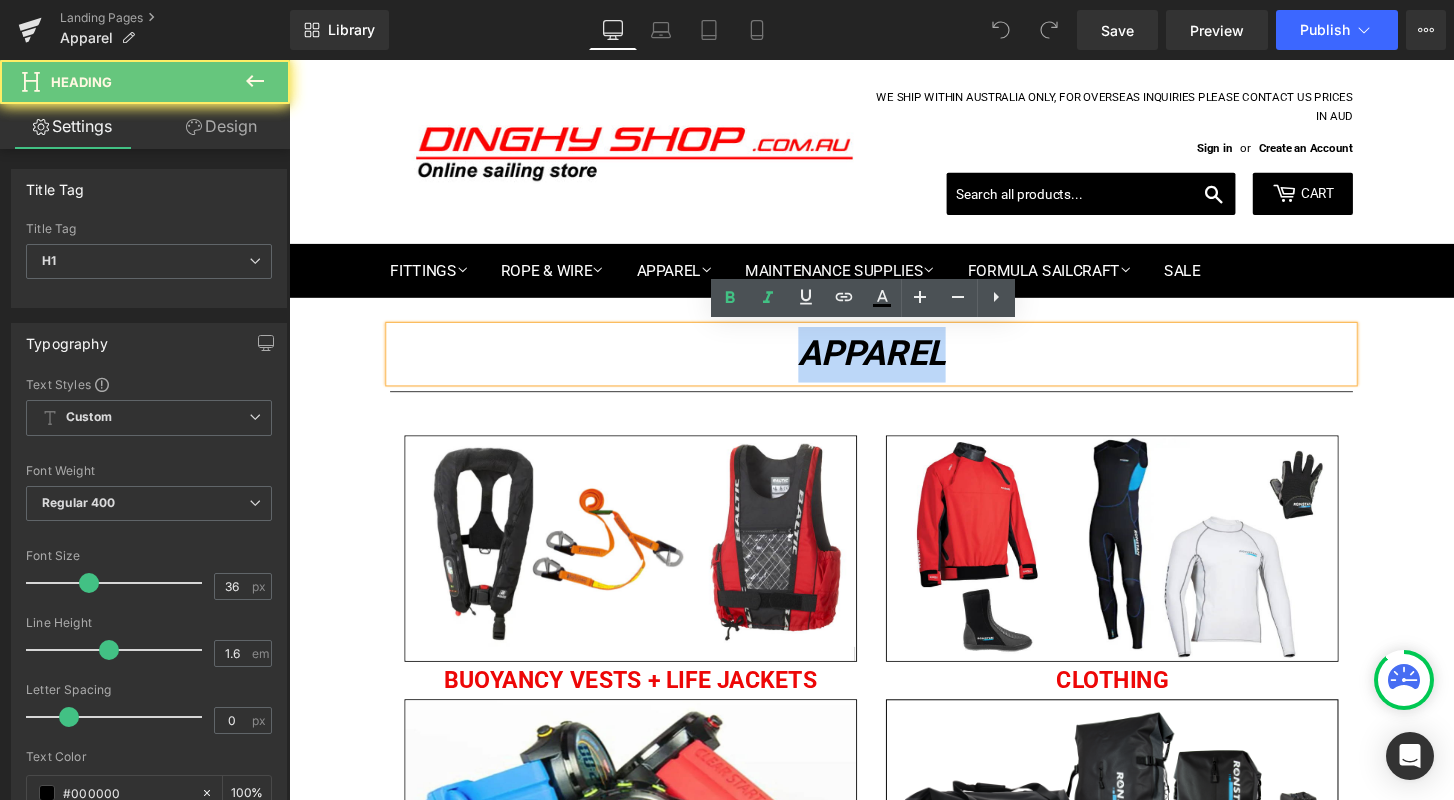 click on "Apparel" at bounding box center (894, 365) 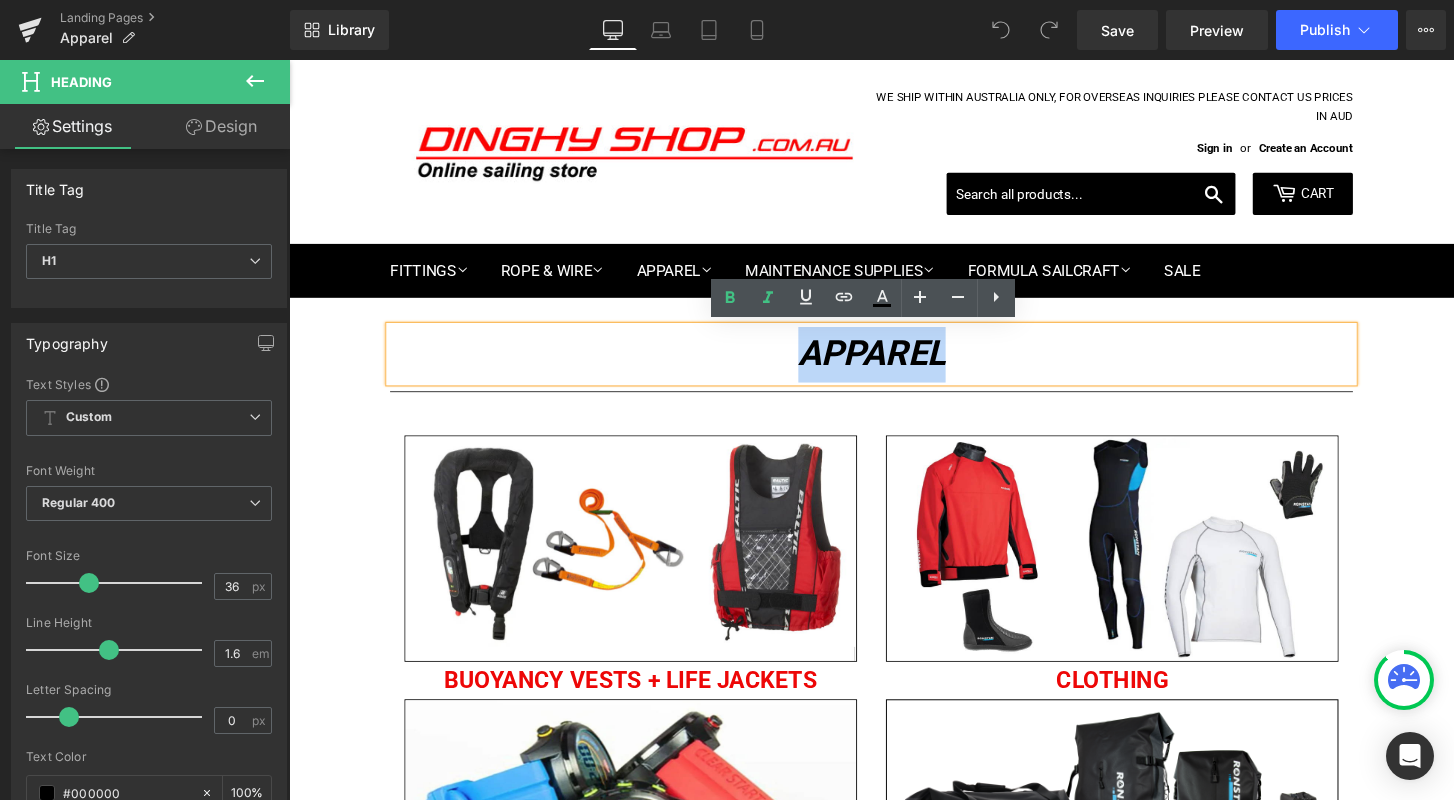 type 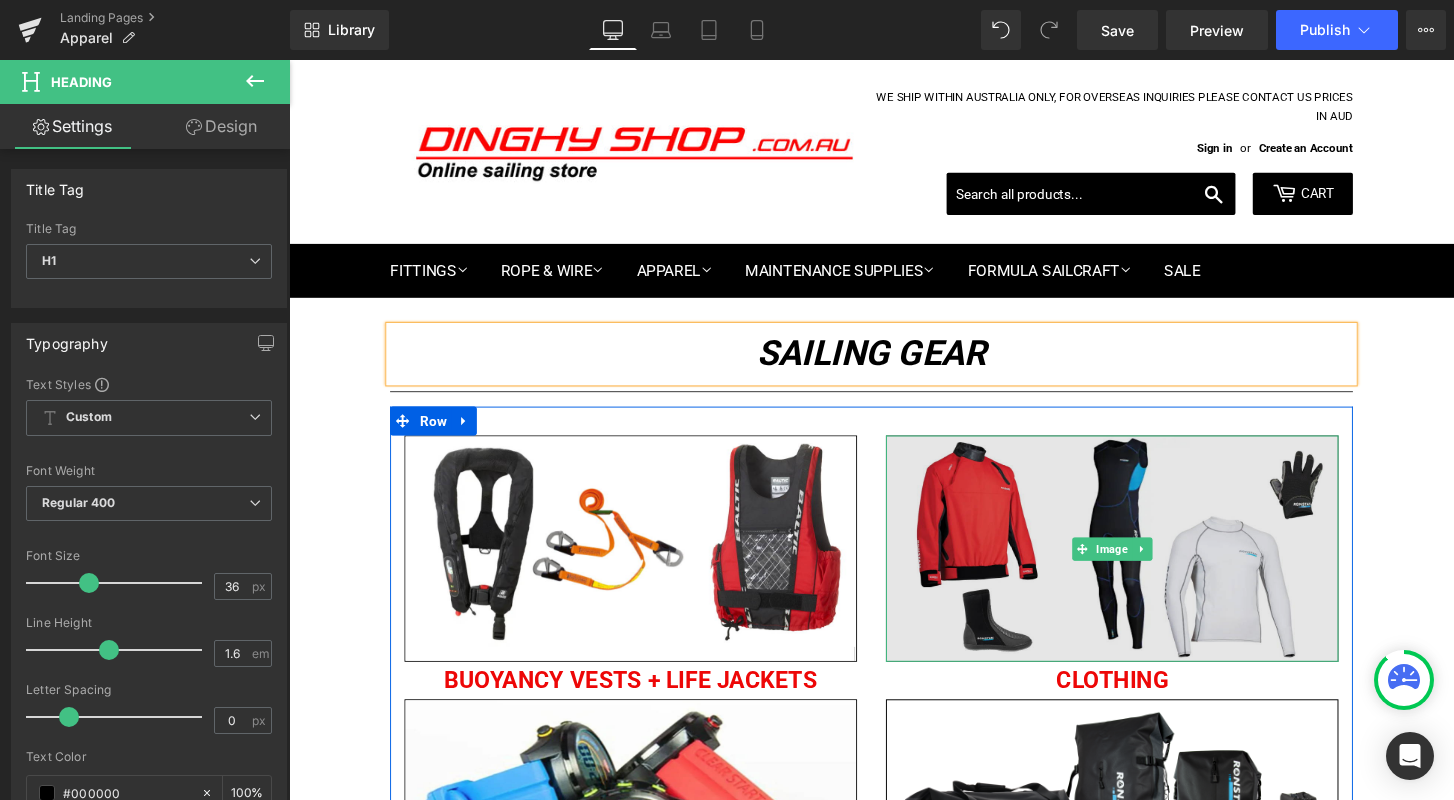 scroll, scrollTop: 0, scrollLeft: 0, axis: both 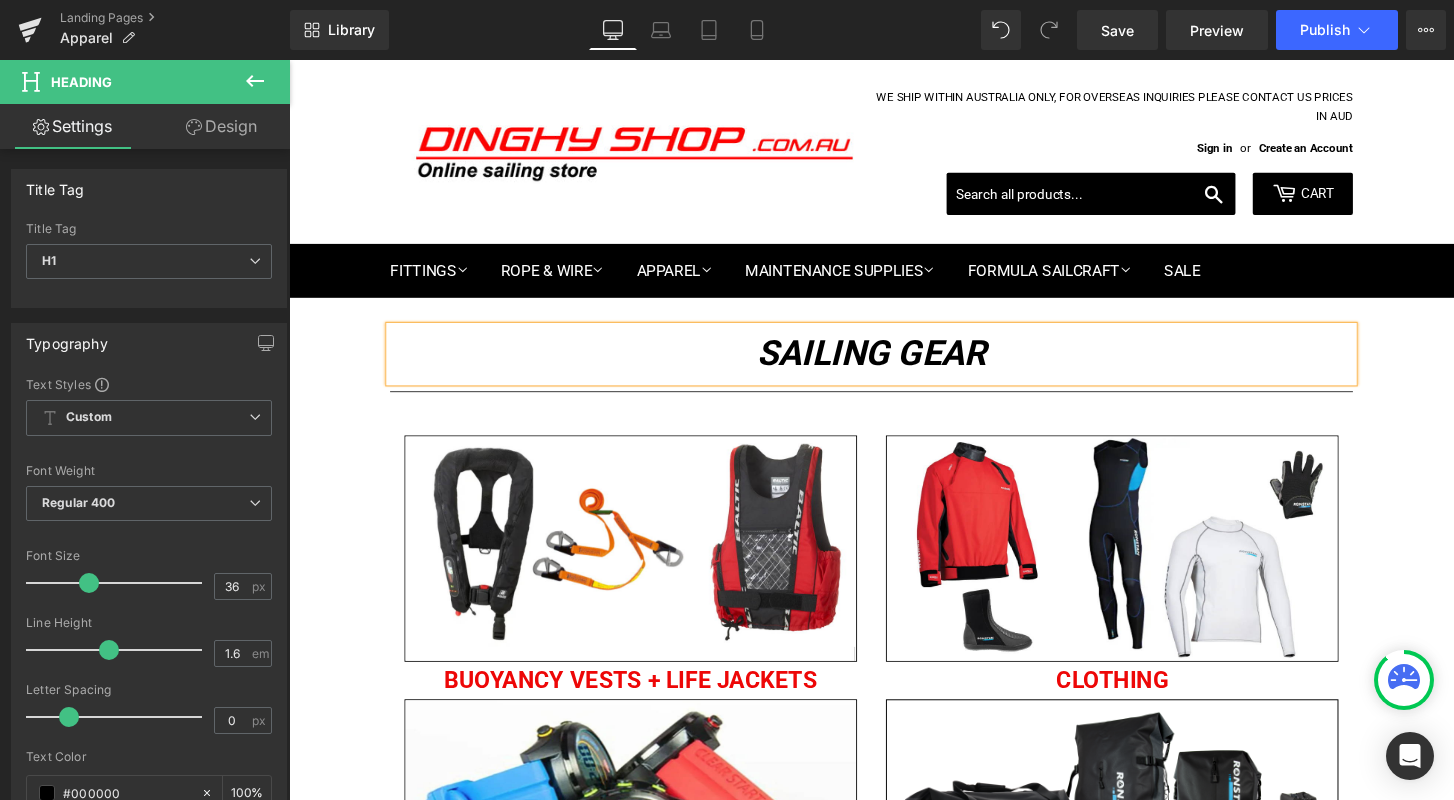 click on "WE SHIP WITHIN AUSTRALIA ONLY, FOR OVERSEAS INQUIRIES PLEASE CONTACT US PRICES IN AUD
Sign in
or
Create an Account
Search
Cart  0
Menu
Cart  0
Search
Home
Fittings" at bounding box center (894, 903) 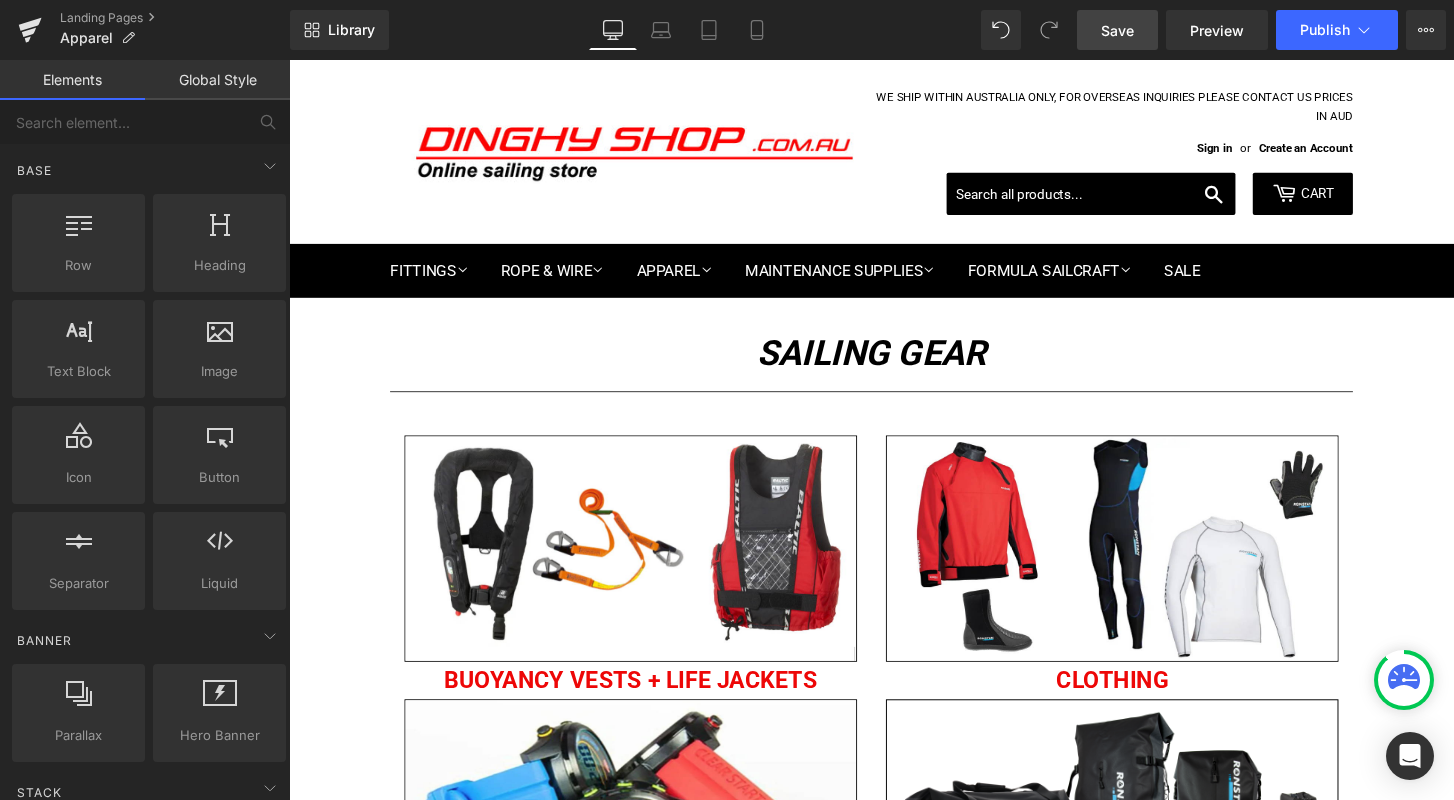 click on "Save" at bounding box center (1117, 30) 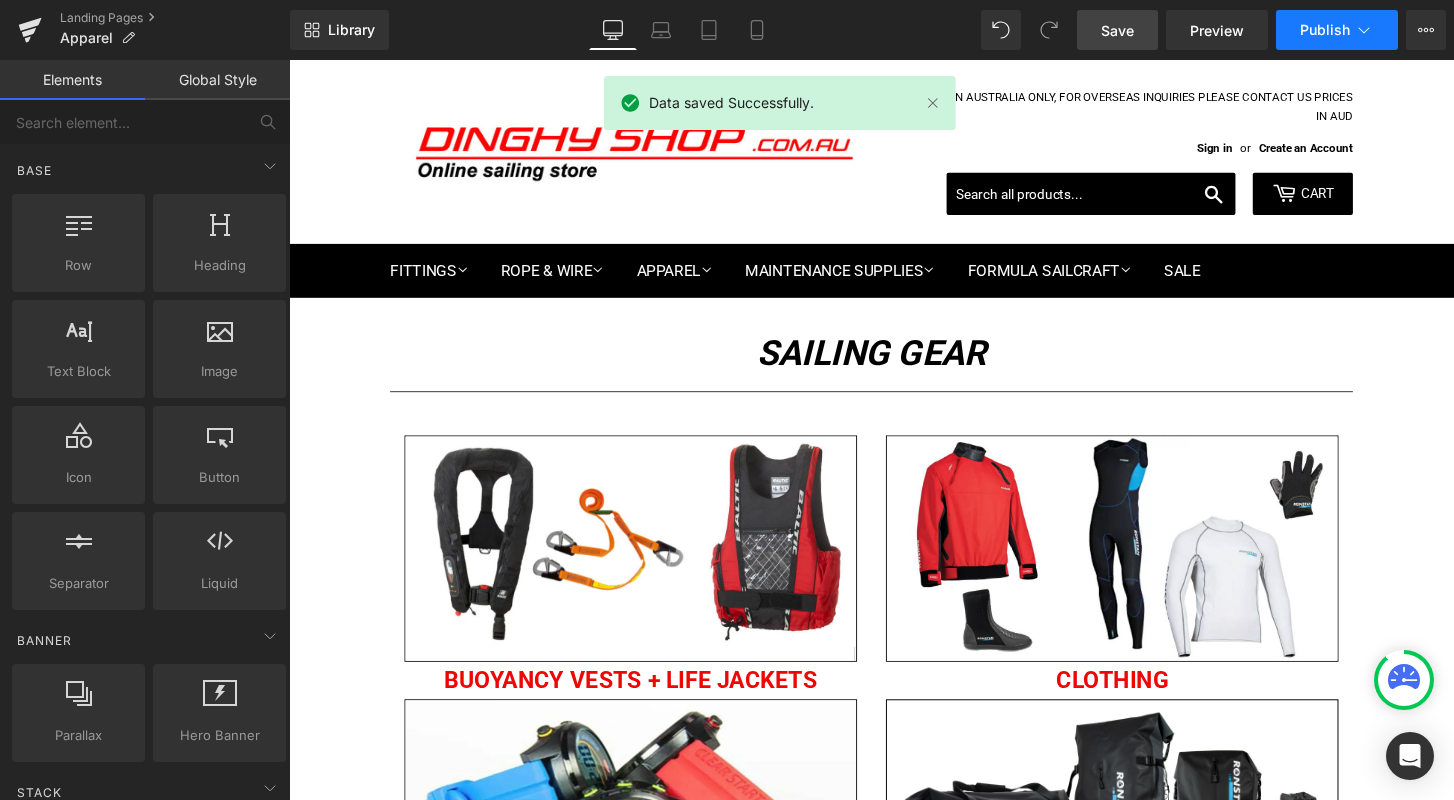 click 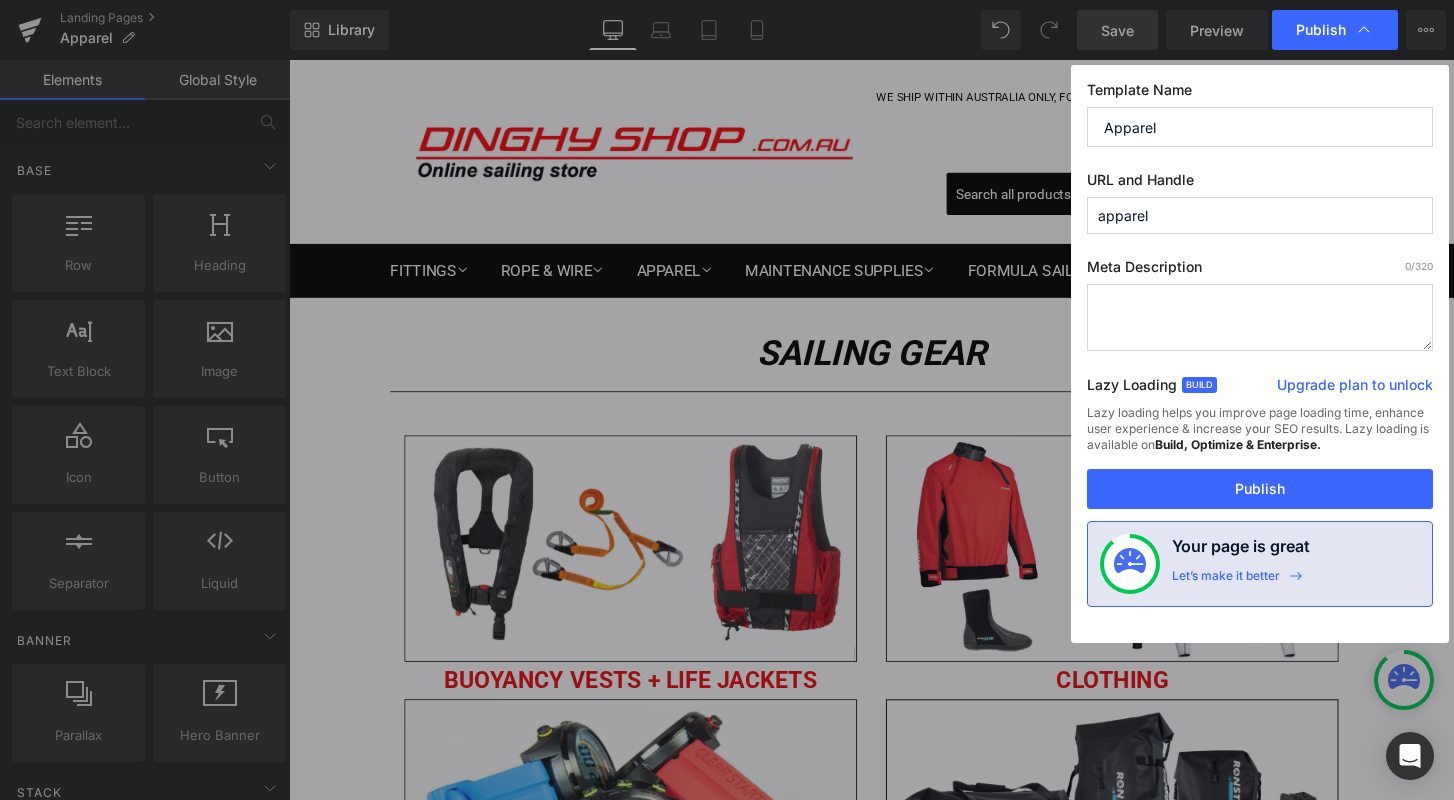 click on "apparel" at bounding box center (1260, 215) 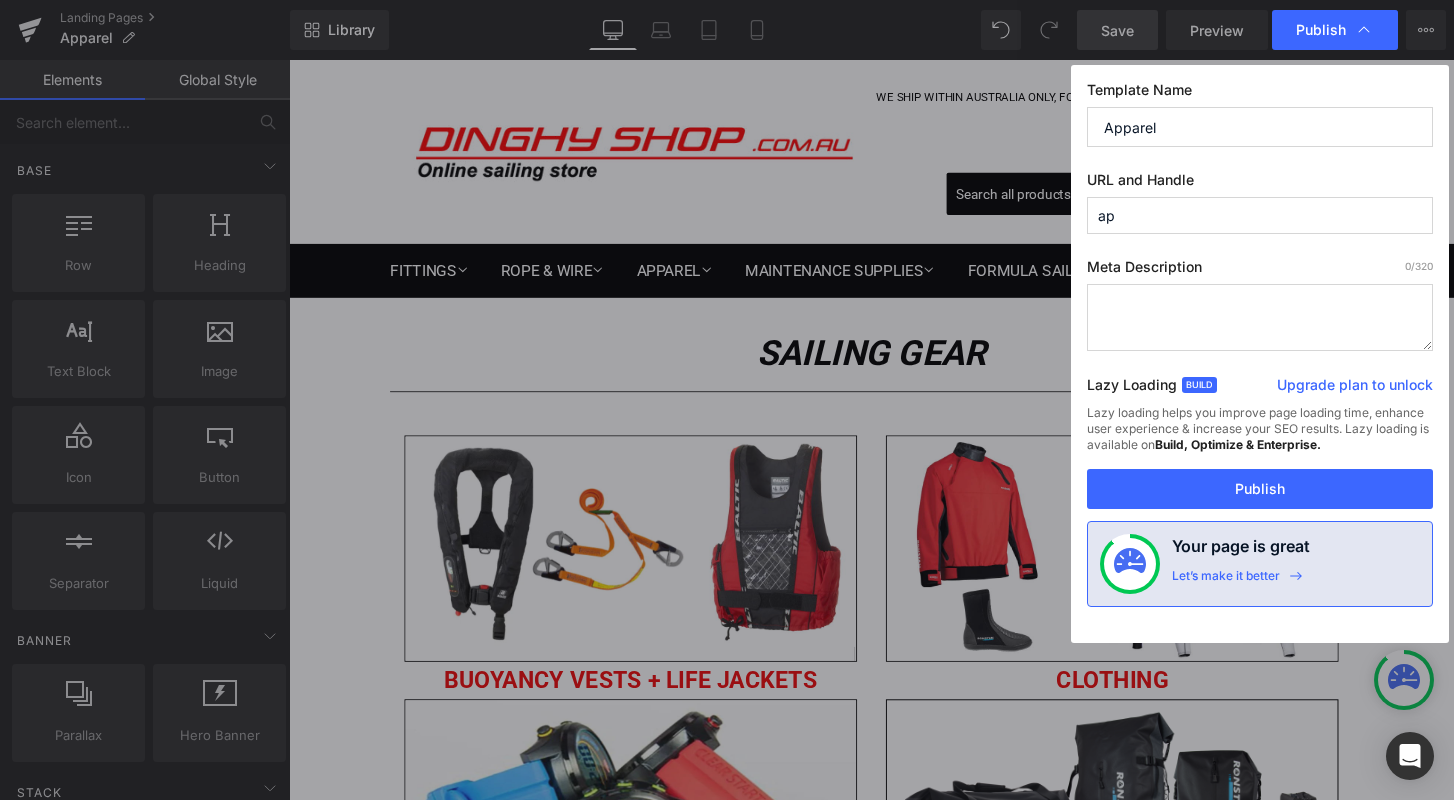 type on "a" 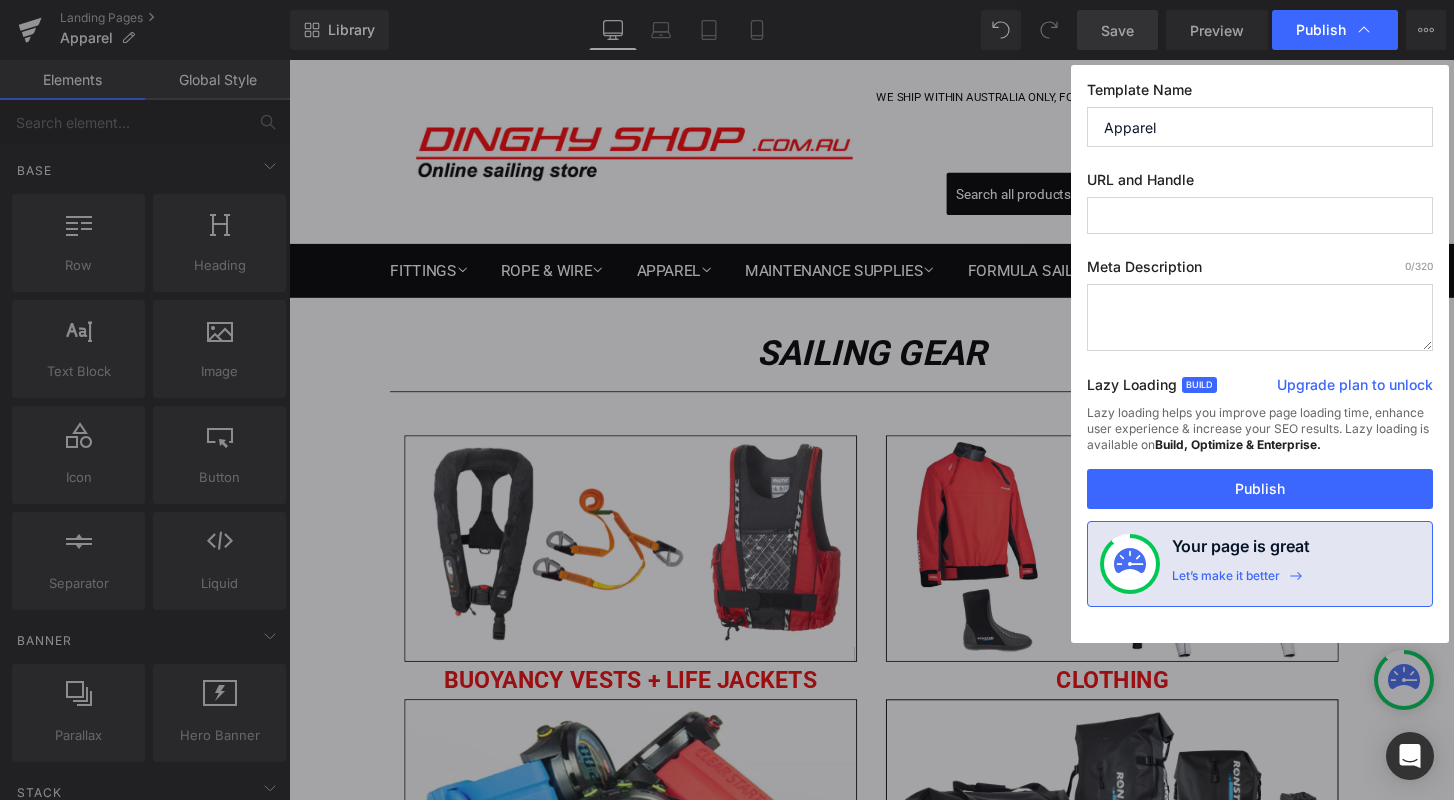 type on "a" 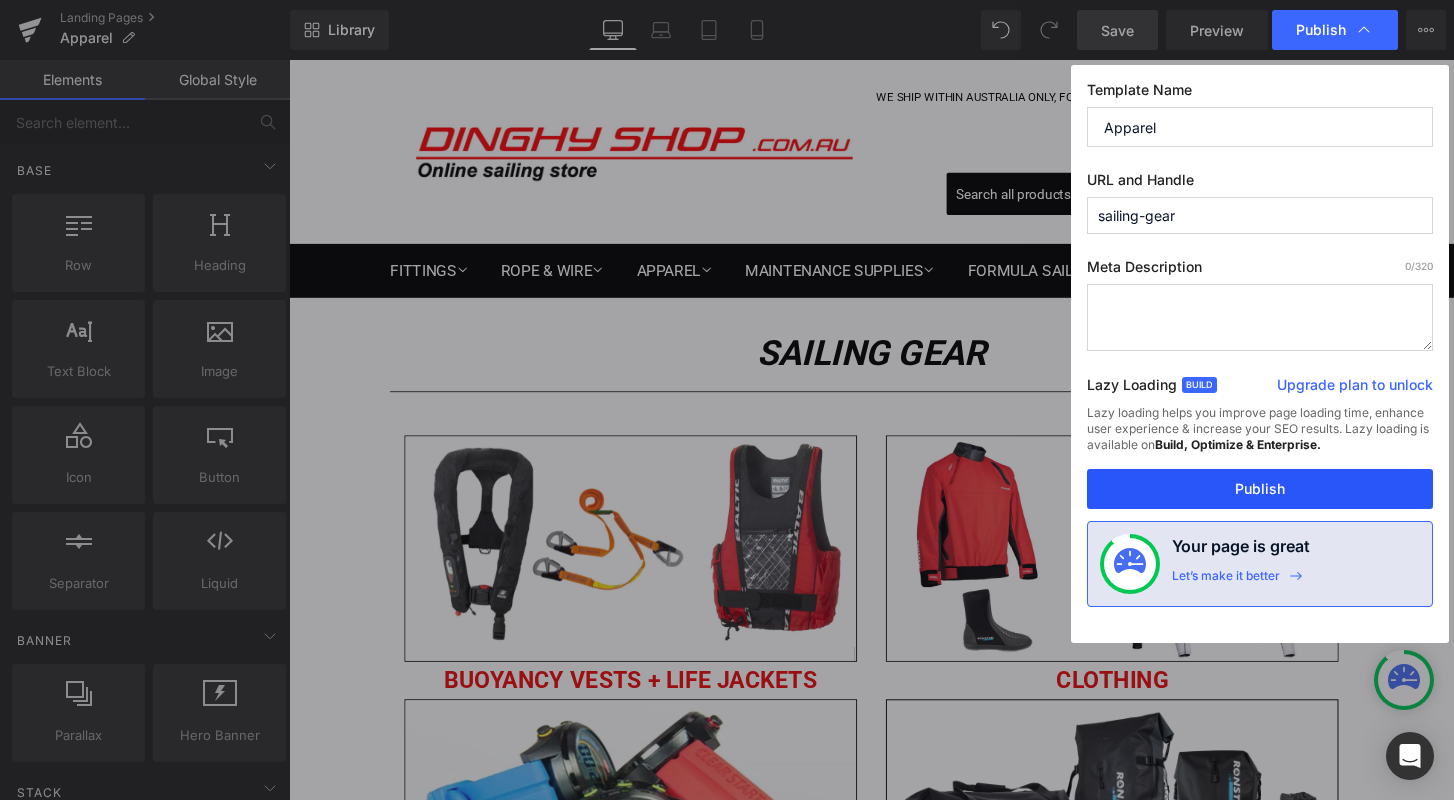 type on "sailing-gear" 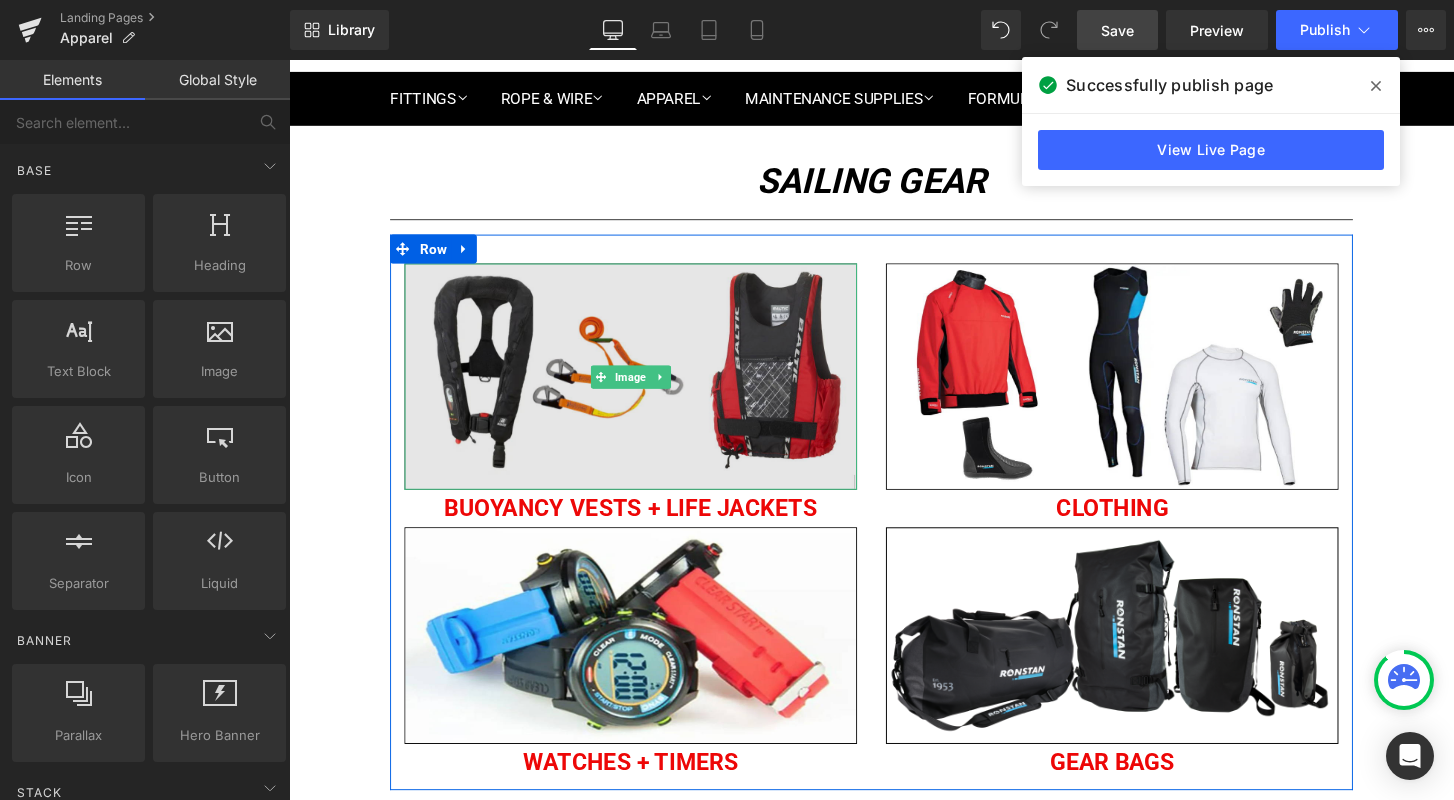 scroll, scrollTop: 47, scrollLeft: 0, axis: vertical 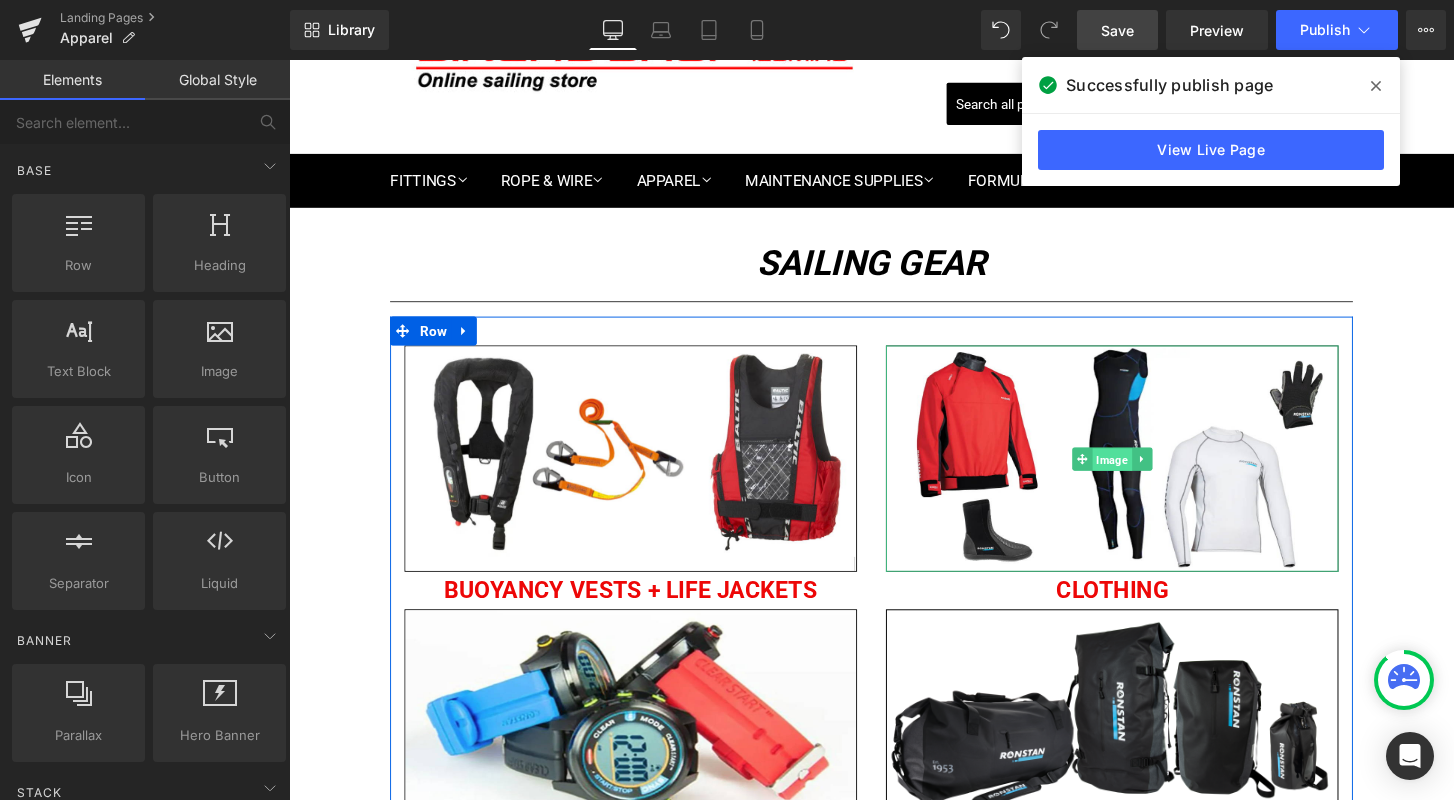 click on "Image" at bounding box center [1143, 475] 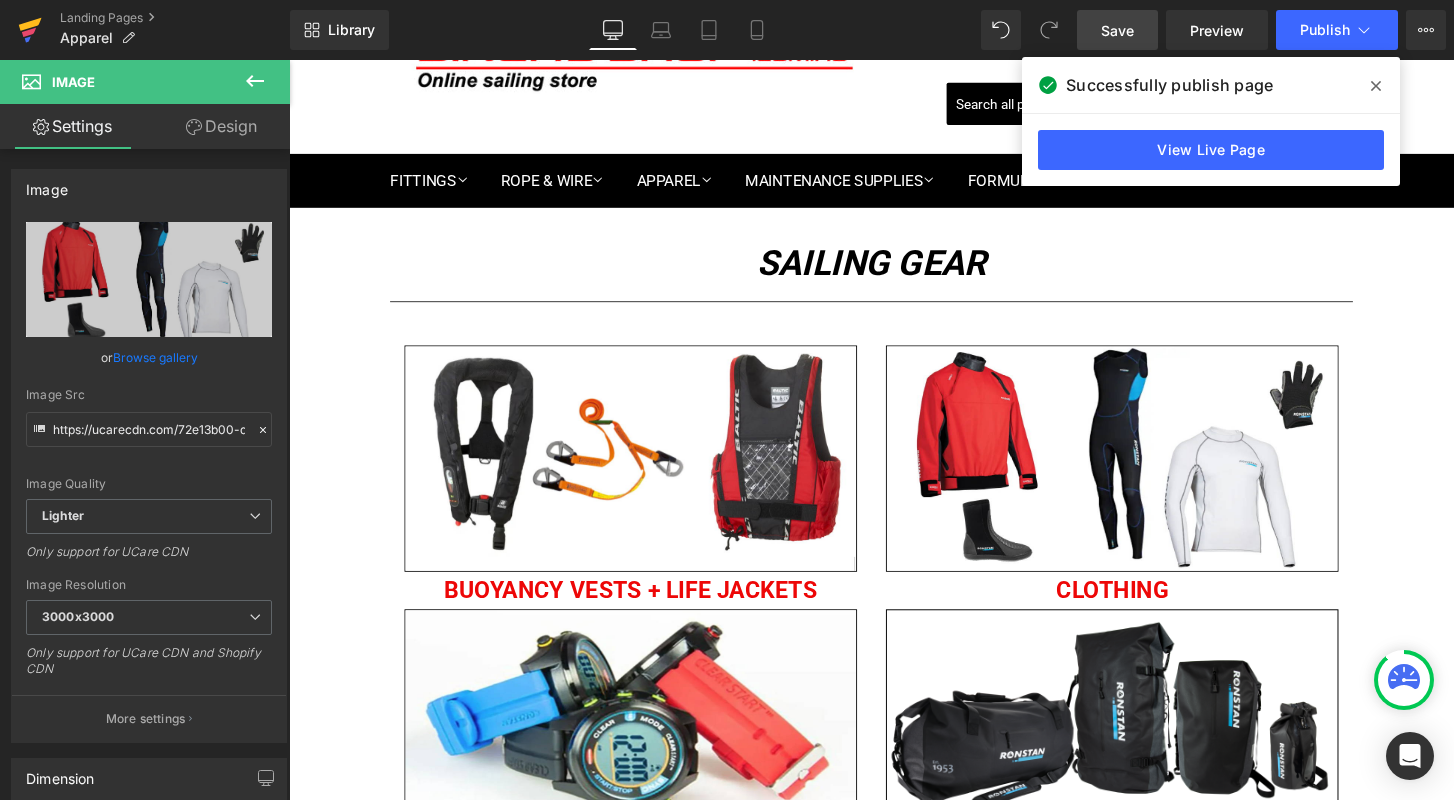 click 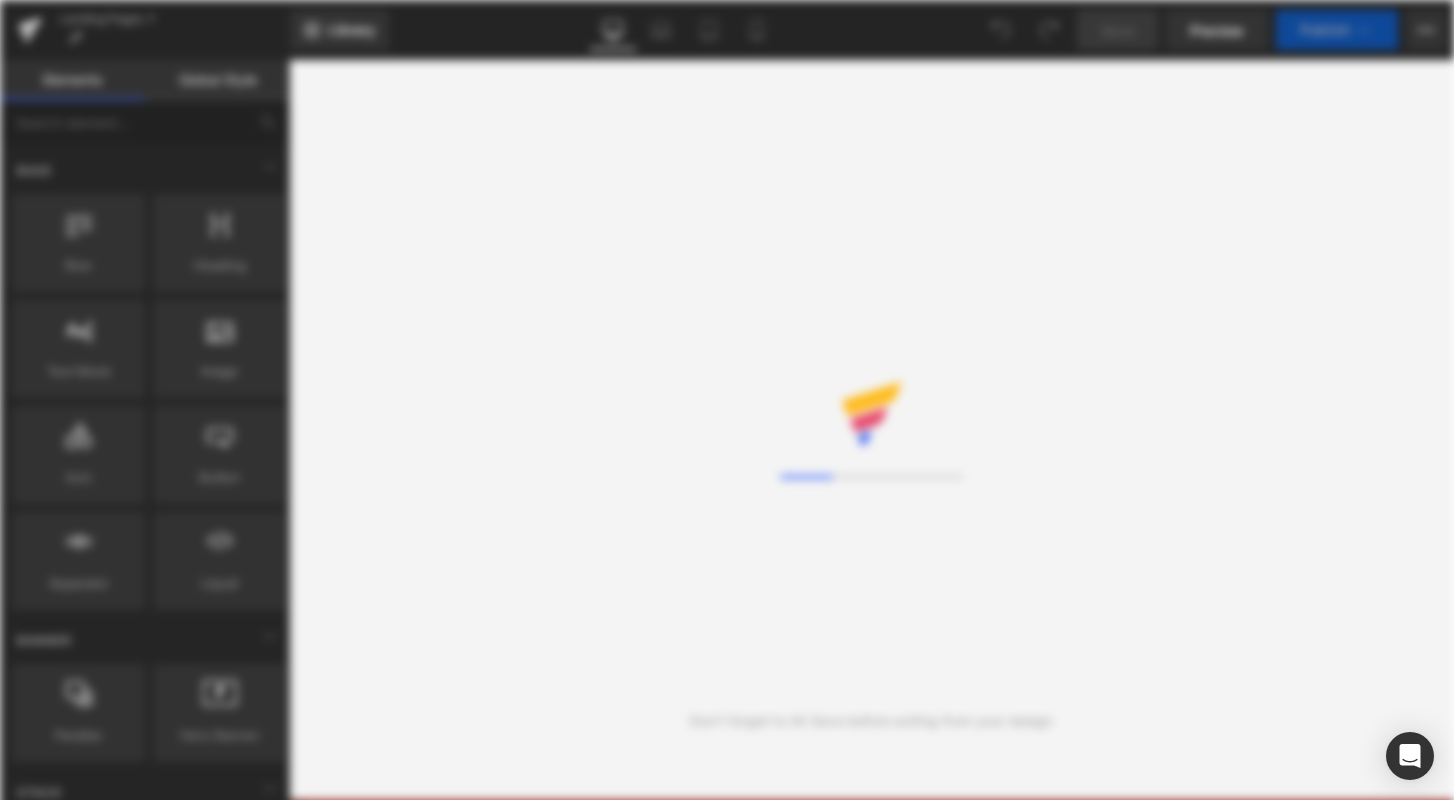 scroll, scrollTop: 0, scrollLeft: 0, axis: both 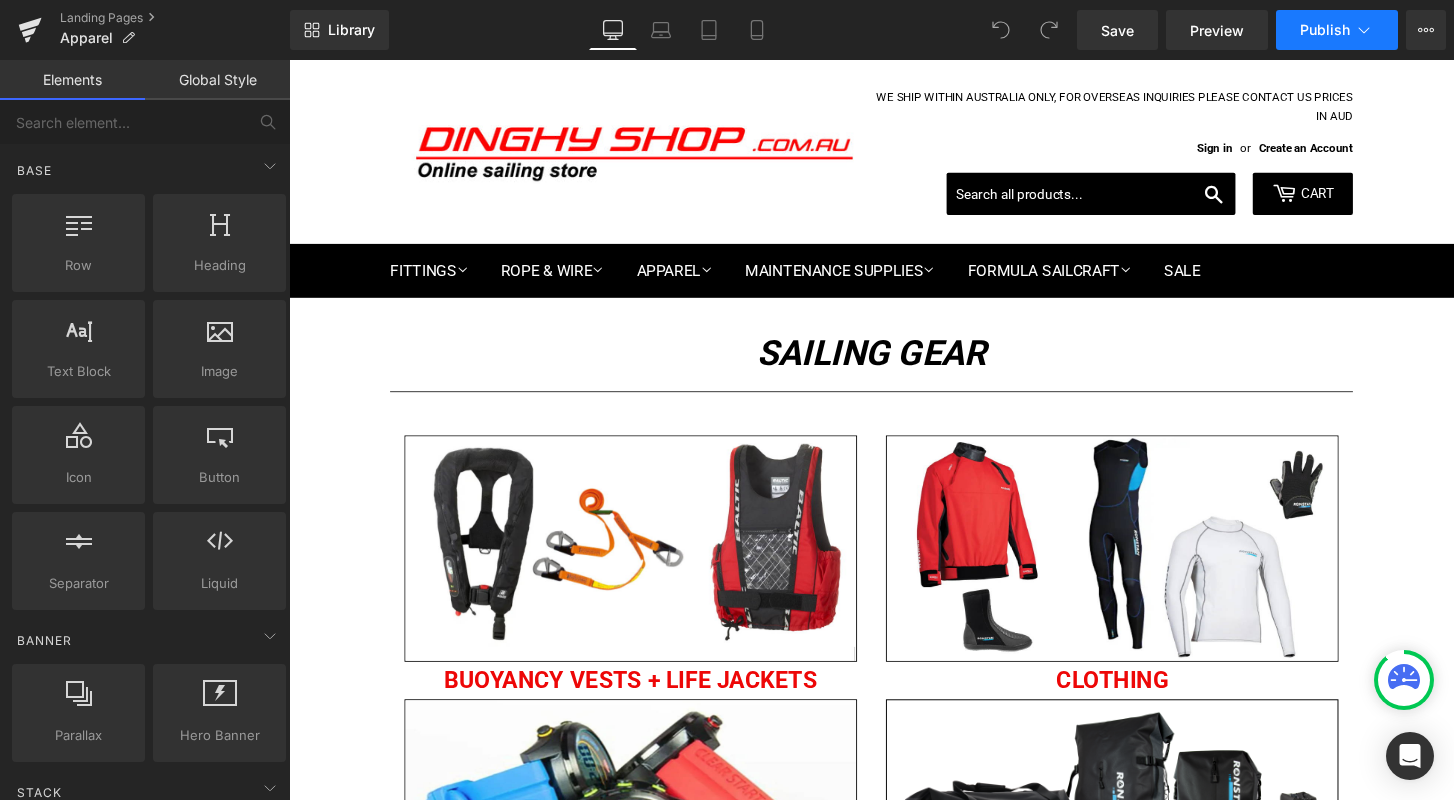 click 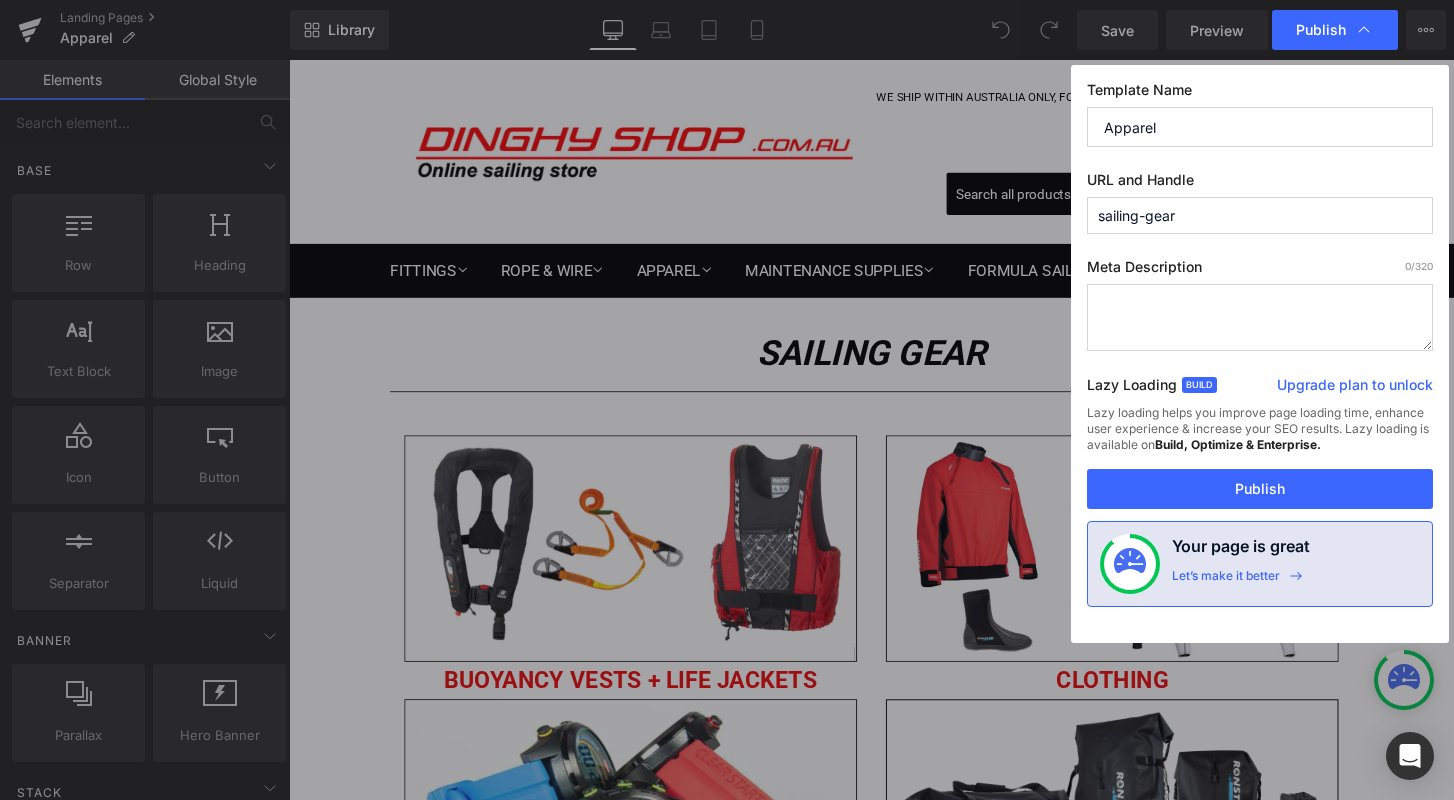 drag, startPoint x: 1195, startPoint y: 222, endPoint x: 1017, endPoint y: 192, distance: 180.51039 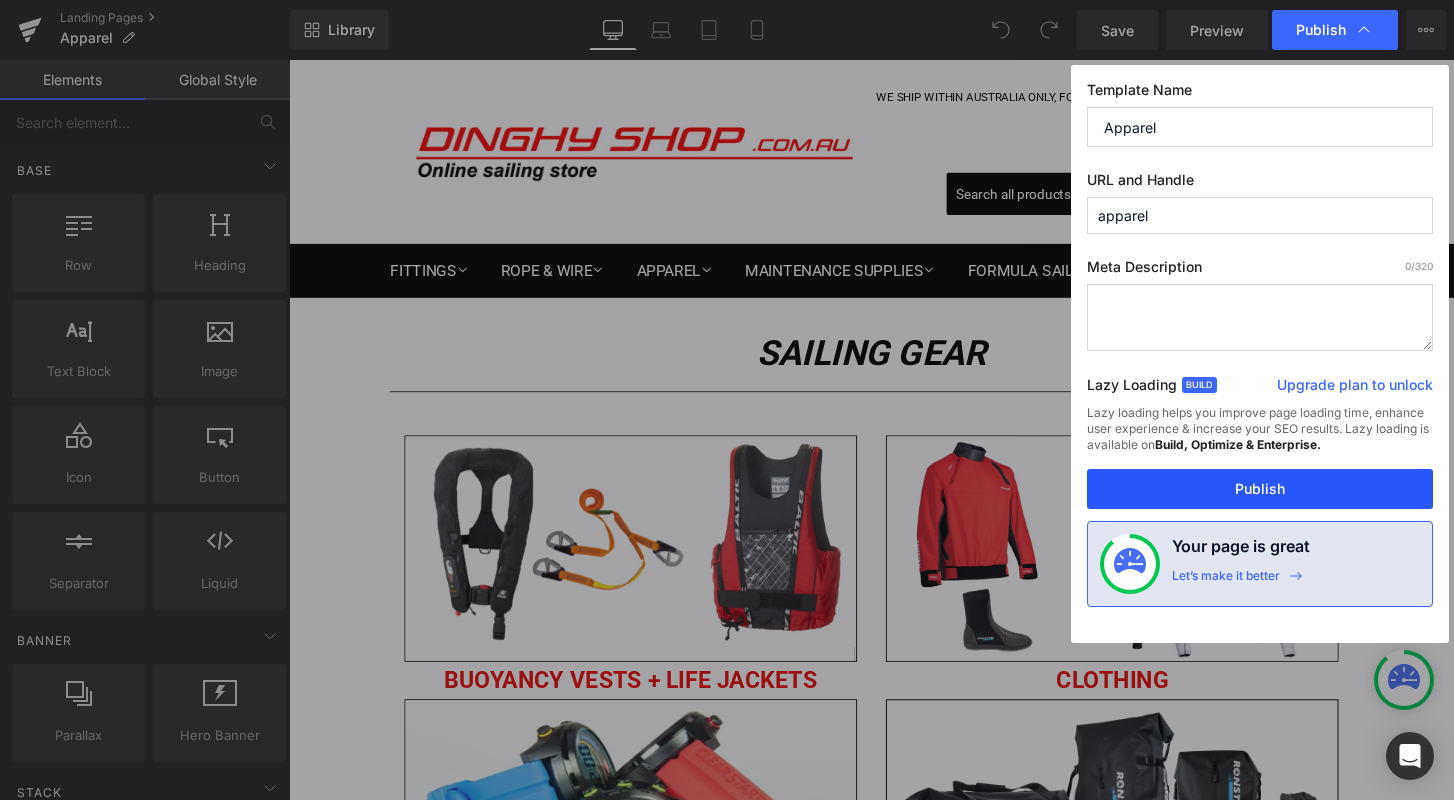 type on "apparel" 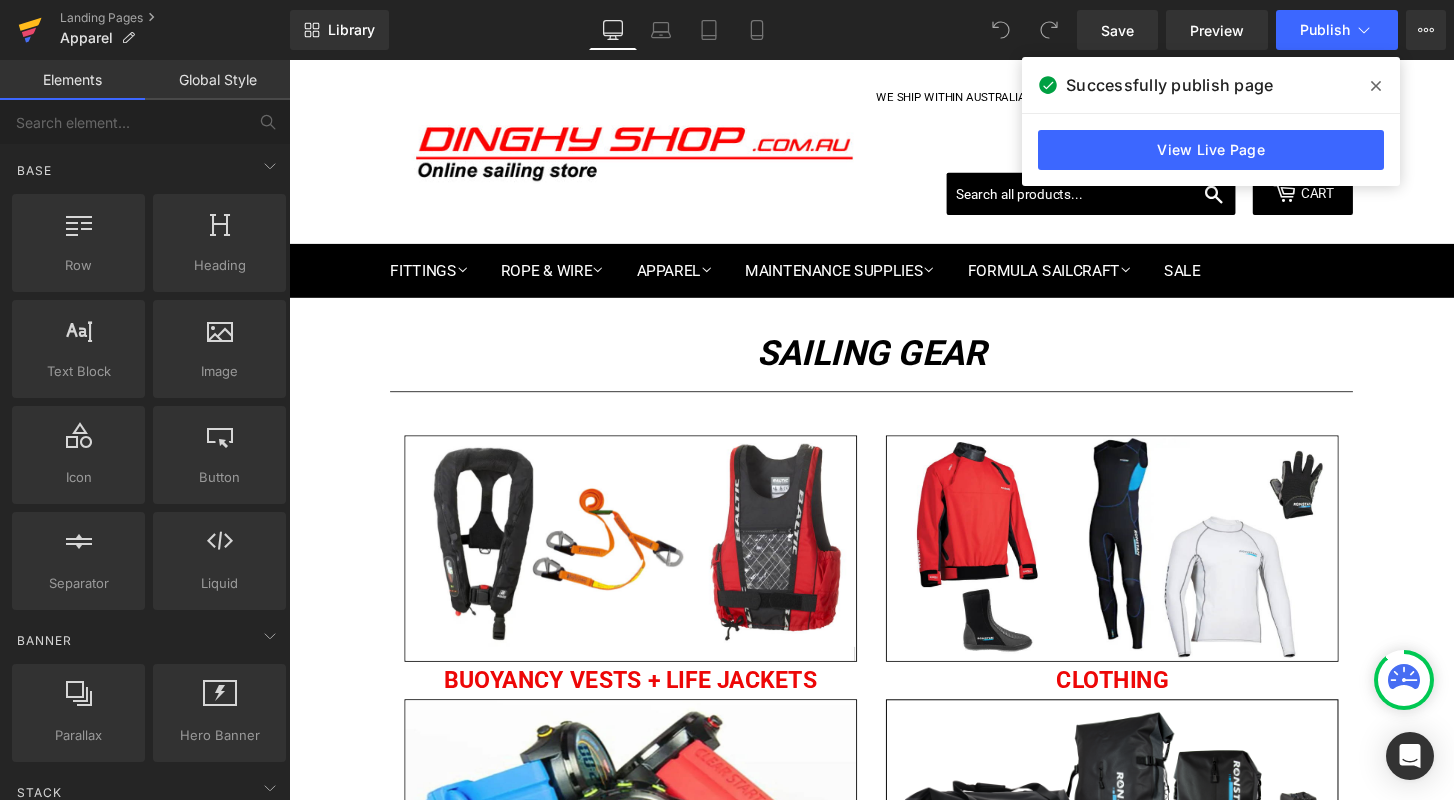 click 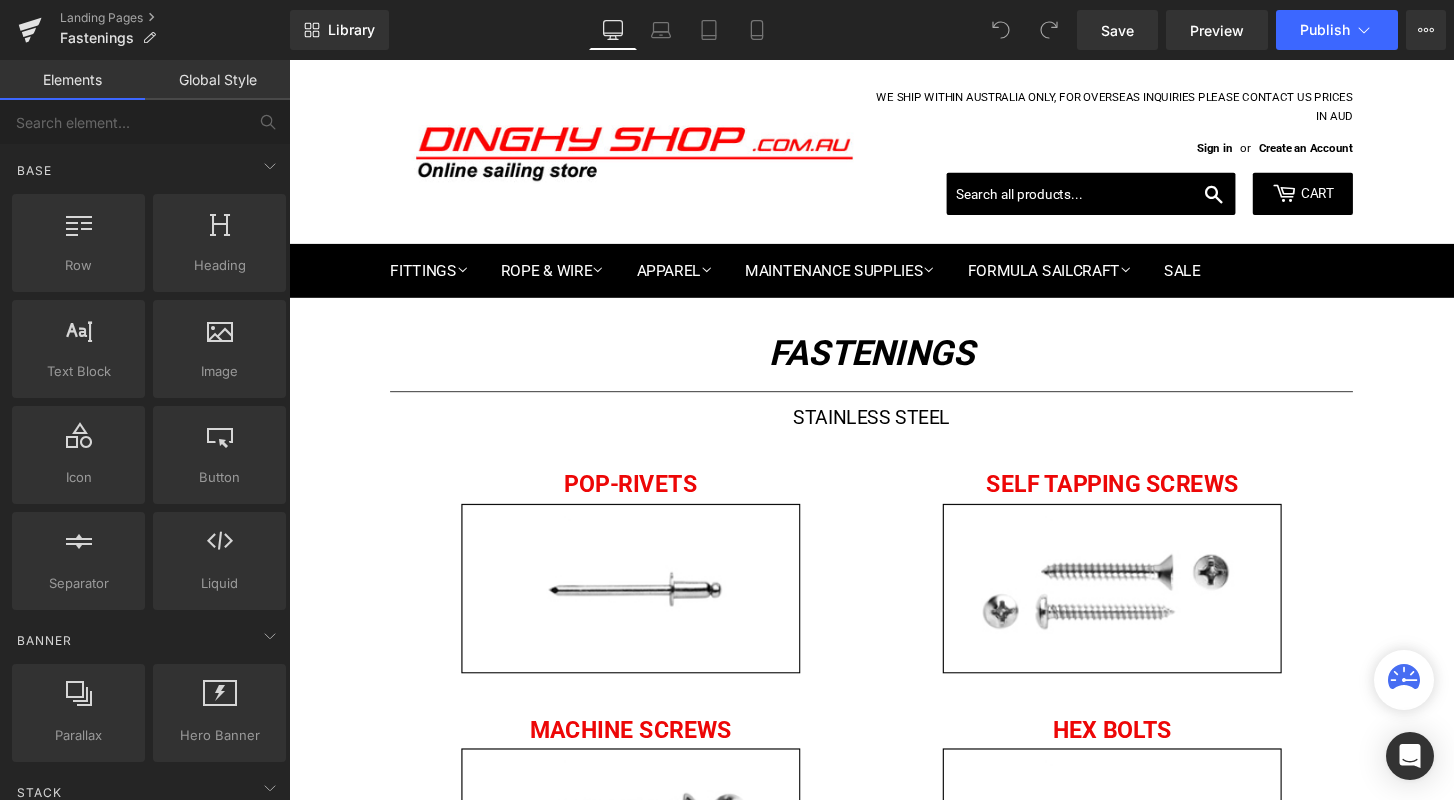 scroll, scrollTop: 0, scrollLeft: 0, axis: both 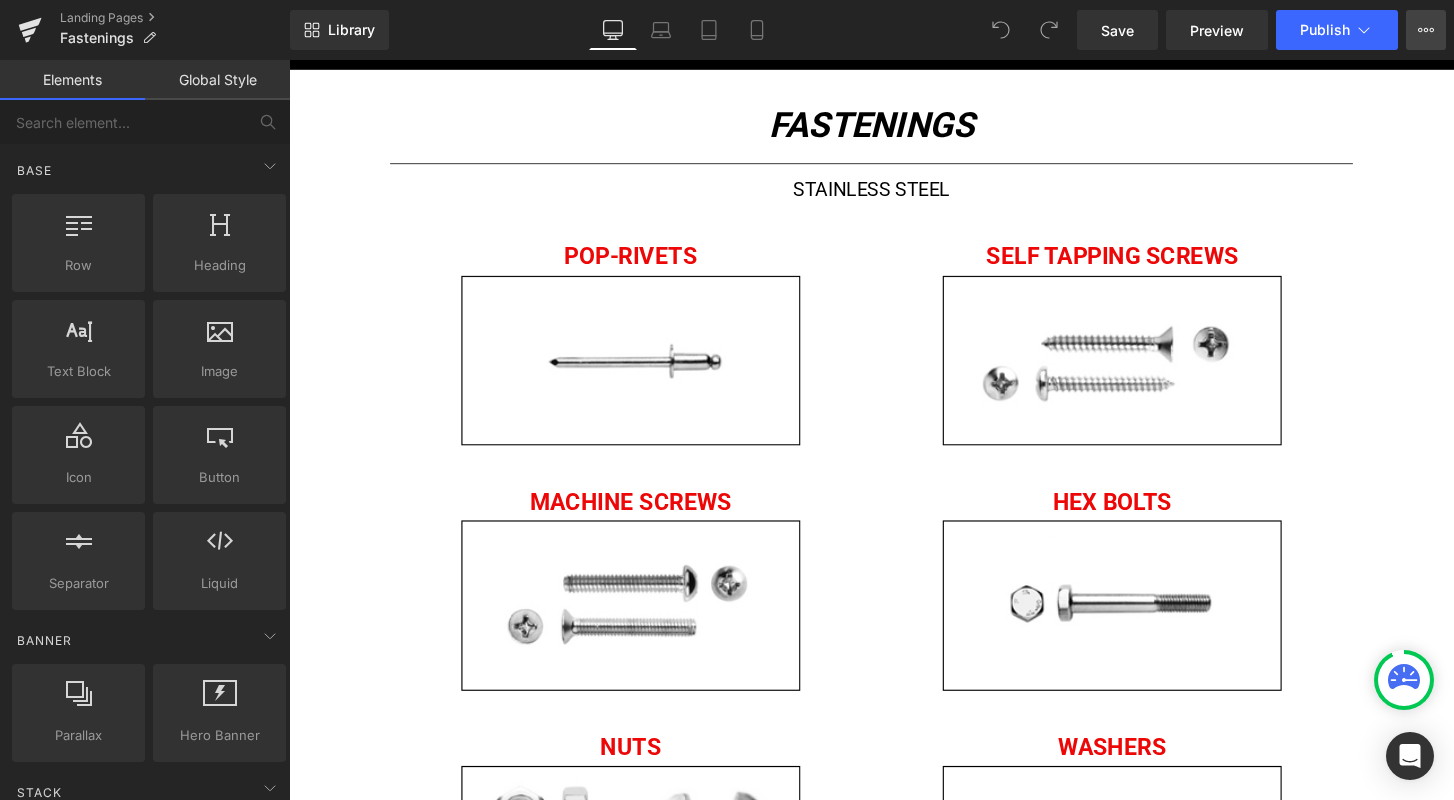 click 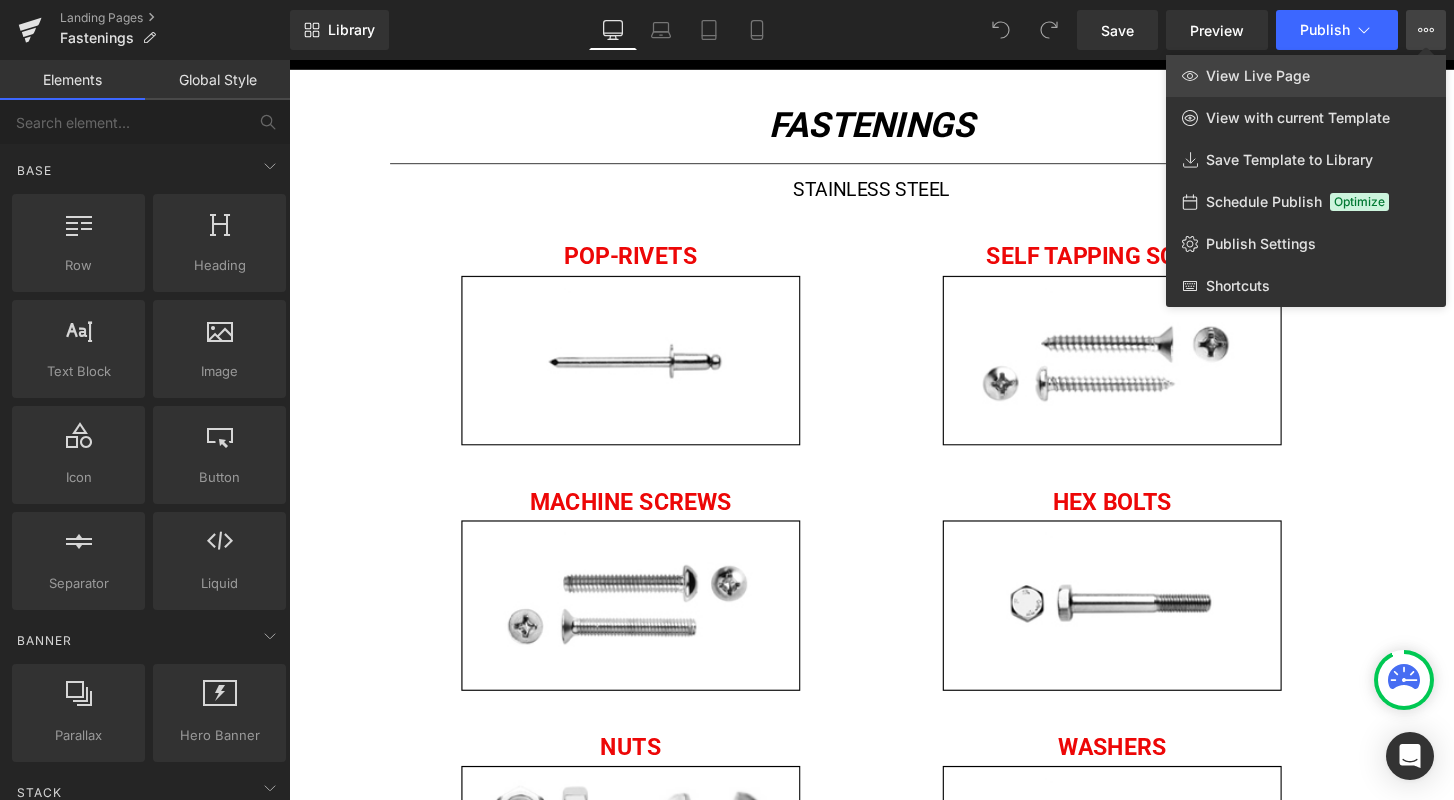 click on "View Live Page" at bounding box center [1258, 76] 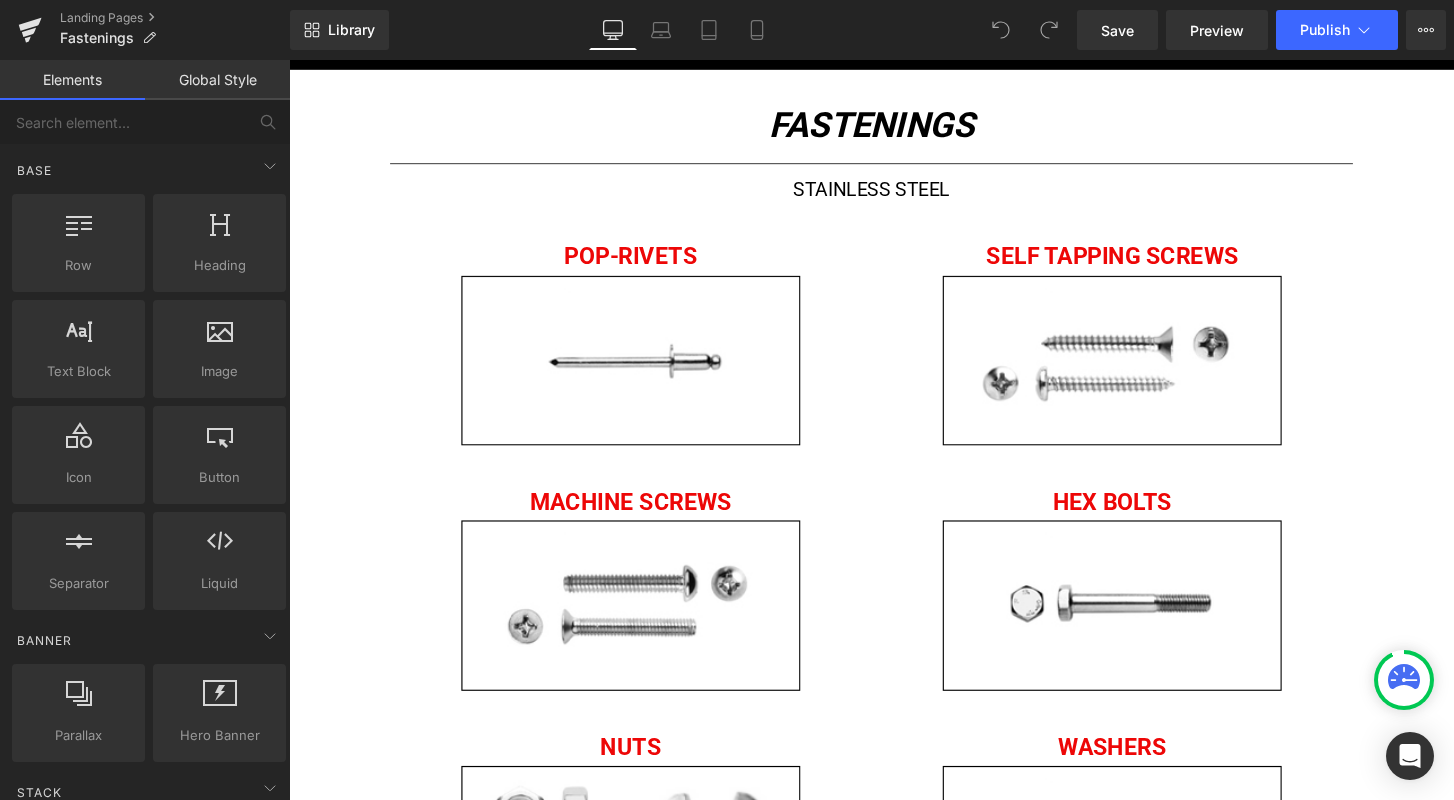 scroll, scrollTop: 475, scrollLeft: 0, axis: vertical 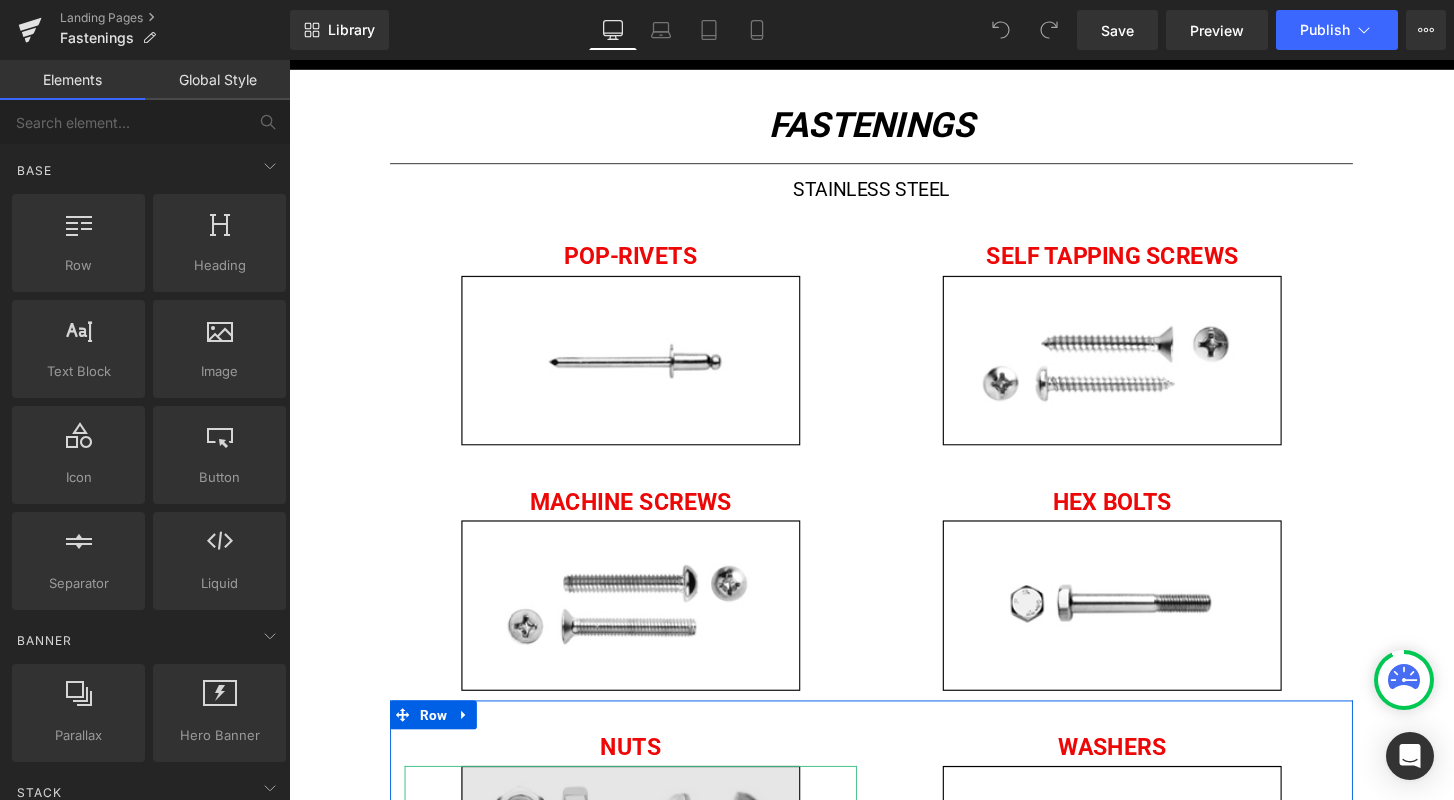 click at bounding box center [644, 882] 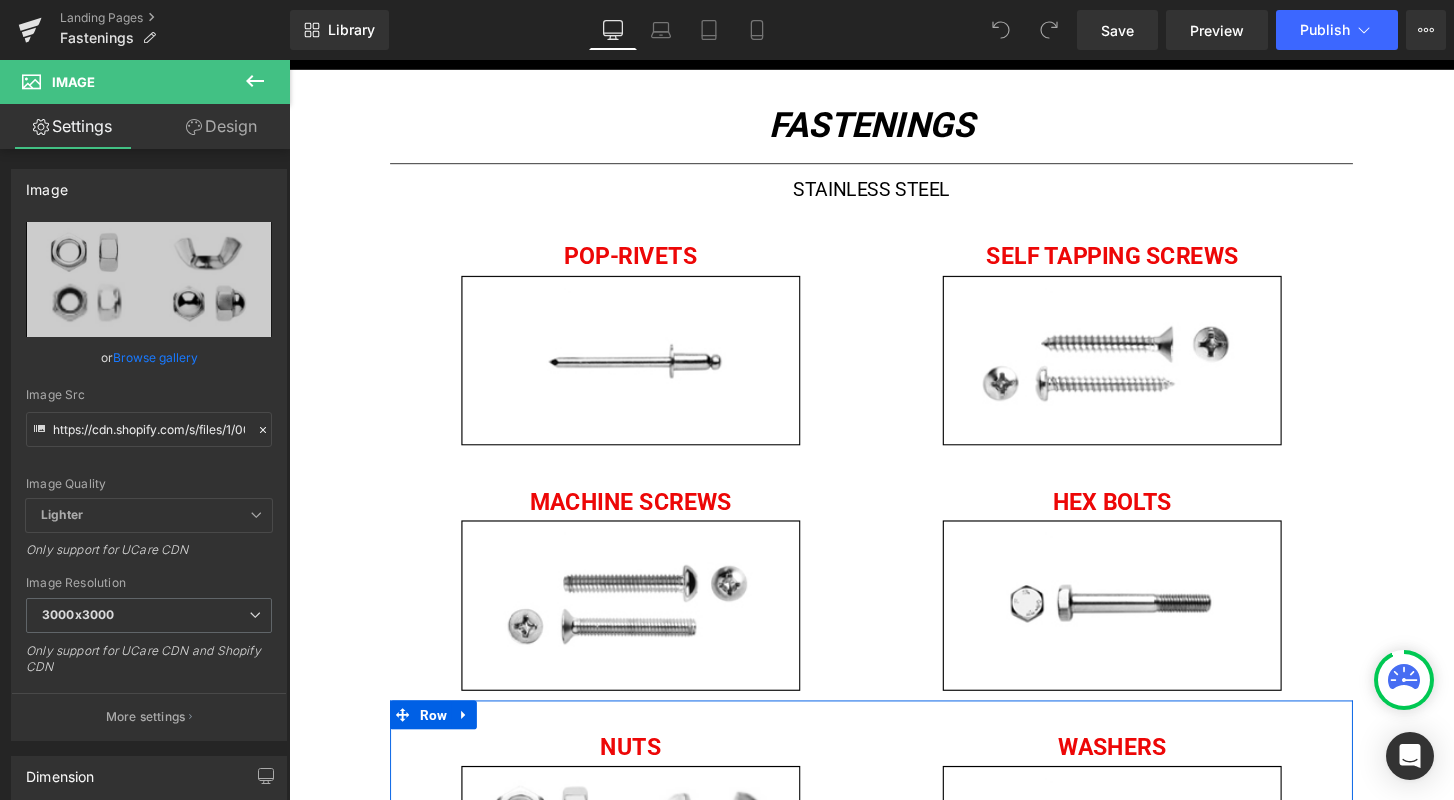 scroll, scrollTop: 1300, scrollLeft: 0, axis: vertical 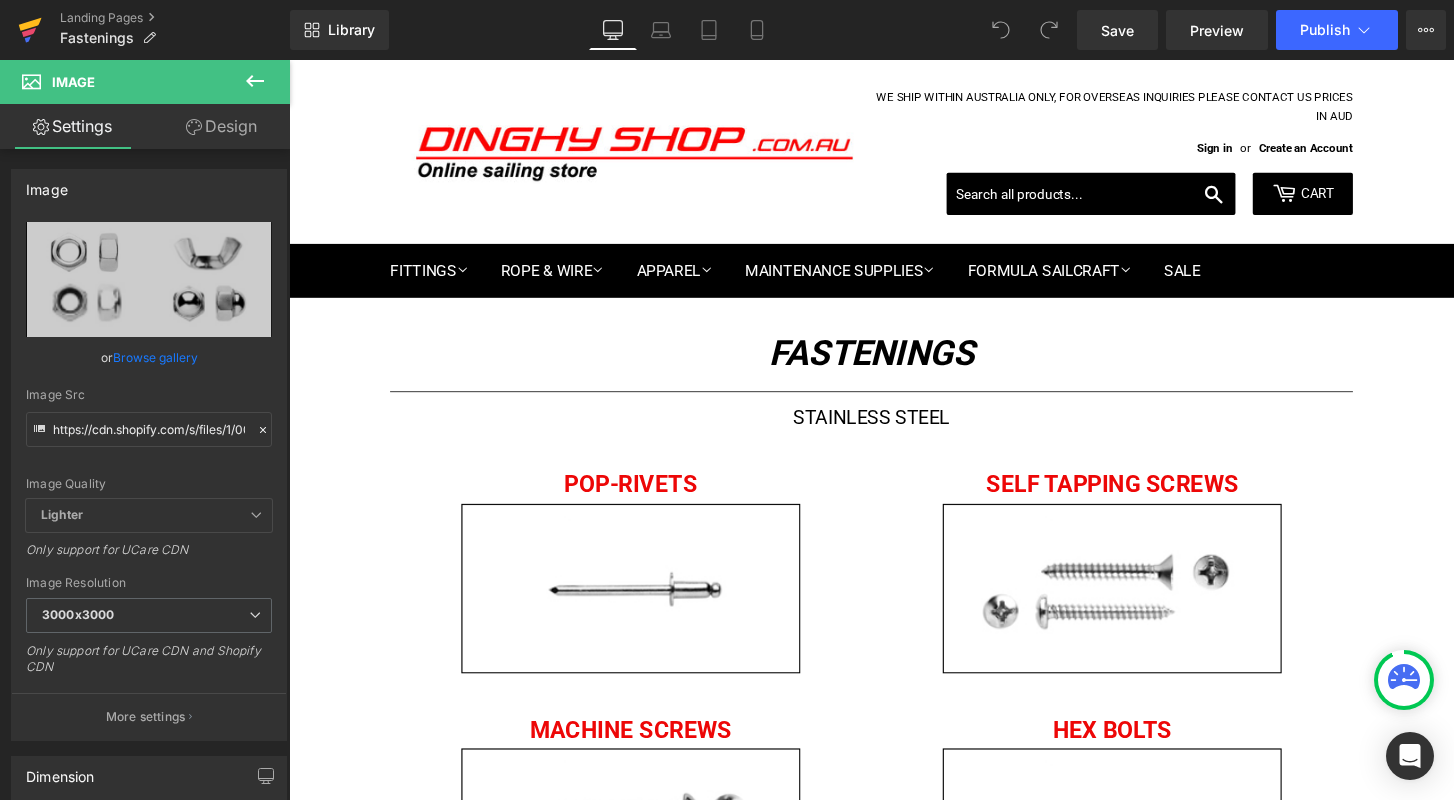 click 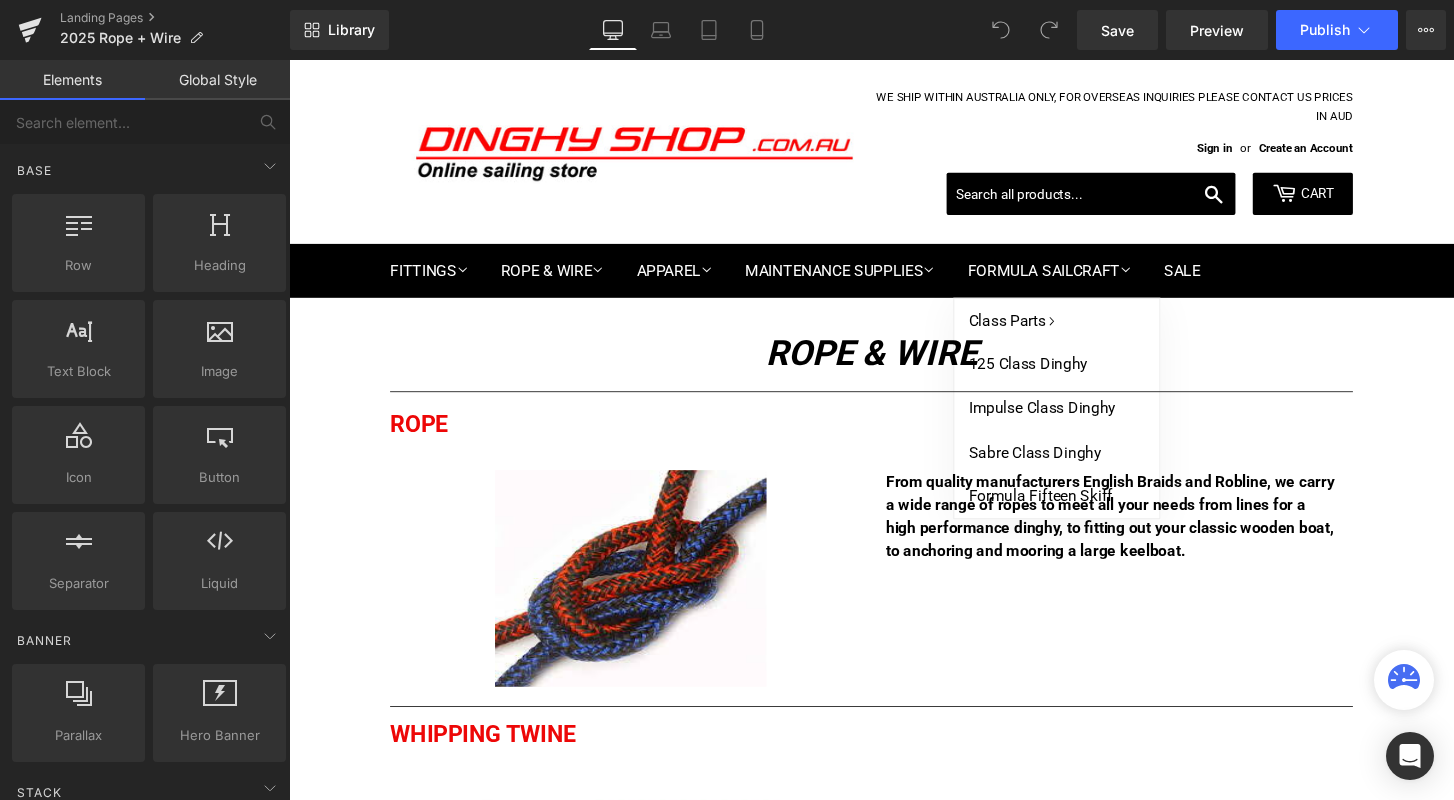 scroll, scrollTop: 0, scrollLeft: 0, axis: both 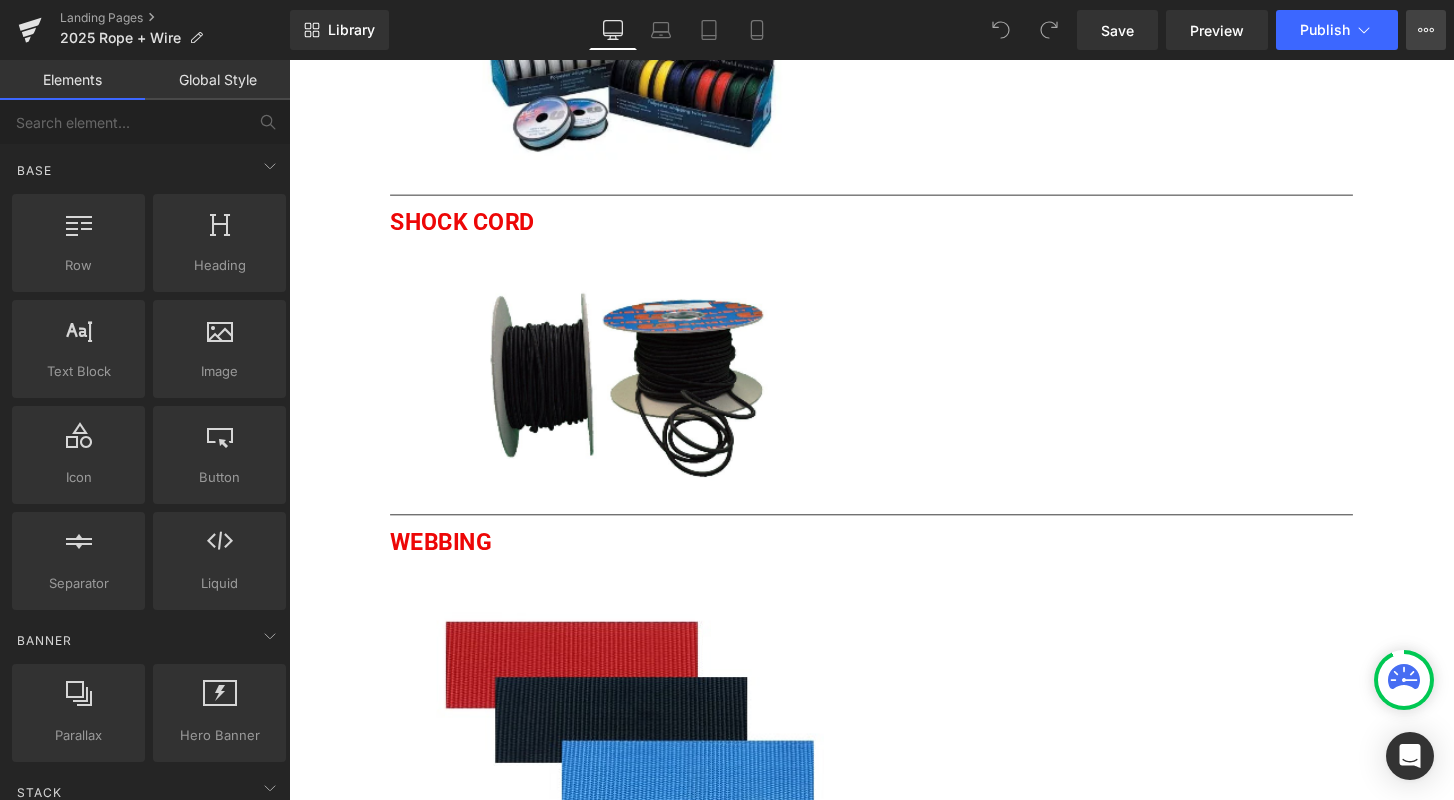 click 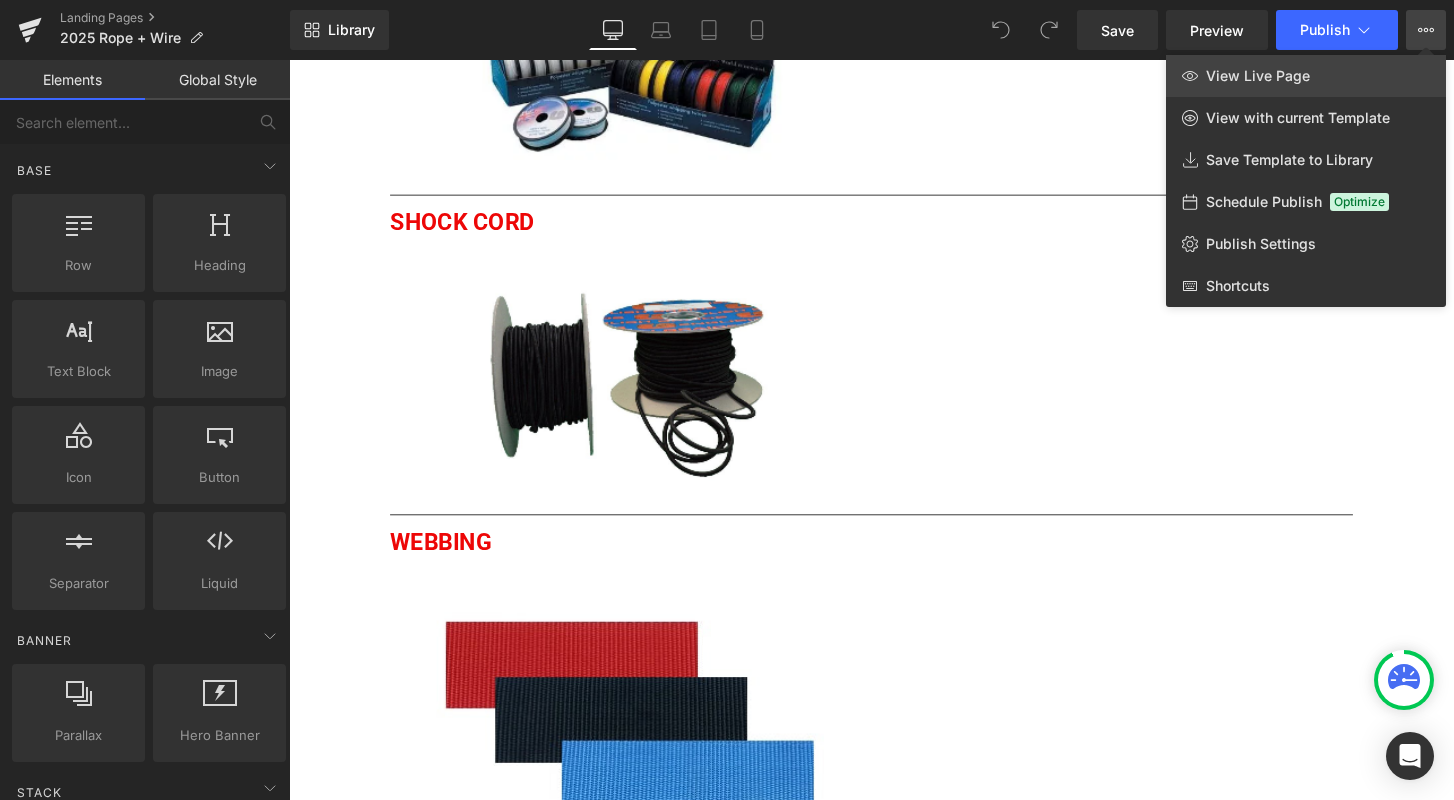click on "View Live Page" at bounding box center [1258, 76] 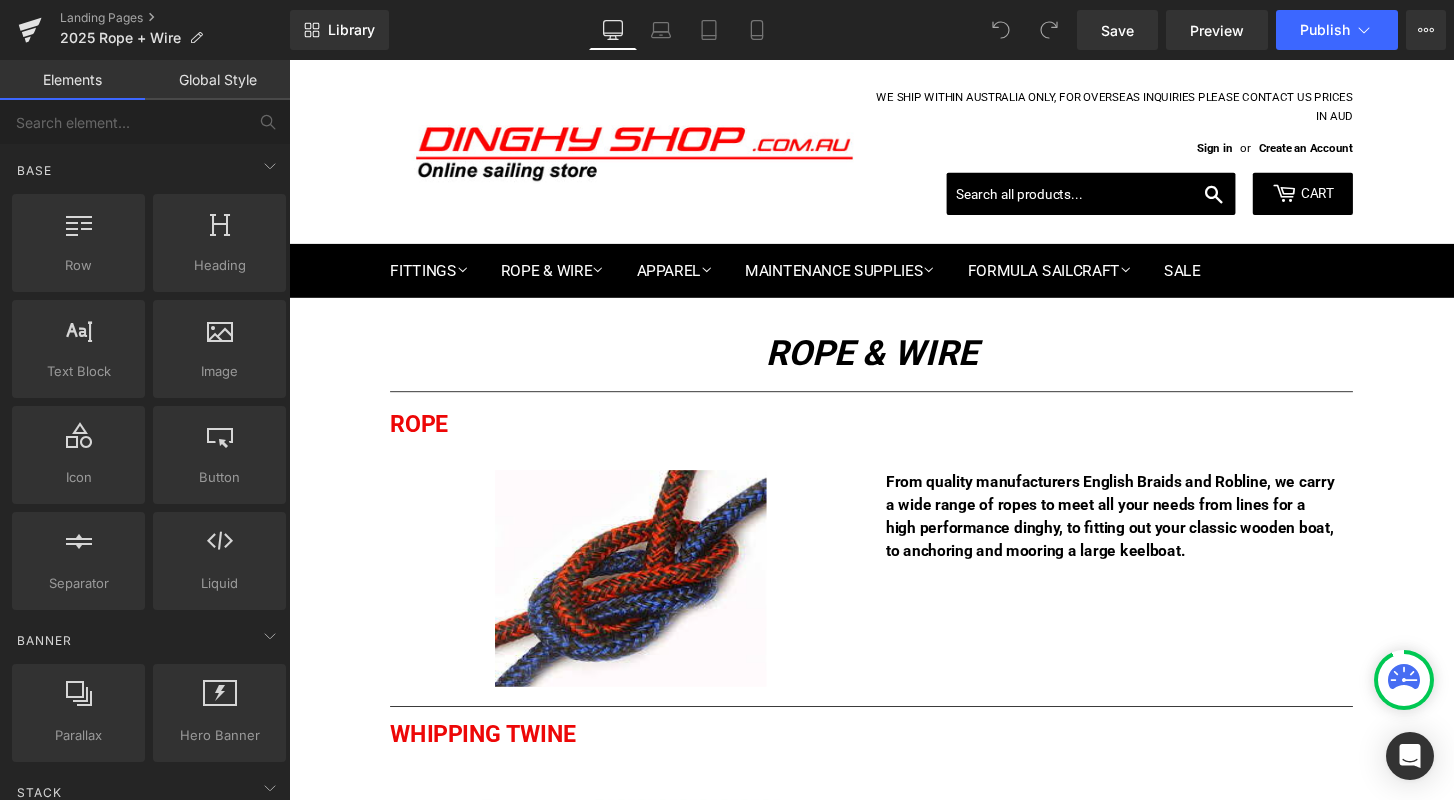 scroll, scrollTop: 0, scrollLeft: 0, axis: both 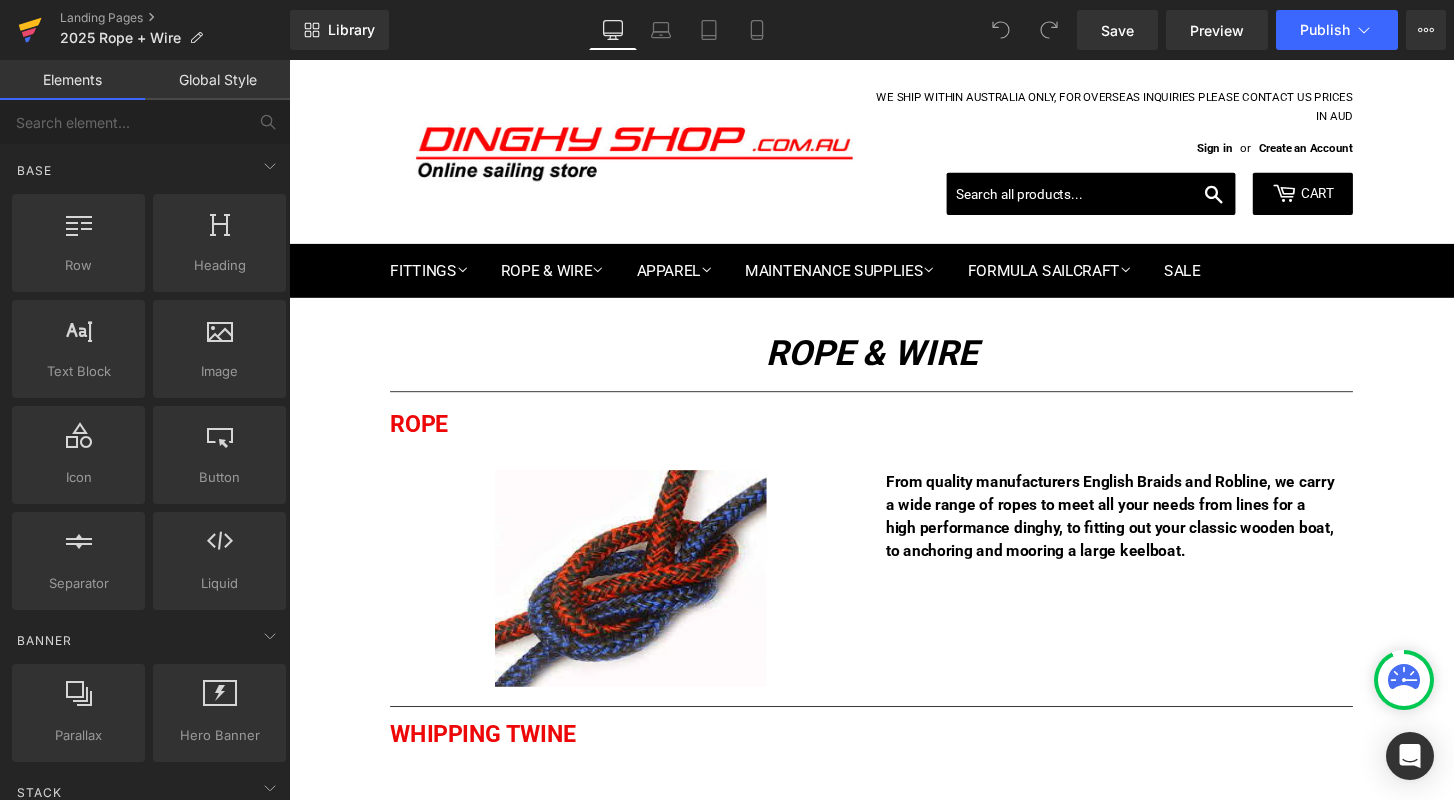 click 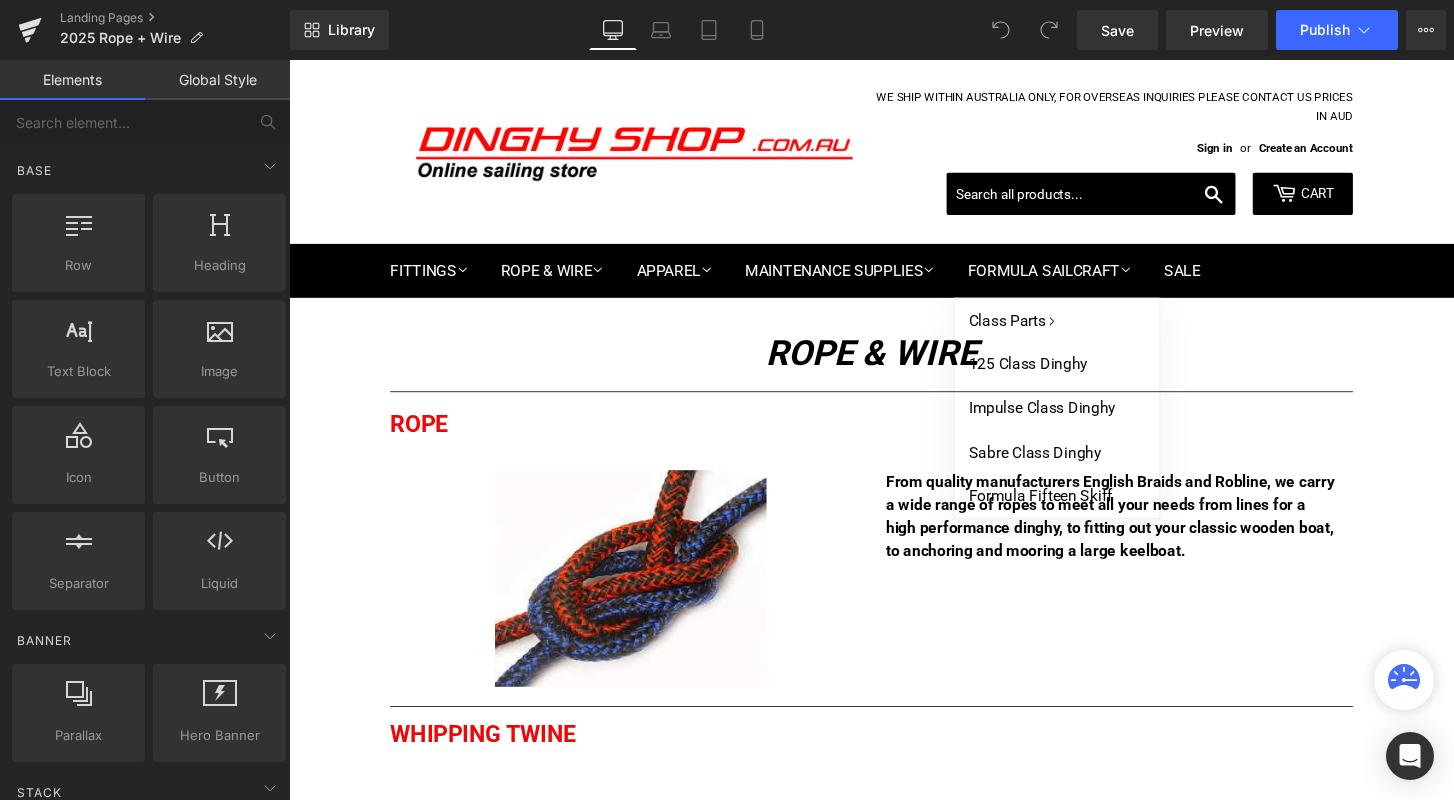 scroll, scrollTop: 0, scrollLeft: 0, axis: both 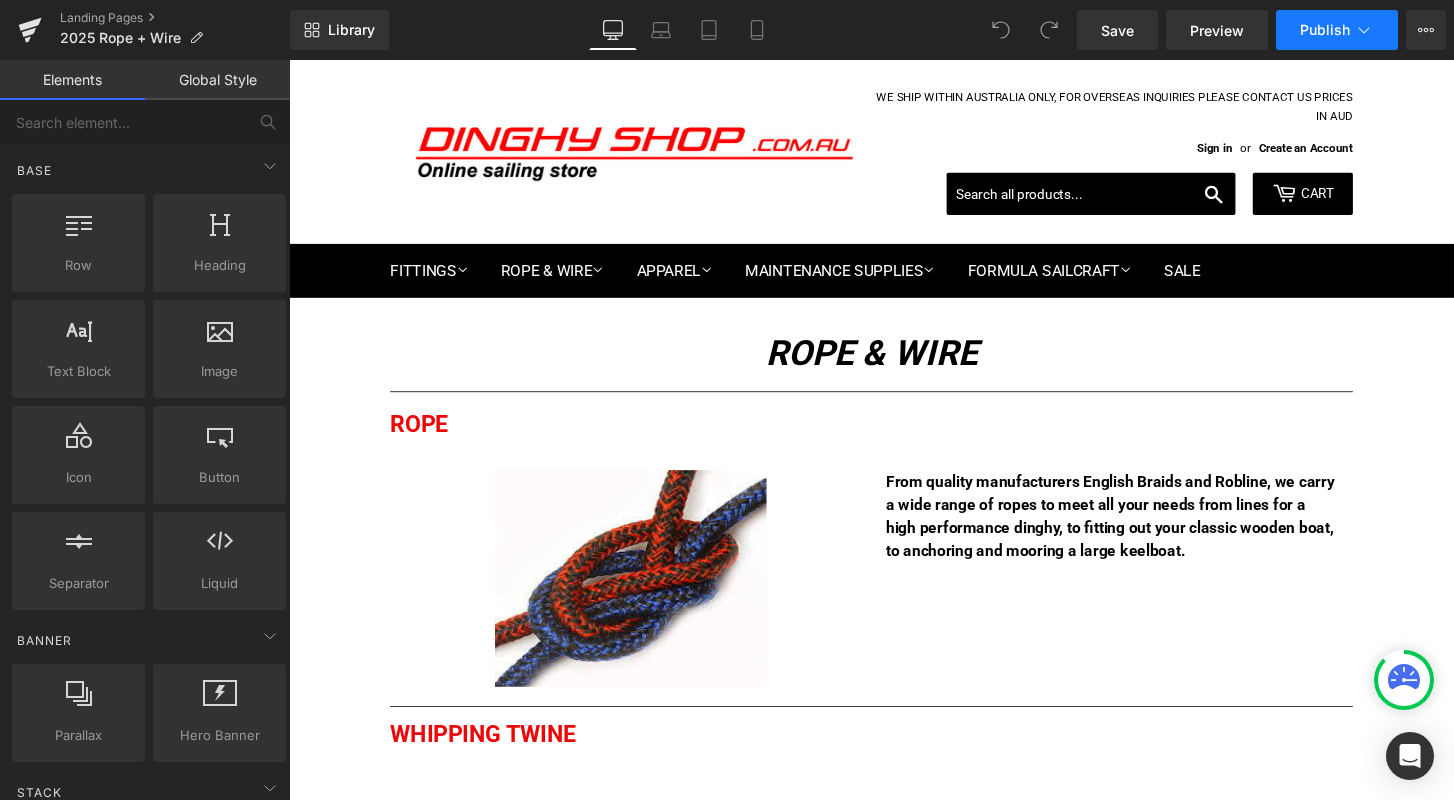 click 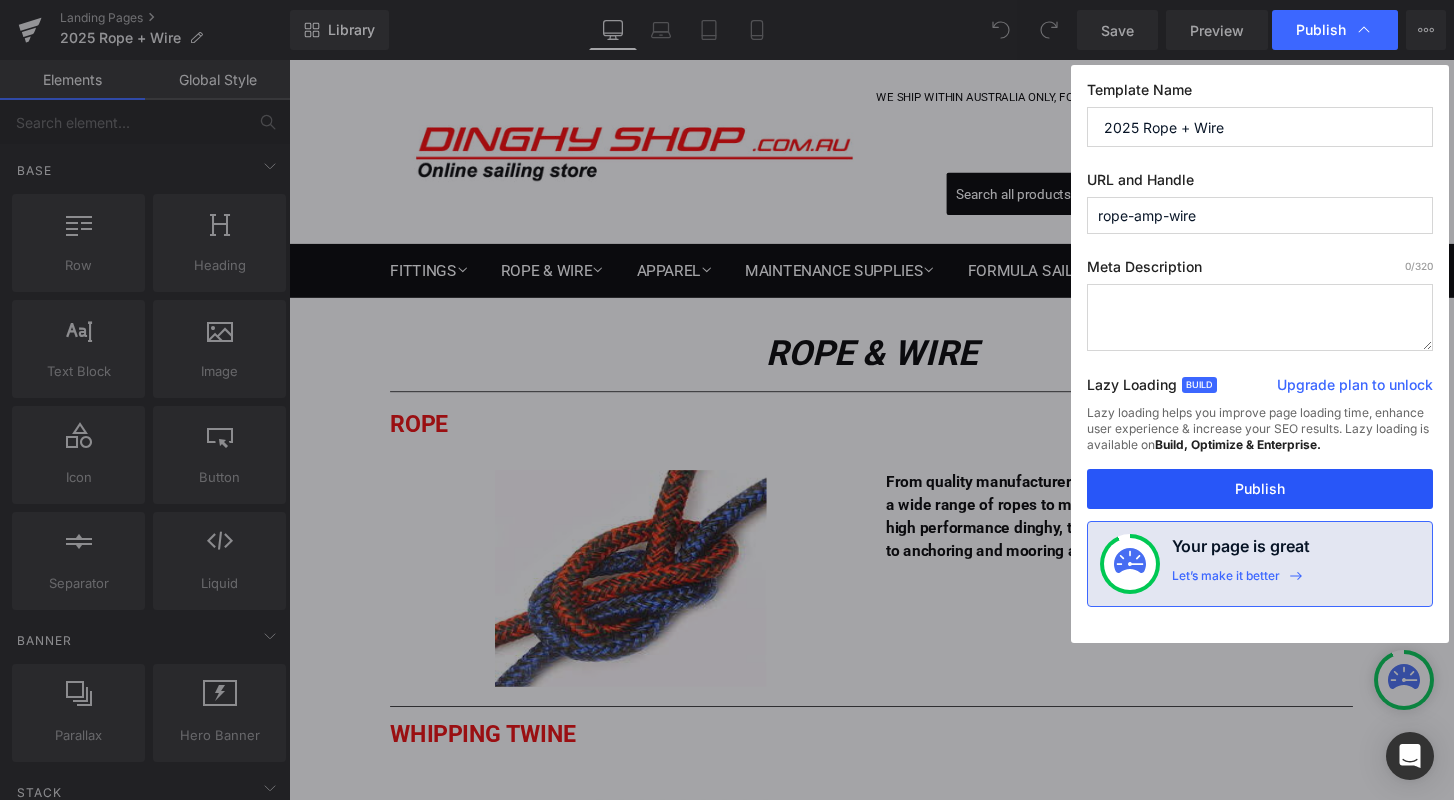 click on "Publish" at bounding box center [1260, 489] 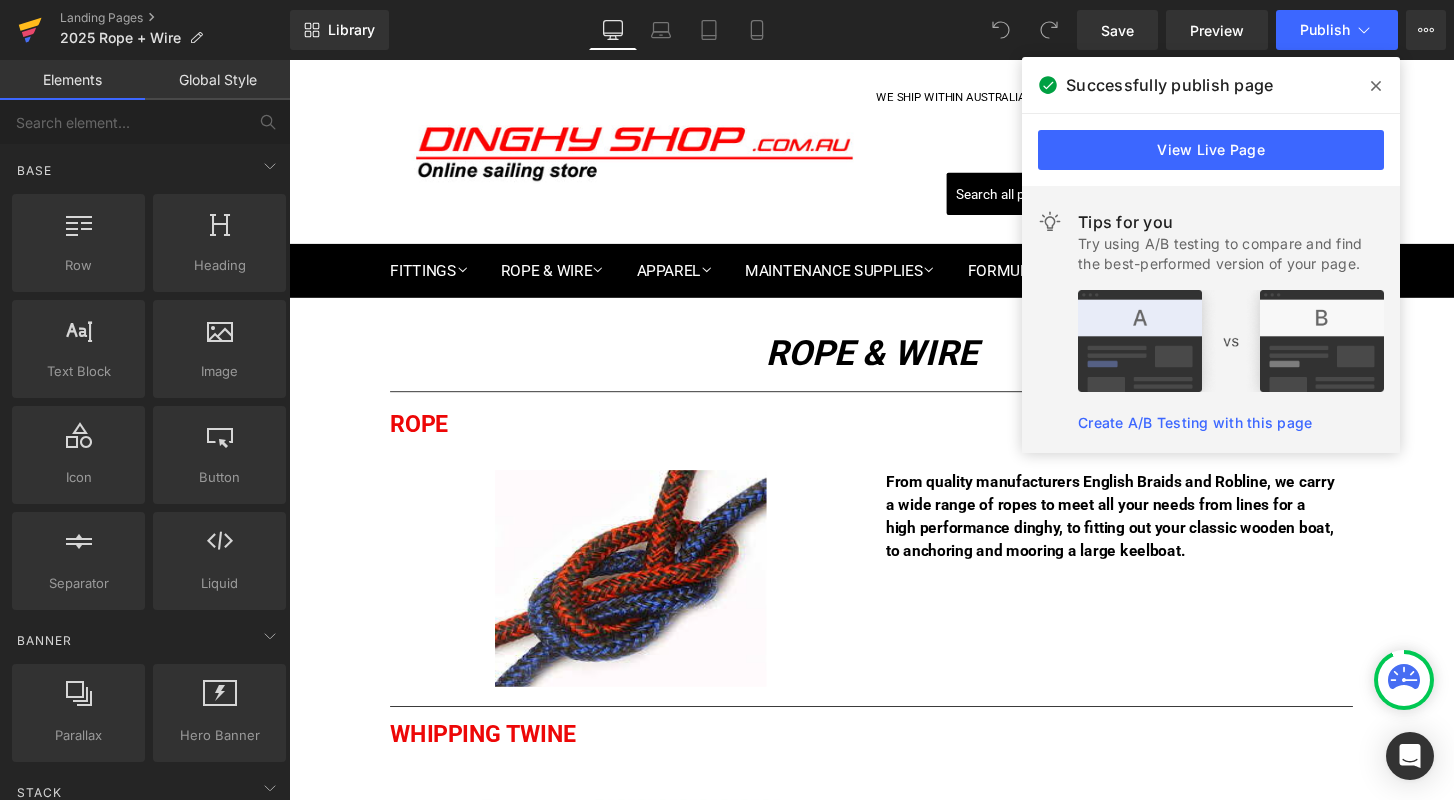 click 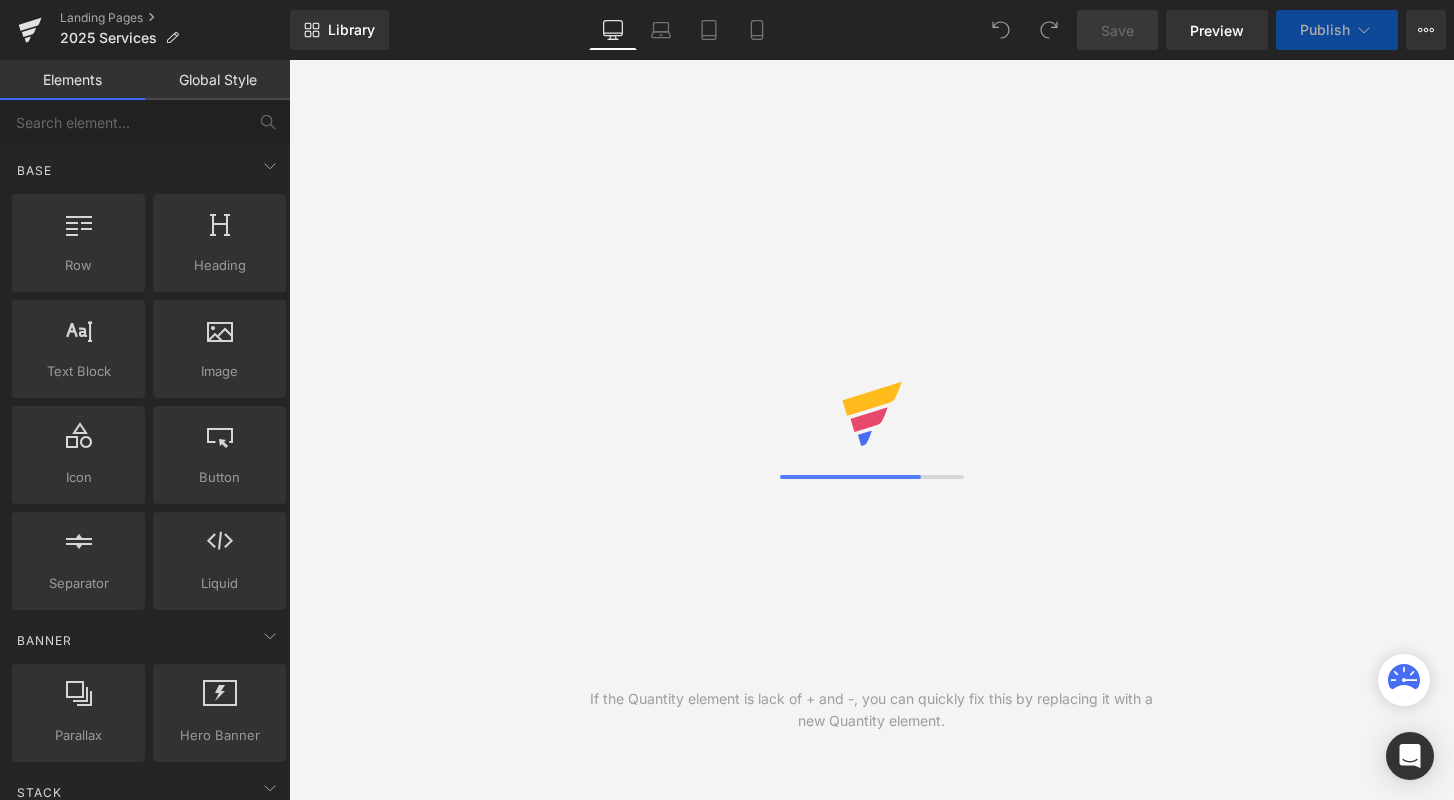 scroll, scrollTop: 0, scrollLeft: 0, axis: both 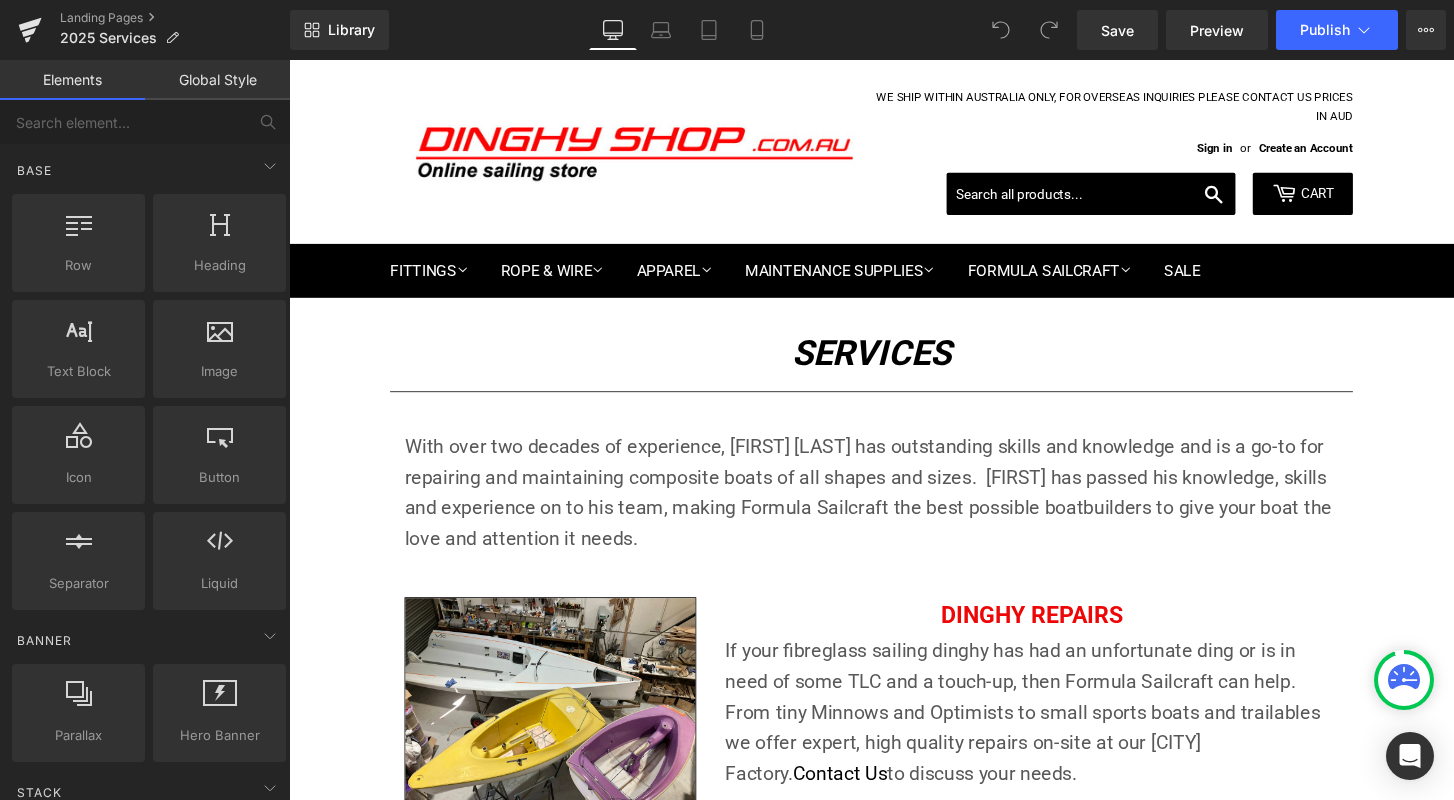 click on "With over two decades of experience, we can take the hard work out of maintaining your keelboat.  Working  predominantly on boats at Hobsons Bay Yacht Club; Re-sprays, anti-fouling and routine maintenance and repairs can all be handled by our team.    Contact Us  to discuss your needs." at bounding box center [727, 1027] 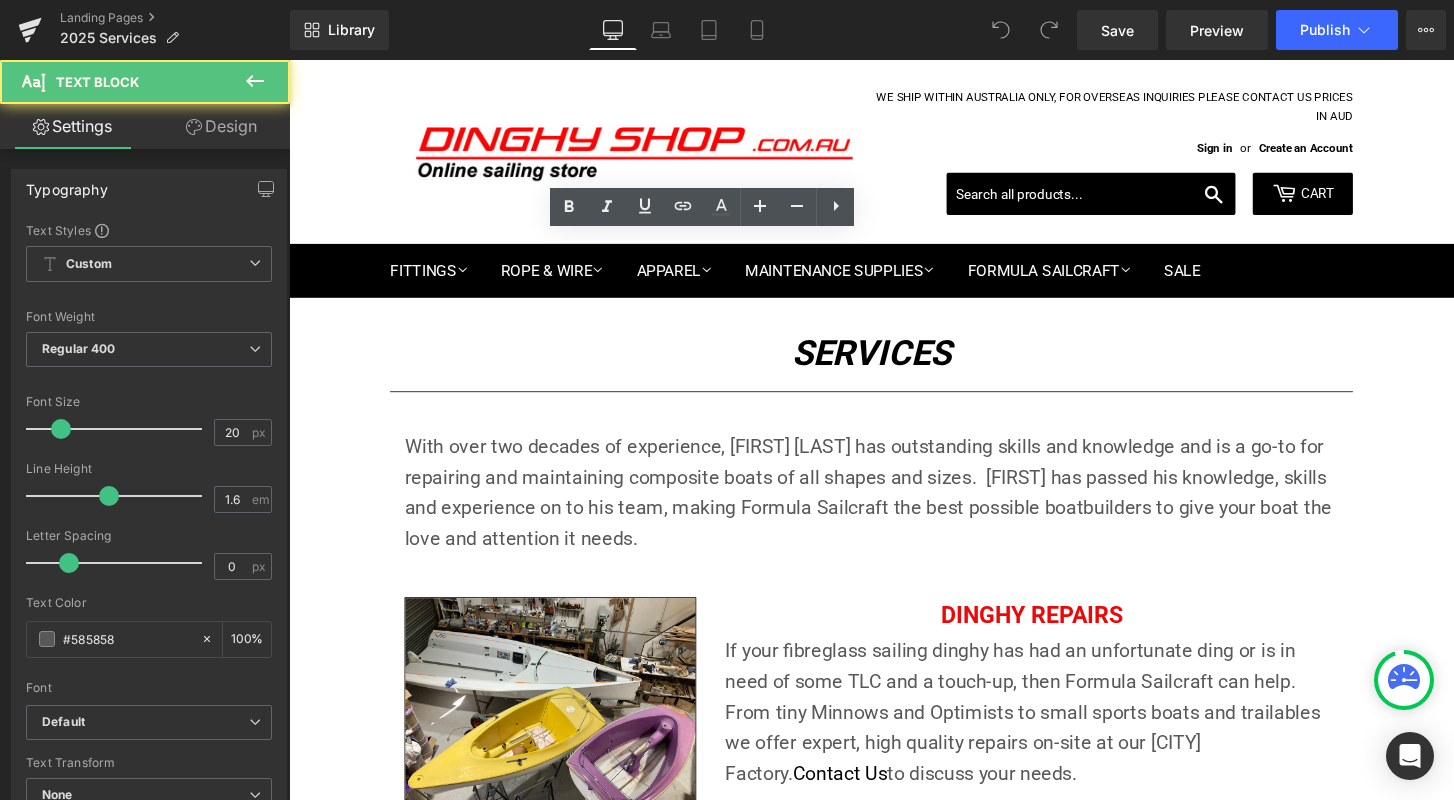 click on "With over two decades of experience, we can take the hard work out of maintaining your keelboat.  Working  predominantly on boats at Hobsons Bay Yacht Club; Re-sprays, anti-fouling and routine maintenance and repairs can all be handled by our team.    Contact Us  to discuss your needs." at bounding box center (727, 1027) 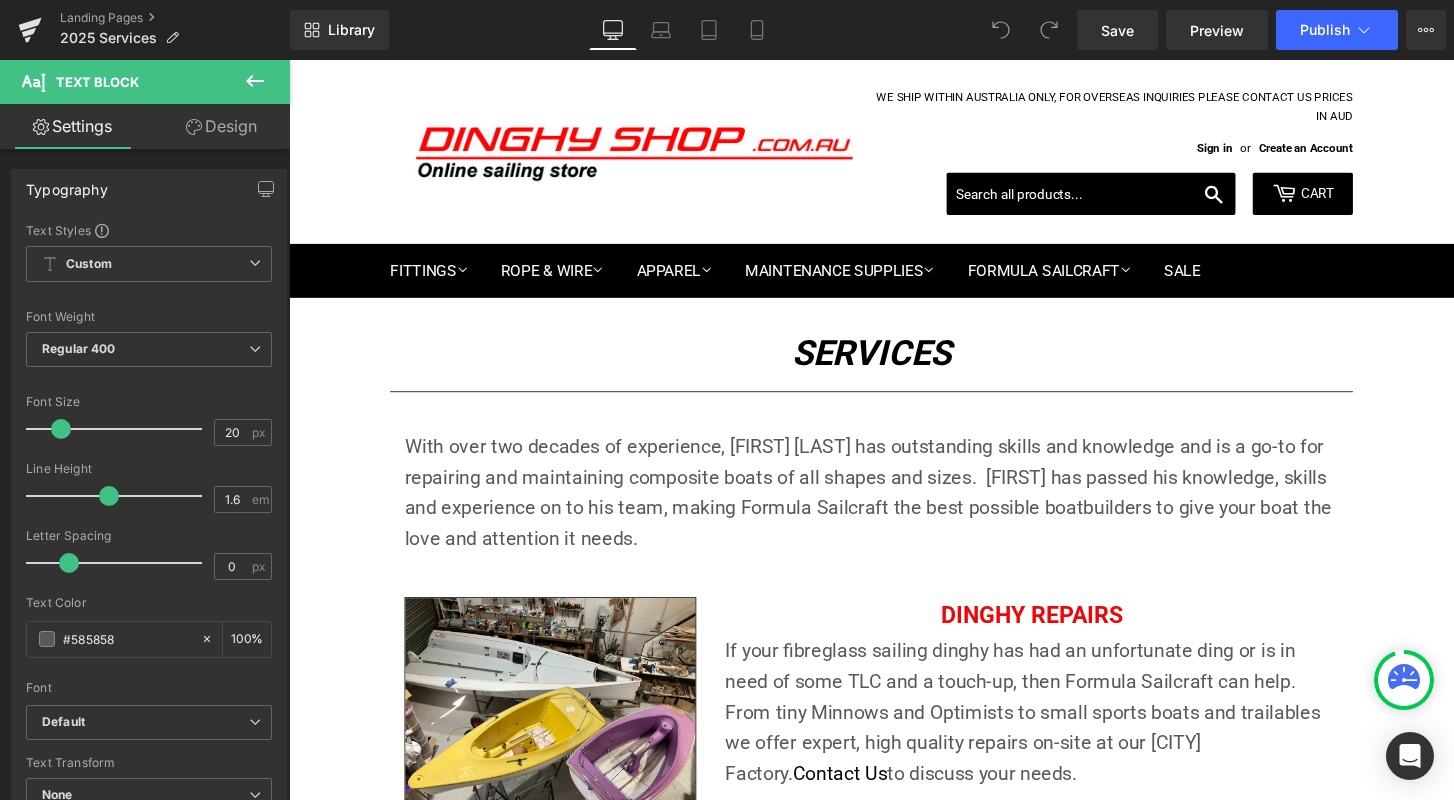 type 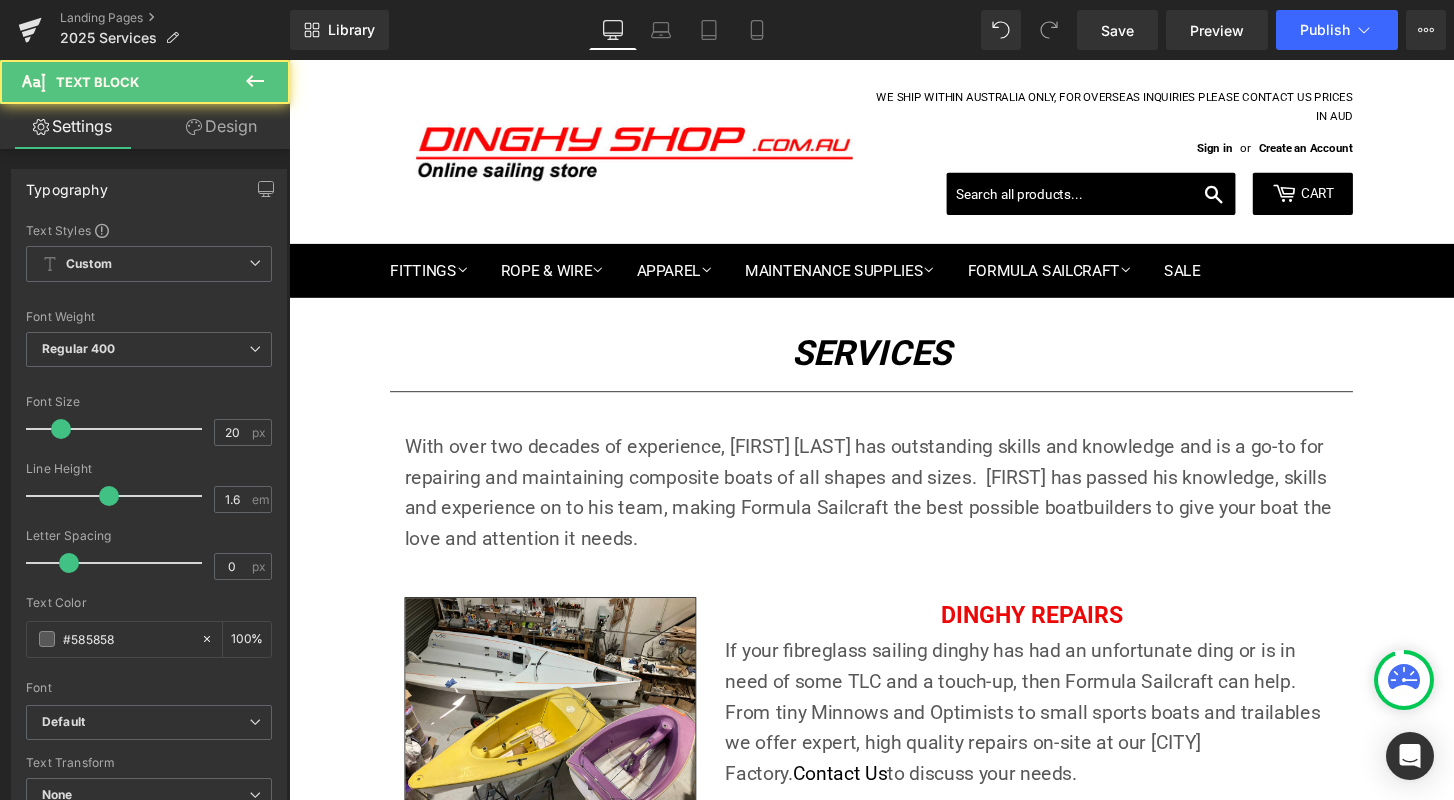 click on "With over two decades of experience, we can take the hard work out of maintaining your keelboat.  Working  predominantly on boats at Hobsons Bay Yacht Club and in the local area; Re-sprays, anti-fouling and routine maintenance and repairs can all be handled by our team.    Contact Us  to discuss your needs." at bounding box center [727, 1027] 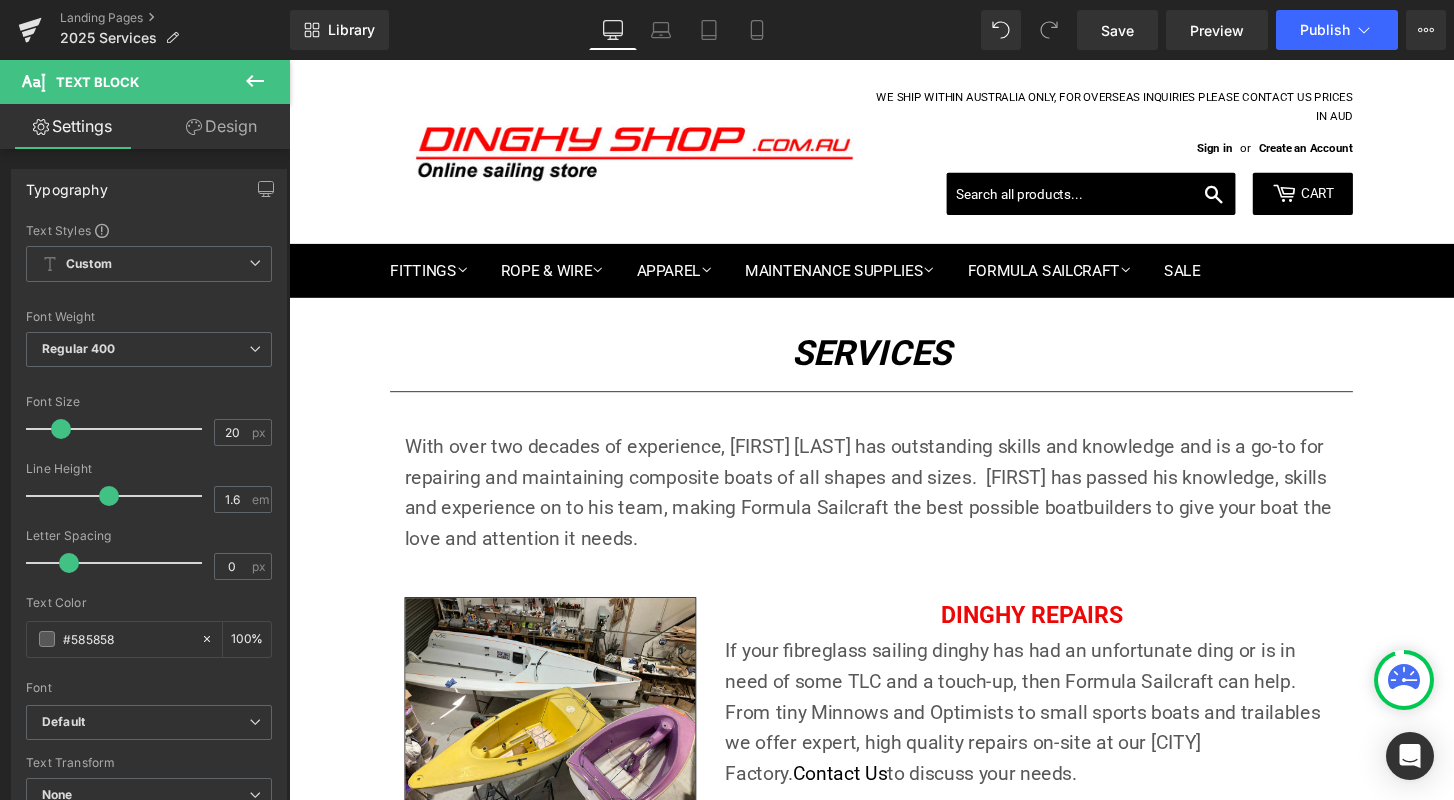 drag, startPoint x: 700, startPoint y: 352, endPoint x: 795, endPoint y: 365, distance: 95.885345 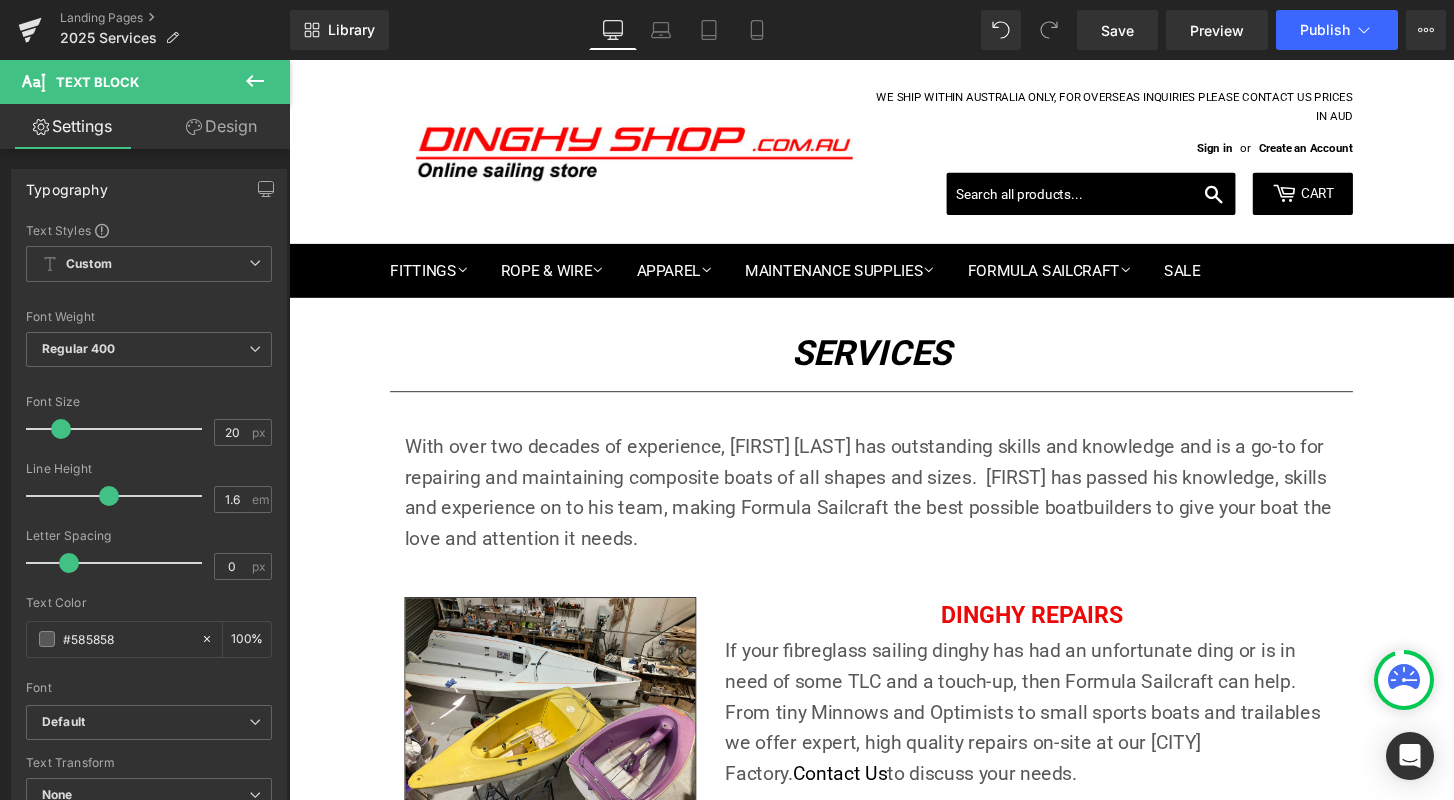 click on "With over two decades of experience, we can take the hard work out of maintaining your keelboat.  Working  predominantly on boats at Hobsons Bay Yacht Club and in the local area. Re-sprays, anti-fouling, repairs and routine maintenance and repairs can all be handled by our team.    Contact Us  to discuss your needs." at bounding box center [727, 1027] 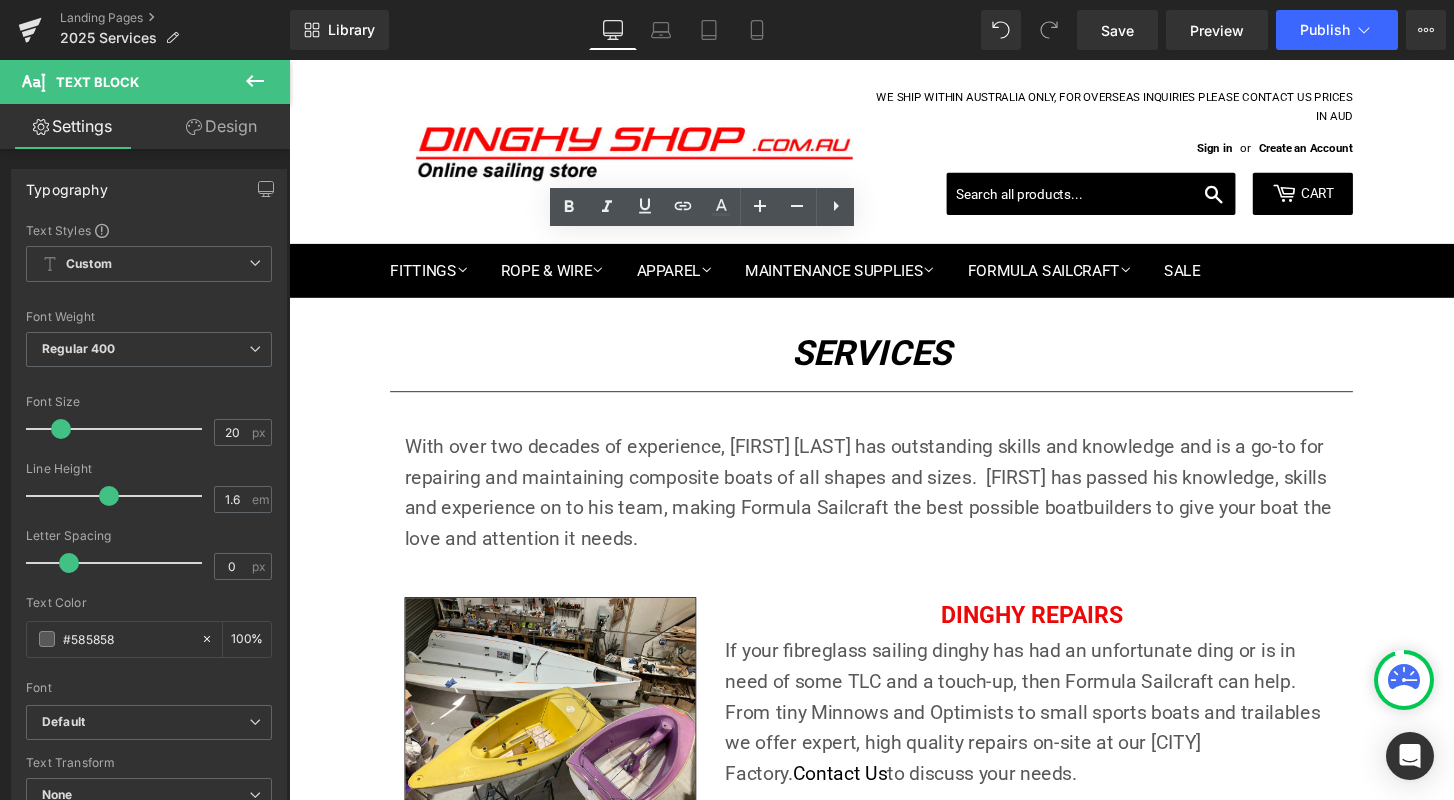 click on "With over two decades of experience, we can take the hard work out of maintaining your keelboat.  Working  predominantly on boats at Hobsons Bay Yacht Club and in the local area. Re-sprays, anti-fouling, repairs and routine maintenance and repairs can all be handled by our team.    Contact Us  to discuss your needs." at bounding box center (727, 1027) 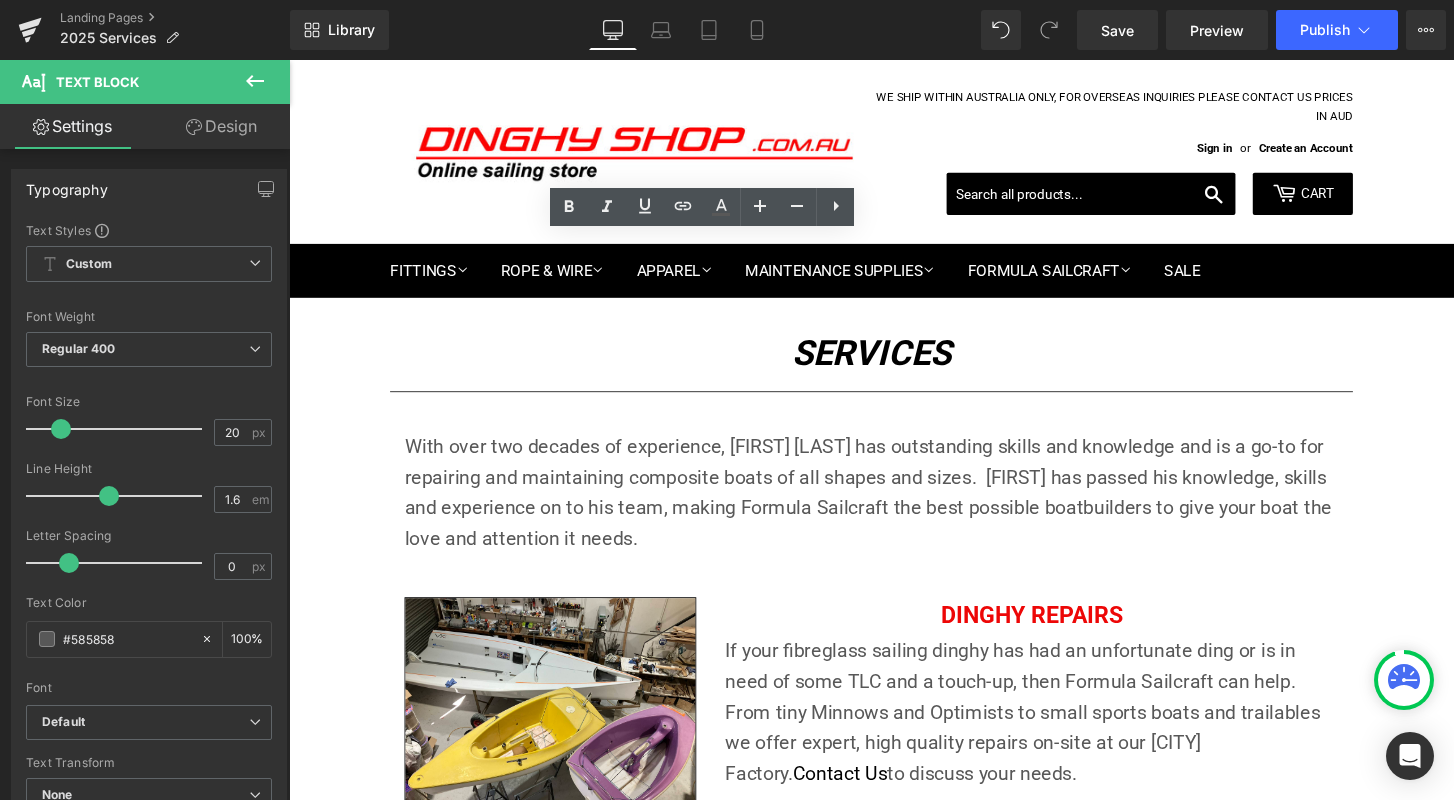 drag, startPoint x: 701, startPoint y: 356, endPoint x: 794, endPoint y: 350, distance: 93.193344 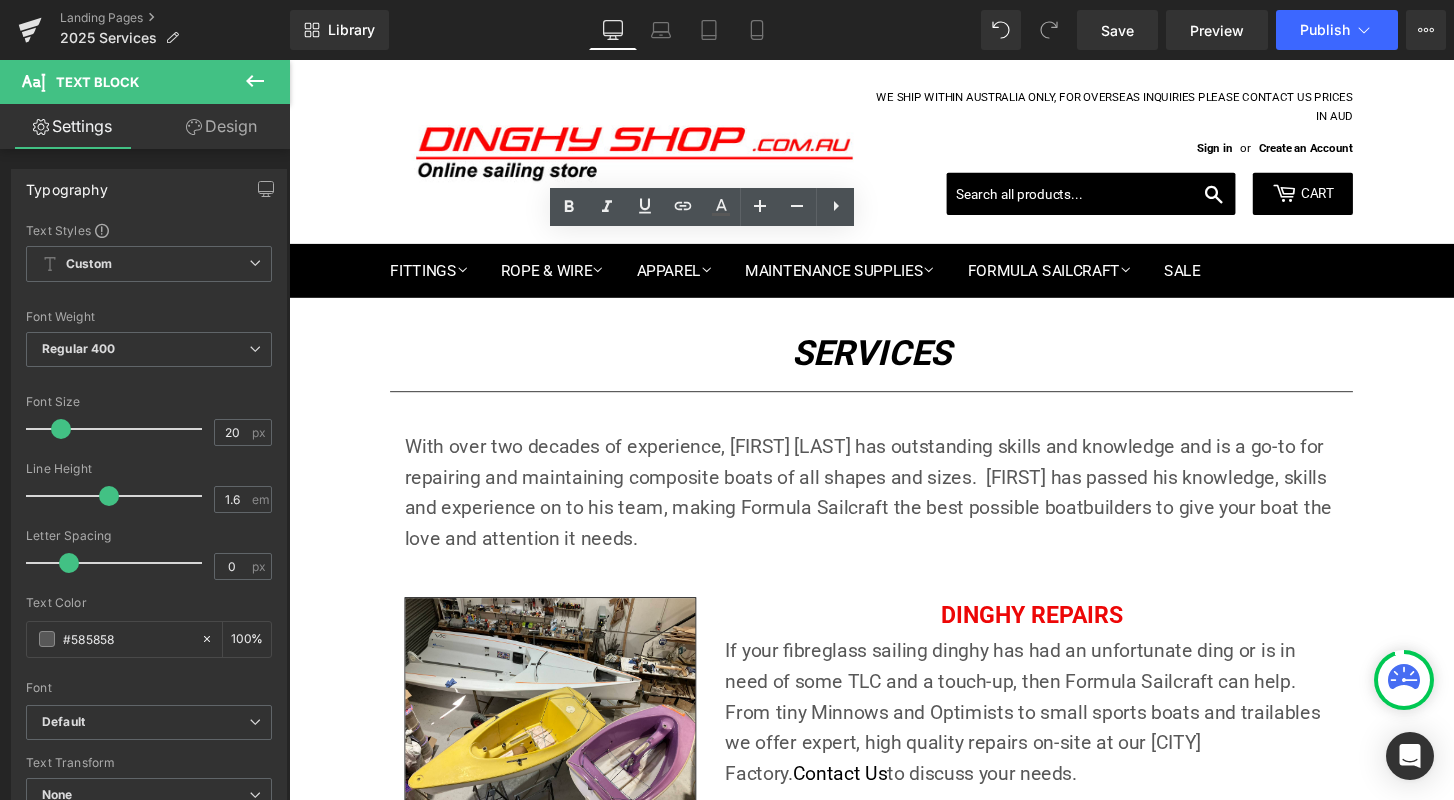 click on "With over two decades of experience, we can take the hard work out of maintaining your keelboat.  Working  predominantly on boats at Hobsons Bay Yacht Club and in the local area. Re-sprays, anti-fouling, repairs and routine maintenance and repairs can all be handled by our team.    Contact Us  to discuss your needs." at bounding box center (727, 1027) 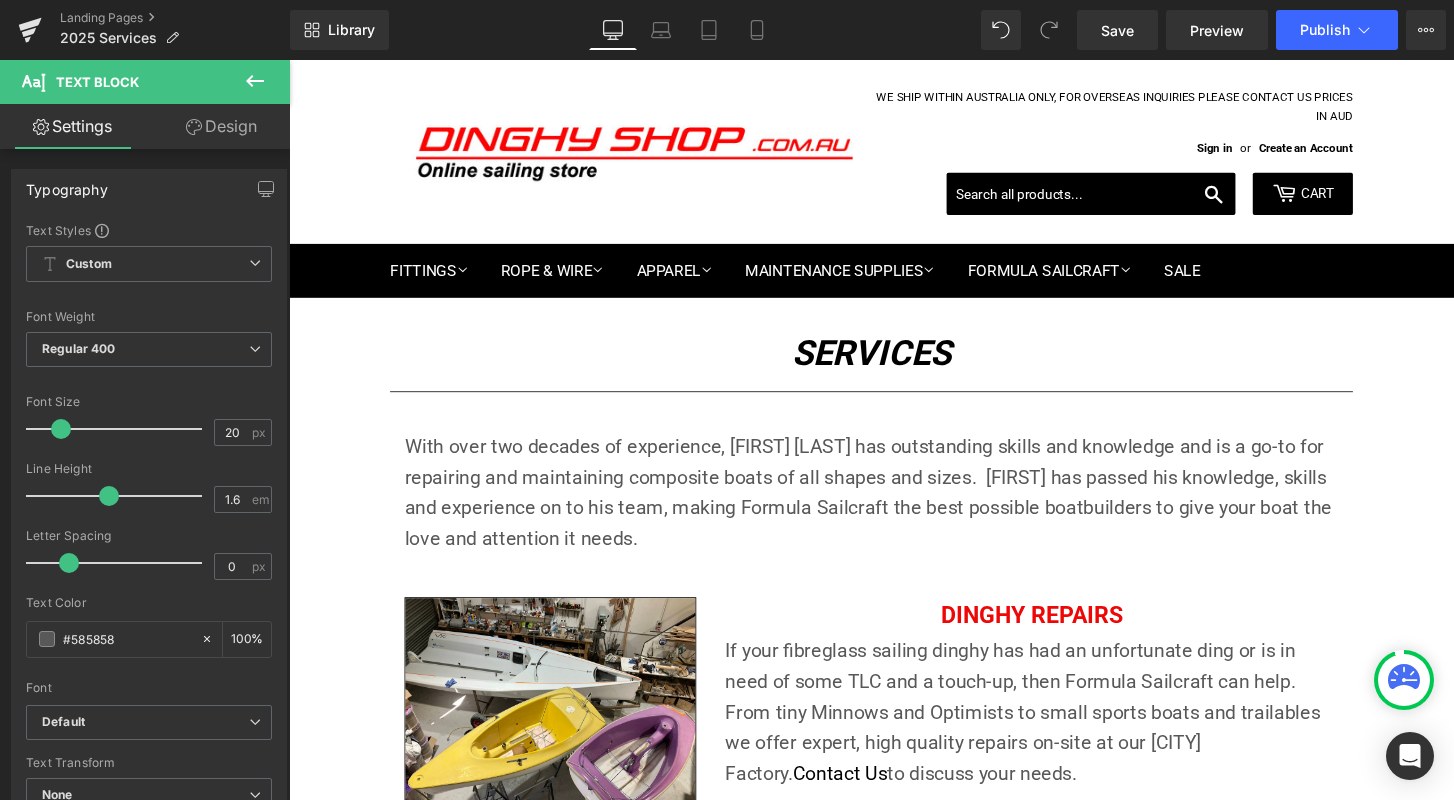 scroll, scrollTop: 187, scrollLeft: 0, axis: vertical 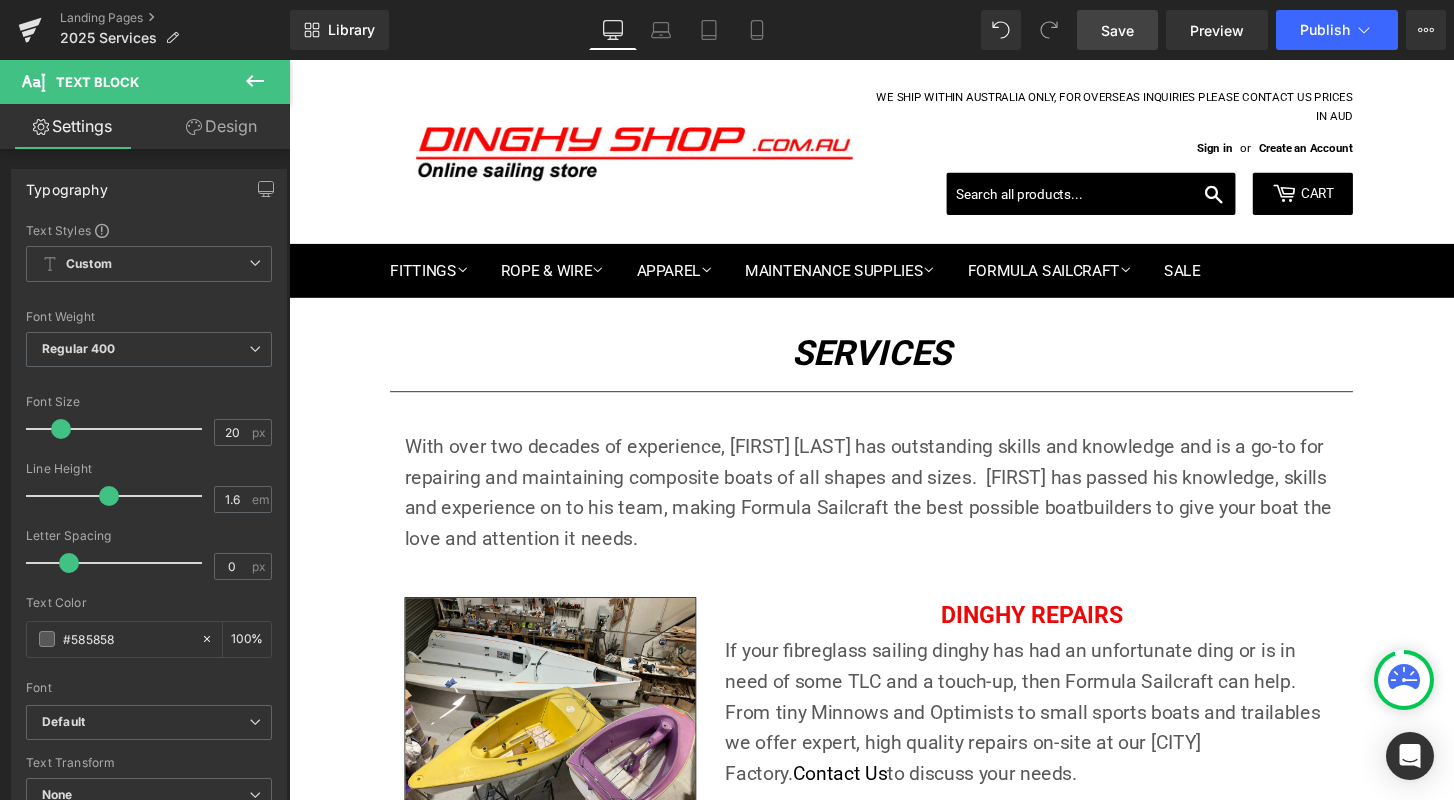click on "Save" at bounding box center (1117, 30) 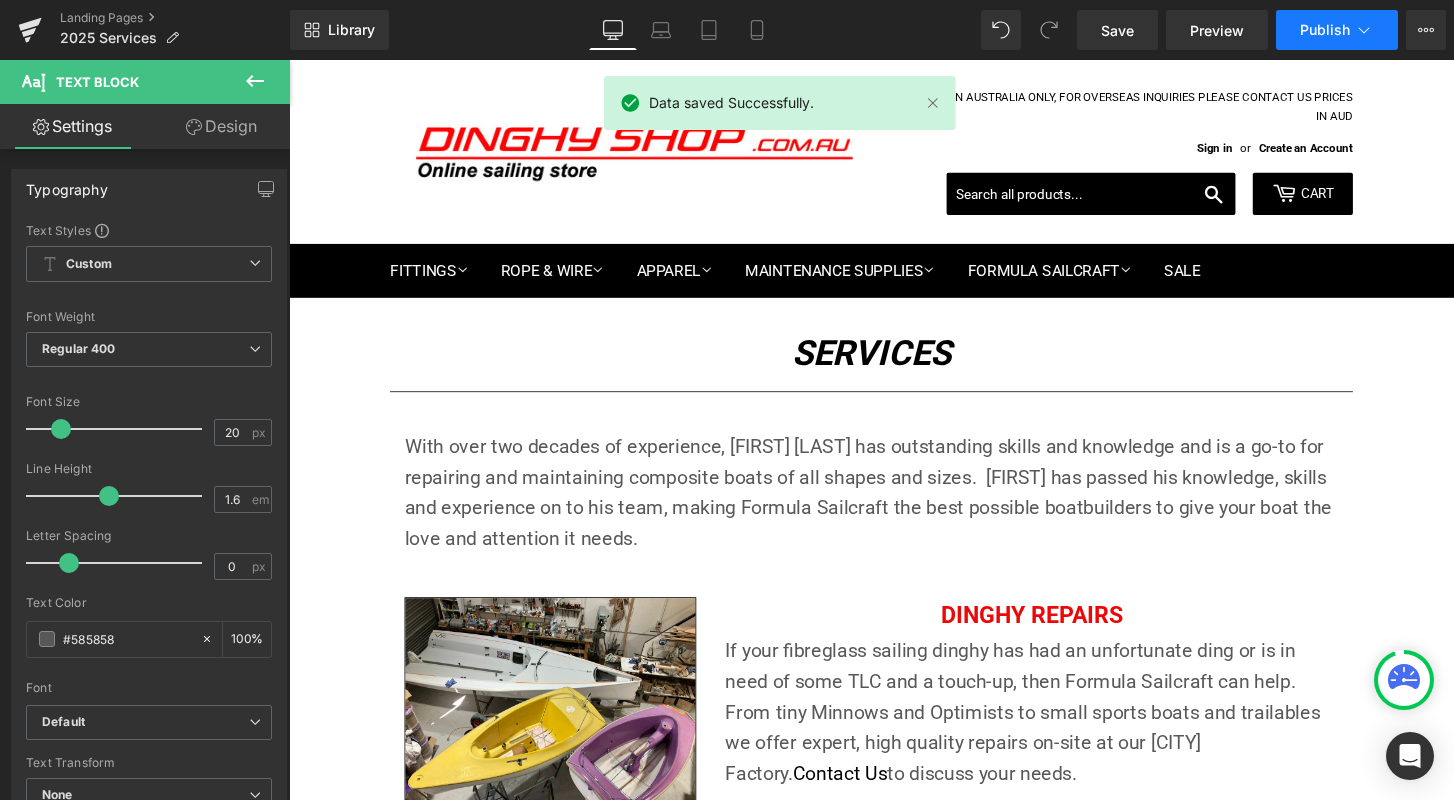 click 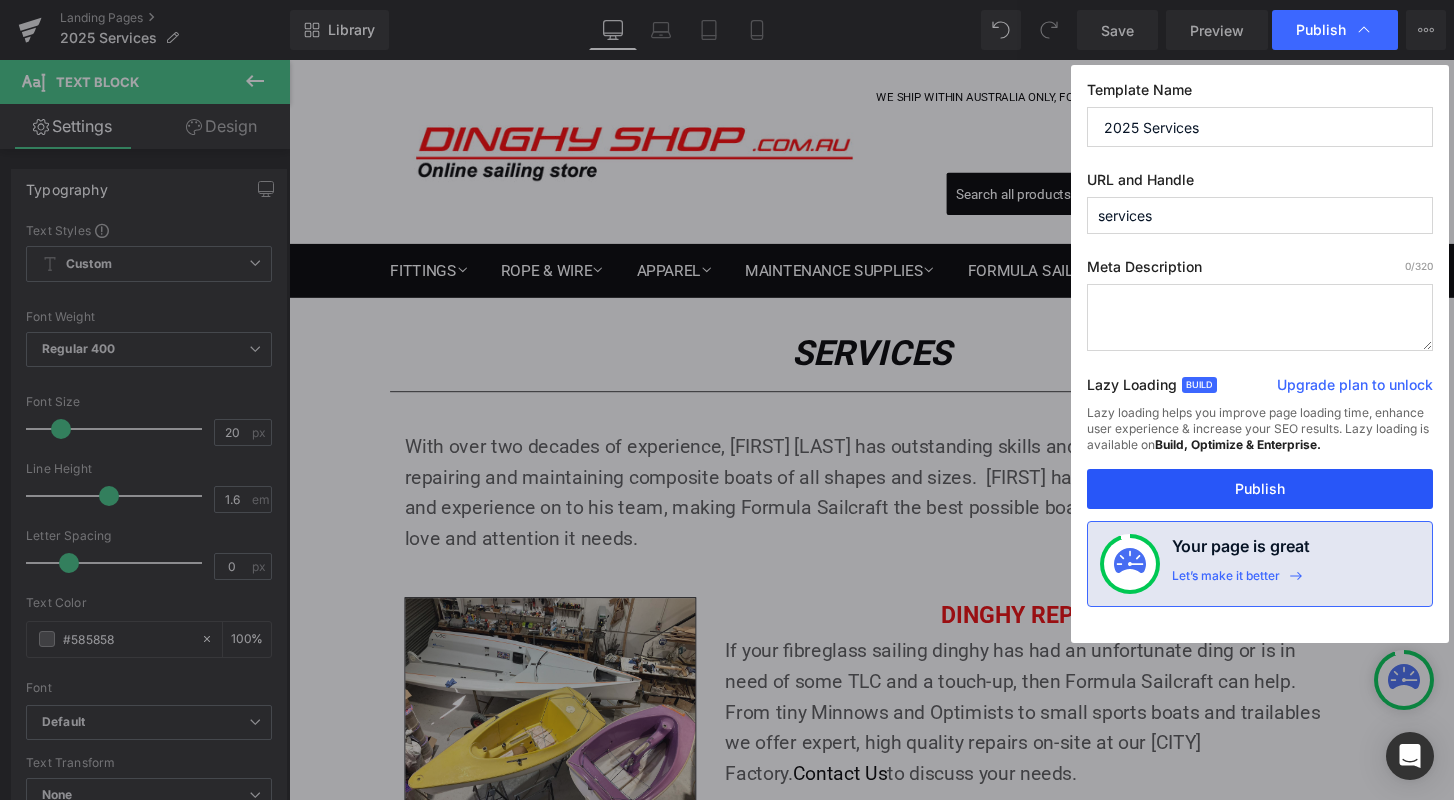 click on "Publish" at bounding box center (1260, 489) 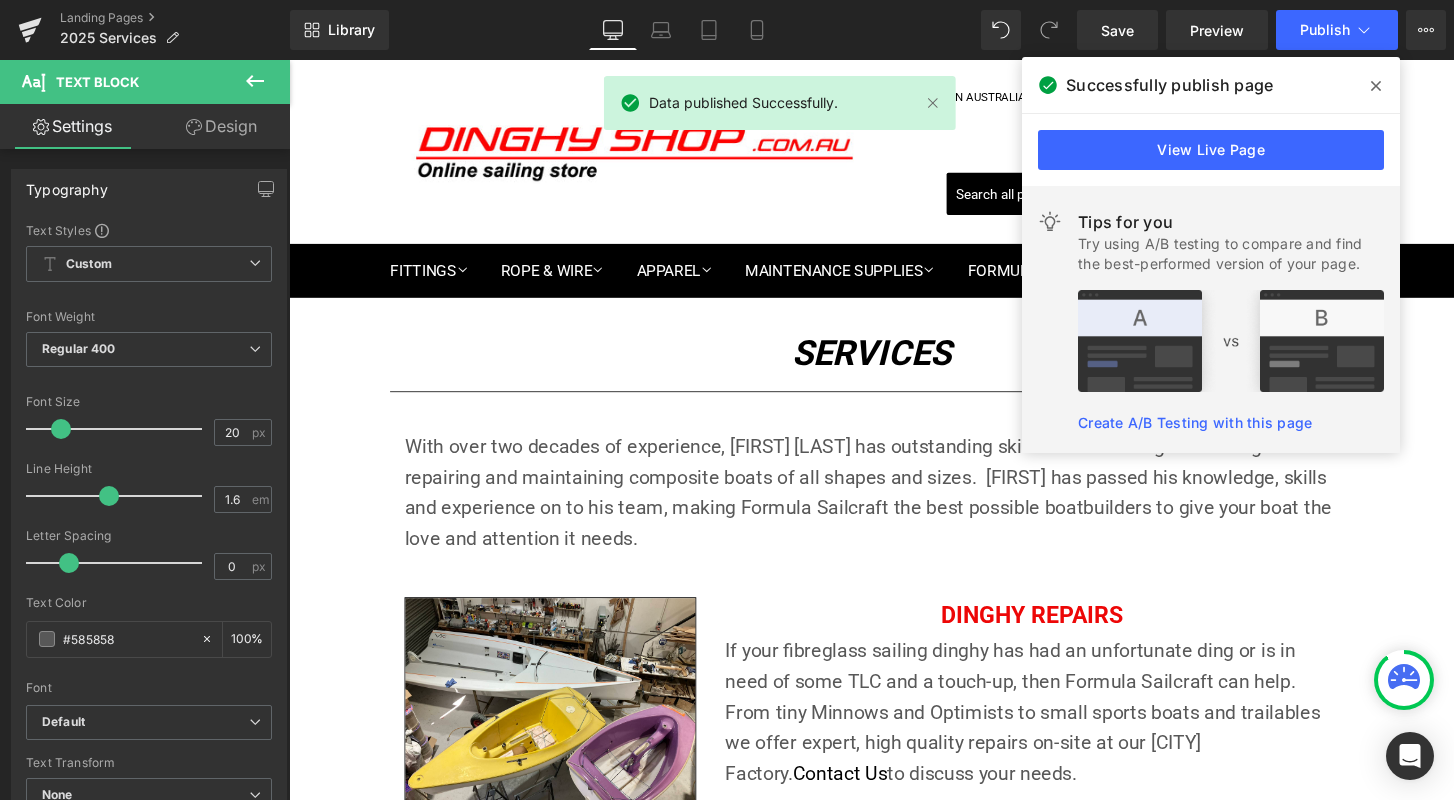 click 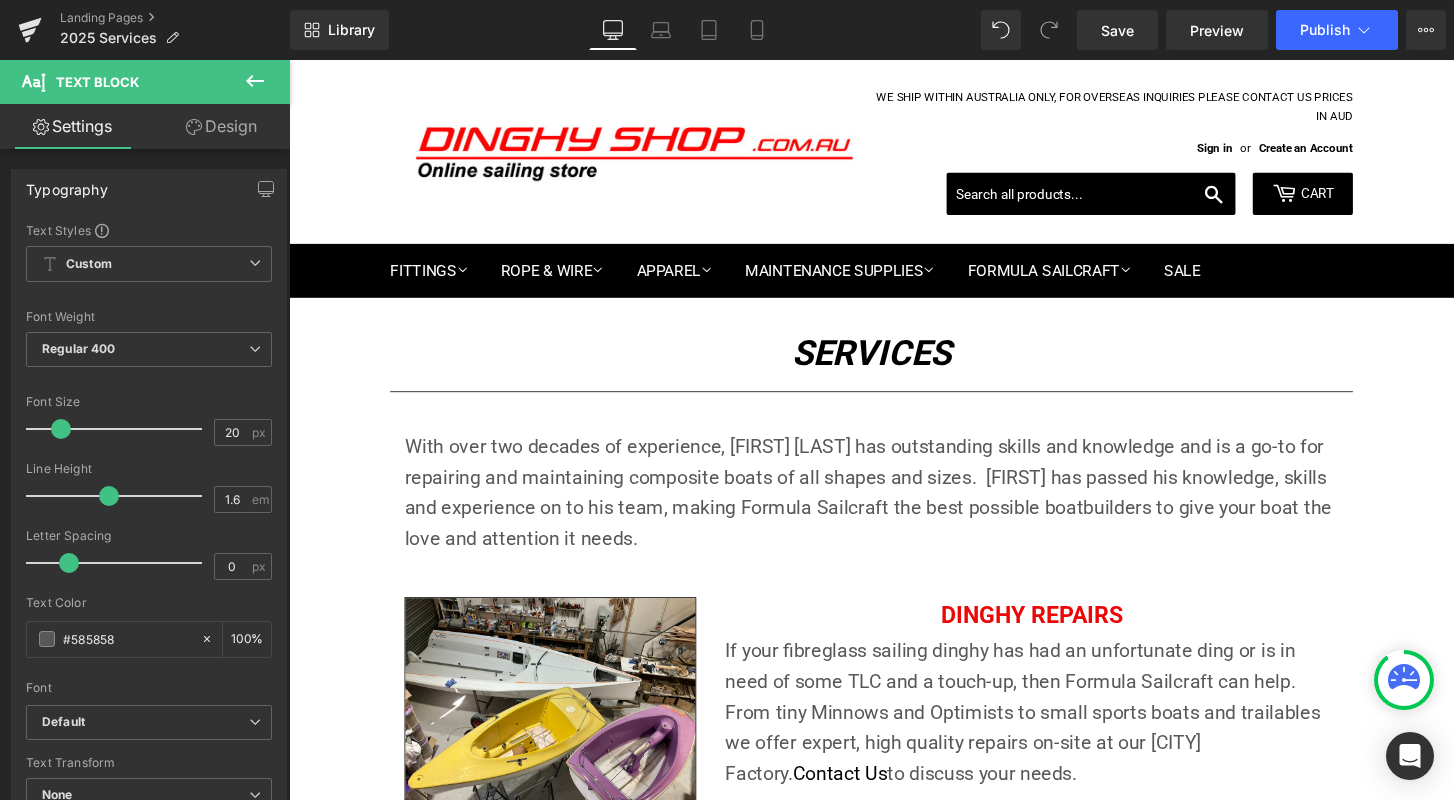 scroll, scrollTop: 0, scrollLeft: 0, axis: both 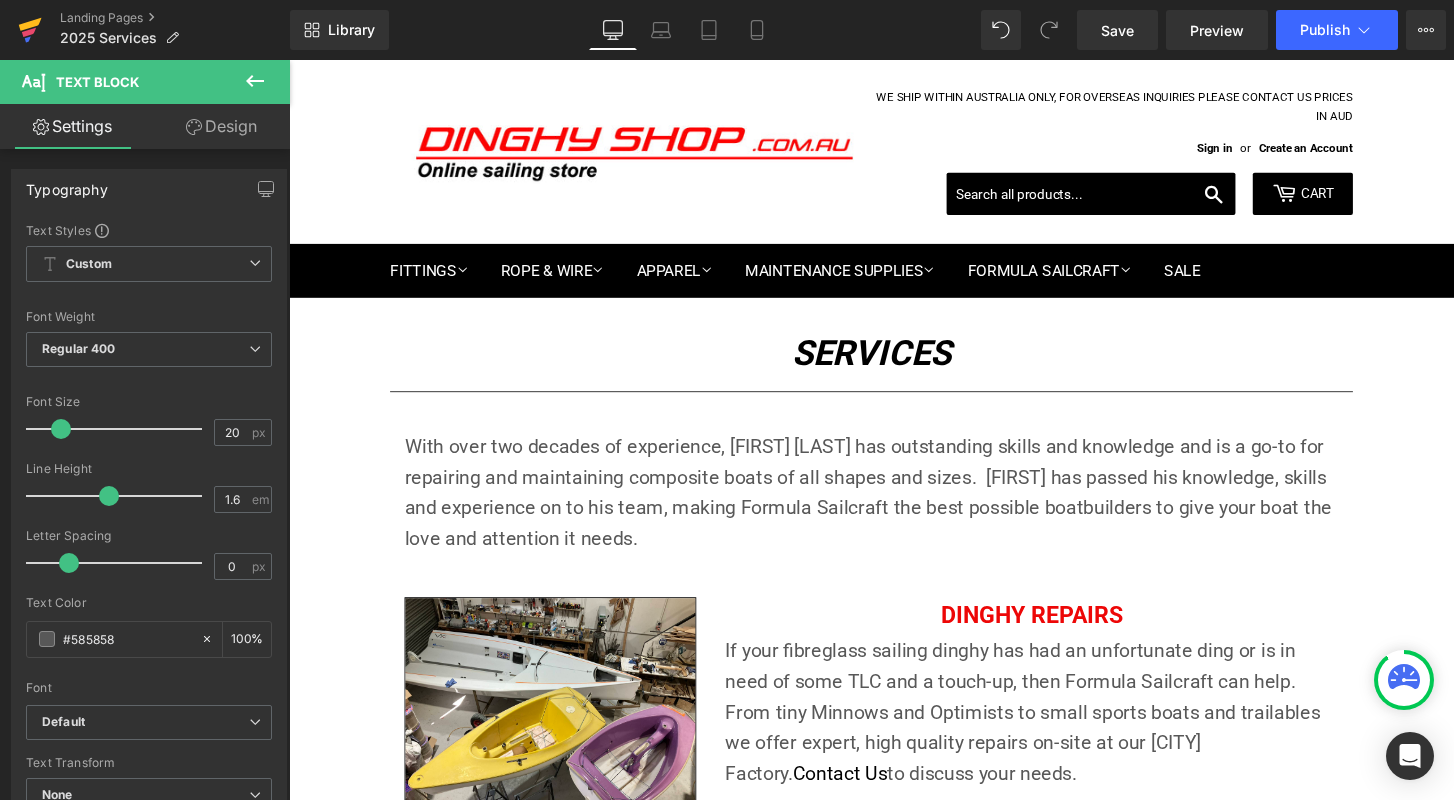 click 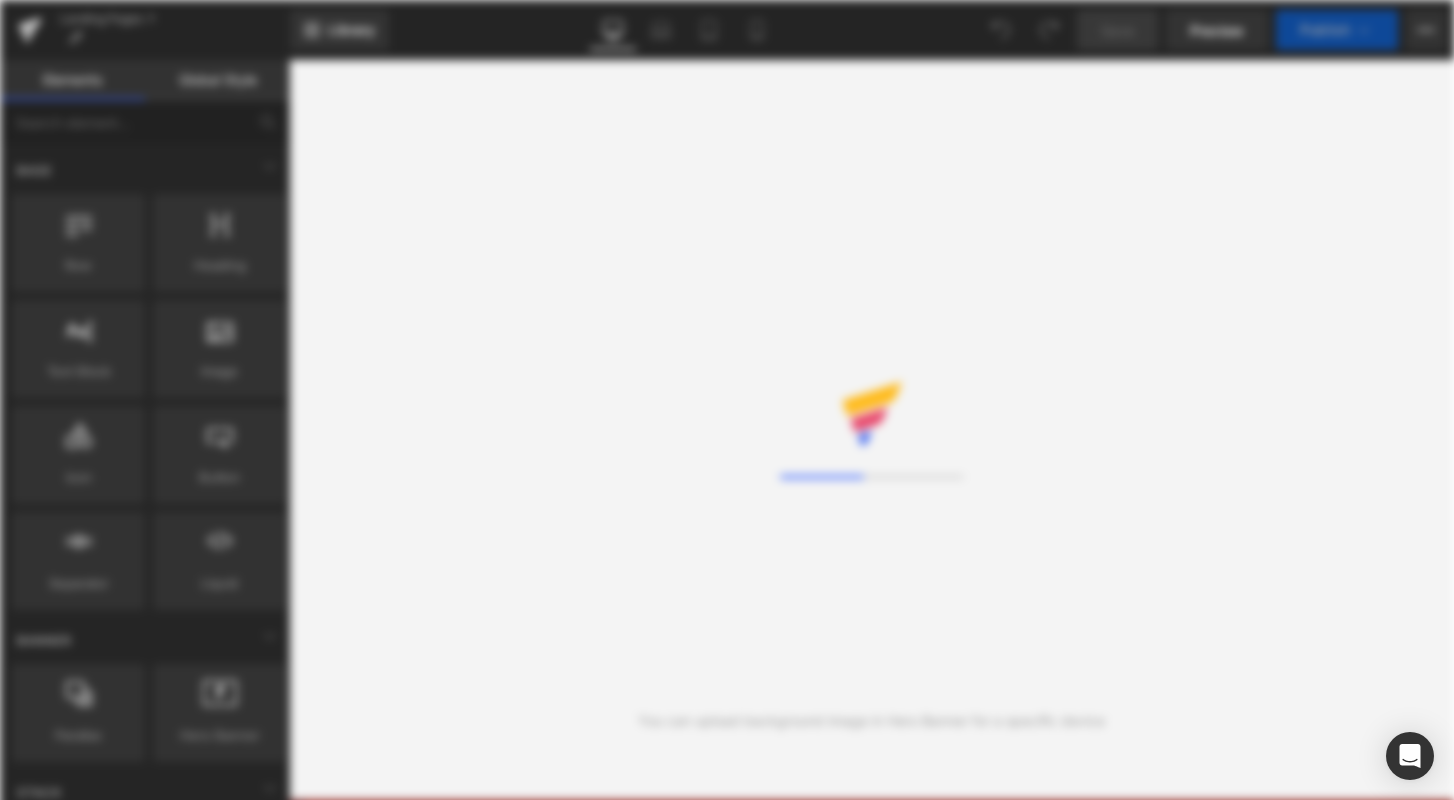scroll, scrollTop: 0, scrollLeft: 0, axis: both 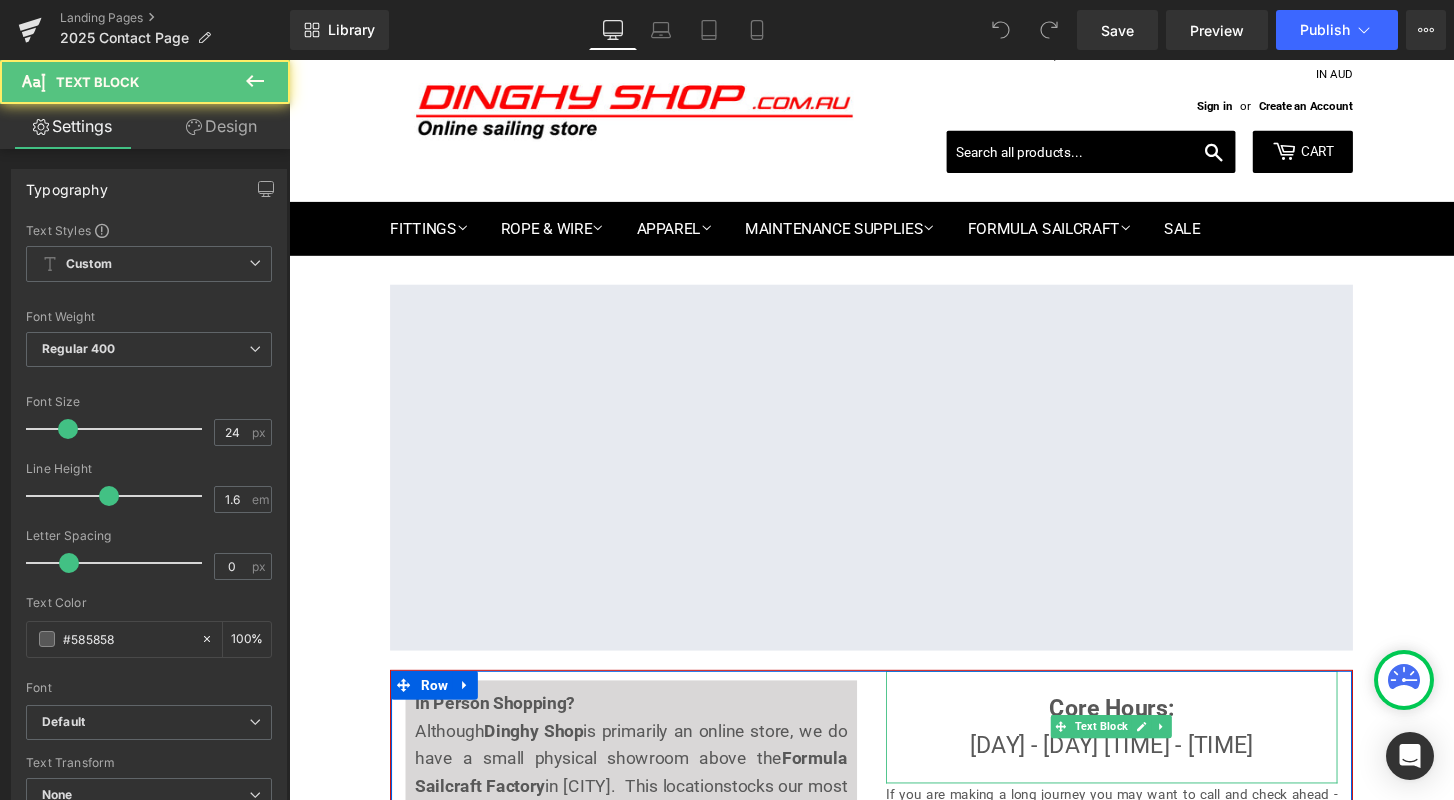 click on "Monday - Friday 9am - 4pm" at bounding box center (1143, 771) 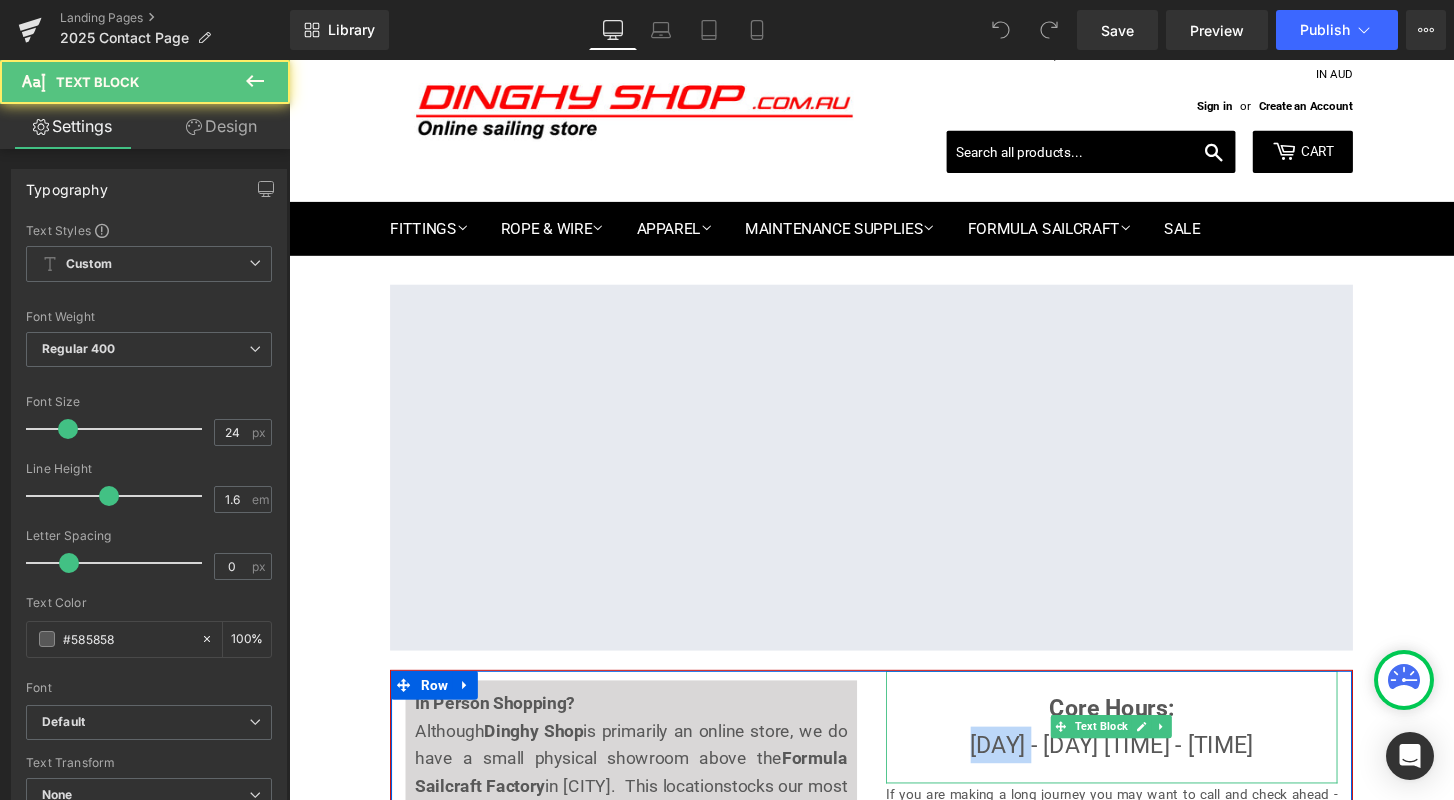click on "Monday - Friday 9am - 4pm" at bounding box center [1143, 771] 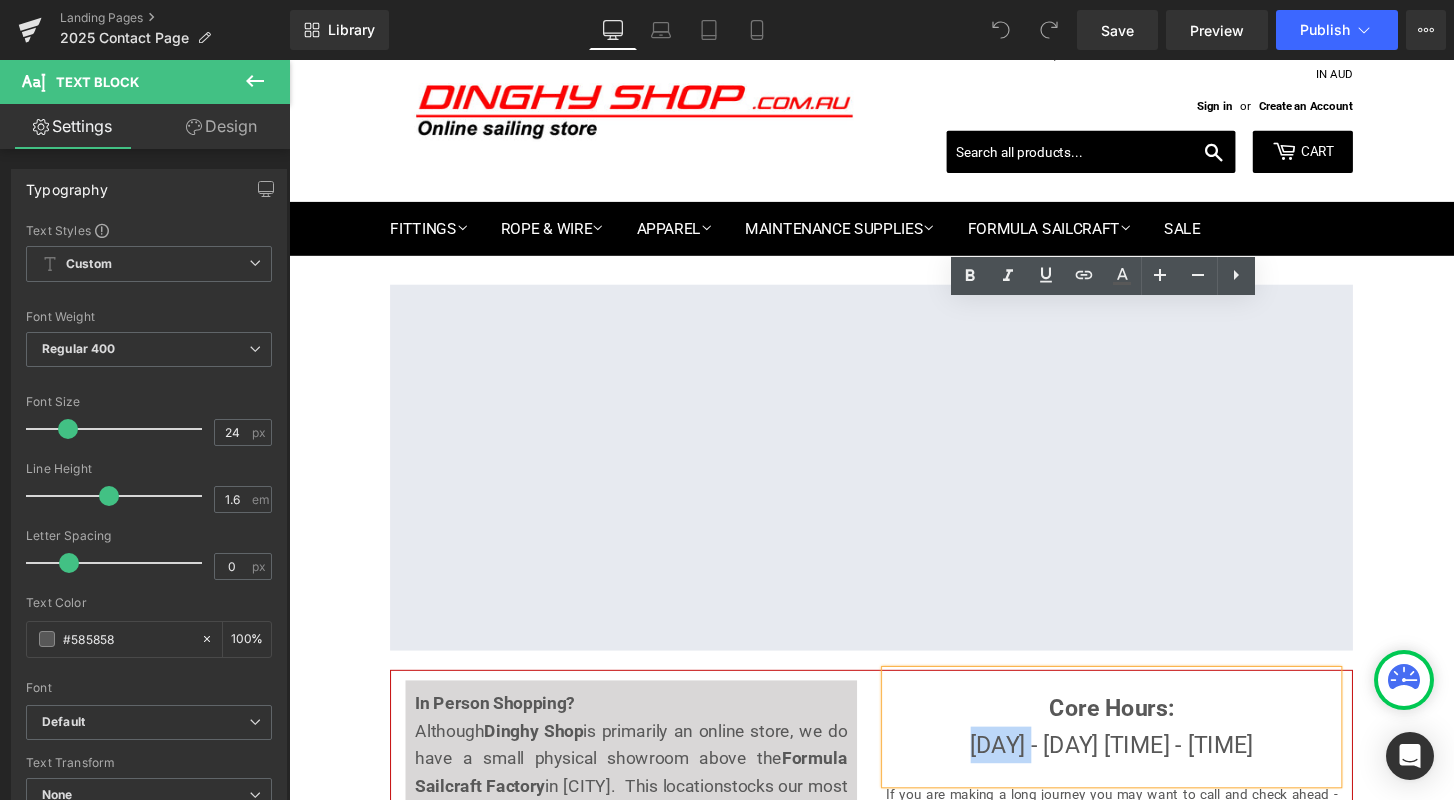 type 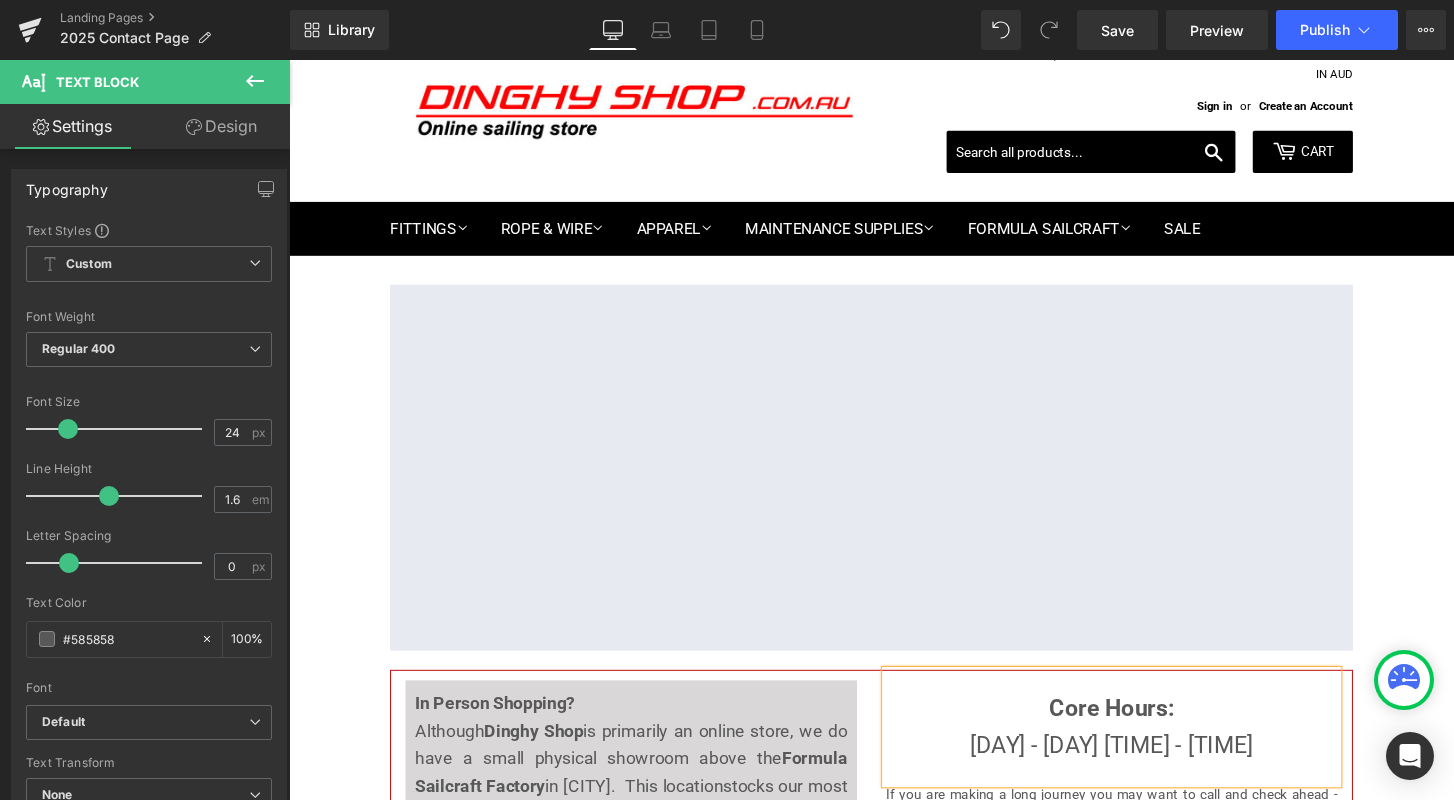 click on "Tuesday - Friday 9am - 4pm" at bounding box center [1143, 771] 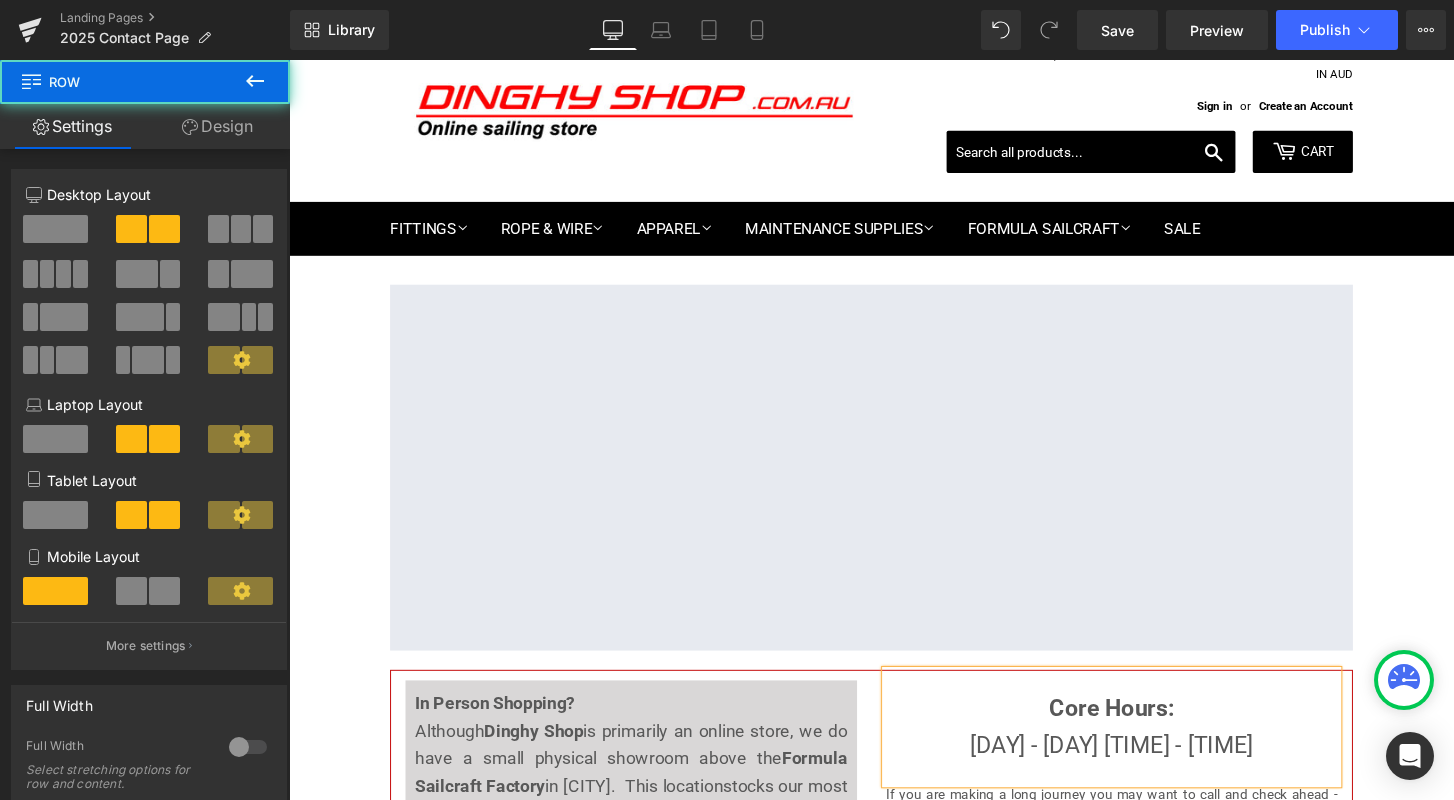 click on "In Person Shopping? Although  Dinghy Shop  is primarily an online store, we do have a small physical showroom above the  Formula Sailcraft Factory  in Williamstown.  This location  stocks our most popular products, and is where you can purchase products, such as resin, that we are unable to ship.   Text Block         Core Hours: Tuesday - Friday 9am - 2pm Text Block         We are often on-site earlier and later than our core hours.  If you are making a long journey you may want to call and check ahead - occasionally all the Formula Sailcraft staff may be working off-site and the showroom may be unattended. Text Block         Row" at bounding box center (894, 800) 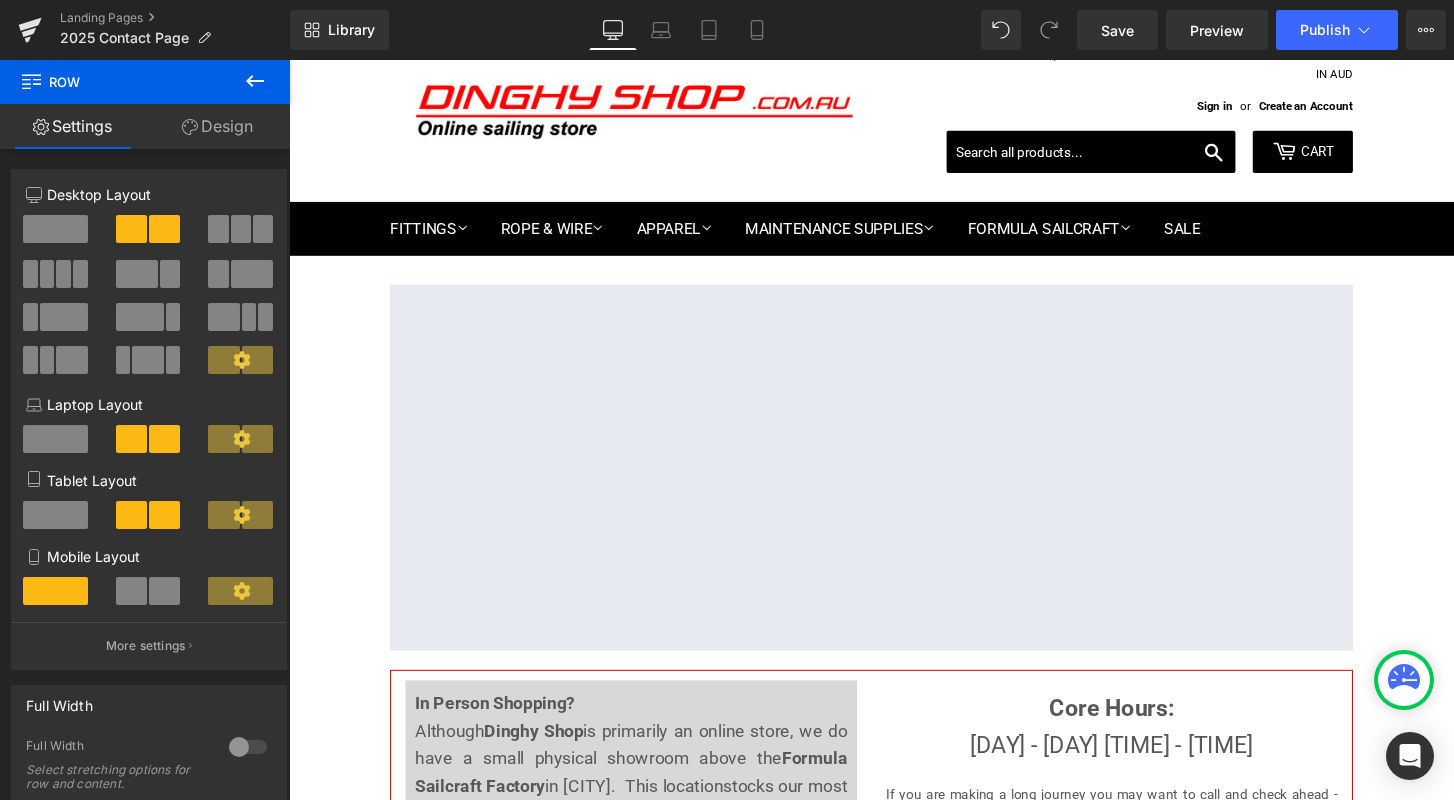 scroll, scrollTop: 873, scrollLeft: 0, axis: vertical 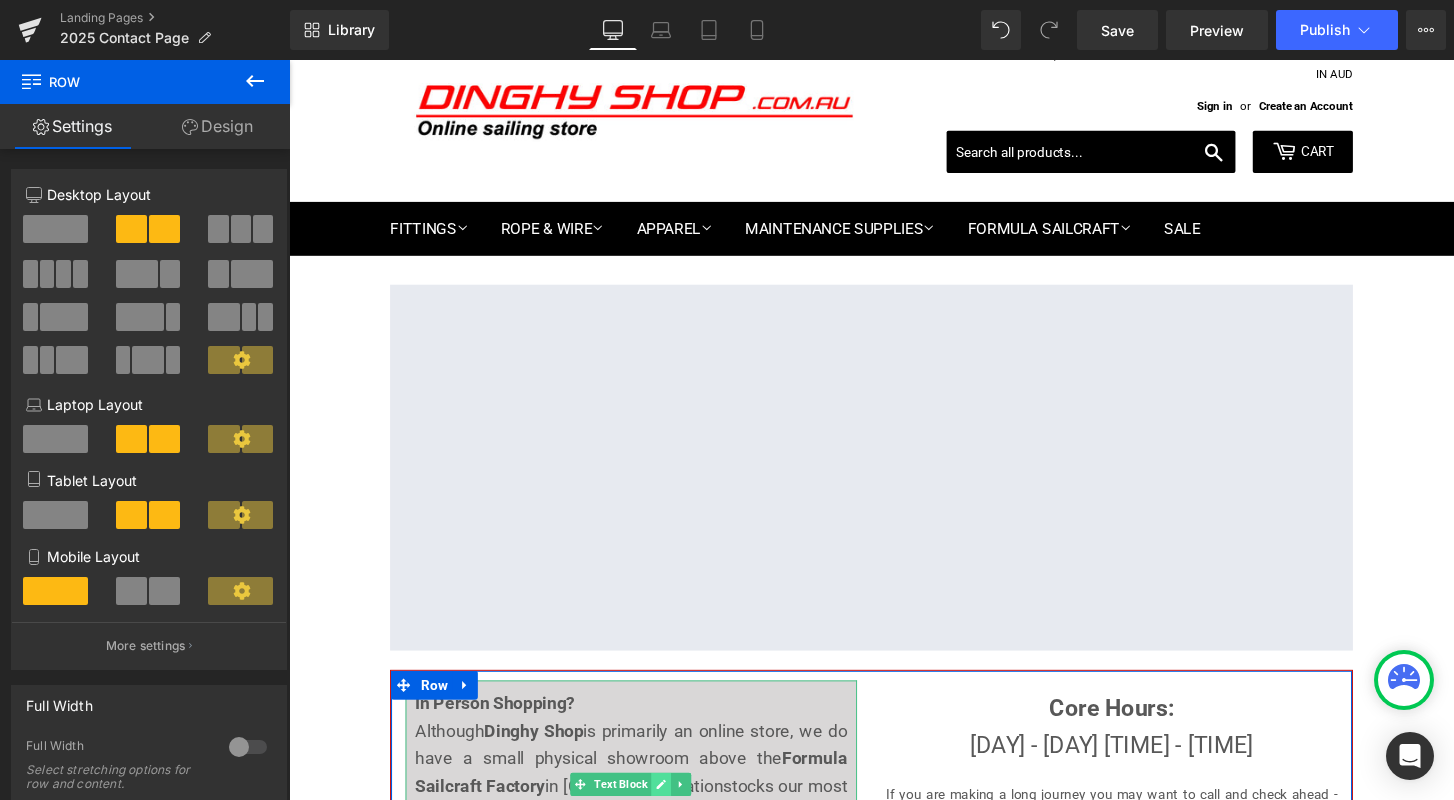 click 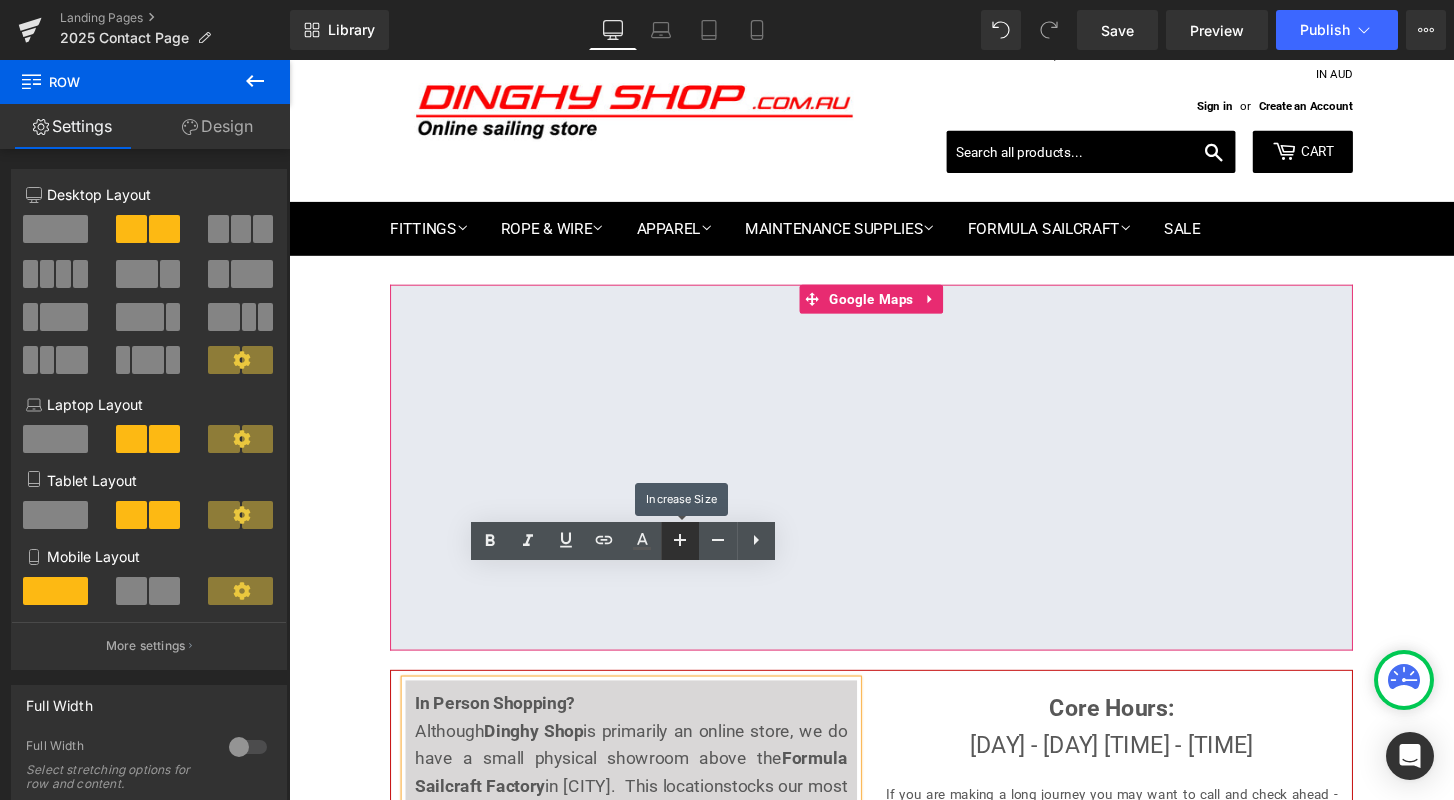 drag, startPoint x: 679, startPoint y: 535, endPoint x: 405, endPoint y: 482, distance: 279.07883 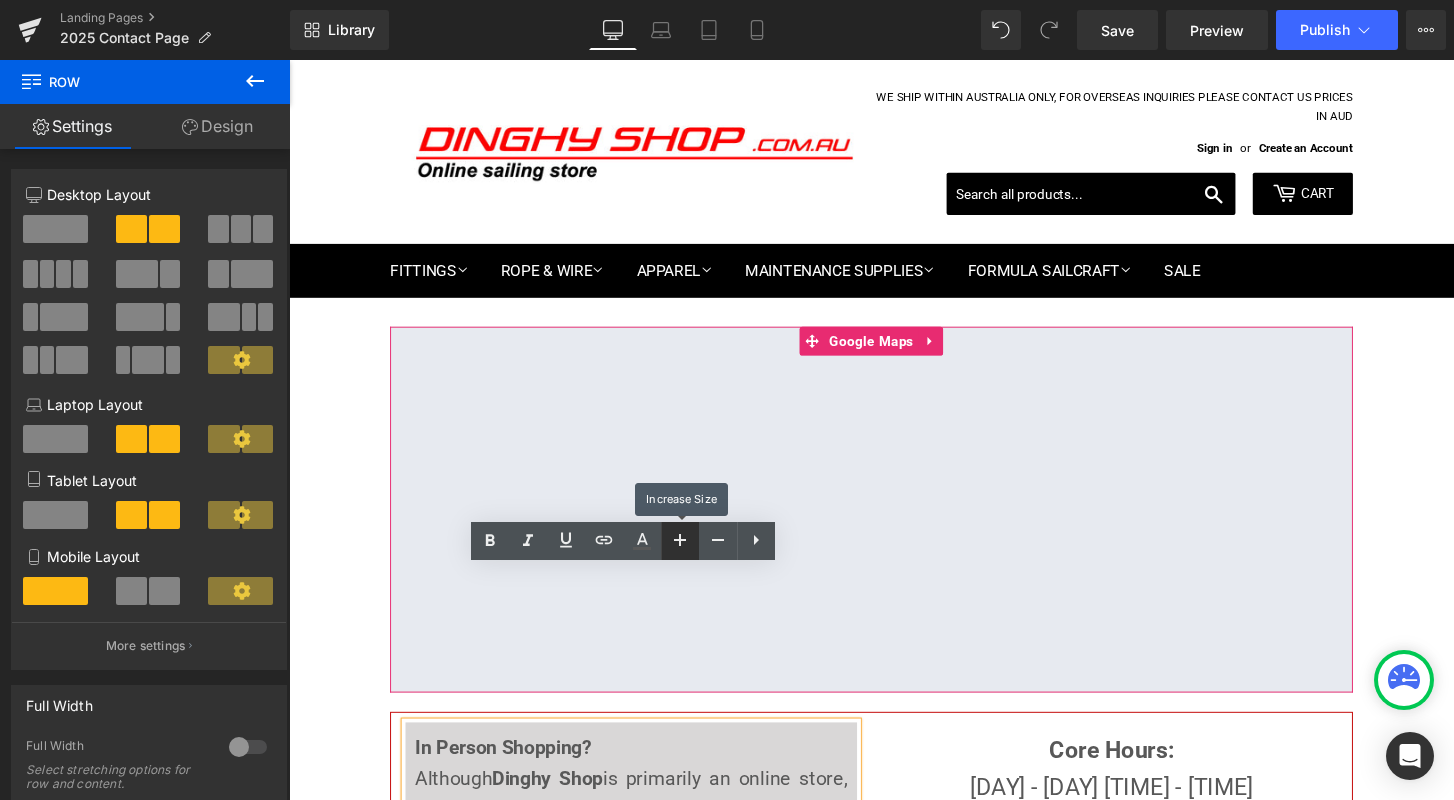 click 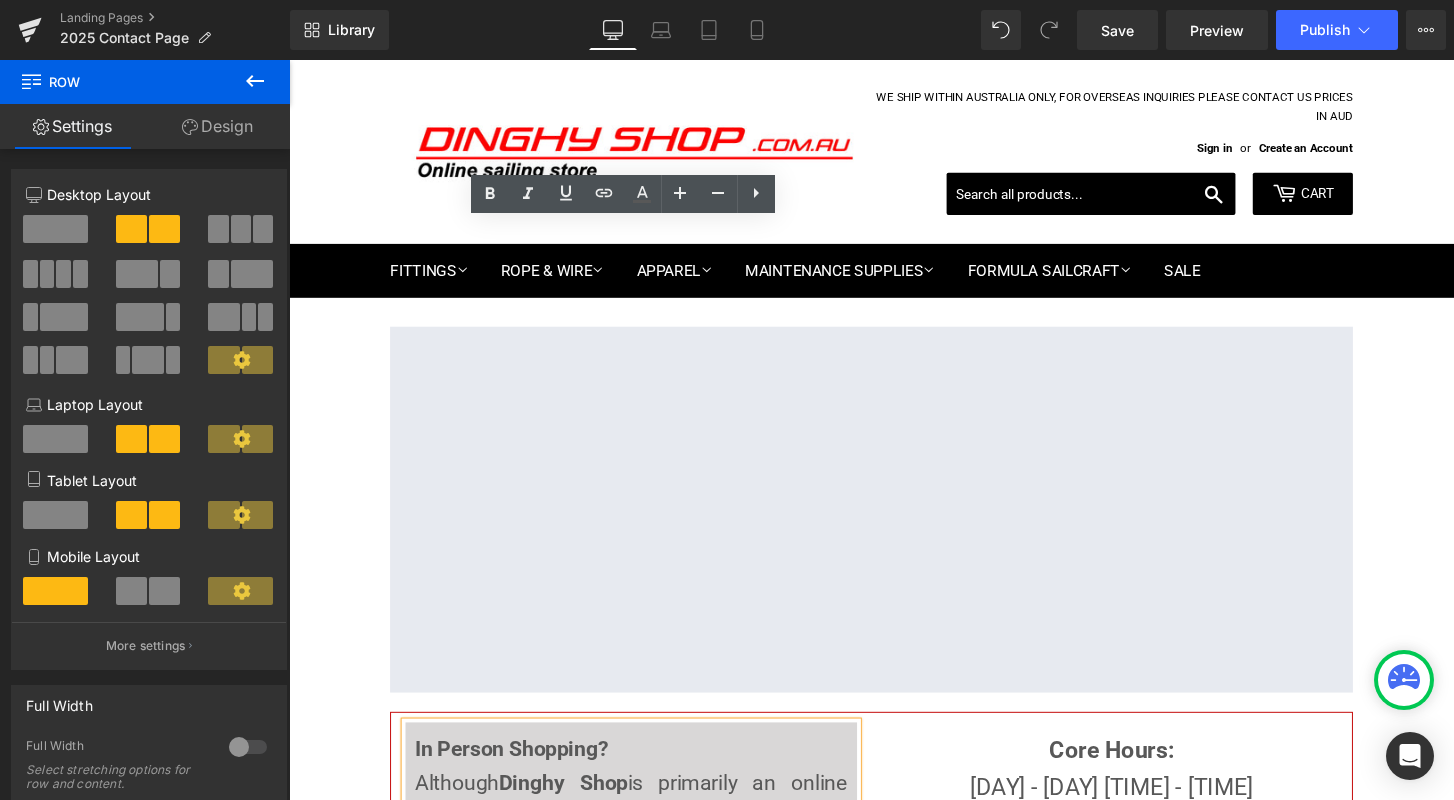 scroll, scrollTop: 533, scrollLeft: 0, axis: vertical 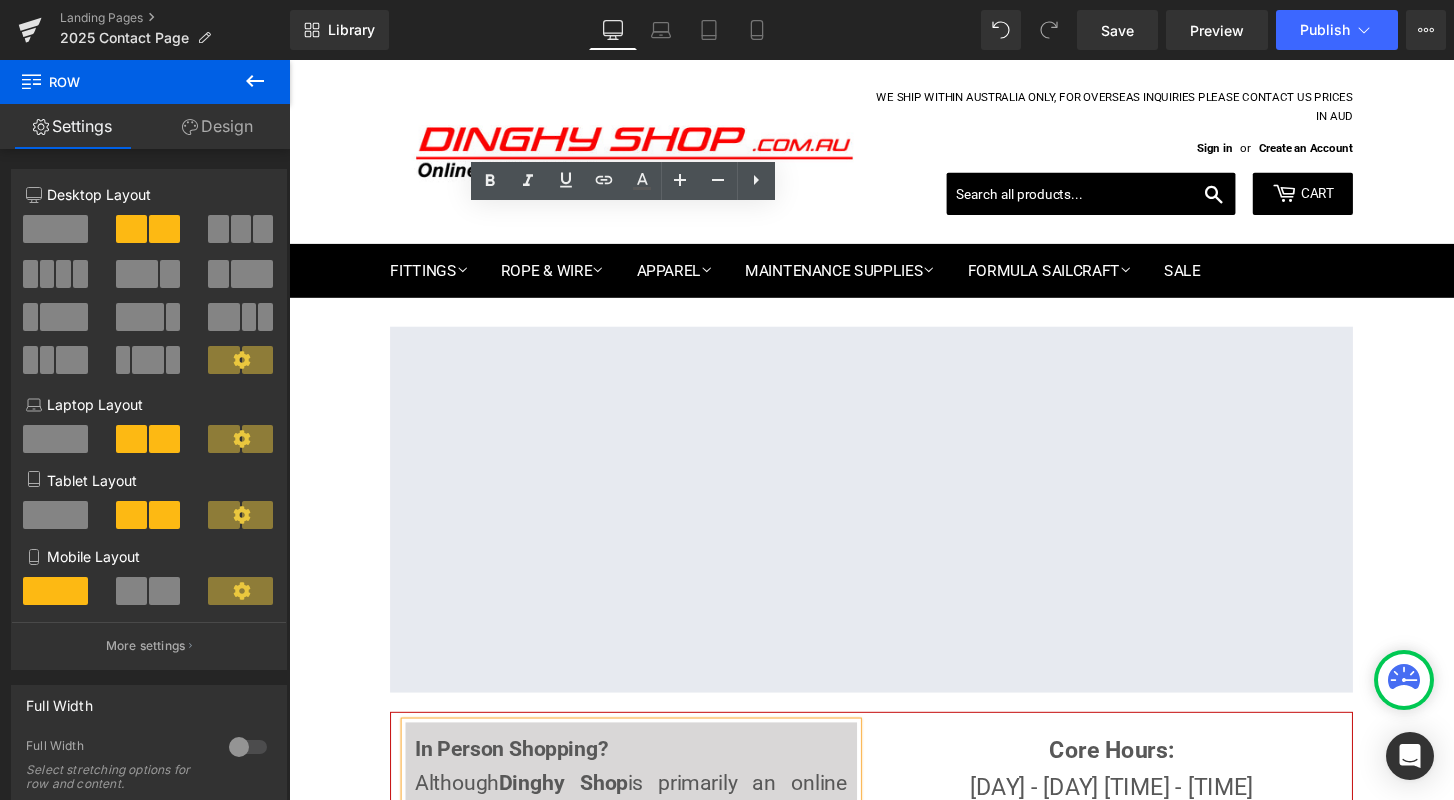 click 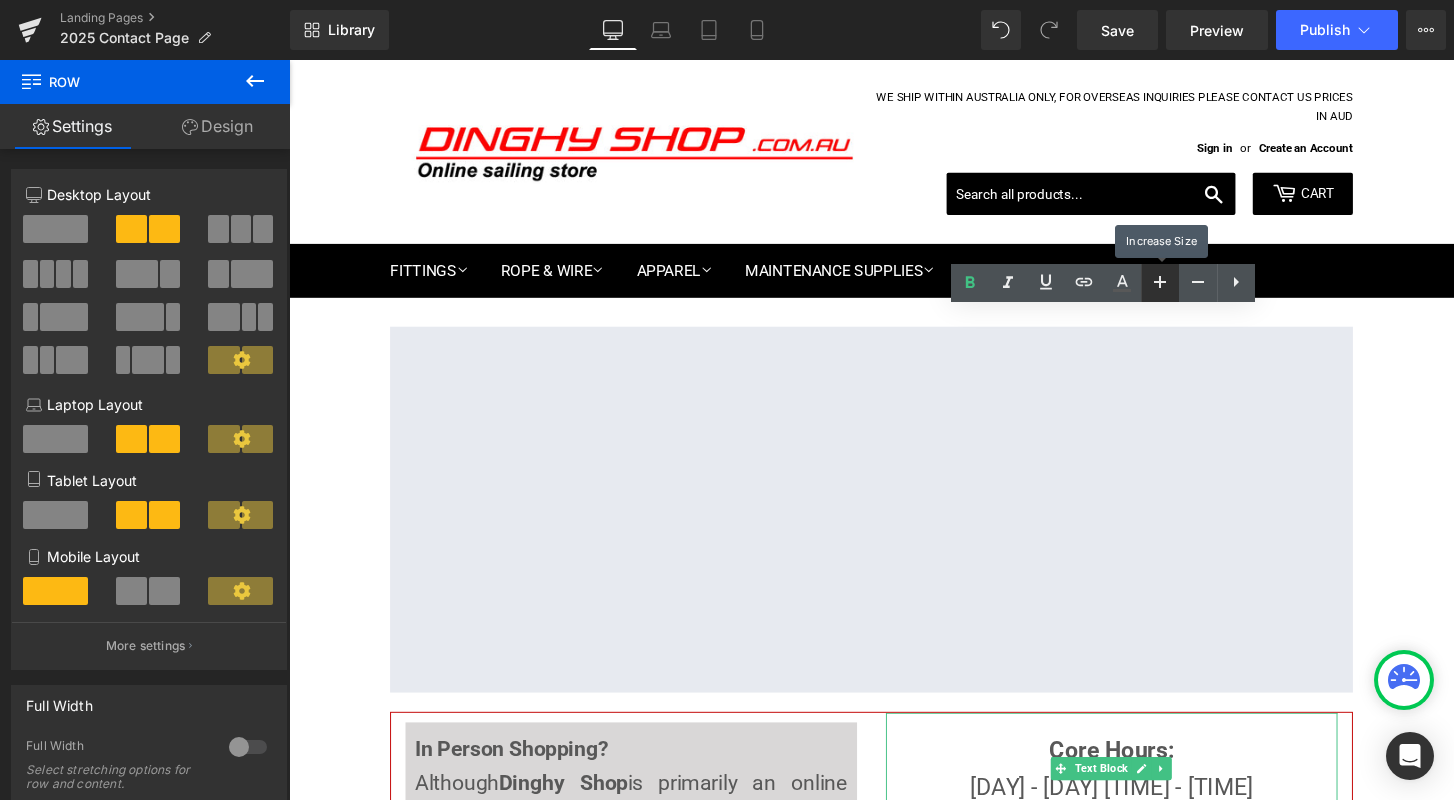 click 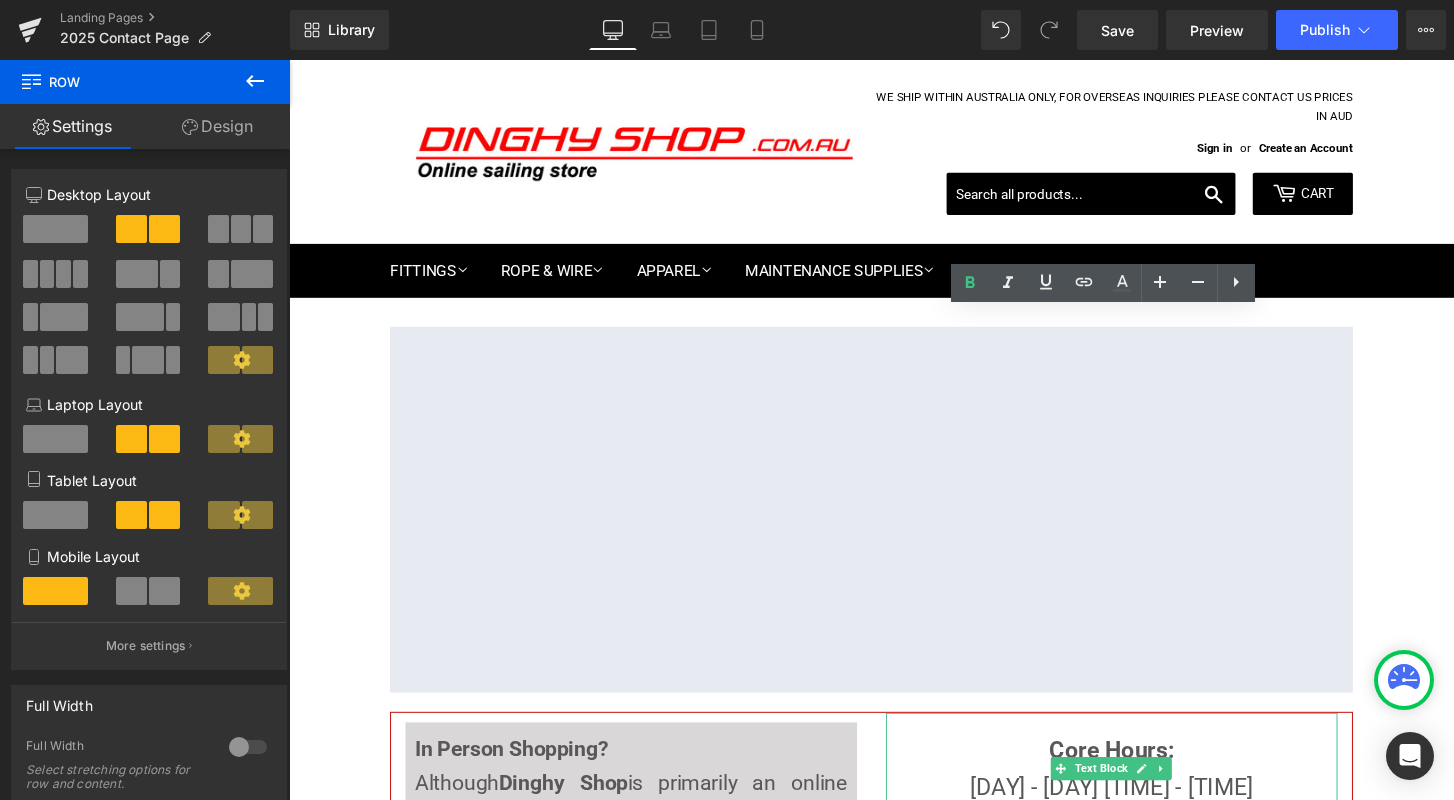 click on "Tuesday - Friday 9am - 2pm" at bounding box center (1143, 815) 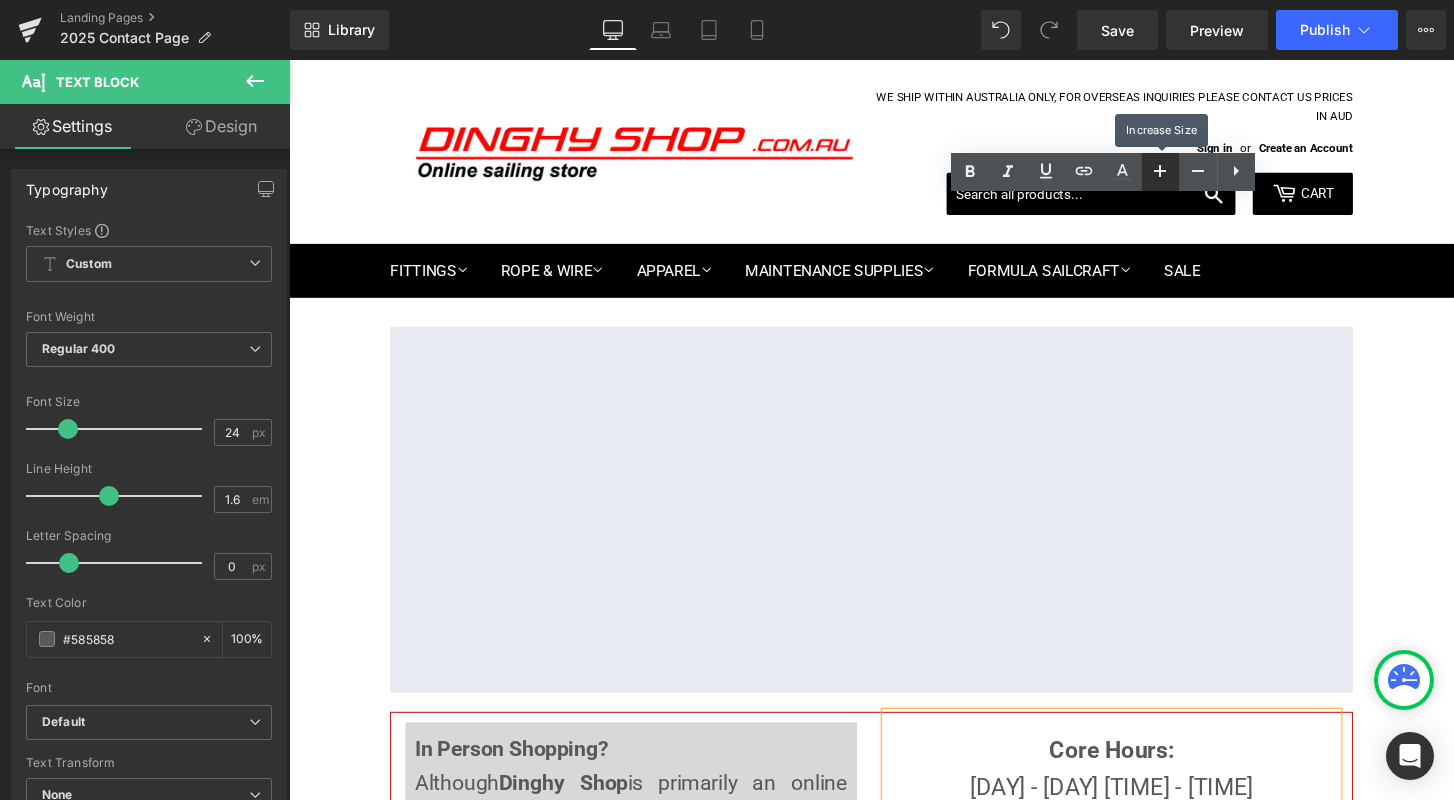 click 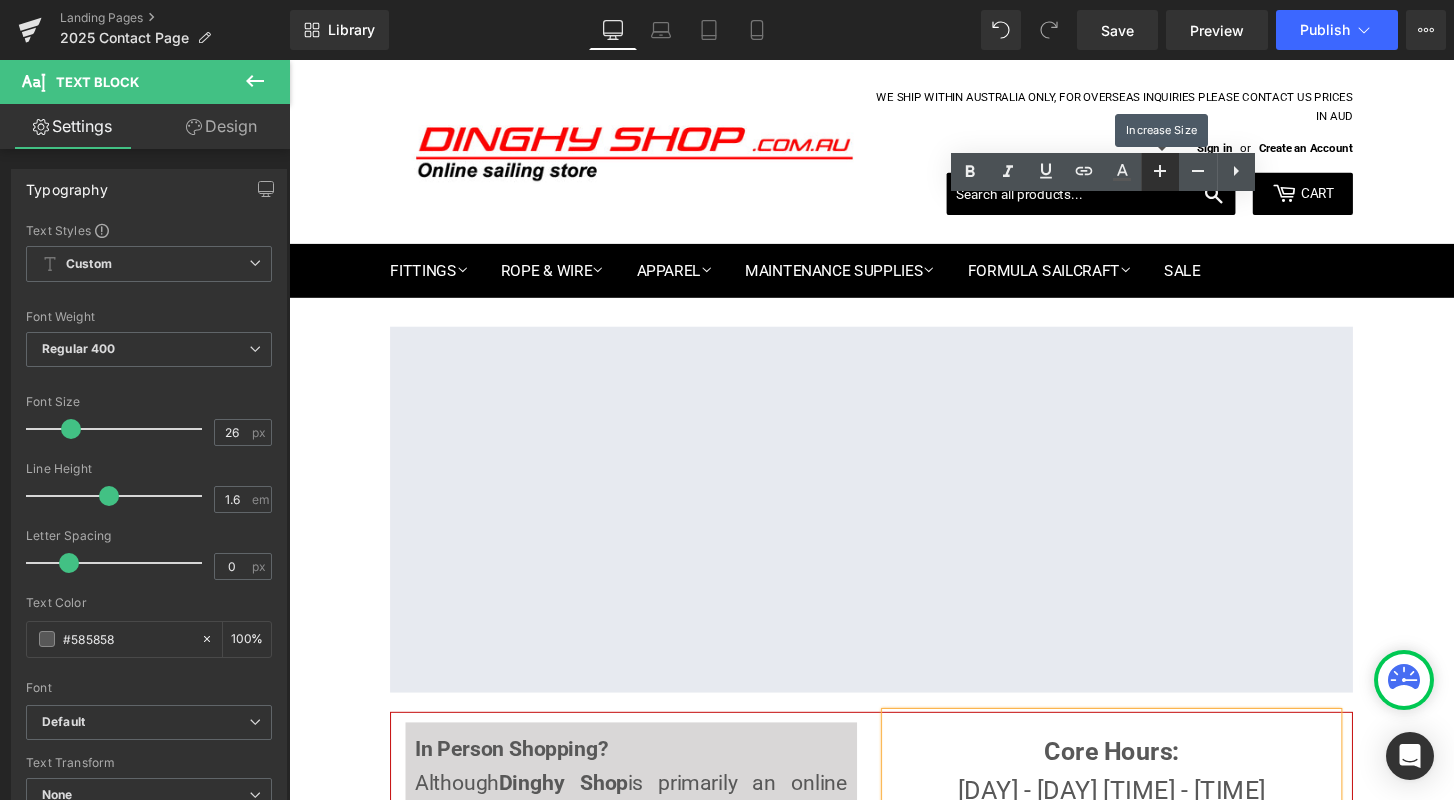 click 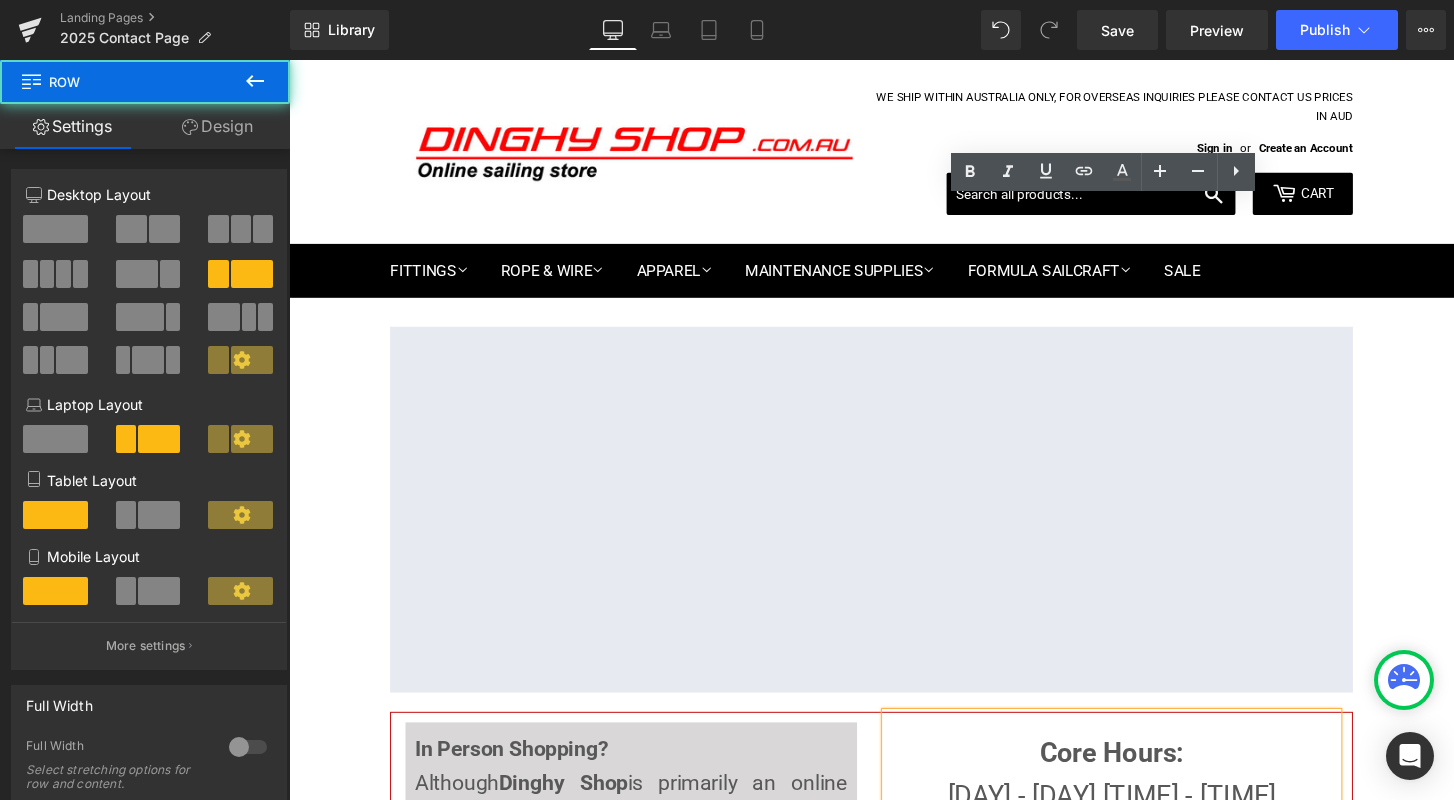 click on "40px" at bounding box center (894, 1080) 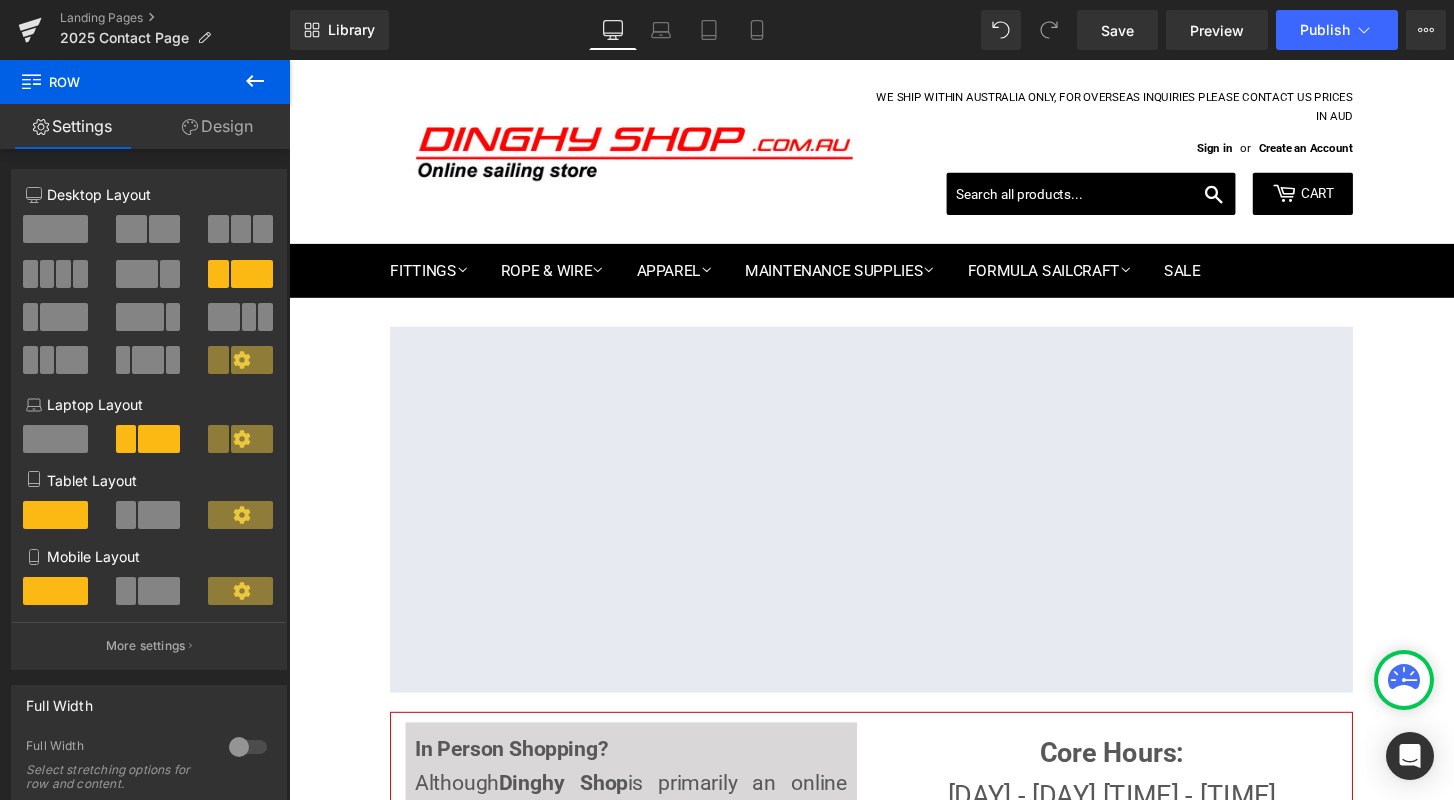 click on "WE SHIP WITHIN AUSTRALIA ONLY, FOR OVERSEAS INQUIRIES PLEASE CONTACT US PRICES IN AUD
Sign in
or
Create an Account
Search
Cart  0
Menu
Cart  0
Search
Home
Fittings" at bounding box center [894, 1178] 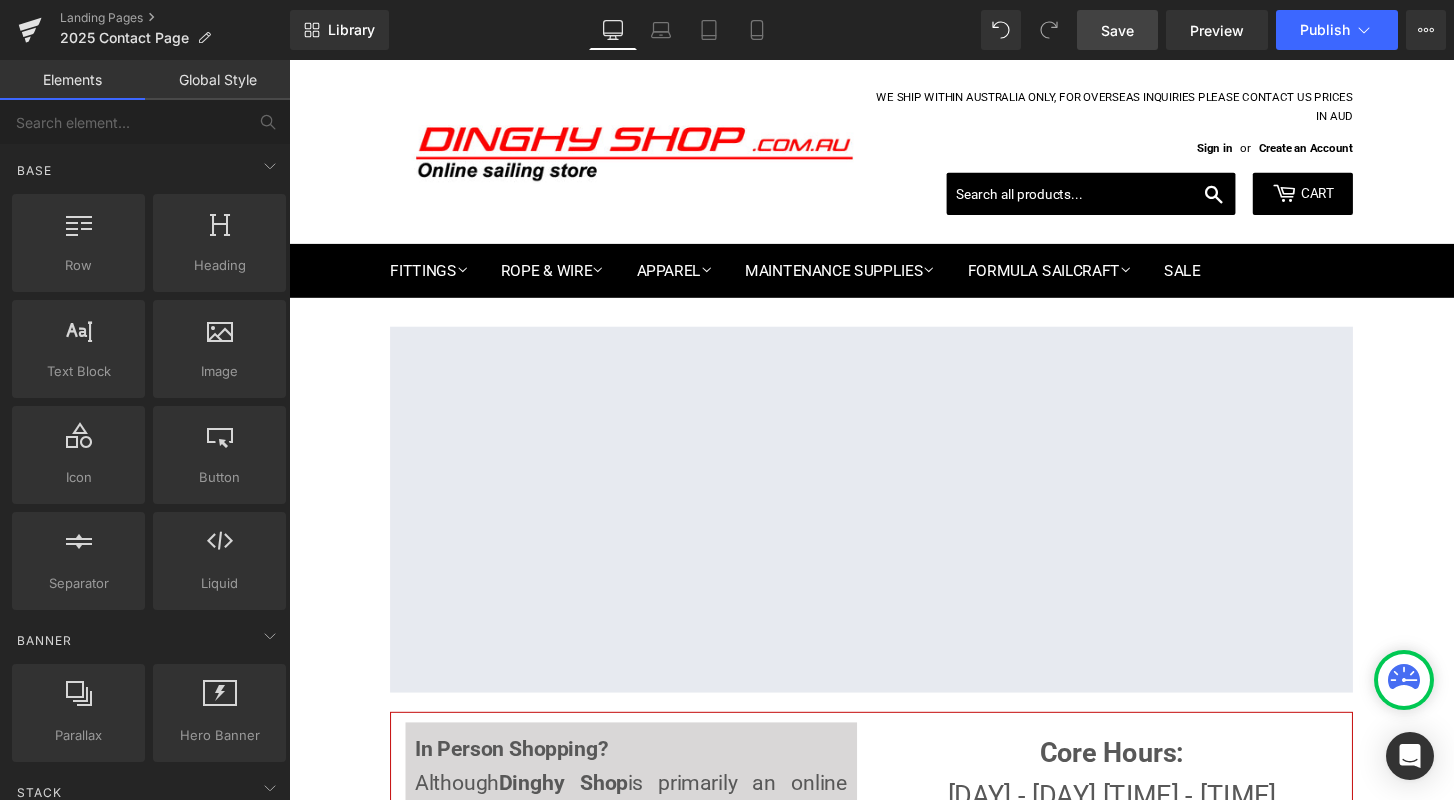 click on "Save" at bounding box center [1117, 30] 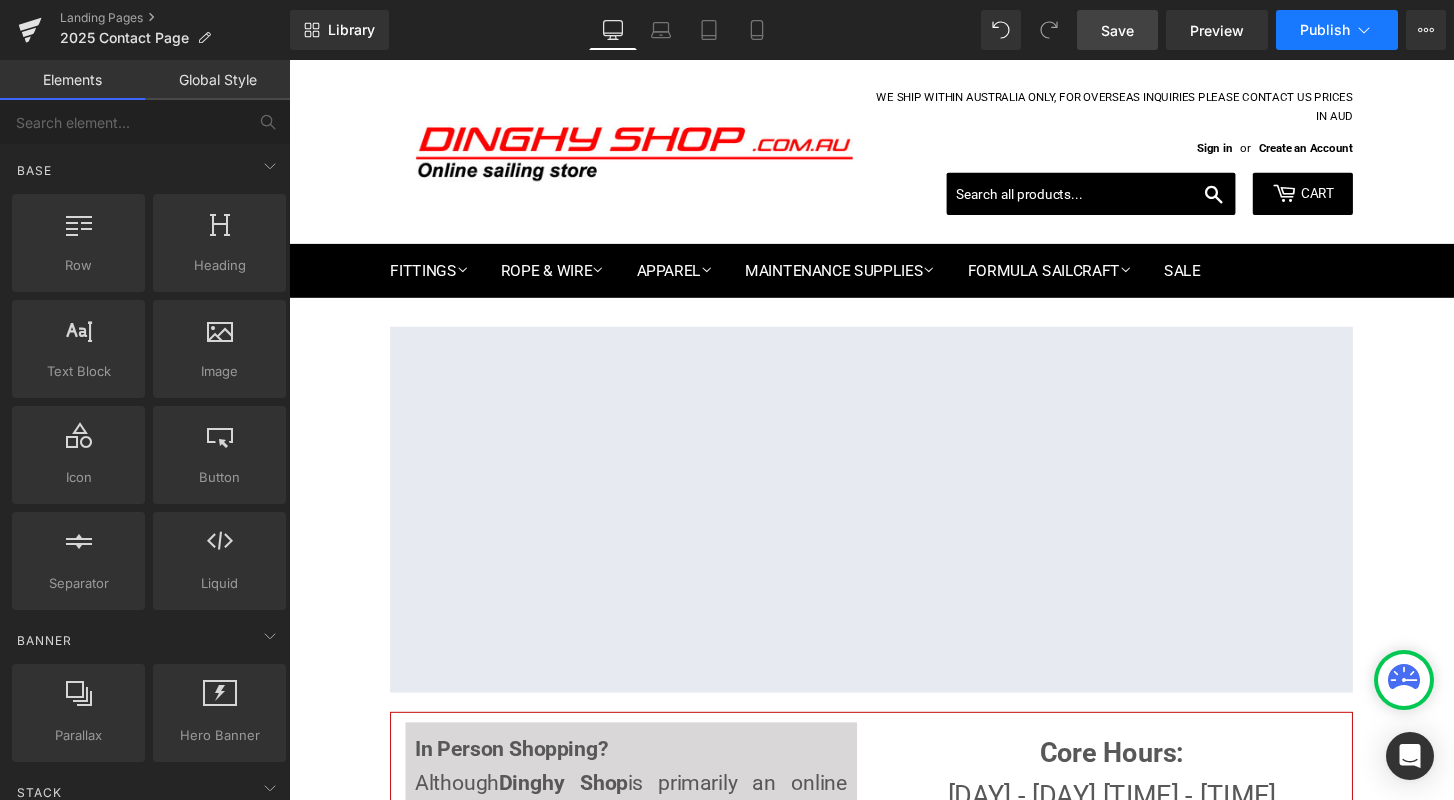 click on "Publish" at bounding box center (1325, 30) 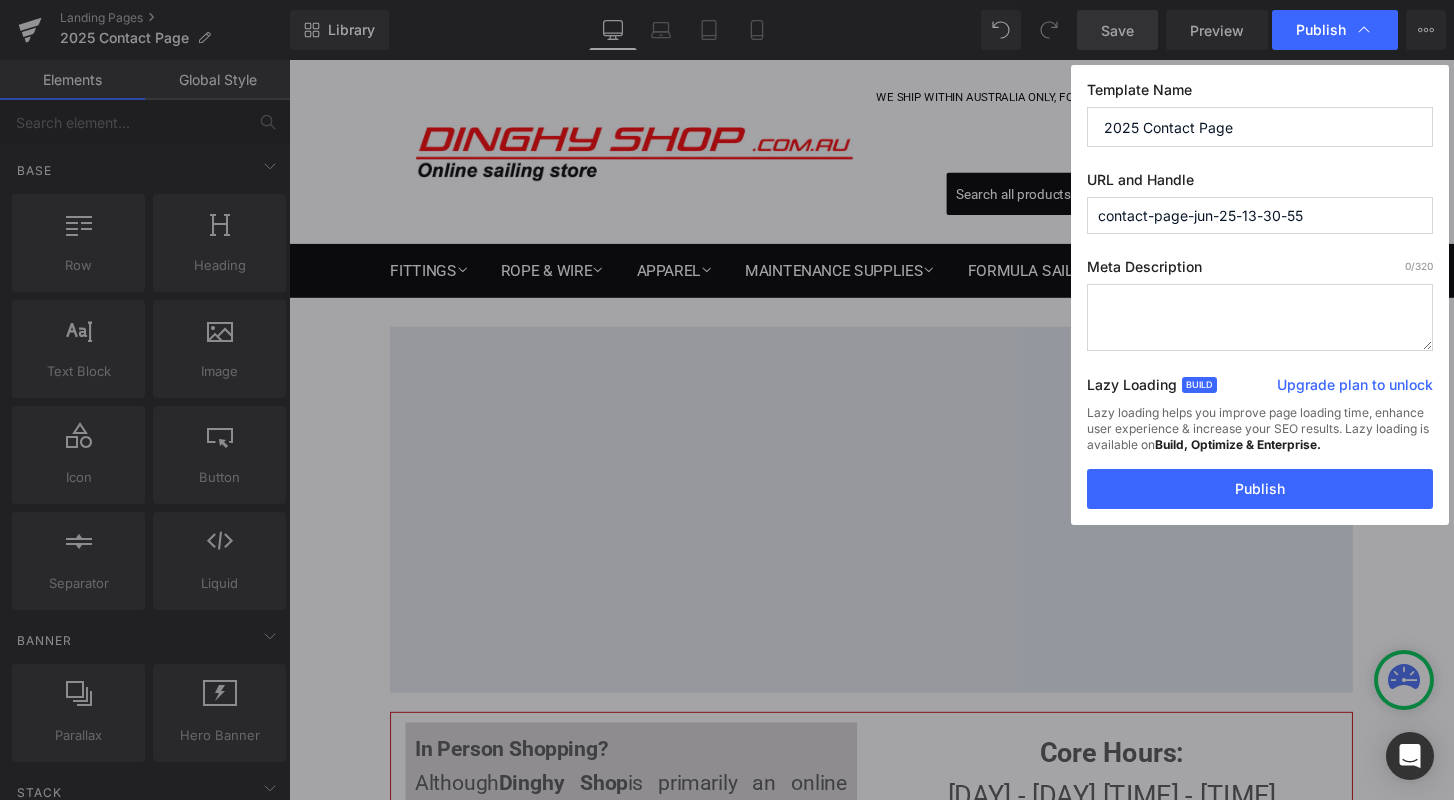 click on "contact-page-jun-25-13-30-55" at bounding box center (1260, 215) 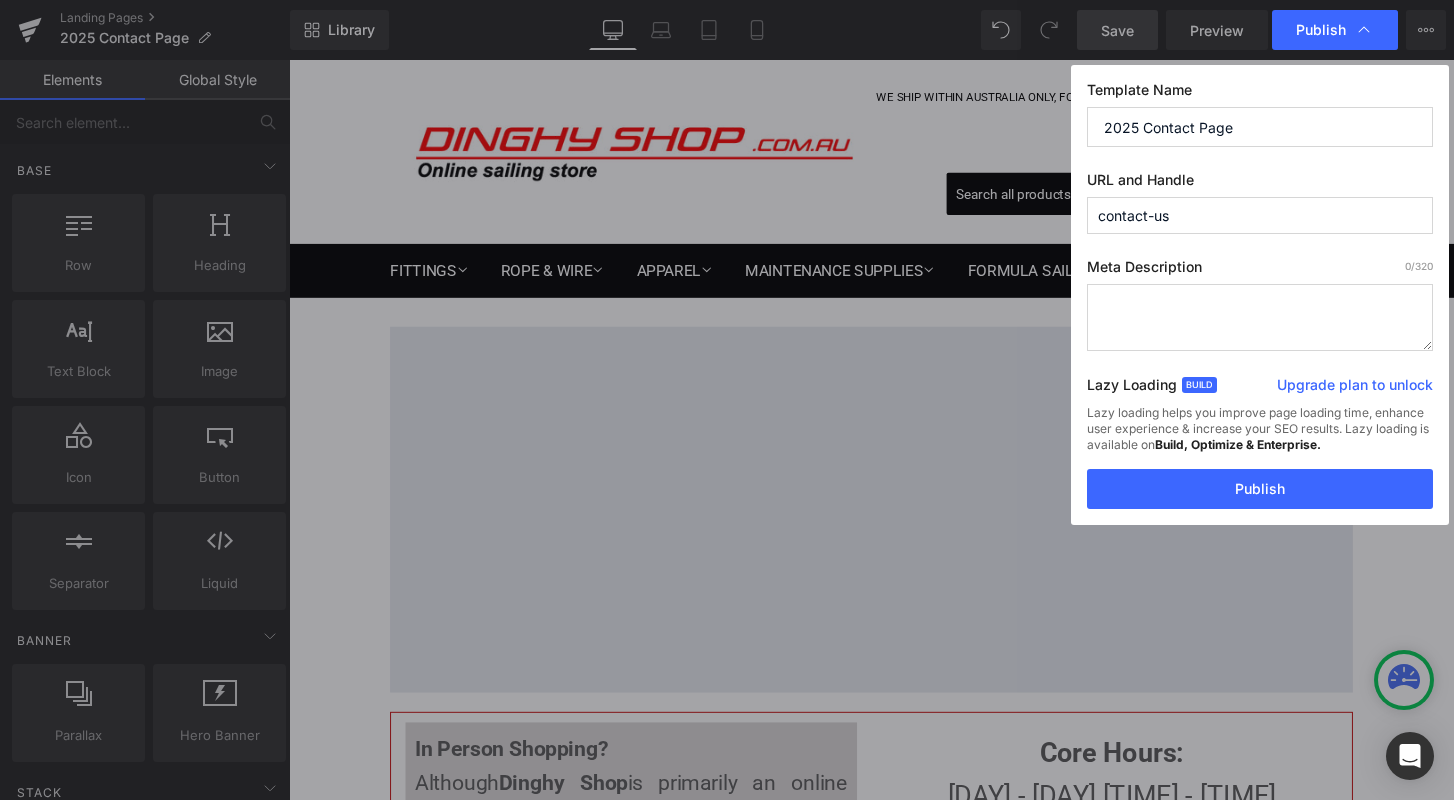 type on "contact-us" 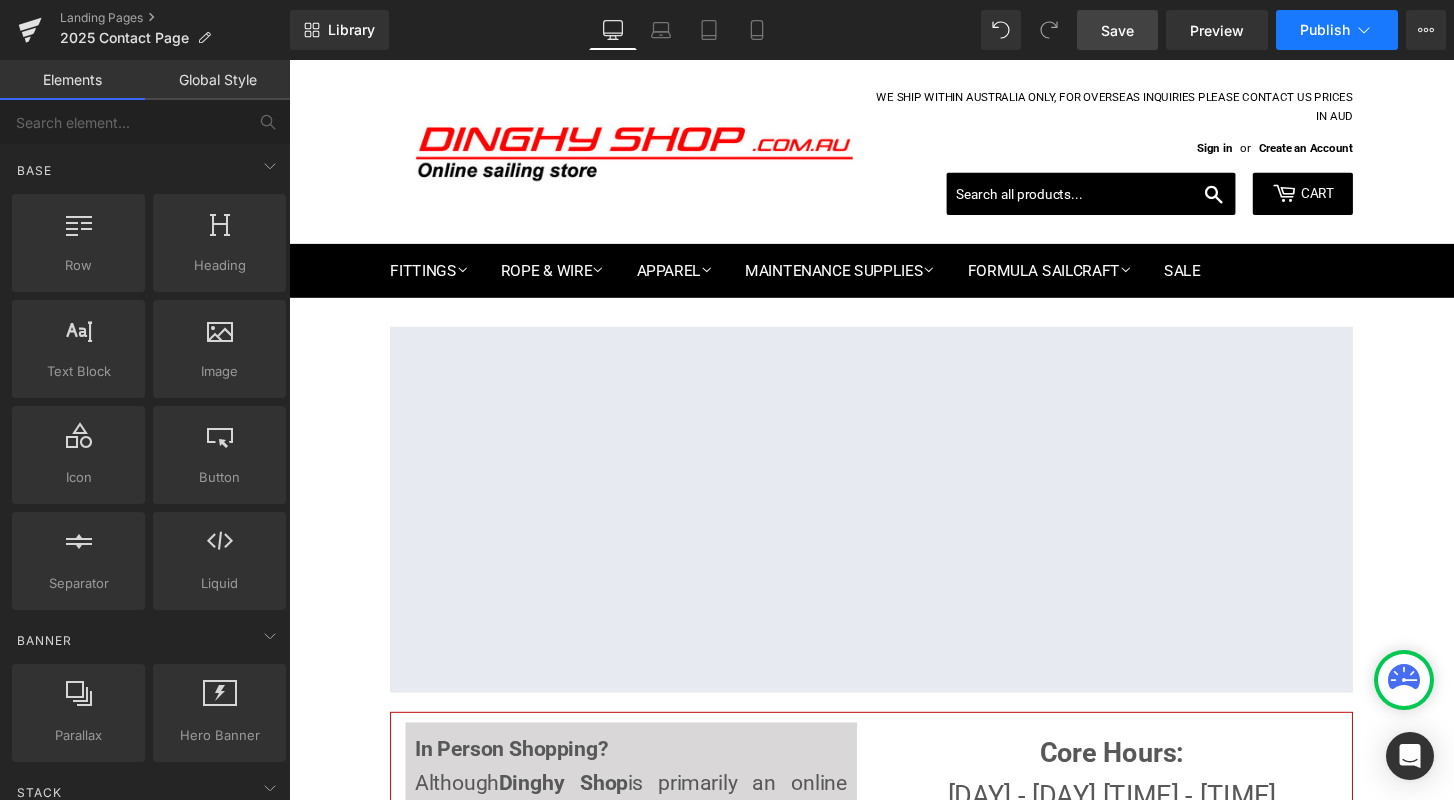 click 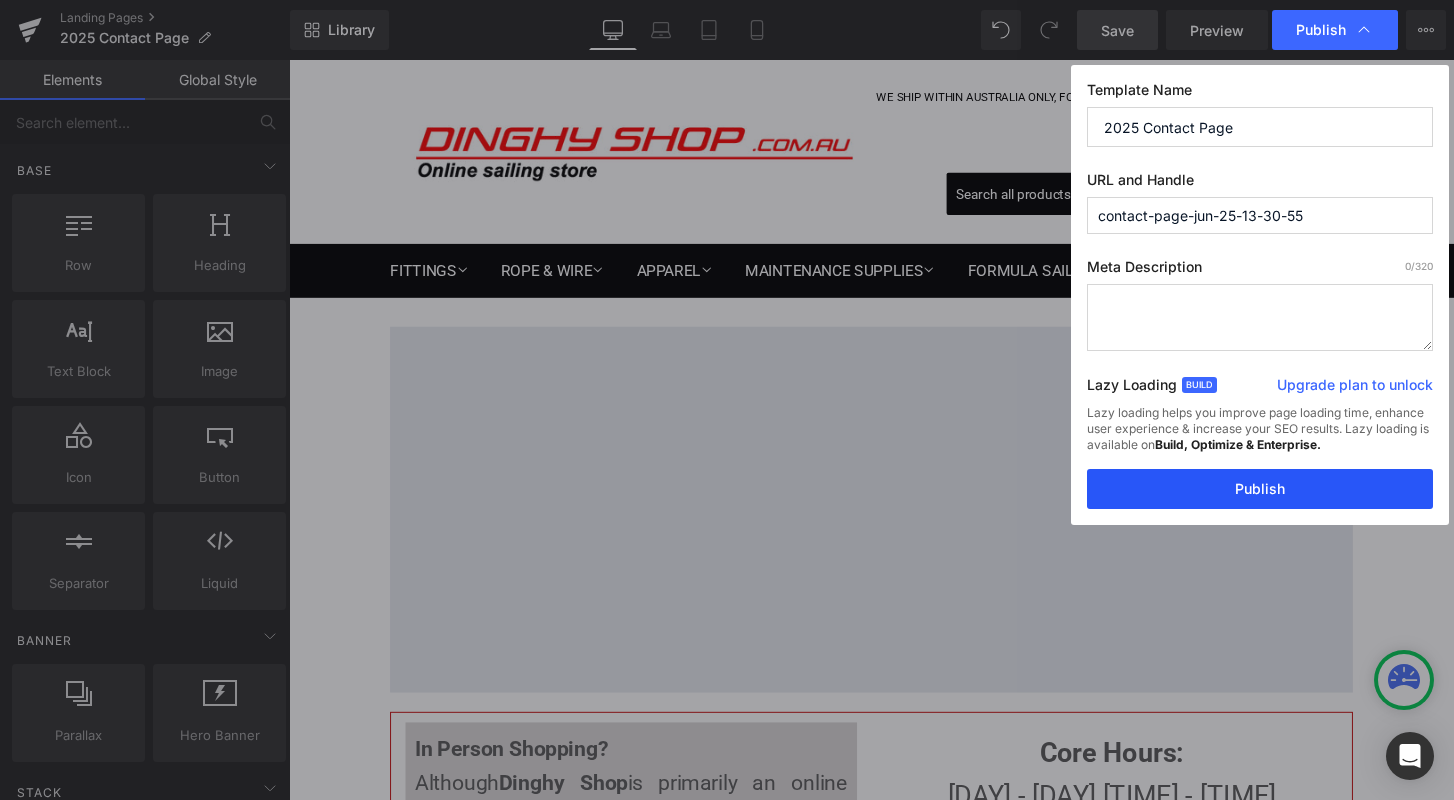 click on "Publish" at bounding box center [1260, 489] 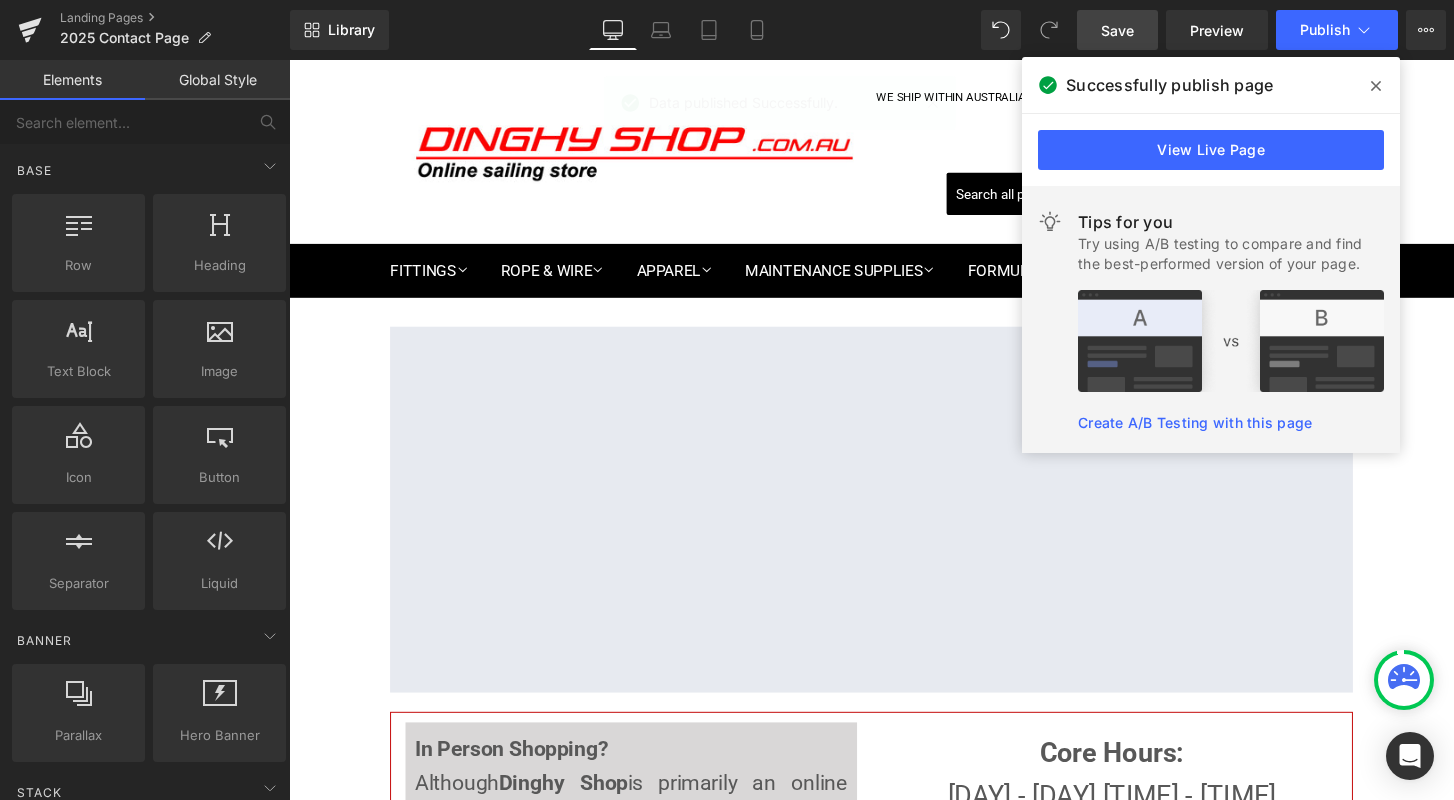 scroll, scrollTop: 0, scrollLeft: 0, axis: both 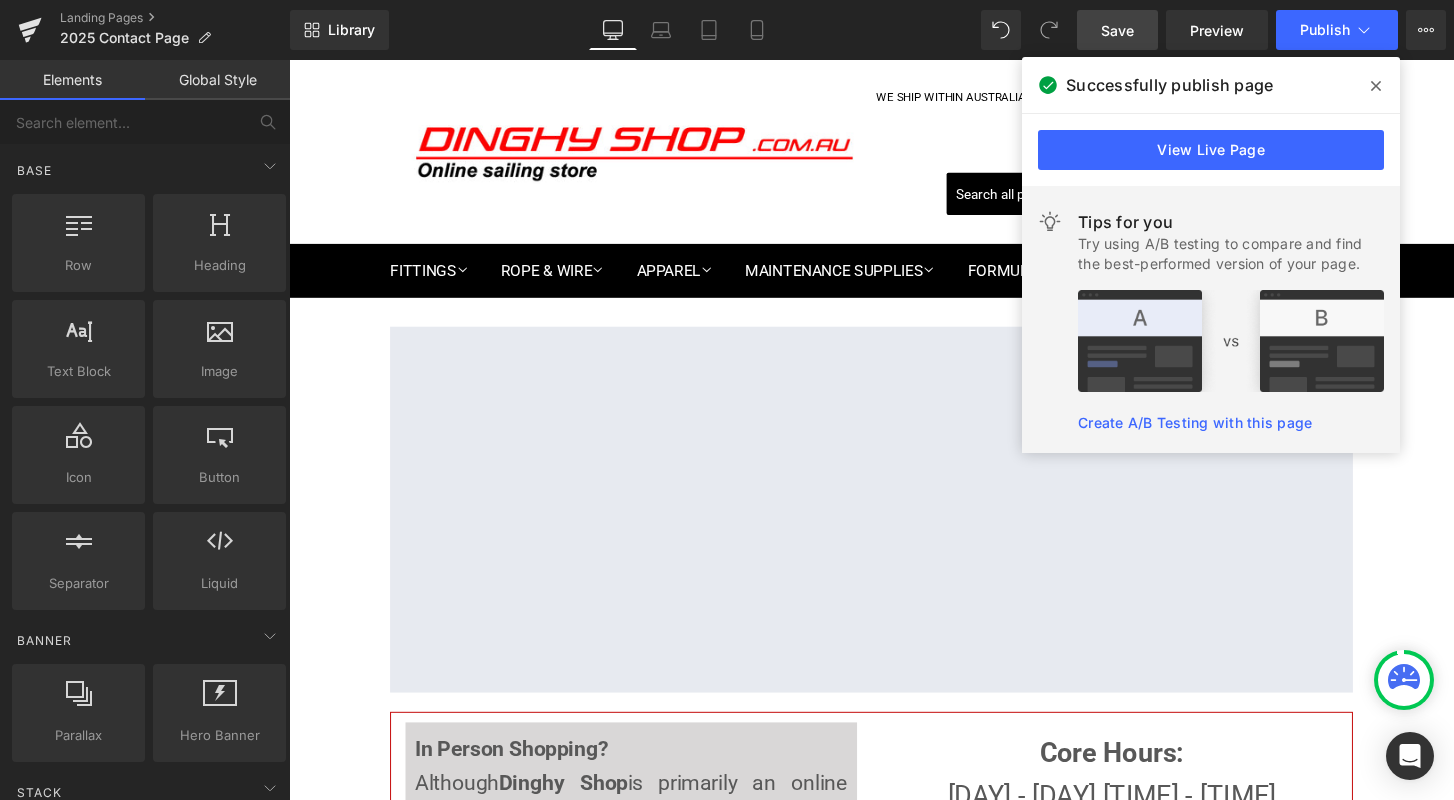 click on "Save" at bounding box center (1117, 30) 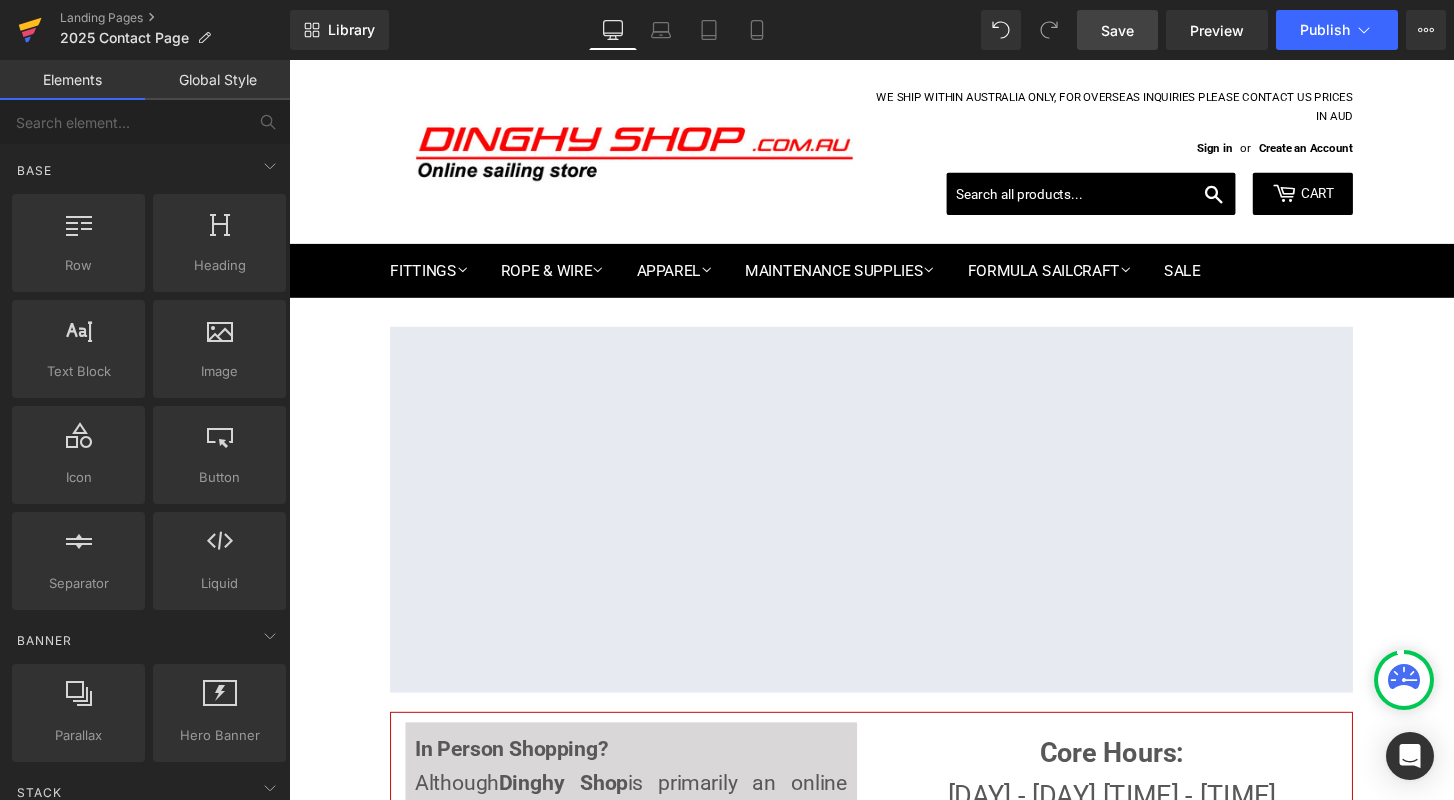 click 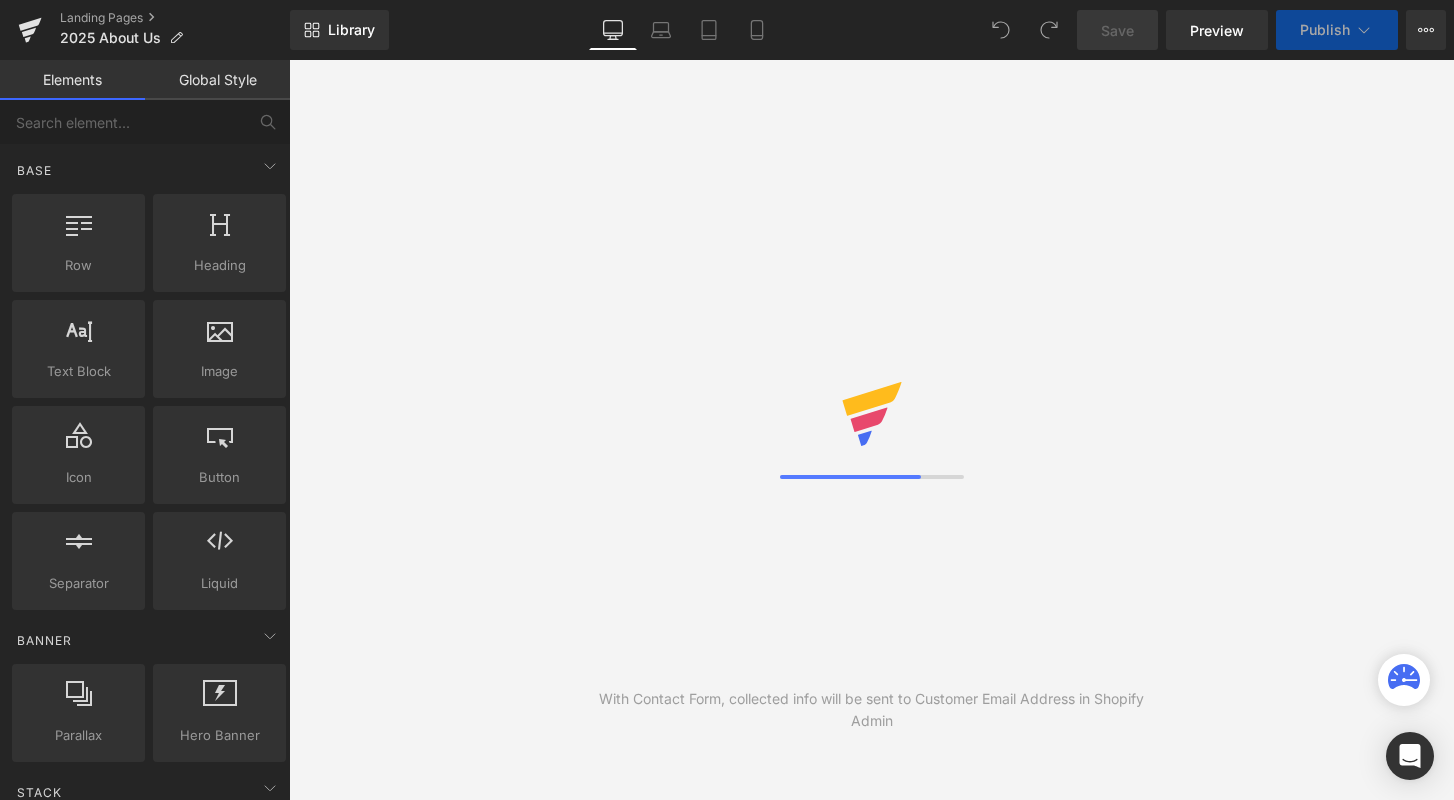scroll, scrollTop: 0, scrollLeft: 0, axis: both 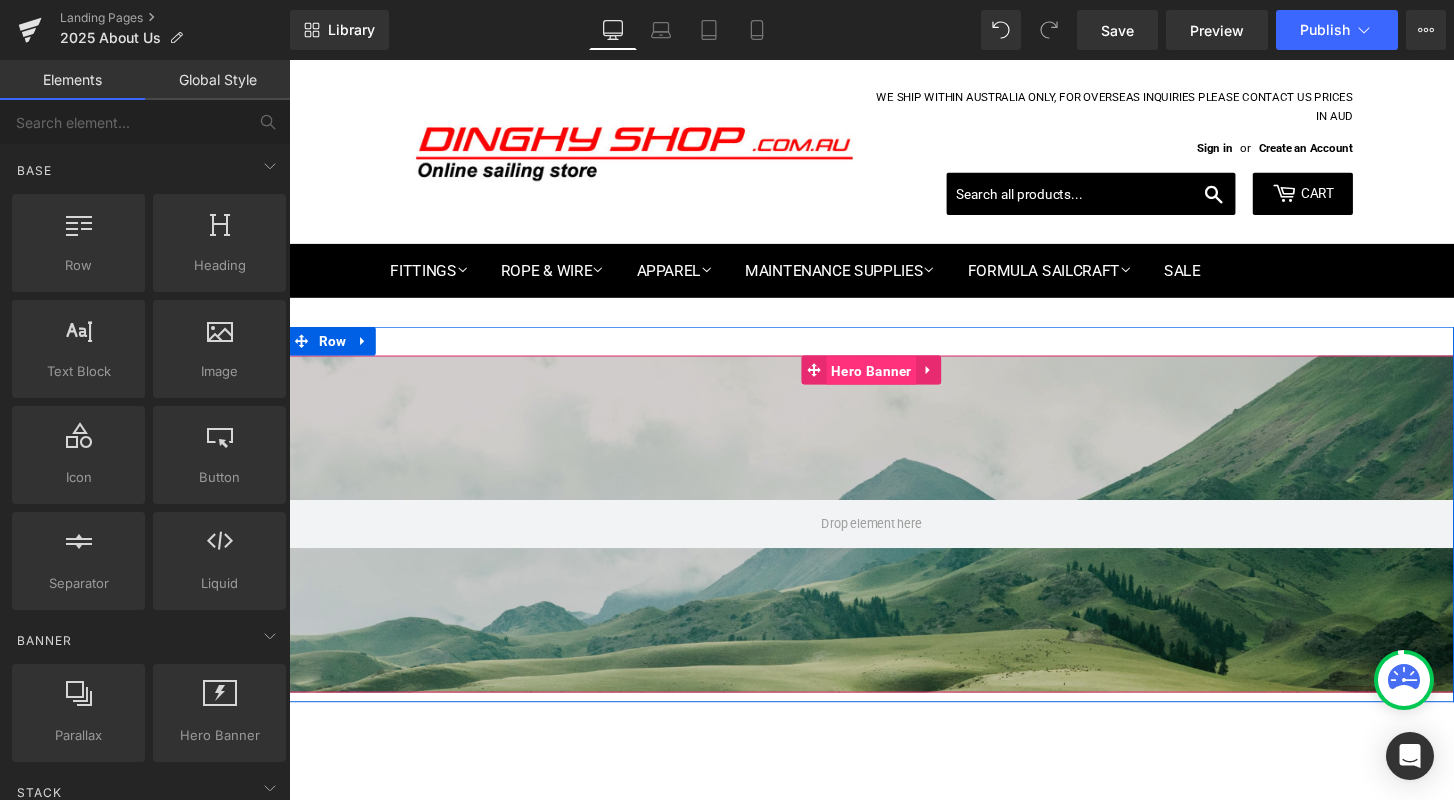 click on "Hero Banner" at bounding box center [893, 383] 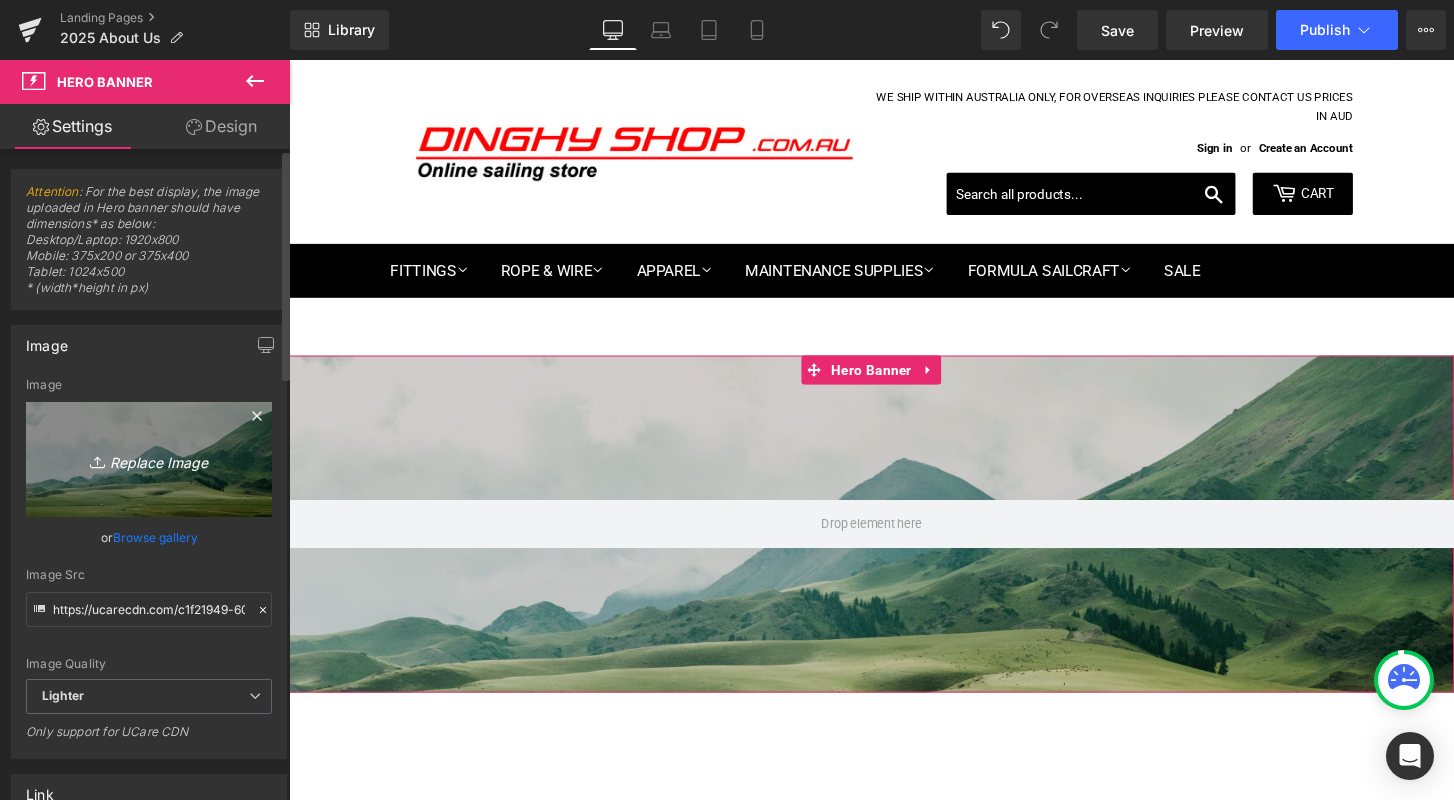 click on "Replace Image" at bounding box center [149, 459] 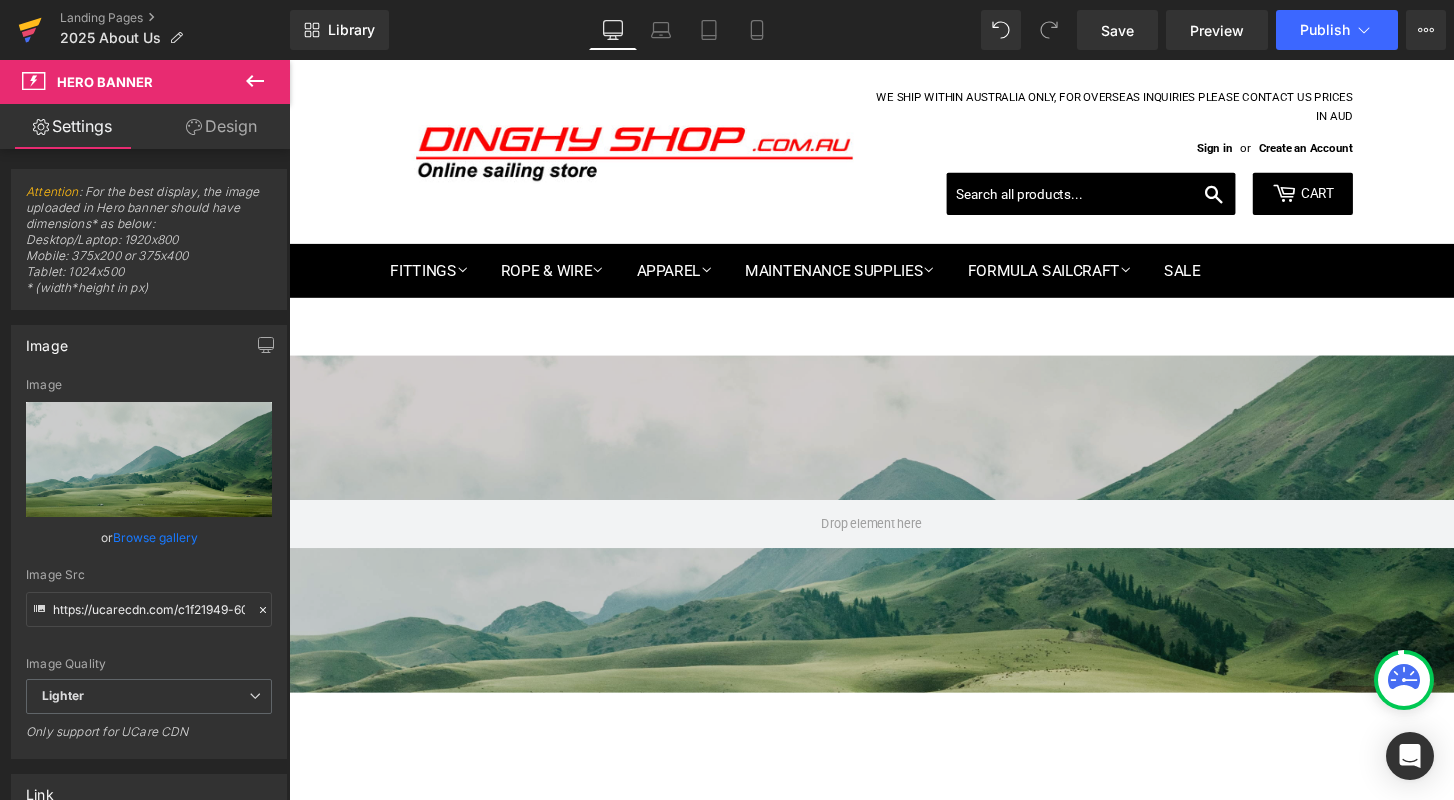 click 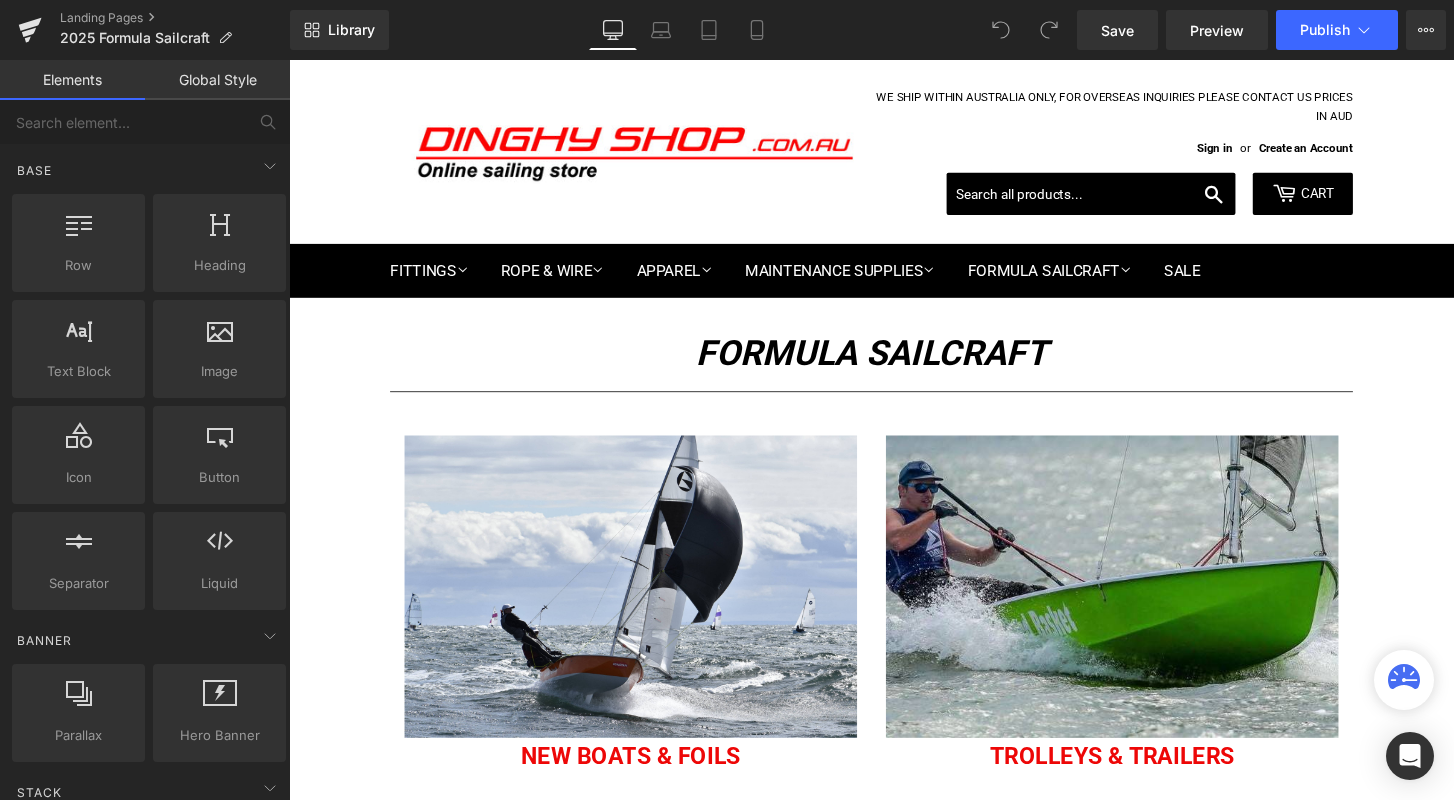 scroll, scrollTop: 0, scrollLeft: 0, axis: both 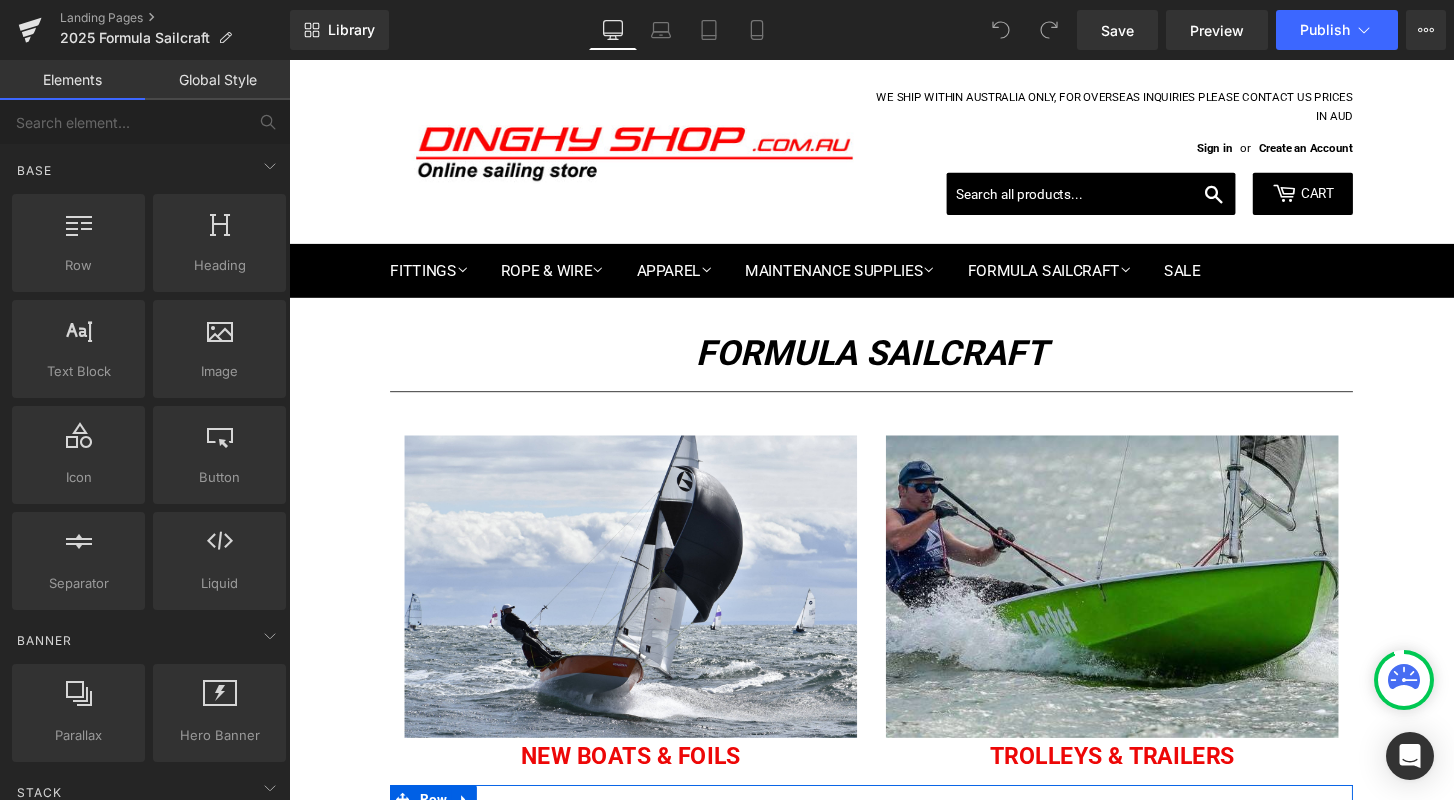 click on "Image" at bounding box center [1143, 1000] 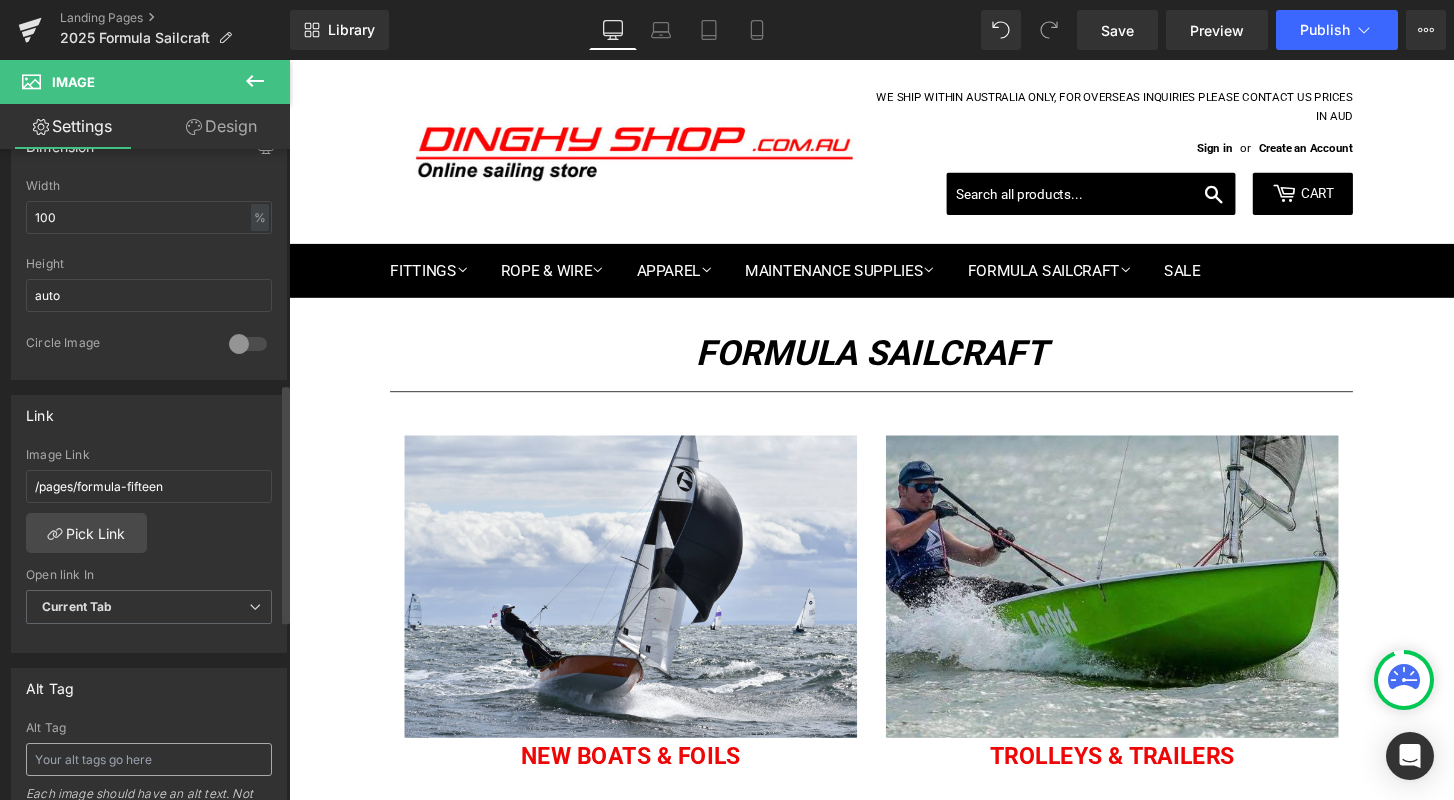 scroll, scrollTop: 617, scrollLeft: 0, axis: vertical 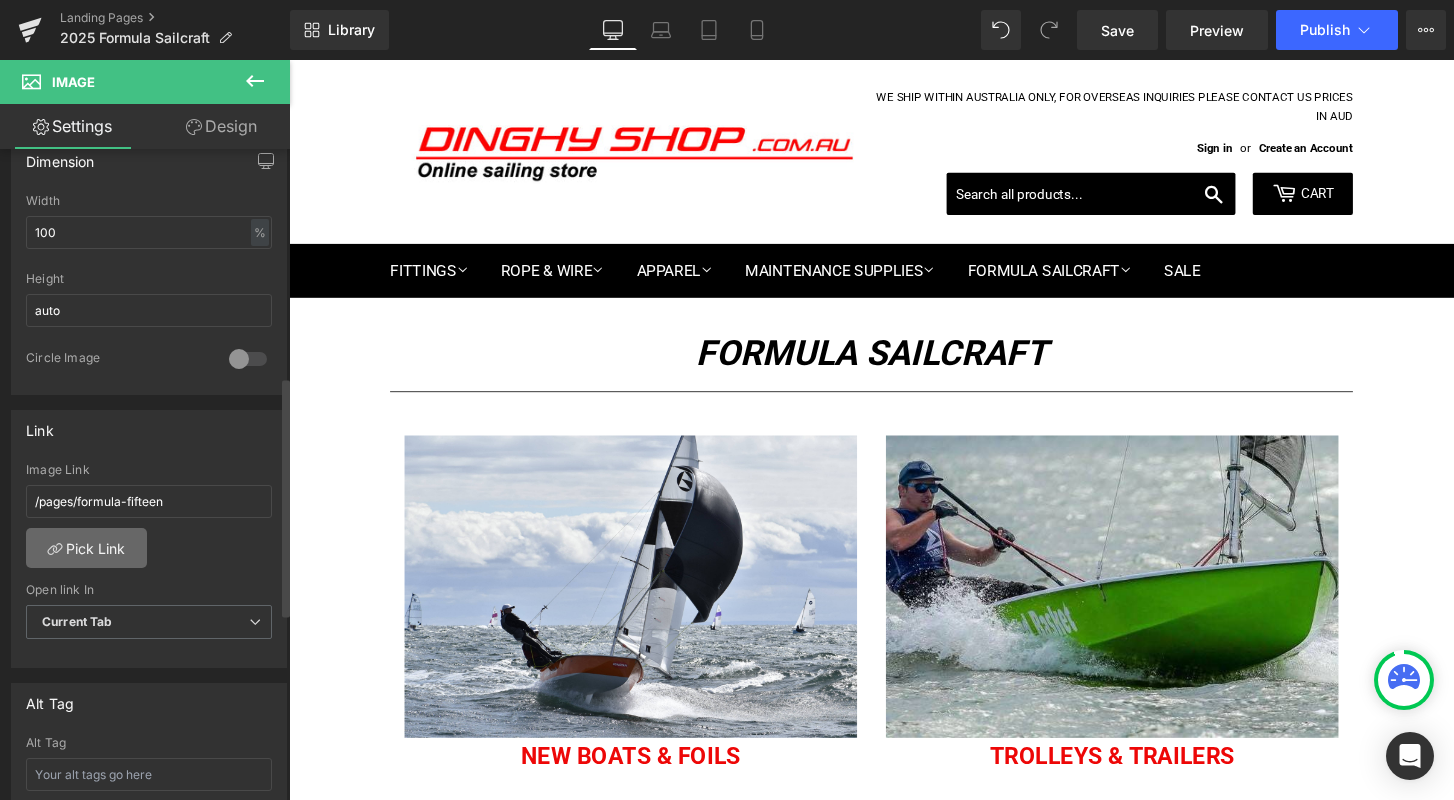 click on "Pick Link" at bounding box center [86, 548] 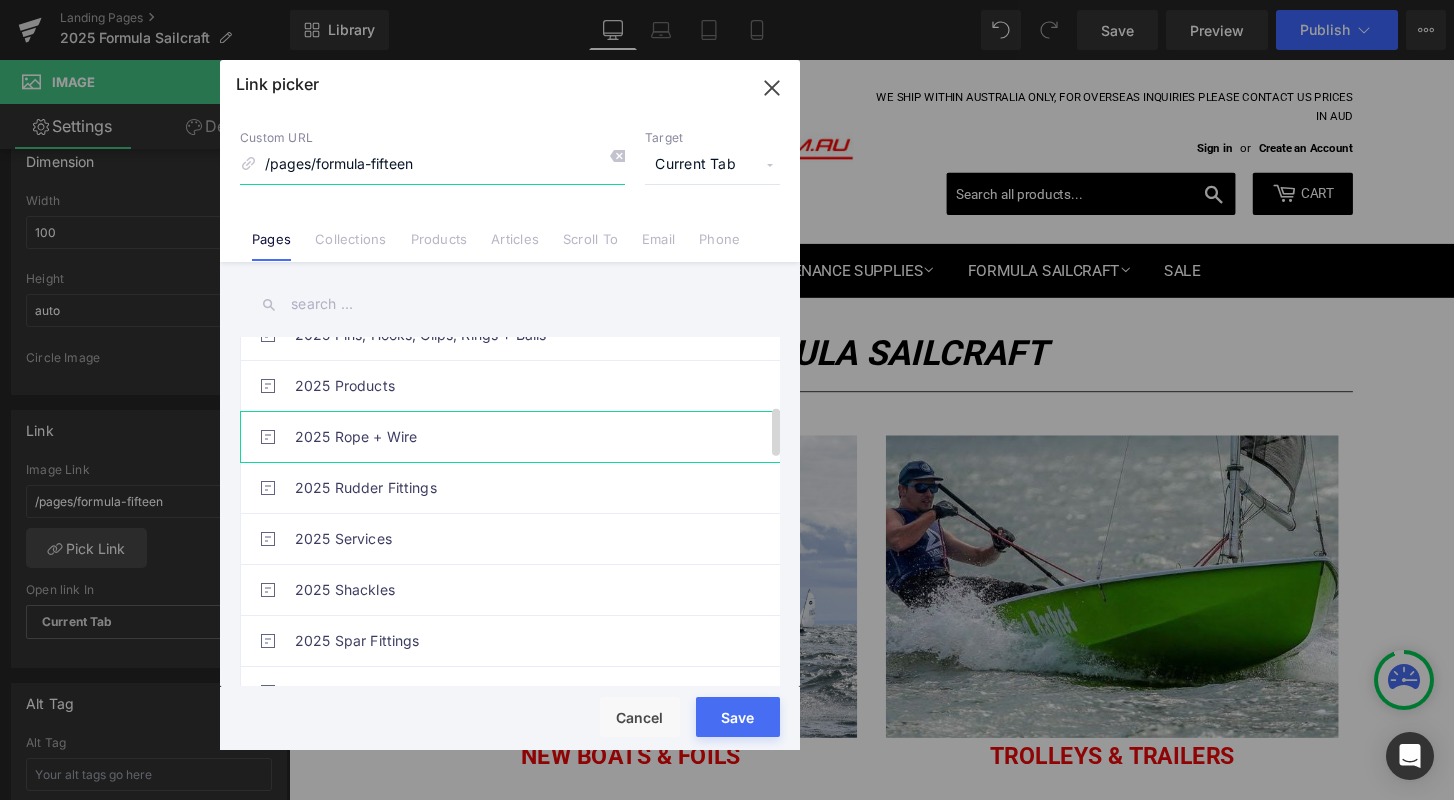 scroll, scrollTop: 488, scrollLeft: 0, axis: vertical 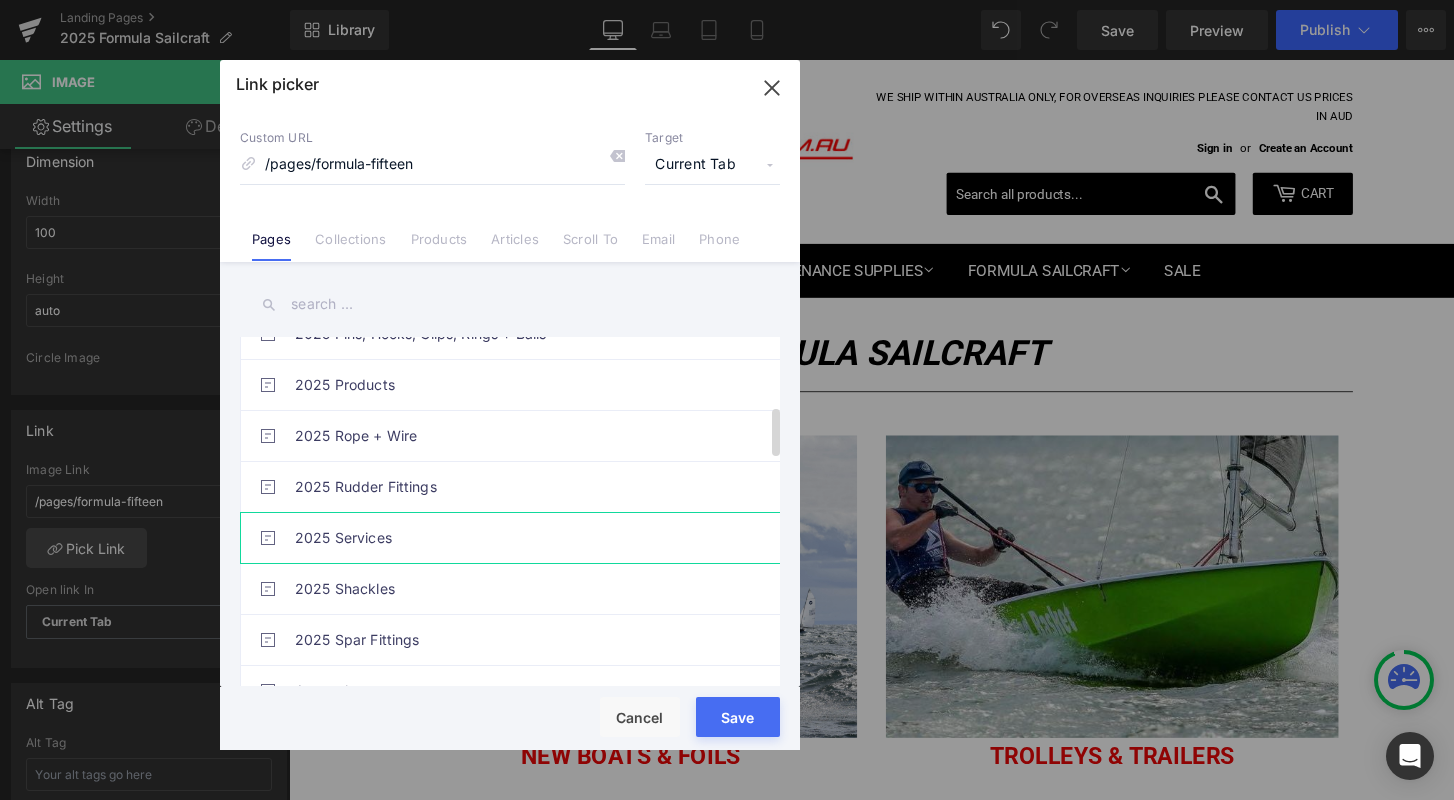 click on "2025 Services" at bounding box center (515, 538) 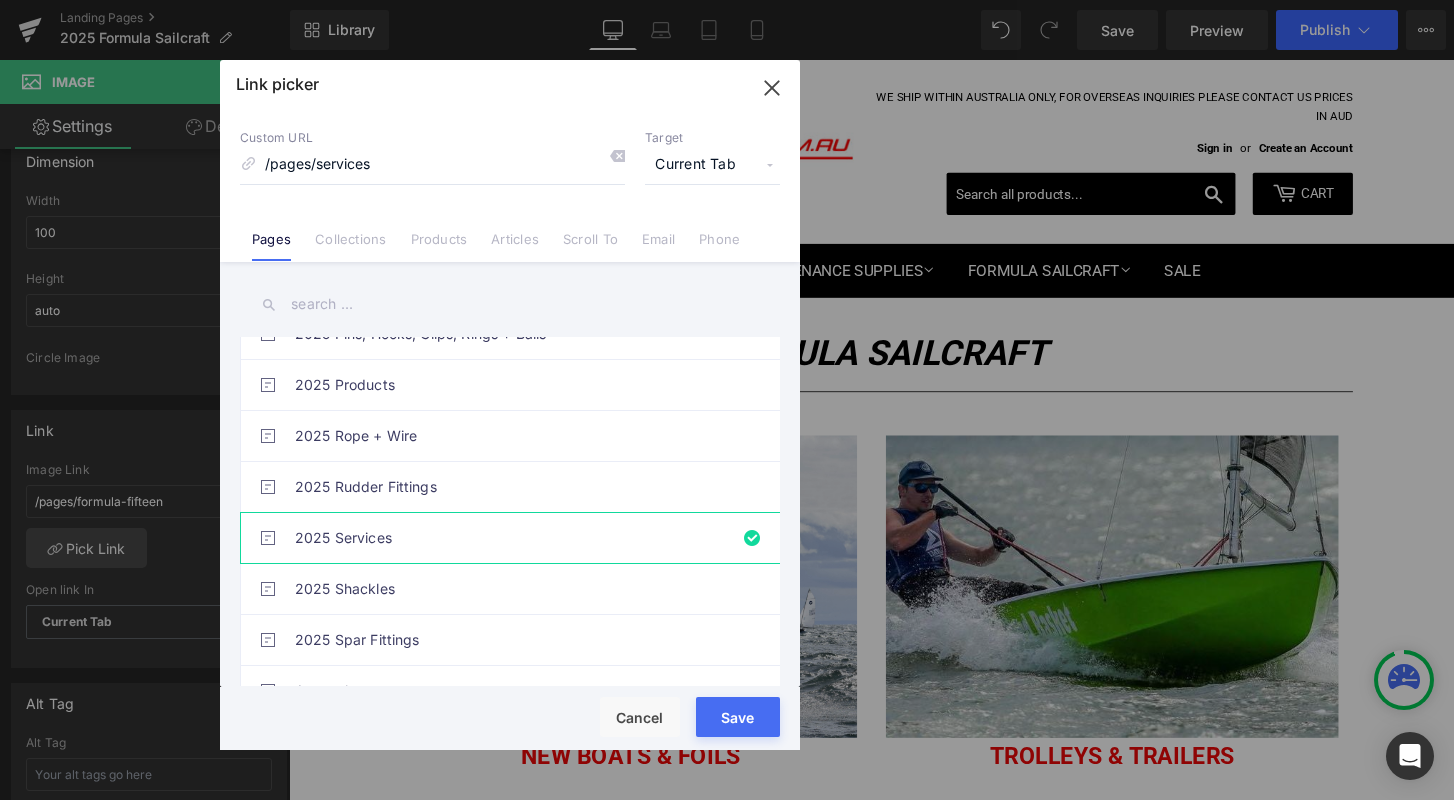 click on "Rendering Content" at bounding box center (727, 721) 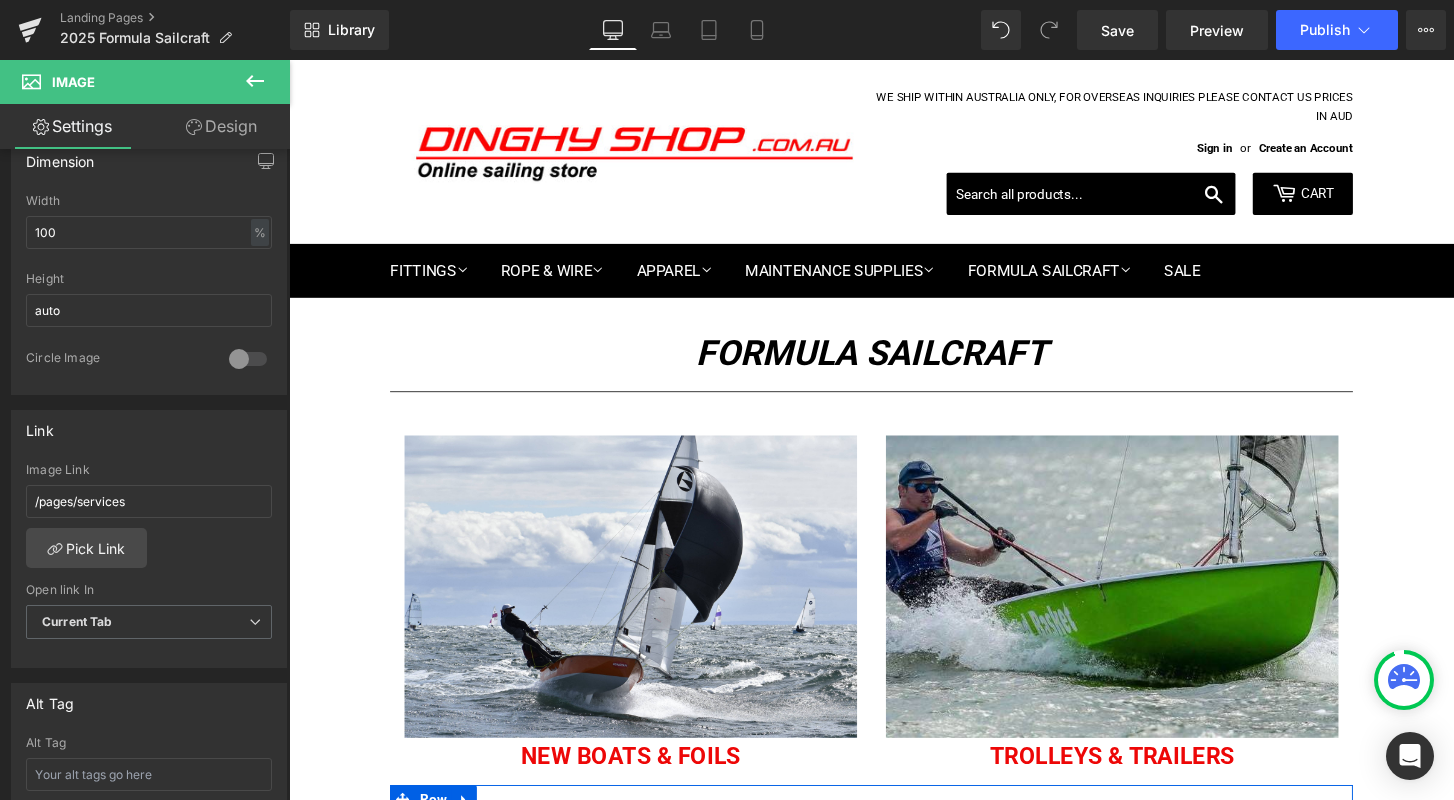click on "Image" at bounding box center [643, 1000] 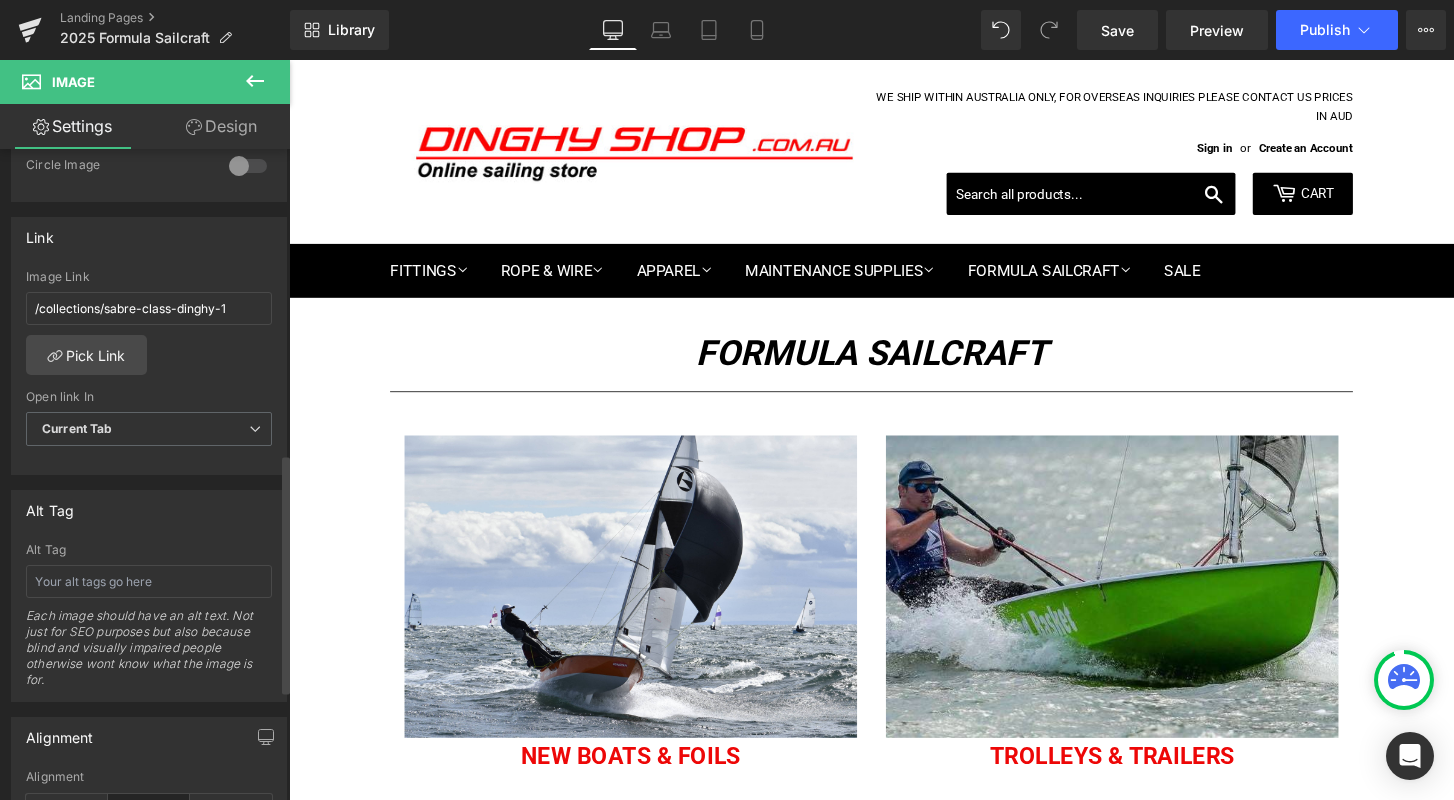 scroll, scrollTop: 828, scrollLeft: 0, axis: vertical 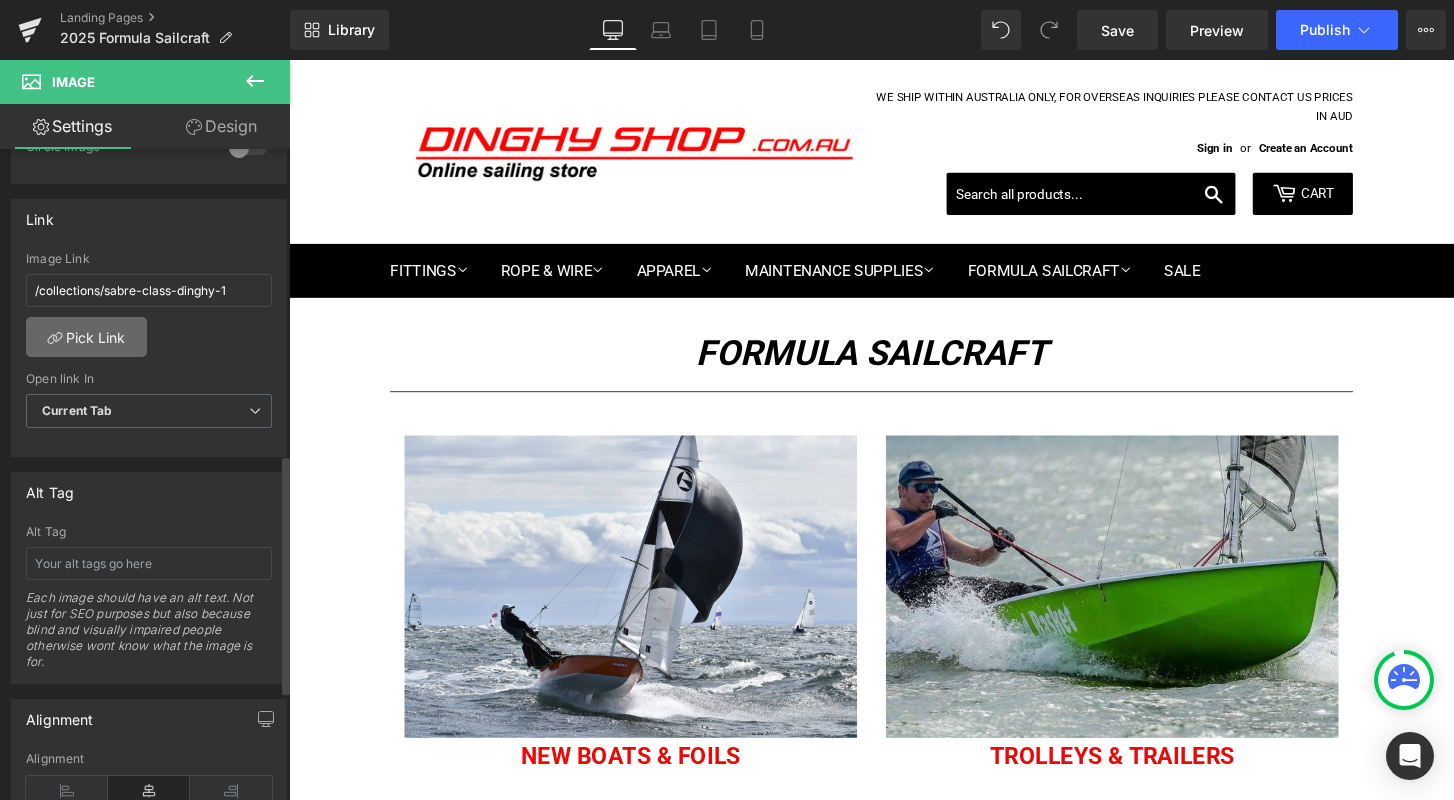 click on "Pick Link" at bounding box center [86, 337] 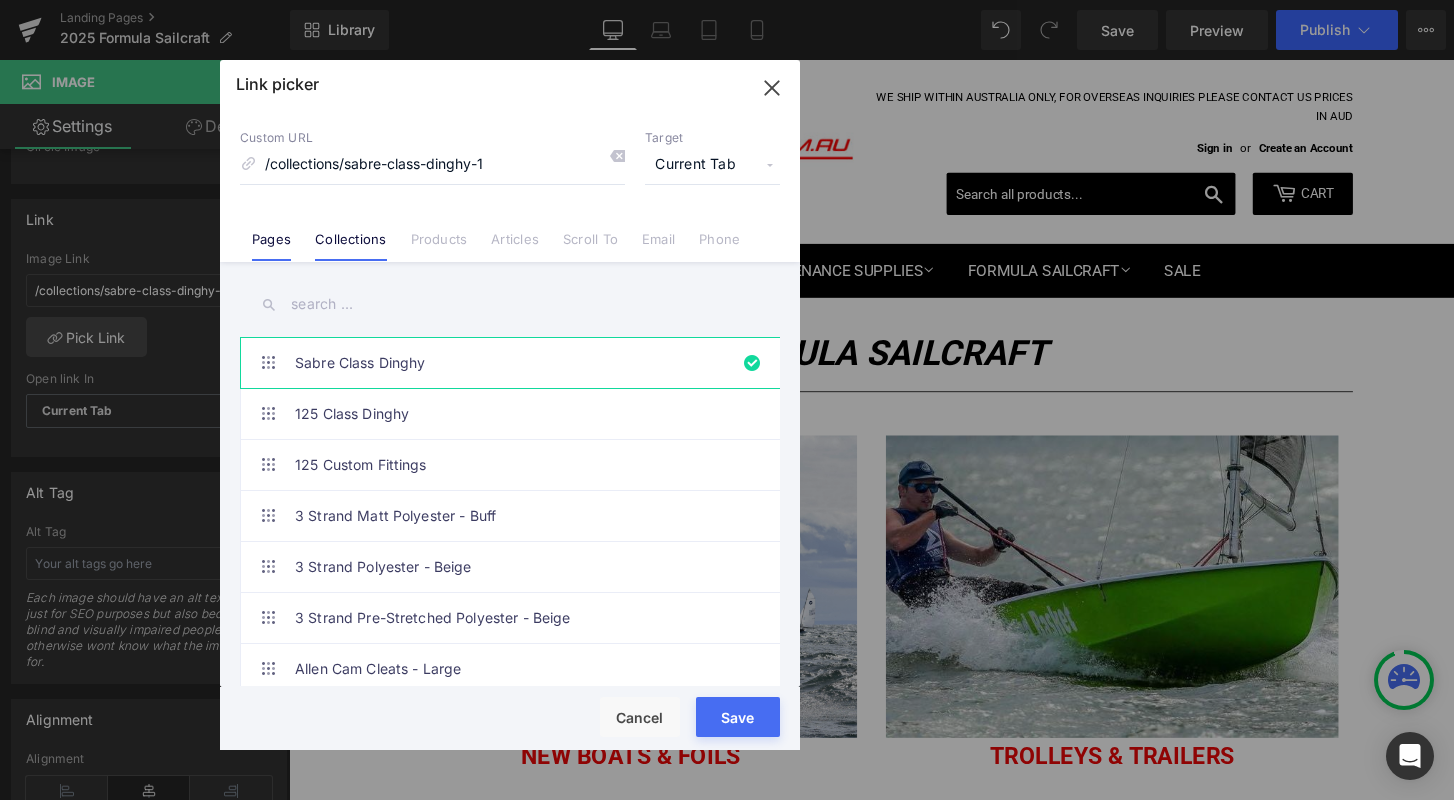 click on "Pages" at bounding box center [271, 246] 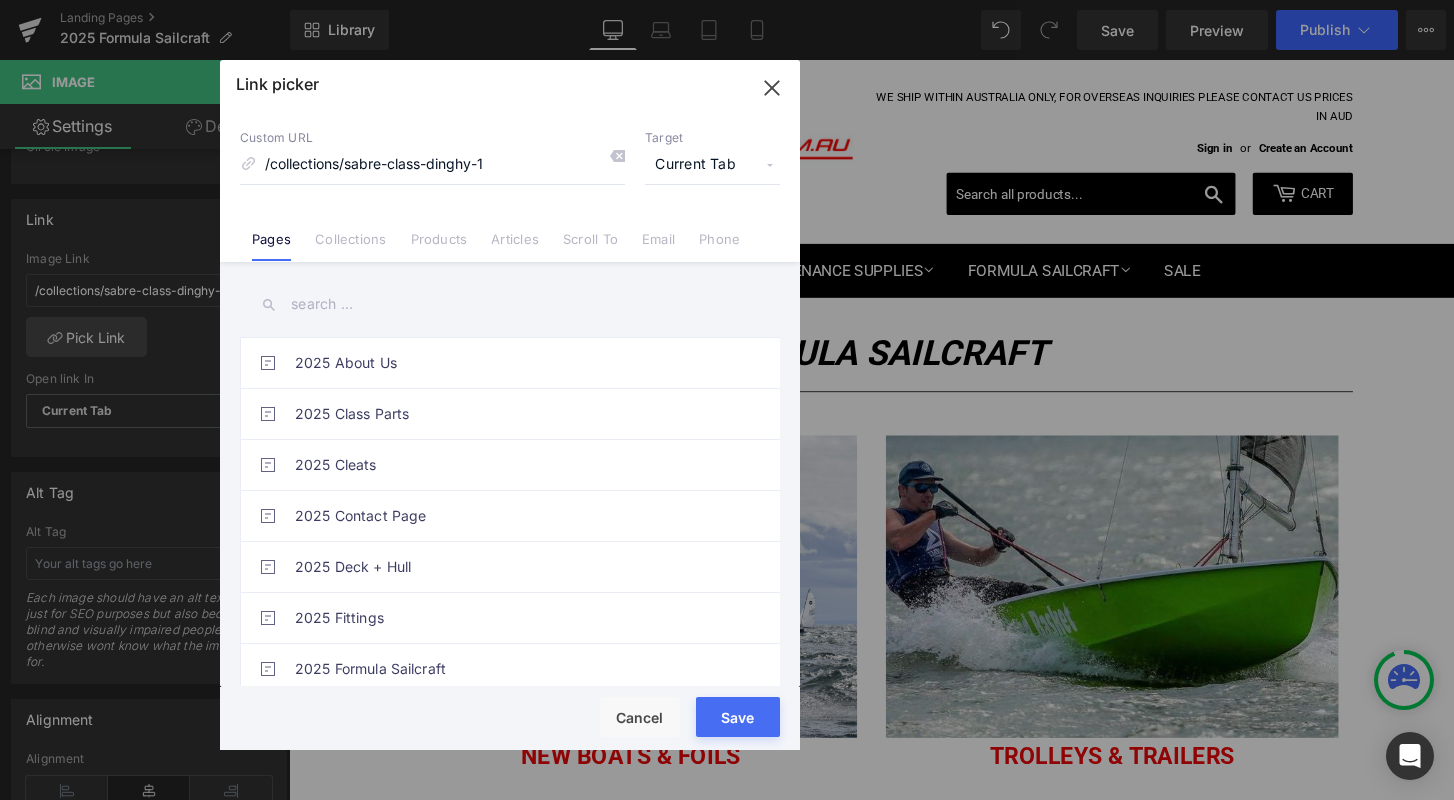 click at bounding box center (510, 304) 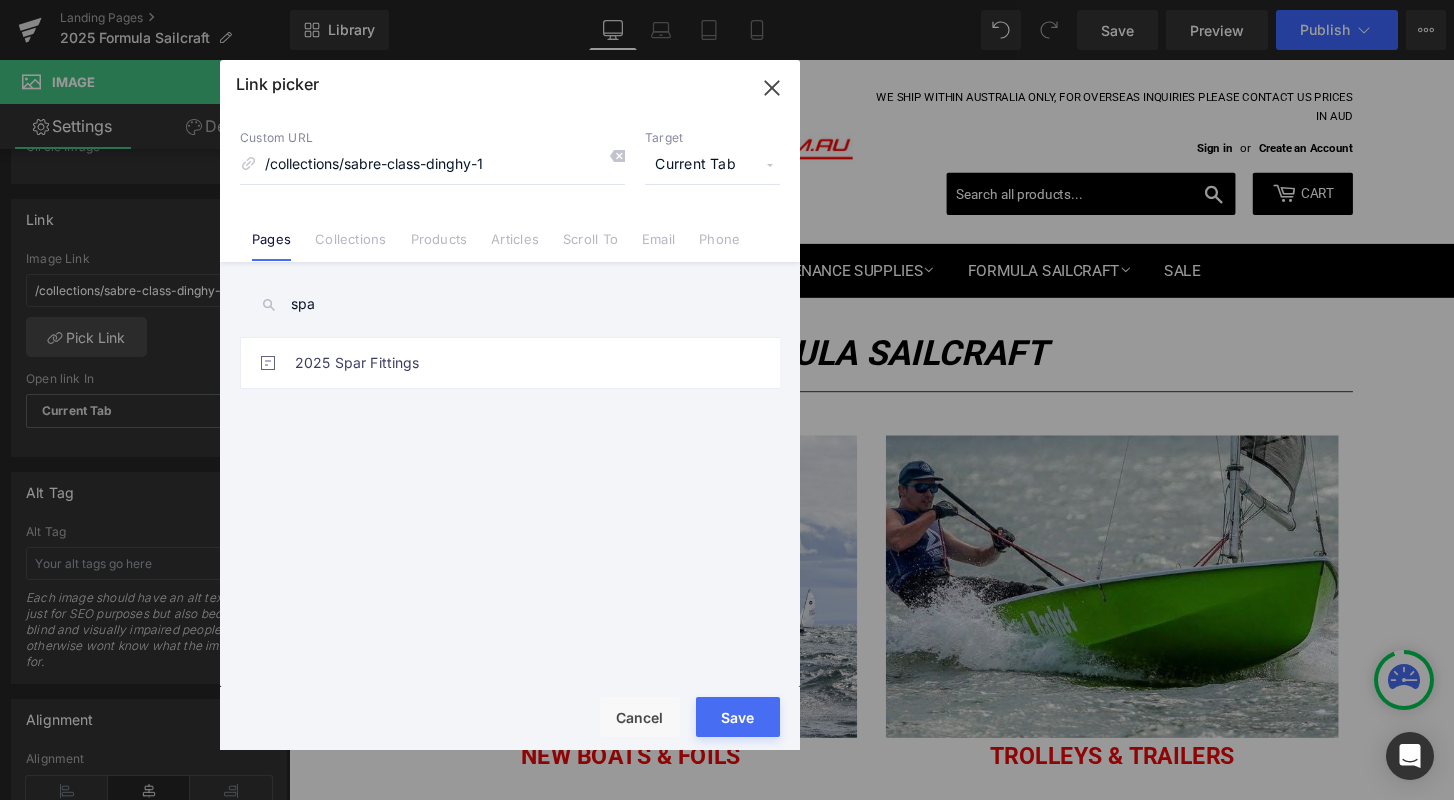 type on "spar" 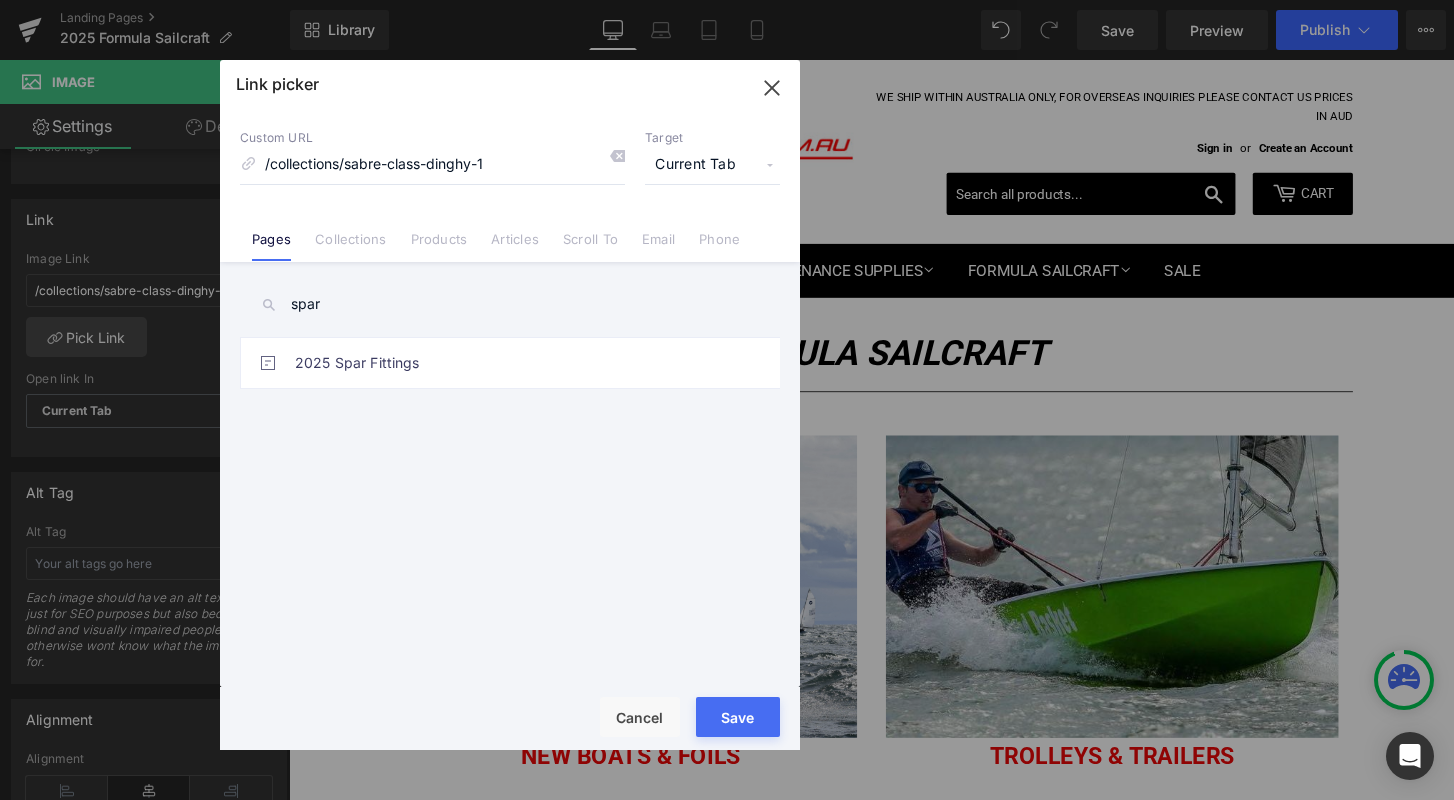 click 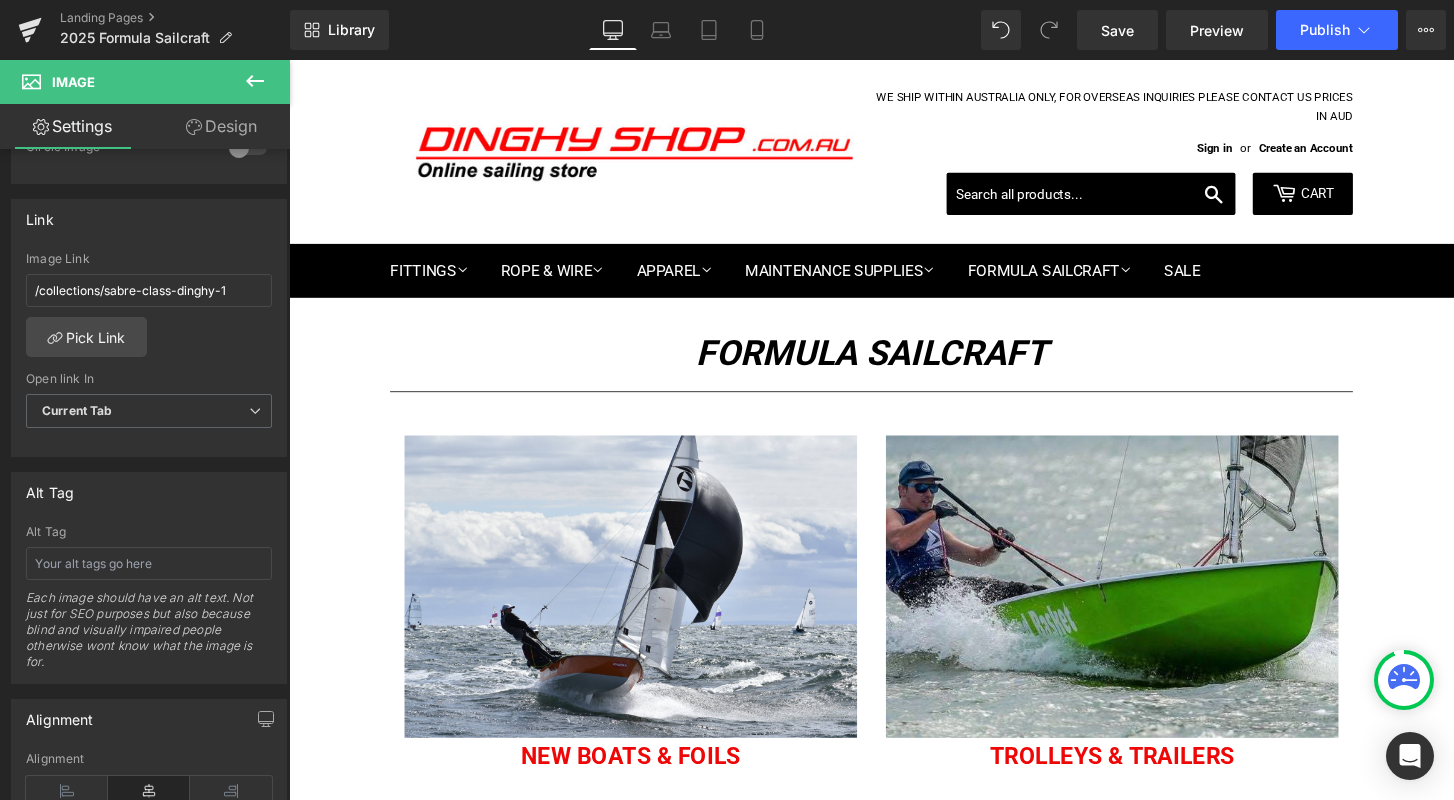 scroll, scrollTop: 319, scrollLeft: 0, axis: vertical 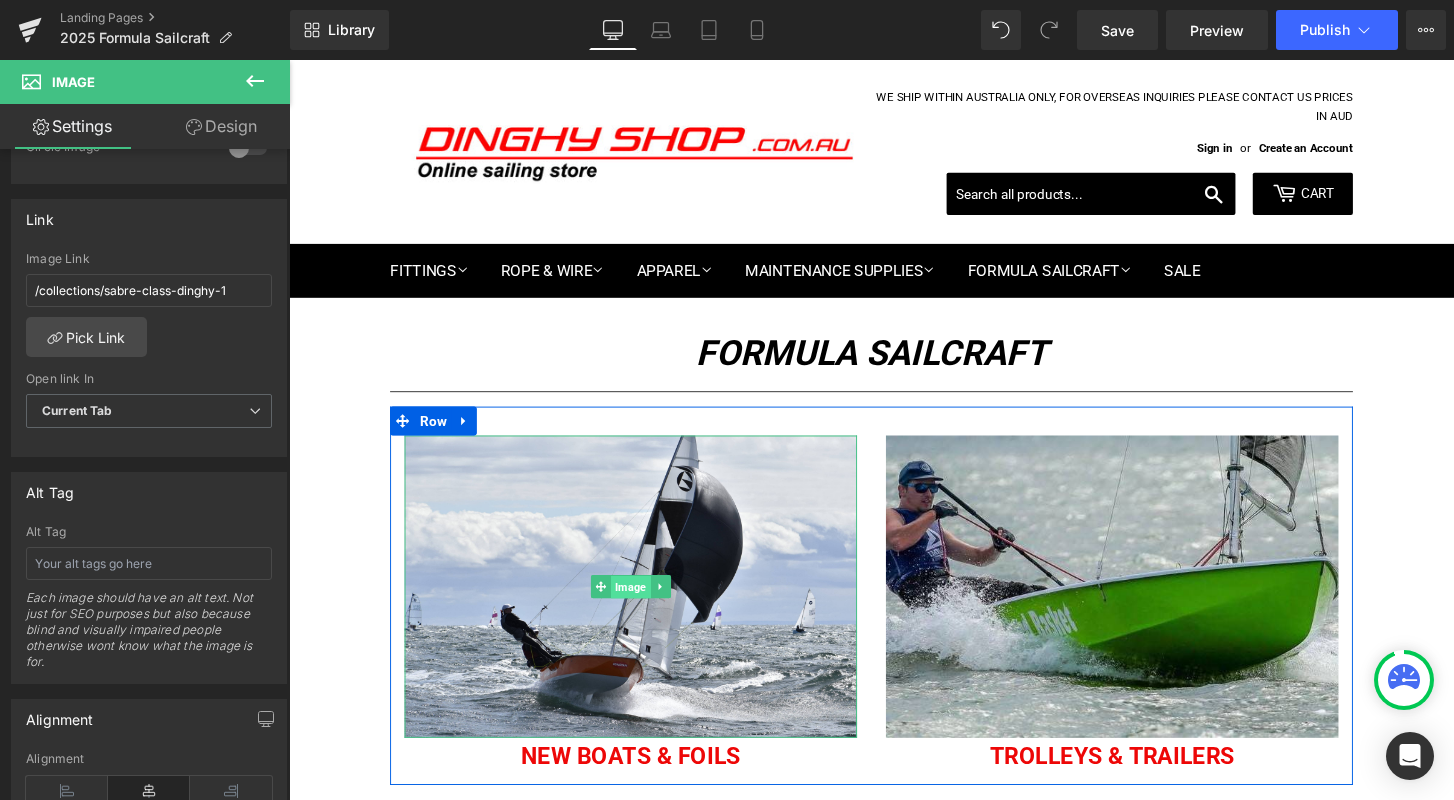 click on "Image" at bounding box center [643, 608] 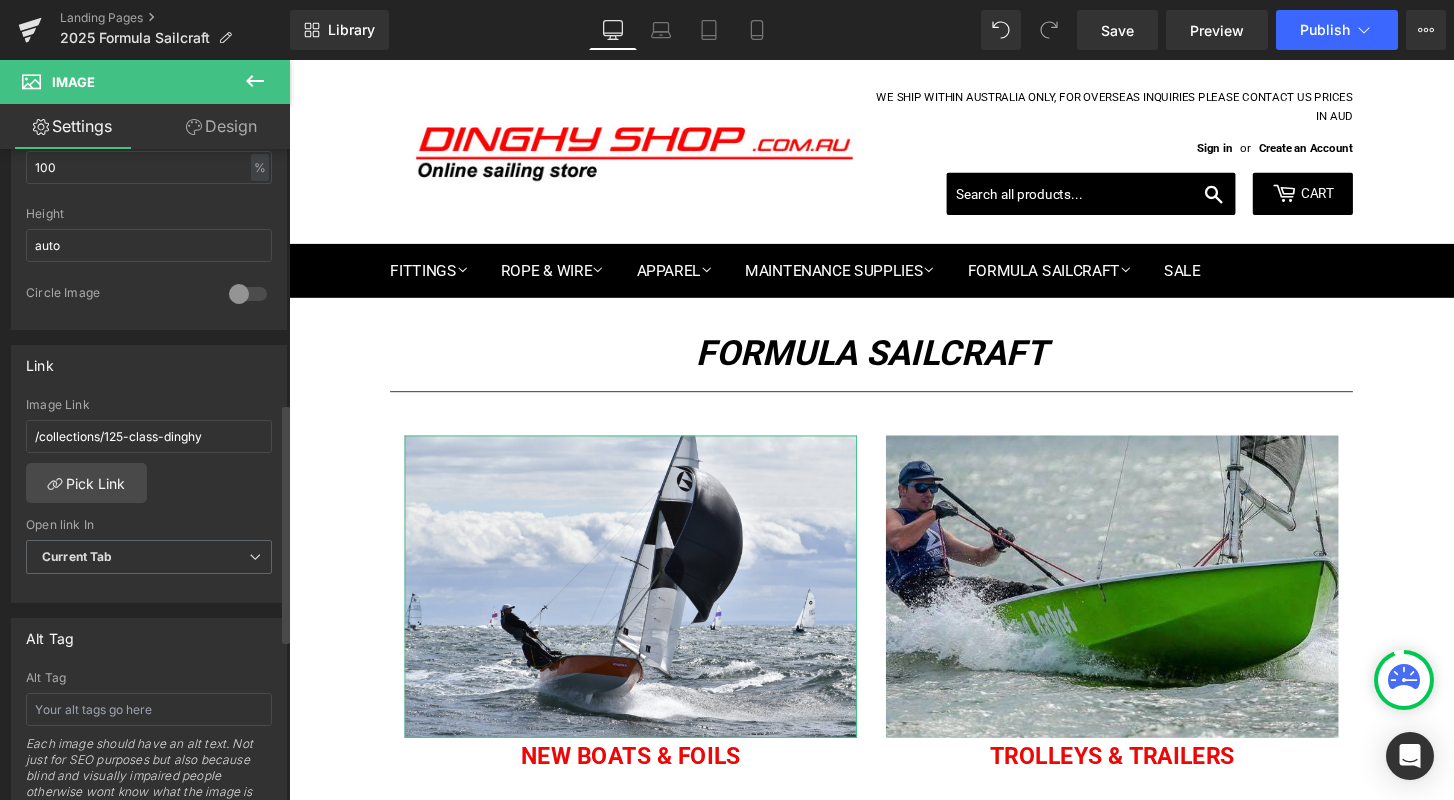 scroll, scrollTop: 694, scrollLeft: 0, axis: vertical 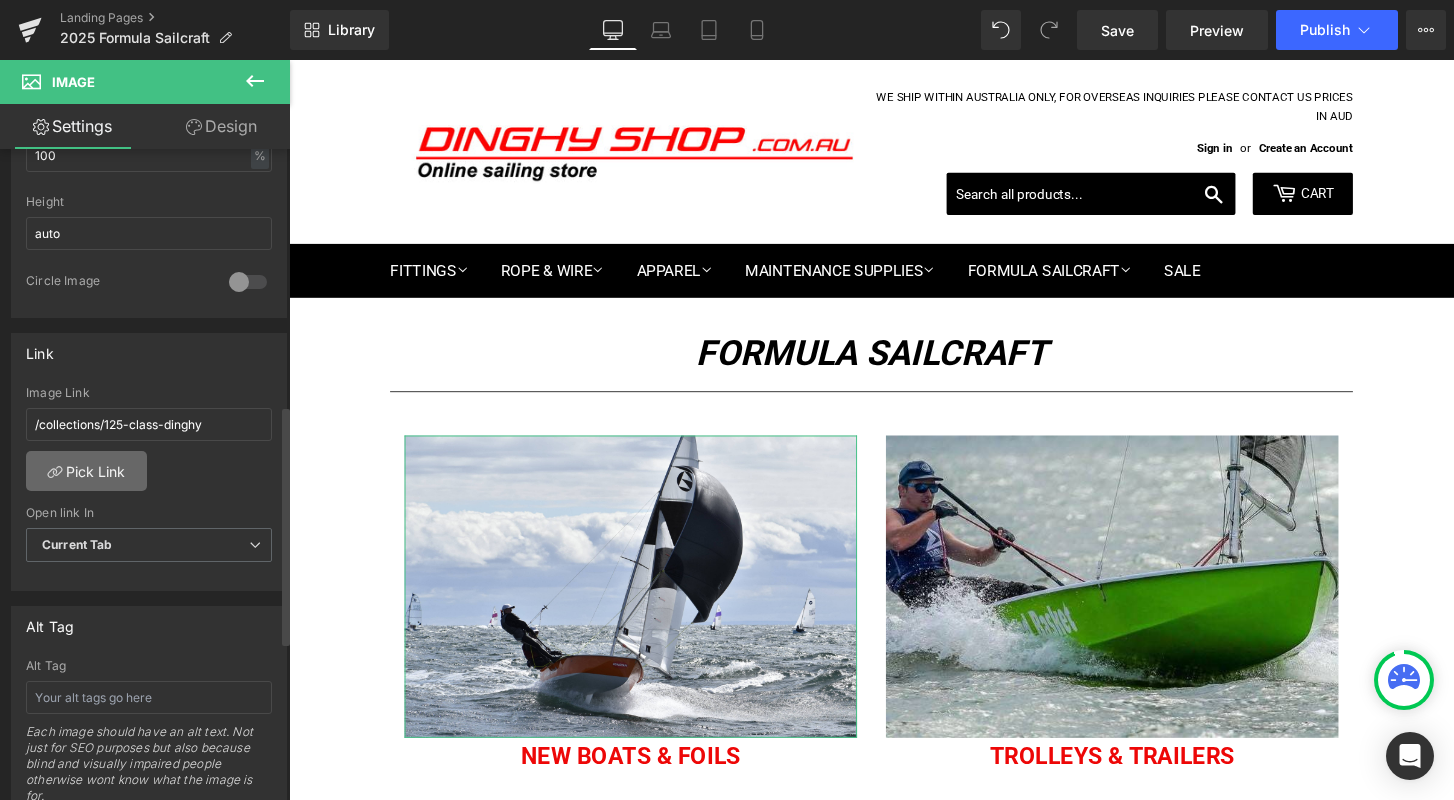 click on "Pick Link" at bounding box center [86, 471] 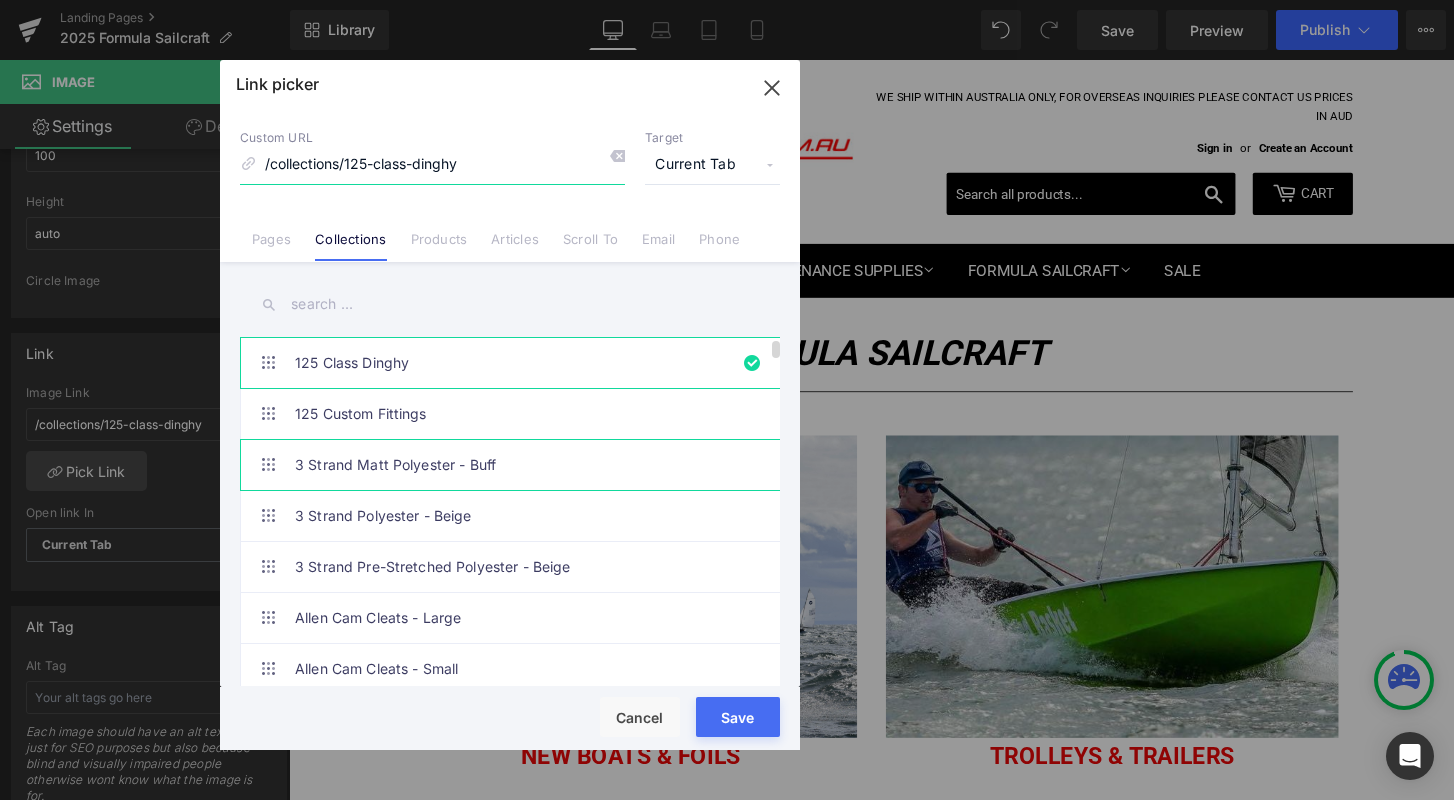 scroll, scrollTop: 0, scrollLeft: 0, axis: both 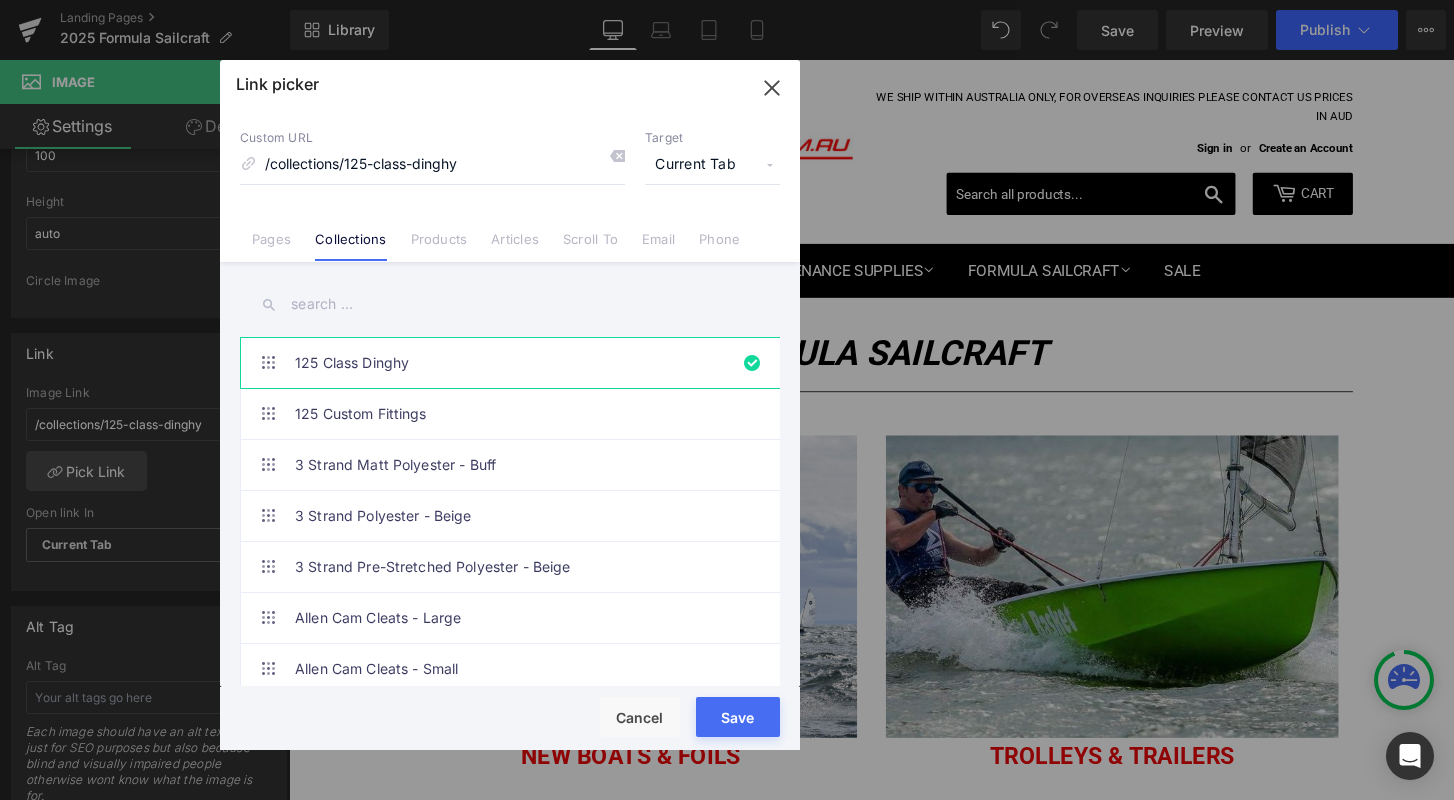 click at bounding box center (510, 304) 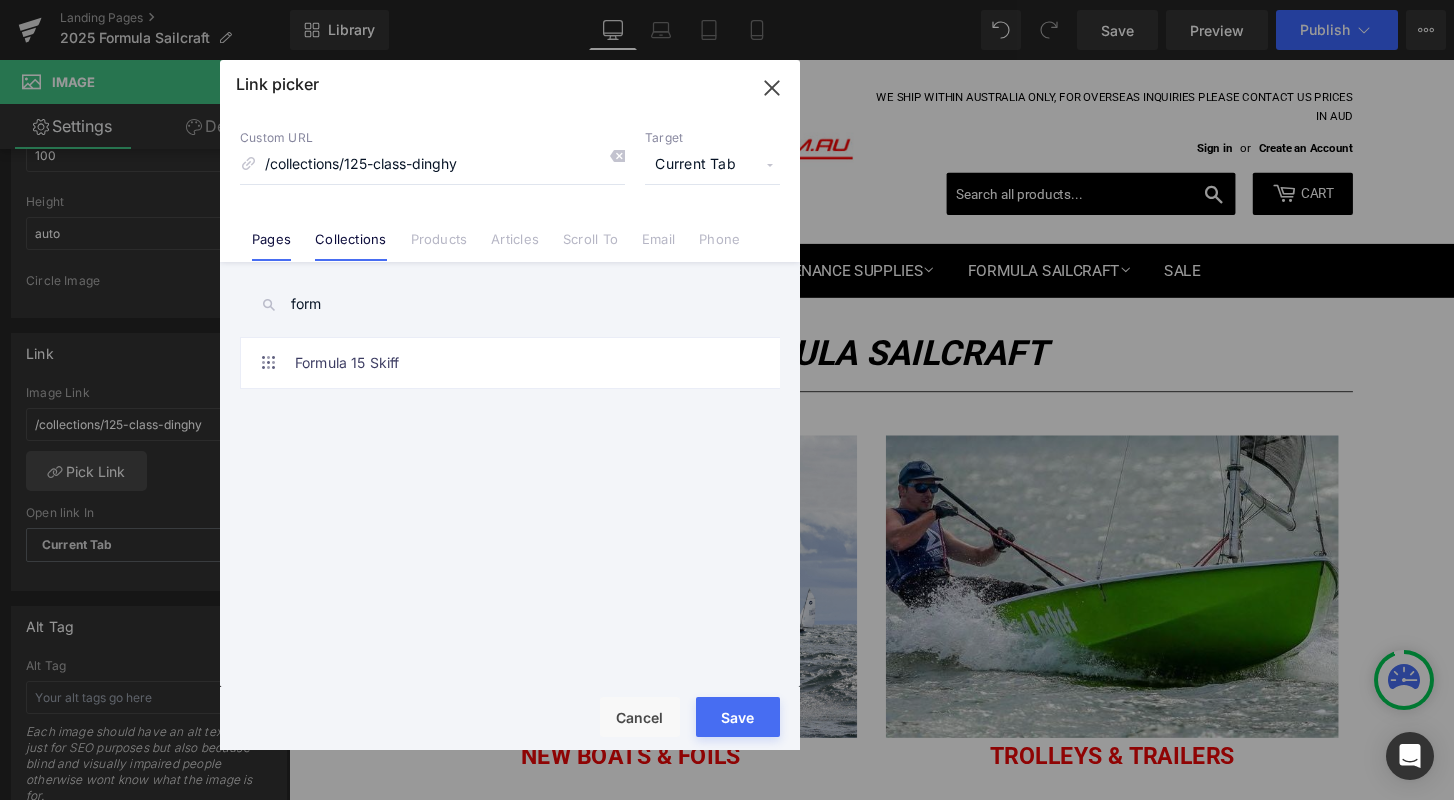 click on "Pages" at bounding box center [271, 246] 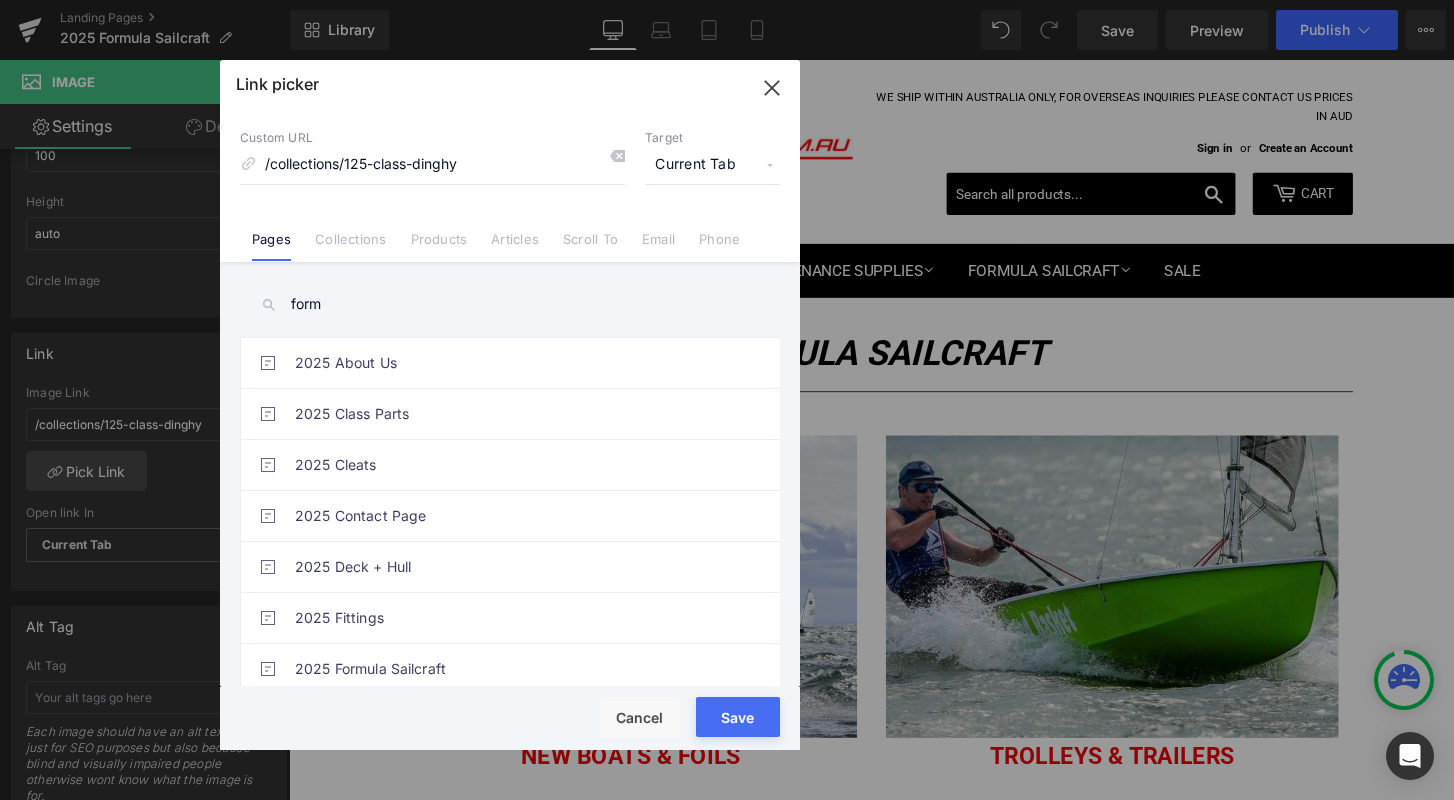 click on "form" at bounding box center [510, 304] 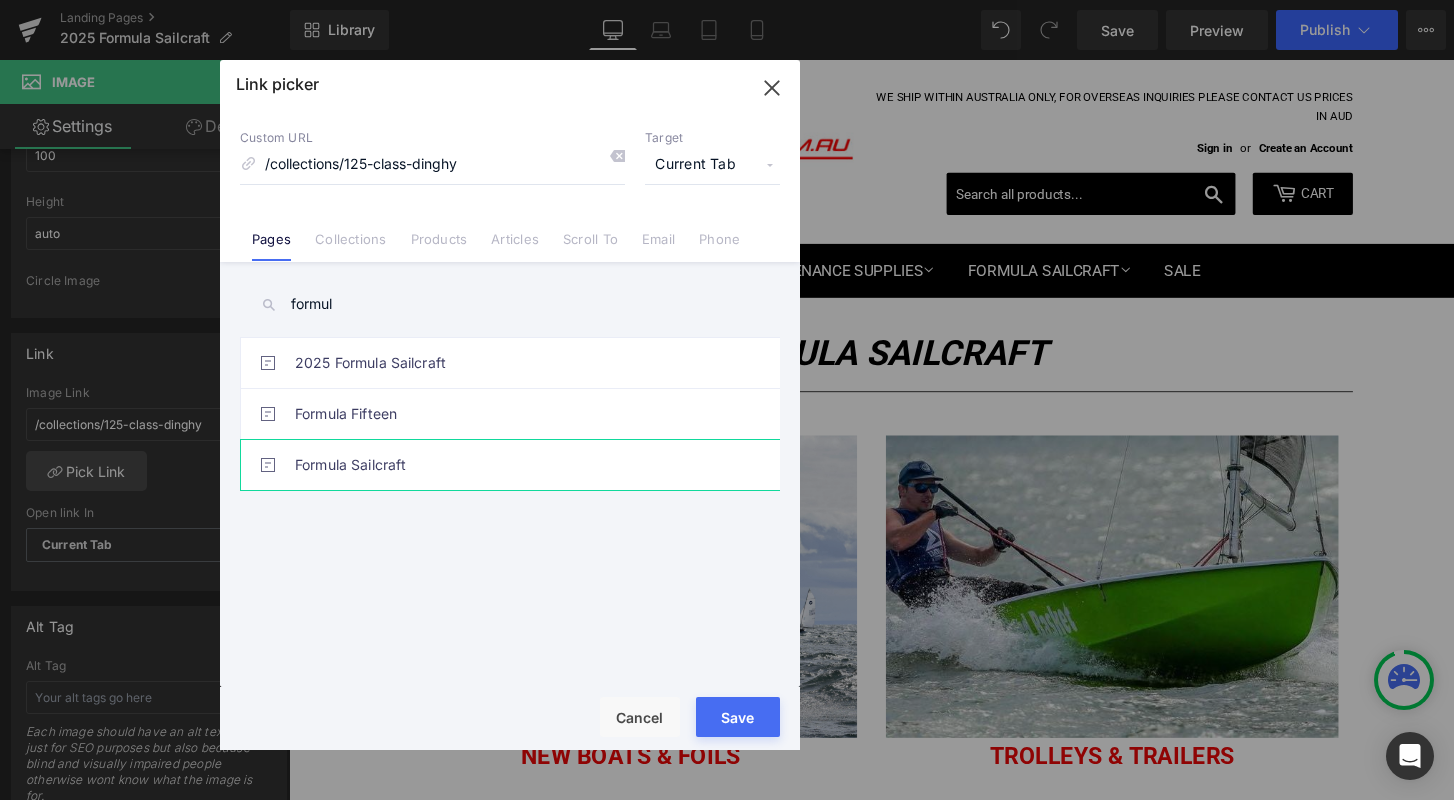 type on "formul" 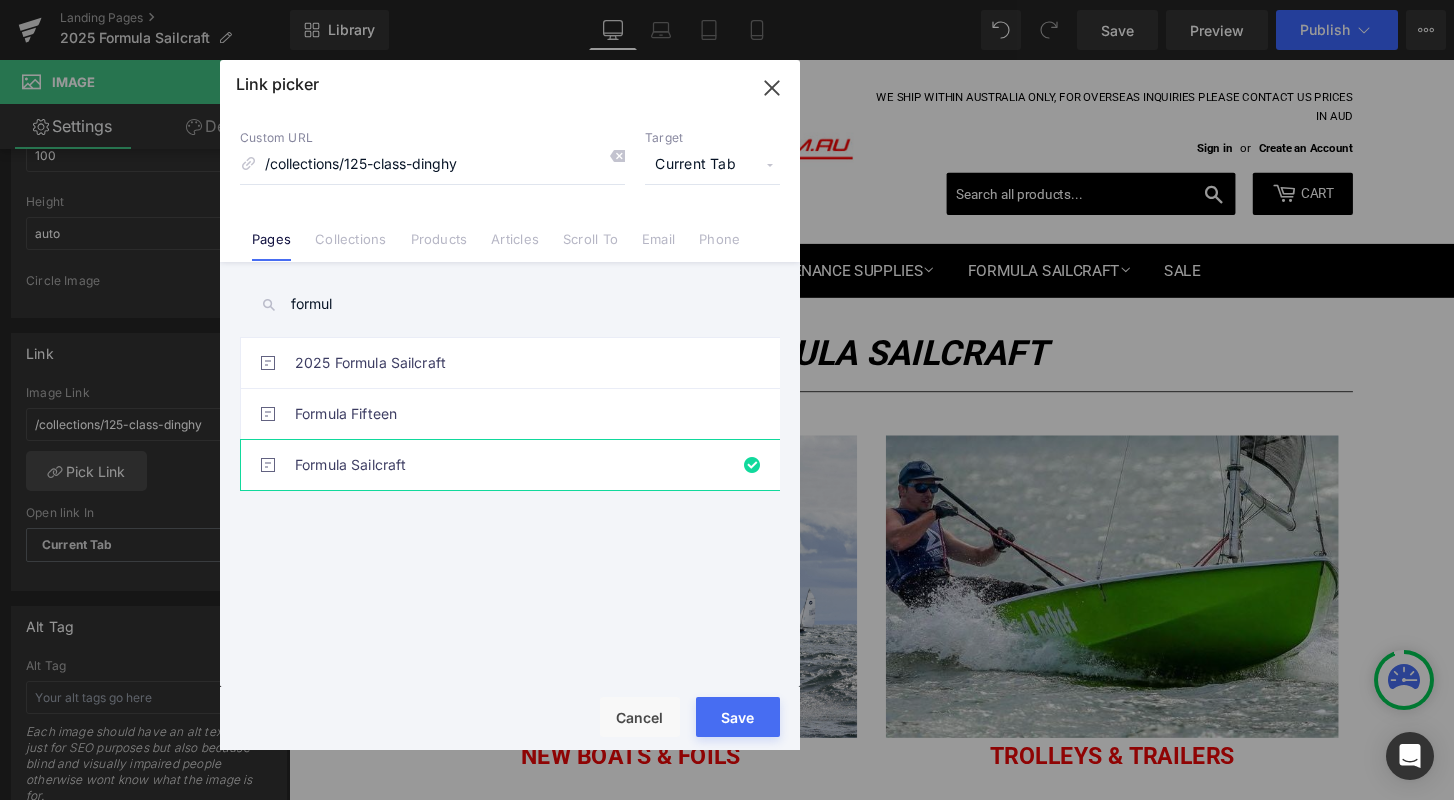 type on "/pages/formula-sailcraft" 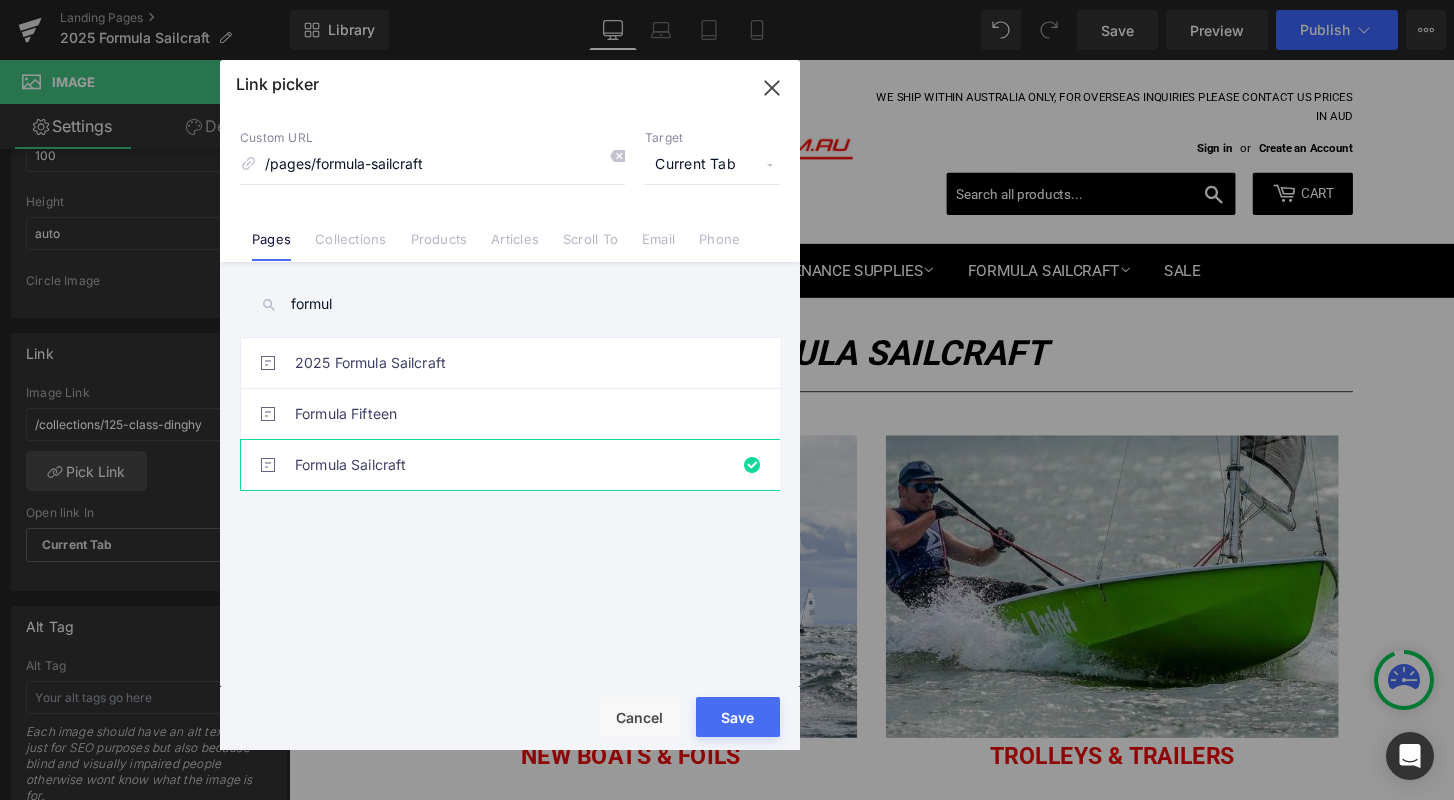 click on "Rendering Content" at bounding box center (727, 721) 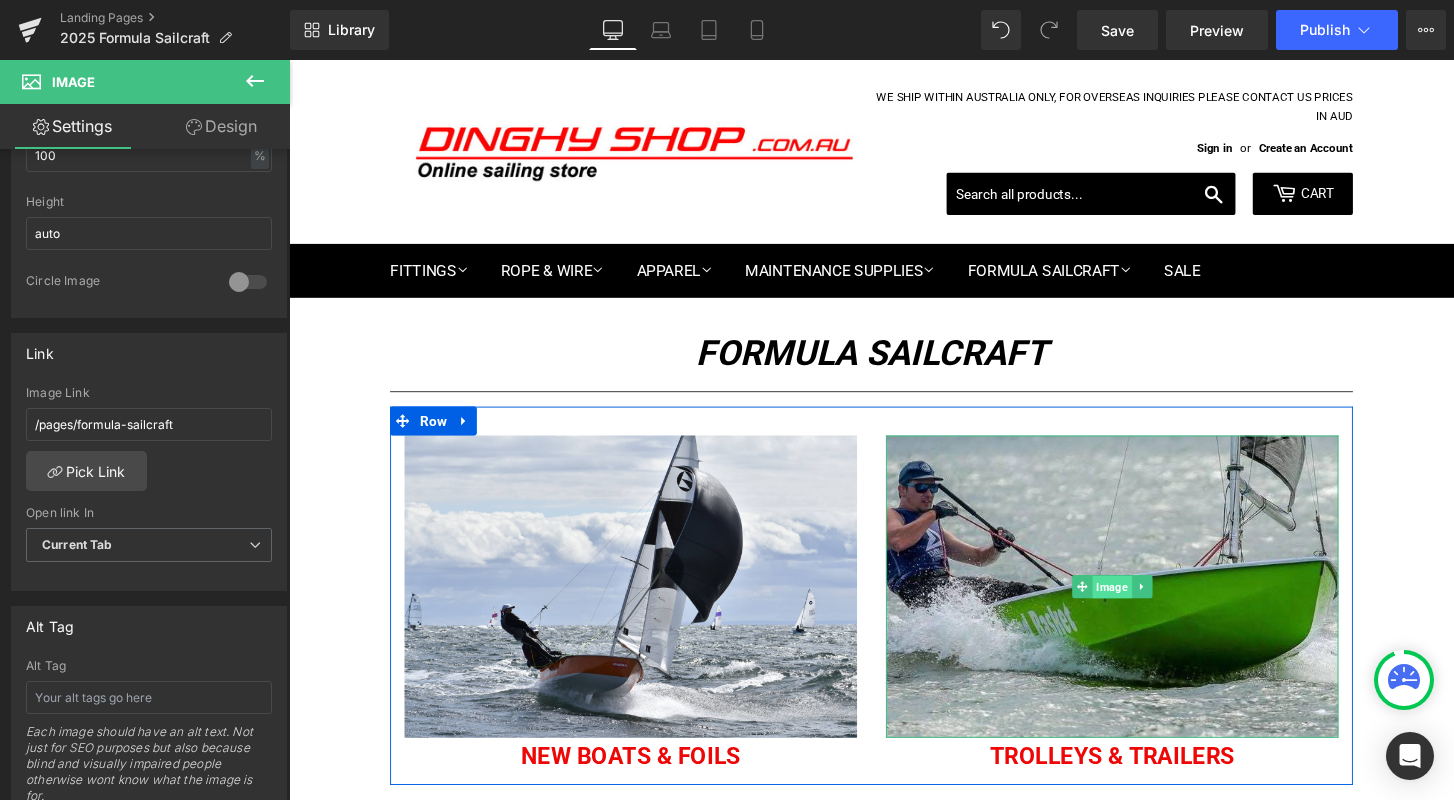 click on "Image" at bounding box center (1143, 608) 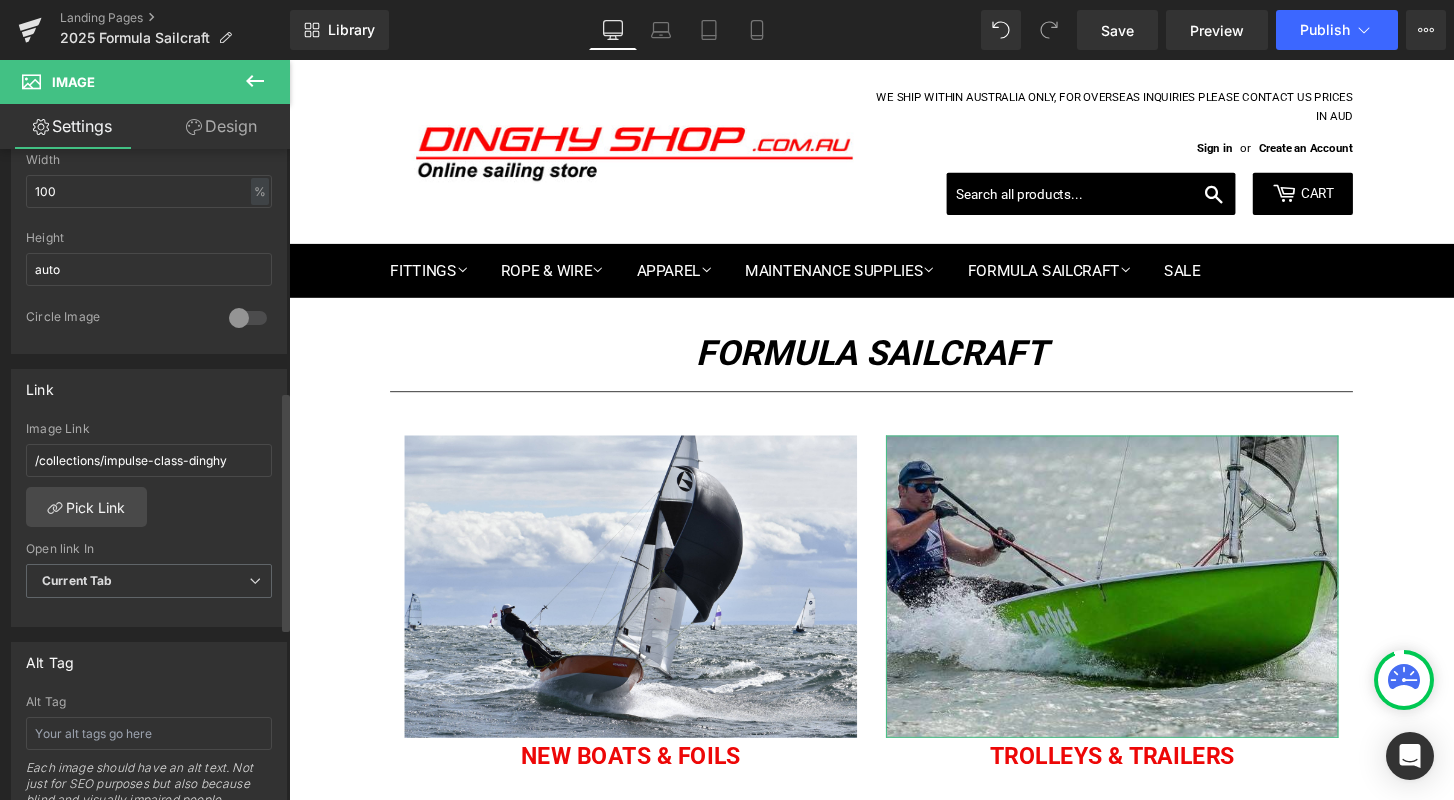 scroll, scrollTop: 665, scrollLeft: 0, axis: vertical 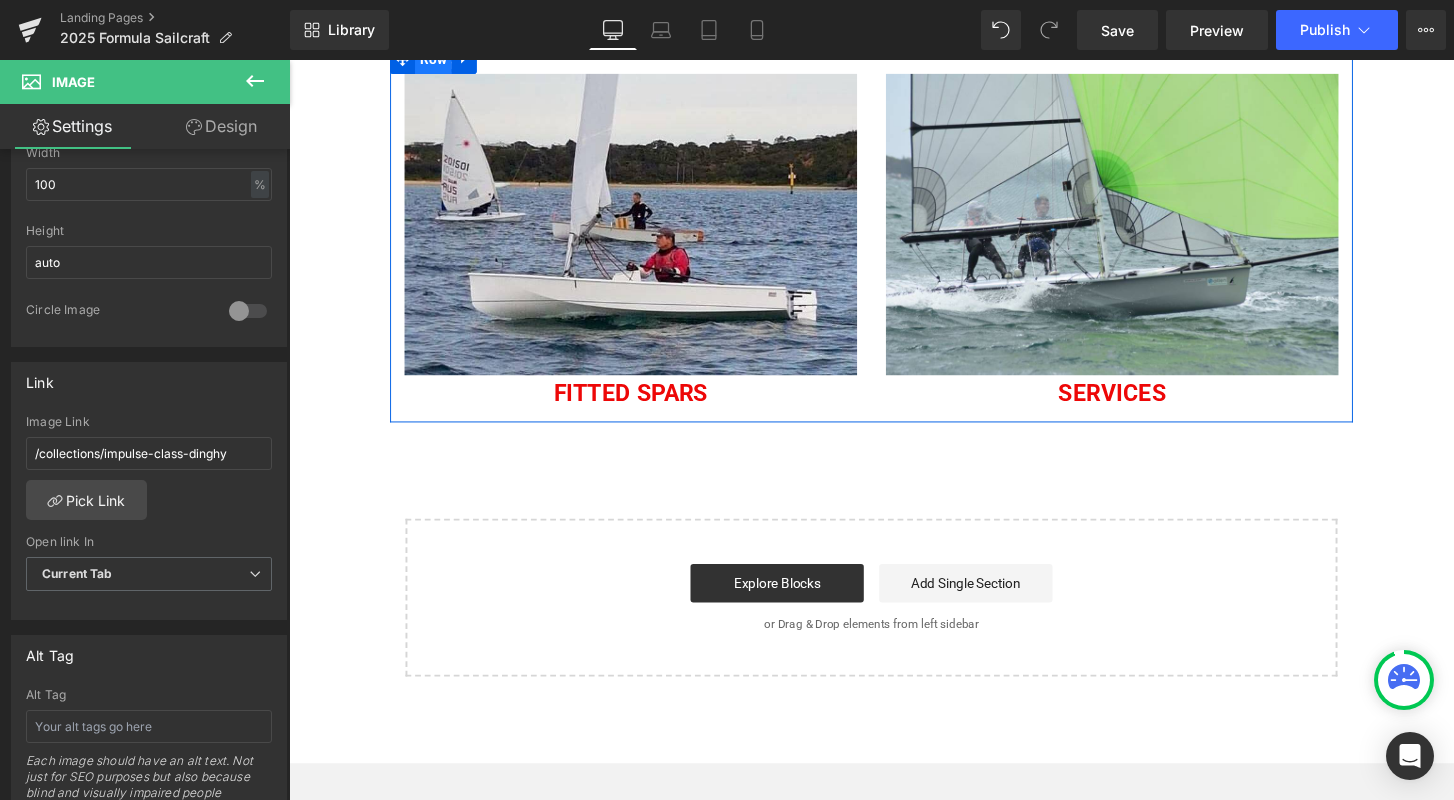 click on "Row" at bounding box center [439, 60] 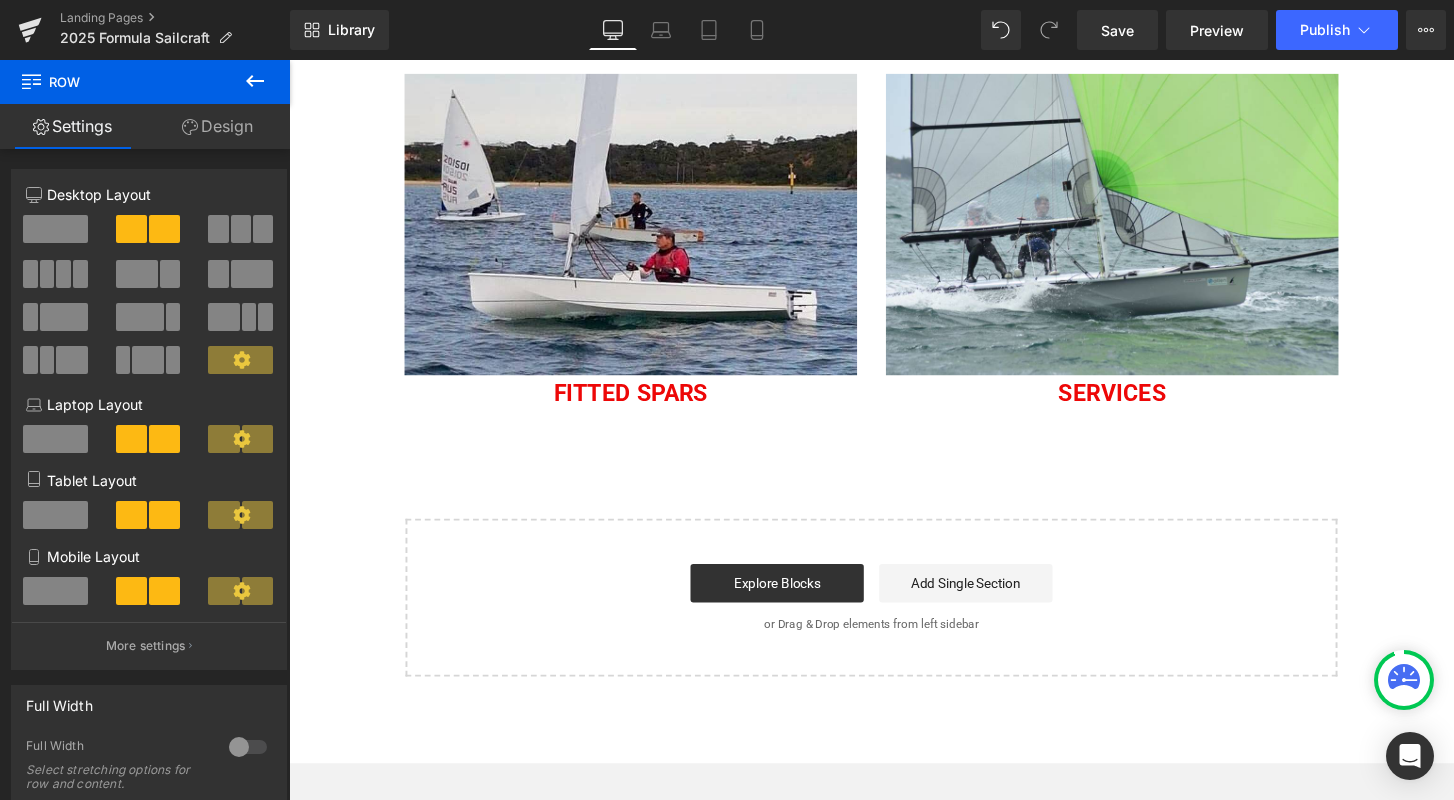 click 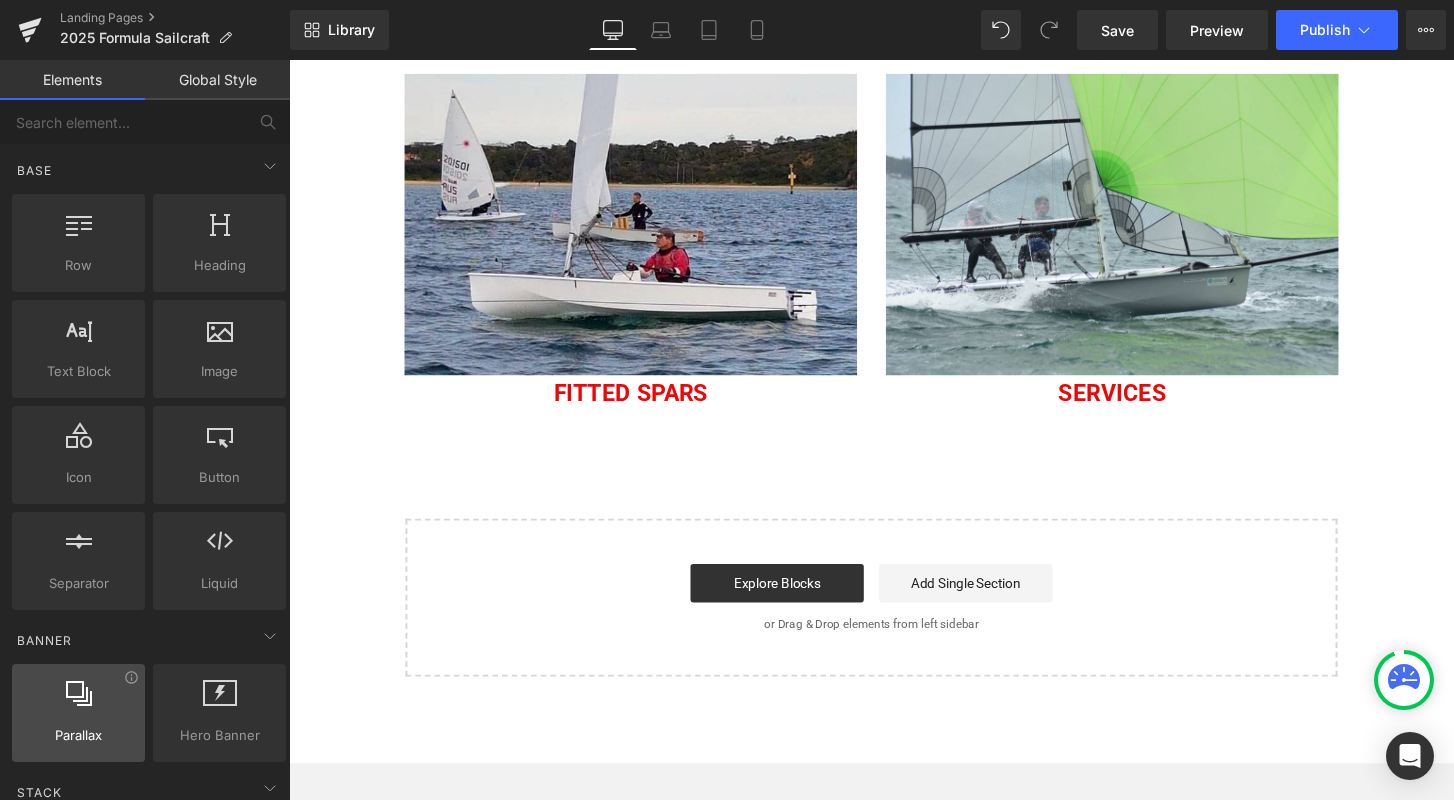 scroll, scrollTop: 0, scrollLeft: 0, axis: both 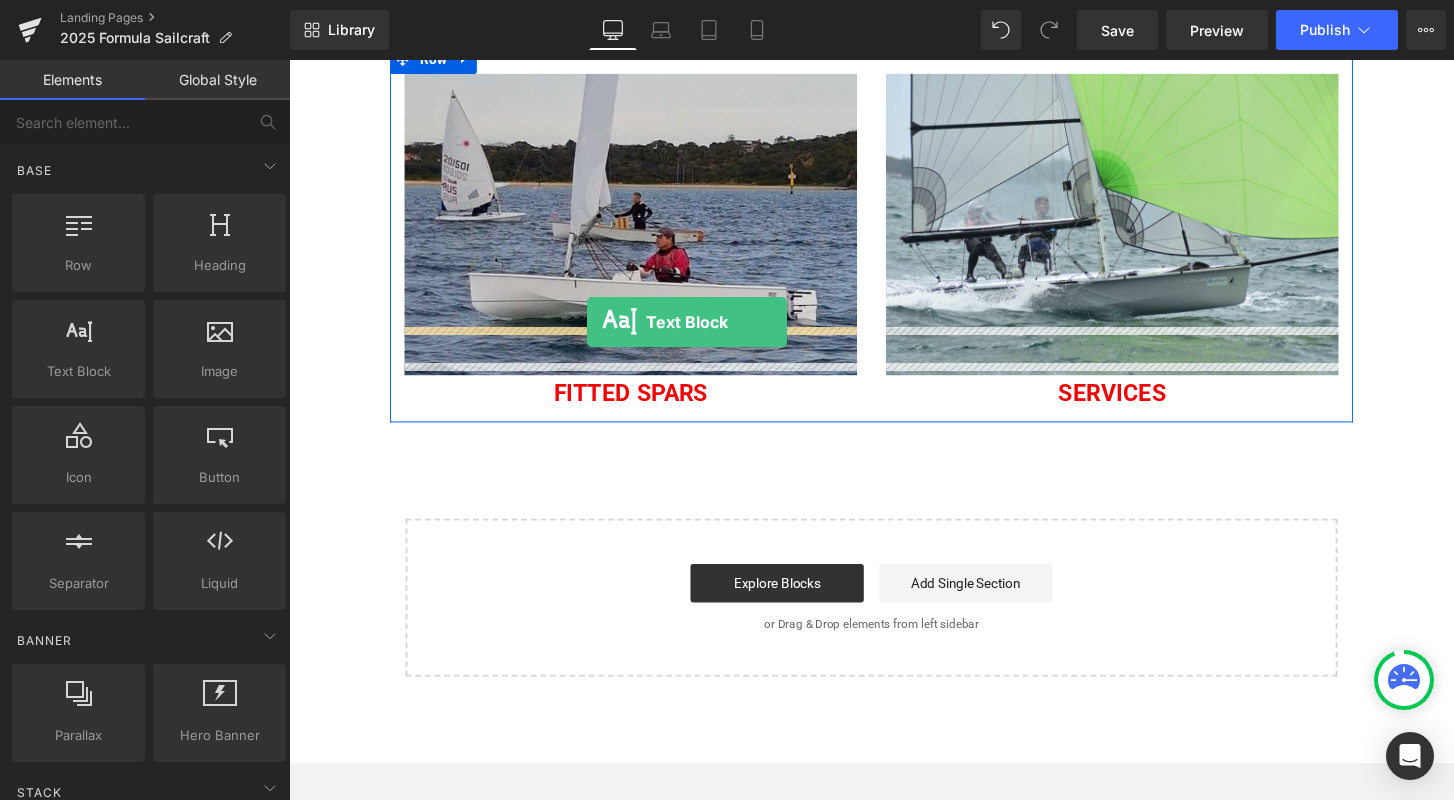 drag, startPoint x: 368, startPoint y: 407, endPoint x: 599, endPoint y: 332, distance: 242.87033 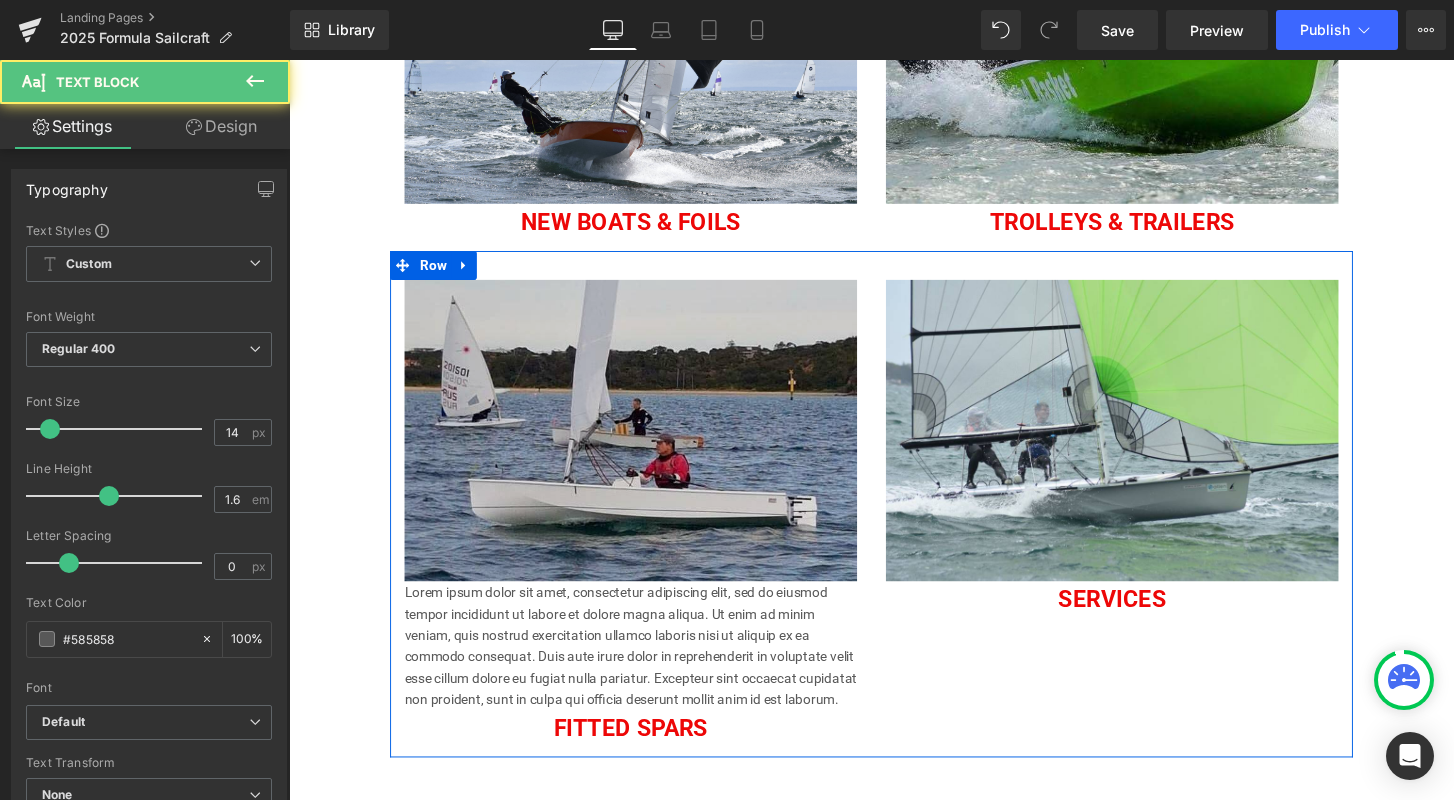 scroll, scrollTop: 230, scrollLeft: 0, axis: vertical 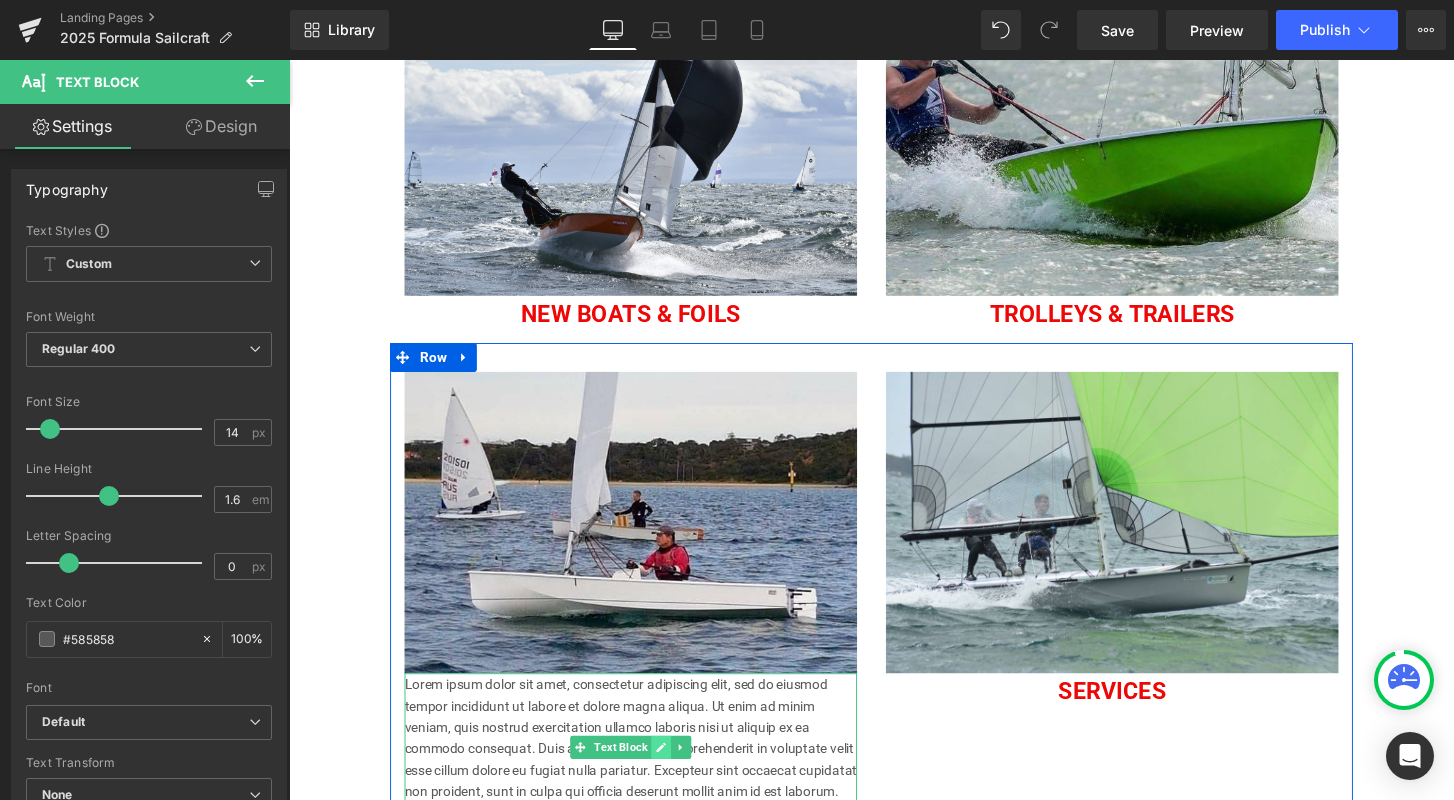 click 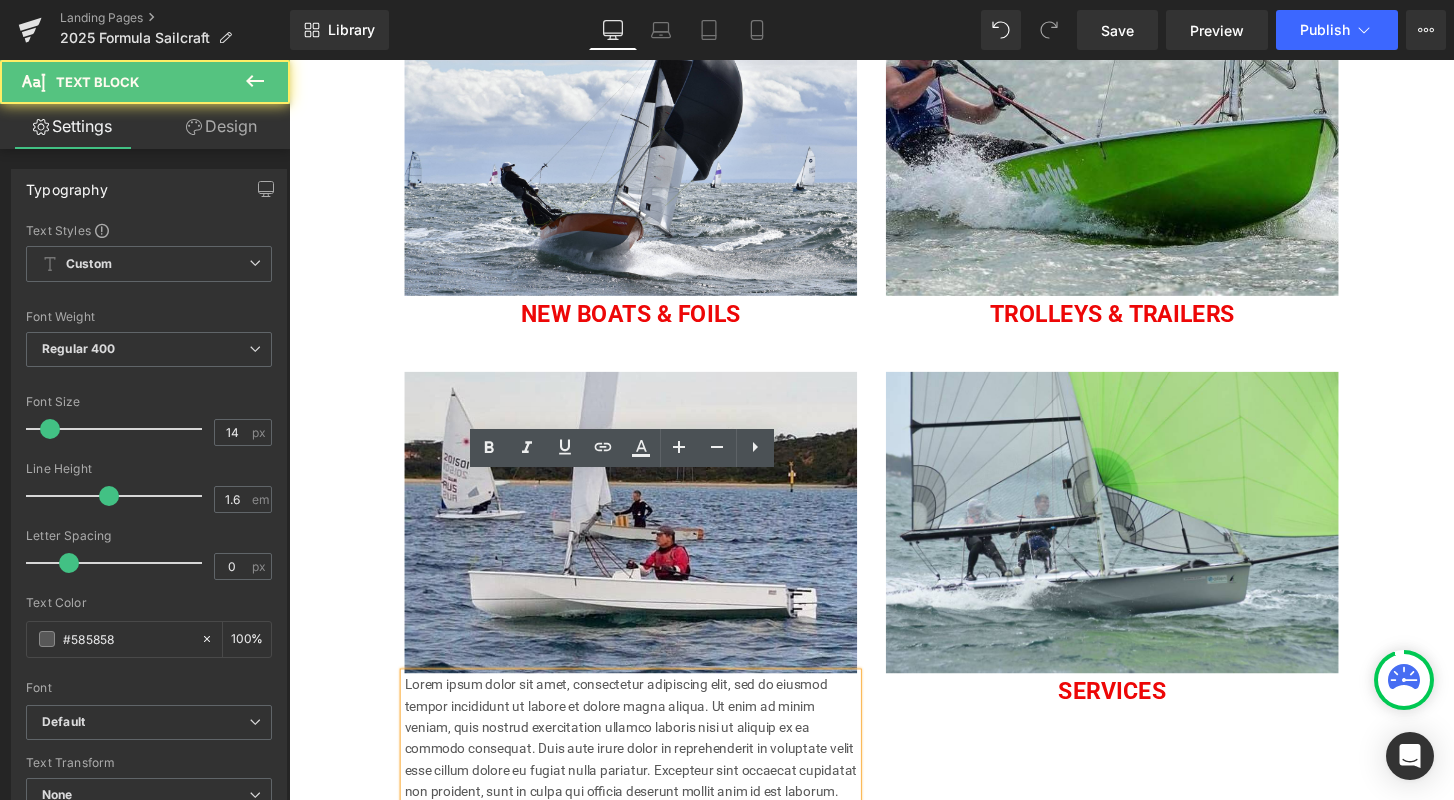 click on "Lorem ipsum dolor sit amet, consectetur adipiscing elit, sed do eiusmod tempor incididunt ut labore et dolore magna aliqua. Ut enim ad minim veniam, quis nostrud exercitation ullamco laboris nisi ut aliquip ex ea commodo consequat. Duis aute irure dolor in reprehenderit in voluptate velit esse cillum dolore eu fugiat nulla pariatur. Excepteur sint occaecat cupidatat non proident, sunt in culpa qui officia deserunt mollit anim id est laborum." at bounding box center [644, 763] 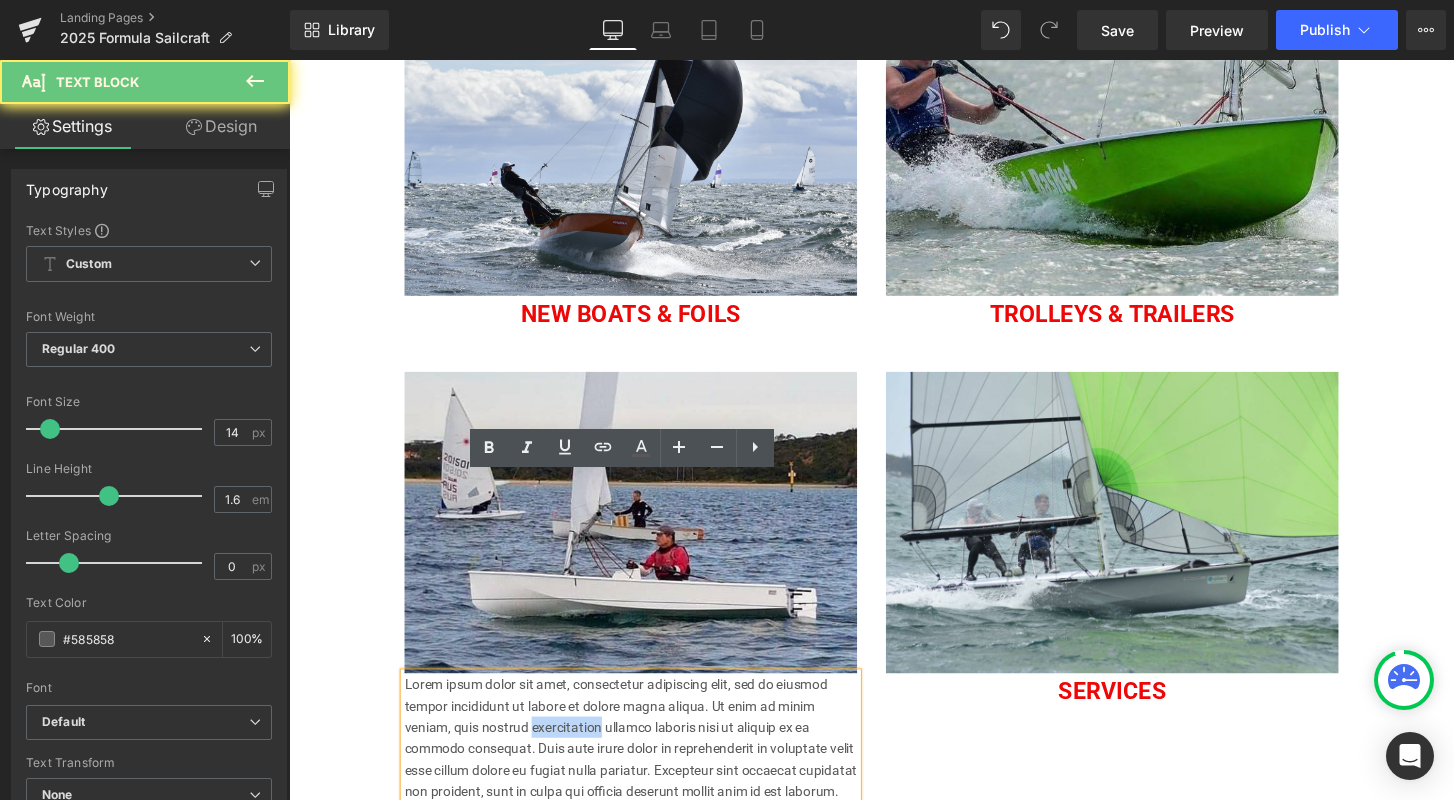 click on "Lorem ipsum dolor sit amet, consectetur adipiscing elit, sed do eiusmod tempor incididunt ut labore et dolore magna aliqua. Ut enim ad minim veniam, quis nostrud exercitation ullamco laboris nisi ut aliquip ex ea commodo consequat. Duis aute irure dolor in reprehenderit in voluptate velit esse cillum dolore eu fugiat nulla pariatur. Excepteur sint occaecat cupidatat non proident, sunt in culpa qui officia deserunt mollit anim id est laborum." at bounding box center (644, 763) 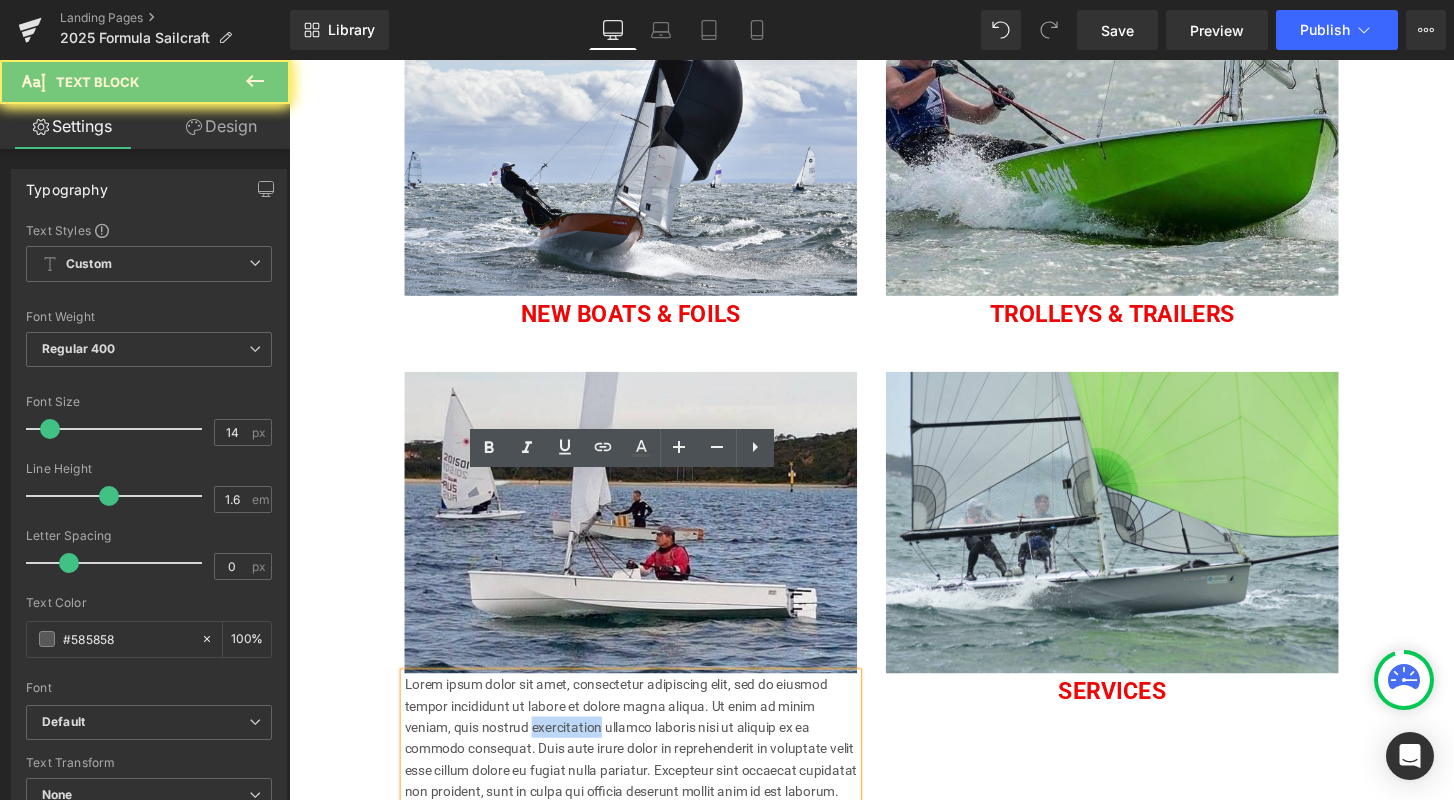 click on "Lorem ipsum dolor sit amet, consectetur adipiscing elit, sed do eiusmod tempor incididunt ut labore et dolore magna aliqua. Ut enim ad minim veniam, quis nostrud exercitation ullamco laboris nisi ut aliquip ex ea commodo consequat. Duis aute irure dolor in reprehenderit in voluptate velit esse cillum dolore eu fugiat nulla pariatur. Excepteur sint occaecat cupidatat non proident, sunt in culpa qui officia deserunt mollit anim id est laborum." at bounding box center [644, 763] 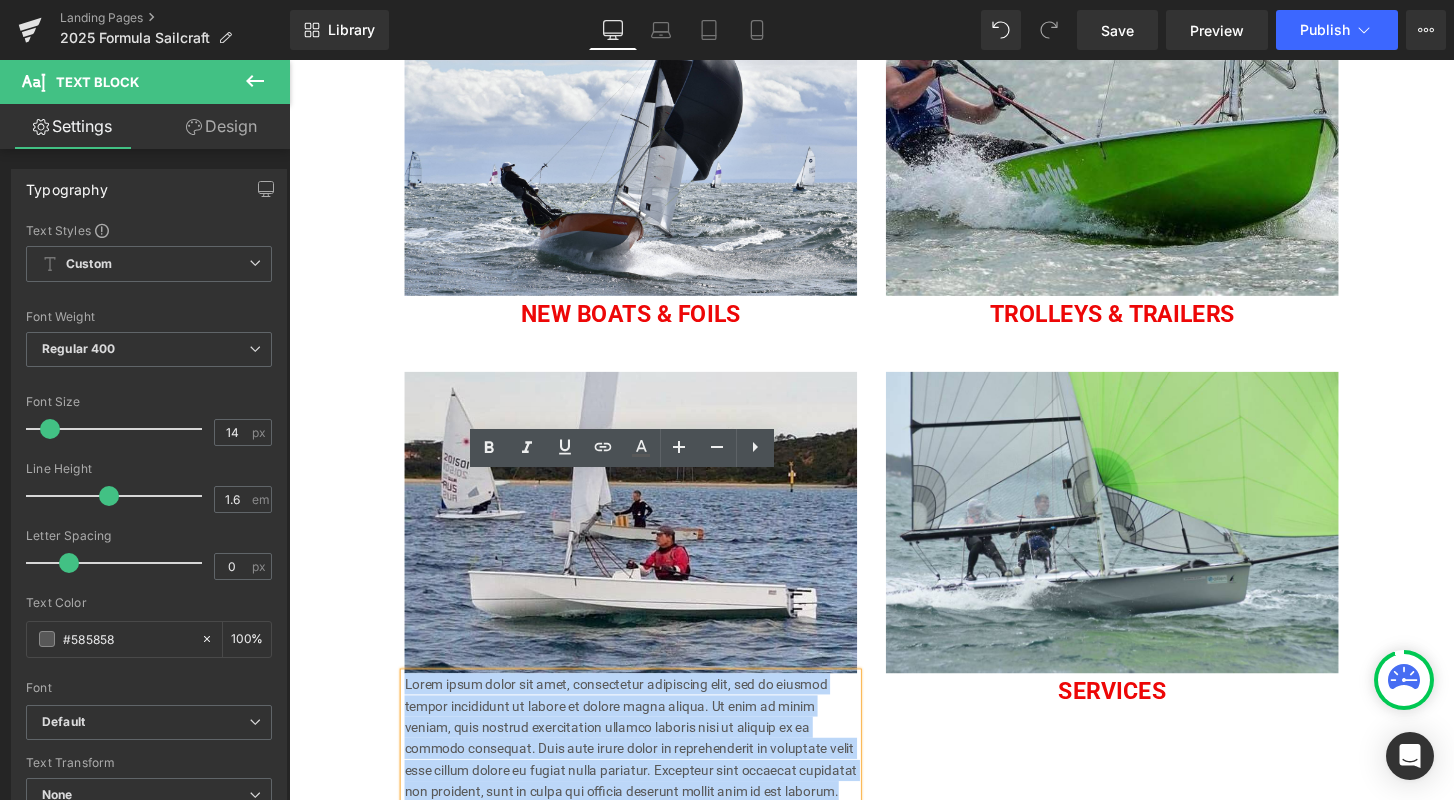 type 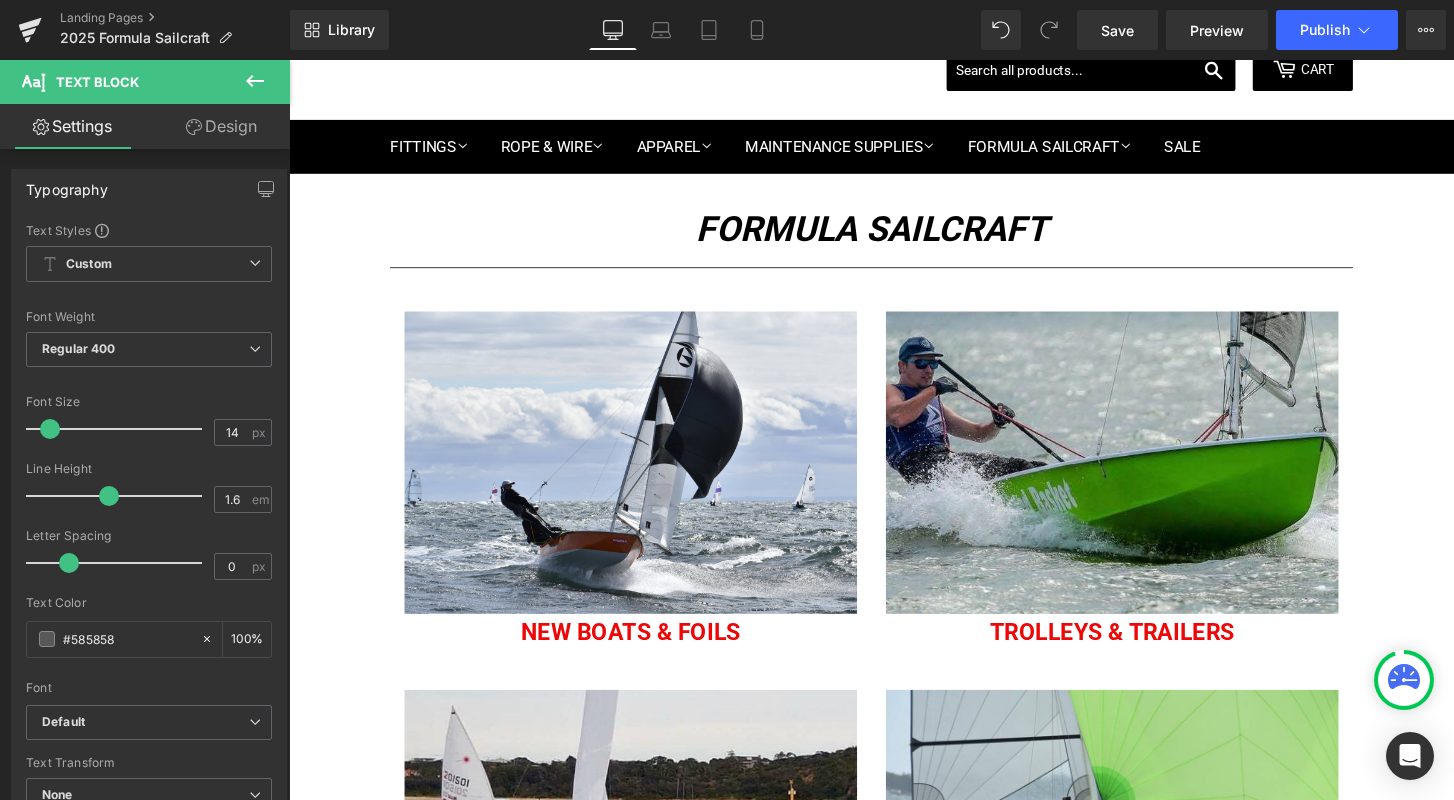 scroll, scrollTop: 37, scrollLeft: 0, axis: vertical 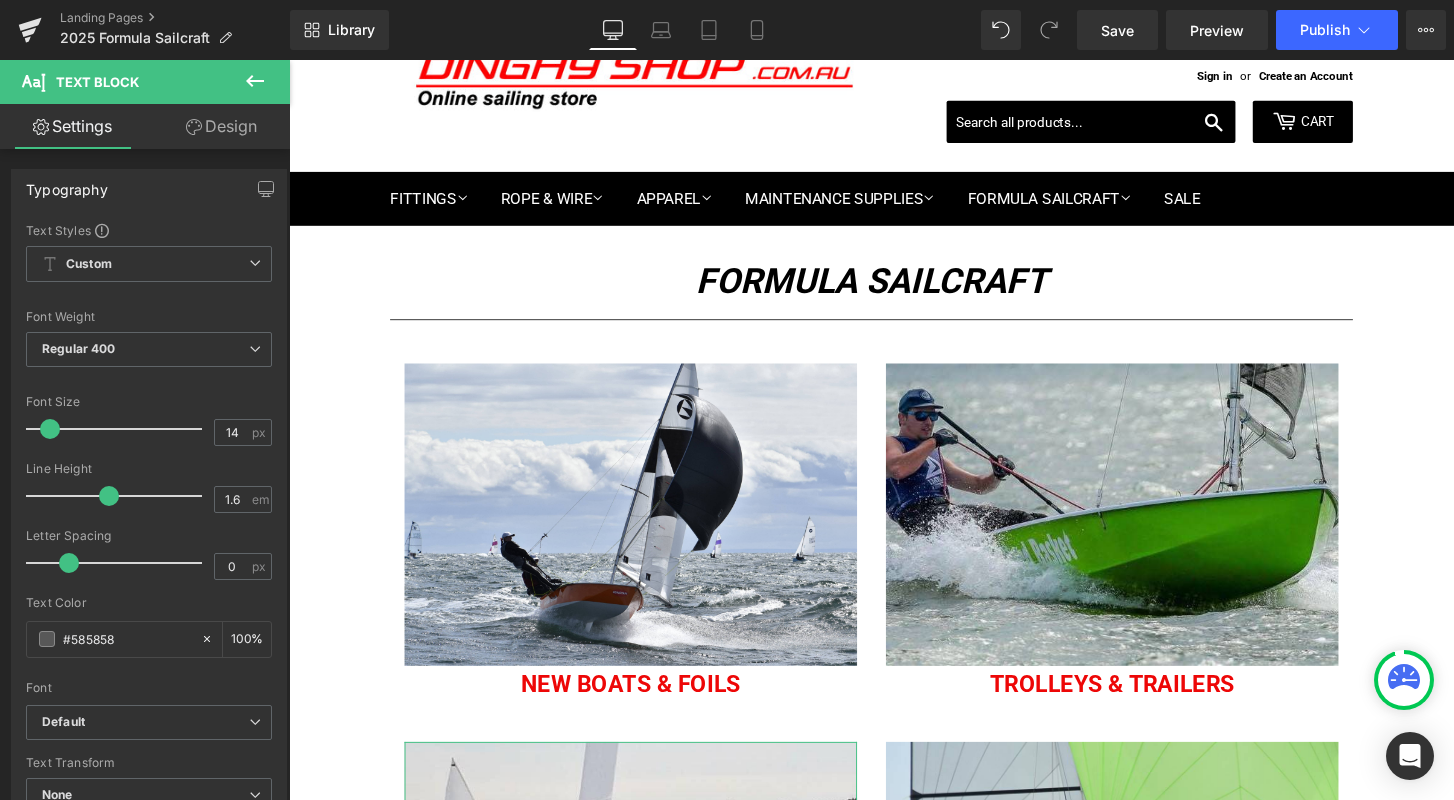 click 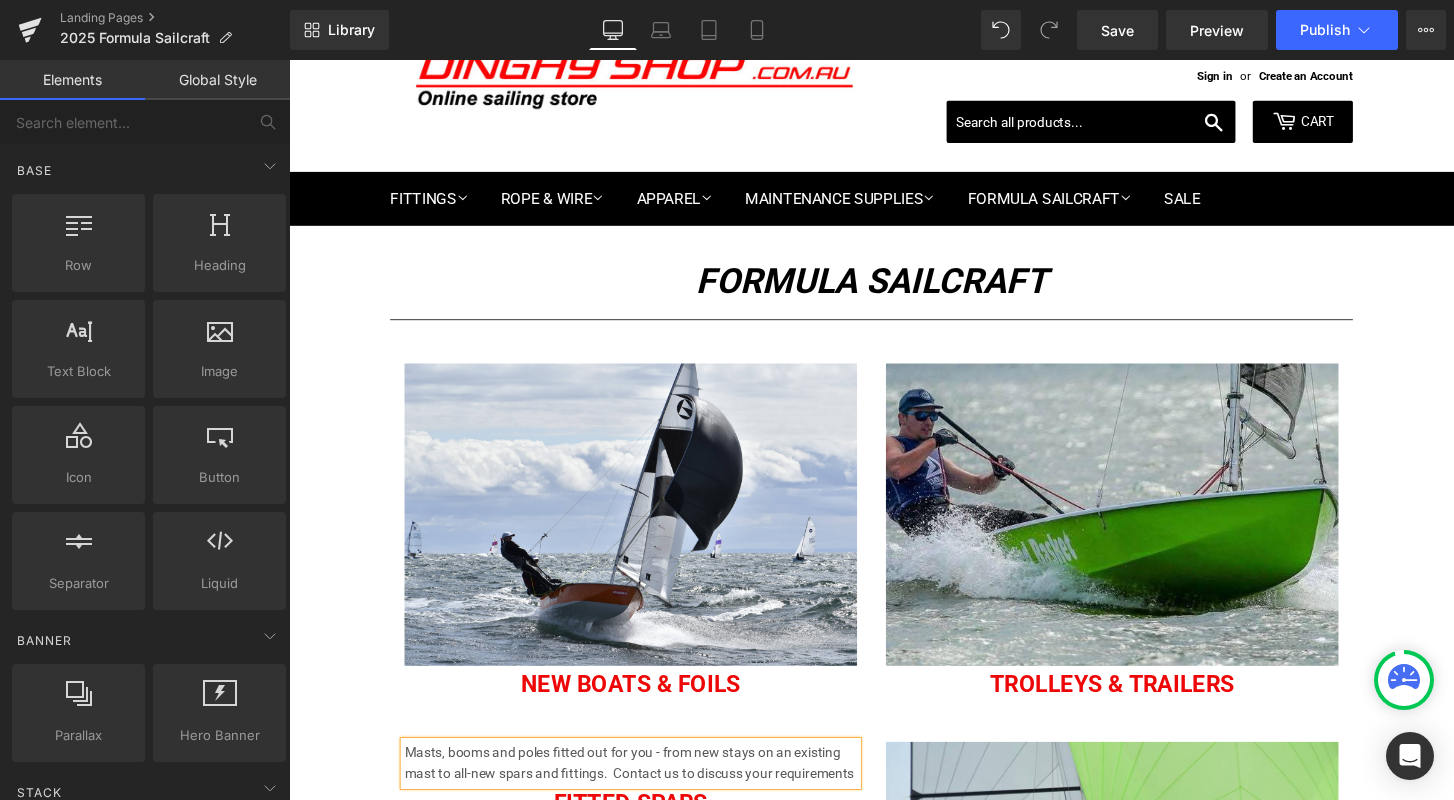 click on "Masts, booms and poles fitted out for you - from new stays on an existing mast to all-new spars and fittings.  Contact us to discuss your requirements" at bounding box center [644, 791] 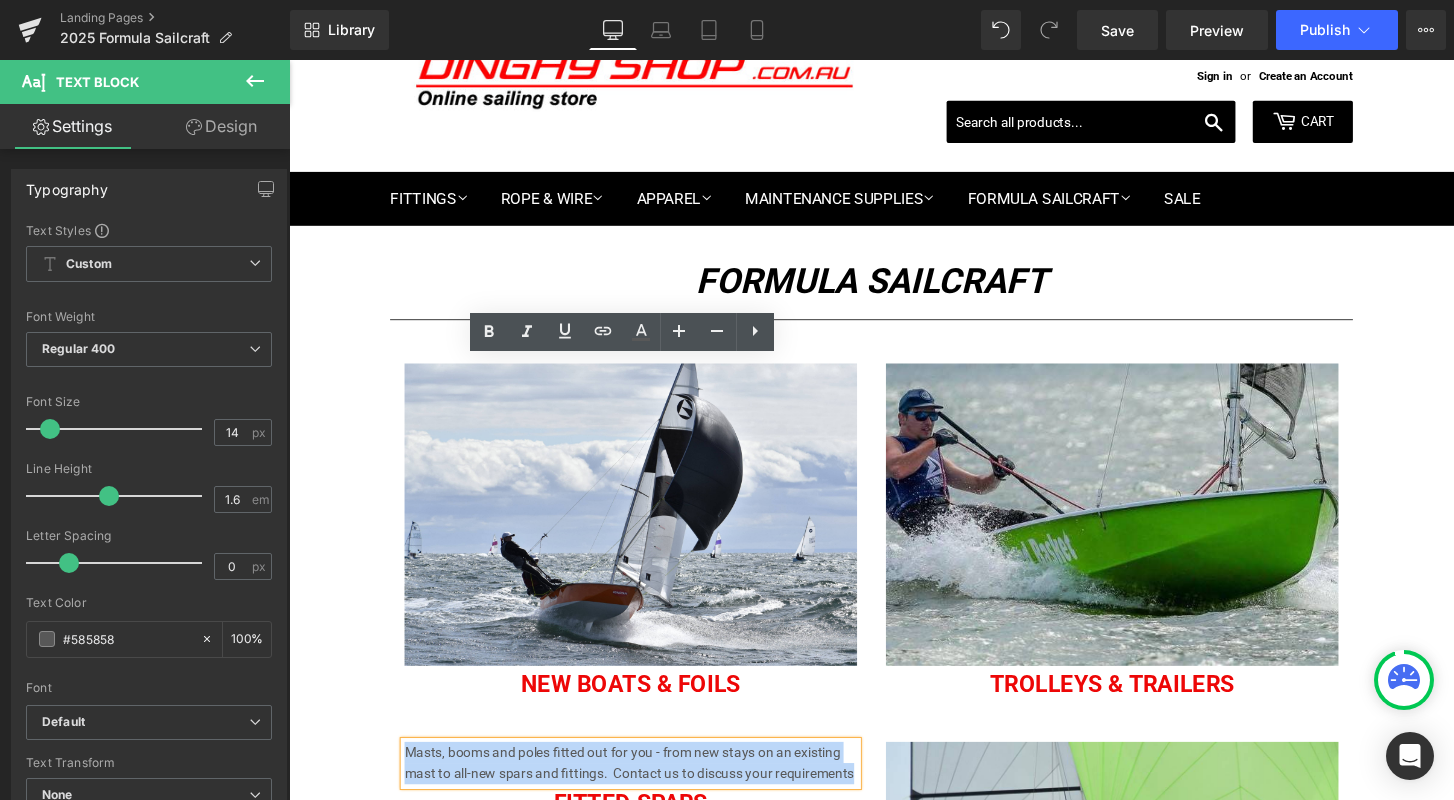 drag, startPoint x: 405, startPoint y: 384, endPoint x: 875, endPoint y: 408, distance: 470.61237 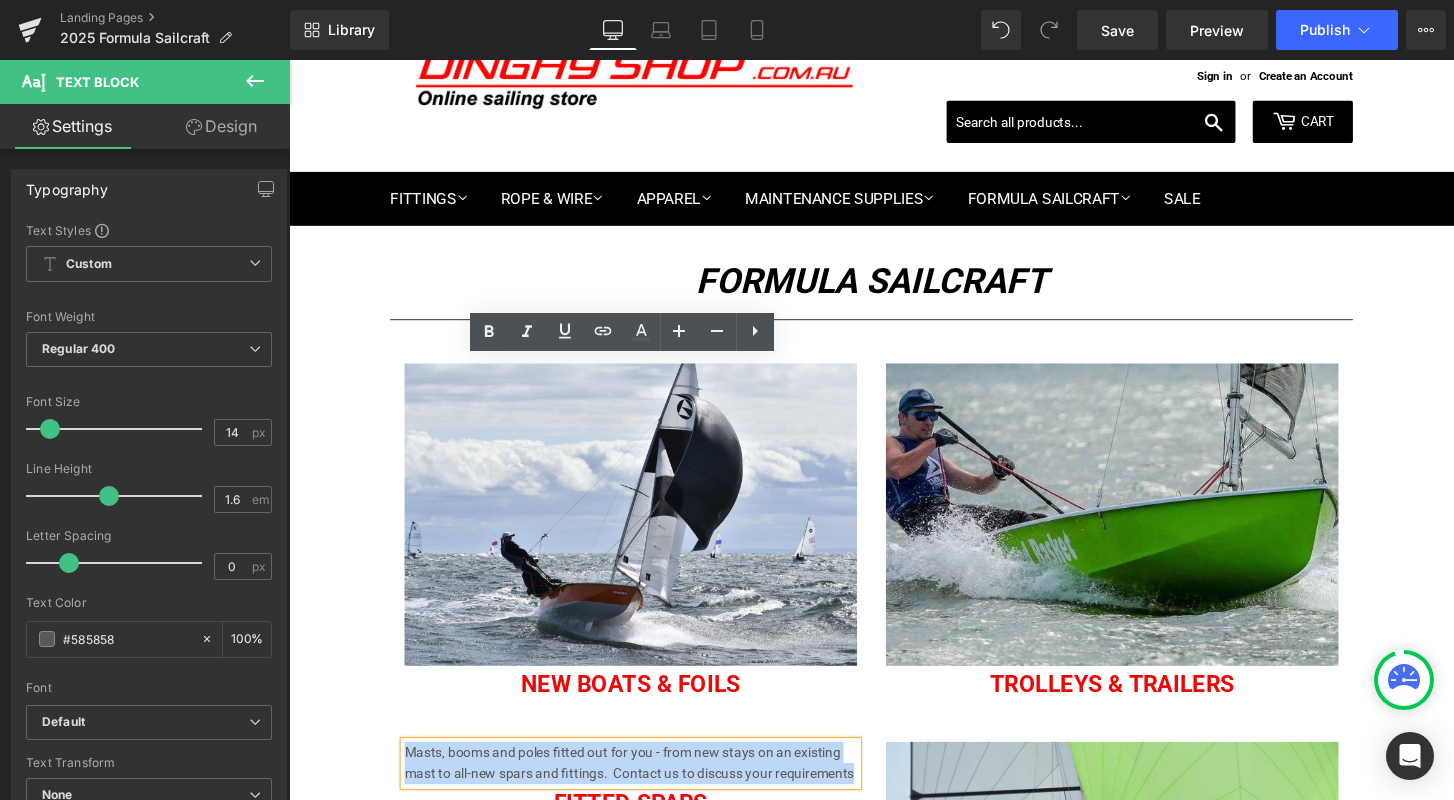 click on "Masts, booms and poles fitted out for you - from new stays on an existing mast to all-new spars and fittings.  Contact us to discuss your requirements" at bounding box center [644, 791] 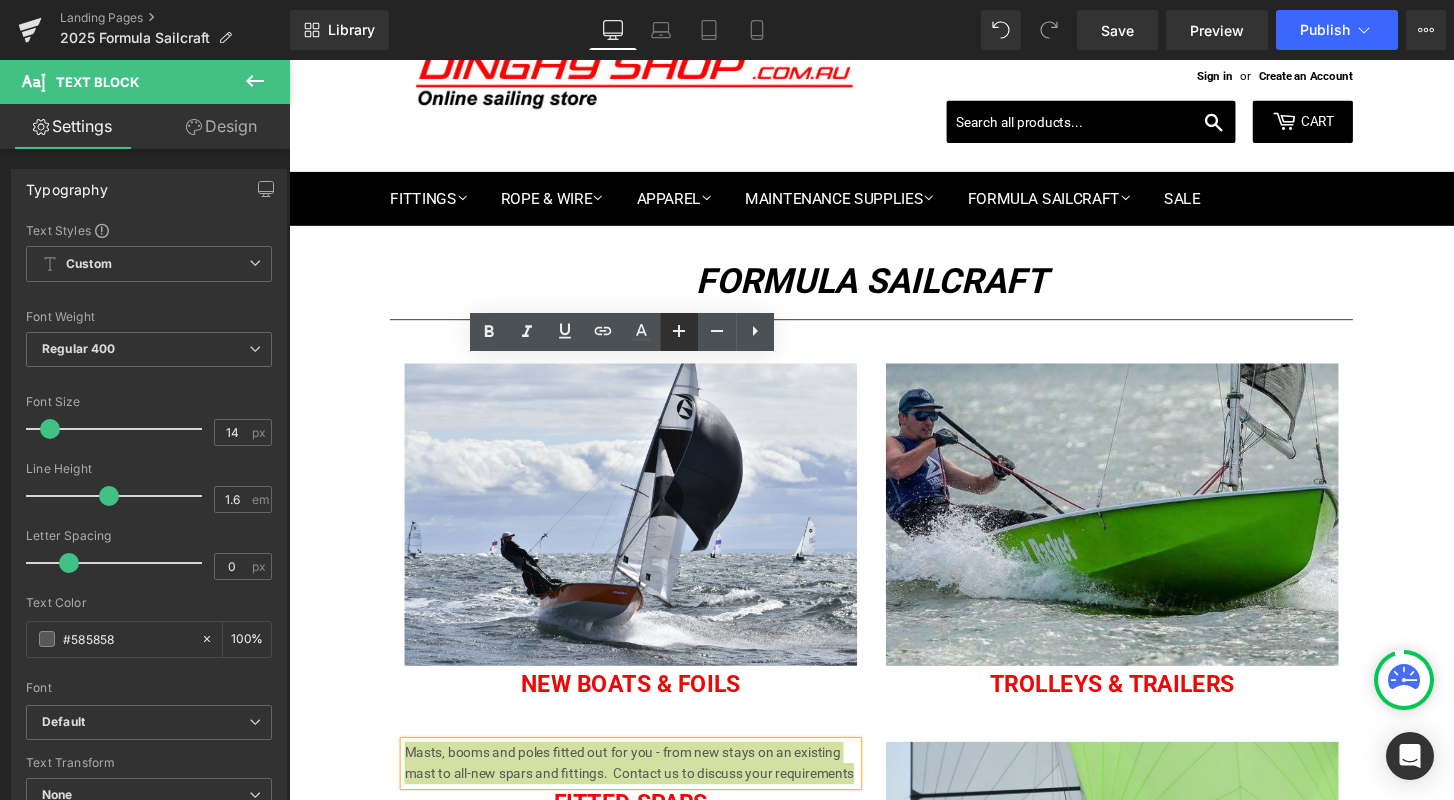 click 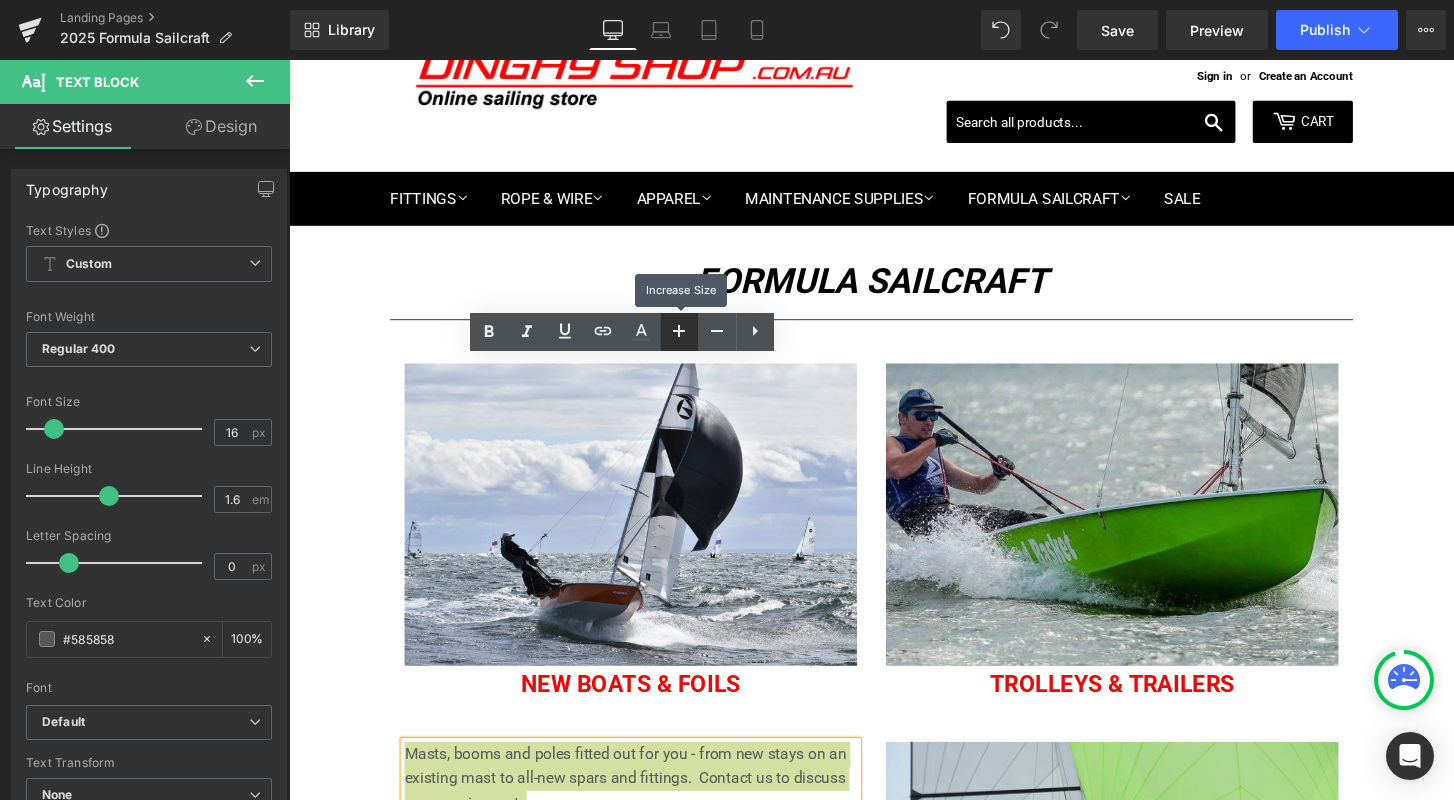 click 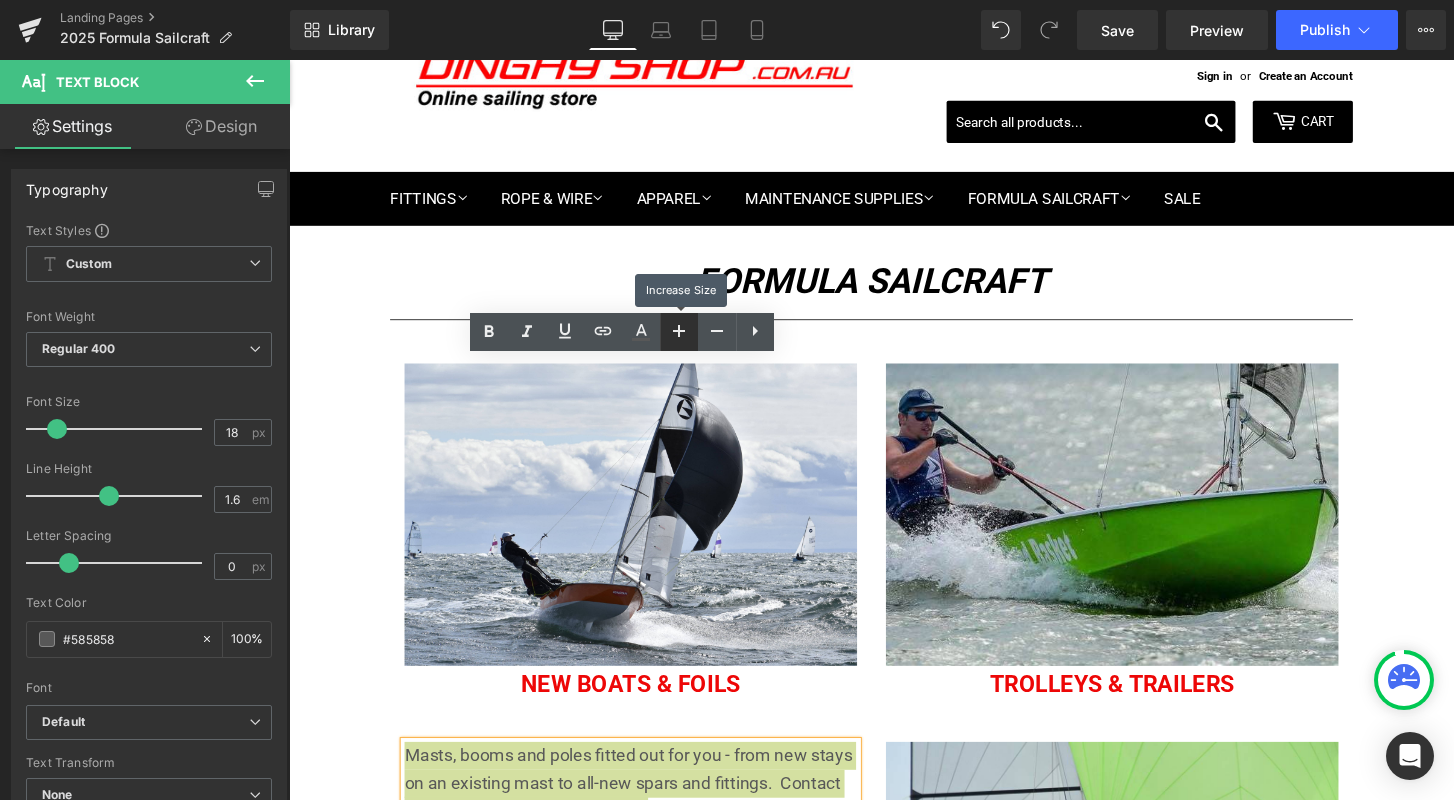 click 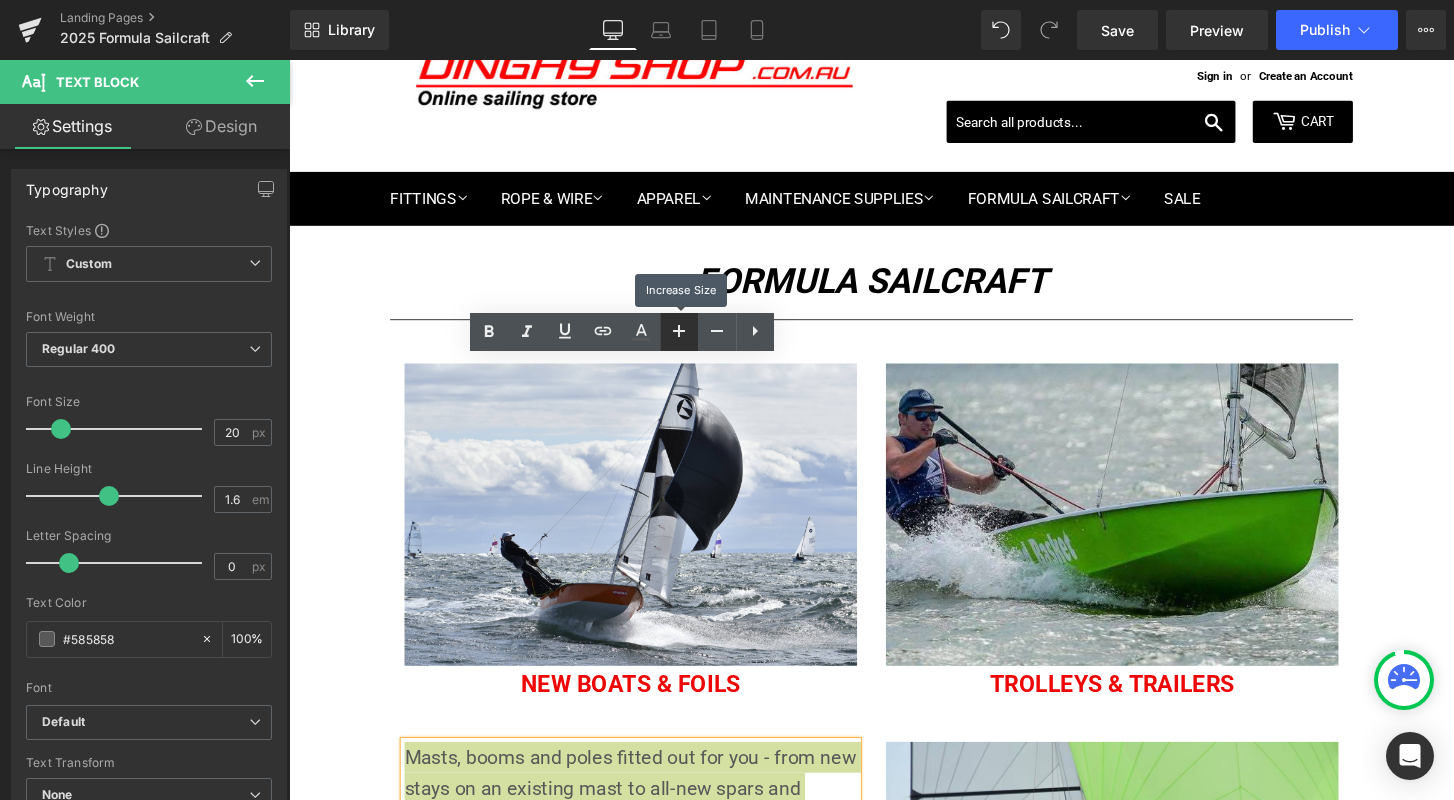 click 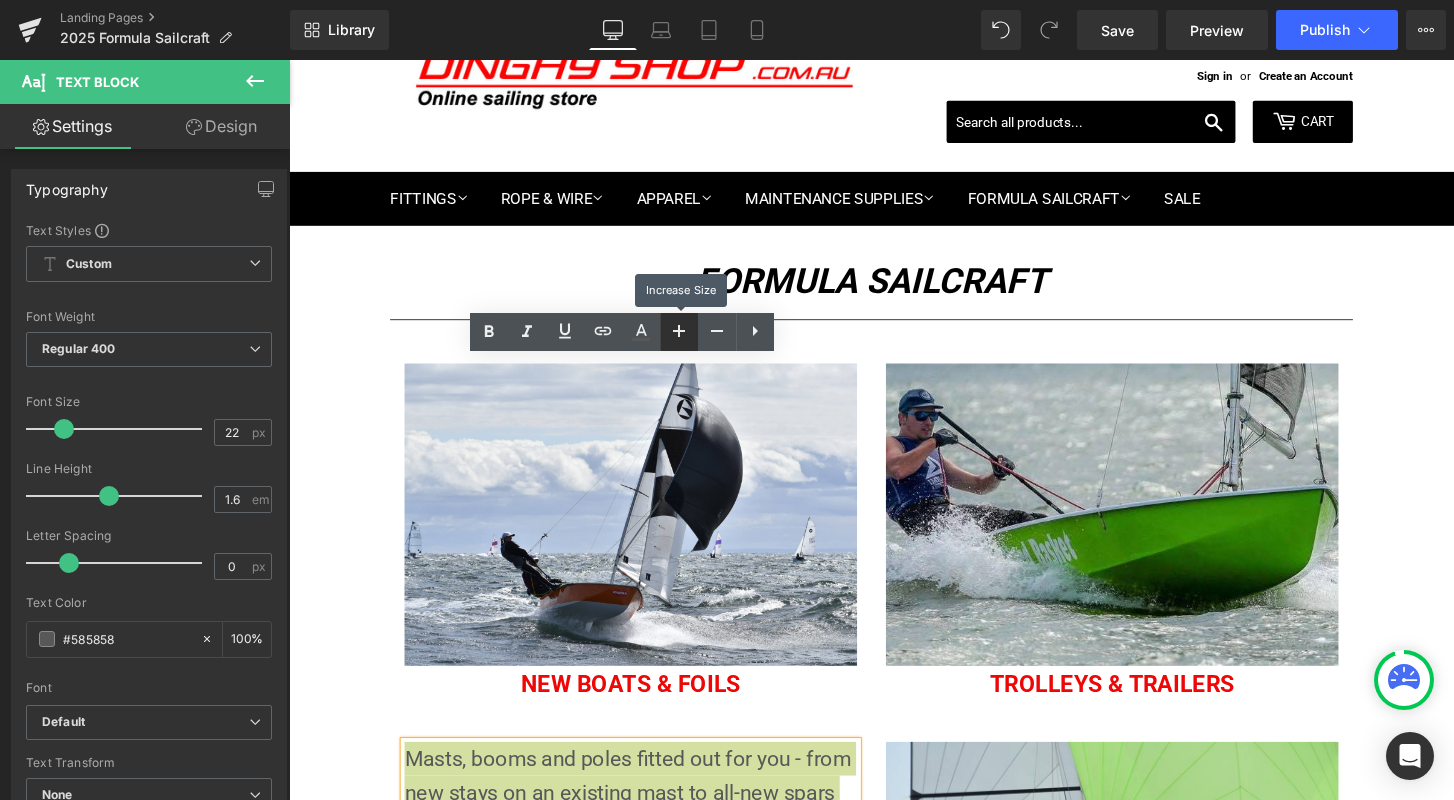 click 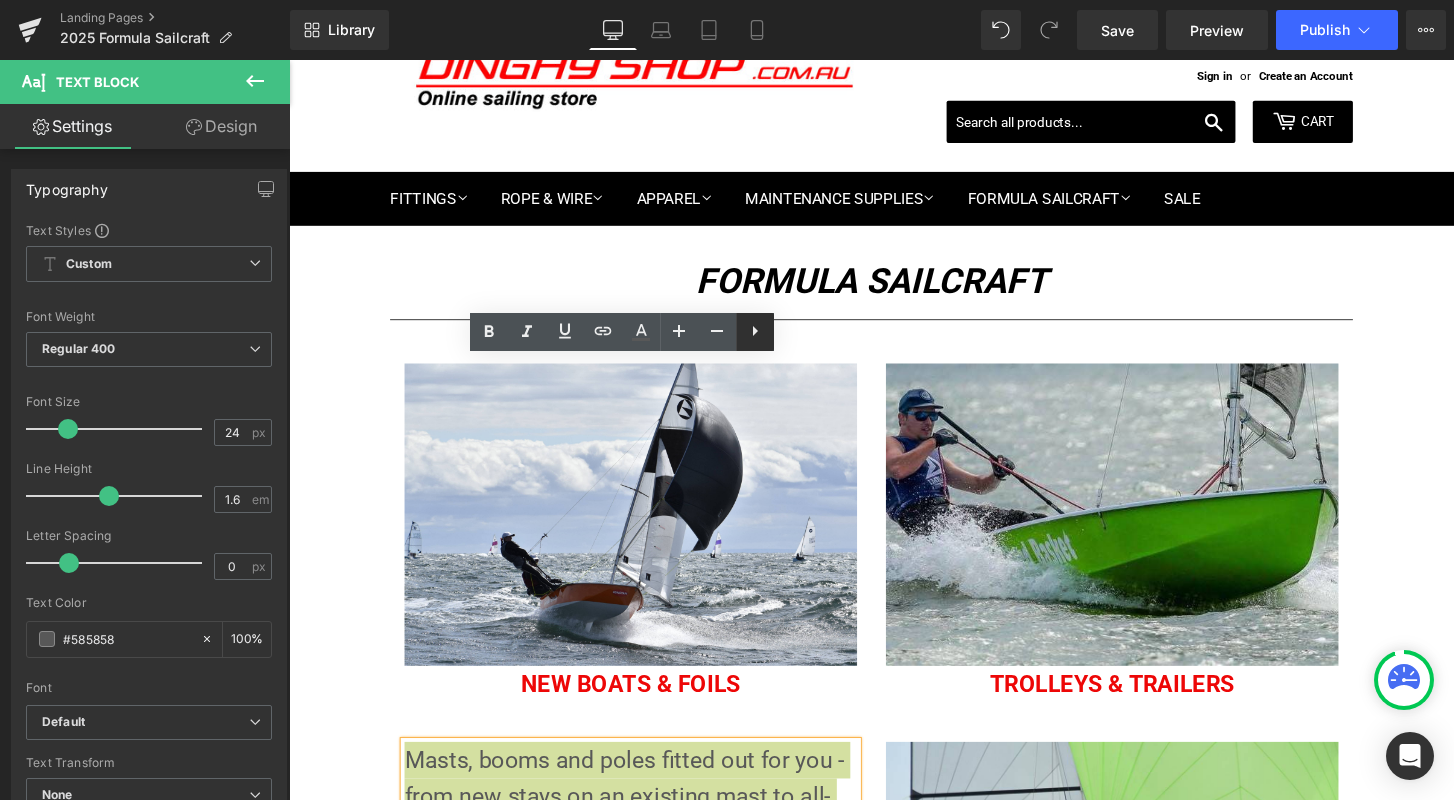 click 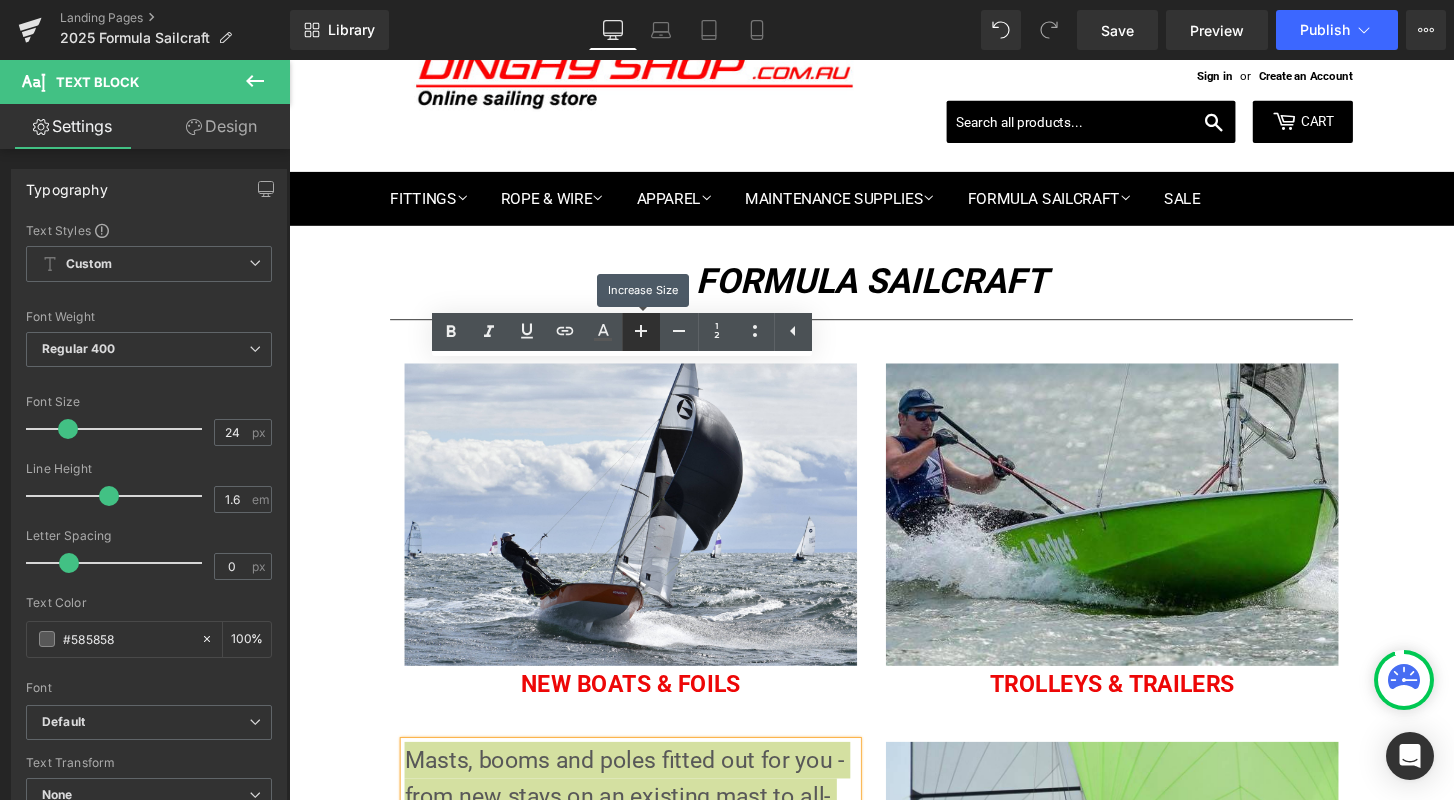 click 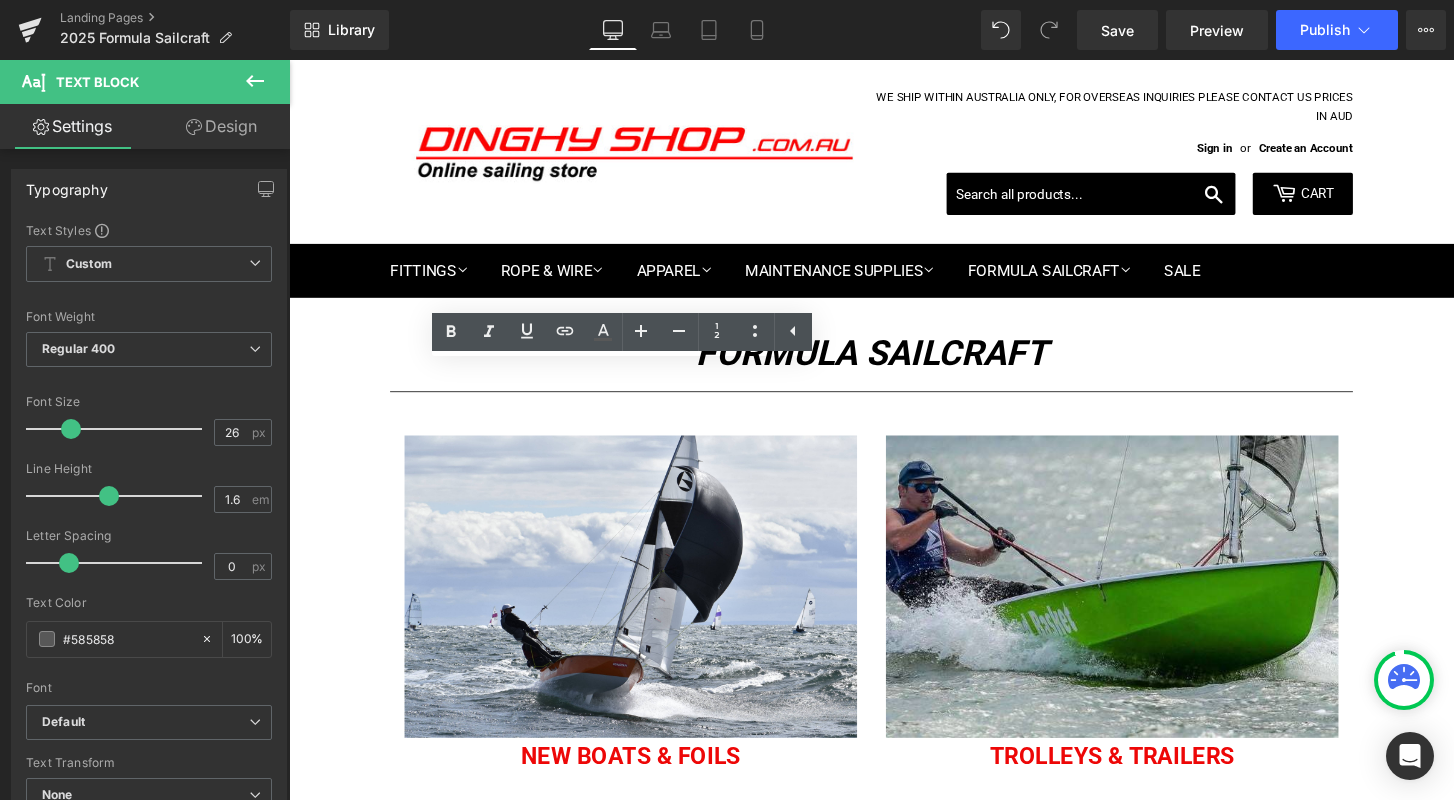 scroll, scrollTop: -2, scrollLeft: 0, axis: vertical 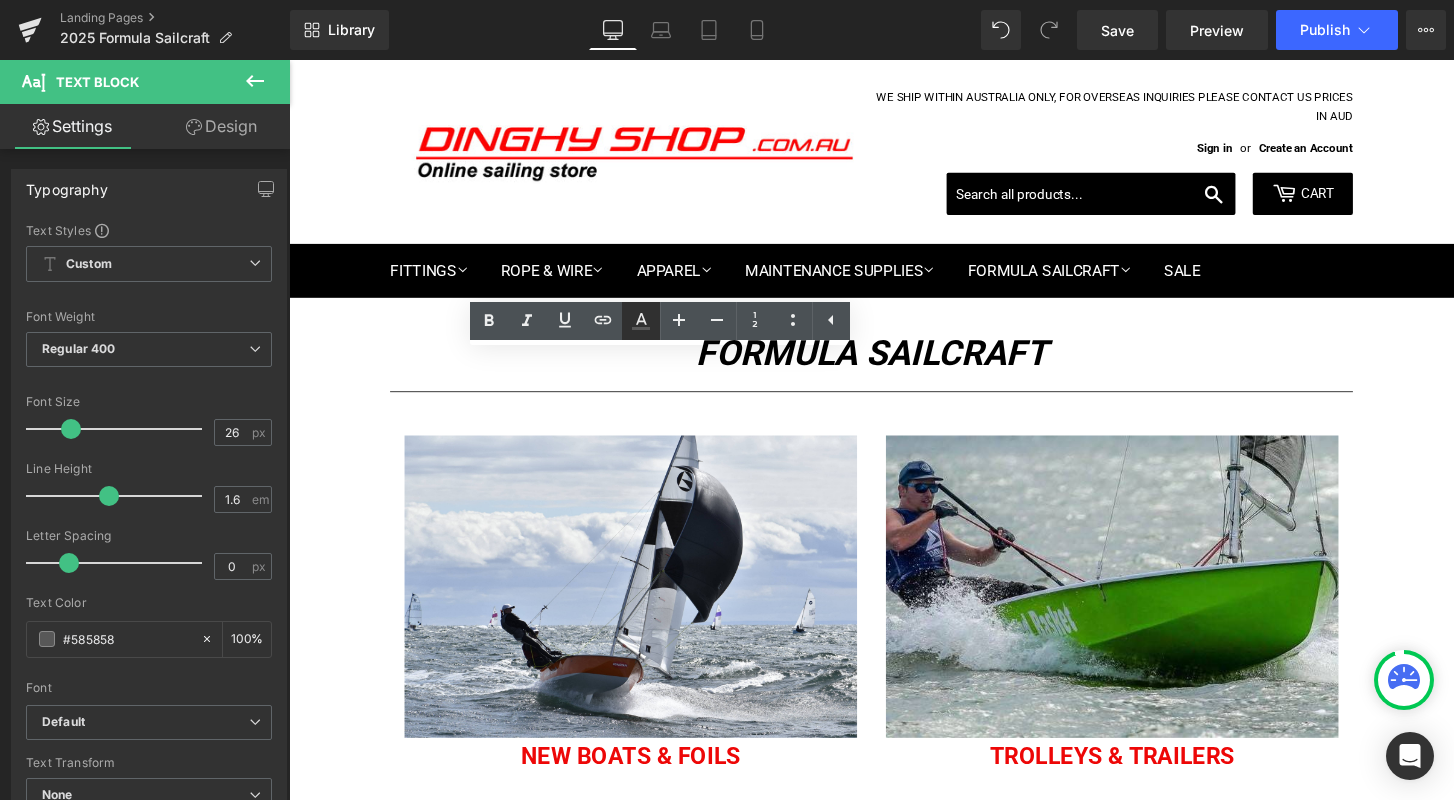 click 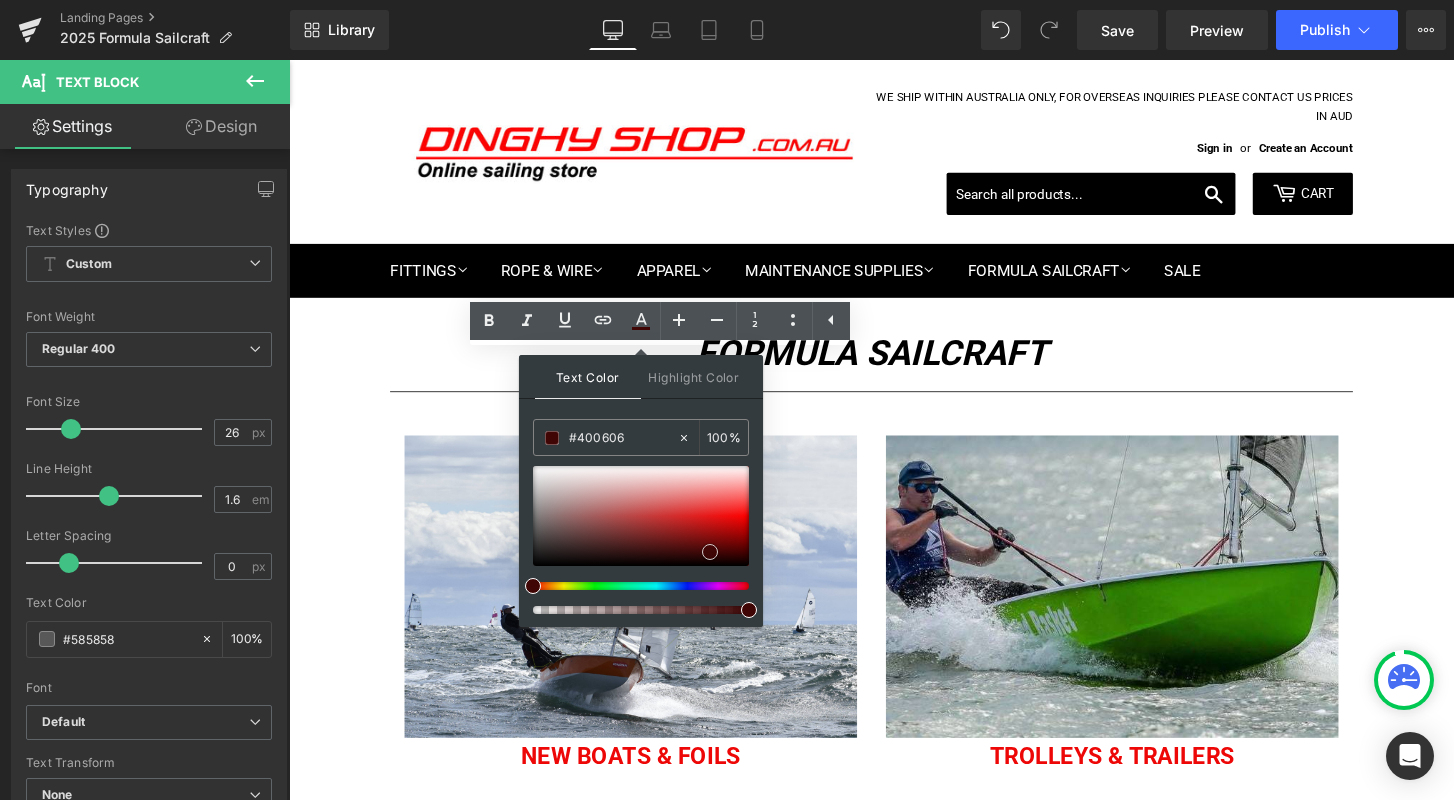 click at bounding box center [641, 516] 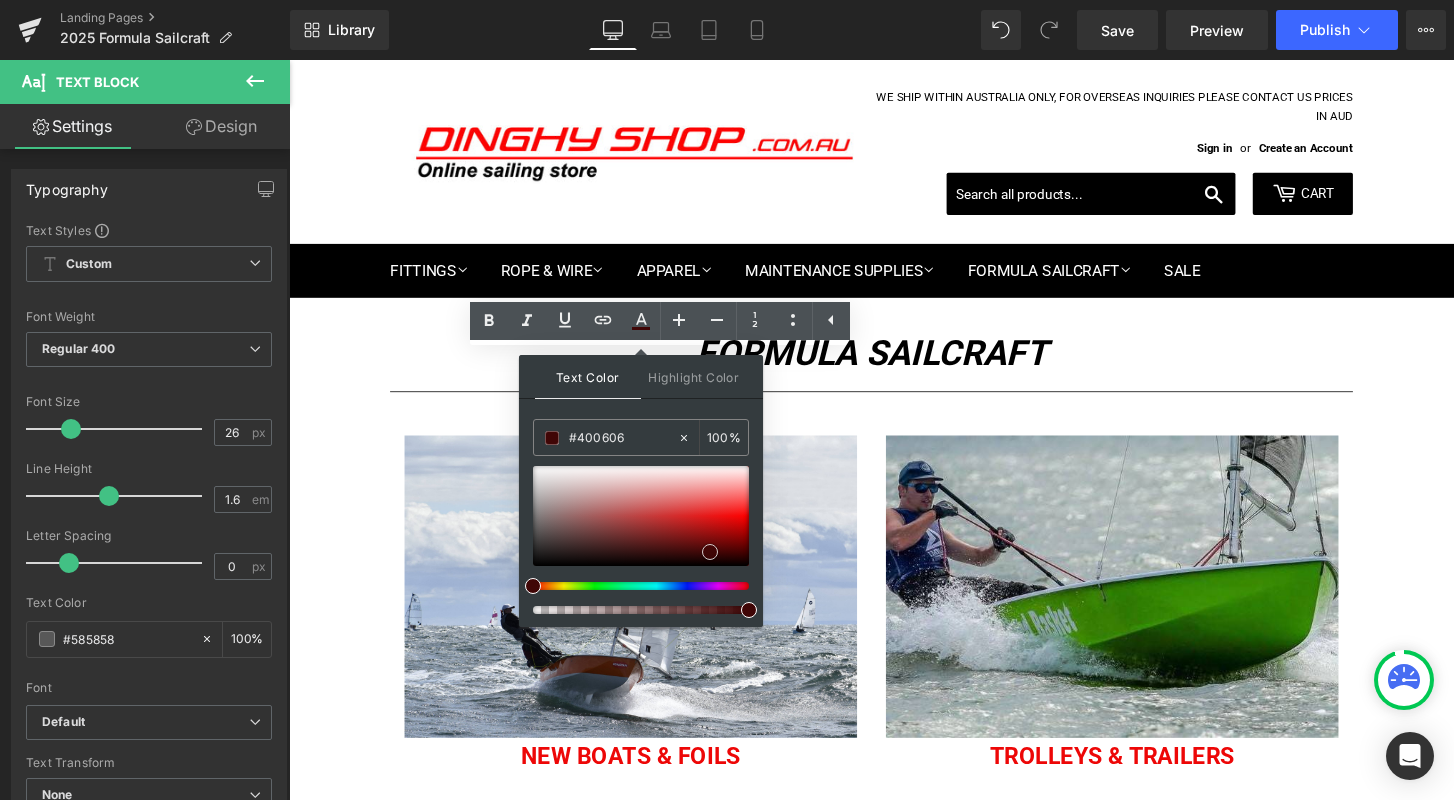 type on "#820c0c" 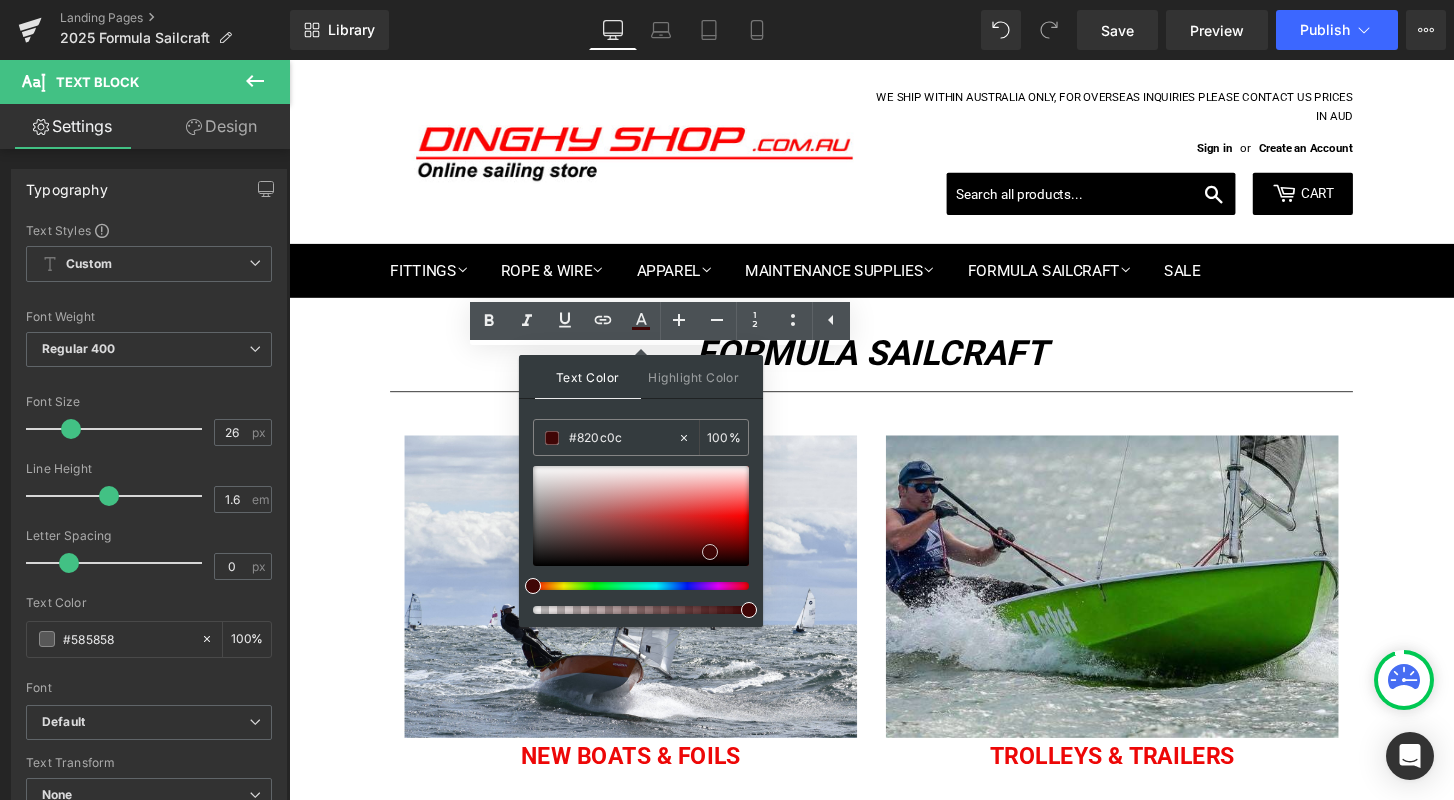 click at bounding box center [641, 516] 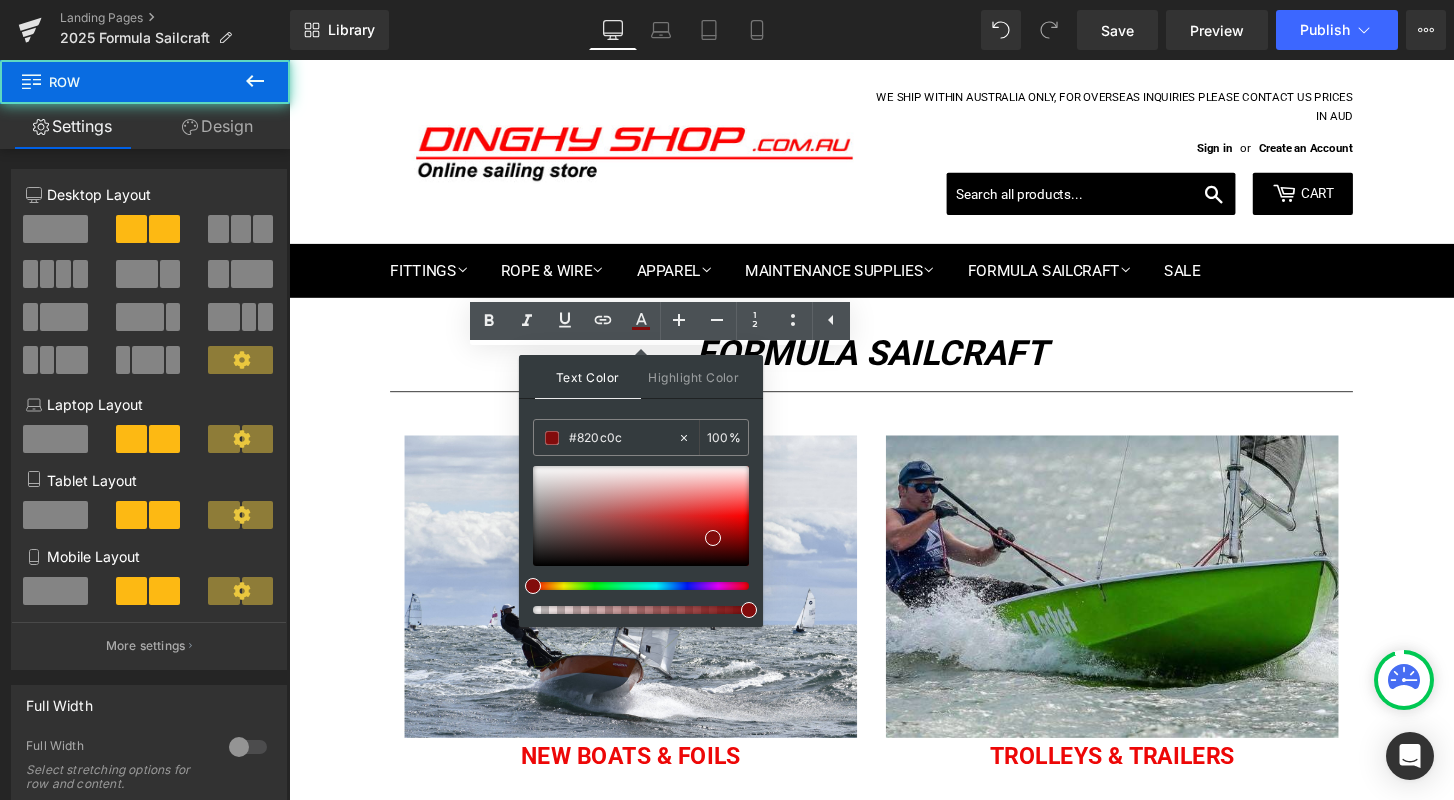 click on "Masts, booms and poles fitted out for you - from new stays on an existing mast to all-new spars and fittings.  Contact us to discuss your requirements
Text Block         Fitted Spars Heading         Image         Services Heading         Row" at bounding box center (894, 1009) 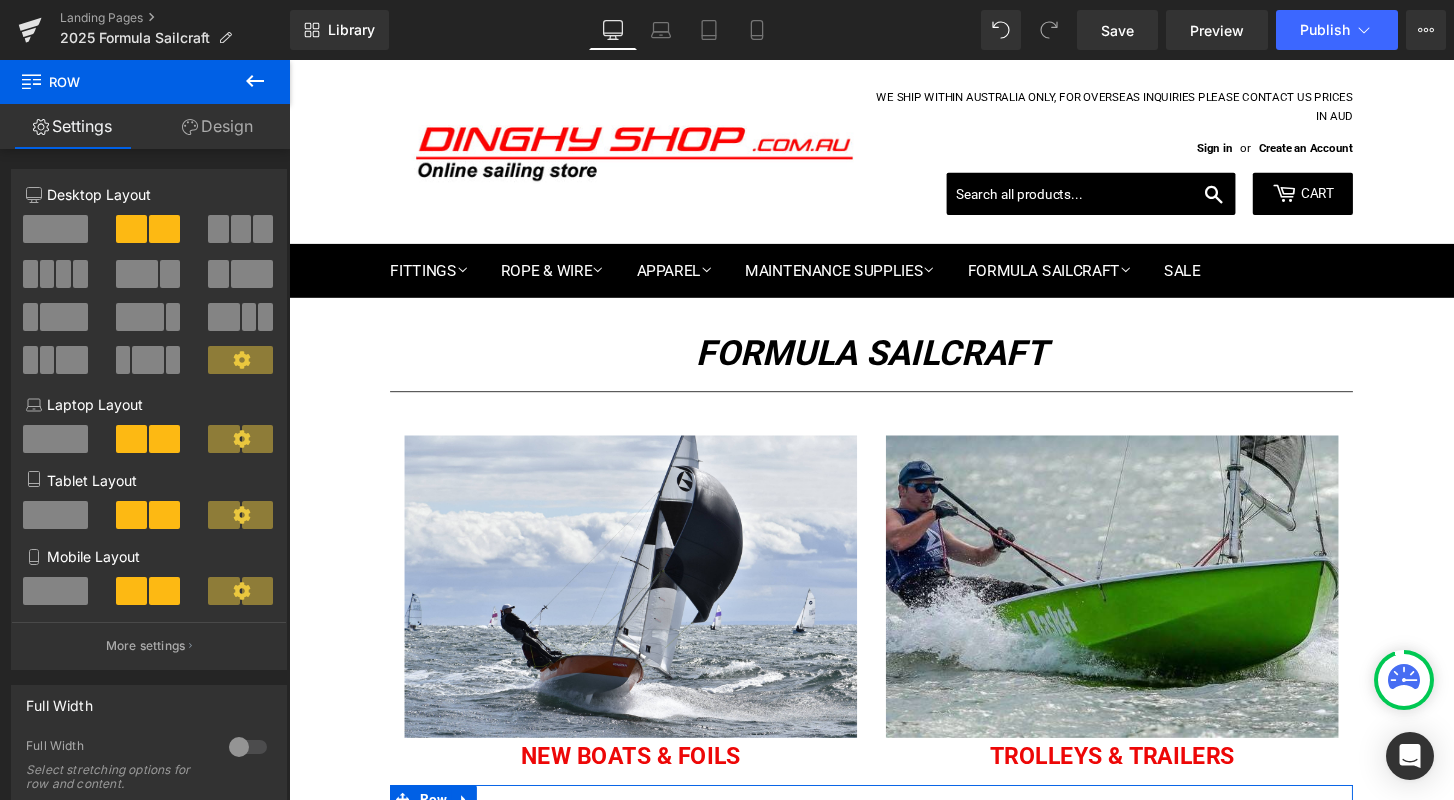 click 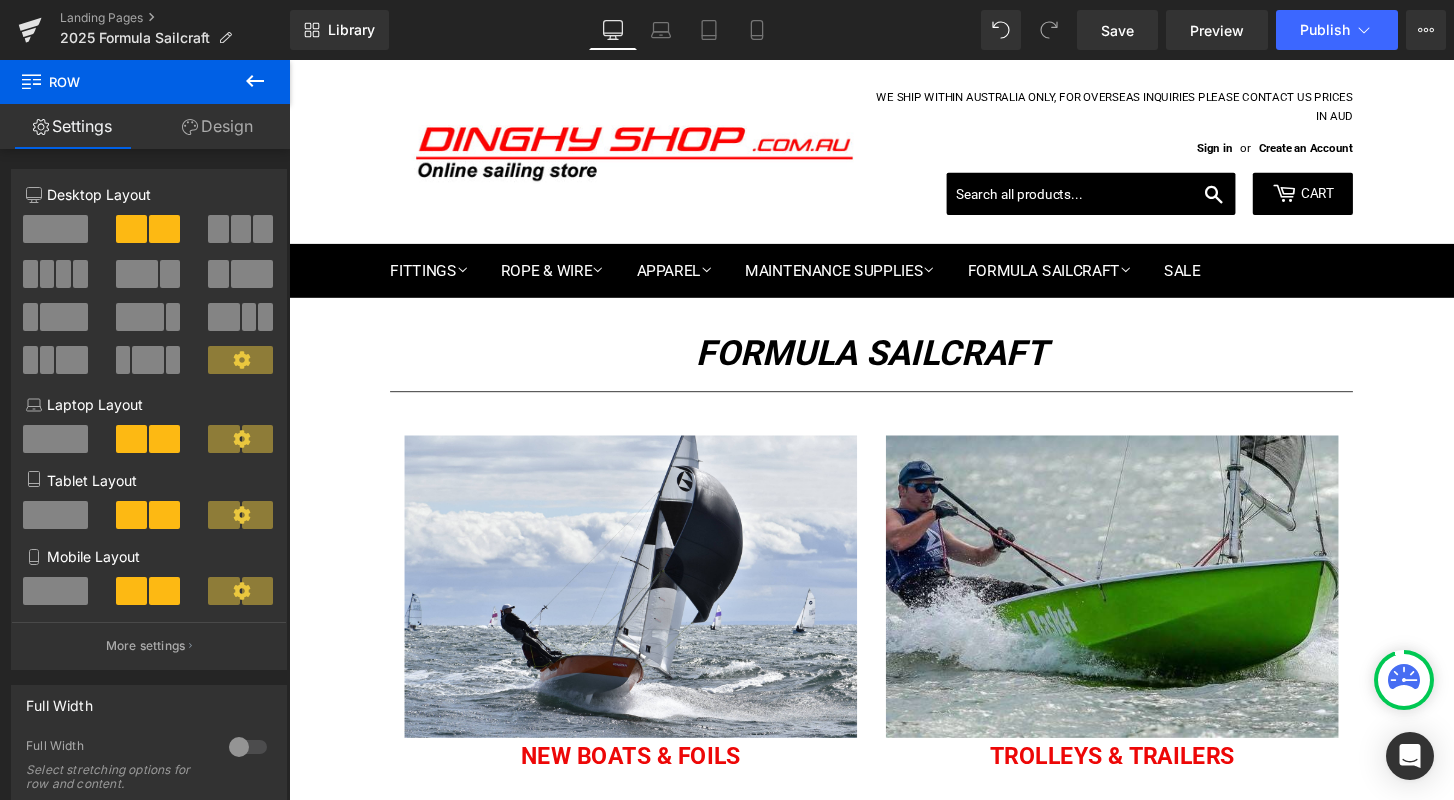 click on "Design" at bounding box center [217, 126] 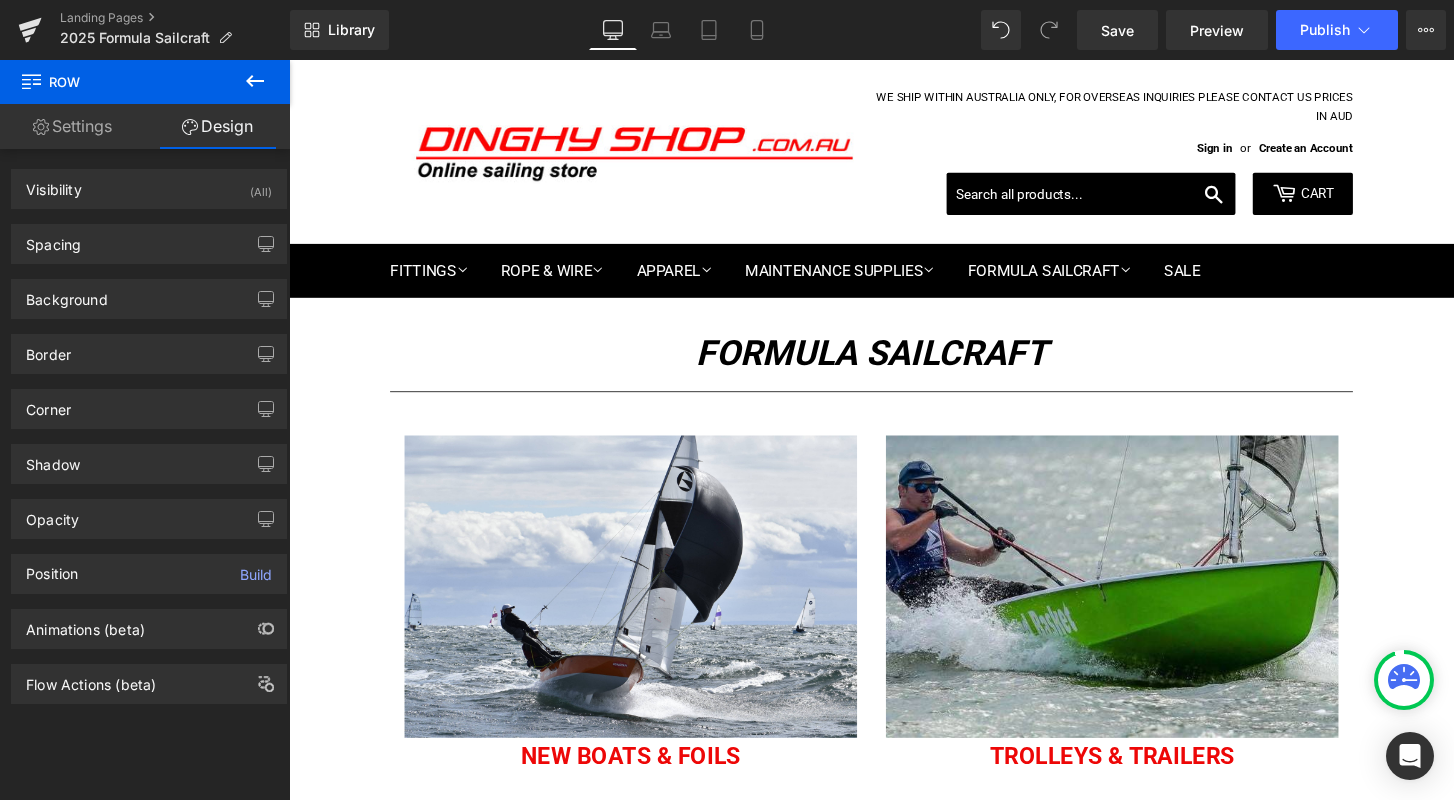 type on "0" 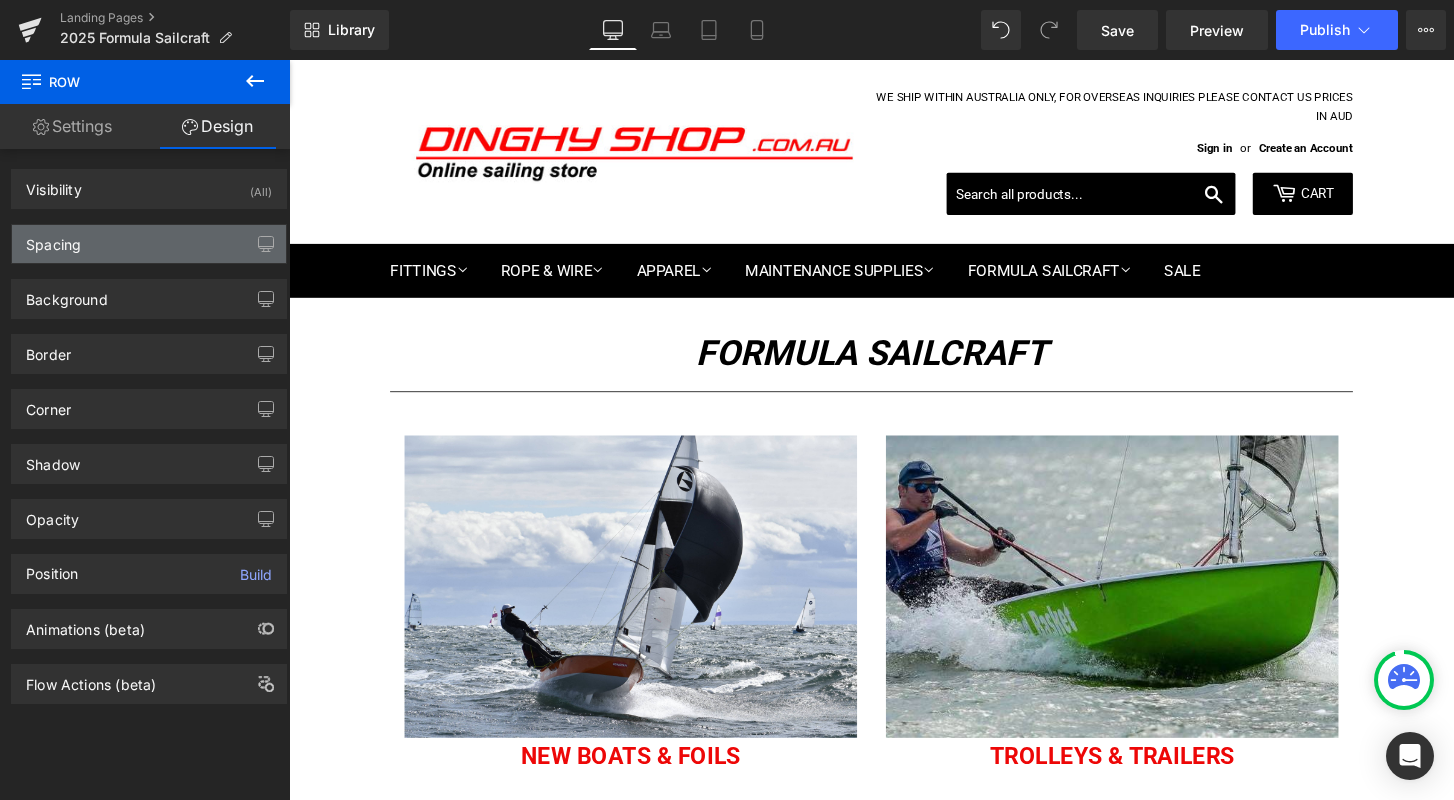 click on "Spacing" at bounding box center [149, 244] 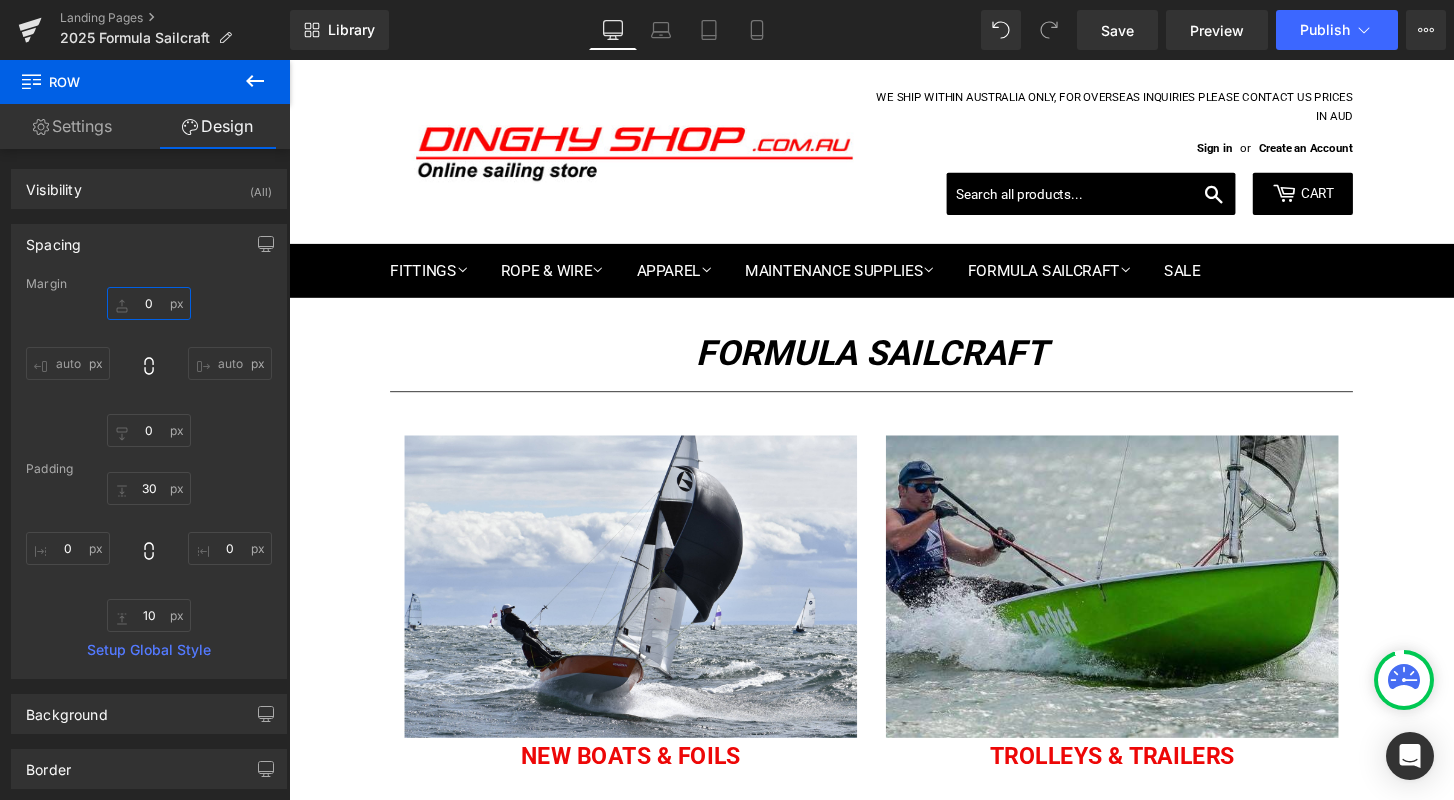 click on "0" at bounding box center (149, 303) 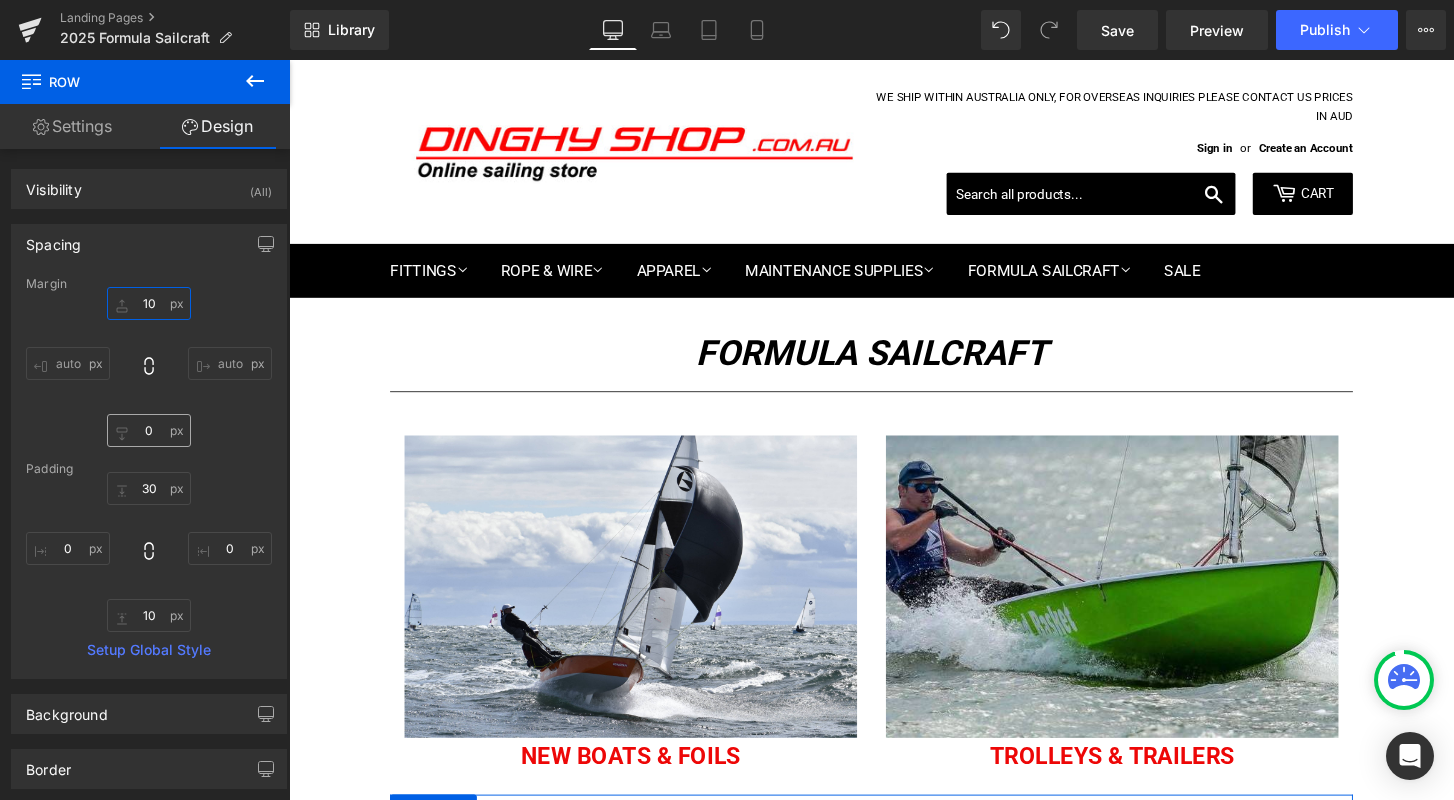 type on "10" 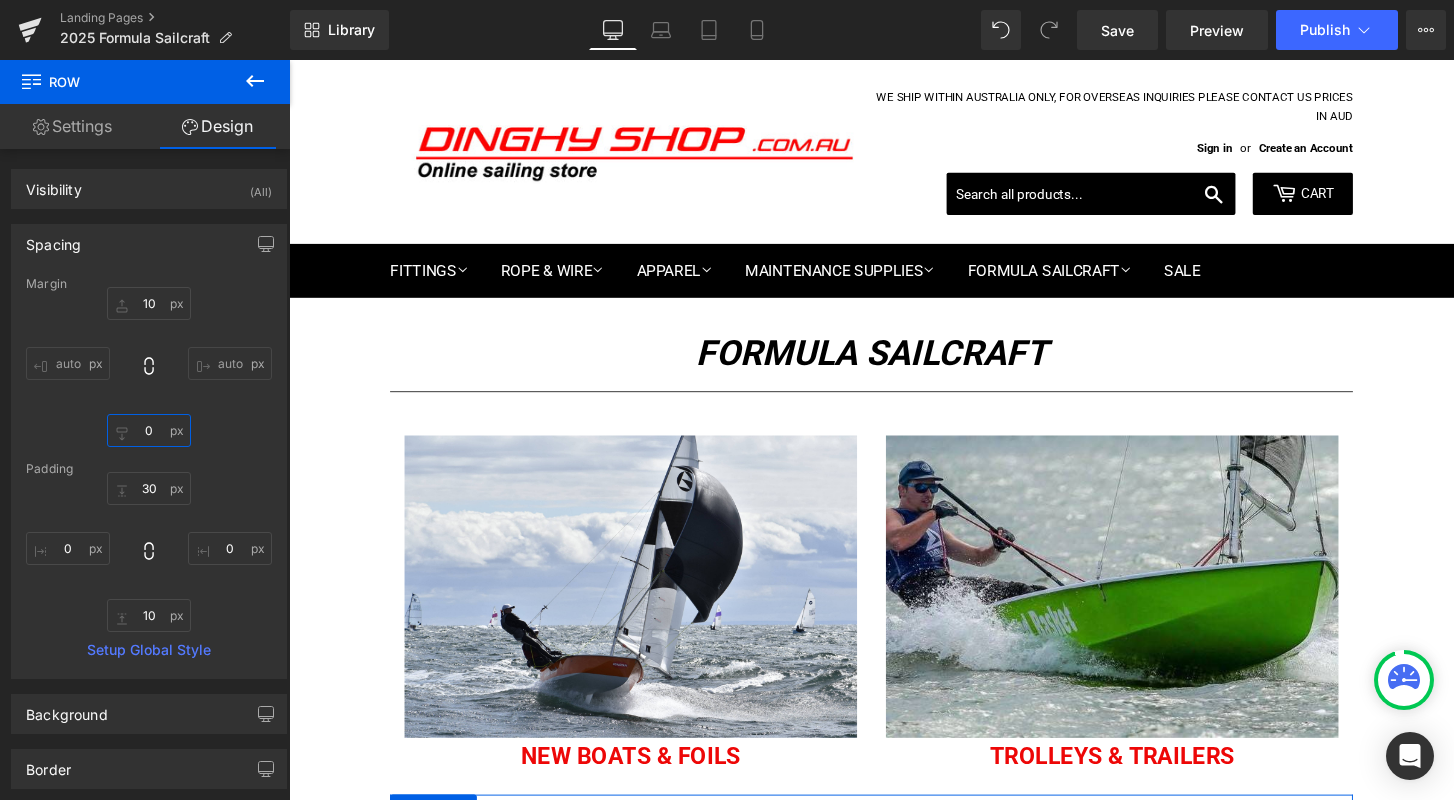 click on "0" at bounding box center [149, 430] 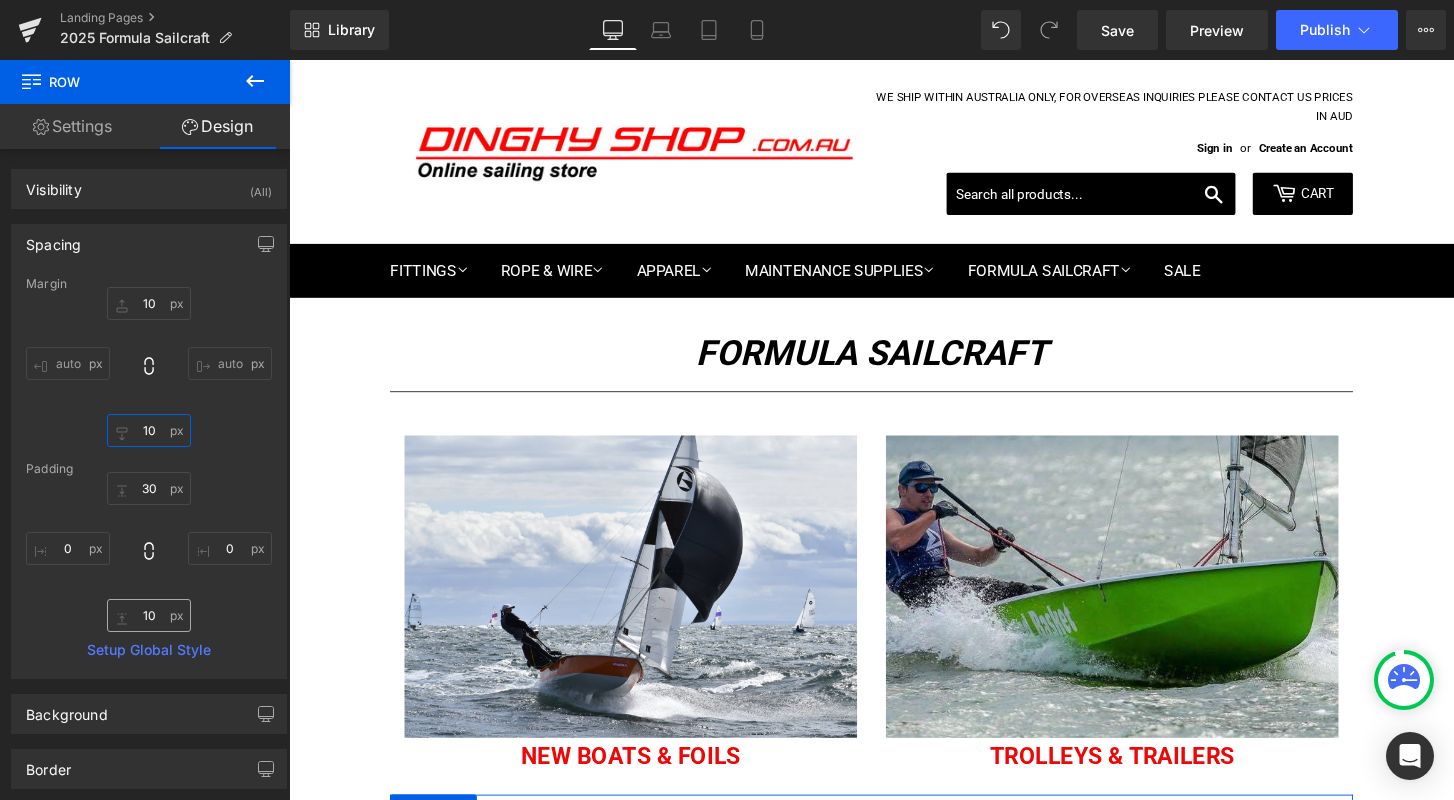 type on "10" 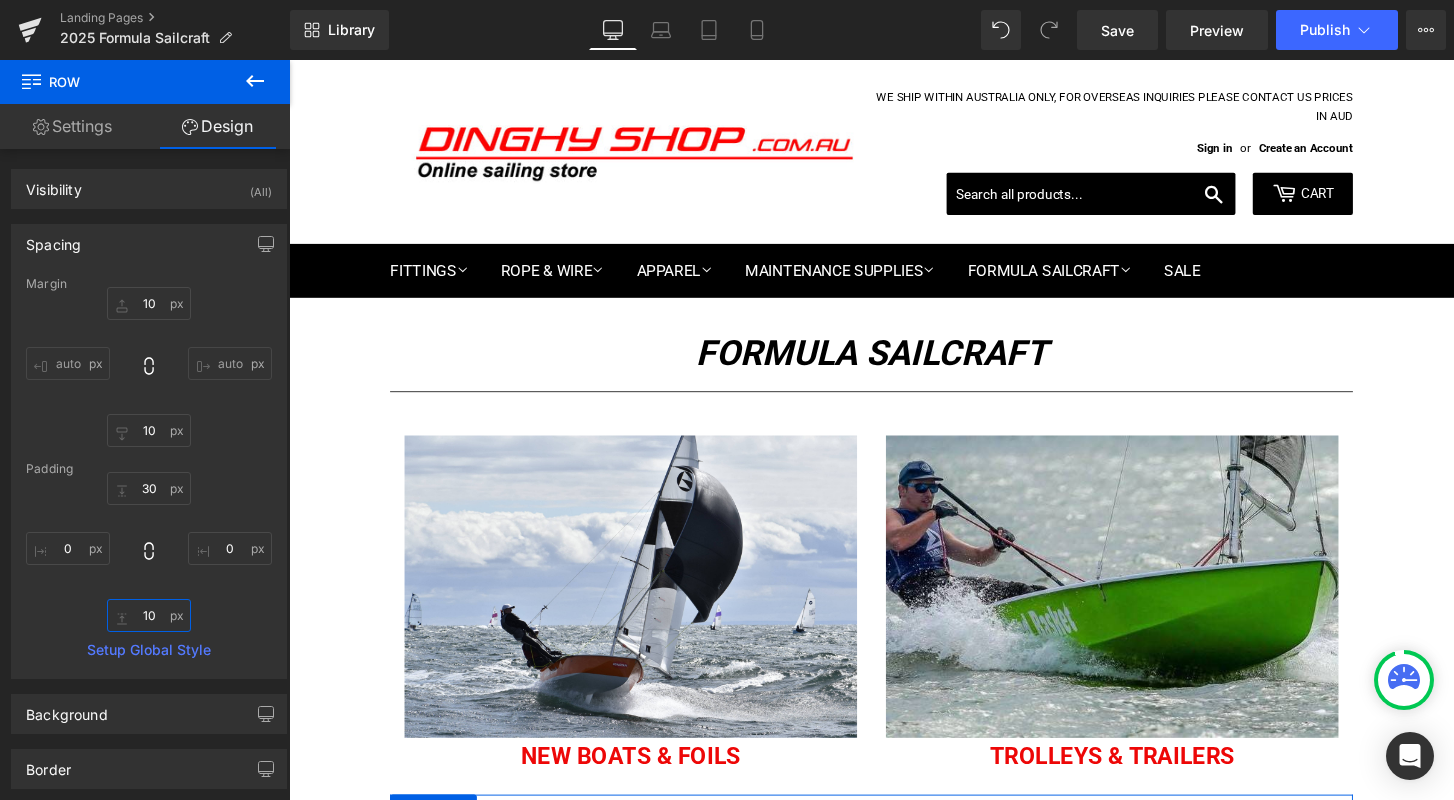 click on "10" at bounding box center [149, 615] 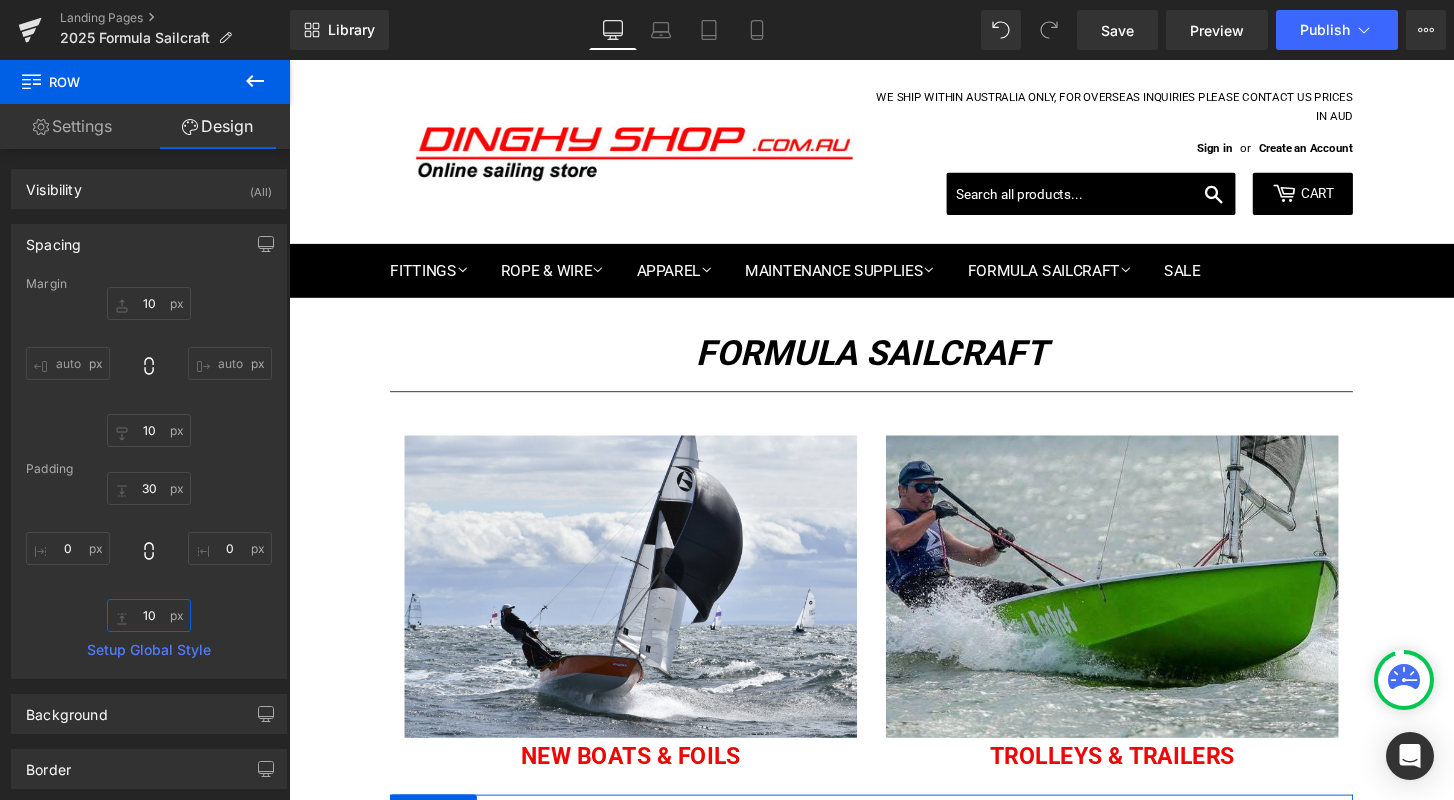 type on "1" 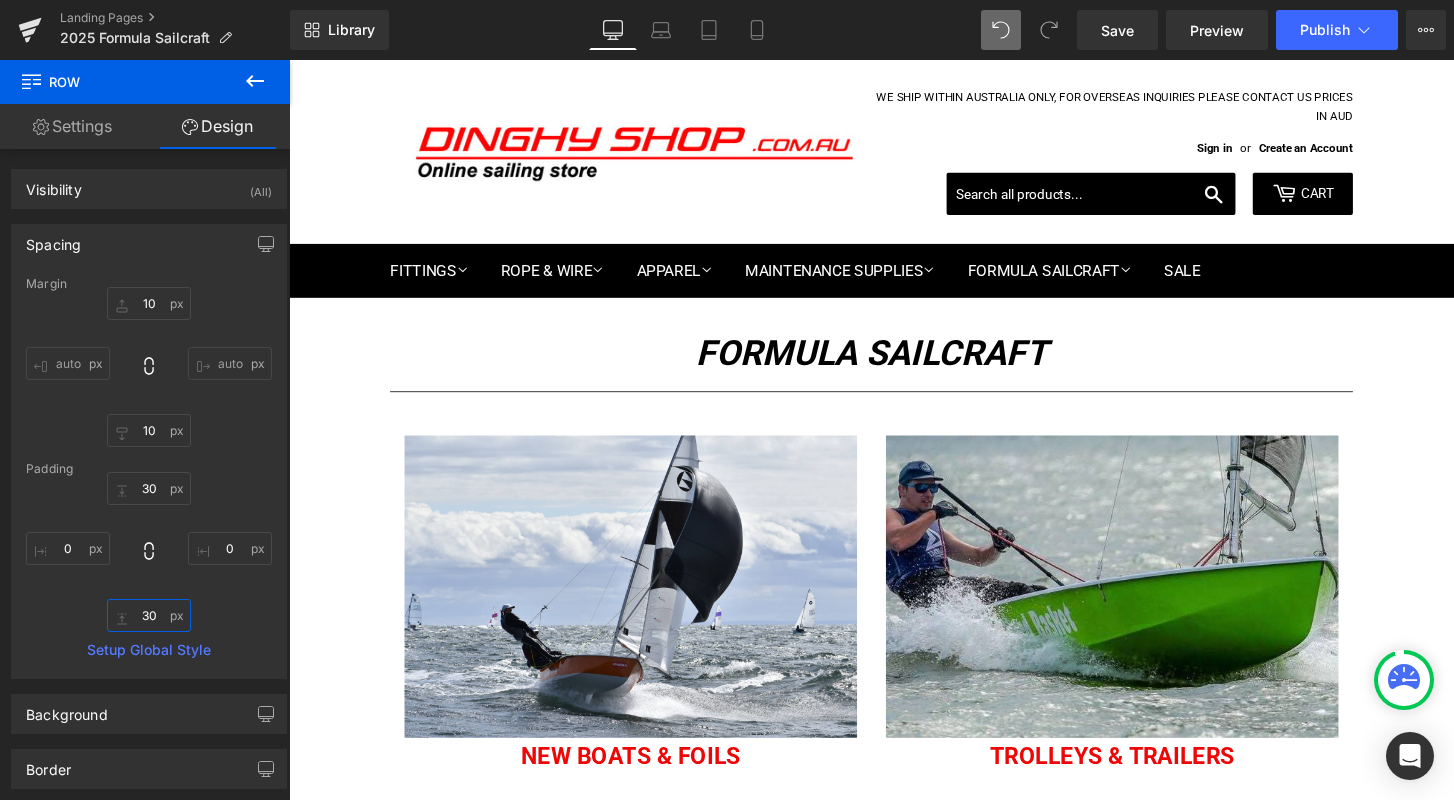 type on "30" 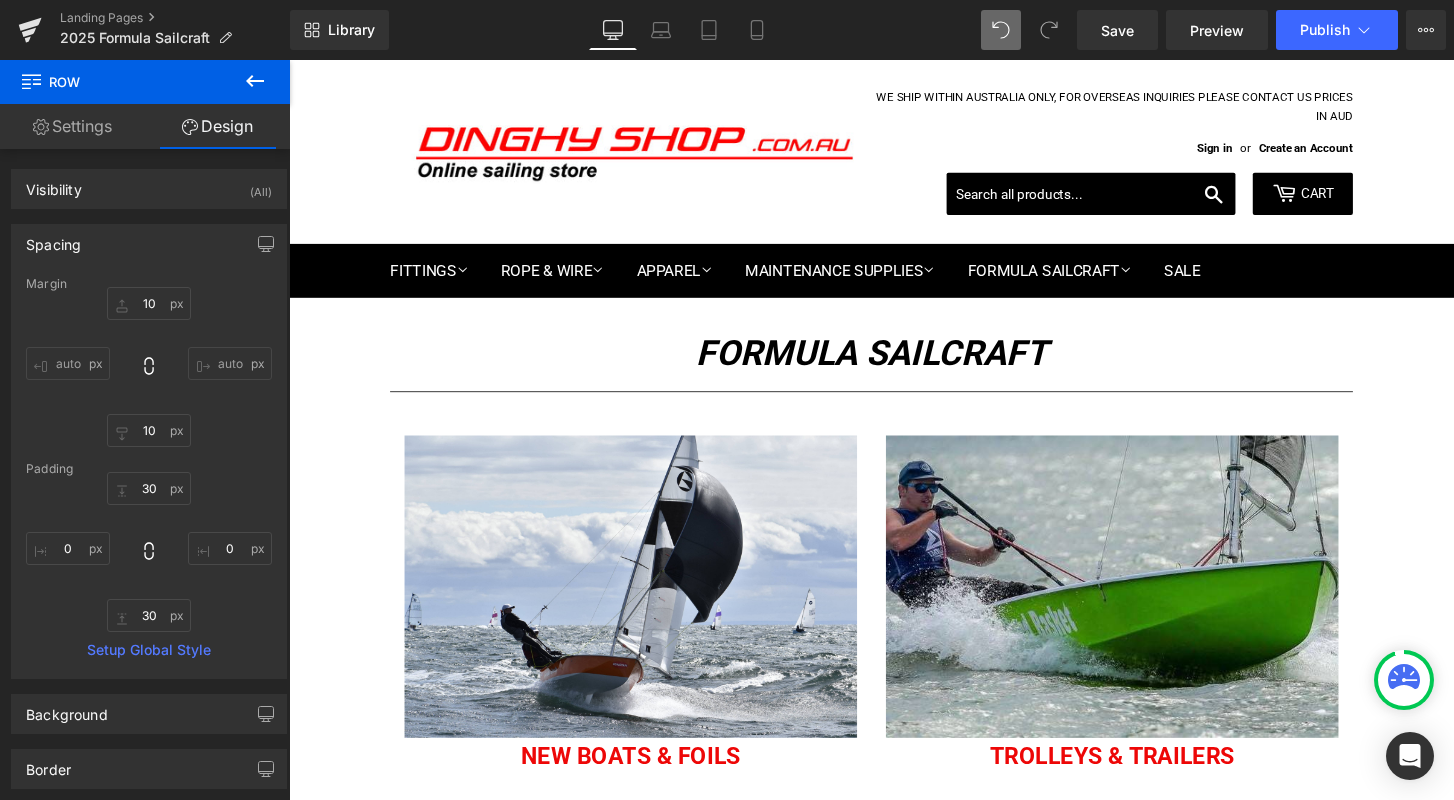 type on "10" 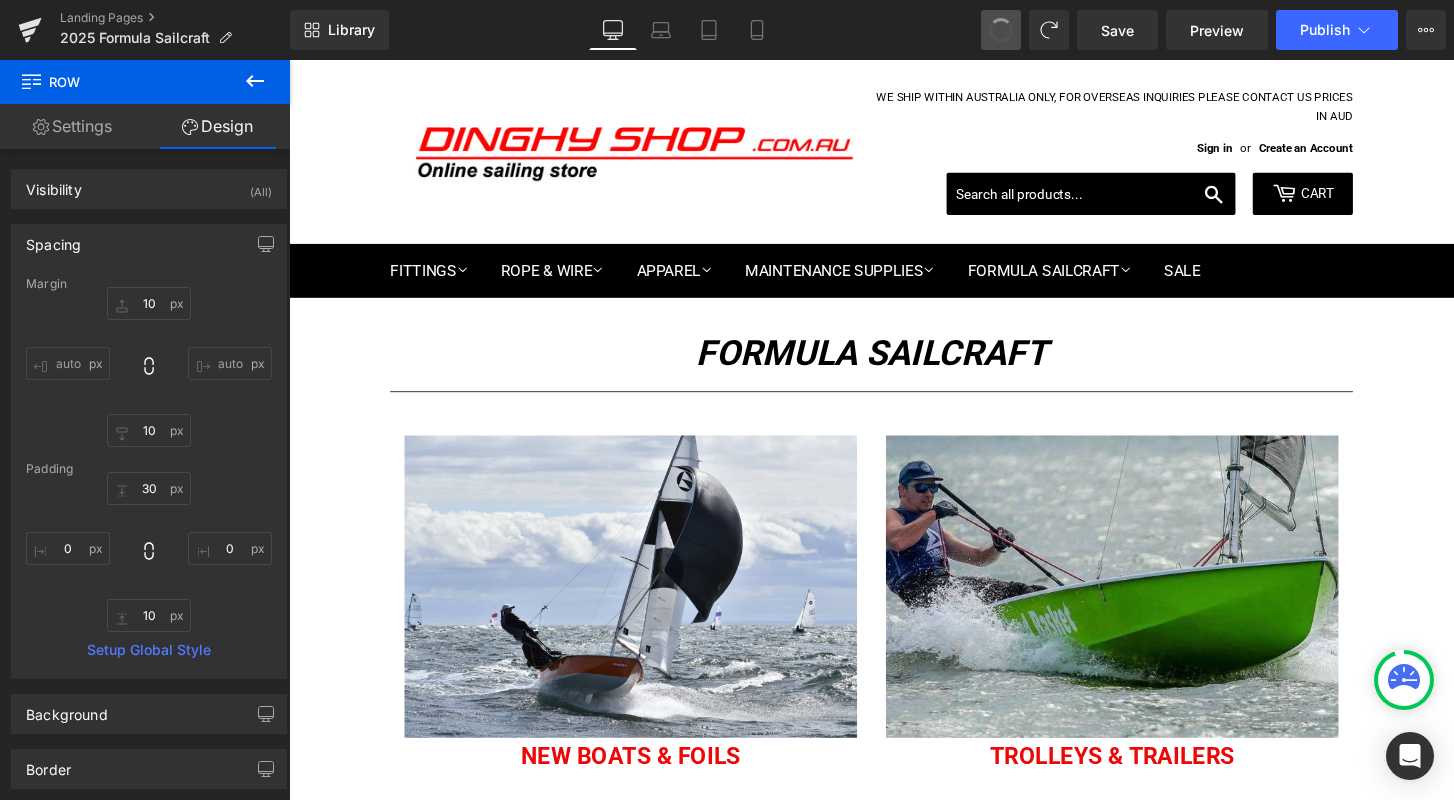 type on "10" 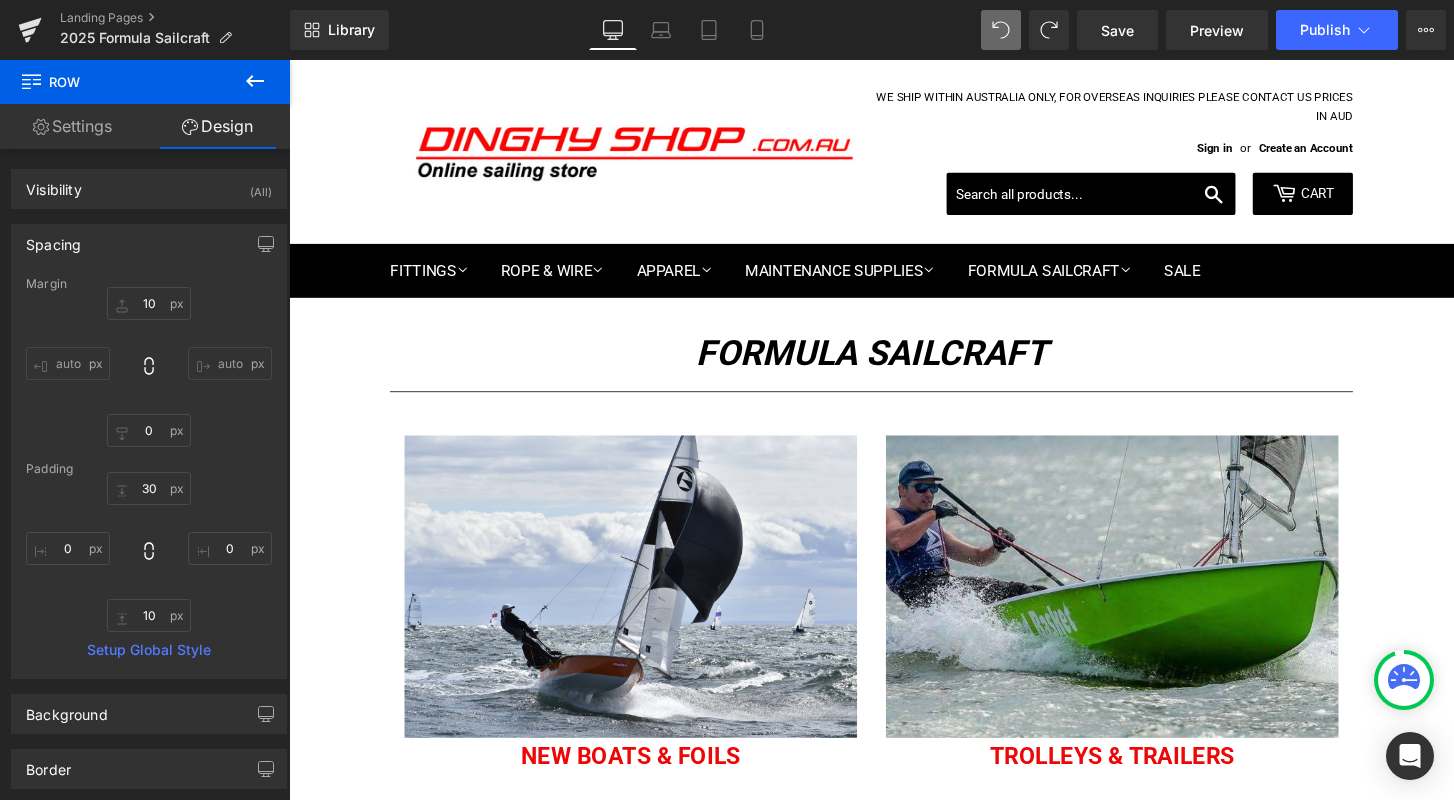 type on "0" 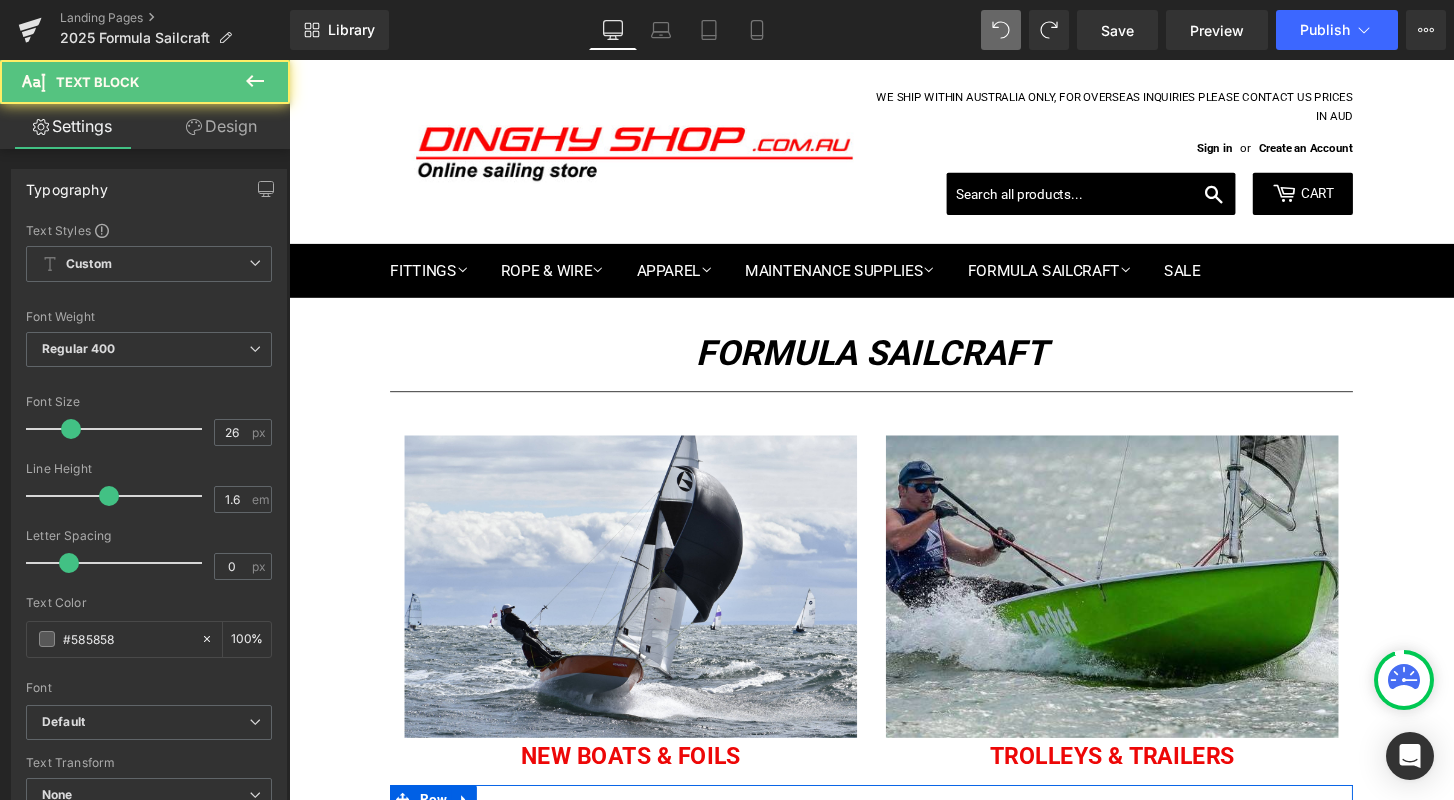 click on "Masts, booms and poles fitted out for you - from new stays on an existing mast to all-new spars and fittings.  Contact us to discuss your requirements" at bounding box center (642, 925) 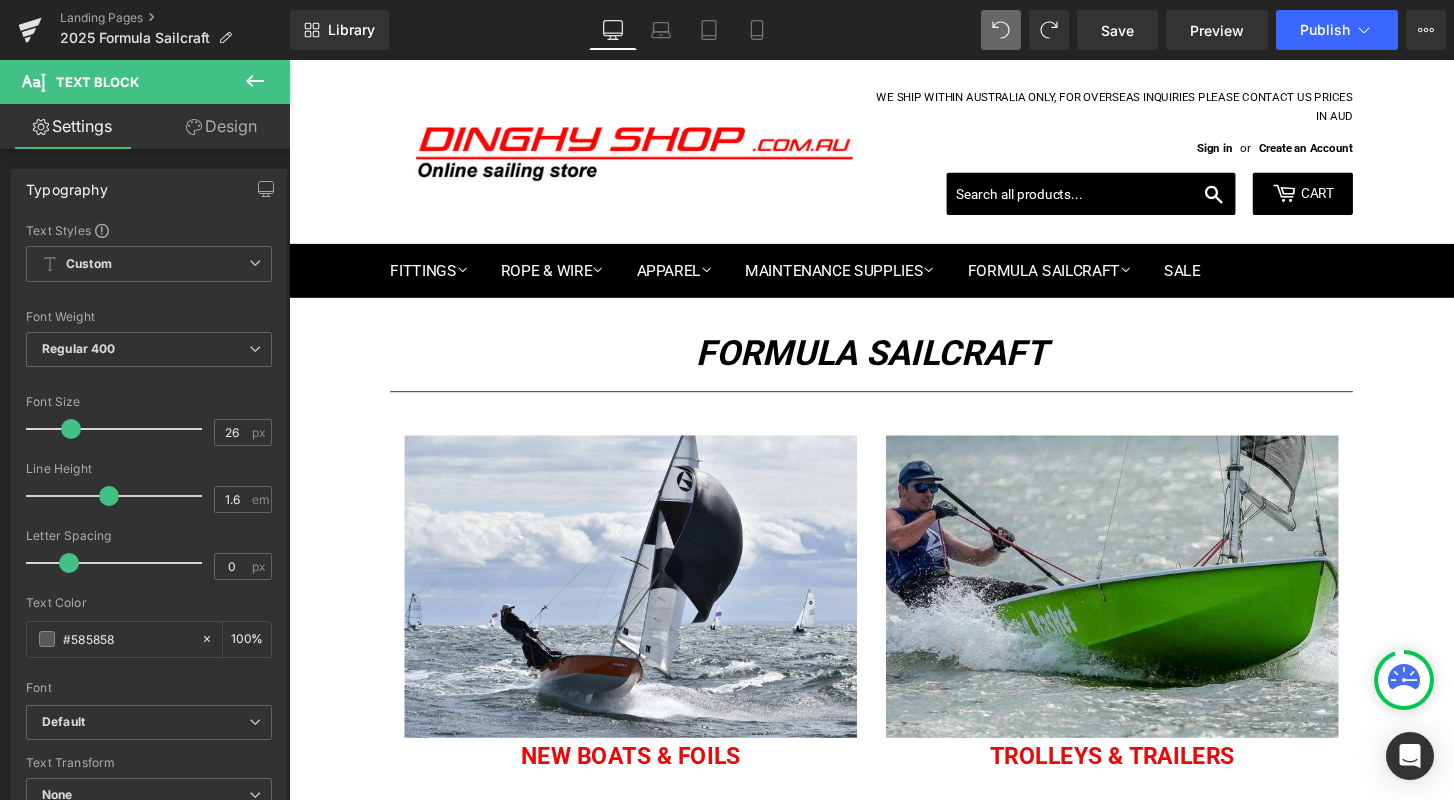 click on "Design" at bounding box center (221, 126) 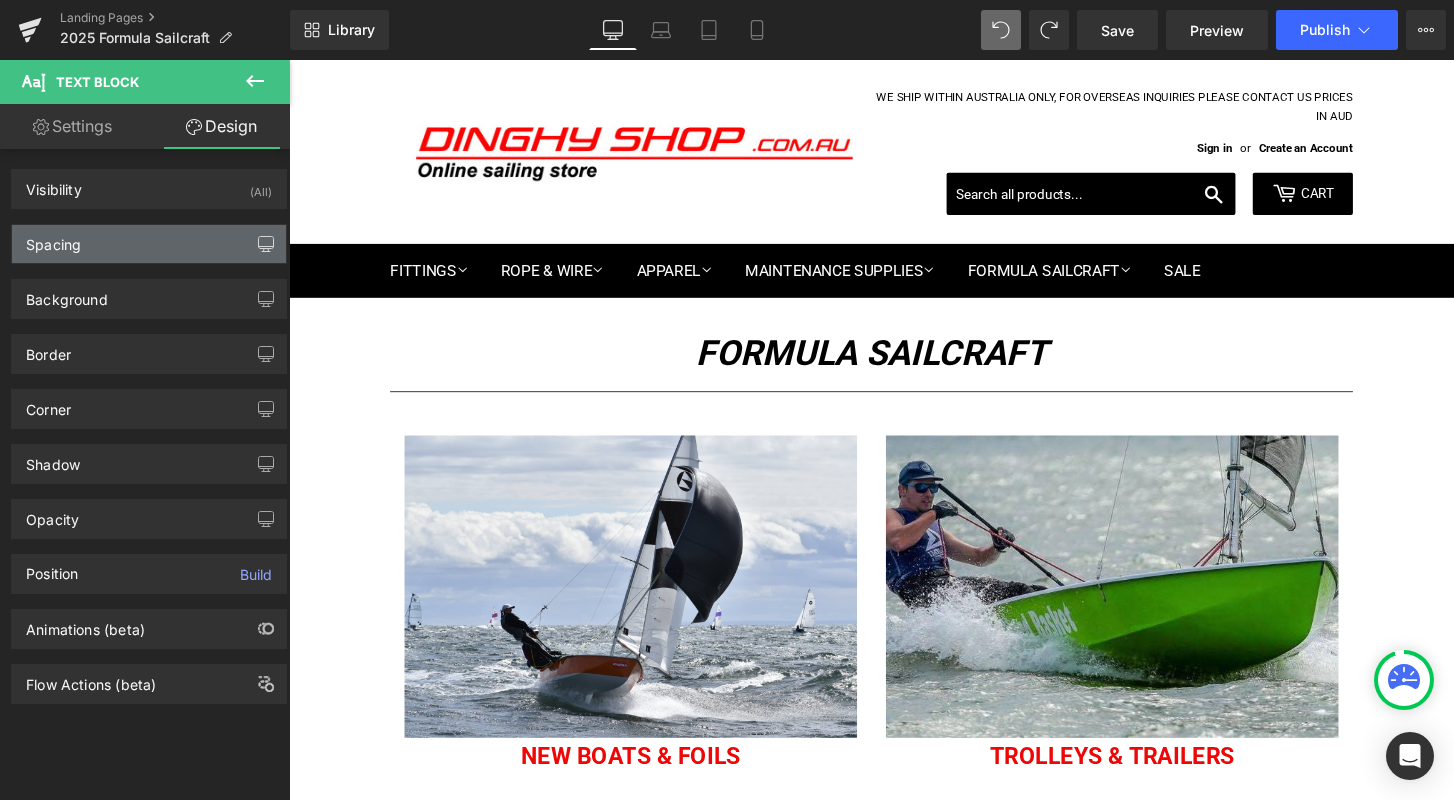 click 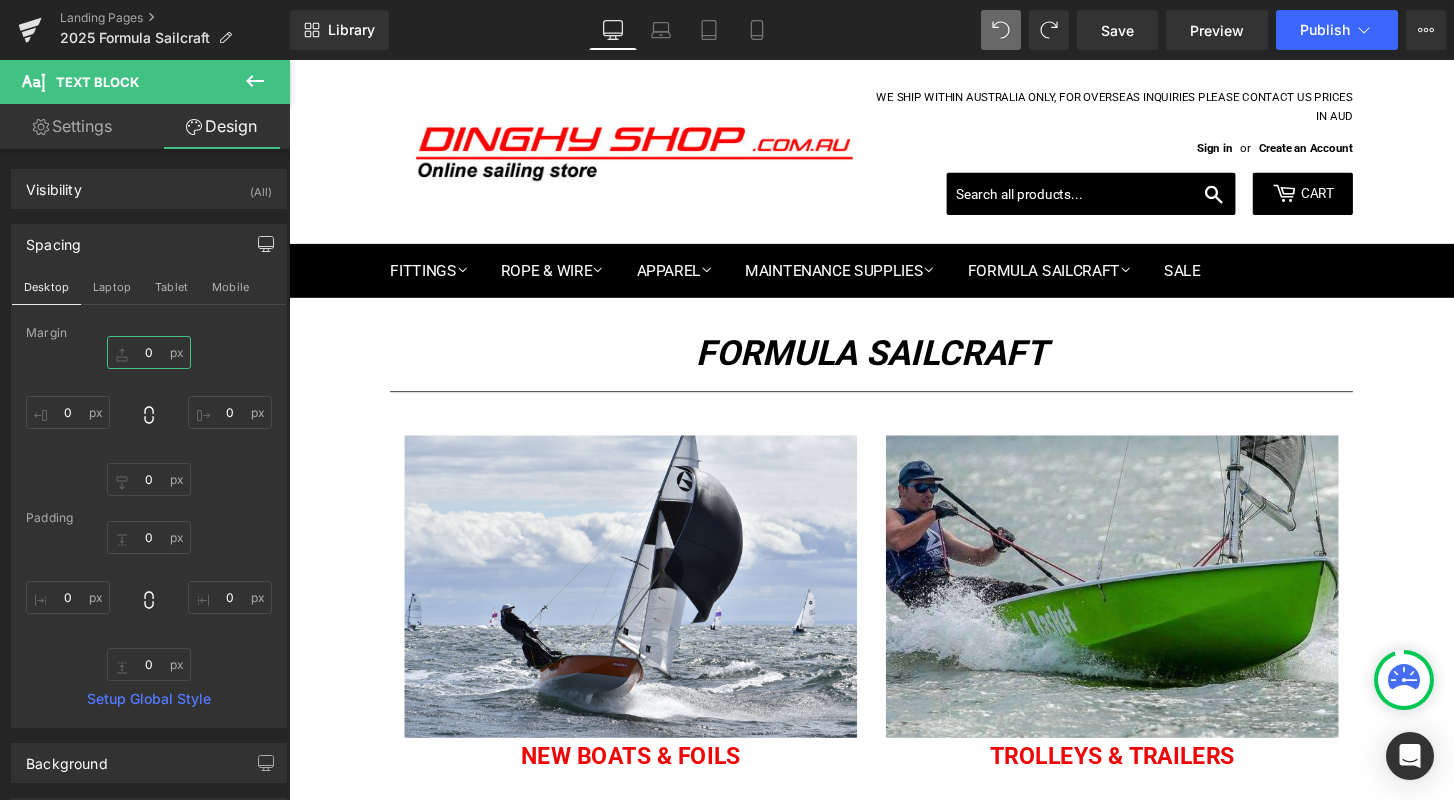 click on "0" at bounding box center (149, 352) 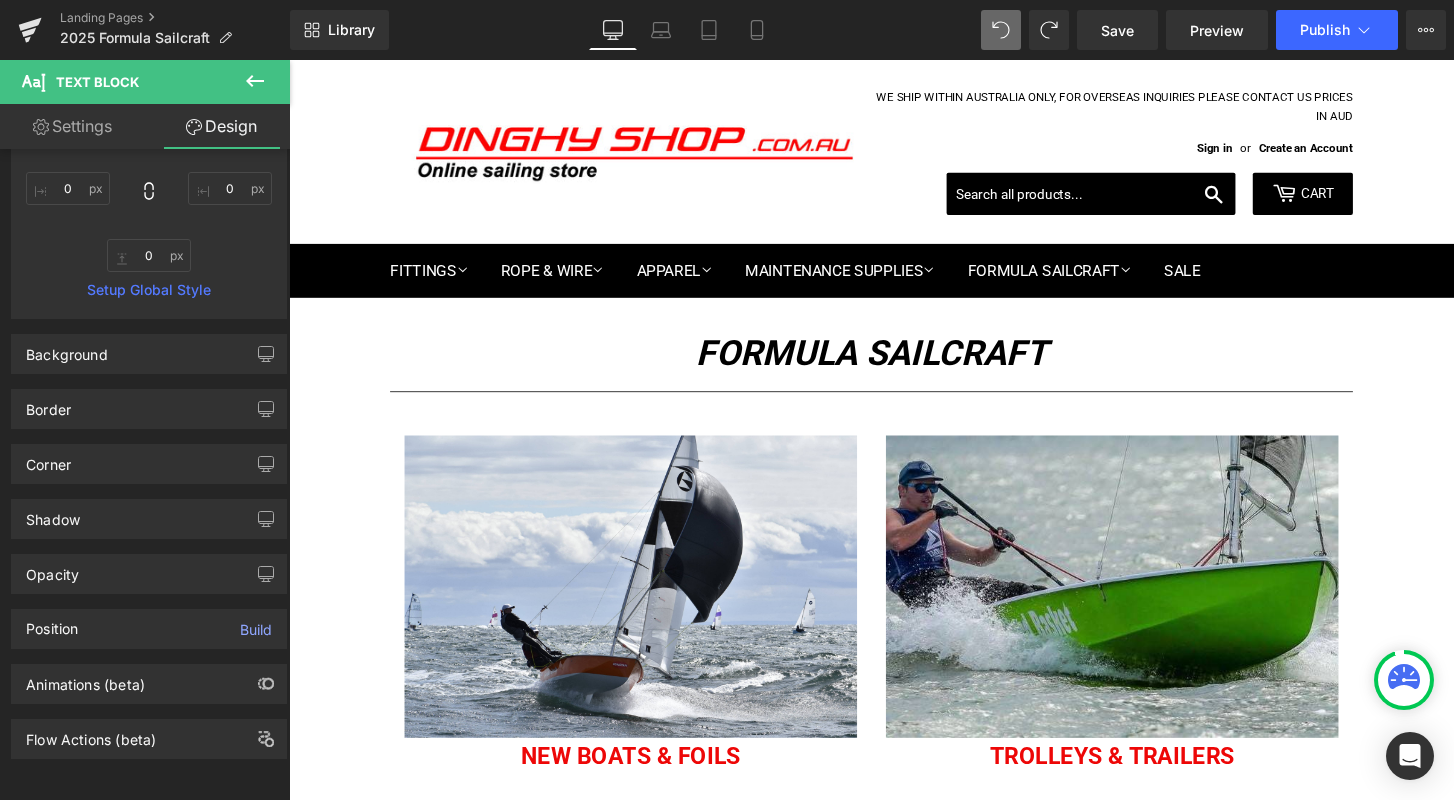 scroll, scrollTop: 425, scrollLeft: 0, axis: vertical 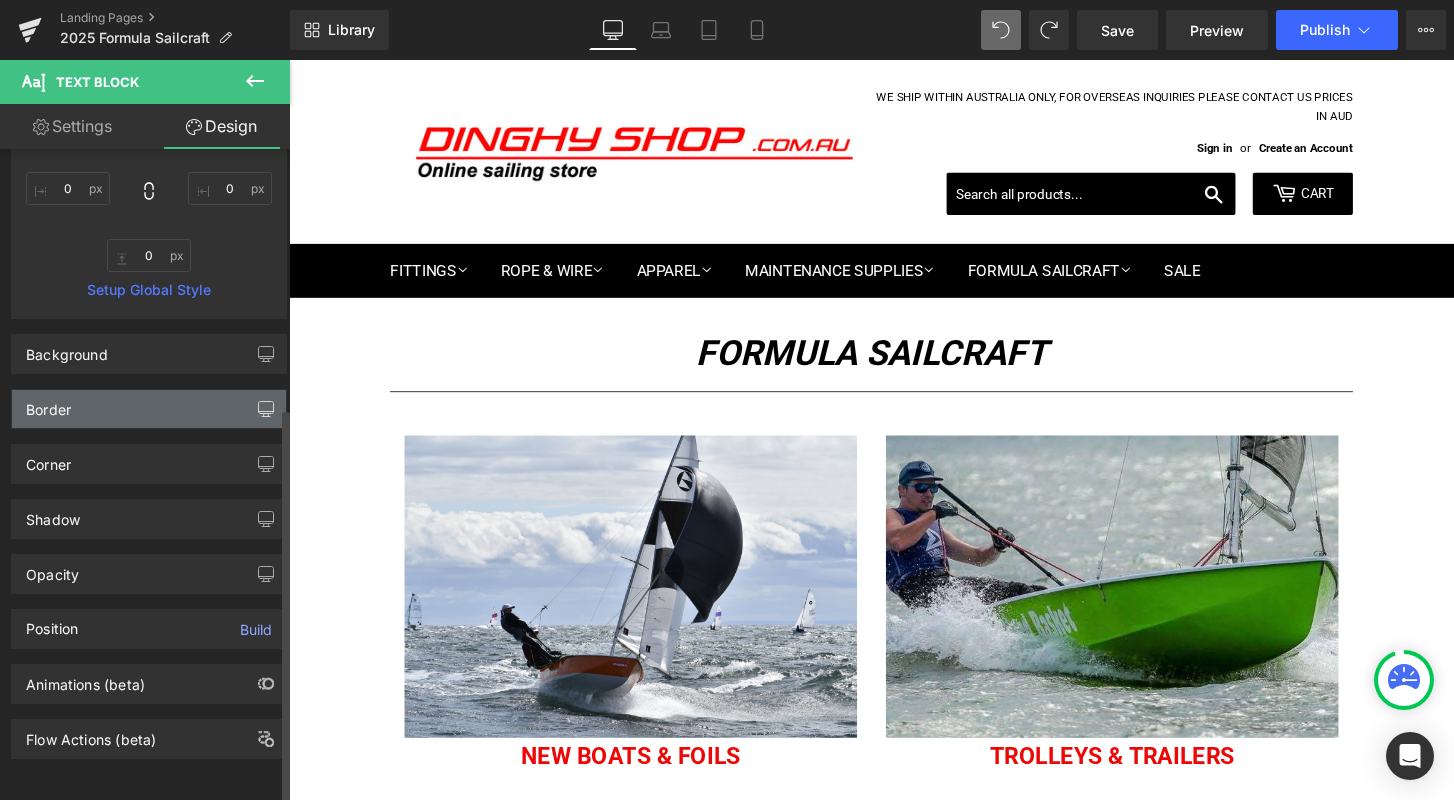 type on "30" 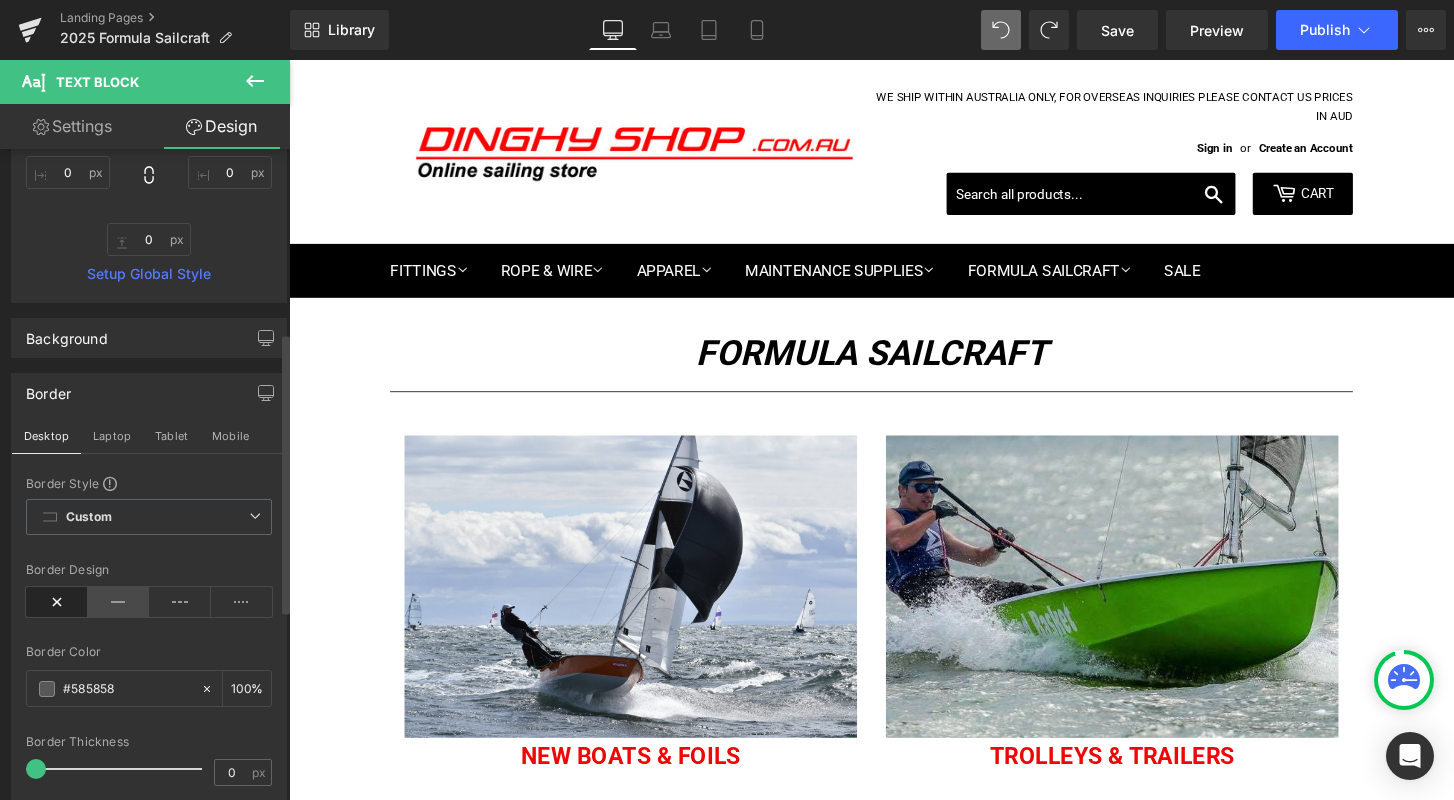click at bounding box center (119, 602) 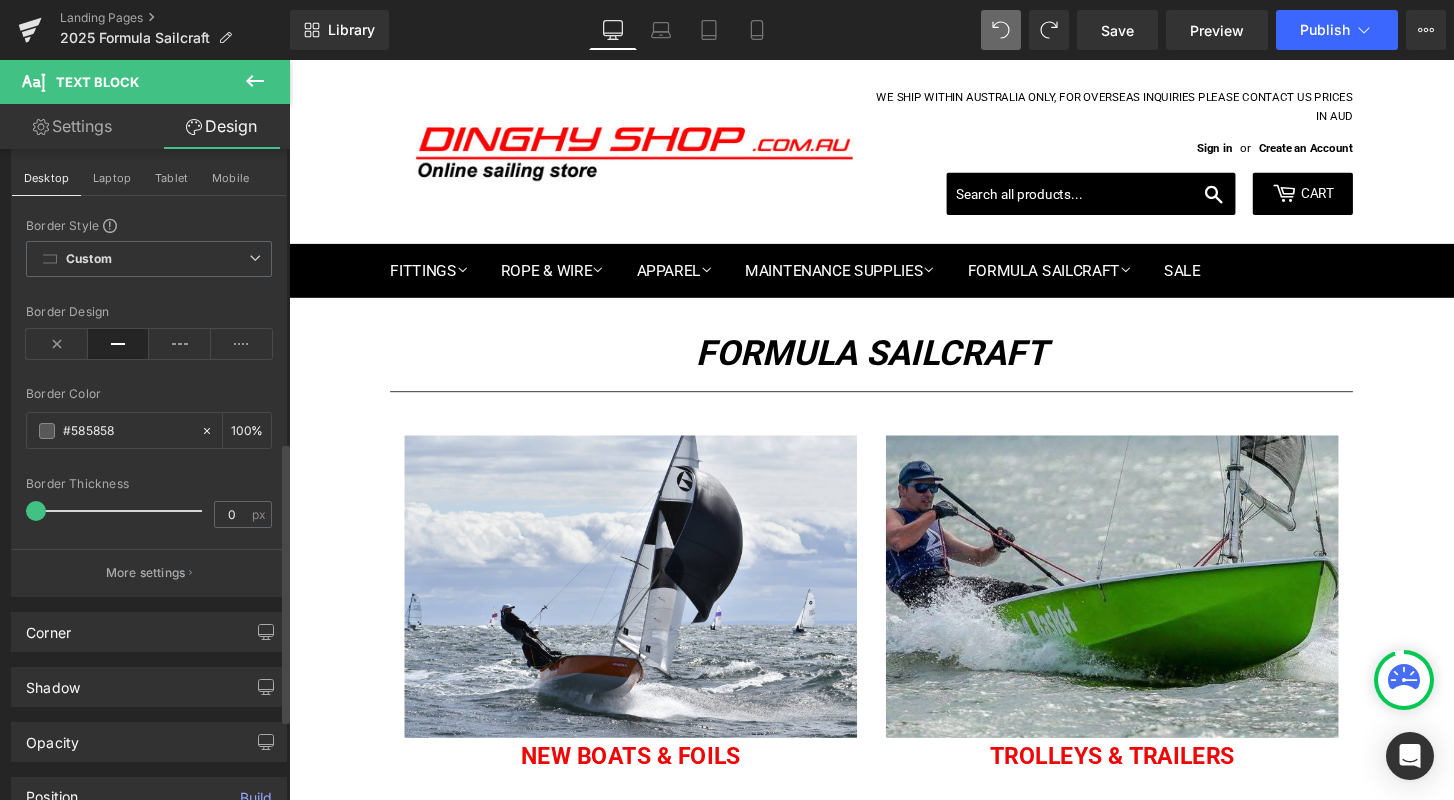 scroll, scrollTop: 712, scrollLeft: 0, axis: vertical 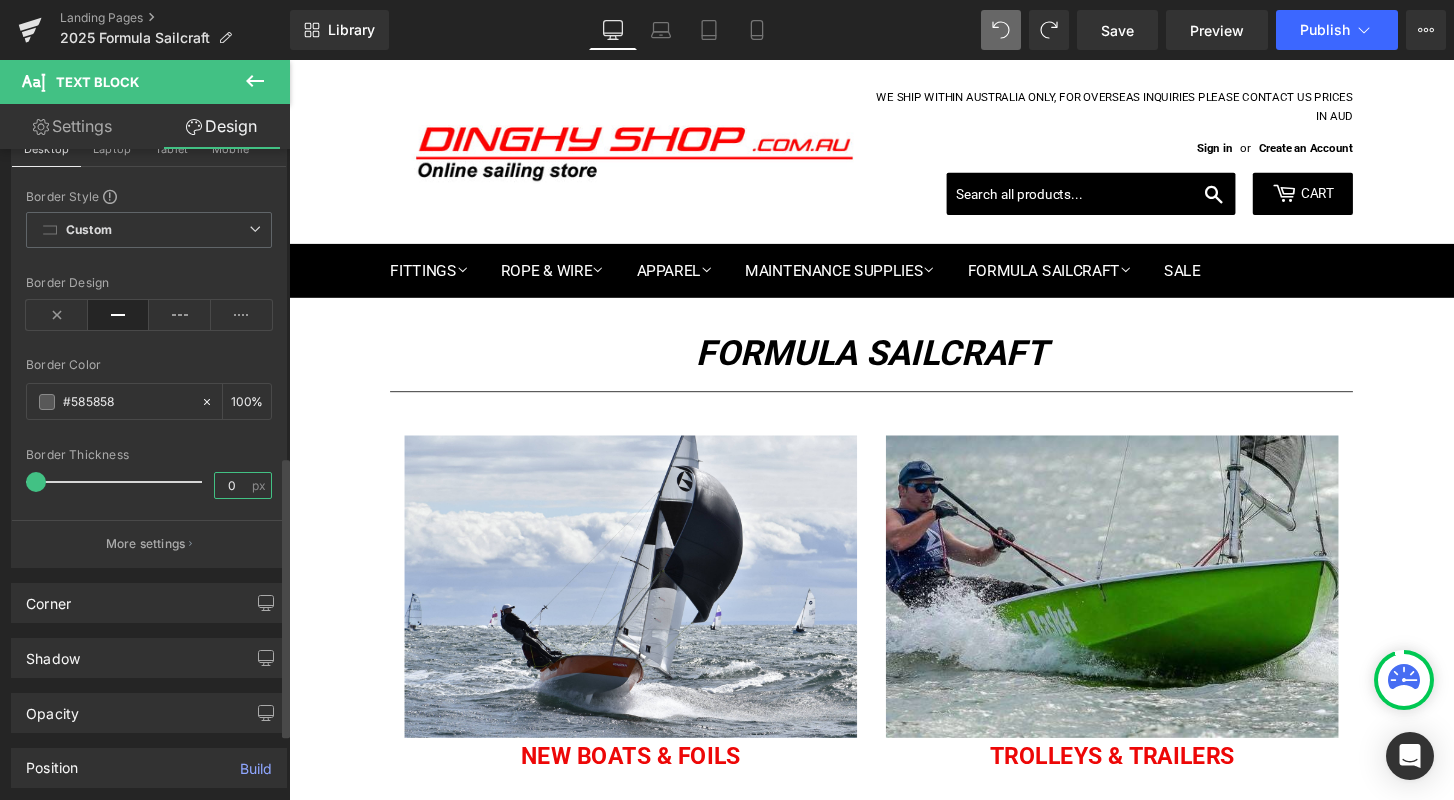 click on "0" at bounding box center (232, 485) 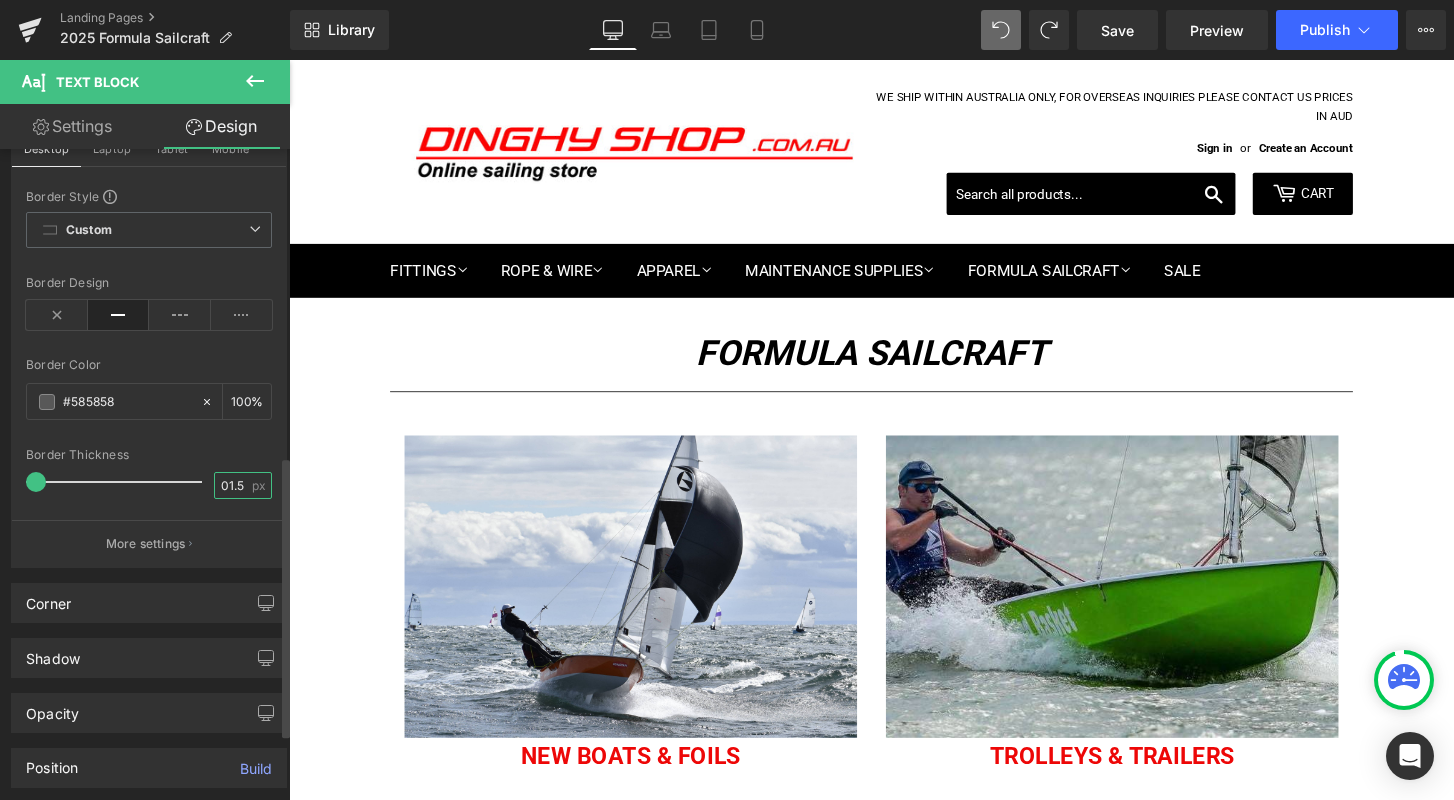 type on "1.5" 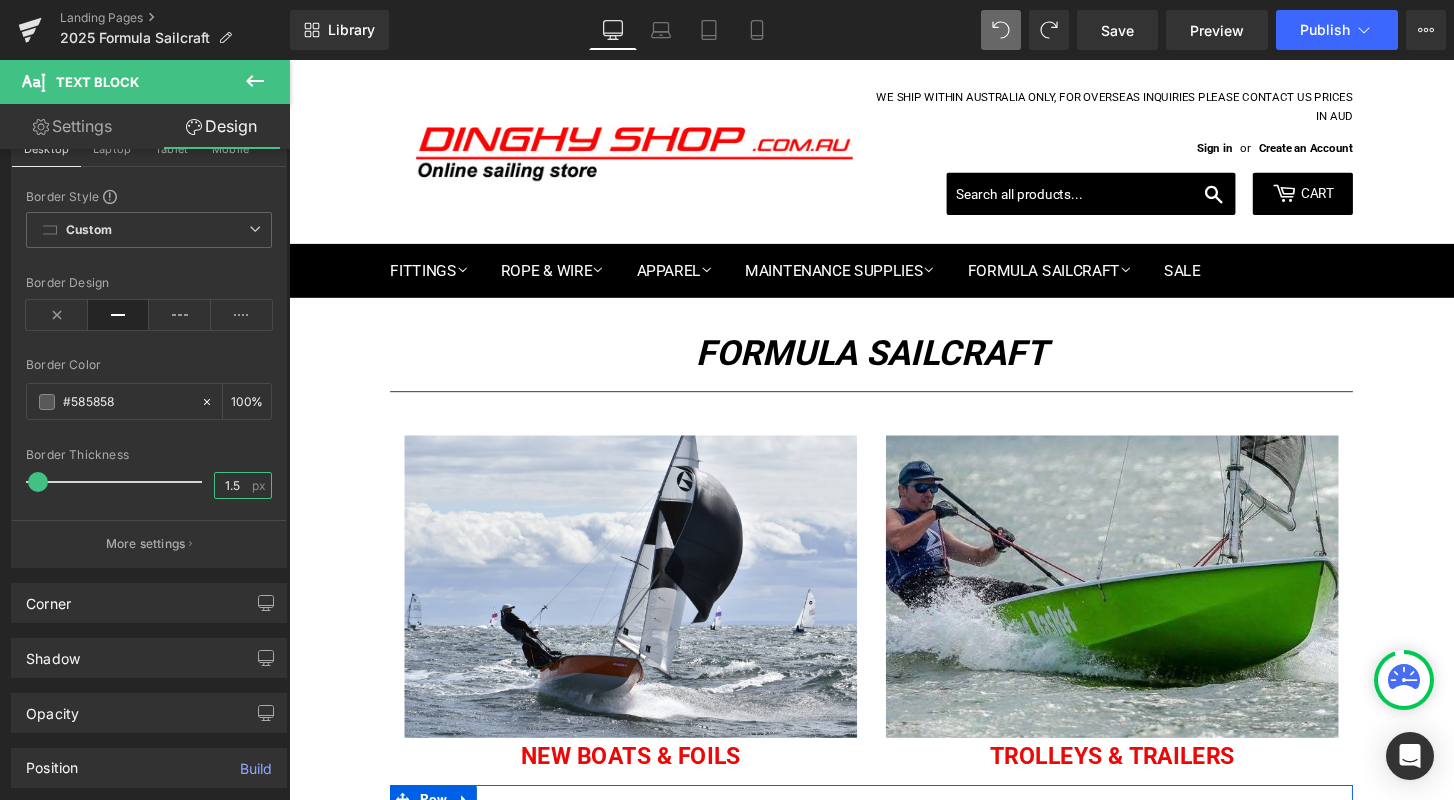 scroll, scrollTop: 119, scrollLeft: 0, axis: vertical 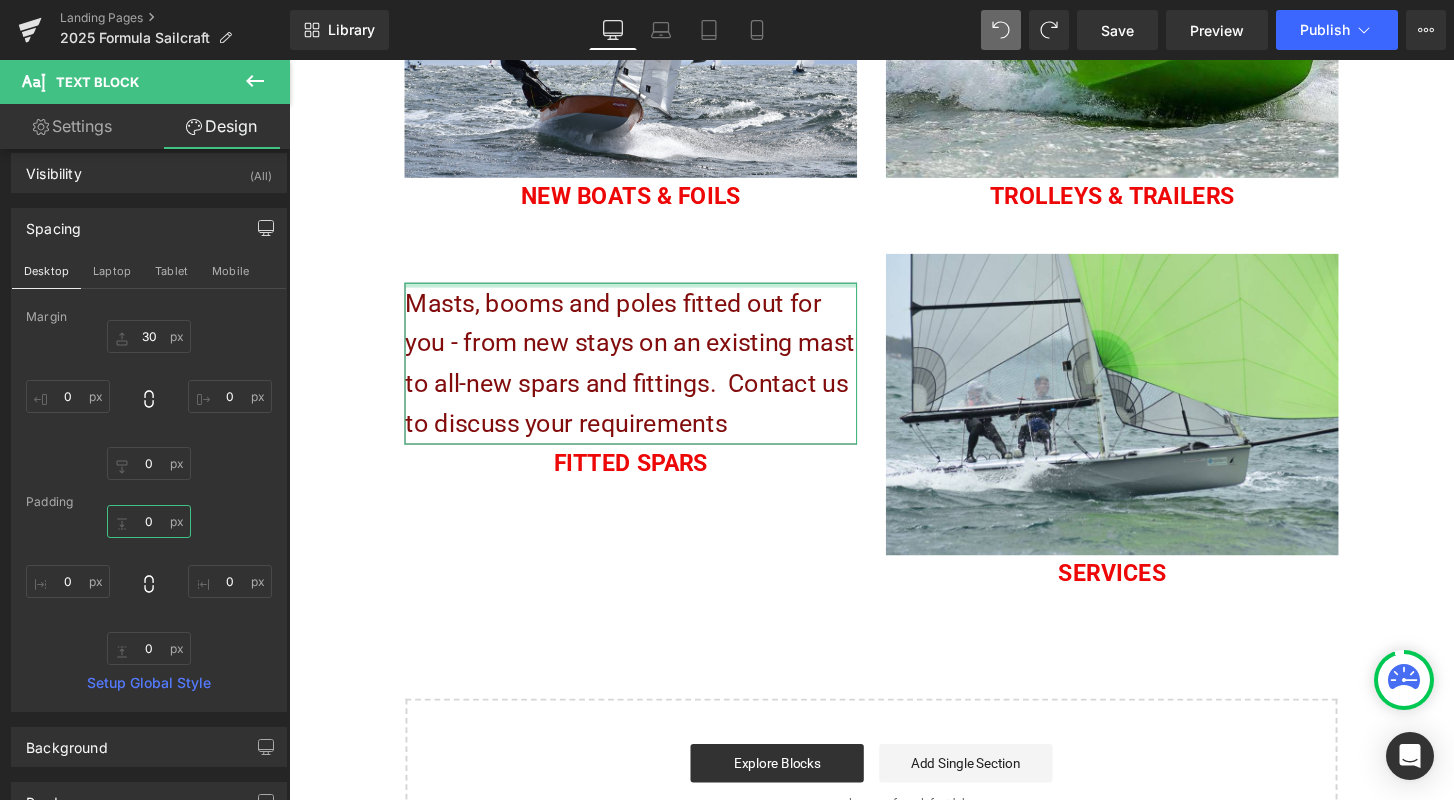 click on "0" at bounding box center (149, 521) 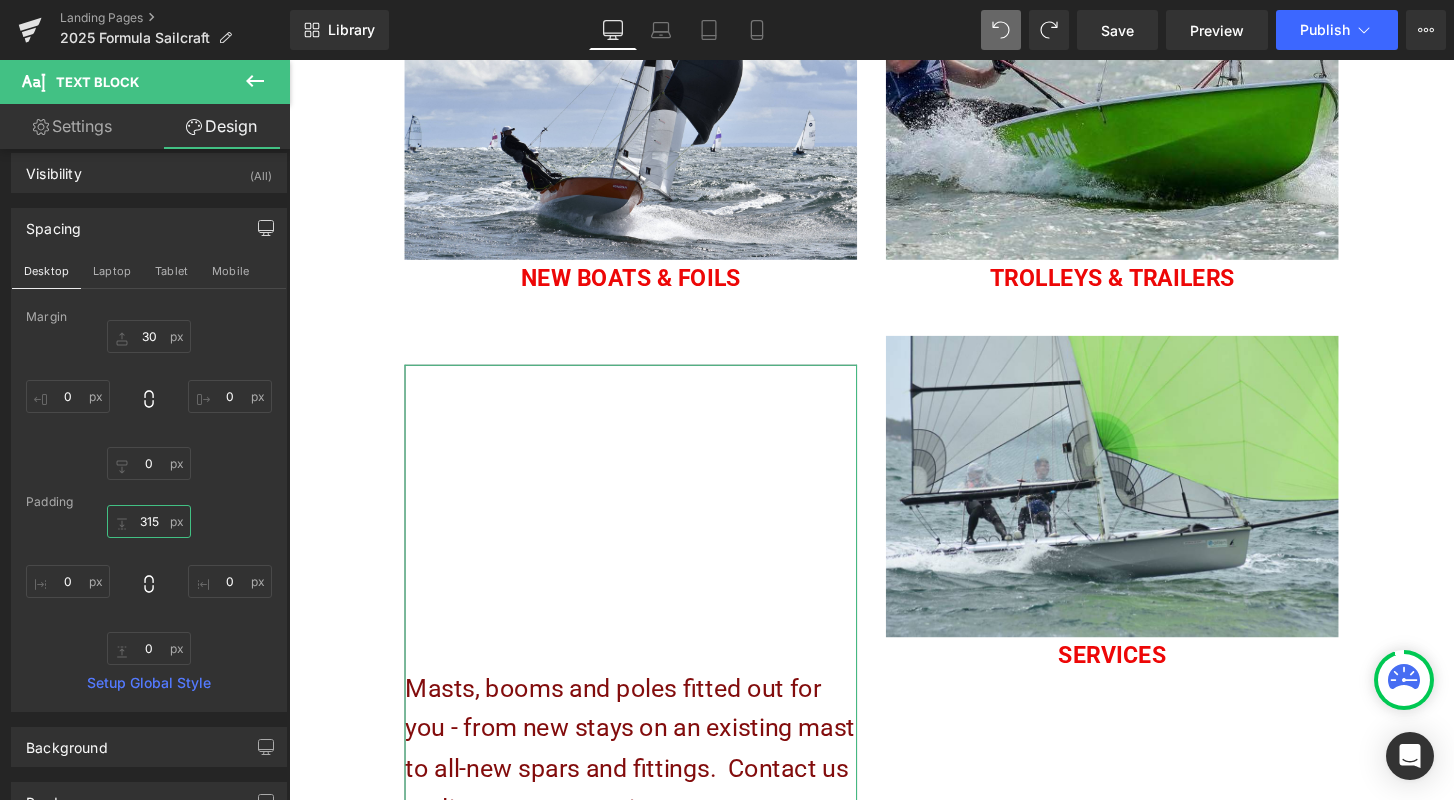scroll, scrollTop: 185, scrollLeft: 0, axis: vertical 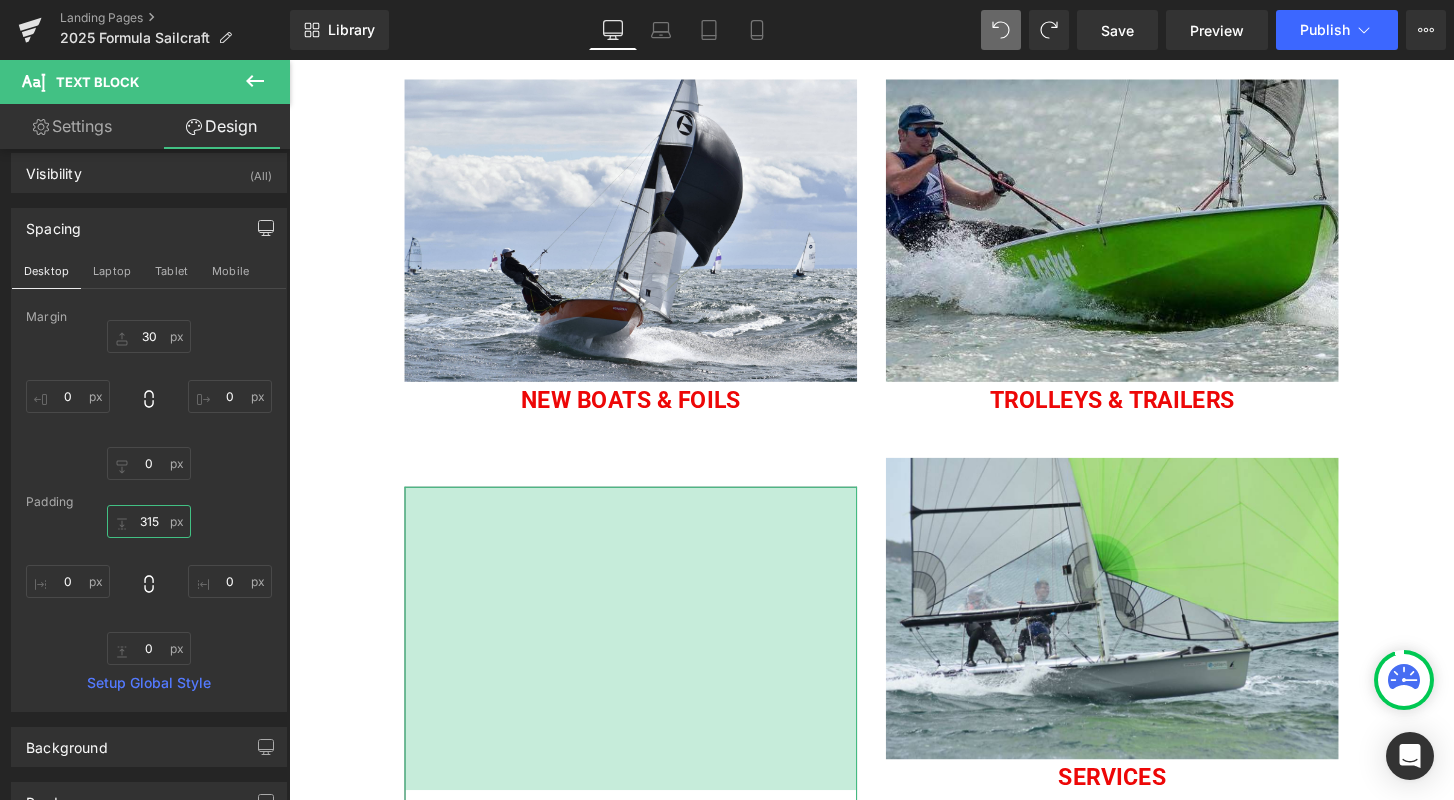 click on "315" at bounding box center [149, 521] 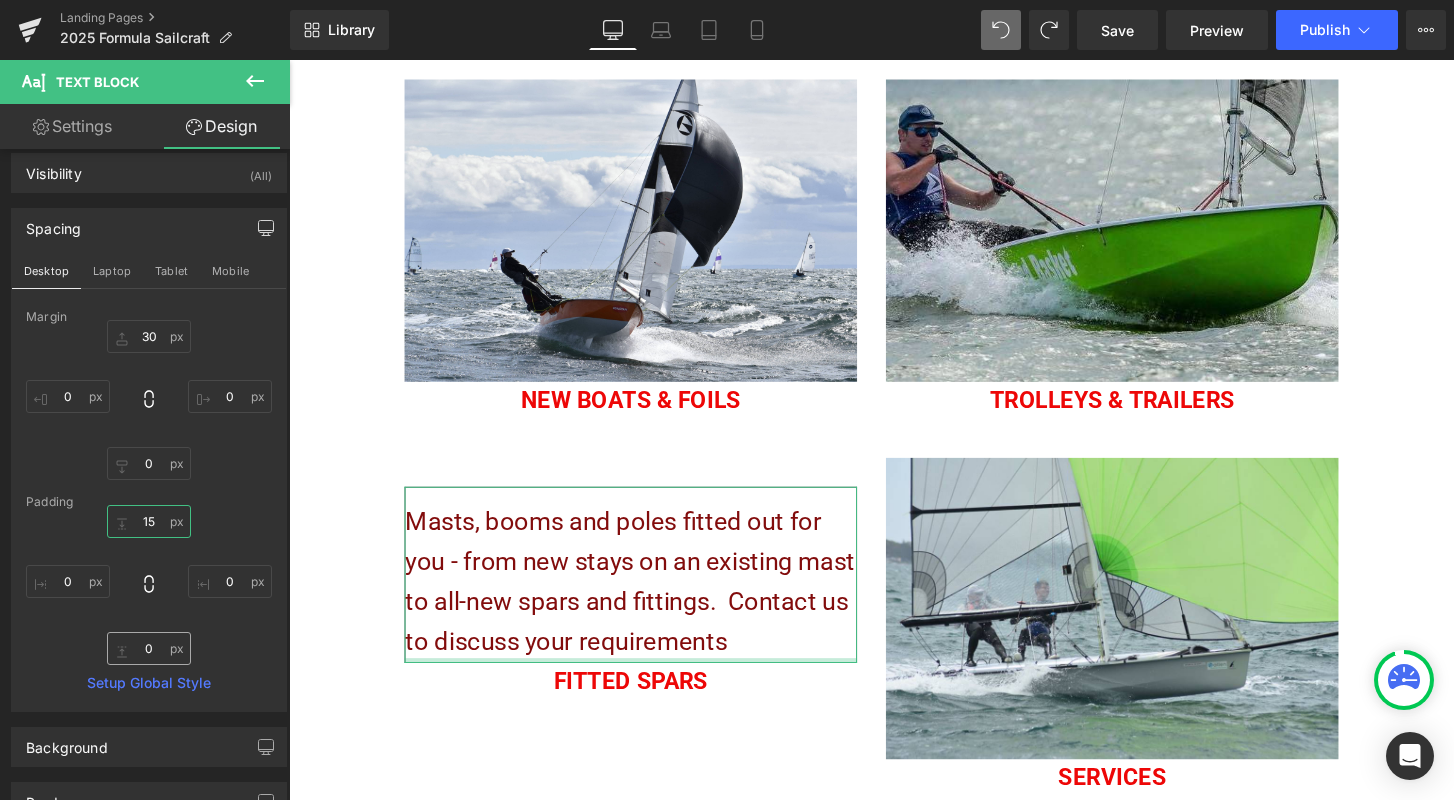 type on "15" 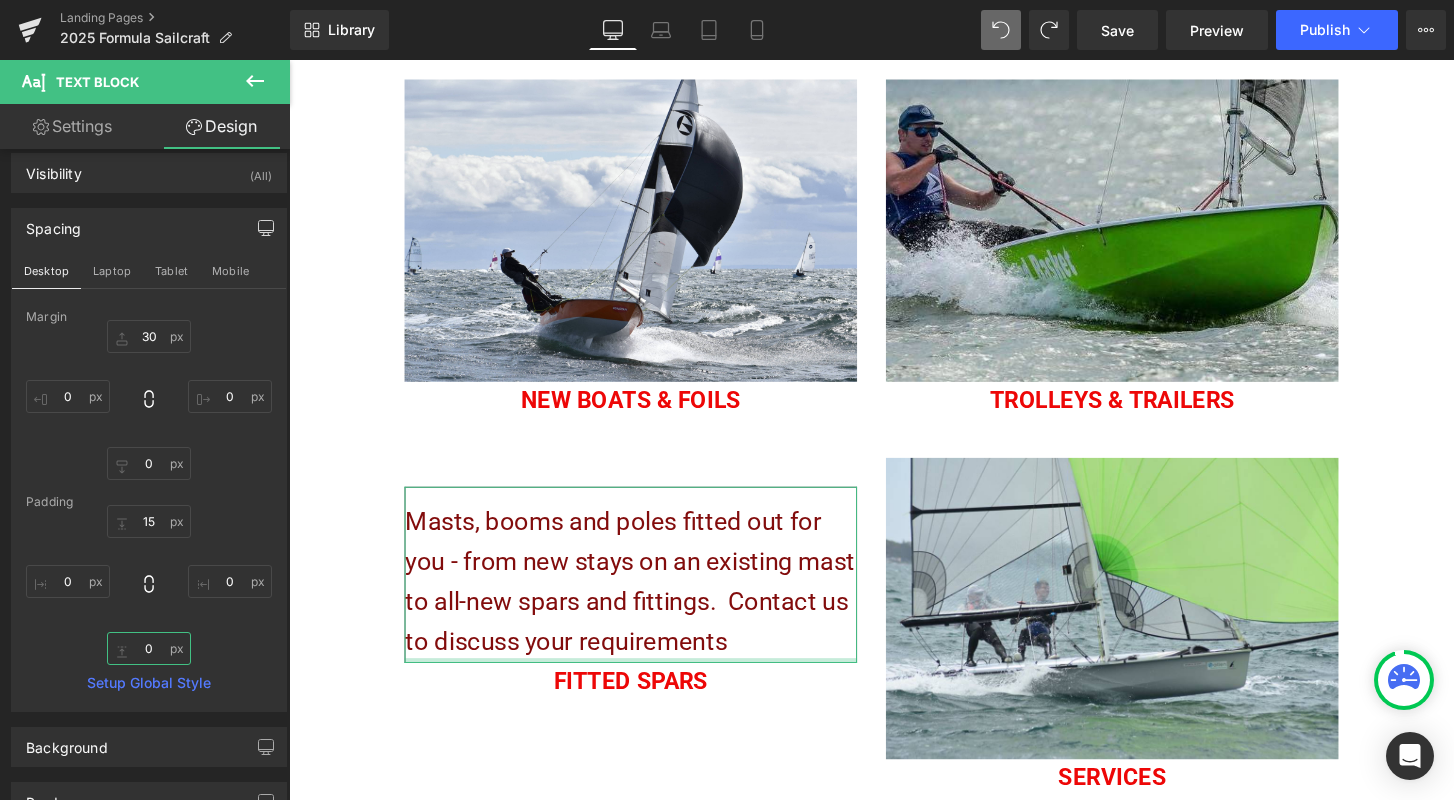 click on "0" at bounding box center (149, 648) 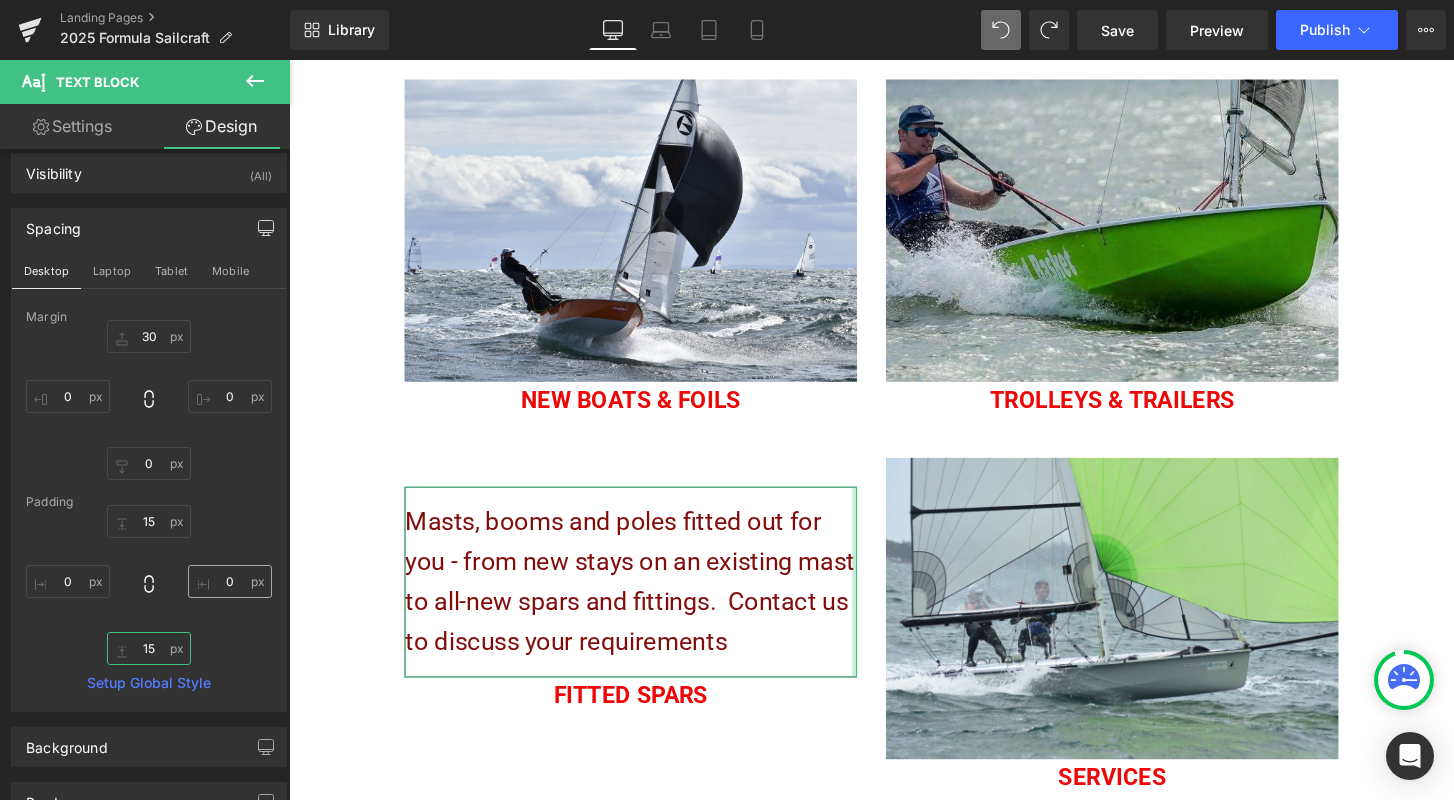 type on "15" 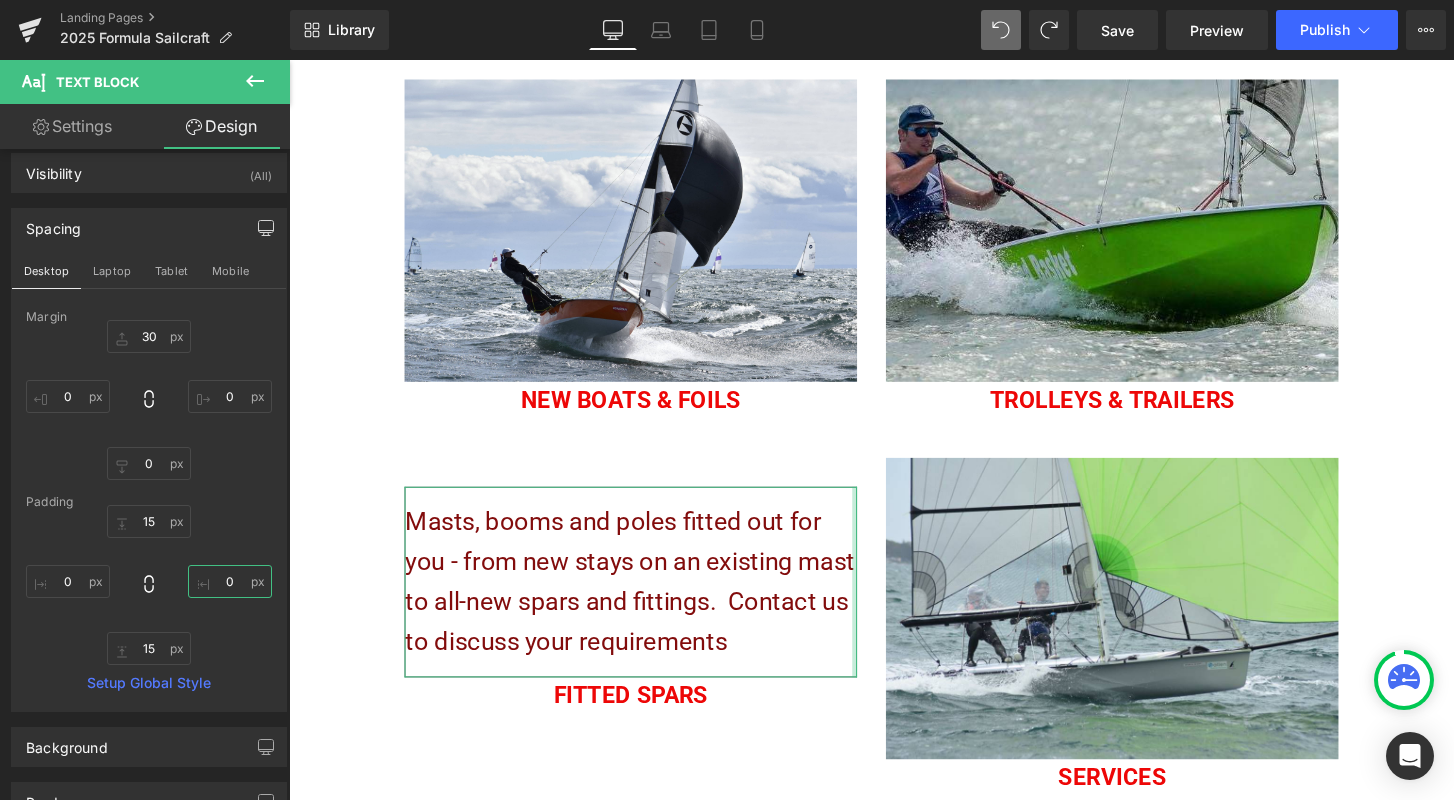 click on "0" at bounding box center [230, 581] 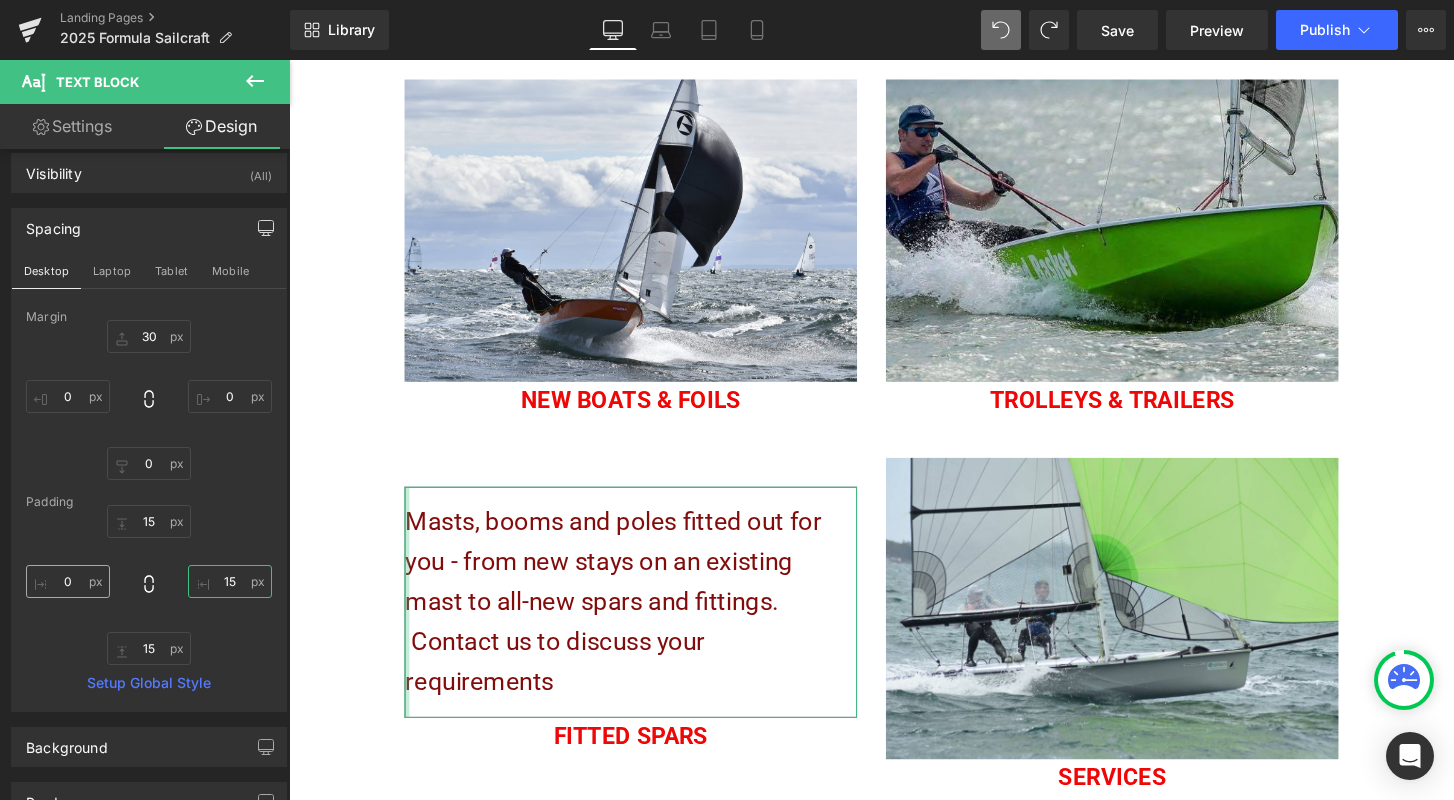 type on "15" 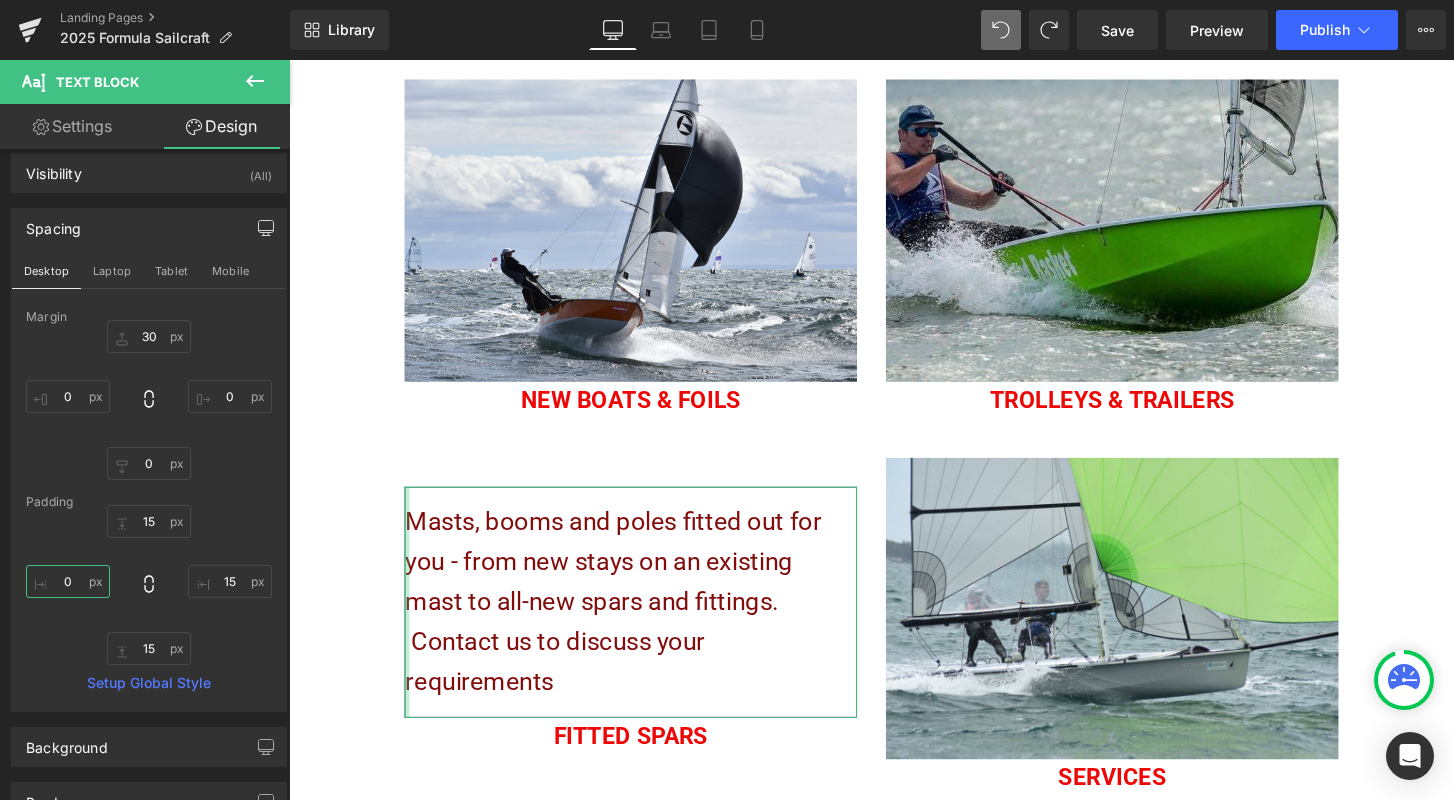 click on "0" at bounding box center (68, 581) 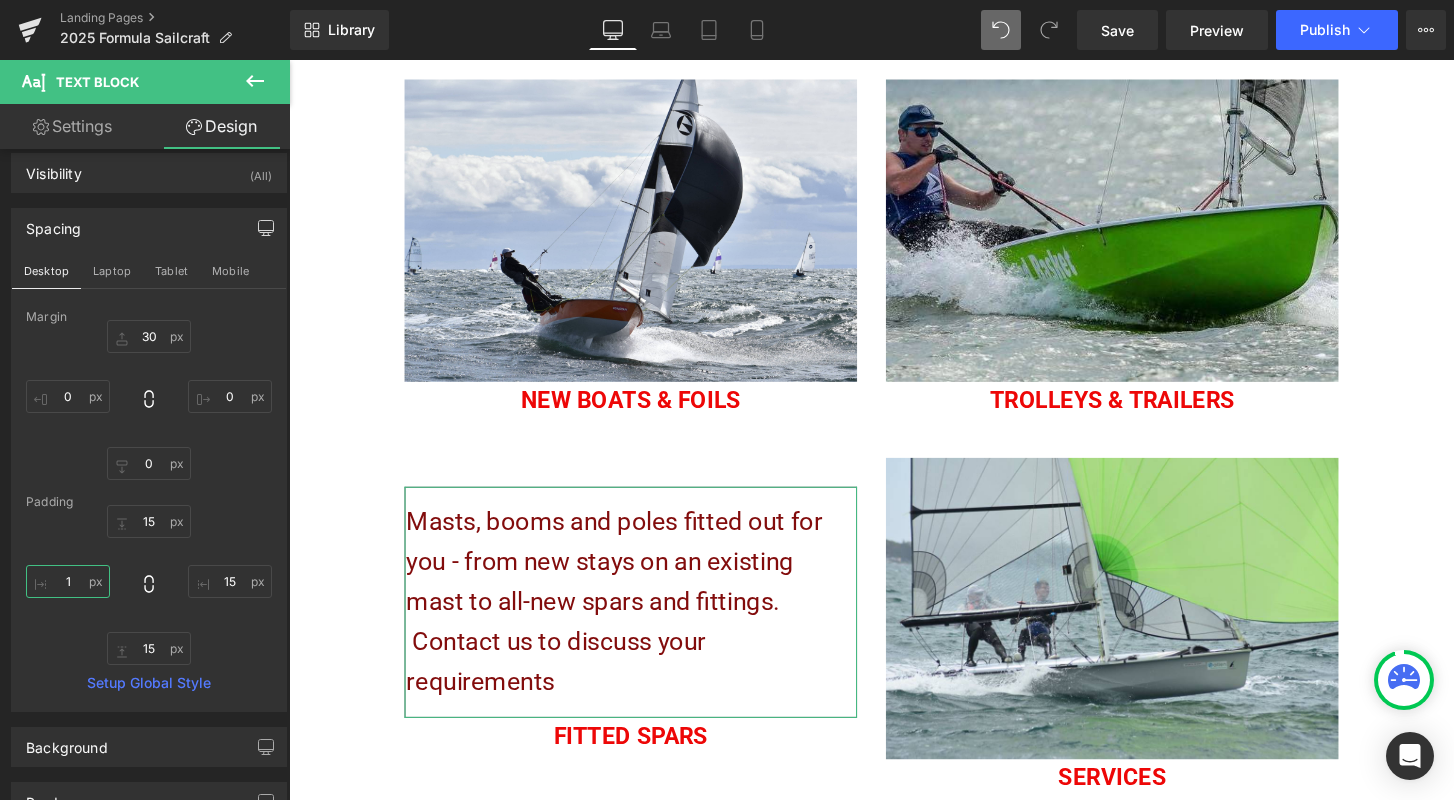 type on "15" 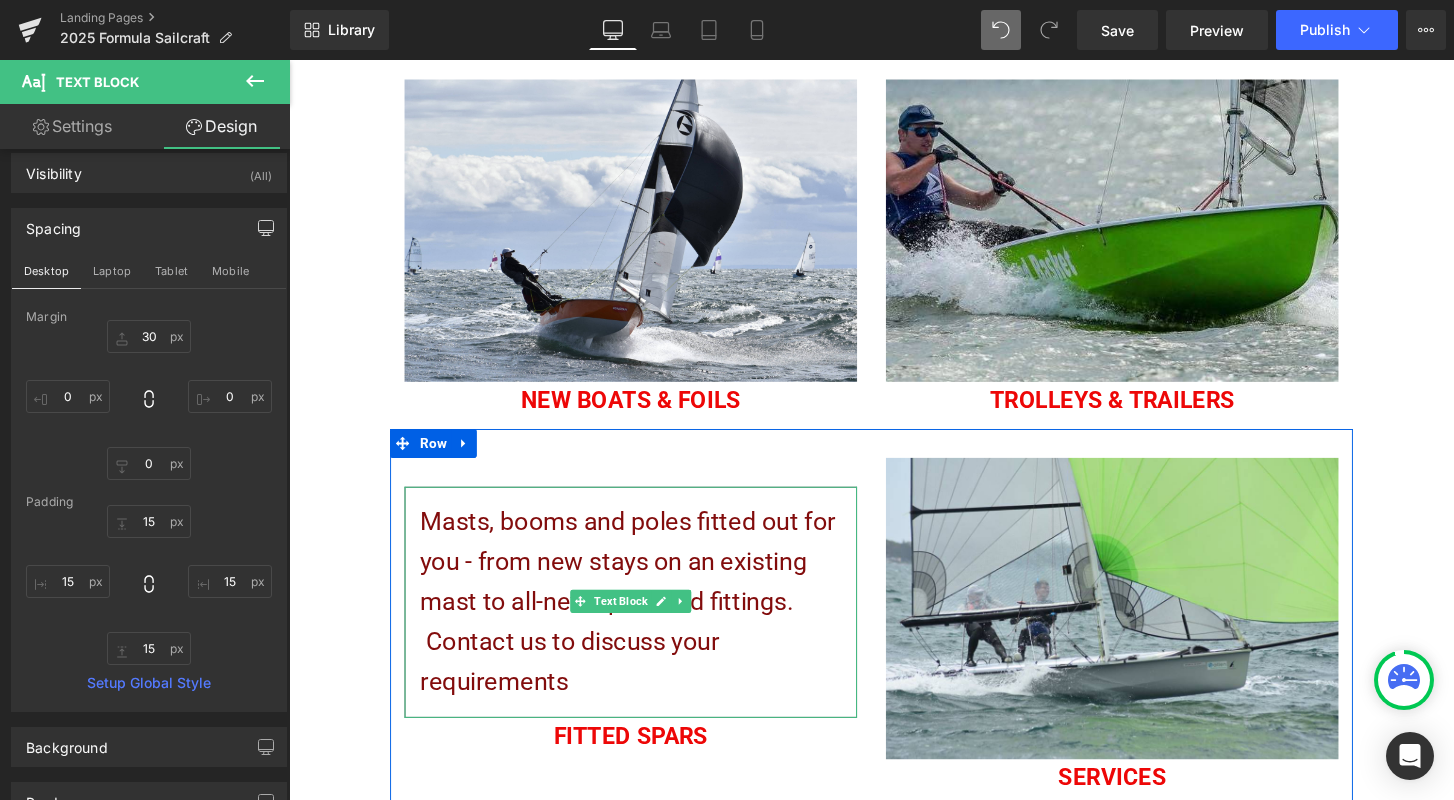 click on "Masts, booms and poles fitted out for you - from new stays on an existing mast to all-new spars and fittings.  Contact us to discuss your requirements" at bounding box center (644, 623) 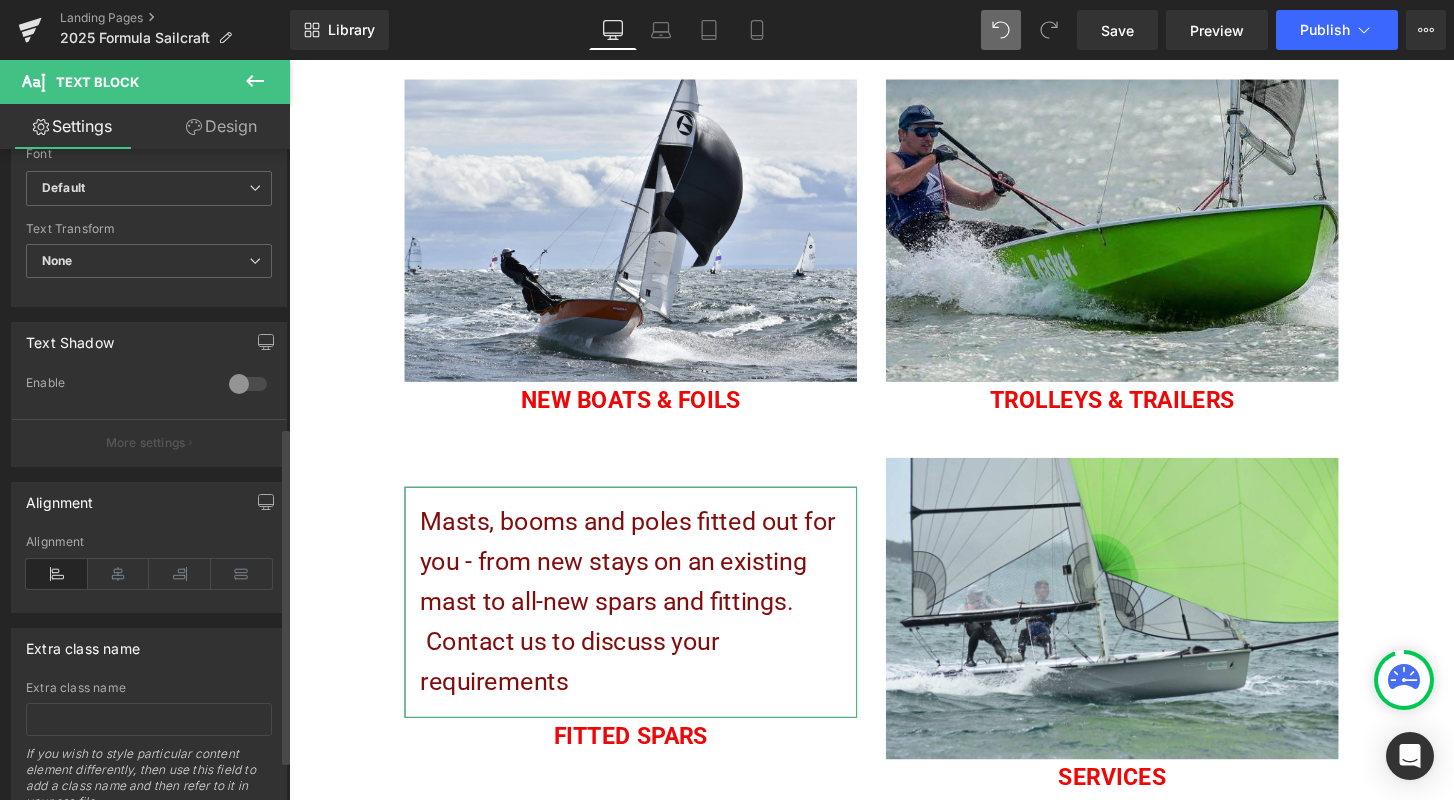 scroll, scrollTop: 536, scrollLeft: 0, axis: vertical 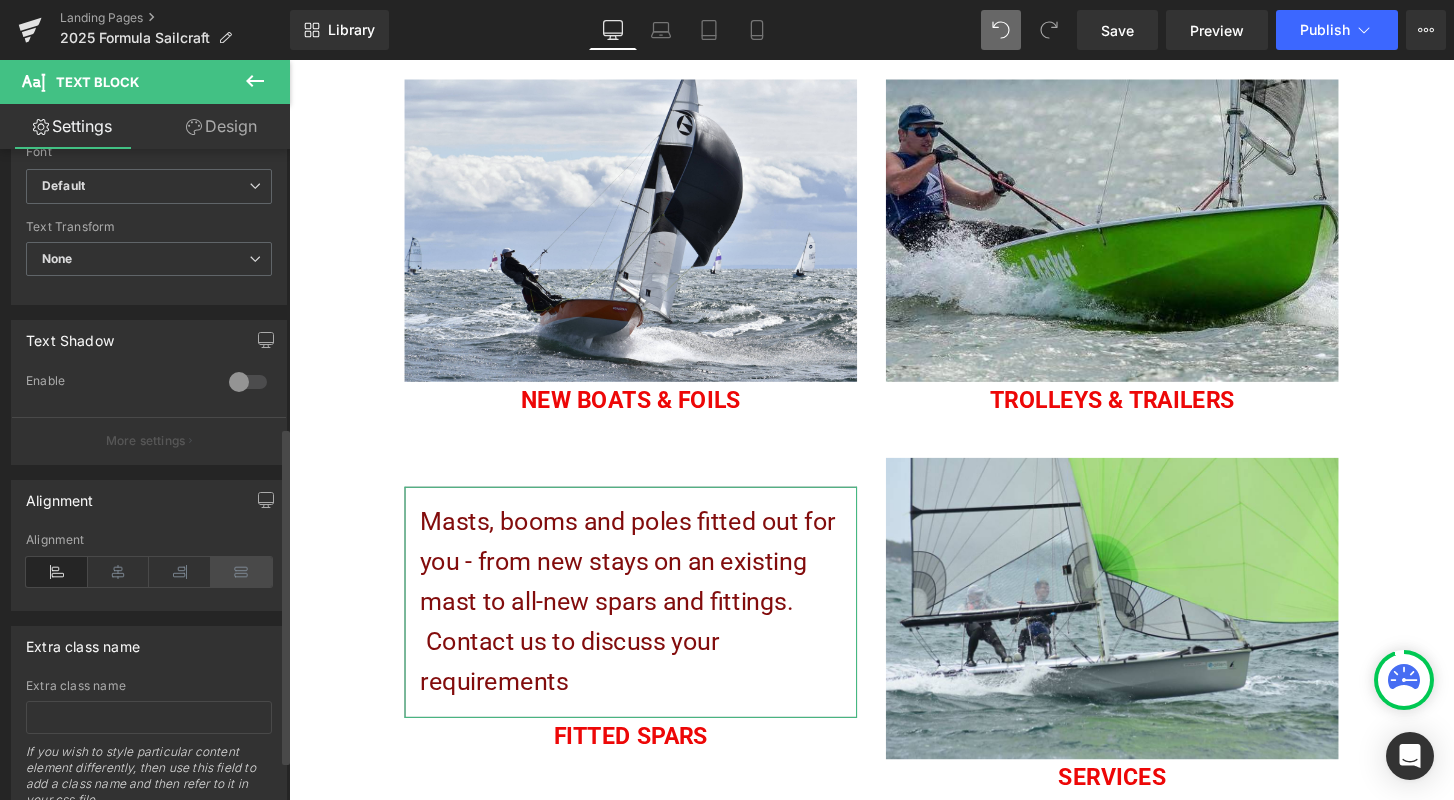 click at bounding box center [242, 572] 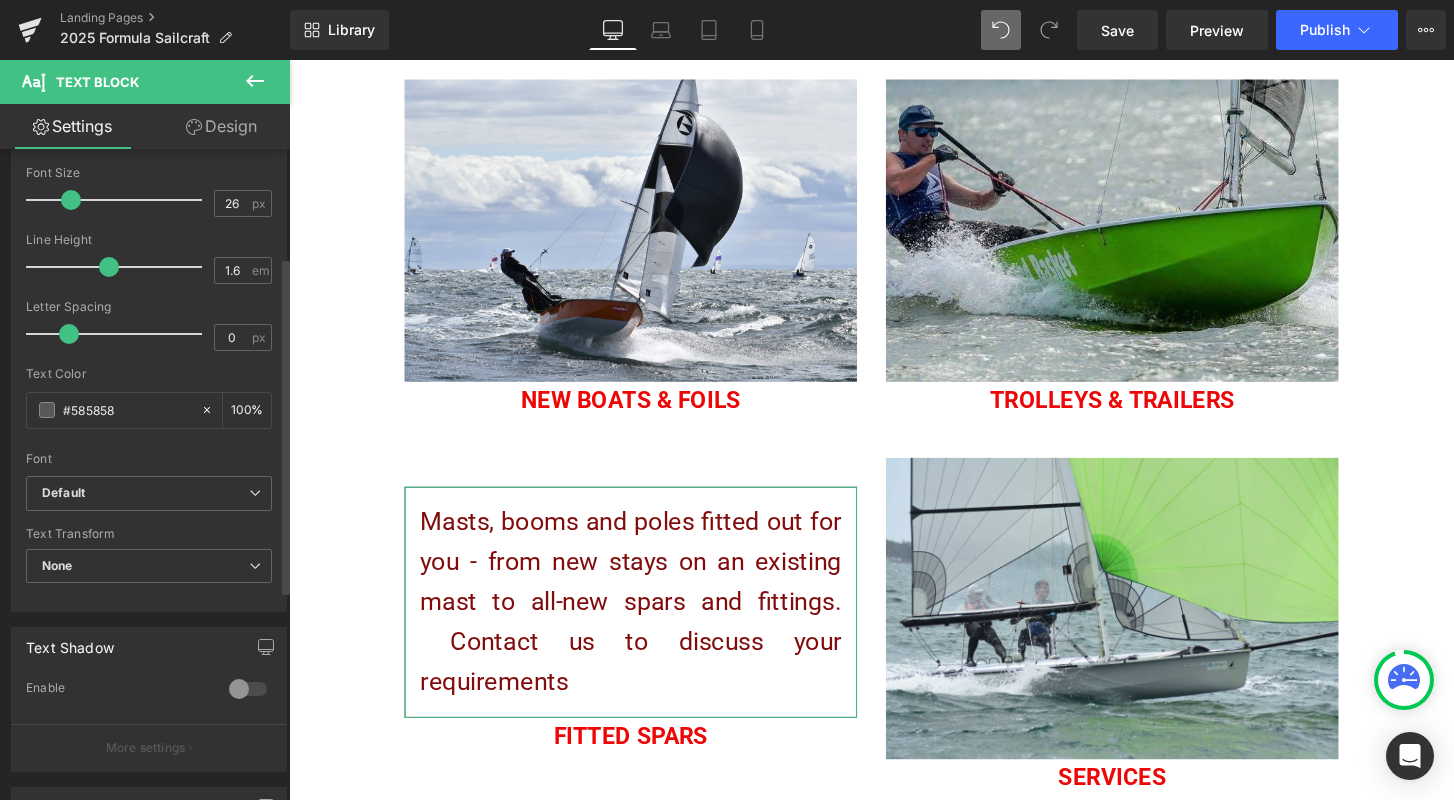 scroll, scrollTop: 151, scrollLeft: 0, axis: vertical 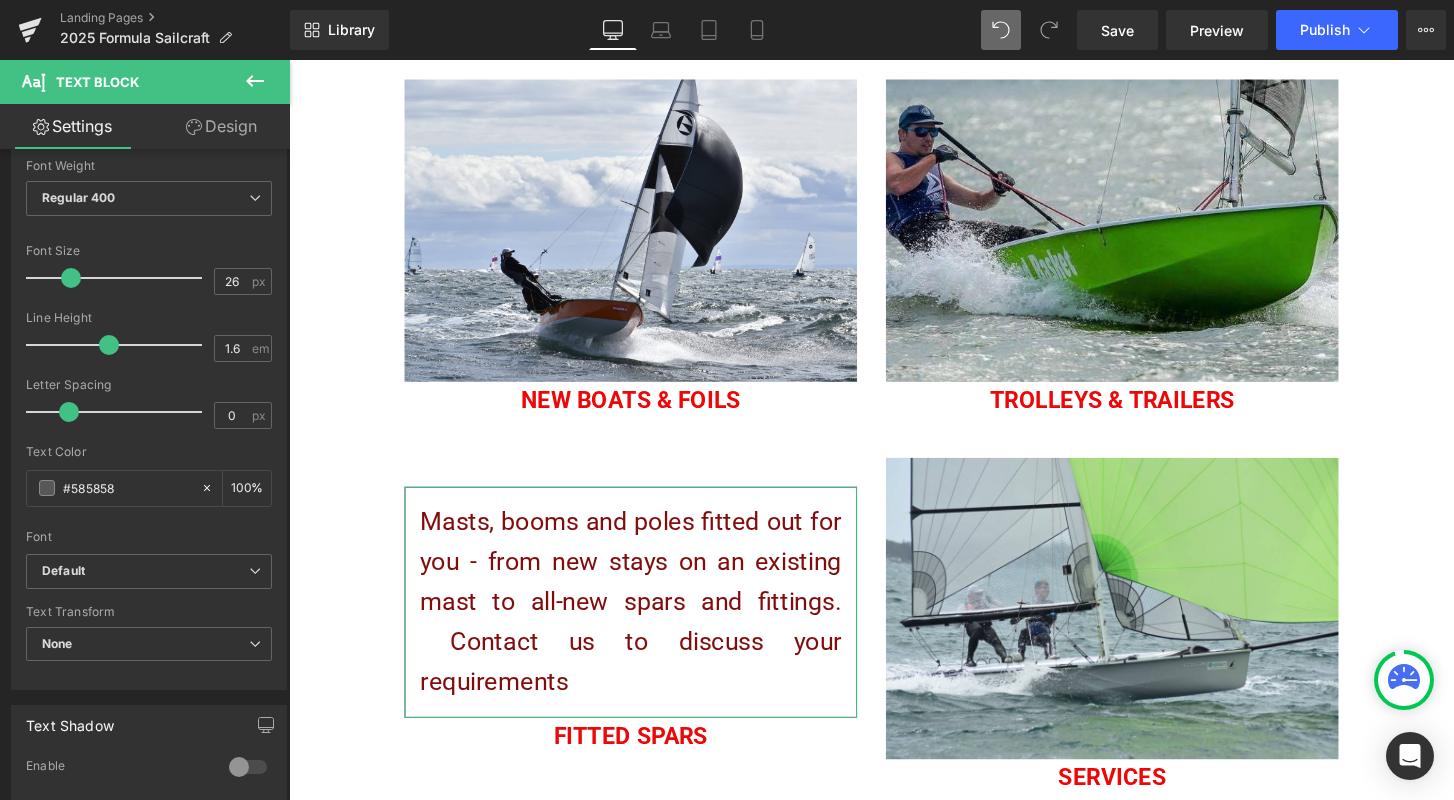 click on "Design" at bounding box center [221, 126] 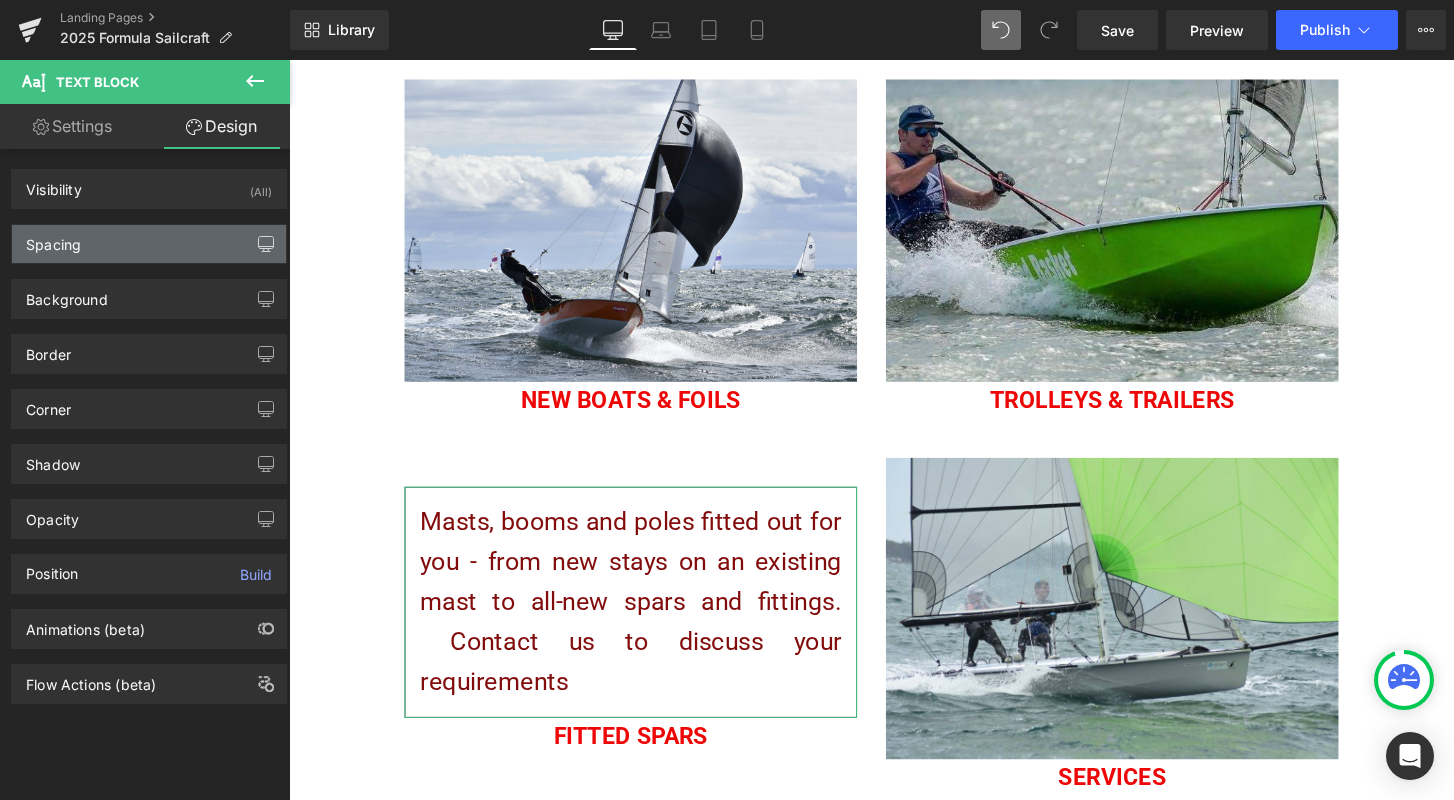 click 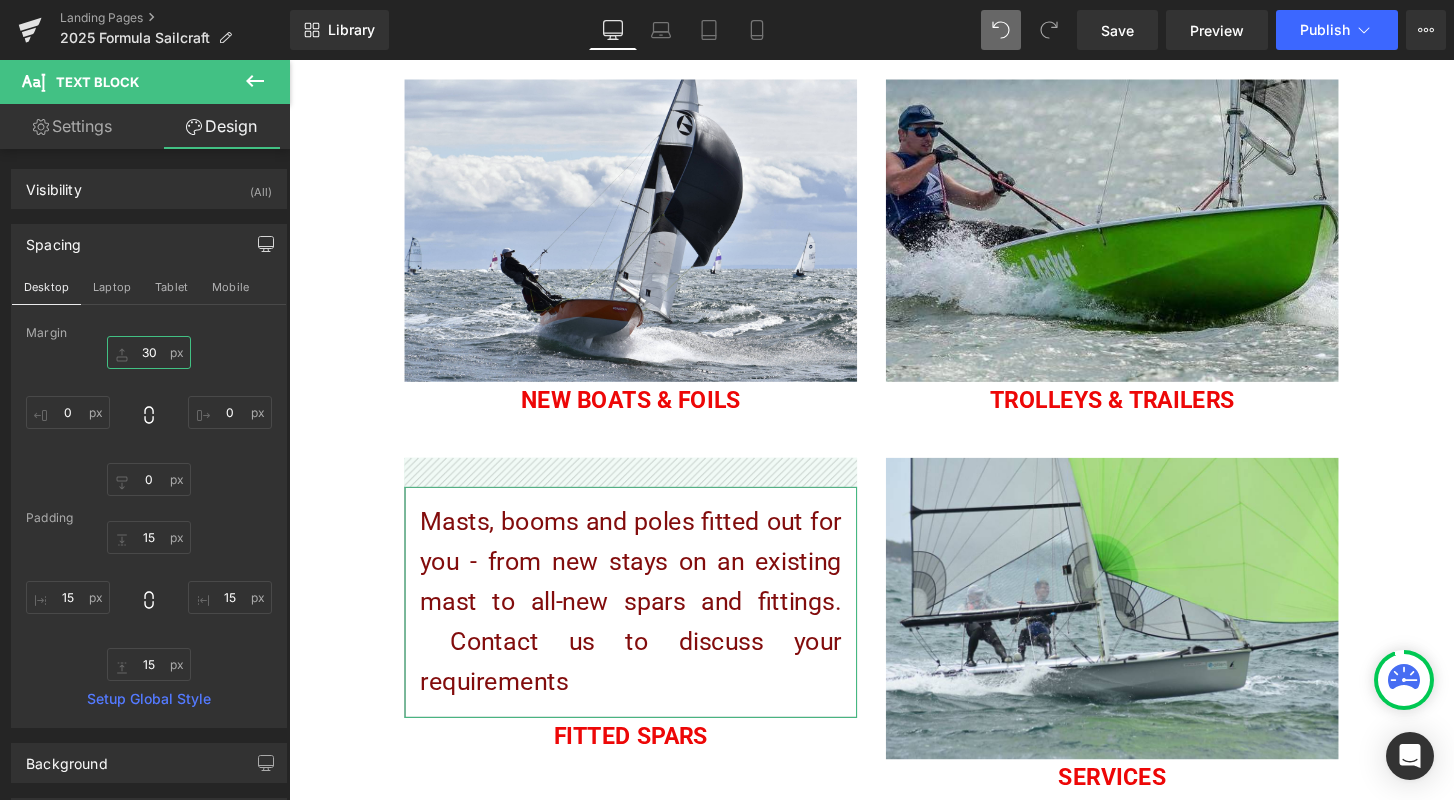 click on "30" at bounding box center (149, 352) 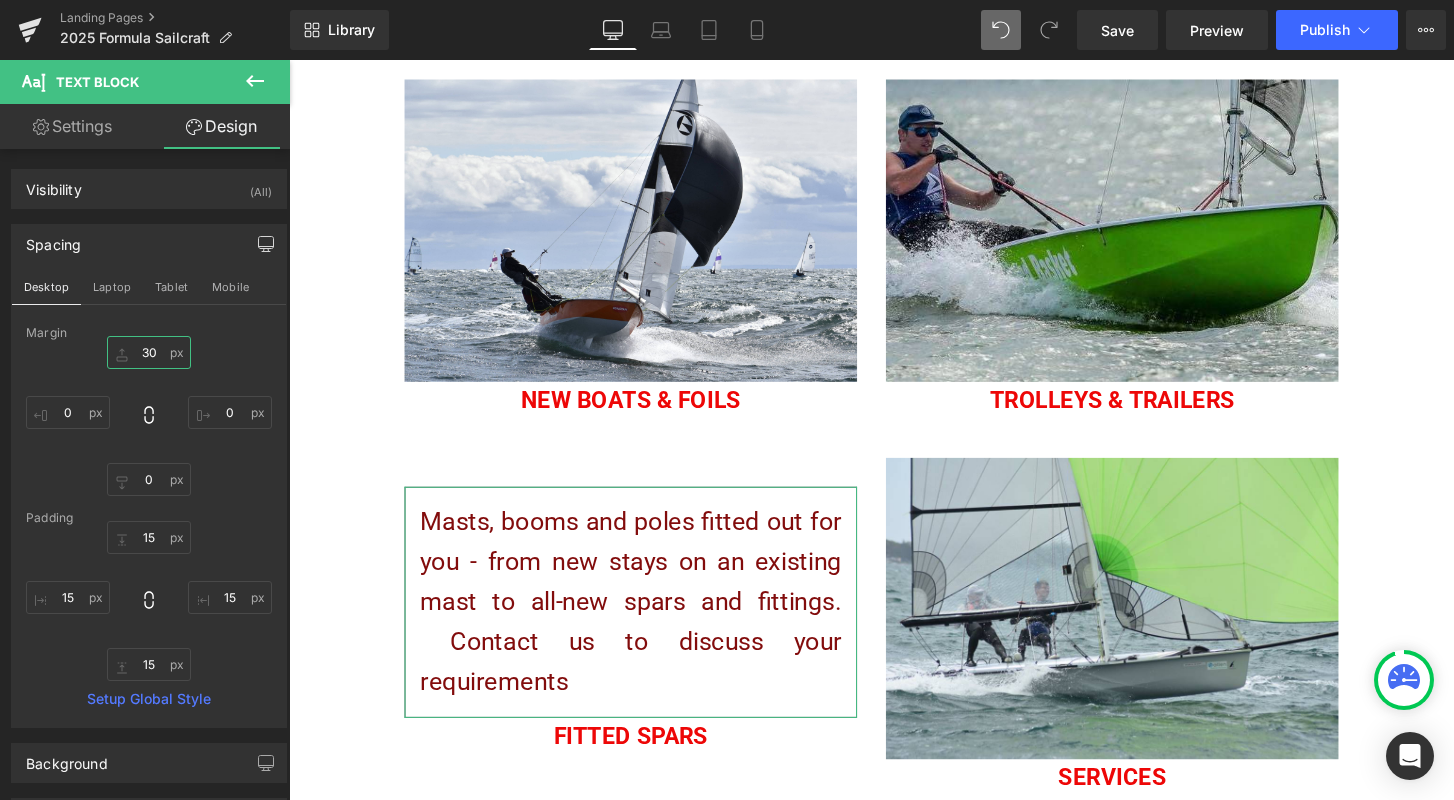 type on "0" 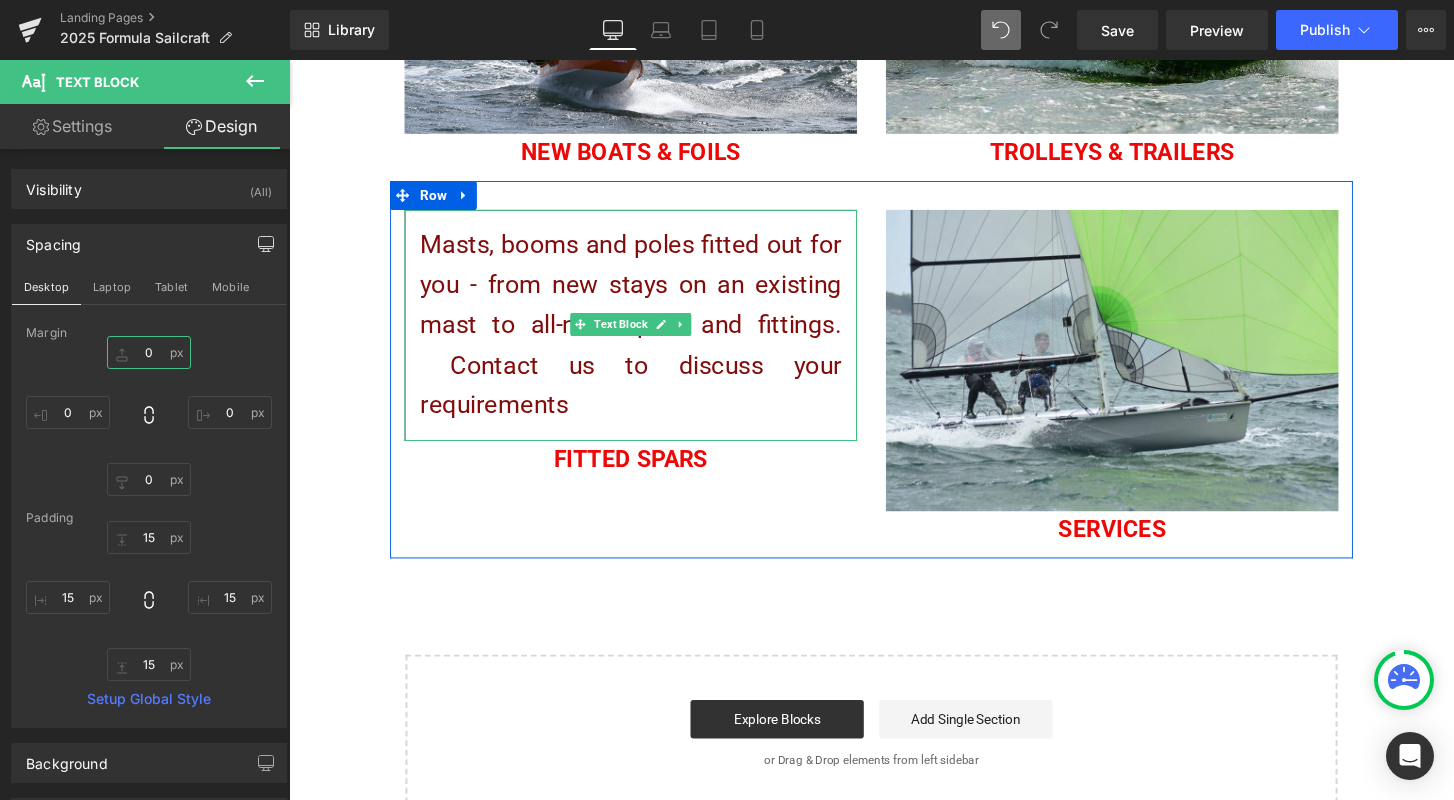 scroll, scrollTop: 280, scrollLeft: 0, axis: vertical 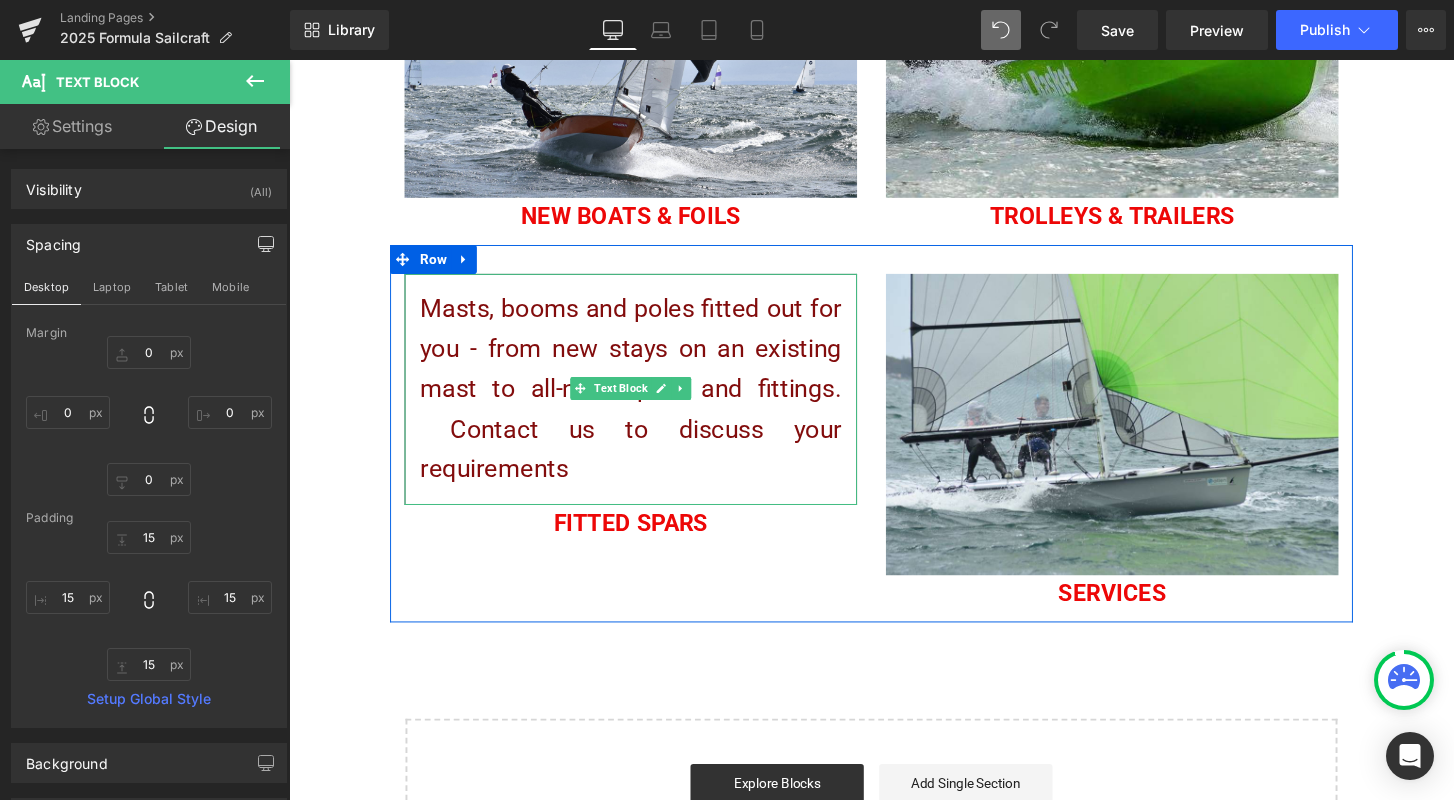 click on "Masts, booms and poles fitted out for you - from new stays on an existing mast to all-new spars and fittings.  Contact us to discuss your requirements" at bounding box center (644, 402) 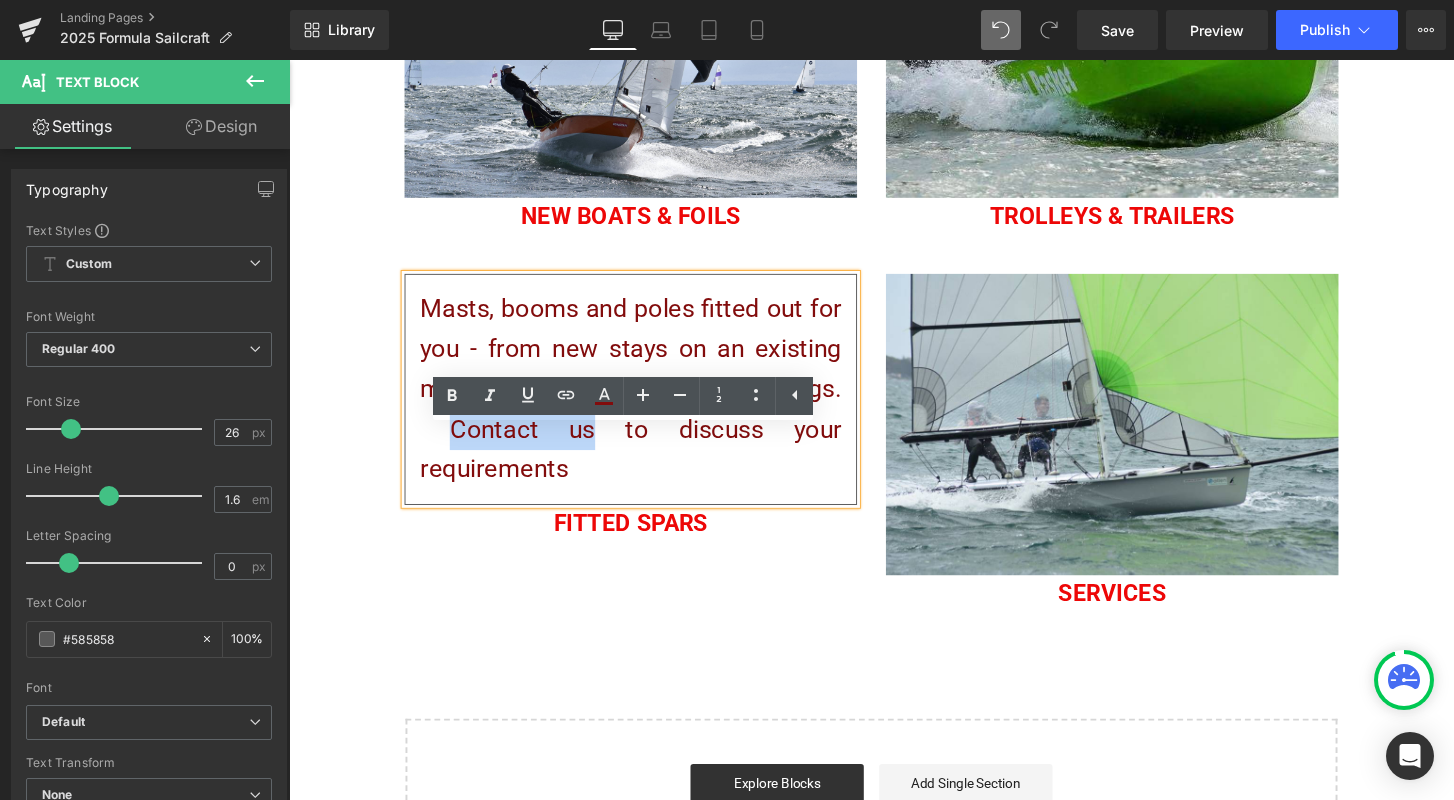drag, startPoint x: 423, startPoint y: 600, endPoint x: 588, endPoint y: 605, distance: 165.07574 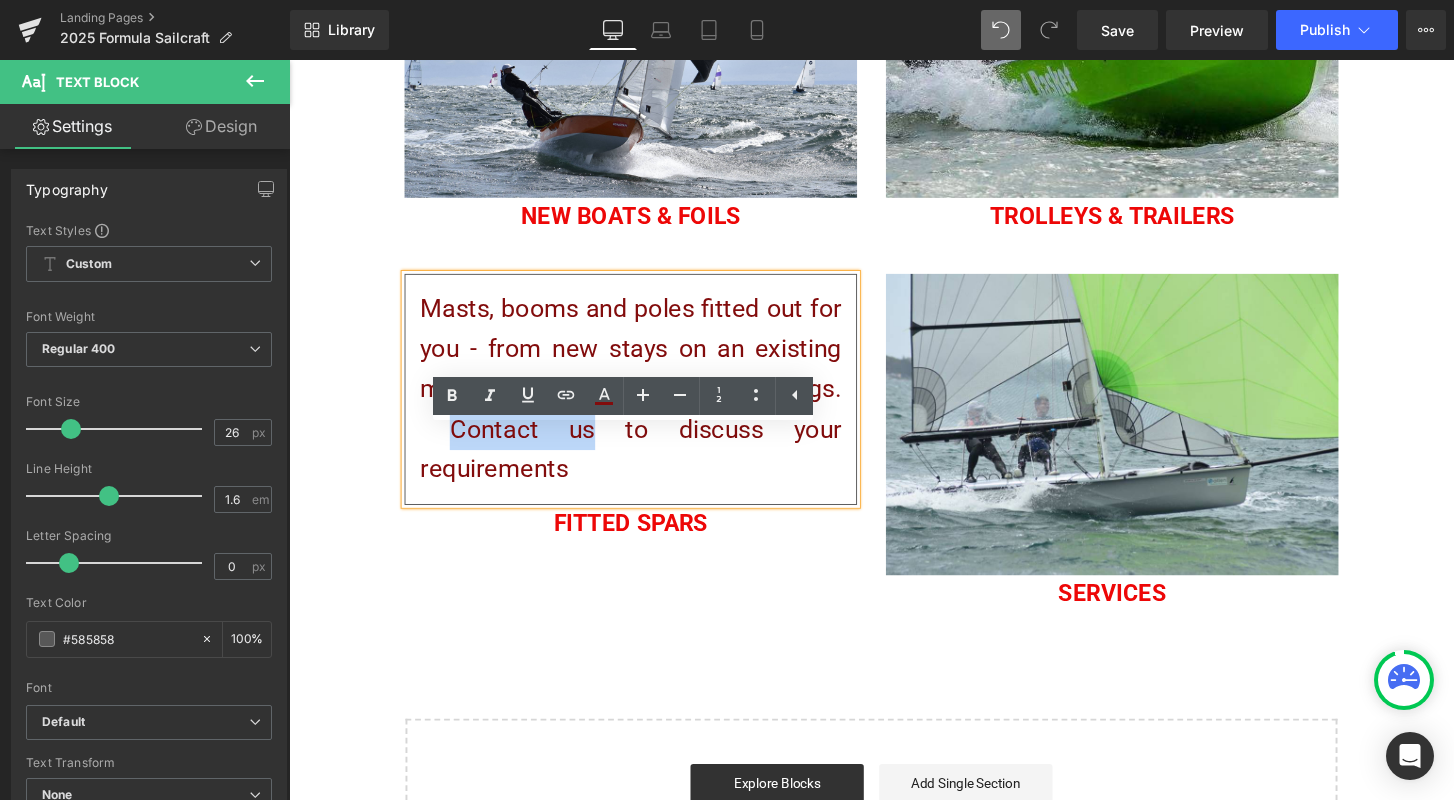click on "Masts, booms and poles fitted out for you - from new stays on an existing mast to all-new spars and fittings.  Contact us to discuss your requirements" at bounding box center [644, 402] 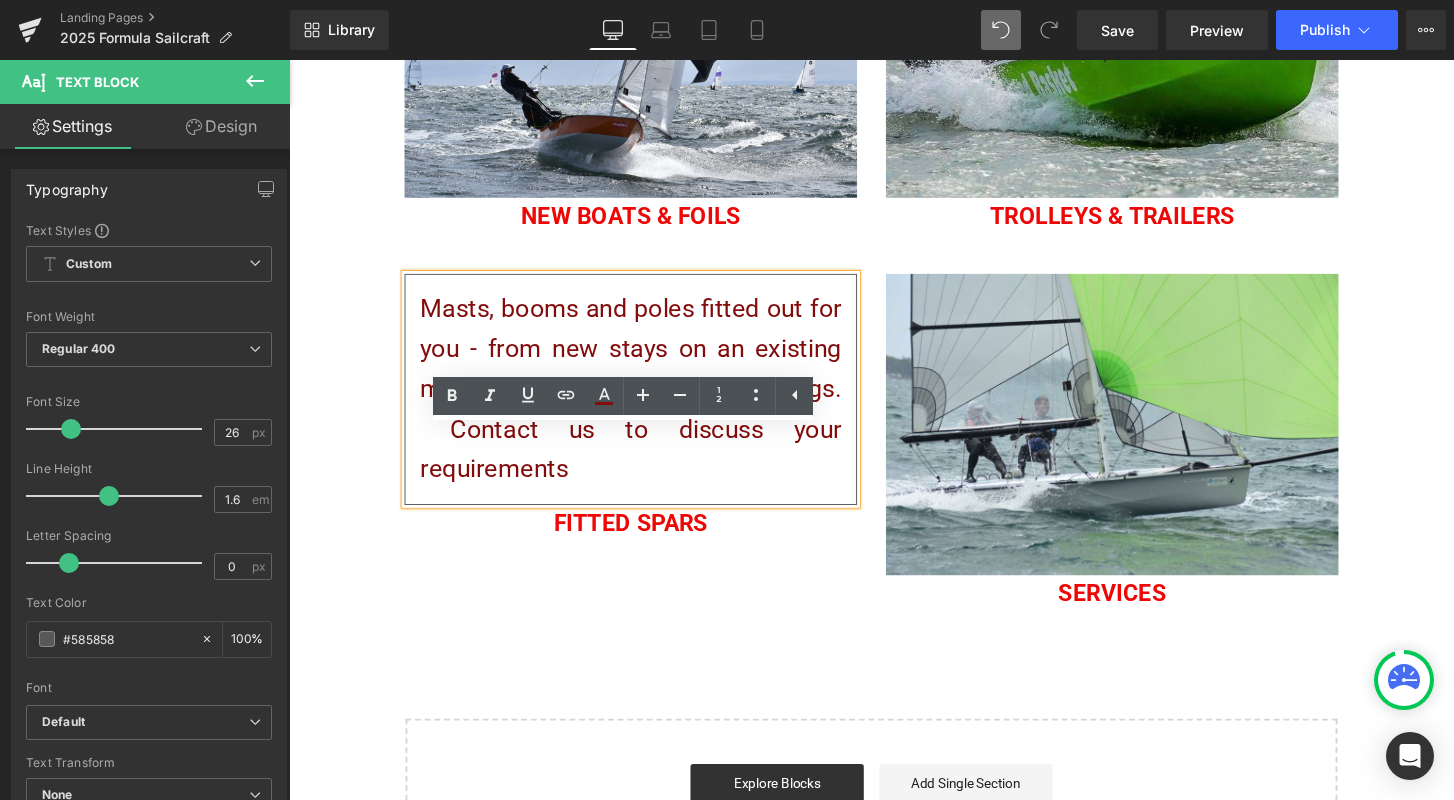 click on "Masts, booms and poles fitted out for you - from new stays on an existing mast to all-new spars and fittings.  Contact us to discuss your requirements
Text Block         Fitted Spars Heading         Image         Services Heading         Row" at bounding box center (894, 449) 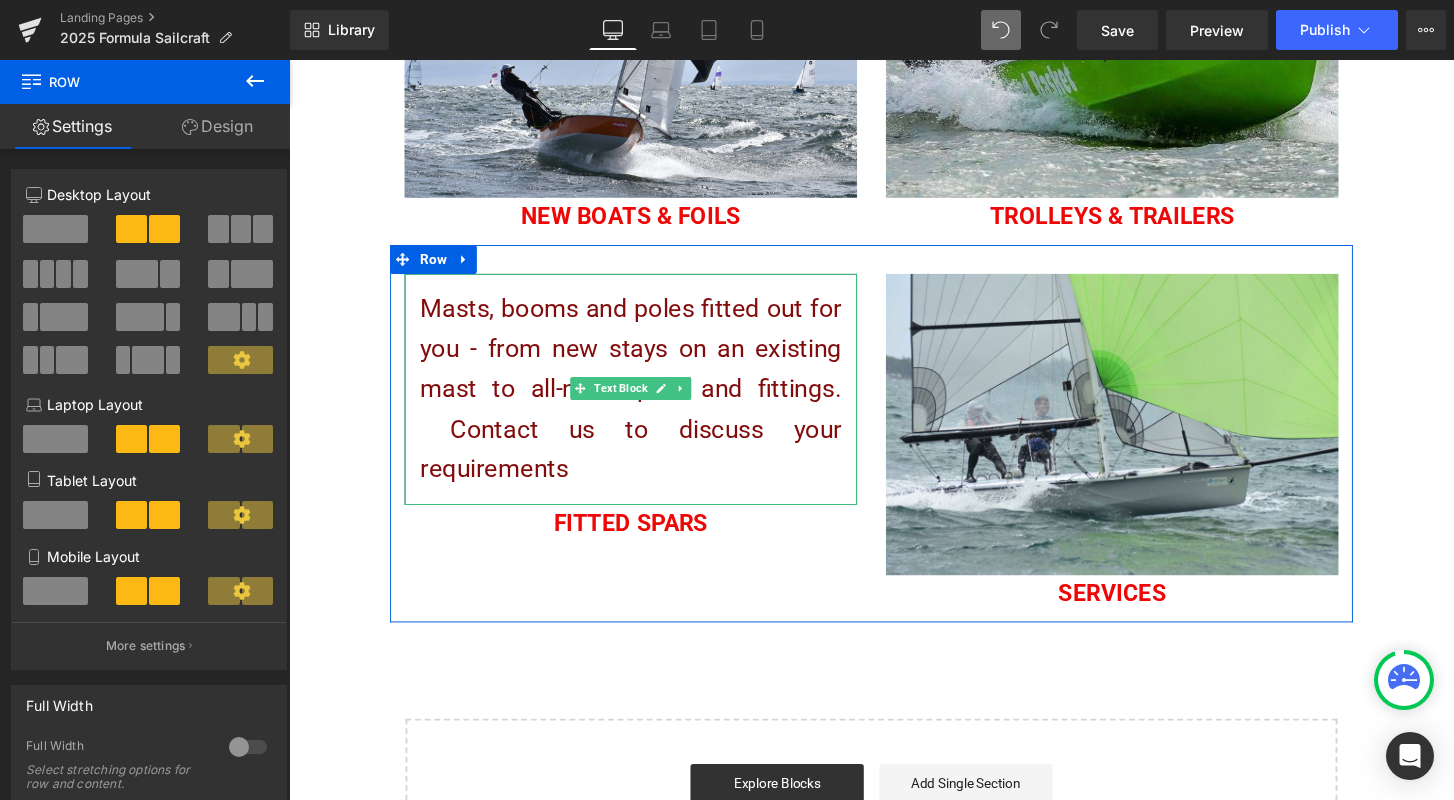 click on "Masts, booms and poles fitted out for you - from new stays on an existing mast to all-new spars and fittings.  Contact us to discuss your requirements" at bounding box center [644, 403] 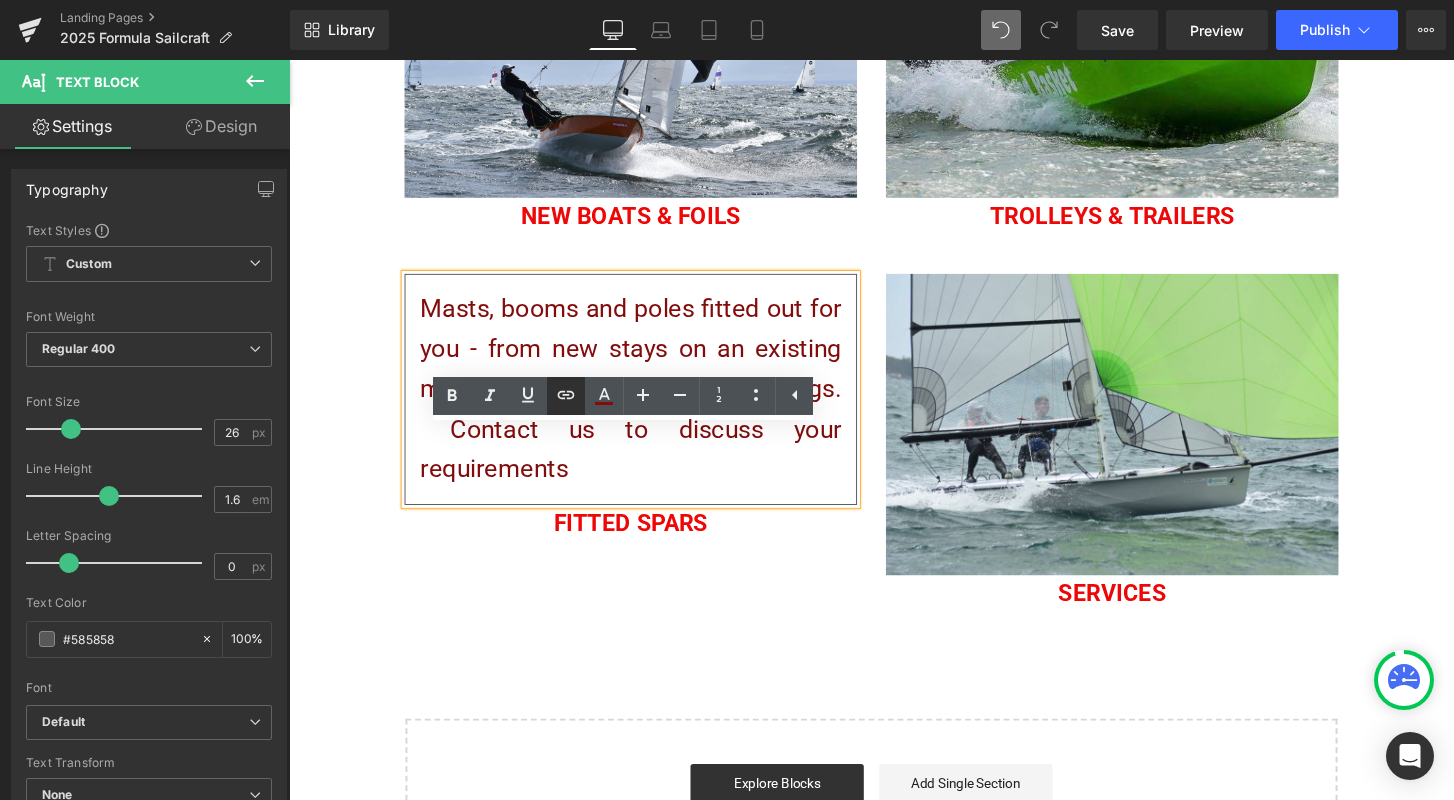 click 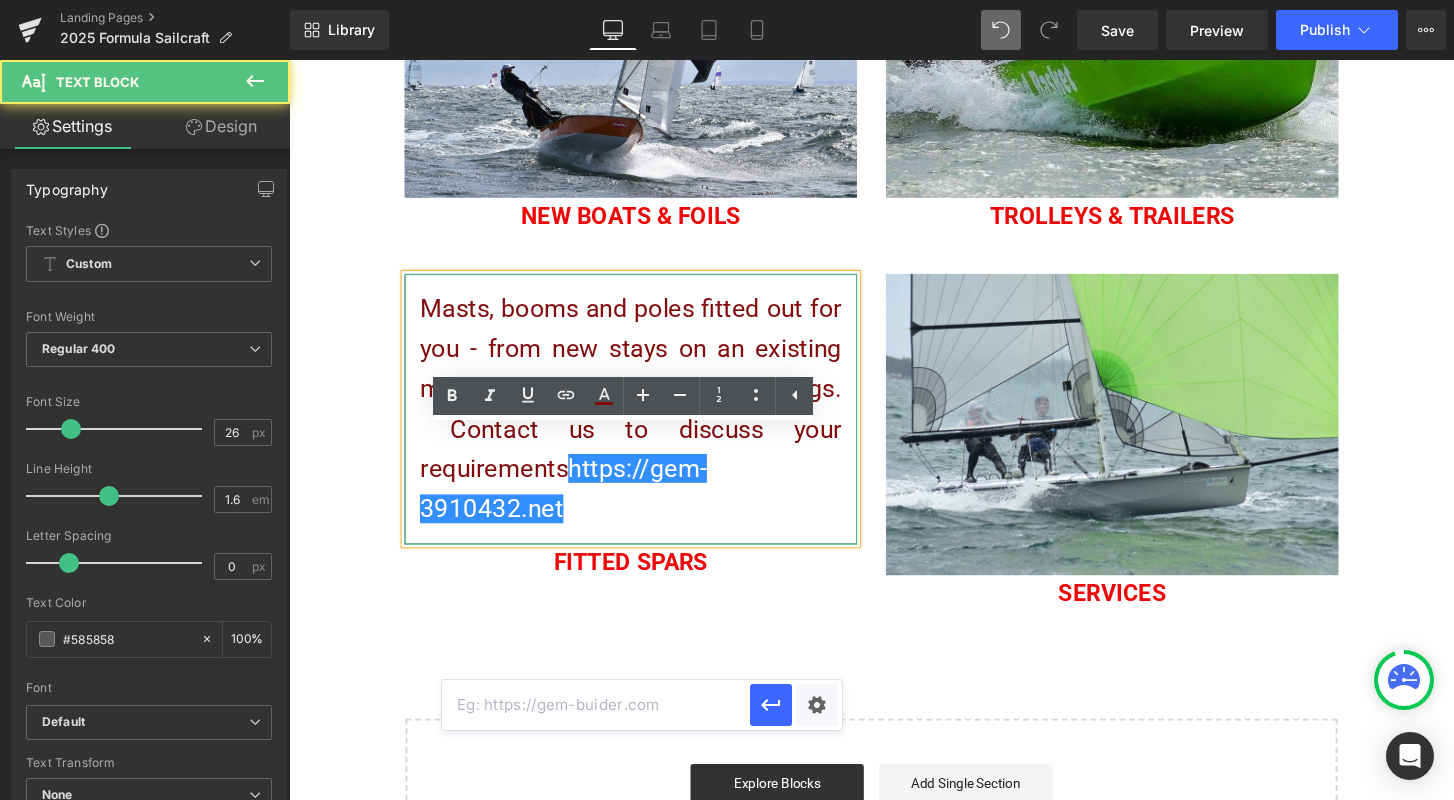 click on "Masts, booms and poles fitted out for you - from new stays on an existing mast to all-new spars and fittings.  Contact us to discuss your requirements https://gem-3910432.net" at bounding box center (644, 424) 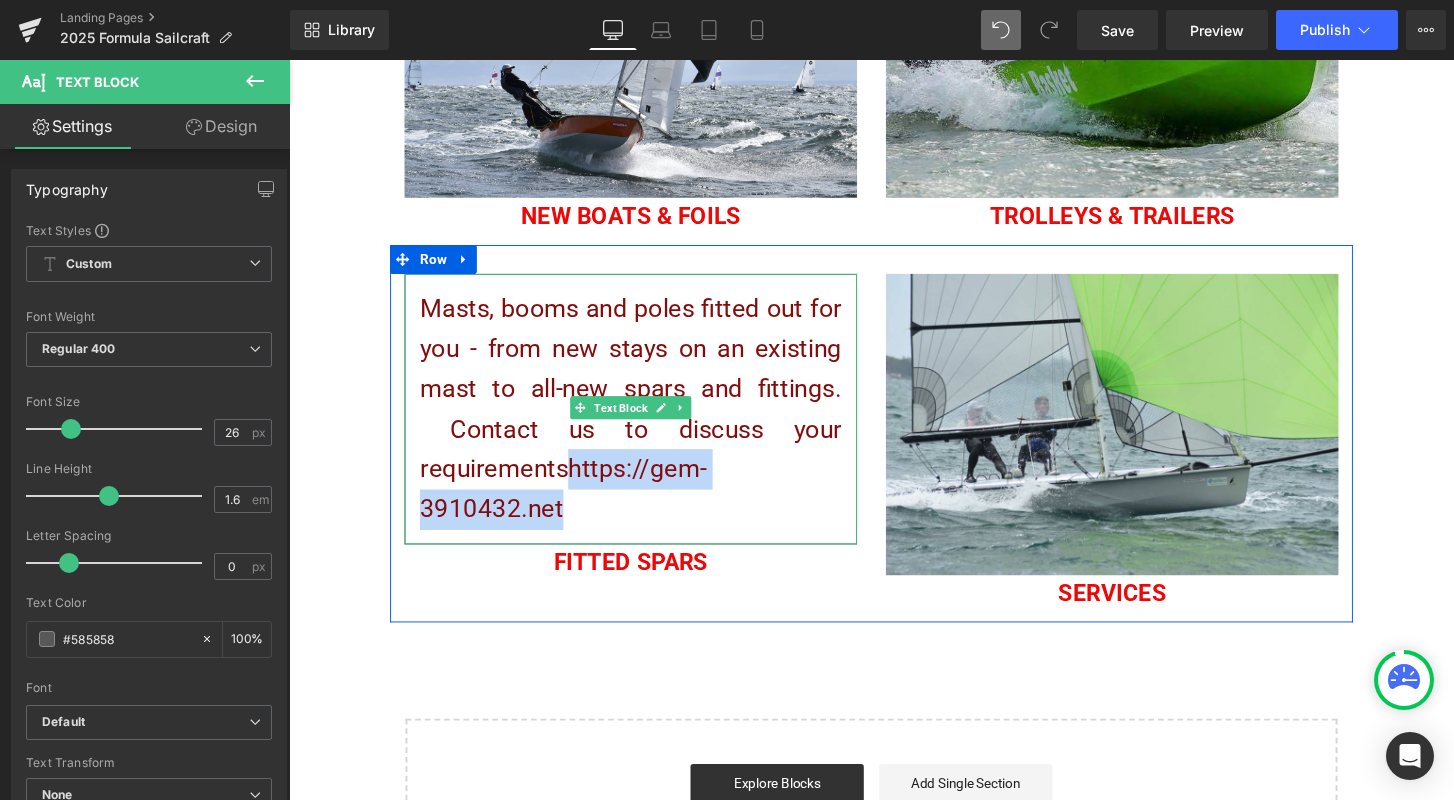 drag, startPoint x: 606, startPoint y: 686, endPoint x: 575, endPoint y: 643, distance: 53.009434 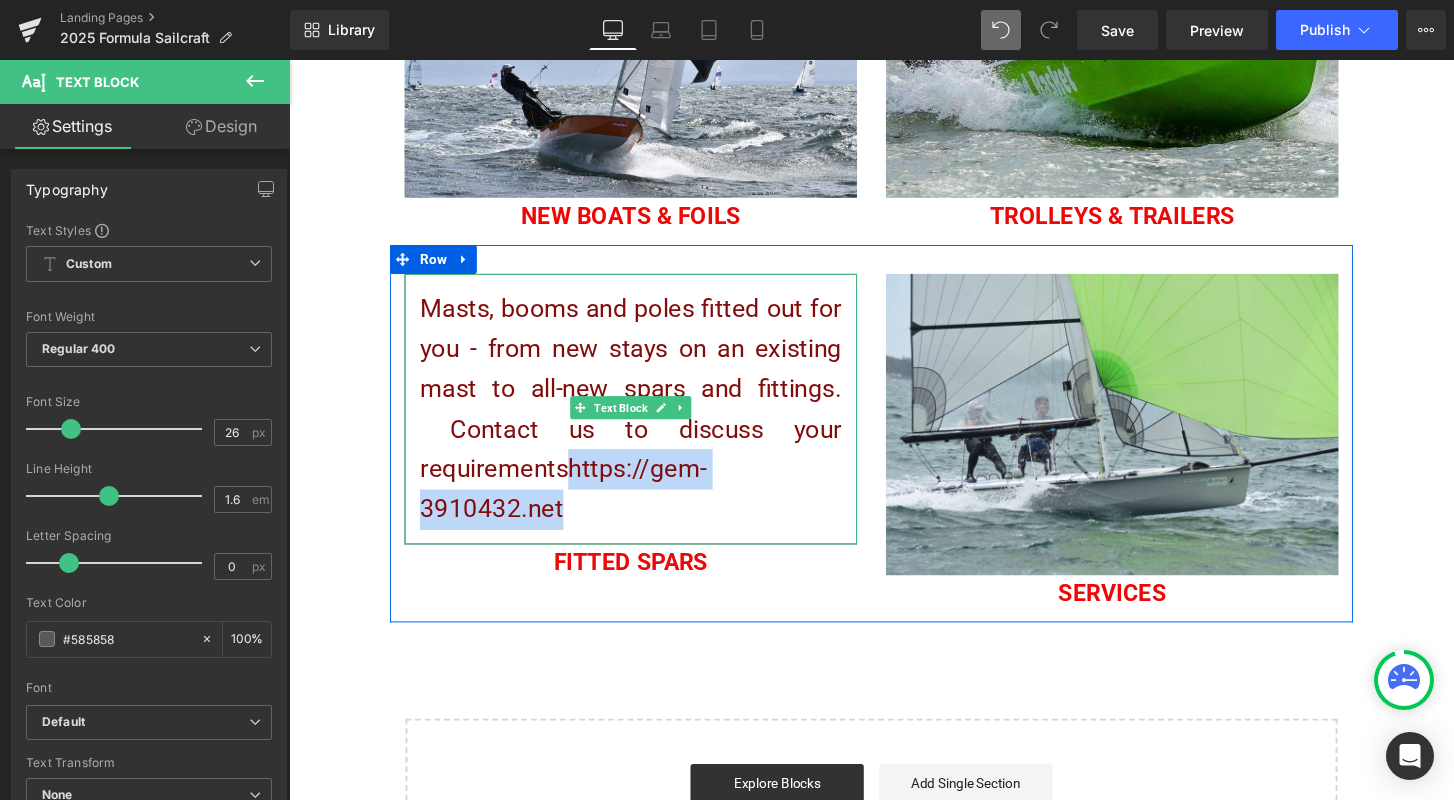 click on "Masts, booms and poles fitted out for you - from new stays on an existing mast to all-new spars and fittings.  Contact us to discuss your requirements https://gem-3910432.net" at bounding box center [644, 424] 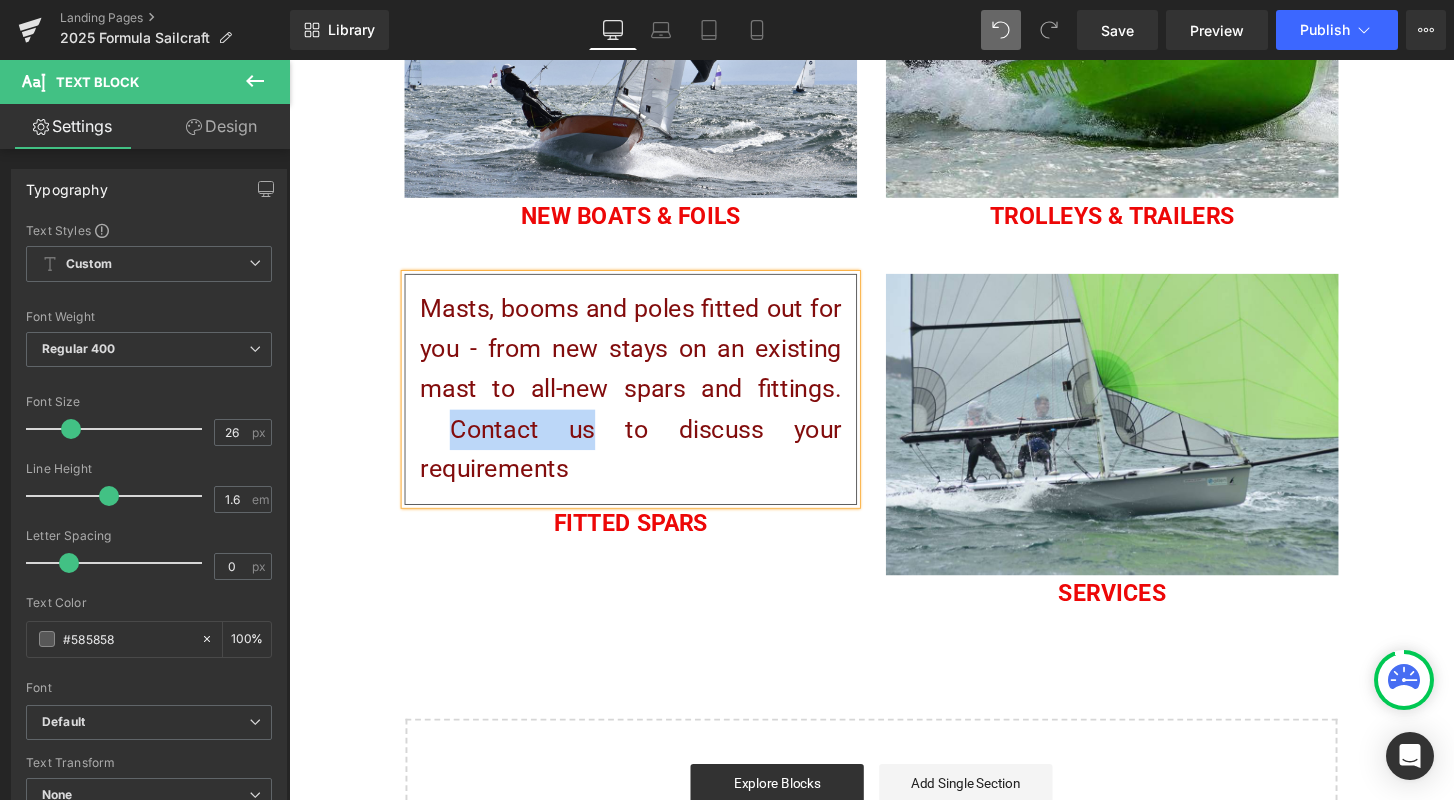 drag, startPoint x: 419, startPoint y: 601, endPoint x: 595, endPoint y: 600, distance: 176.00284 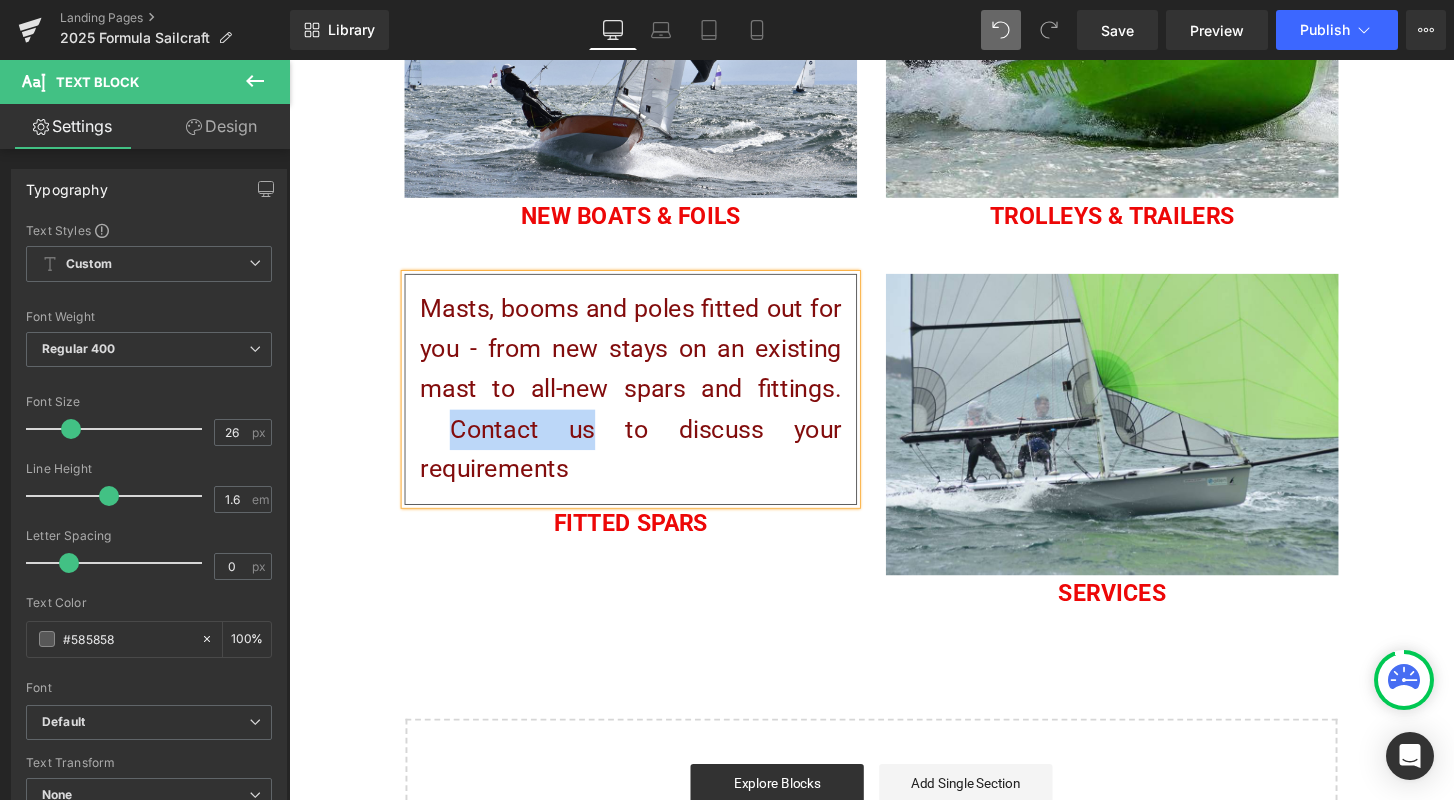 click on "Masts, booms and poles fitted out for you - from new stays on an existing mast to all-new spars and fittings.  Contact us to discuss your requirements" at bounding box center [644, 403] 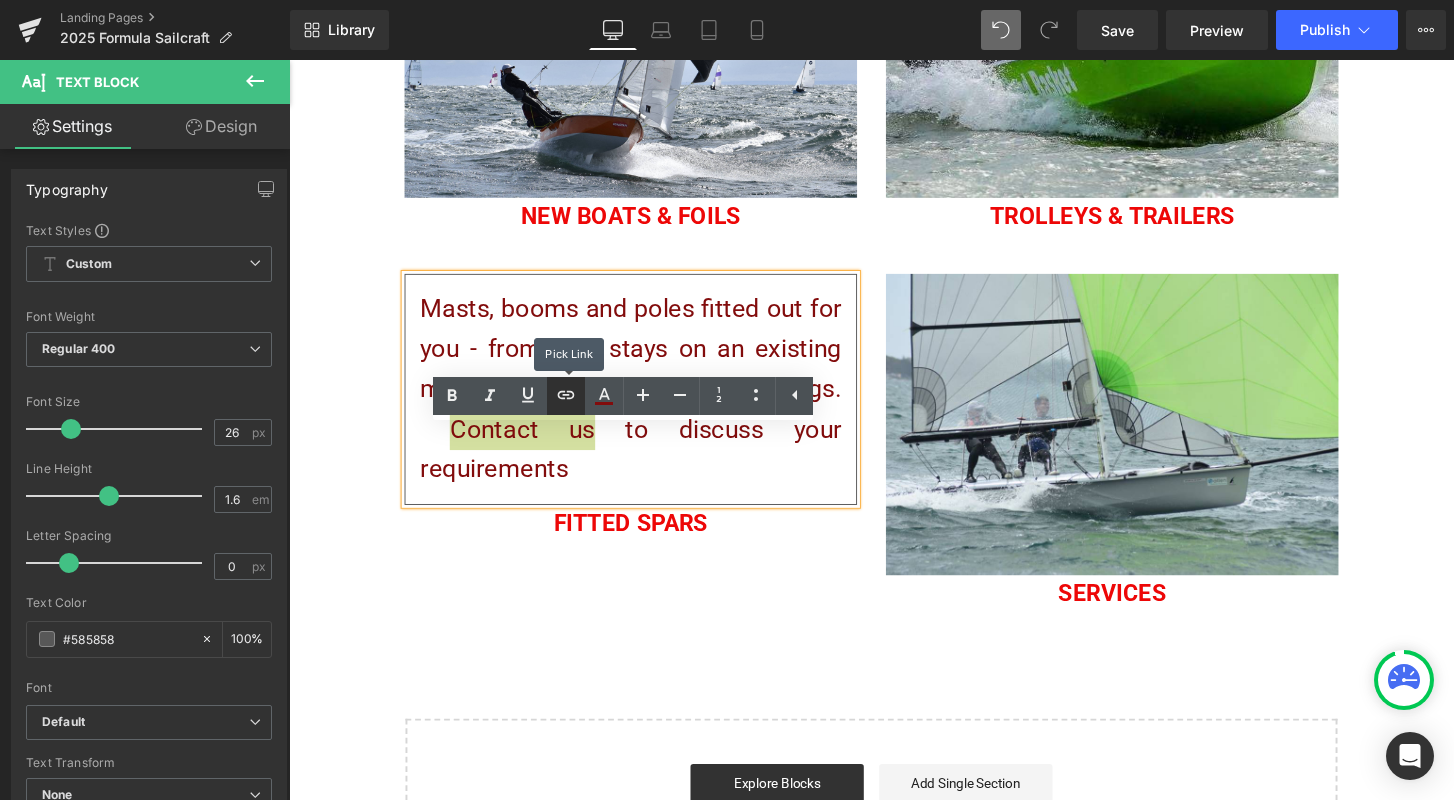 click 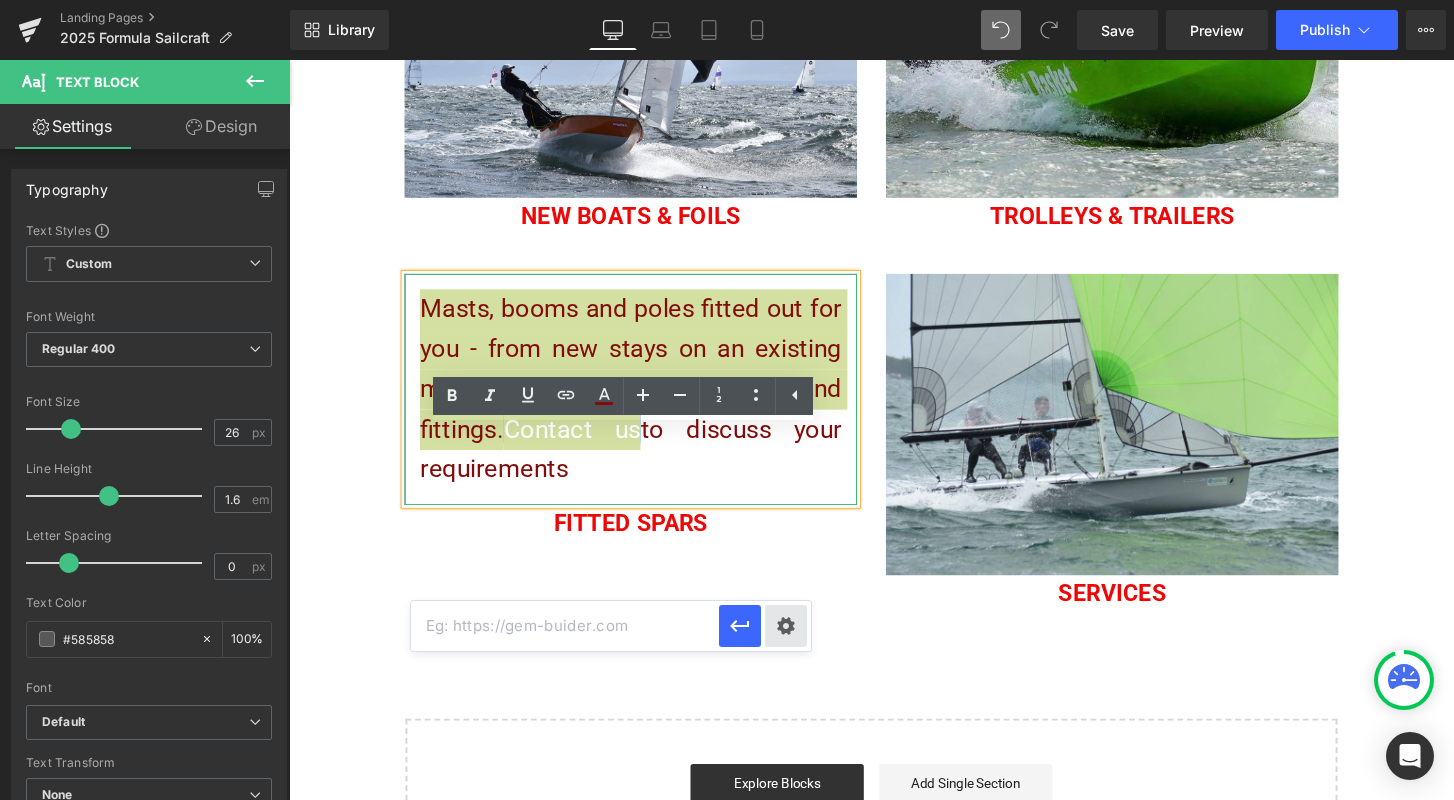 click on "Text Color Highlight Color rgba(130, 12, 12, 1) #820c0c 100 % transparent transparent 0 %   Edit or remove link:   Edit   -   Unlink   -   Cancel" at bounding box center [727, 0] 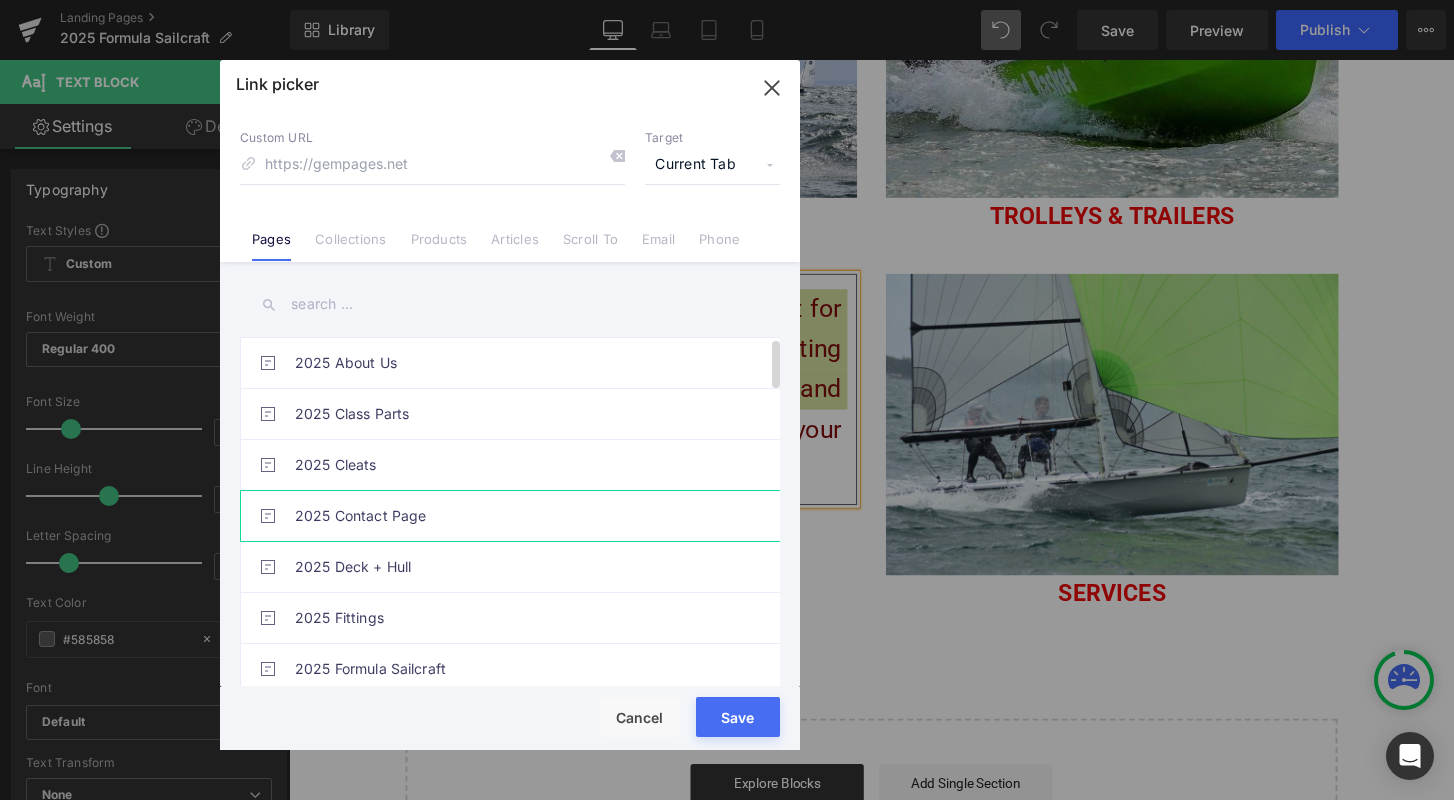 click on "2025 Contact Page" at bounding box center (515, 516) 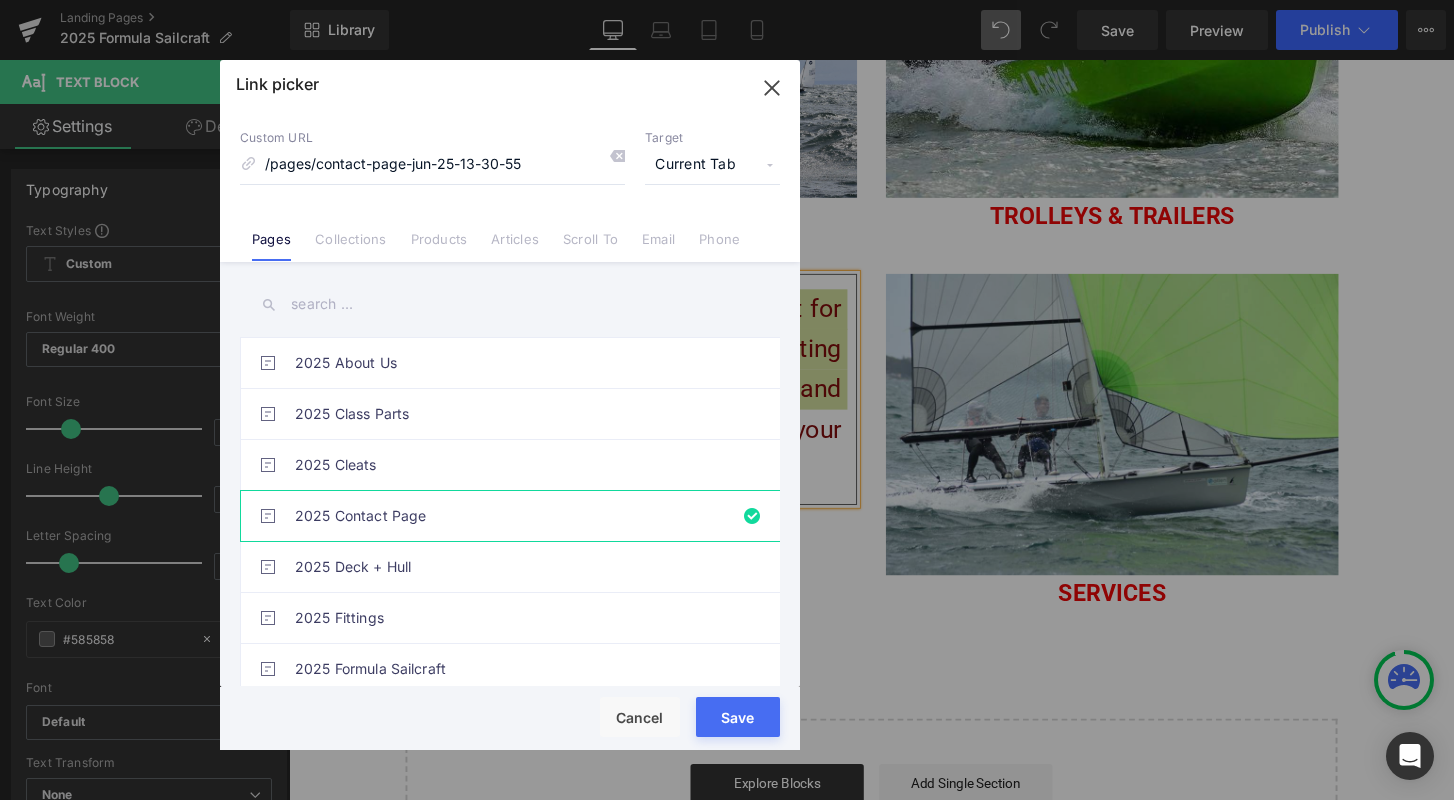click on "Rendering Content" at bounding box center [727, 721] 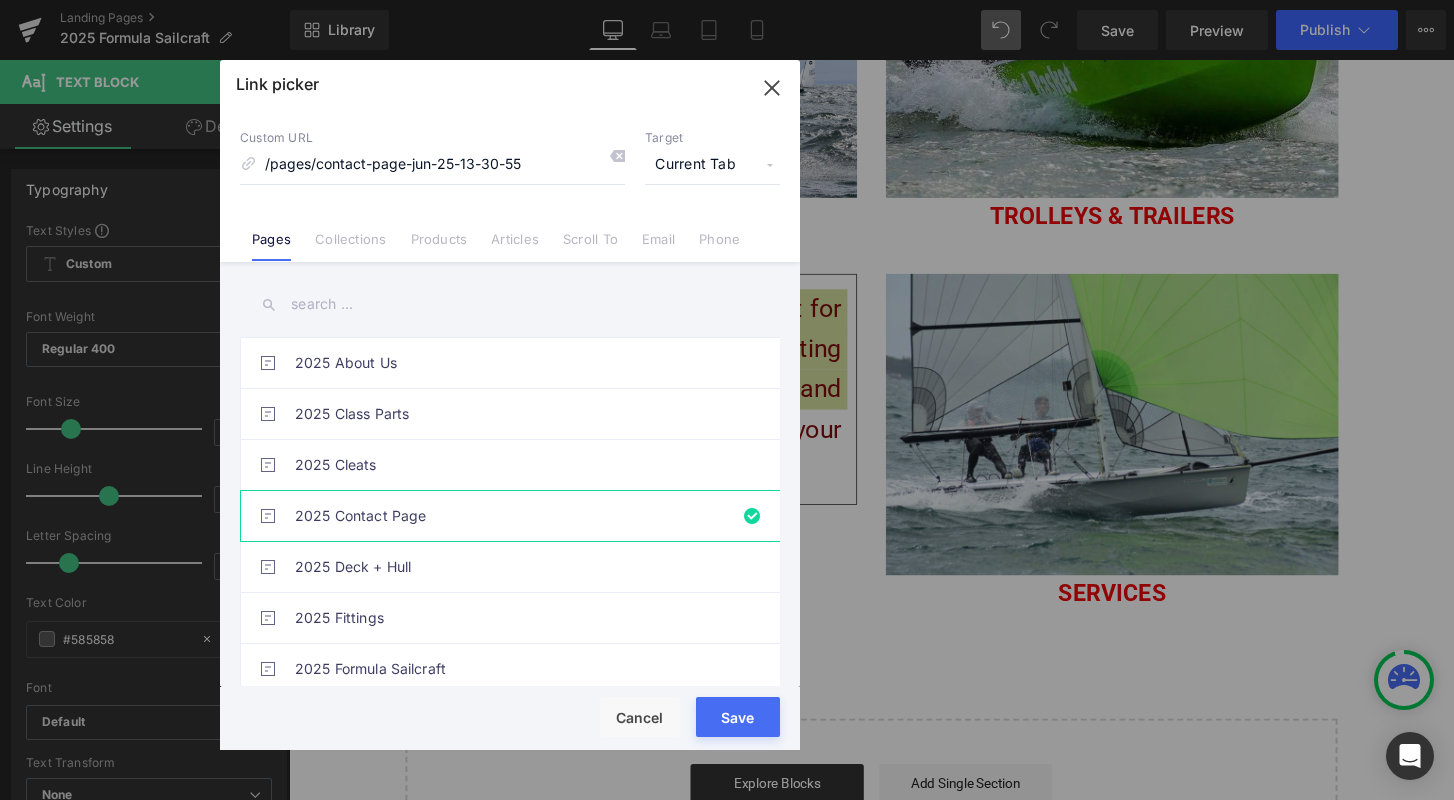 click 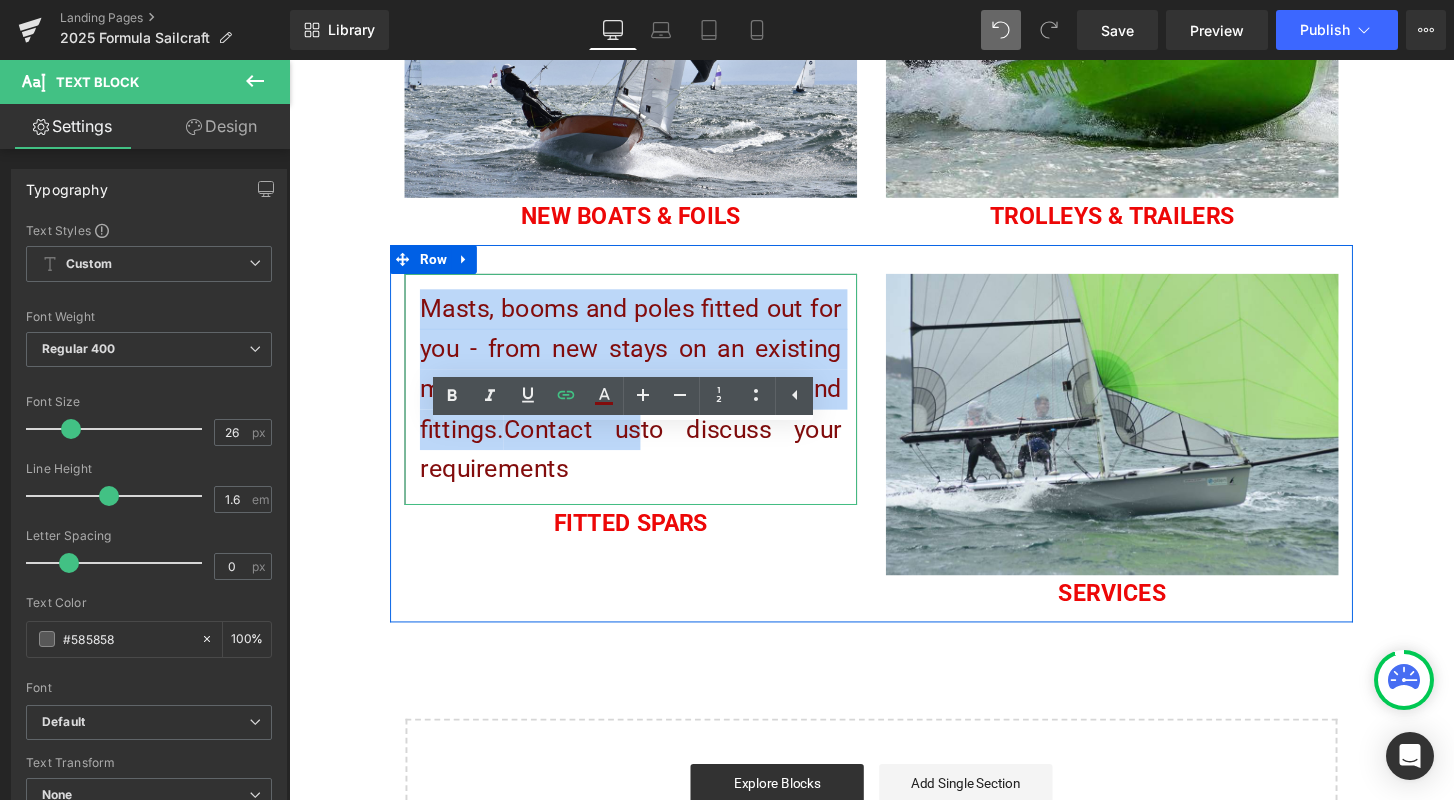 drag, startPoint x: 448, startPoint y: 600, endPoint x: 605, endPoint y: 613, distance: 157.5373 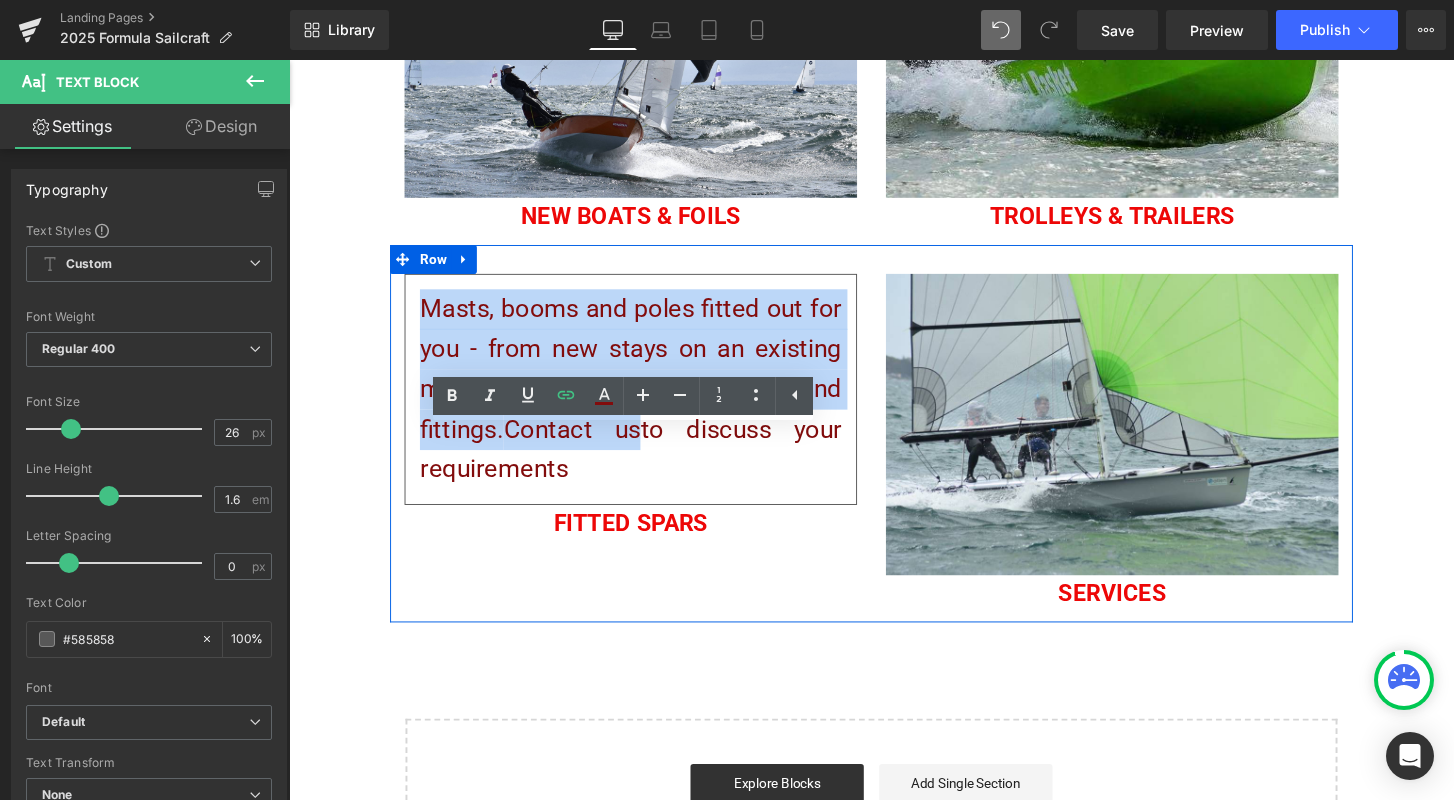 click on "Masts, booms and poles fitted out for you - from new stays on an existing mast to all-new spars and fittings.   Contact us  to discuss your requirements
Text Block         Fitted Spars Heading         Image         Services Heading         Row" at bounding box center (894, 449) 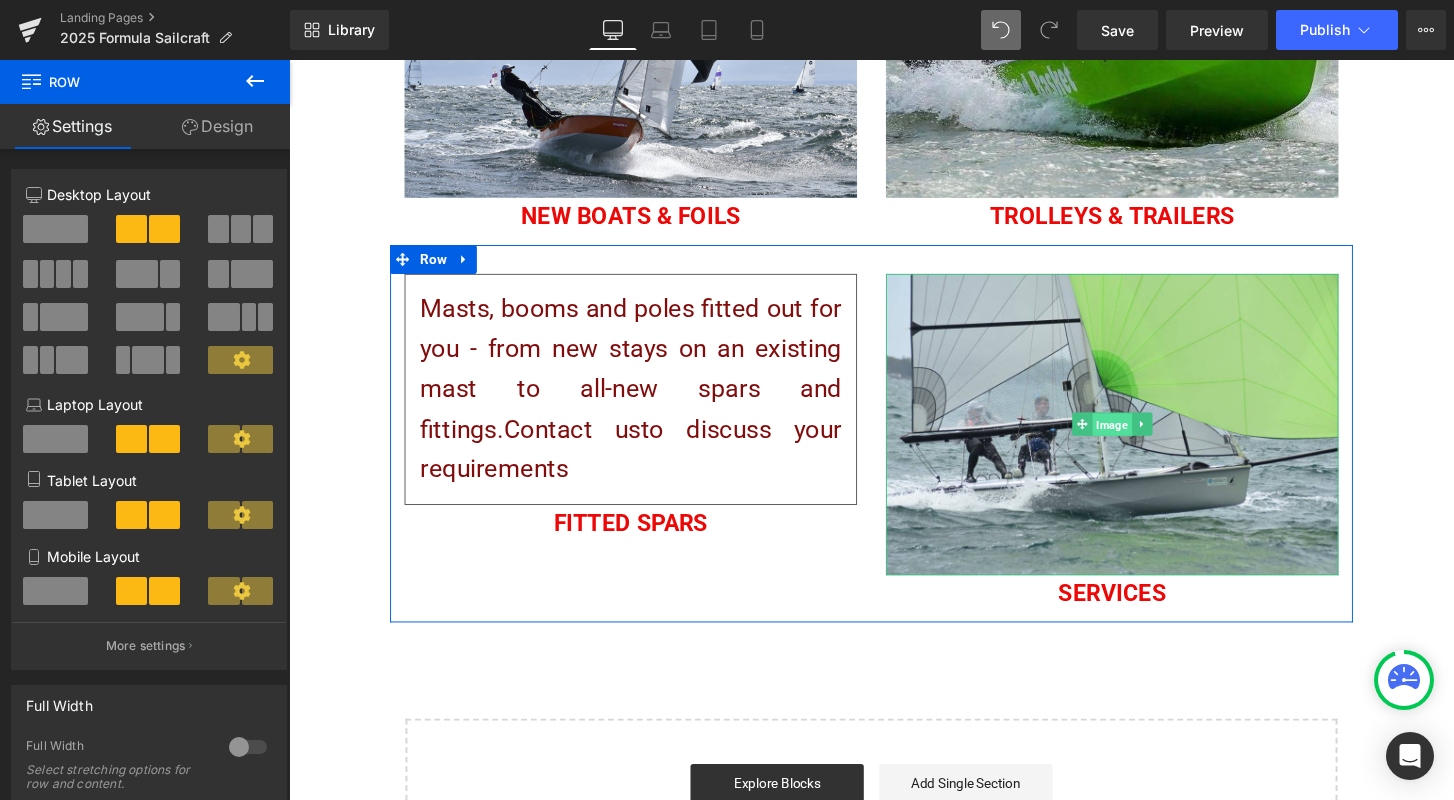 click on "Image" at bounding box center [1143, 440] 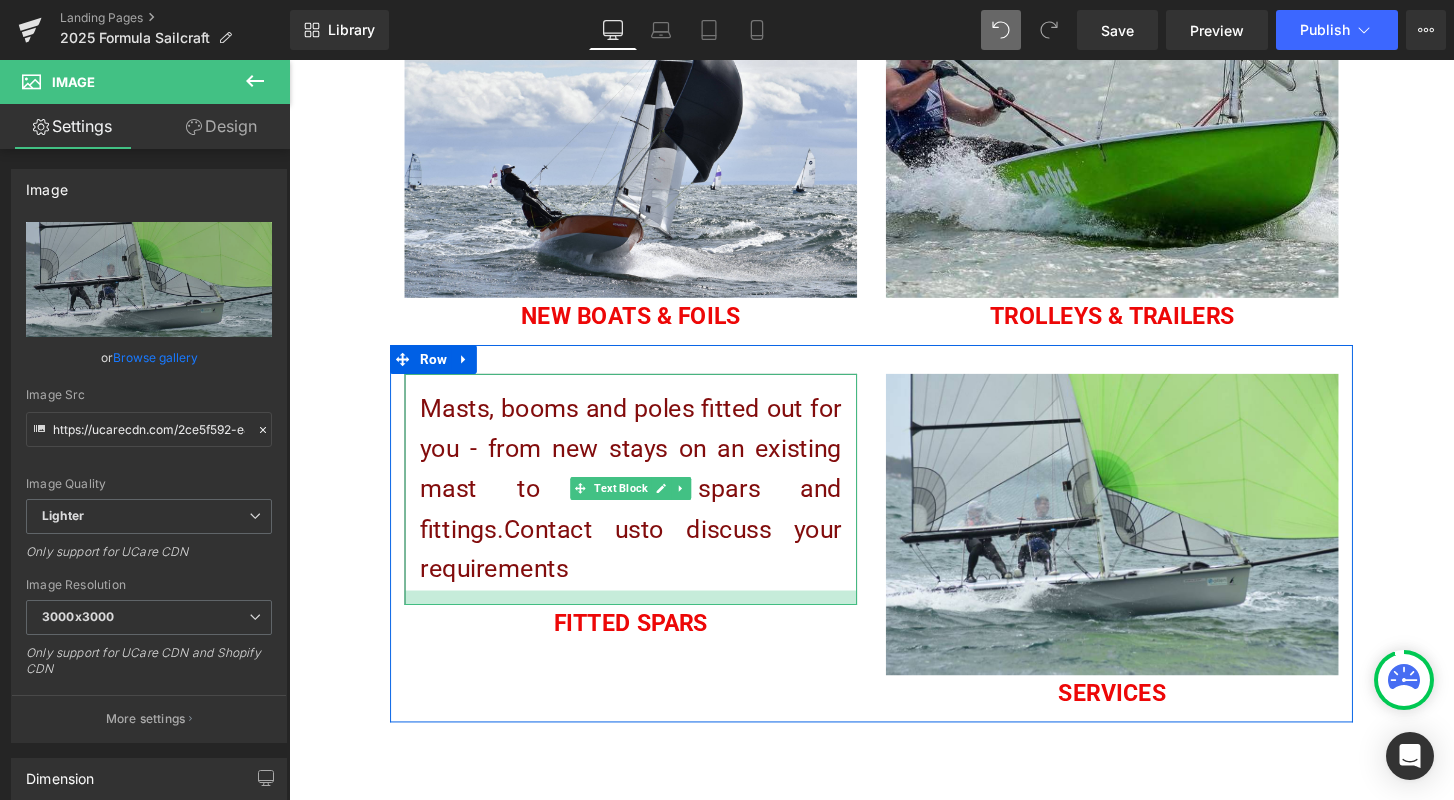 scroll, scrollTop: 235, scrollLeft: 0, axis: vertical 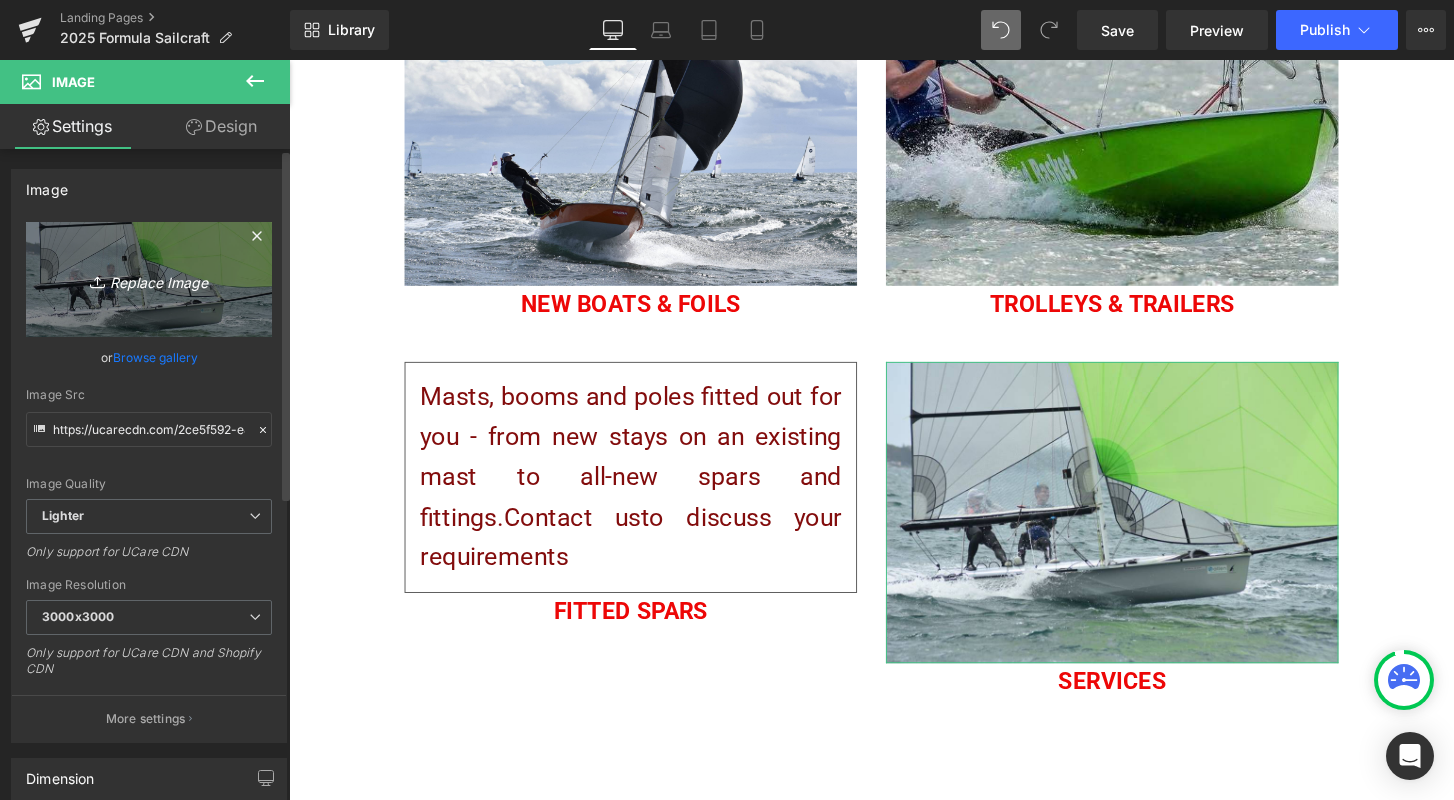 click on "Replace Image" at bounding box center [149, 279] 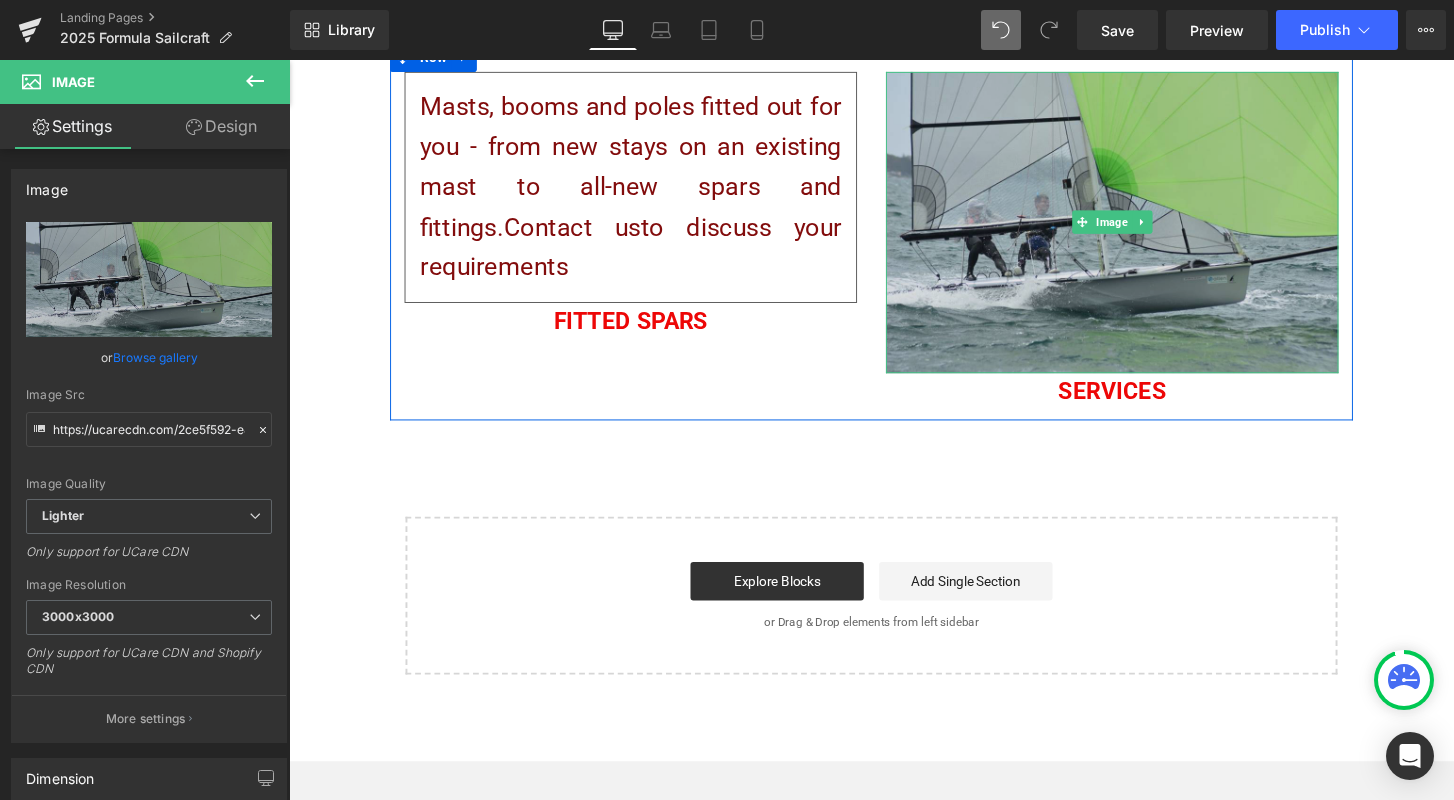 scroll, scrollTop: 384, scrollLeft: 0, axis: vertical 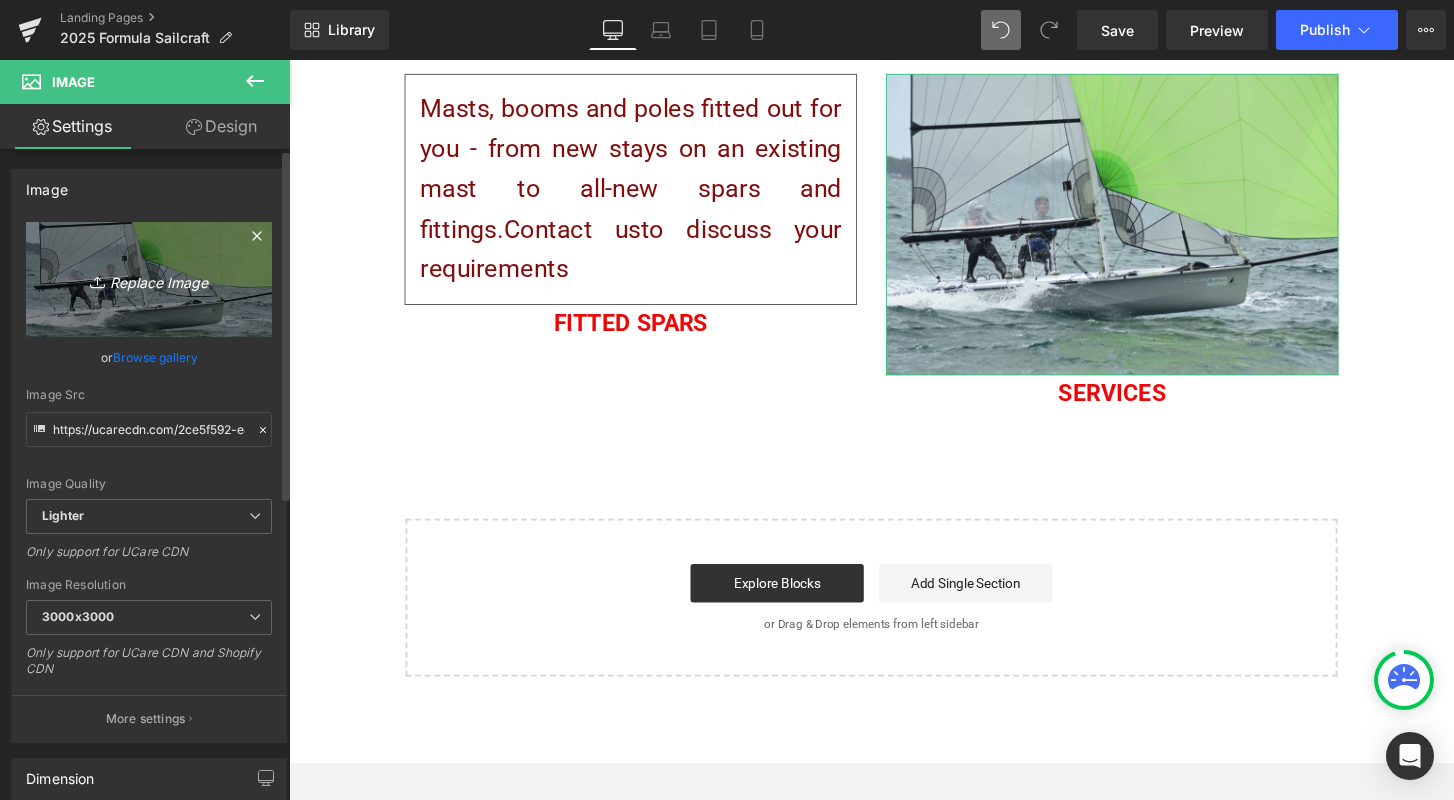 click on "Replace Image" at bounding box center [149, 279] 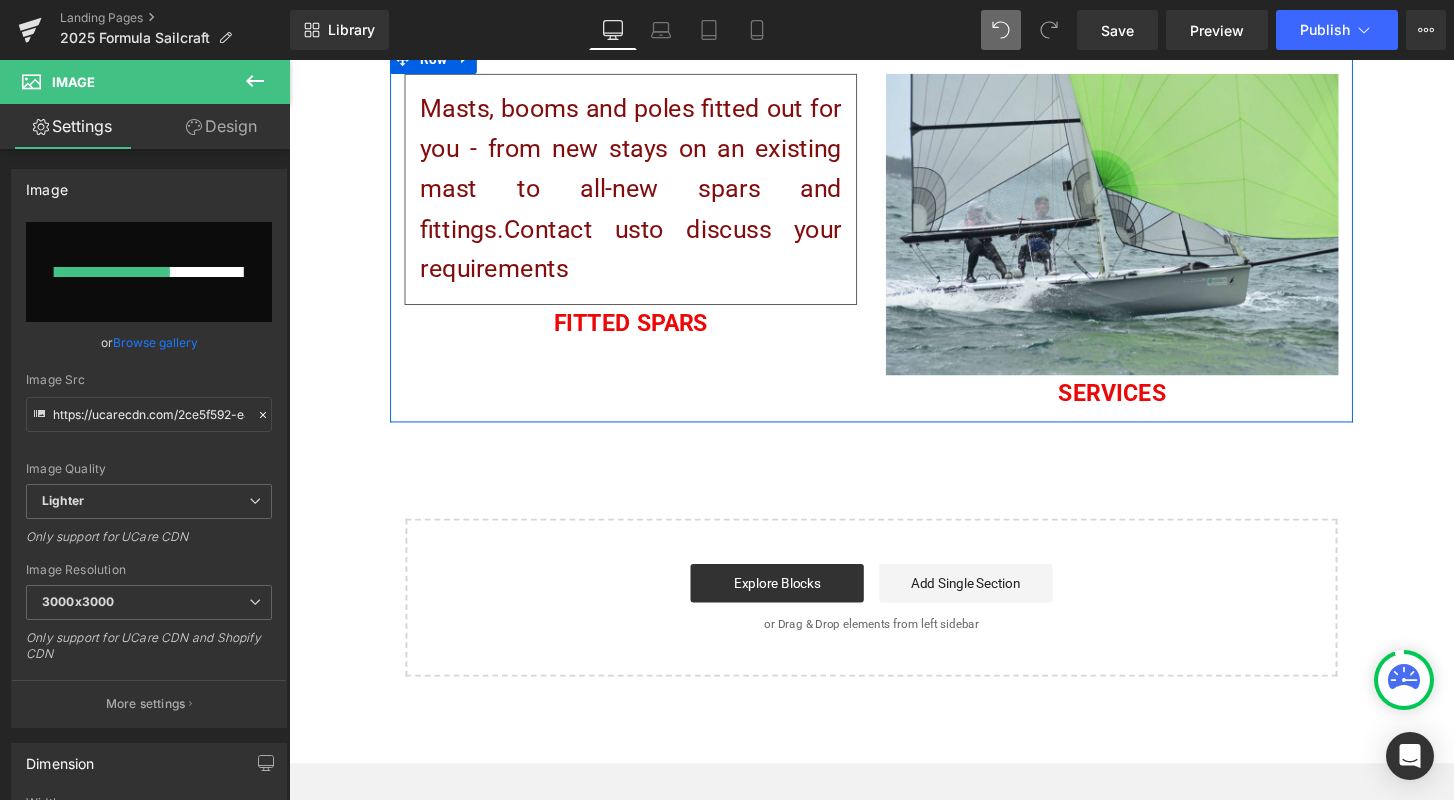 type 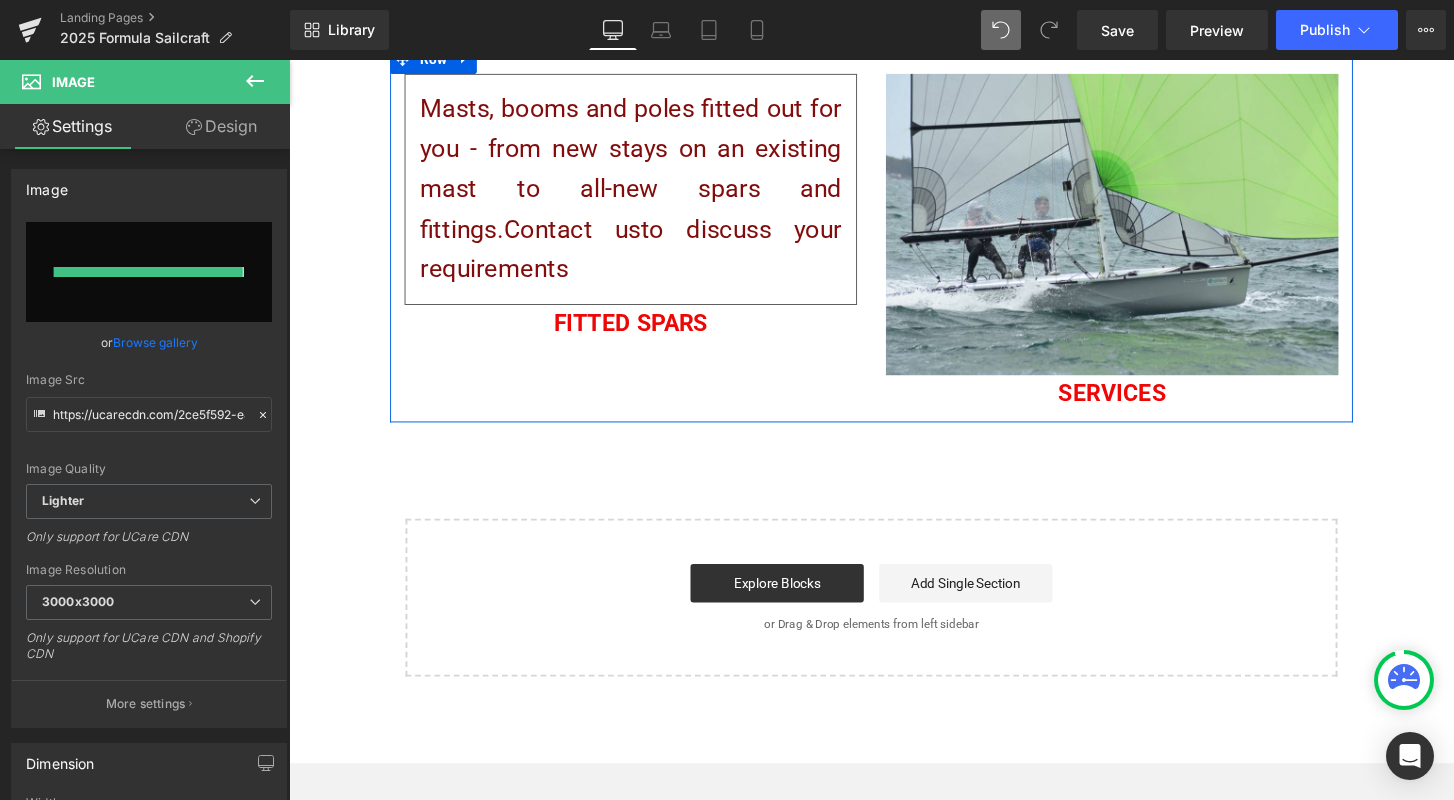 type on "https://ucarecdn.com/134213dd-8eac-4533-bb2a-5a5bf2556057/-/format/auto/-/preview/3000x3000/-/quality/lighter/IMG_1759.jpg" 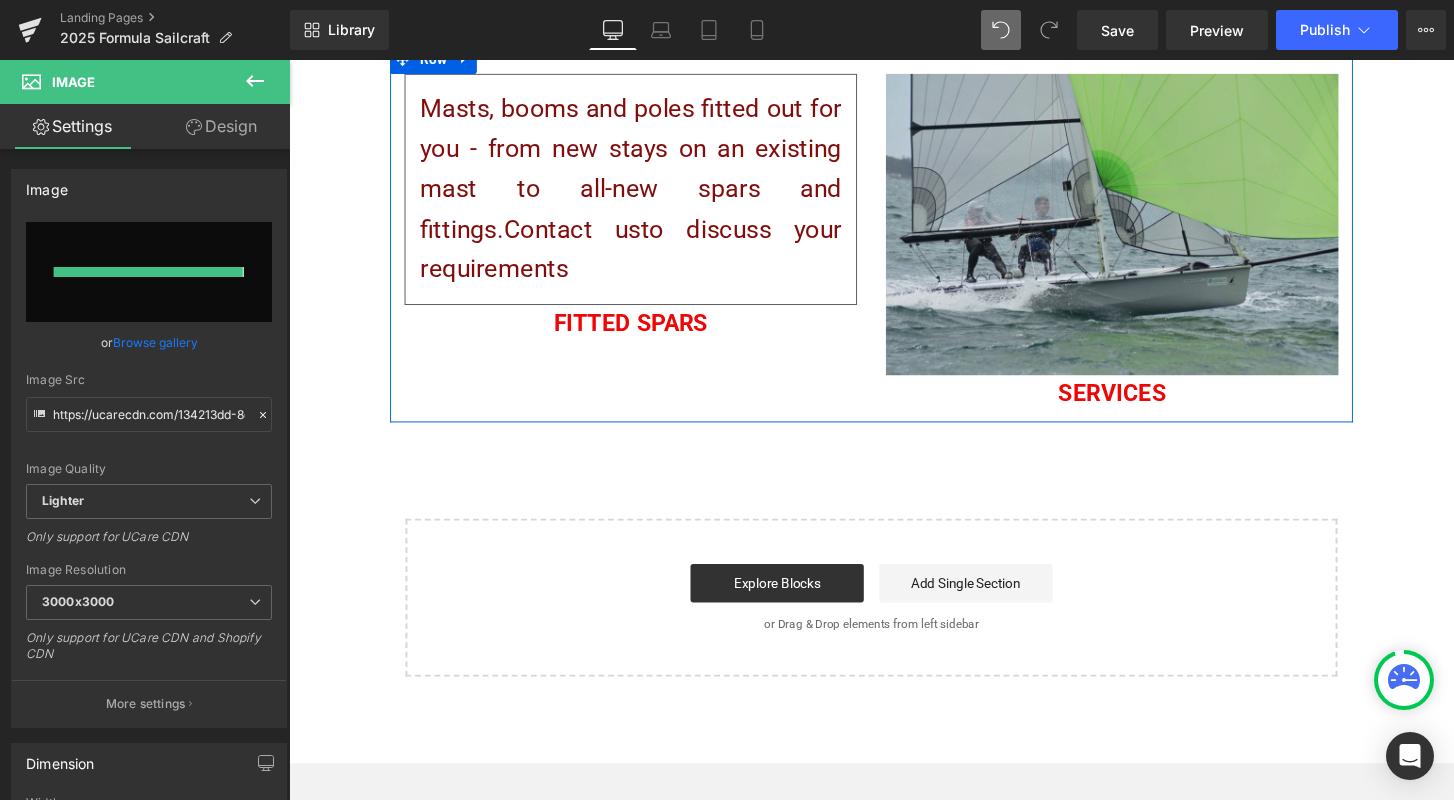 scroll, scrollTop: 345, scrollLeft: 0, axis: vertical 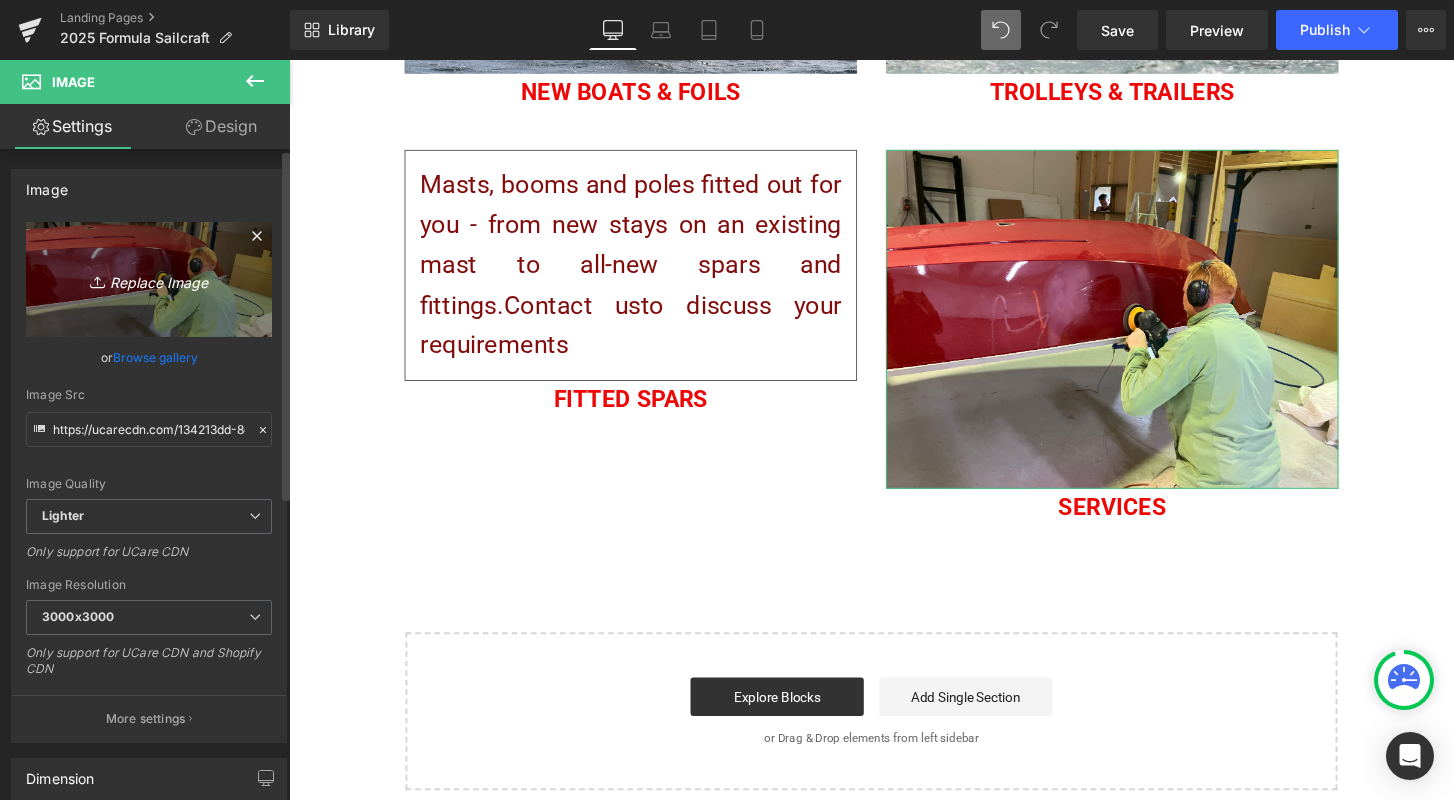 click on "Replace Image" at bounding box center (149, 279) 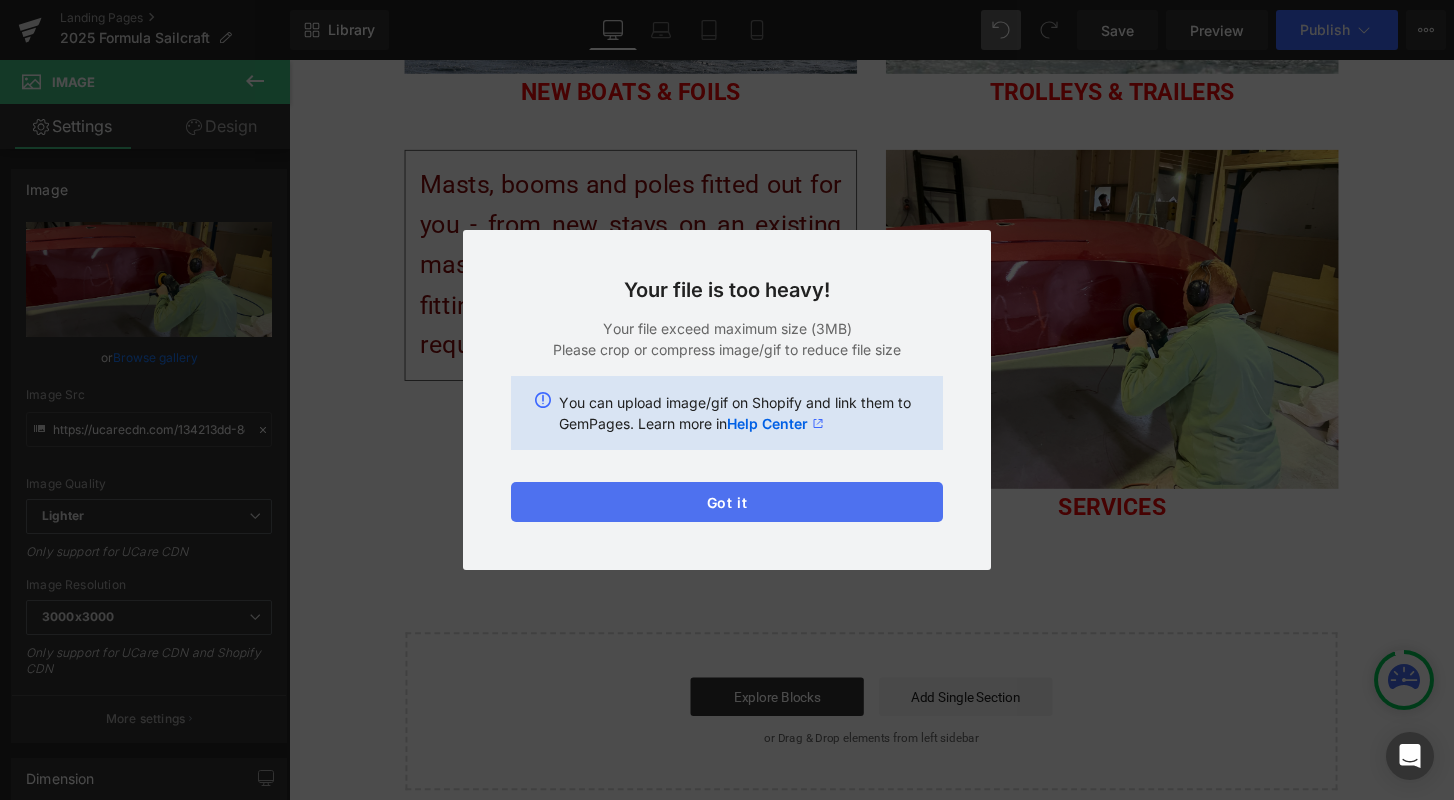 click on "Got it" at bounding box center (727, 502) 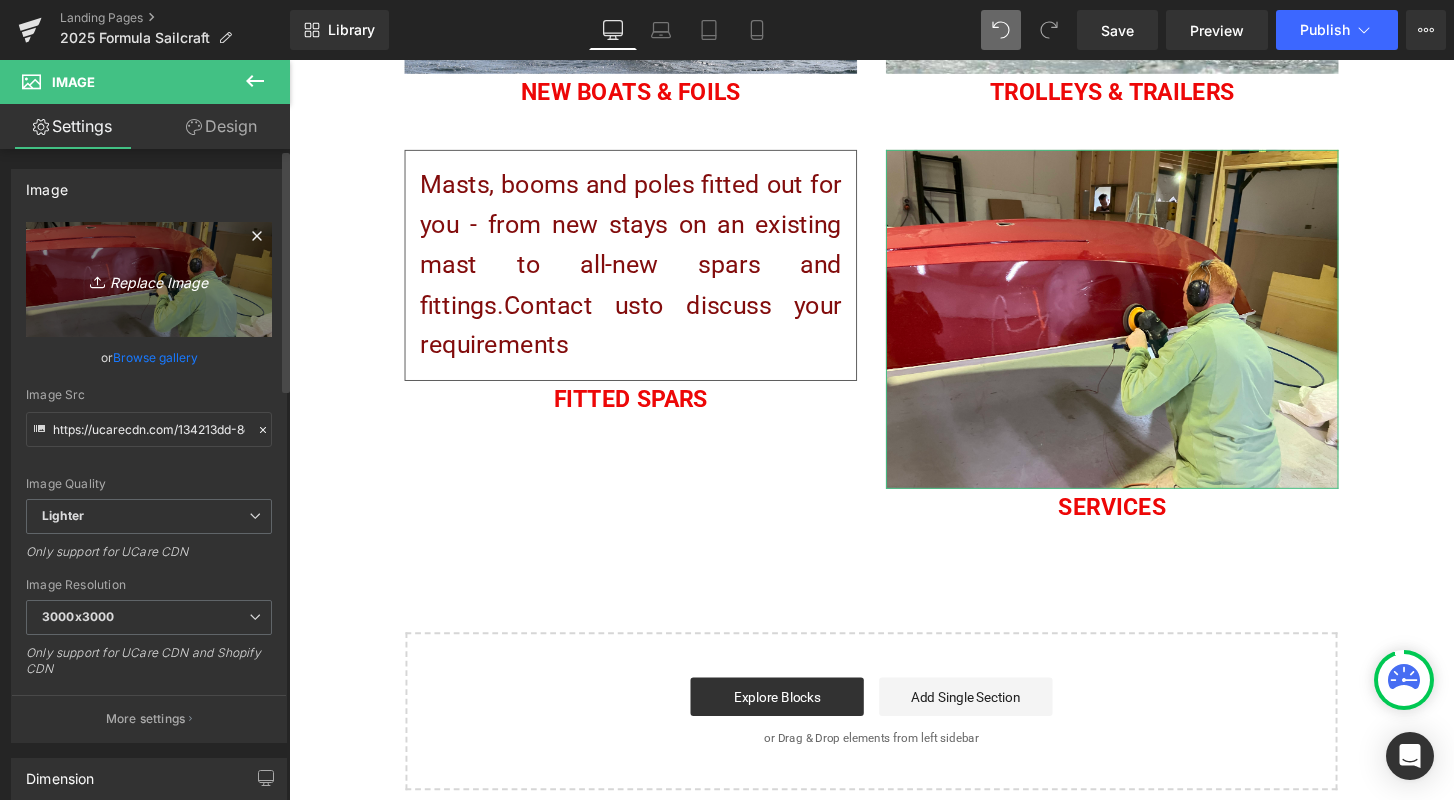 click on "Replace Image" at bounding box center [149, 279] 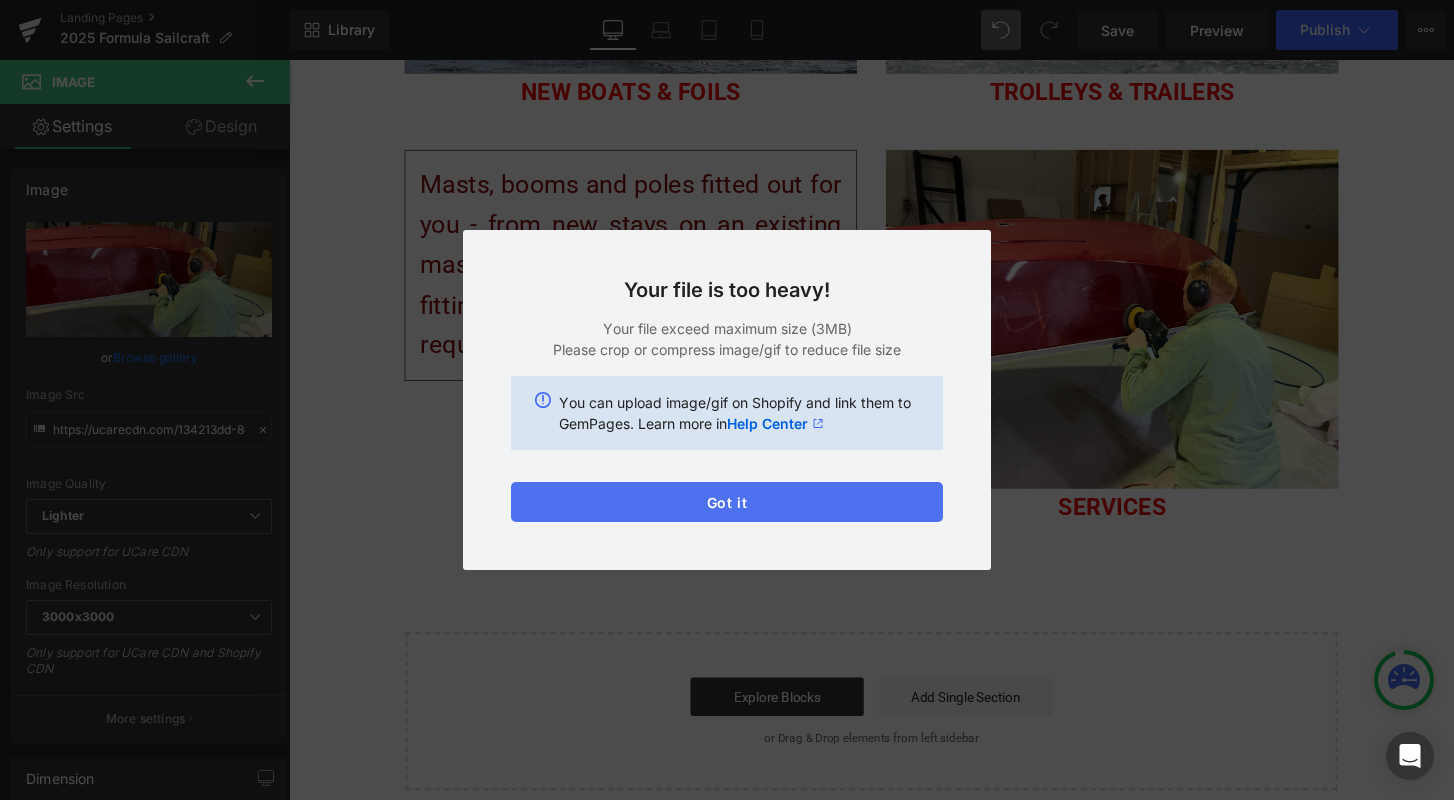 click on "Got it" at bounding box center (727, 502) 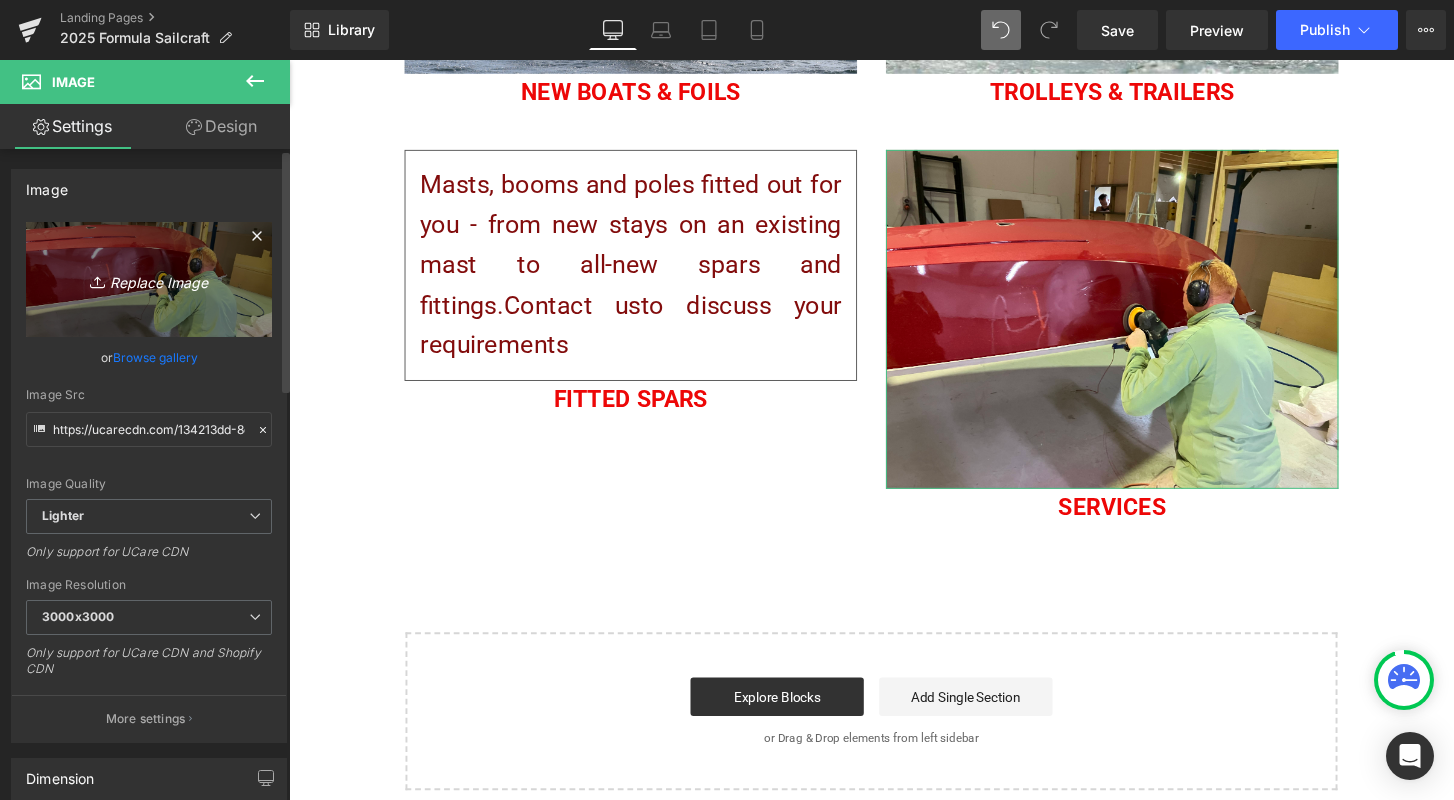 click on "Replace Image" at bounding box center [149, 279] 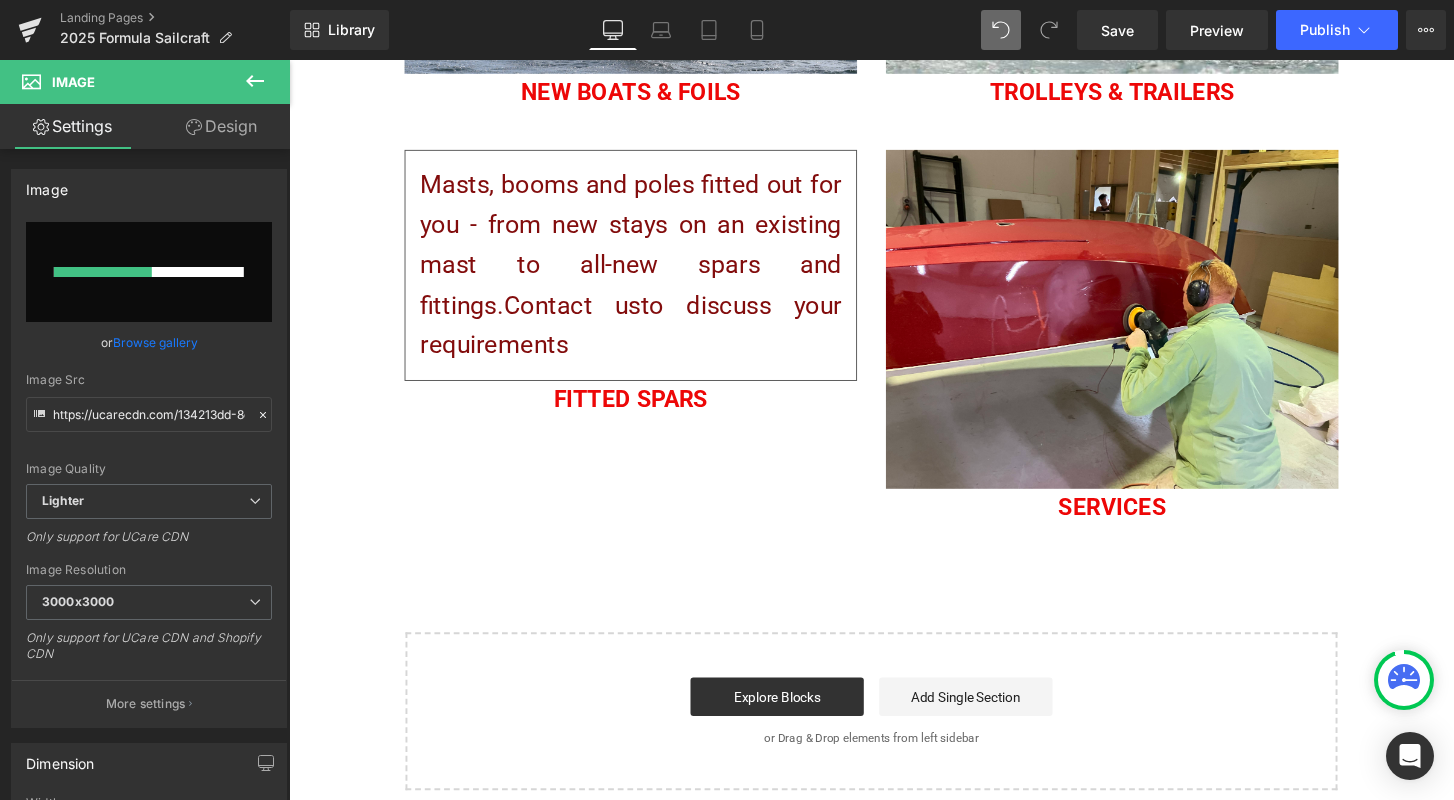 type 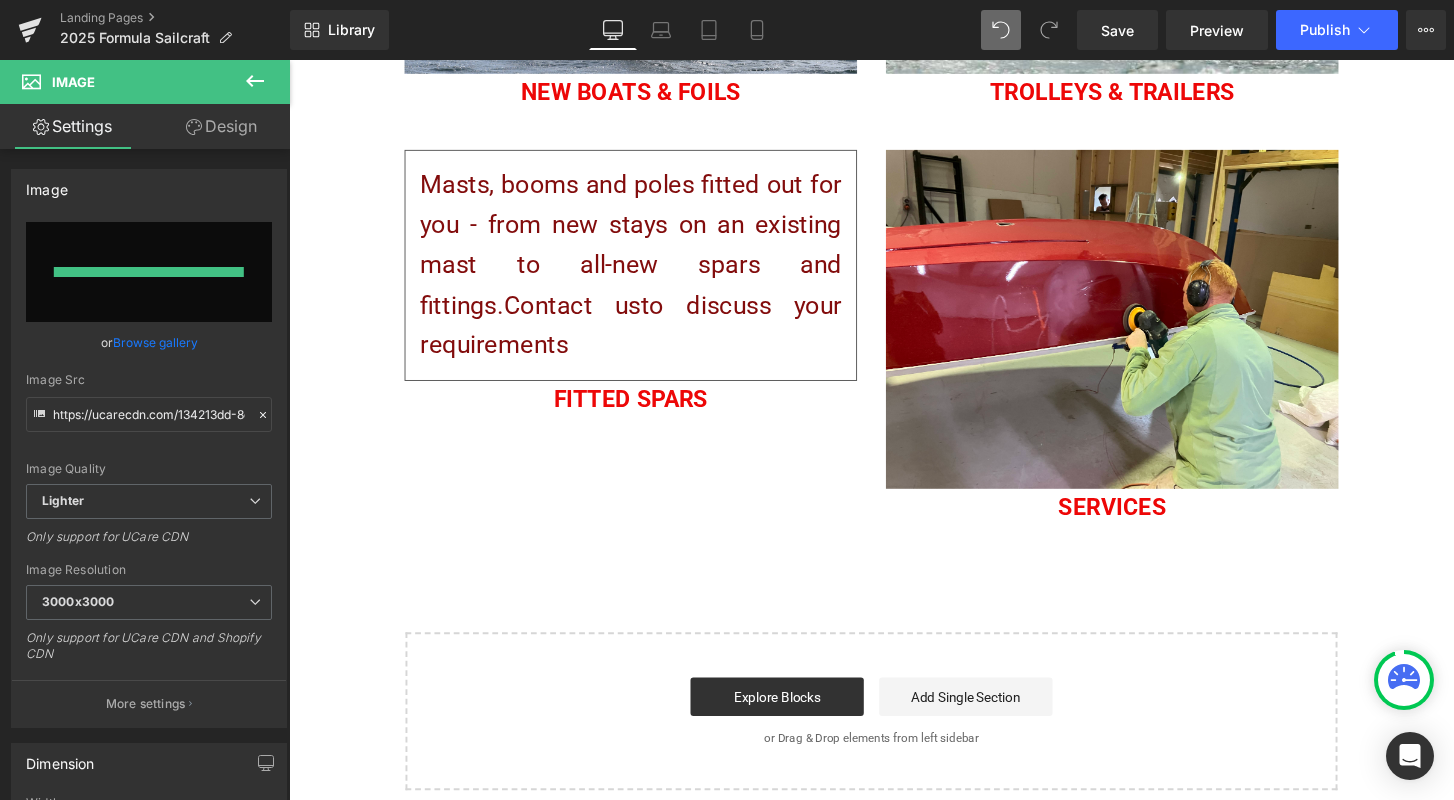 type on "https://ucarecdn.com/c5d6c7fe-dadb-45f0-95d5-3b078f89a674/-/format/auto/-/preview/3000x3000/-/quality/lighter/IMG_4212.jpg" 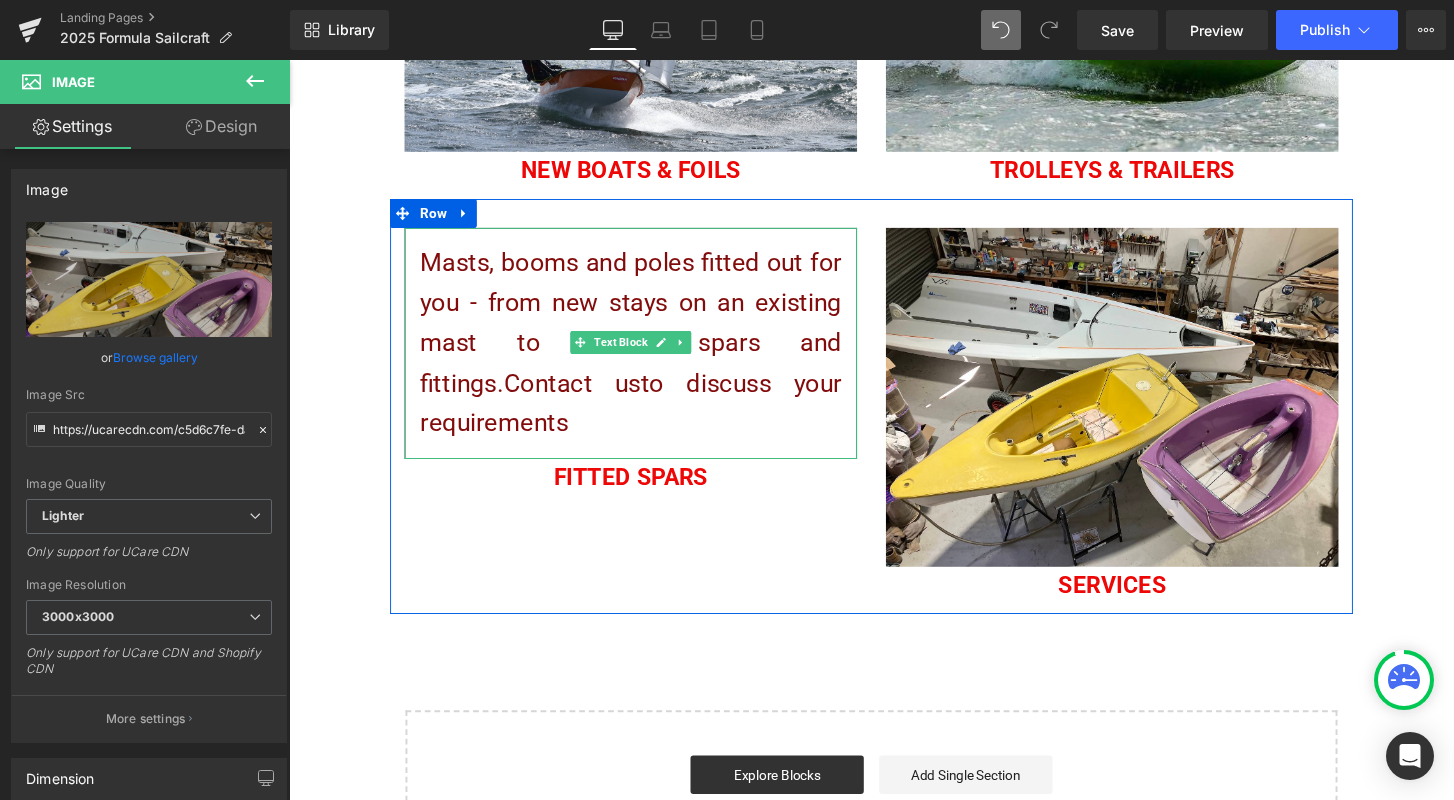 scroll, scrollTop: 307, scrollLeft: 0, axis: vertical 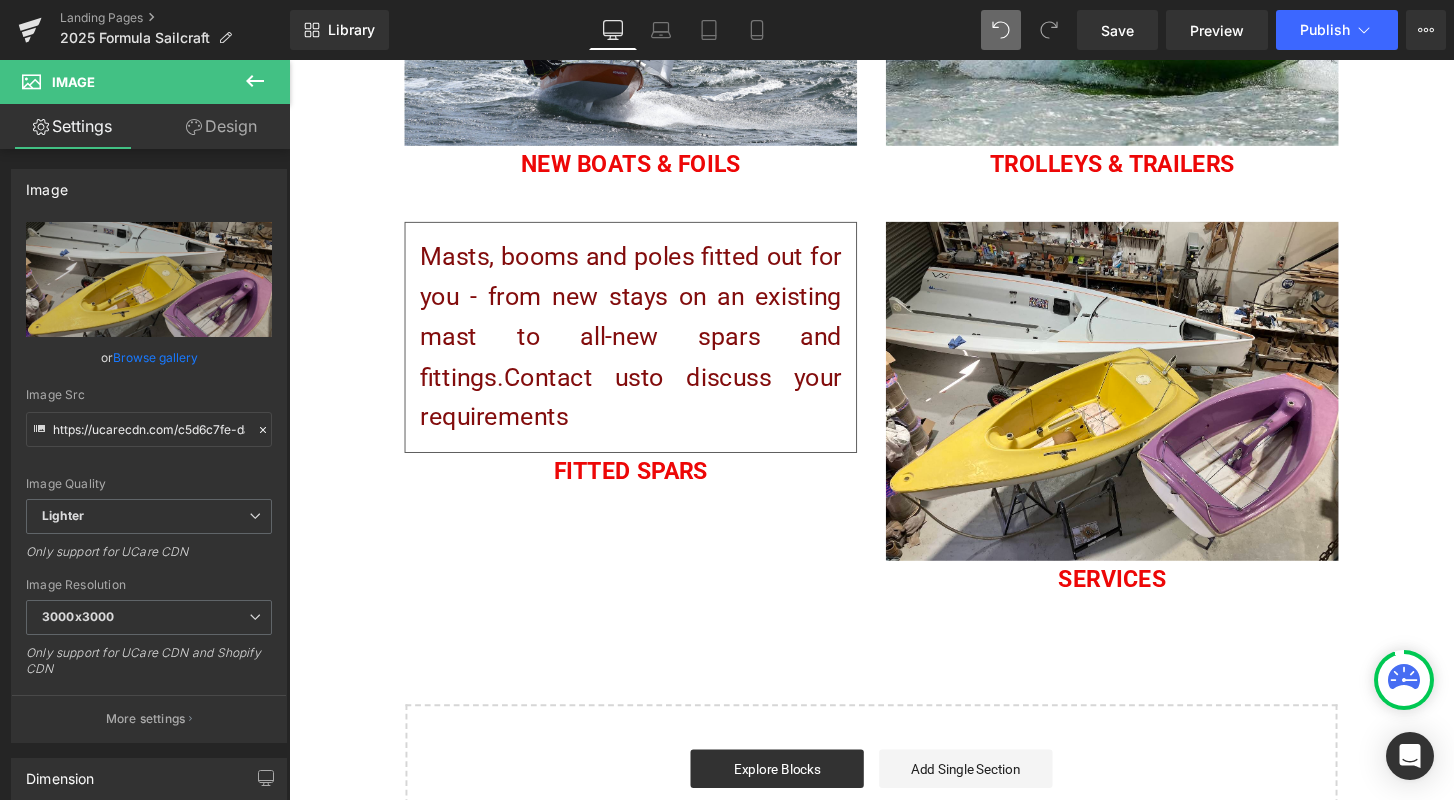 click 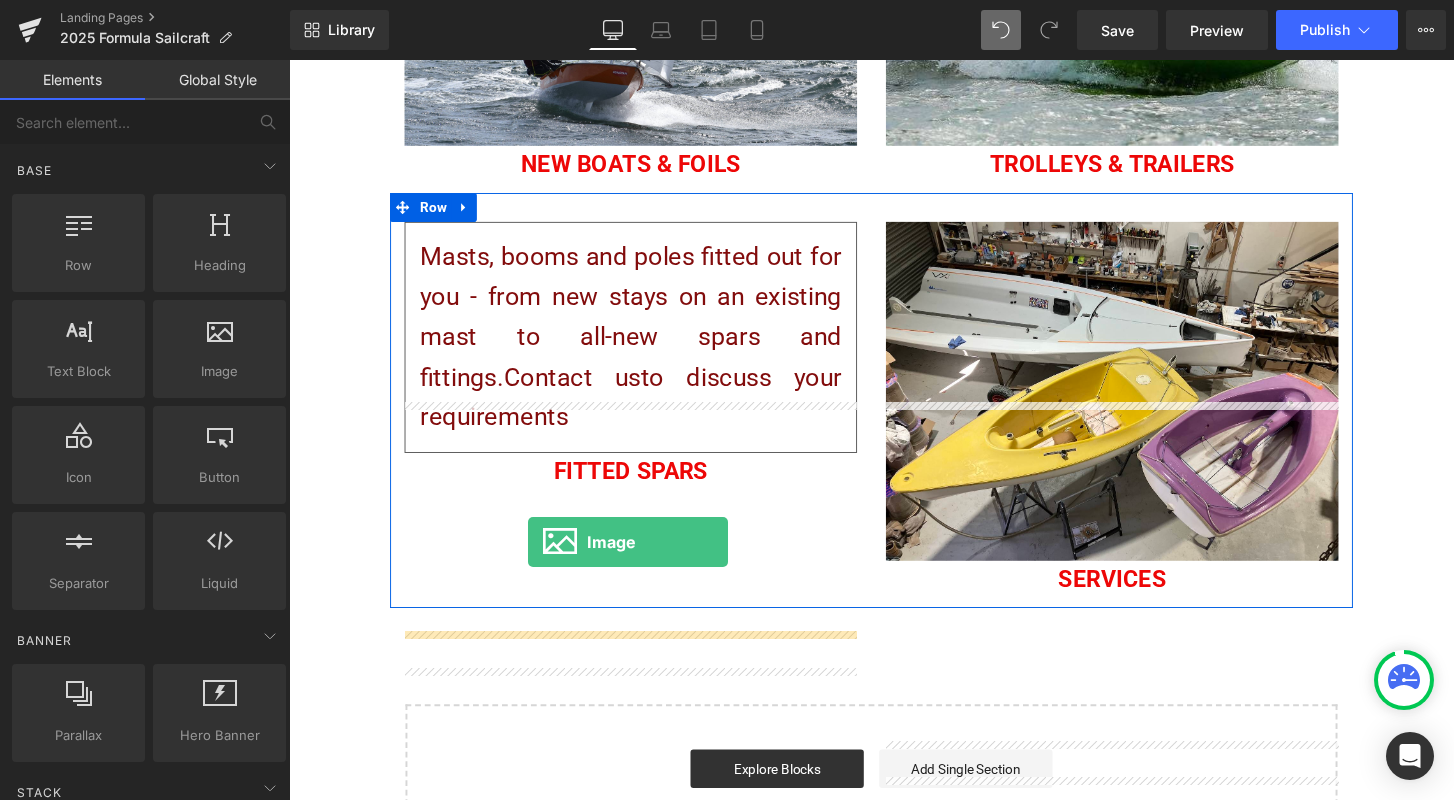 drag, startPoint x: 490, startPoint y: 419, endPoint x: 537, endPoint y: 561, distance: 149.57607 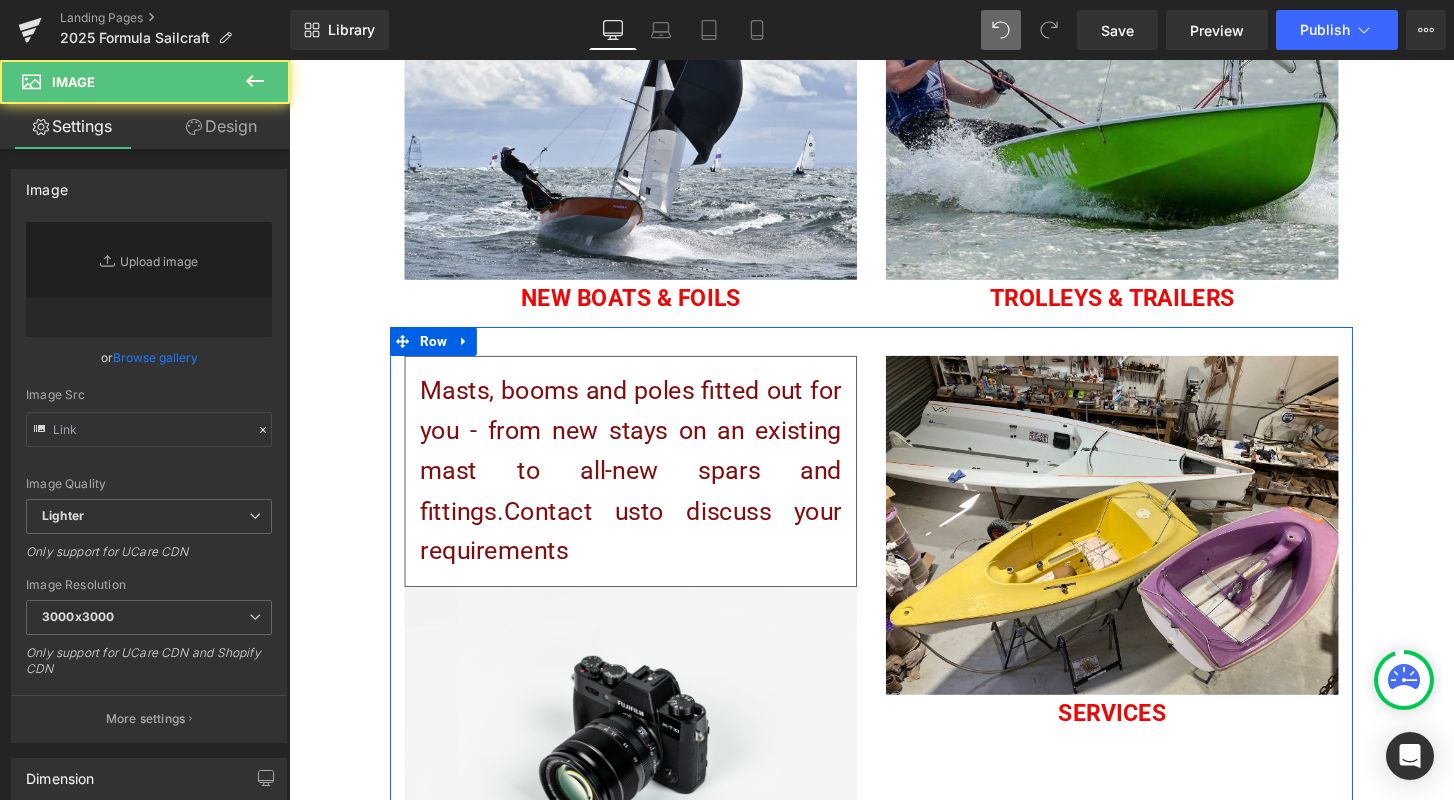 type on "//d1um8515vdn9kb.cloudfront.net/images/parallax.jpg" 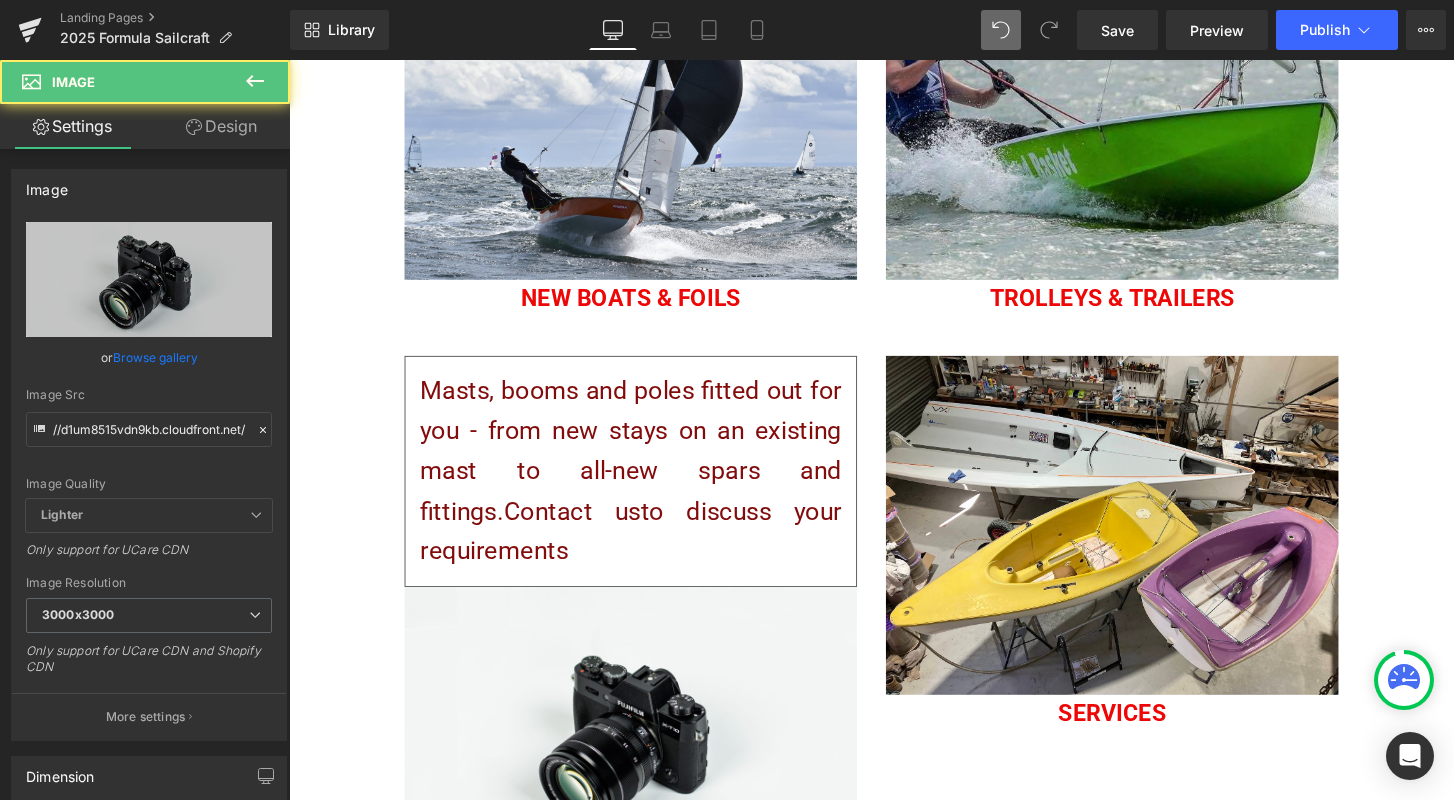 scroll, scrollTop: 148, scrollLeft: 0, axis: vertical 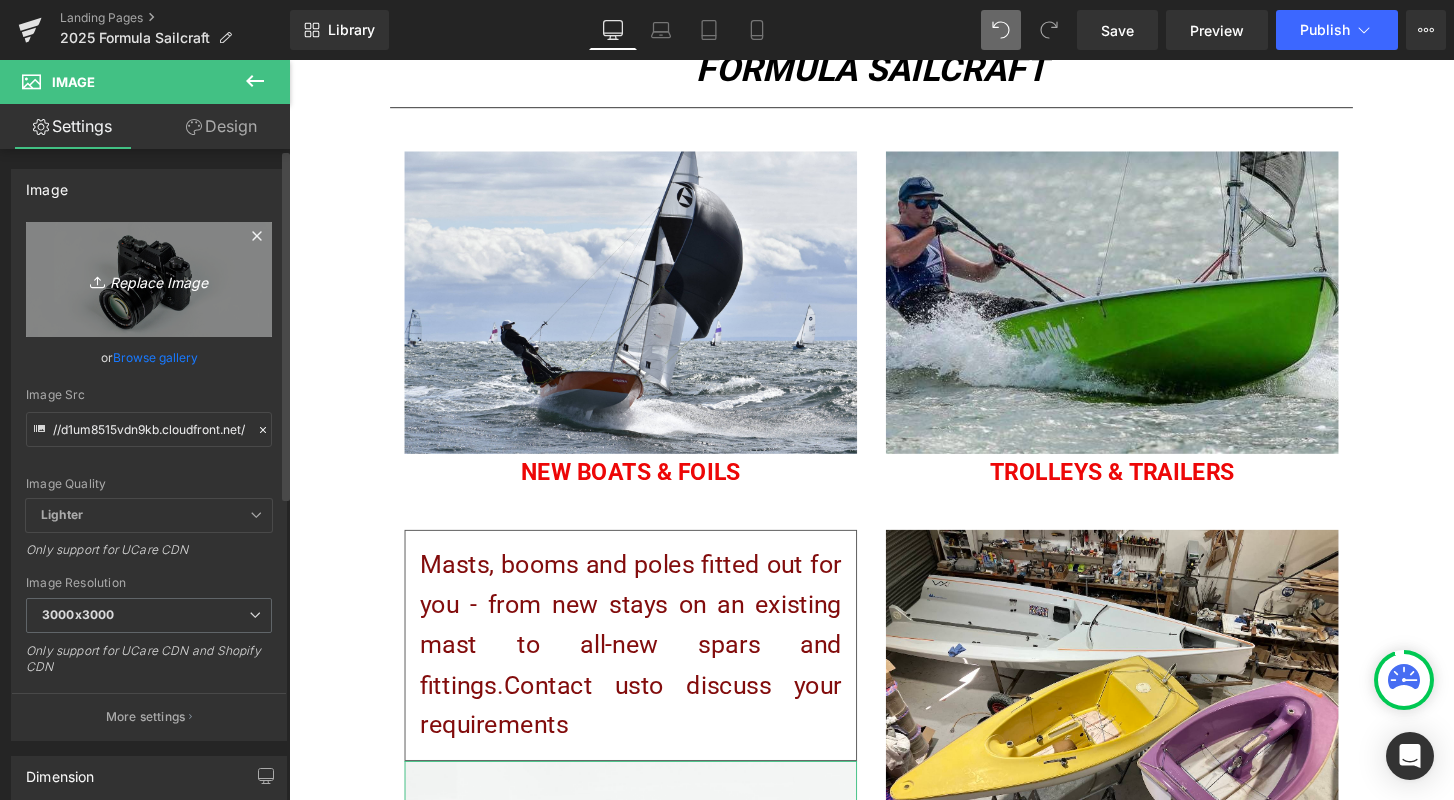 click on "Replace Image" at bounding box center (149, 279) 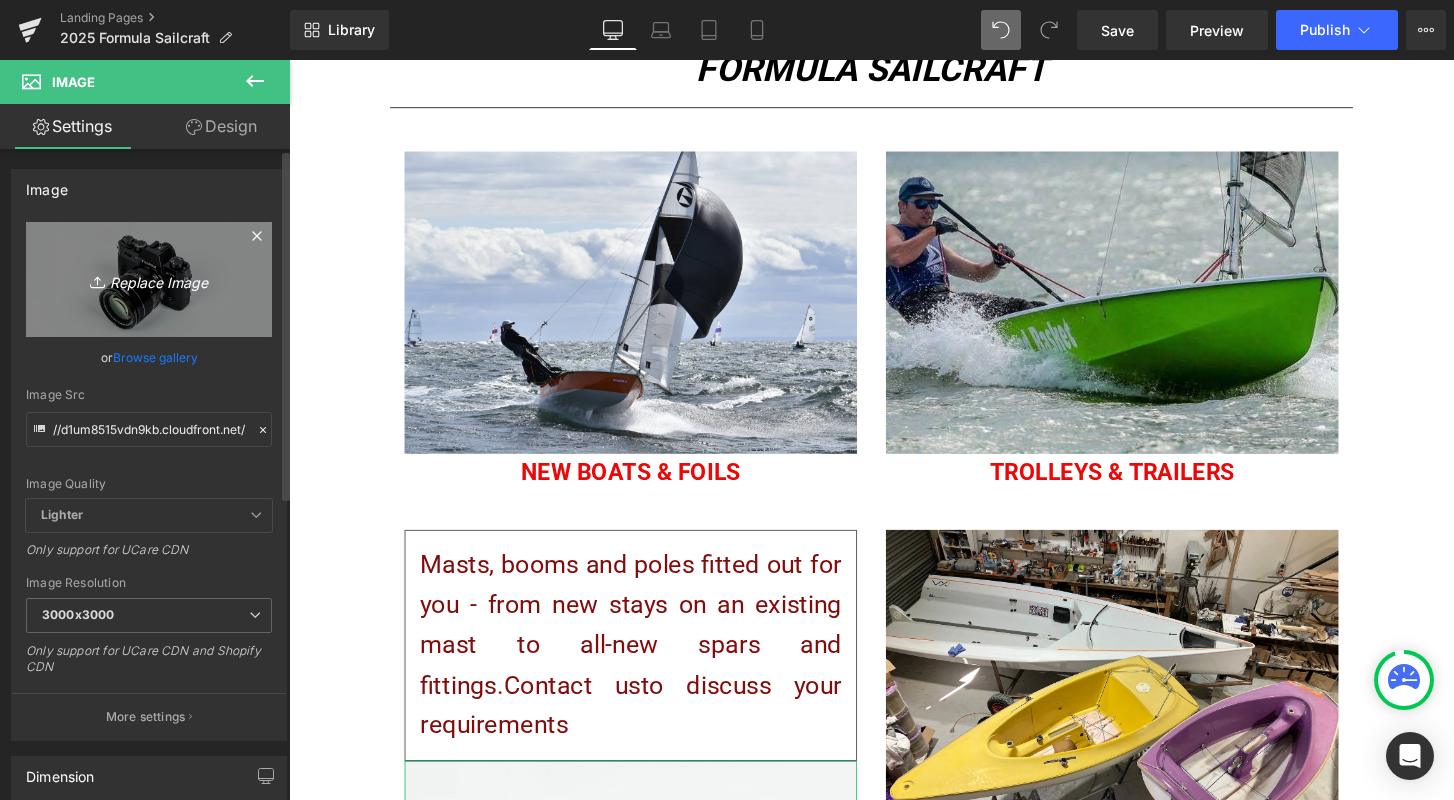 type on "C:\fakepath\Fitted boom.png" 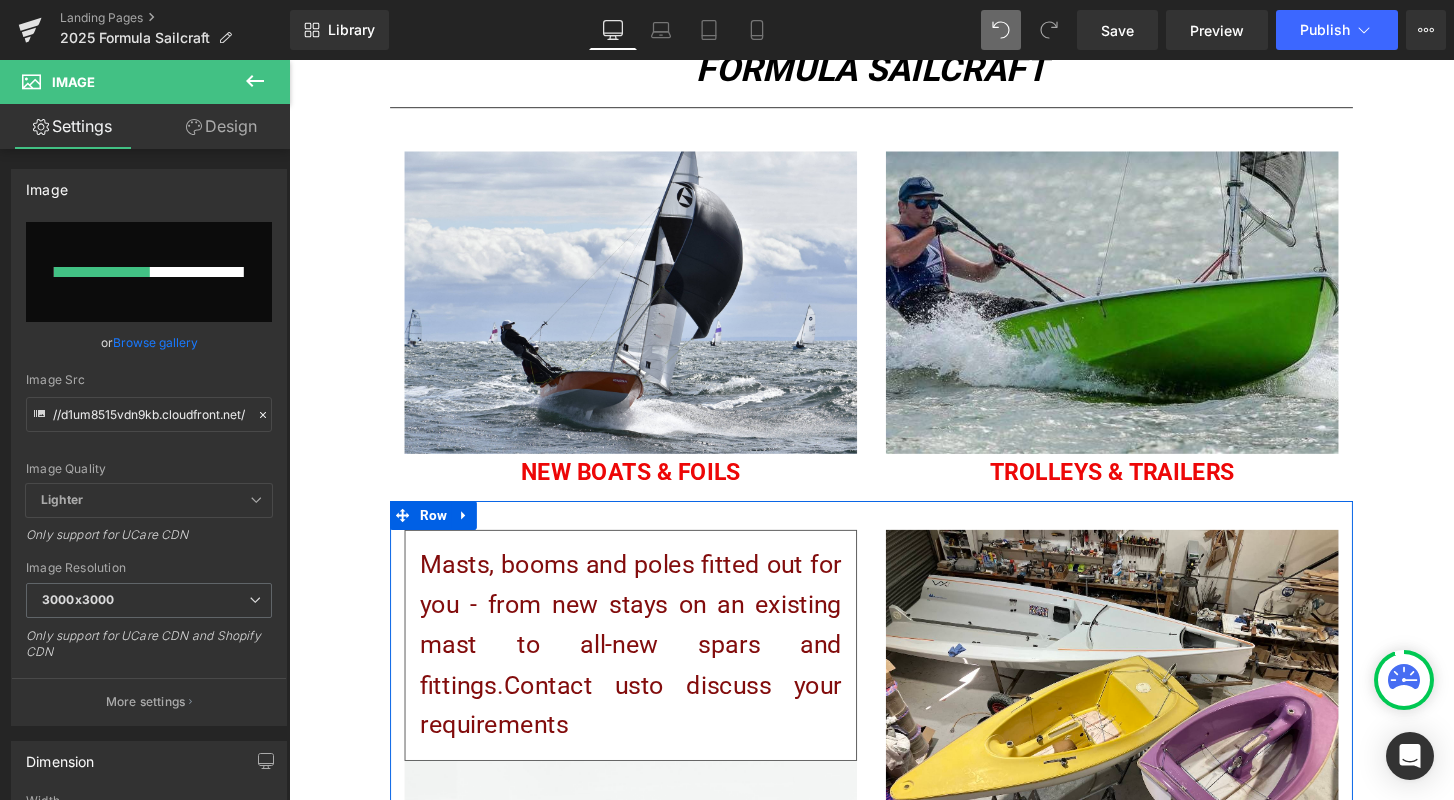 type 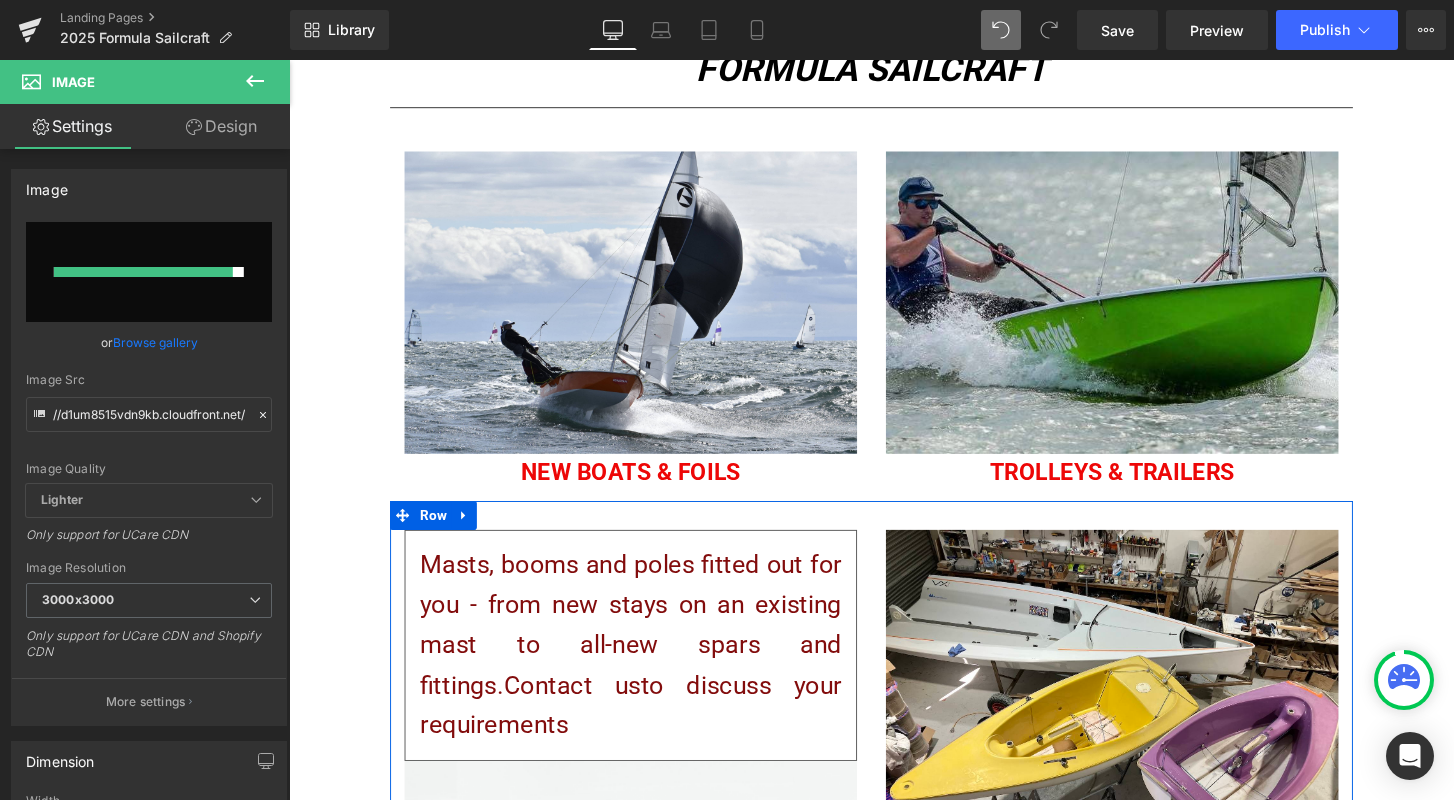 type on "https://ucarecdn.com/00b0a09f-a7e6-439a-9573-744f23dbea4e/-/format/auto/-/preview/3000x3000/-/quality/lighter/Fitted%20boom.png" 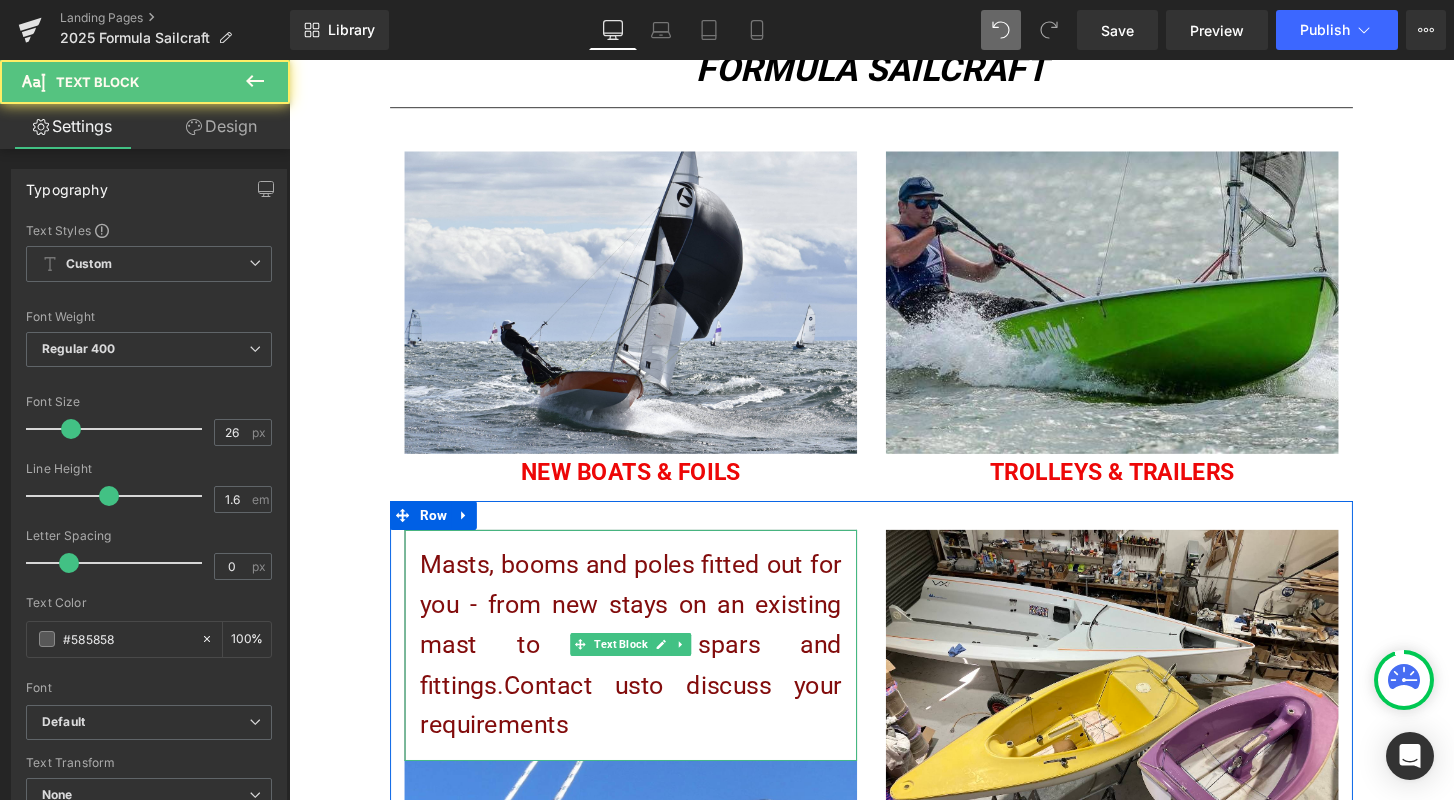 click on "Masts, booms and poles fitted out for you - from new stays on an existing mast to all-new spars and fittings.   Contact us  to discuss your requirements" at bounding box center [644, 666] 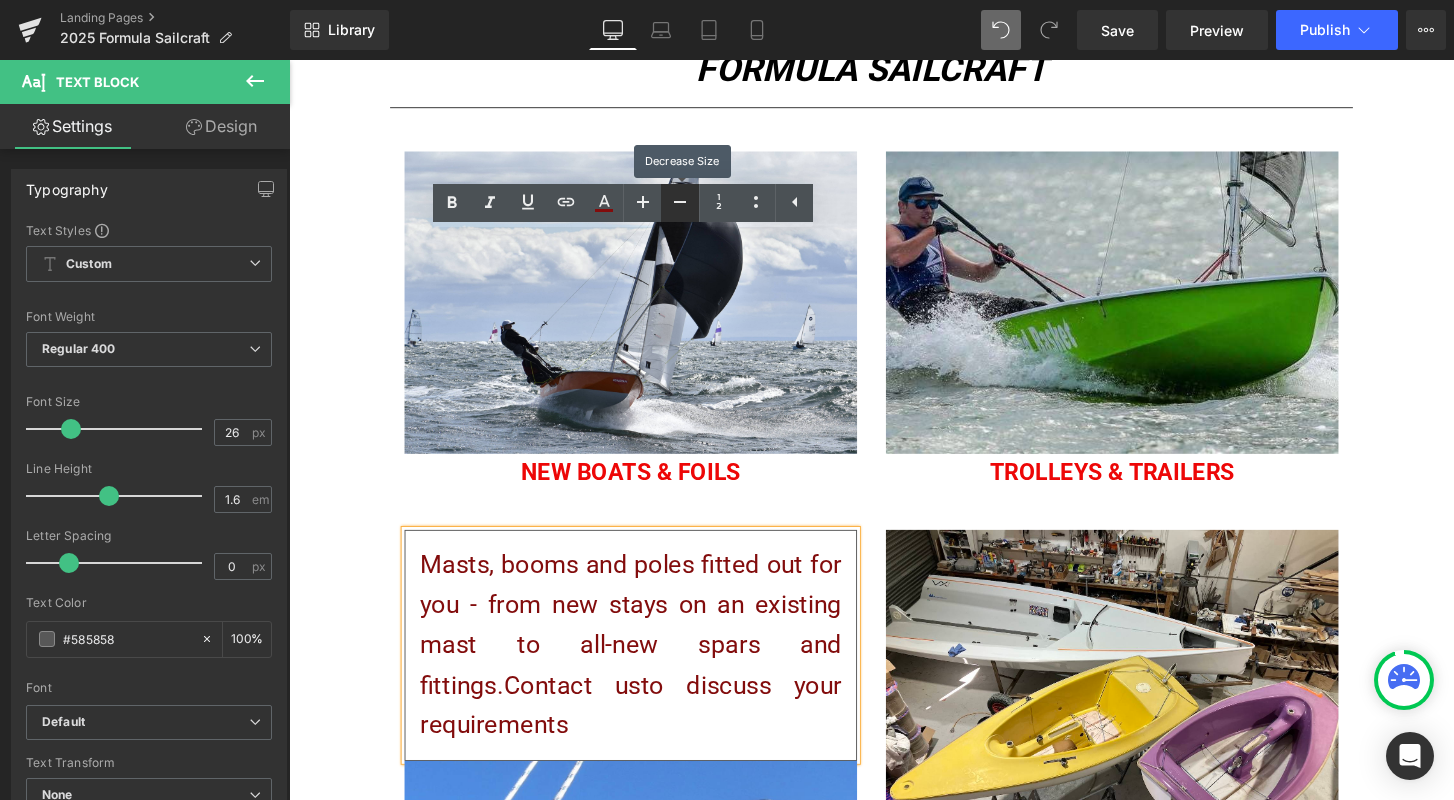 click 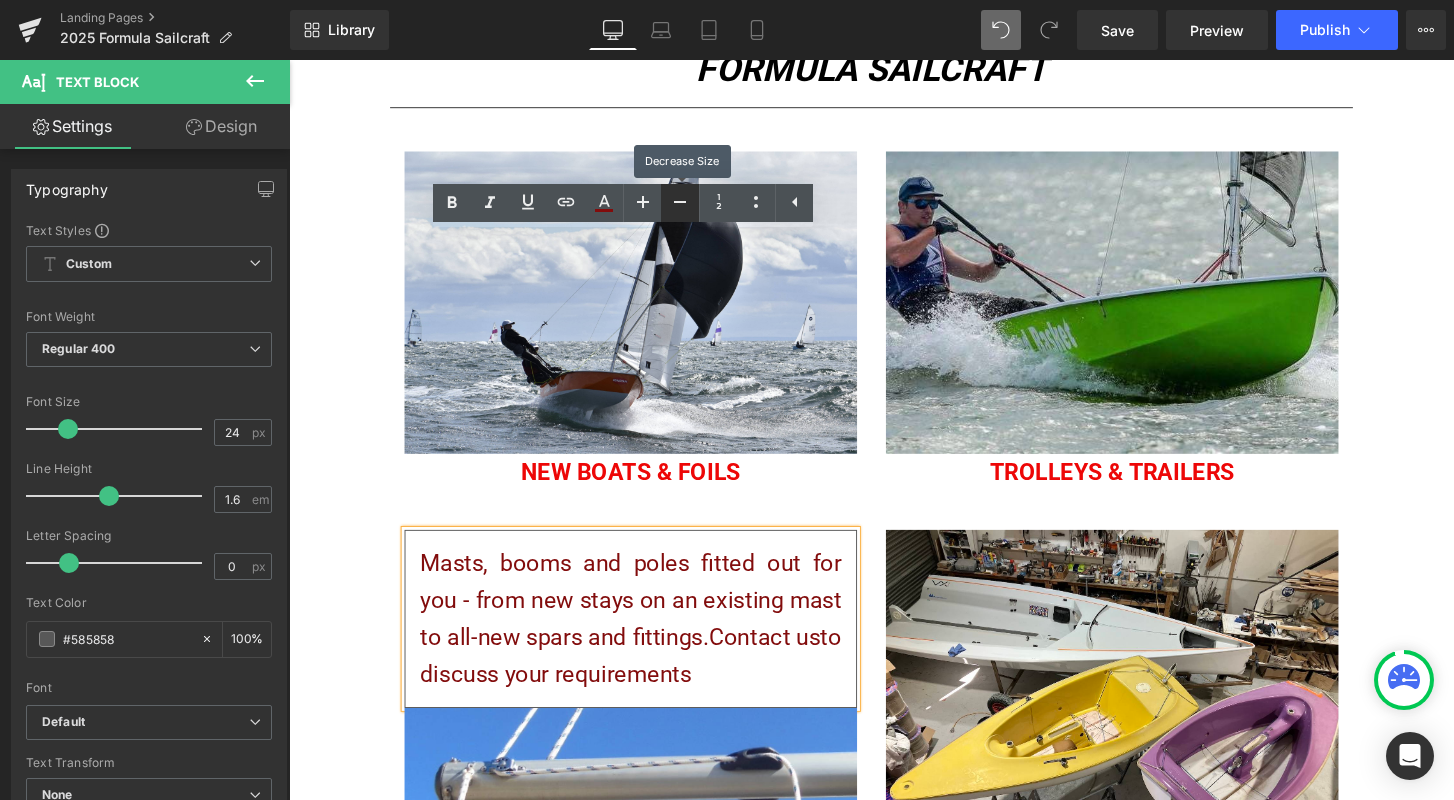 click 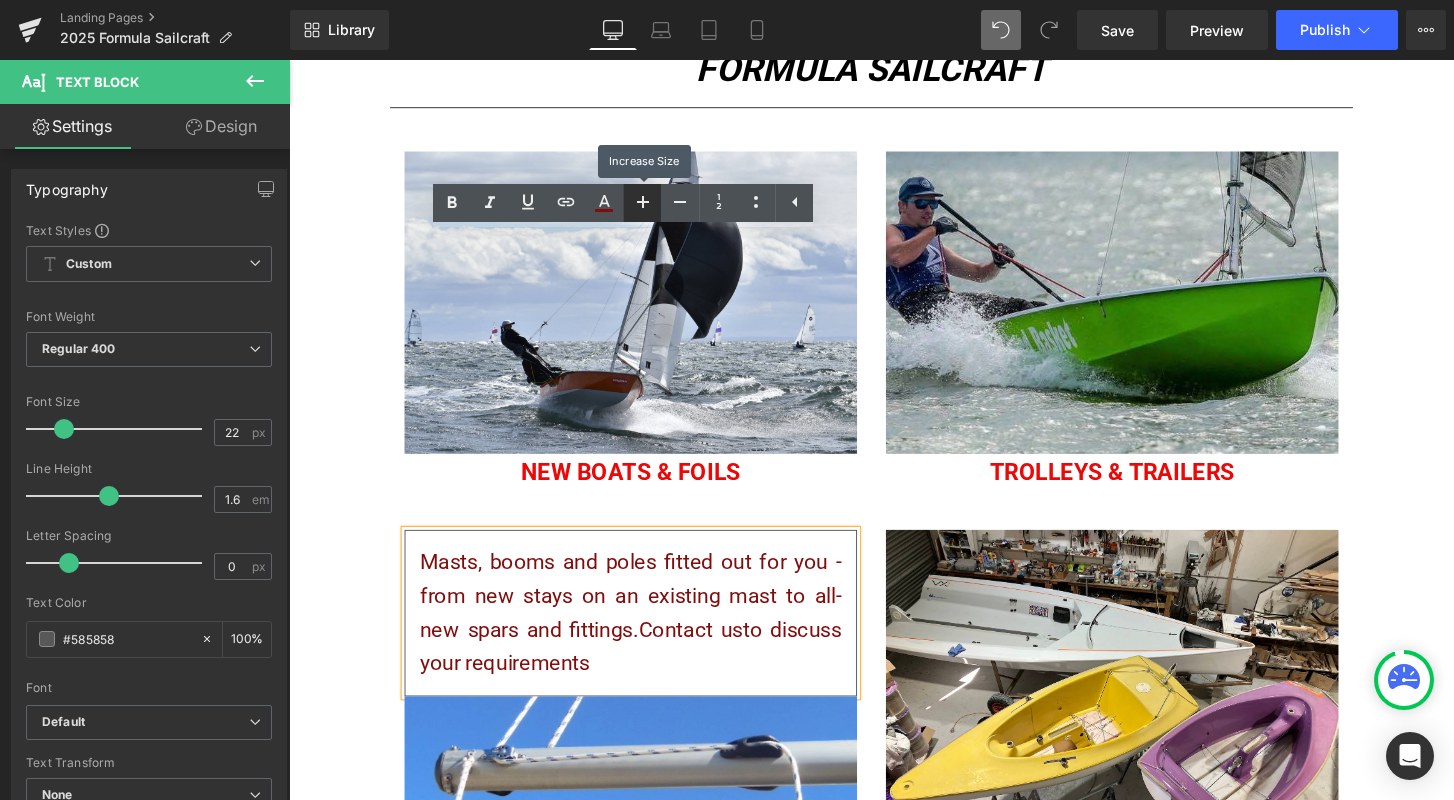 click 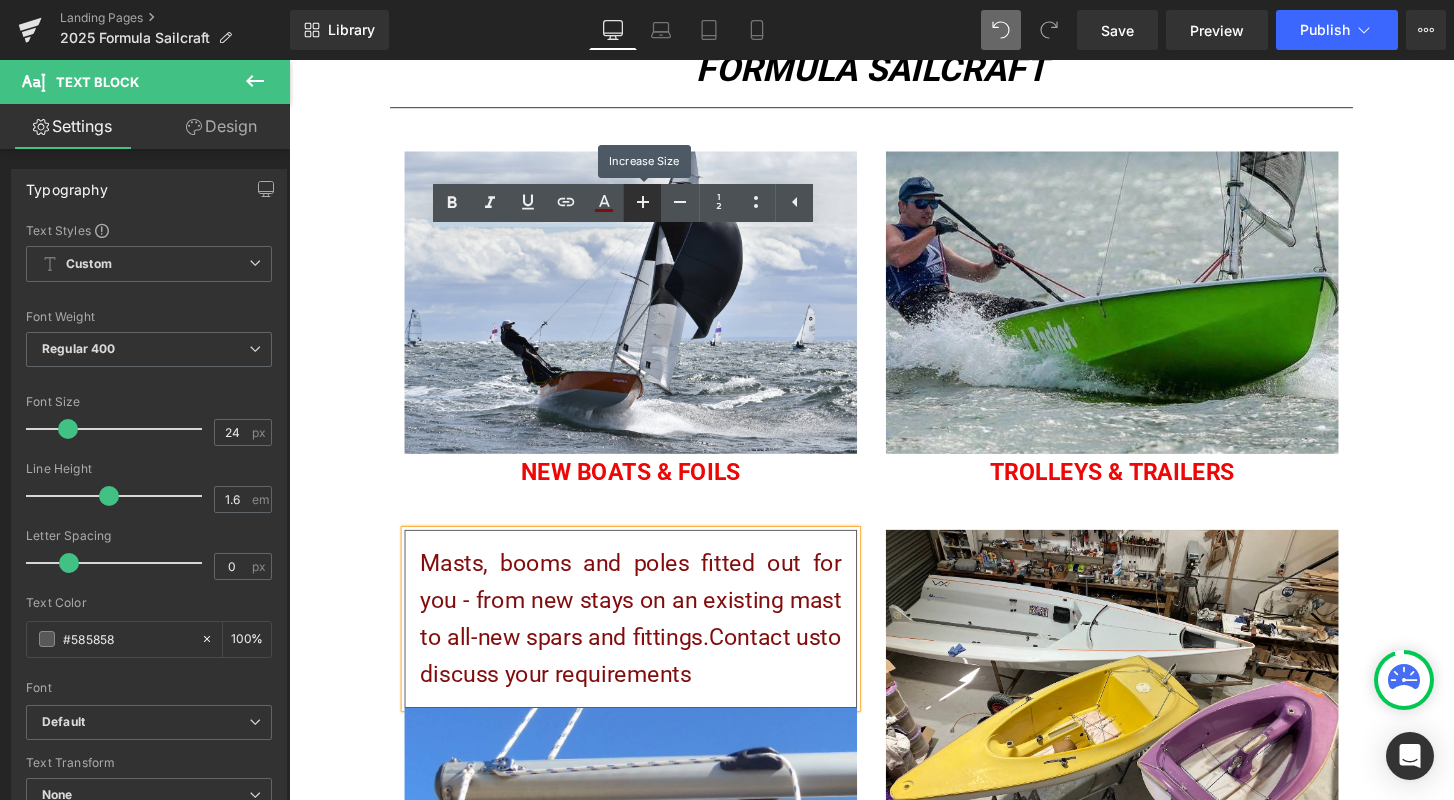 click 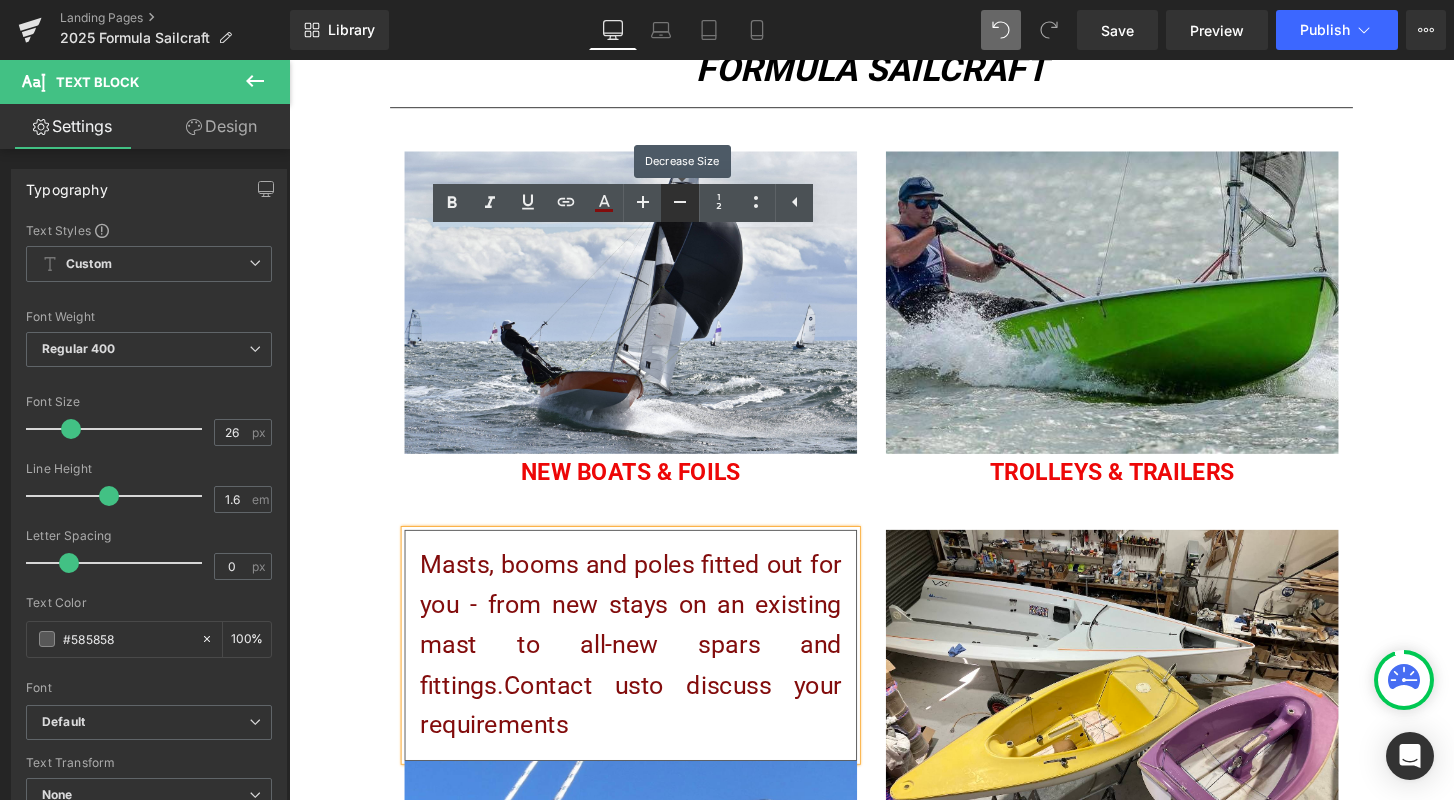 click 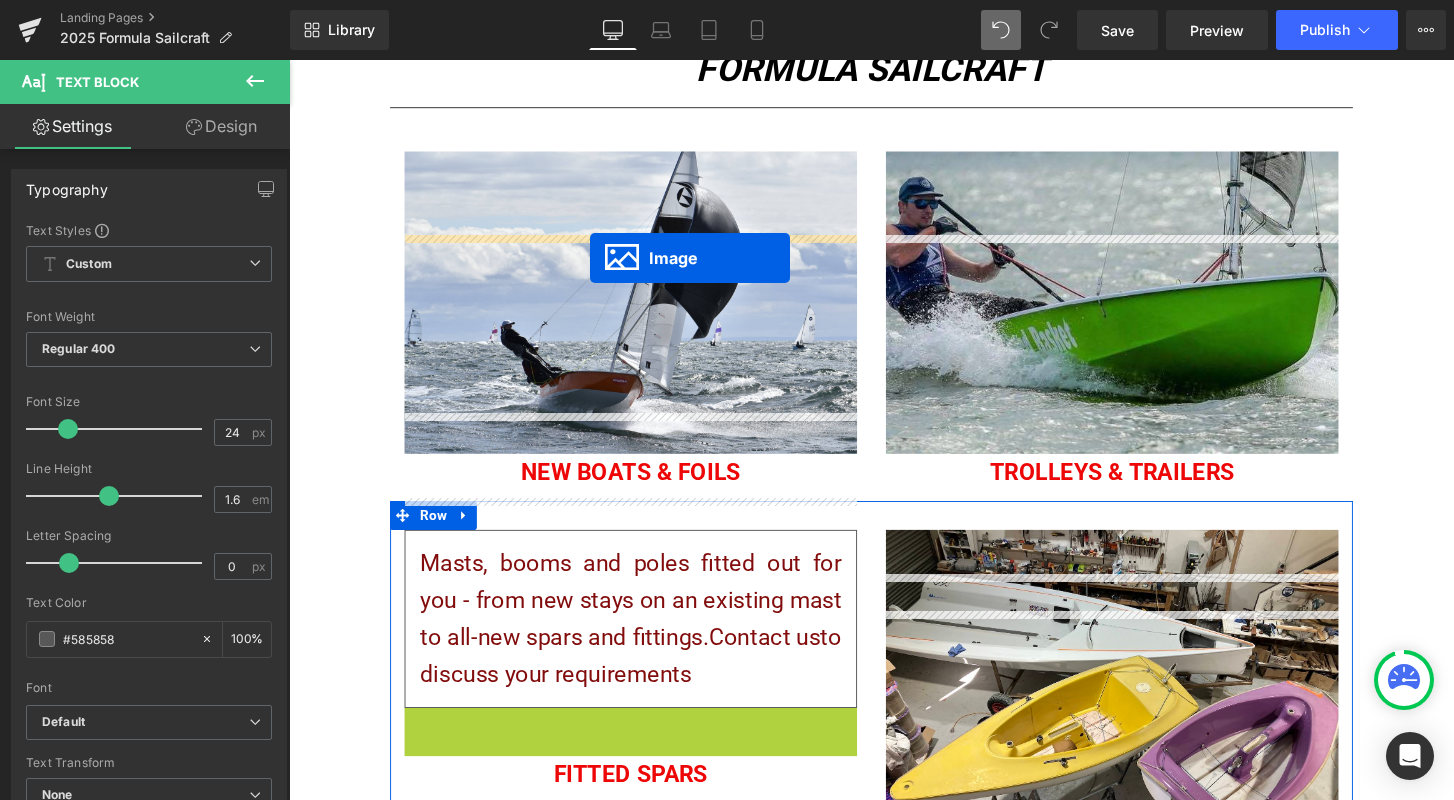 drag, startPoint x: 610, startPoint y: 501, endPoint x: 602, endPoint y: 266, distance: 235.13612 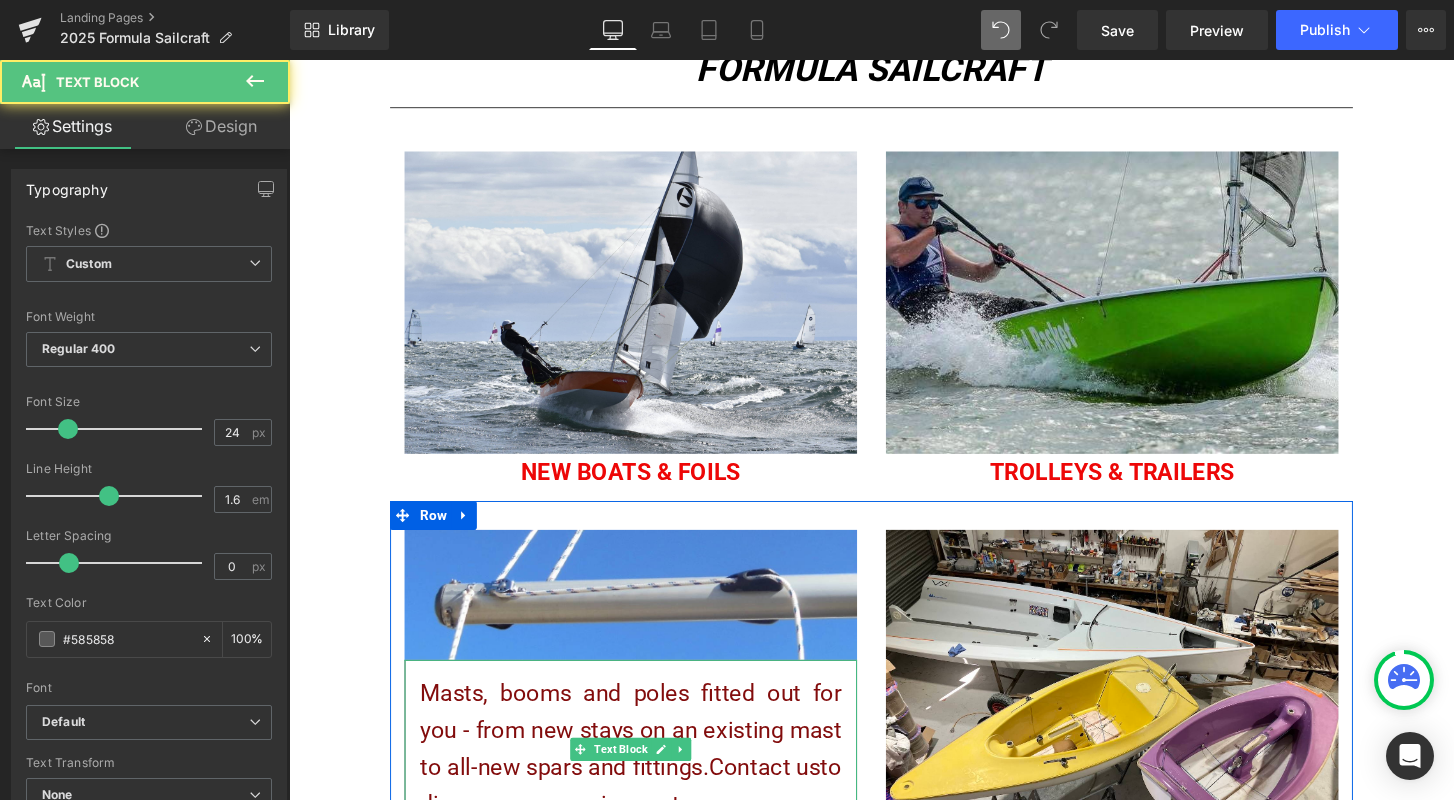 click on "Masts, booms and poles fitted out for you - from new stays on an existing mast to all-new spars and fittings.   Contact us  to discuss your requirements" at bounding box center [644, 774] 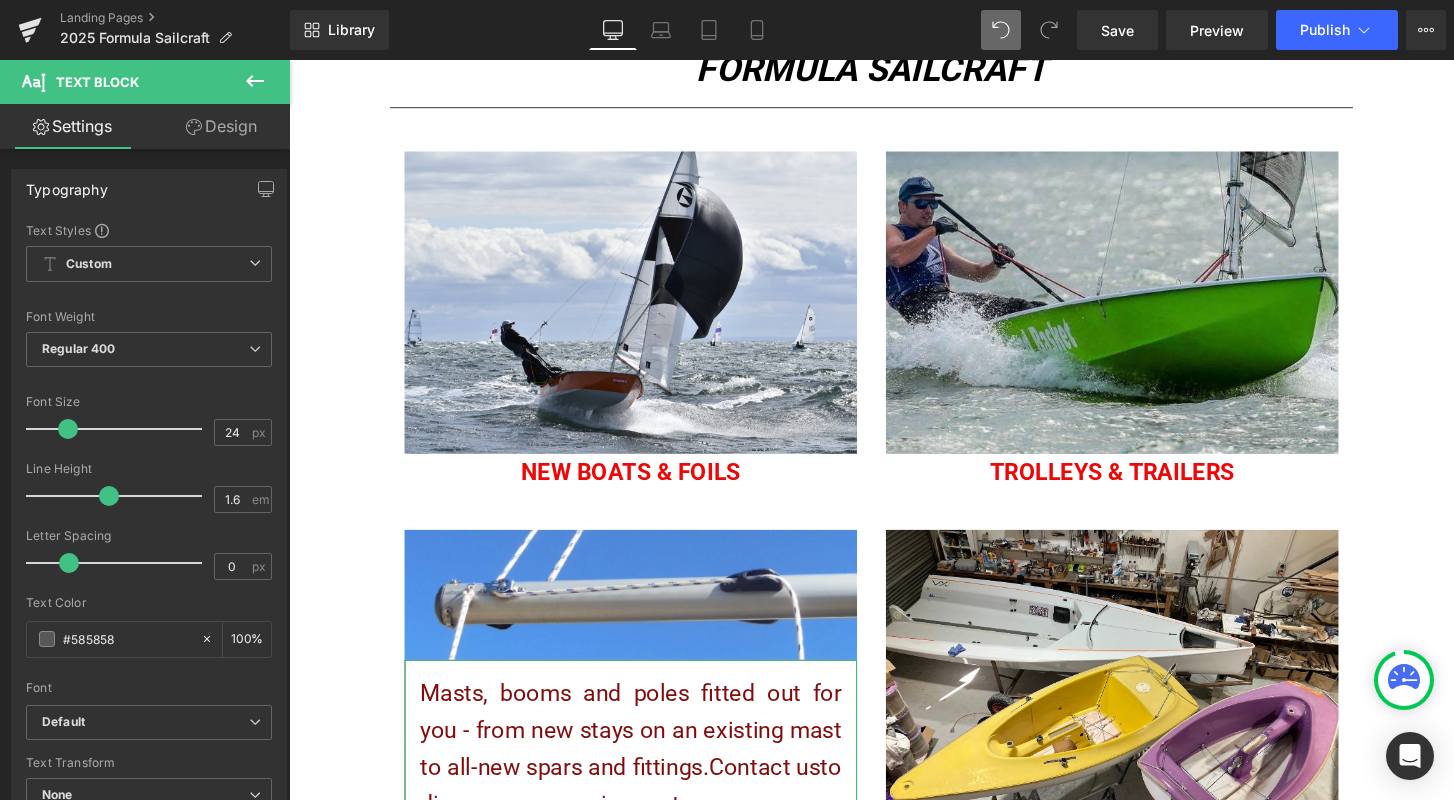 click on "Design" at bounding box center [221, 126] 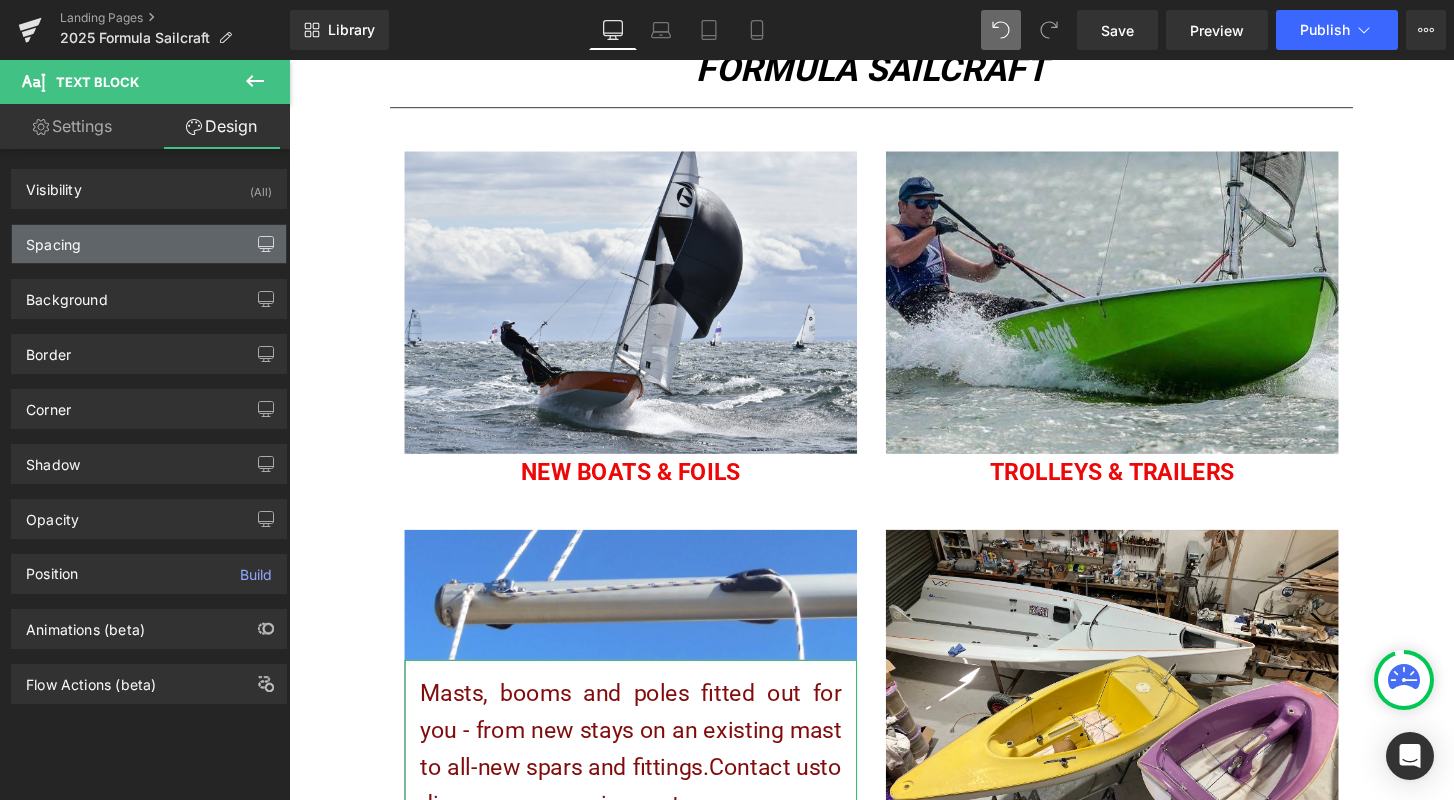 click at bounding box center [266, 244] 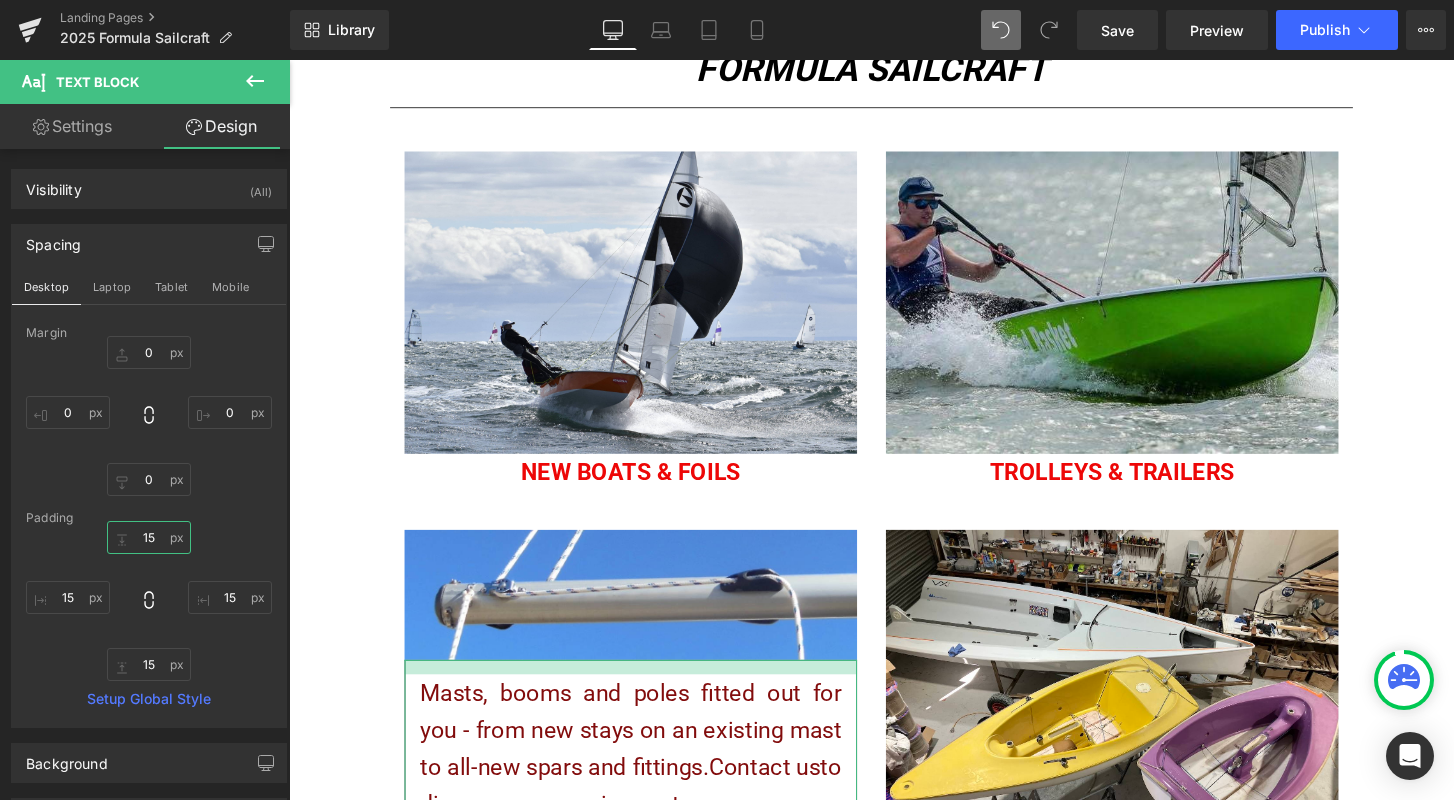 click on "15" at bounding box center [149, 537] 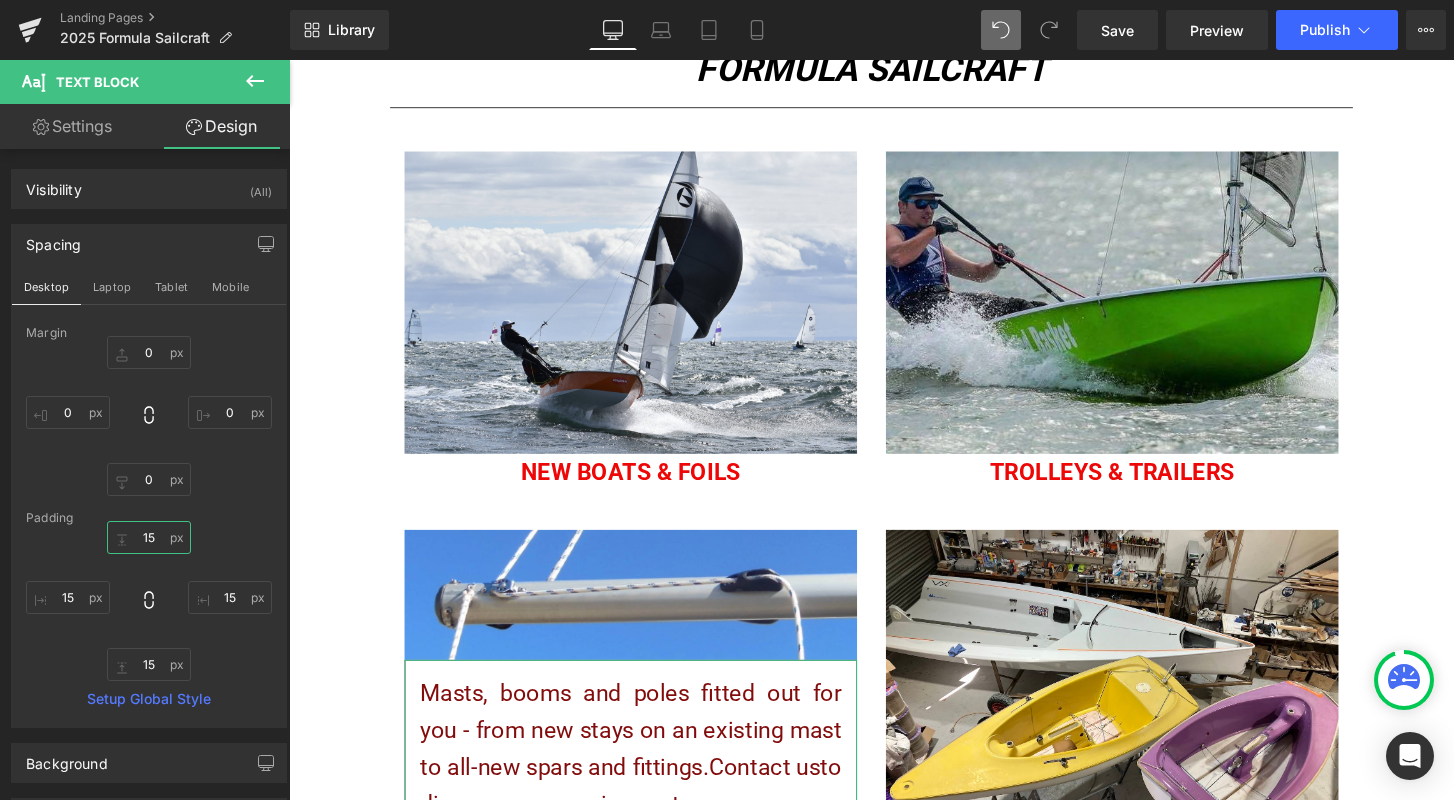 type on "1" 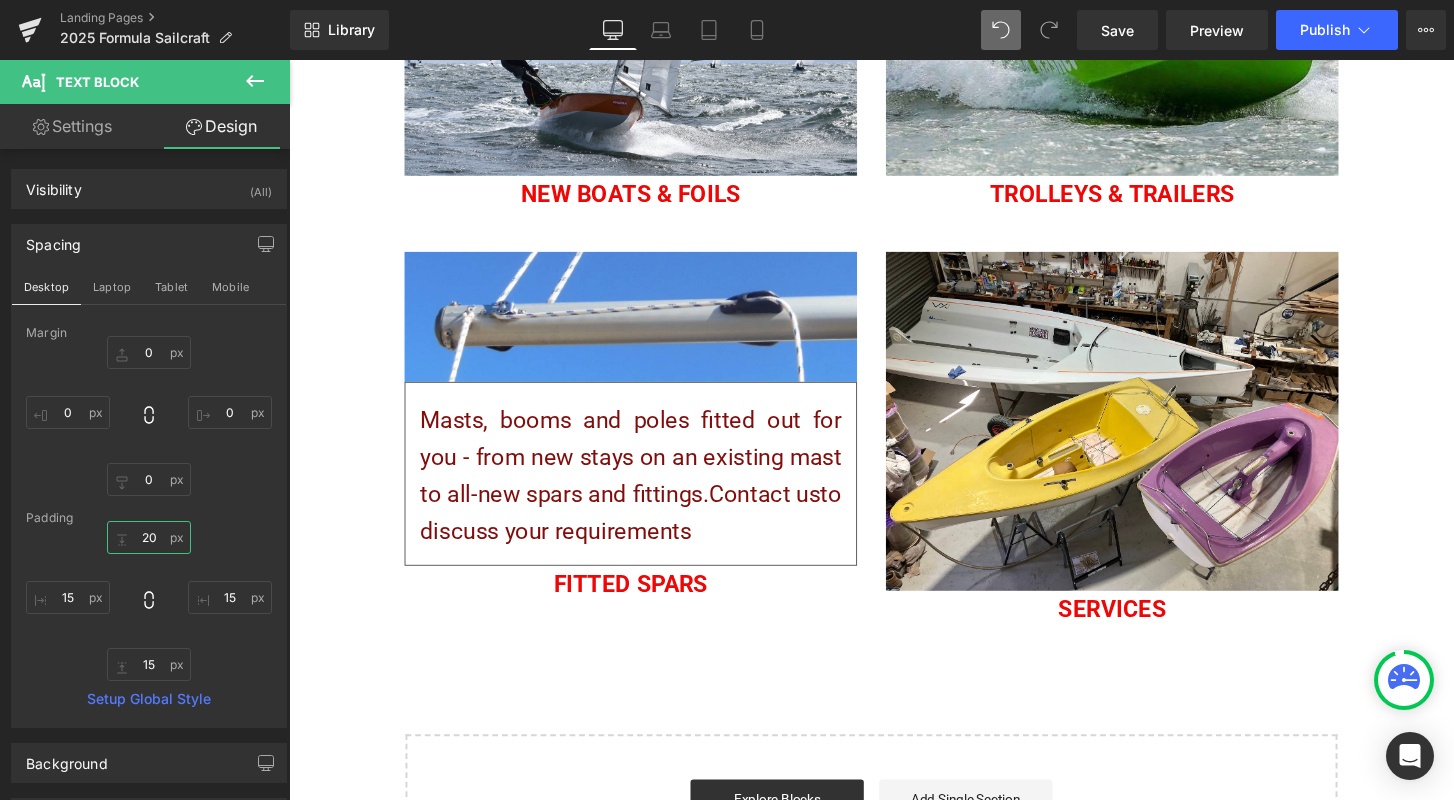 scroll, scrollTop: 296, scrollLeft: 0, axis: vertical 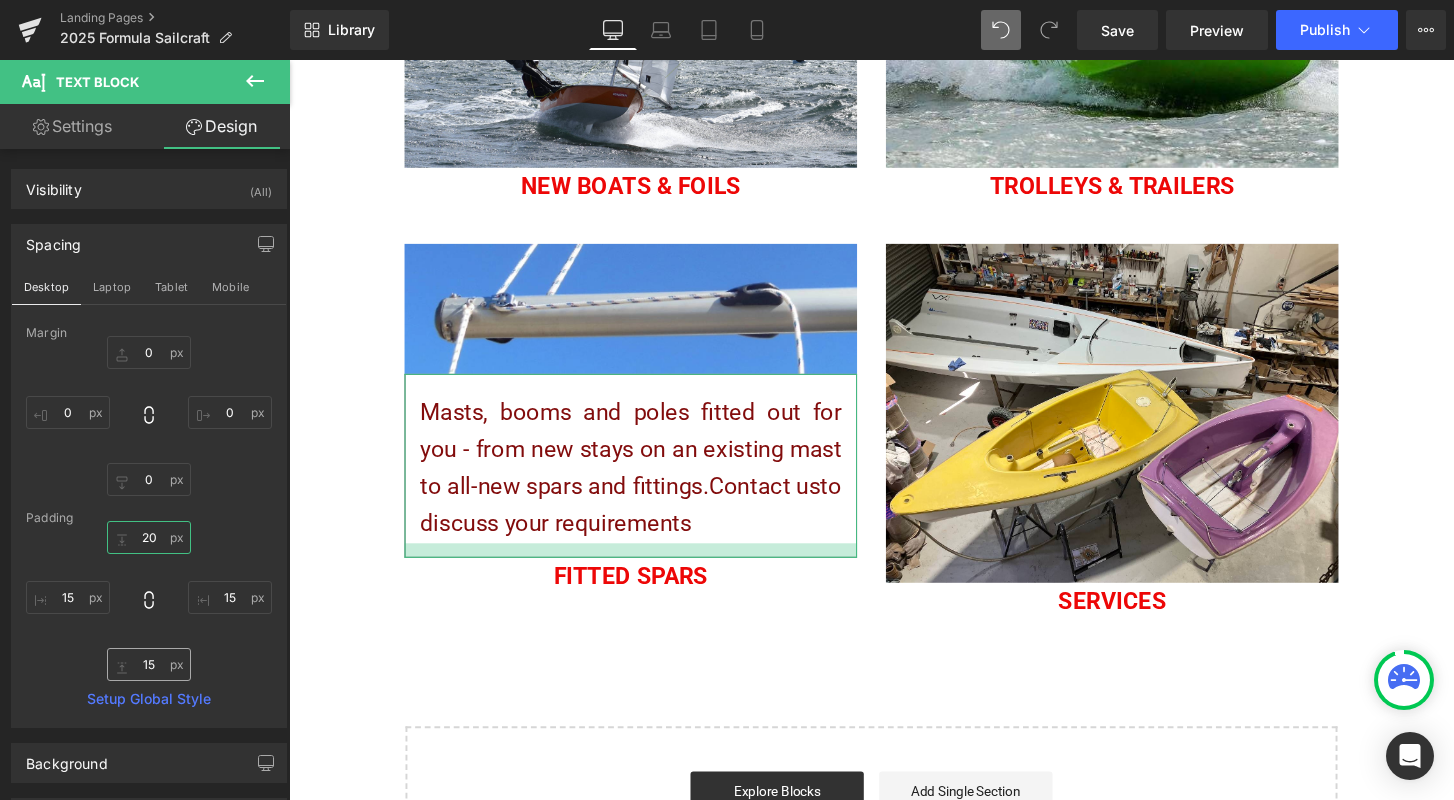 type on "20" 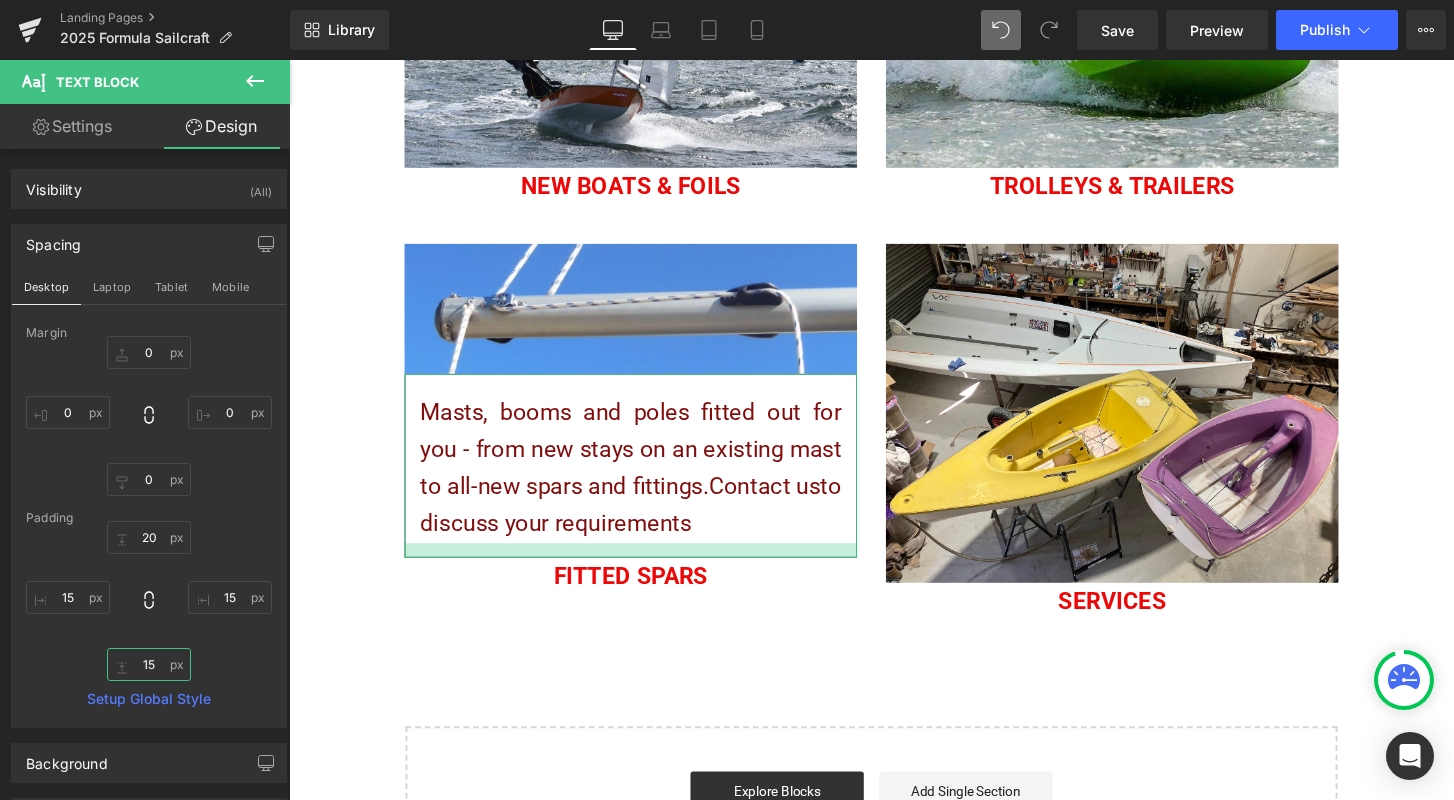 click on "15" at bounding box center [149, 664] 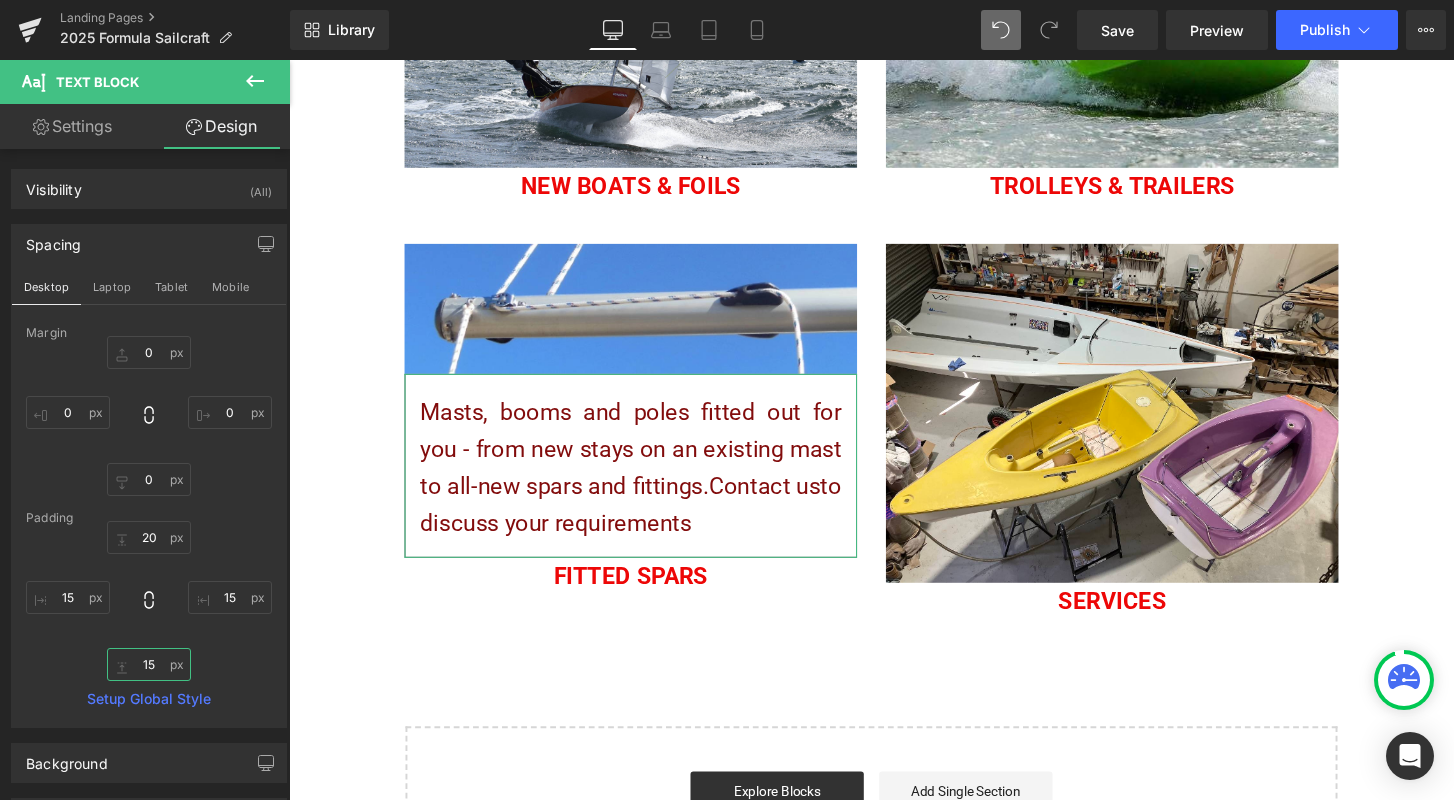 type on "1" 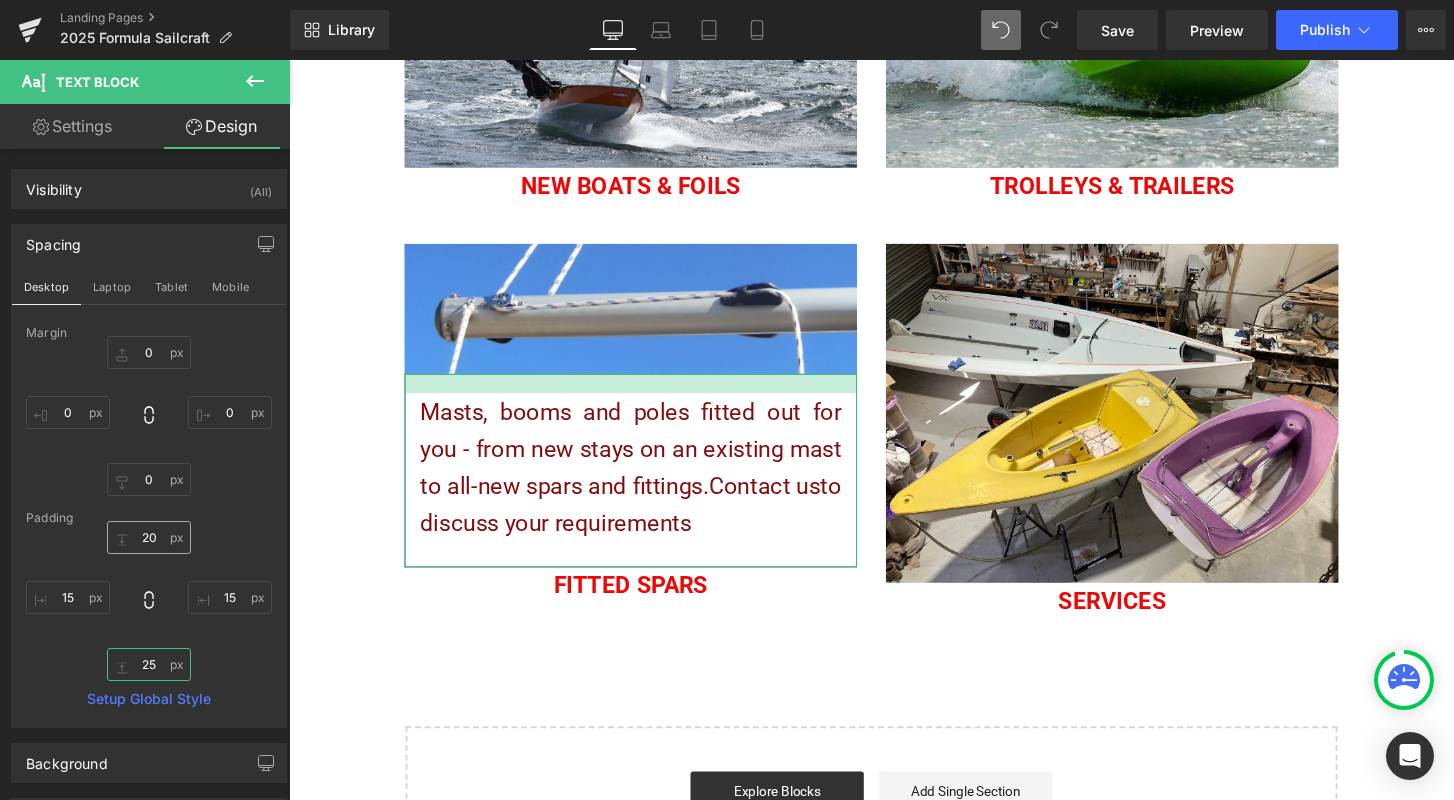 type on "25" 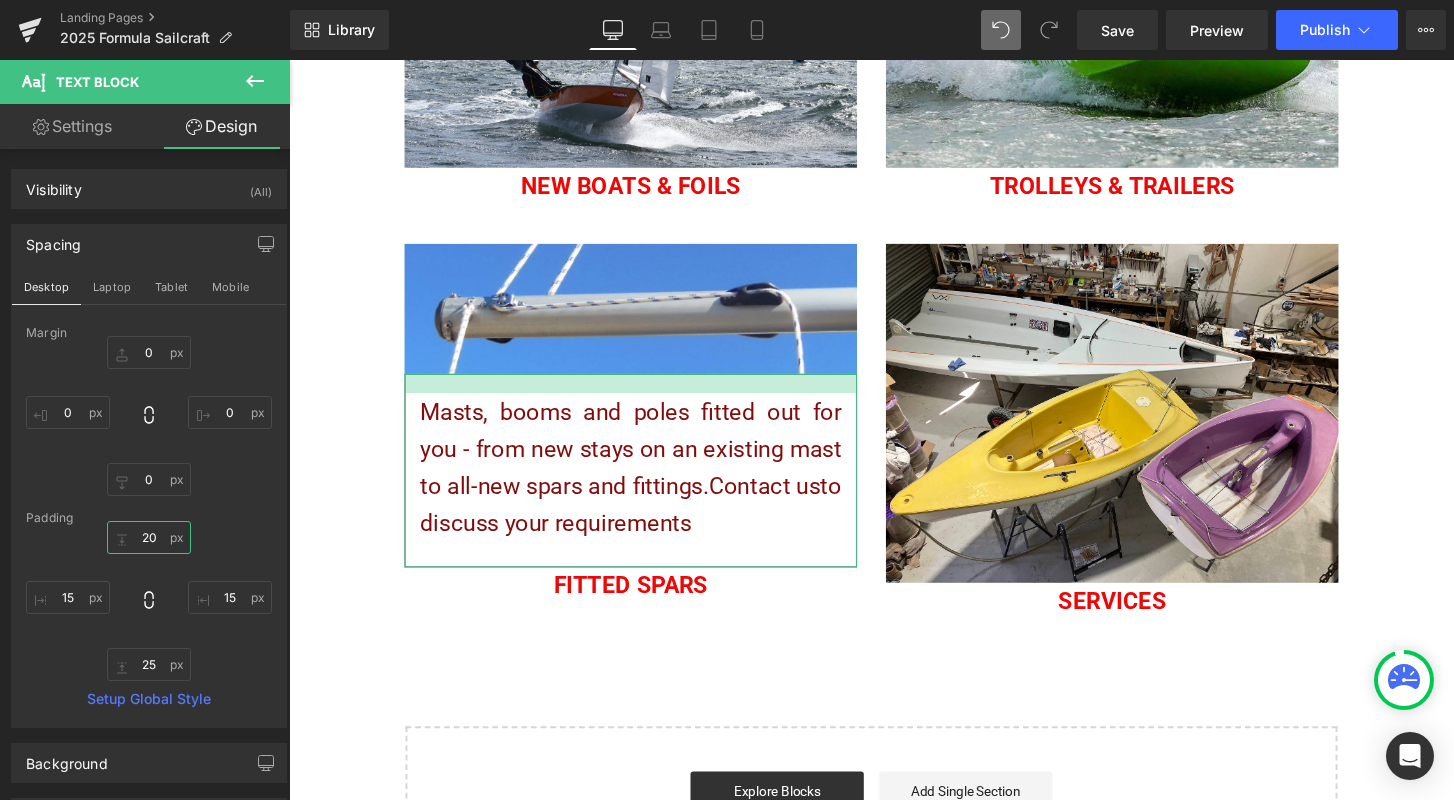 click on "20" at bounding box center [149, 537] 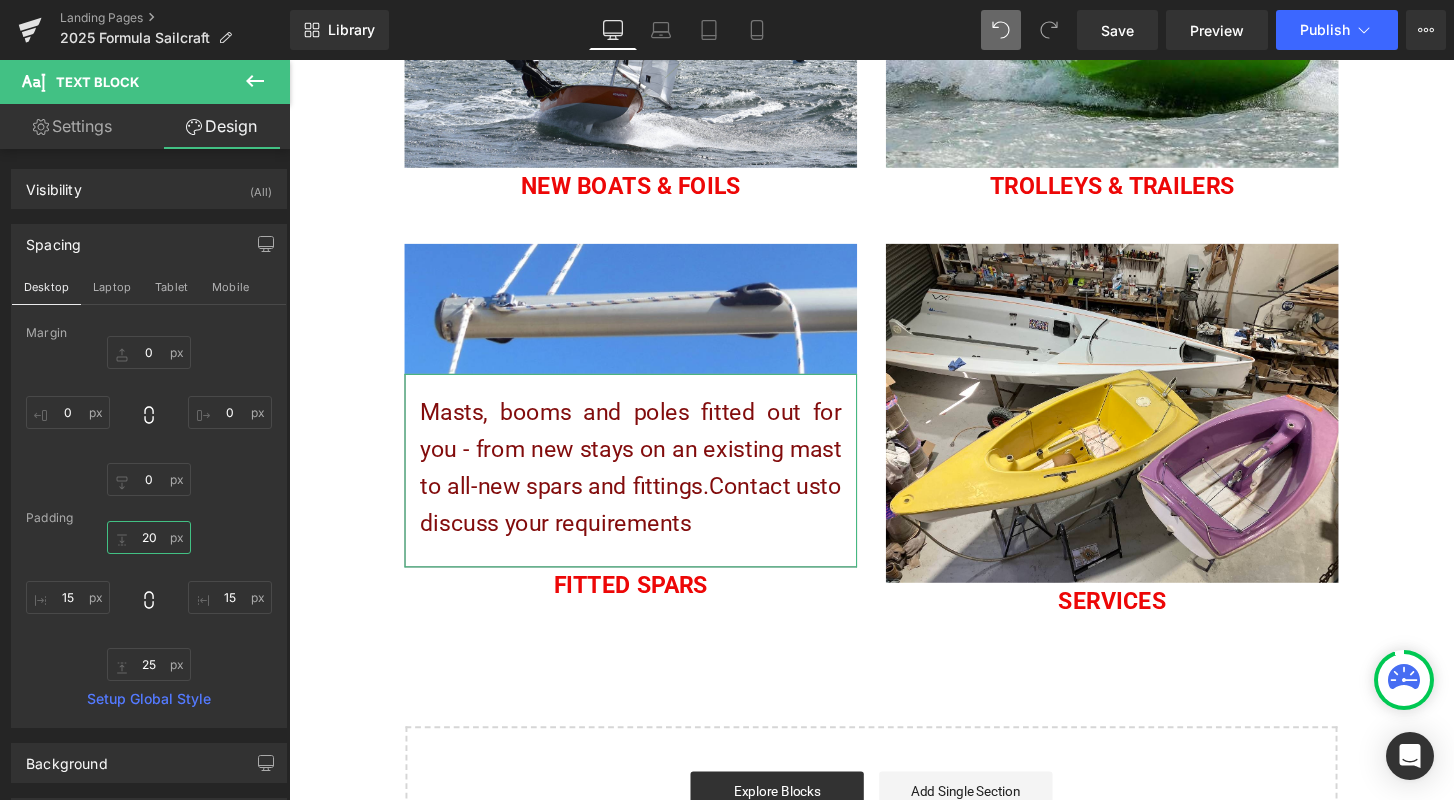 click on "20" at bounding box center (149, 537) 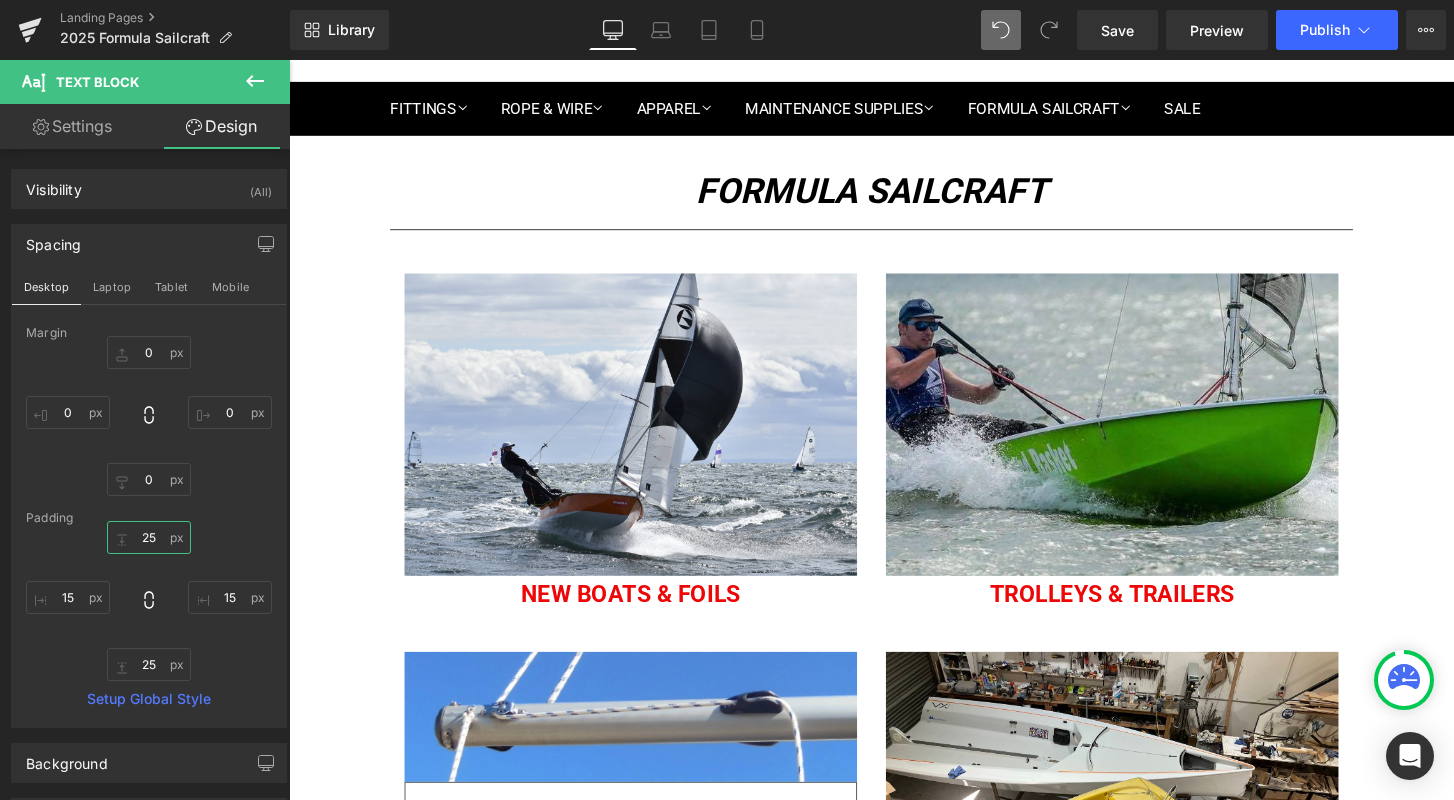 scroll, scrollTop: 70, scrollLeft: 0, axis: vertical 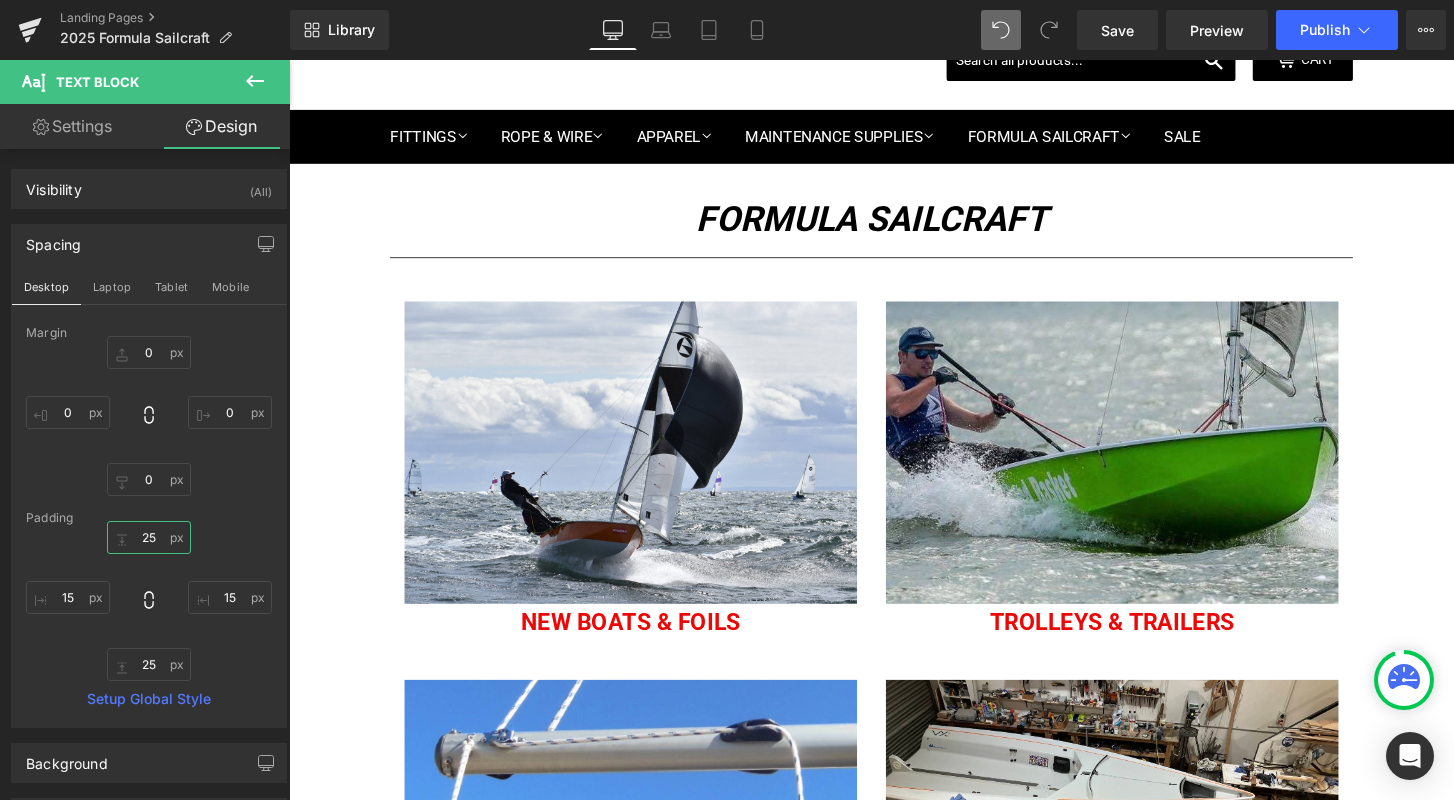 type on "2" 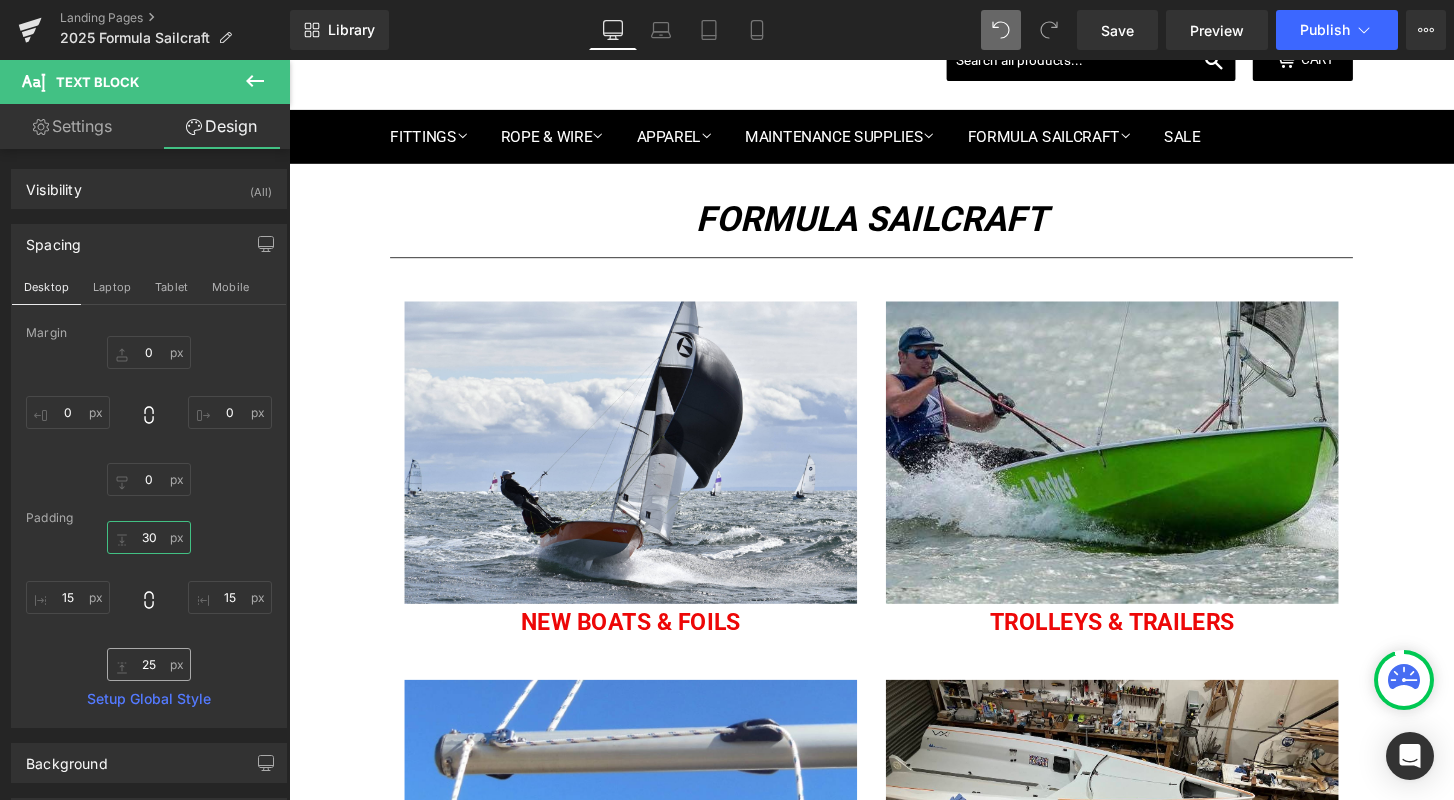 type on "30" 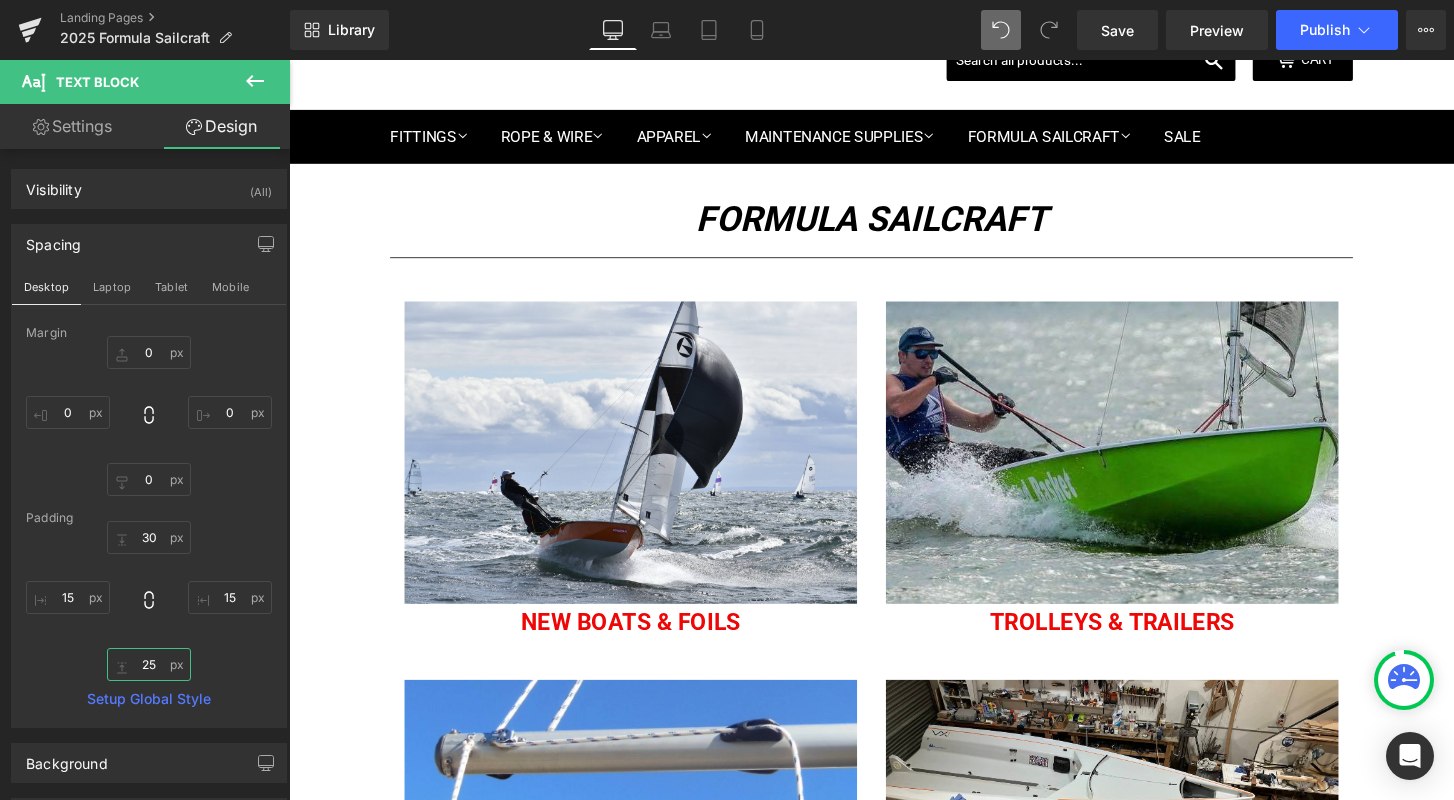 click on "25" at bounding box center (149, 664) 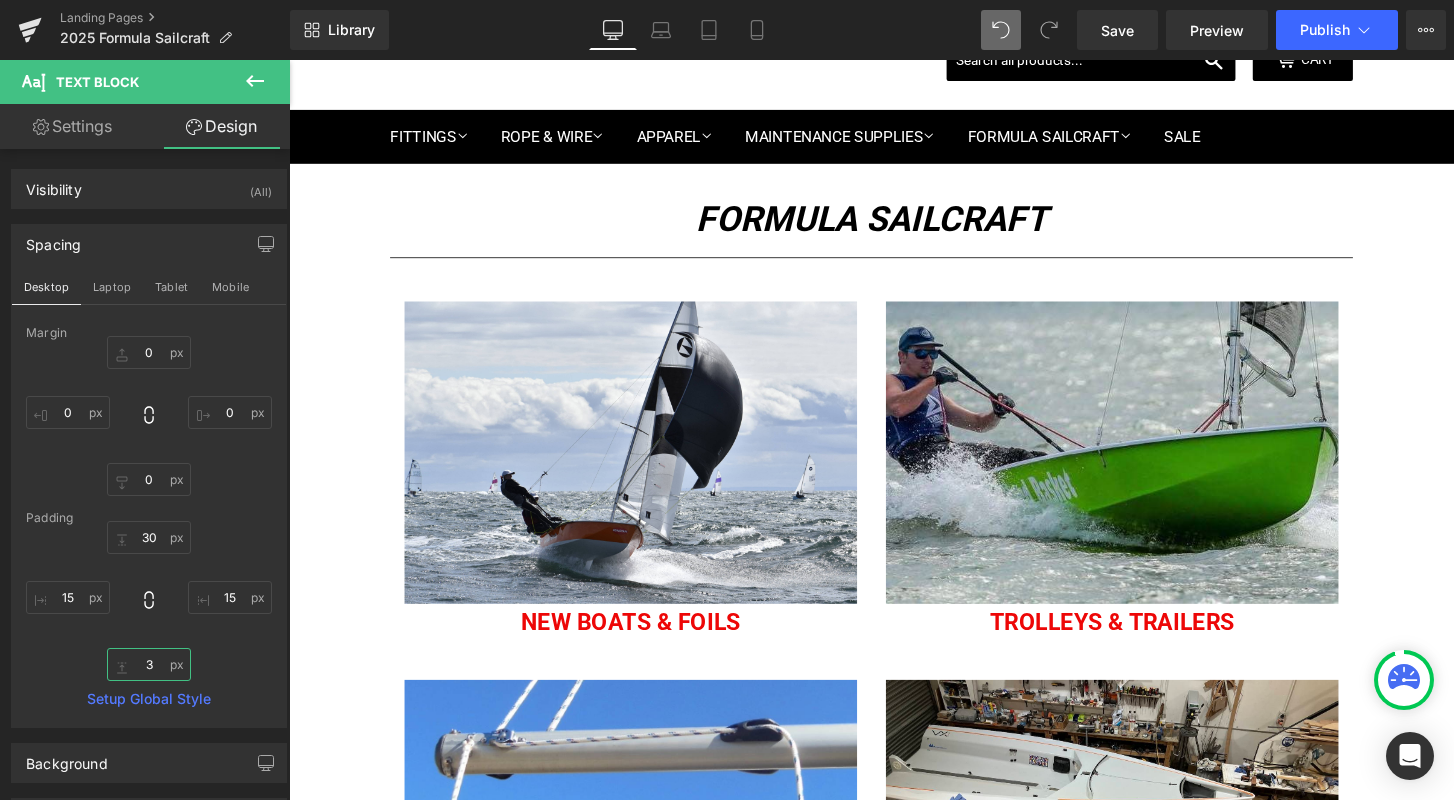 type on "30" 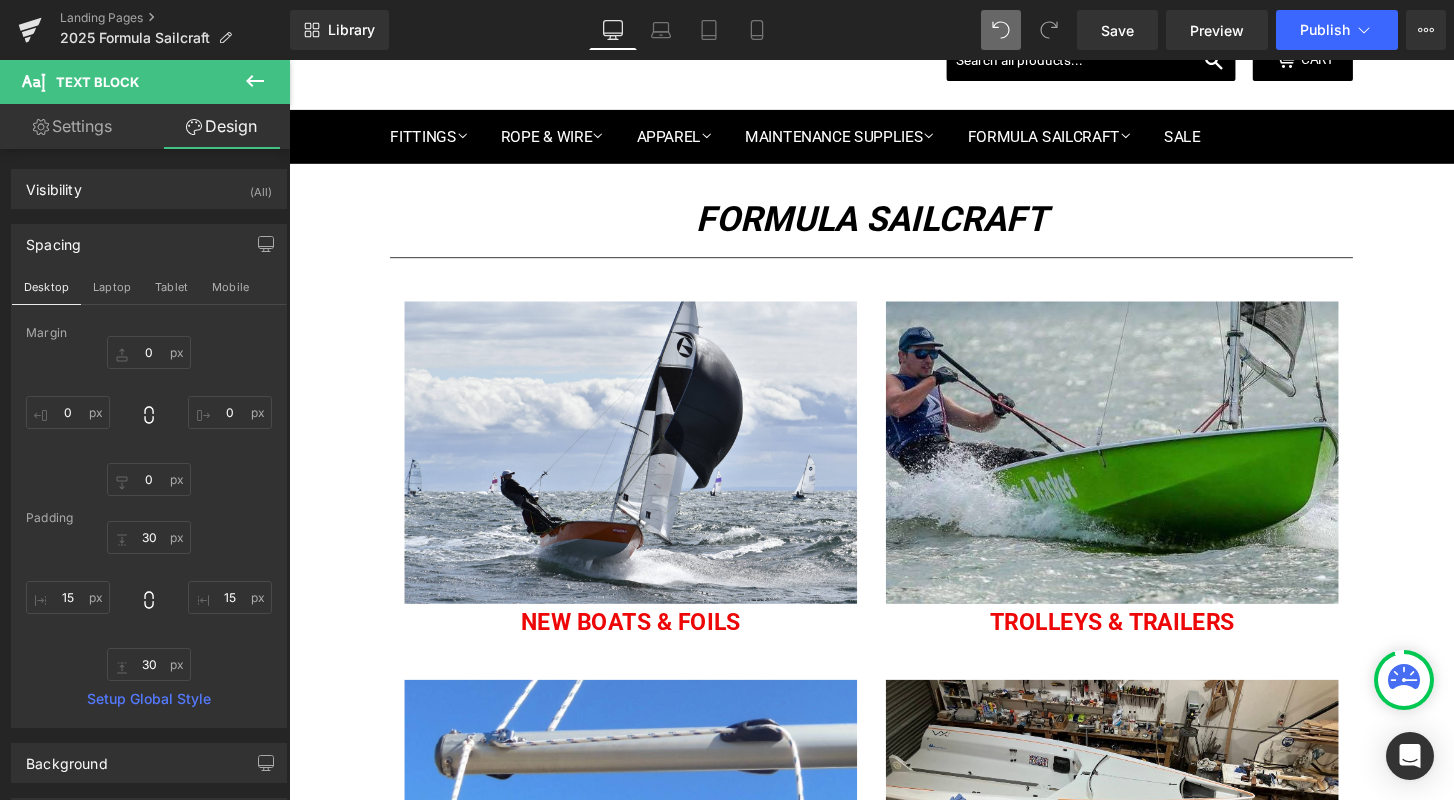 click on "FORMULA SAILCRAFT Heading         Separator         Text Block         Image         New Boats & Foils Heading         Image         Trolleys & Trailers Heading         Row
Image
Masts, booms and poles fitted out for you - from new stays on an existing mast to all-new spars and fittings.   Contact us  to discuss your requirements
Text Block         Fitted Spars Heading         Image         Services Heading         Row
Select your layout" at bounding box center [894, 782] 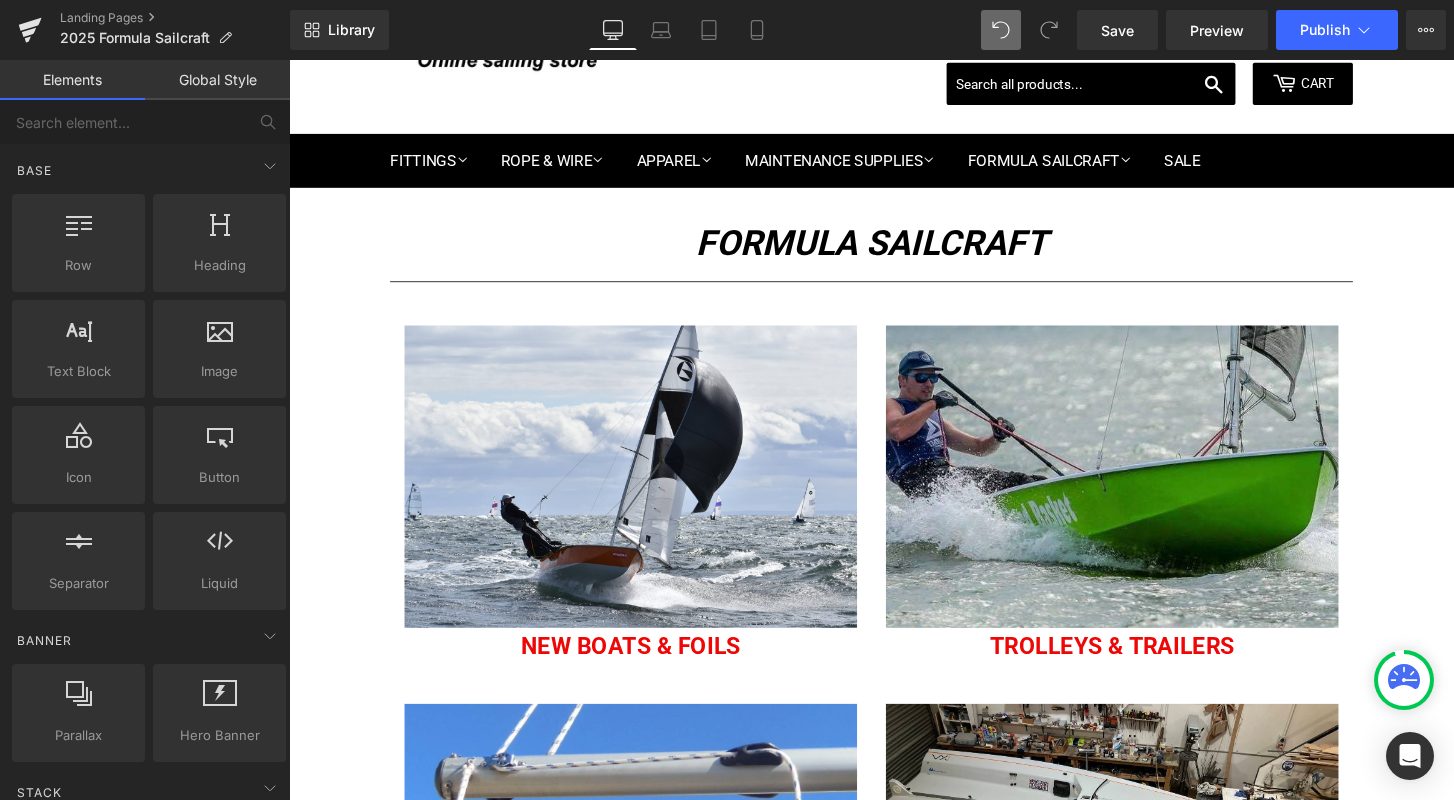 scroll, scrollTop: 54, scrollLeft: 0, axis: vertical 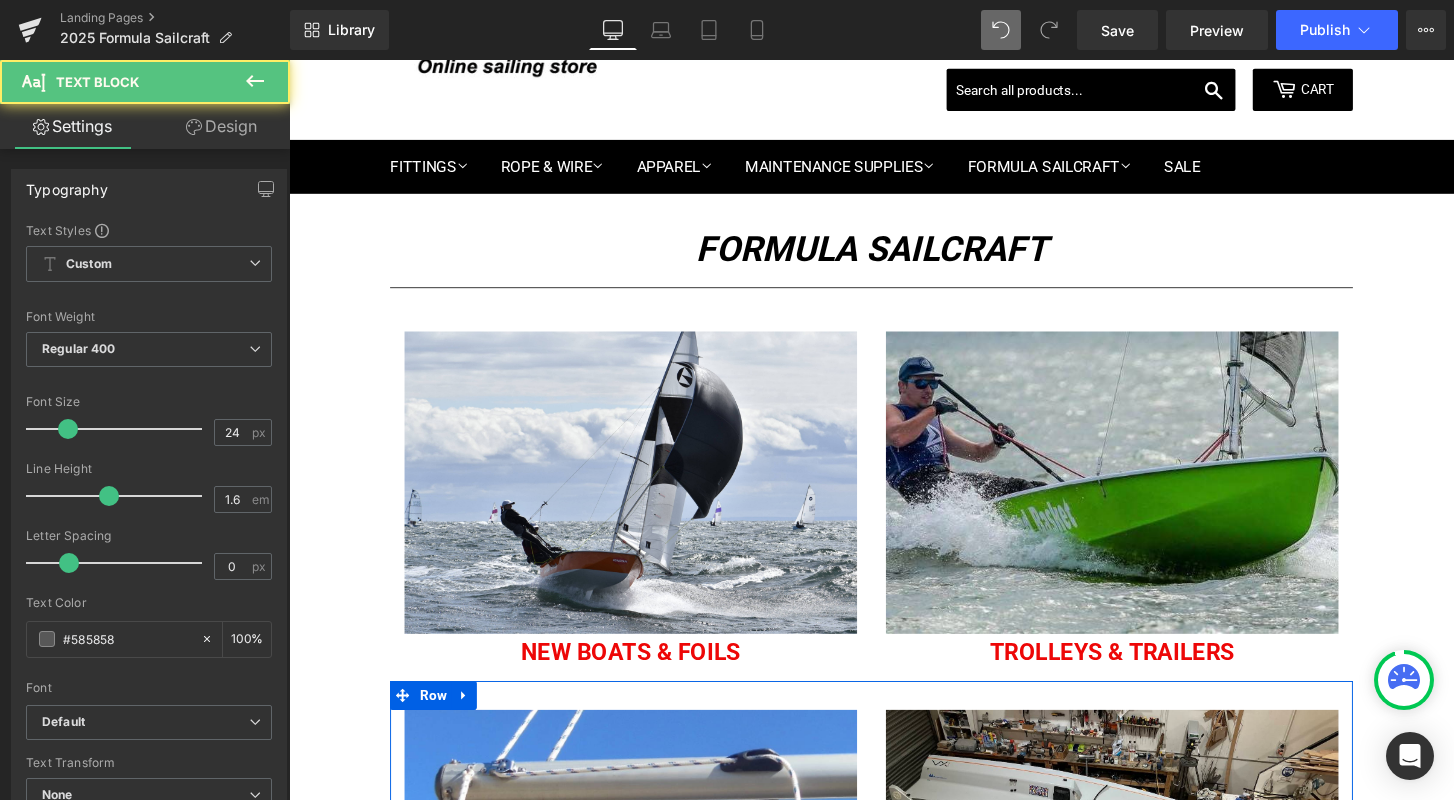 click on "Masts, booms and poles fitted out for you - from new stays on an existing mast to all-new spars and fittings.   Contact us  to discuss your requirements" at bounding box center (644, 977) 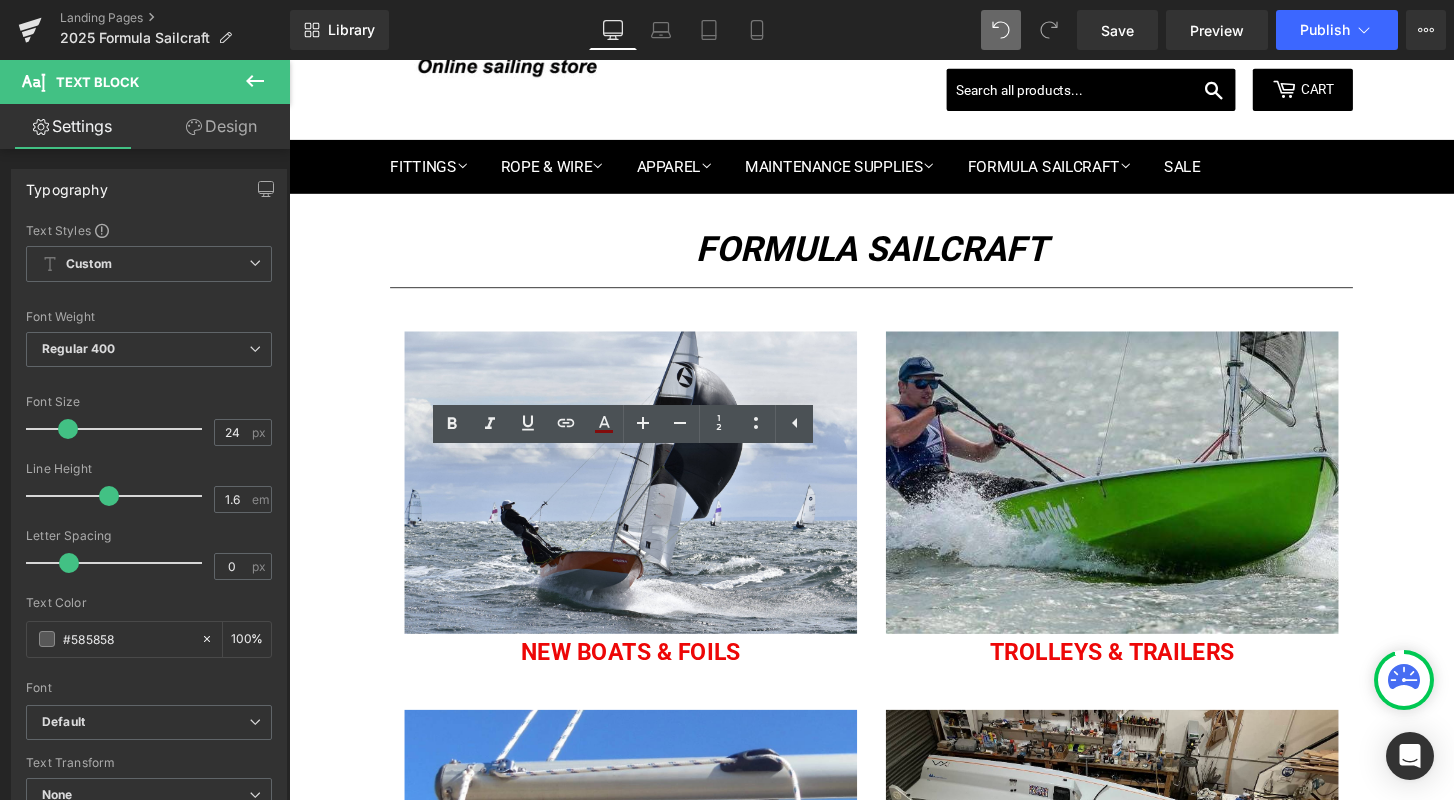 click on "Design" at bounding box center (221, 126) 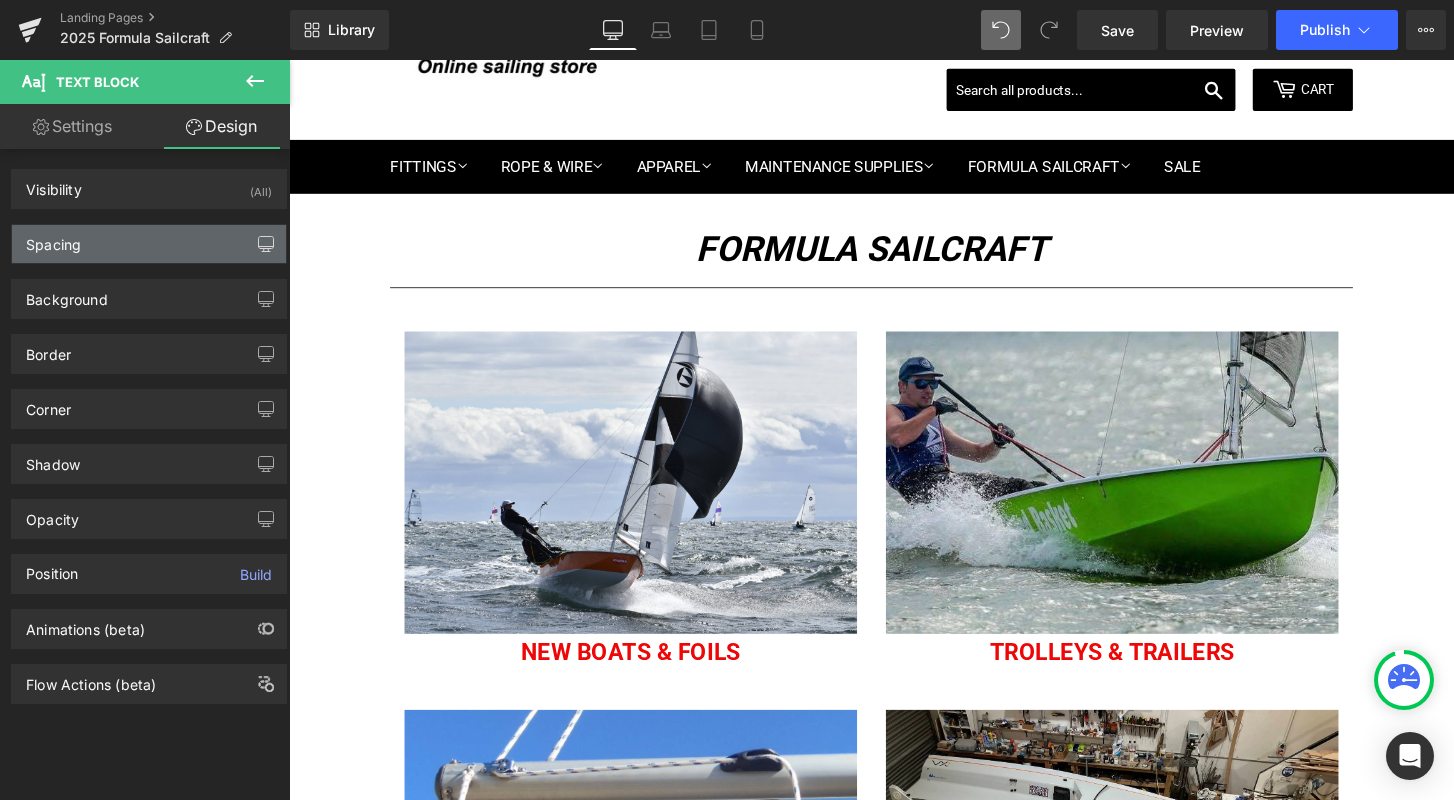 click 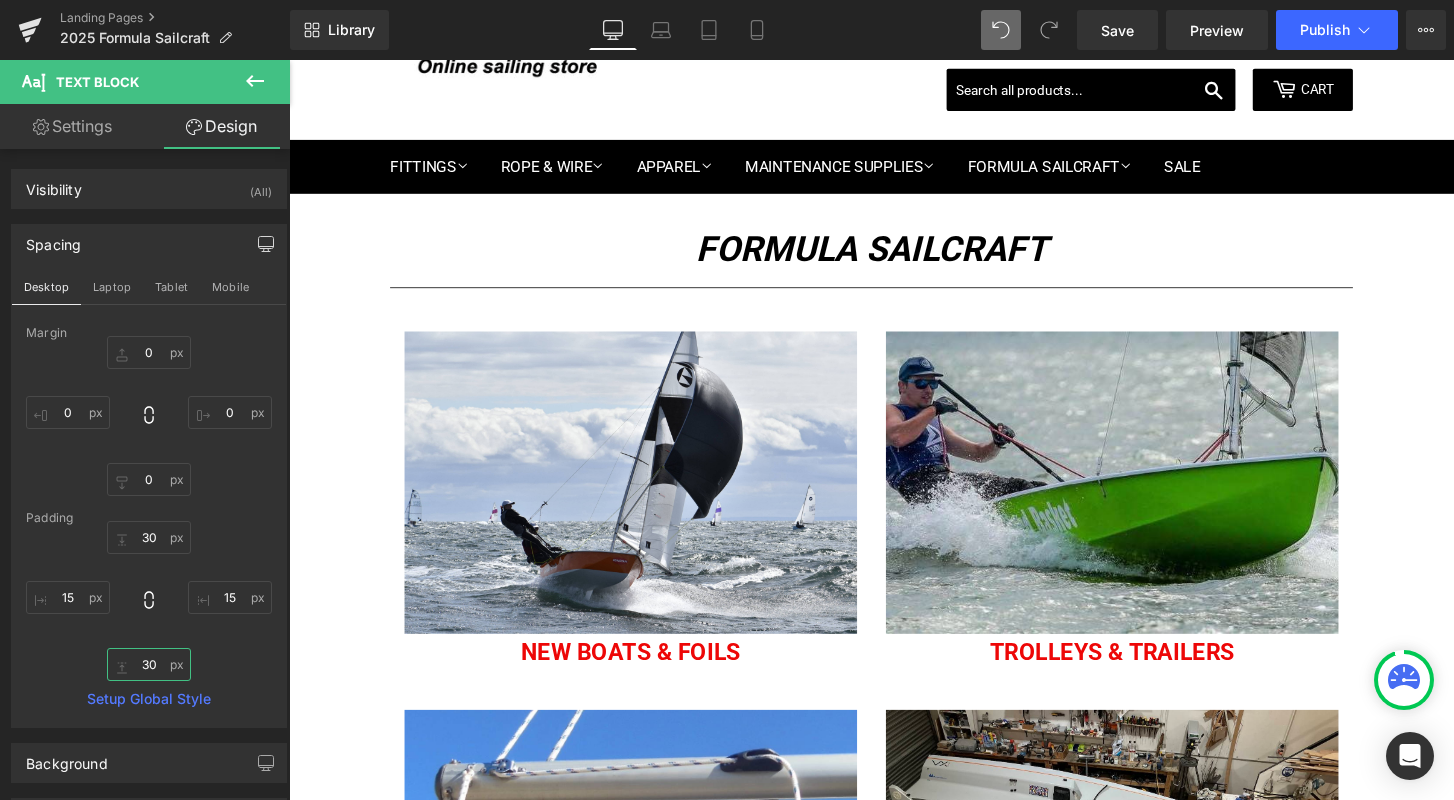 click on "30" at bounding box center (149, 664) 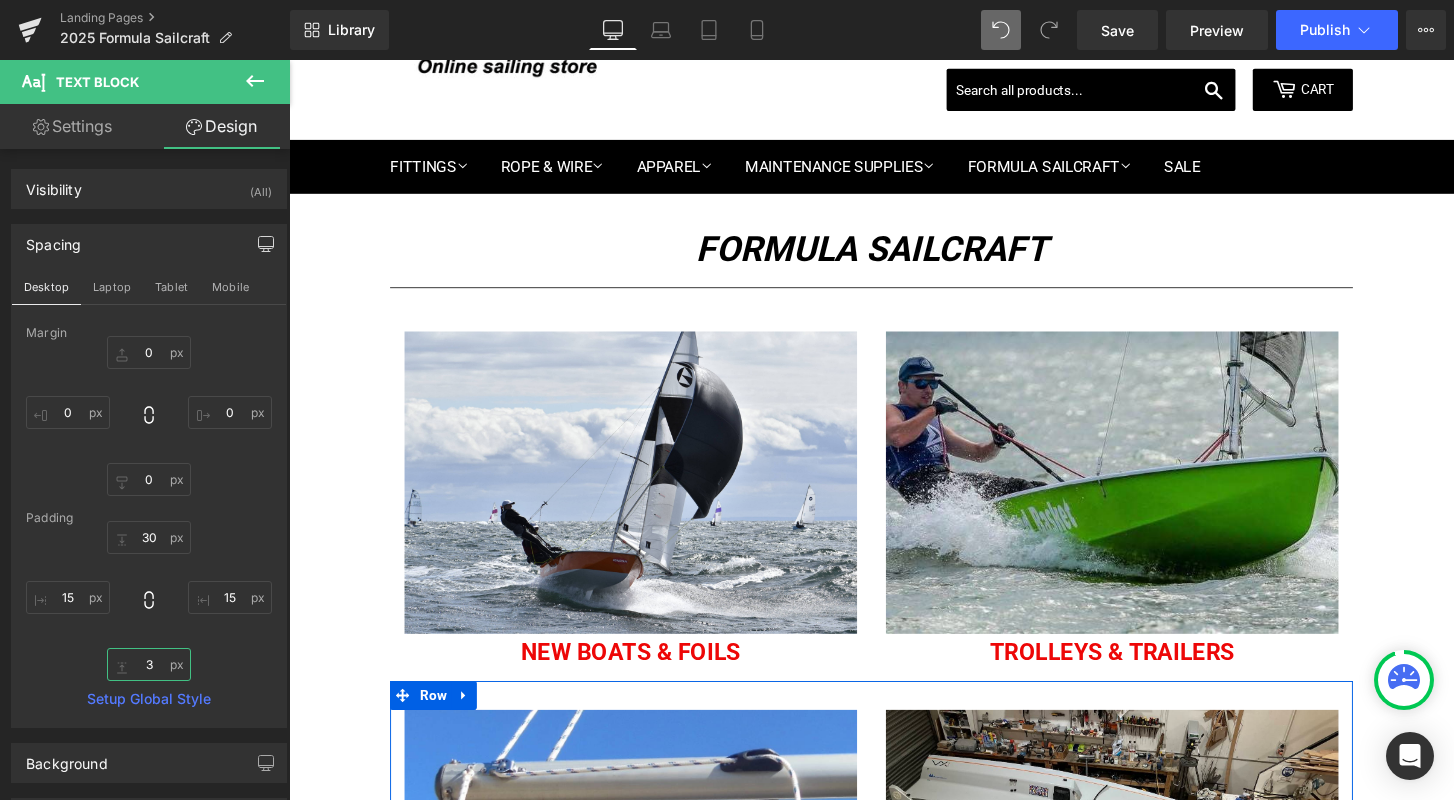 type on "32" 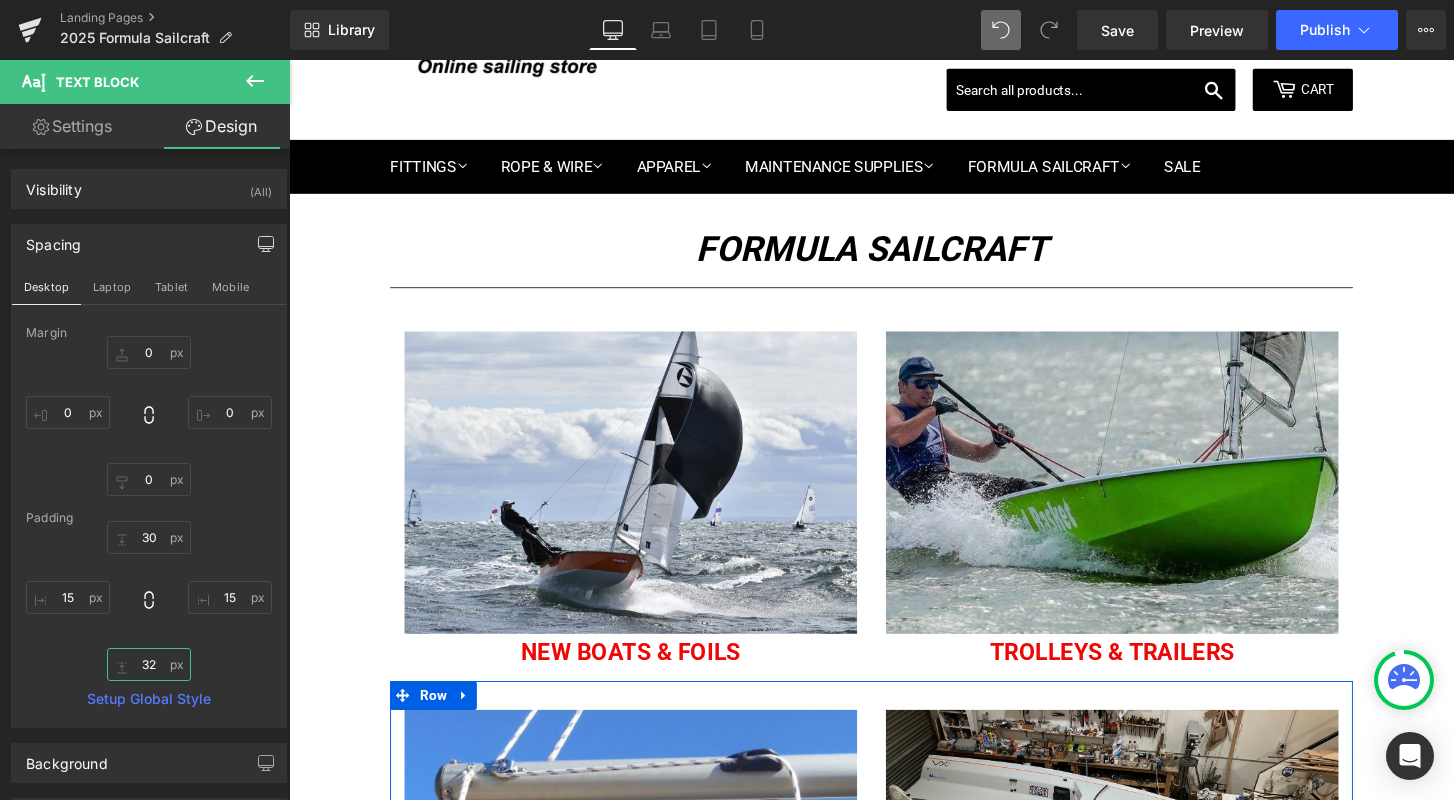 click on "Services" at bounding box center [1144, 1106] 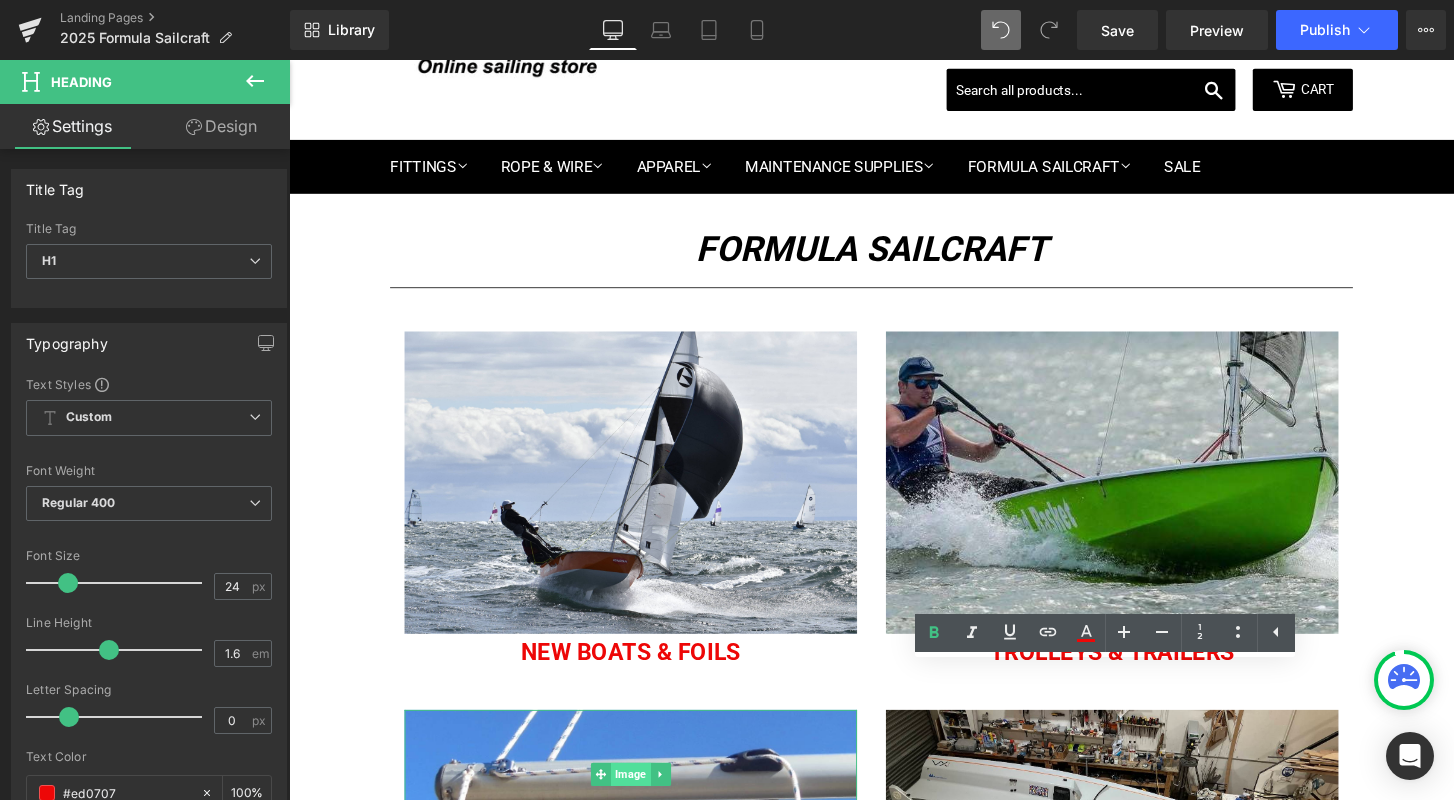 click on "Image" at bounding box center (643, 802) 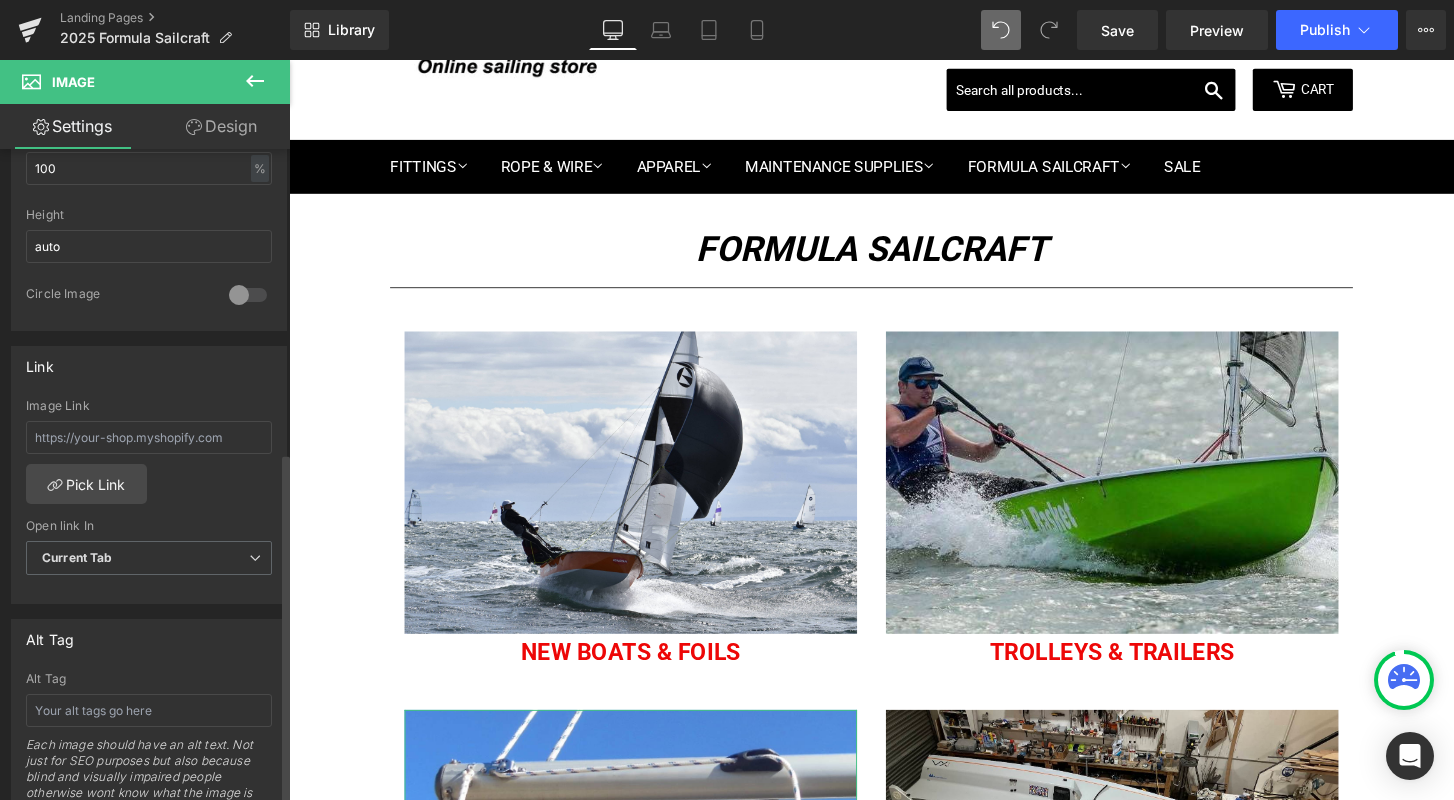 scroll, scrollTop: 687, scrollLeft: 0, axis: vertical 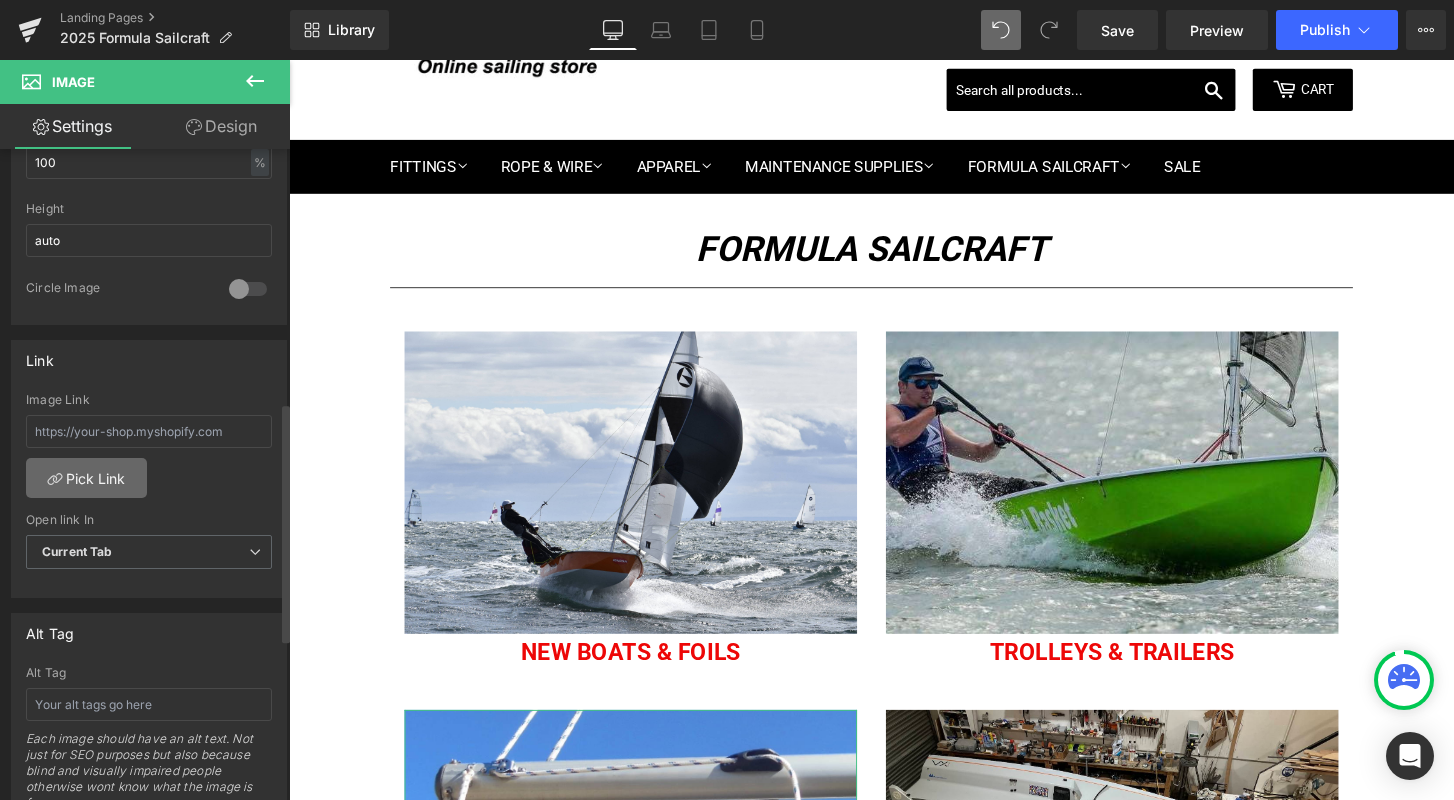 click on "Pick Link" at bounding box center [86, 478] 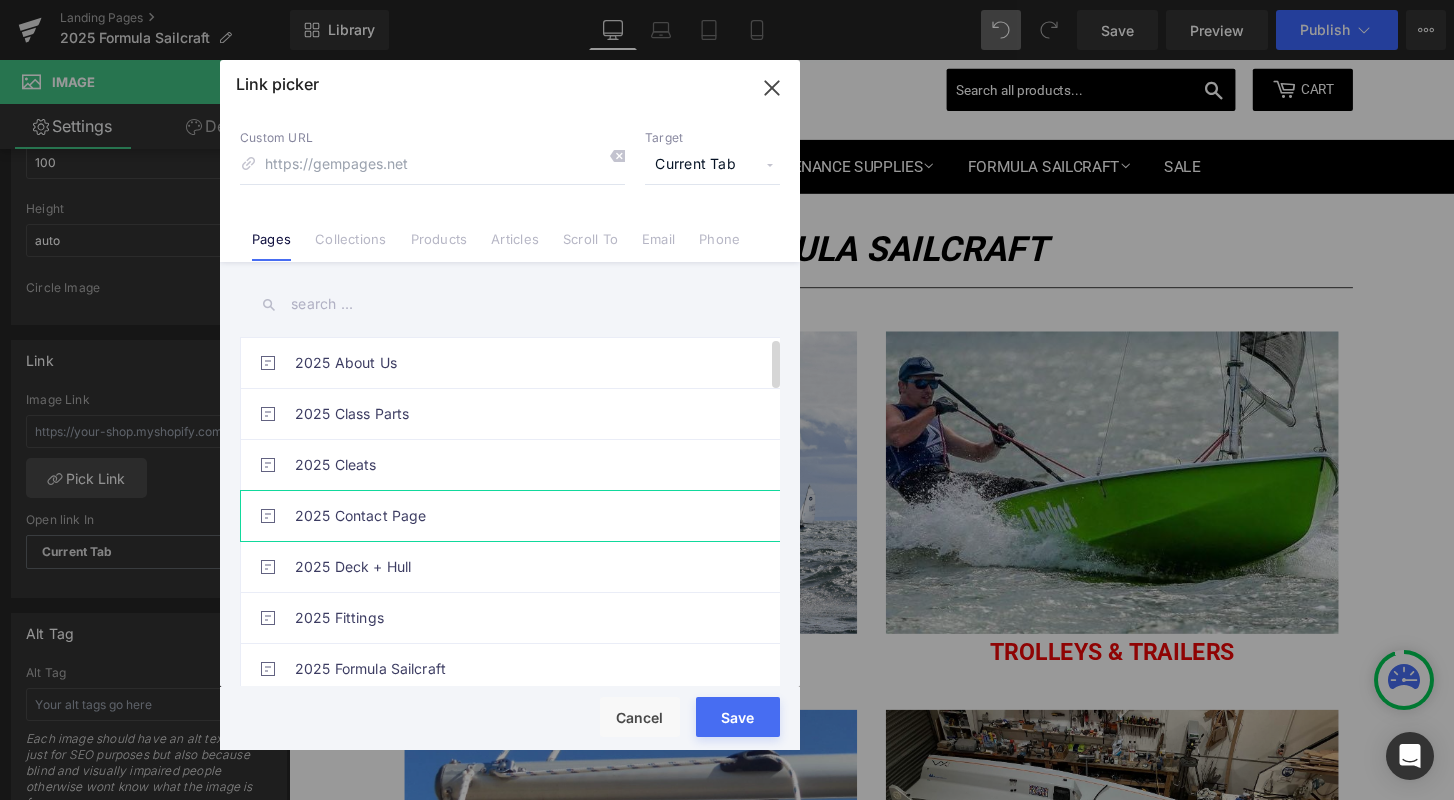 click on "2025 Contact Page" at bounding box center (515, 516) 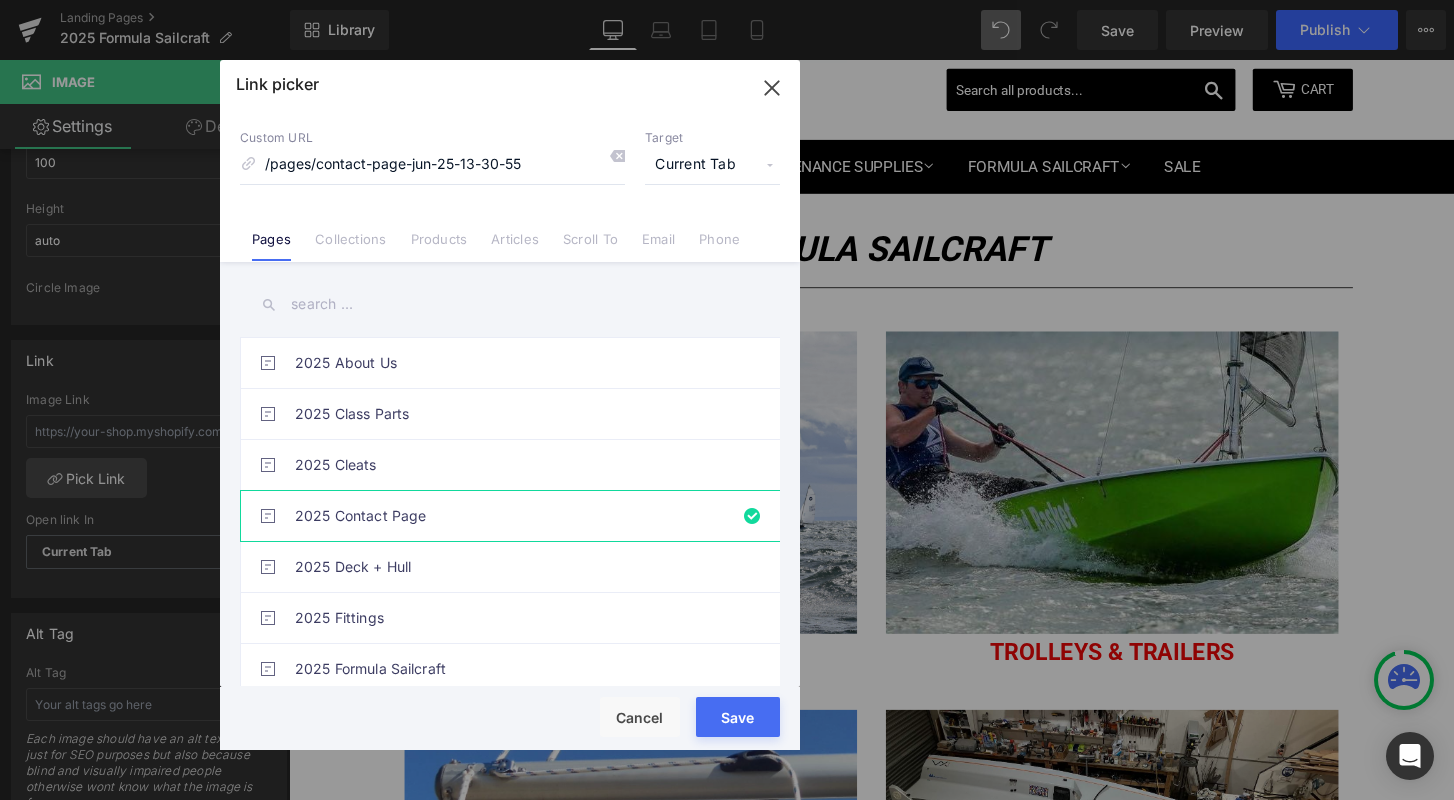 click on "Save" at bounding box center (738, 717) 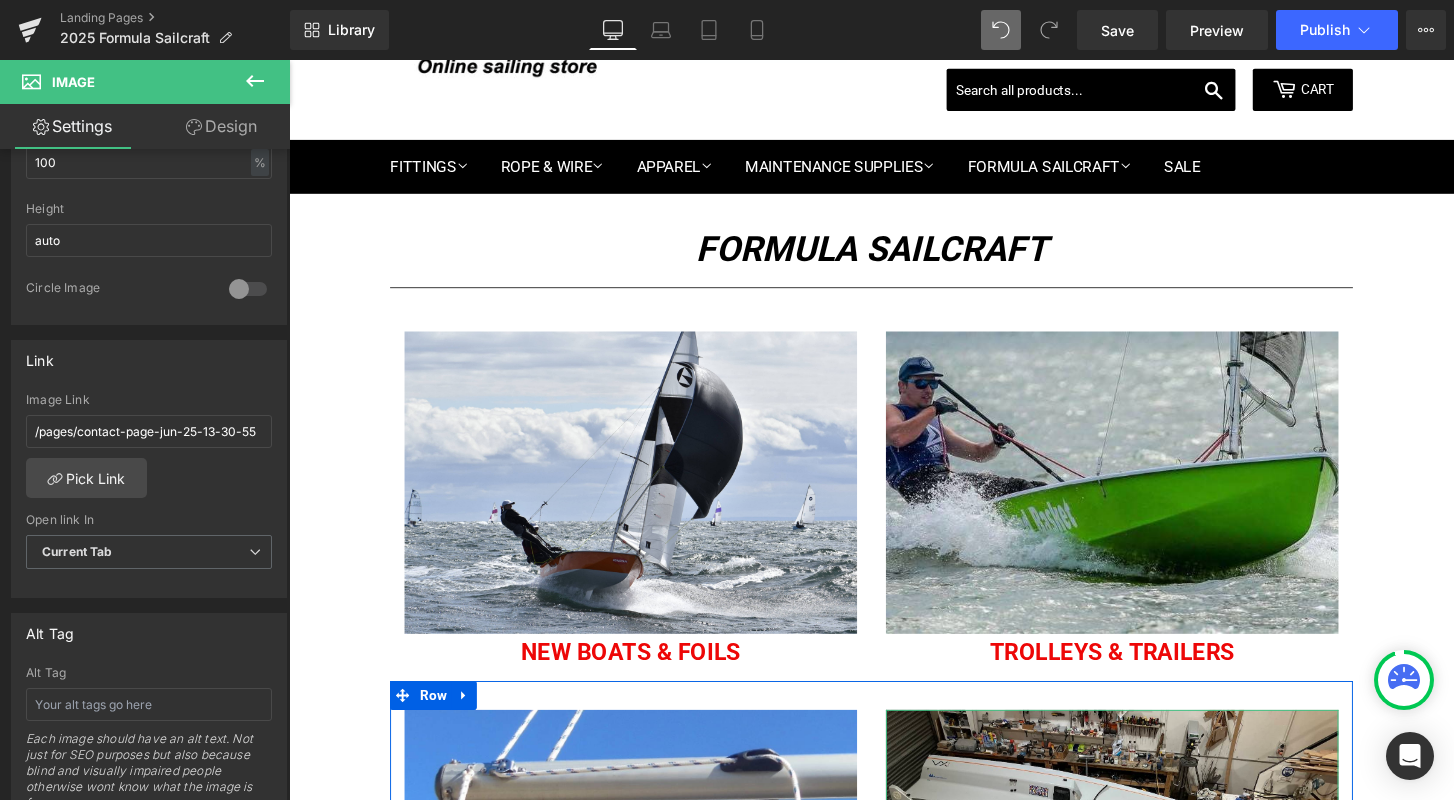 click on "Image" at bounding box center [1143, 912] 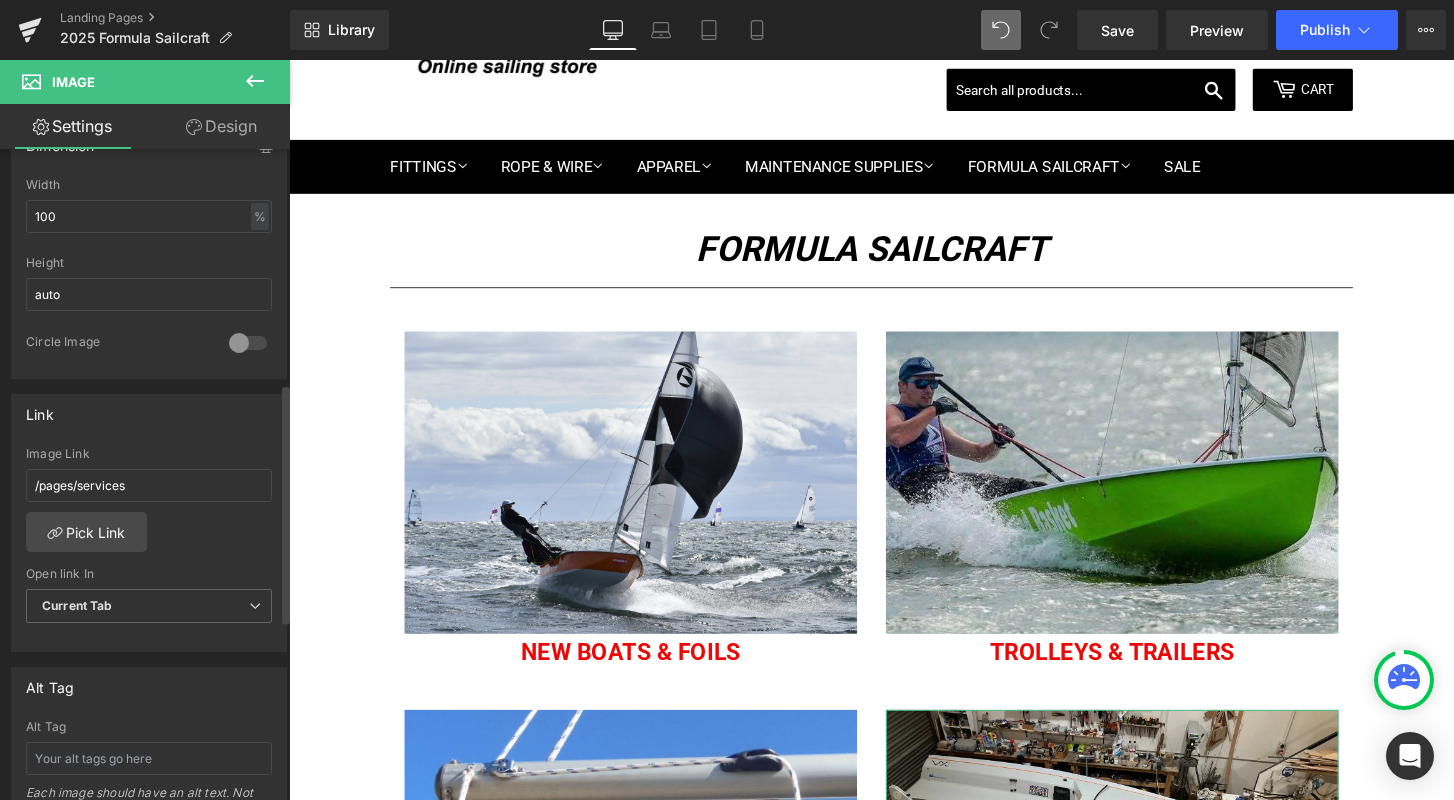 scroll, scrollTop: 635, scrollLeft: 0, axis: vertical 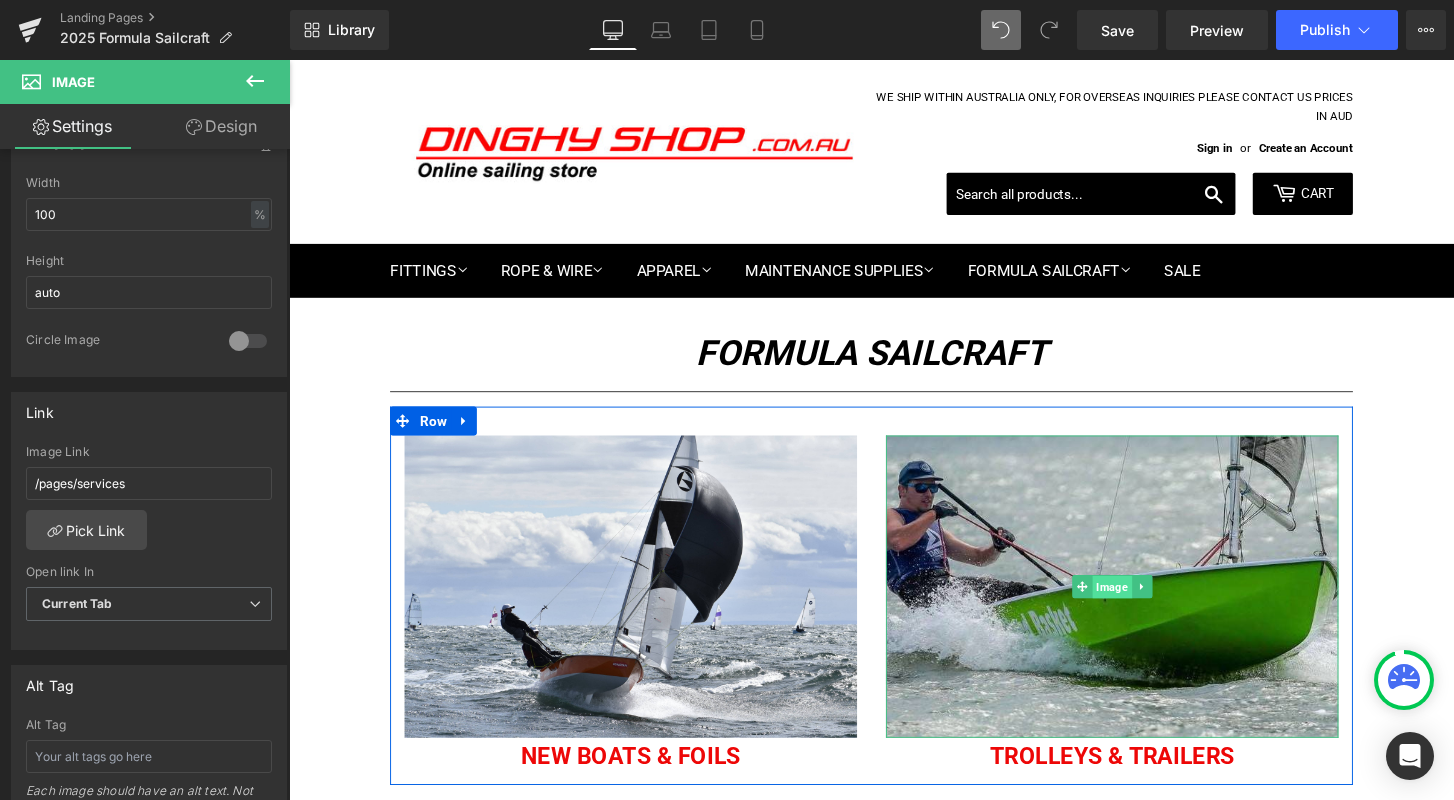click on "Image" at bounding box center (1143, 608) 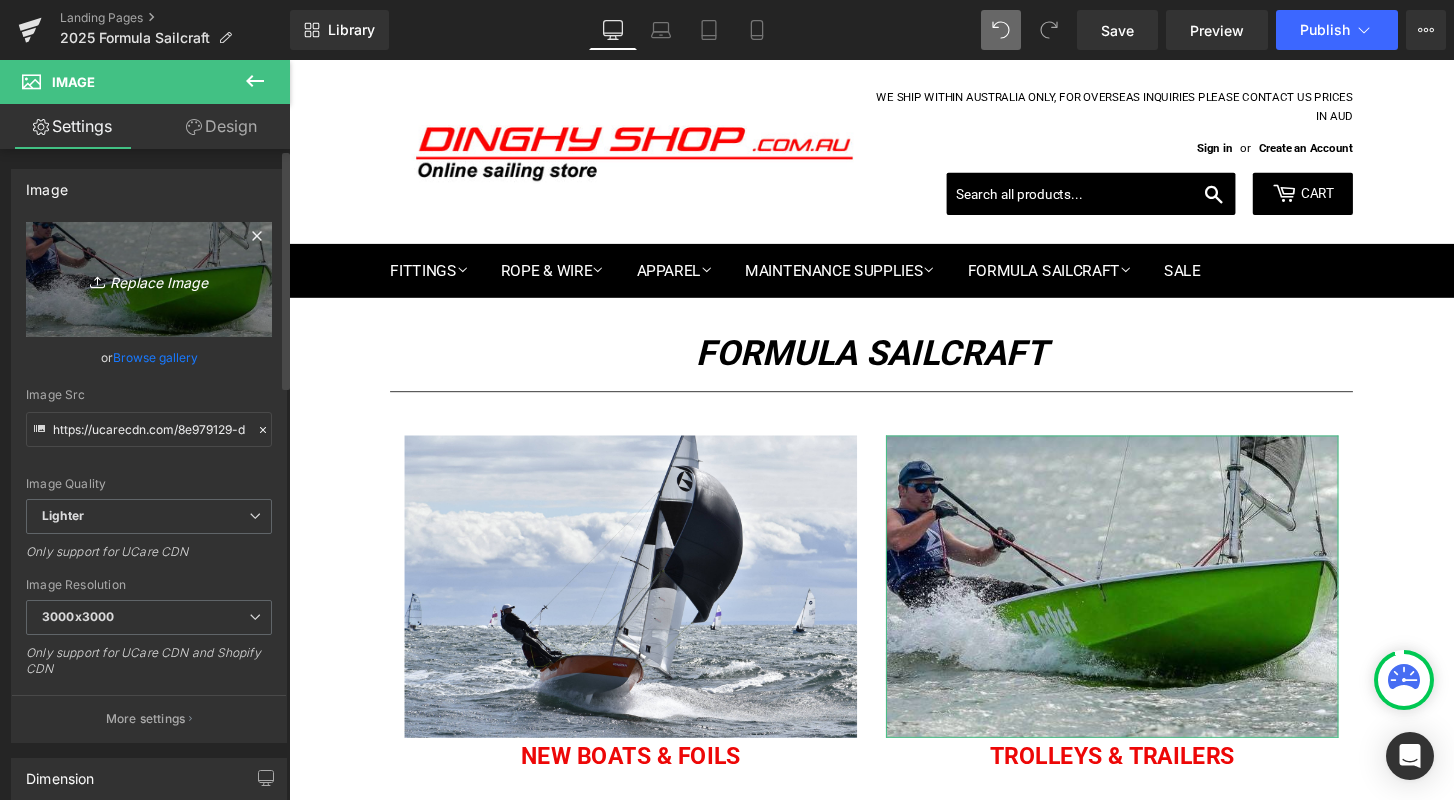 click on "Replace Image" at bounding box center [149, 279] 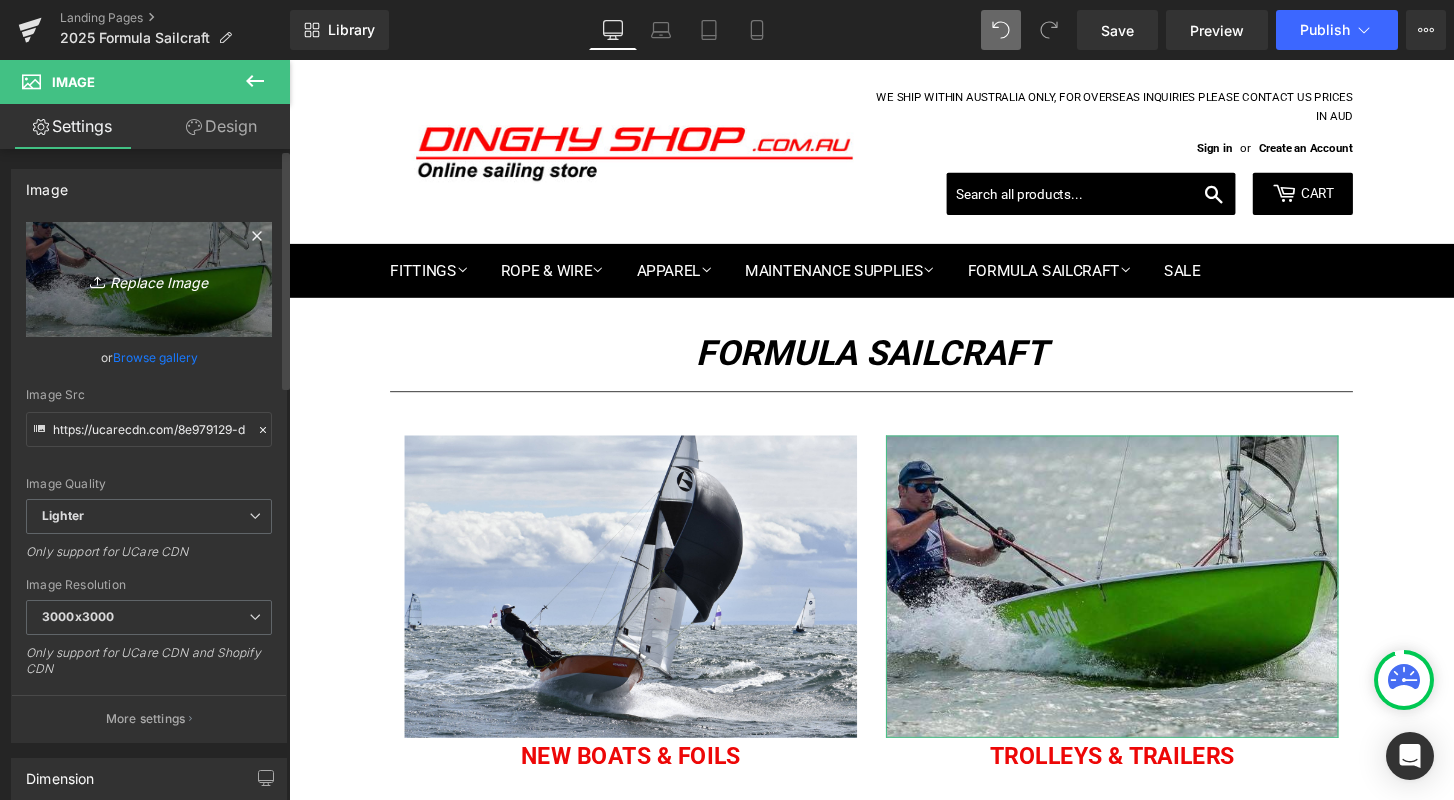 click on "Replace Image" at bounding box center [149, 279] 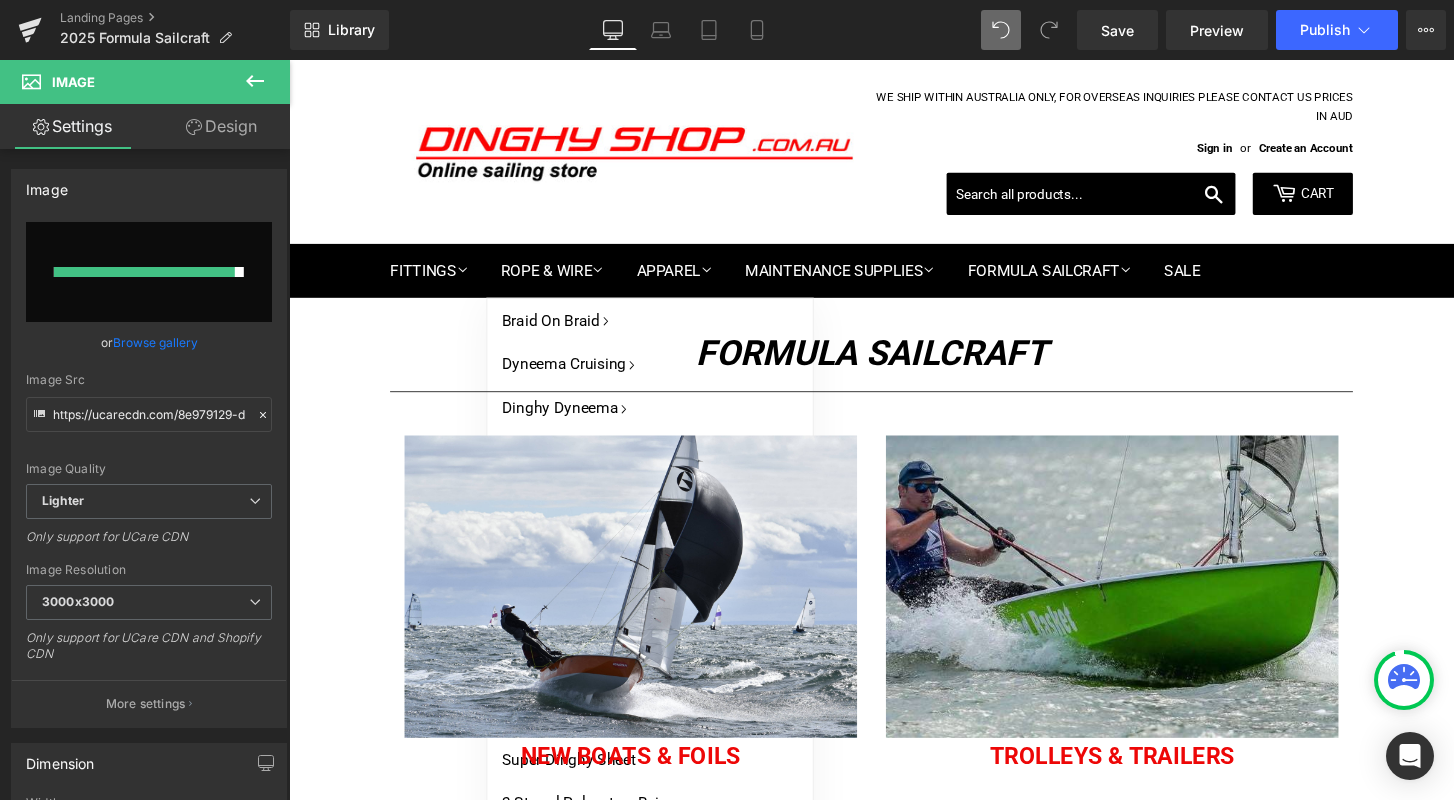 scroll, scrollTop: 11, scrollLeft: 0, axis: vertical 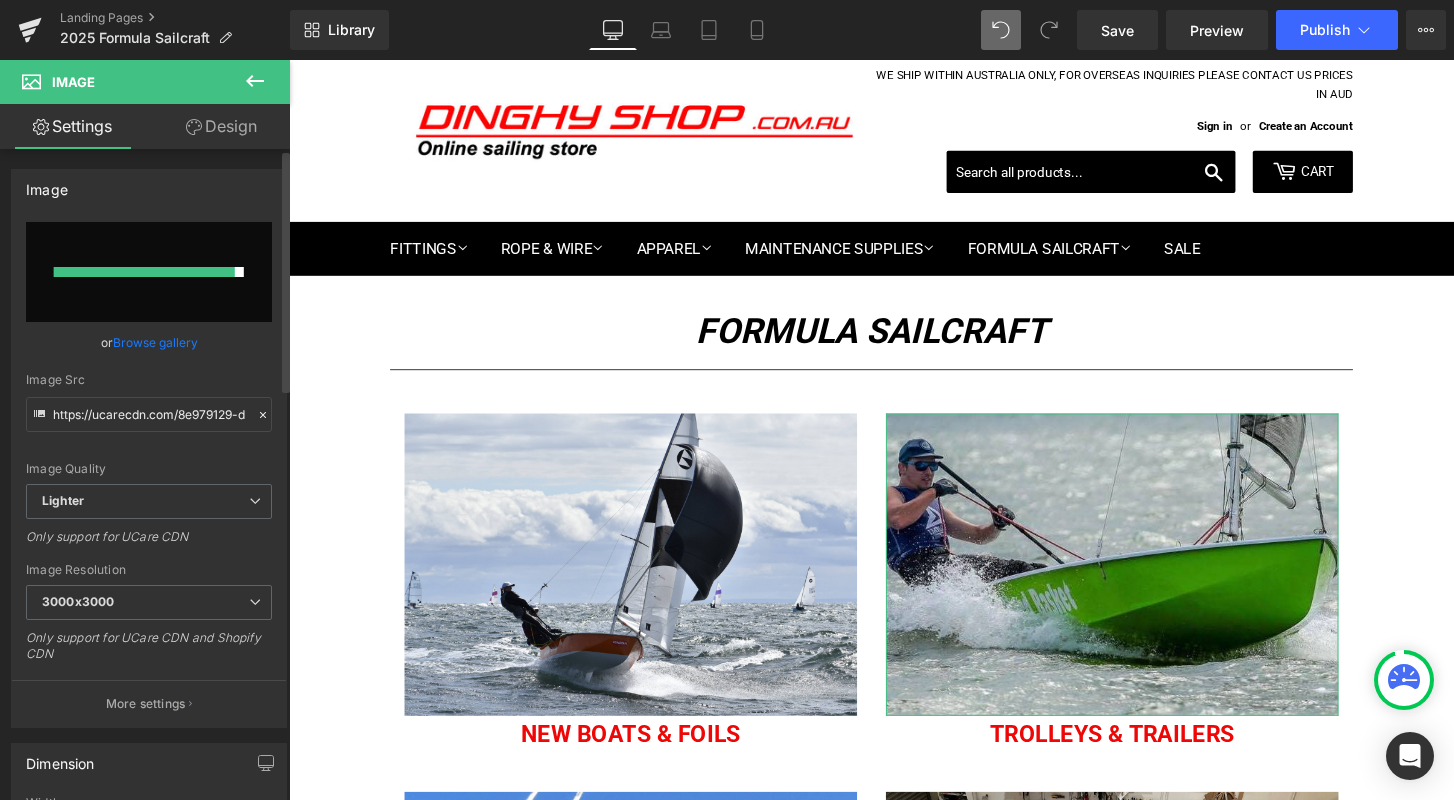 click at bounding box center [149, 272] 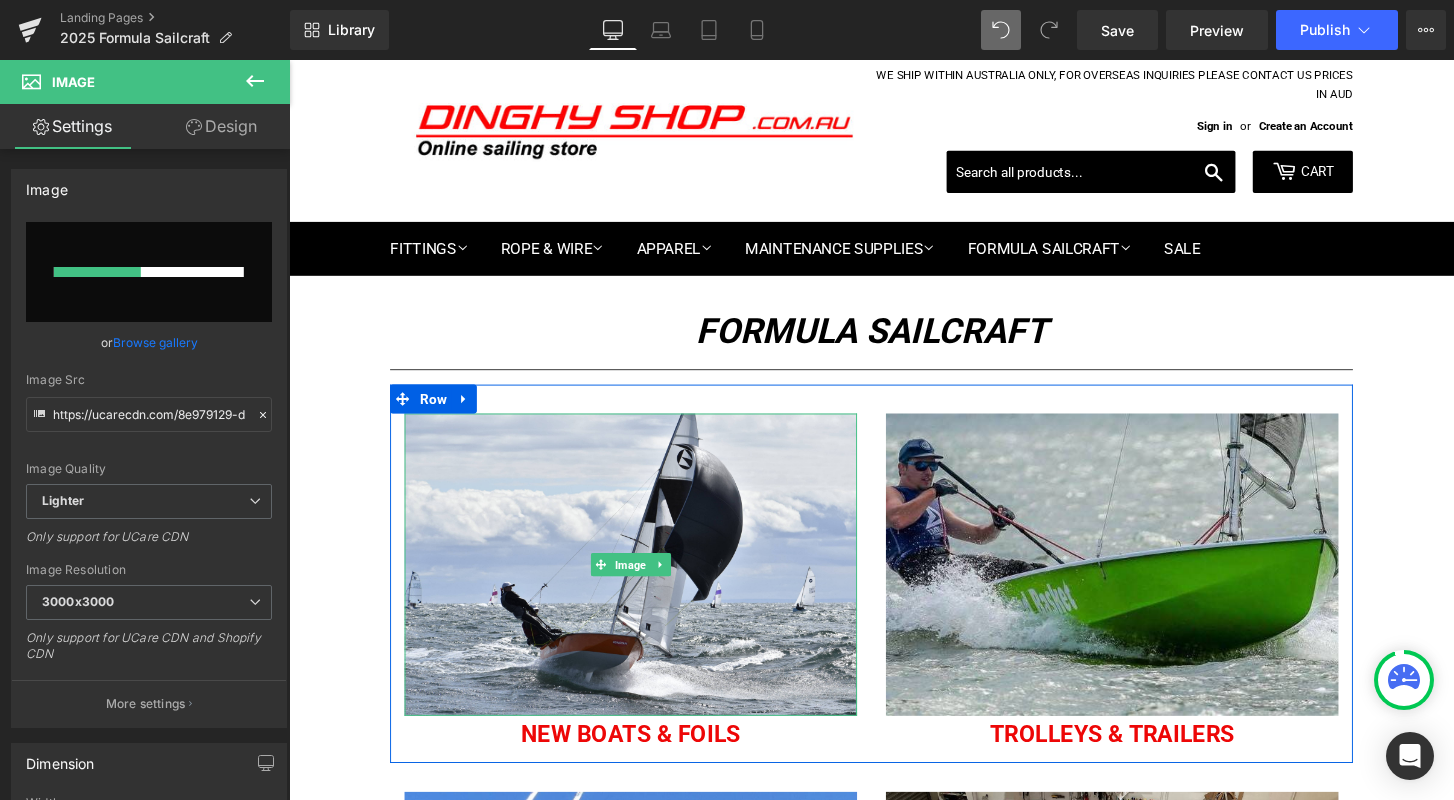 type 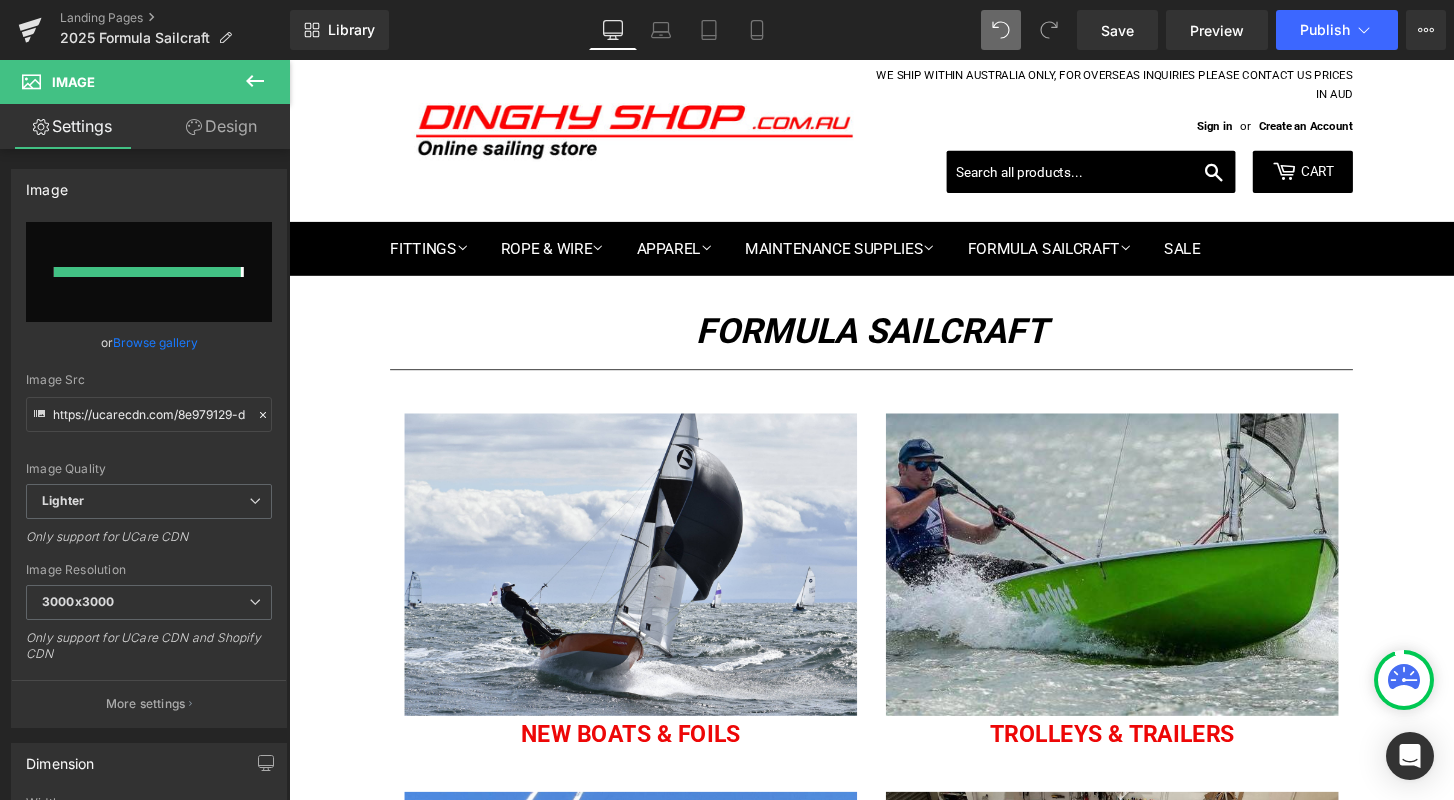 type on "https://ucarecdn.com/a70b4421-8340-461e-bccf-d9fbaefcae56/-/format/auto/-/preview/3000x3000/-/quality/lighter/Beach%20Trolley.png" 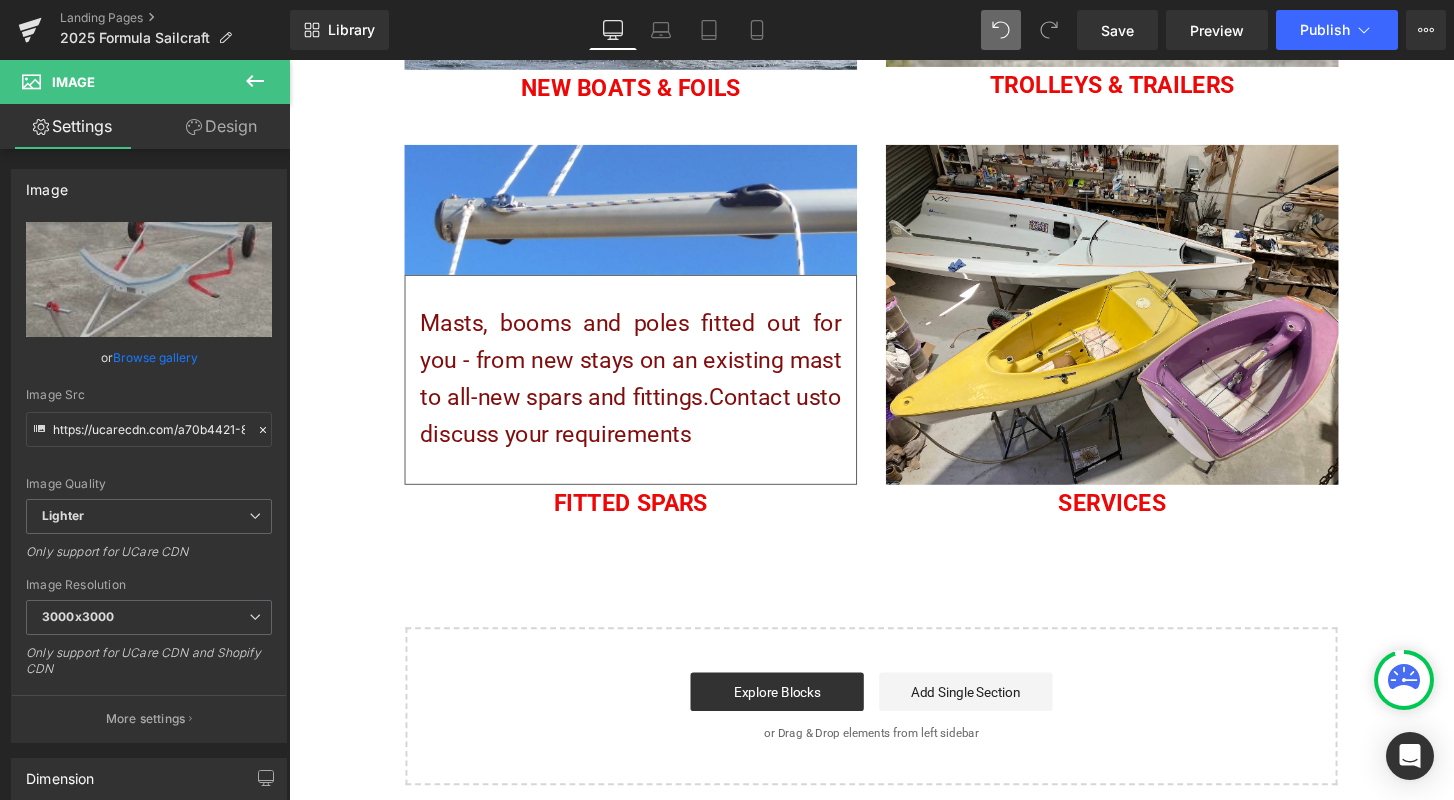 scroll, scrollTop: 346, scrollLeft: 0, axis: vertical 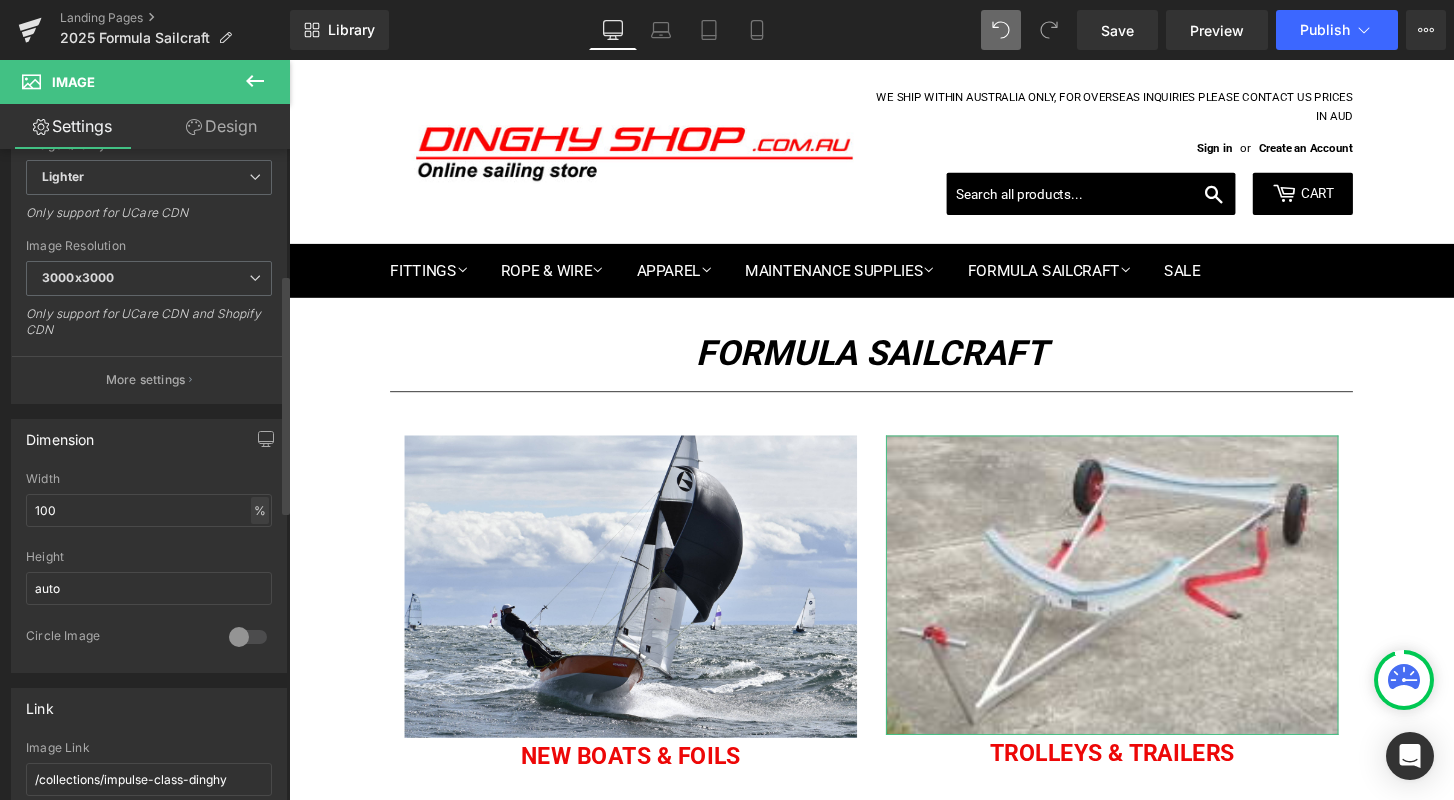 click on "%" at bounding box center [260, 510] 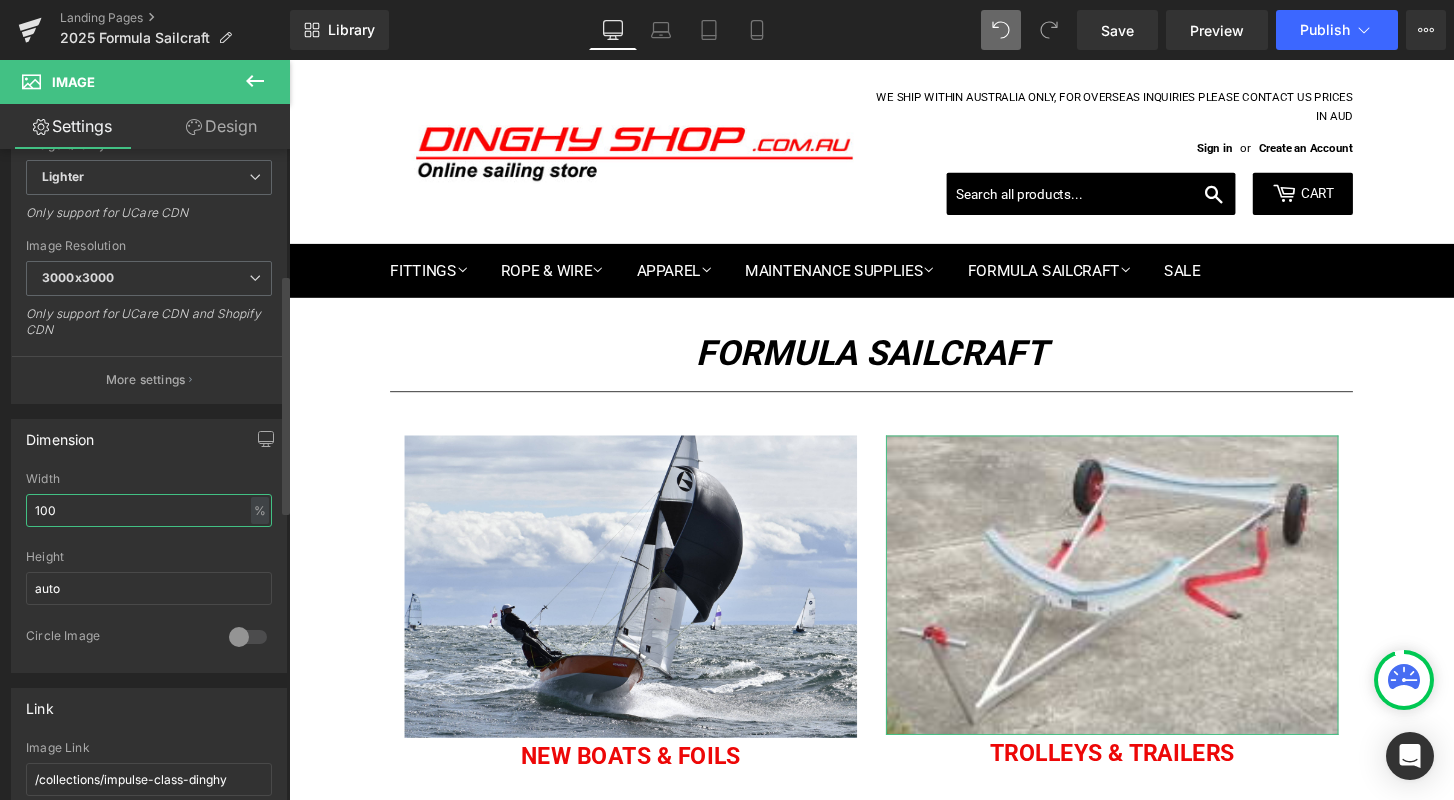 click on "100" at bounding box center [149, 510] 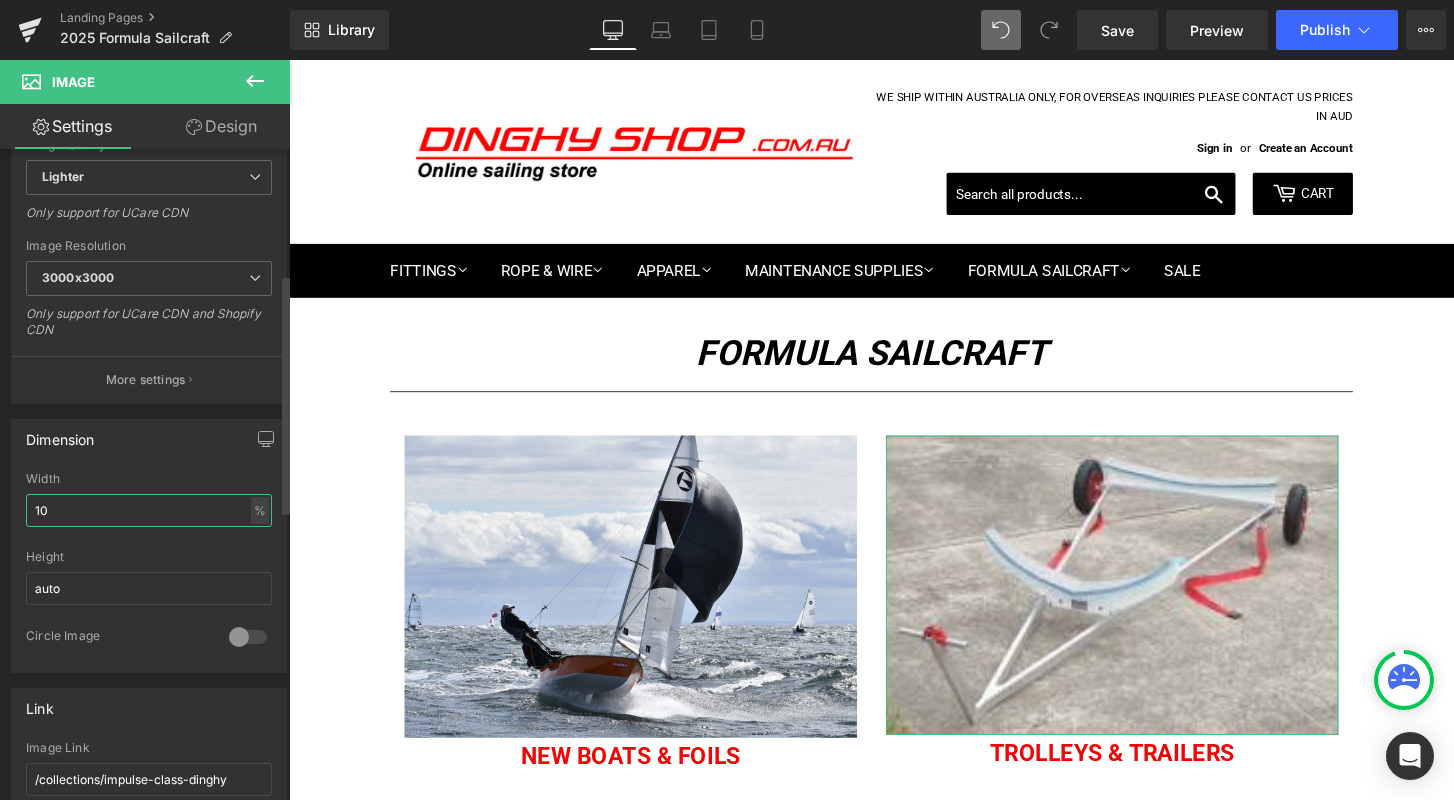 type on "1" 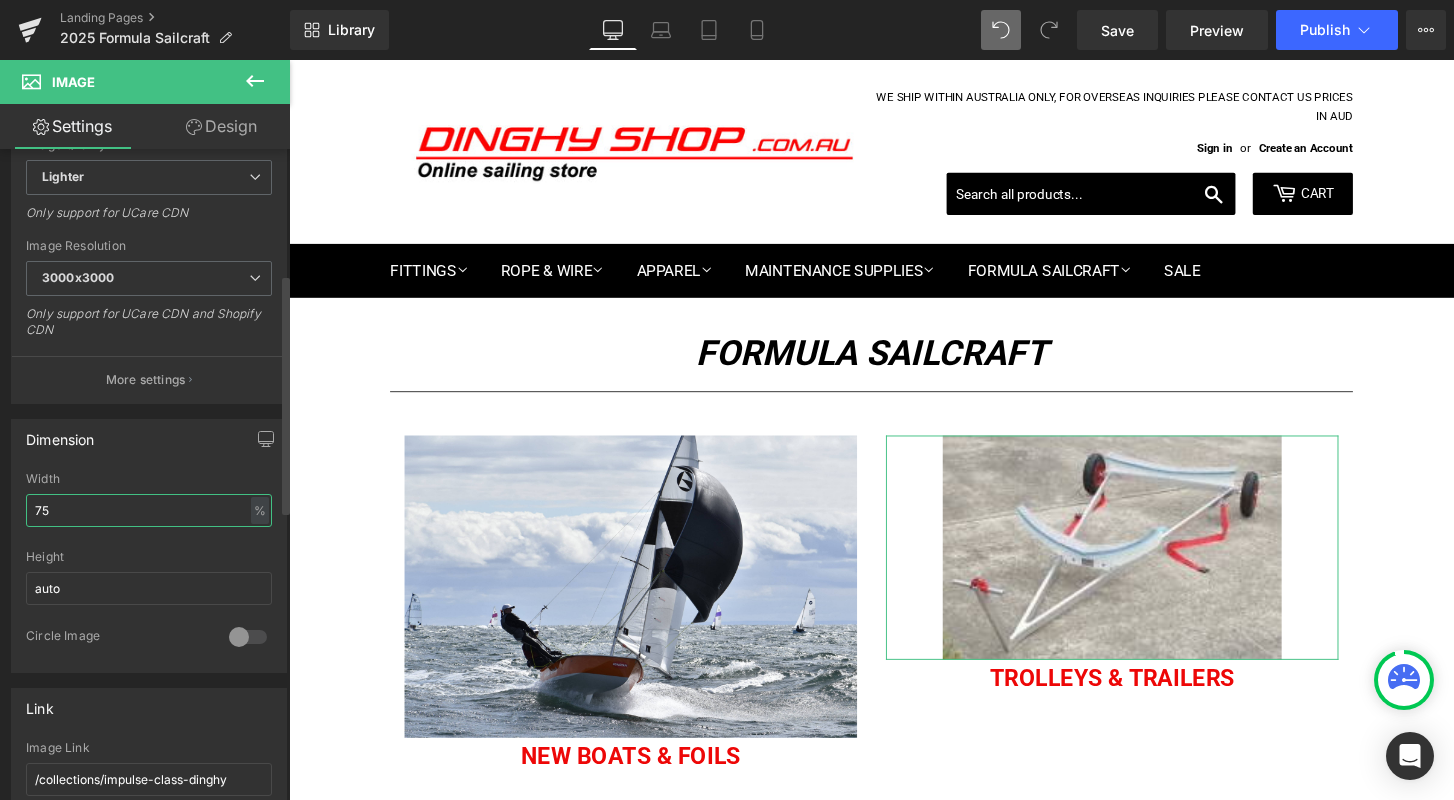 type on "7" 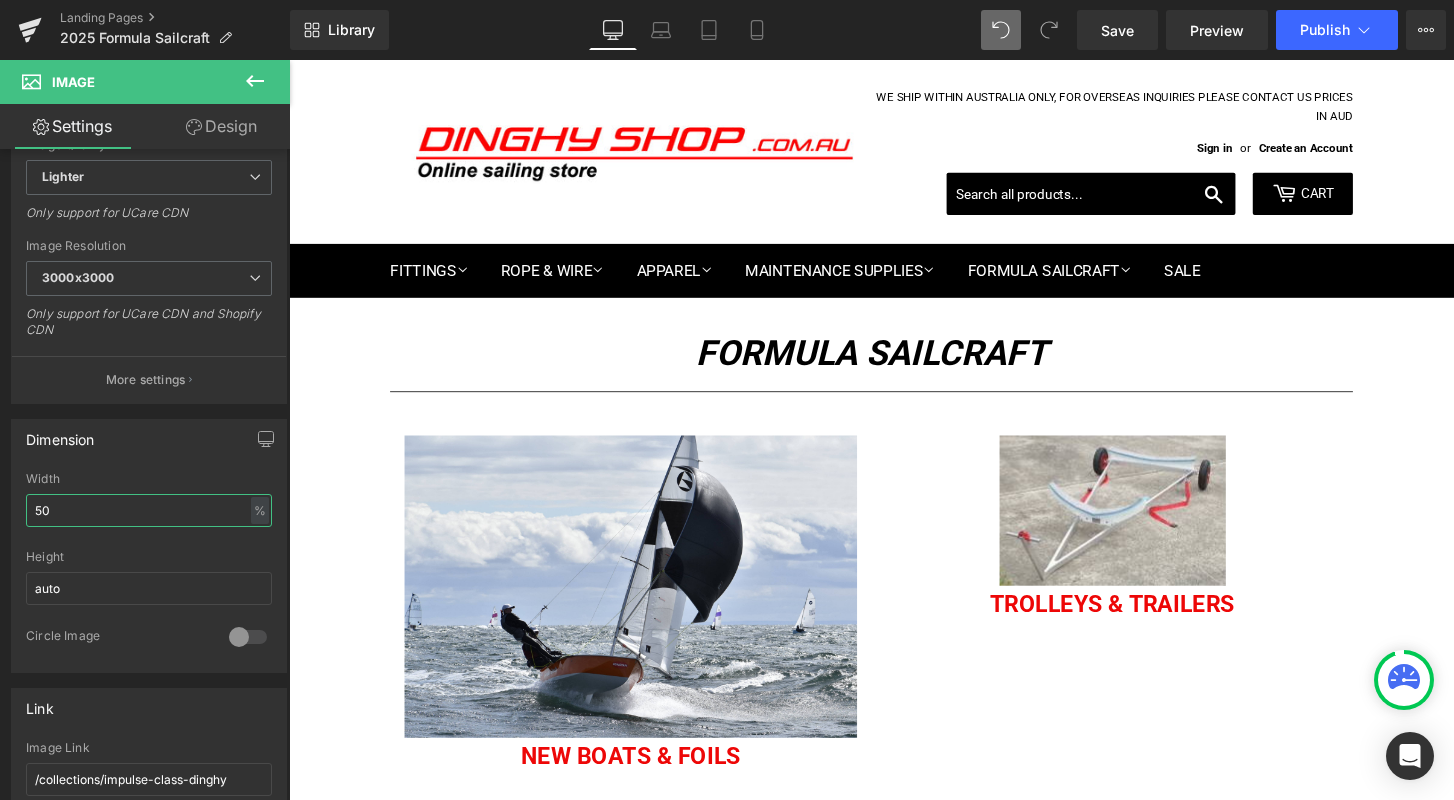 type on "50" 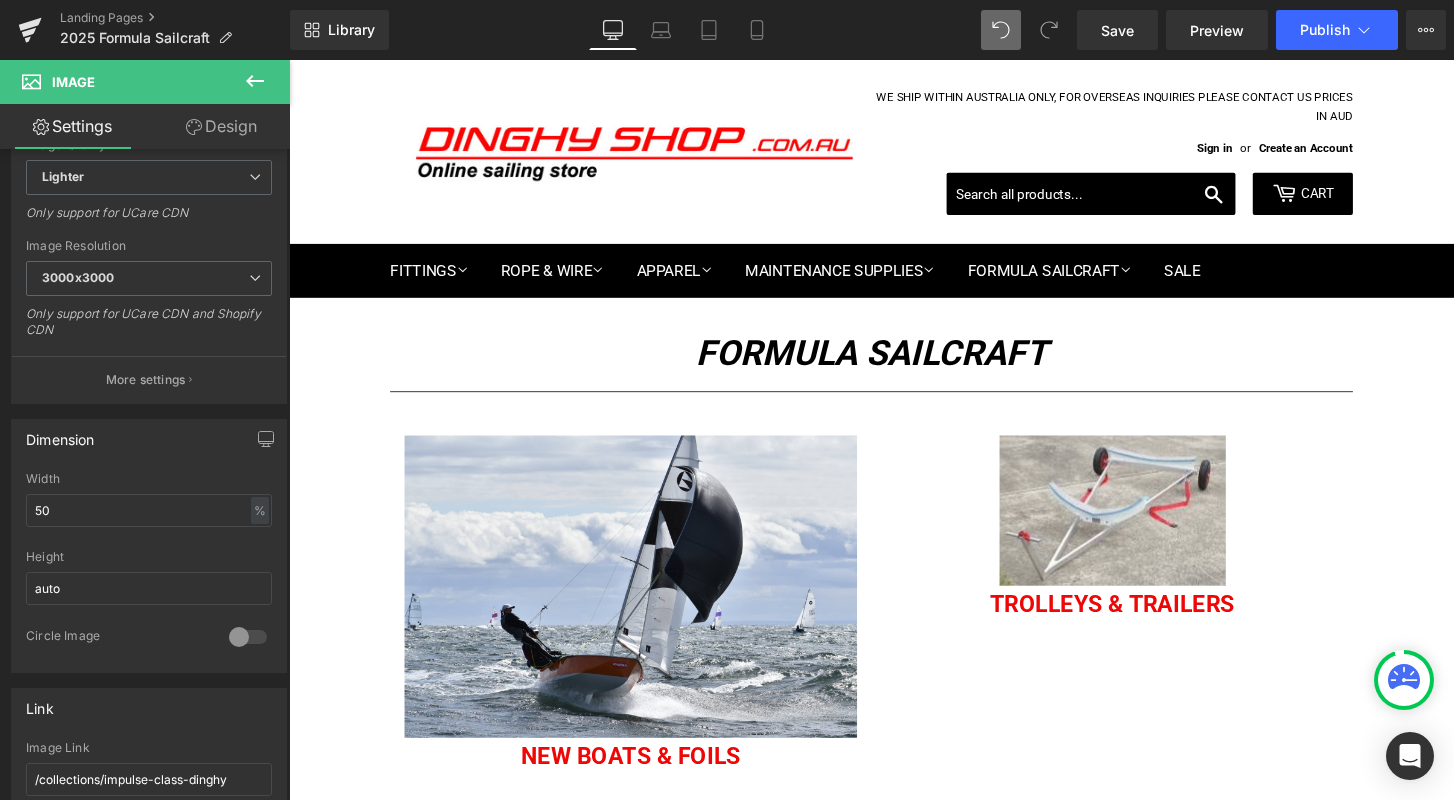 click 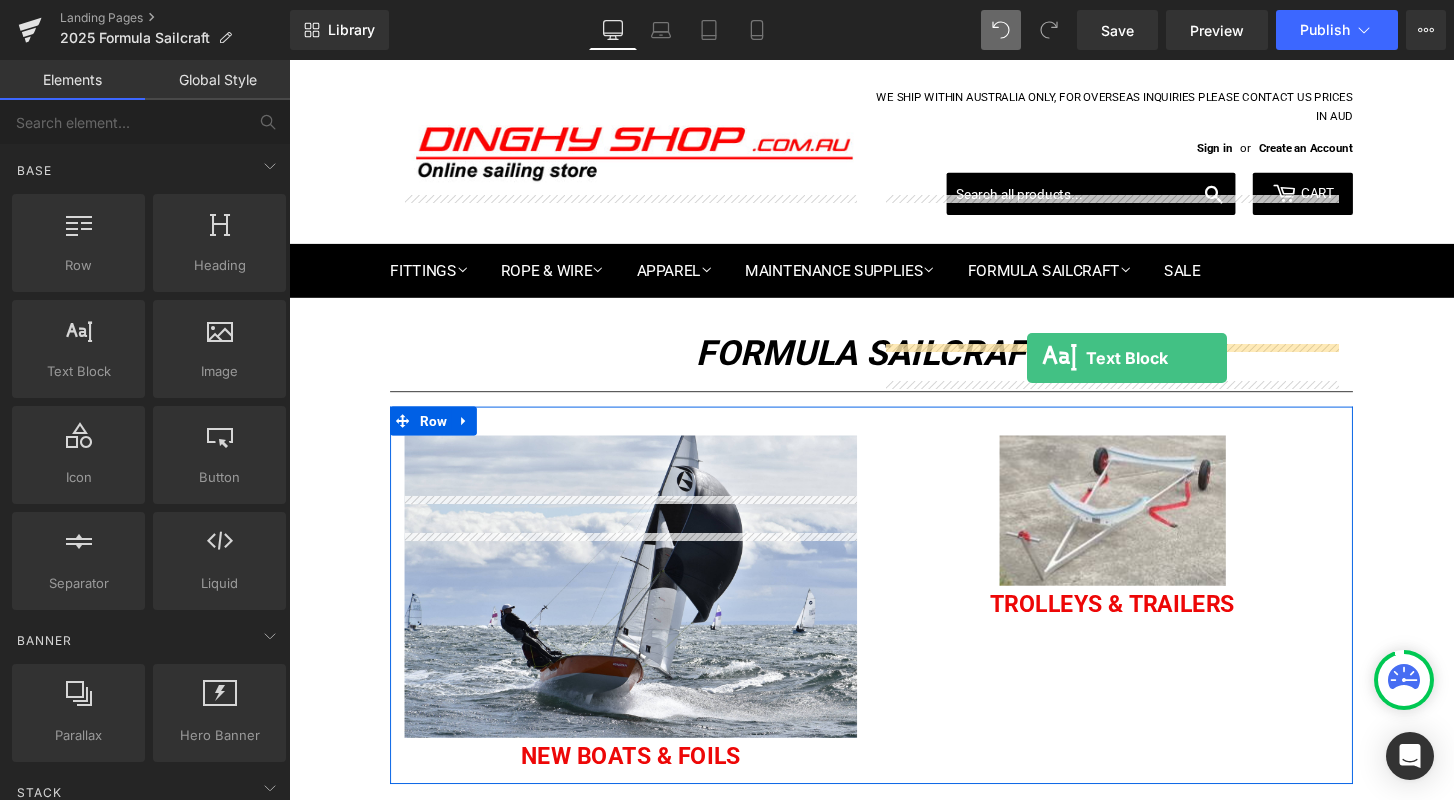 drag, startPoint x: 371, startPoint y: 428, endPoint x: 1056, endPoint y: 370, distance: 687.4511 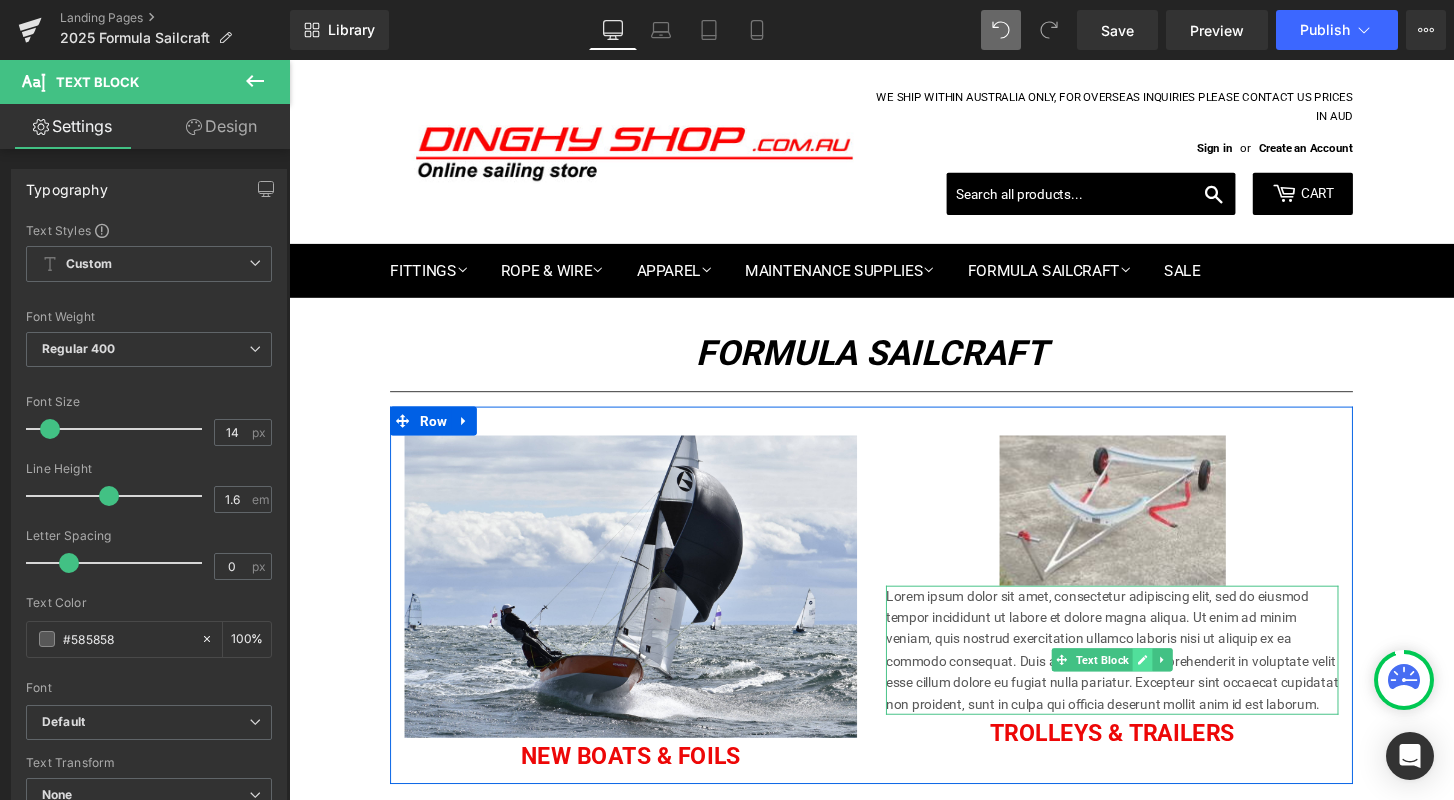 click 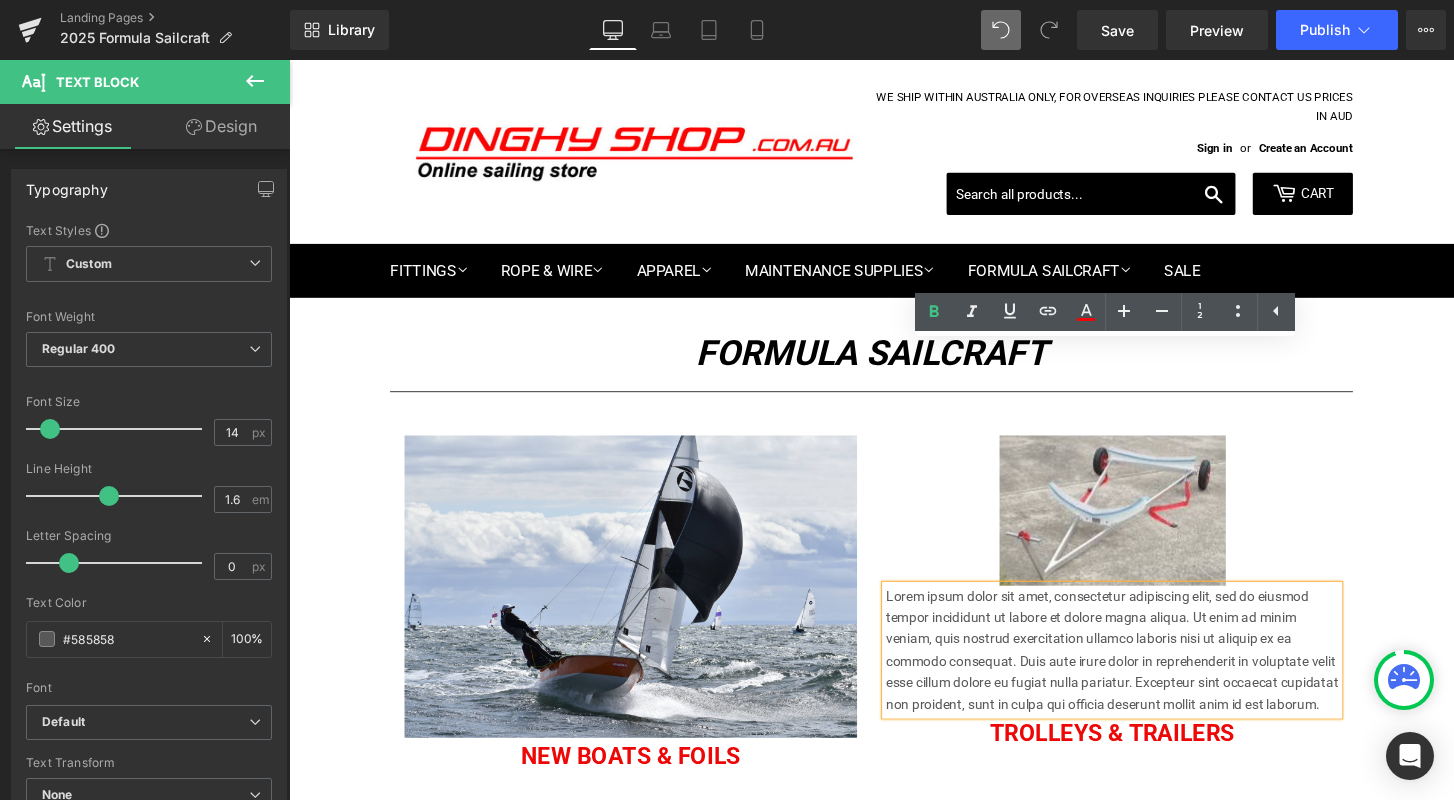 click on "Lorem ipsum dolor sit amet, consectetur adipiscing elit, sed do eiusmod tempor incididunt ut labore et dolore magna aliqua. Ut enim ad minim veniam, quis nostrud exercitation ullamco laboris nisi ut aliquip ex ea commodo consequat. Duis aute irure dolor in reprehenderit in voluptate velit esse cillum dolore eu fugiat nulla pariatur. Excepteur sint occaecat cupidatat non proident, sunt in culpa qui officia deserunt mollit anim id est laborum." at bounding box center (1144, 673) 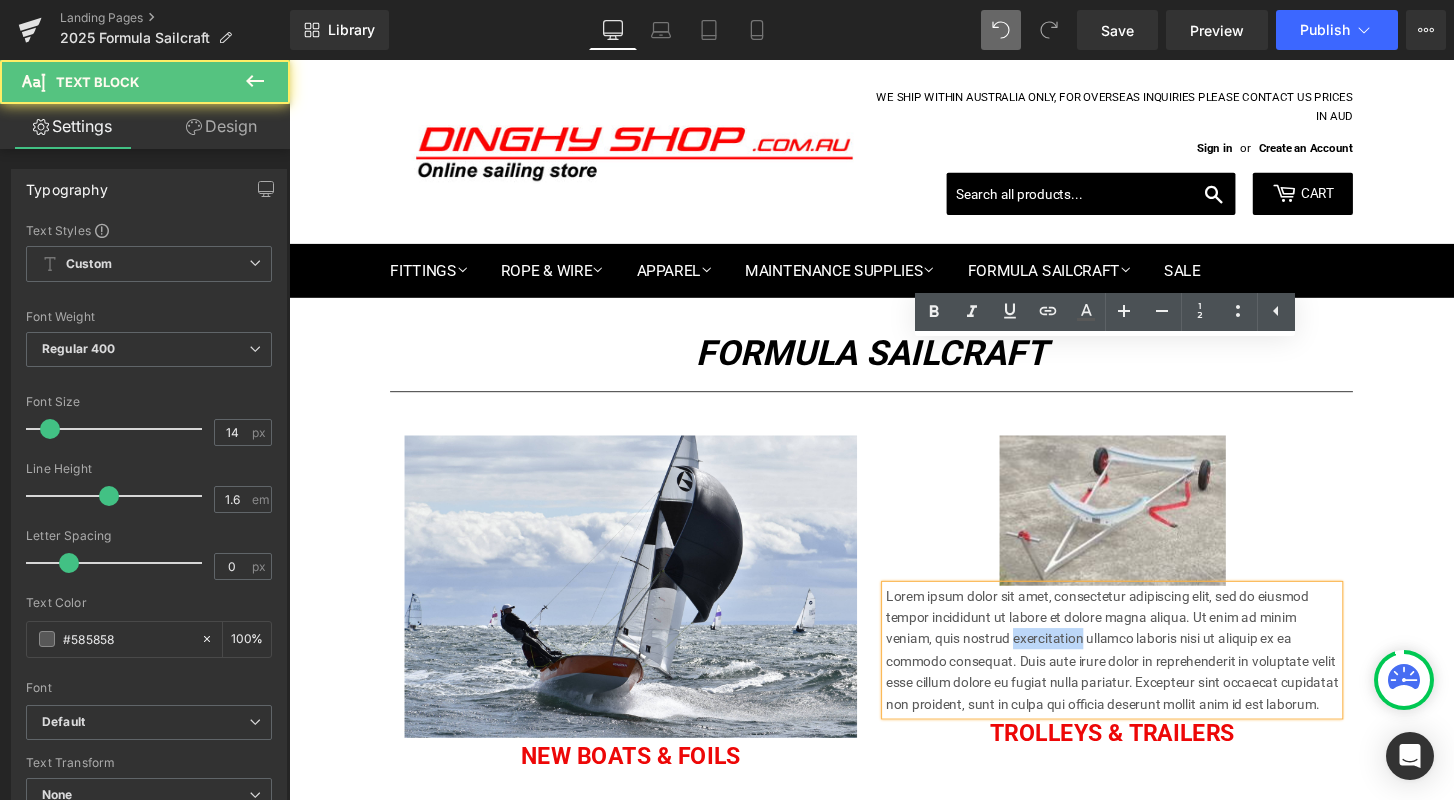 click on "Lorem ipsum dolor sit amet, consectetur adipiscing elit, sed do eiusmod tempor incididunt ut labore et dolore magna aliqua. Ut enim ad minim veniam, quis nostrud exercitation ullamco laboris nisi ut aliquip ex ea commodo consequat. Duis aute irure dolor in reprehenderit in voluptate velit esse cillum dolore eu fugiat nulla pariatur. Excepteur sint occaecat cupidatat non proident, sunt in culpa qui officia deserunt mollit anim id est laborum." at bounding box center (1144, 673) 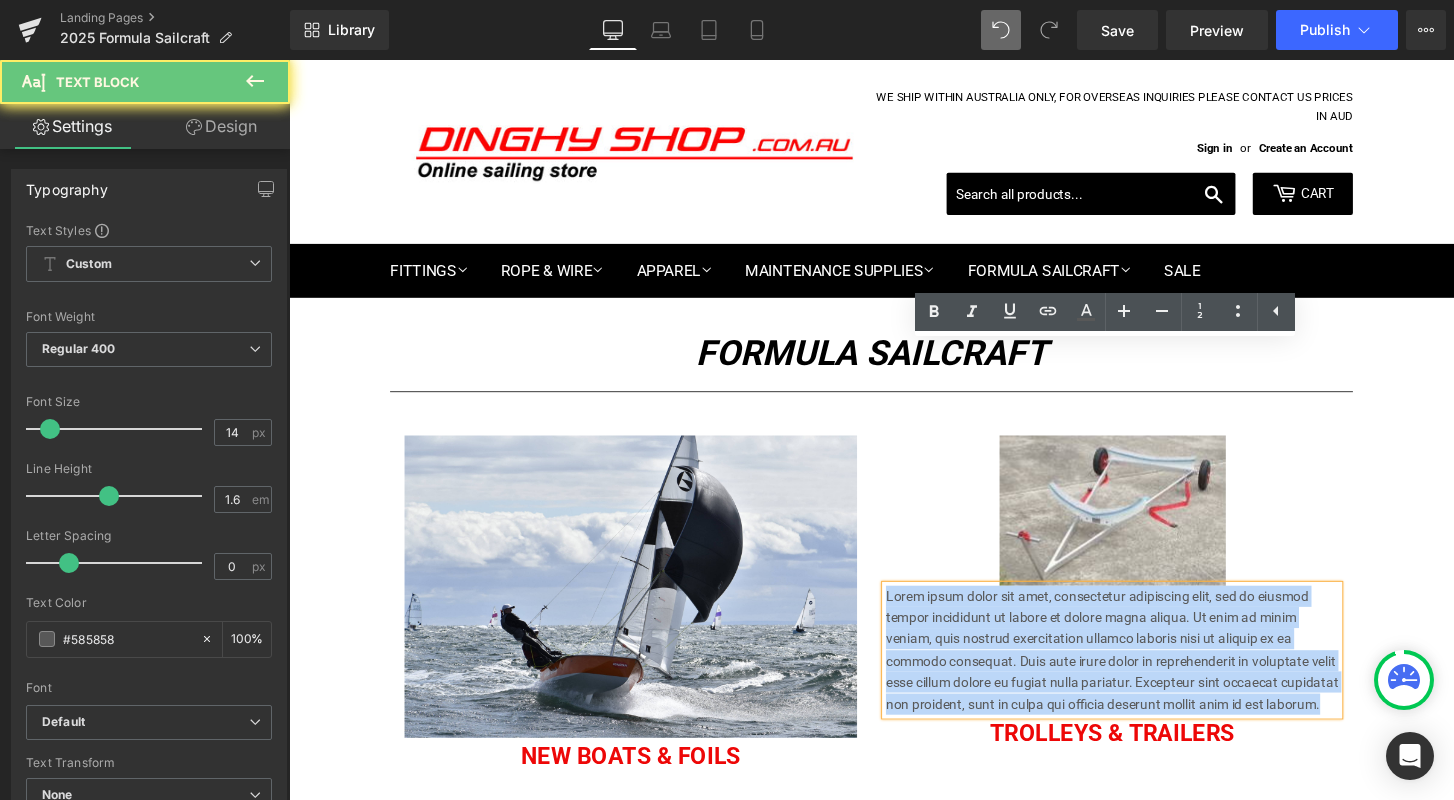 click on "Lorem ipsum dolor sit amet, consectetur adipiscing elit, sed do eiusmod tempor incididunt ut labore et dolore magna aliqua. Ut enim ad minim veniam, quis nostrud exercitation ullamco laboris nisi ut aliquip ex ea commodo consequat. Duis aute irure dolor in reprehenderit in voluptate velit esse cillum dolore eu fugiat nulla pariatur. Excepteur sint occaecat cupidatat non proident, sunt in culpa qui officia deserunt mollit anim id est laborum." at bounding box center [1144, 673] 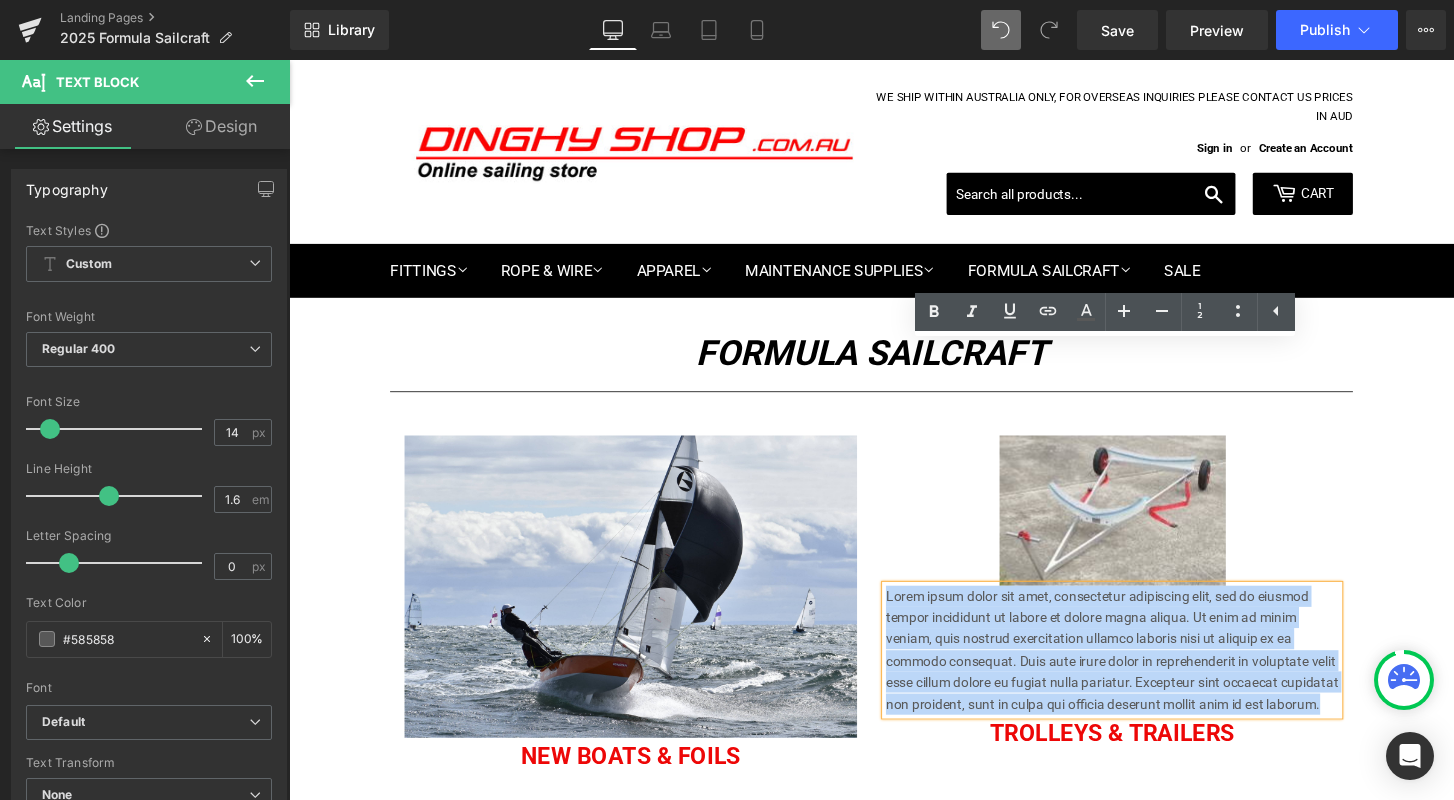 type 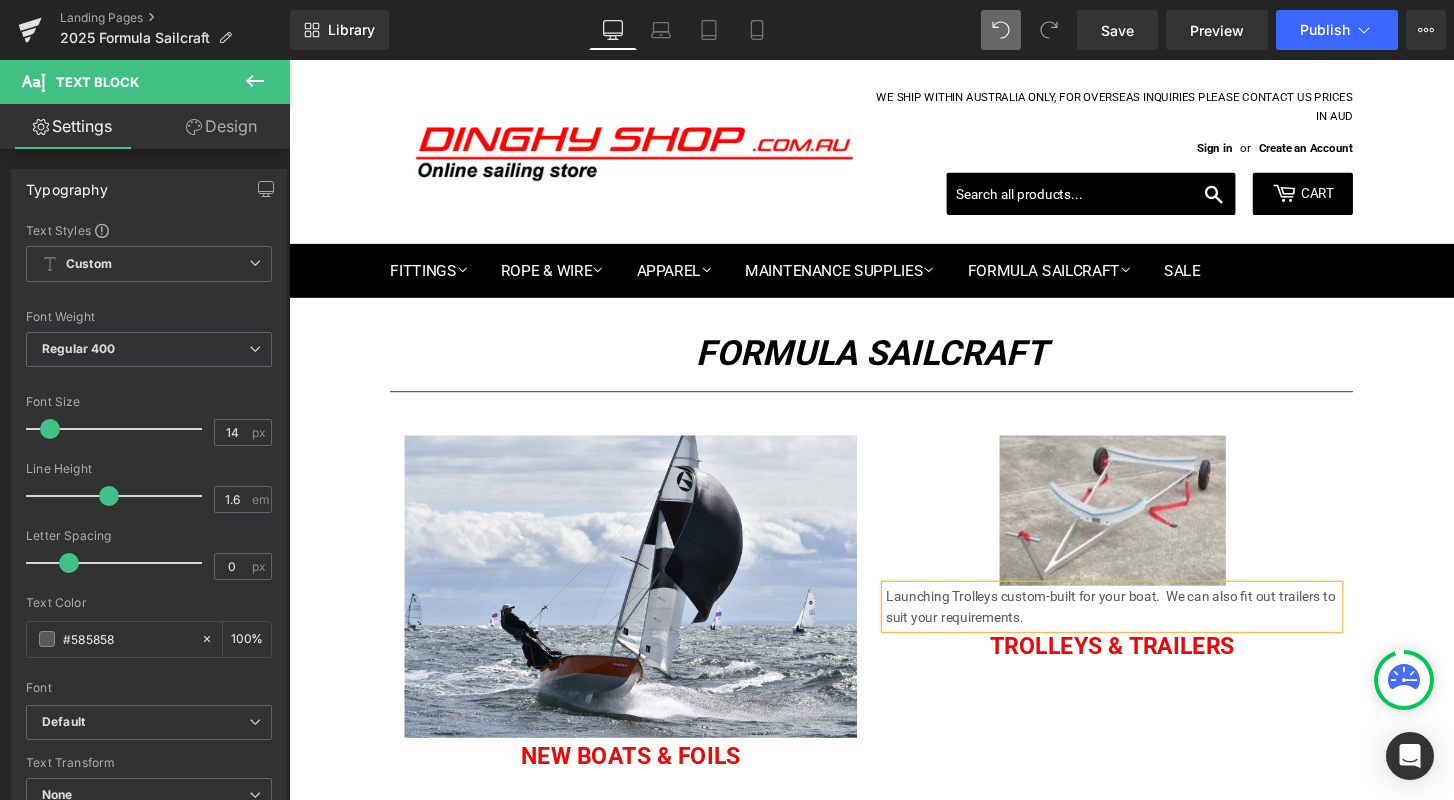 click on "Launching Trolleys custom-built for your boat.  We can also fit out trailers to suit your requirements." at bounding box center (1144, 628) 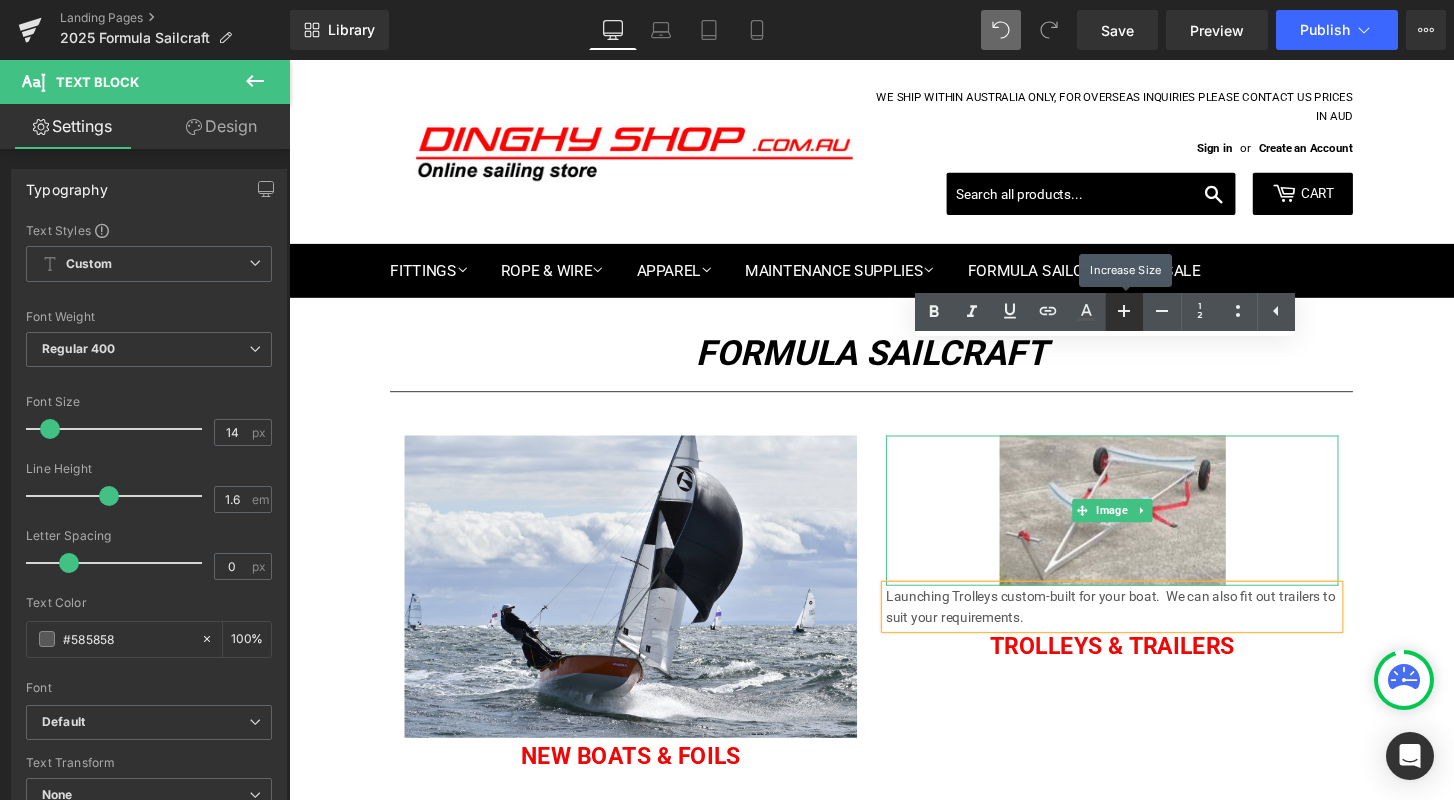 click 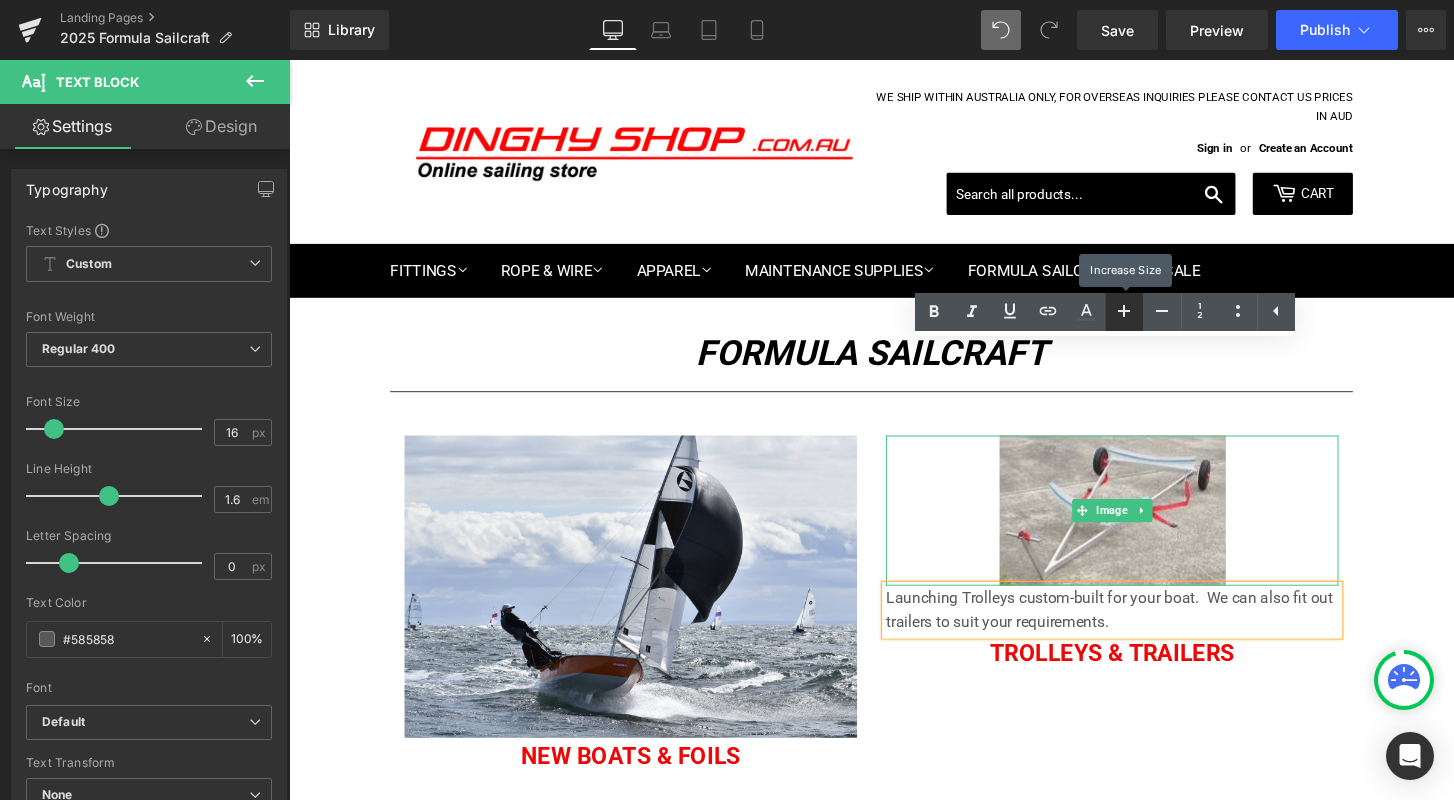 click 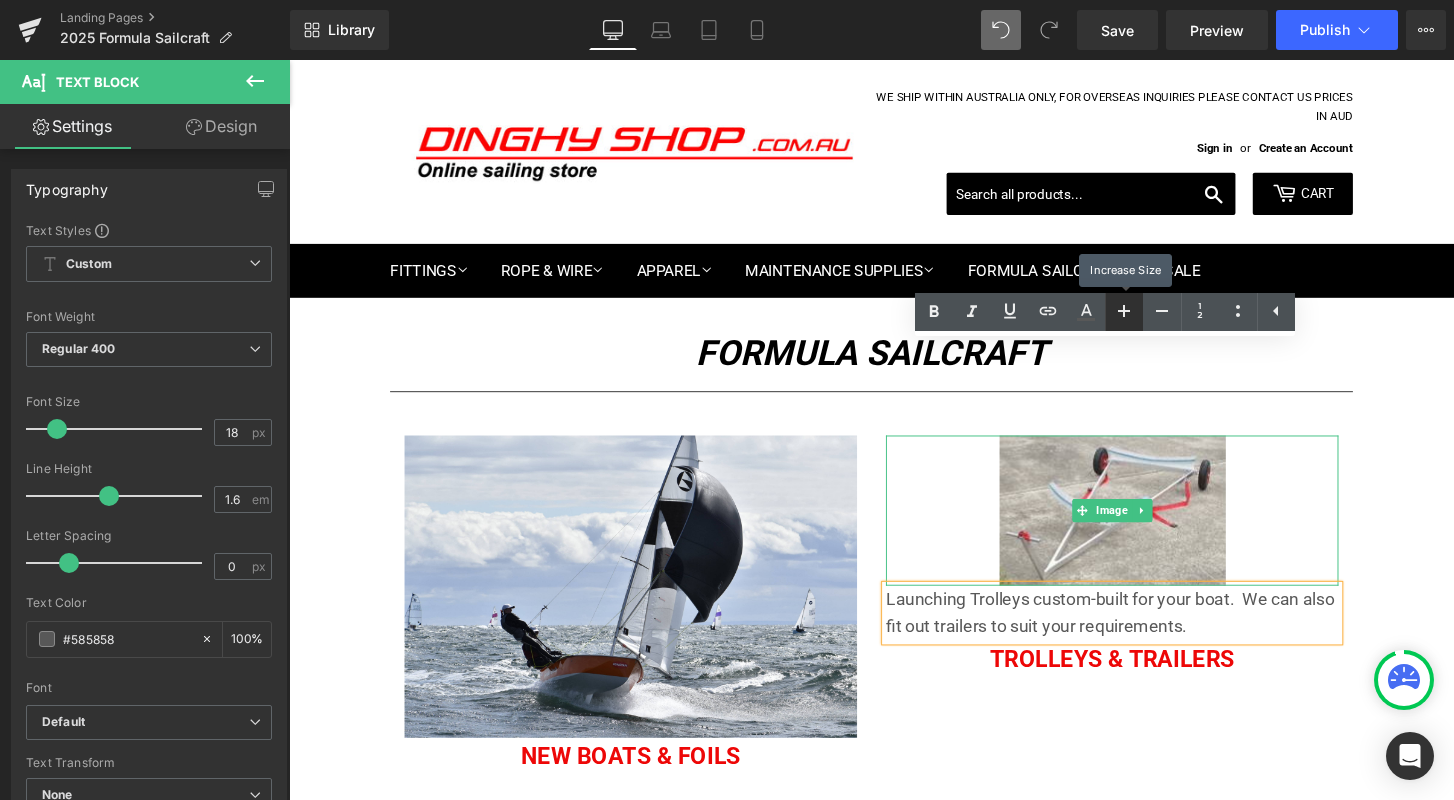 click 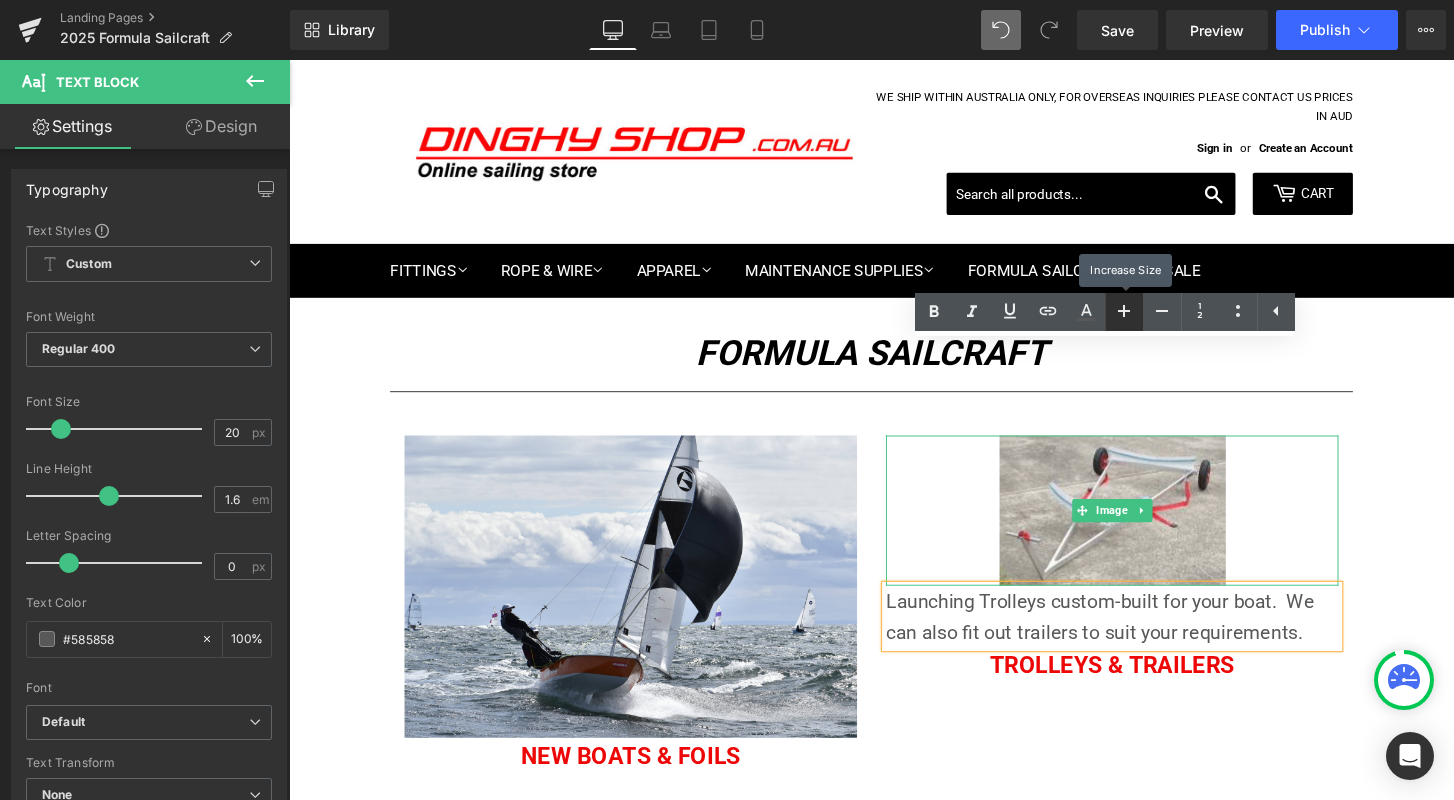 click 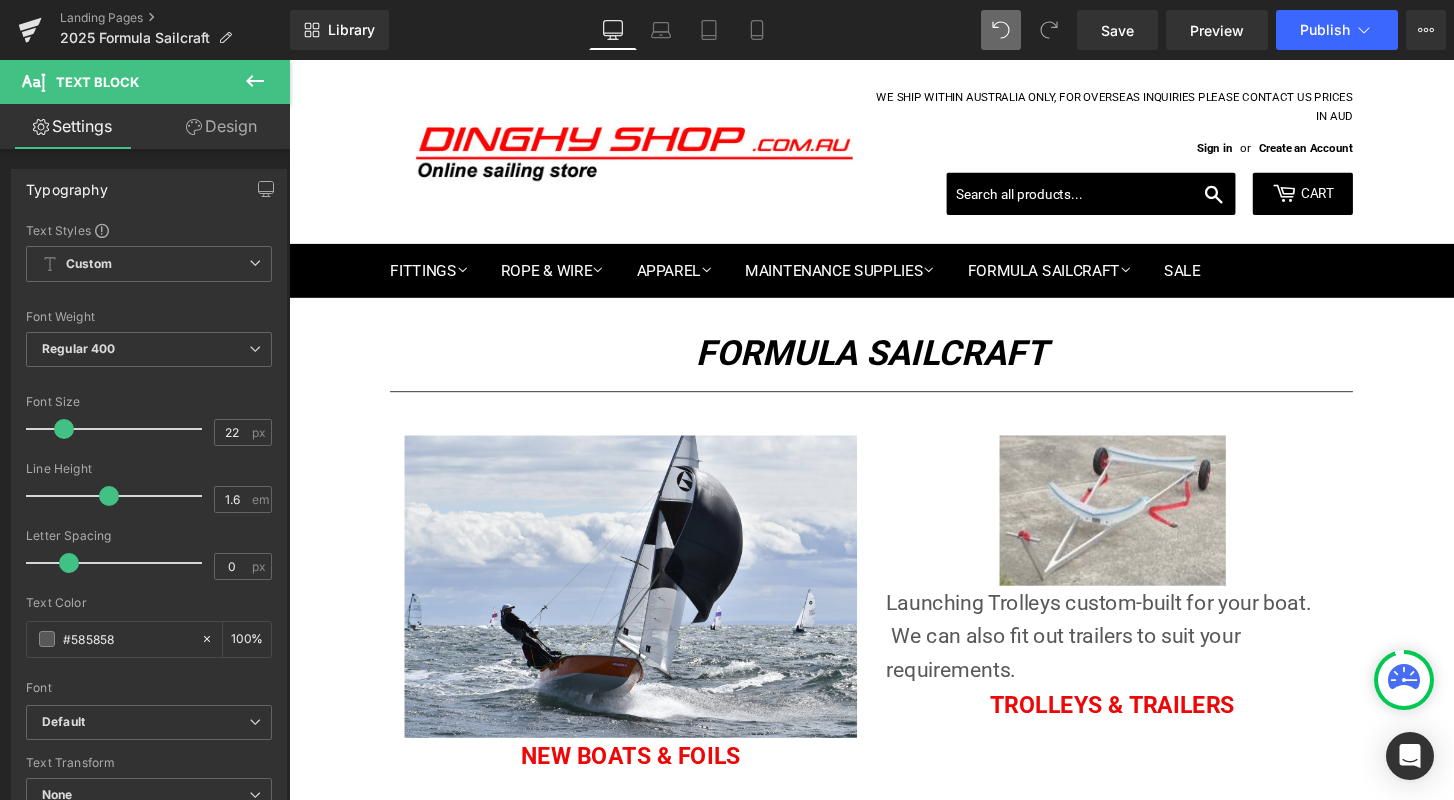 click on "Design" at bounding box center (221, 126) 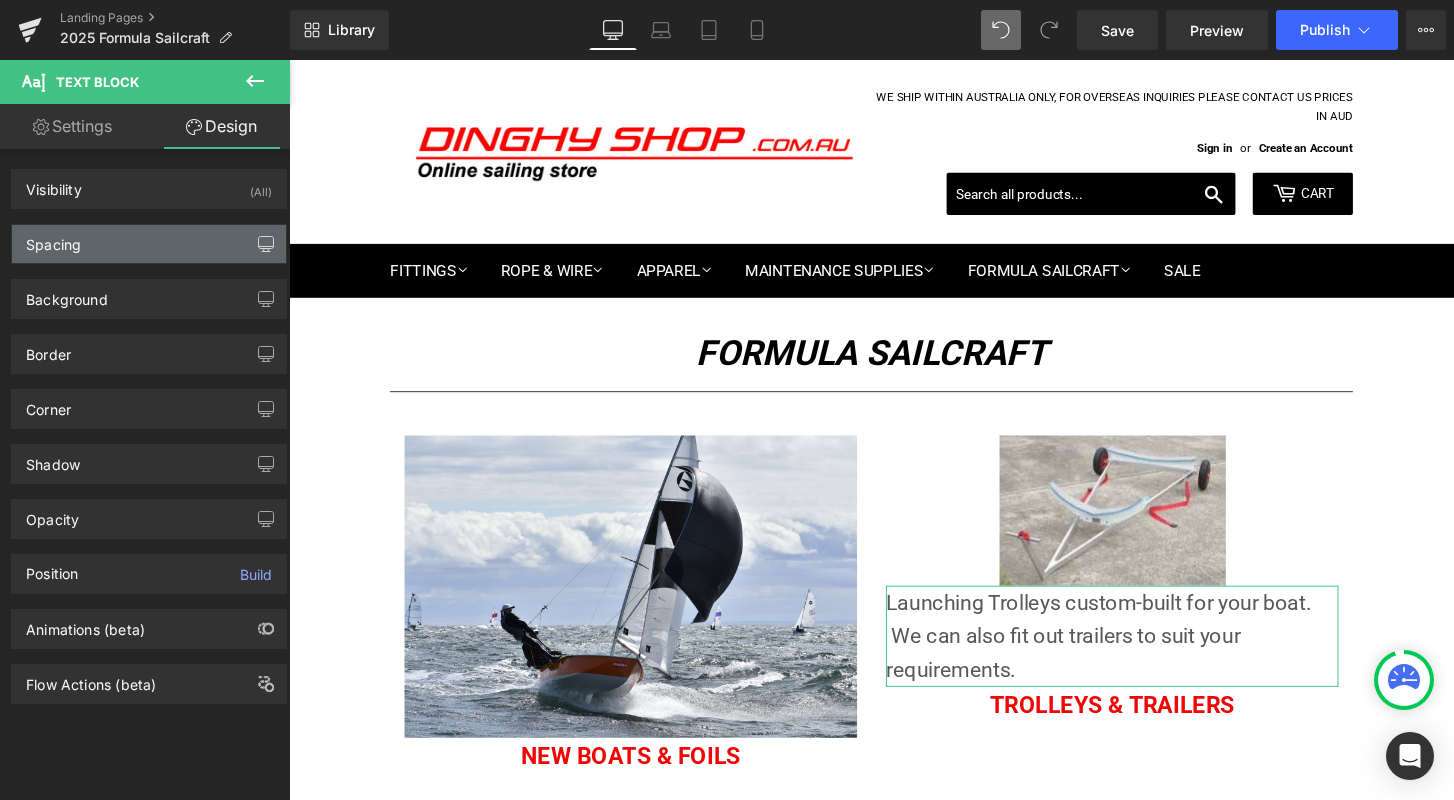 click 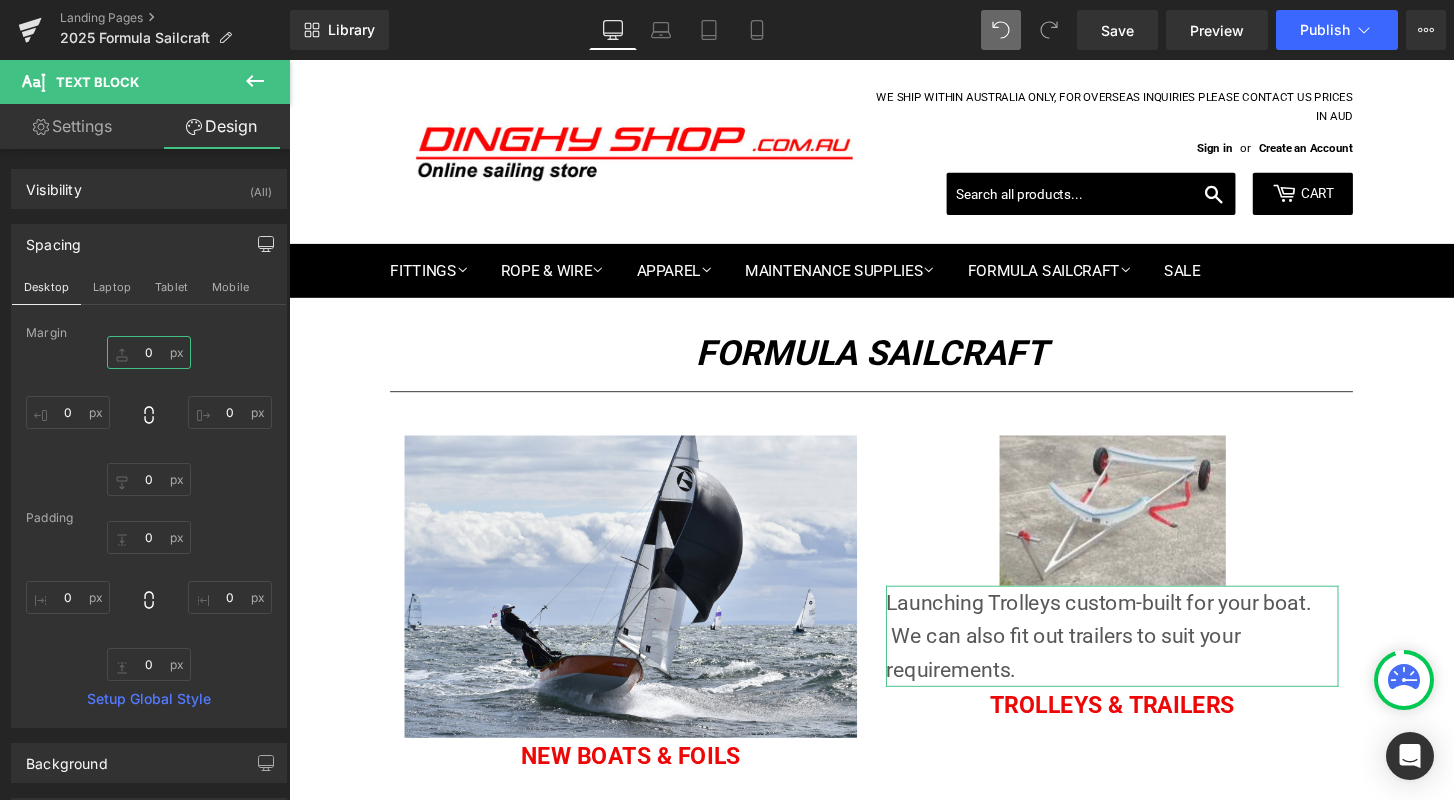 click on "0" at bounding box center [149, 352] 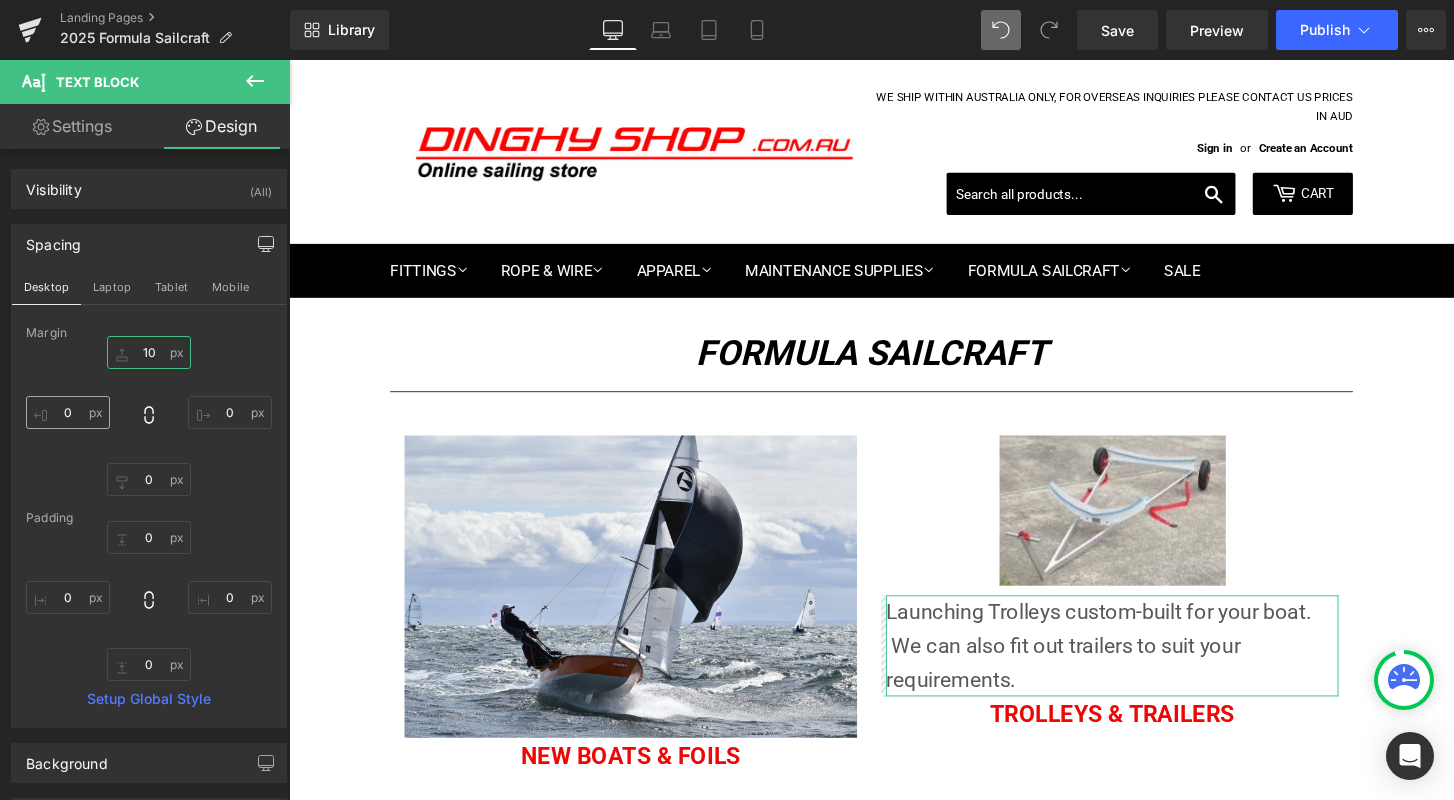 type on "10" 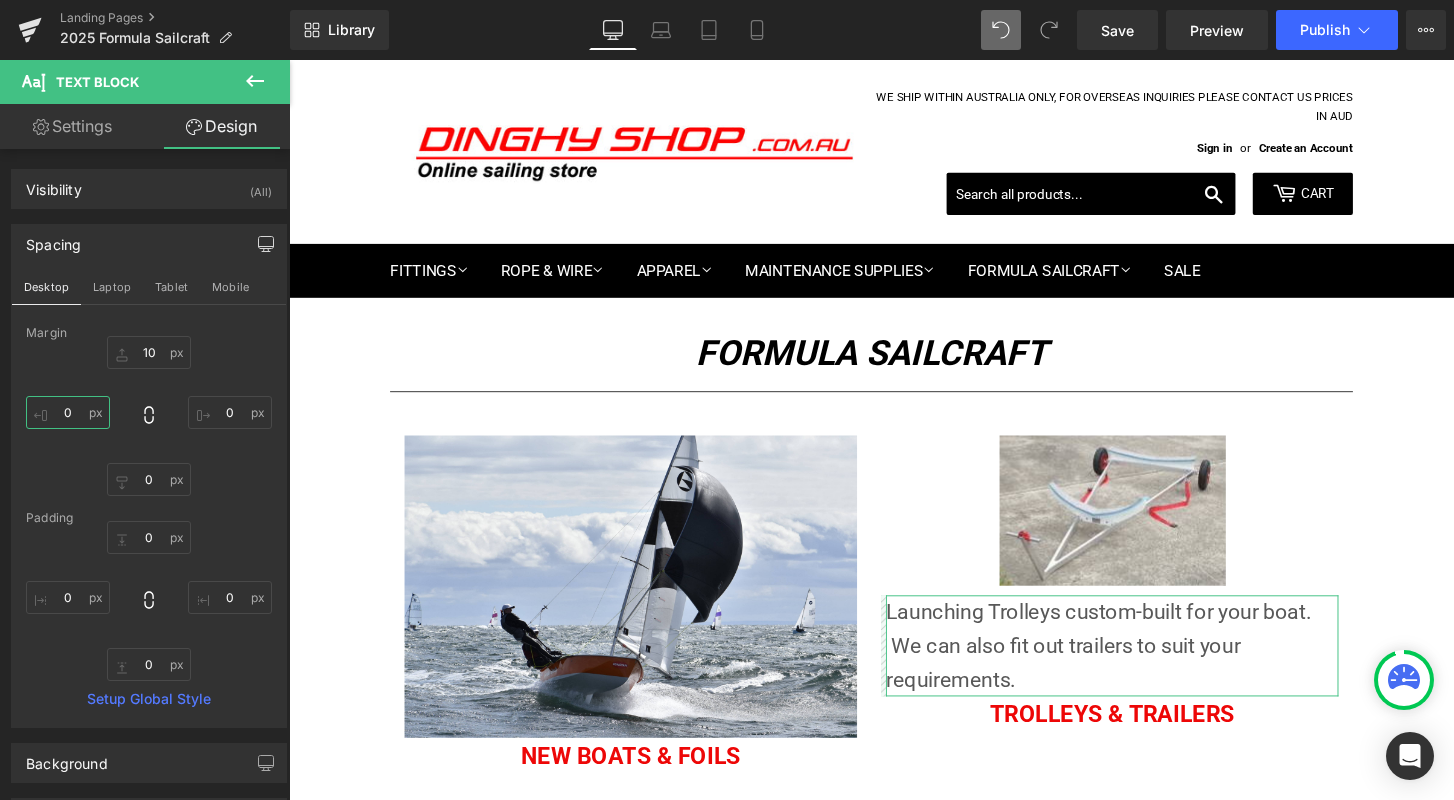 click on "0" at bounding box center (68, 412) 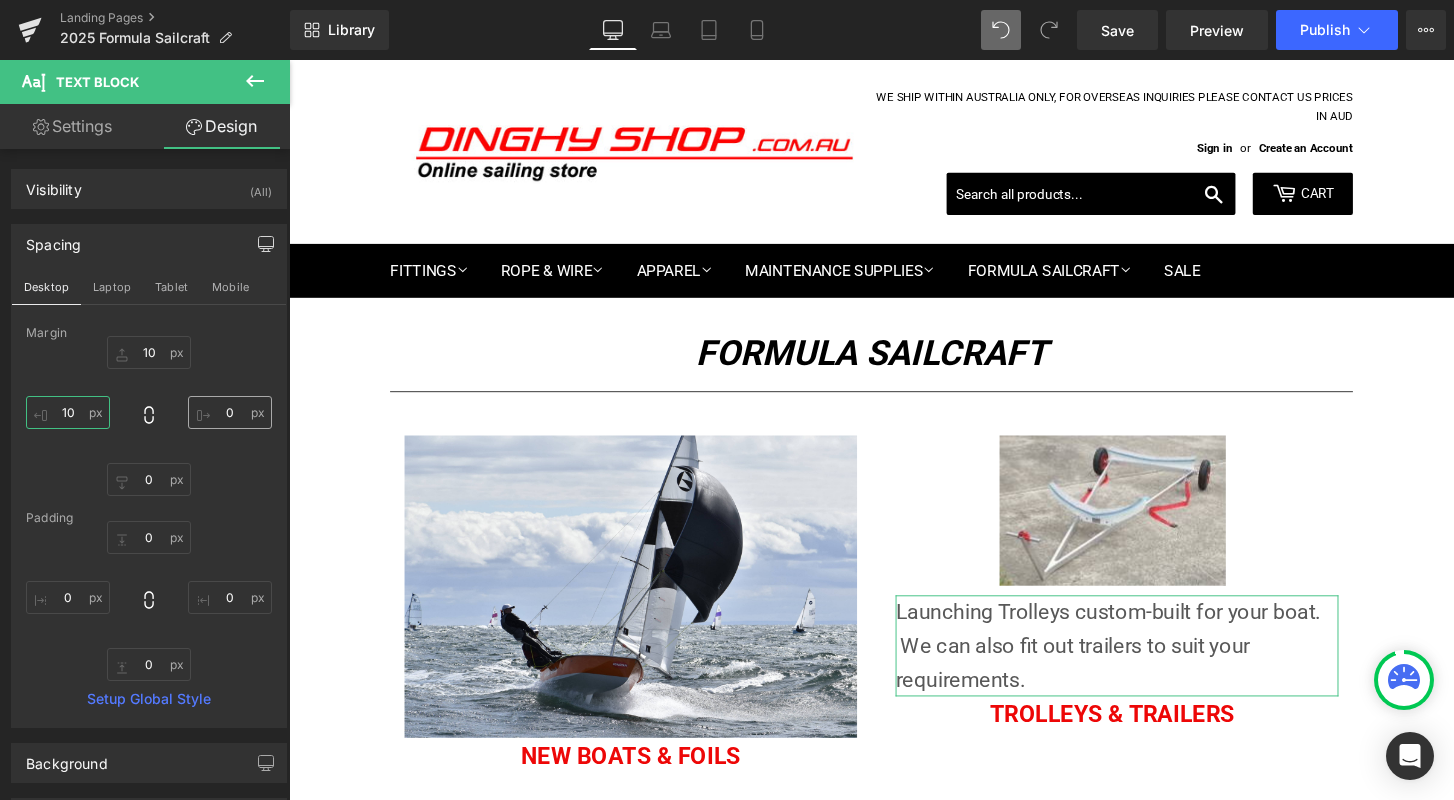 type on "10" 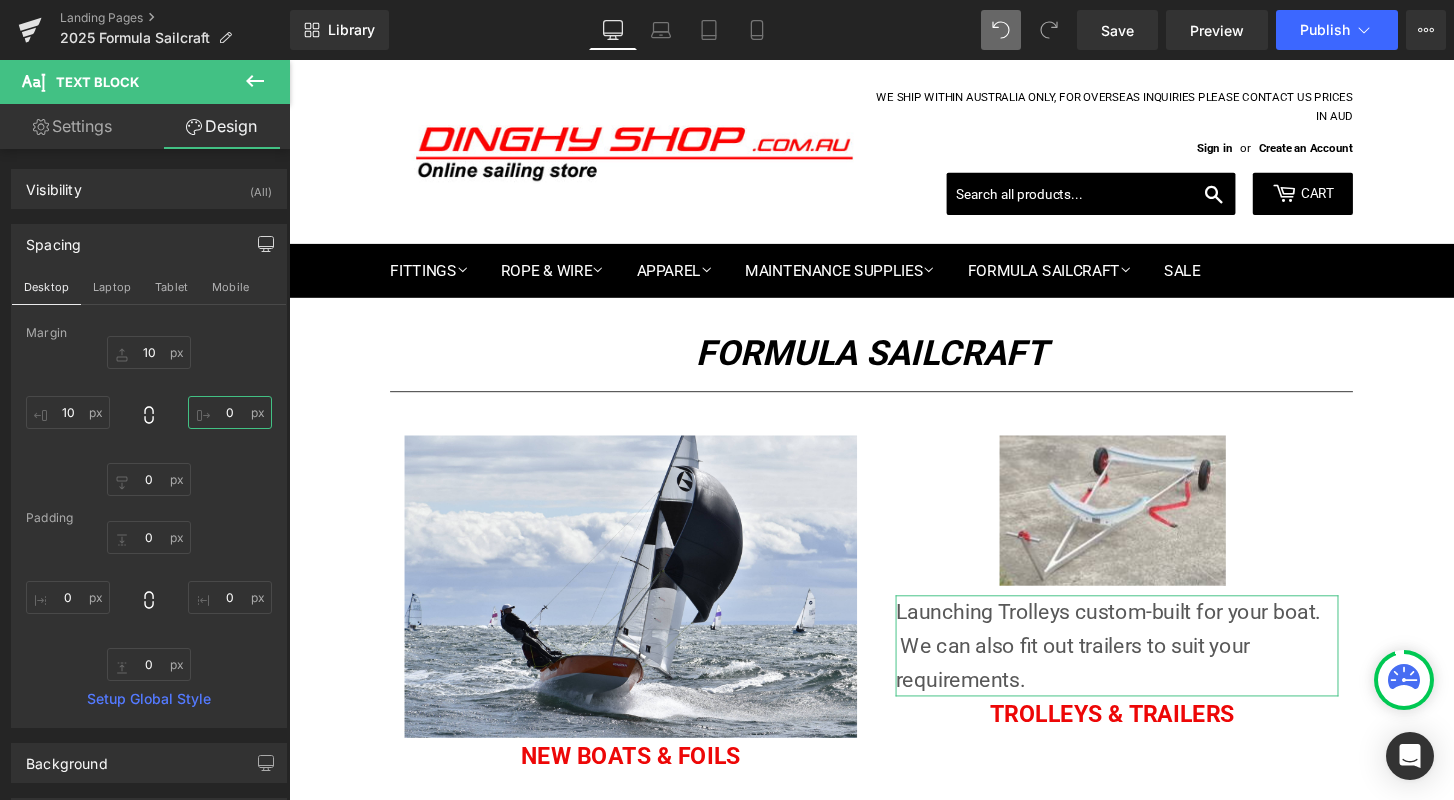 click on "0" at bounding box center [230, 412] 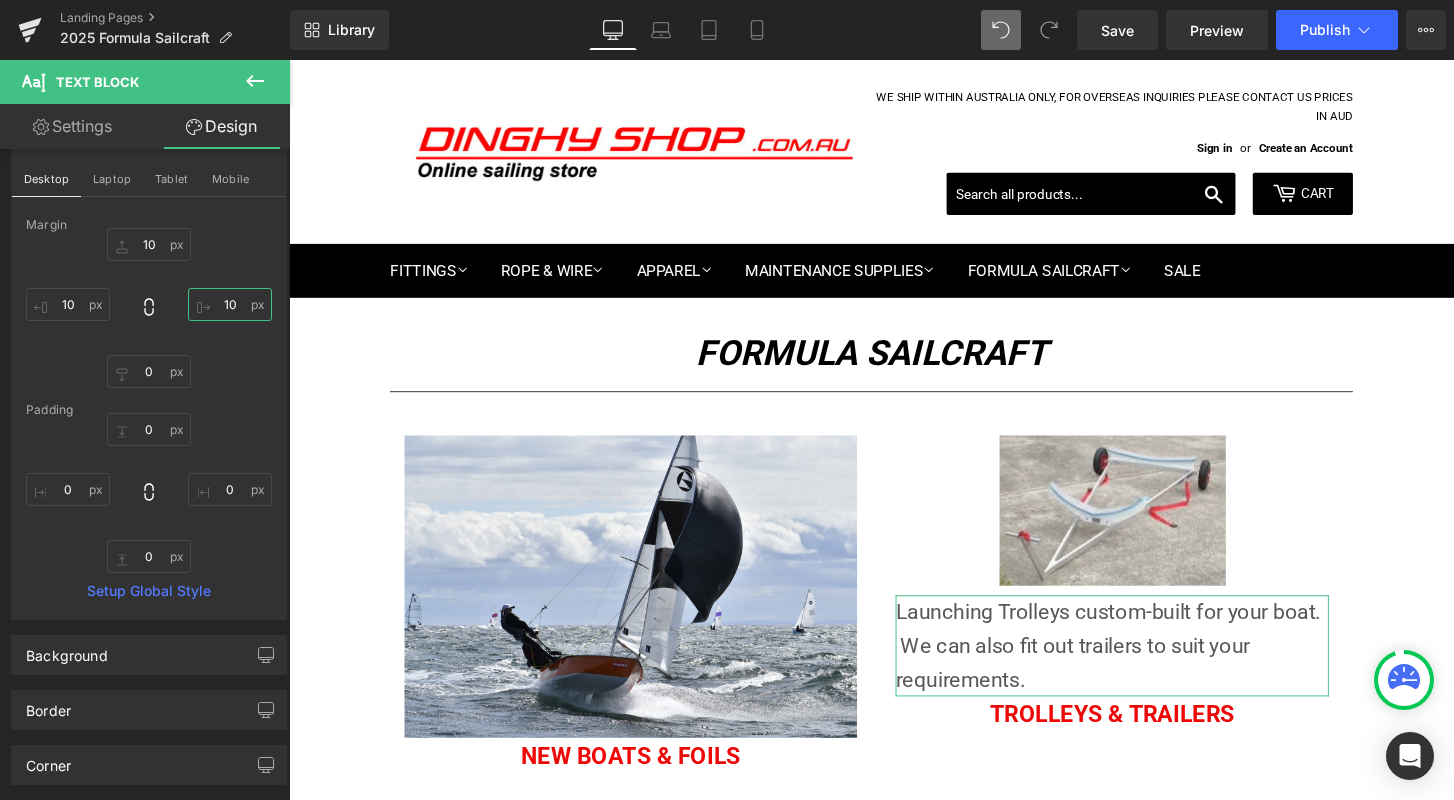 scroll, scrollTop: 125, scrollLeft: 0, axis: vertical 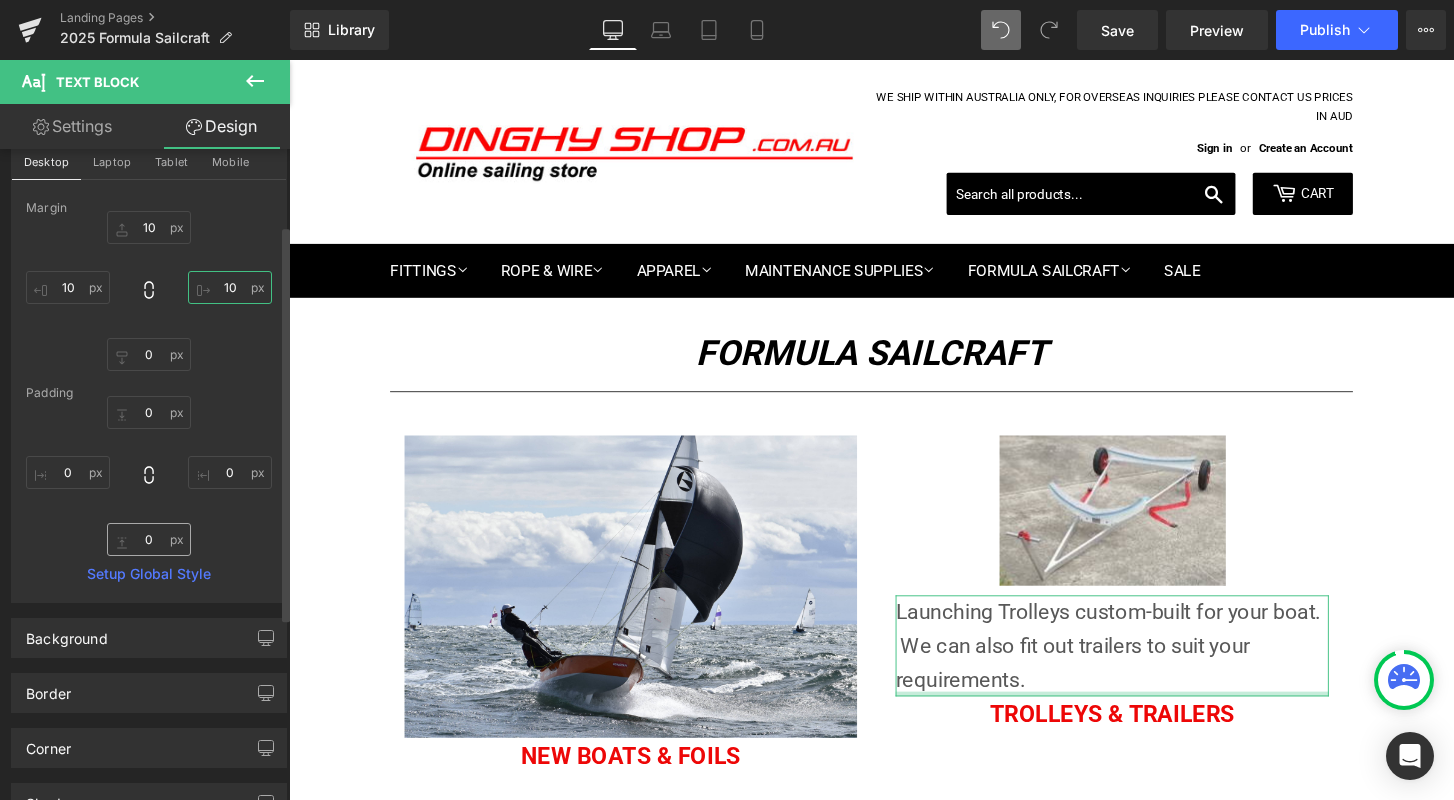 type on "10" 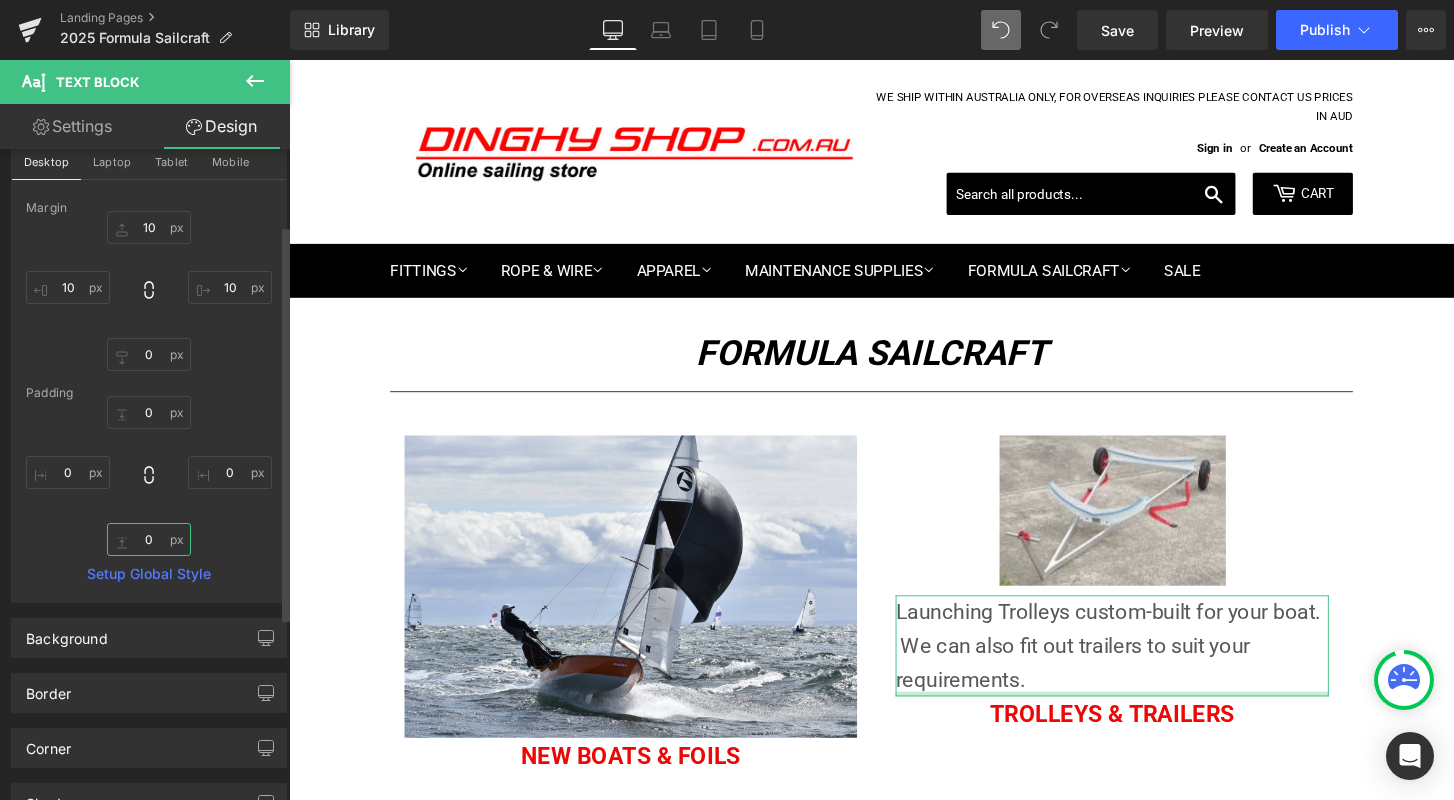 click on "0" at bounding box center (149, 539) 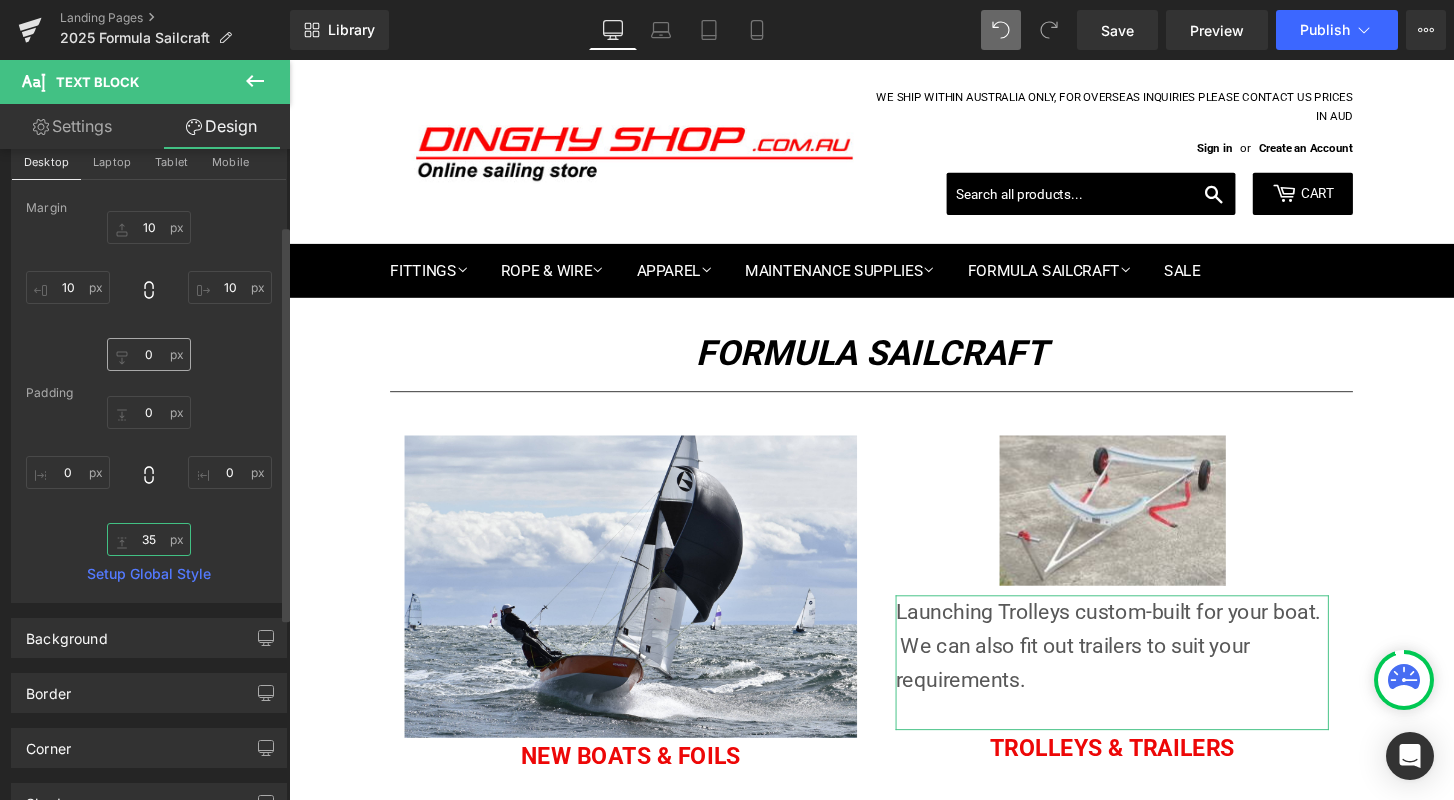 type on "35" 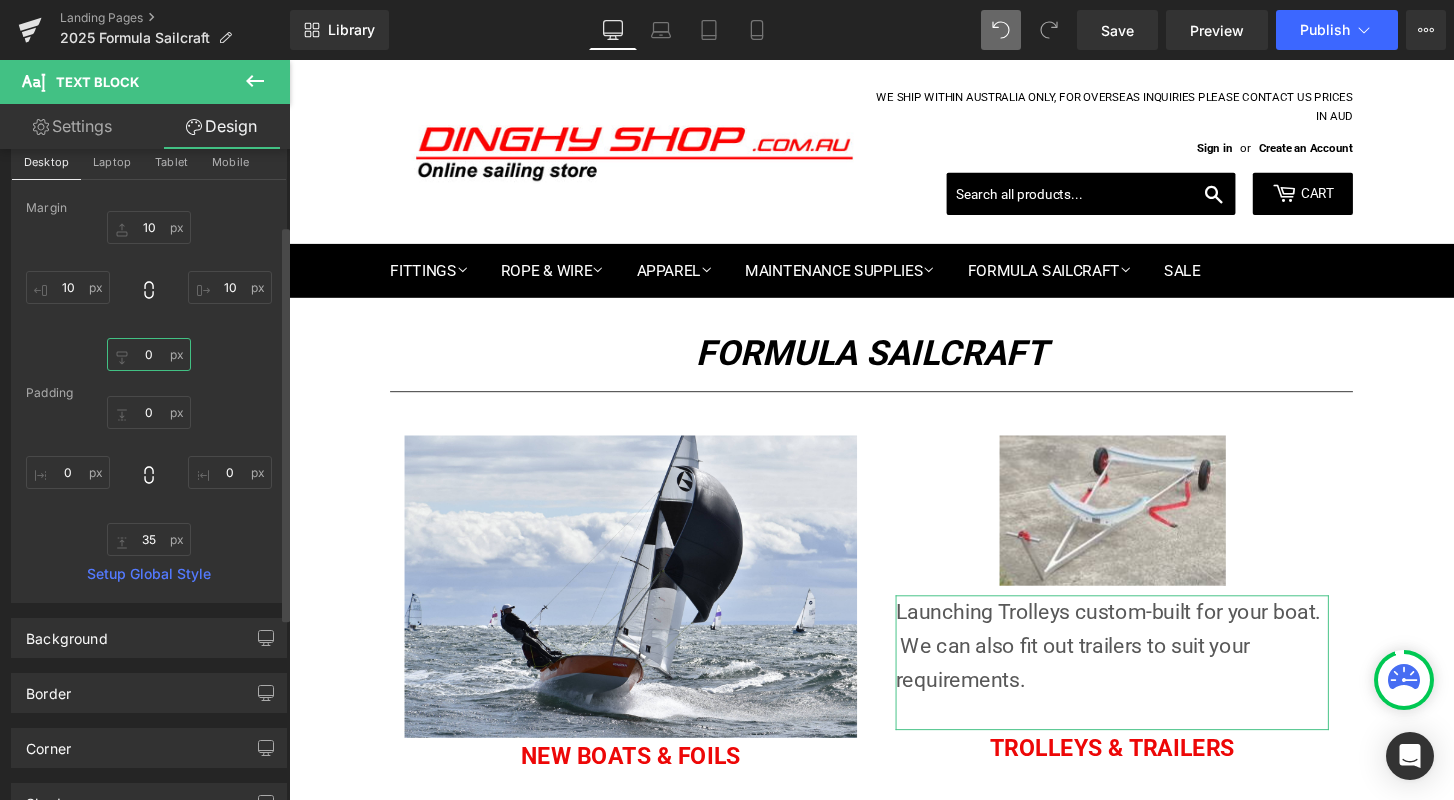 click on "0" at bounding box center (149, 354) 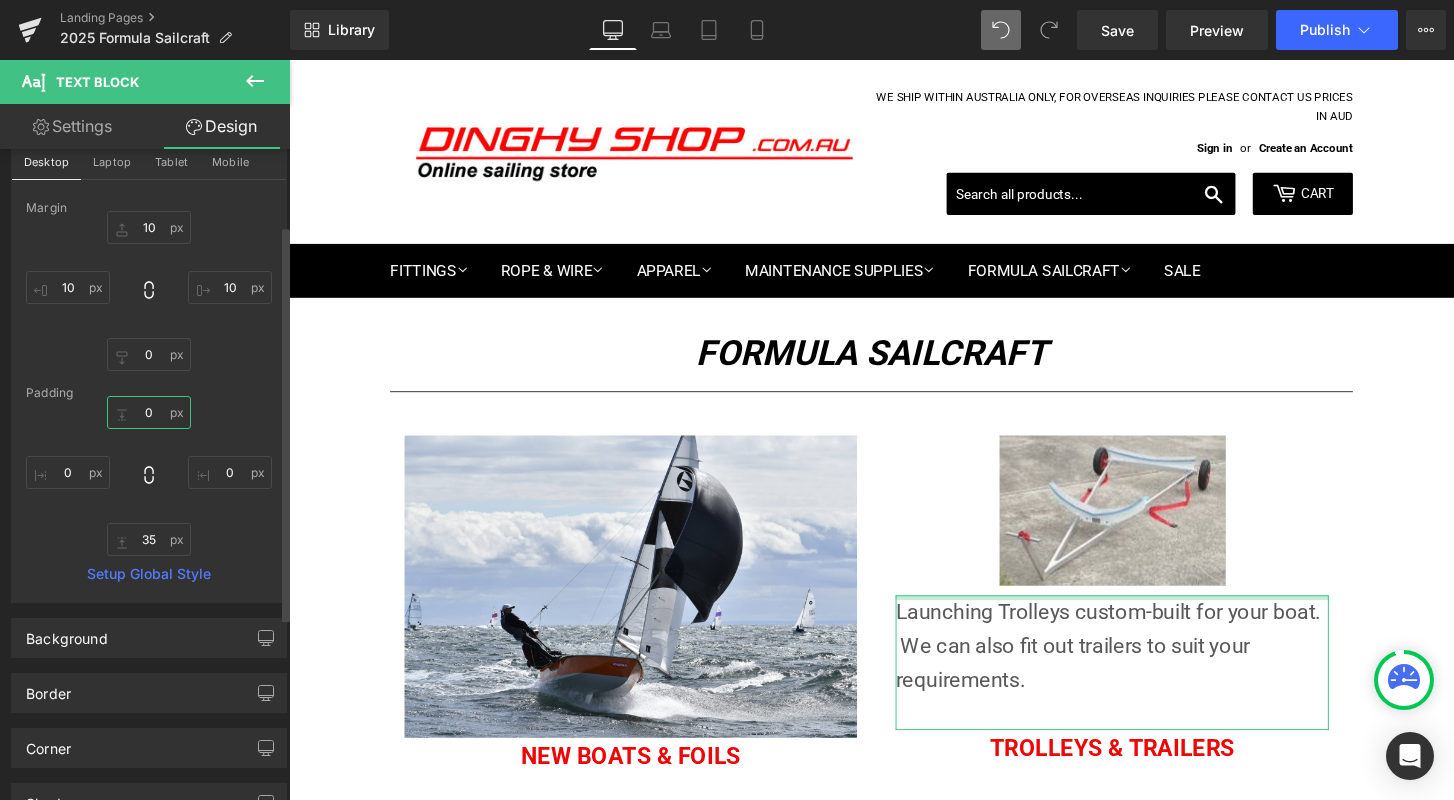click on "0" at bounding box center [149, 412] 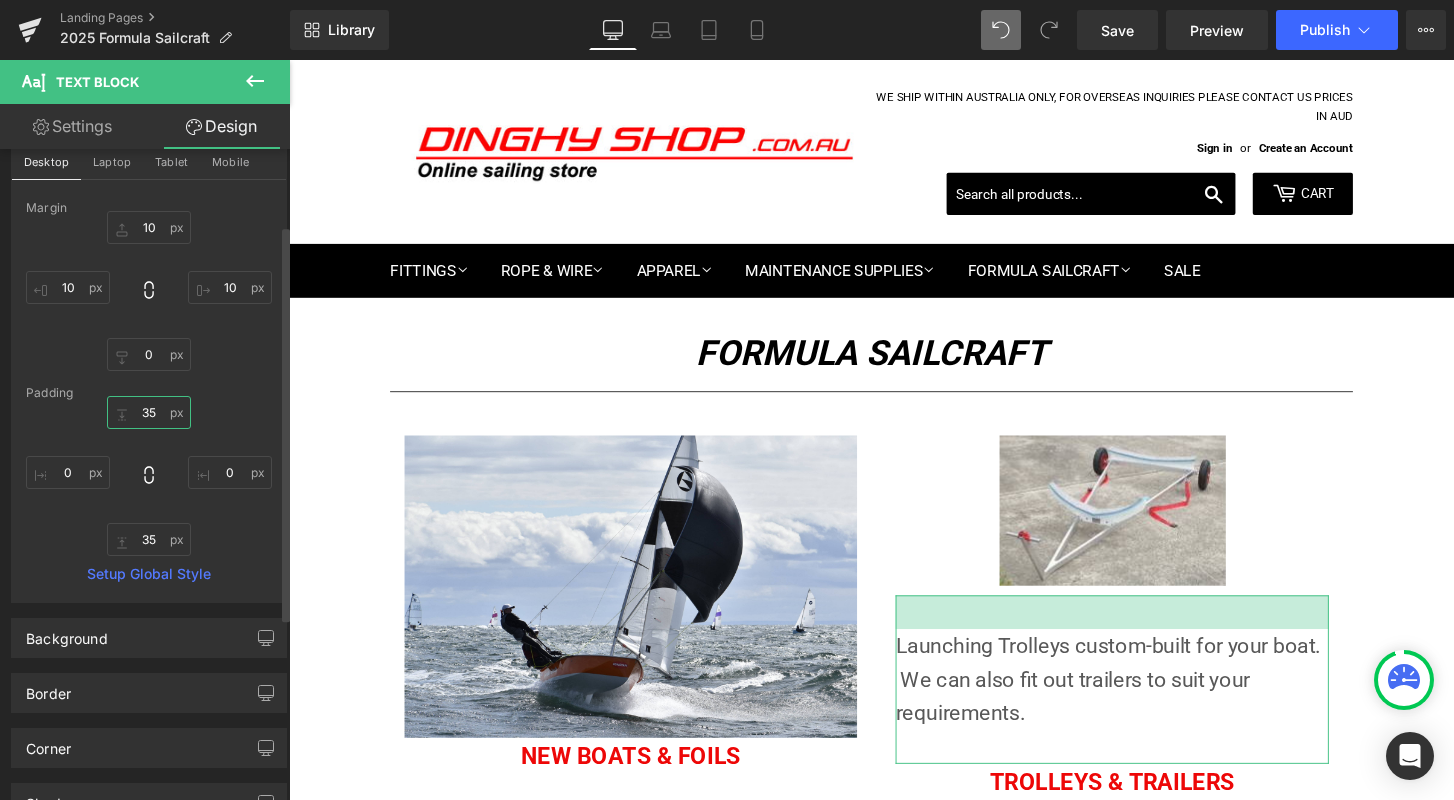 type on "3" 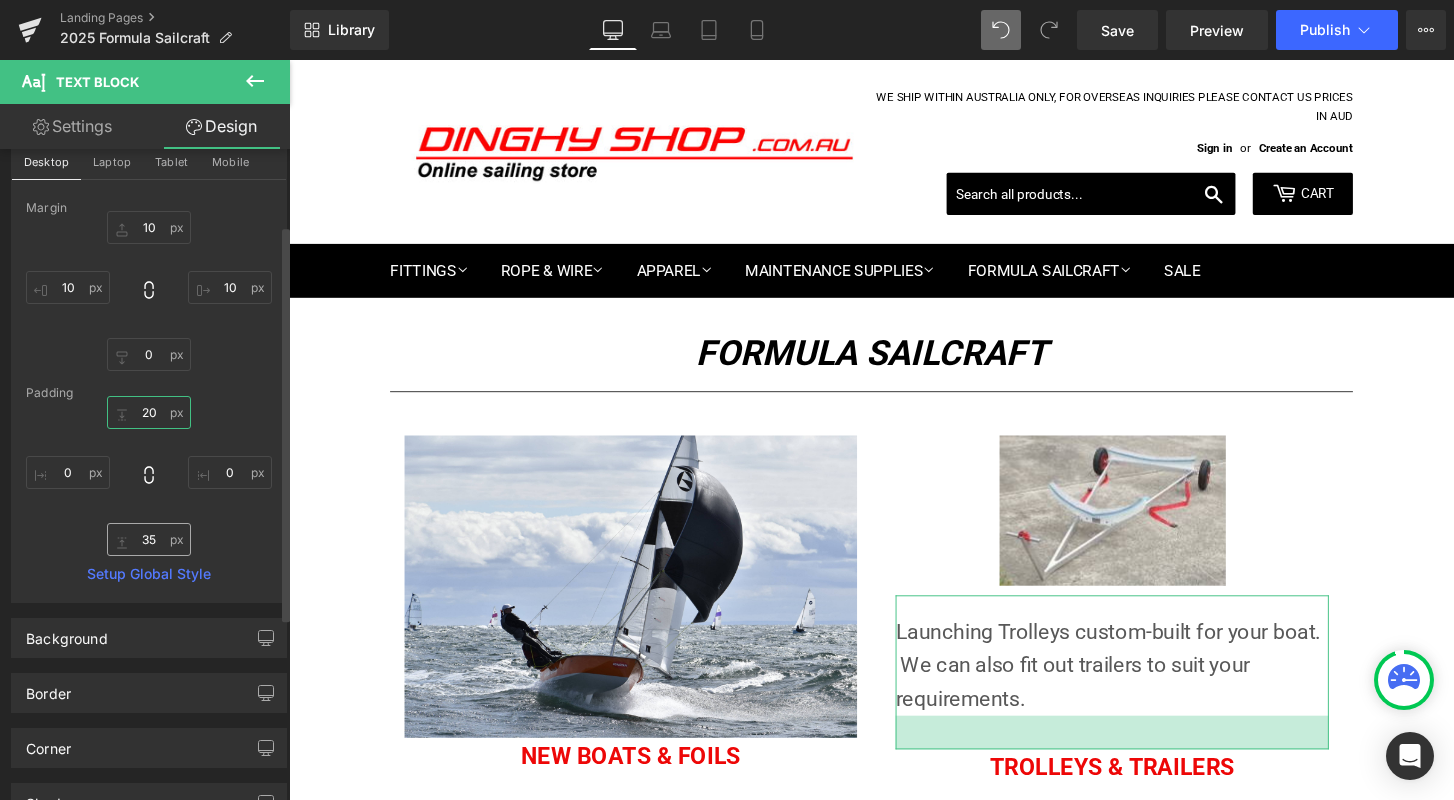 type on "20" 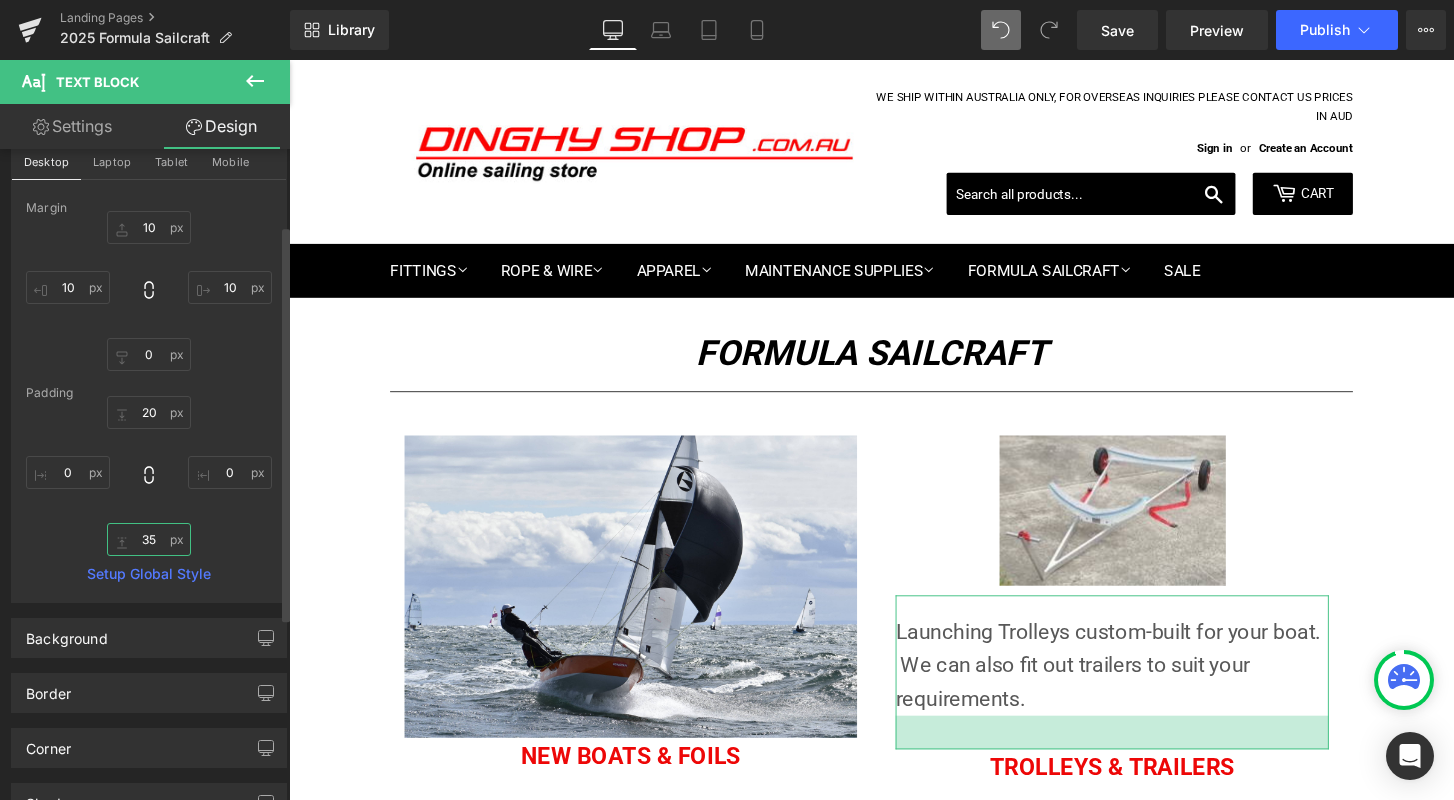 click on "35" at bounding box center [149, 539] 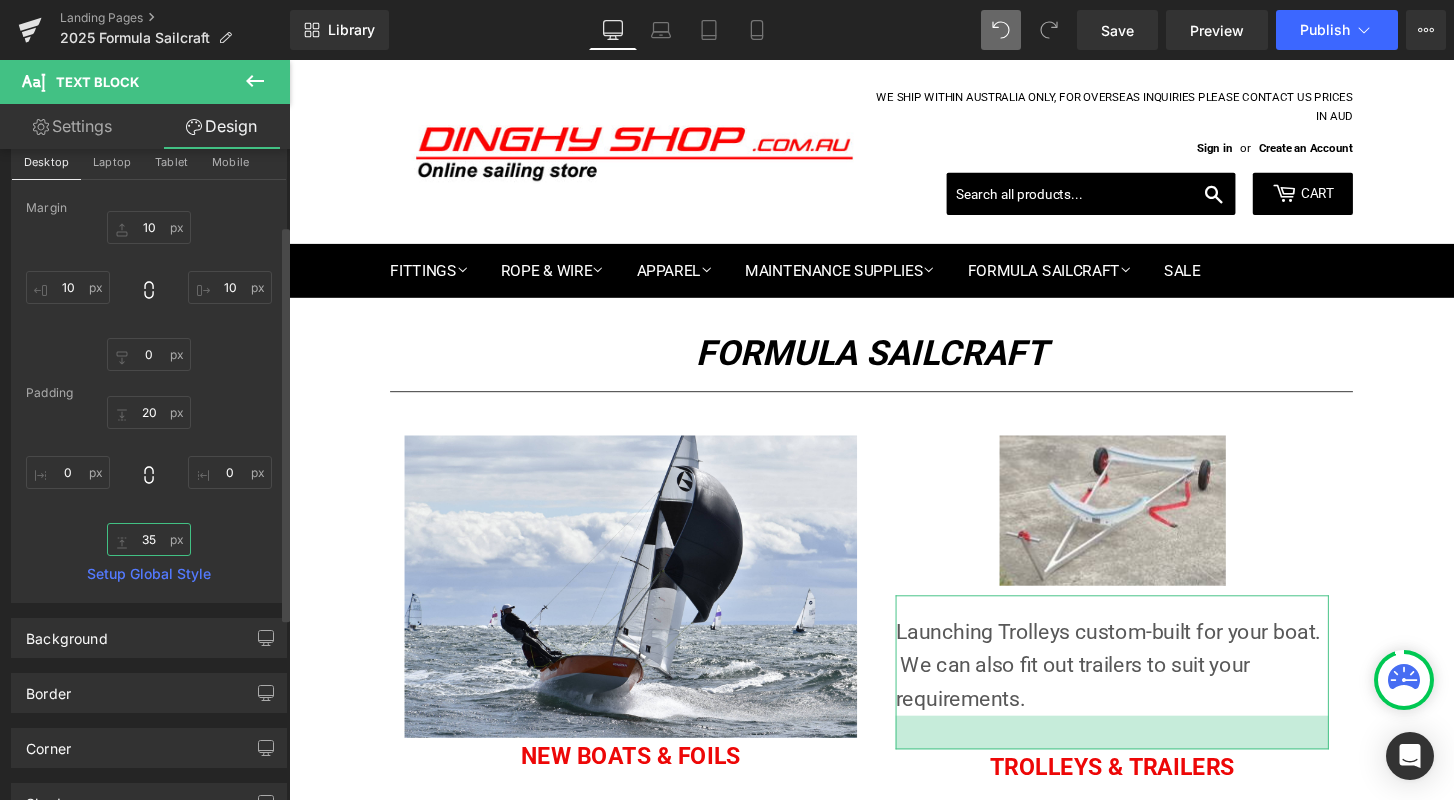 type on "3" 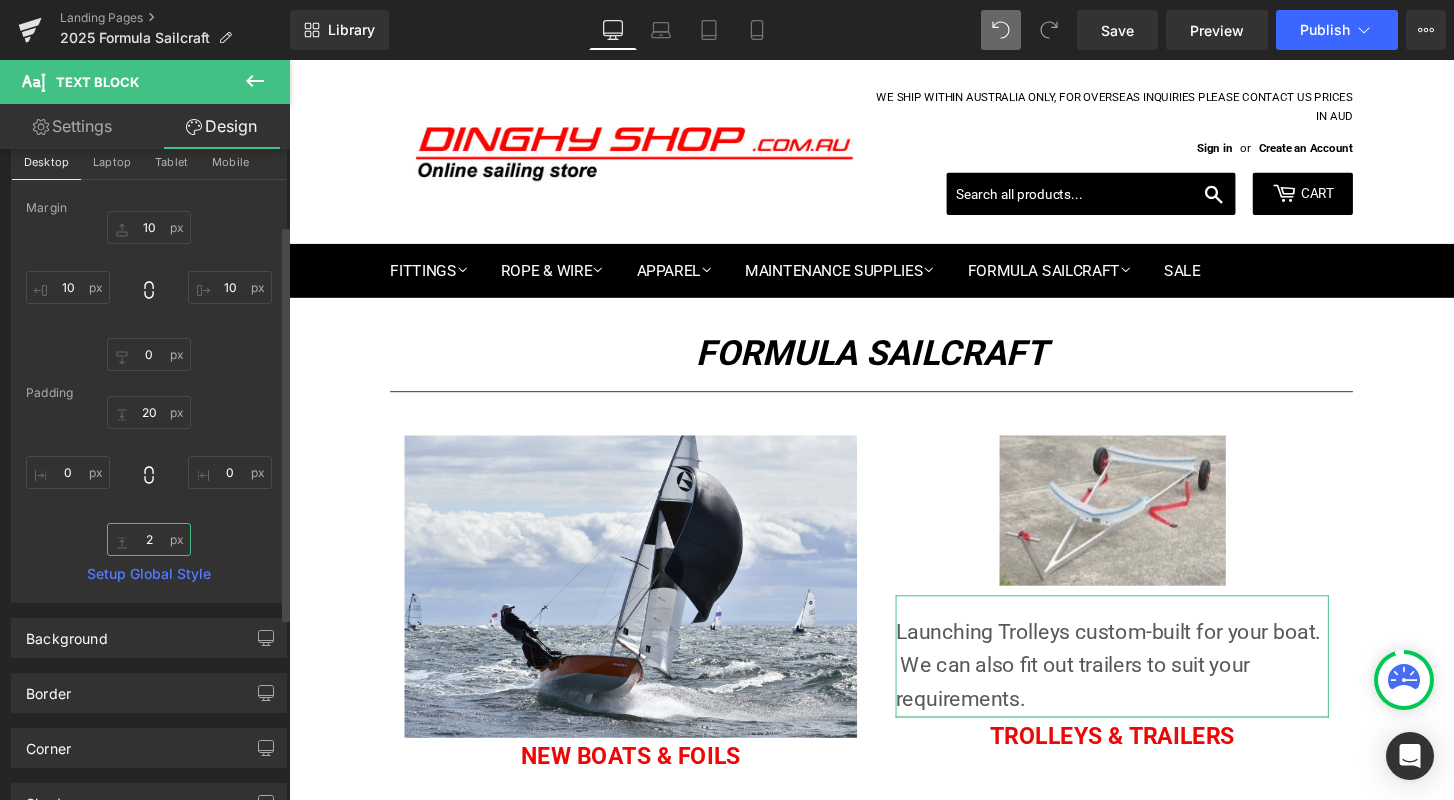 type on "20" 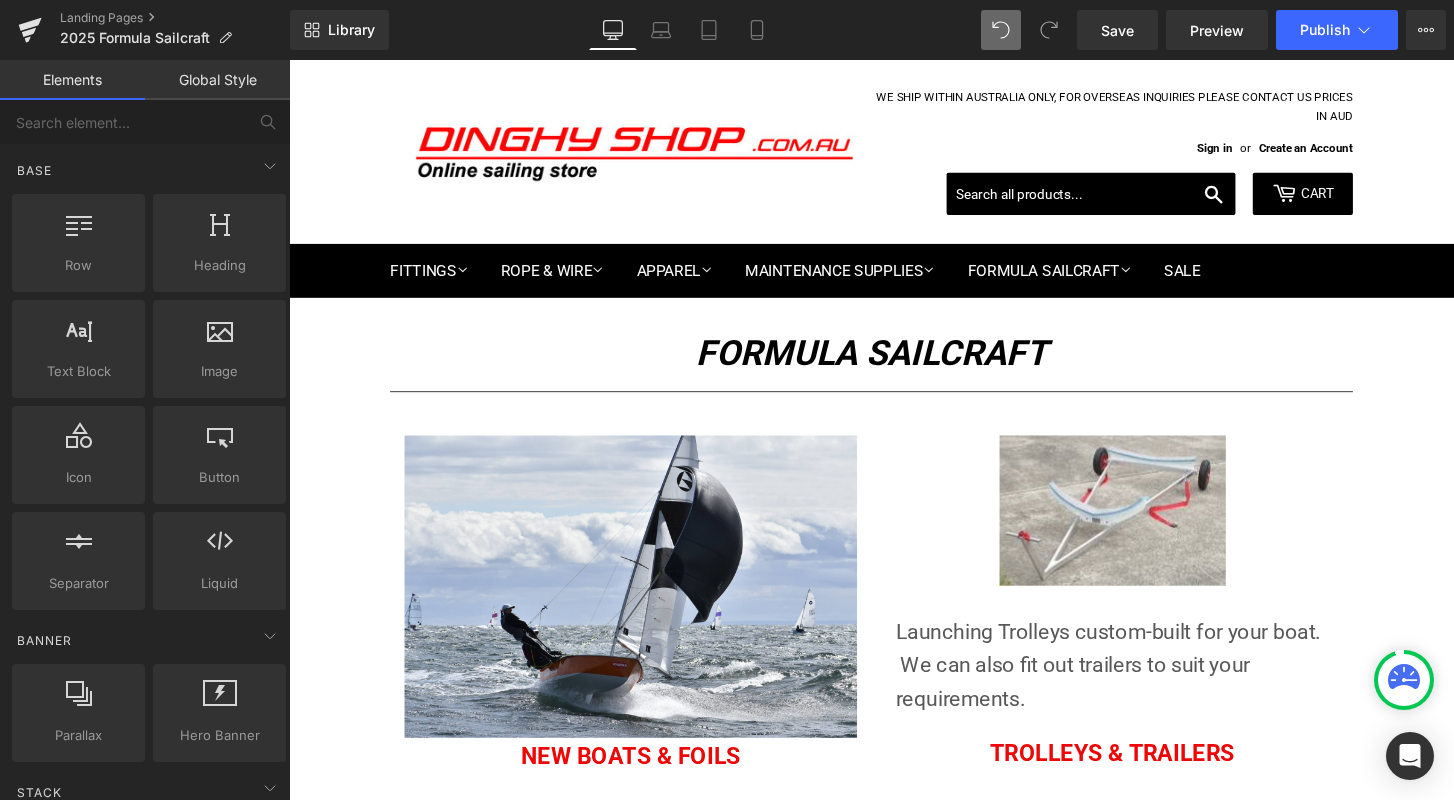 click on "WE SHIP WITHIN AUSTRALIA ONLY, FOR OVERSEAS INQUIRIES PLEASE CONTACT US PRICES IN AUD
Sign in
or
Create an Account
Search
Cart  0
Menu
Cart  0
Search
Home
Fittings" at bounding box center (894, 981) 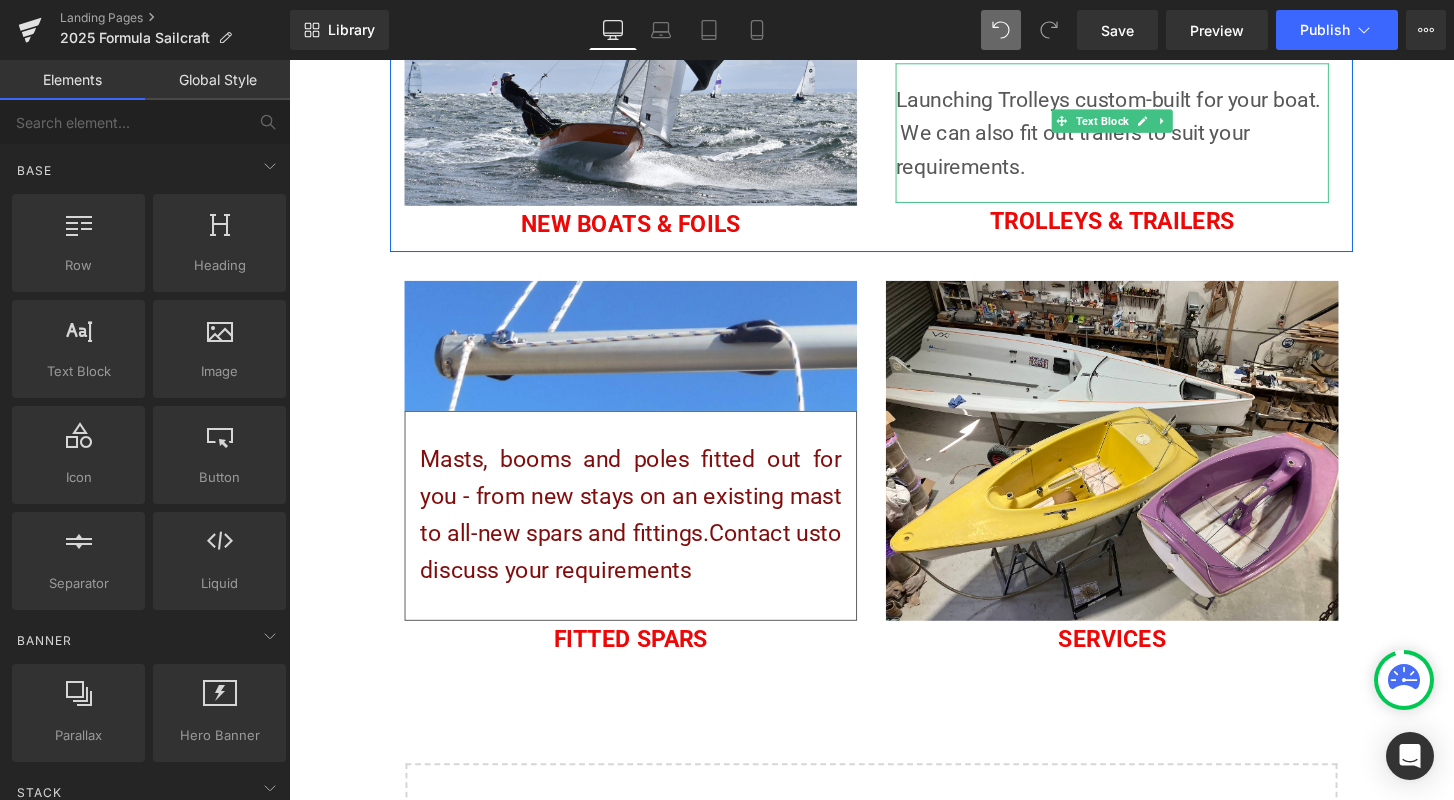 scroll, scrollTop: 272, scrollLeft: 0, axis: vertical 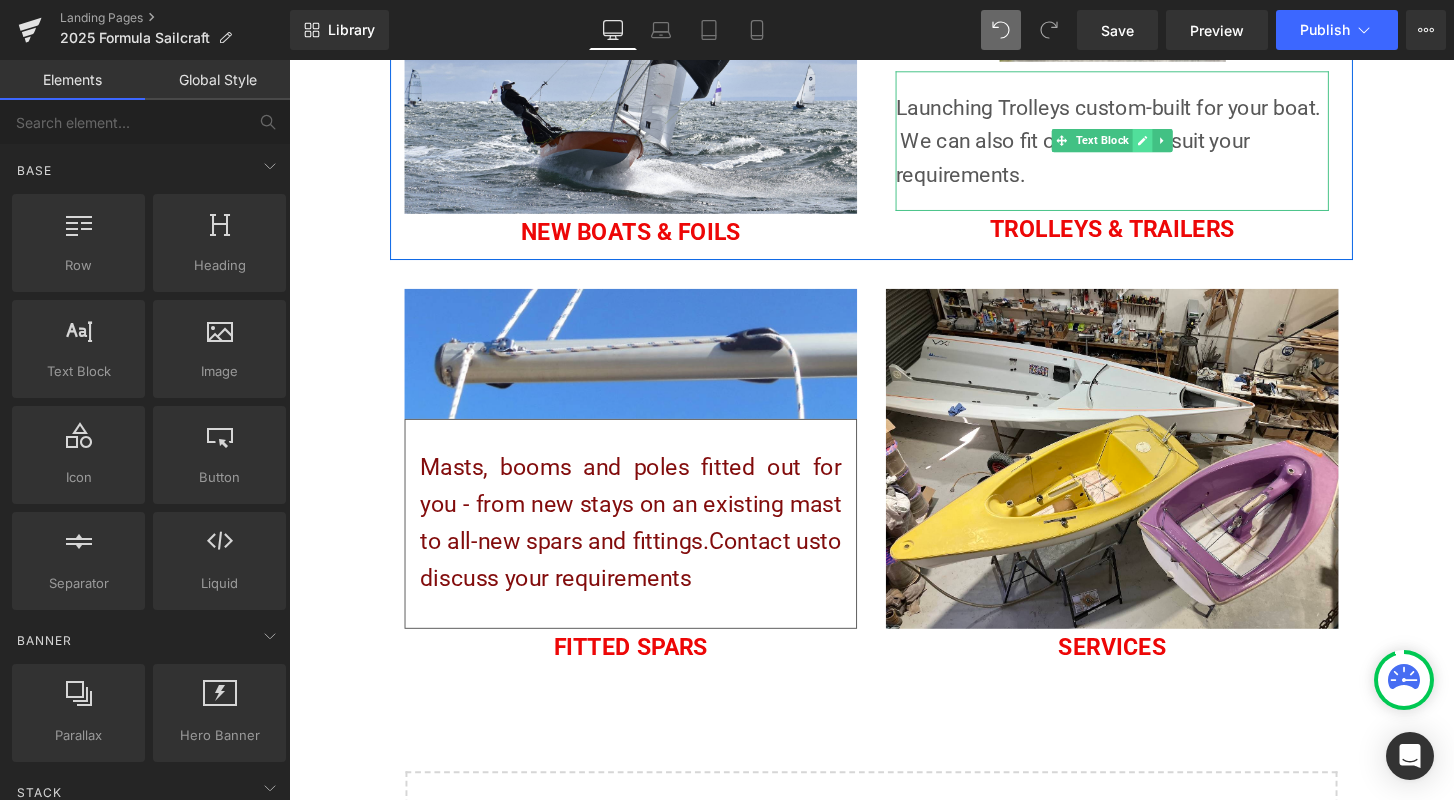 click 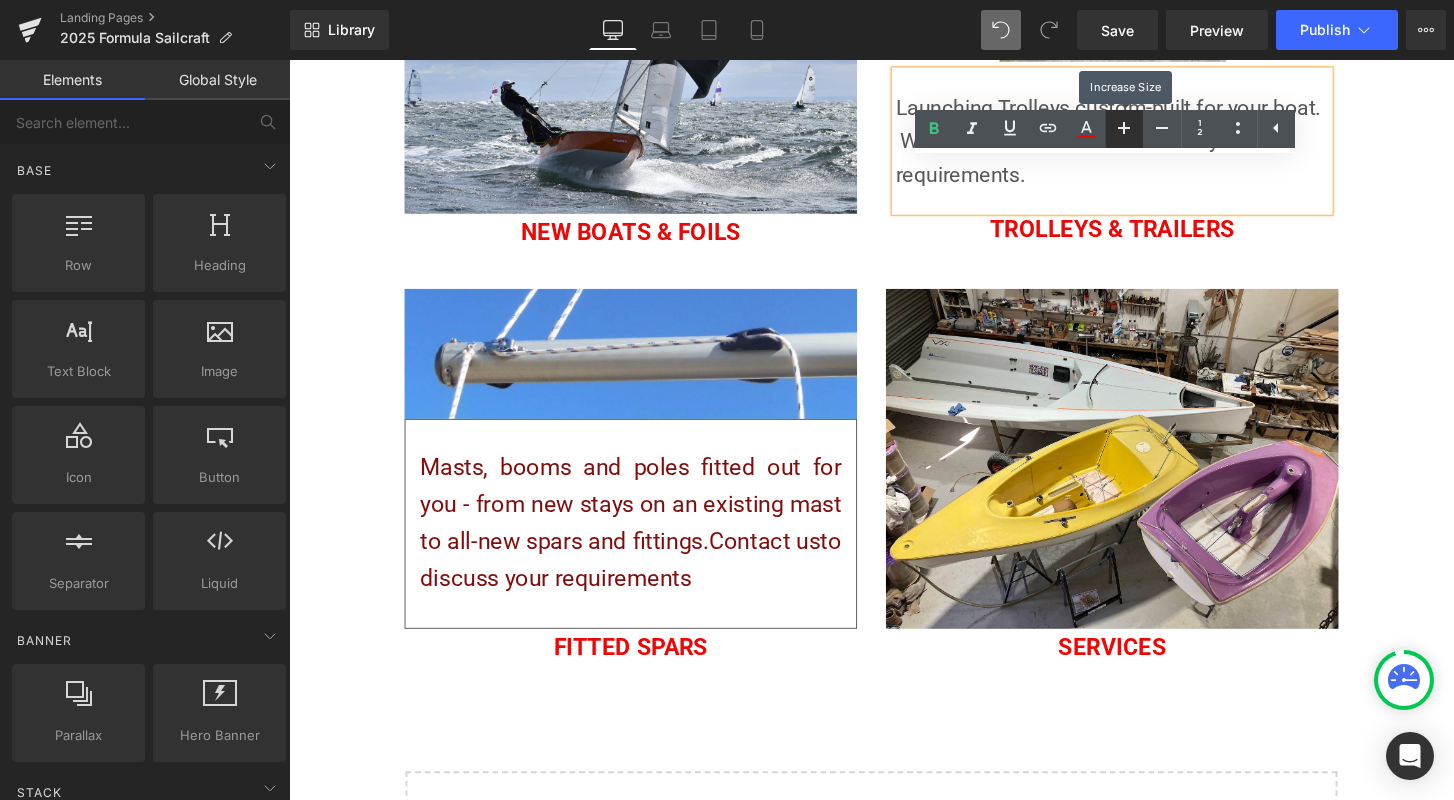 click 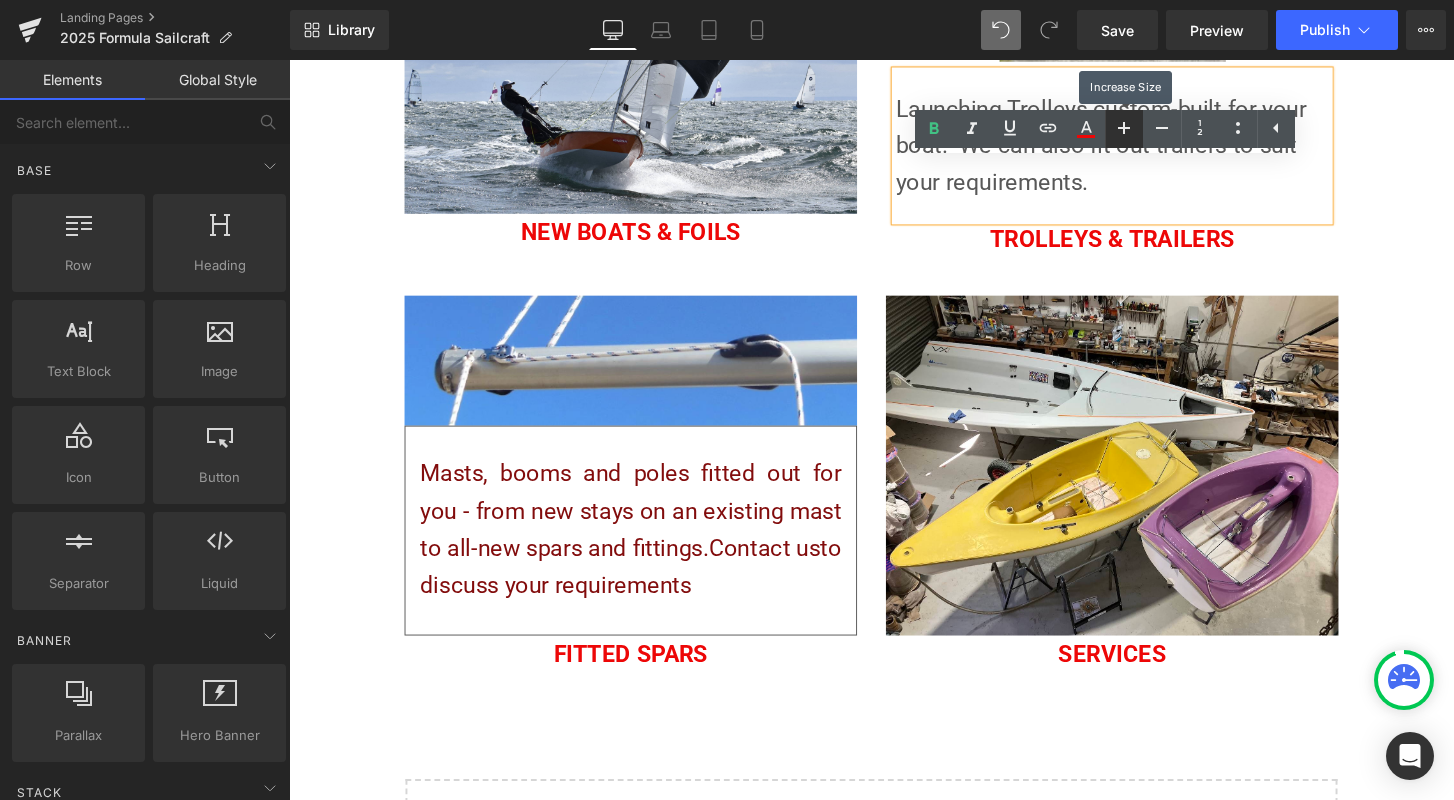 click 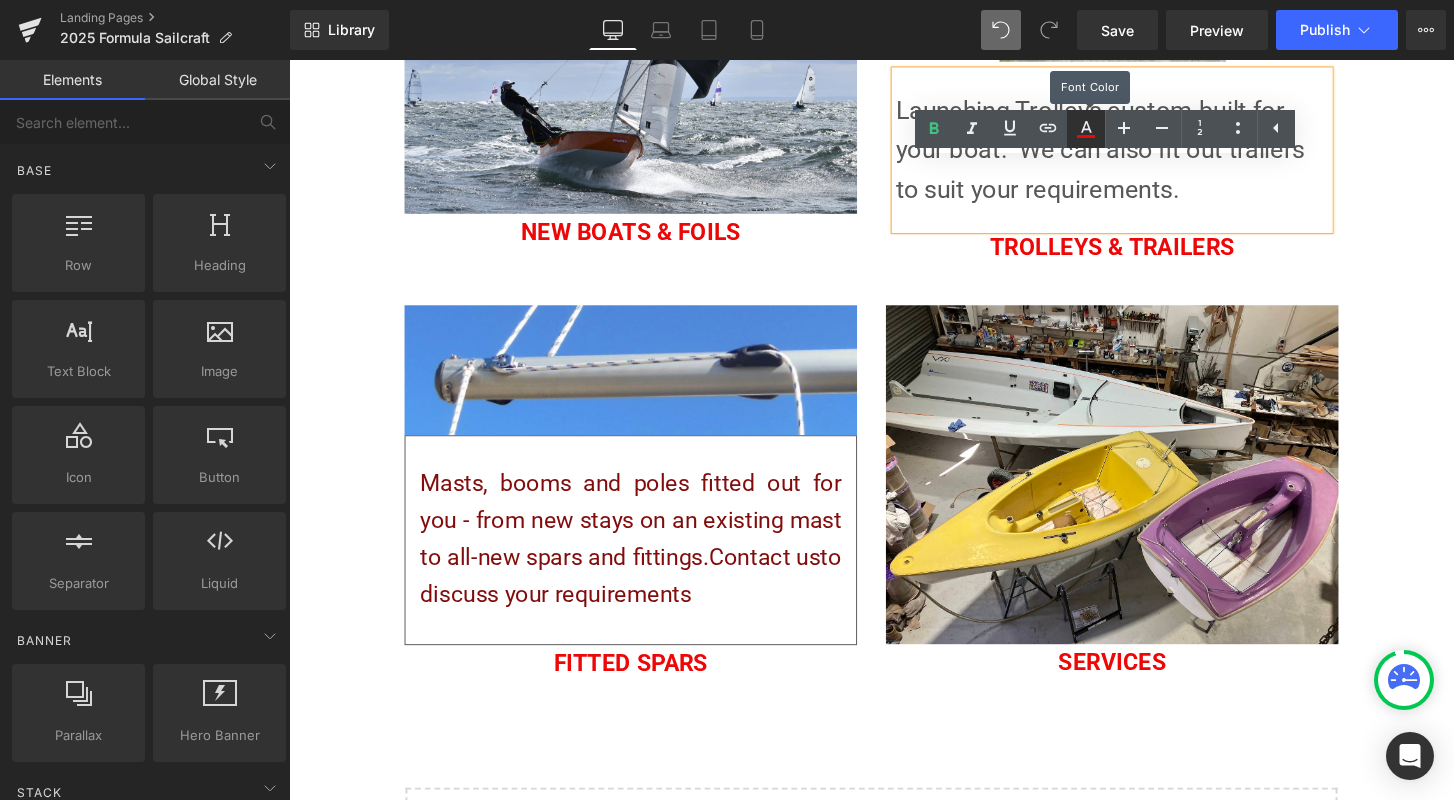 click 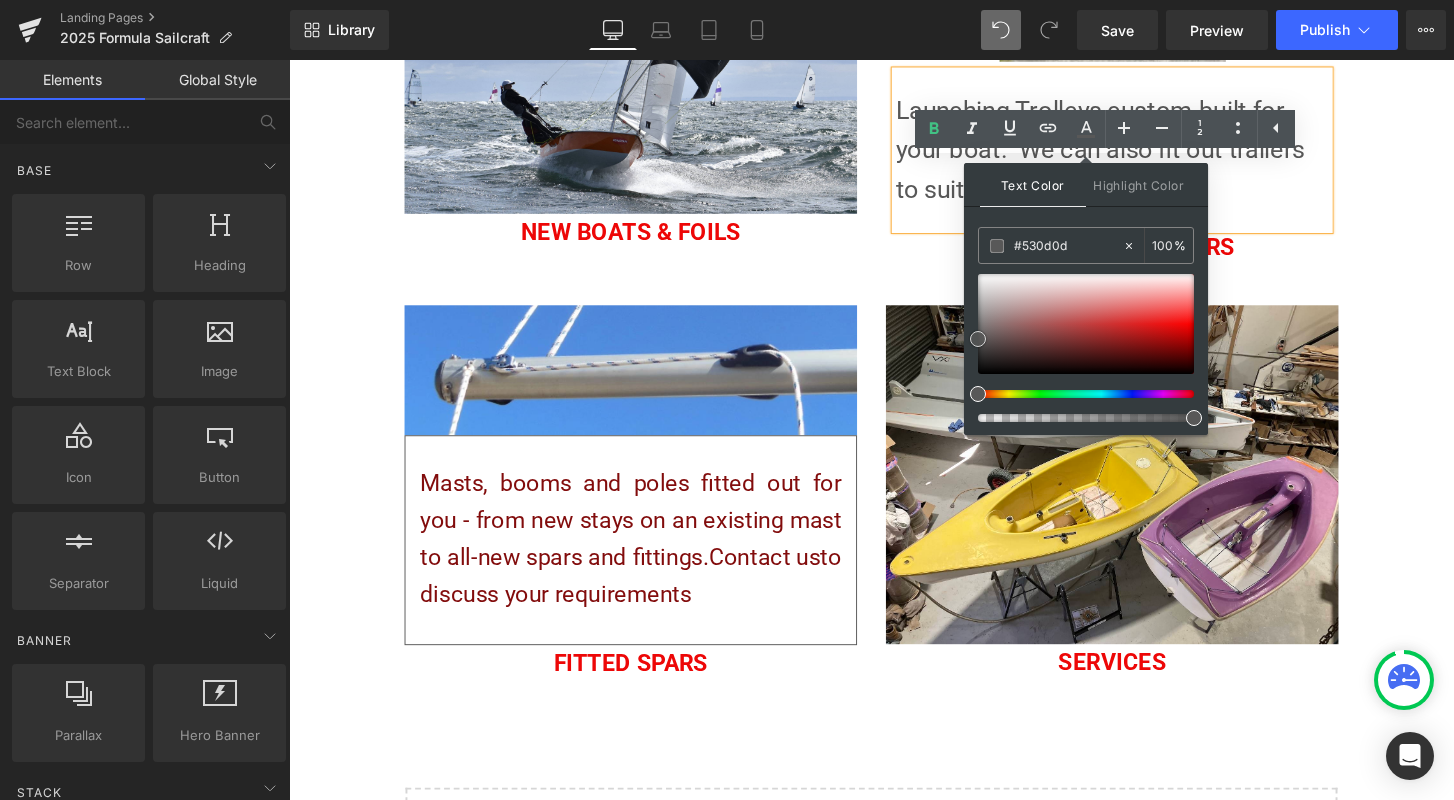 click at bounding box center [1086, 324] 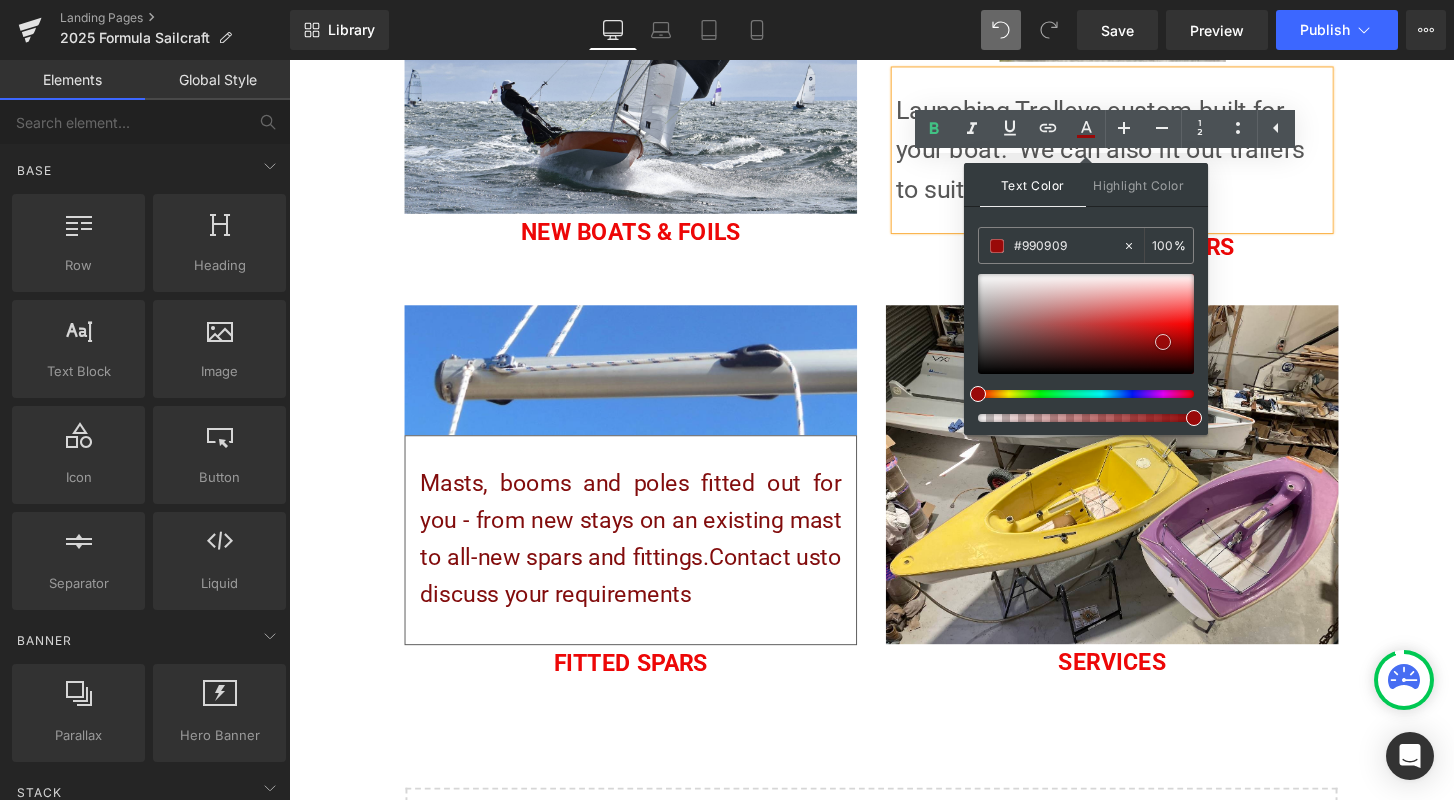 click at bounding box center [1086, 324] 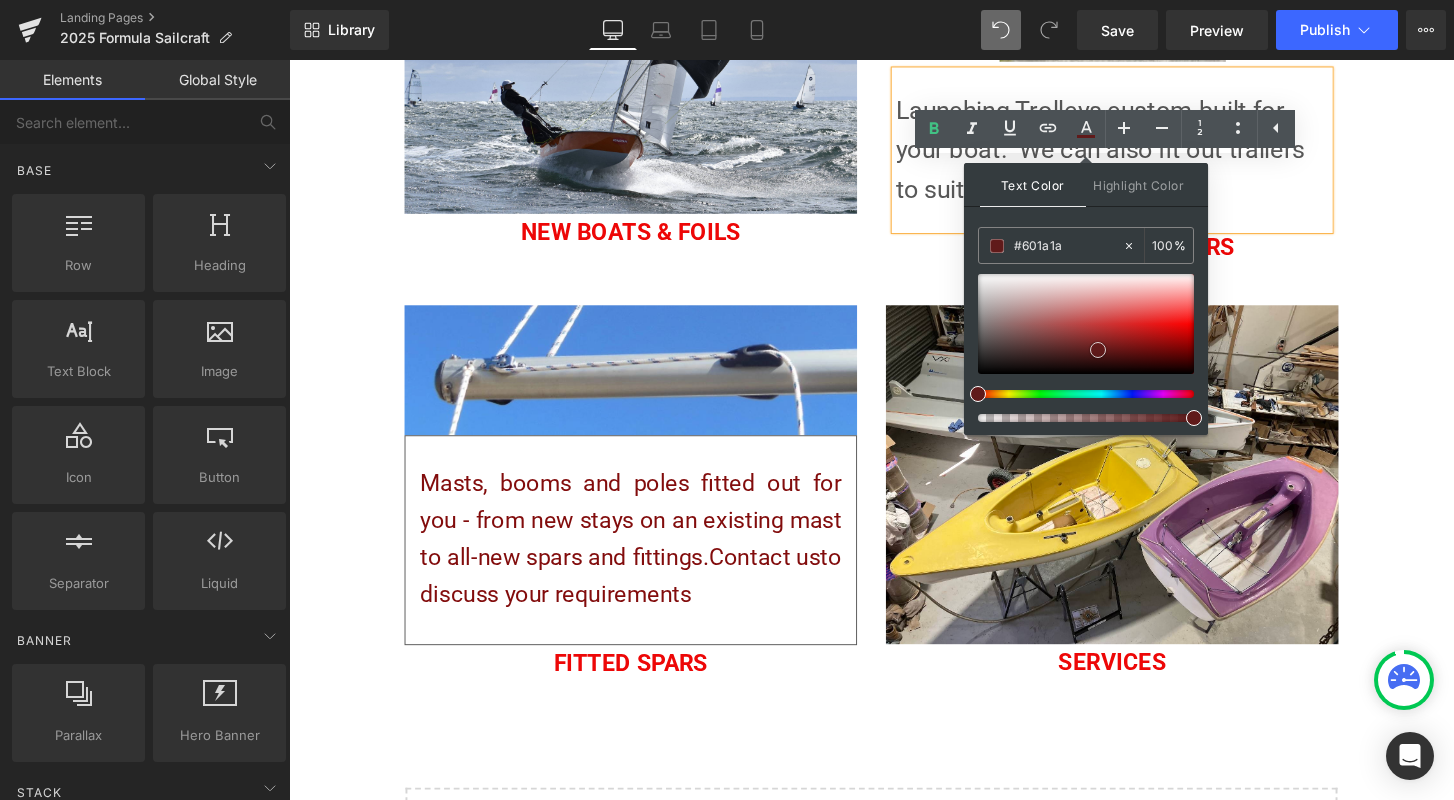 click at bounding box center (1086, 324) 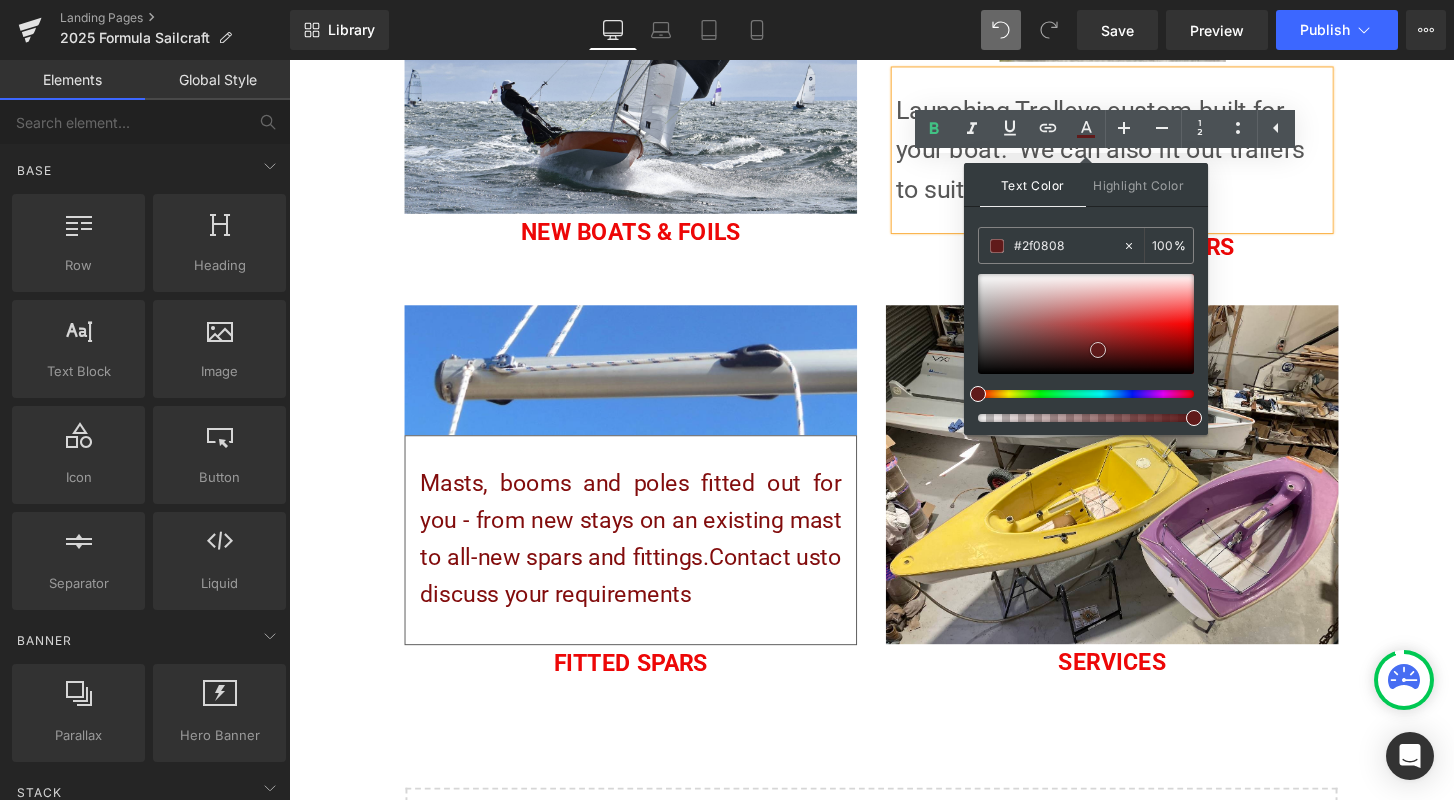 click at bounding box center (1086, 324) 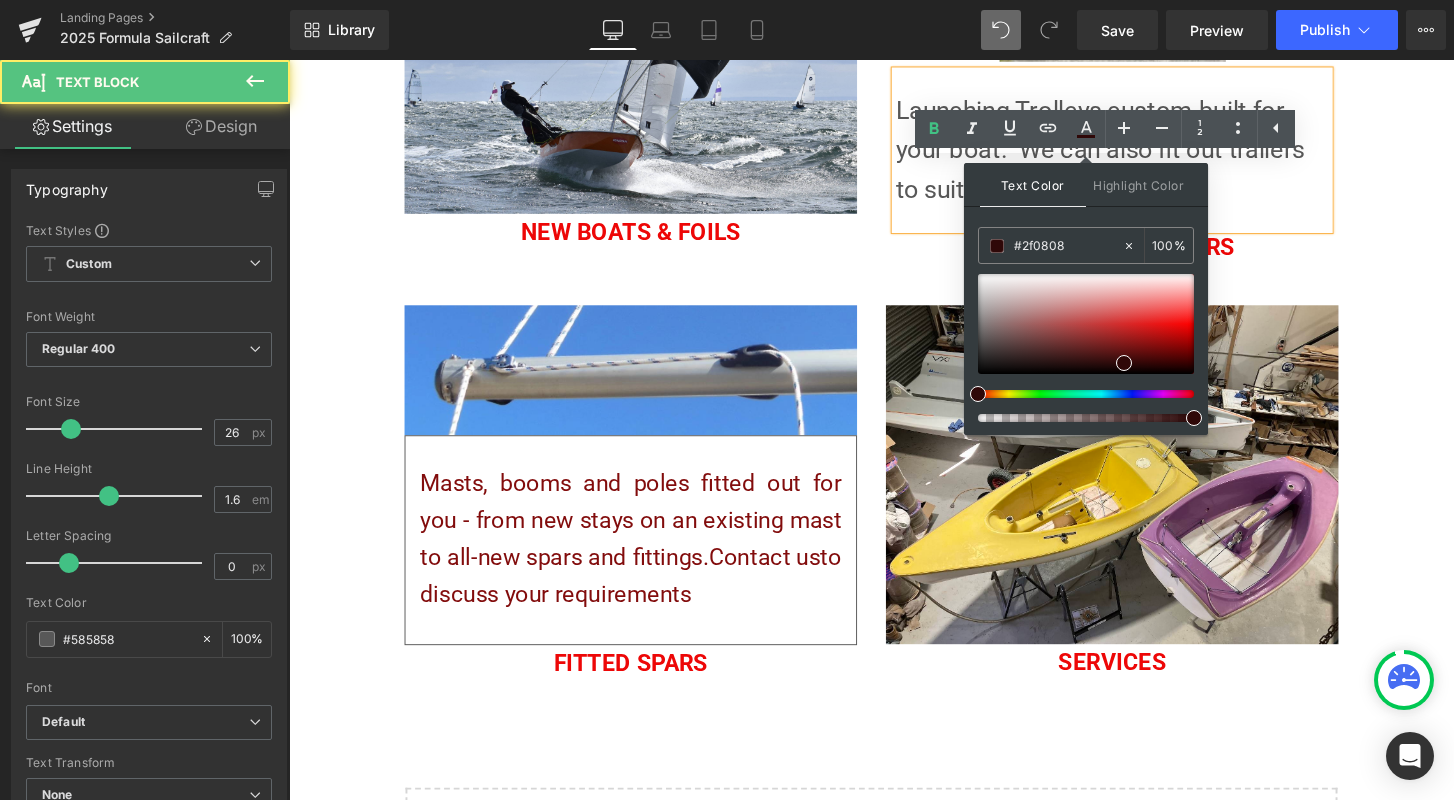 click on "Launching Trolleys custom-built for your boat.  We can also fit out trailers to suit your requirements." at bounding box center [1144, 154] 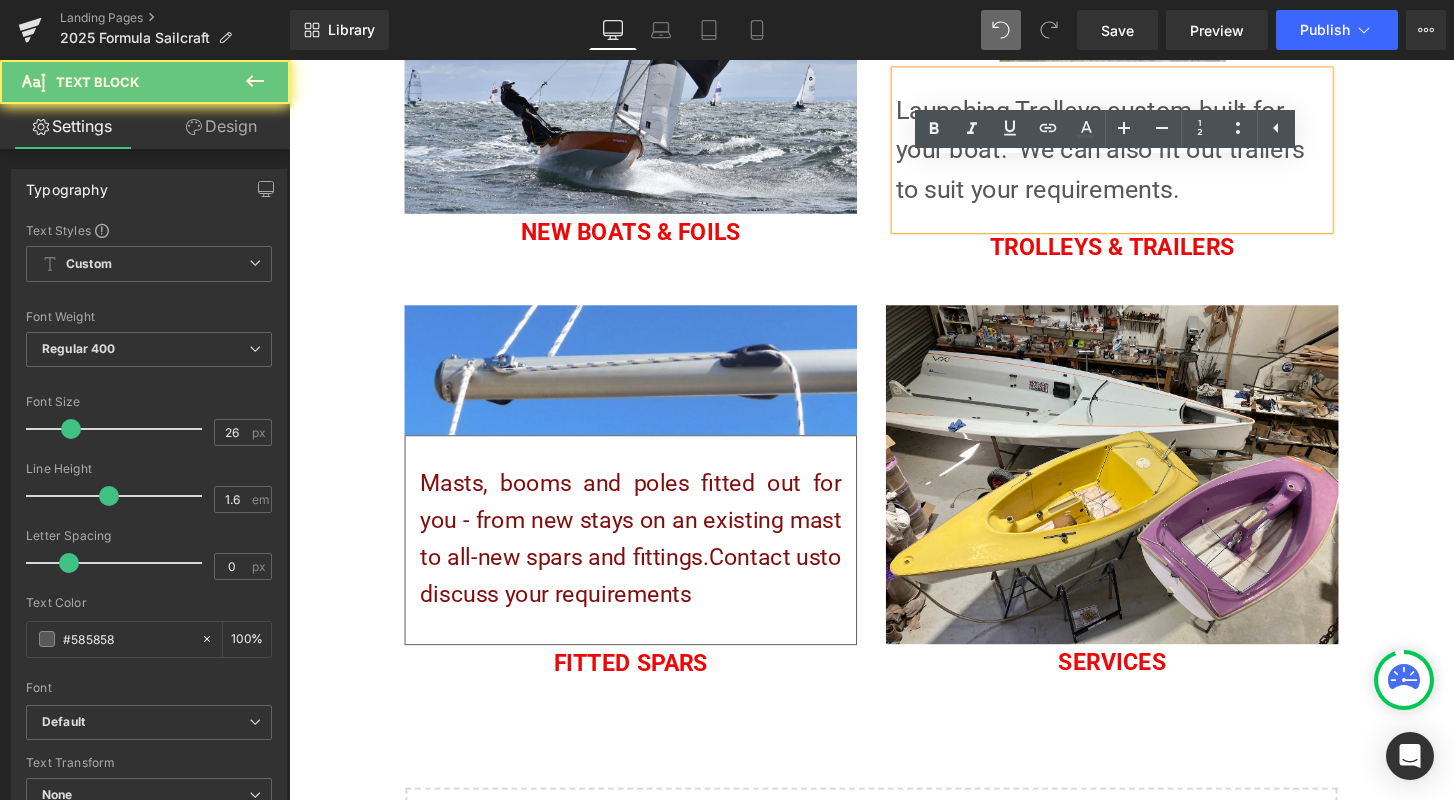 click on "Launching Trolleys custom-built for your boat.  We can also fit out trailers to suit your requirements." at bounding box center (1144, 154) 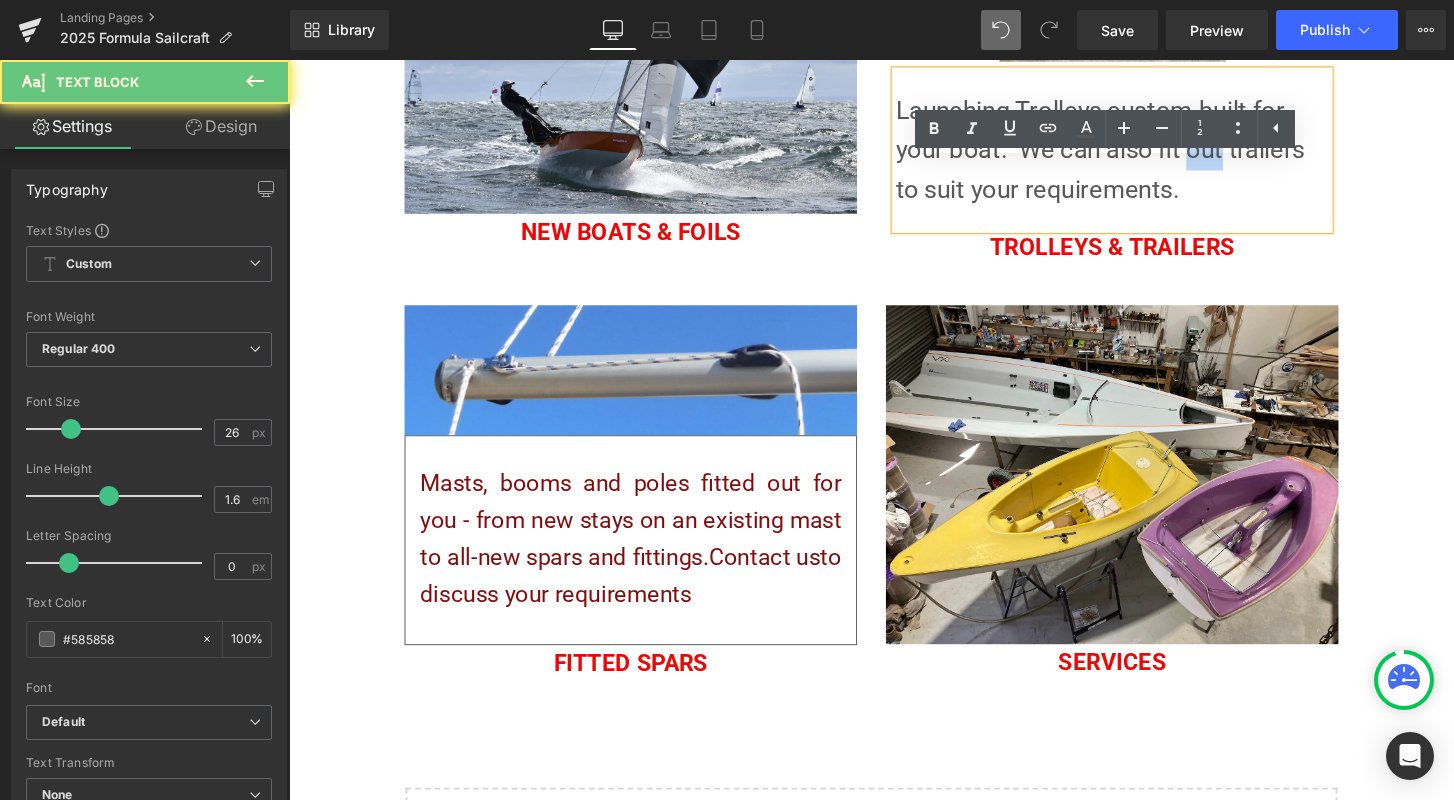 click on "Launching Trolleys custom-built for your boat.  We can also fit out trailers to suit your requirements." at bounding box center [1144, 154] 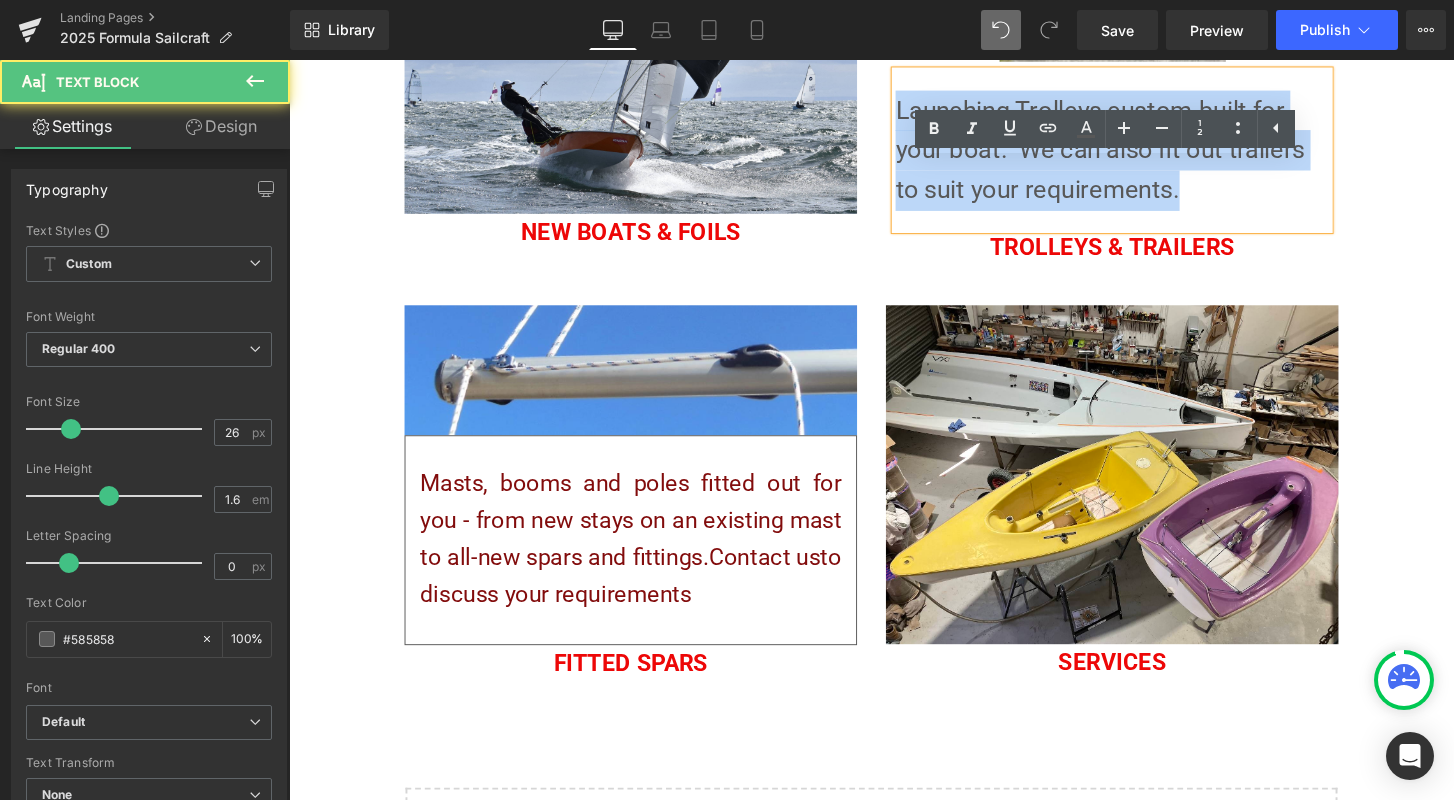 click on "Launching Trolleys custom-built for your boat.  We can also fit out trailers to suit your requirements." at bounding box center (1144, 154) 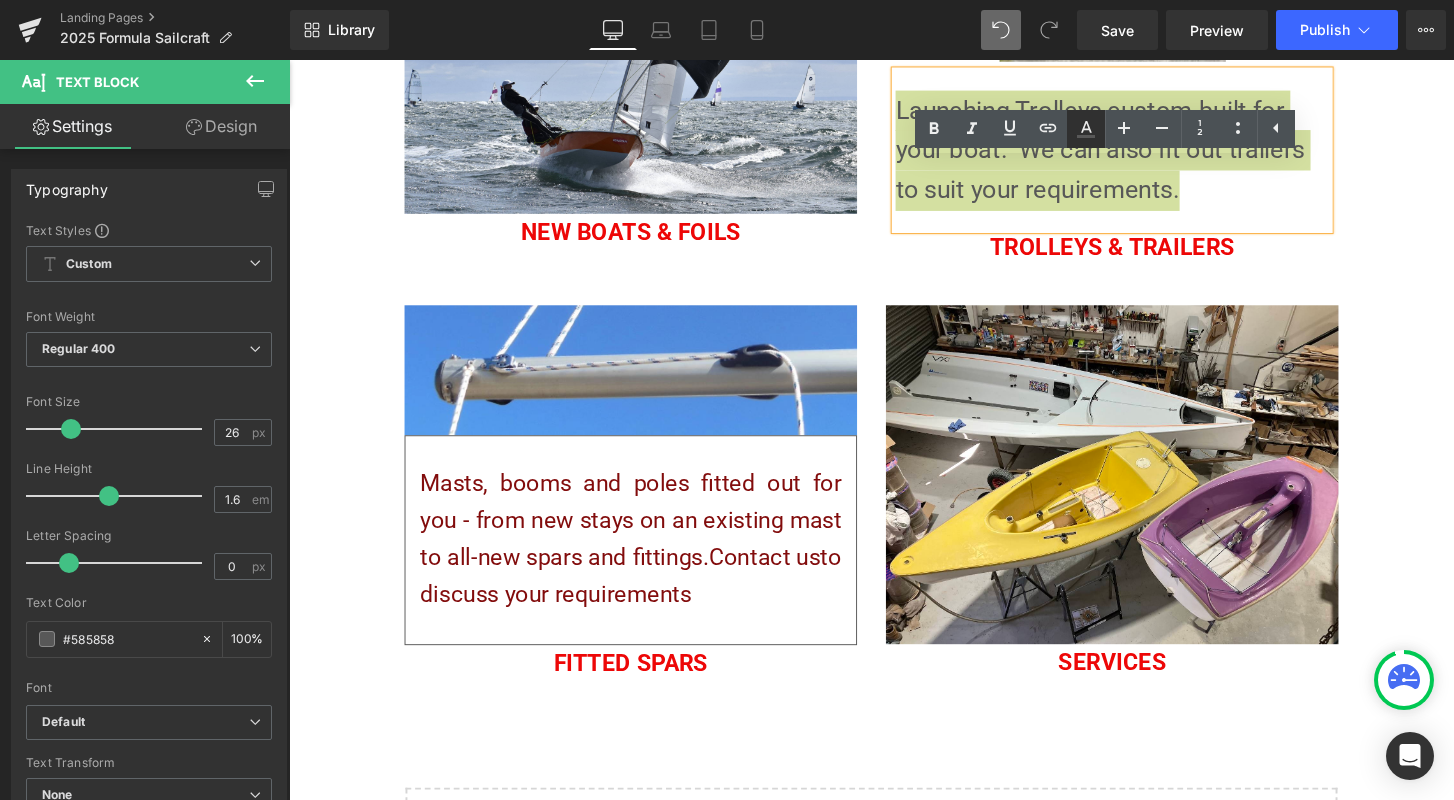 click 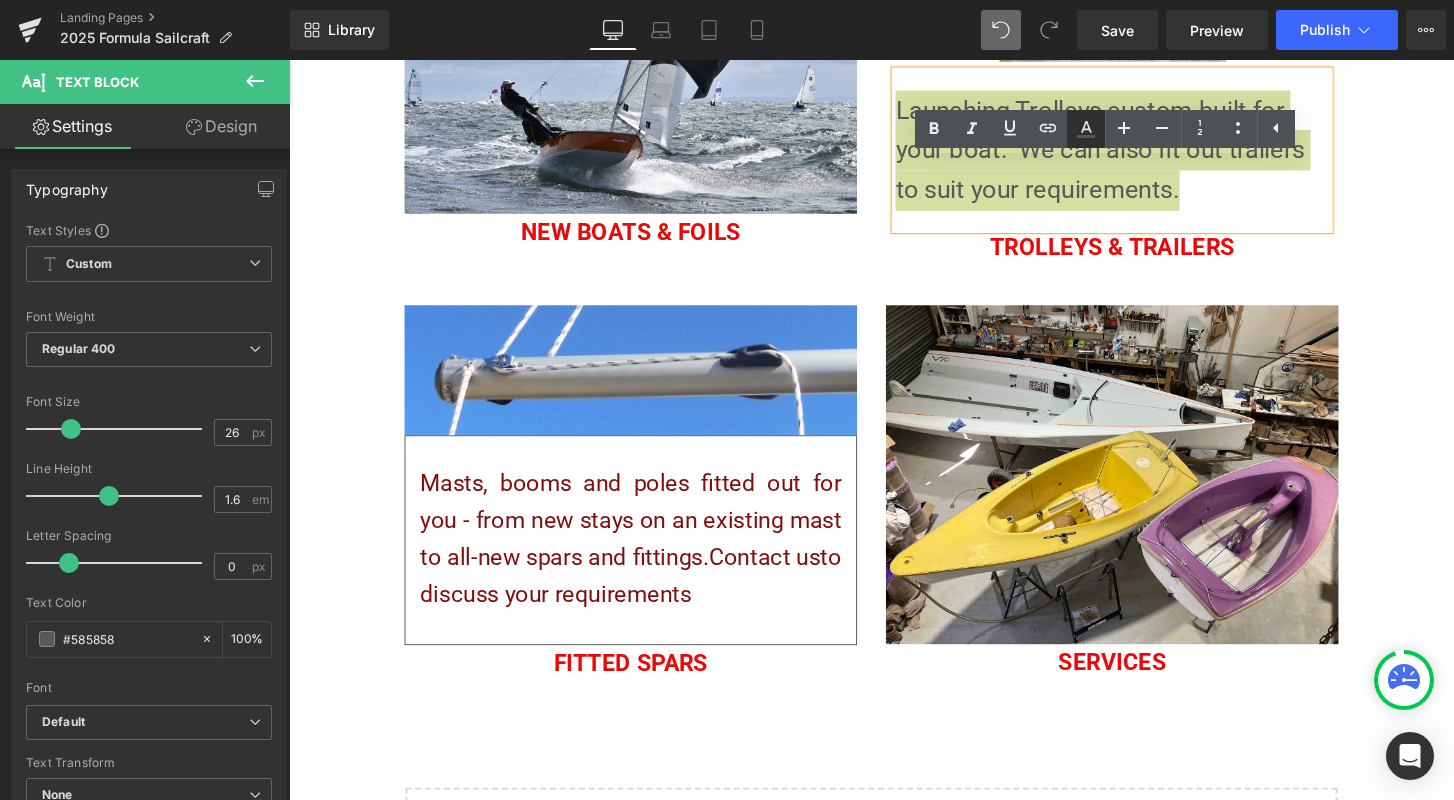 type on "#585858" 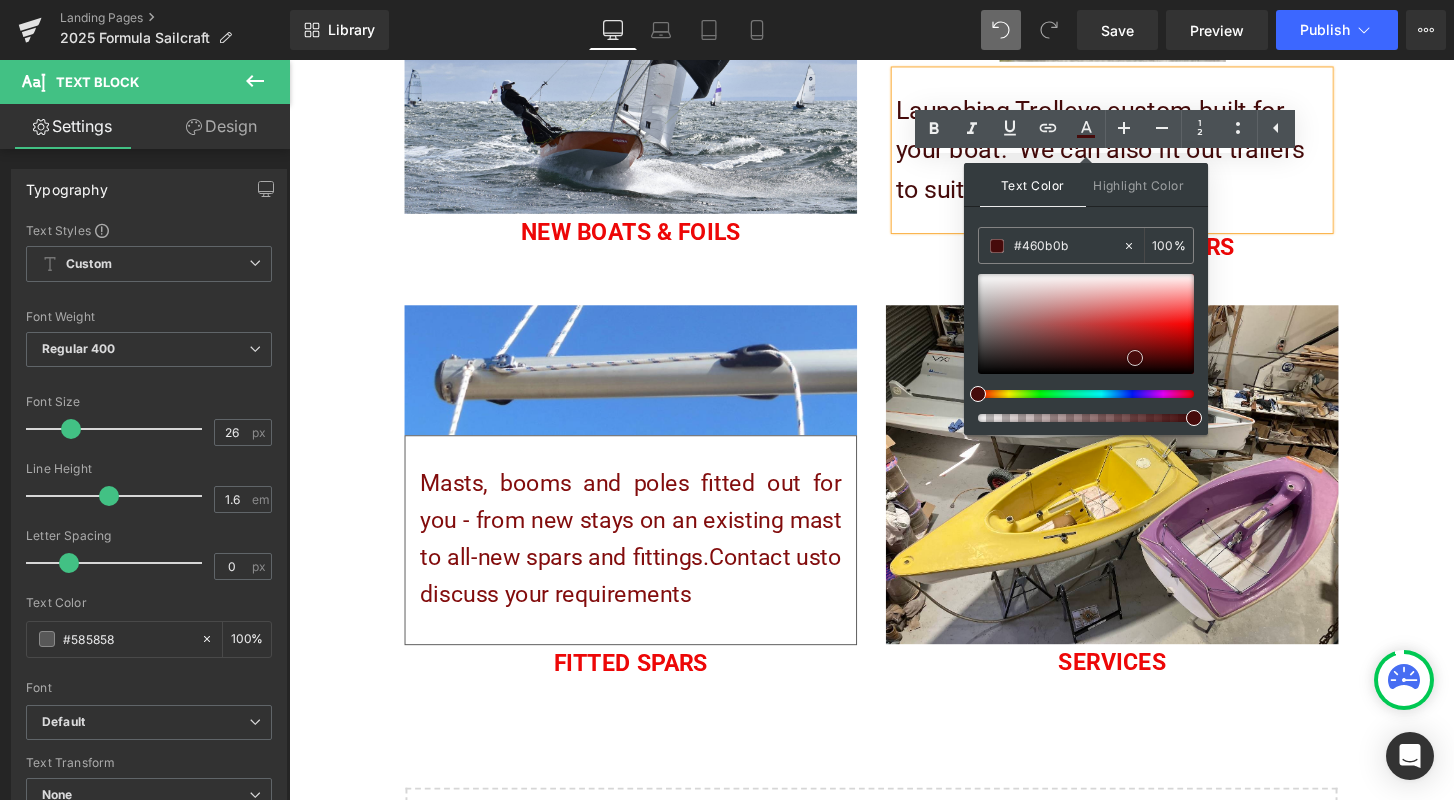 click at bounding box center (1086, 324) 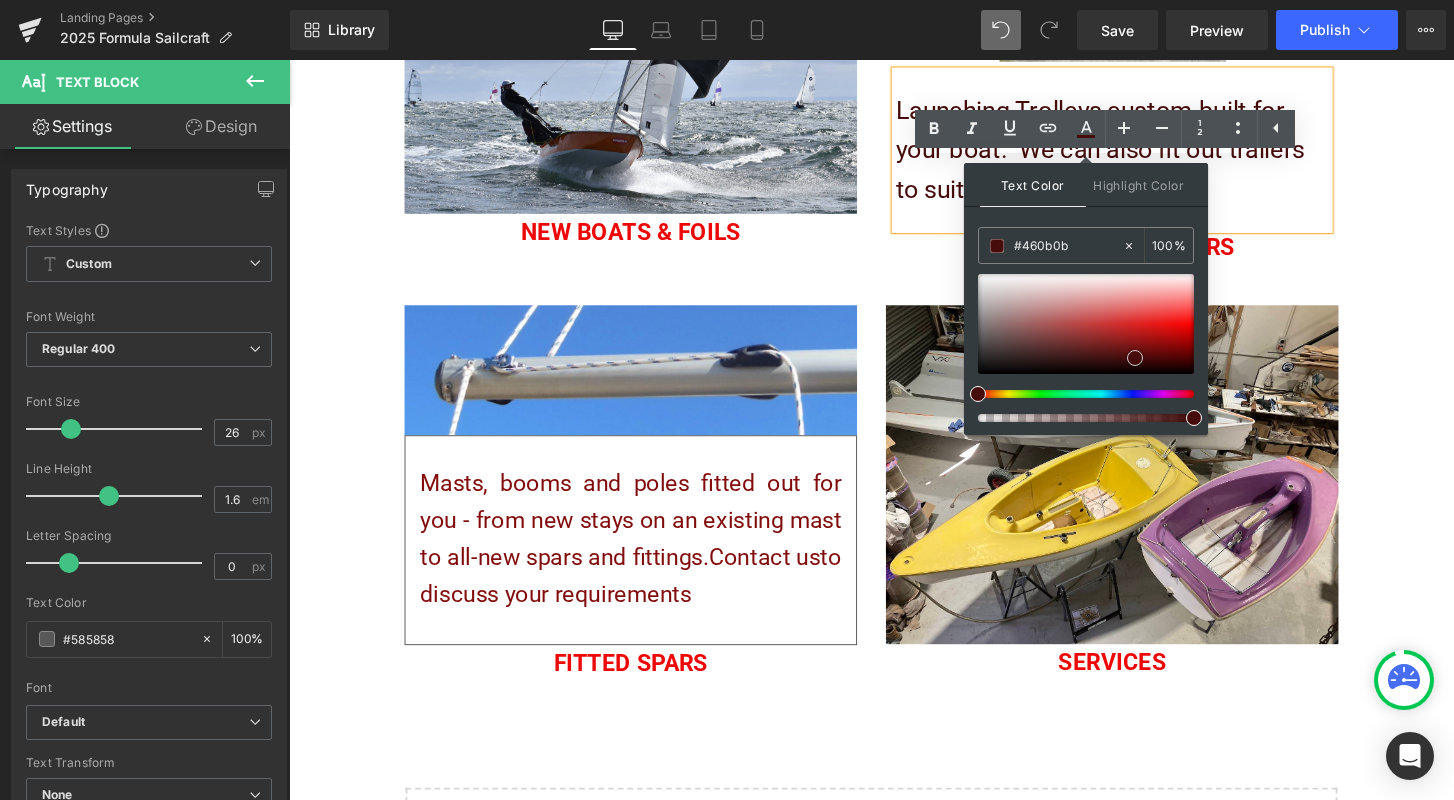 click at bounding box center (1135, 358) 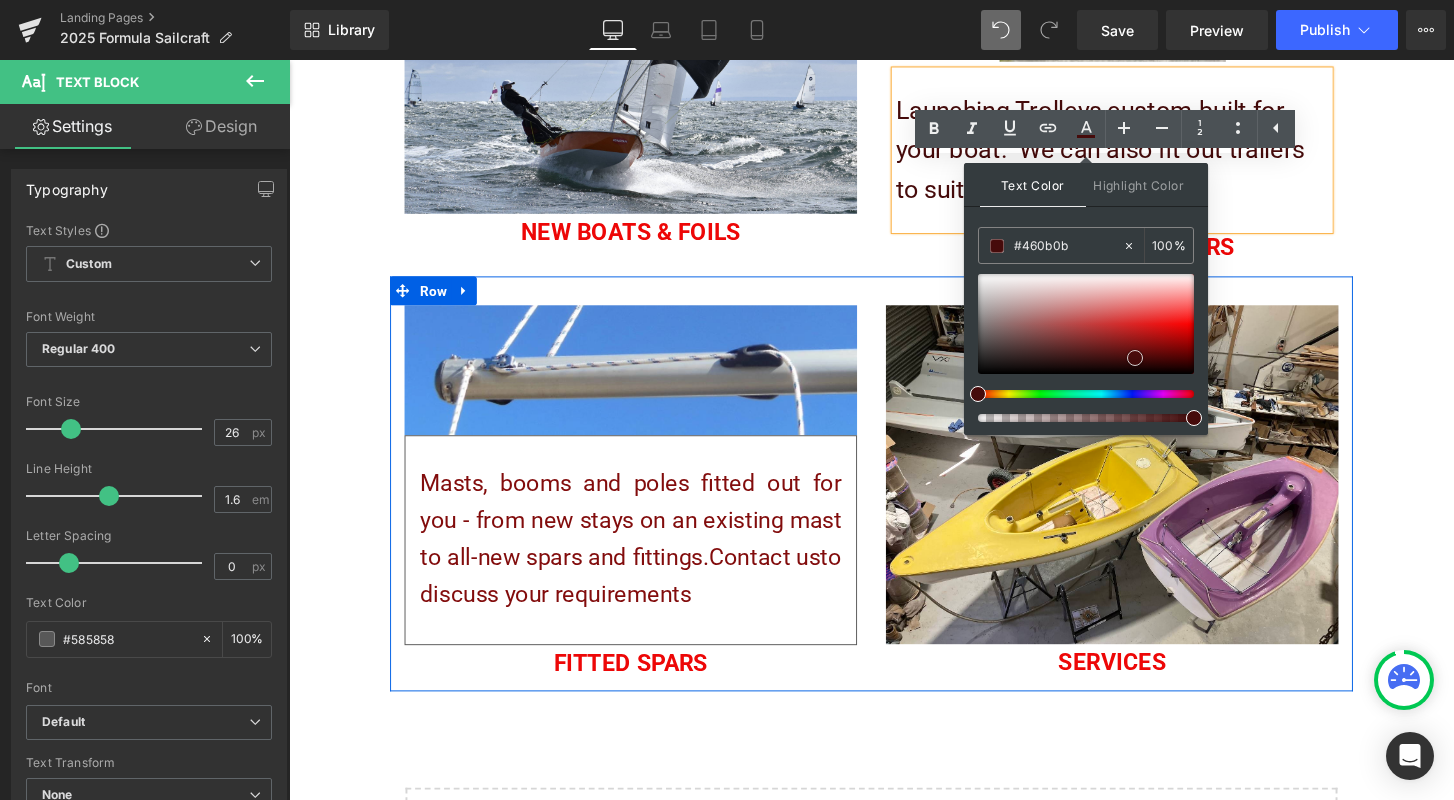 type on "#8a1313" 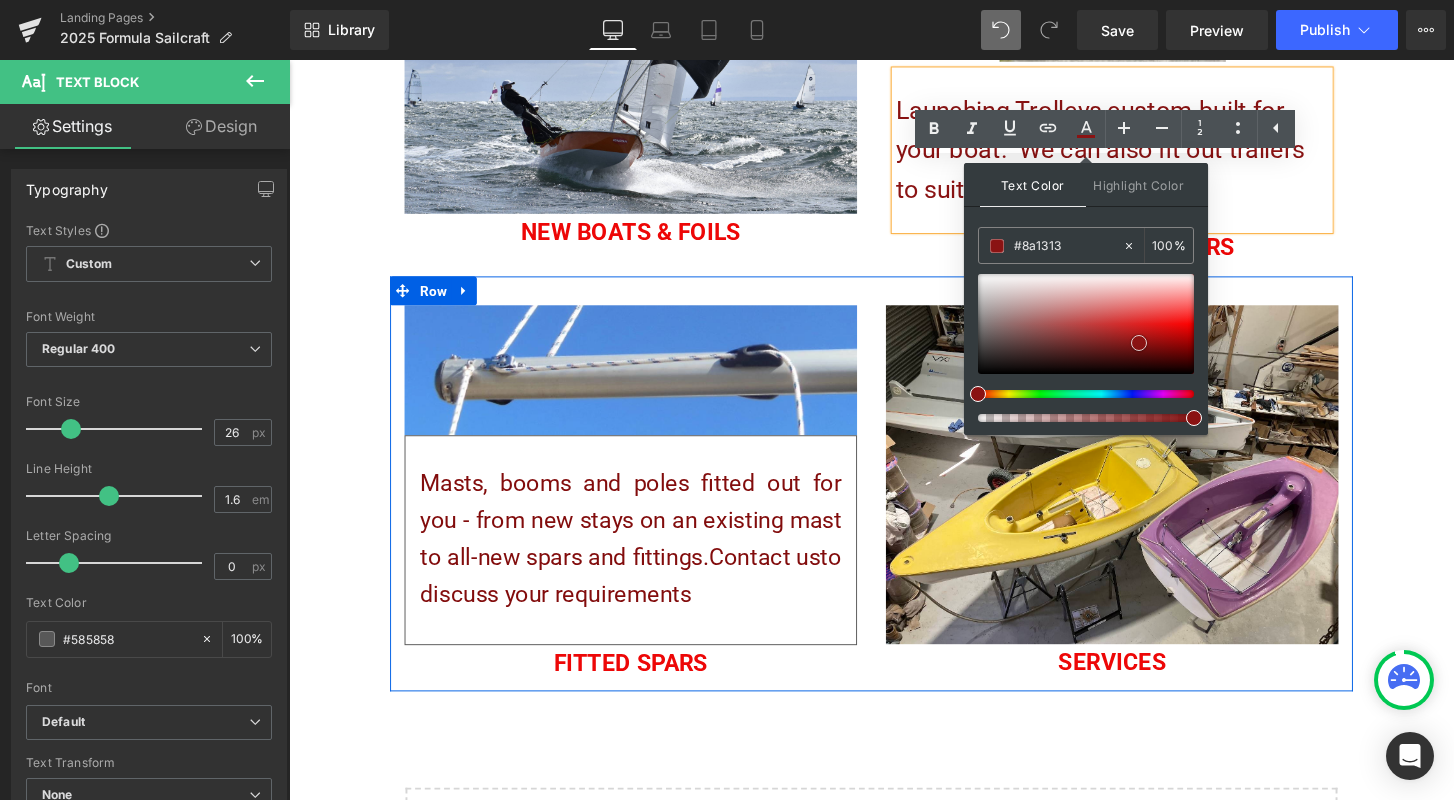 click at bounding box center [1086, 324] 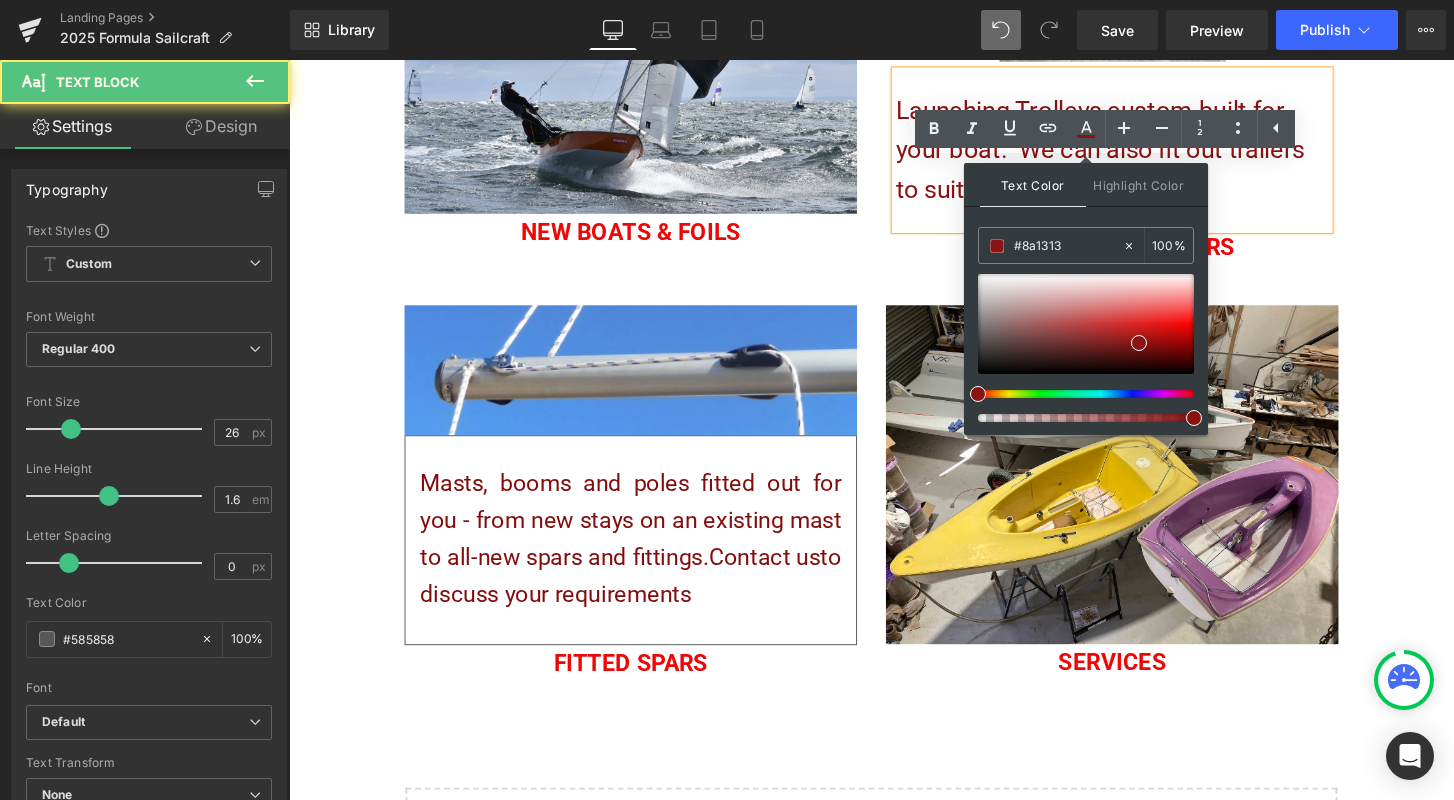 click on "Launching Trolleys custom-built for your boat.  We can also fit out trailers to suit your requirements." at bounding box center [1144, 154] 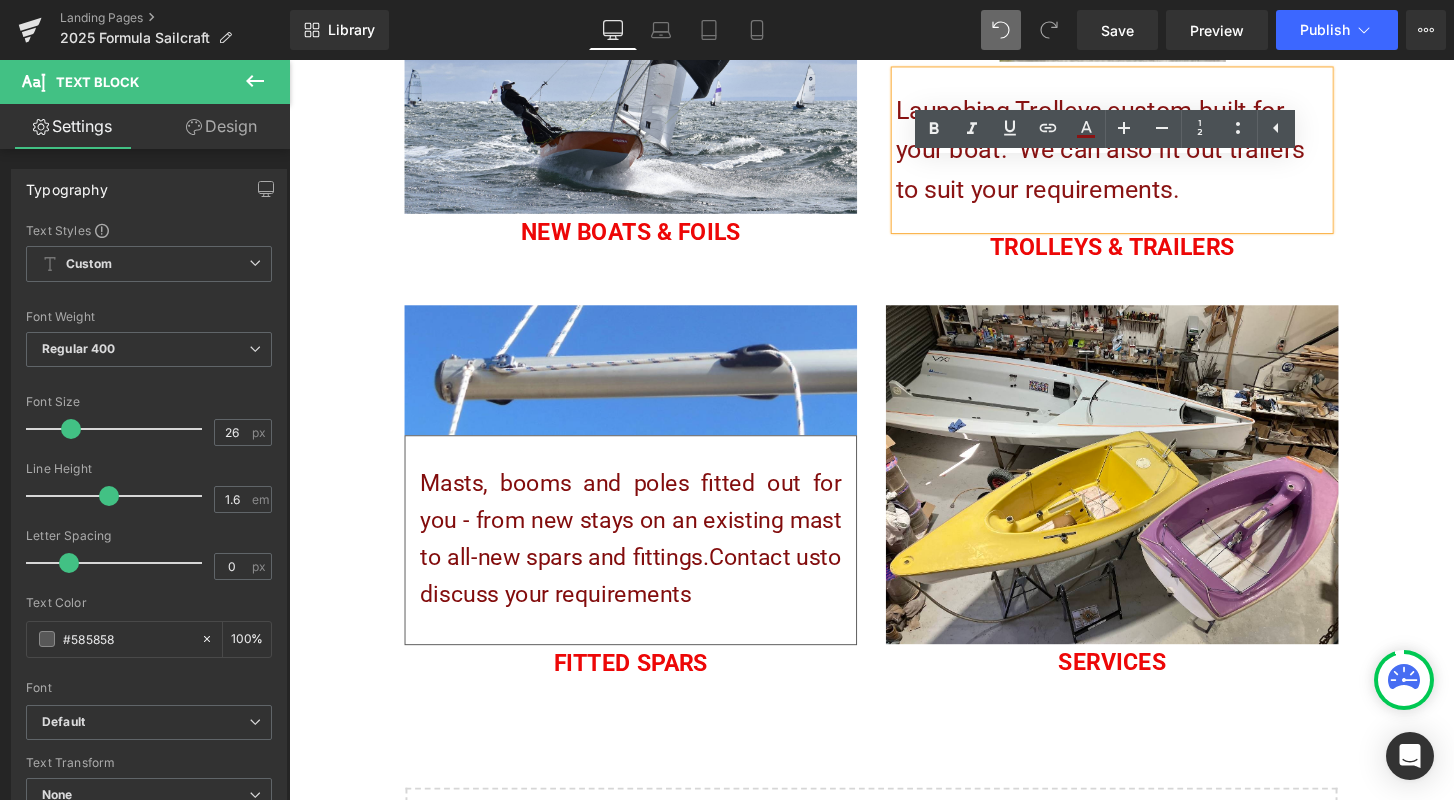 click on "Design" at bounding box center (221, 126) 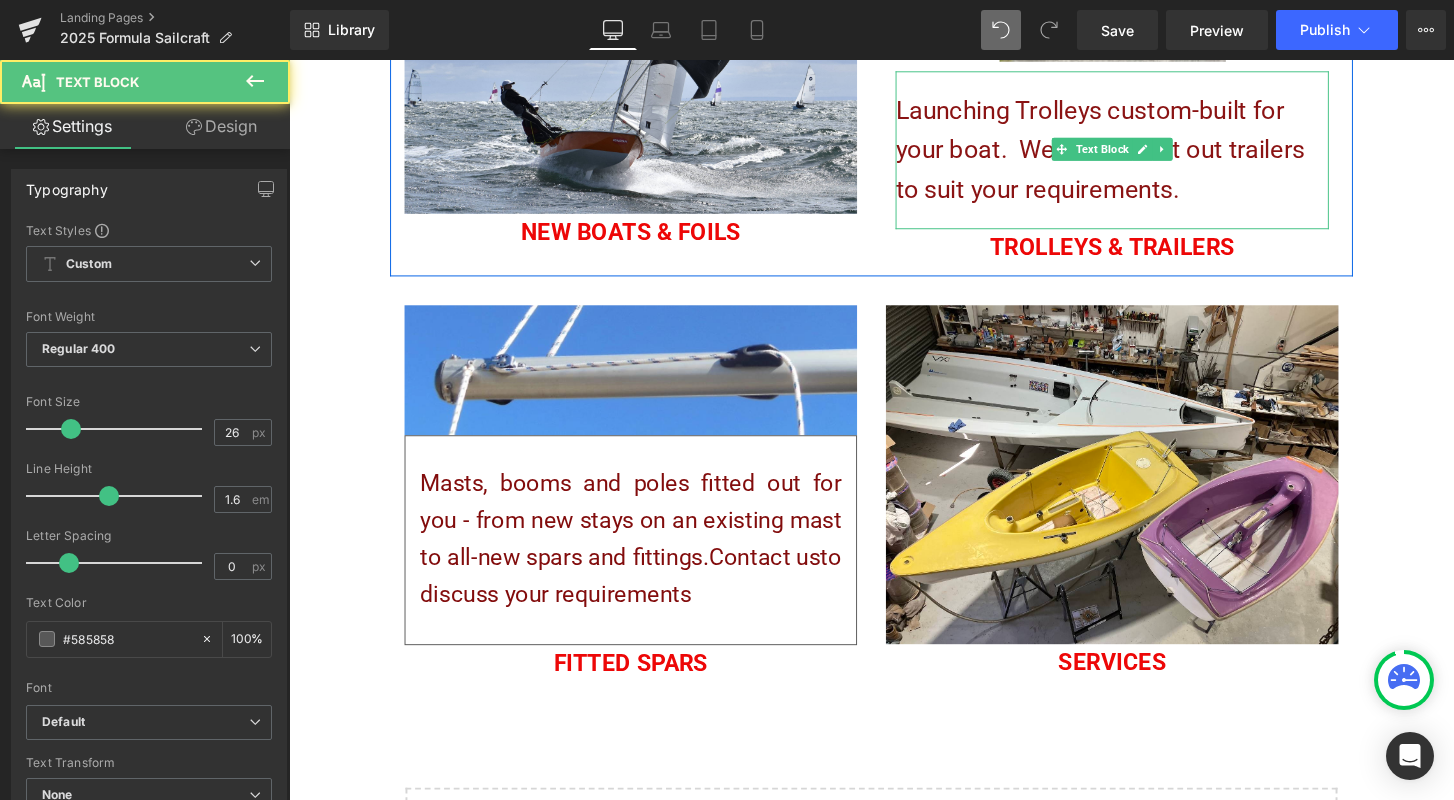 click on "Launching Trolleys custom-built for your boat.  We can also fit out trailers to suit your requirements." at bounding box center (1131, 153) 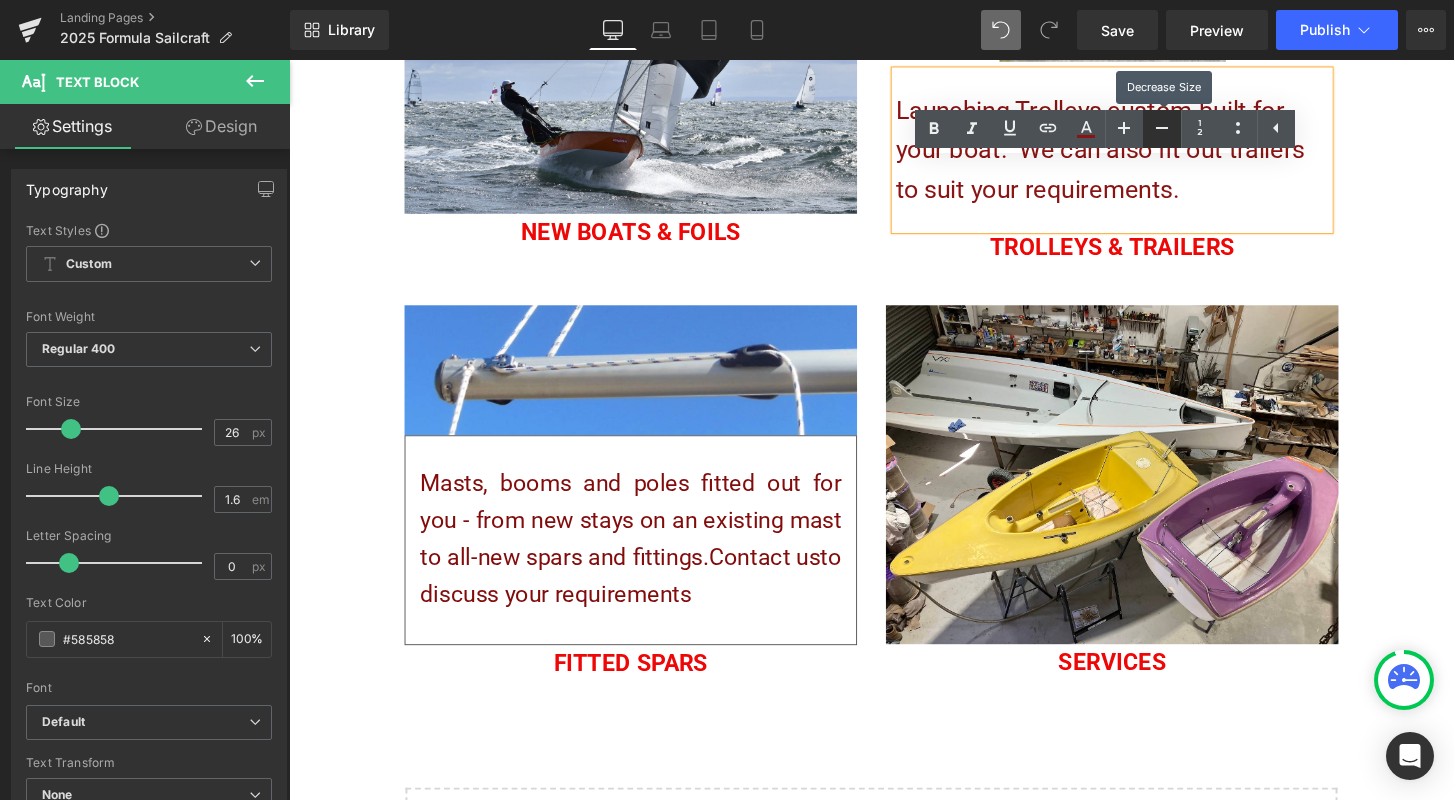 click 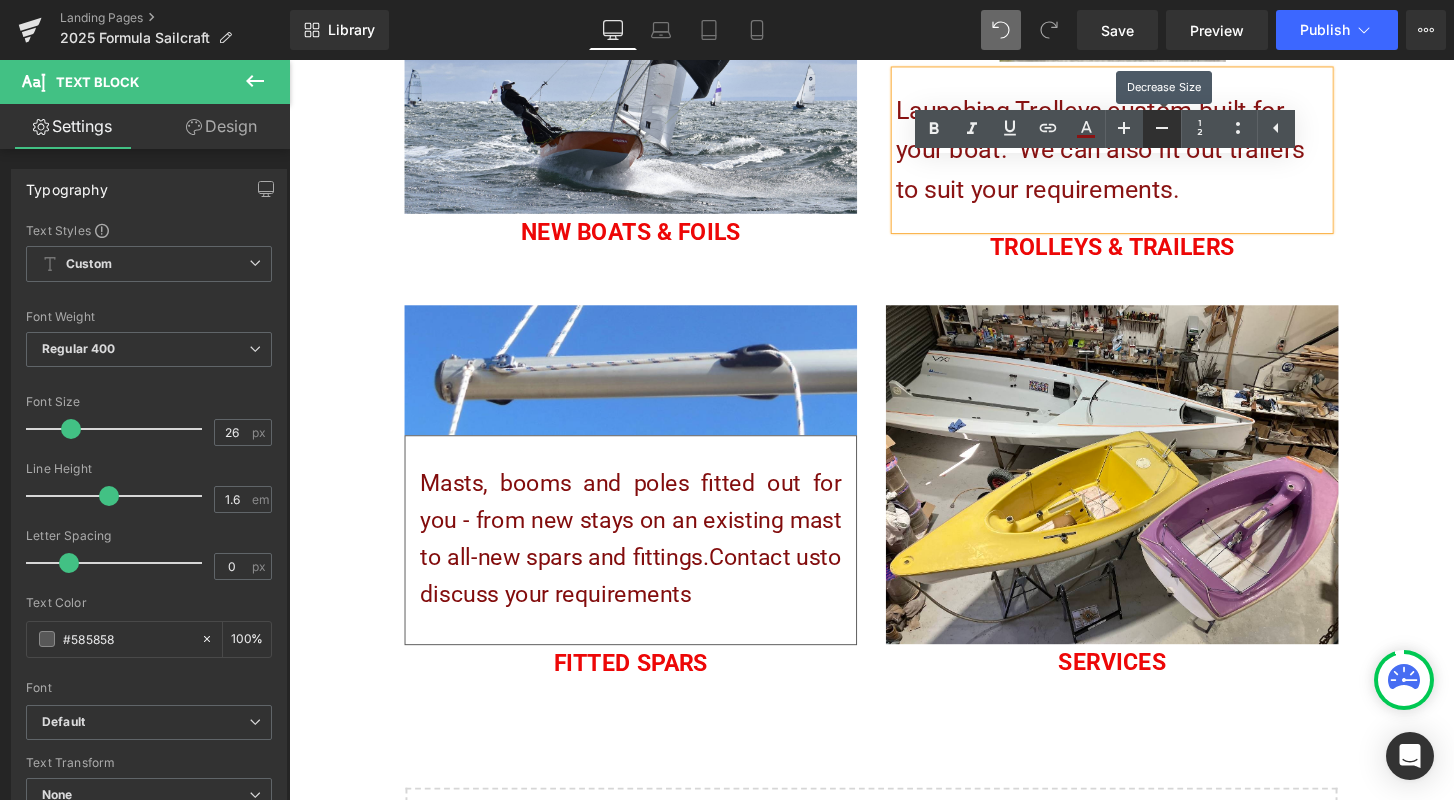 type on "24" 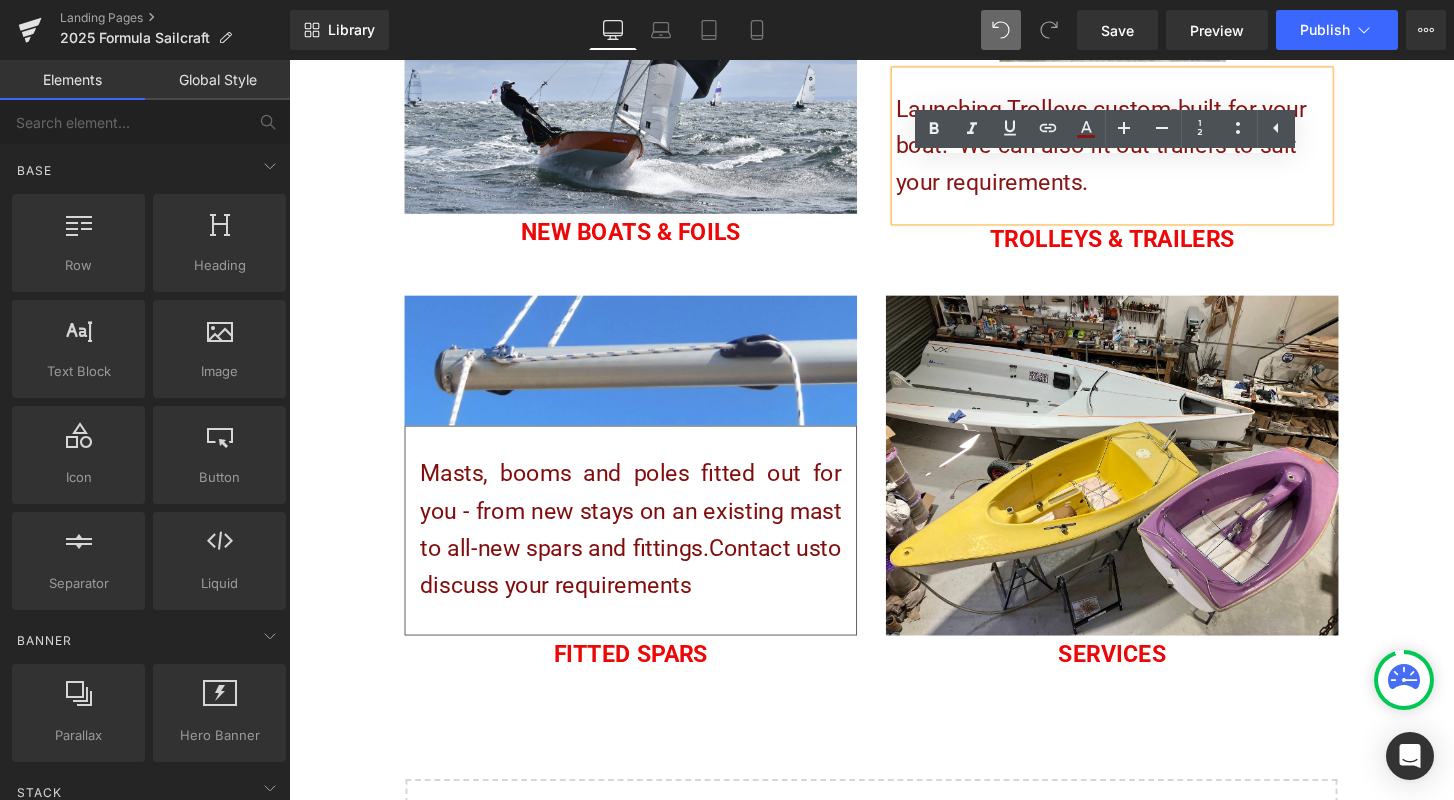 click on "WE SHIP WITHIN AUSTRALIA ONLY, FOR OVERSEAS INQUIRIES PLEASE CONTACT US PRICES IN AUD
Sign in
or
Create an Account
Search
Cart  0
Menu
Cart  0
Search
Home
Fittings" at bounding box center (894, 712) 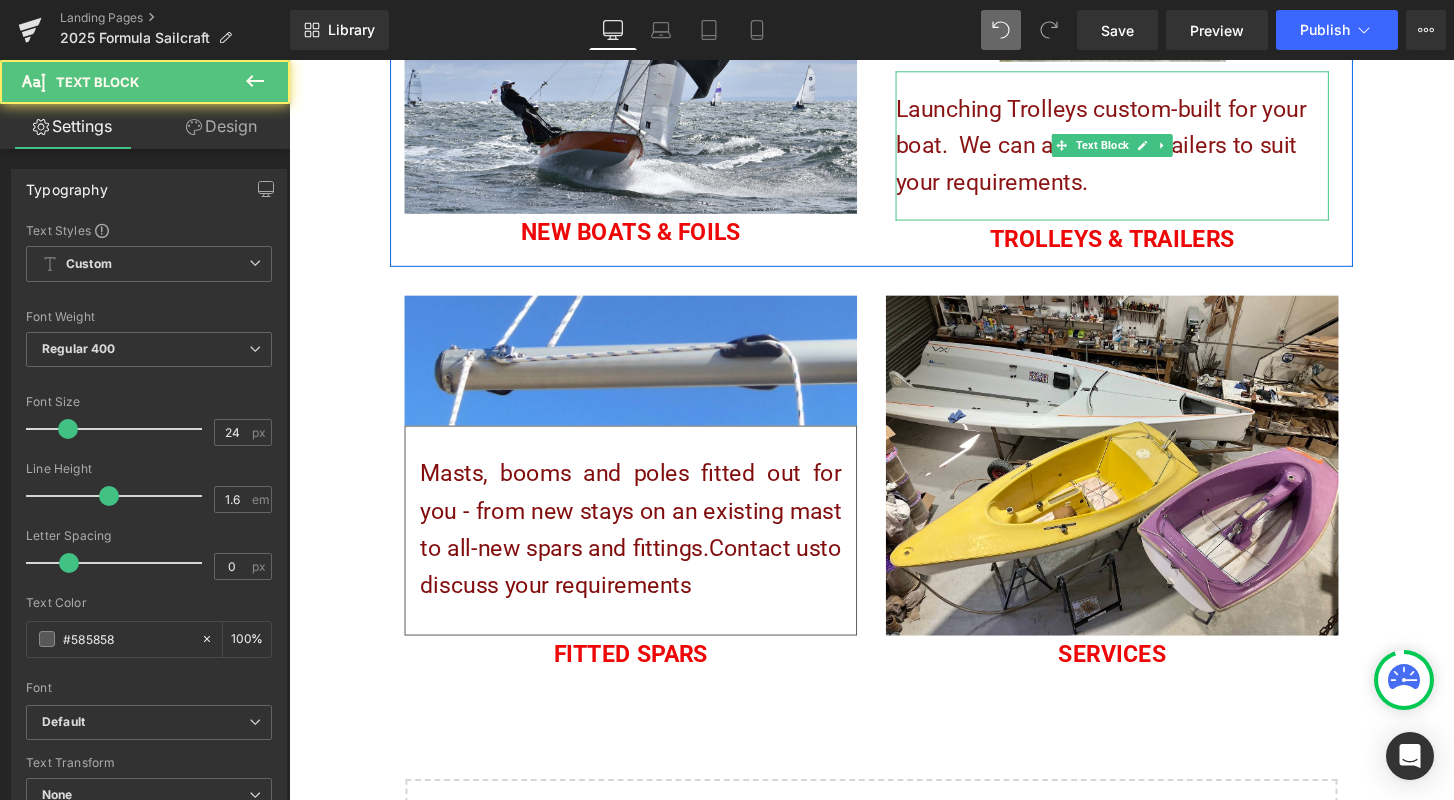 click on "Launching Trolleys custom-built for your boat.  We can also fit out trailers to suit your requirements." at bounding box center (1132, 149) 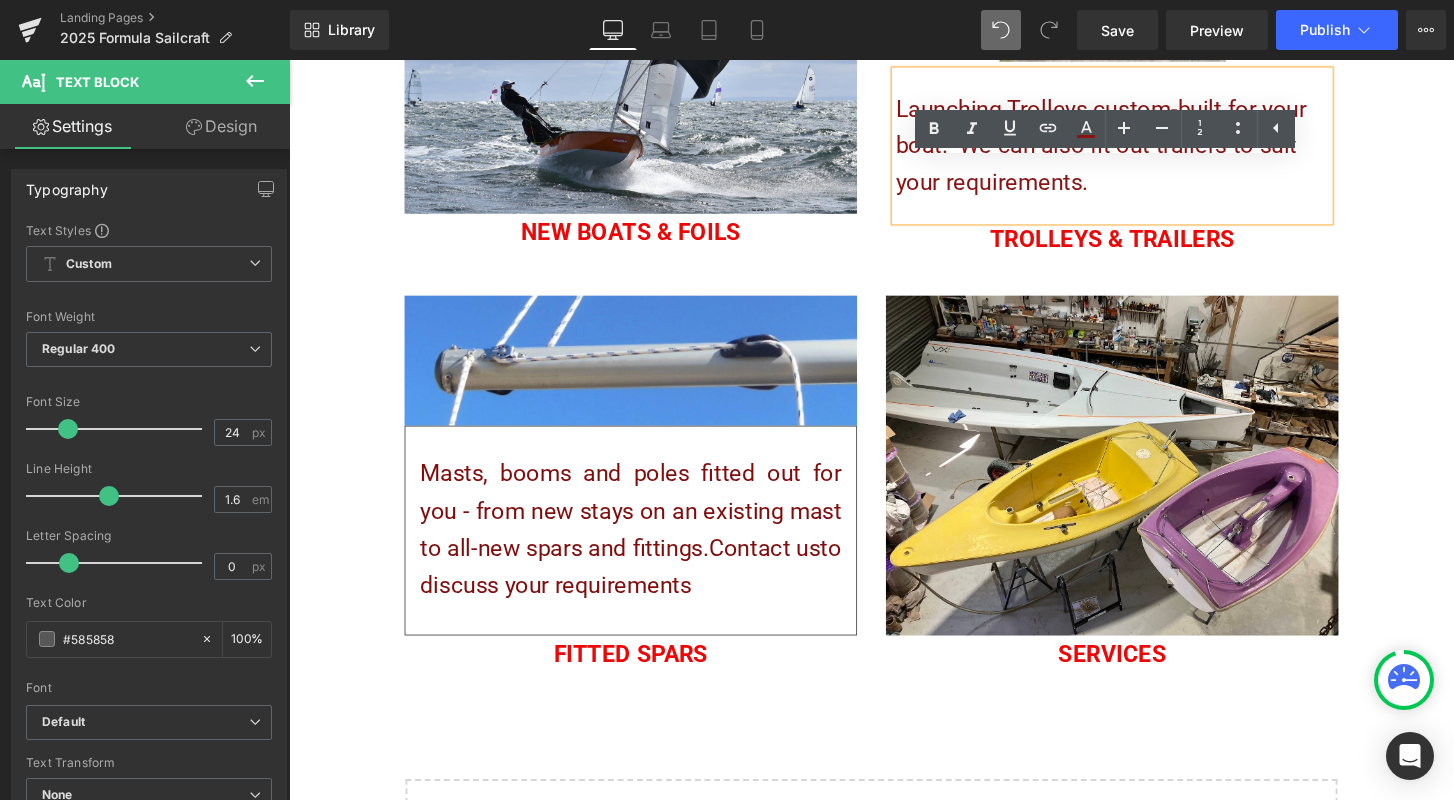 click on "Design" at bounding box center (221, 126) 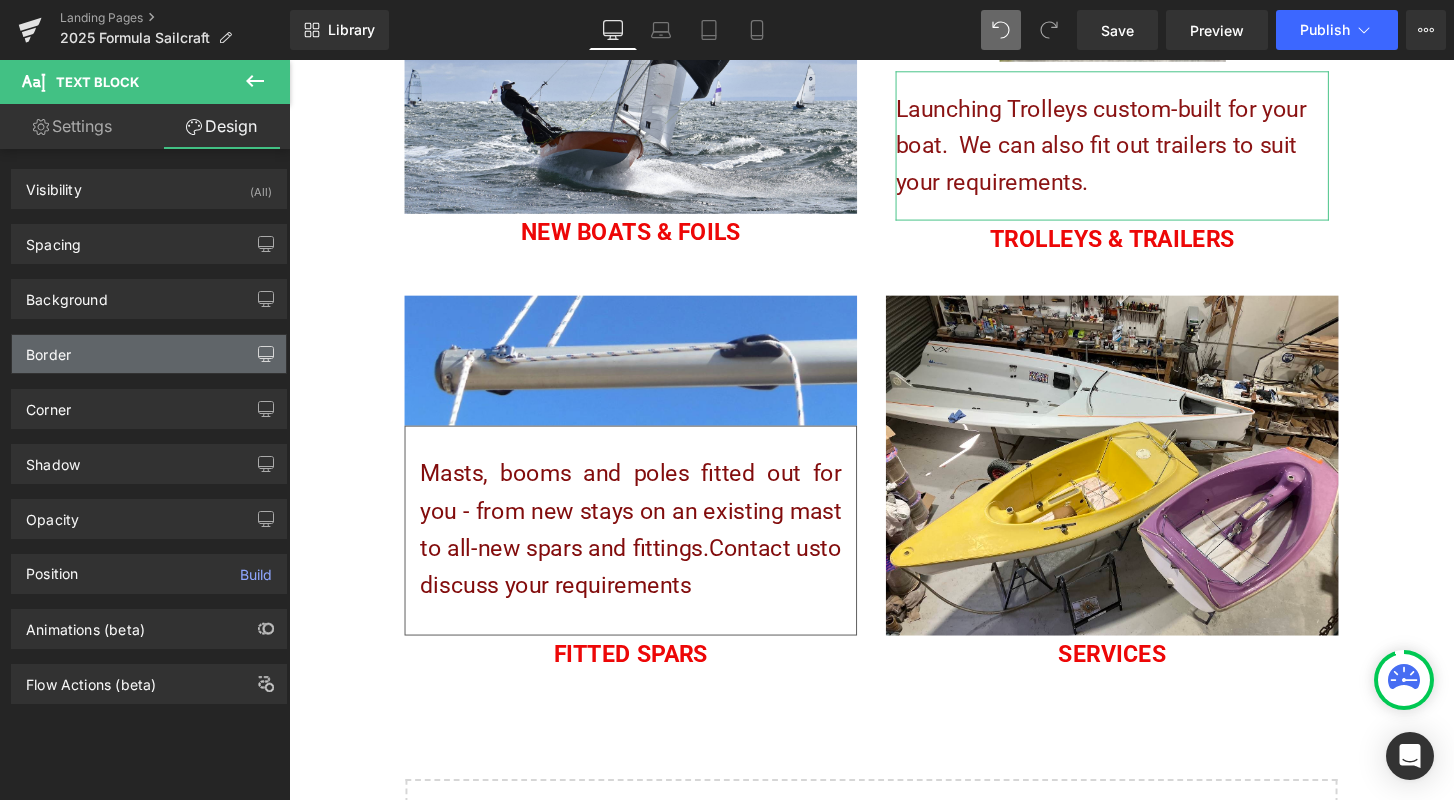 click 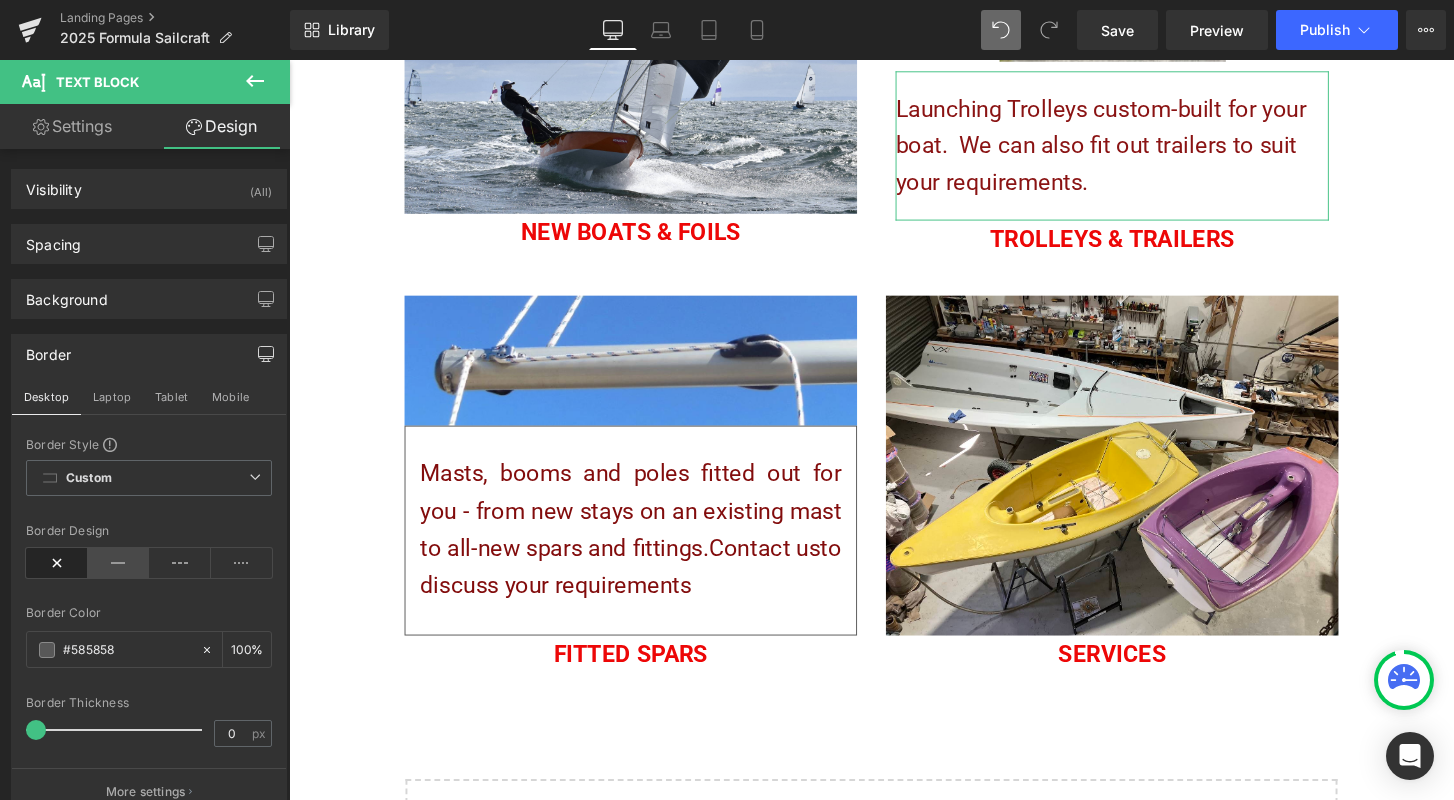 click at bounding box center [119, 563] 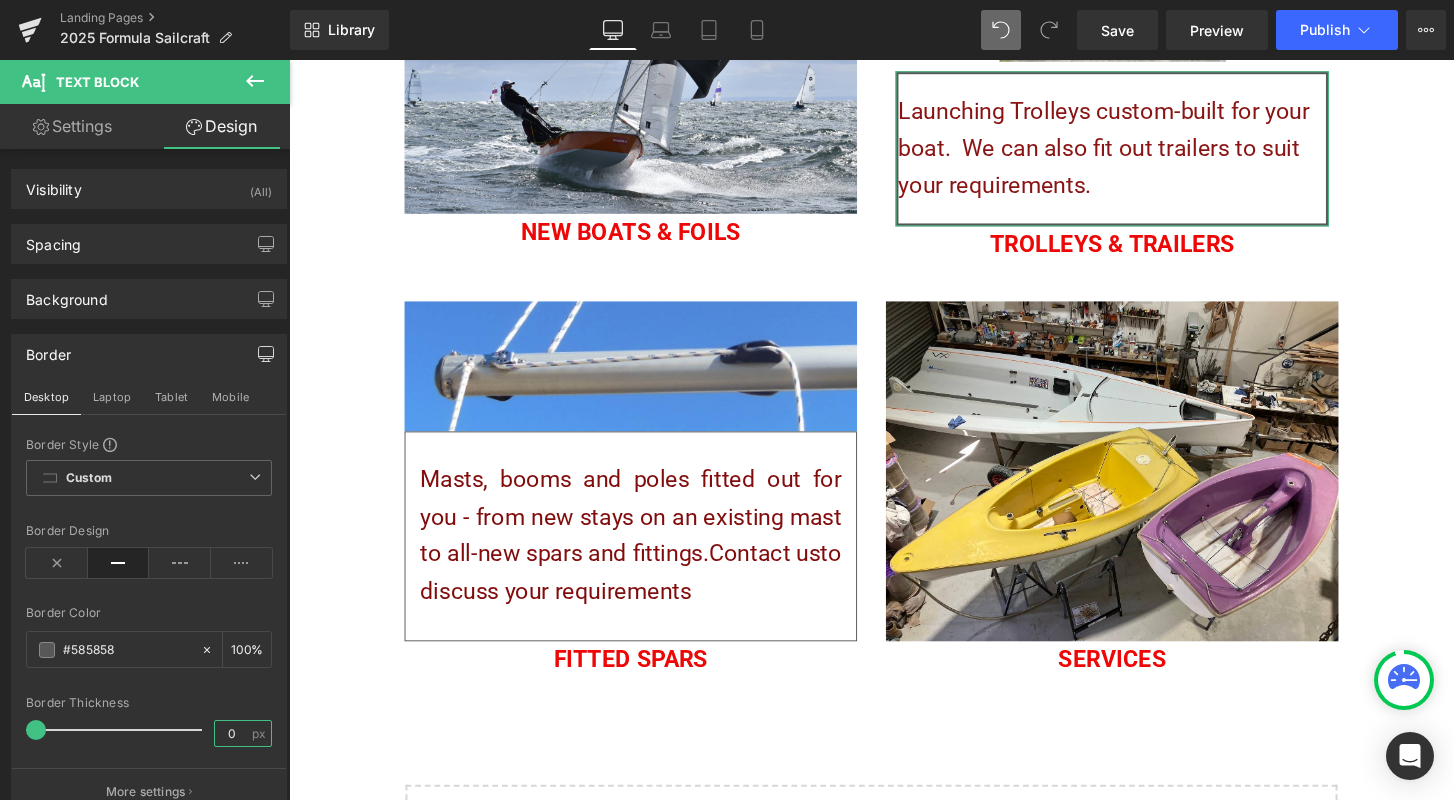 click on "0" at bounding box center (232, 733) 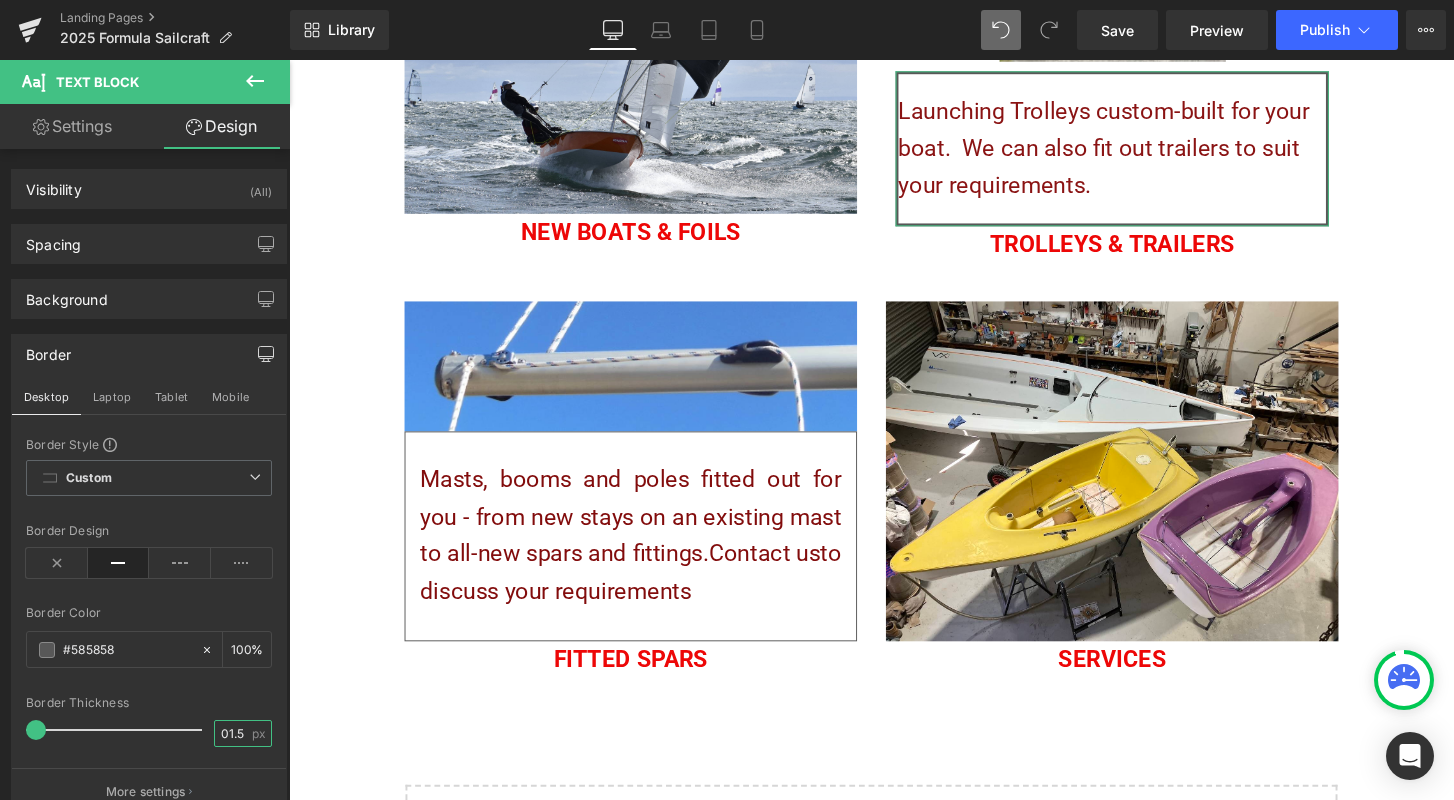 type on "1.5" 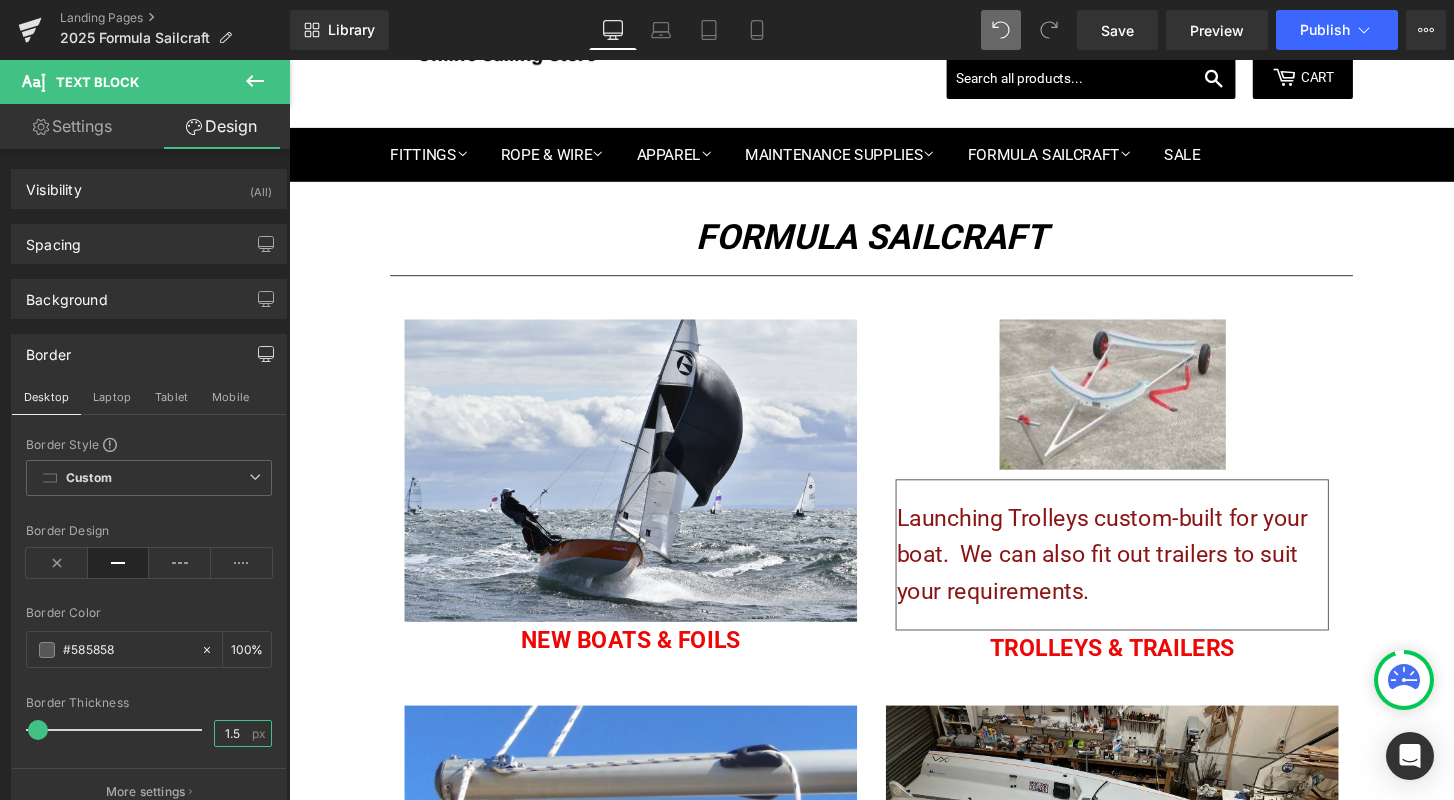 scroll, scrollTop: 63, scrollLeft: 0, axis: vertical 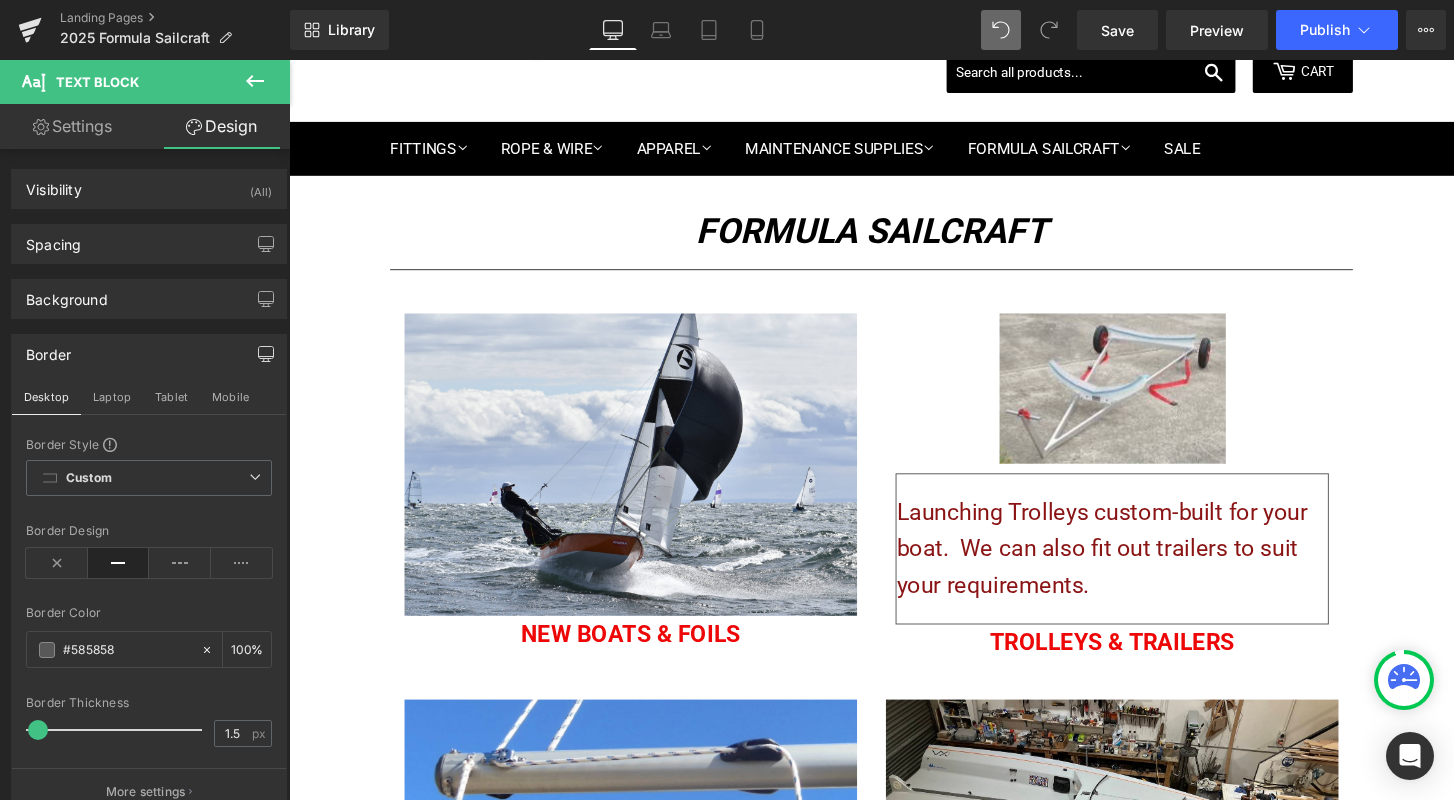 click on "WE SHIP WITHIN AUSTRALIA ONLY, FOR OVERSEAS INQUIRIES PLEASE CONTACT US PRICES IN AUD
Sign in
or
Create an Account
Search
Cart  0
Menu
Cart  0
Search
Home
Fittings" at bounding box center [894, 922] 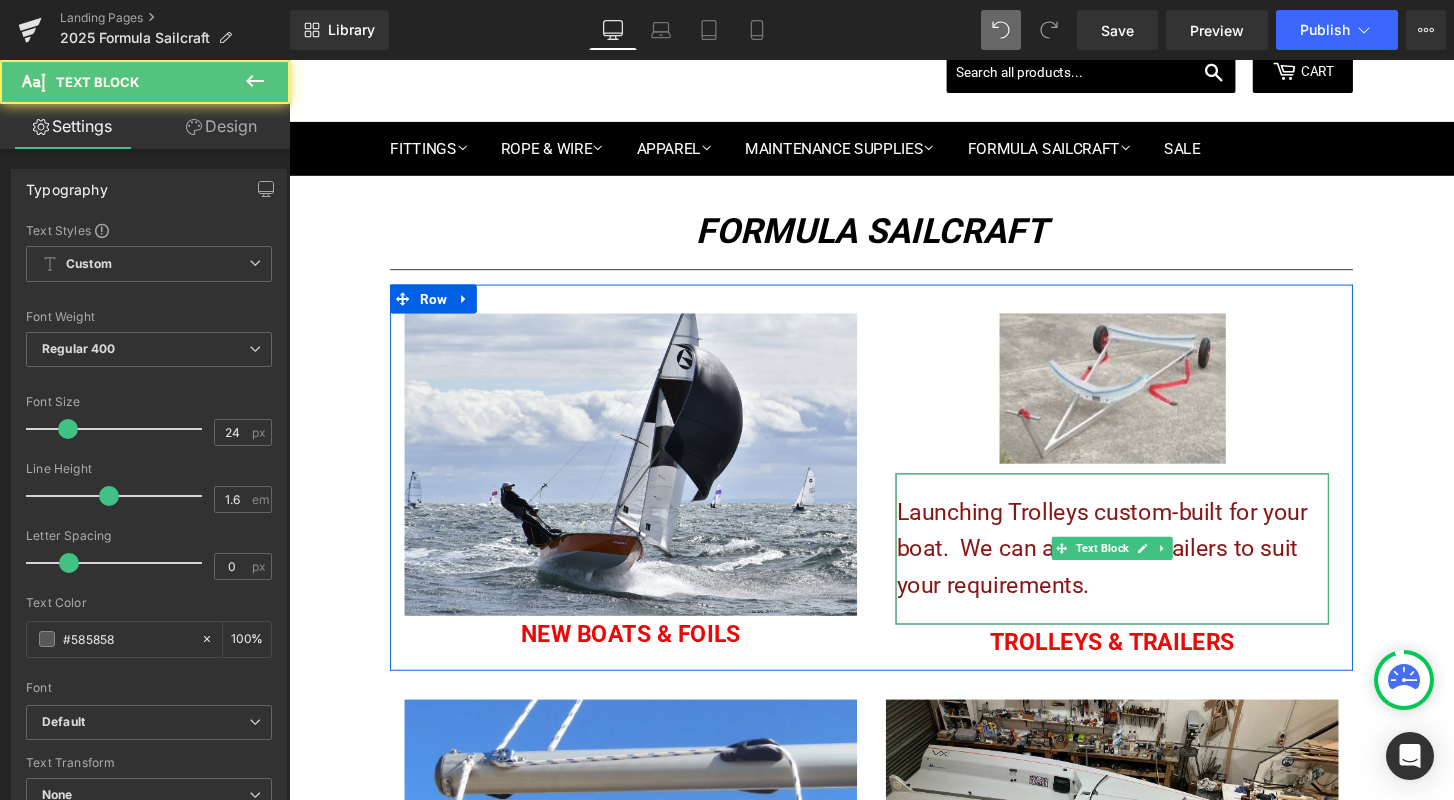 click on "Launching Trolleys custom-built for your boat.  We can also fit out trailers to suit your requirements." at bounding box center [1133, 568] 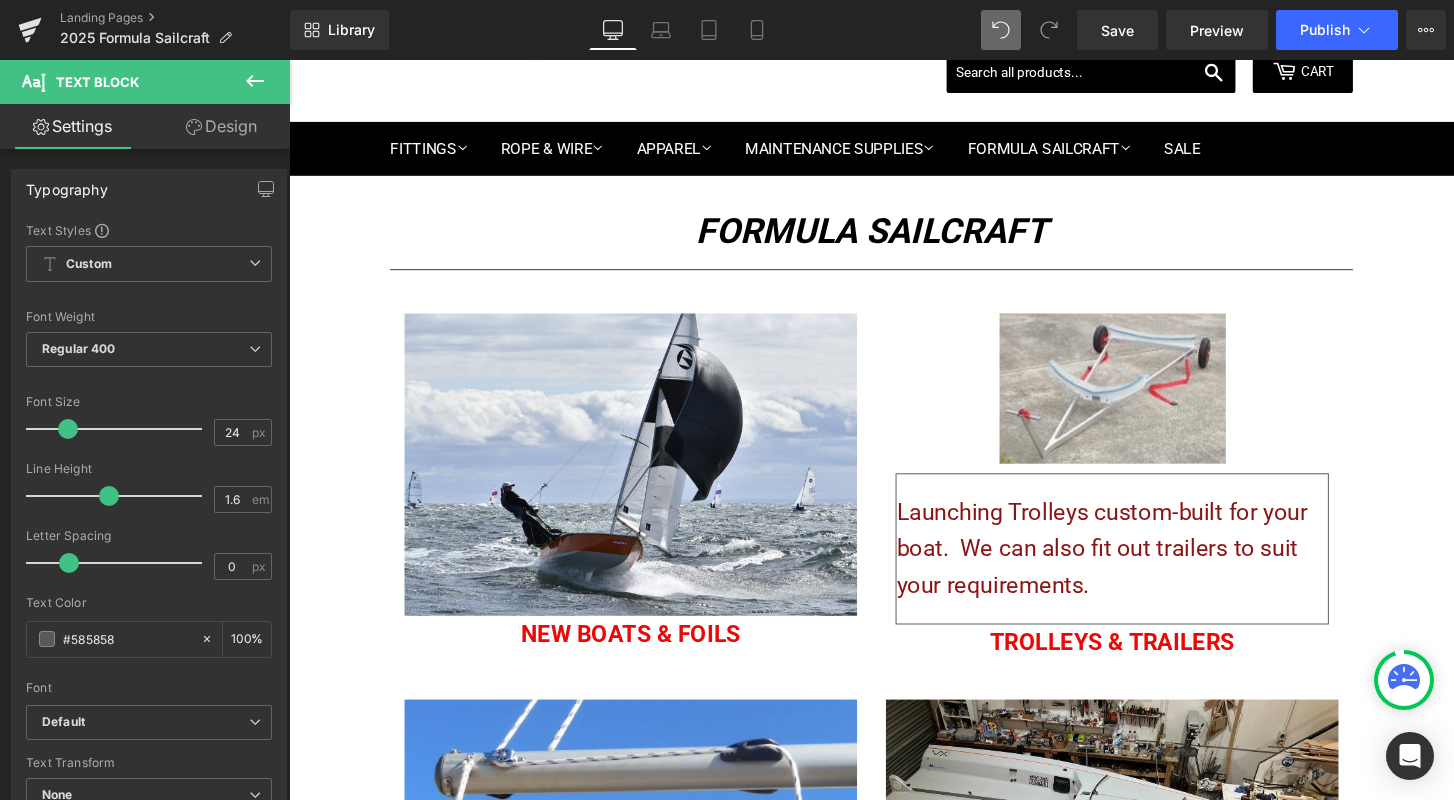 click on "Design" at bounding box center [221, 126] 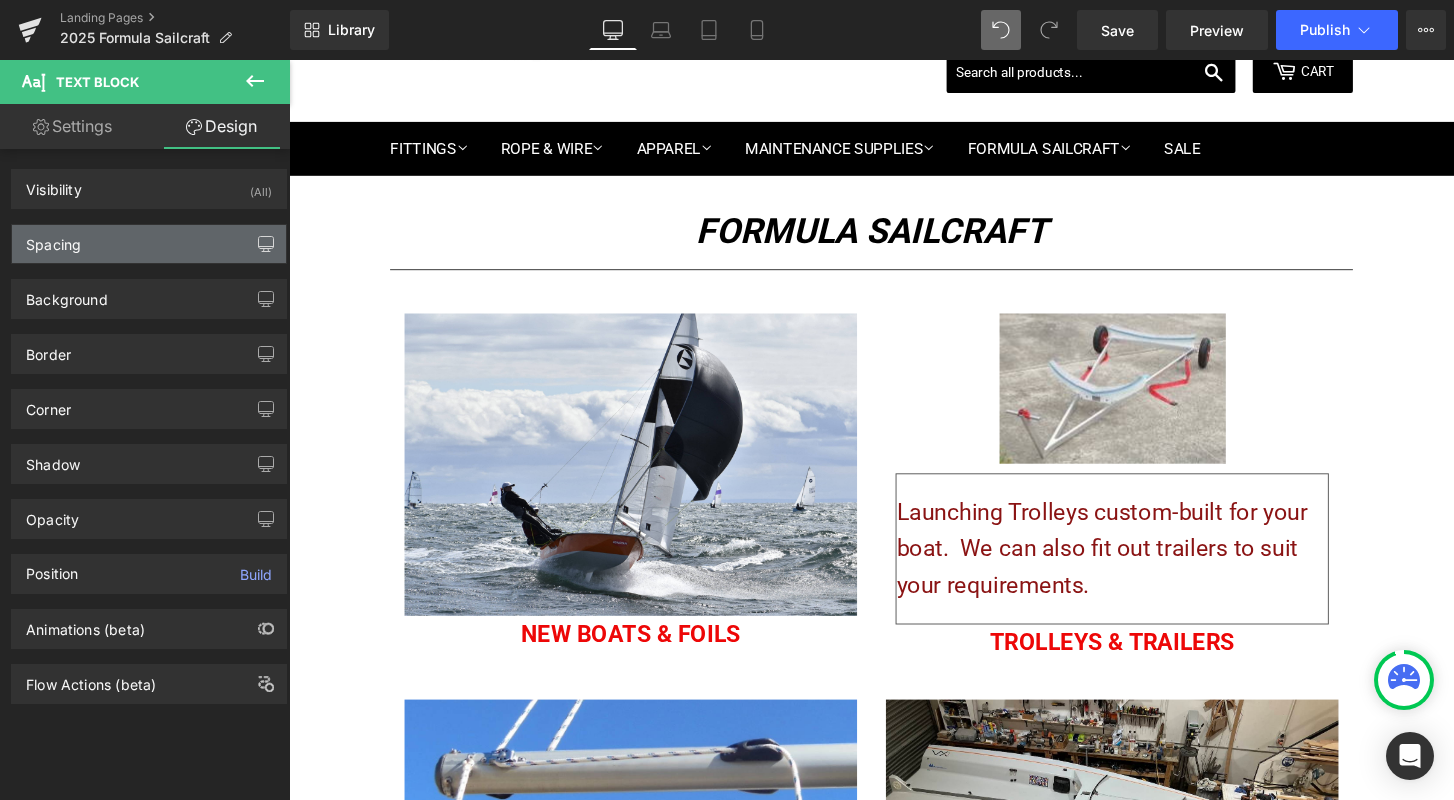 click at bounding box center [266, 244] 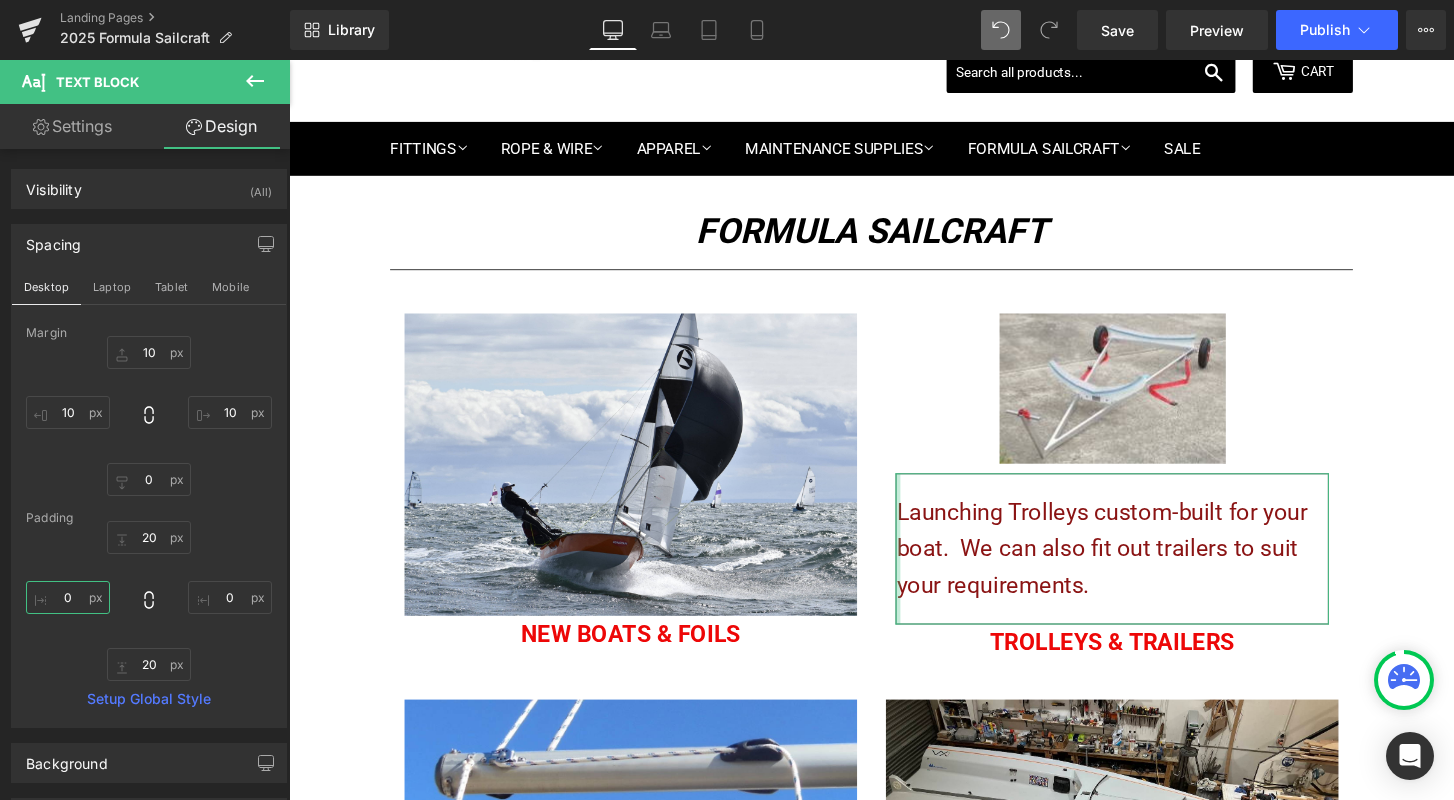 click on "0" at bounding box center (68, 597) 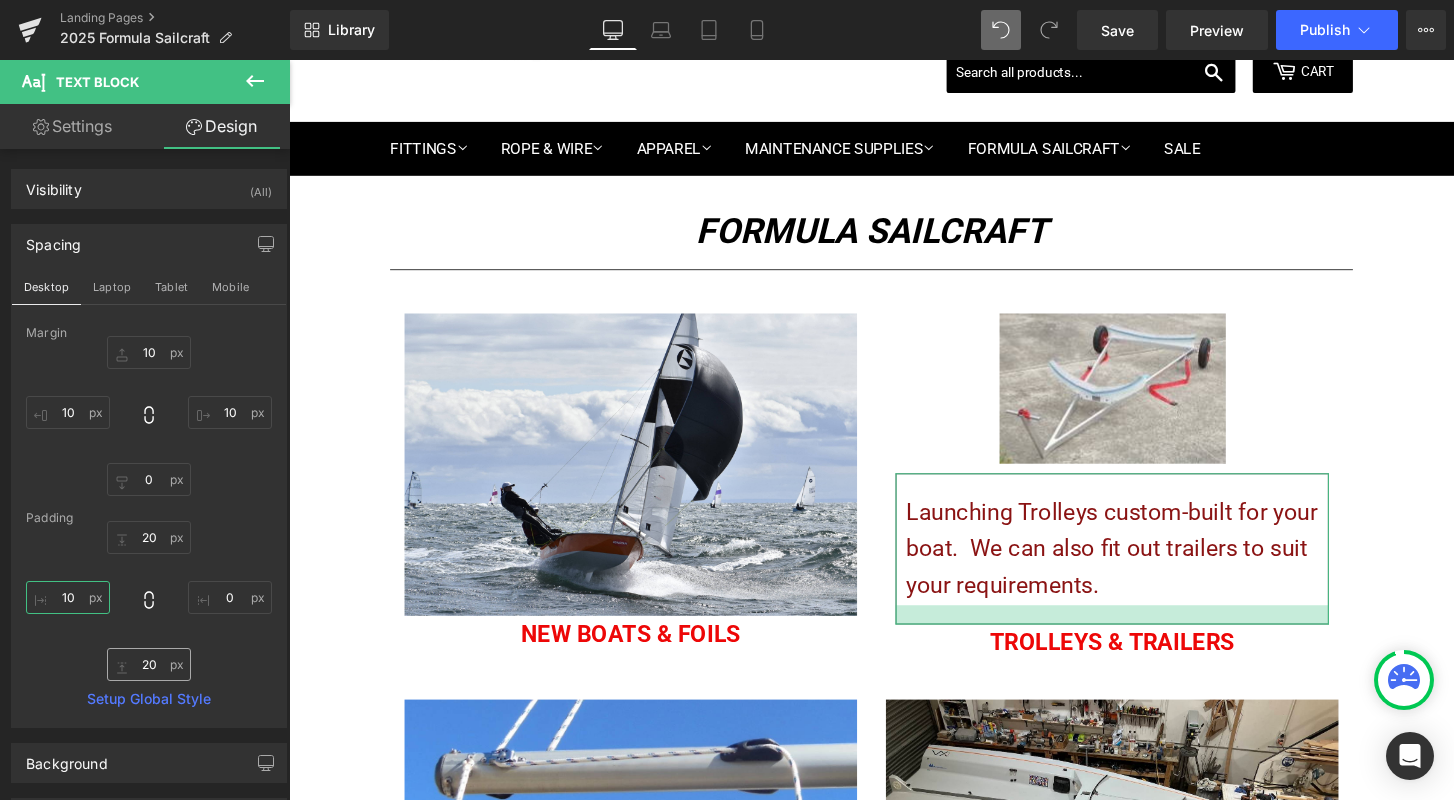 type on "10" 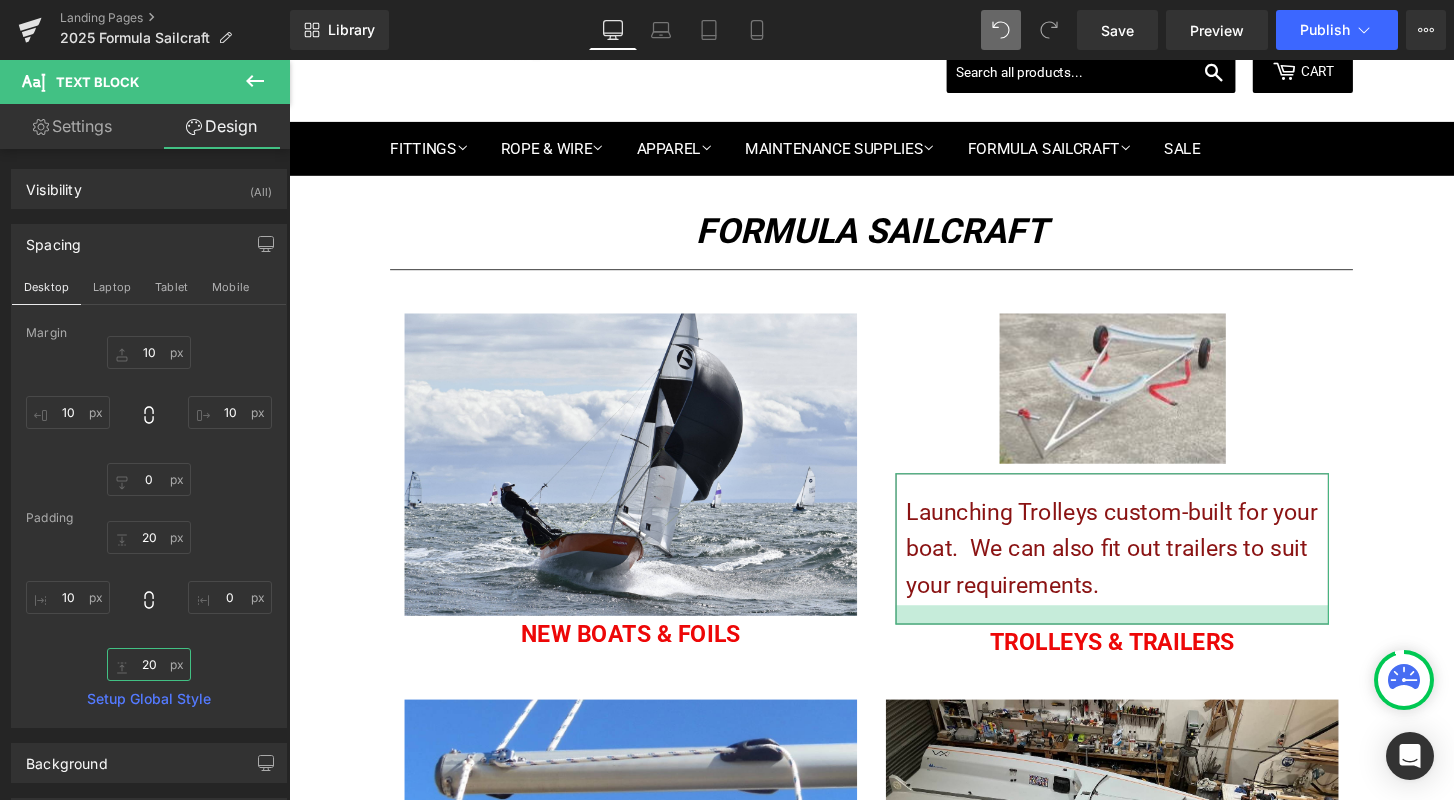 click on "20" at bounding box center (149, 664) 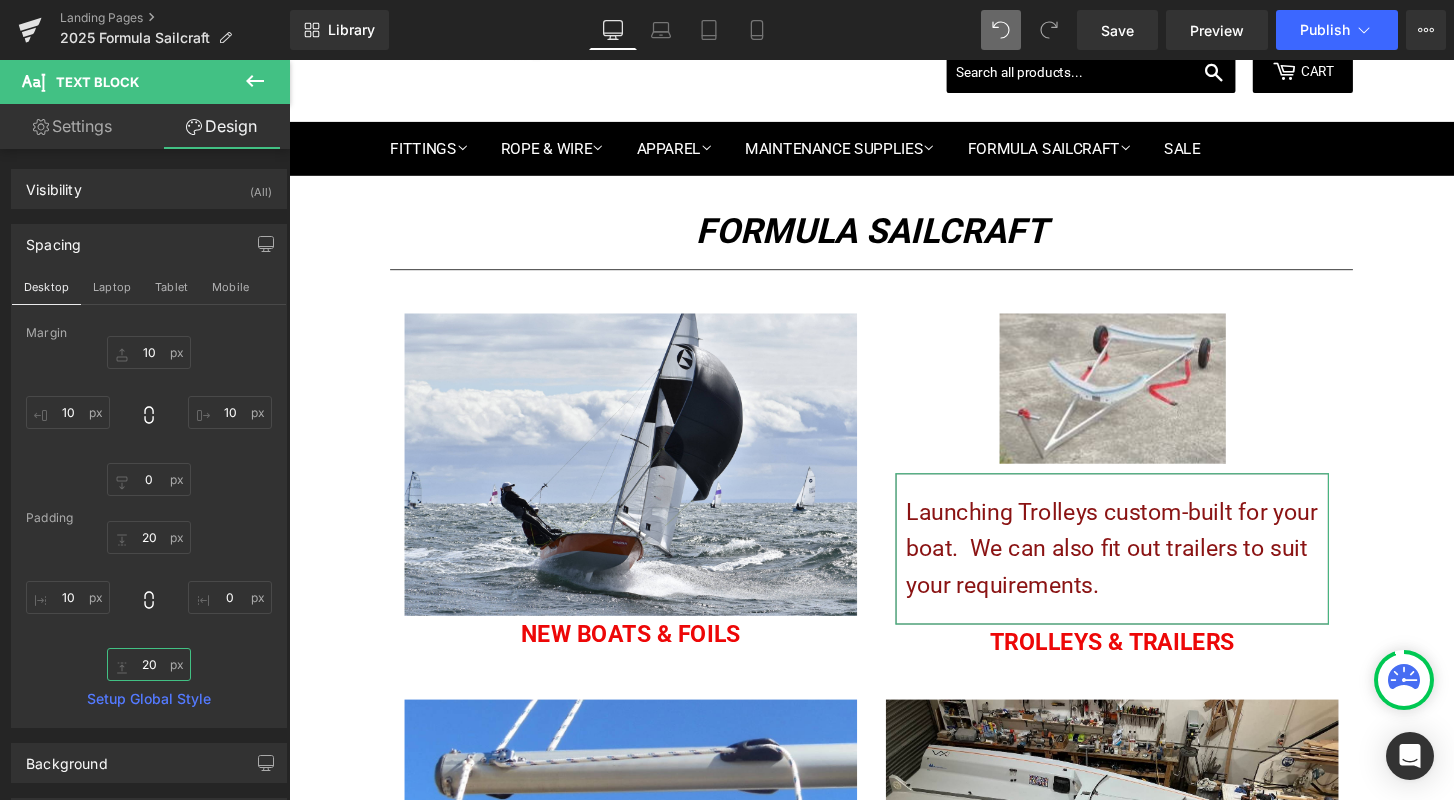 type on "2" 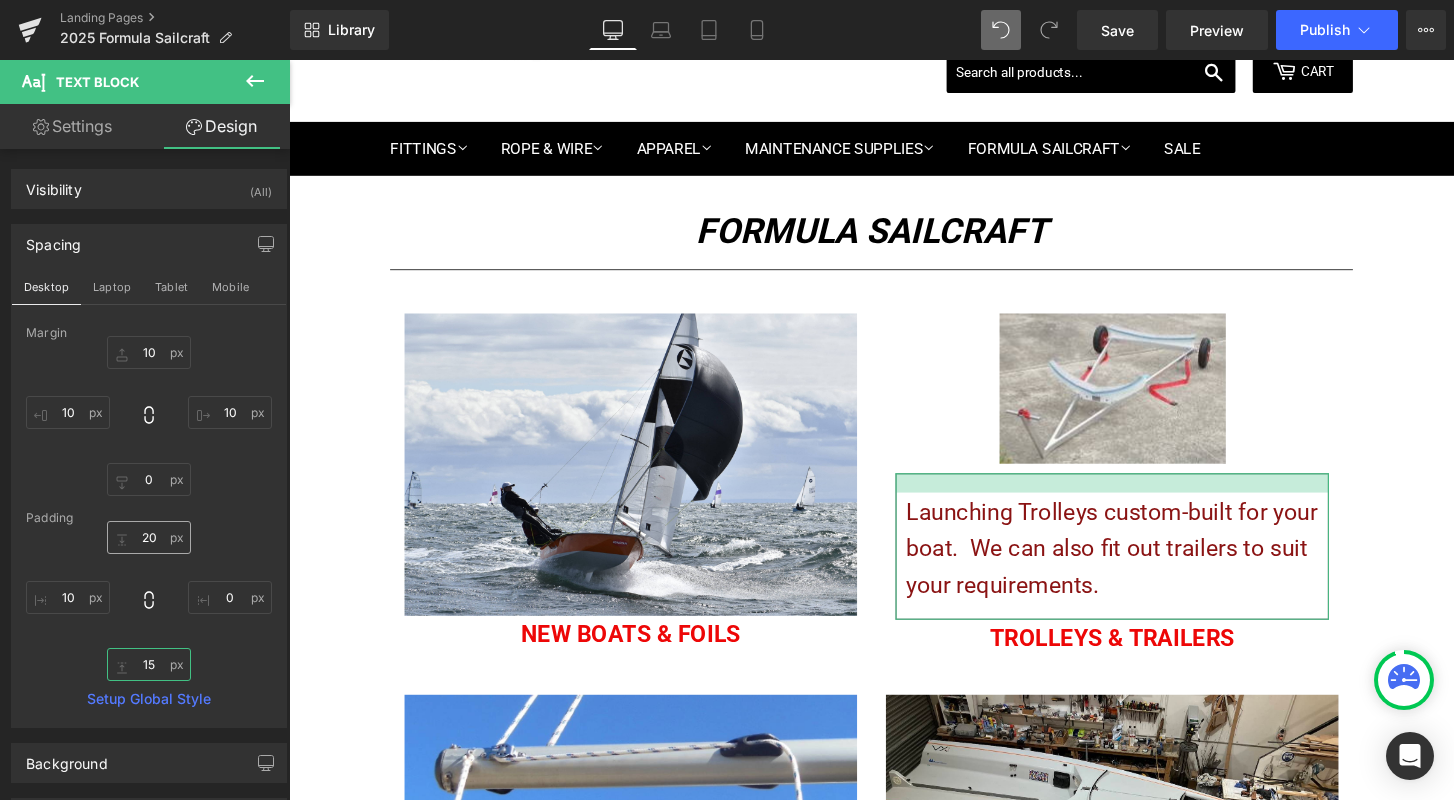 type on "15" 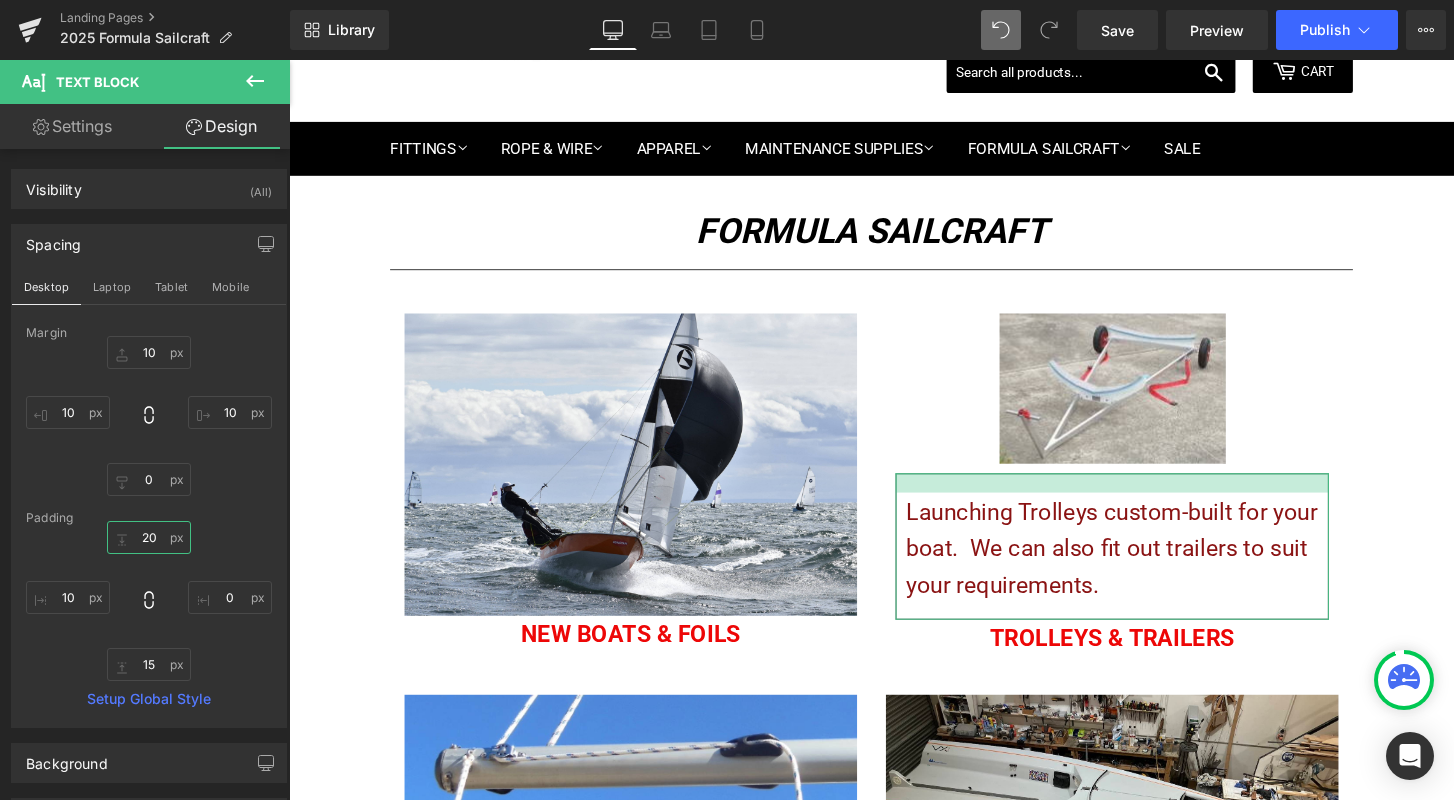 click on "20" at bounding box center (149, 537) 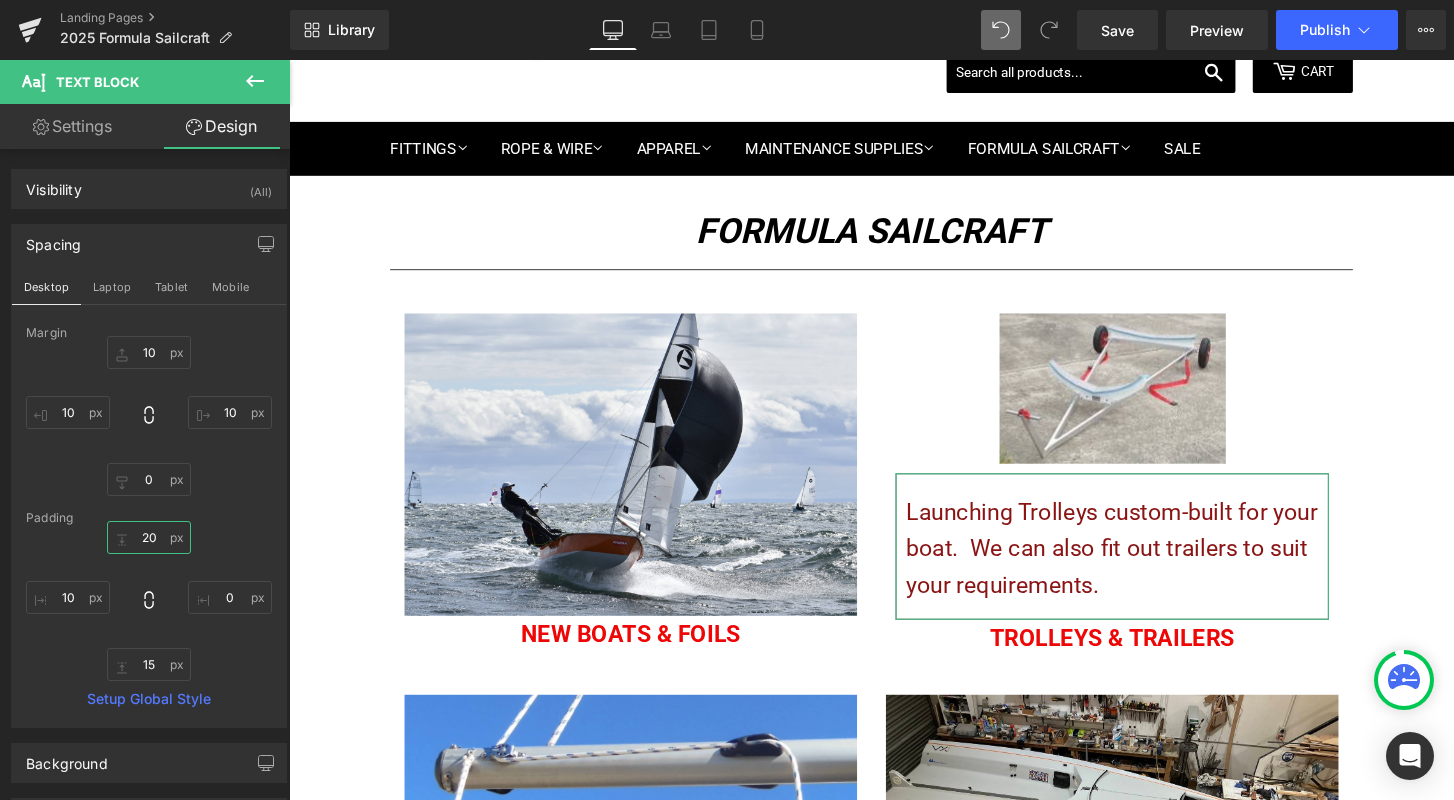 type on "2" 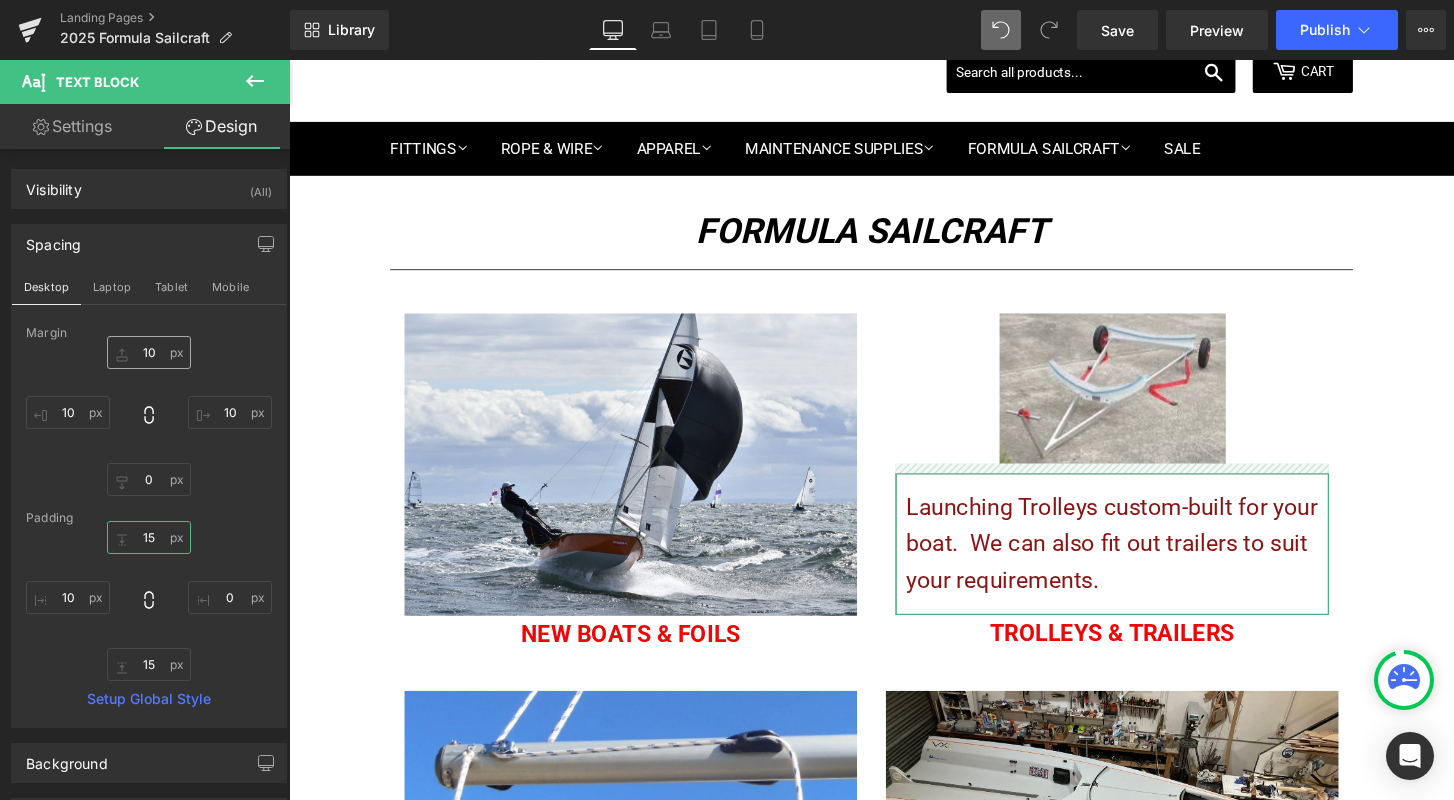 type on "15" 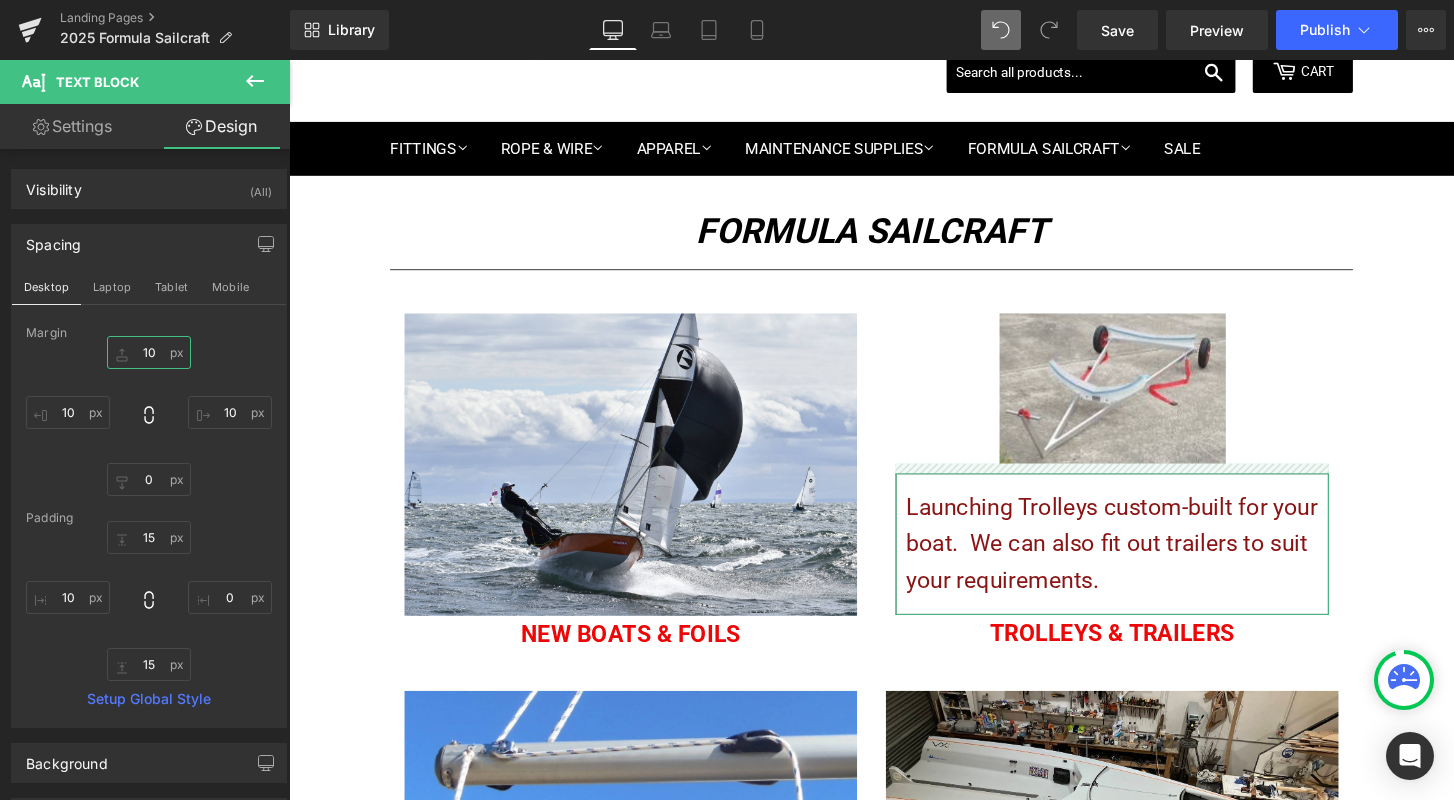 click on "10" at bounding box center (149, 352) 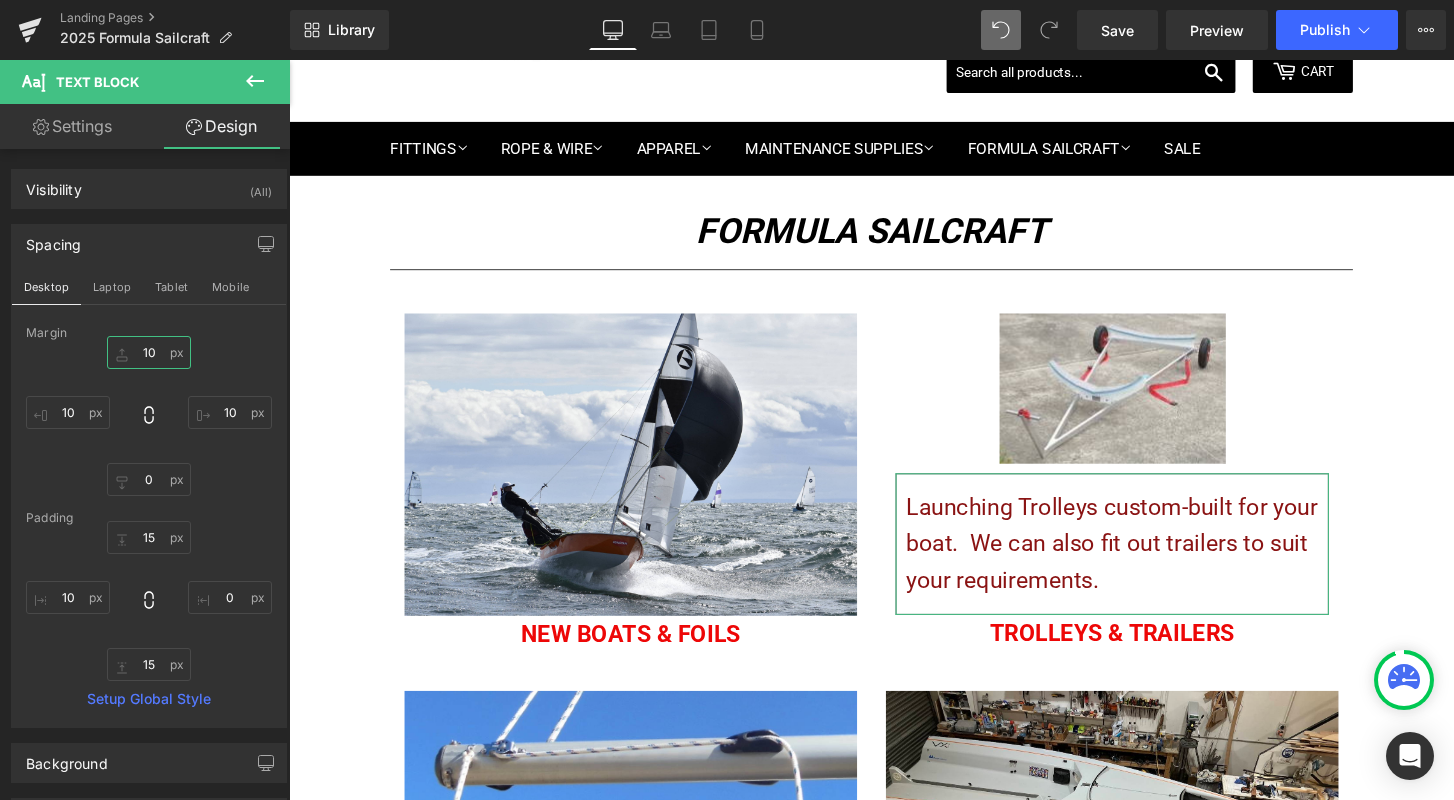 type on "0" 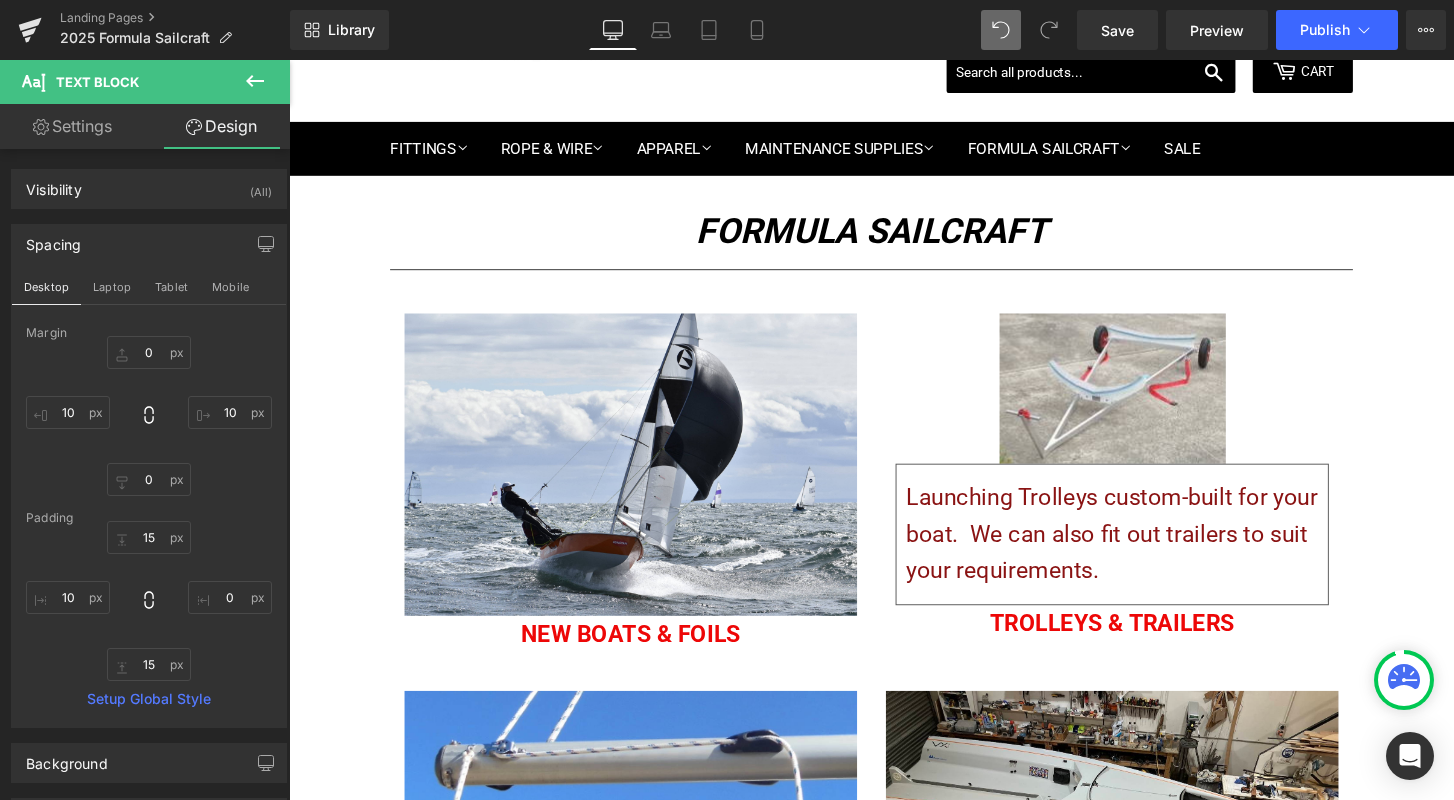 click on "WE SHIP WITHIN AUSTRALIA ONLY, FOR OVERSEAS INQUIRIES PLEASE CONTACT US PRICES IN AUD
Sign in
or
Create an Account
Search
Cart  0
Menu
Cart  0
Search
Home
Fittings" at bounding box center [894, 918] 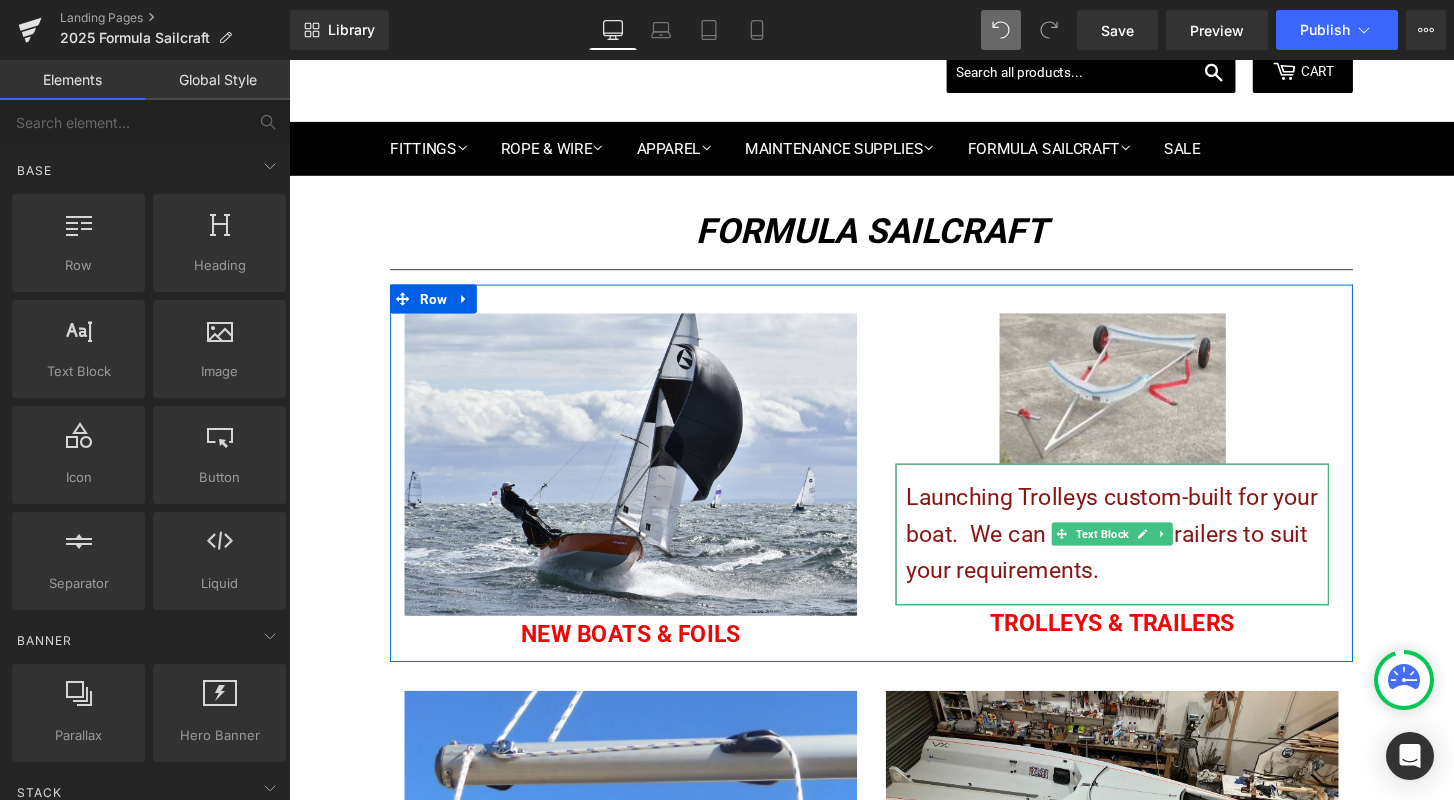 click on "Launching Trolleys custom-built for your boat.  We can also fit out trailers to suit your requirements." at bounding box center (1143, 553) 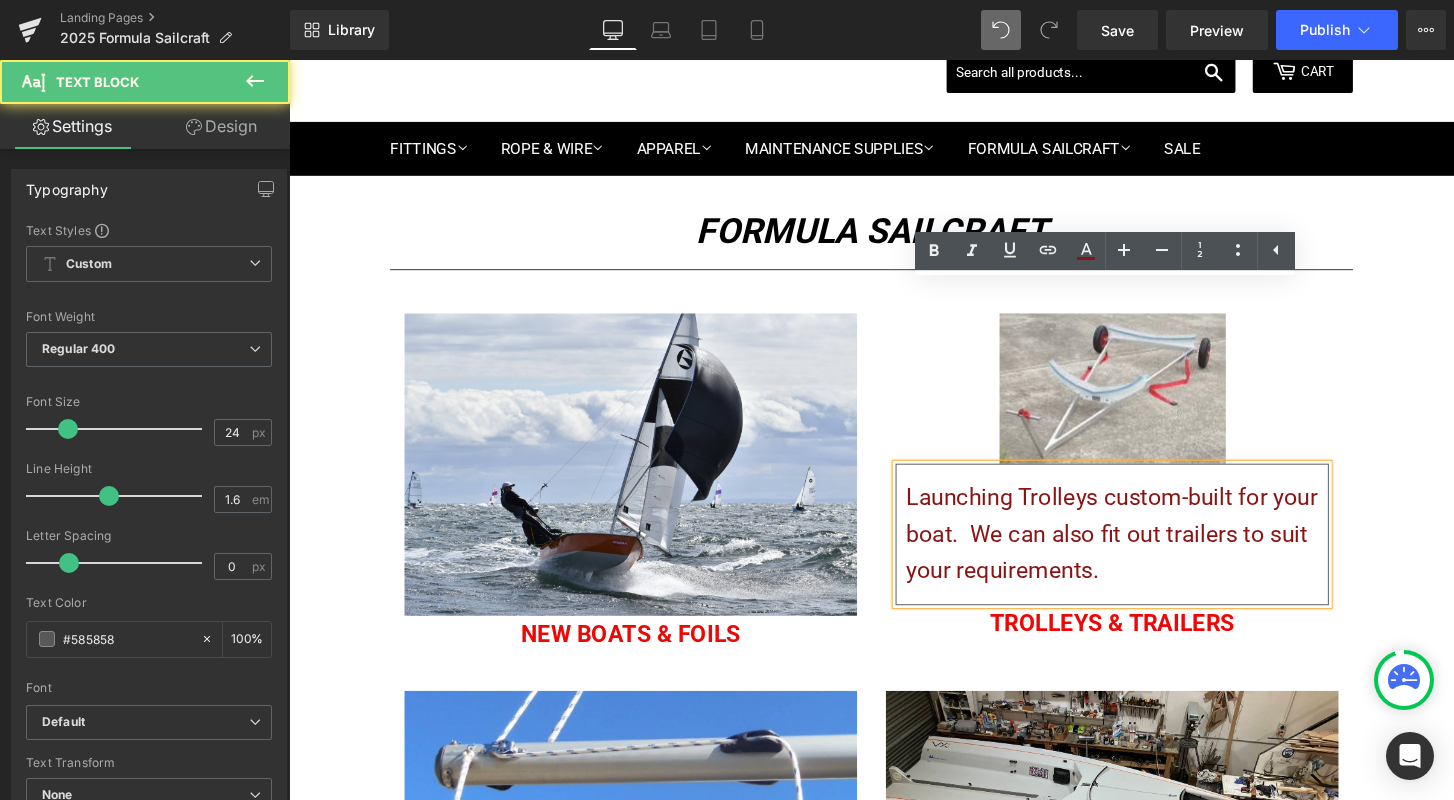 click on "Design" at bounding box center (221, 126) 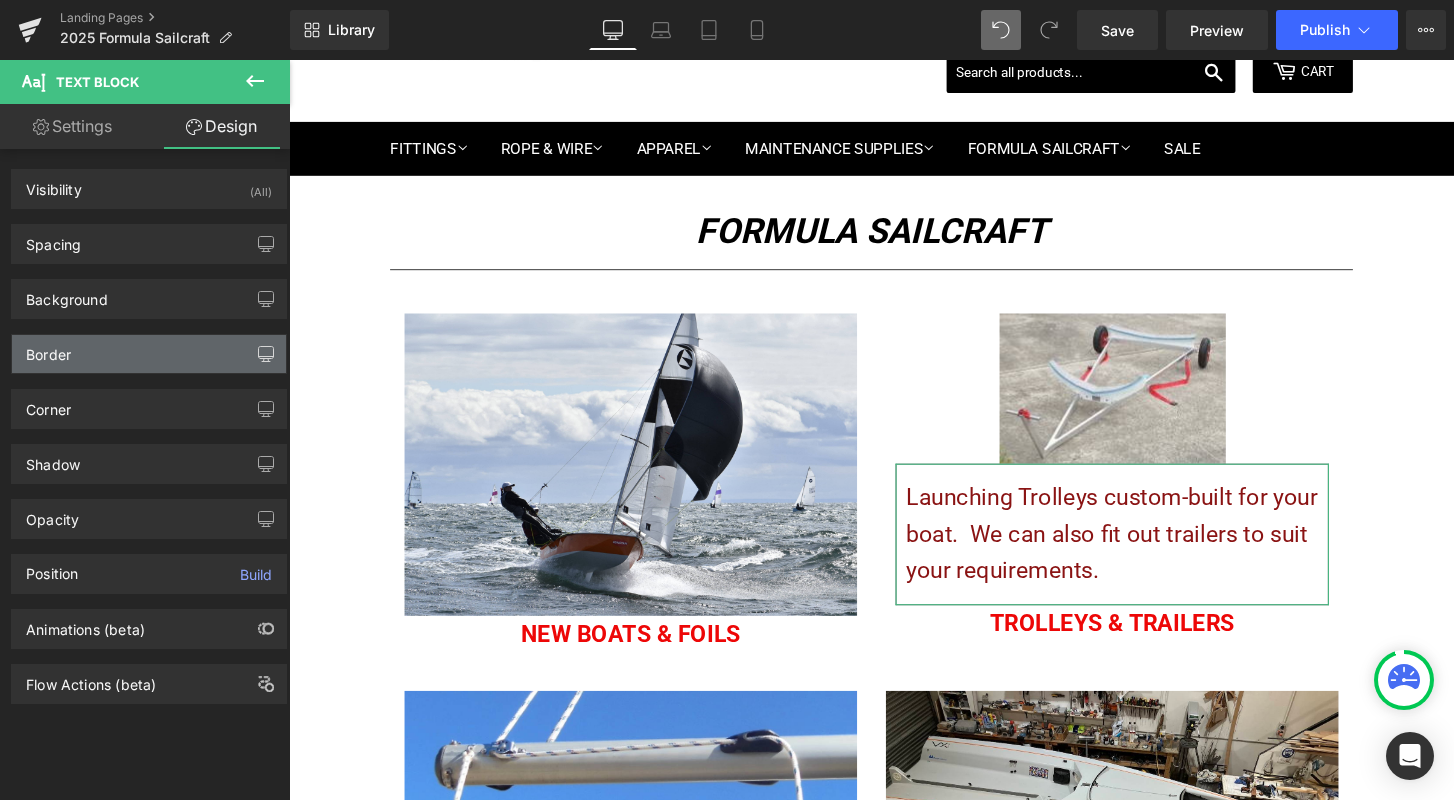 click 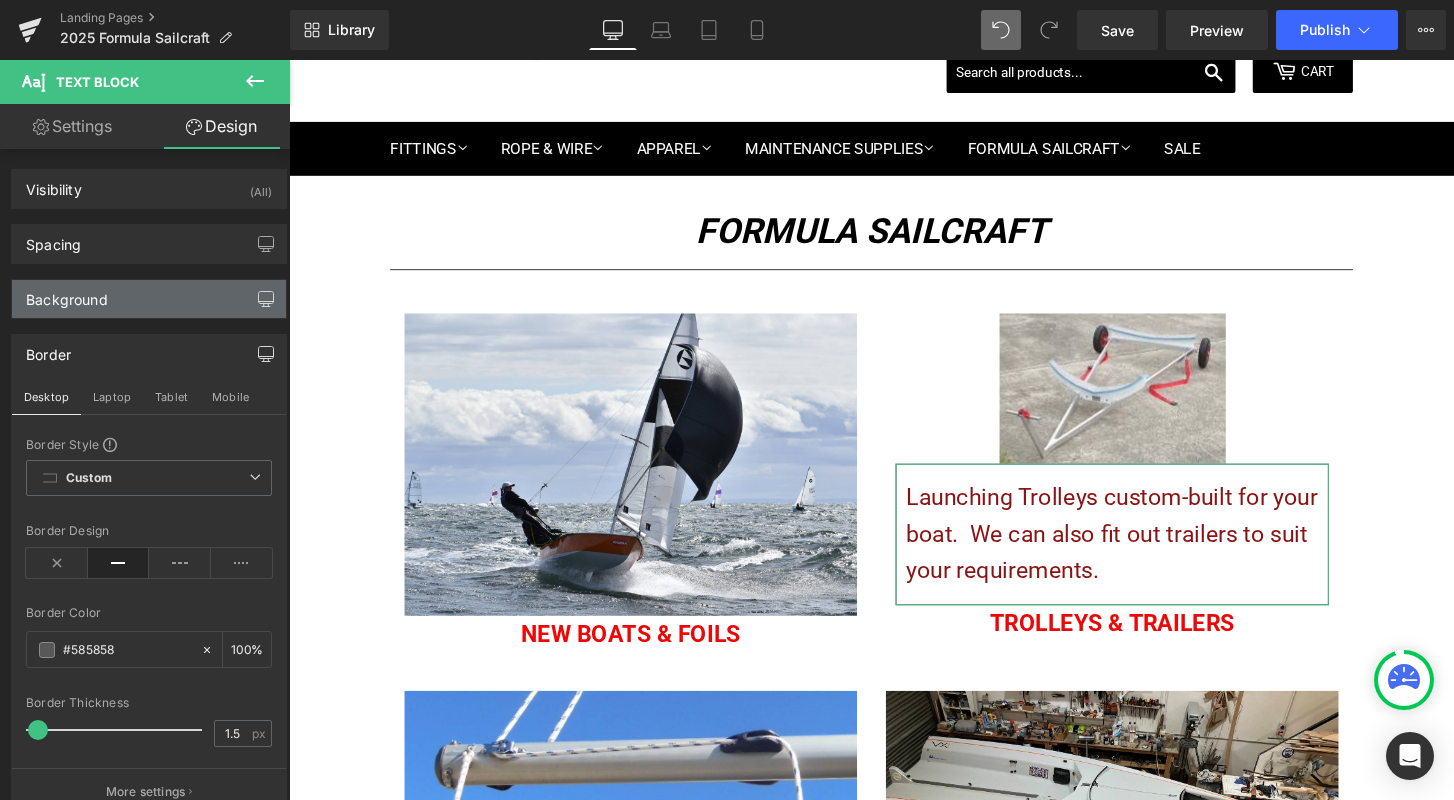 click at bounding box center (266, 299) 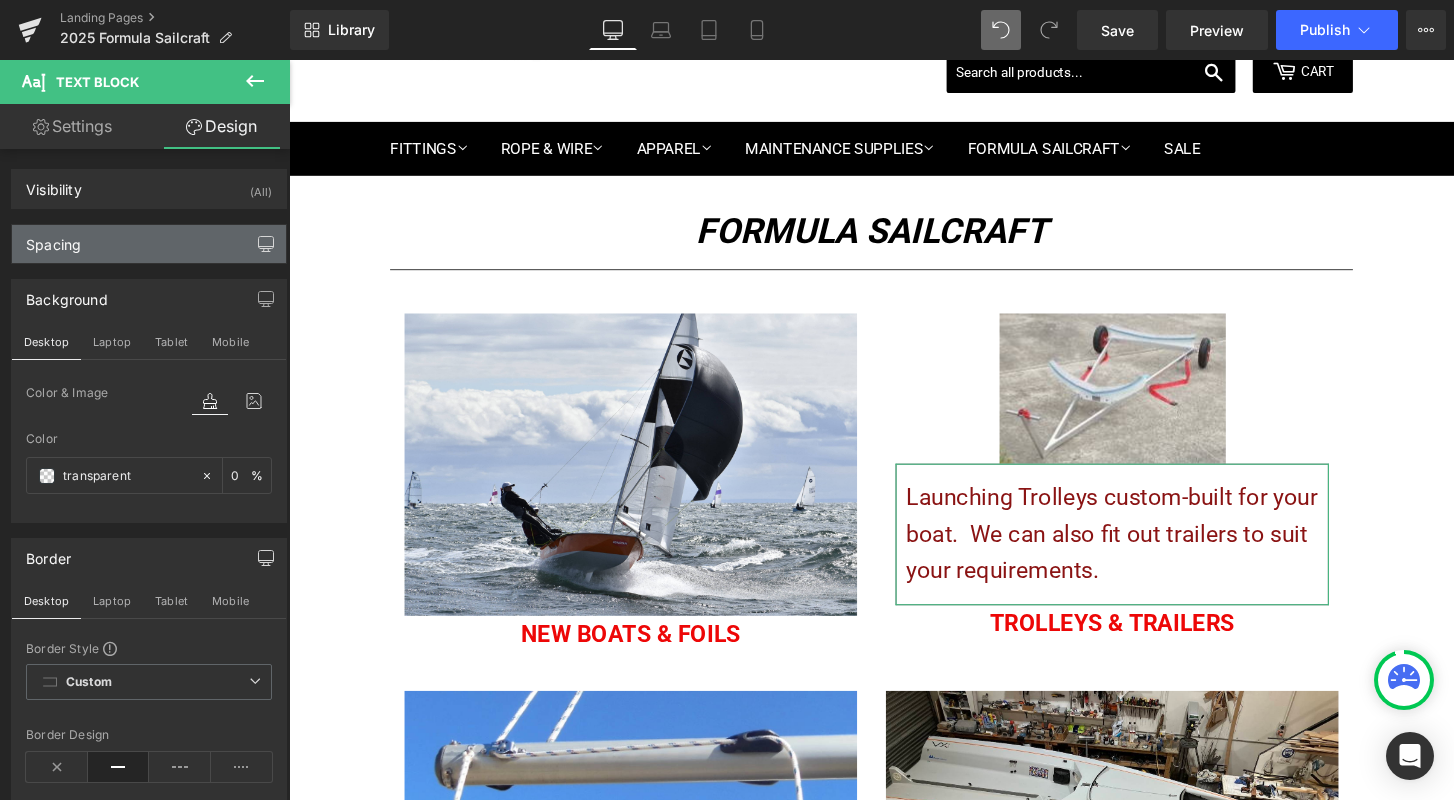 click at bounding box center [266, 244] 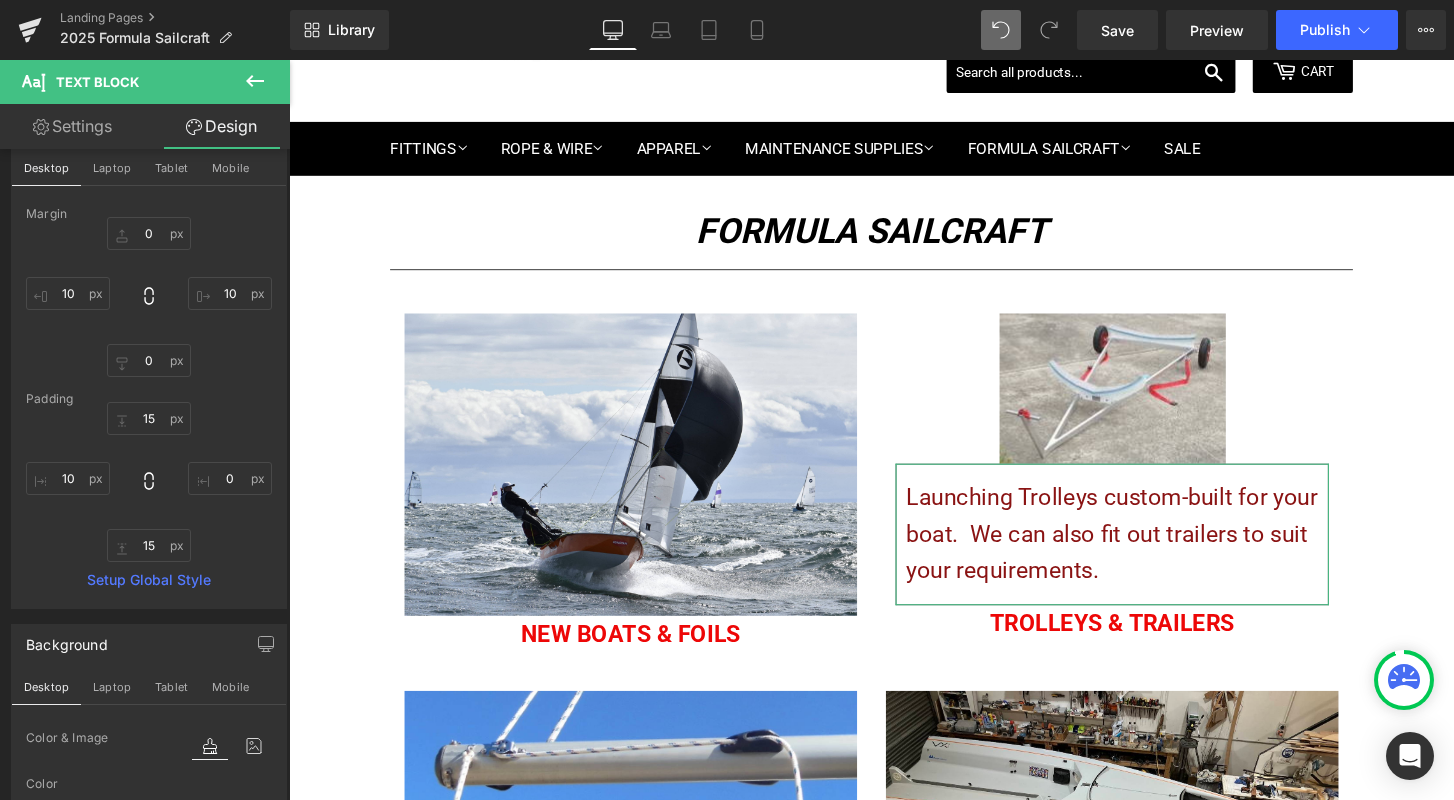 scroll, scrollTop: 117, scrollLeft: 0, axis: vertical 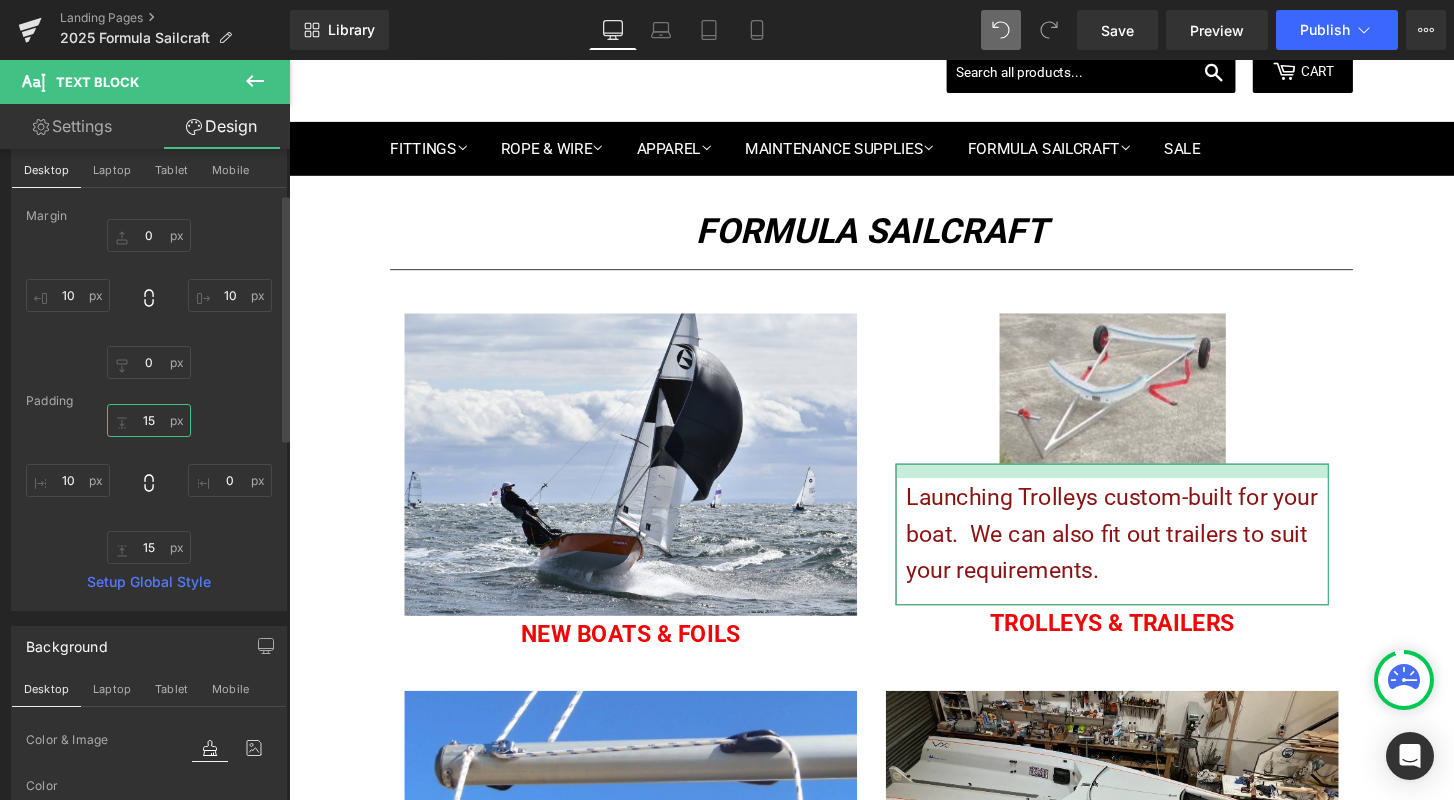 click on "15" at bounding box center (149, 420) 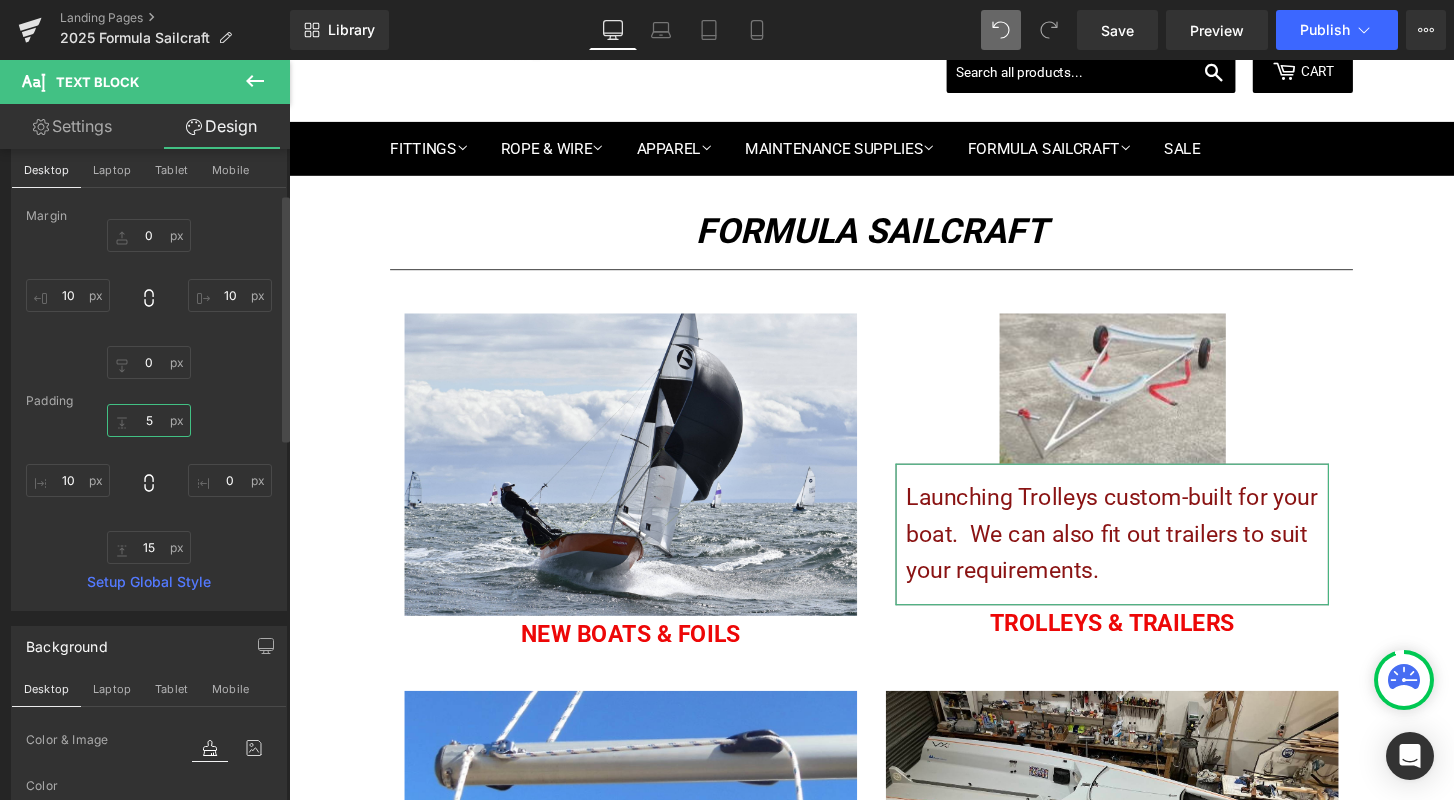 type on "25" 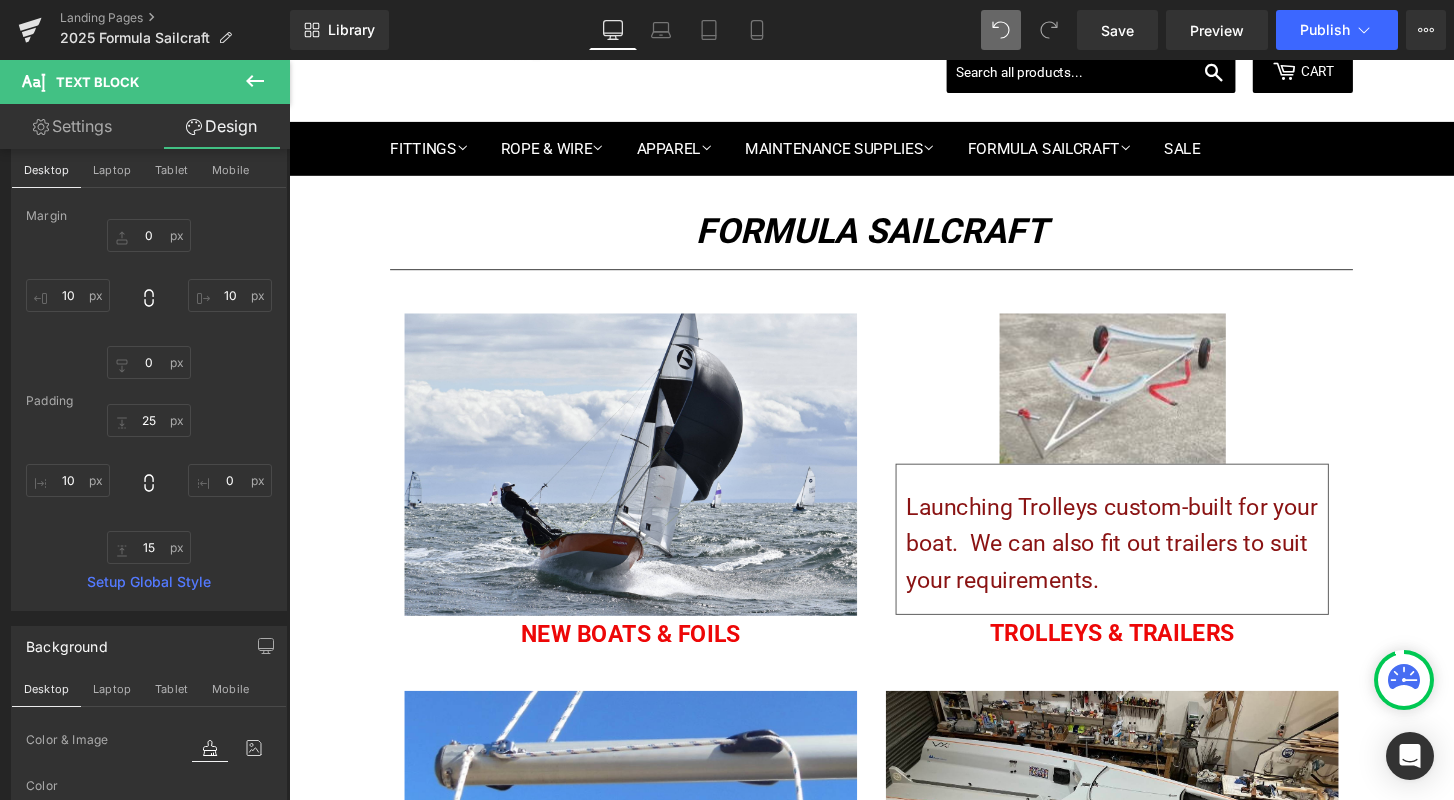 click on "WE SHIP WITHIN AUSTRALIA ONLY, FOR OVERSEAS INQUIRIES PLEASE CONTACT US PRICES IN AUD
Sign in
or
Create an Account
Search
Cart  0
Menu
Cart  0
Search
Home
Fittings" at bounding box center [894, 918] 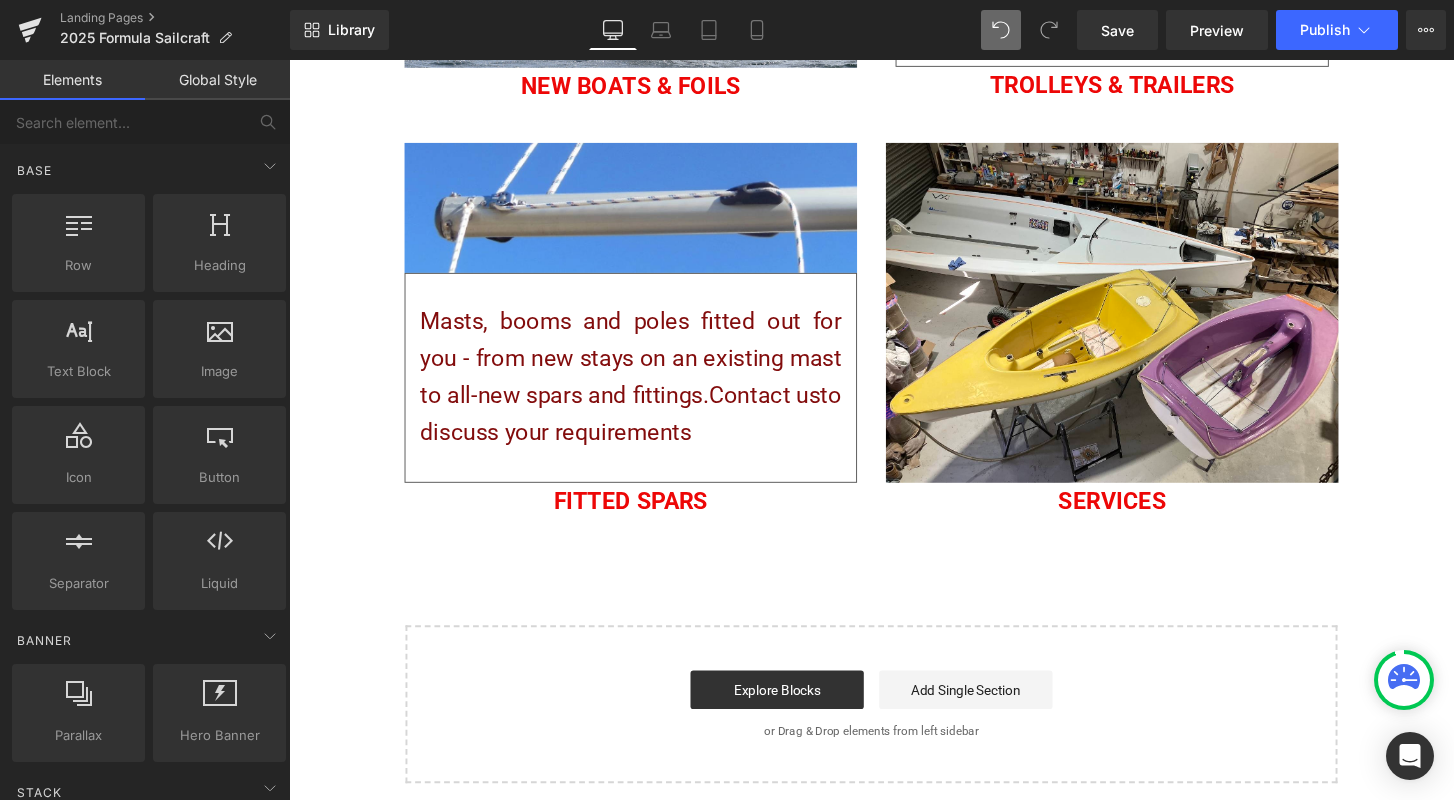 scroll, scrollTop: 346, scrollLeft: 0, axis: vertical 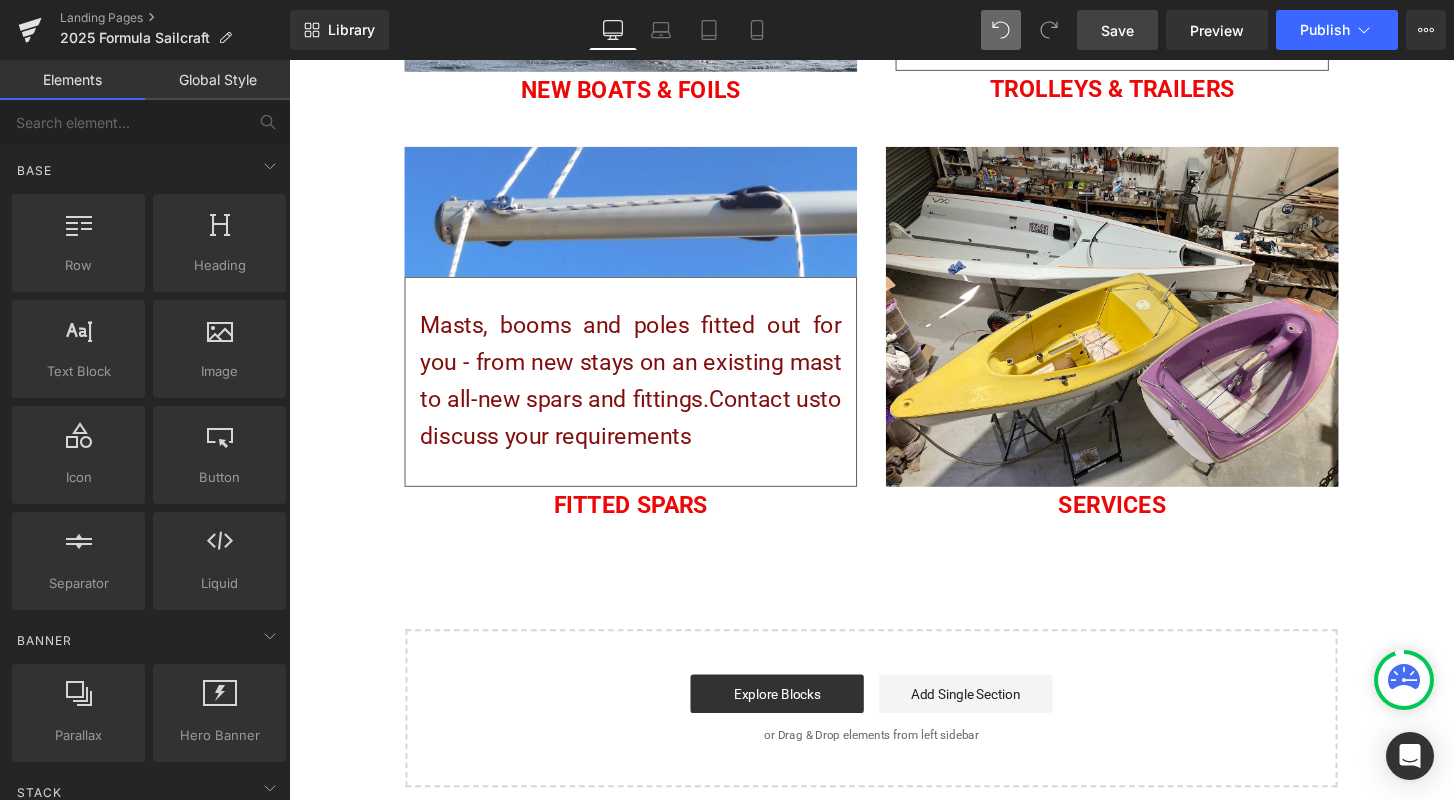 click on "Save" at bounding box center (1117, 30) 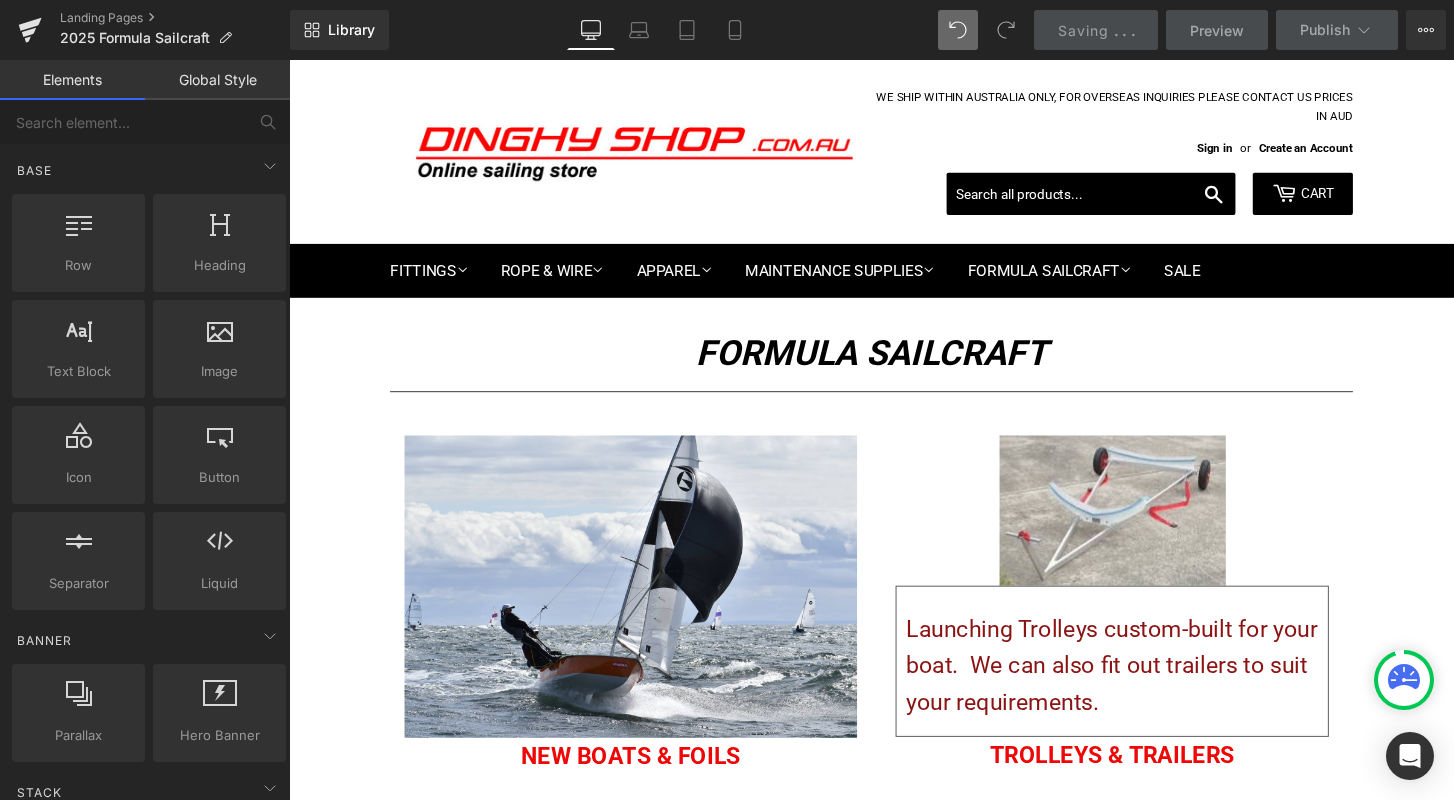 scroll, scrollTop: 0, scrollLeft: 0, axis: both 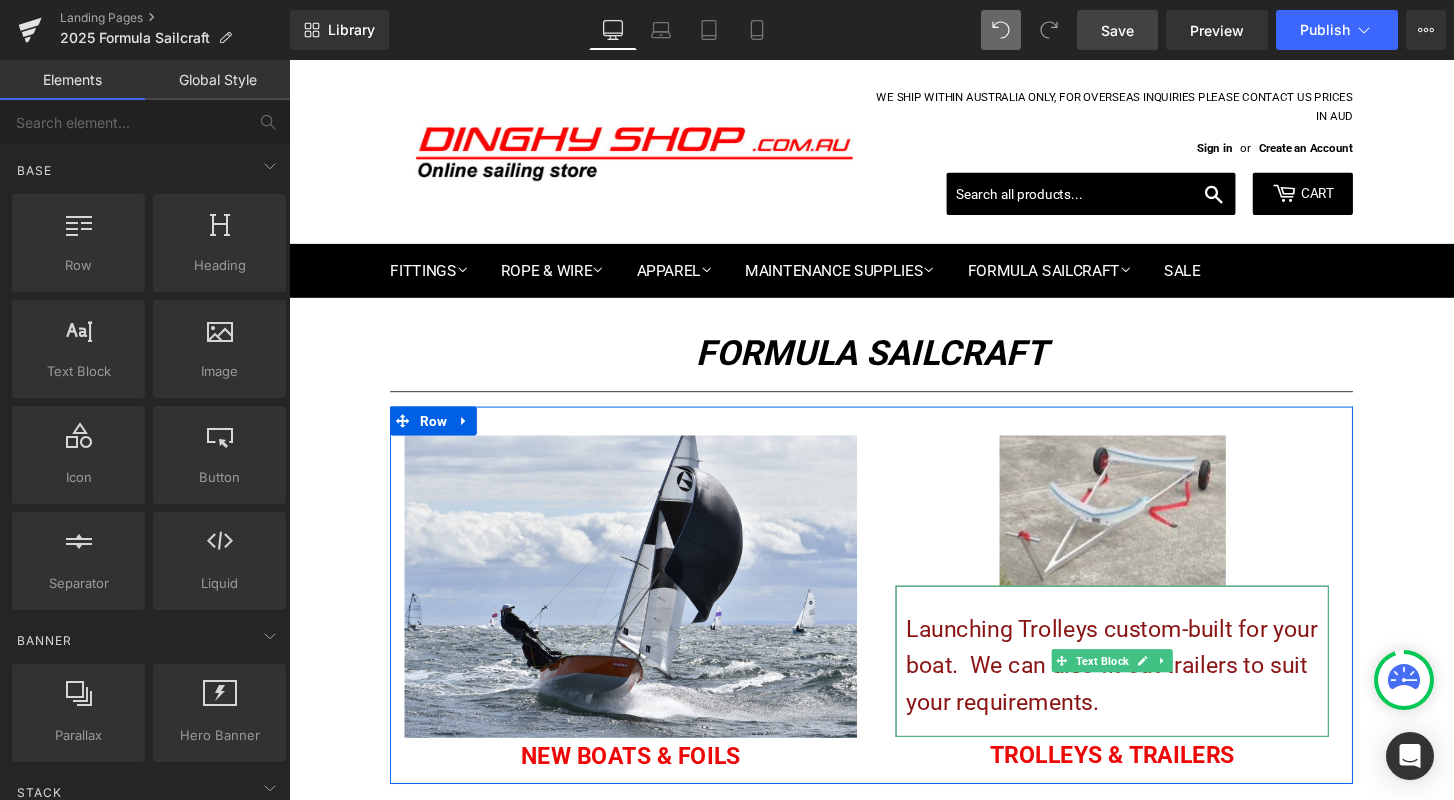 click on "Launching Trolleys custom-built for your boat.  We can also fit out trailers to suit your requirements." at bounding box center [1149, 689] 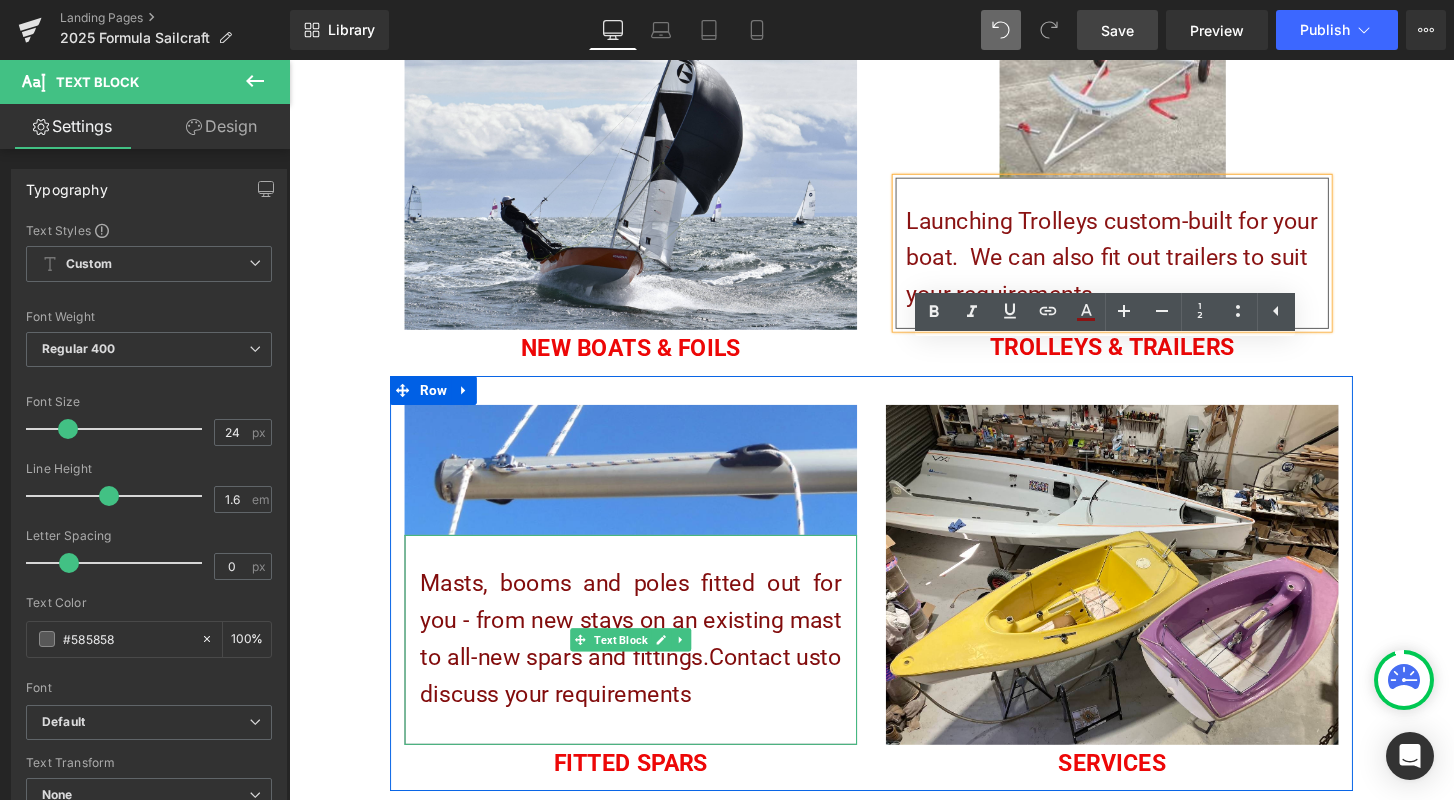 scroll, scrollTop: 248, scrollLeft: 0, axis: vertical 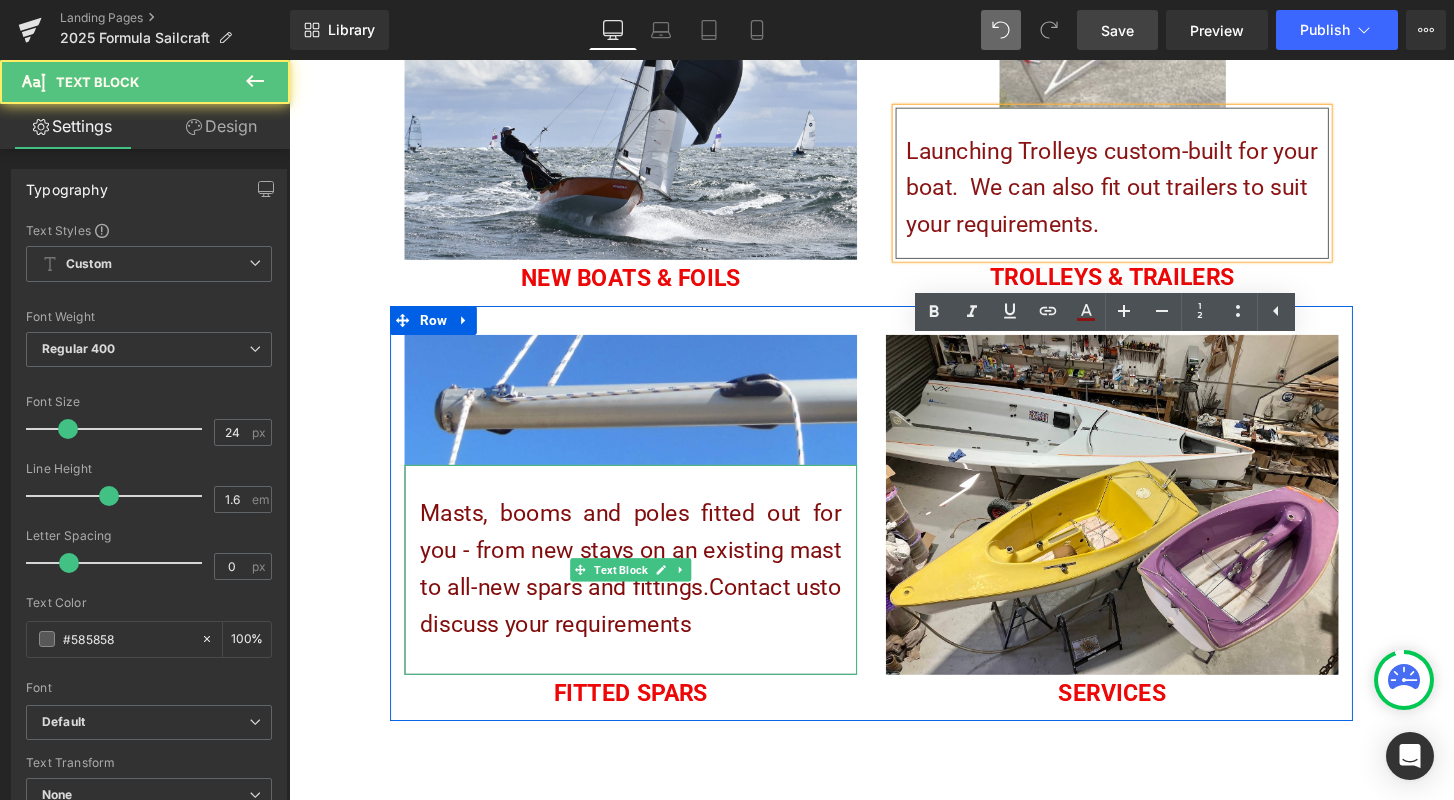 drag, startPoint x: 737, startPoint y: 602, endPoint x: 755, endPoint y: 639, distance: 41.14608 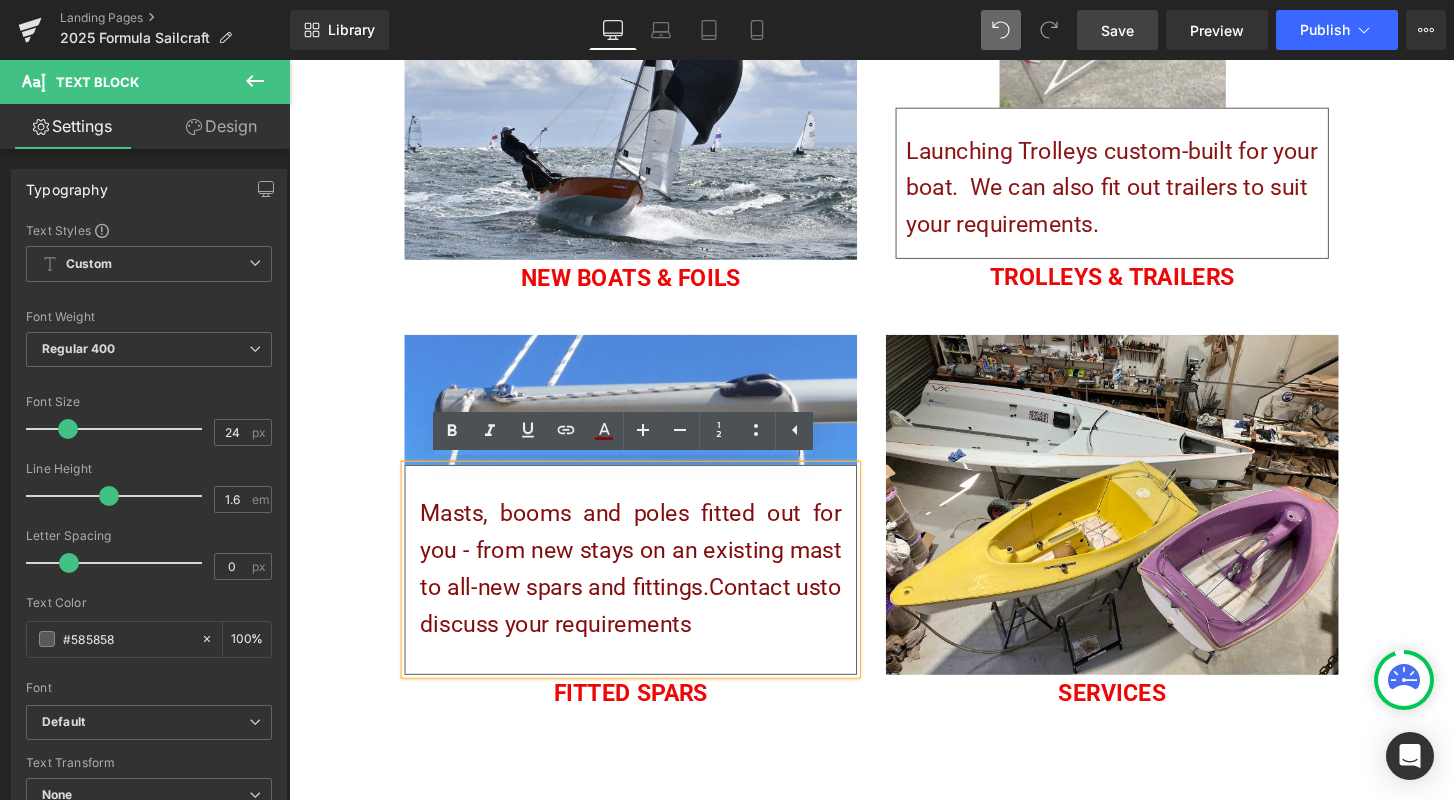 copy on "Masts, booms and poles fitted out for you - from new stays on an existing mast to all-new spars and fittings.   Contact us  to discuss your requirements" 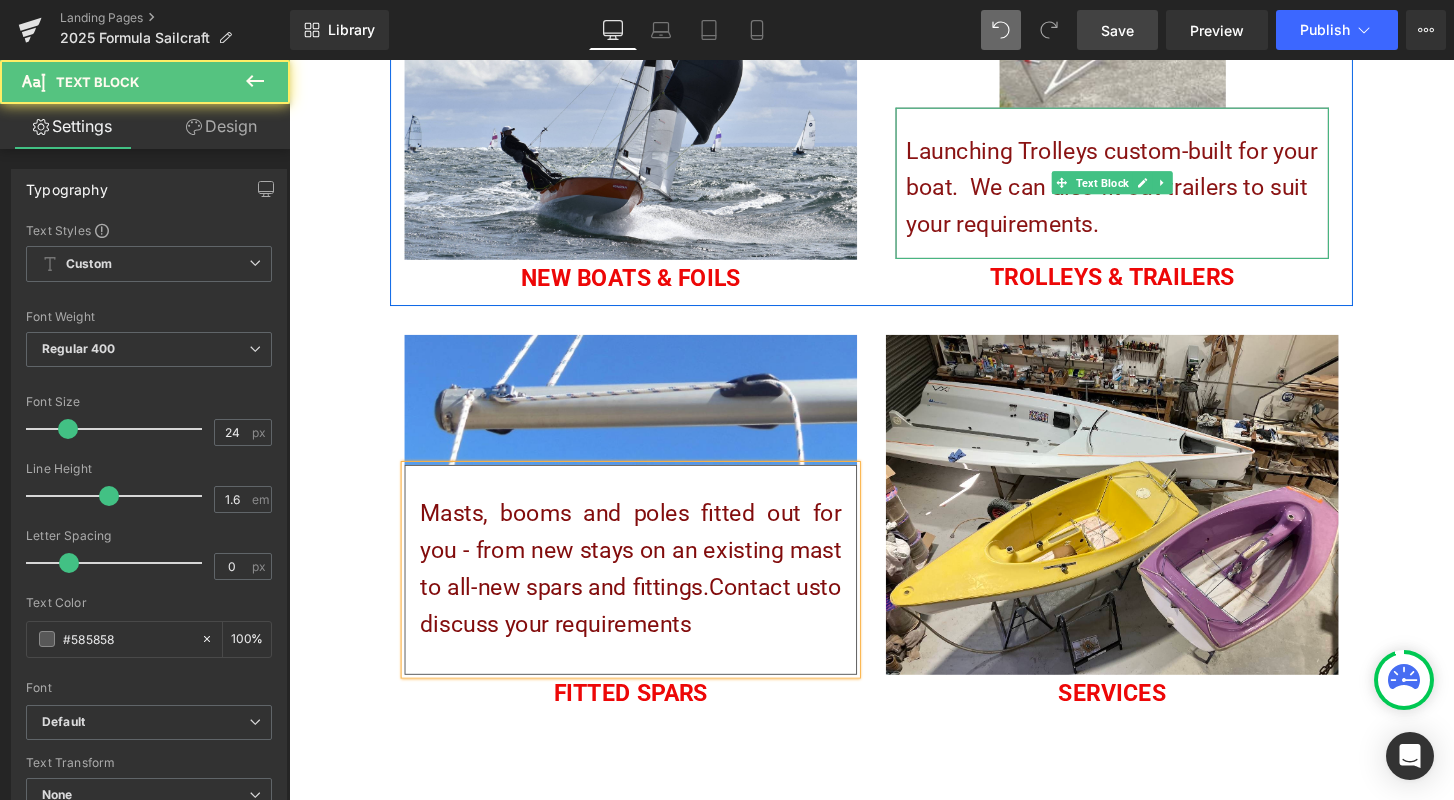 click on "Launching Trolleys custom-built for your boat.  We can also fit out trailers to suit your requirements." at bounding box center [1149, 193] 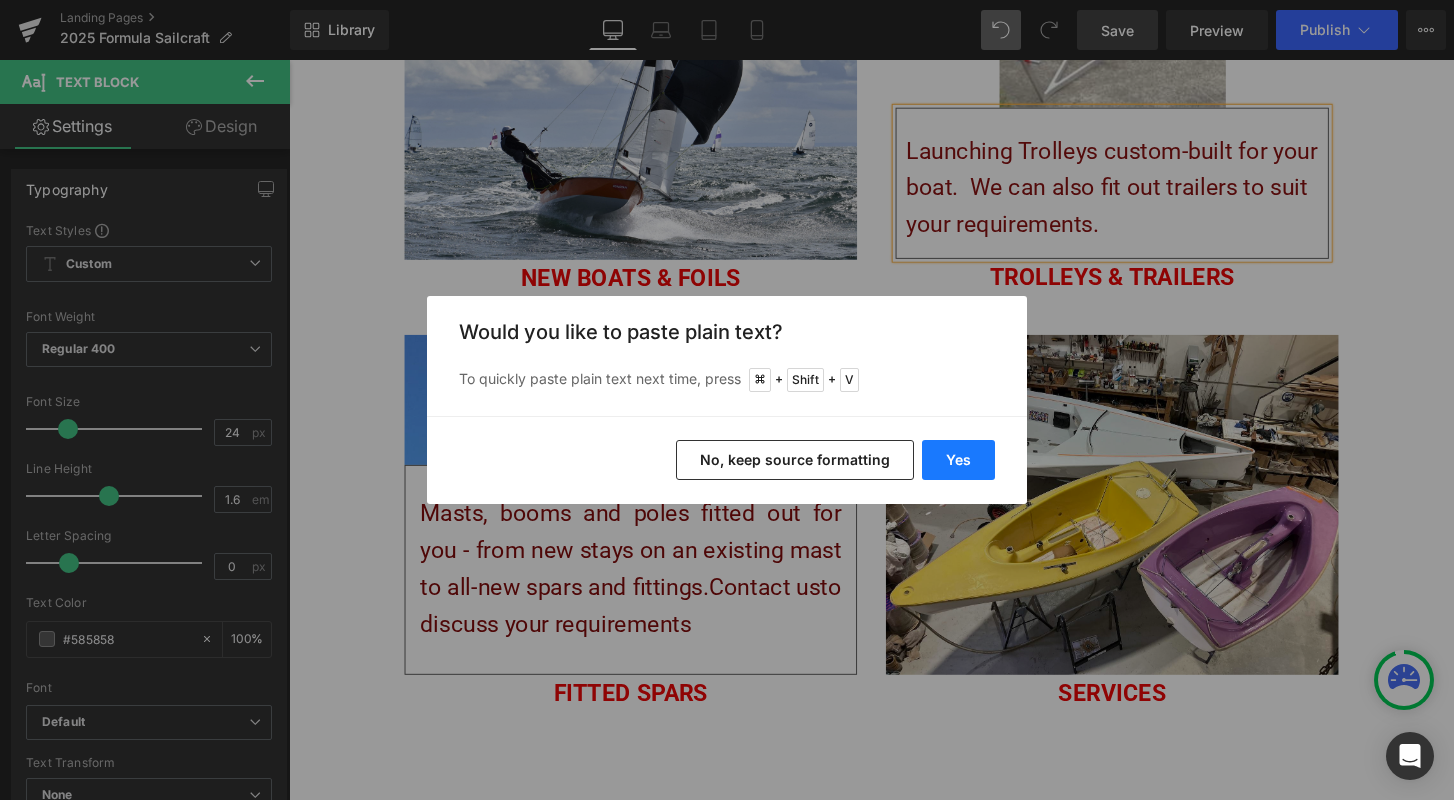 click on "Yes" at bounding box center [958, 460] 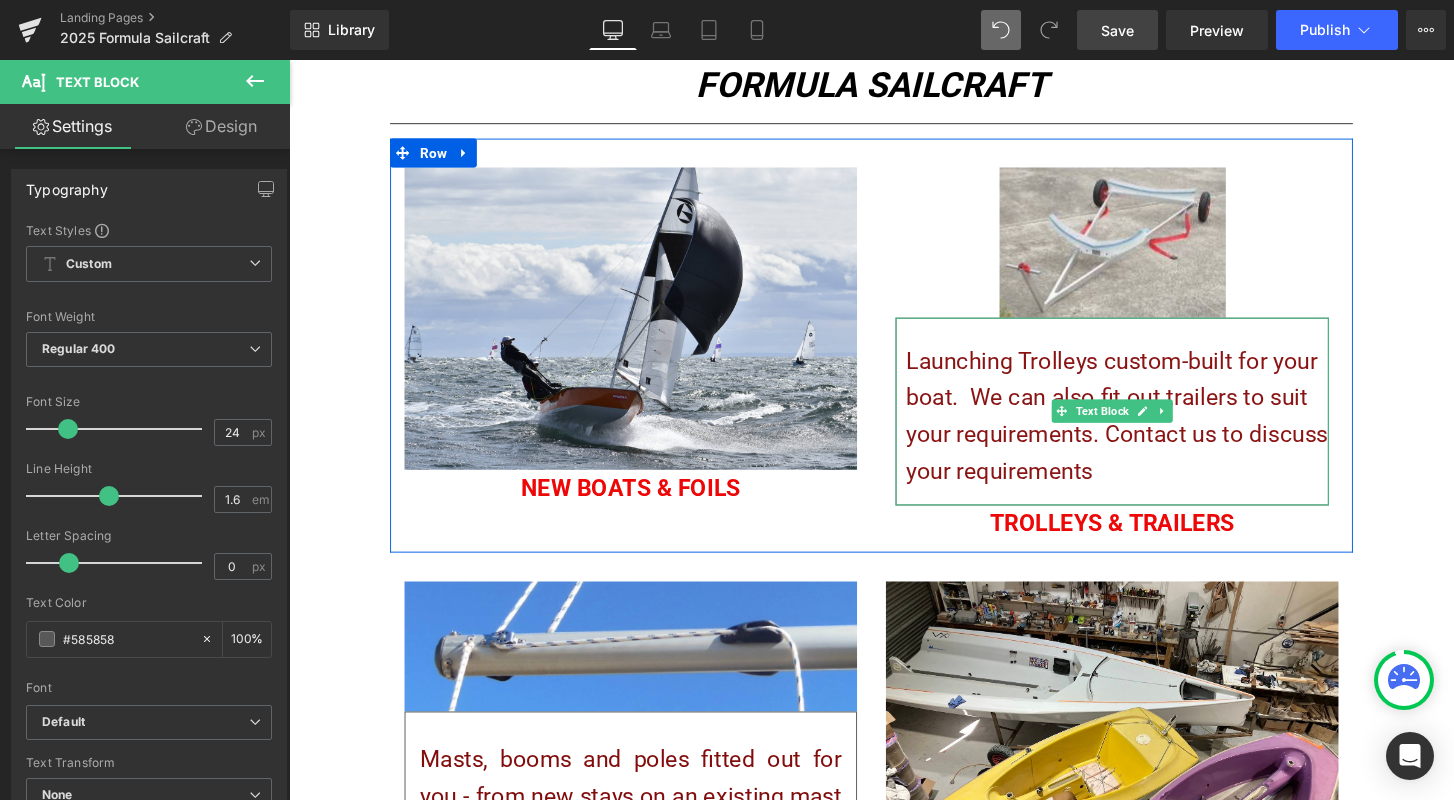 scroll, scrollTop: 137, scrollLeft: 0, axis: vertical 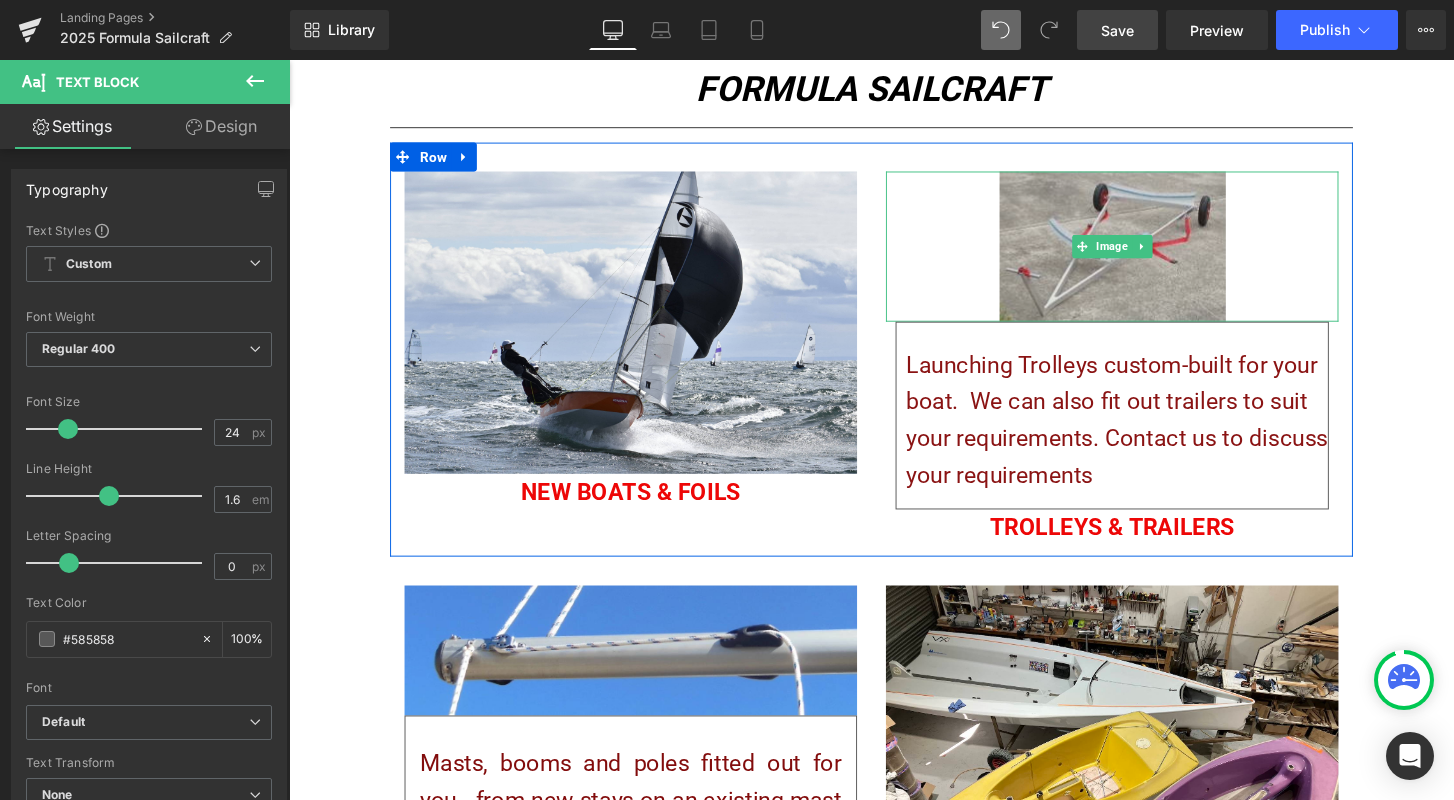 click at bounding box center [1144, 253] 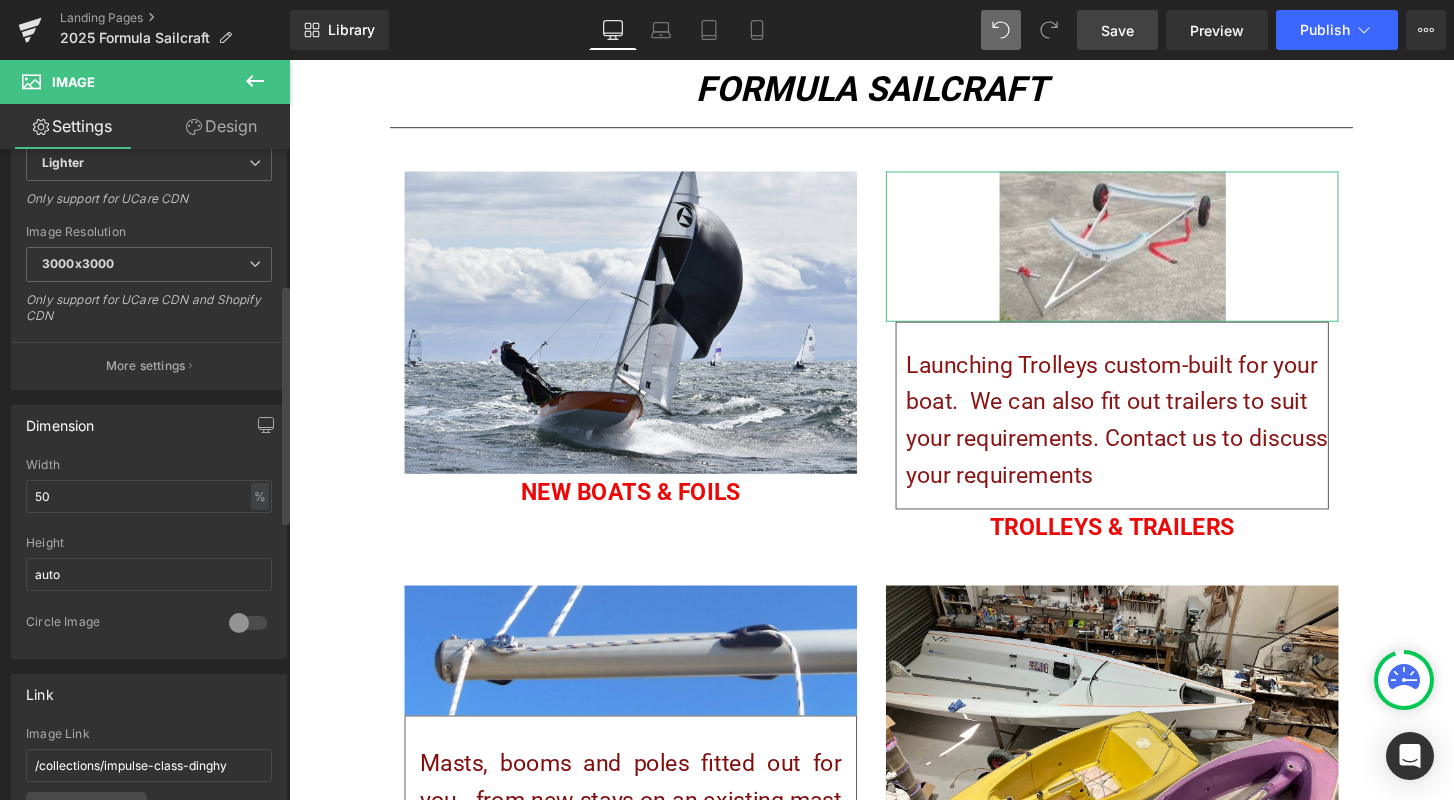scroll, scrollTop: 366, scrollLeft: 0, axis: vertical 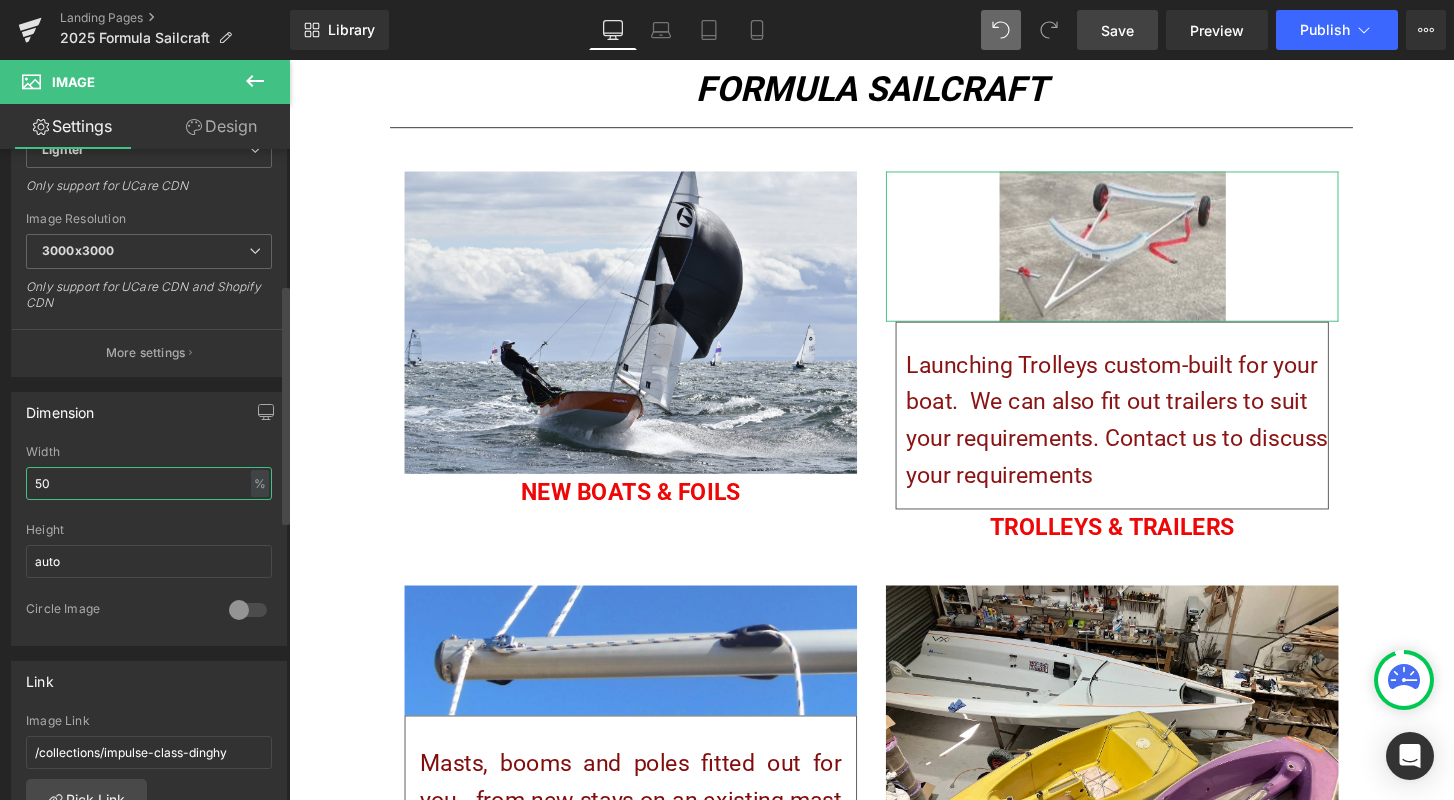 click on "50" at bounding box center (149, 483) 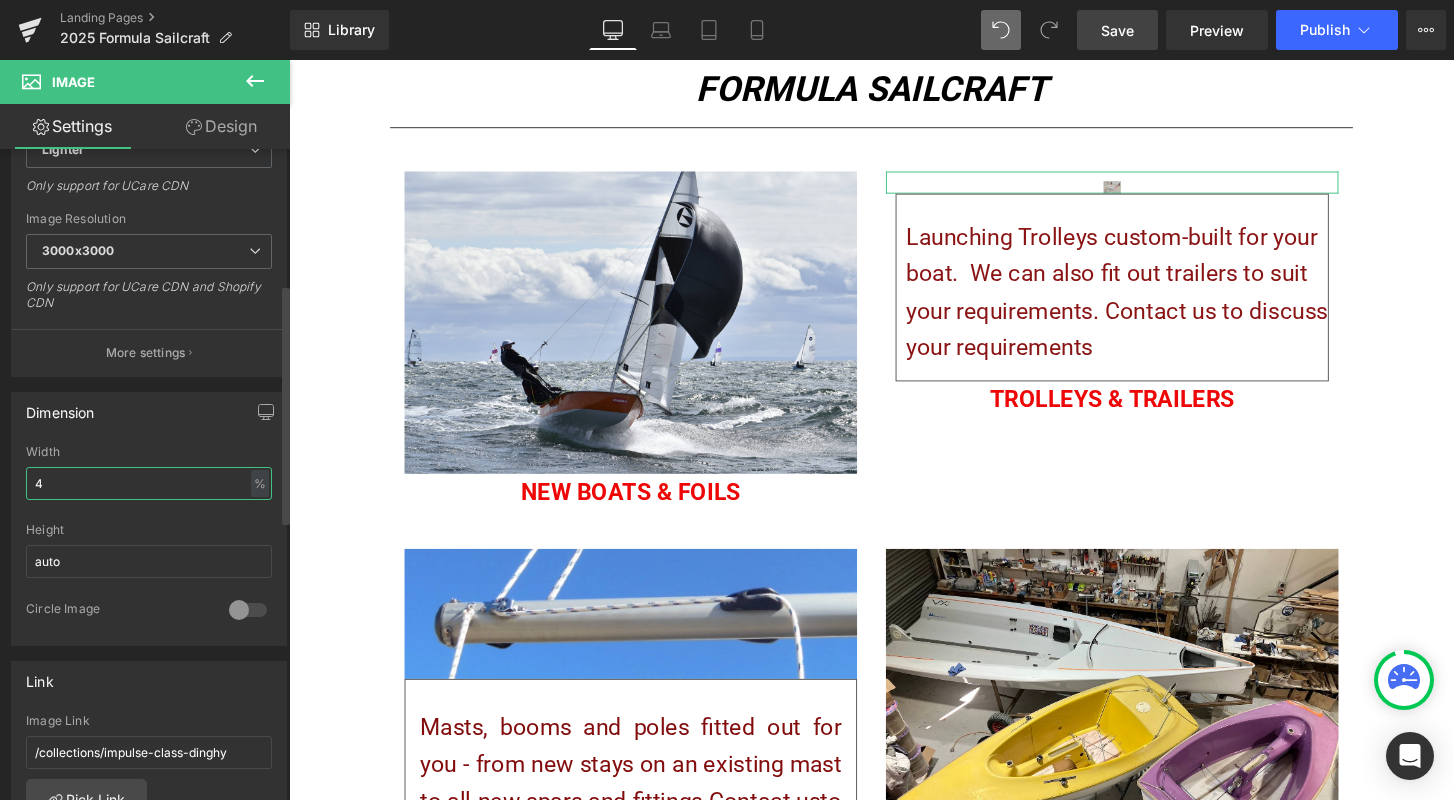 type on "40" 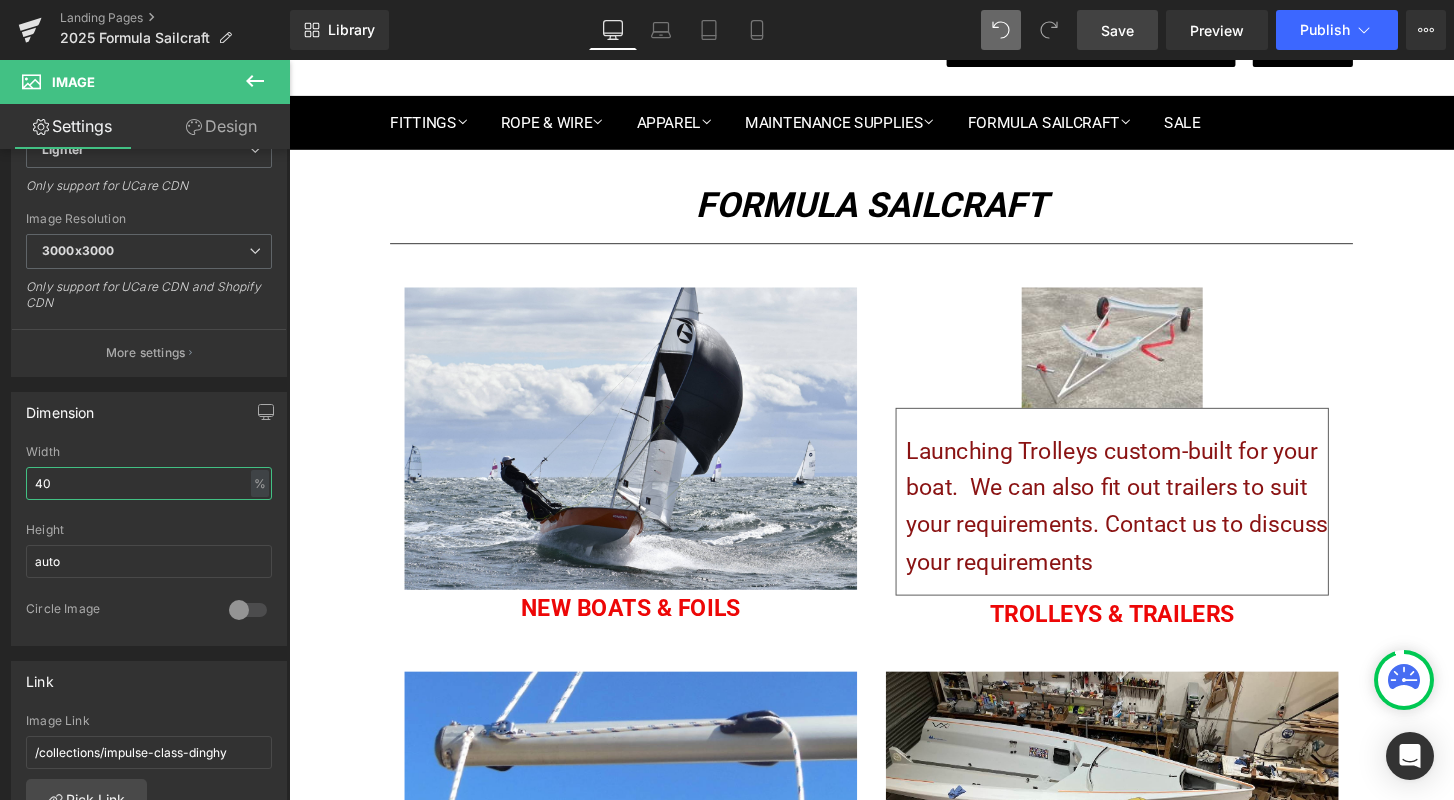 scroll, scrollTop: 99, scrollLeft: 0, axis: vertical 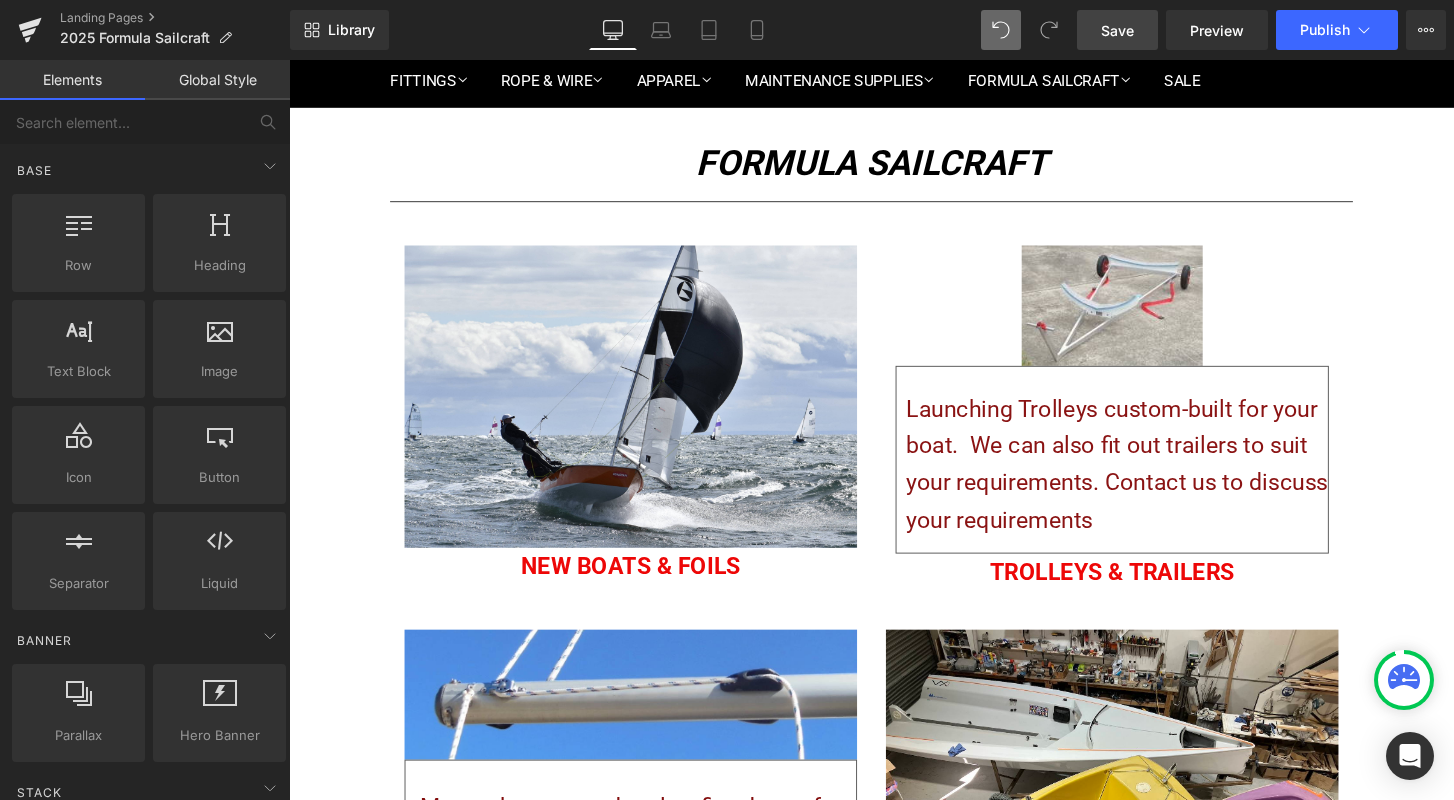 click on "FORMULA SAILCRAFT Heading         Separator         Text Block         Image         New Boats & Foils Heading         Image
Launching Trolleys custom-built for your boat.  We can also fit out trailers to suit your requirements. Contact us to discuss your requirements
Text Block         Trolleys & Trailers Heading         Row
Image
Masts, booms and poles fitted out for you - from new stays on an existing mast to all-new spars and fittings.   Contact us  to discuss your requirements
Text Block     32px     Fitted Spars Heading         Image         Services Heading         Row
Select your layout" at bounding box center (894, 757) 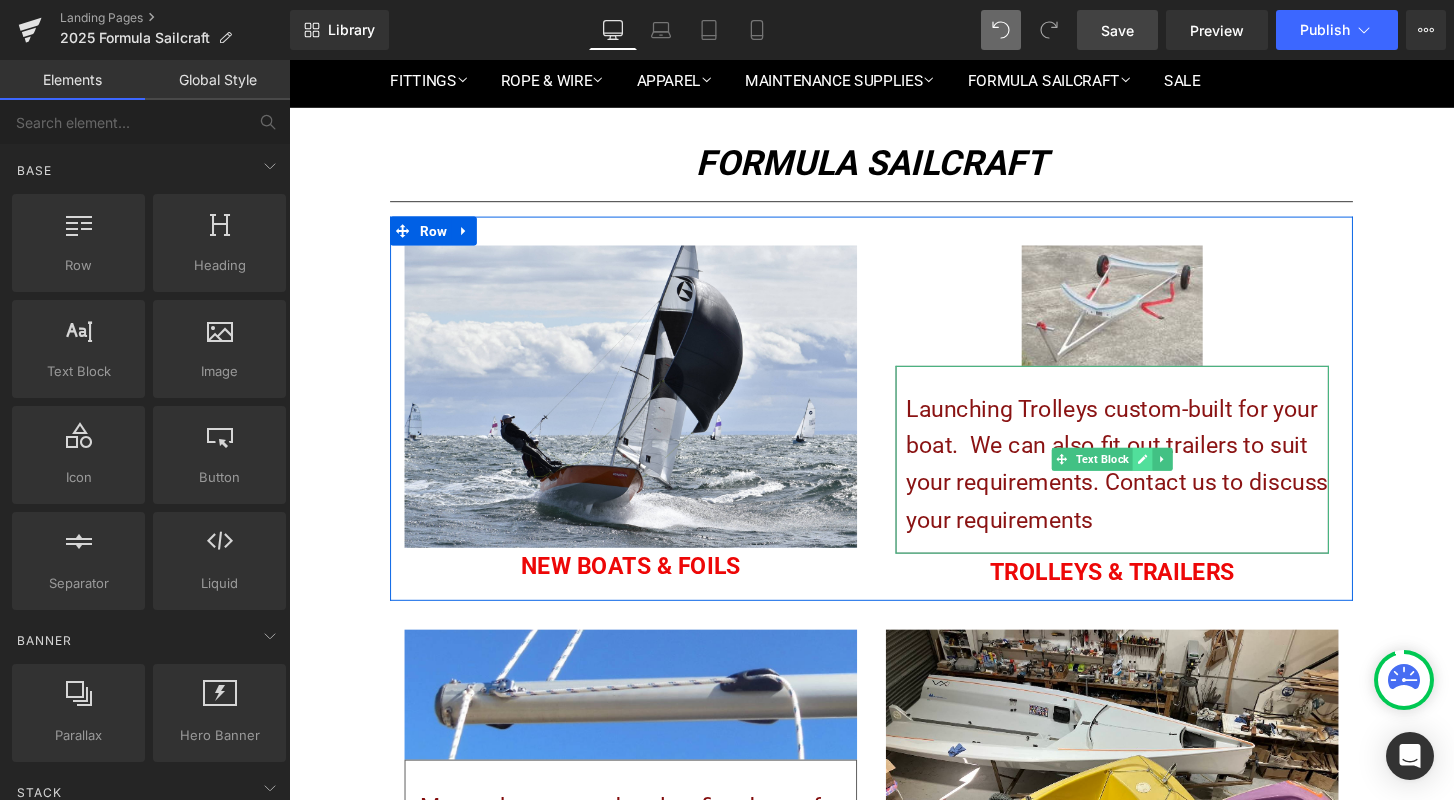 click at bounding box center (1175, 474) 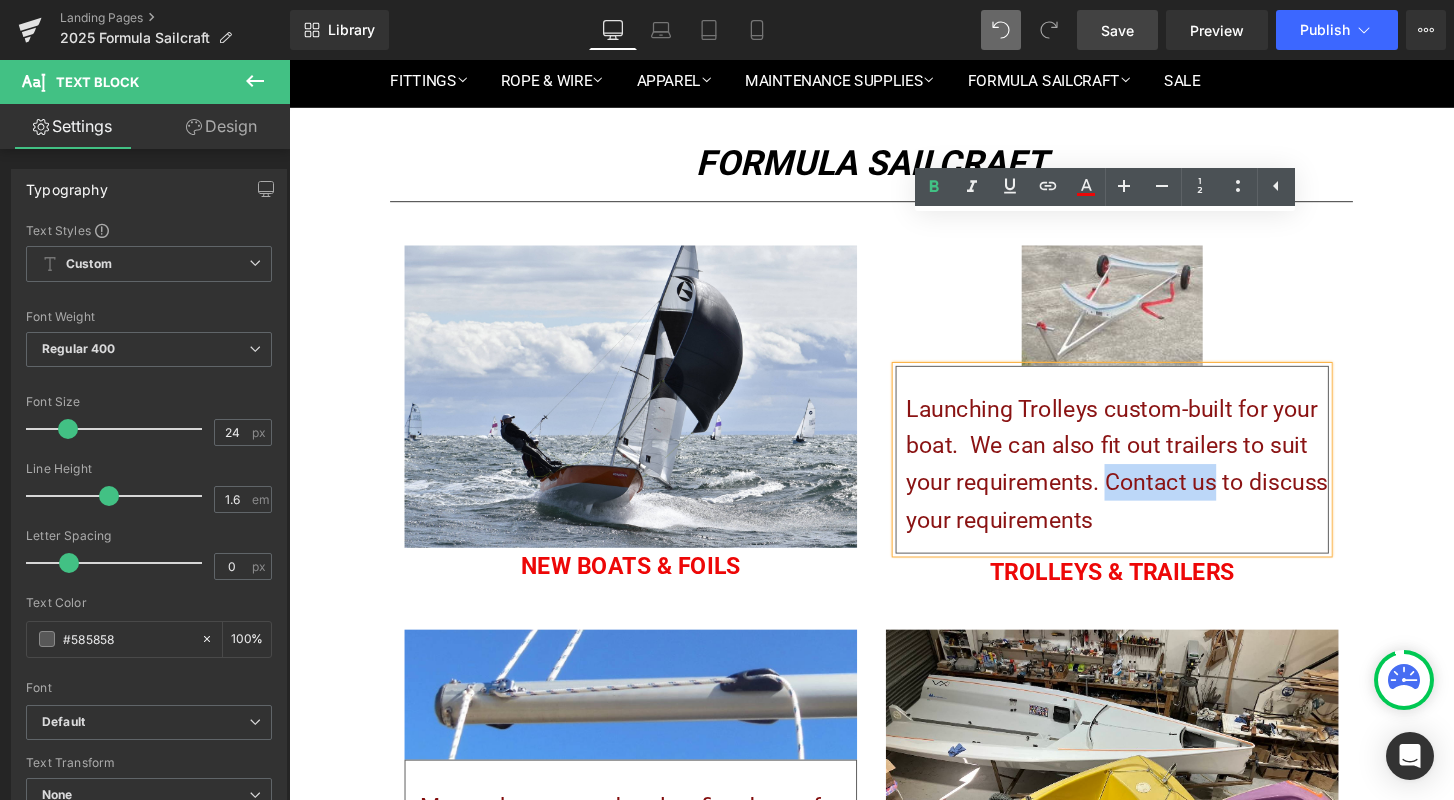 drag, startPoint x: 1132, startPoint y: 345, endPoint x: 1250, endPoint y: 355, distance: 118.42297 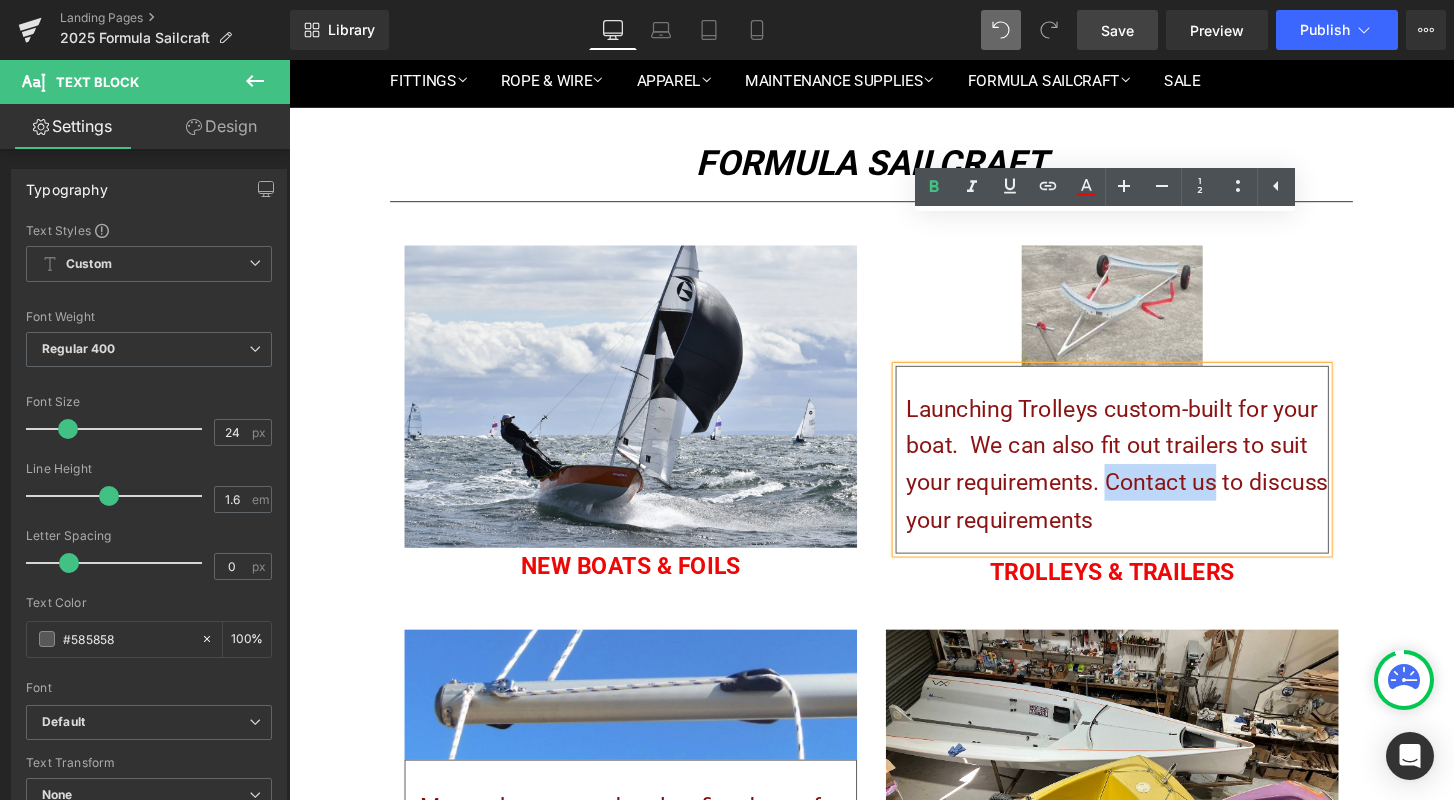 click on "Launching Trolleys custom-built for your boat.  We can also fit out trailers to suit your requirements. Contact us to discuss your requirements" at bounding box center [1149, 479] 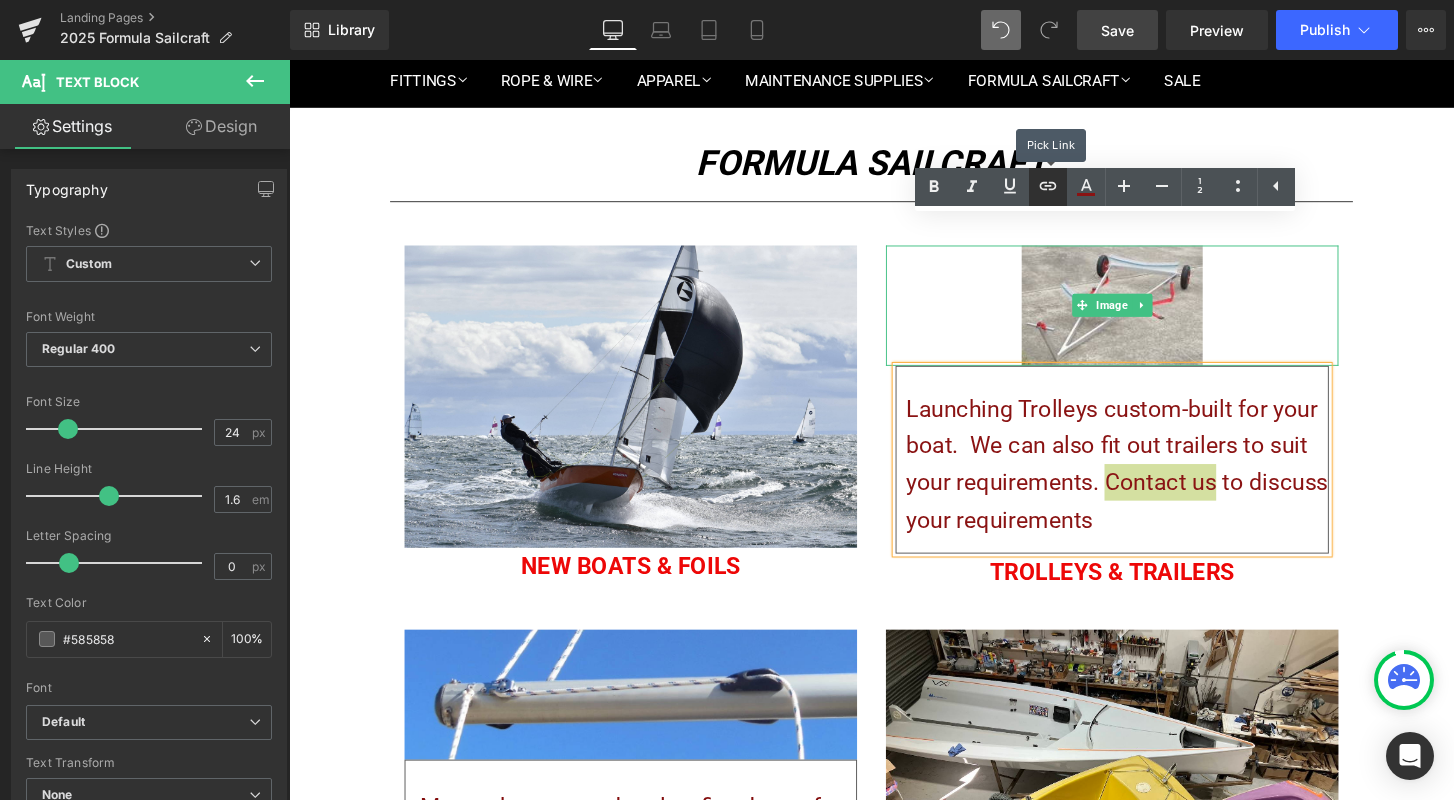 click 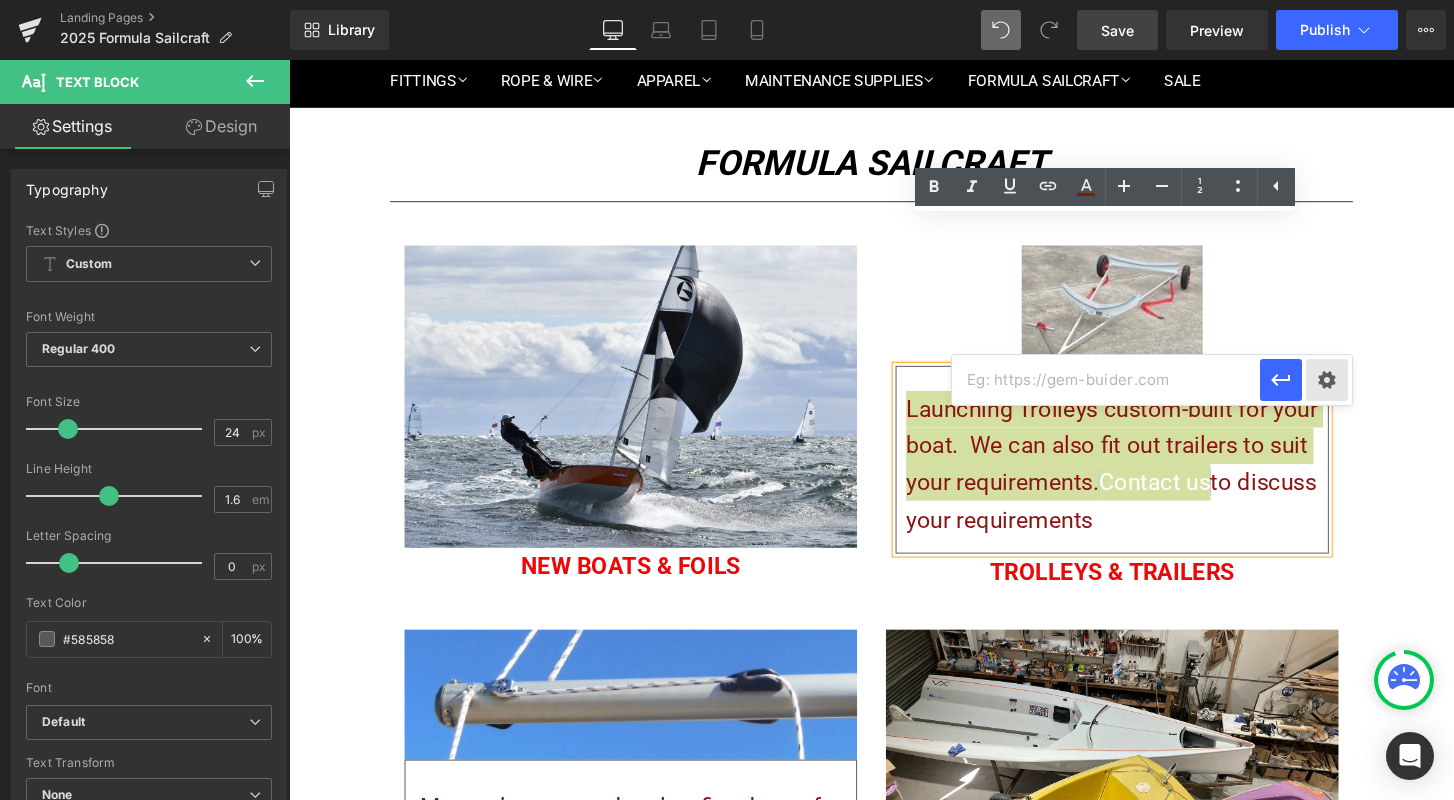 click on "Text Color Highlight Color rgba(138, 19, 19, 1) #8a1313 100 % transparent transparent 0 %   Edit or remove link:   Edit   -   Unlink   -   Cancel" at bounding box center [727, 0] 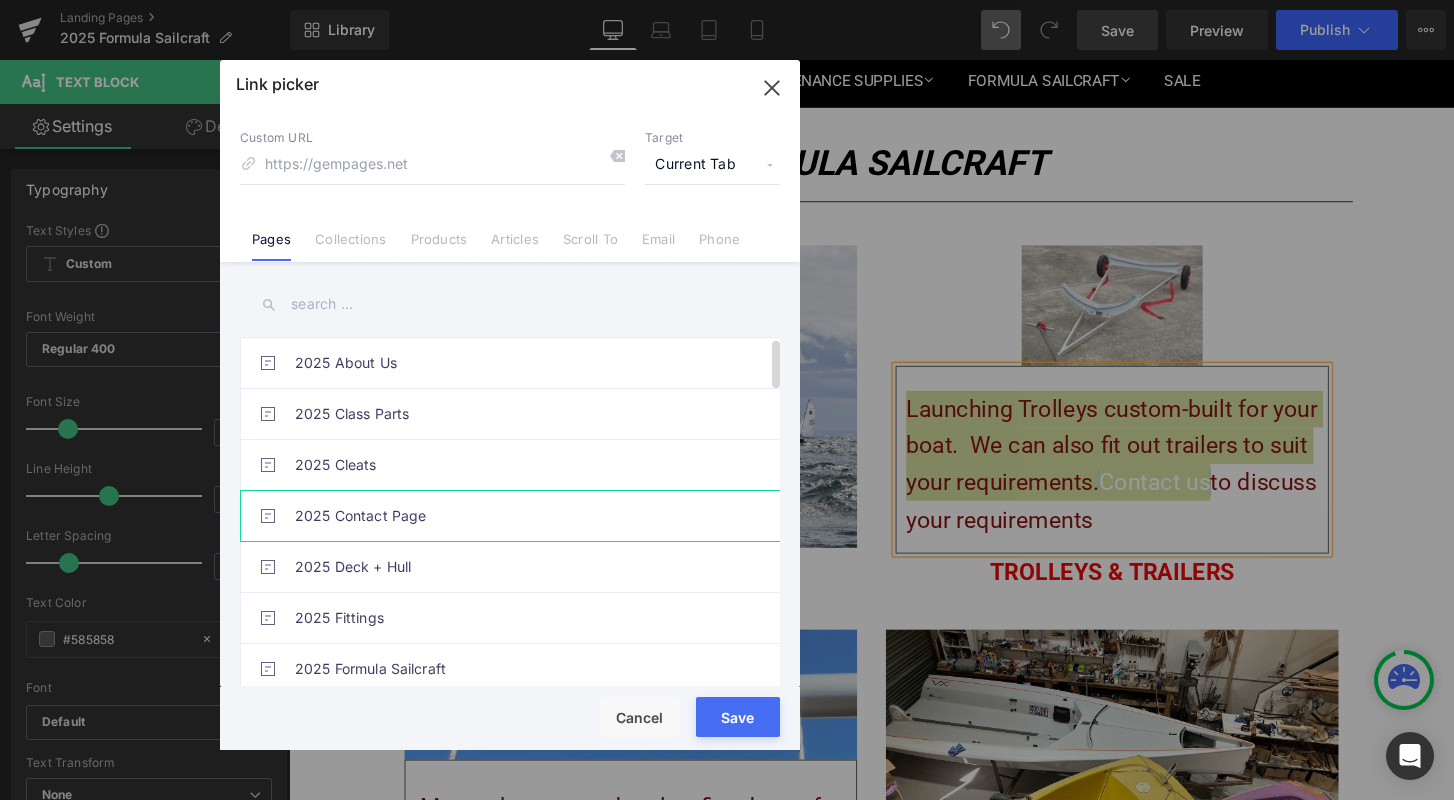 click on "2025 Contact Page" at bounding box center (515, 516) 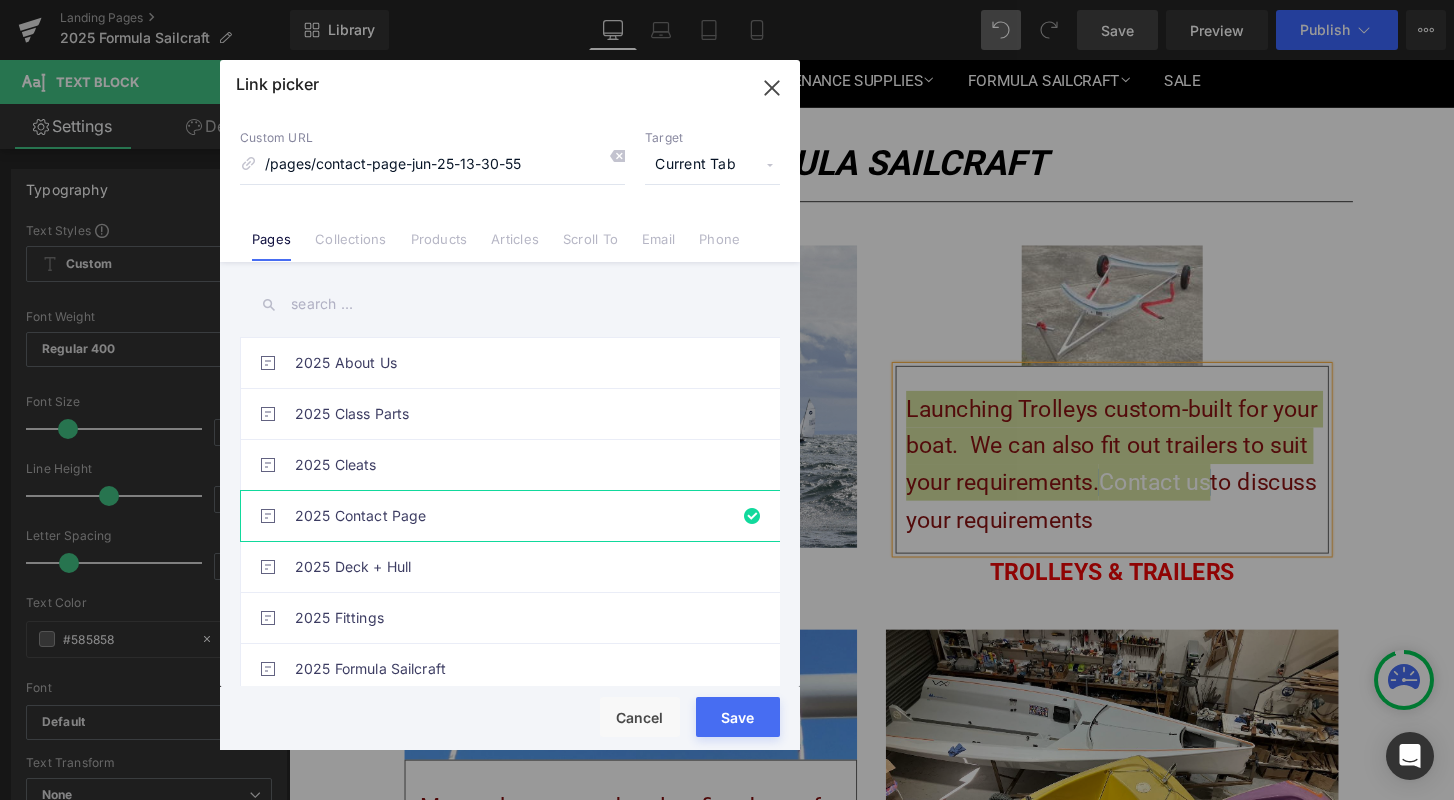 click on "Rendering Content" at bounding box center (727, 721) 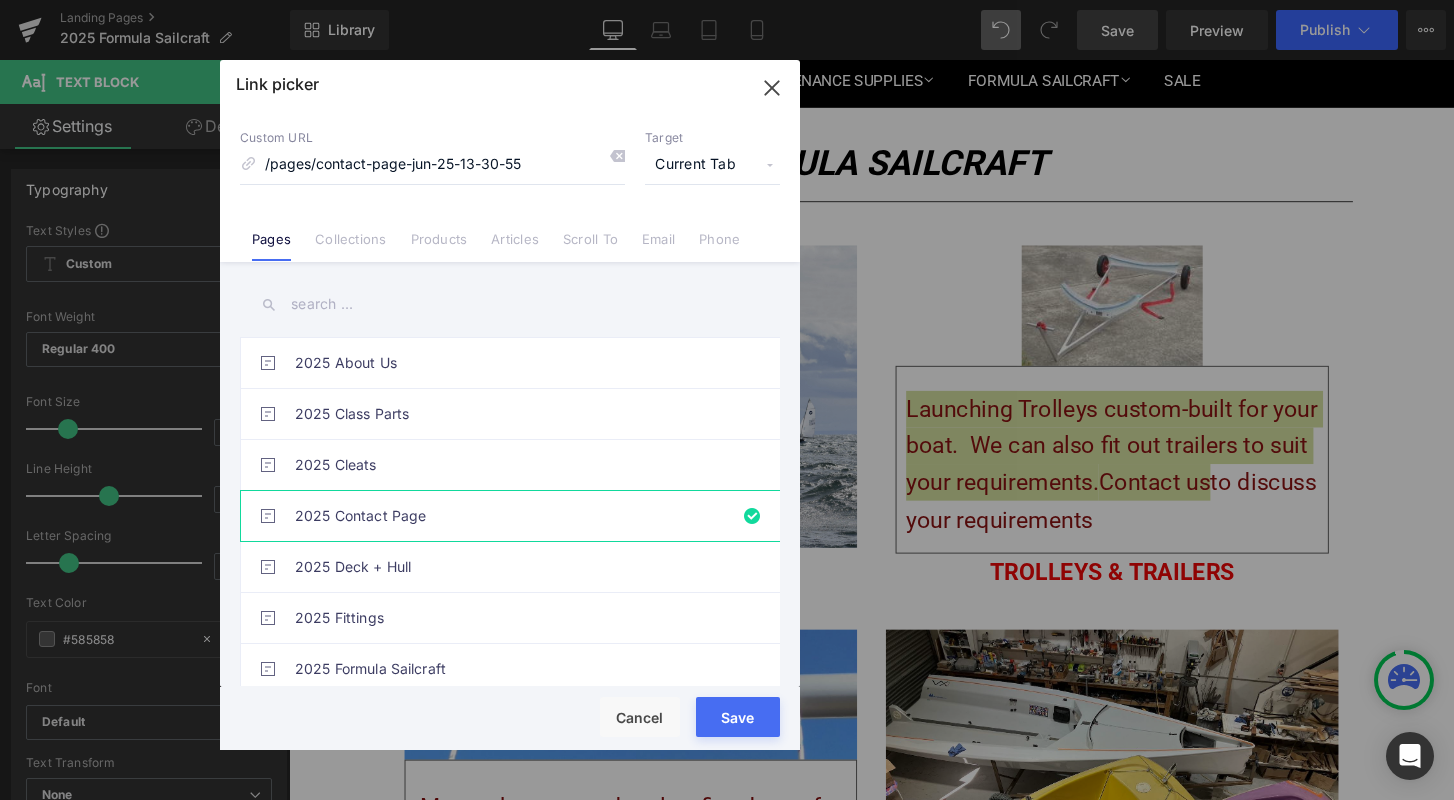 click 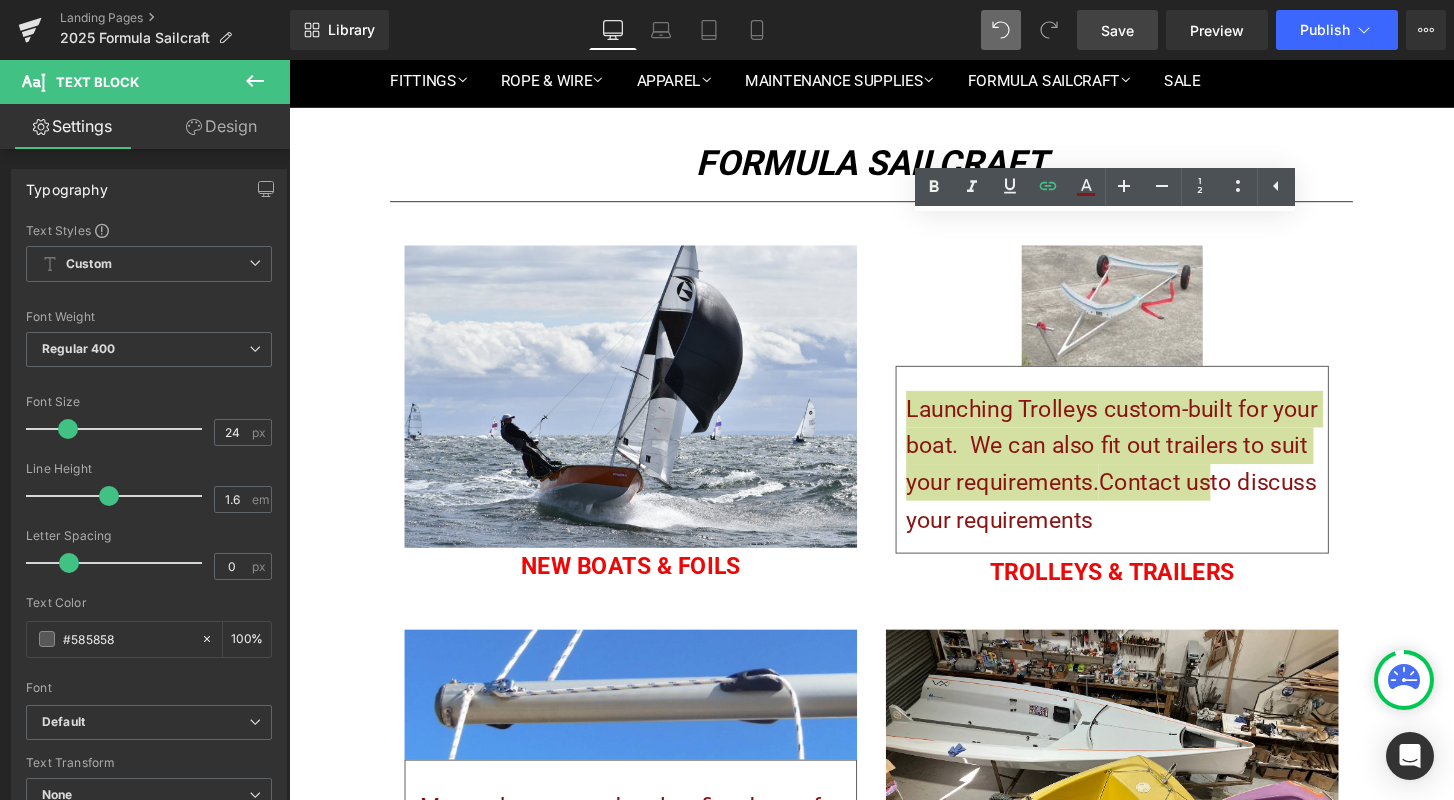 click on "Save" at bounding box center [1117, 30] 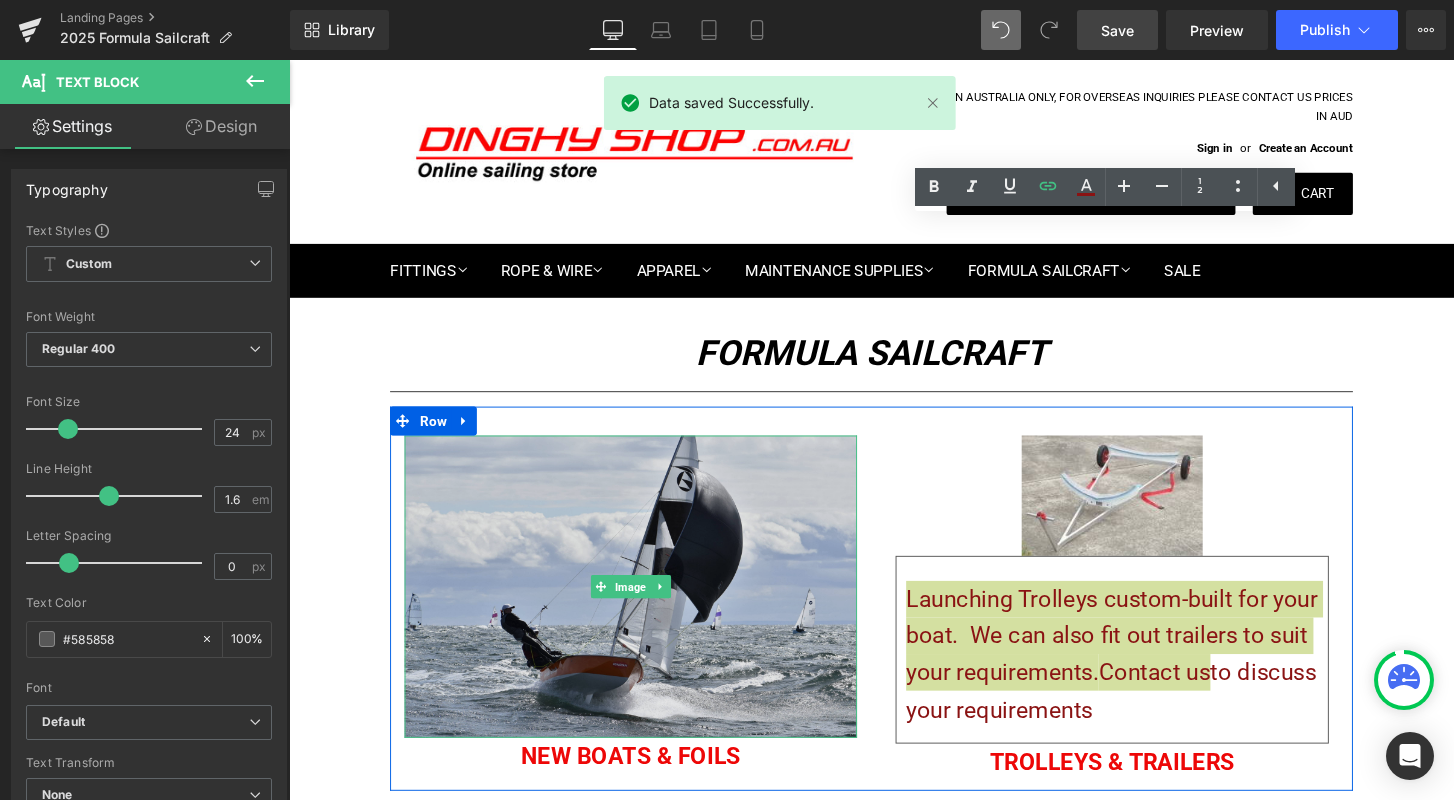 scroll, scrollTop: 0, scrollLeft: 0, axis: both 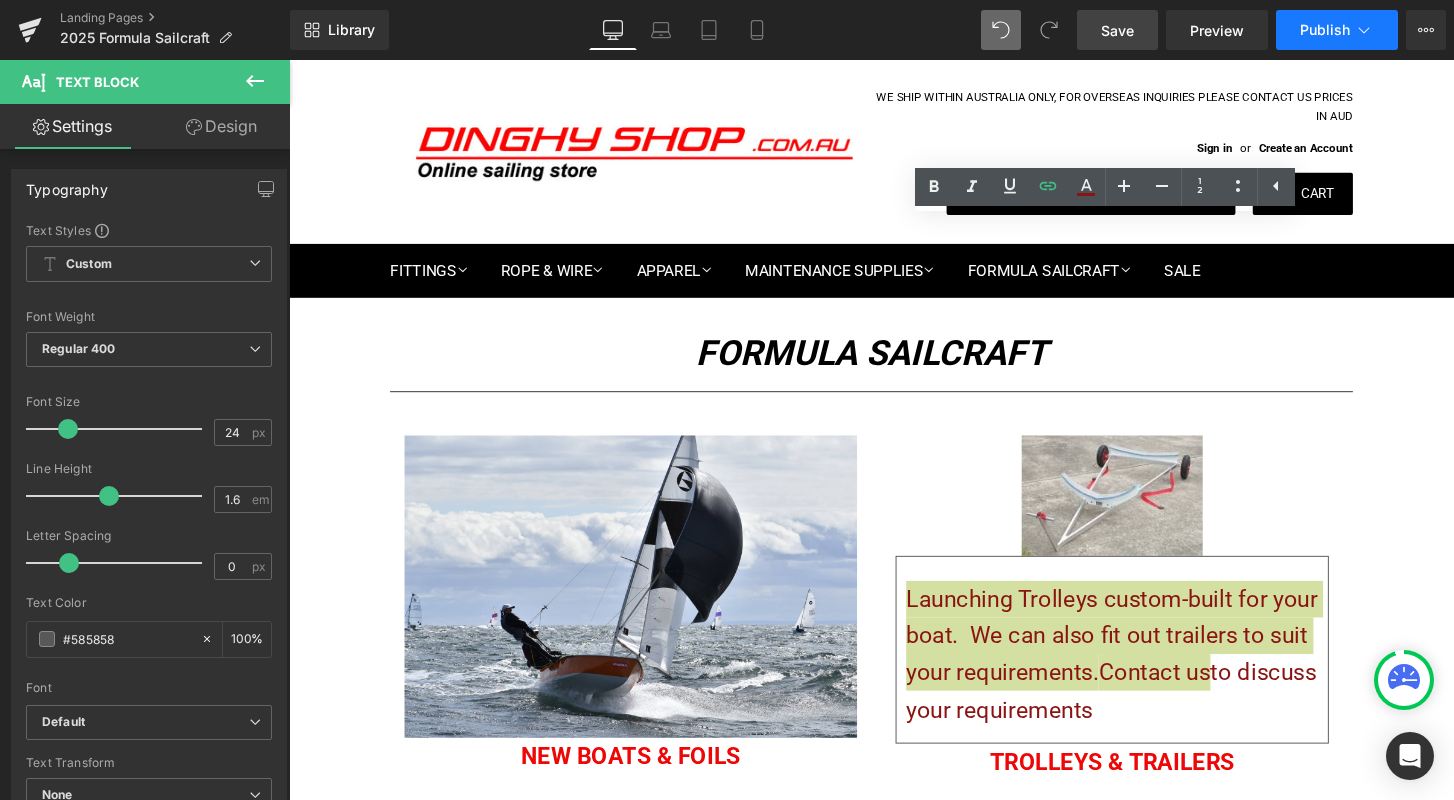 click on "Publish" at bounding box center [1325, 30] 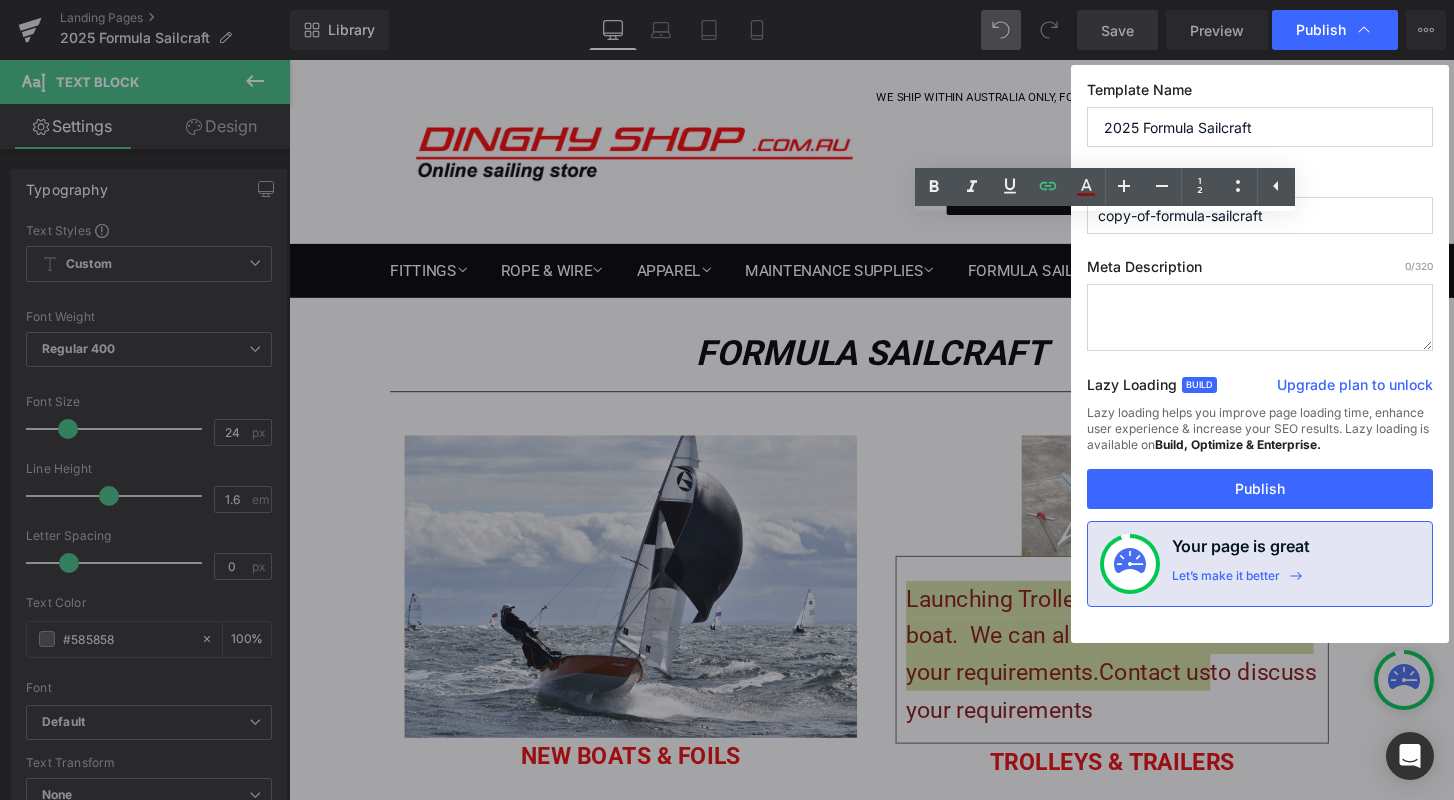 click on "Template Name 2025 Formula Sailcraft URL and Handle copy-of-formula-sailcraft Meta Description 0 /320
Lazy Loading
Build
Upgrade plan to unlock
Lazy loading helps you improve page loading time, enhance user experience & increase your SEO results.
Lazy loading is available on  Build, Optimize & Enterprise.
You’ve reached the maximum published page number of your plan  (23/999999) .
Upgrade plan to unlock more pages
Publish
Your page is great
Let’s make it better" at bounding box center (1260, 354) 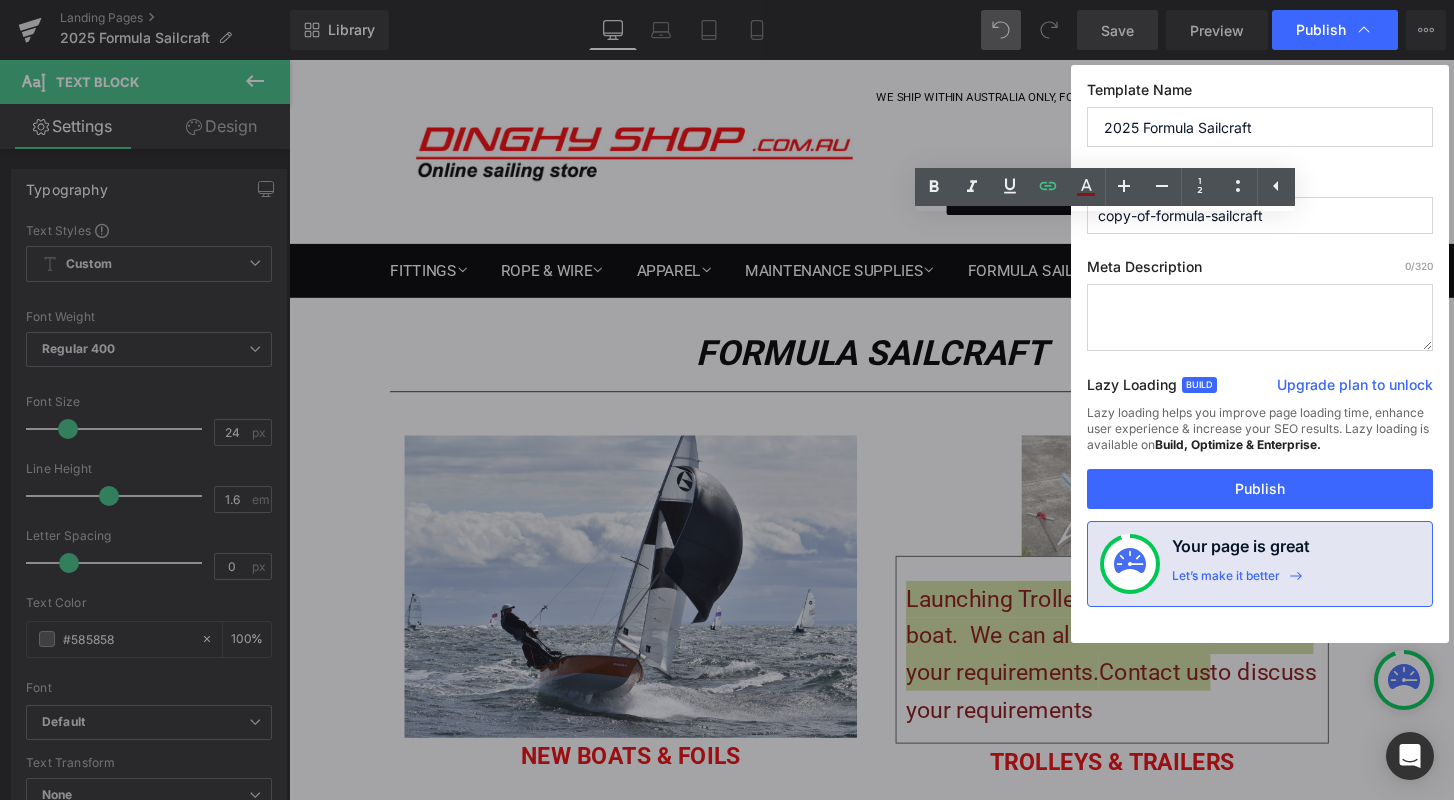 click on "copy-of-formula-sailcraft" at bounding box center (1260, 215) 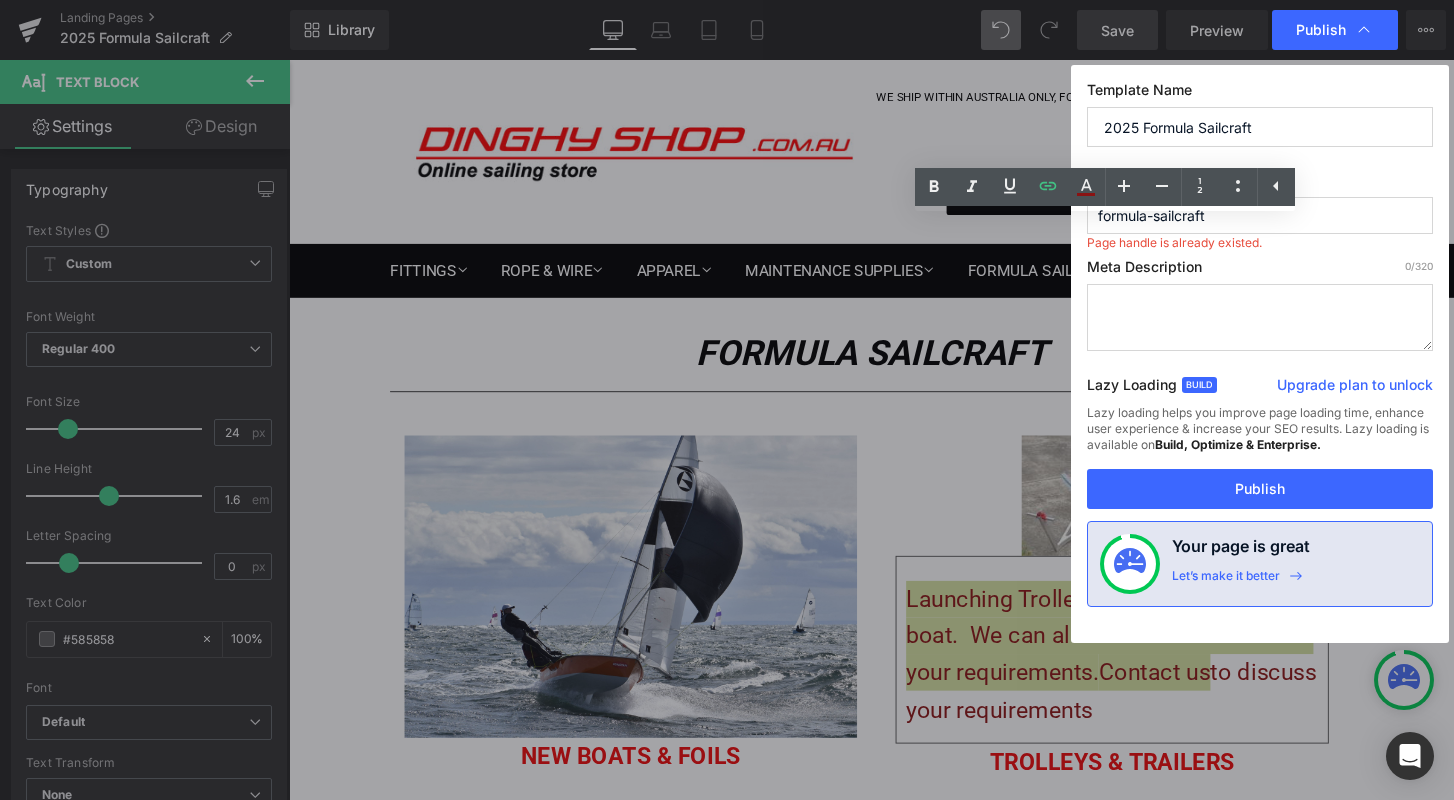 click on "formula-sailcraft" at bounding box center (1260, 215) 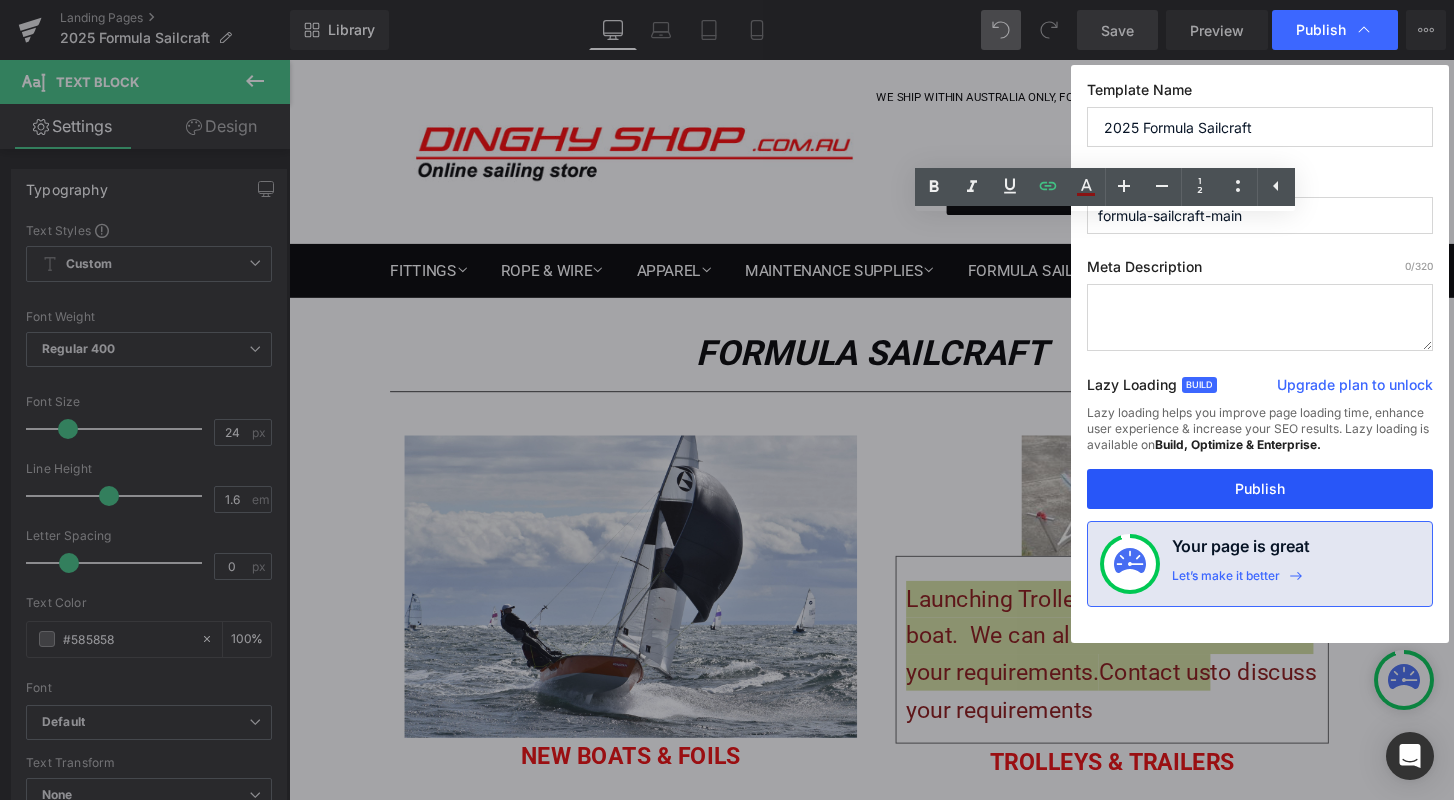 type on "formula-sailcraft-main" 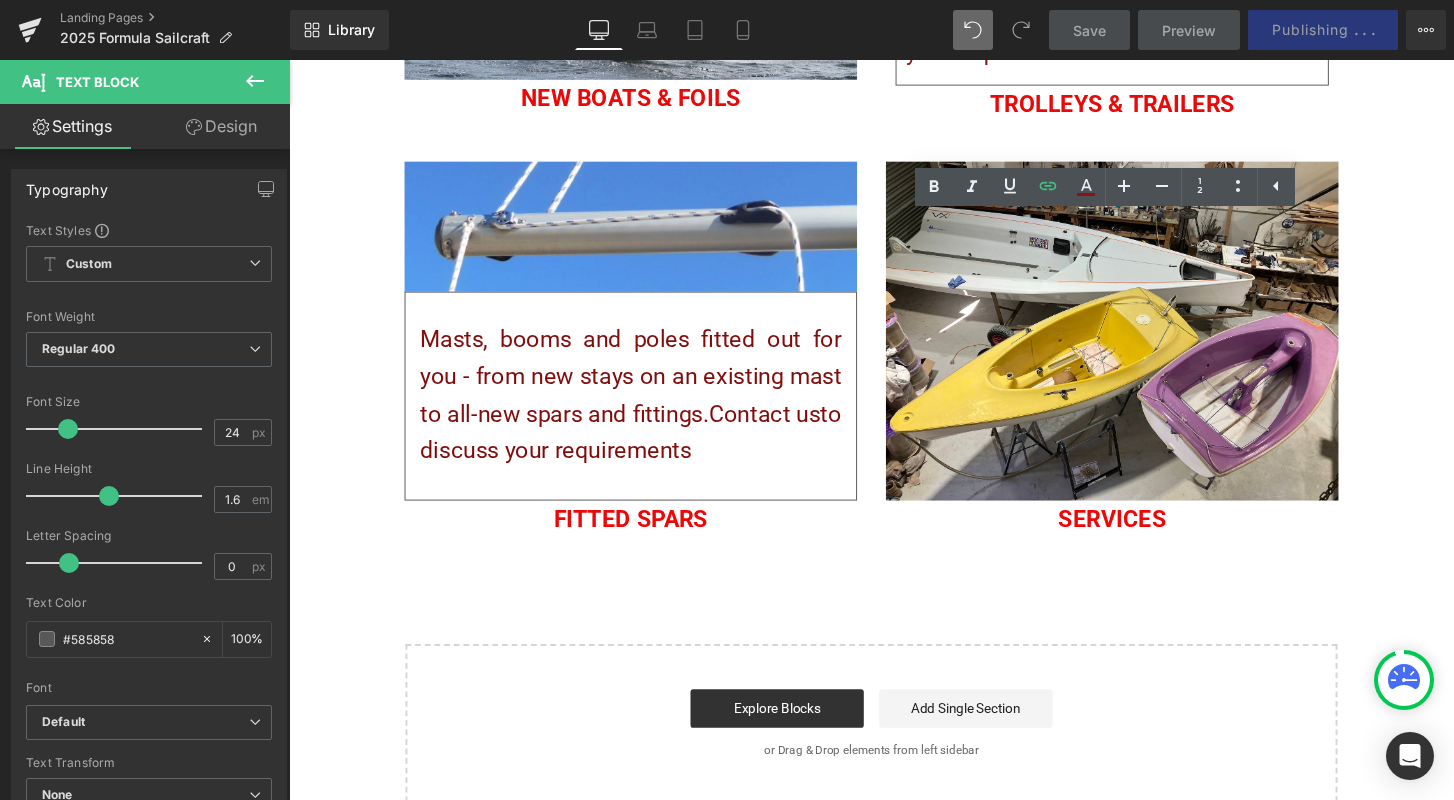 scroll, scrollTop: 340, scrollLeft: 0, axis: vertical 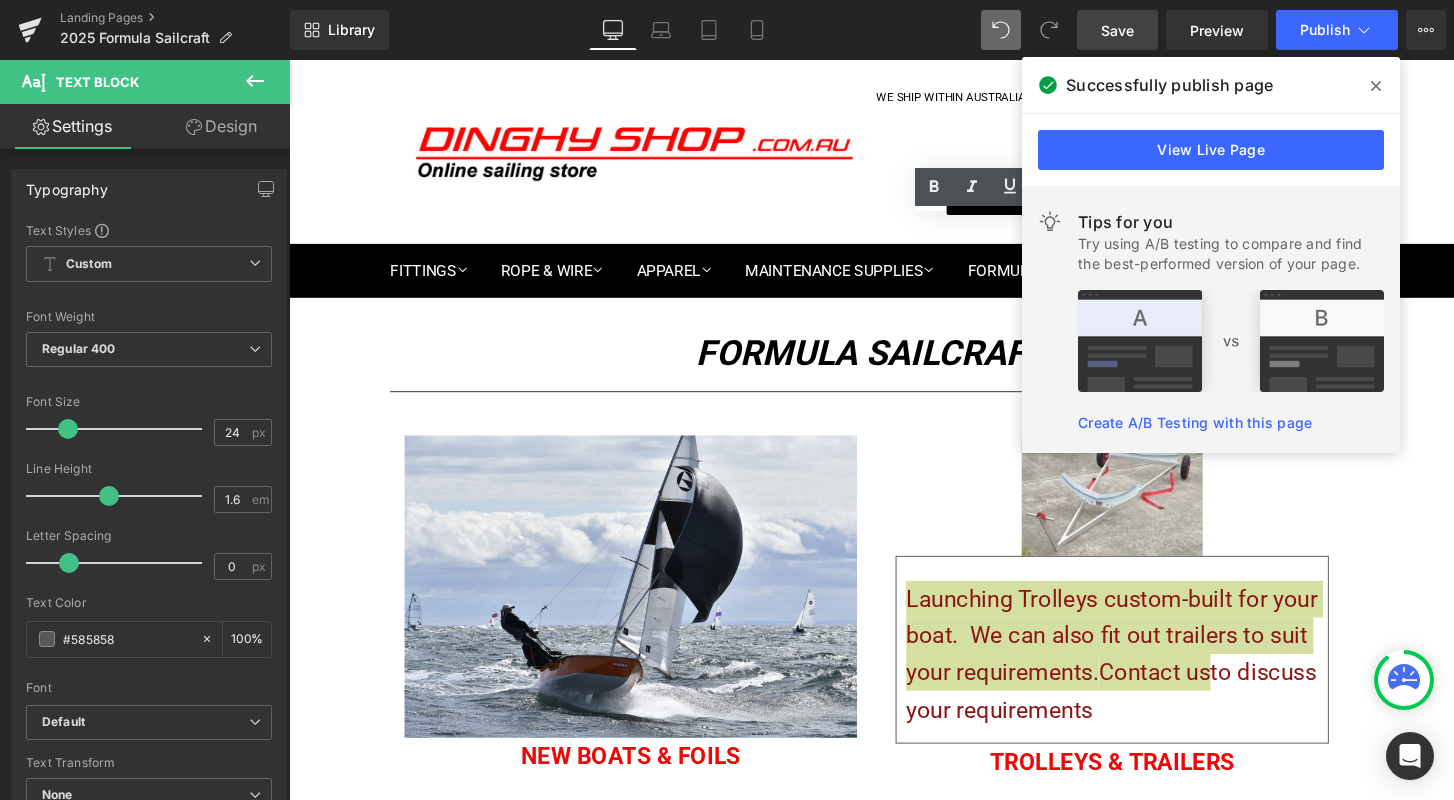 click 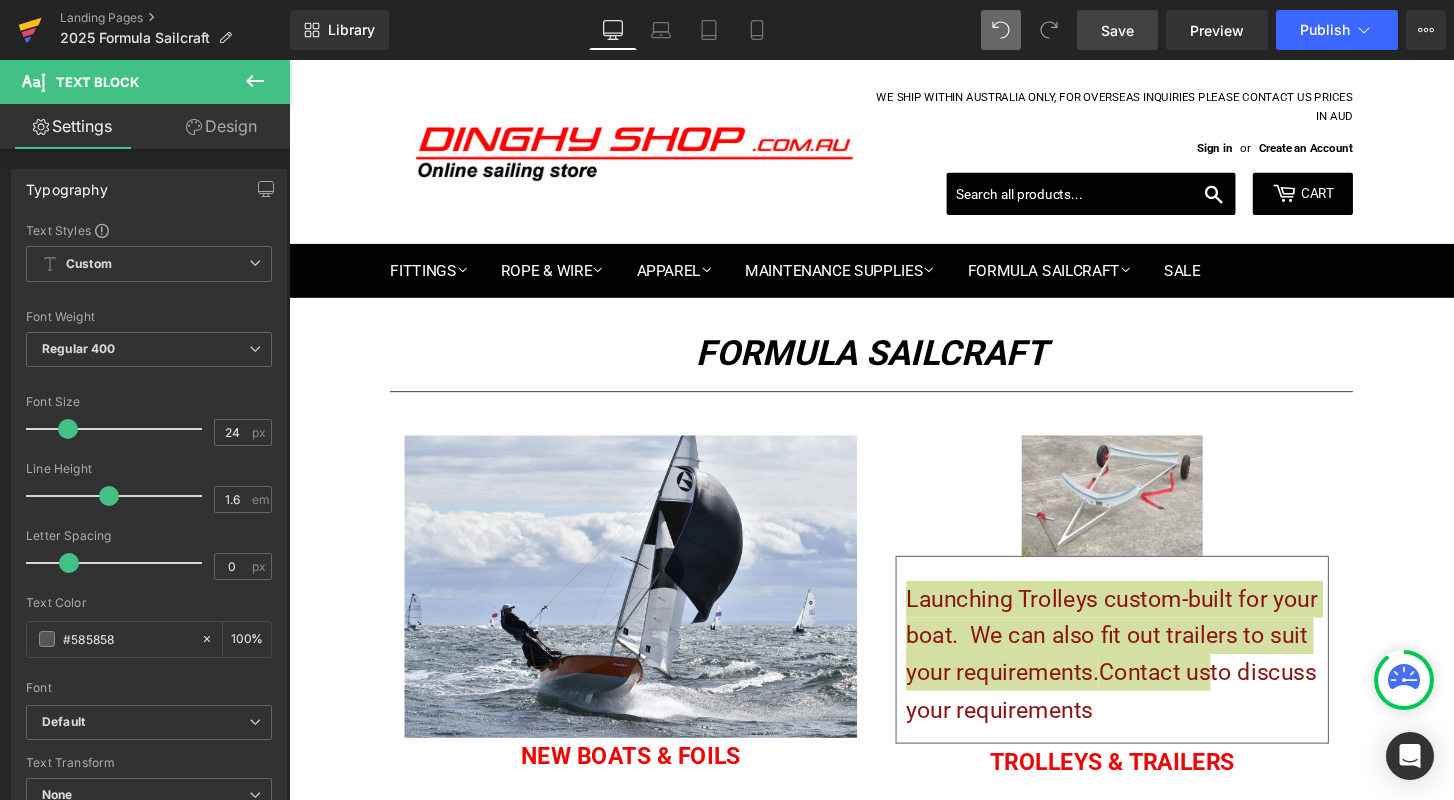 click at bounding box center [30, 30] 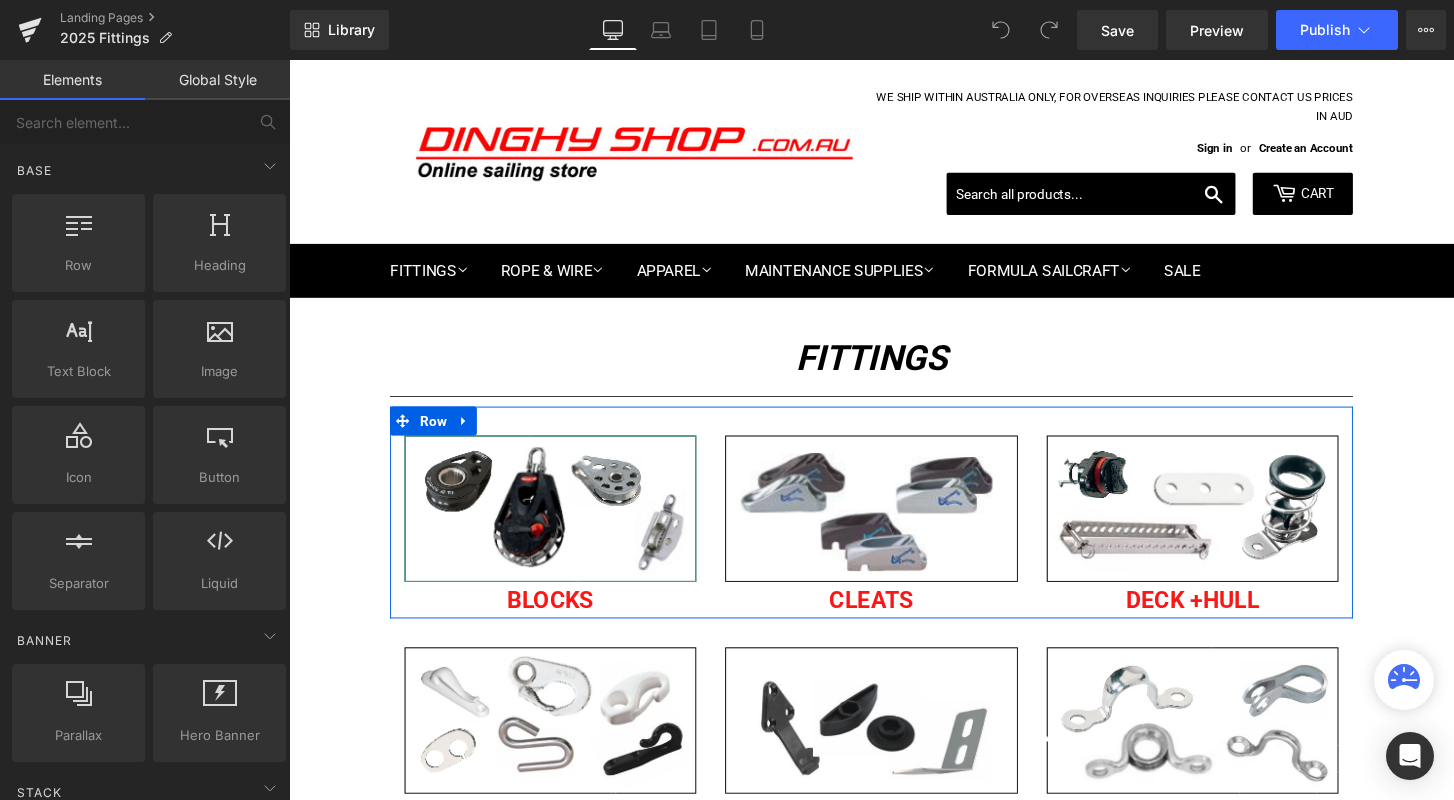 scroll, scrollTop: -2, scrollLeft: 0, axis: vertical 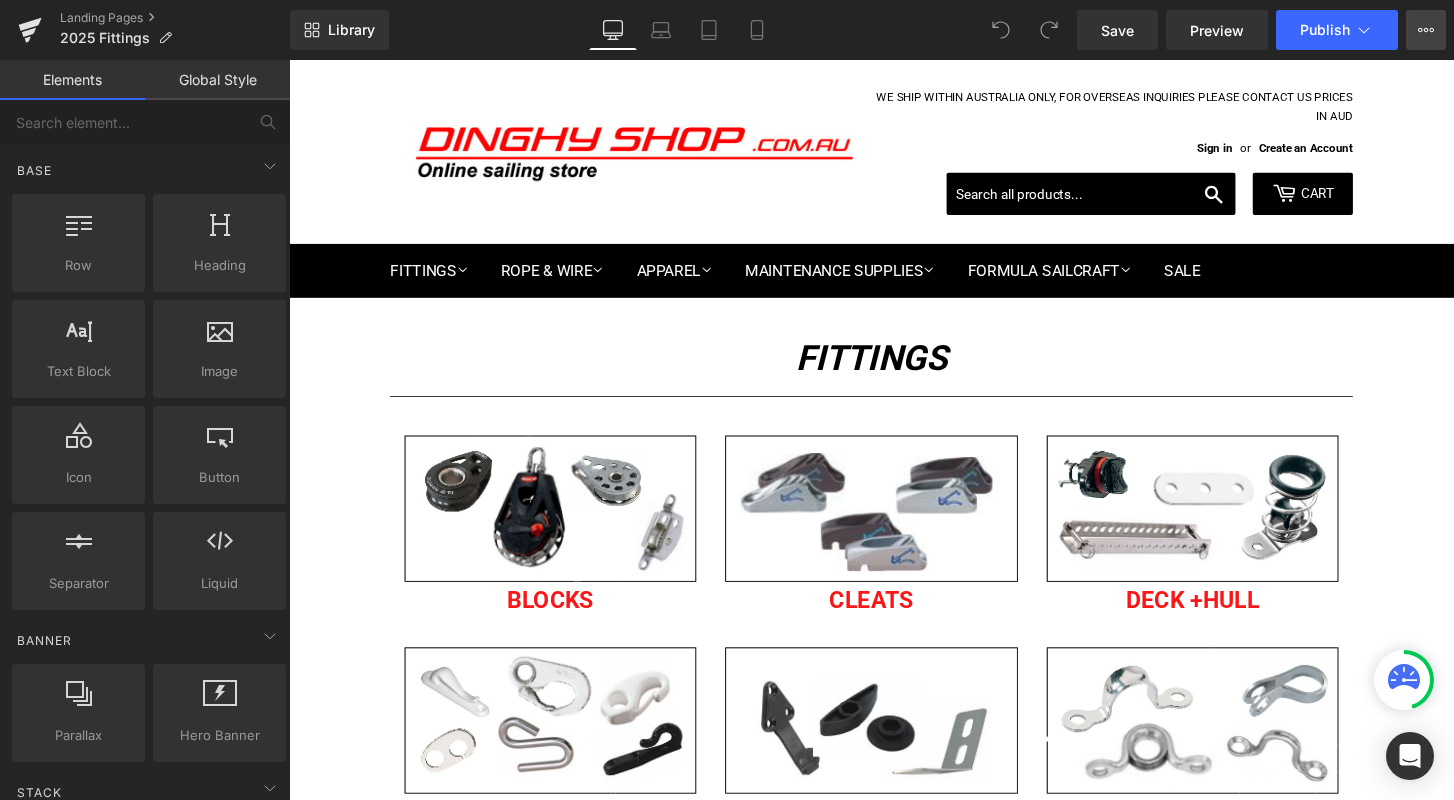 click 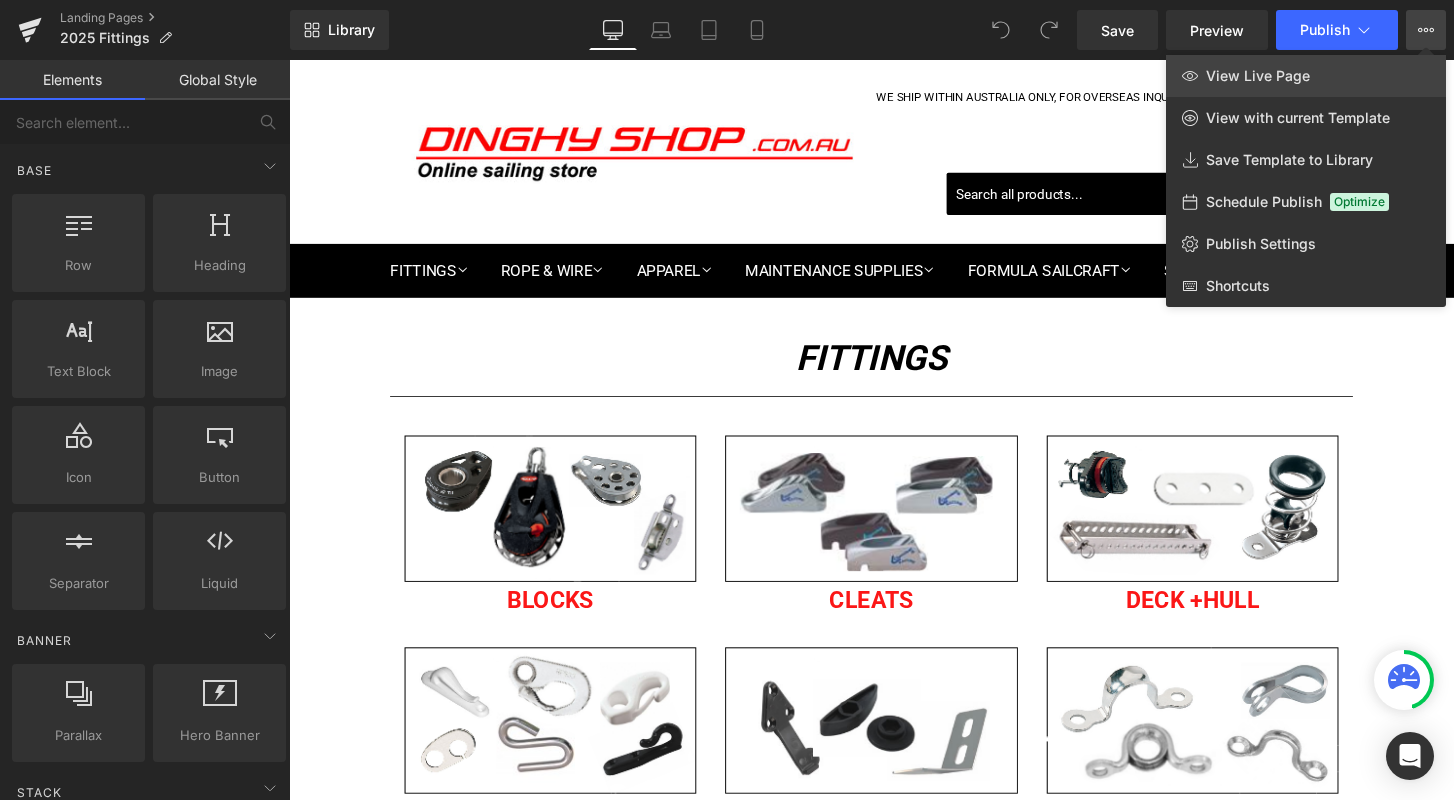 click on "View Live Page" at bounding box center (1258, 76) 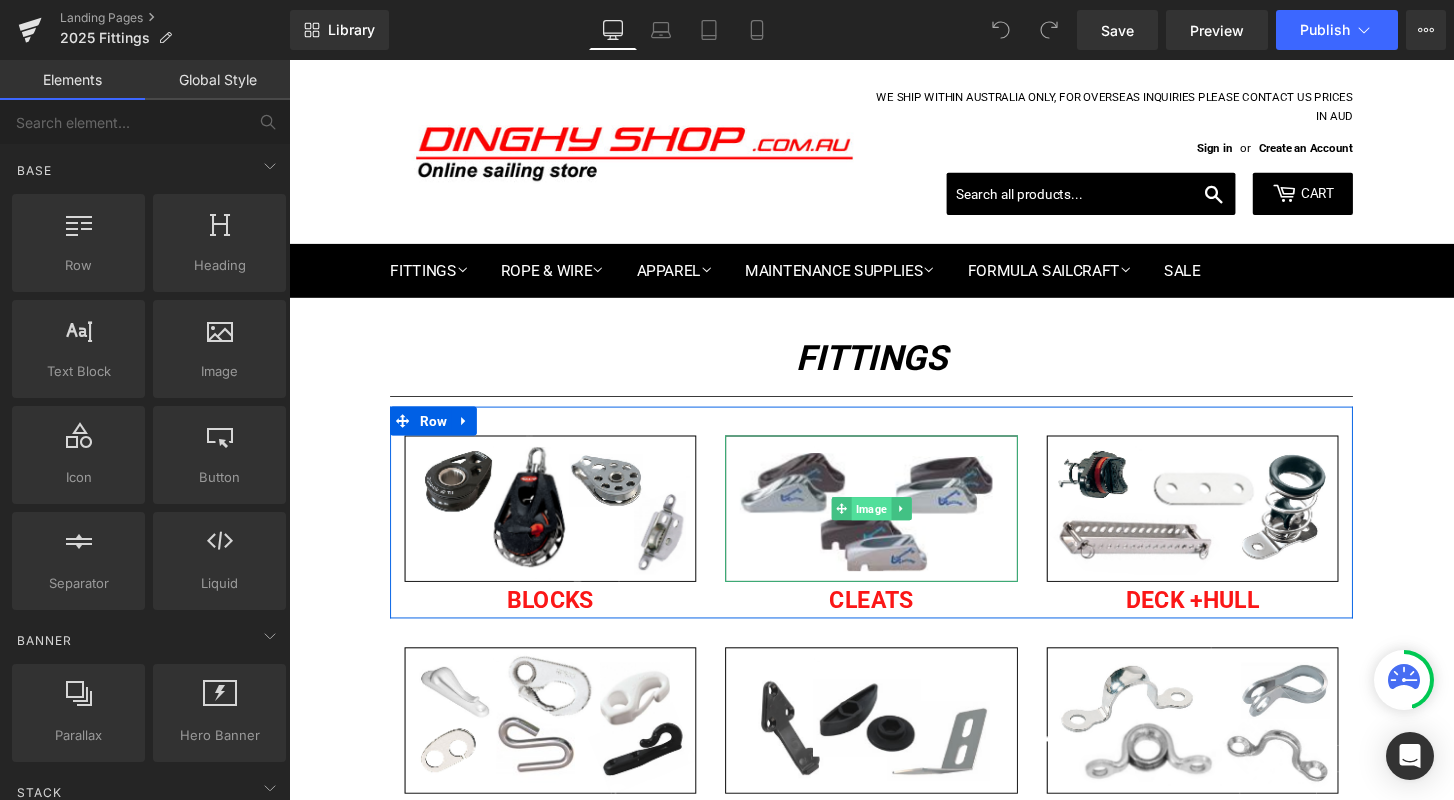 click on "Image" at bounding box center (893, 526) 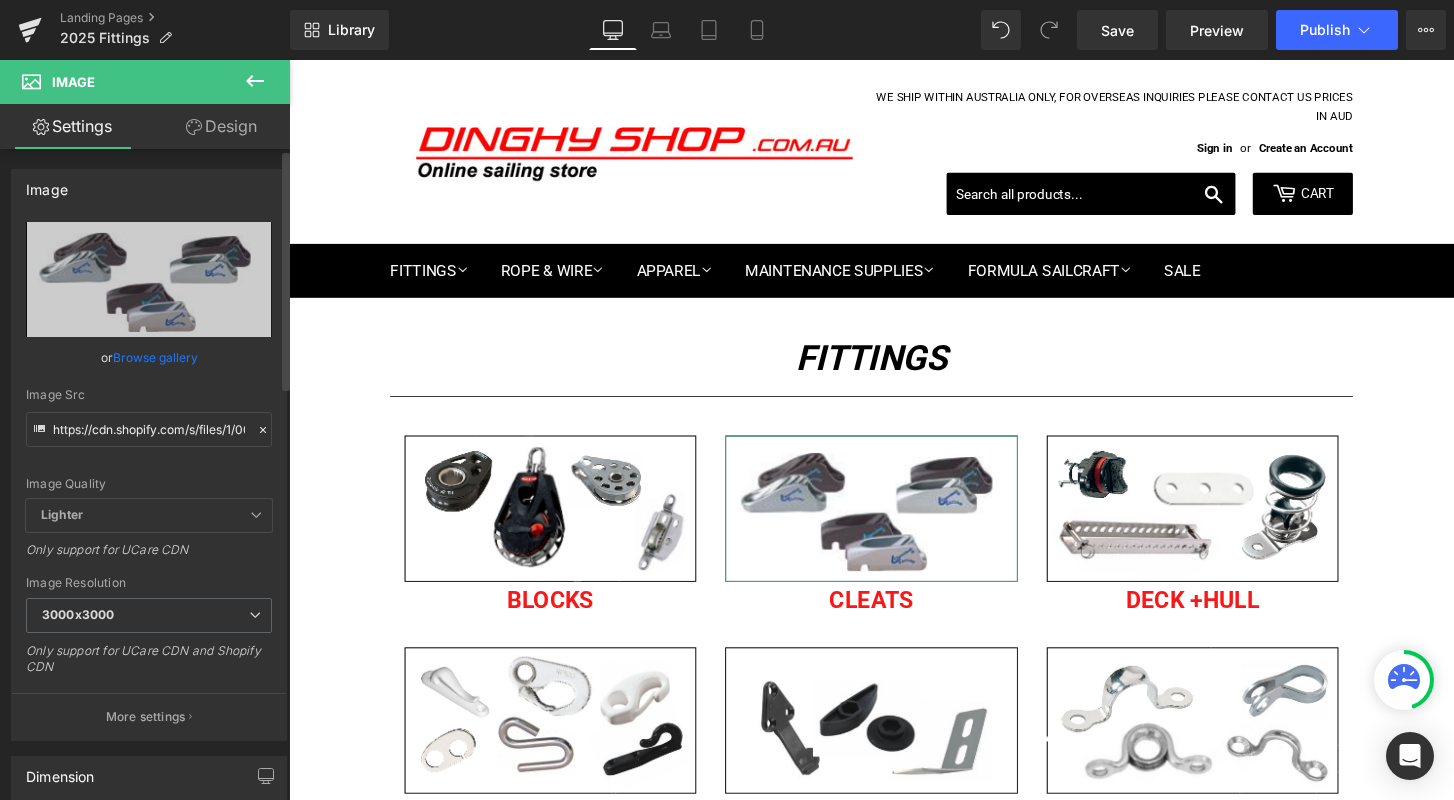 scroll, scrollTop: 0, scrollLeft: 0, axis: both 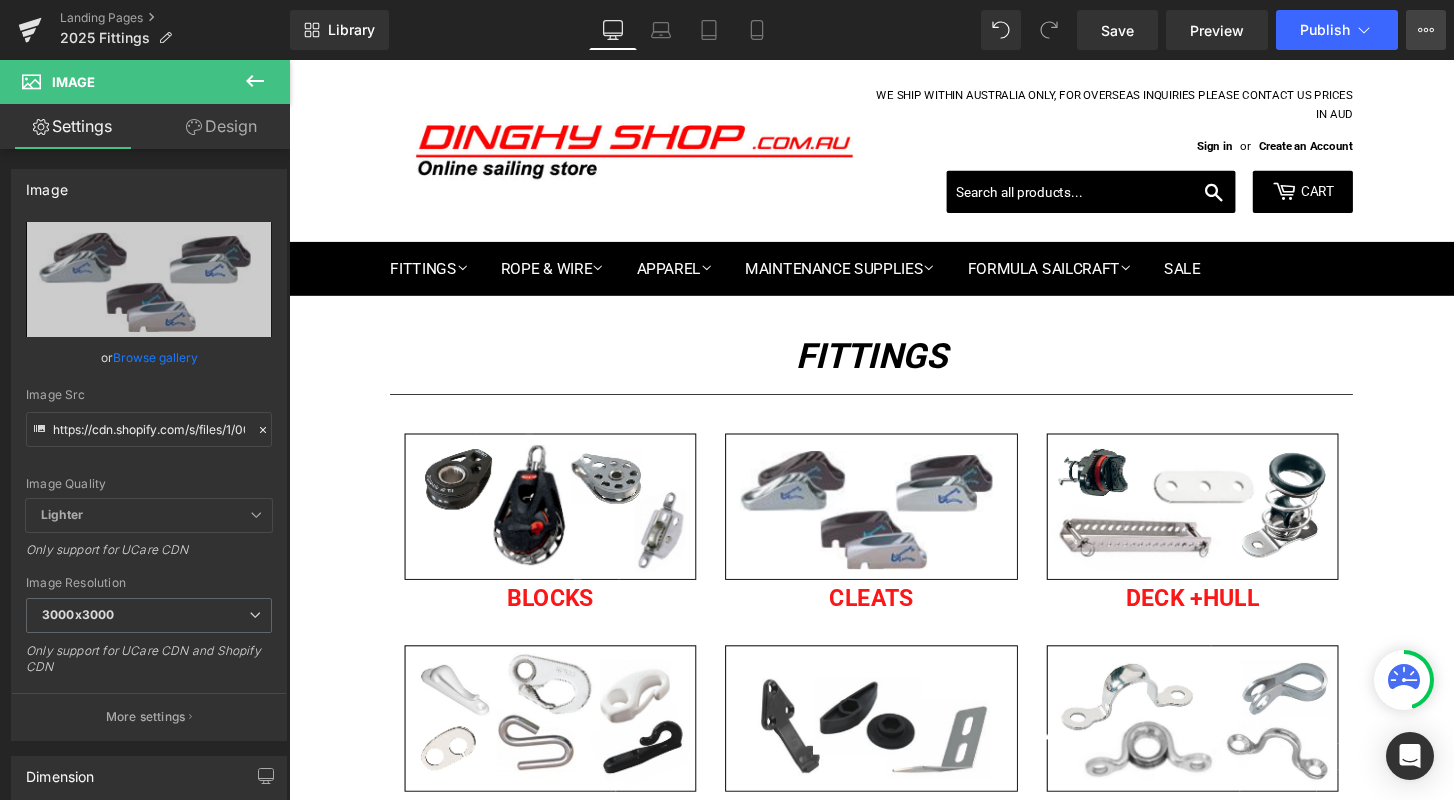 click on "View Live Page View with current Template Save Template to Library Schedule Publish  Optimize  Publish Settings Shortcuts" at bounding box center [1426, 30] 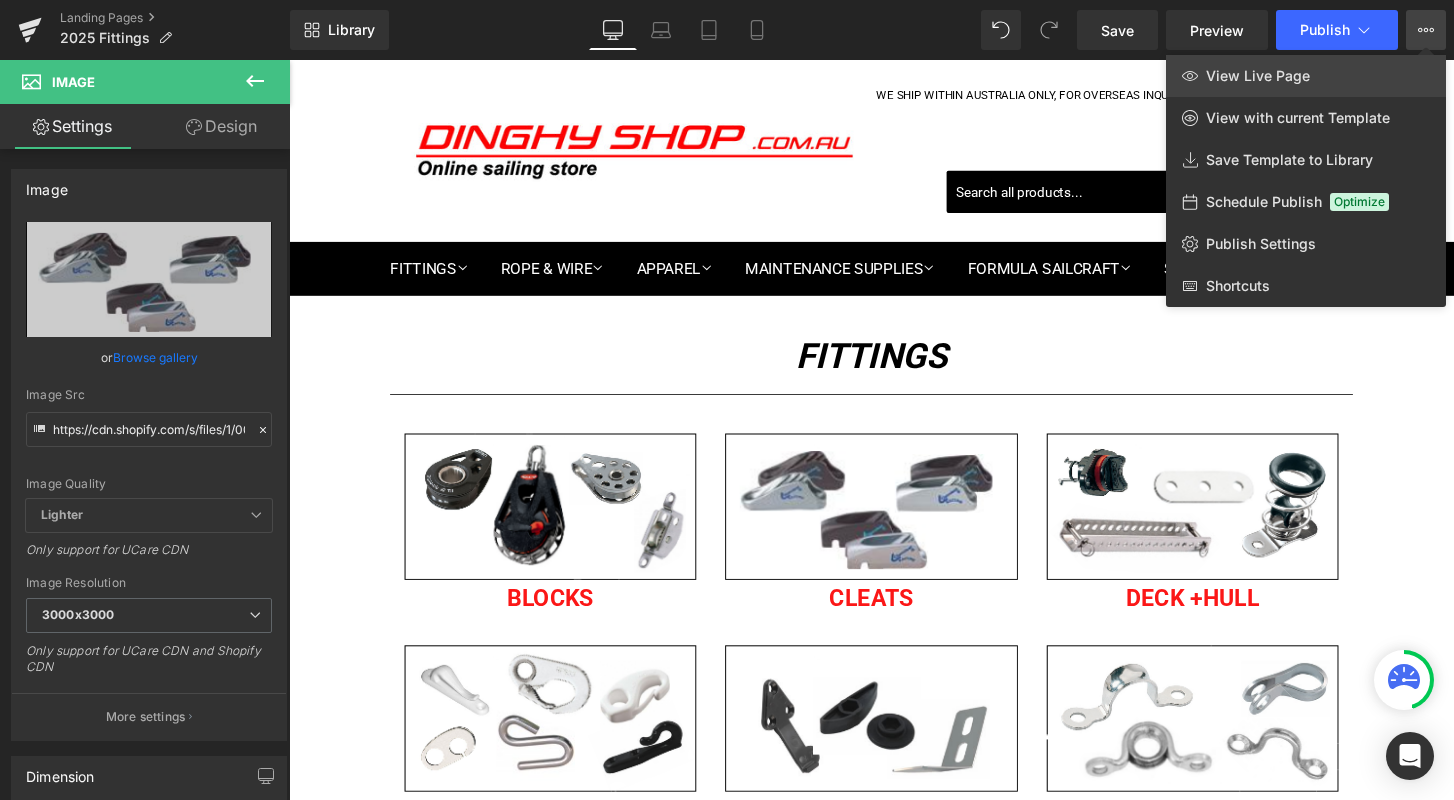 click on "View Live Page" at bounding box center [1258, 76] 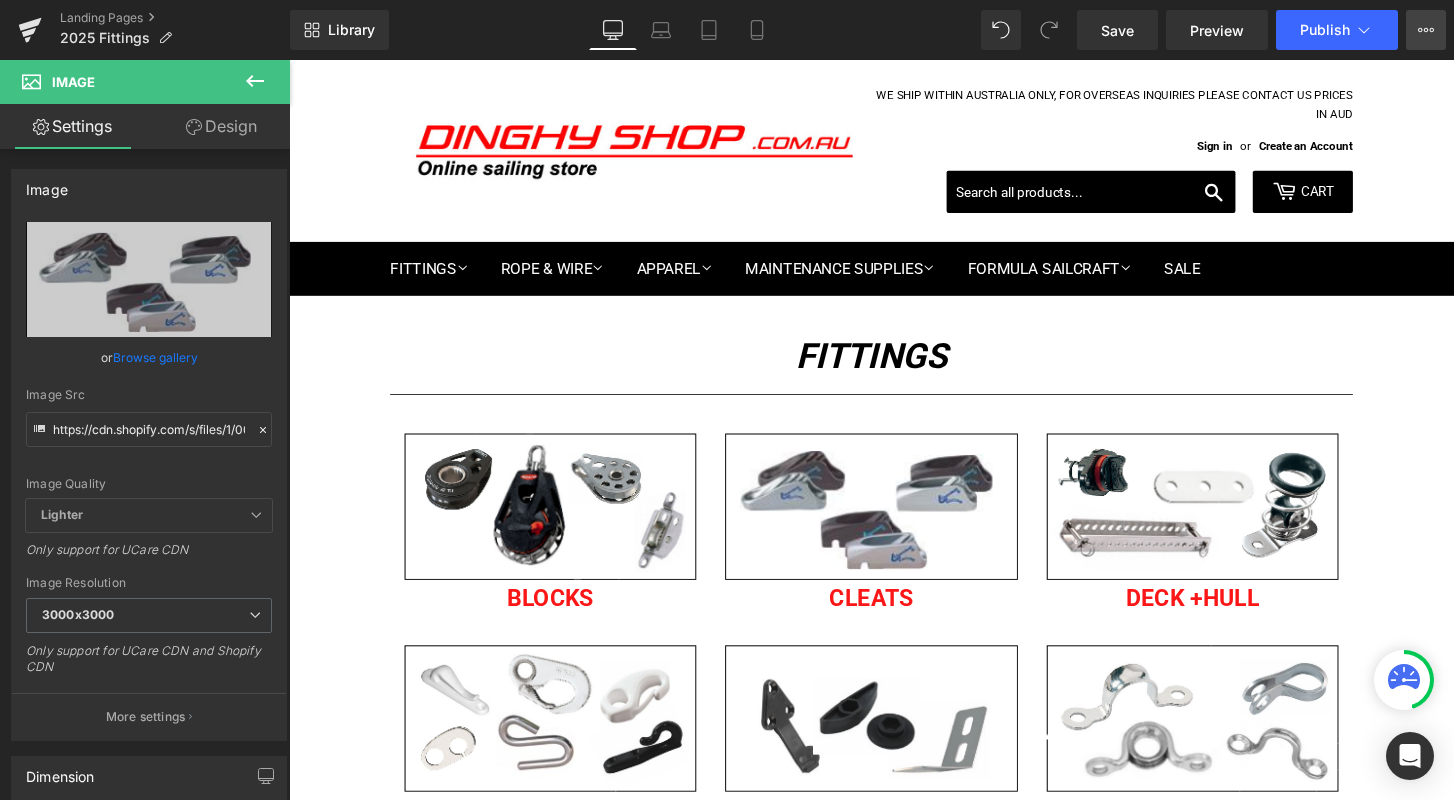 click on "View Live Page View with current Template Save Template to Library Schedule Publish  Optimize  Publish Settings Shortcuts" at bounding box center [1426, 30] 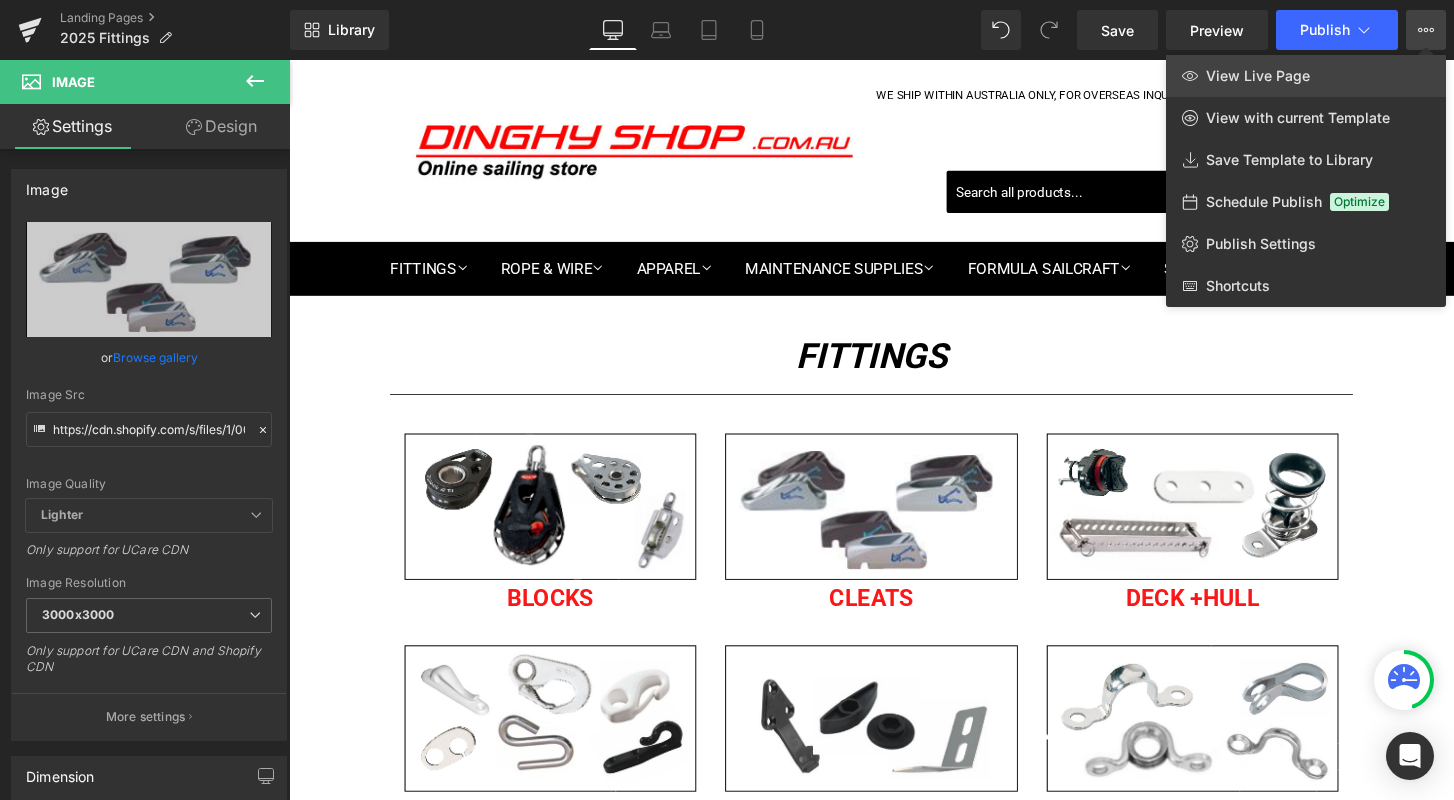 click on "View Live Page" at bounding box center [1258, 76] 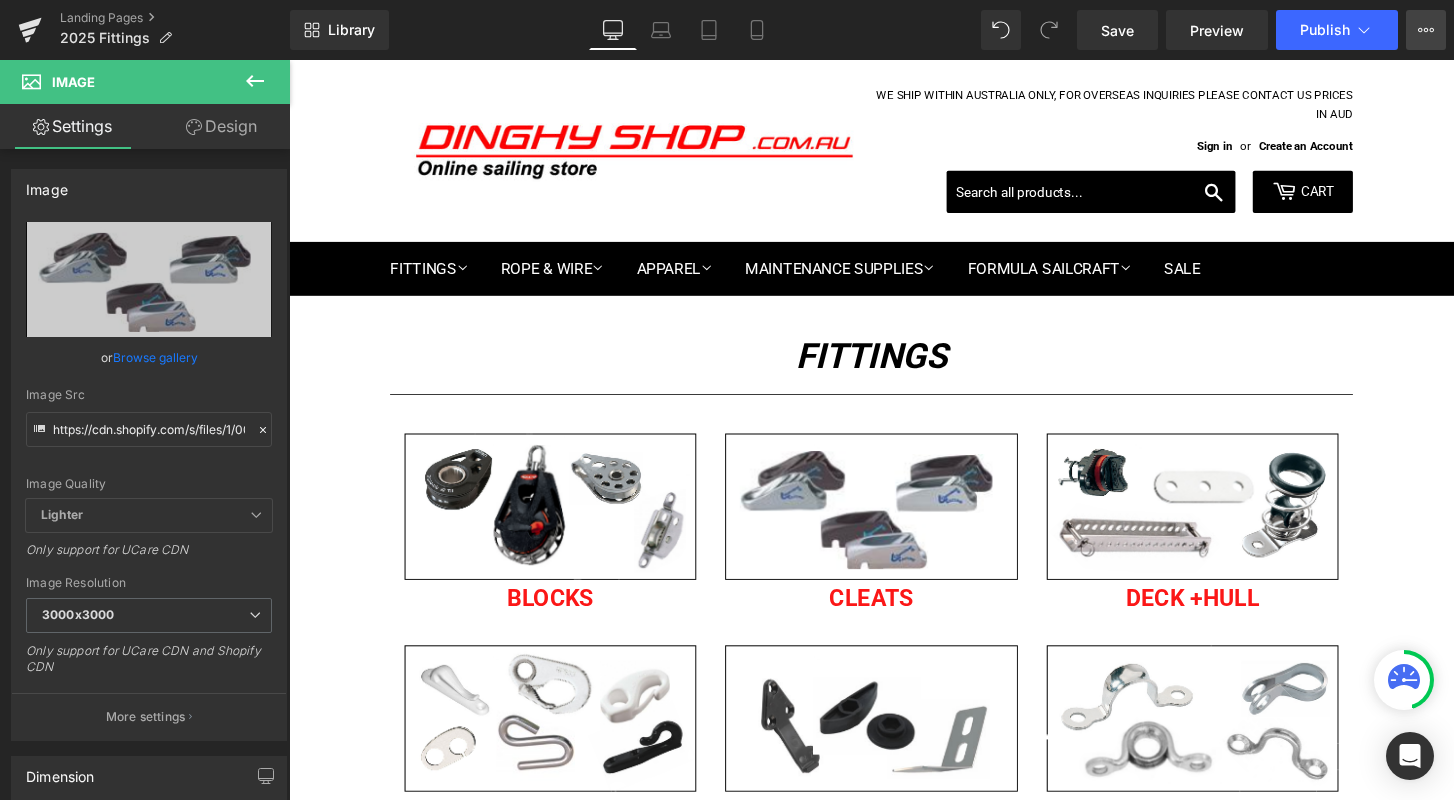 click 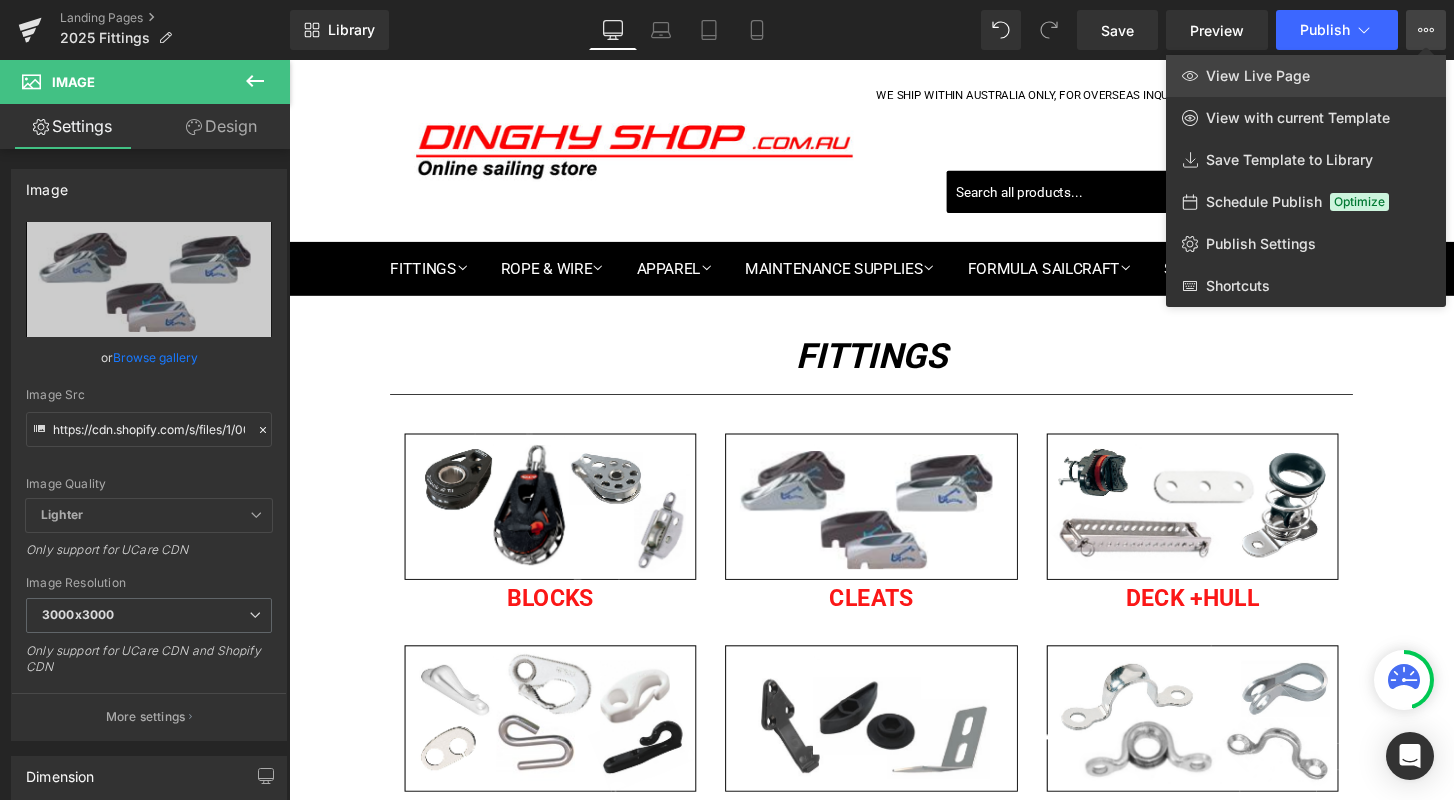 click on "View Live Page" at bounding box center (1258, 76) 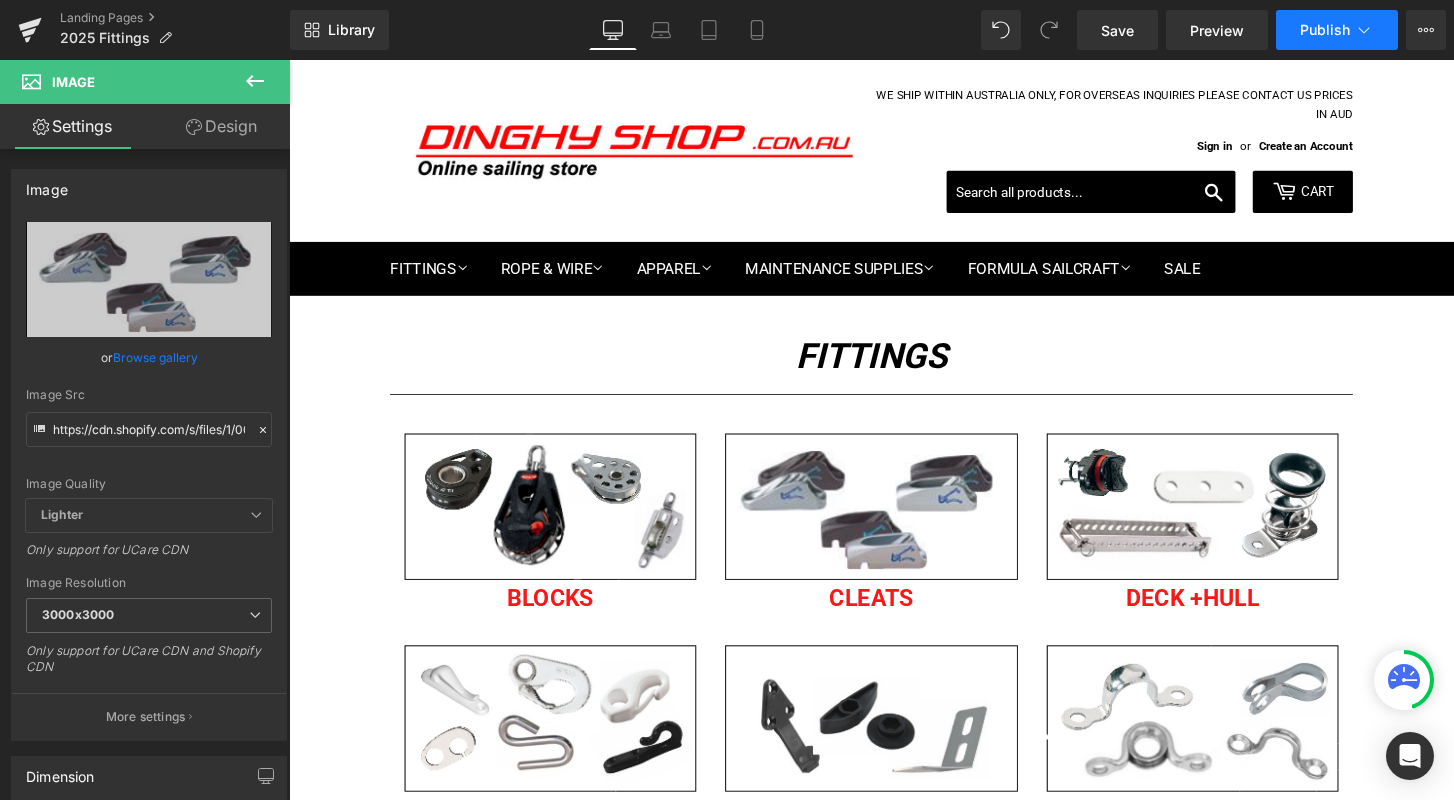 click on "Publish" at bounding box center (1337, 30) 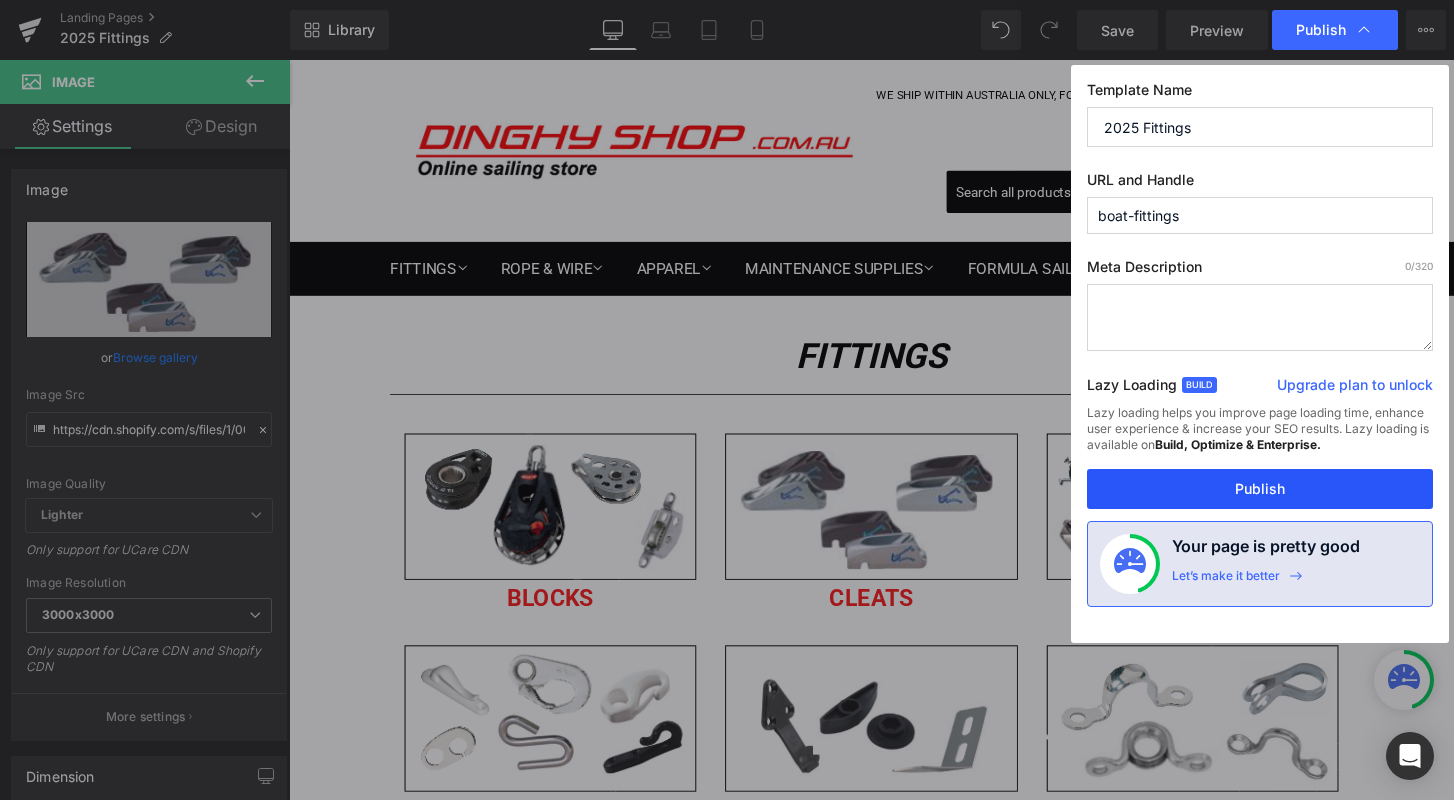 click on "Publish" at bounding box center (1260, 489) 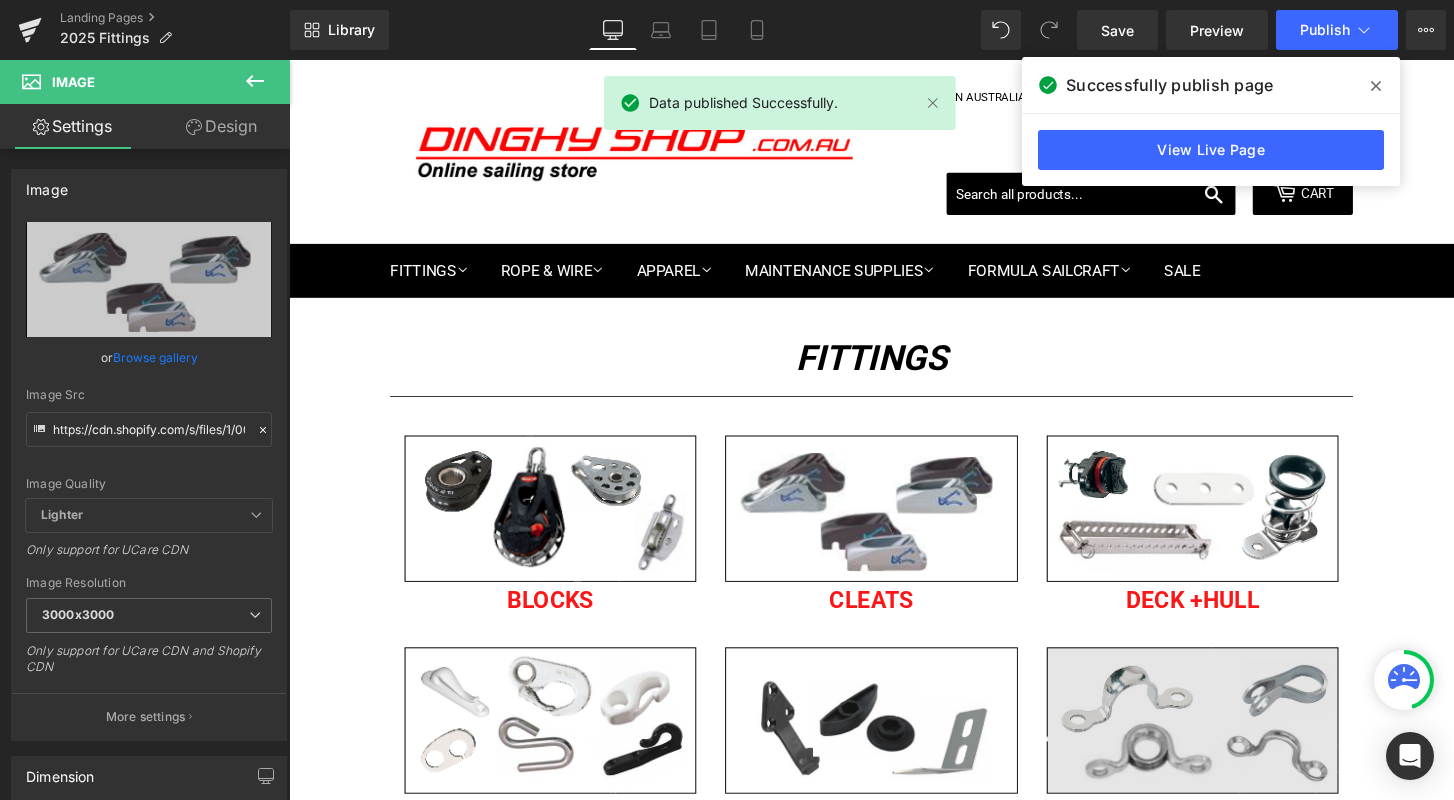 scroll, scrollTop: 0, scrollLeft: 0, axis: both 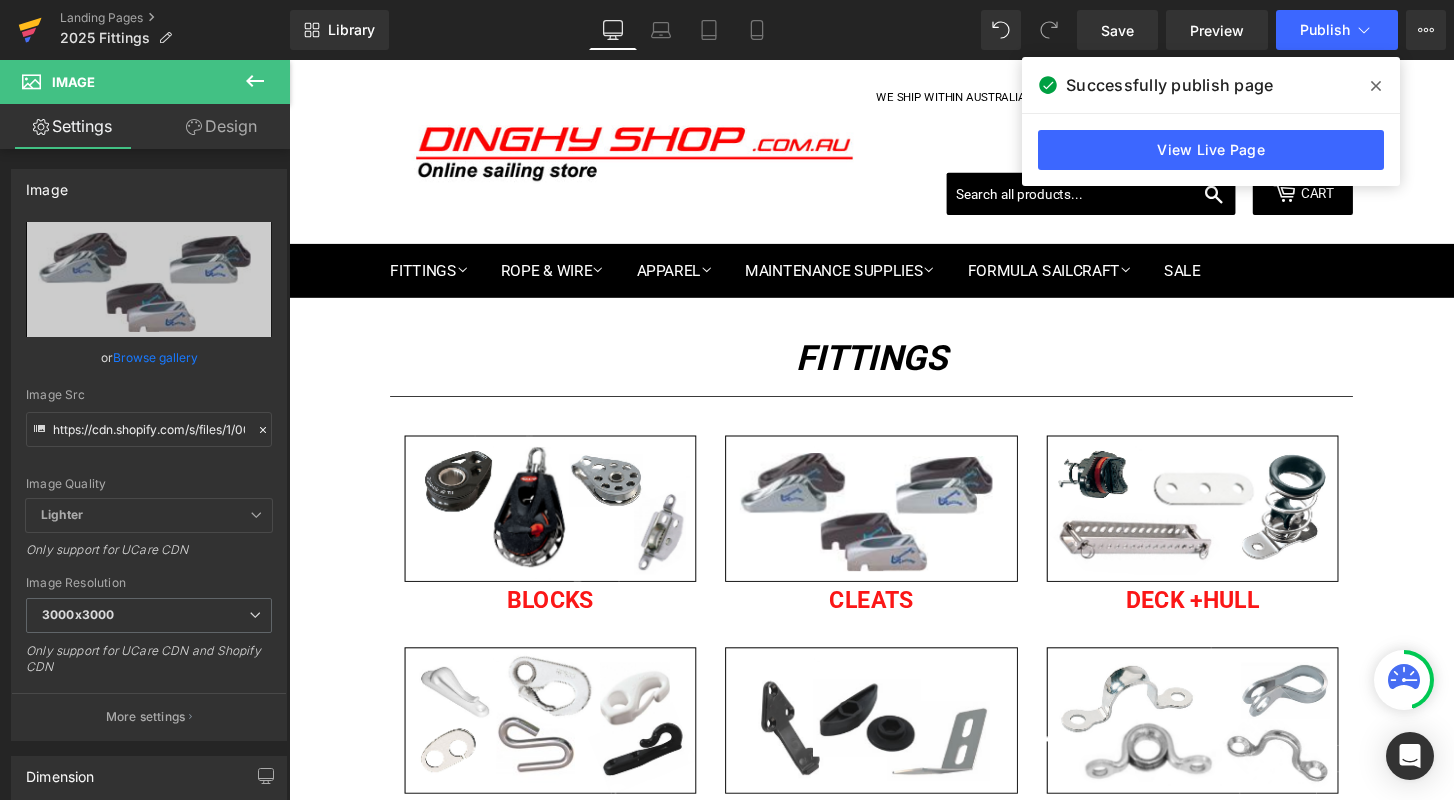 click 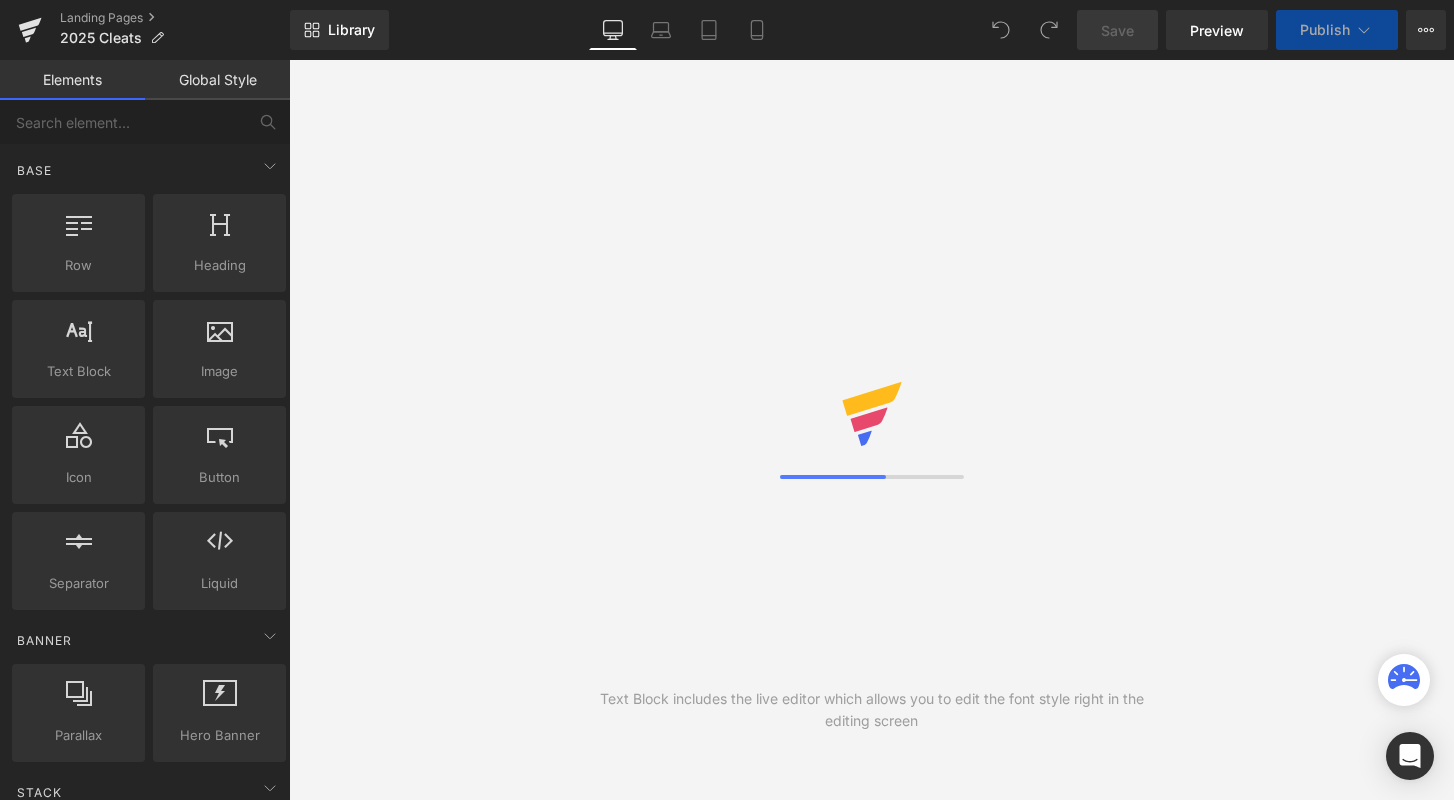 scroll, scrollTop: 0, scrollLeft: 0, axis: both 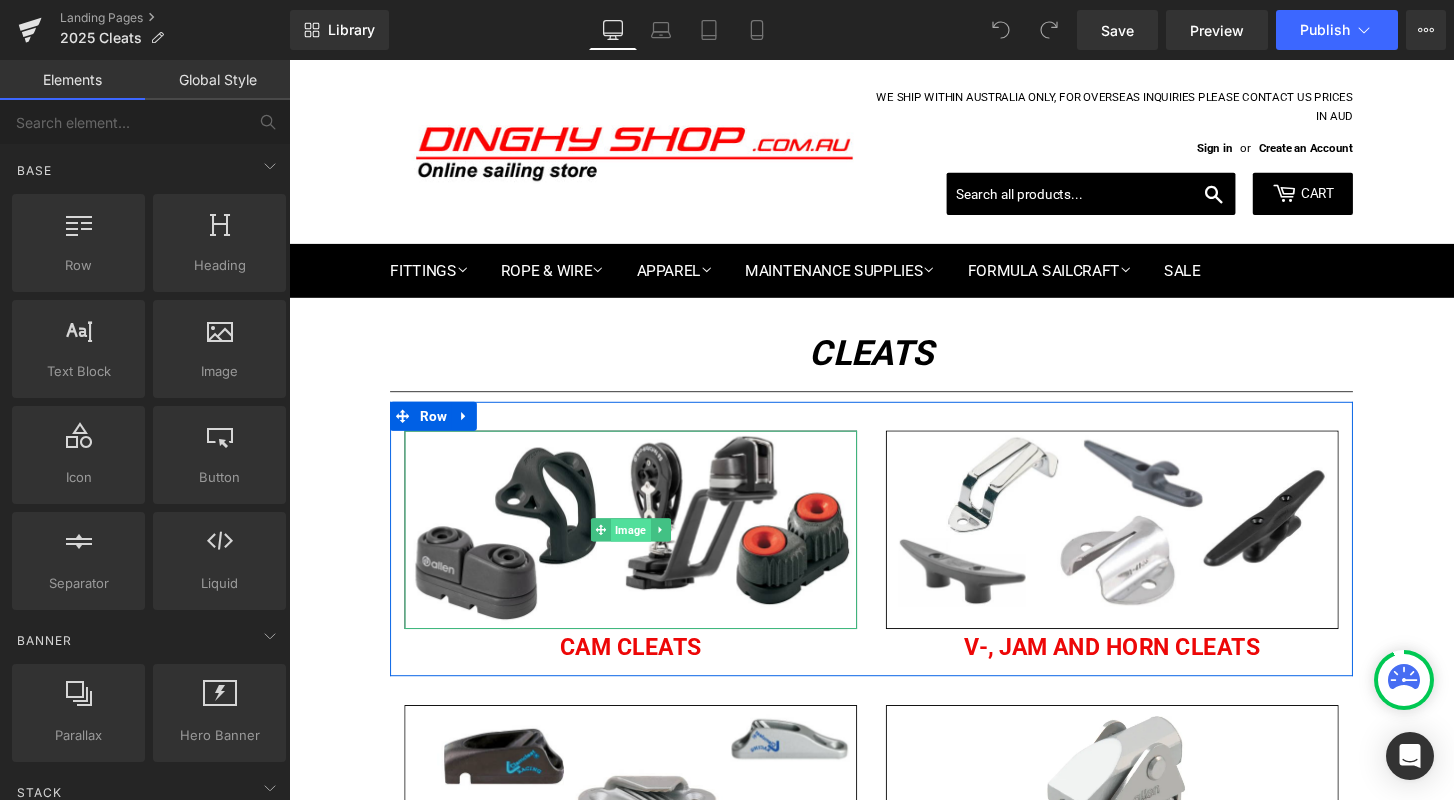 click on "Image" at bounding box center (643, 549) 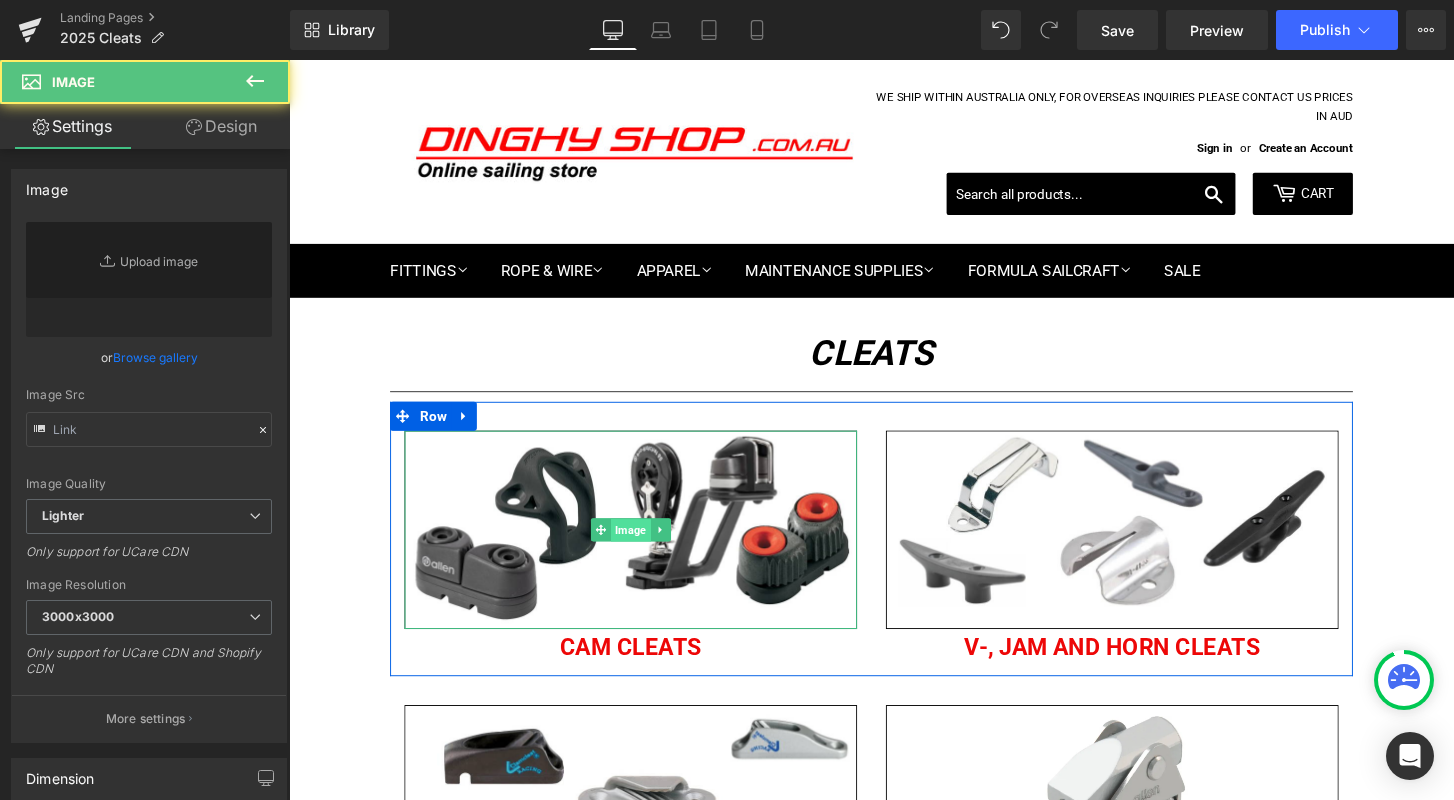 type on "https://ucarecdn.com/6d8e5c01-8d9a-4ccc-930c-446eada892af/-/format/auto/-/preview/3000x3000/-/quality/lighter/Camcleats.png" 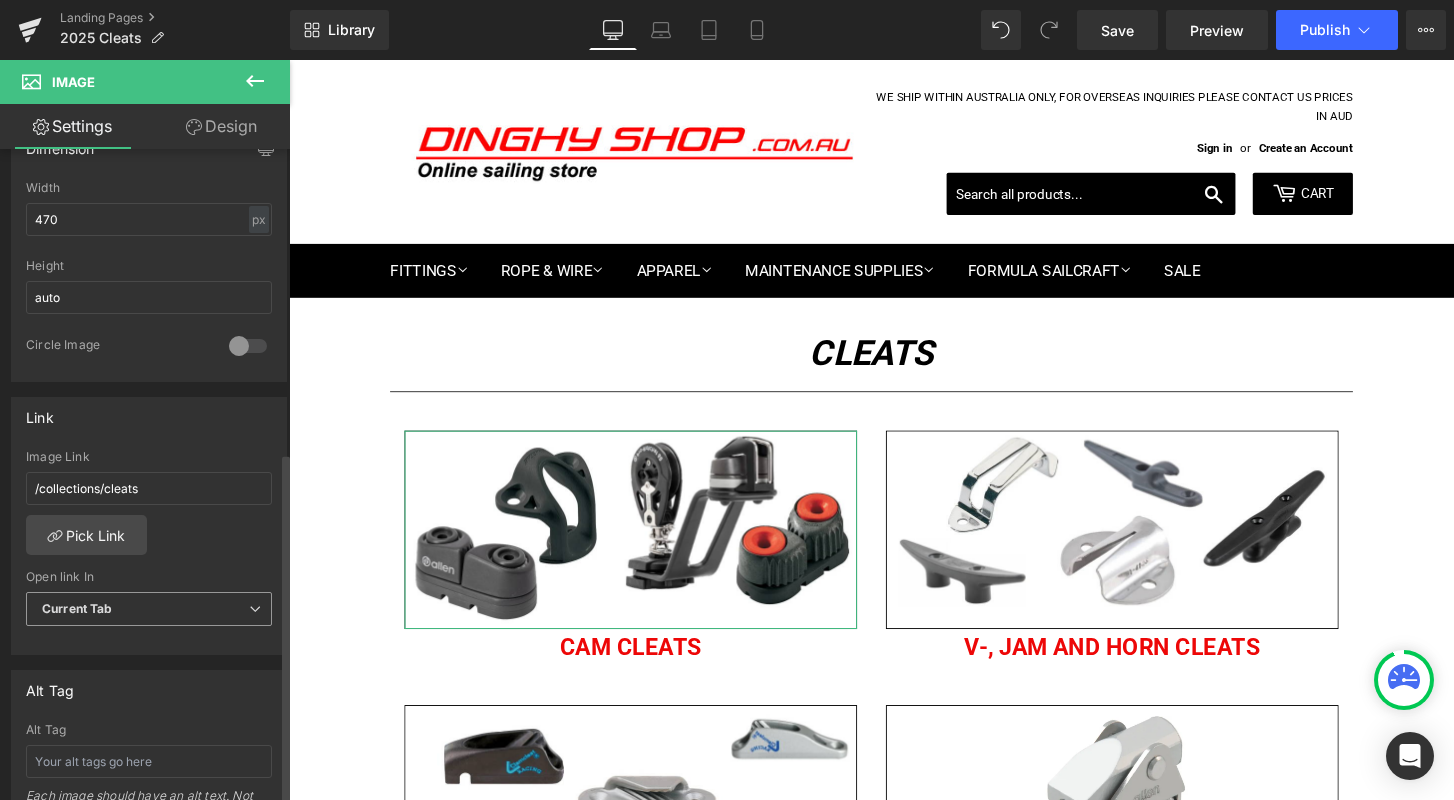 scroll, scrollTop: 635, scrollLeft: 0, axis: vertical 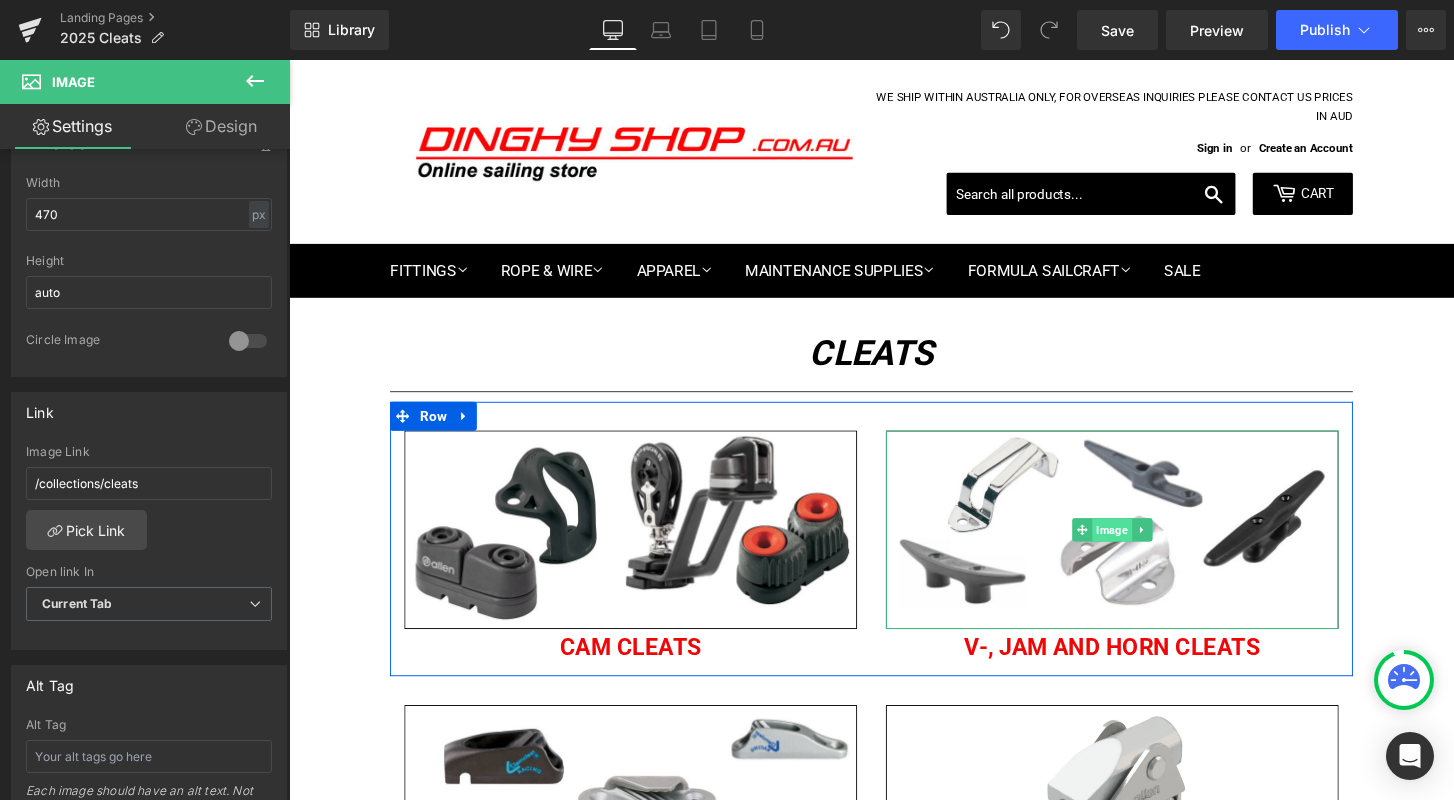 click on "Image" at bounding box center [1143, 548] 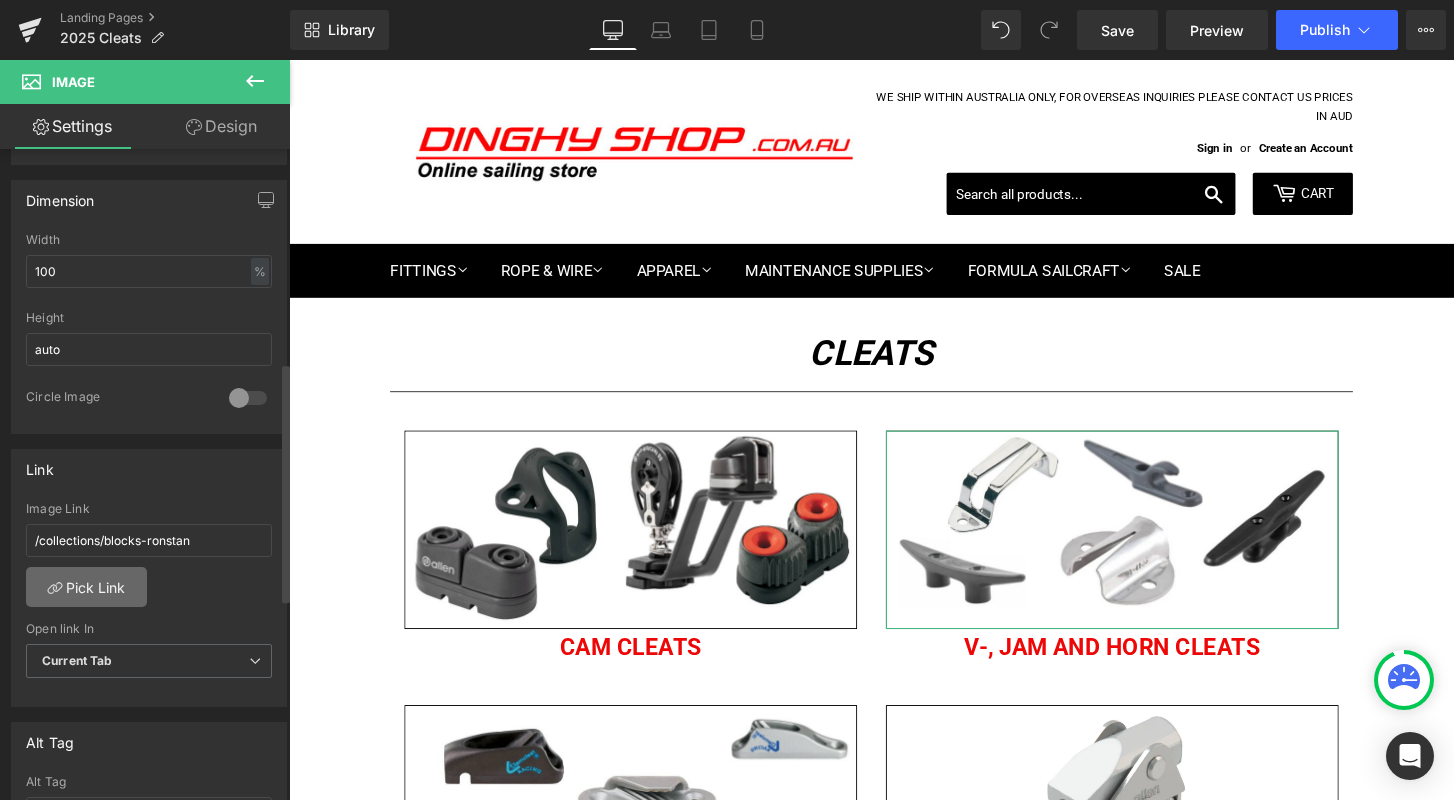 scroll, scrollTop: 579, scrollLeft: 0, axis: vertical 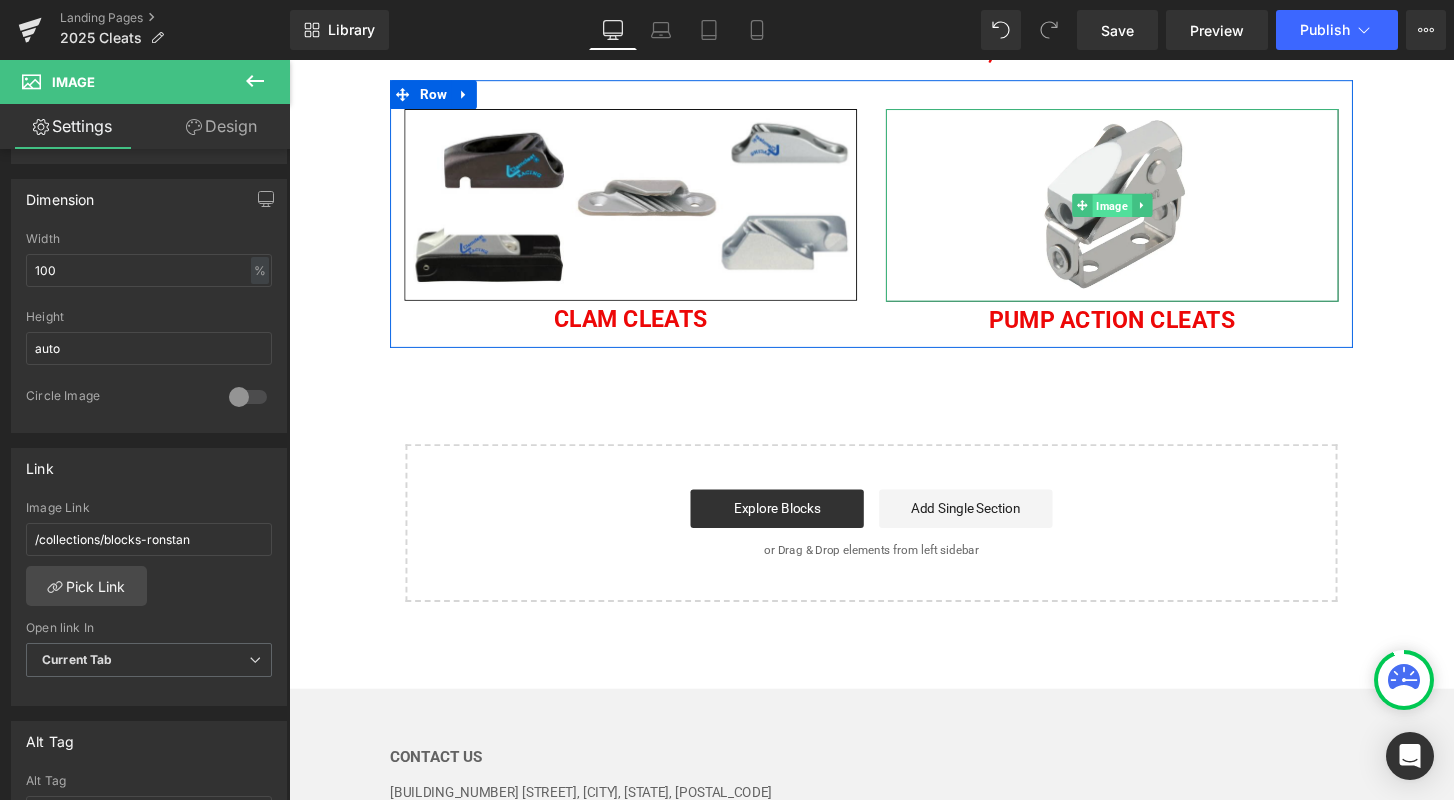 click on "Image" at bounding box center (1143, 213) 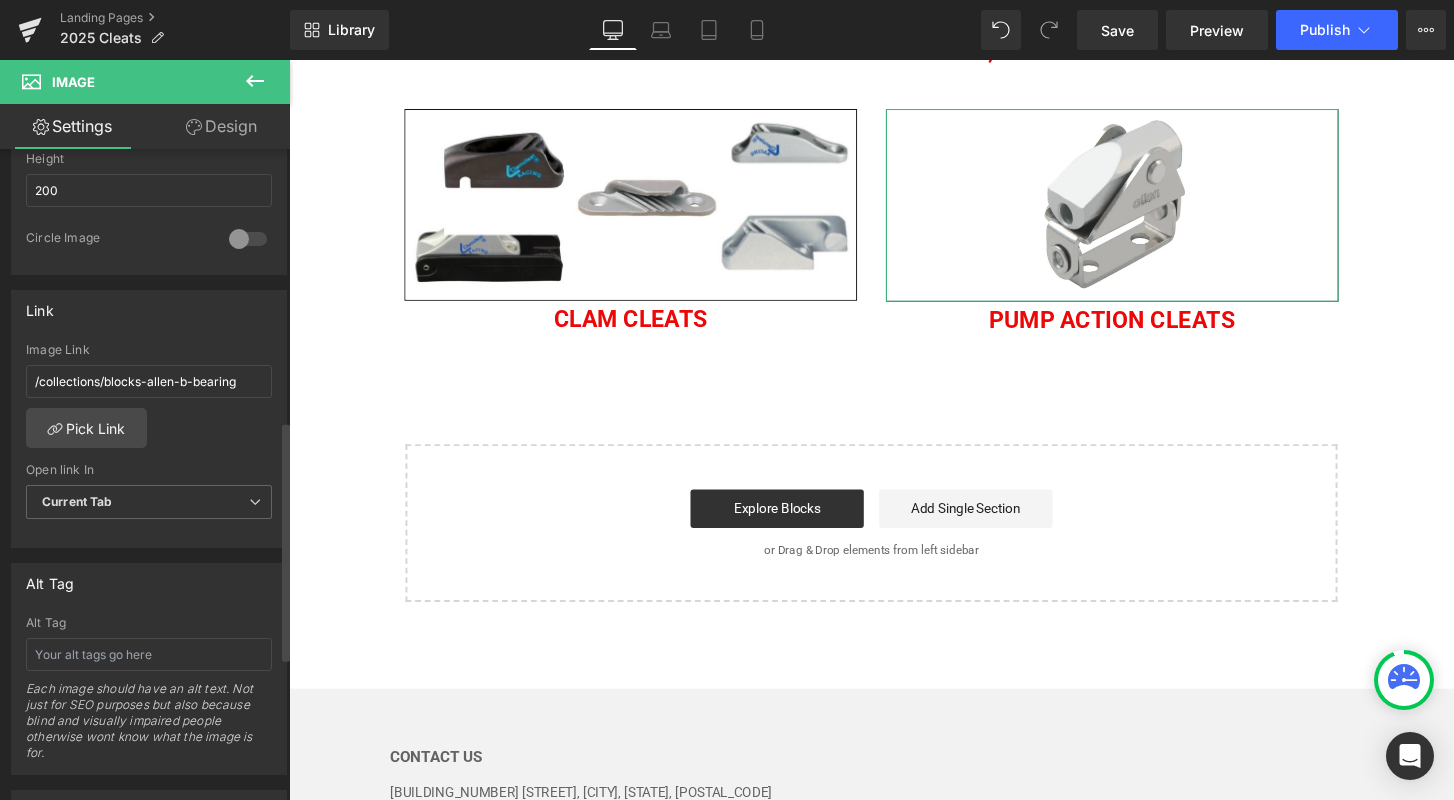 scroll, scrollTop: 743, scrollLeft: 0, axis: vertical 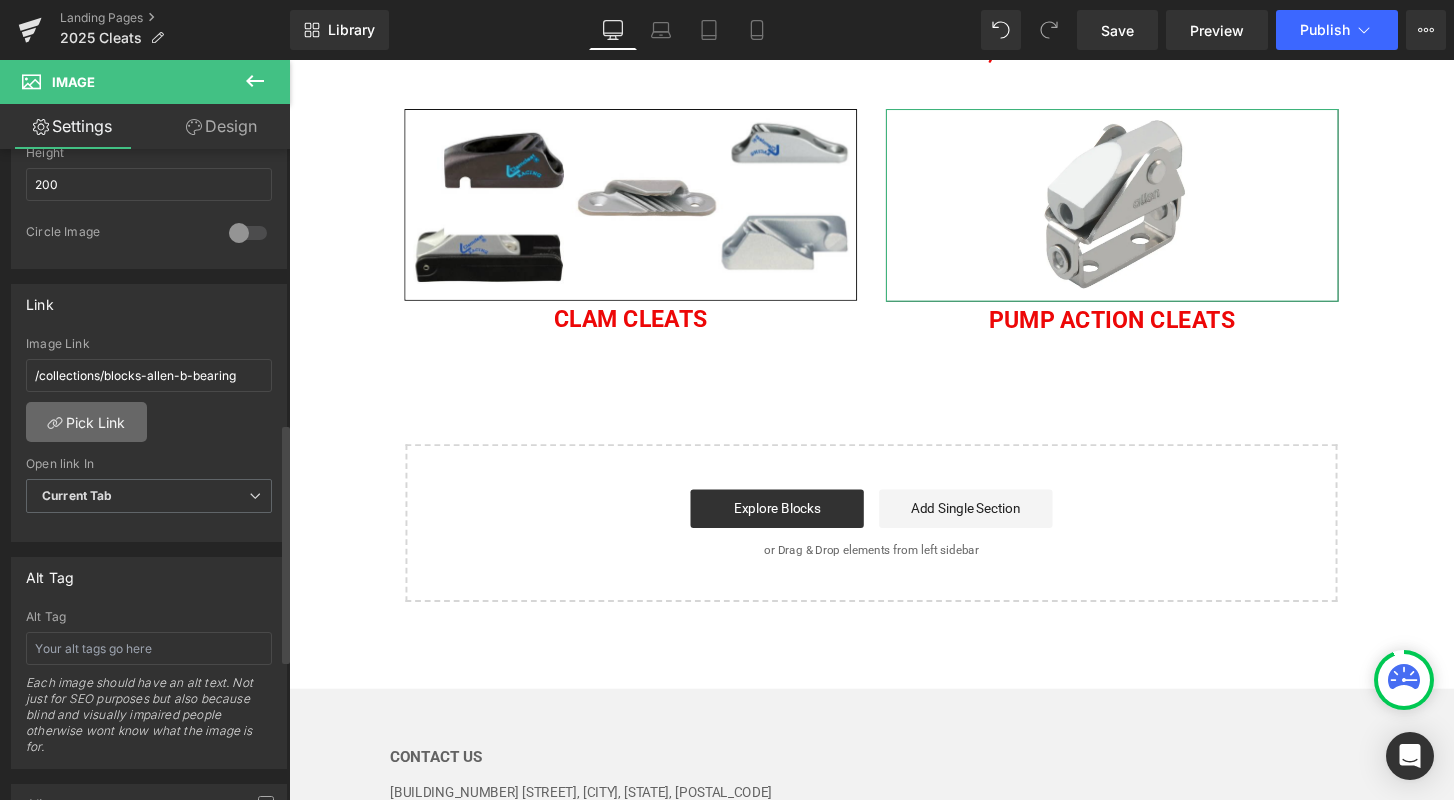 click on "Pick Link" at bounding box center [86, 422] 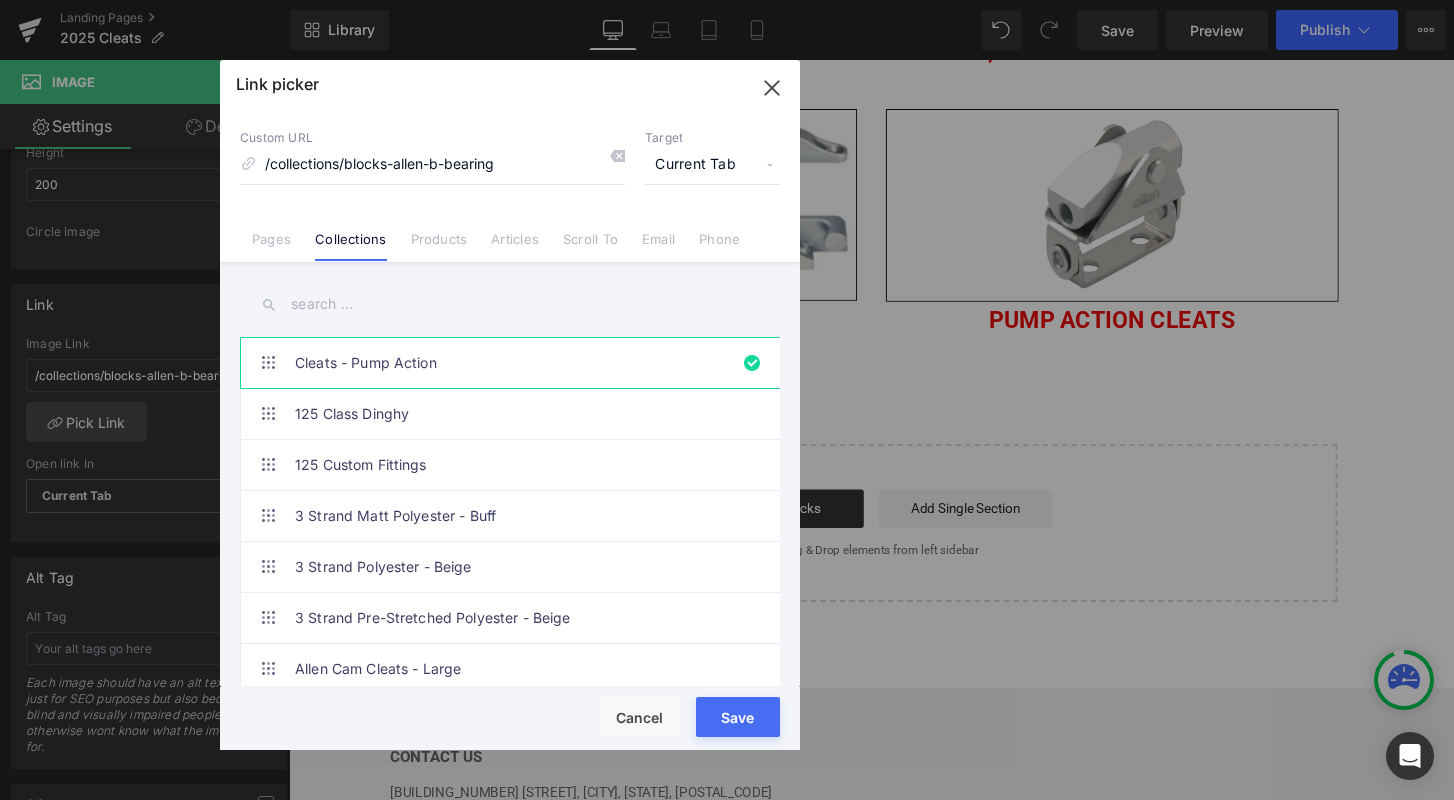 click on "Rendering Content" at bounding box center (727, 721) 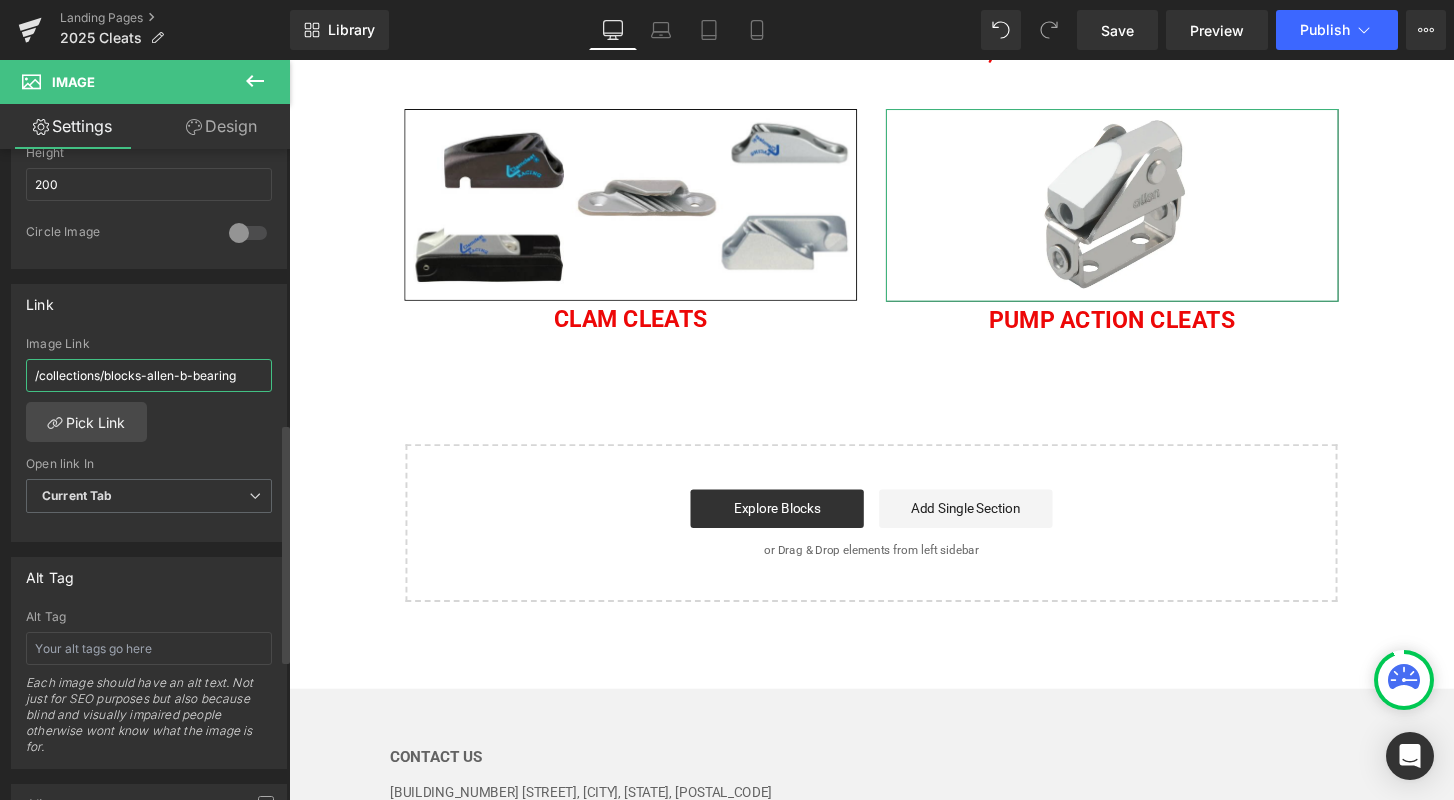 click on "/collections/blocks-allen-b-bearing" at bounding box center [149, 375] 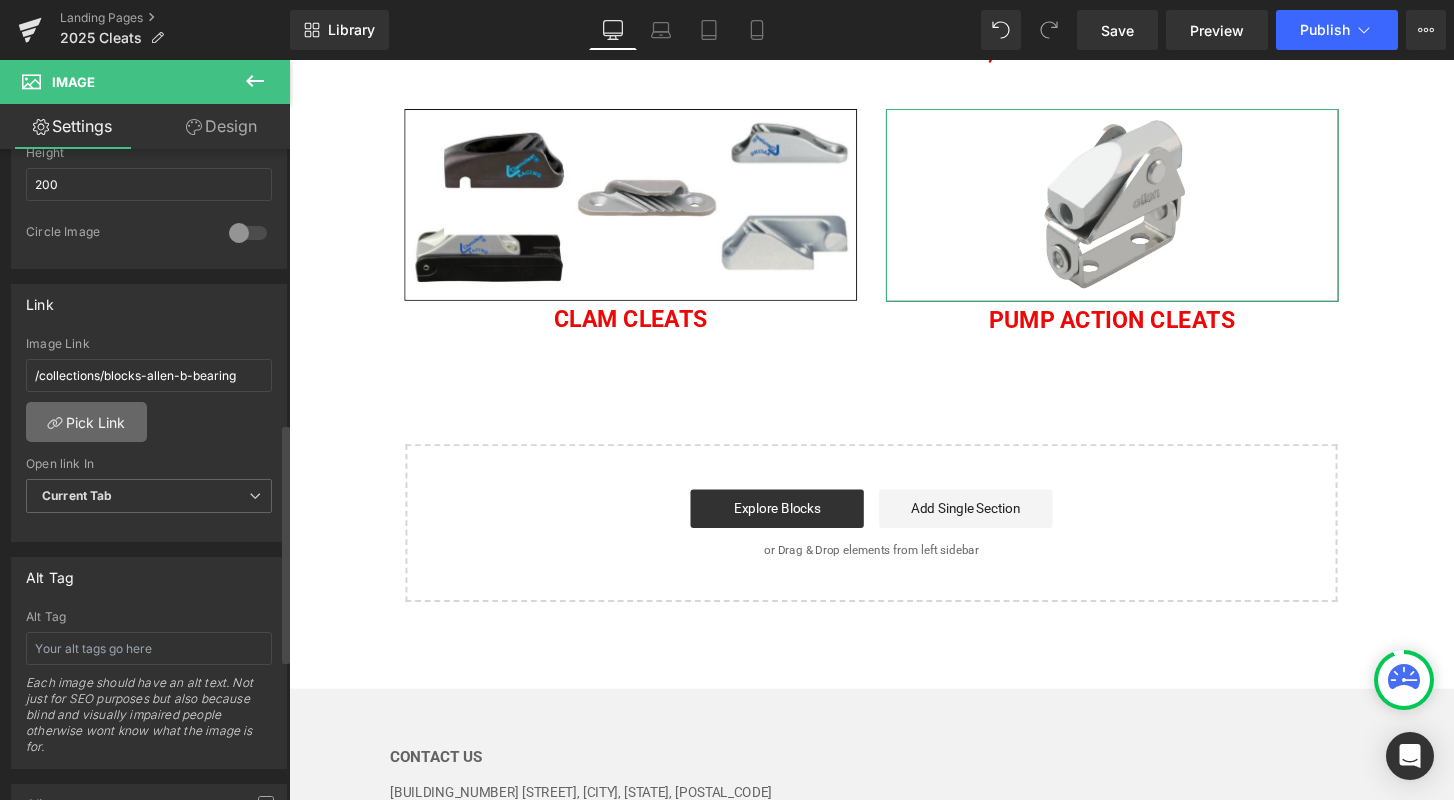 click on "Pick Link" at bounding box center (86, 422) 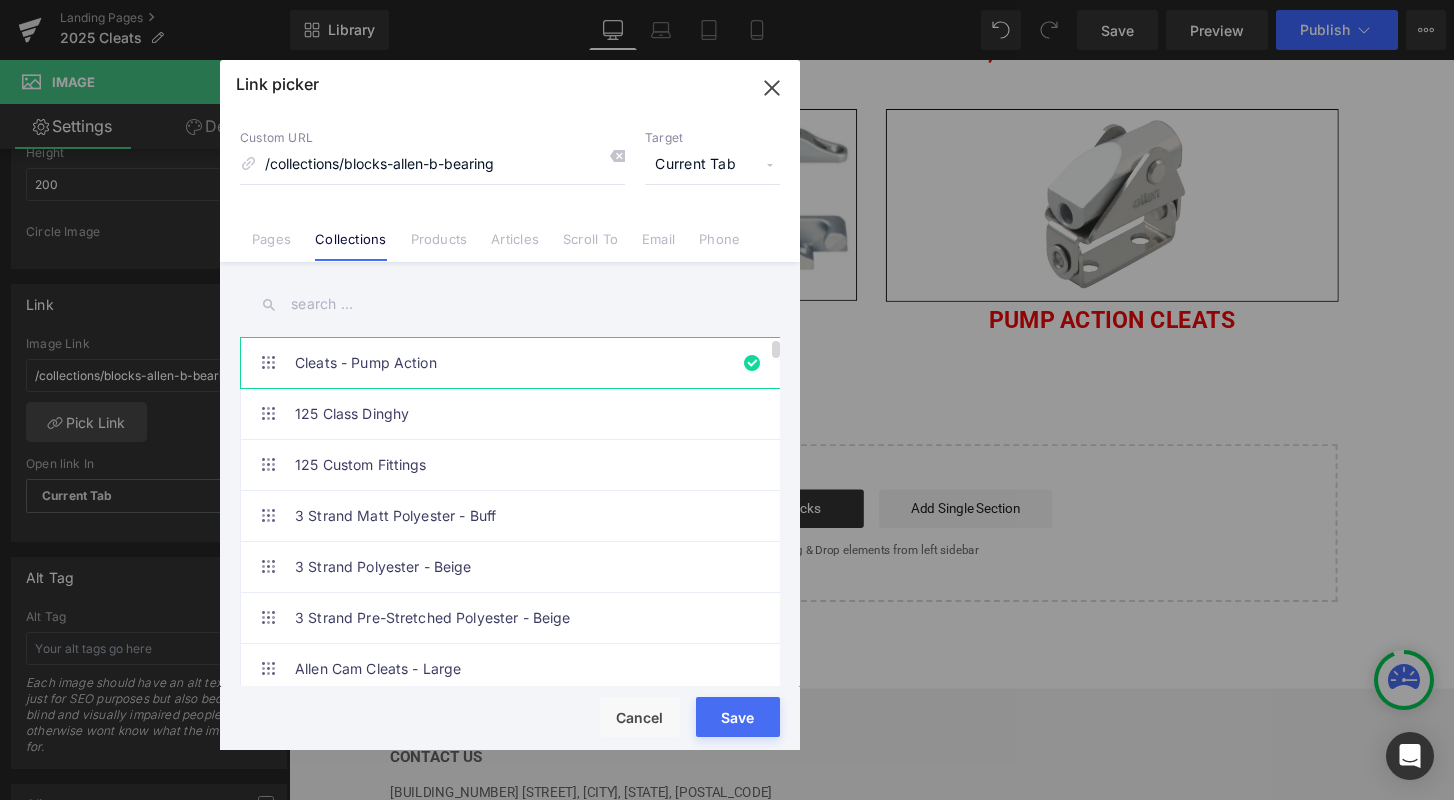 click on "Cleats - Pump Action" at bounding box center (515, 363) 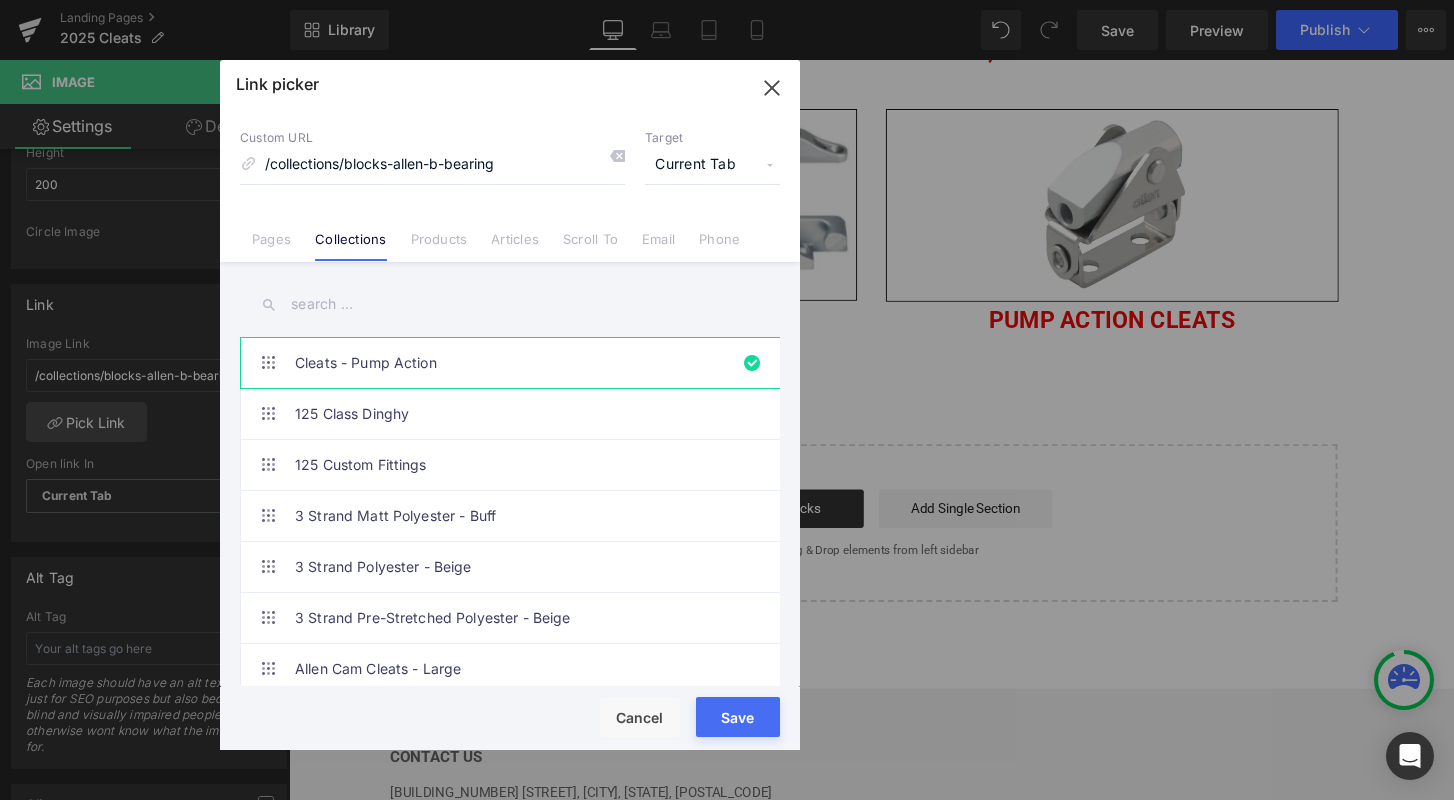 click on "Rendering Content" at bounding box center [727, 721] 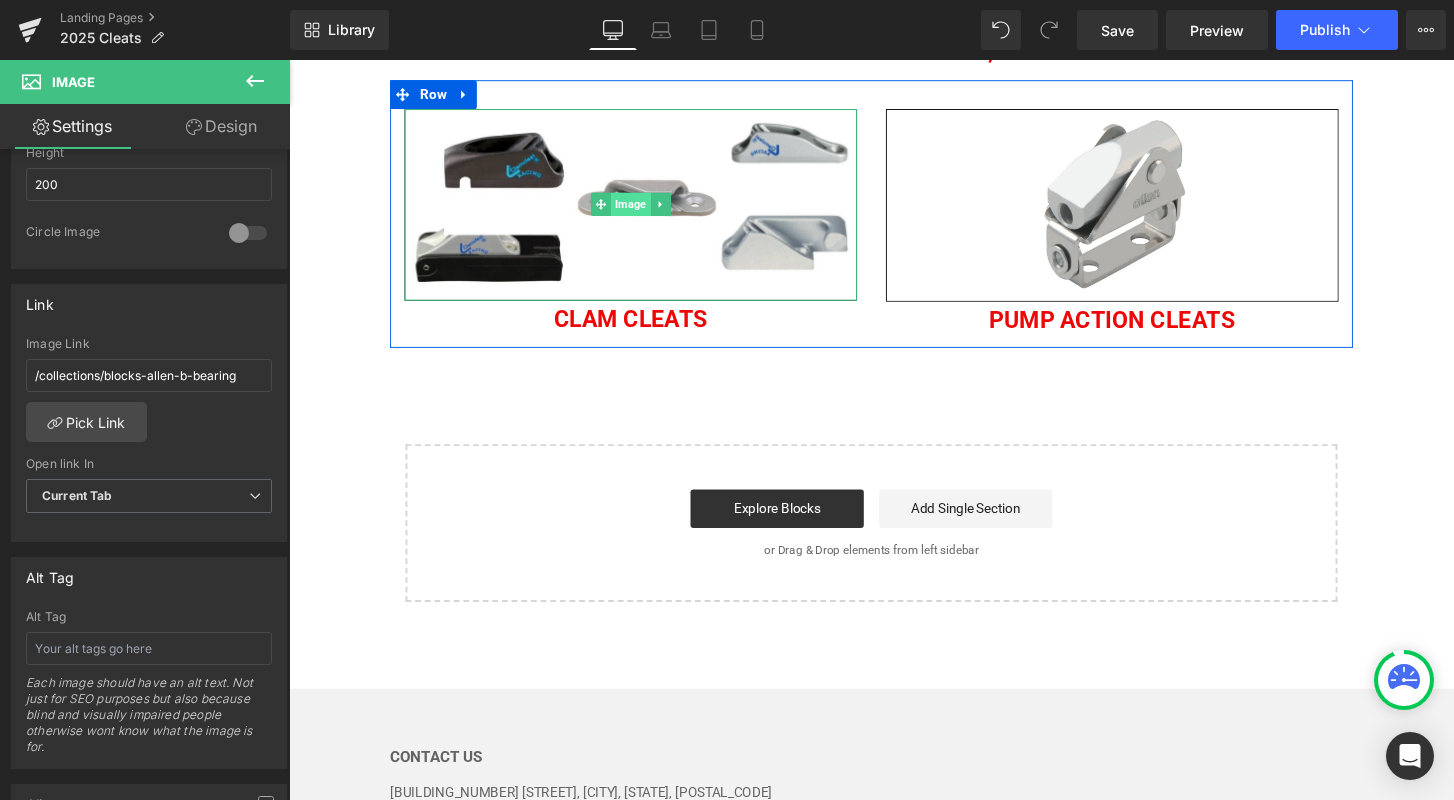 click on "Image" at bounding box center [643, 211] 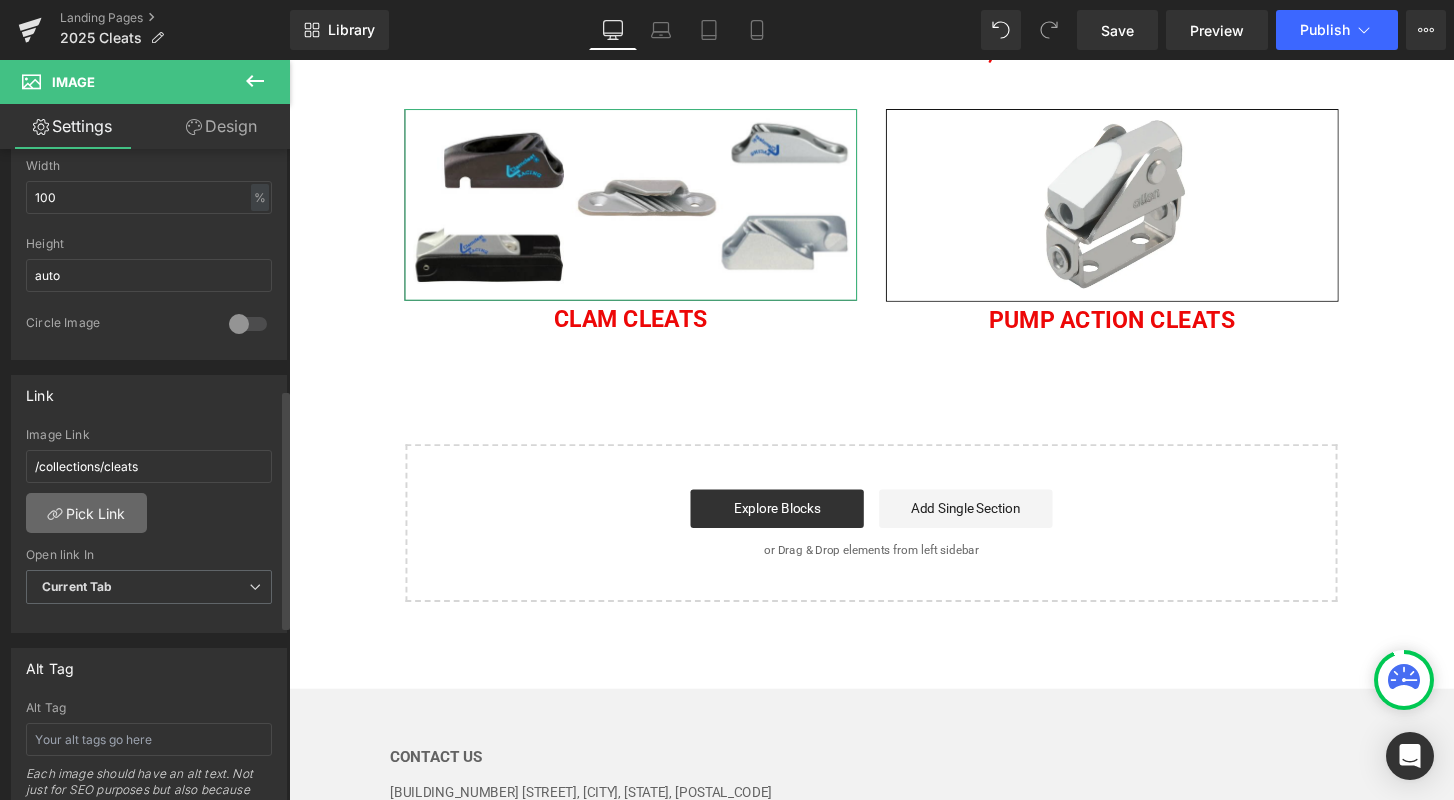 scroll, scrollTop: 653, scrollLeft: 0, axis: vertical 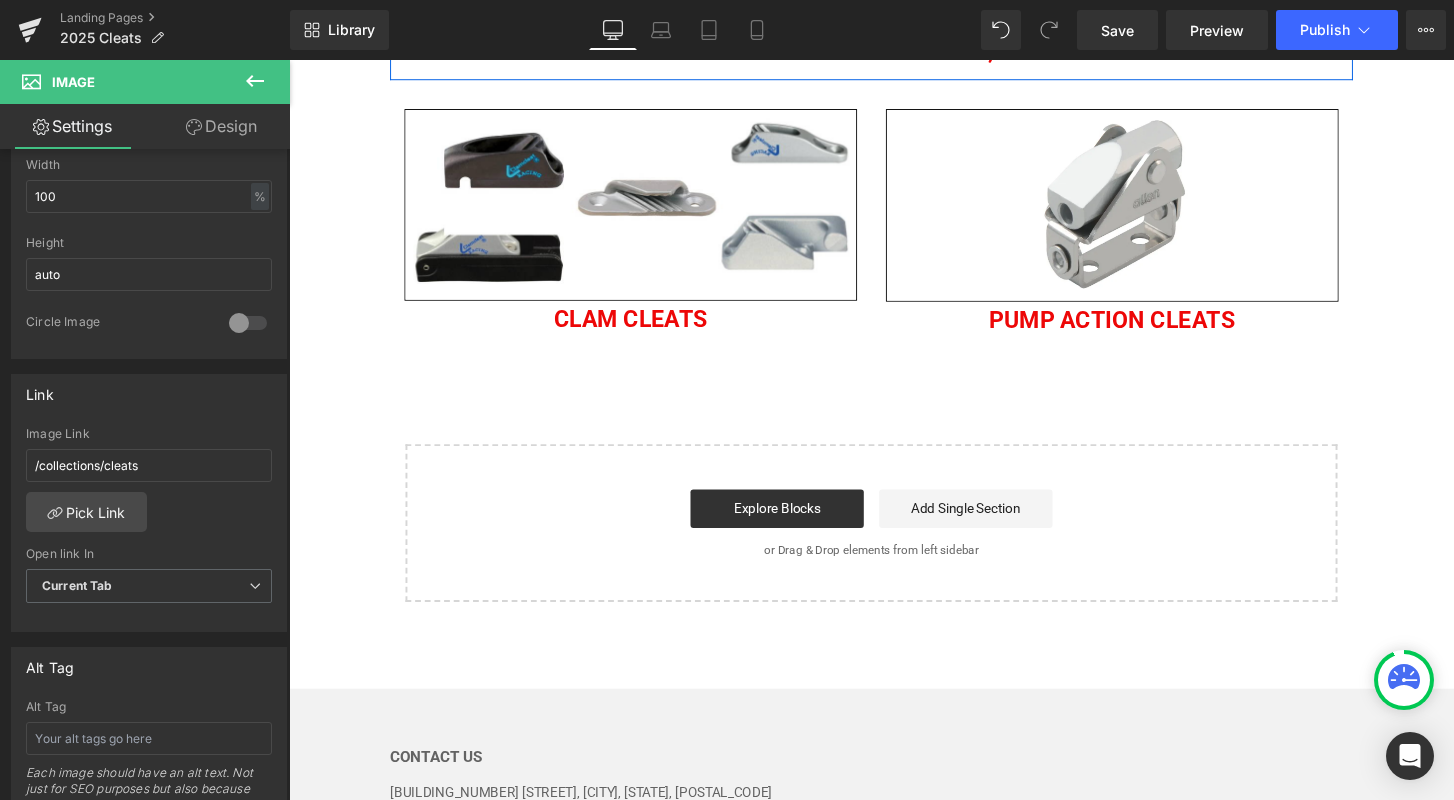 click on "Image" at bounding box center (1143, -70) 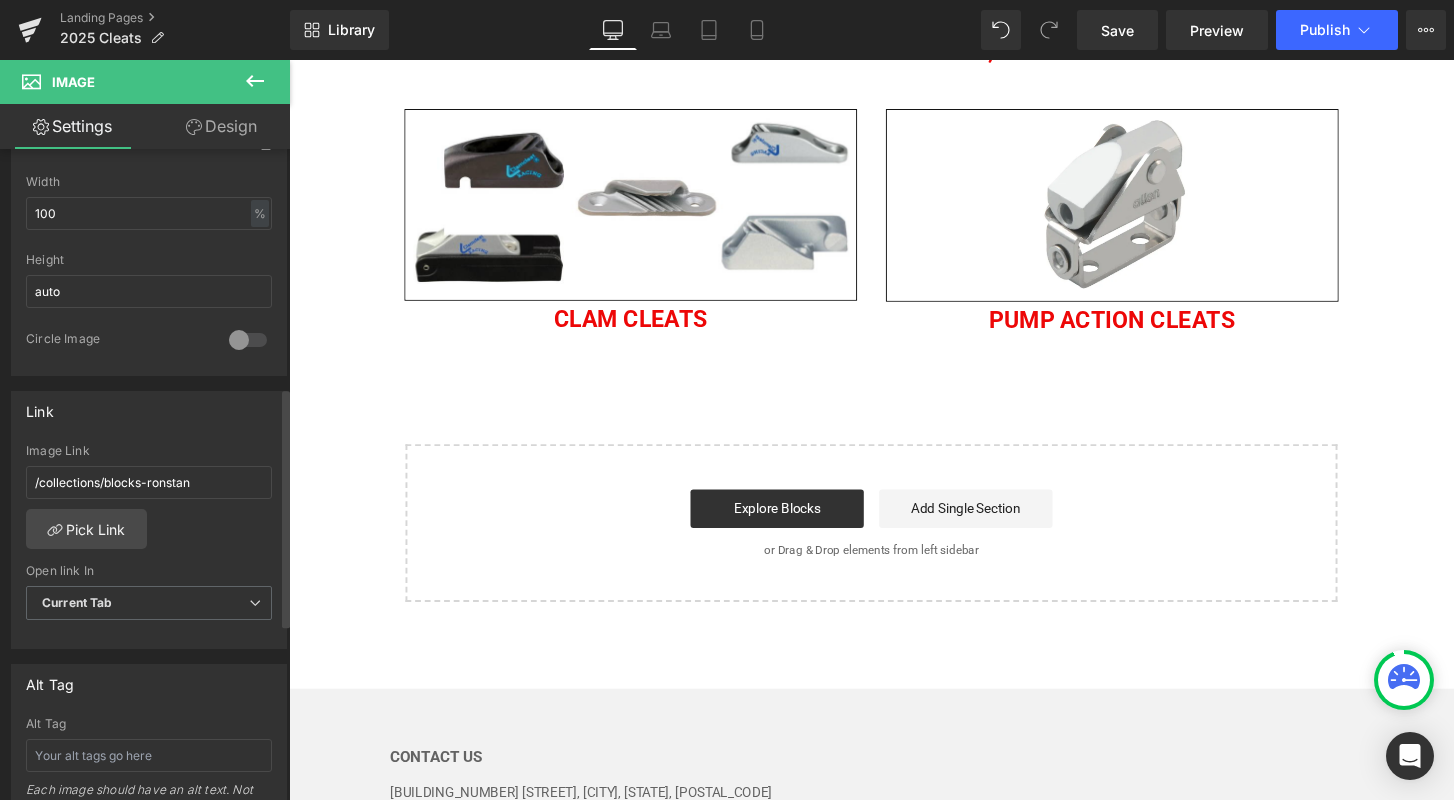 scroll, scrollTop: 648, scrollLeft: 0, axis: vertical 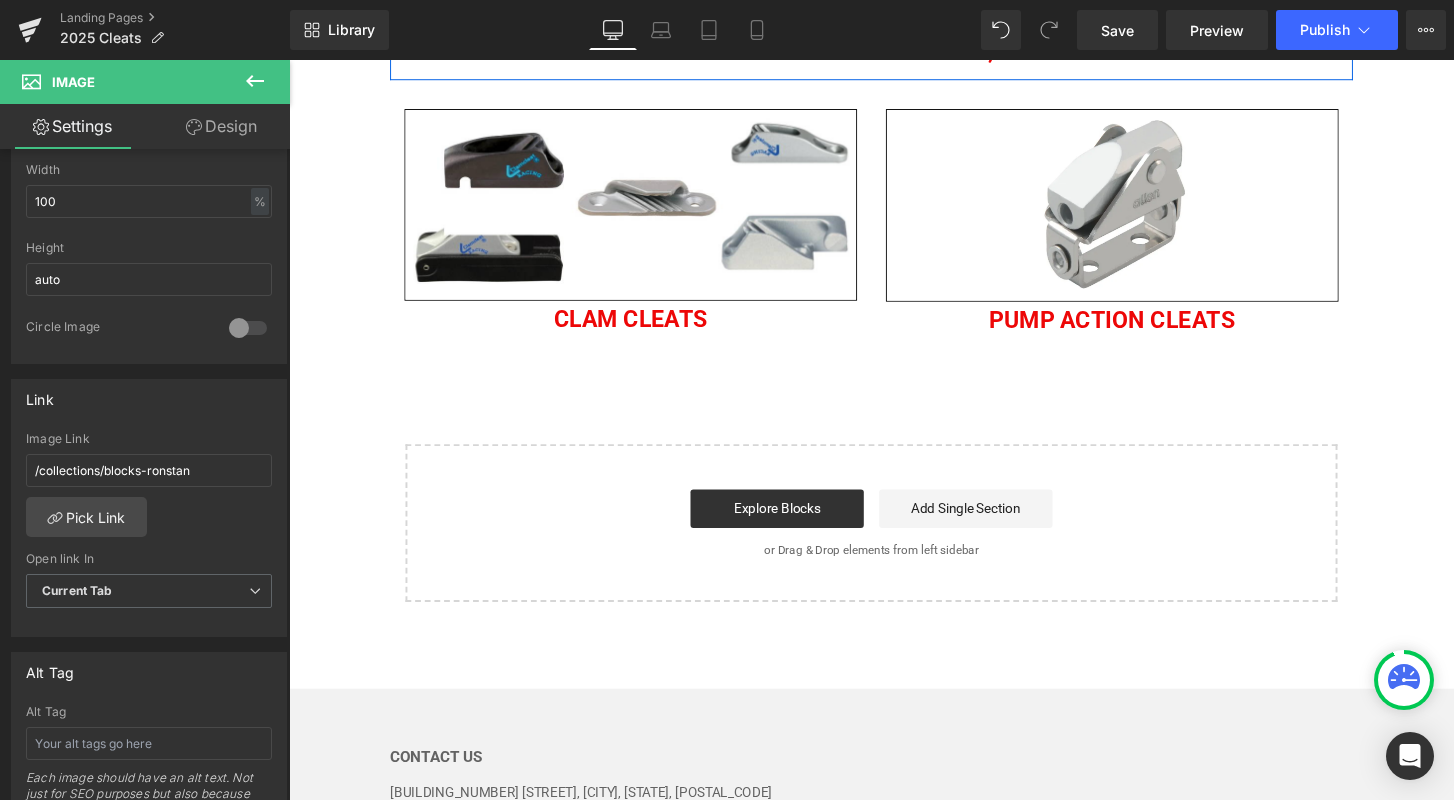 click on "Image" at bounding box center (643, -69) 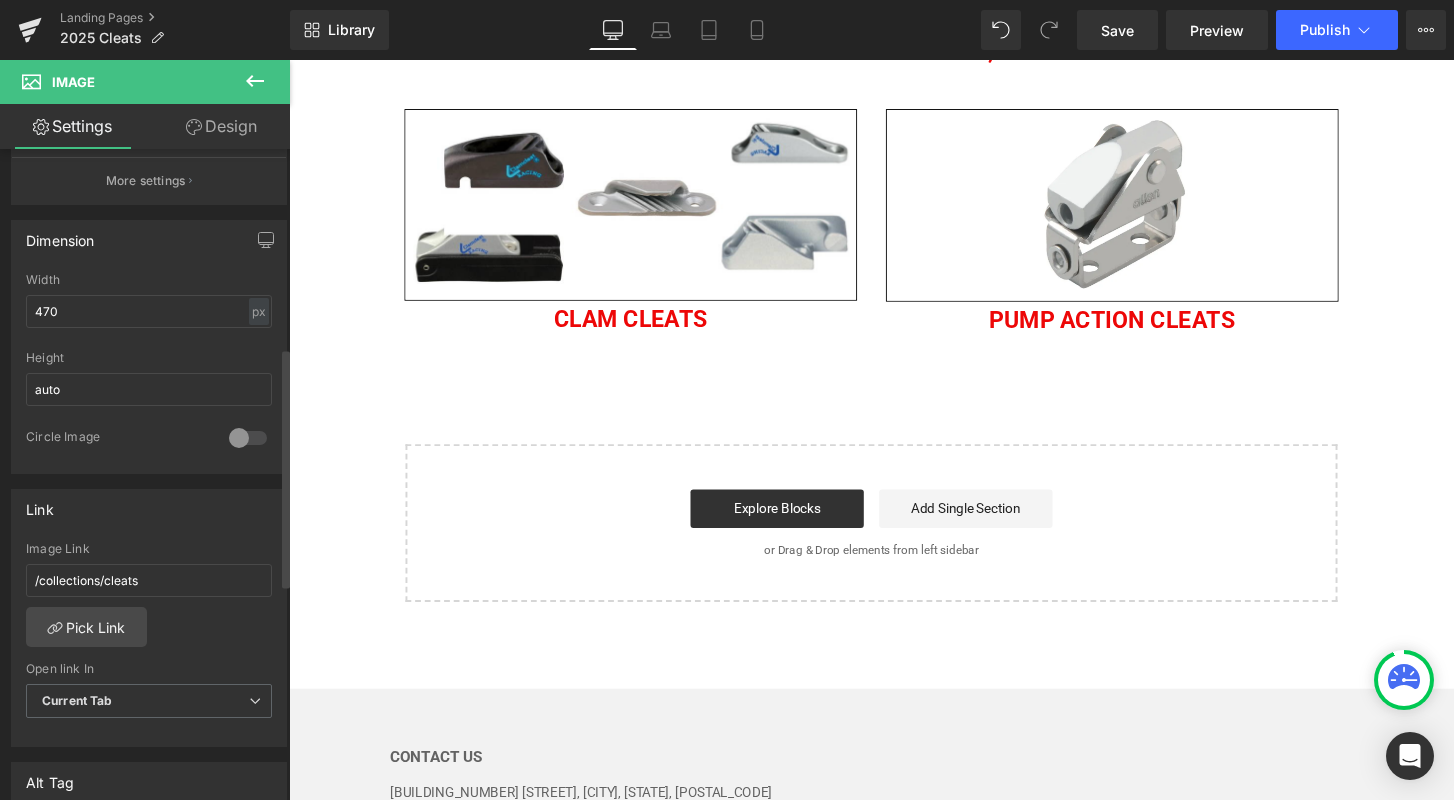 scroll, scrollTop: 540, scrollLeft: 0, axis: vertical 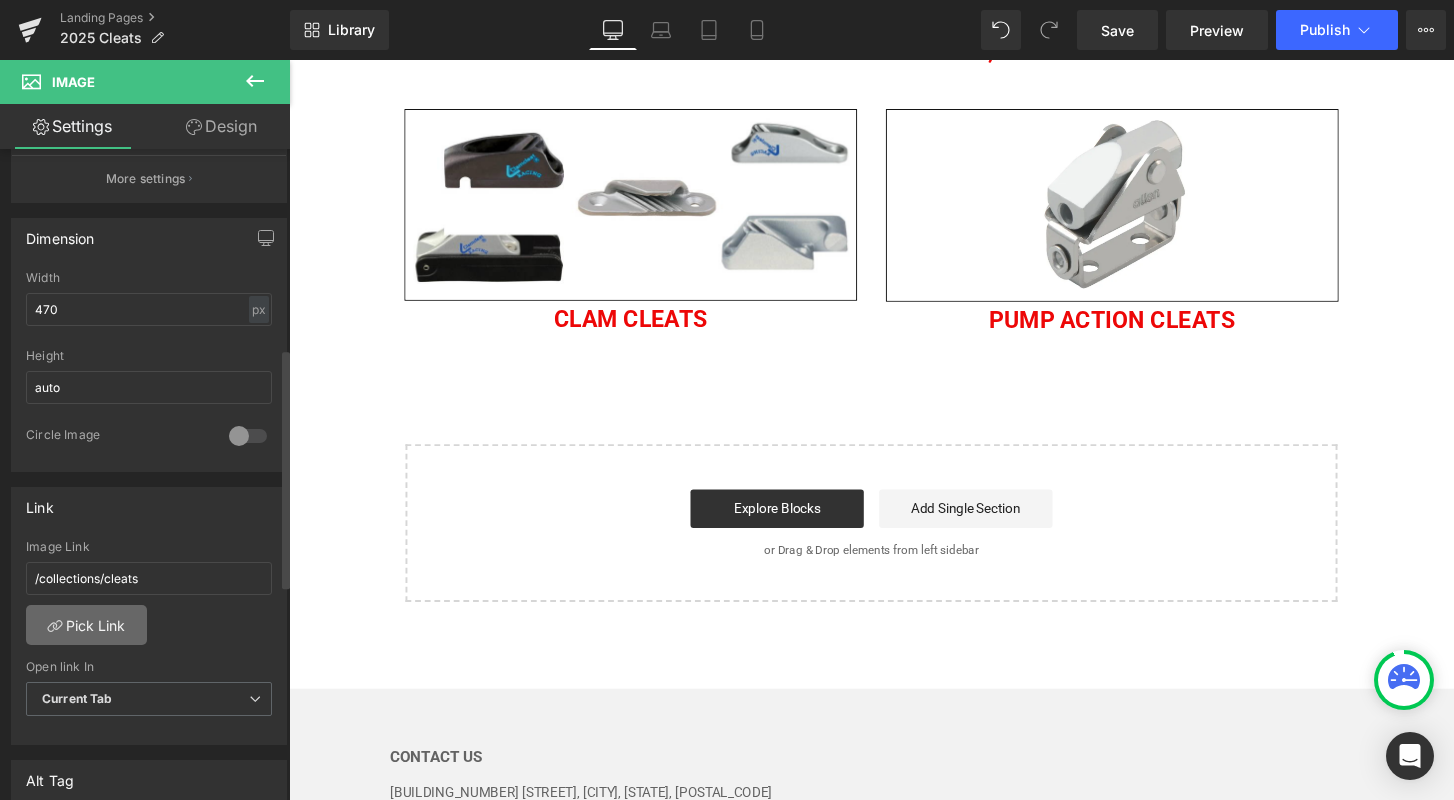 click on "Pick Link" at bounding box center [86, 625] 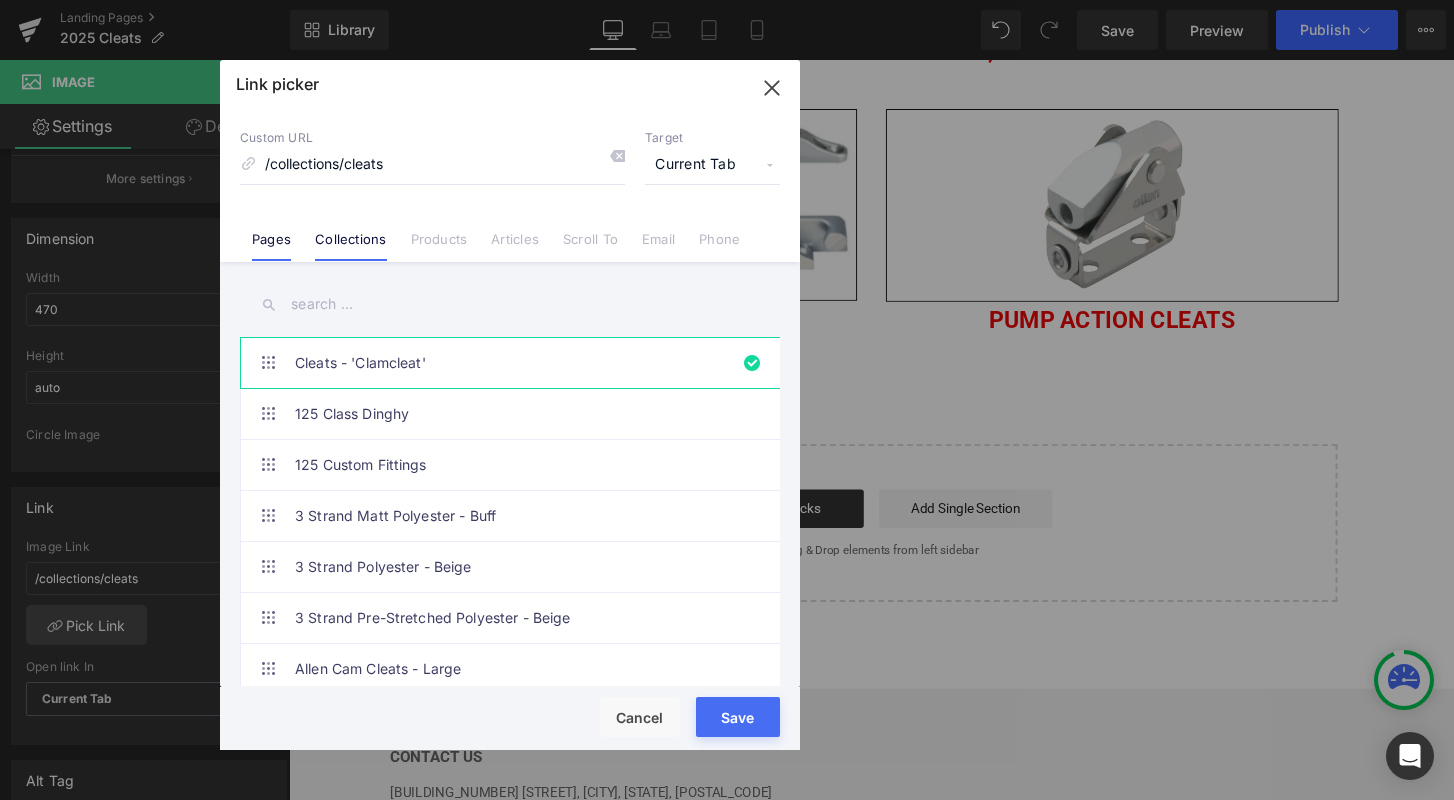 click on "Pages" at bounding box center [271, 246] 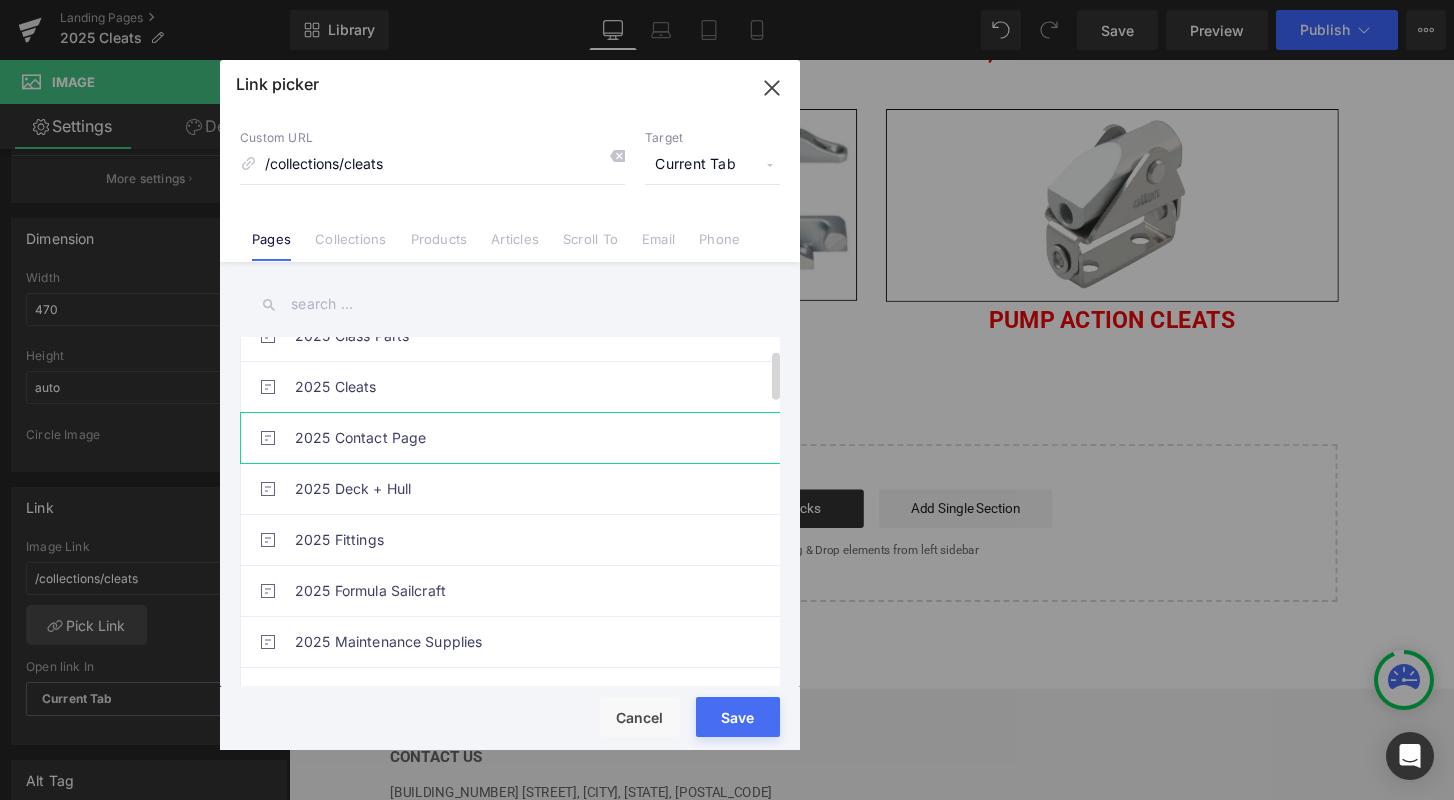 scroll, scrollTop: 56, scrollLeft: 0, axis: vertical 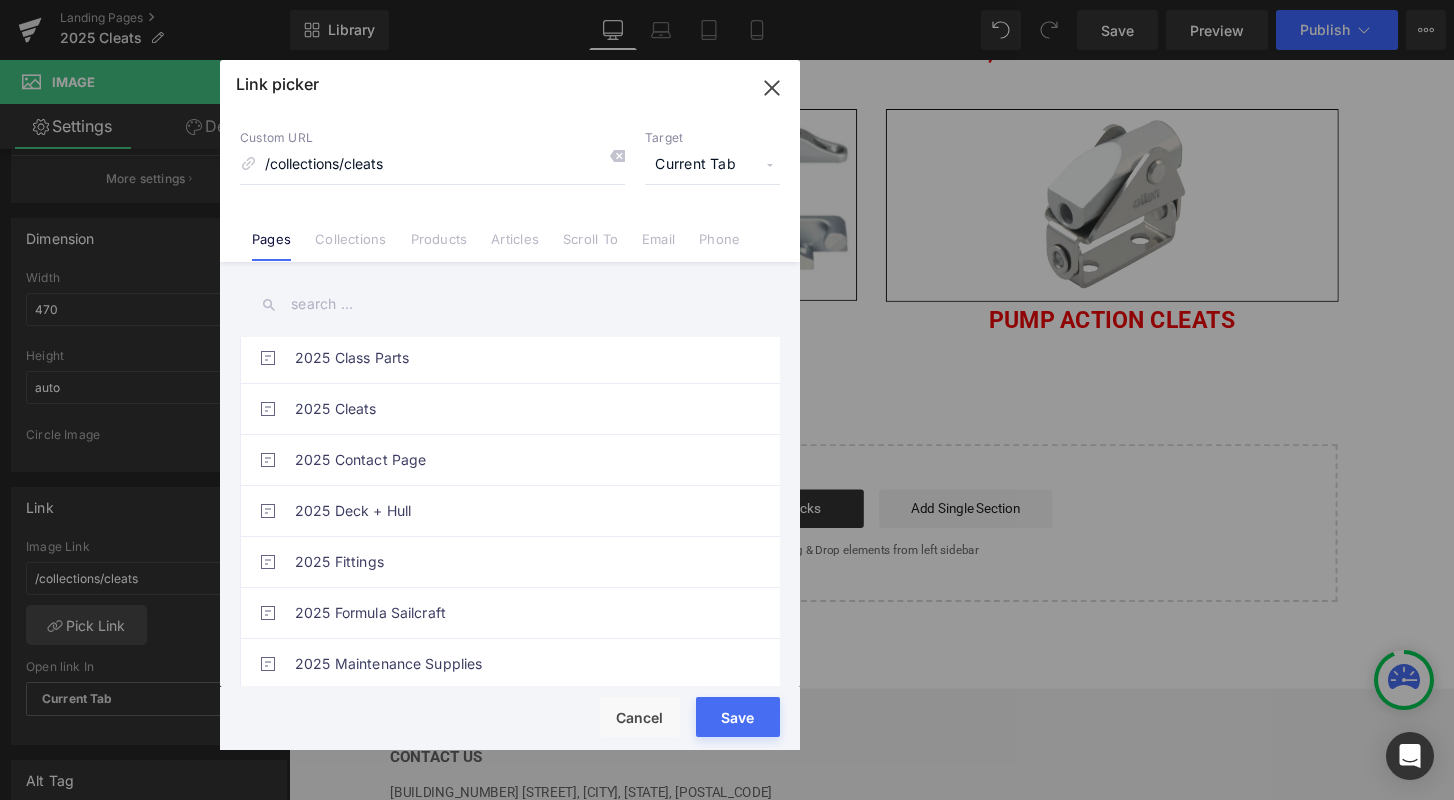click at bounding box center [510, 304] 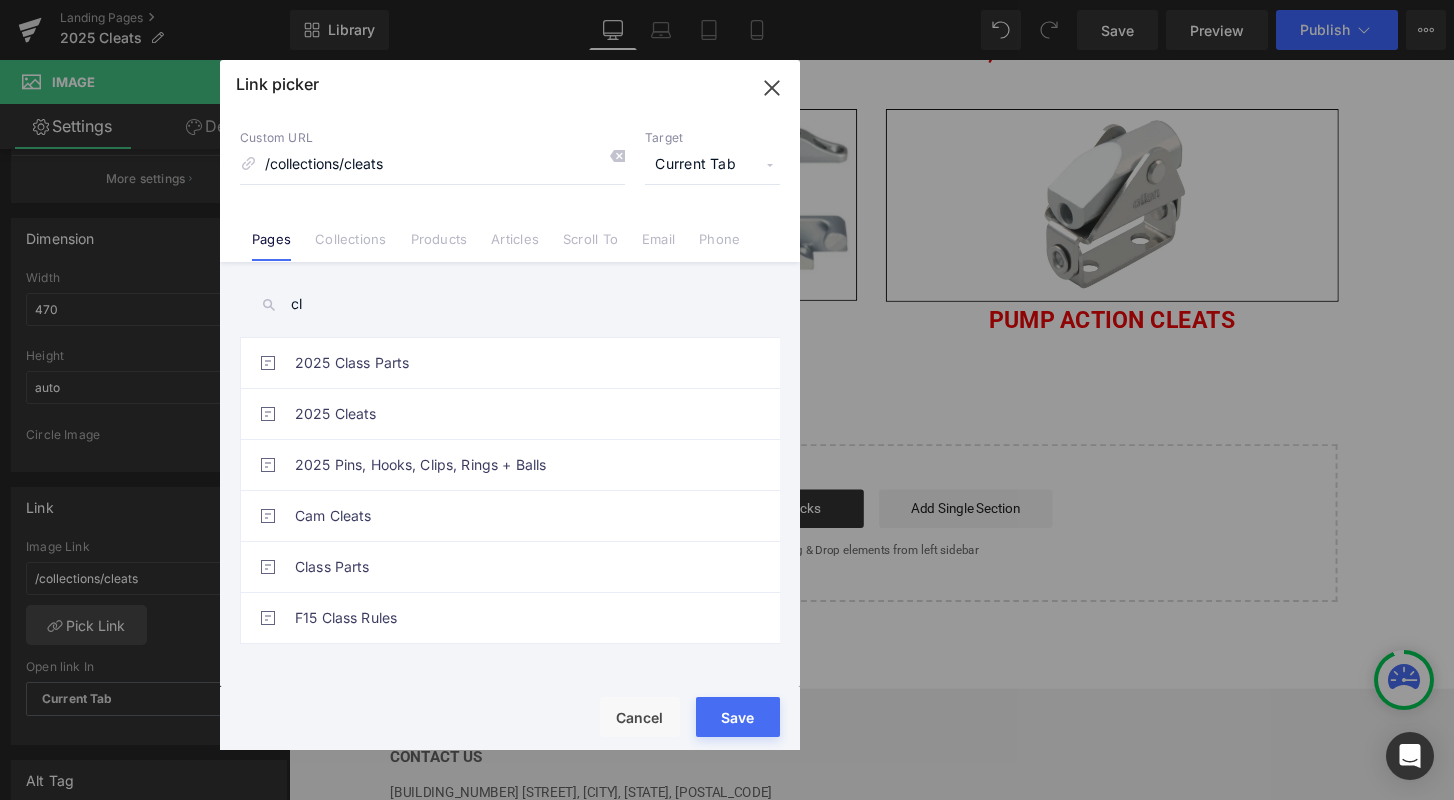 scroll, scrollTop: 0, scrollLeft: 0, axis: both 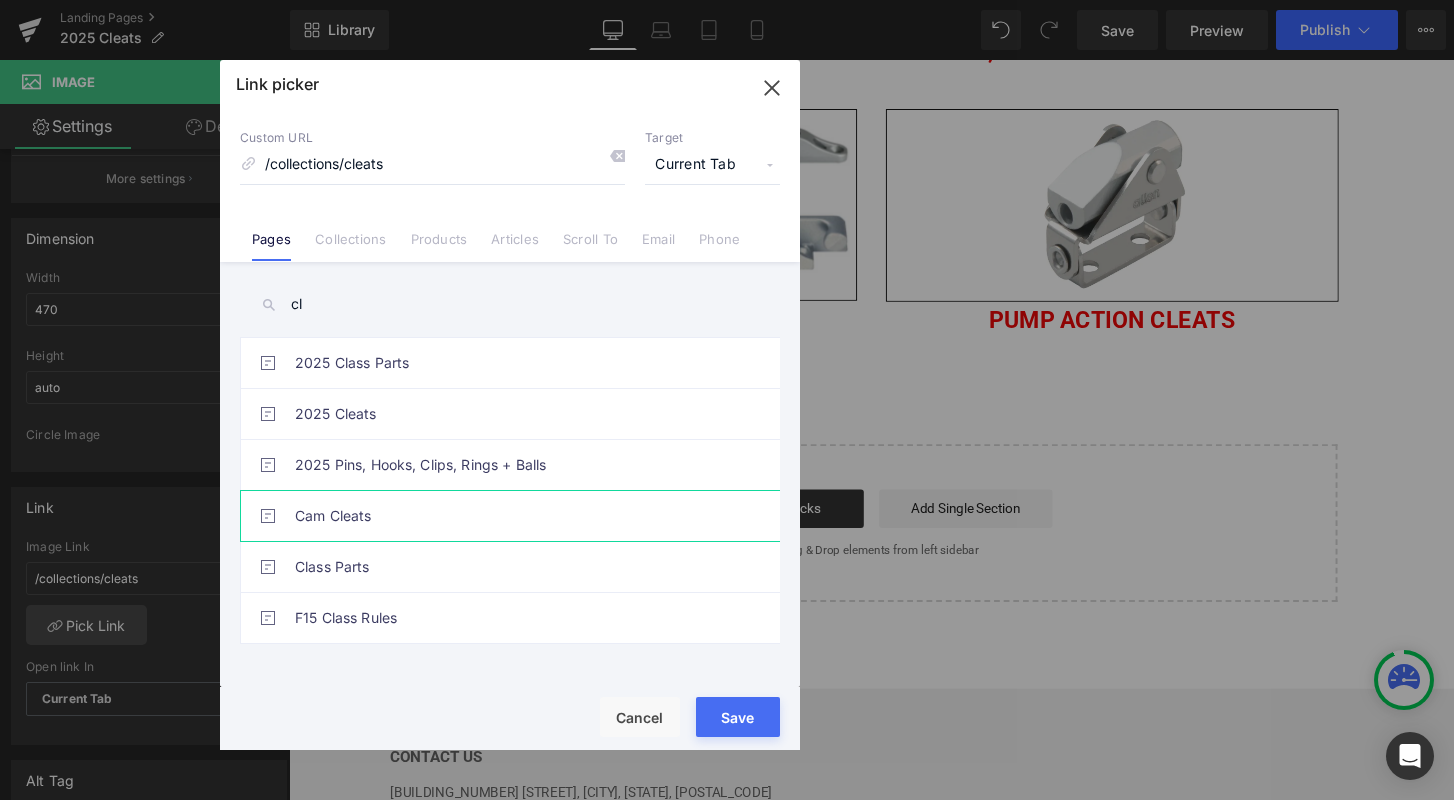 type on "cl" 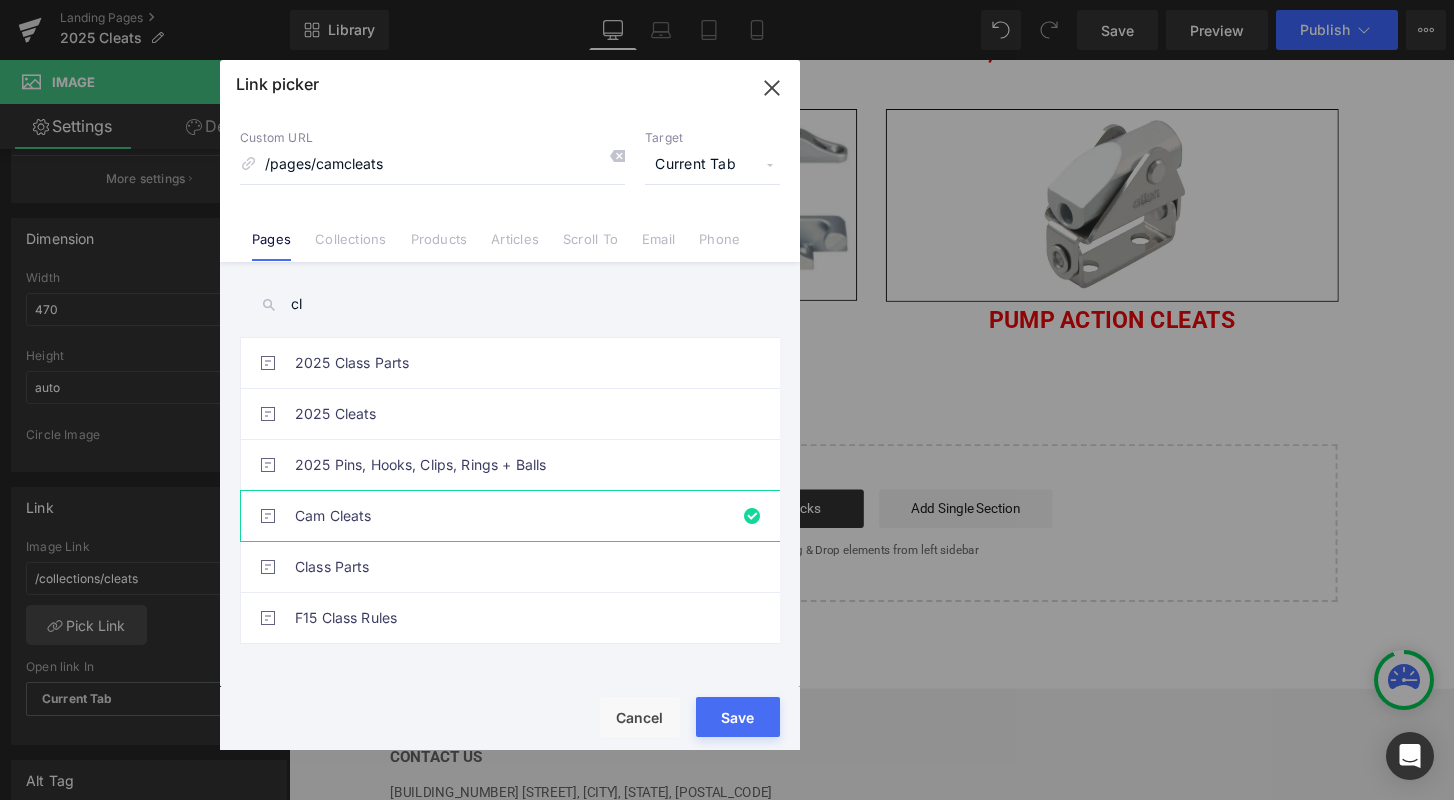 click on "Rendering Content" at bounding box center [727, 721] 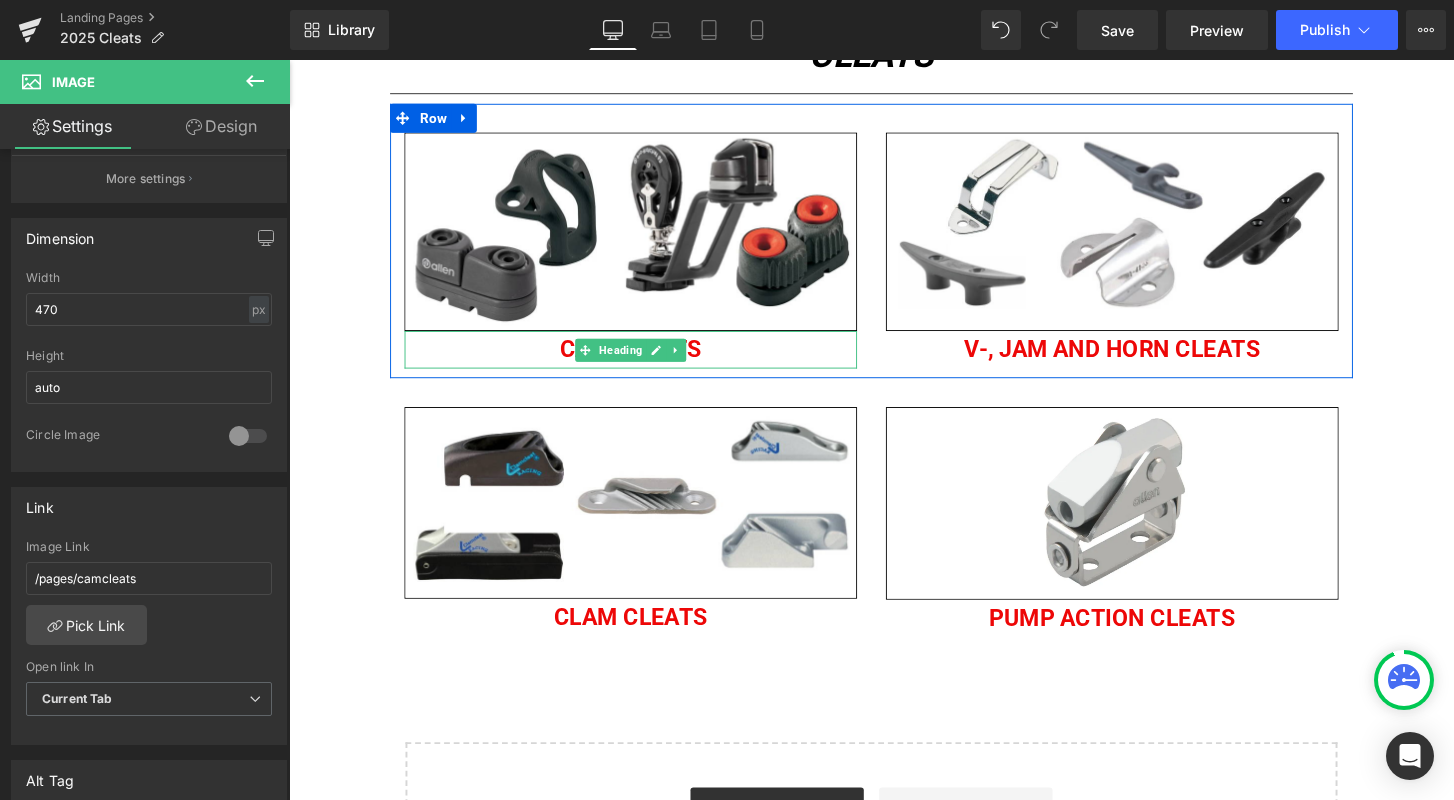 scroll, scrollTop: 163, scrollLeft: 0, axis: vertical 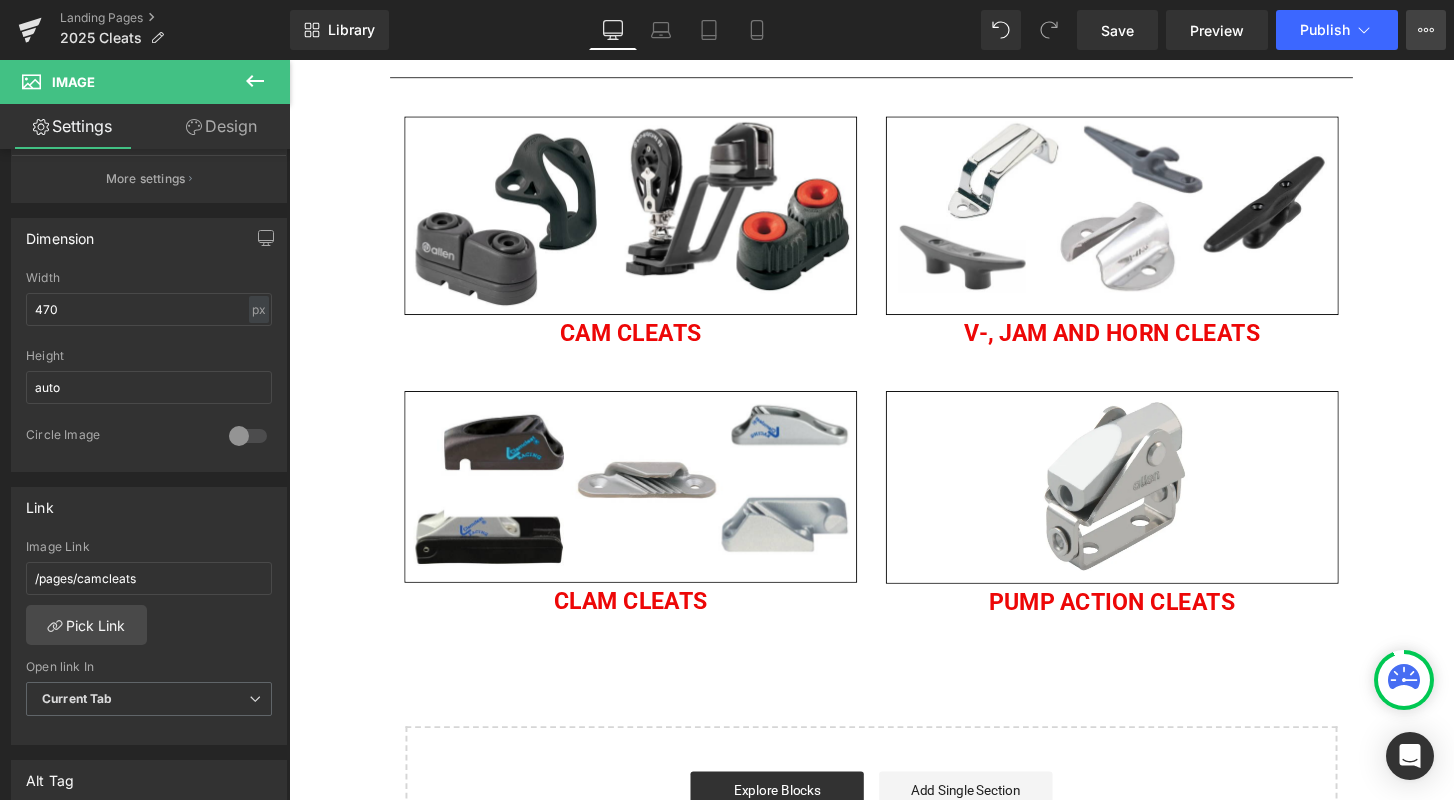 click 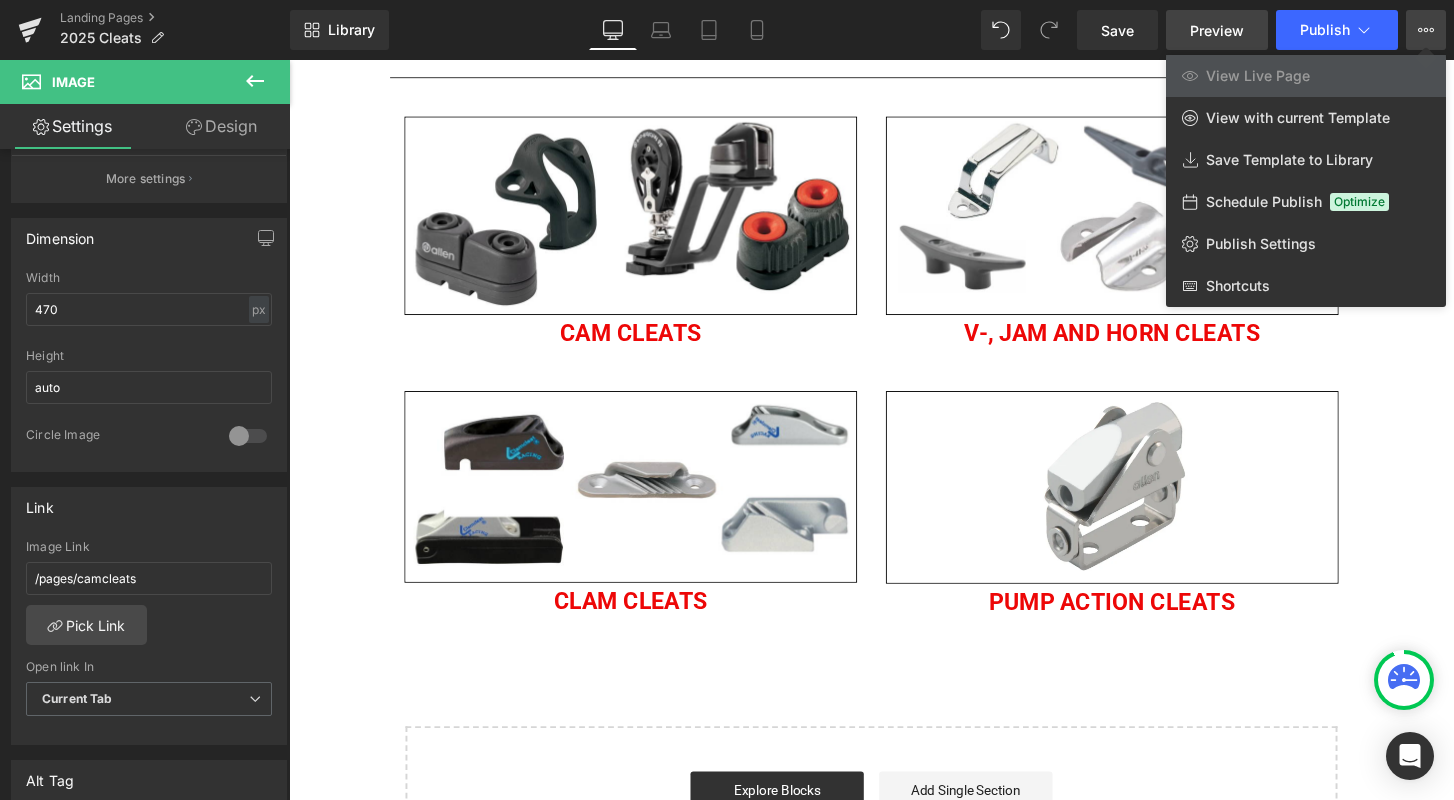 click on "Preview" at bounding box center [1217, 30] 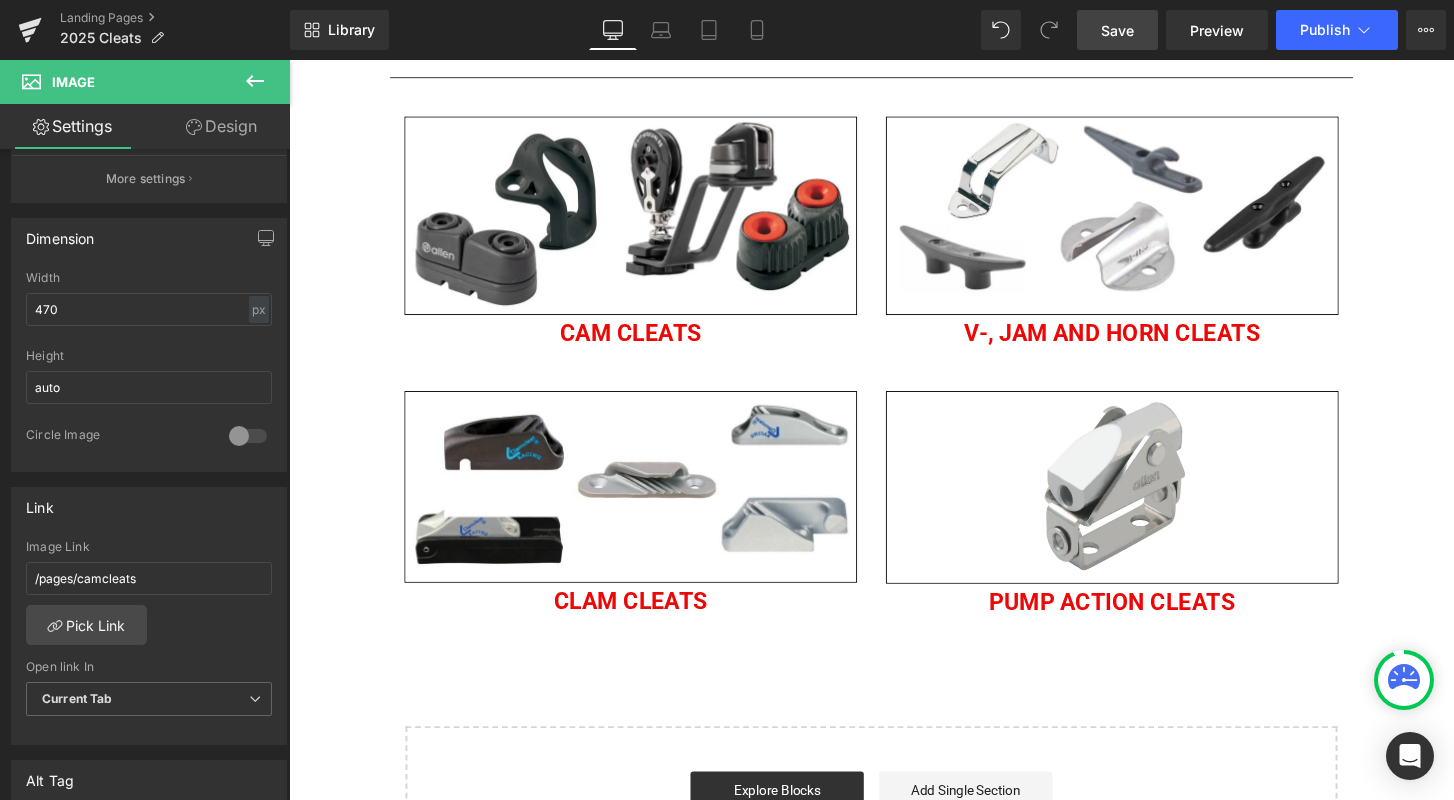 click on "Save" at bounding box center [1117, 30] 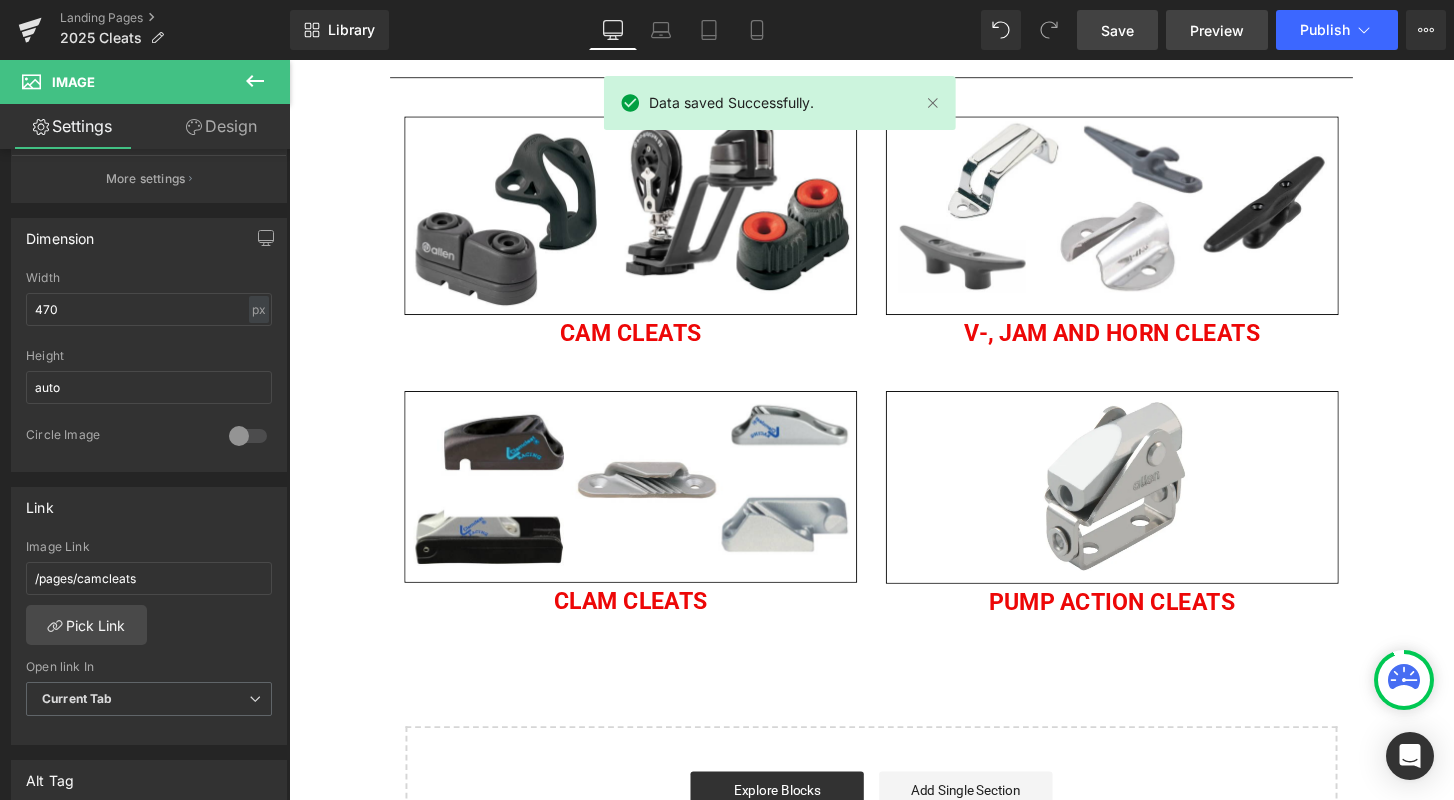 click on "Preview" at bounding box center [1217, 30] 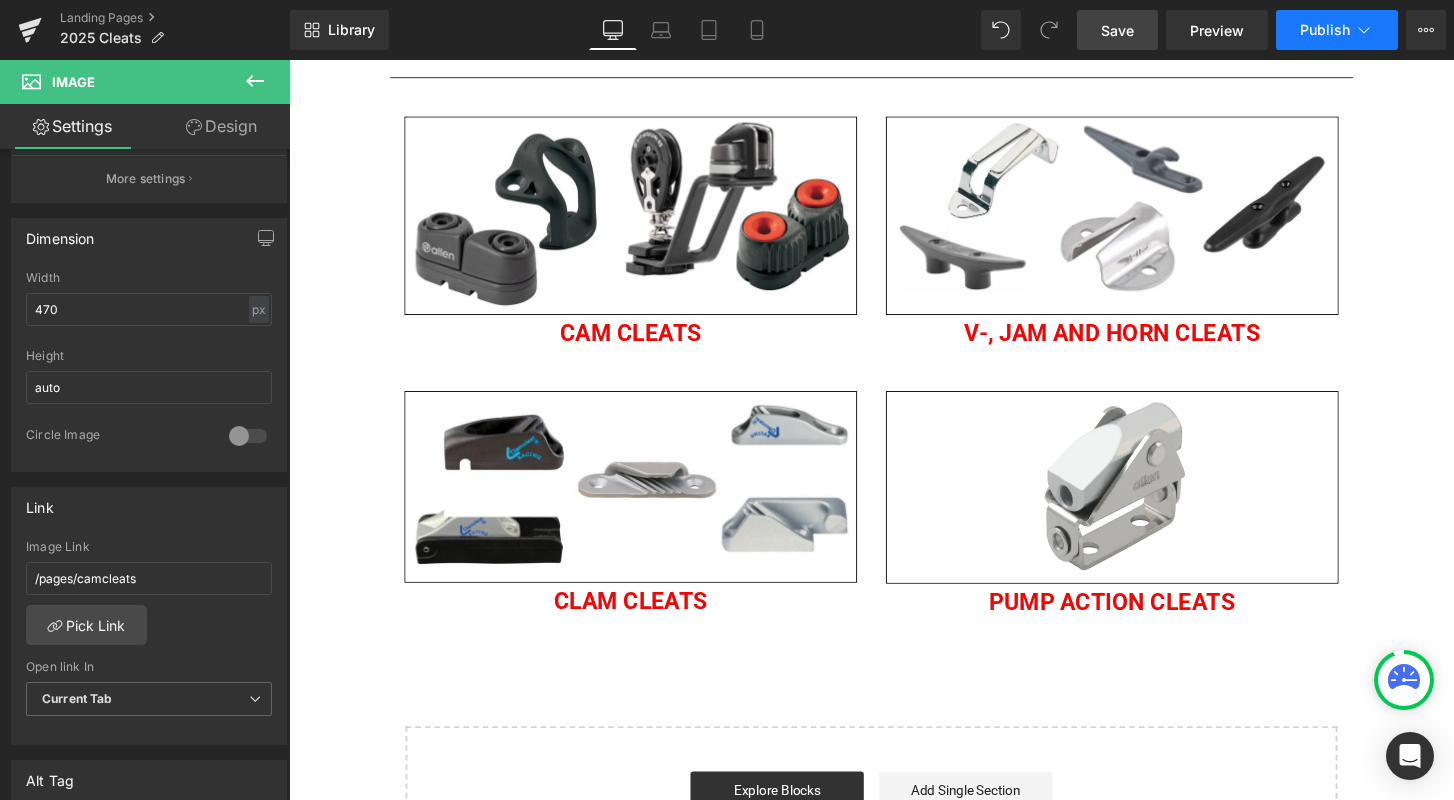 click 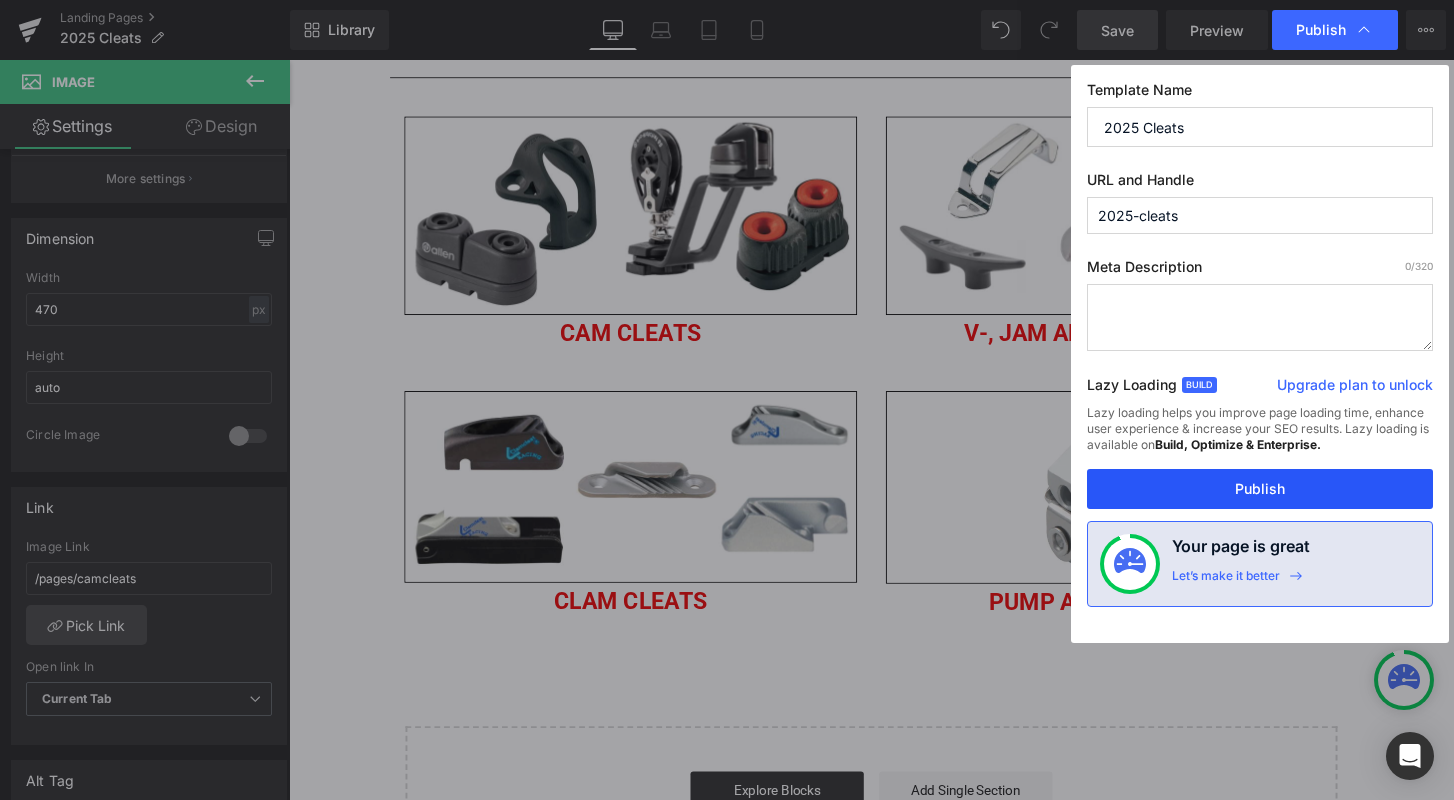 click on "Publish" at bounding box center (1260, 489) 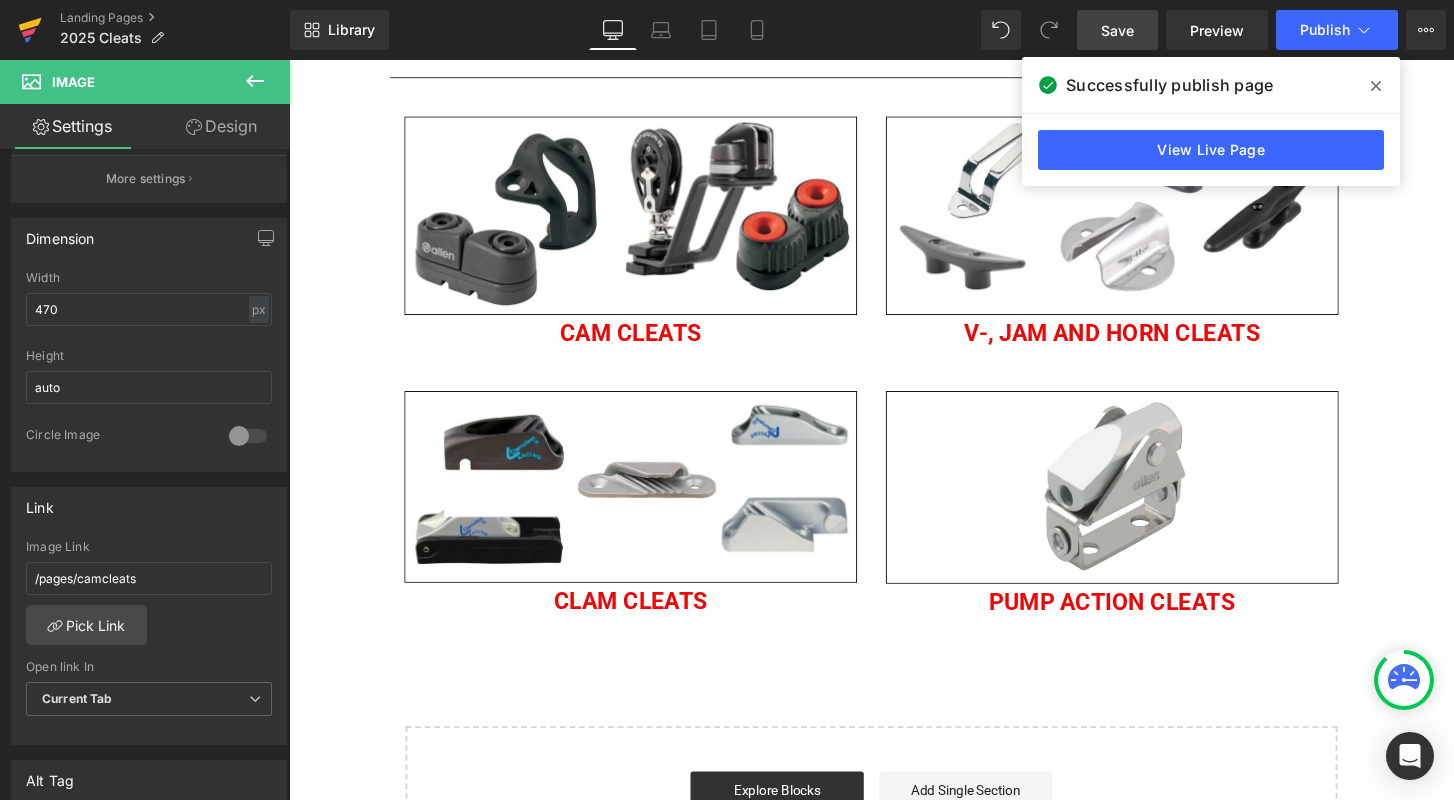 click 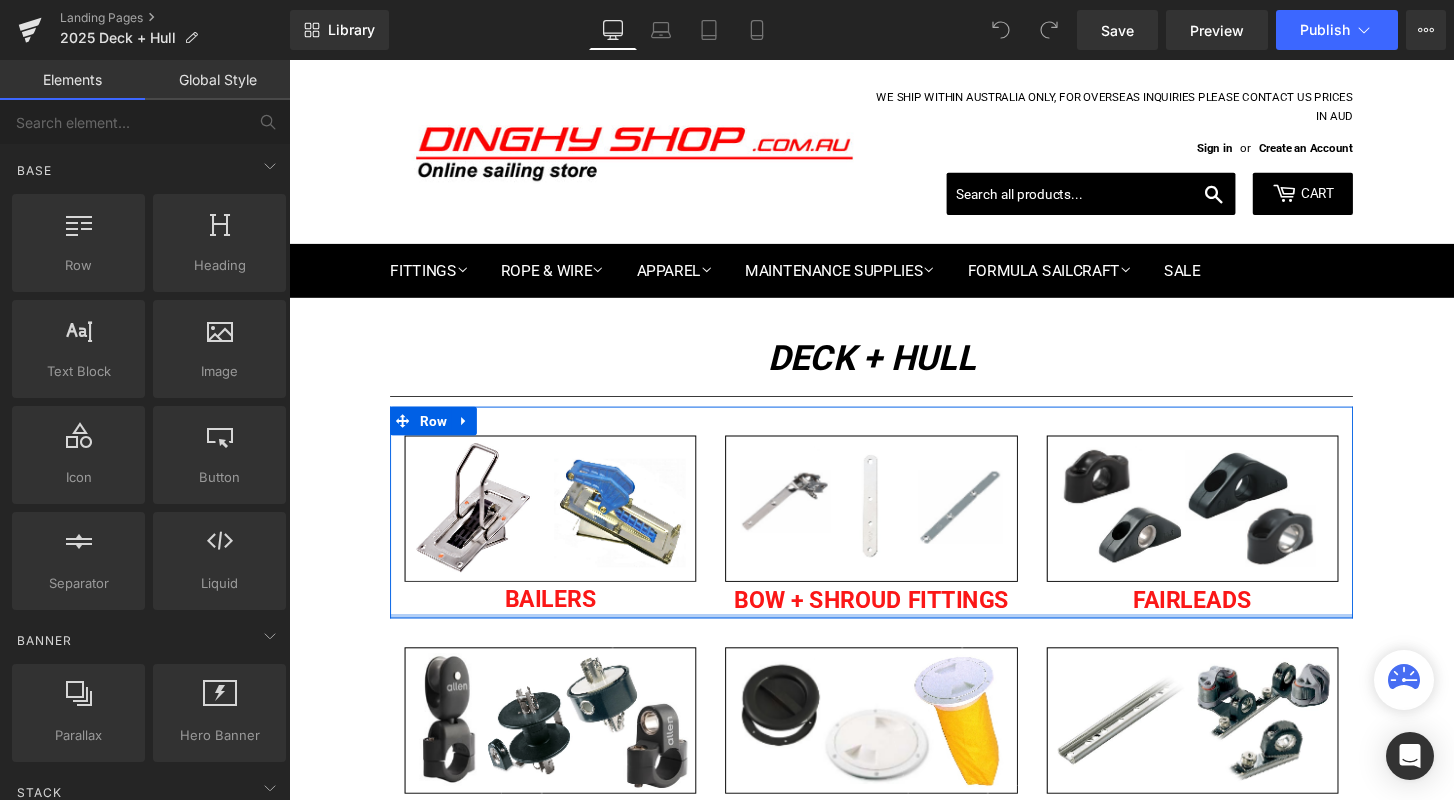 scroll, scrollTop: 0, scrollLeft: 0, axis: both 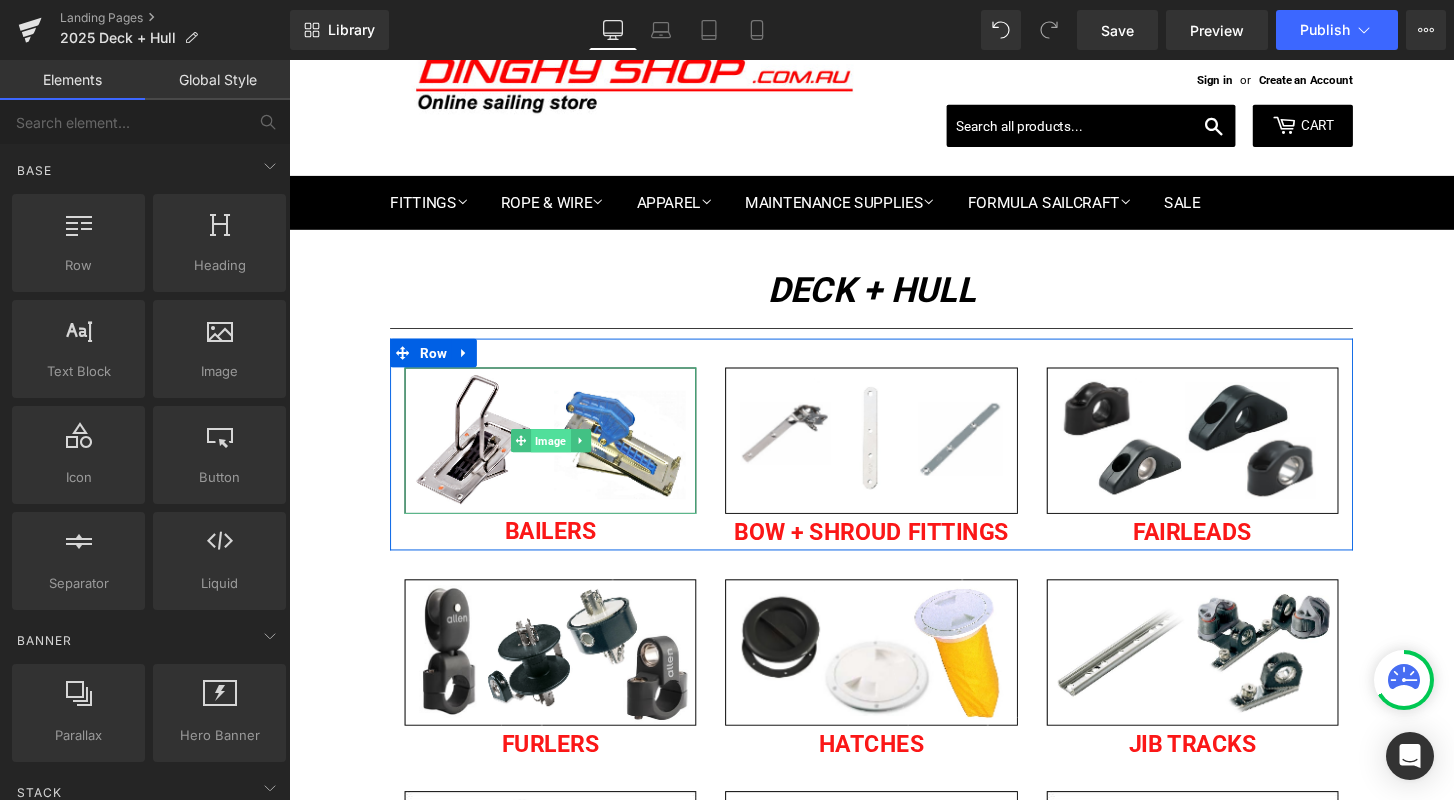 click on "Image" at bounding box center [560, 456] 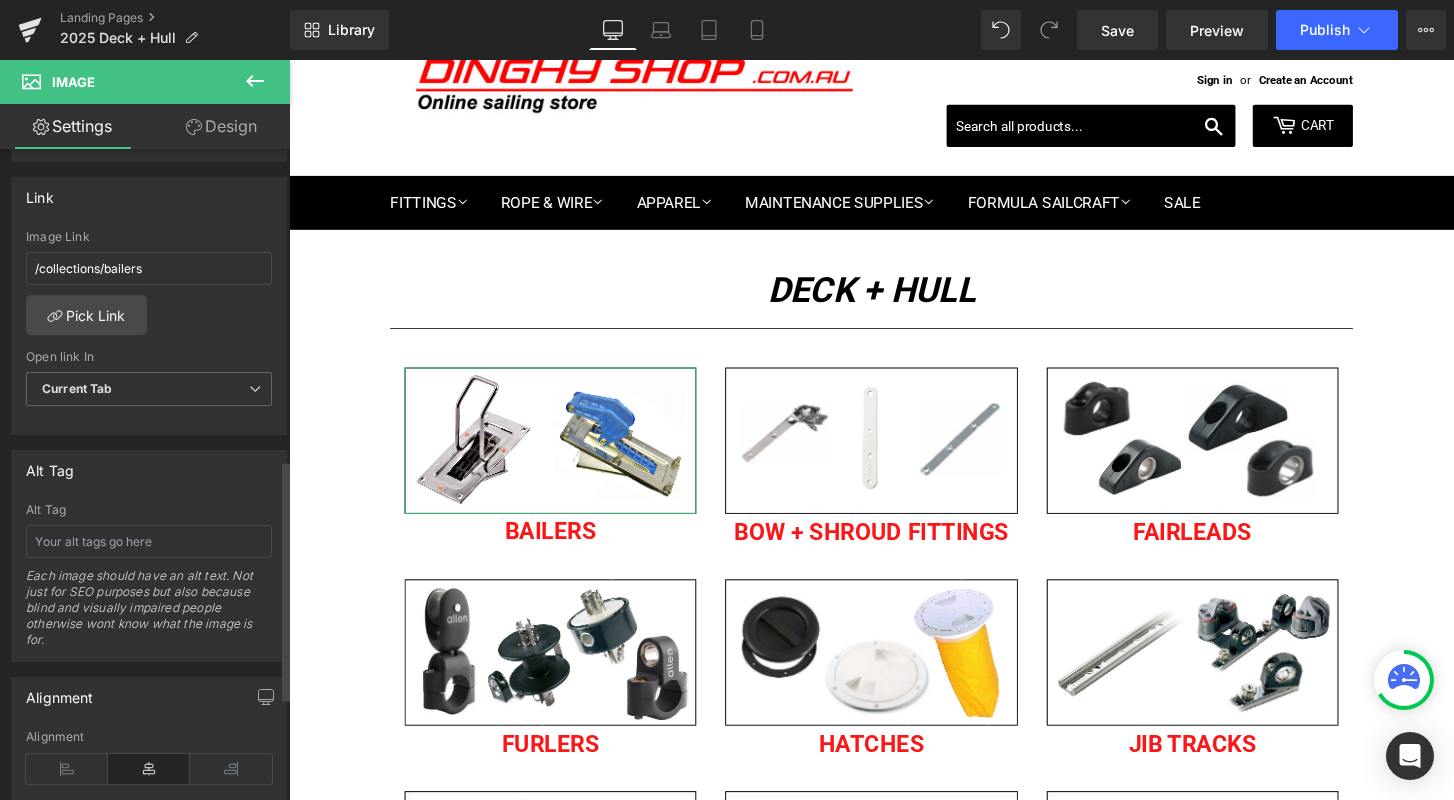 scroll, scrollTop: 841, scrollLeft: 0, axis: vertical 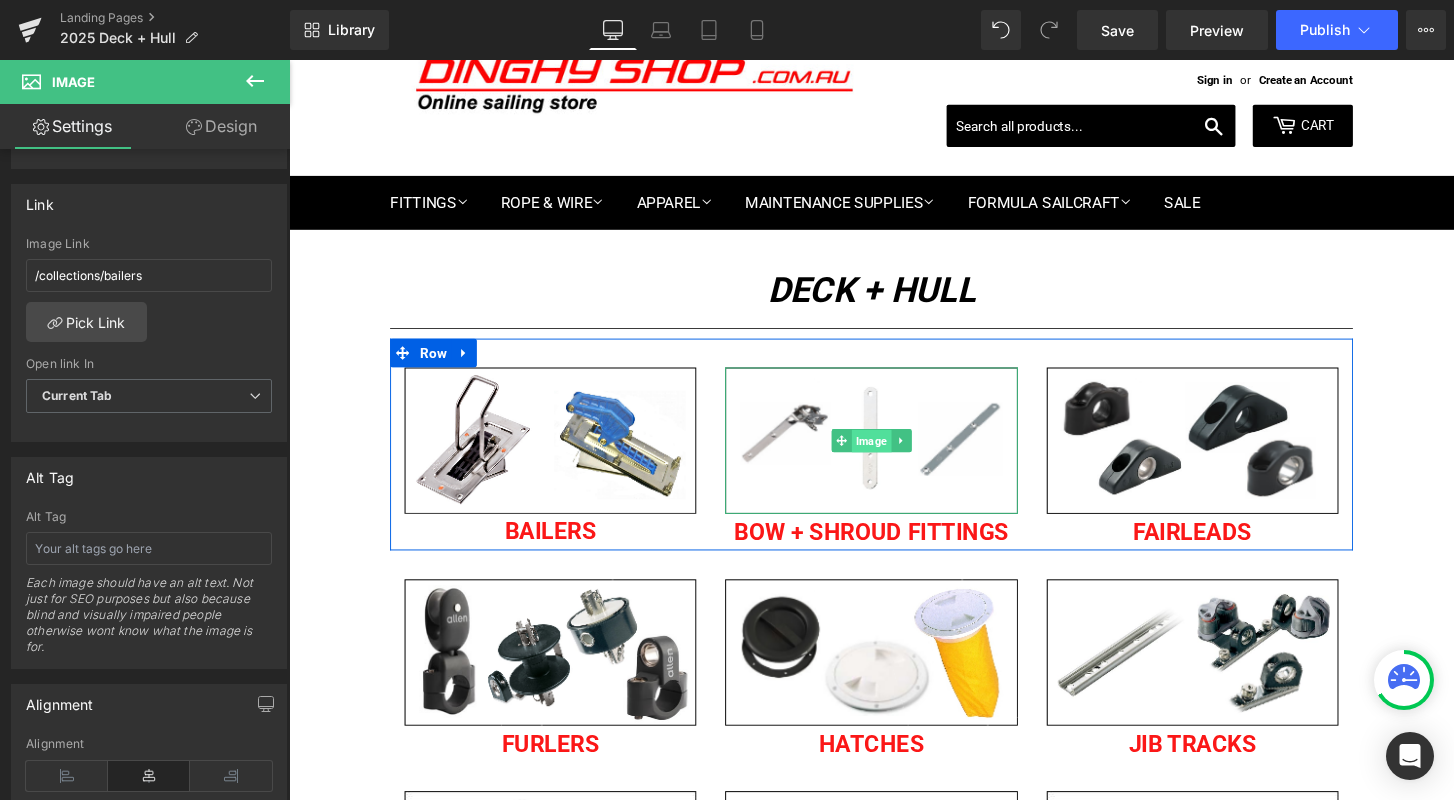 click on "Image" at bounding box center [893, 457] 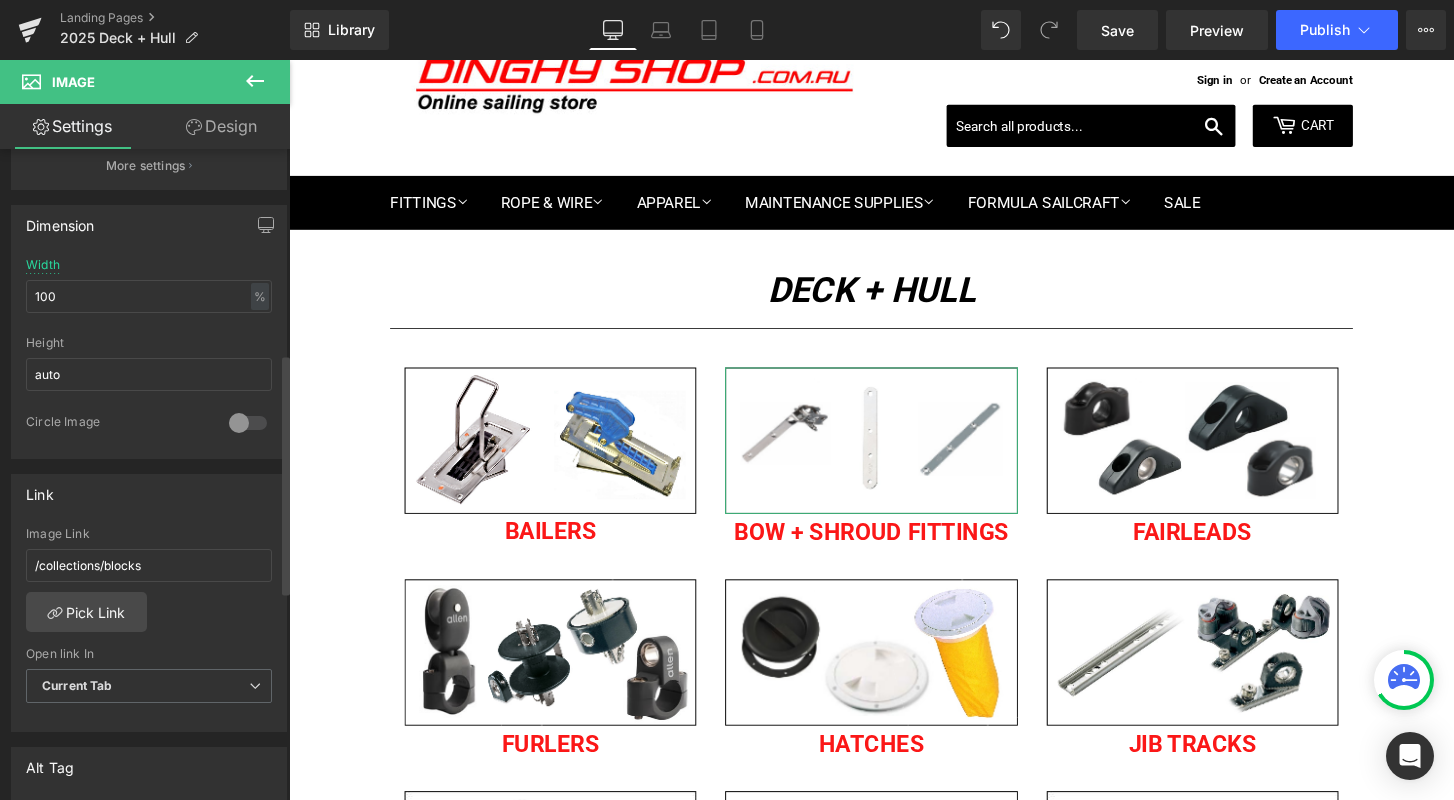 scroll, scrollTop: 558, scrollLeft: 0, axis: vertical 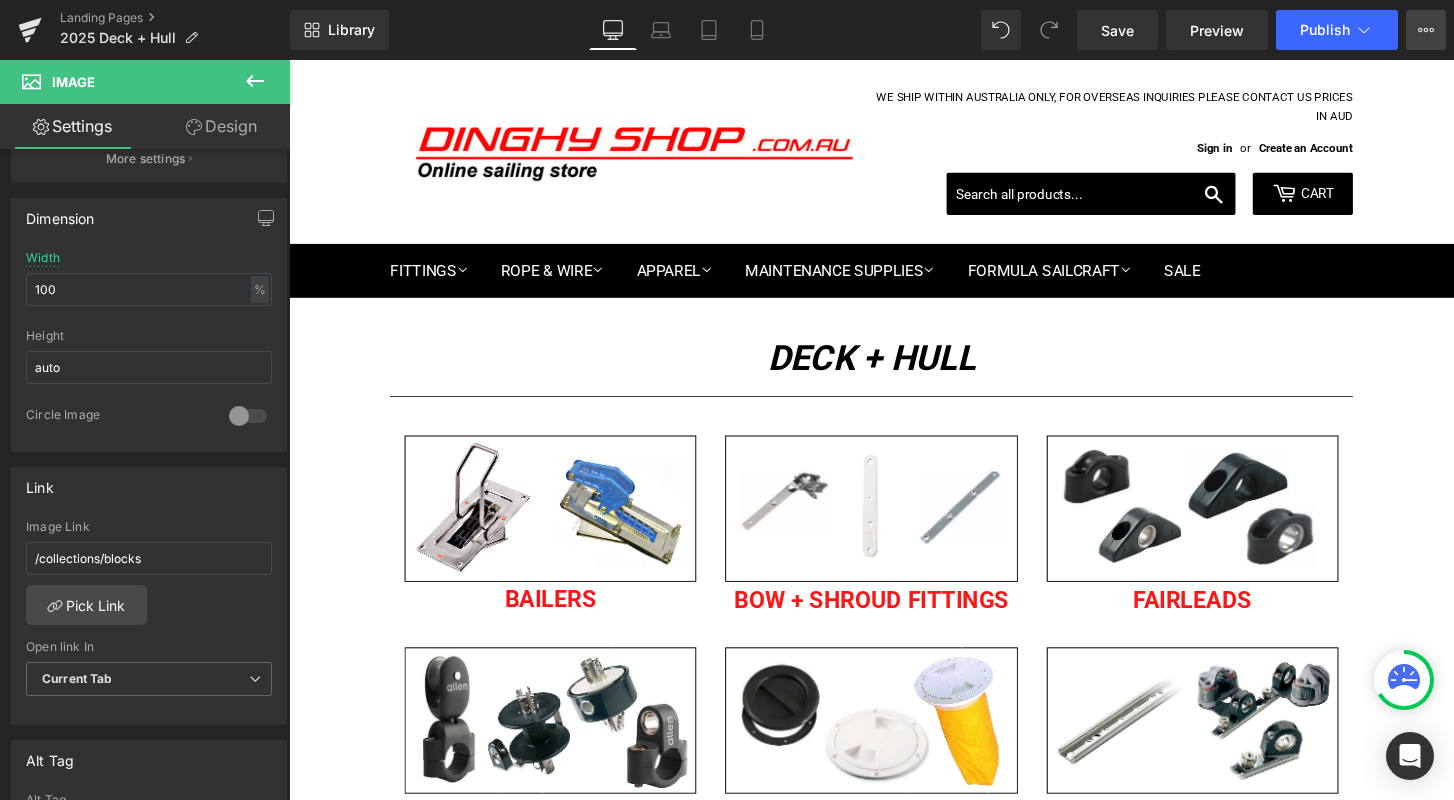 click 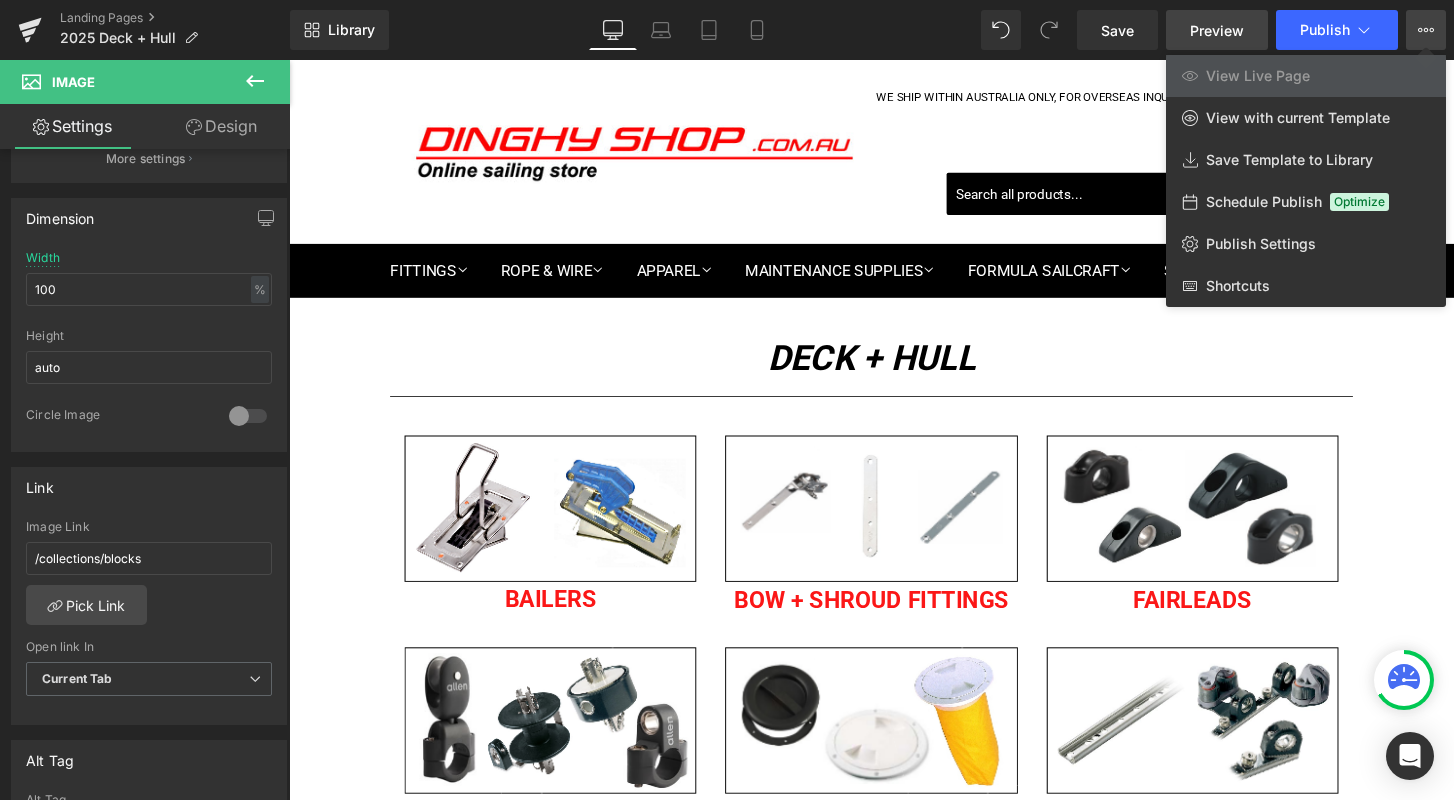 click on "Preview" at bounding box center [1217, 30] 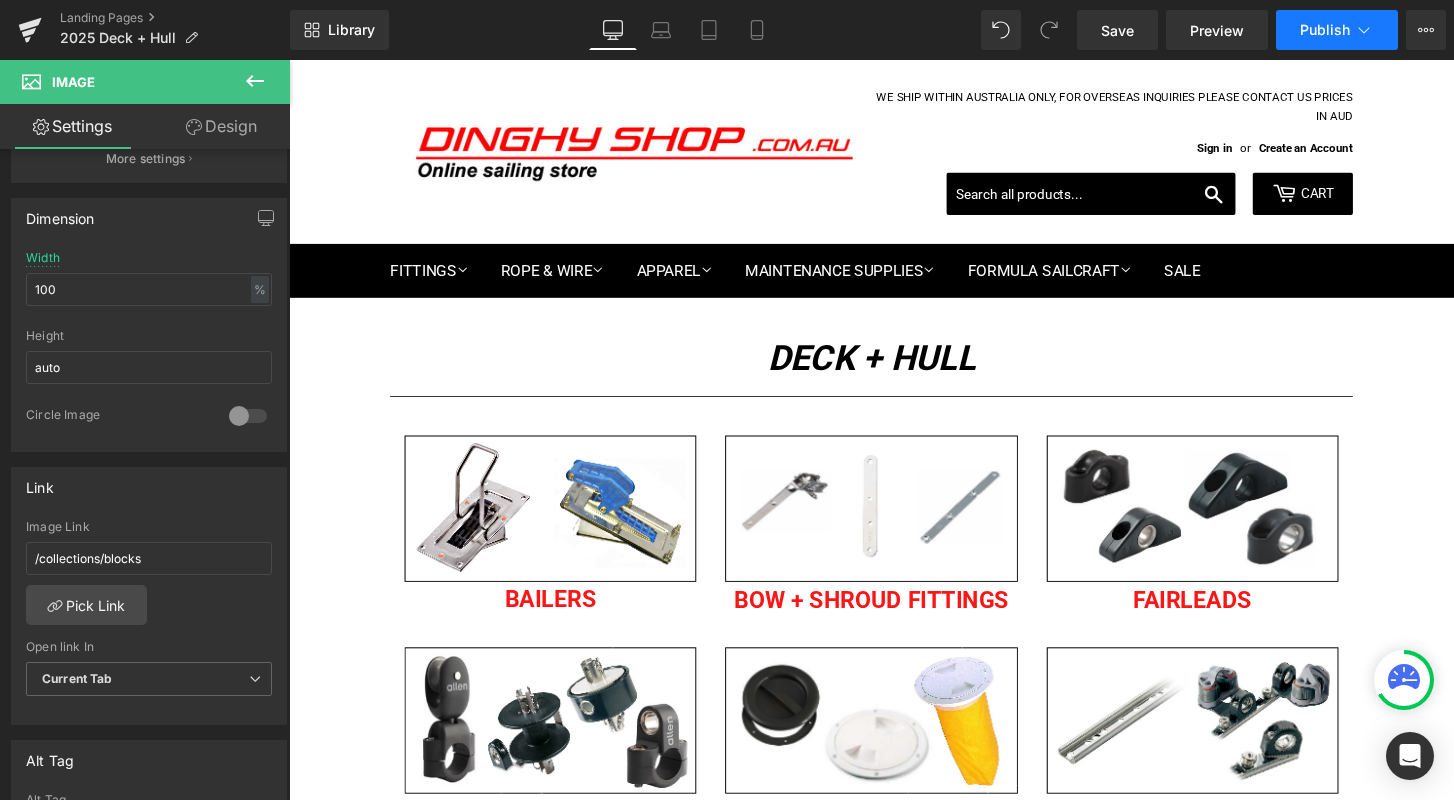 click on "Publish" at bounding box center [1325, 30] 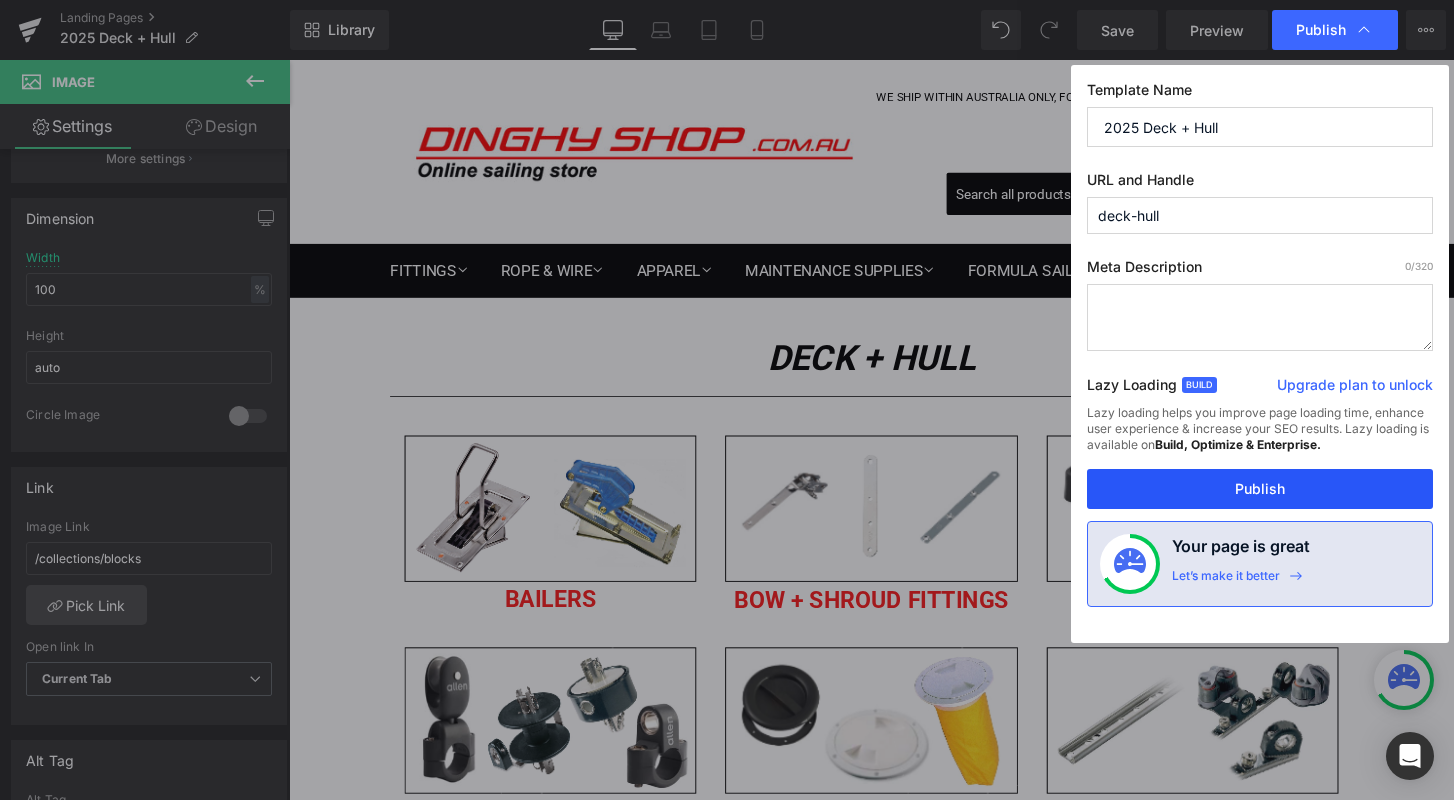 click on "Publish" at bounding box center [1260, 489] 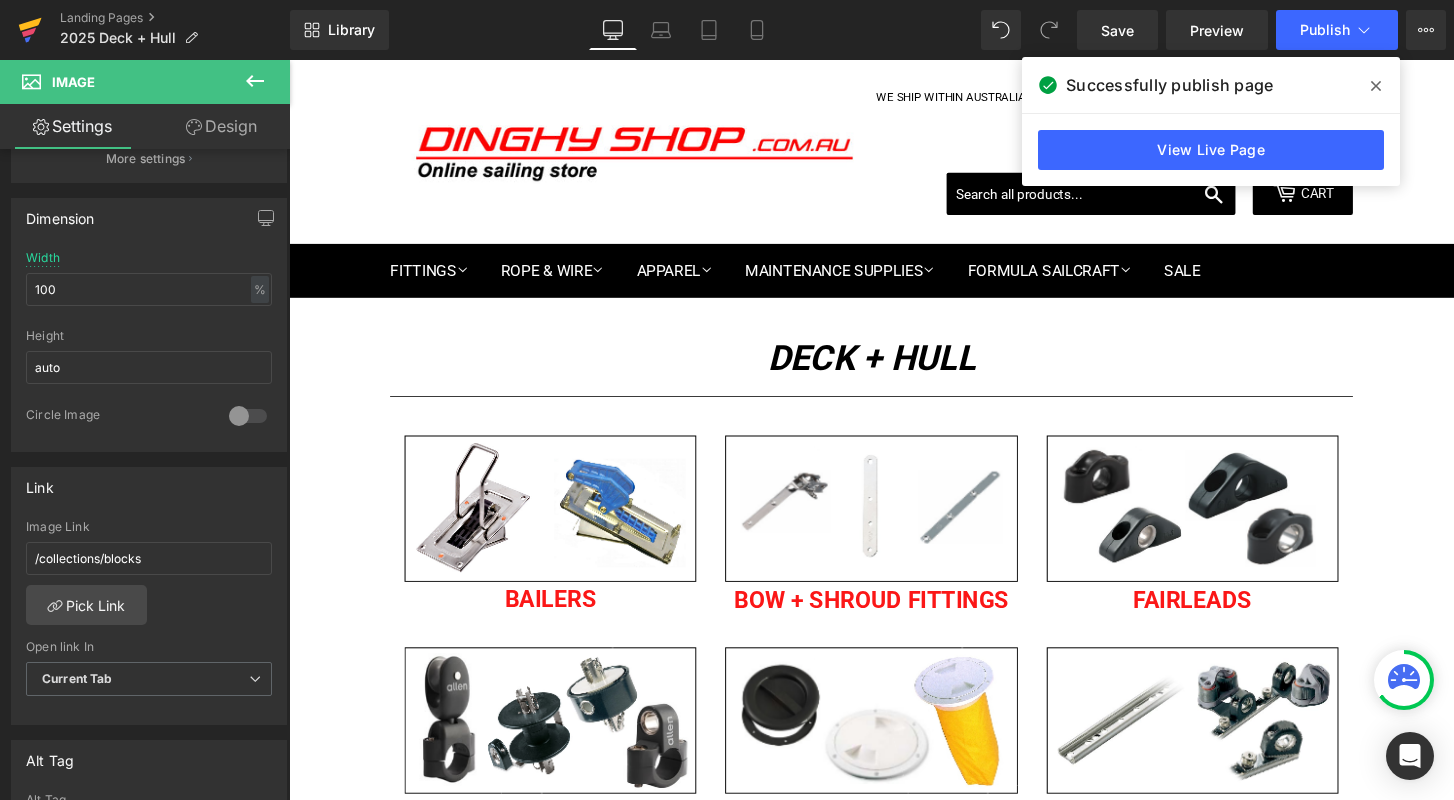 click 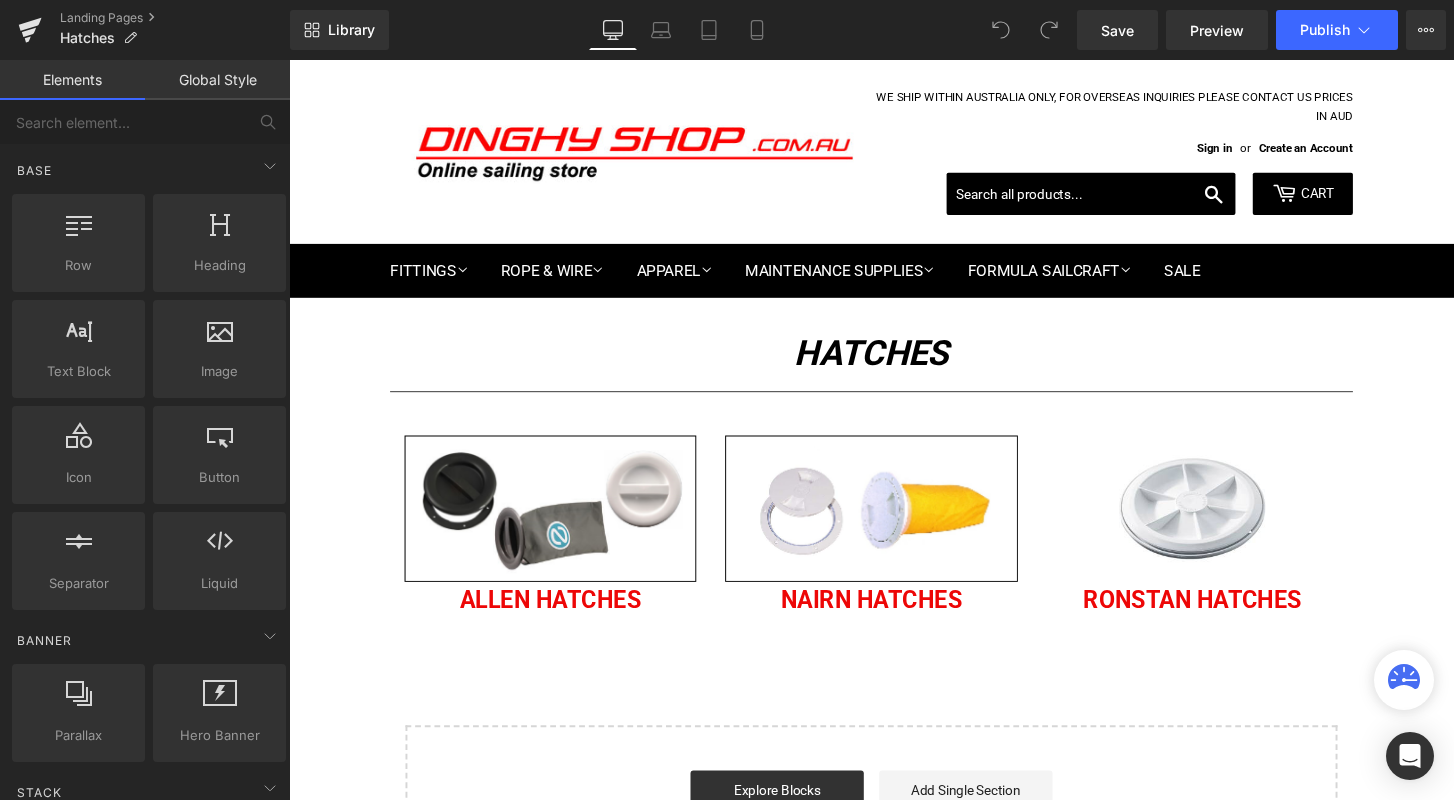 scroll, scrollTop: 0, scrollLeft: 0, axis: both 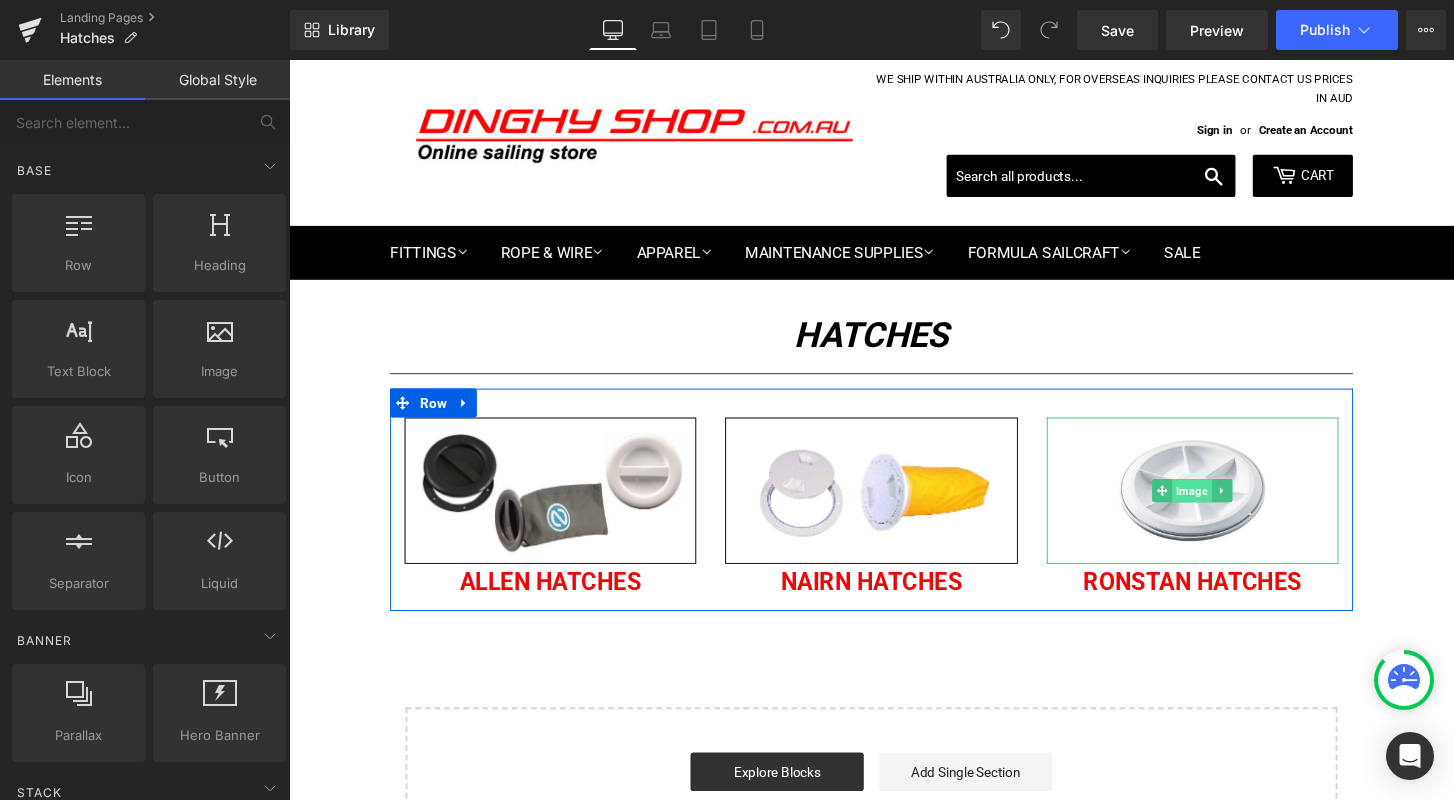 click on "Image" at bounding box center (1227, 508) 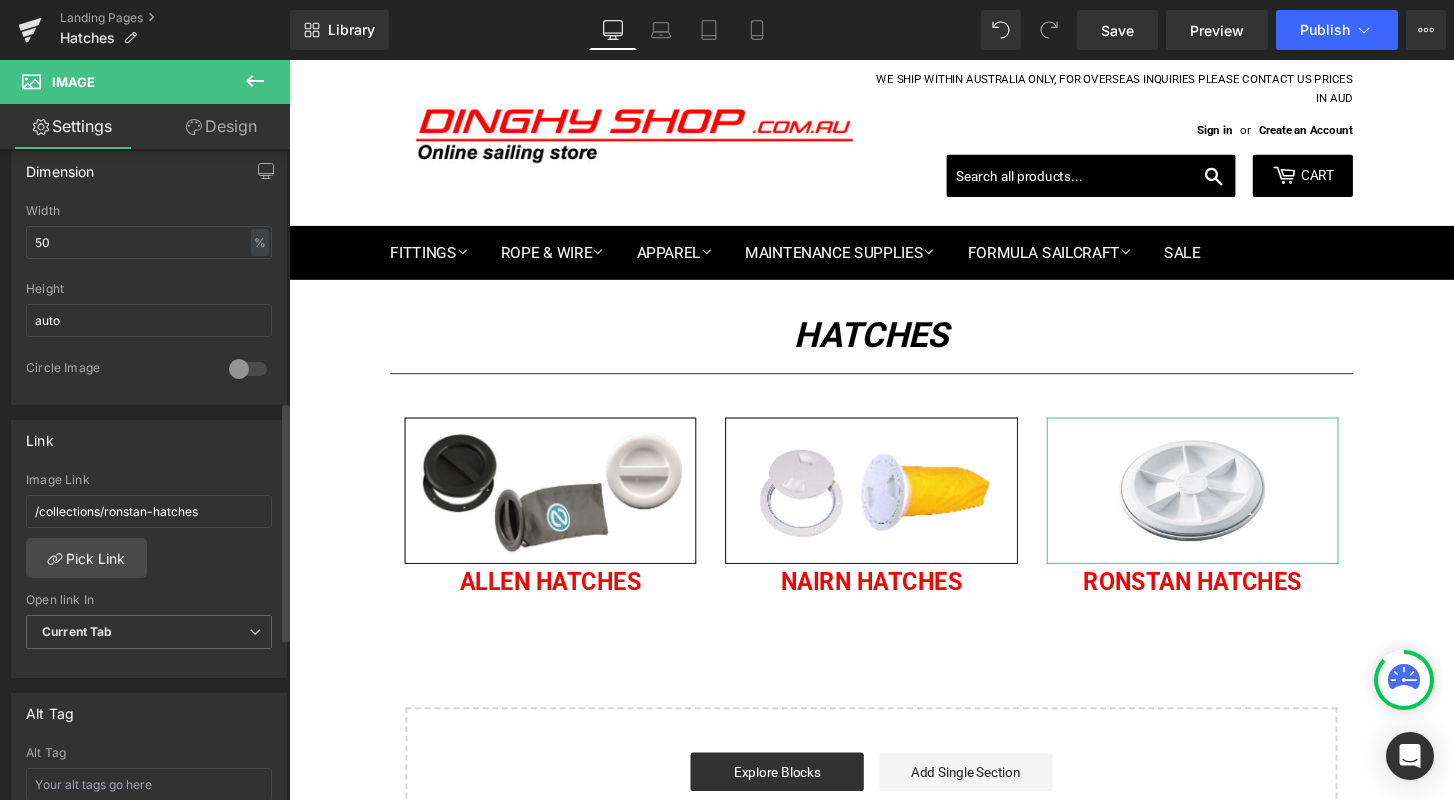 scroll, scrollTop: 285, scrollLeft: 0, axis: vertical 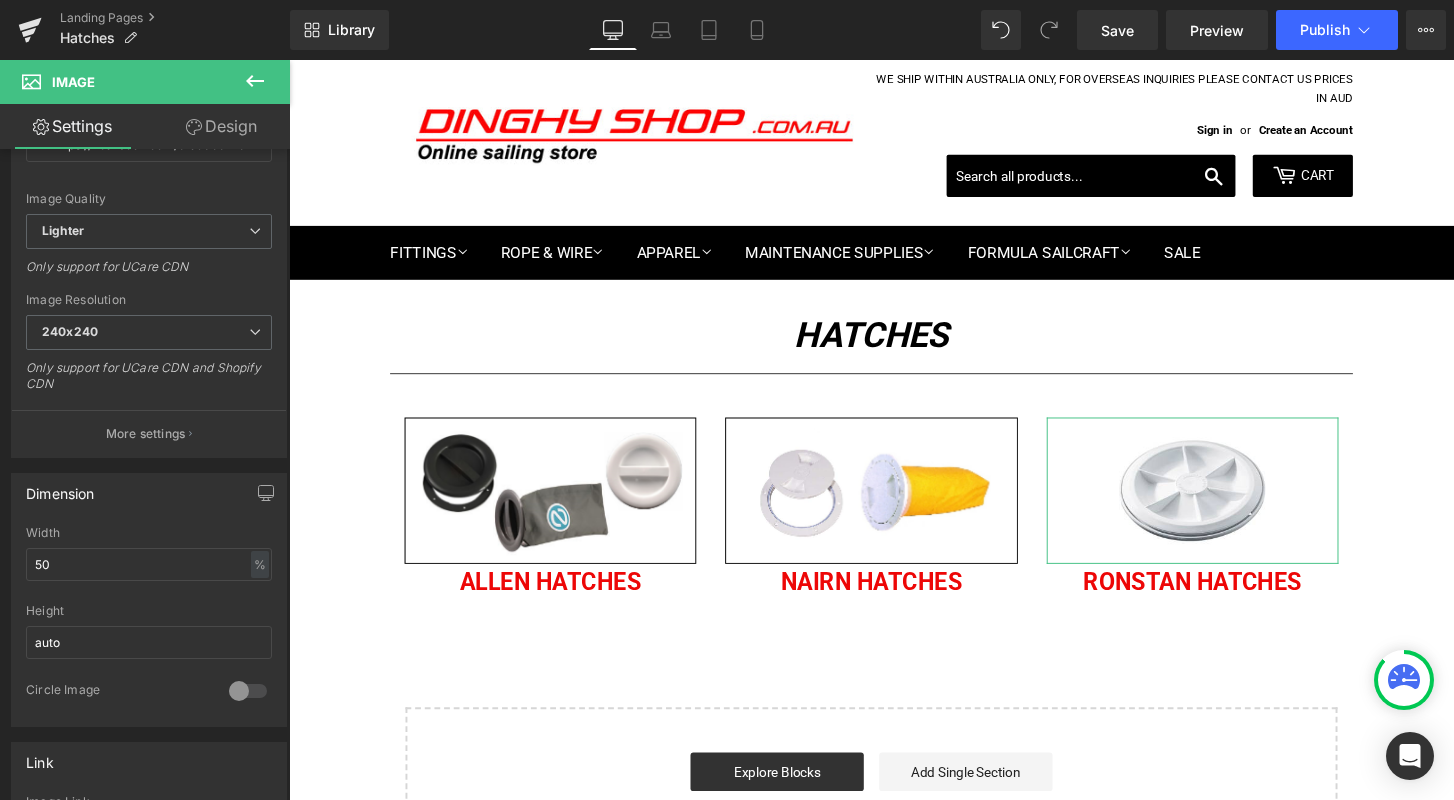 click on "Design" at bounding box center (221, 126) 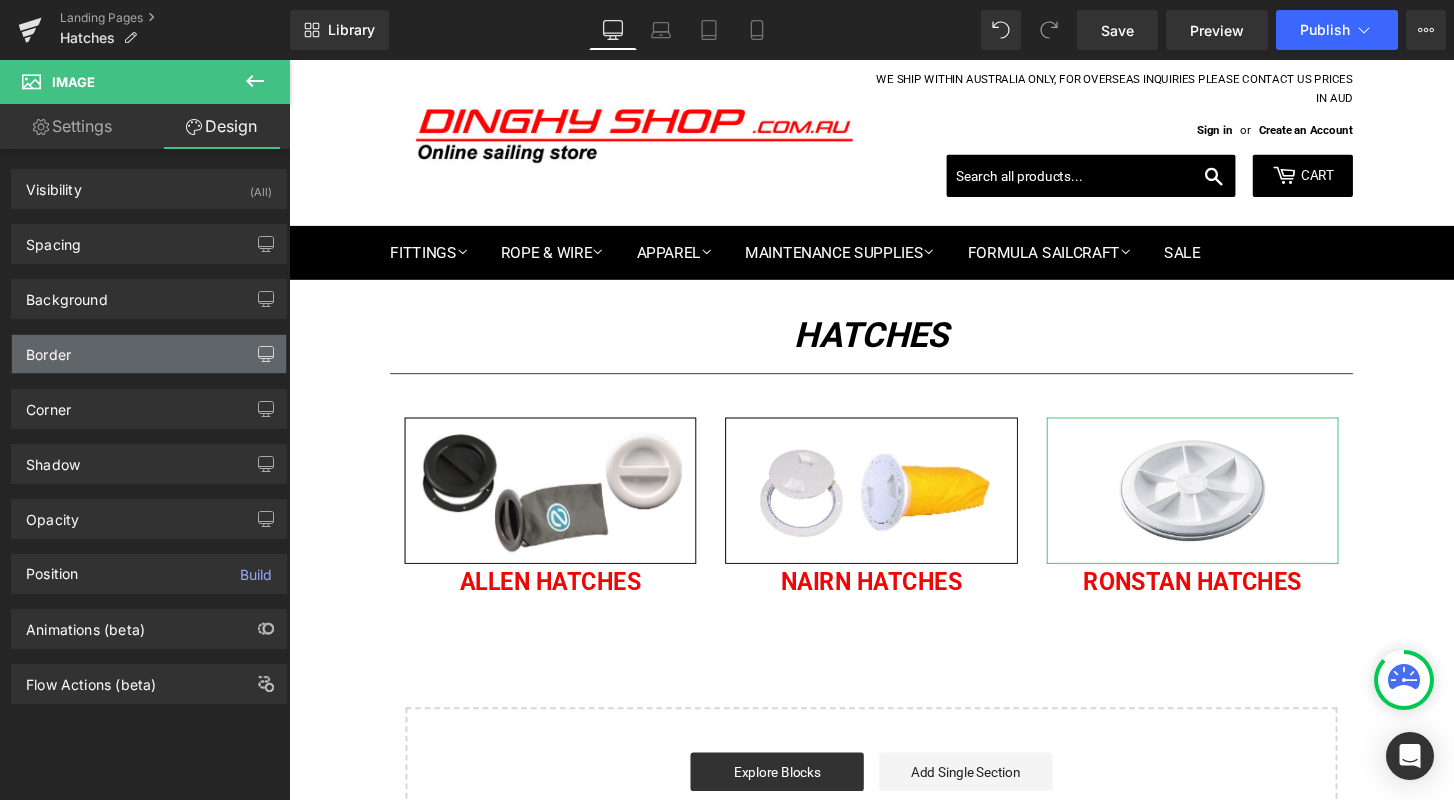 click 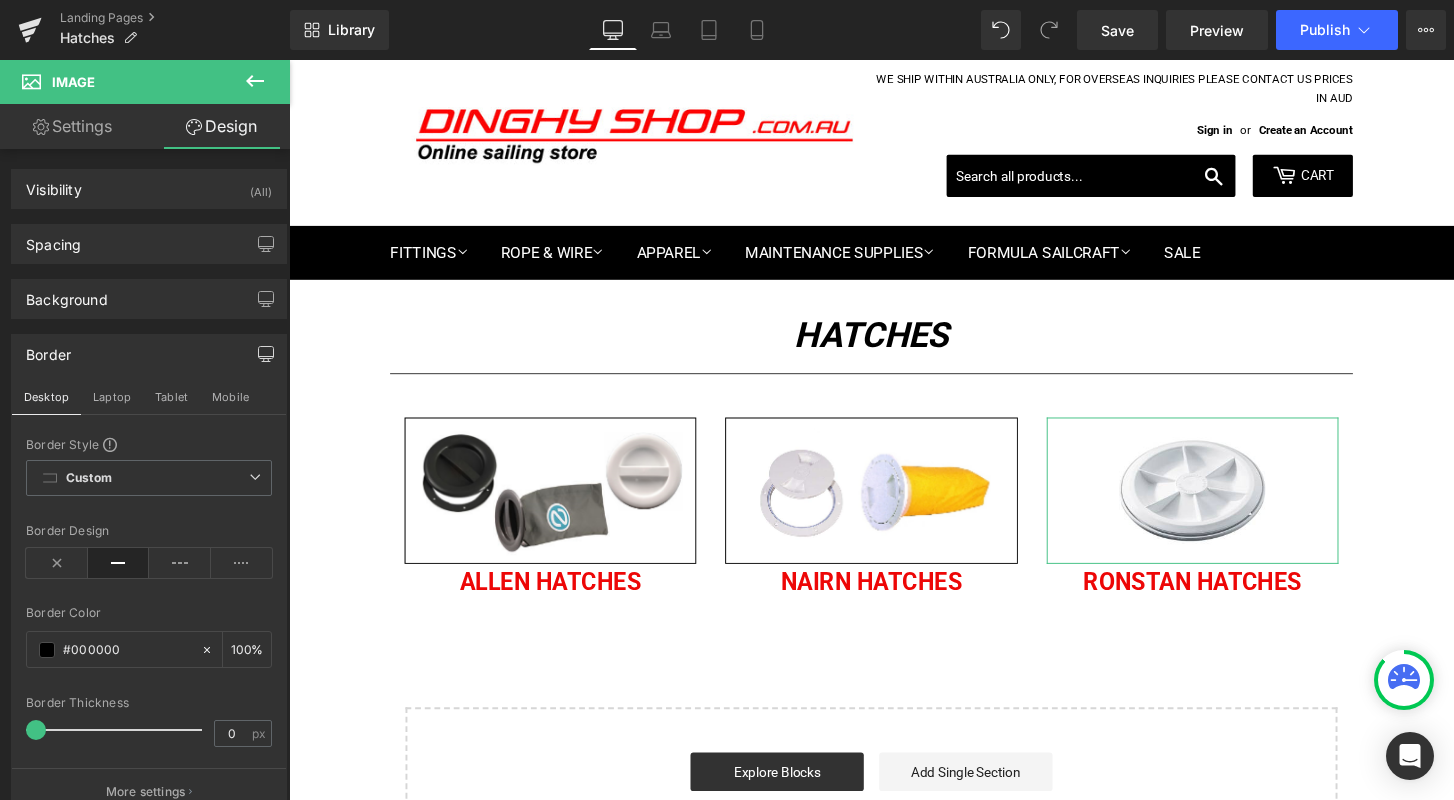 click at bounding box center [119, 563] 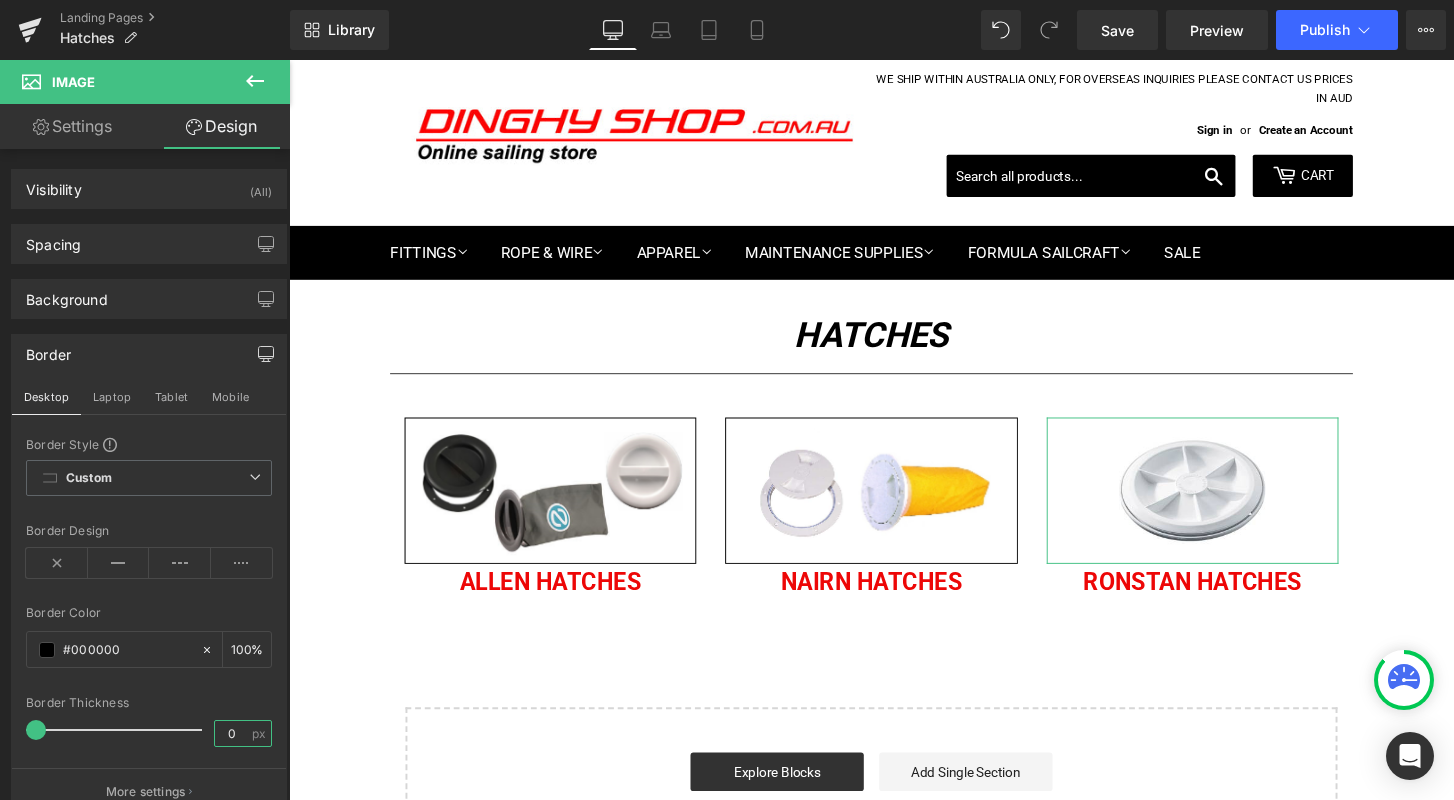 click on "0" at bounding box center [232, 733] 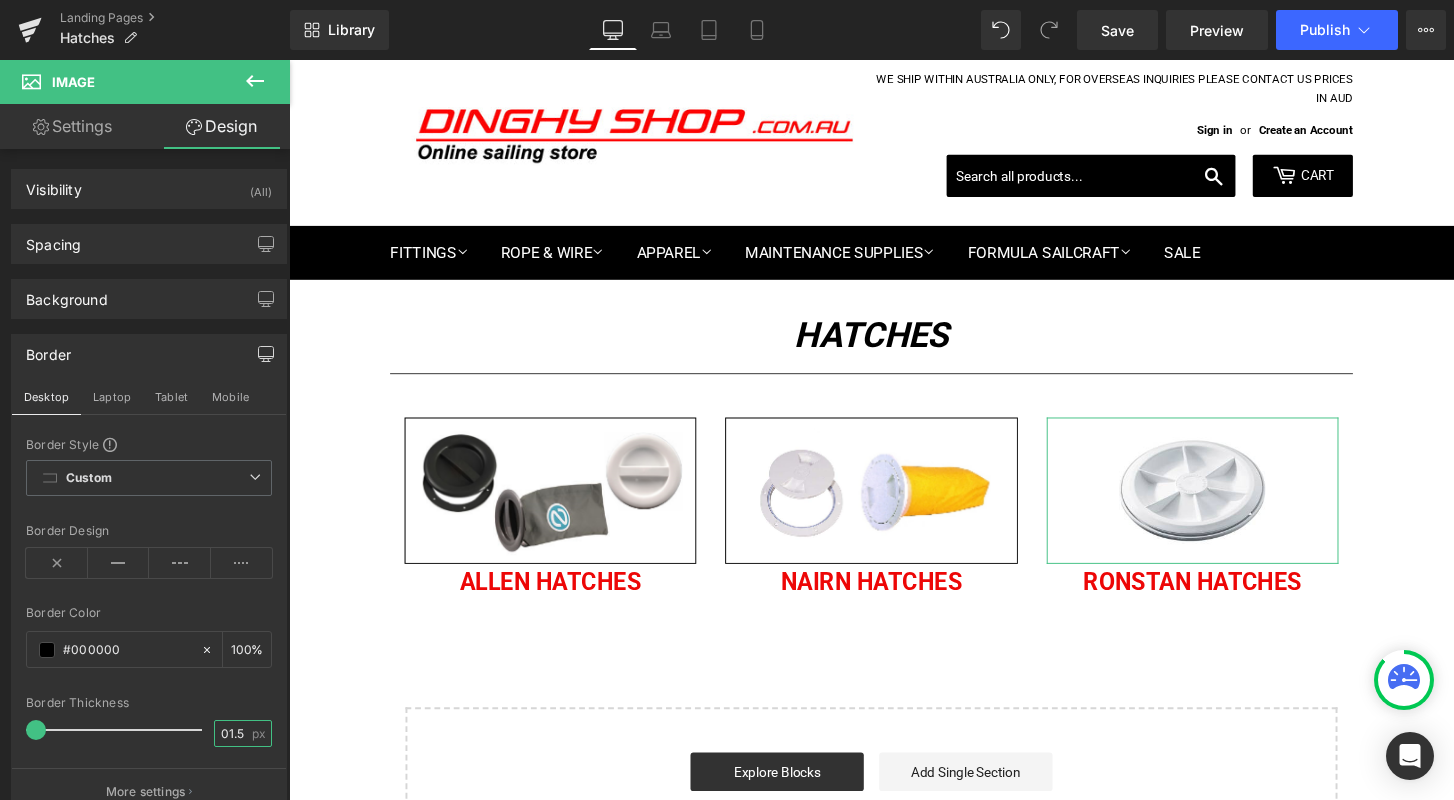 type on "1.5" 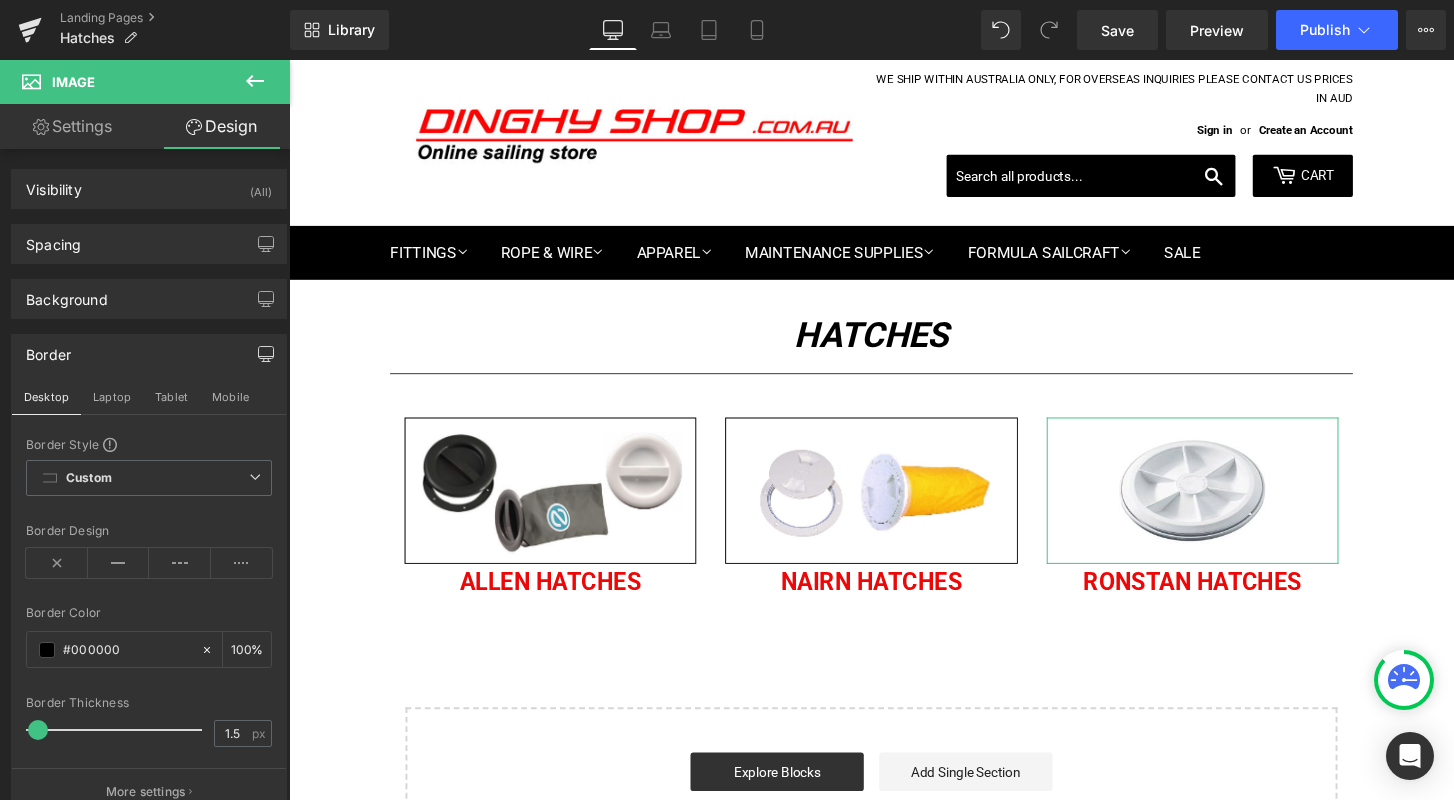 click at bounding box center (149, 594) 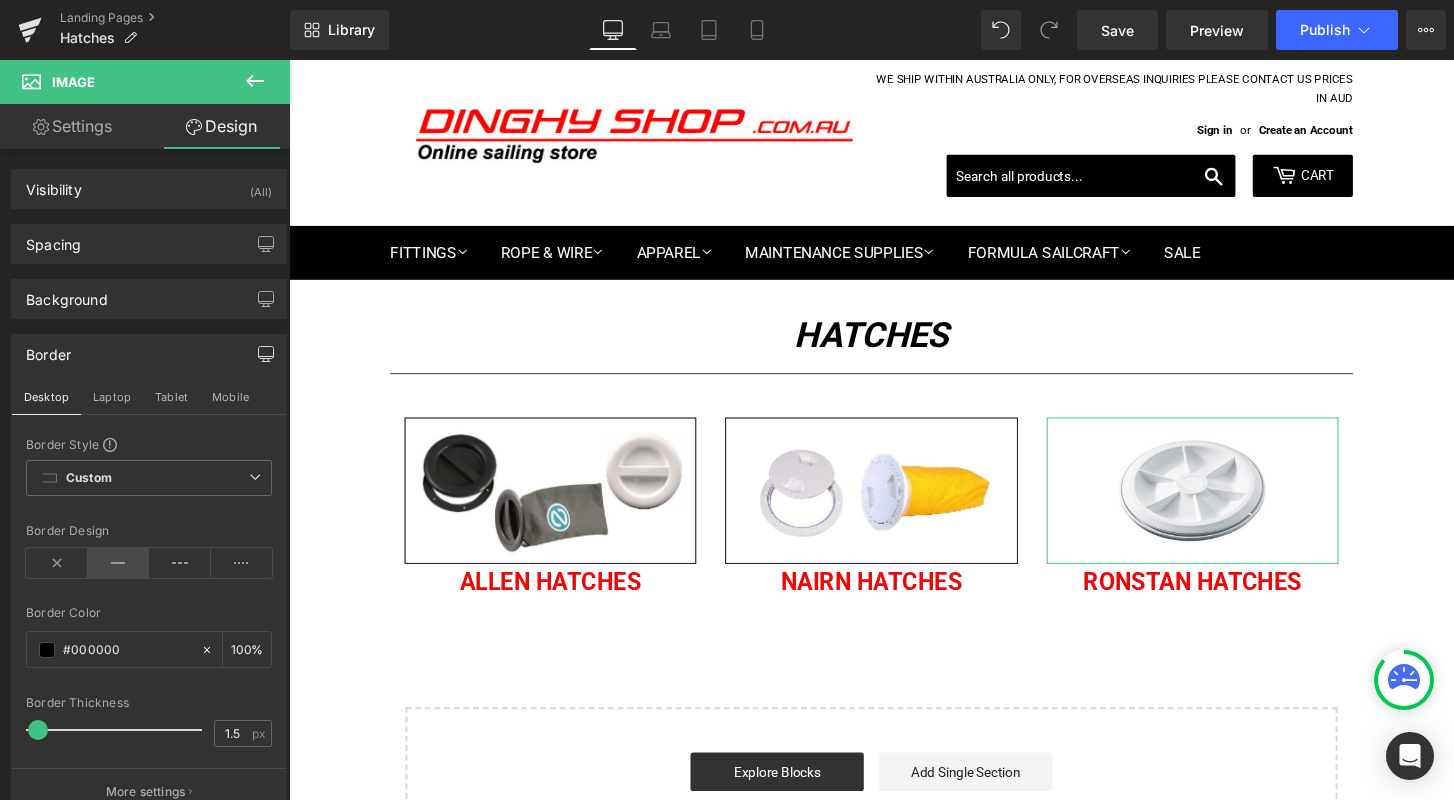 click at bounding box center [119, 563] 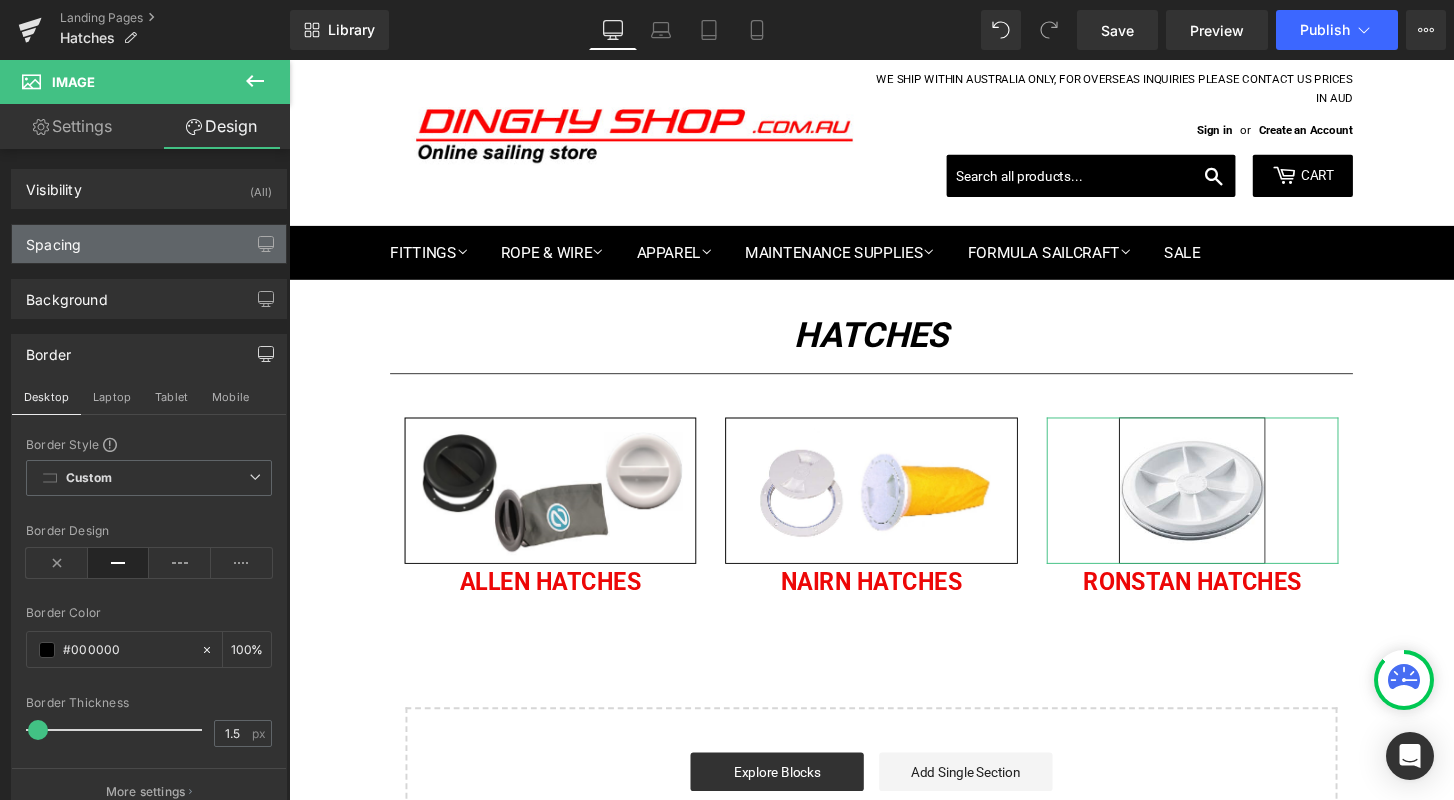 click on "Spacing" at bounding box center (149, 244) 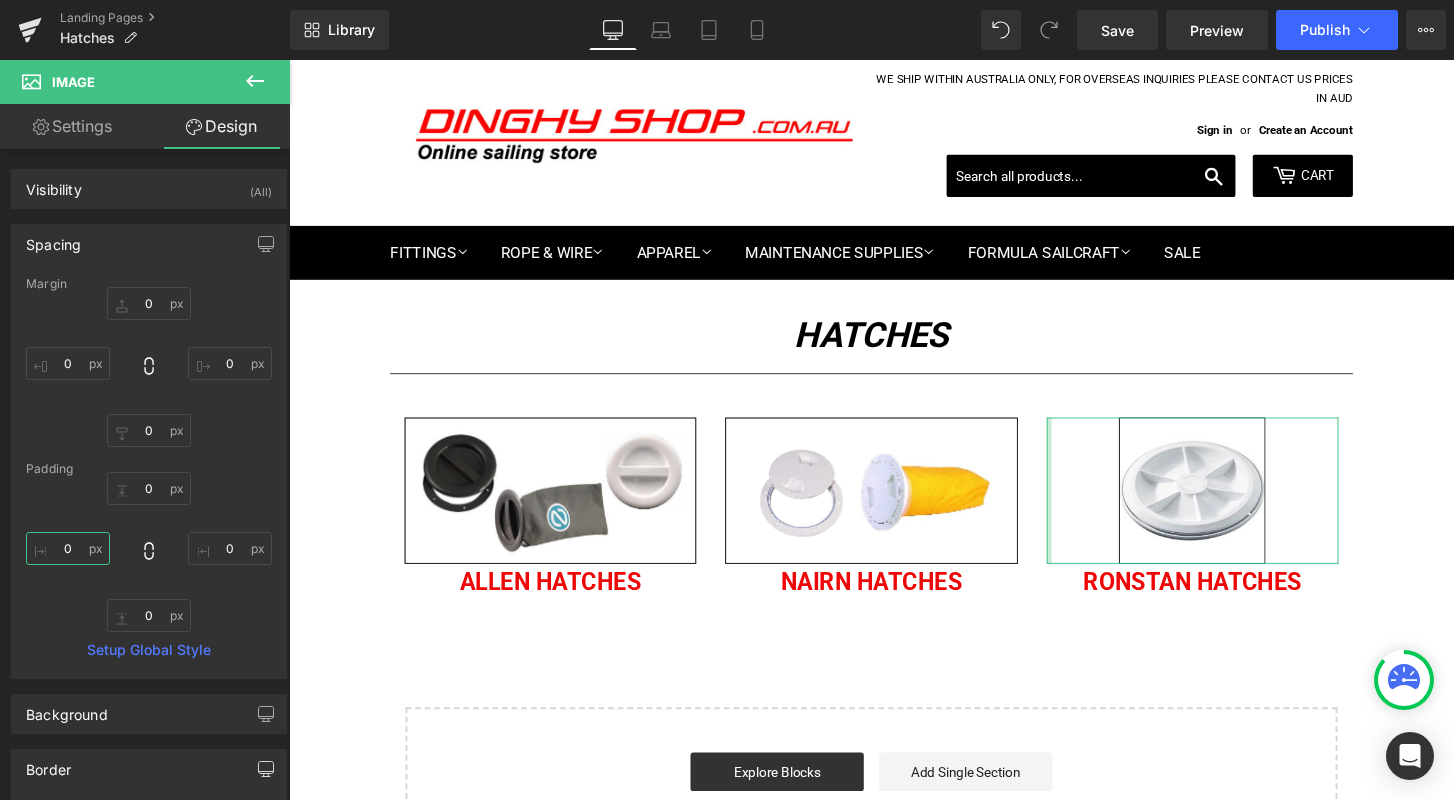 click on "0" at bounding box center [68, 548] 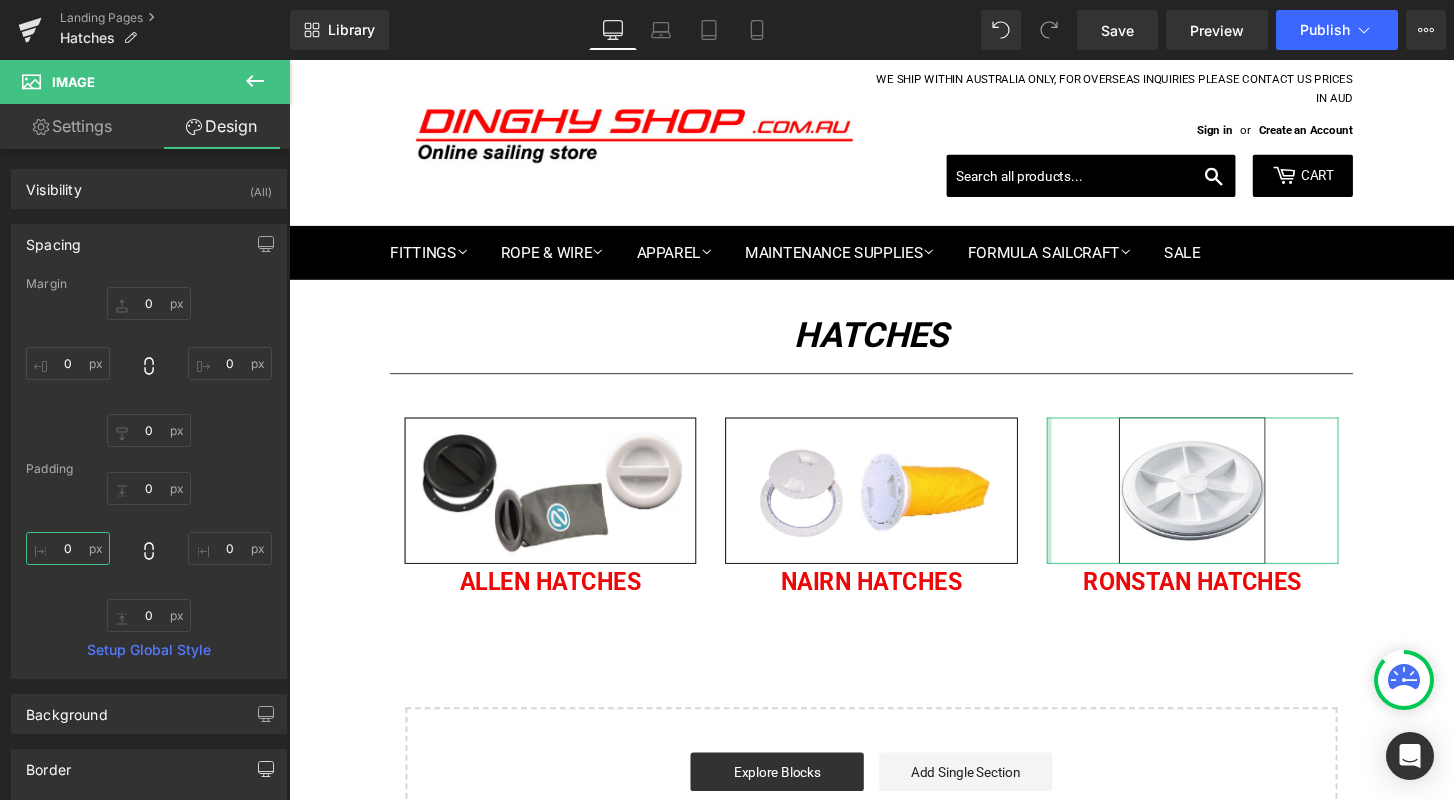 click on "0" at bounding box center (68, 548) 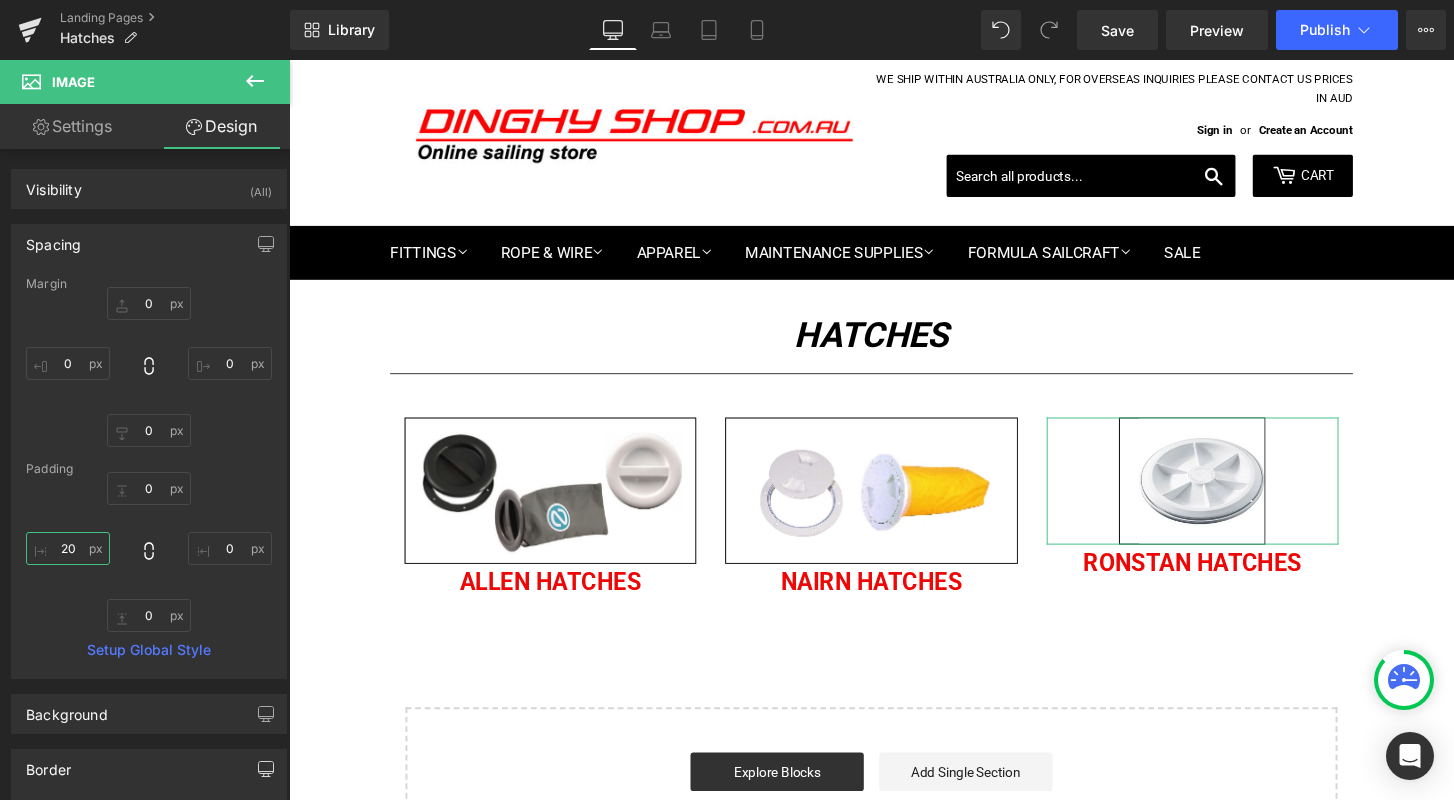 type on "0" 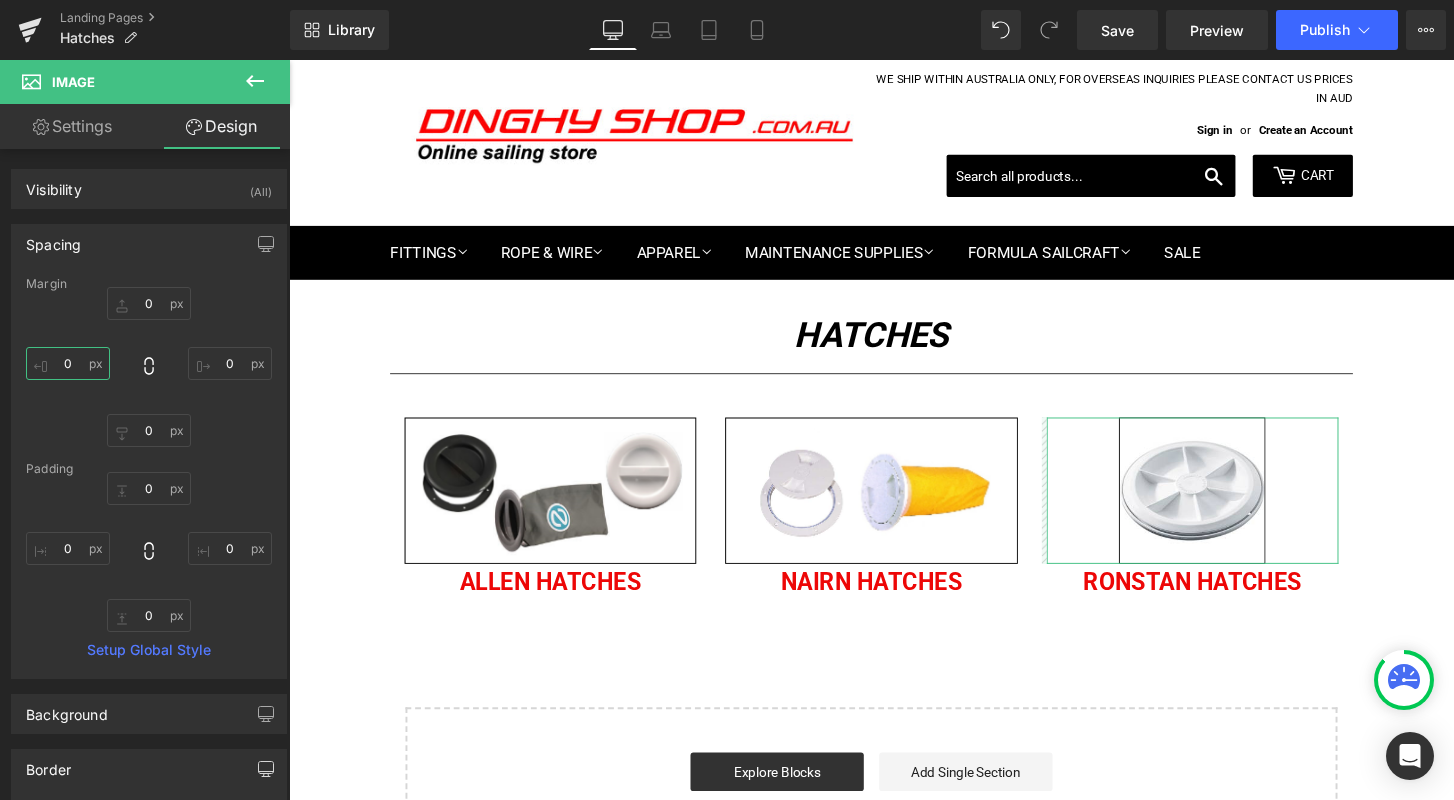 click on "0" at bounding box center [68, 363] 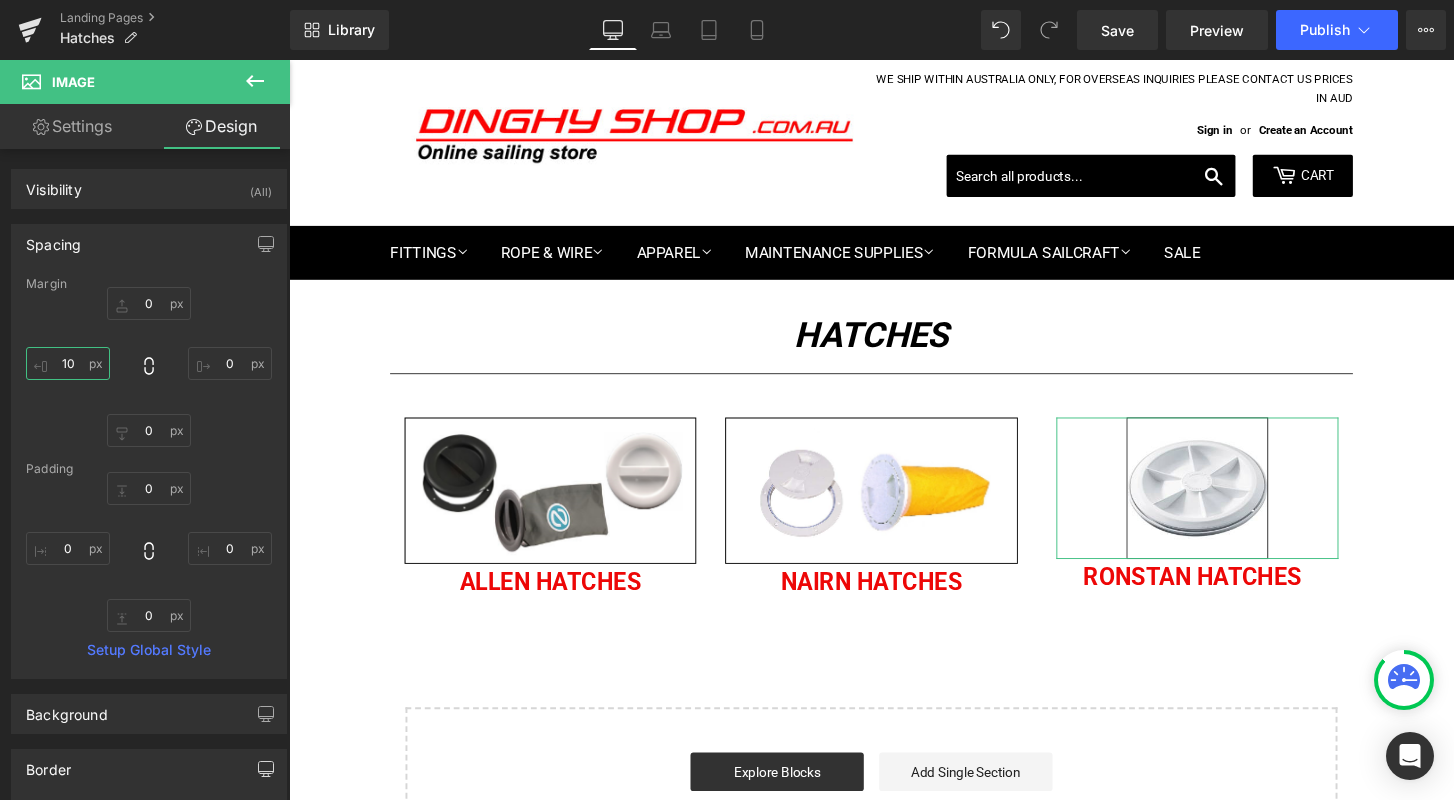 type on "1" 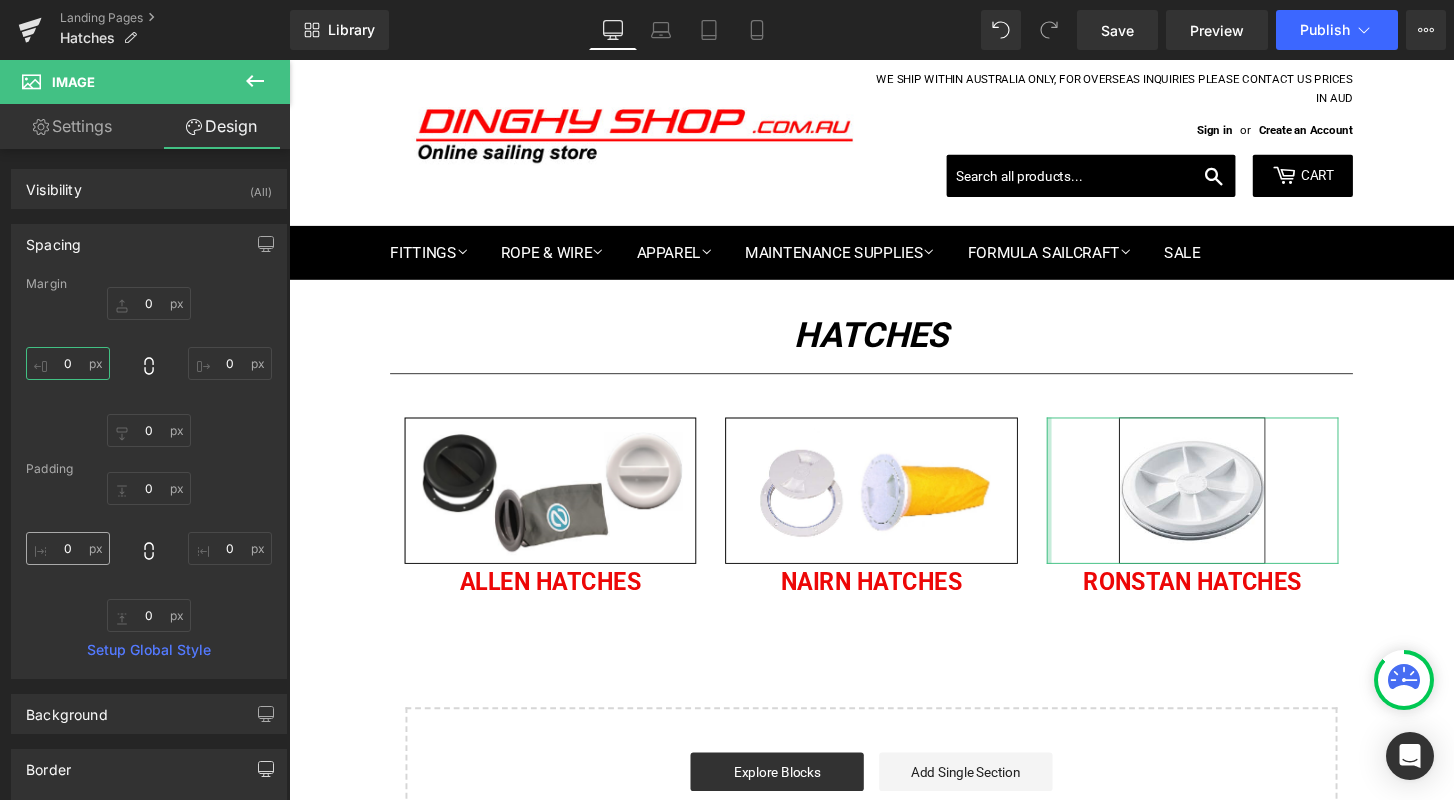 type 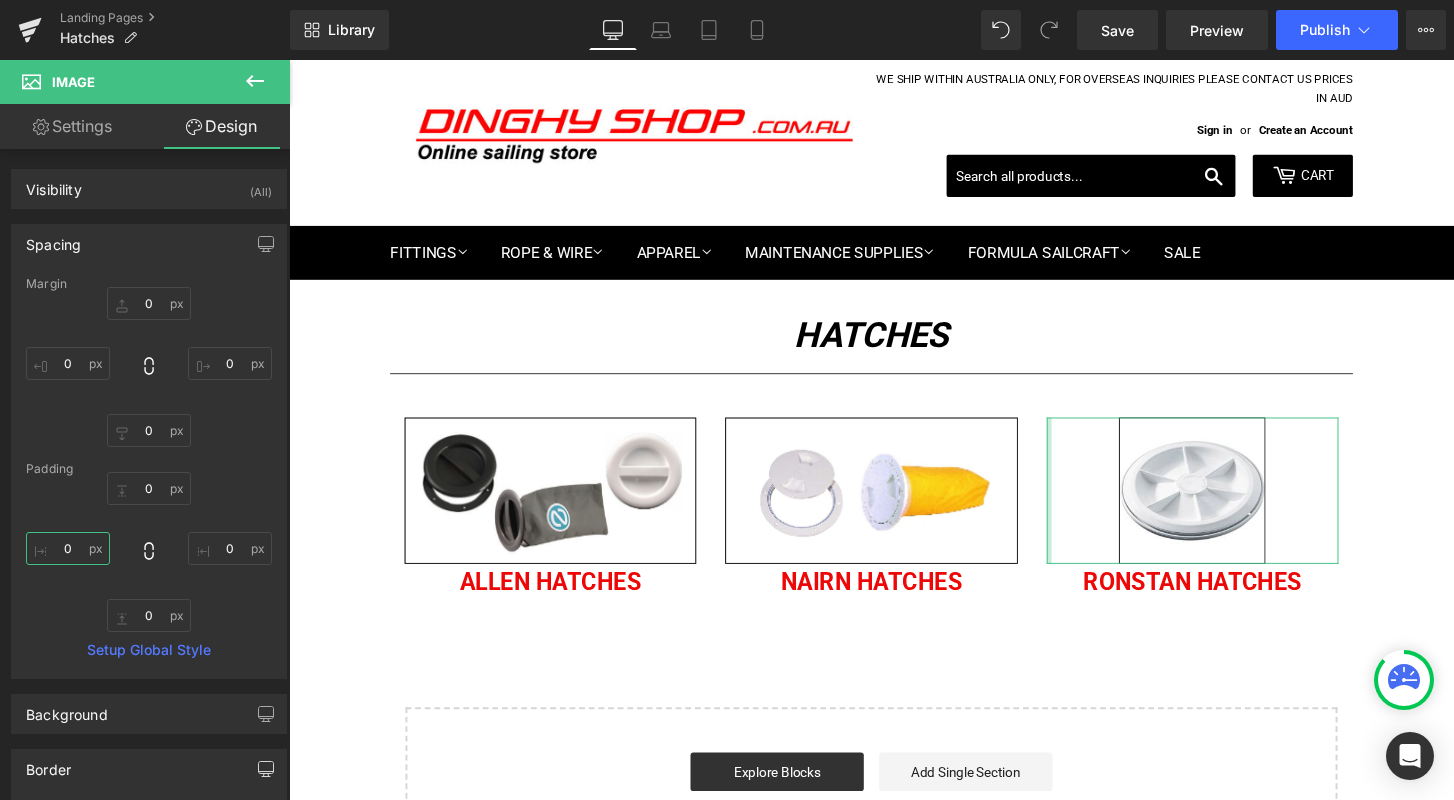 click on "0" at bounding box center (68, 548) 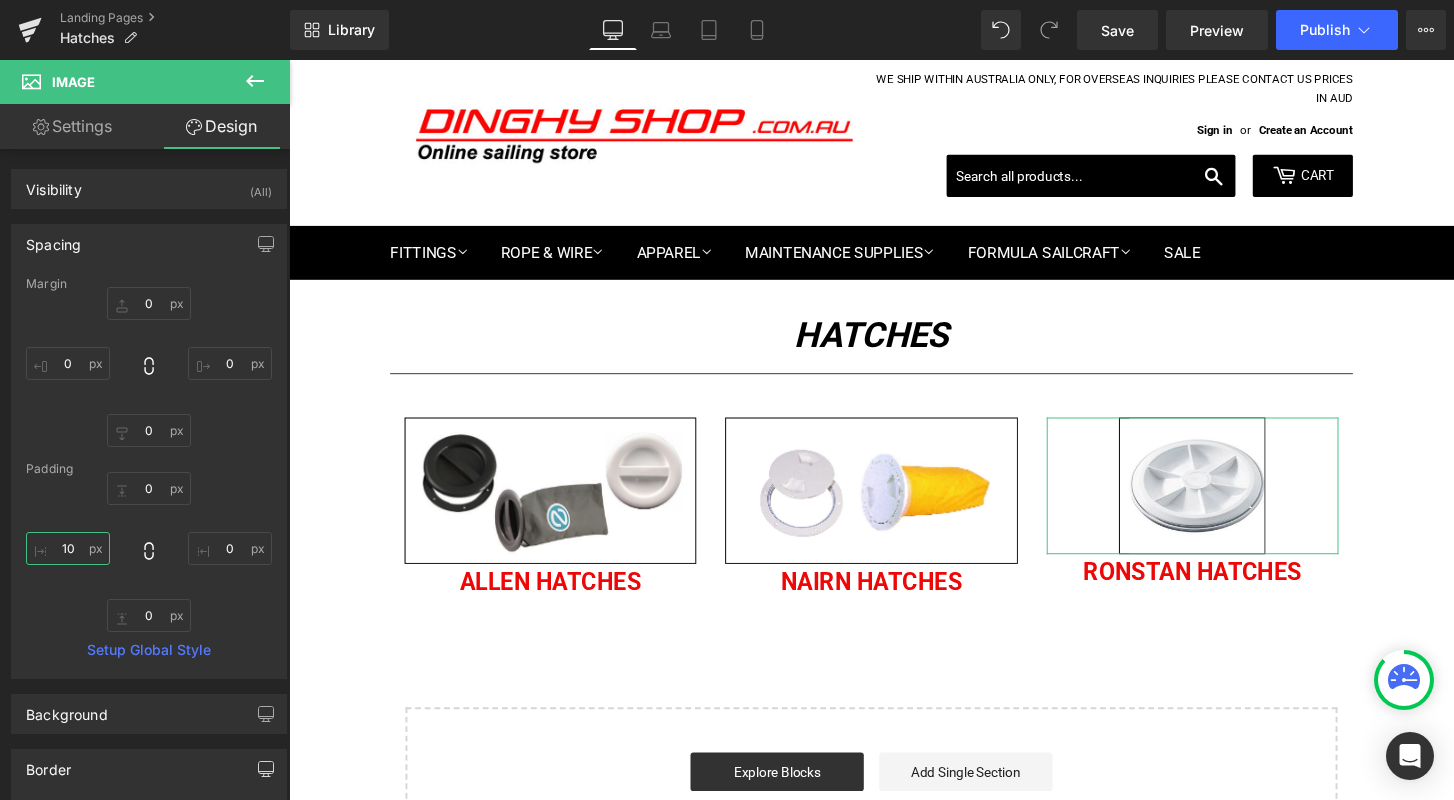 type on "1" 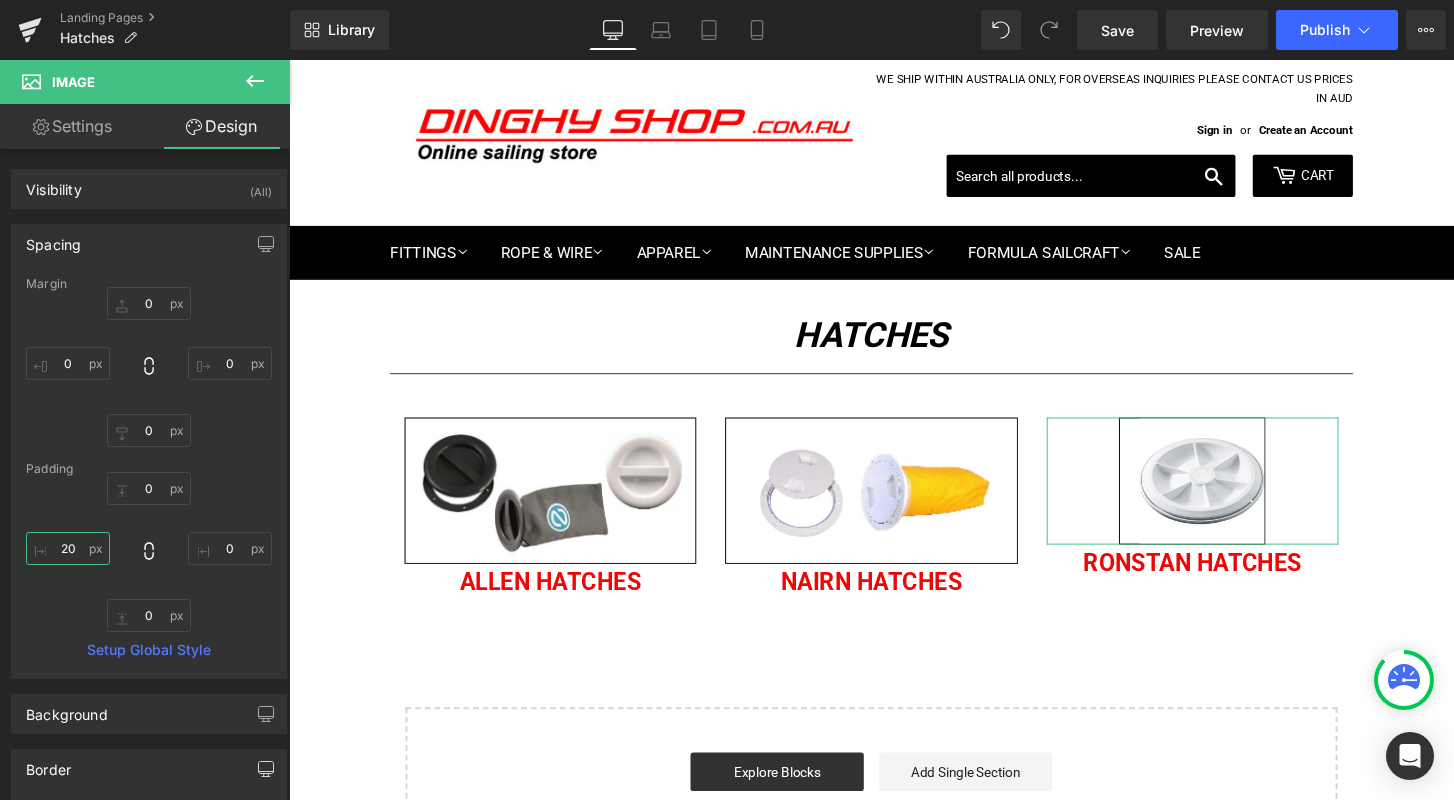 type on "2" 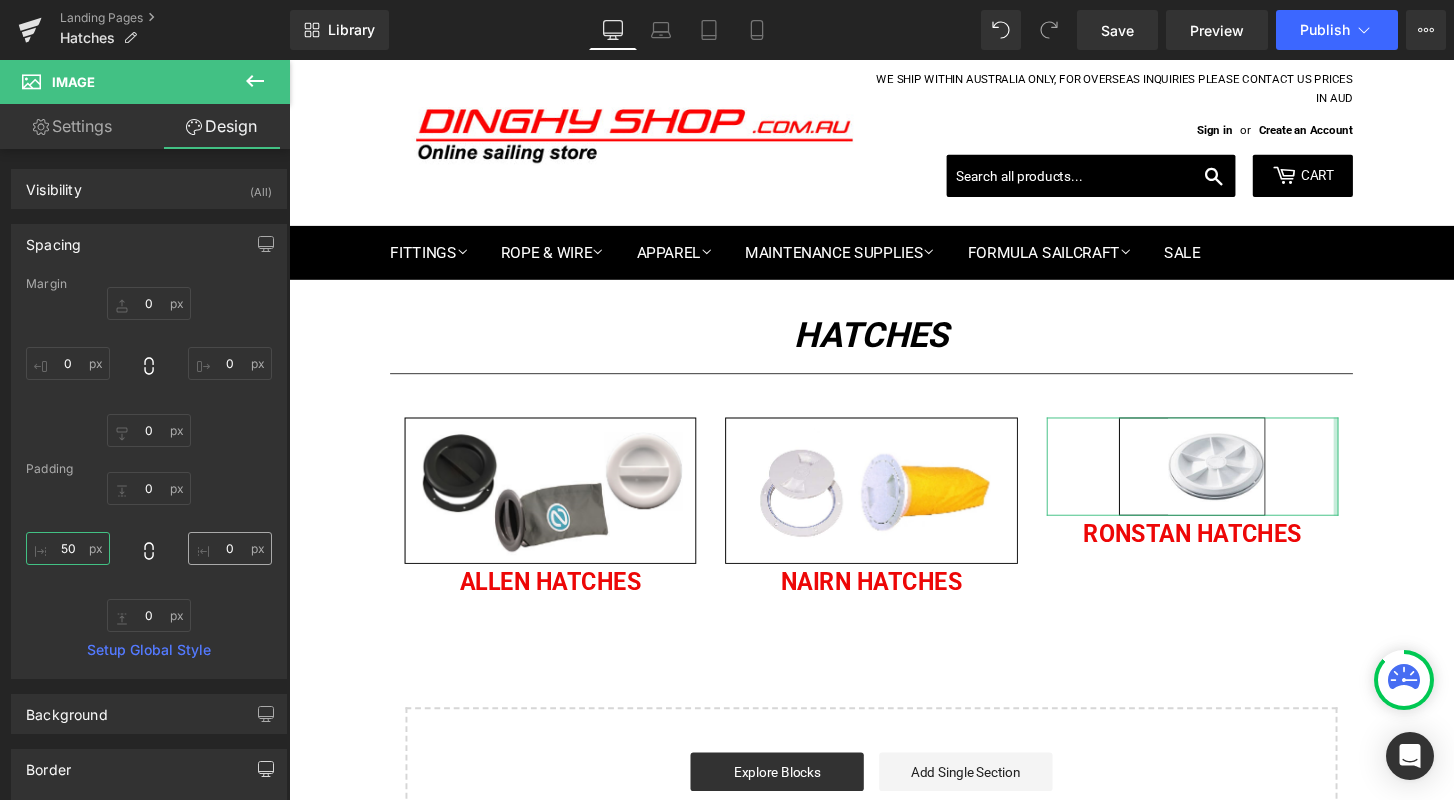 type on "50" 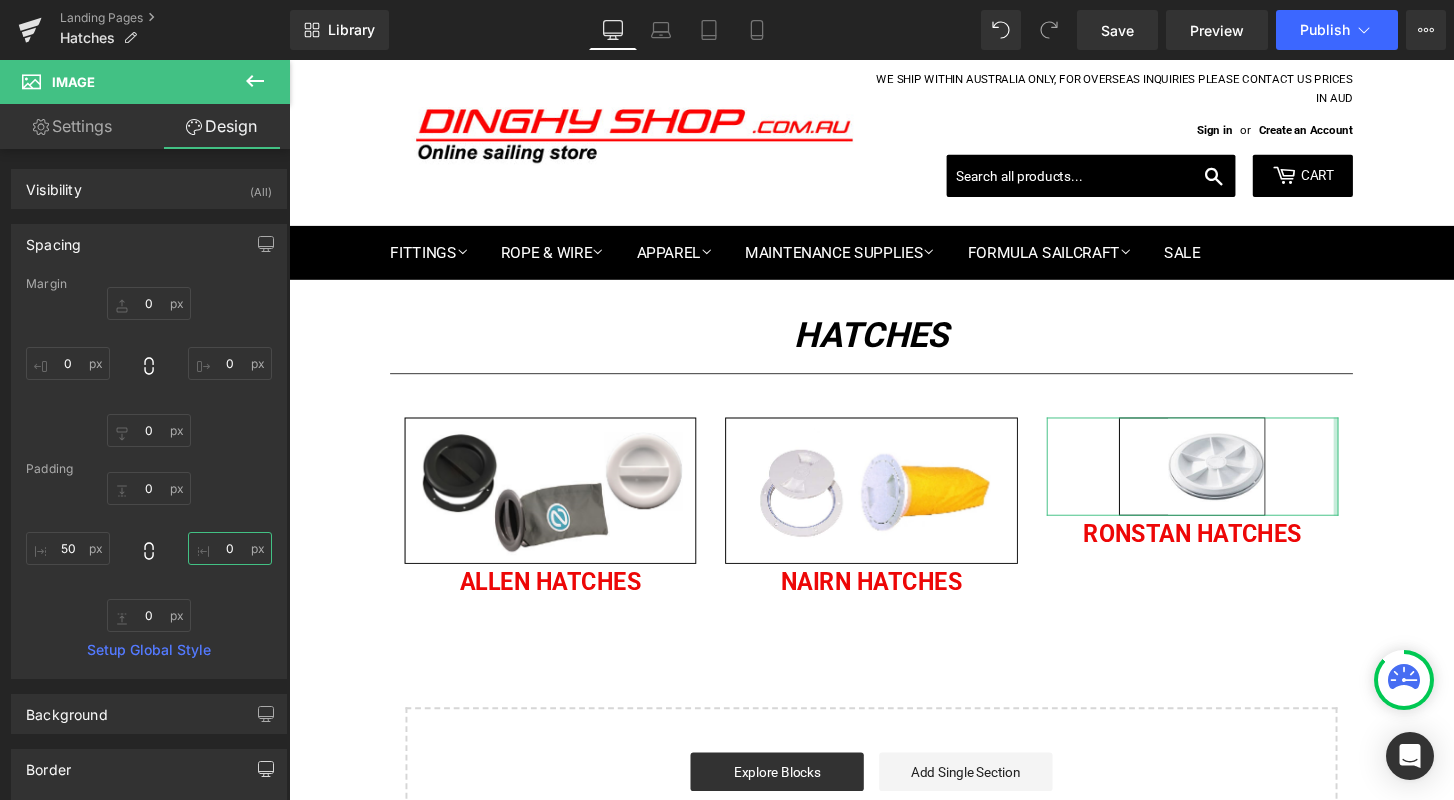 click on "0" at bounding box center (230, 548) 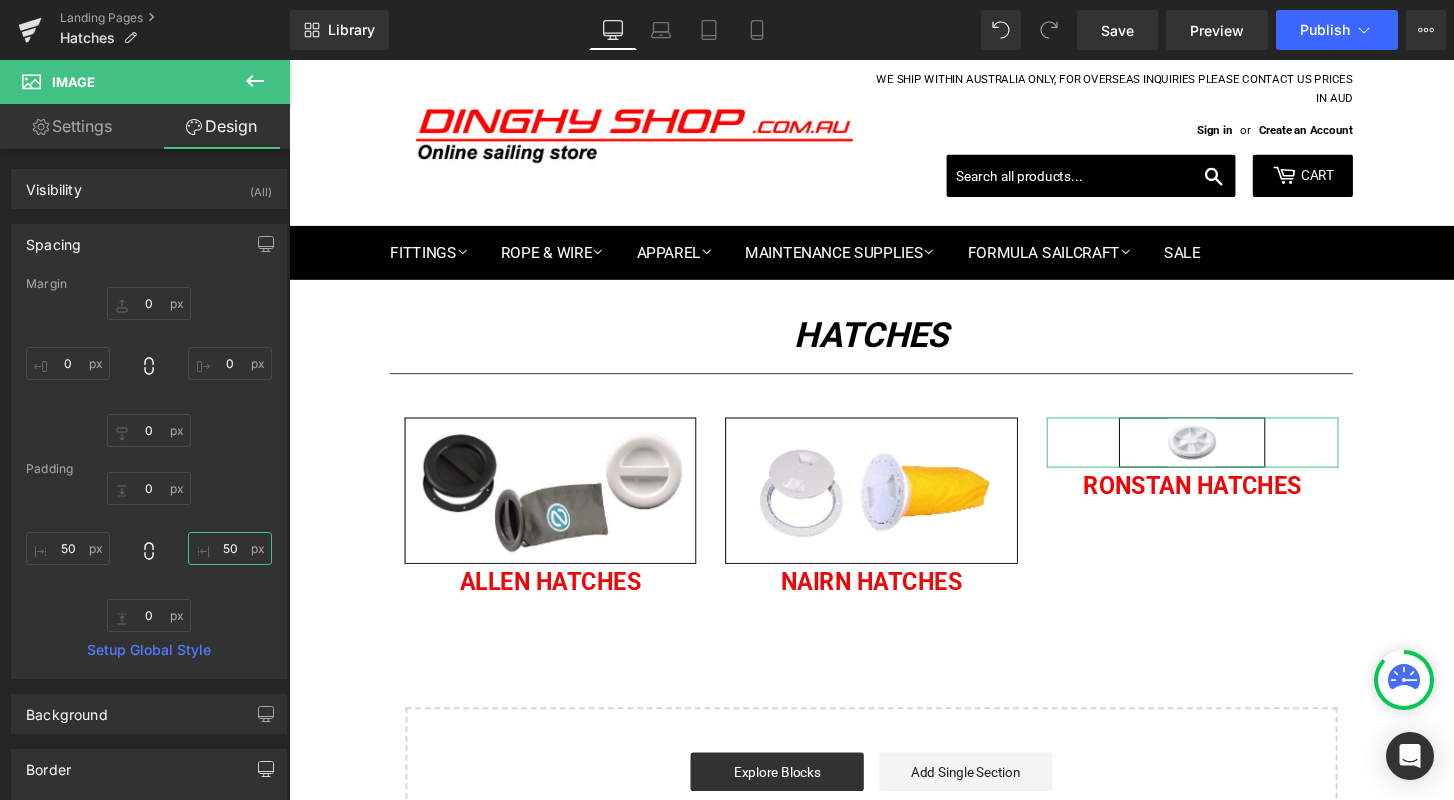 type on "50" 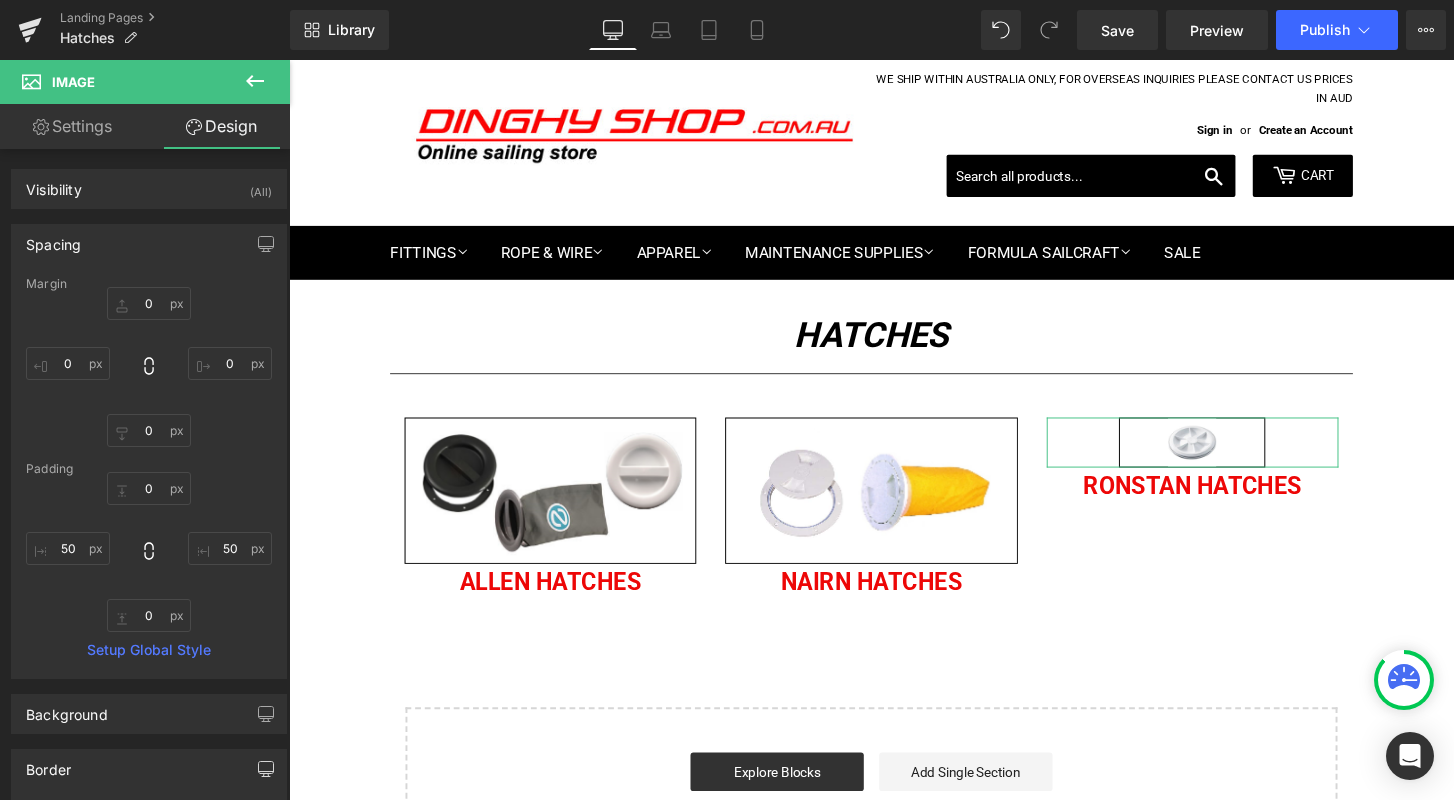 click on "Settings" at bounding box center (72, 126) 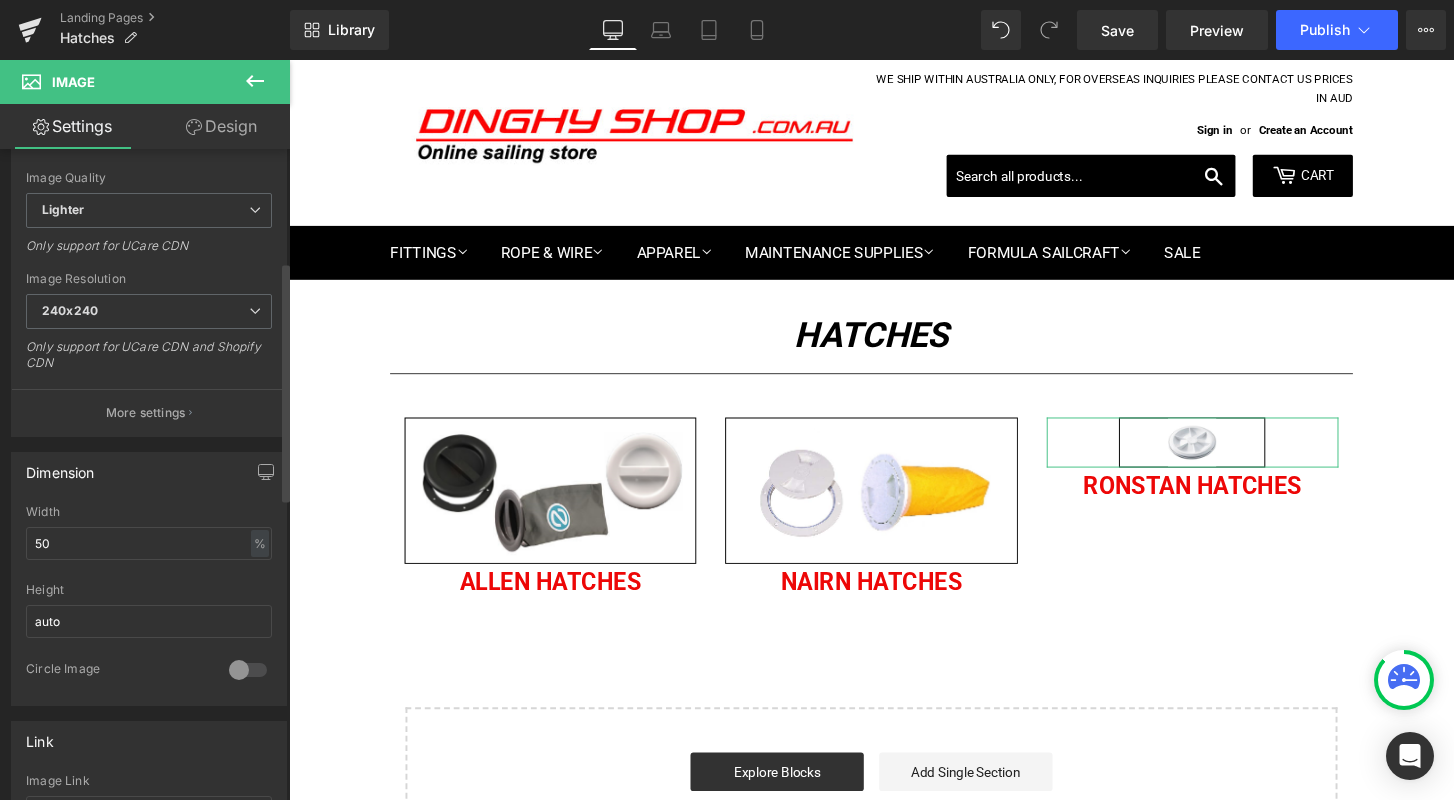 scroll, scrollTop: 309, scrollLeft: 0, axis: vertical 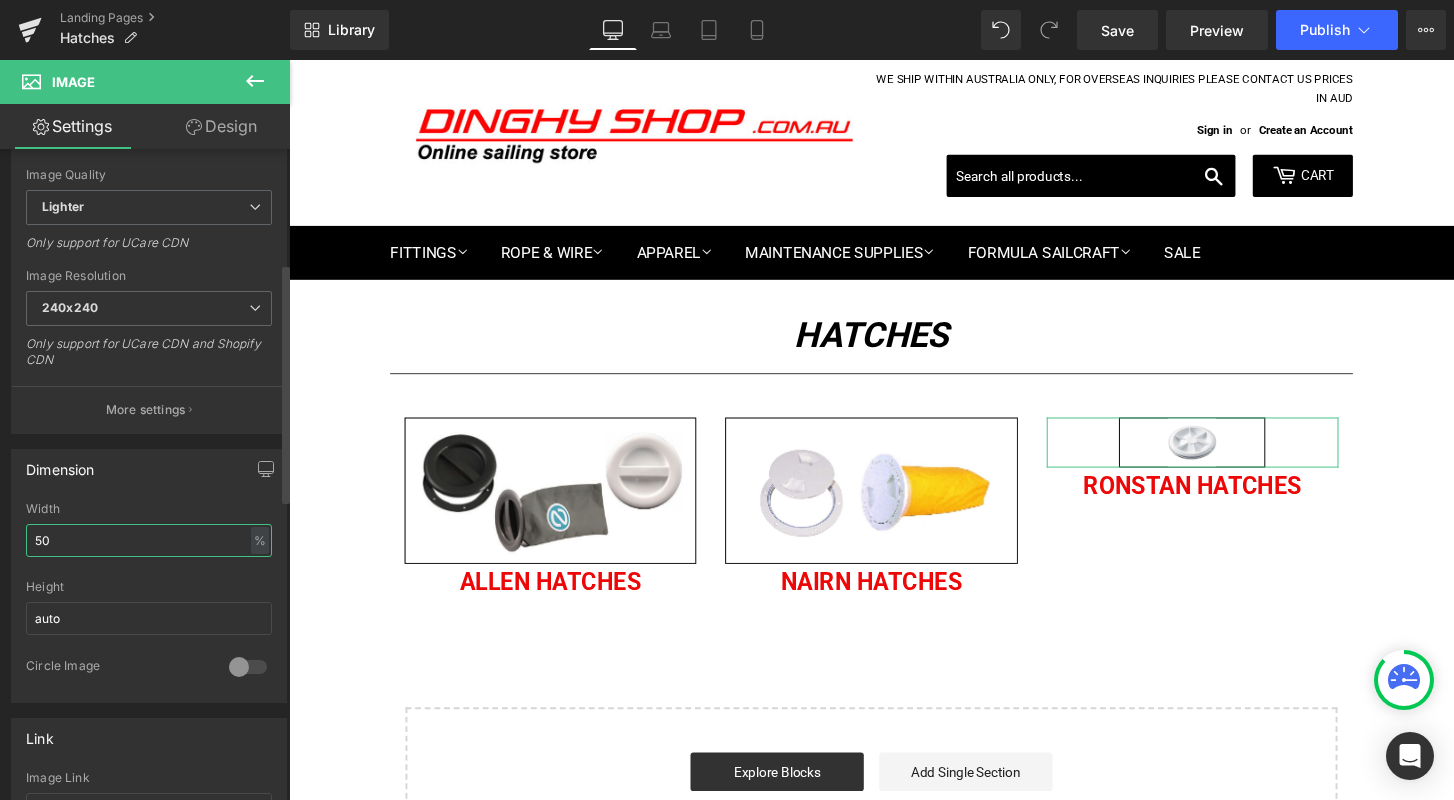 click on "50" at bounding box center [149, 540] 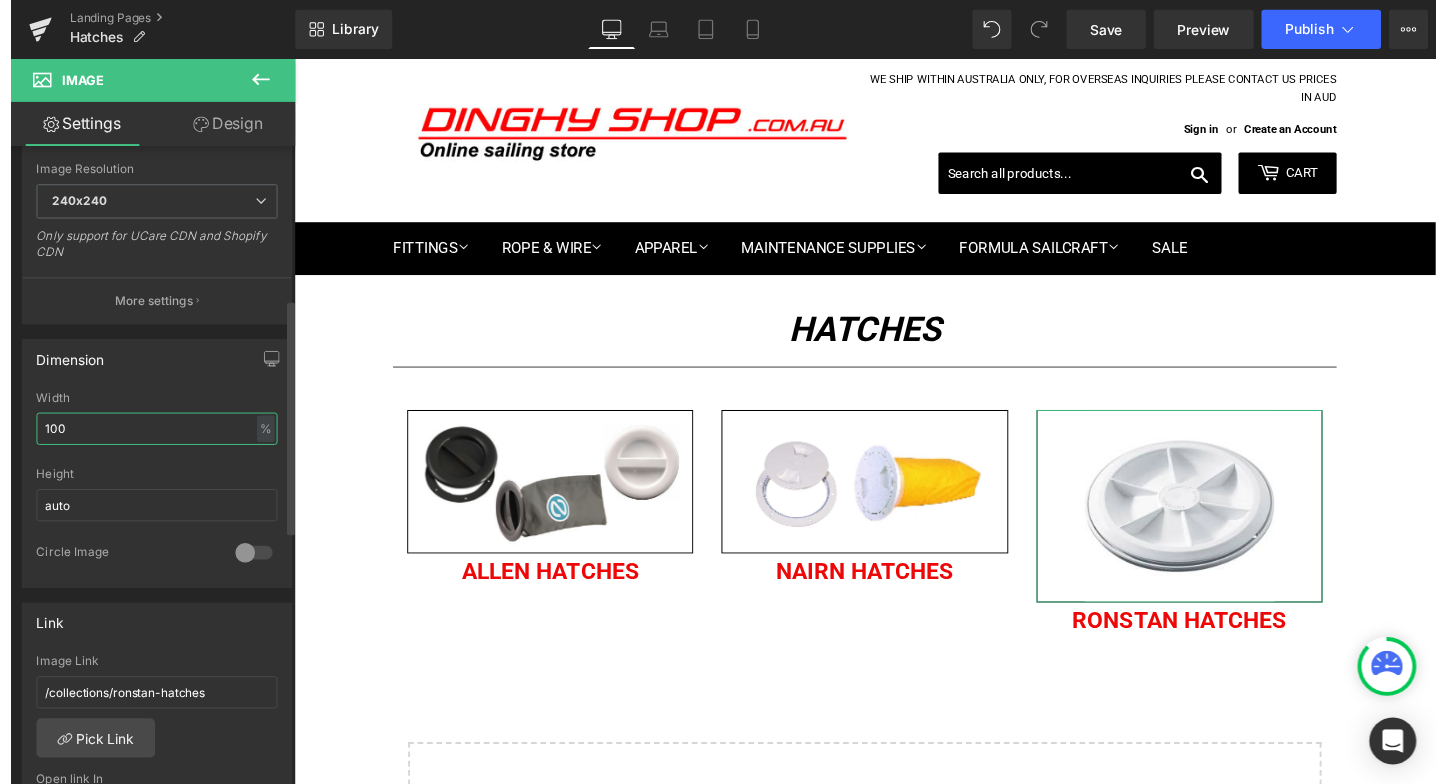 scroll, scrollTop: 399, scrollLeft: 0, axis: vertical 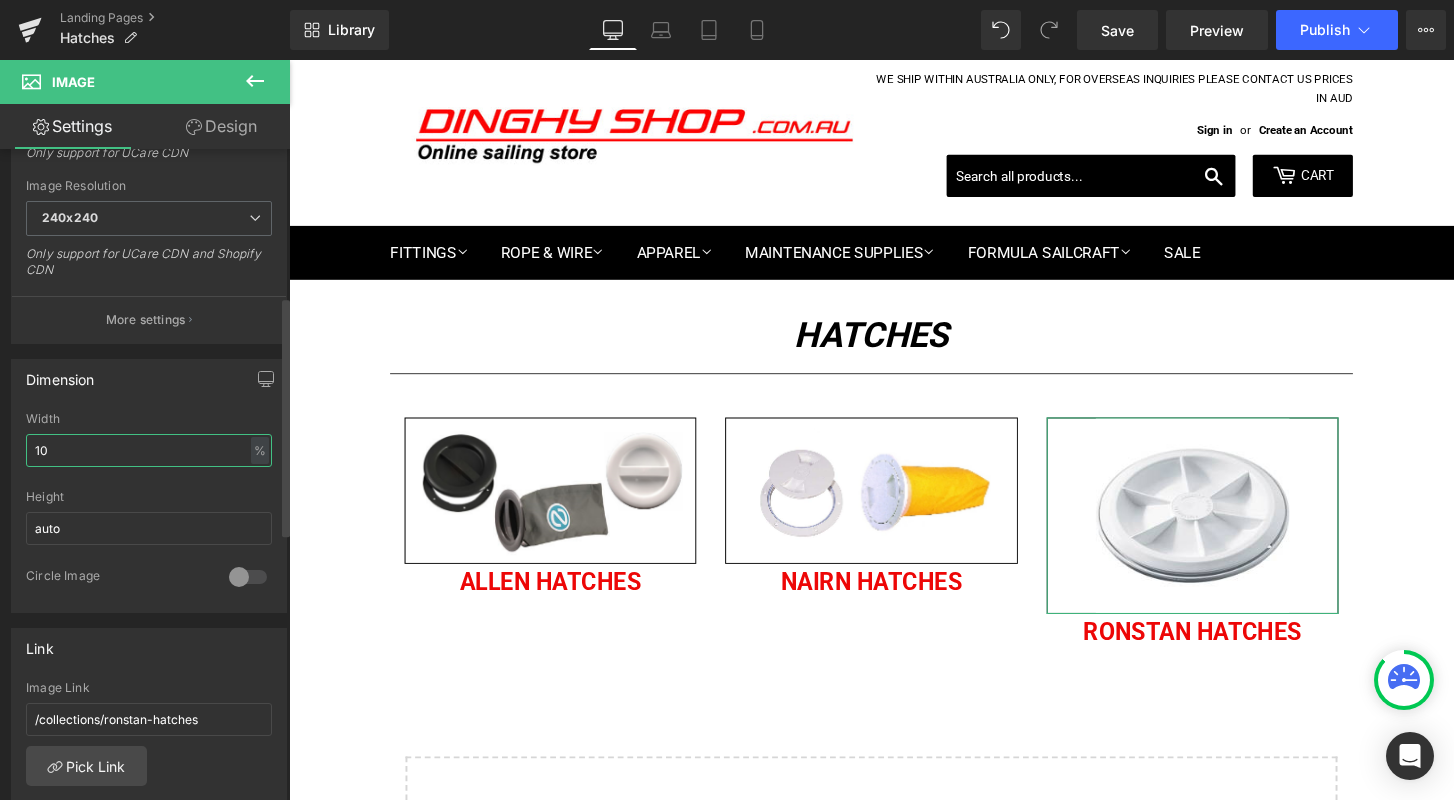 type on "1" 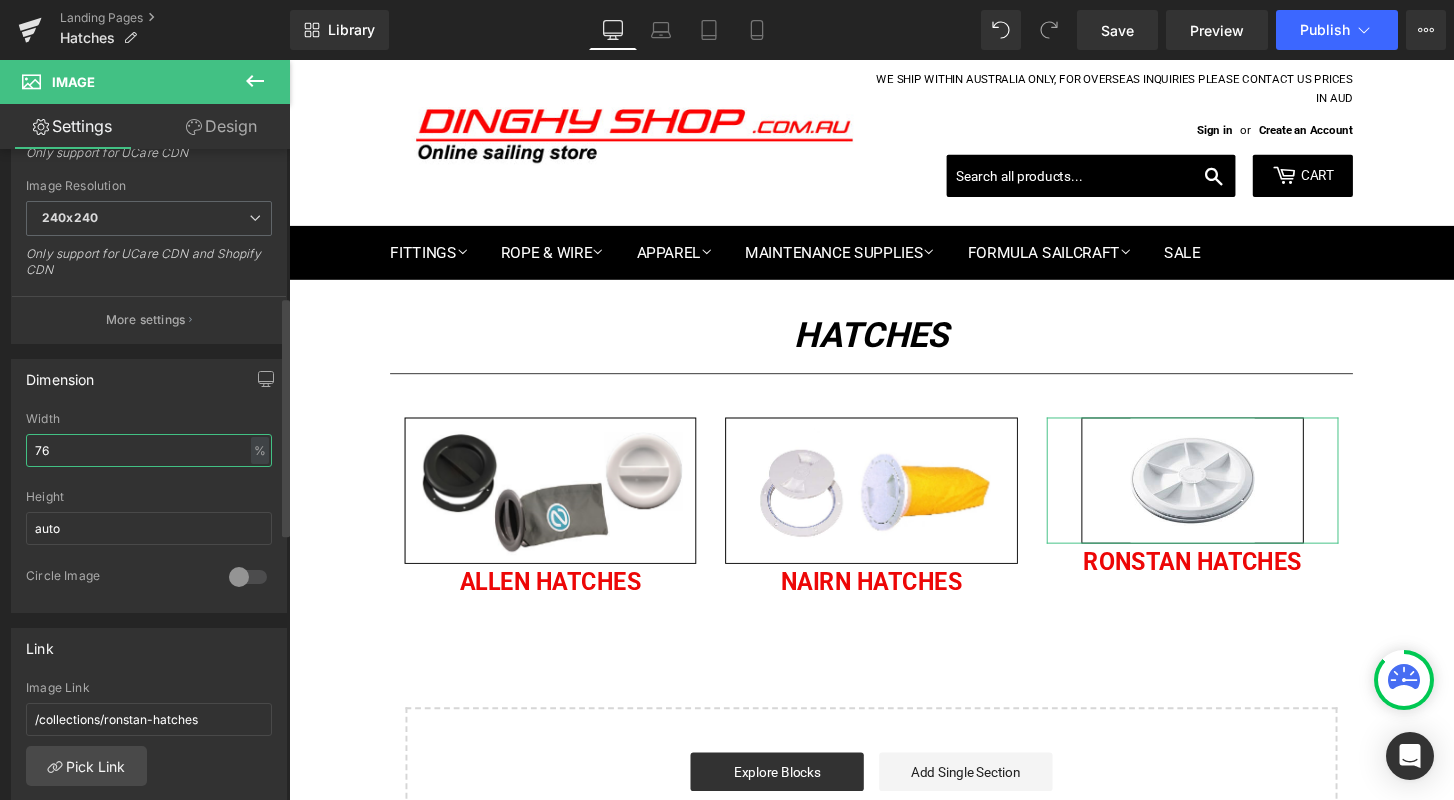 type on "7" 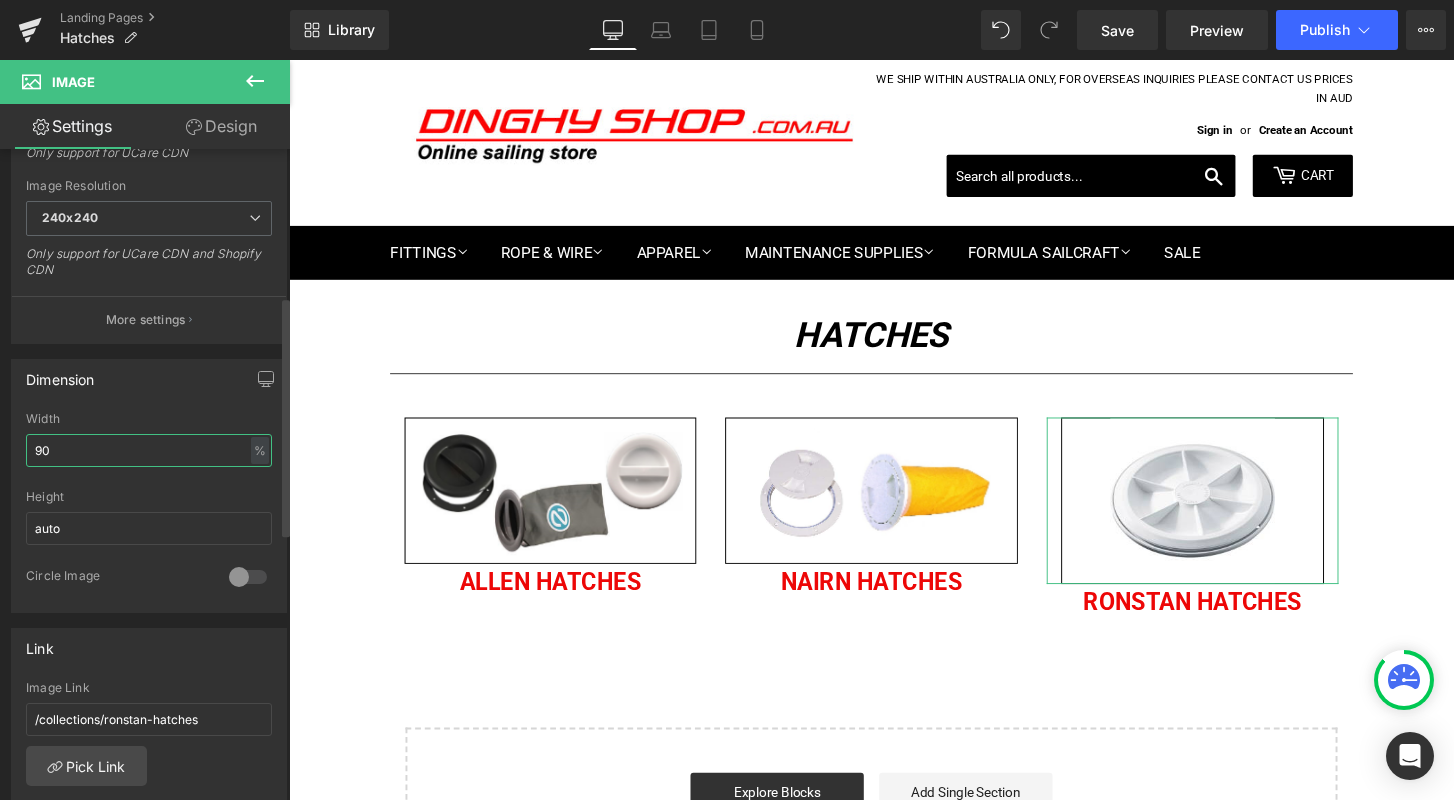 type on "9" 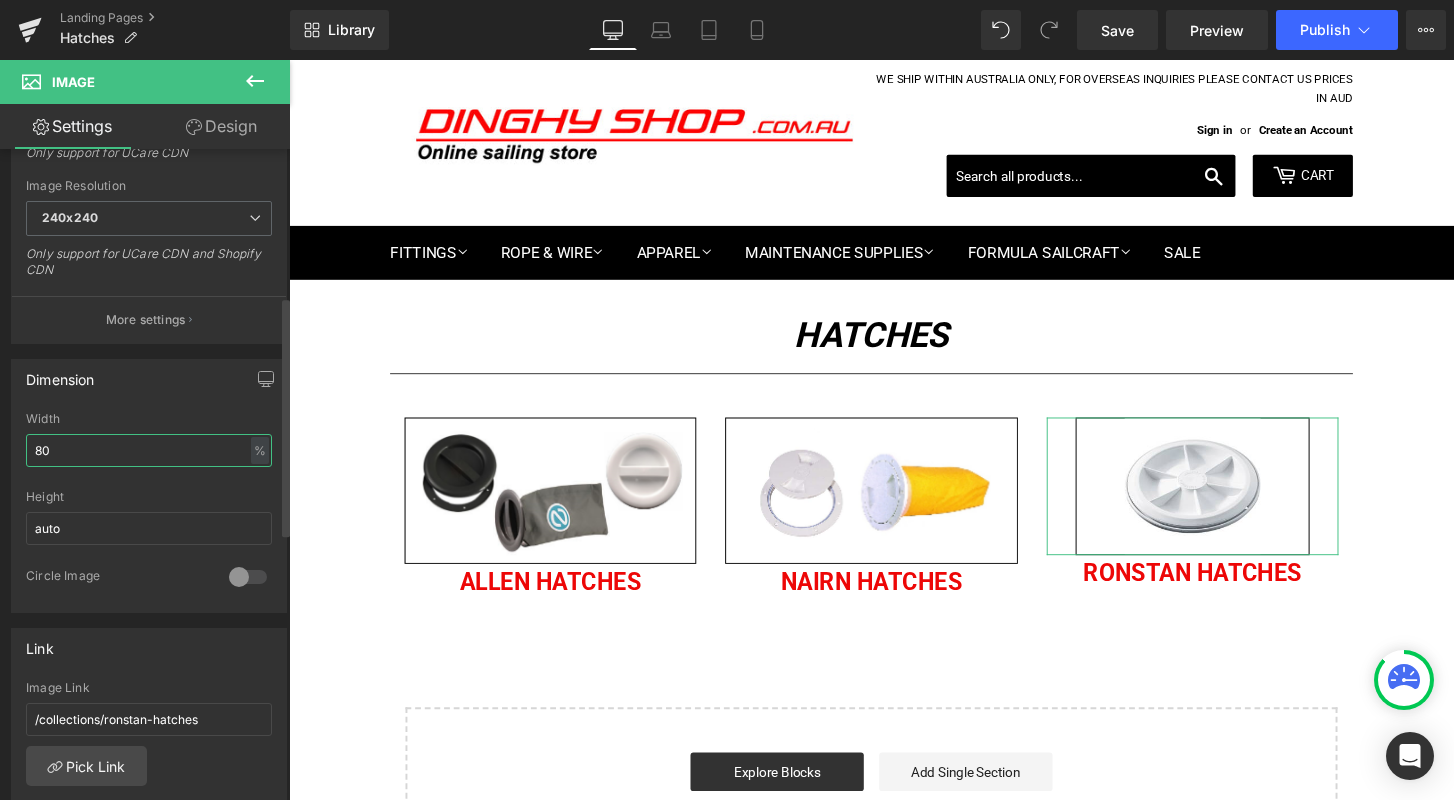 type on "8" 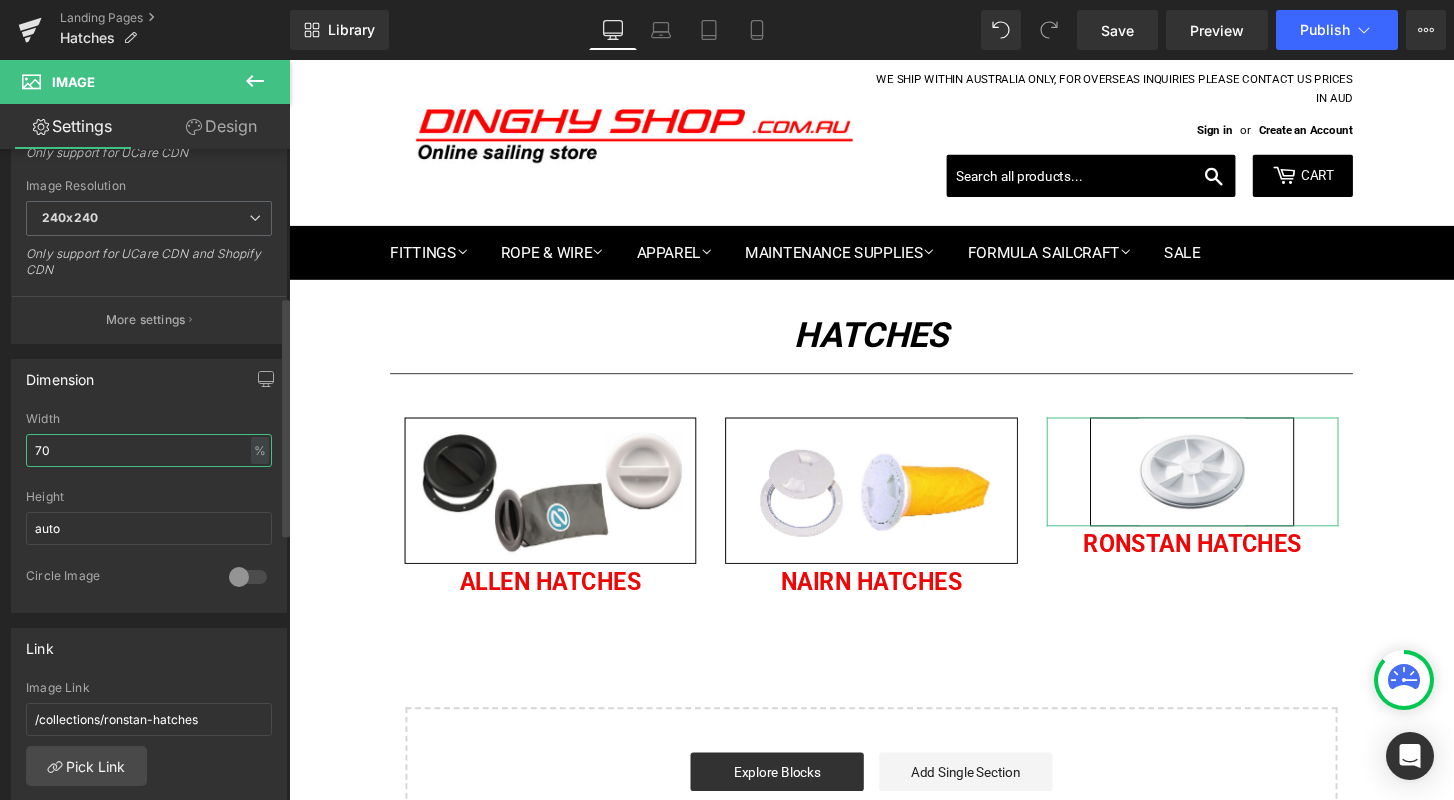 type on "7" 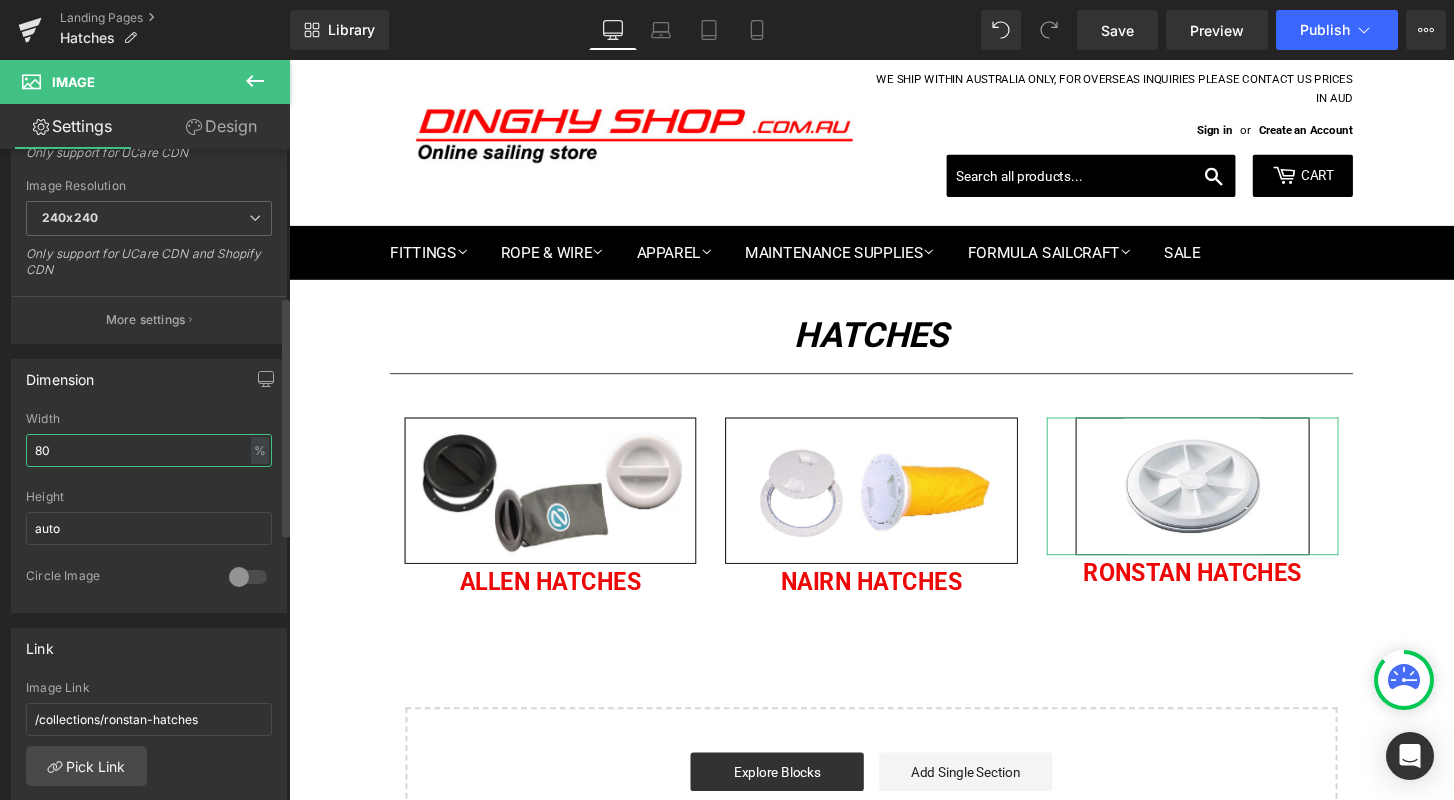 type on "8" 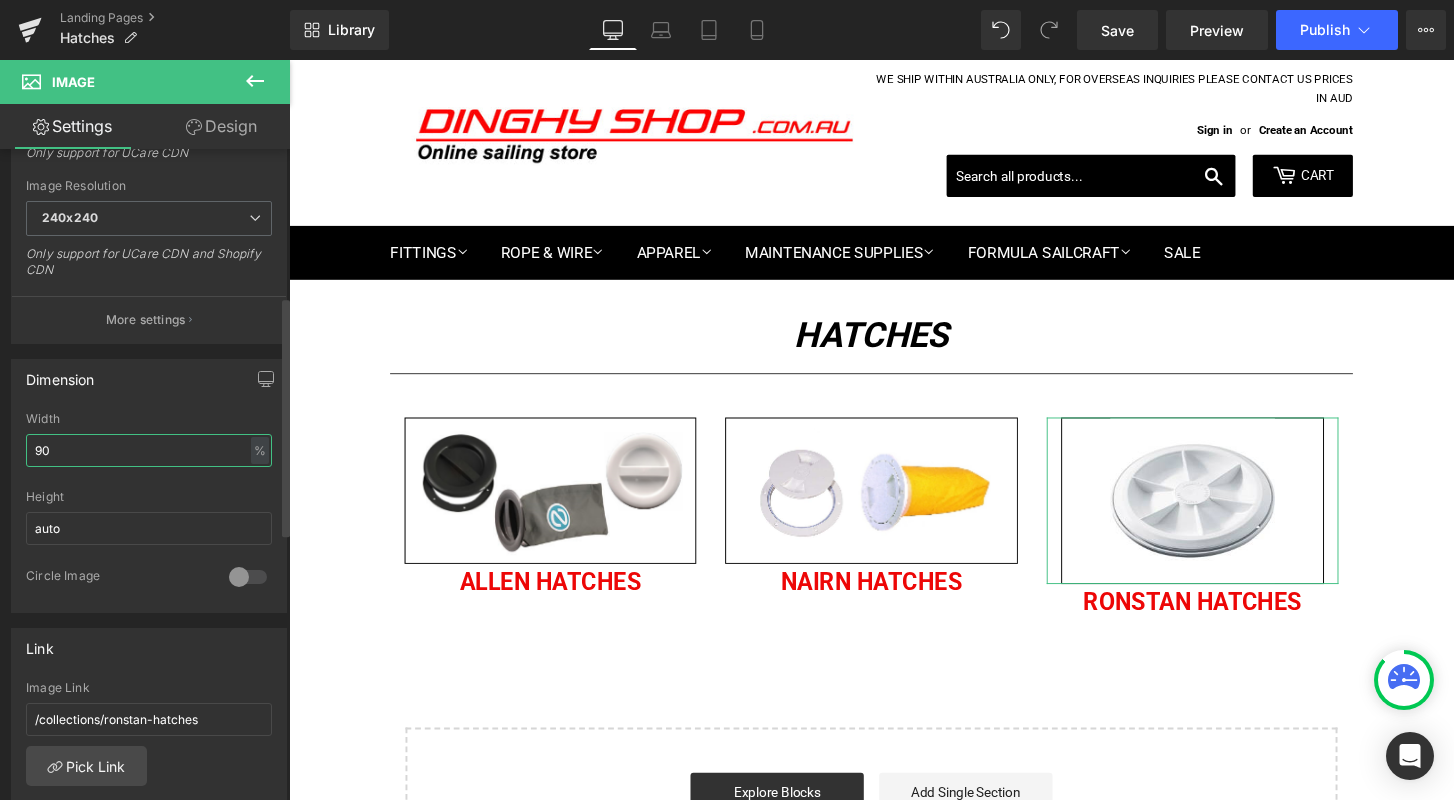 type on "9" 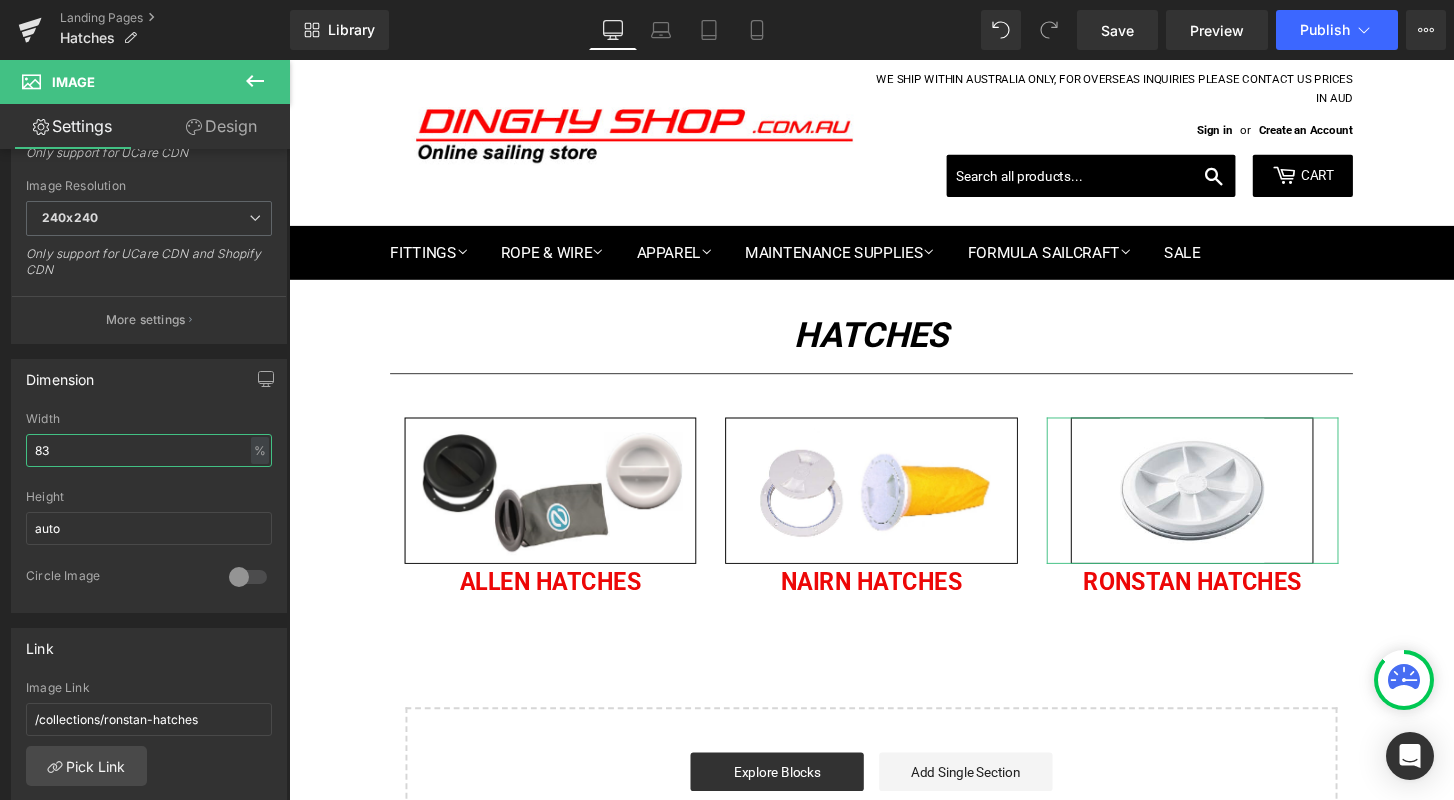 type on "83" 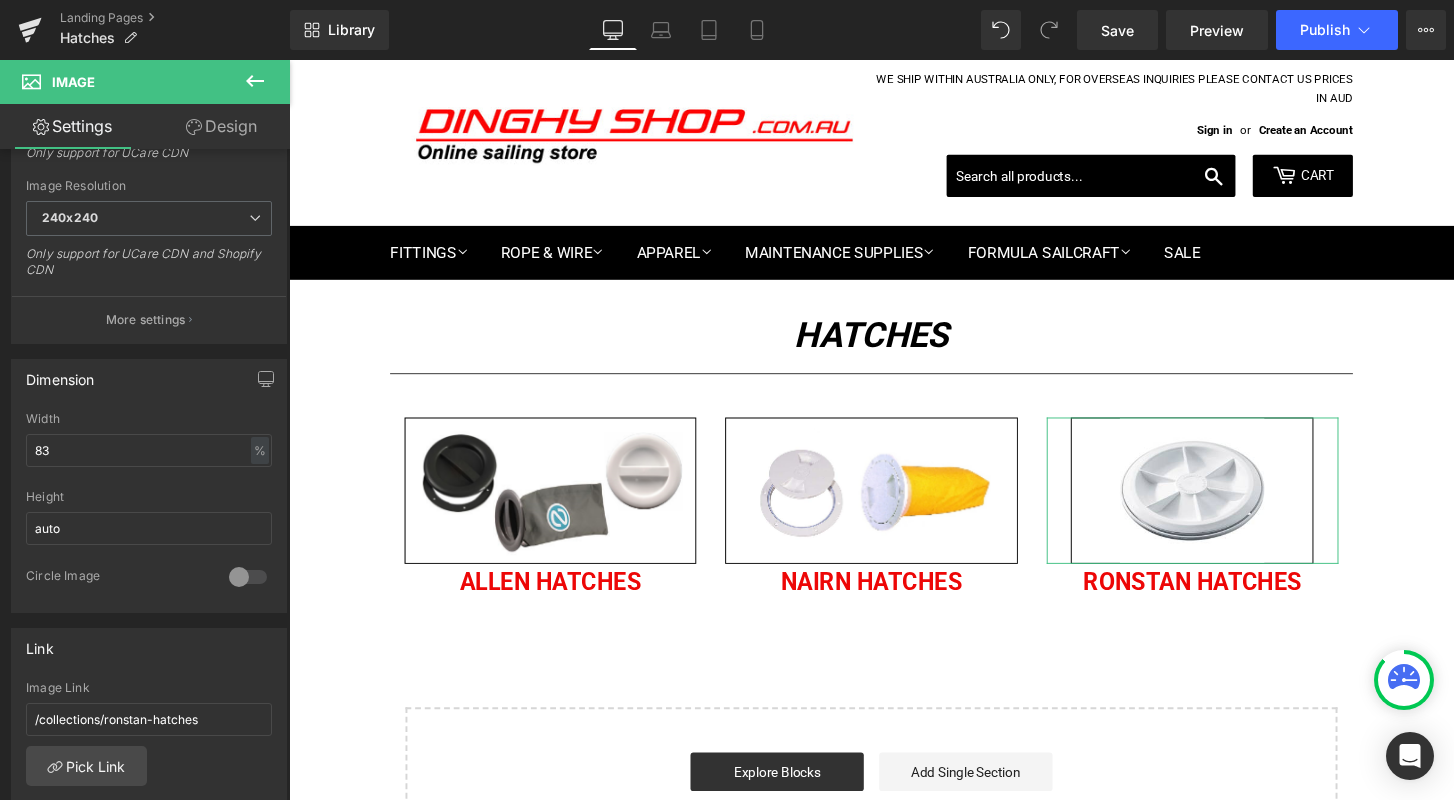 click on "Design" at bounding box center [221, 126] 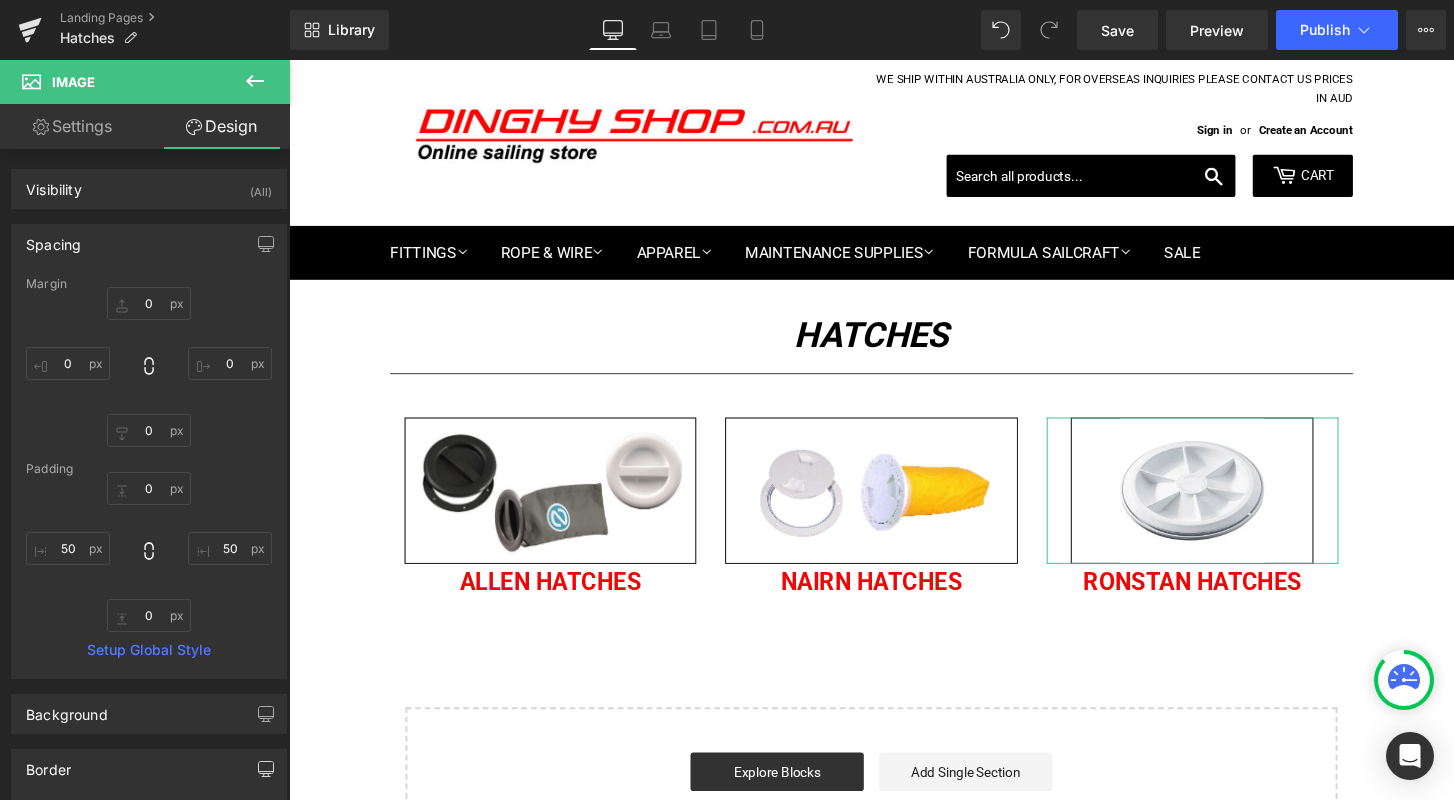 type on "0" 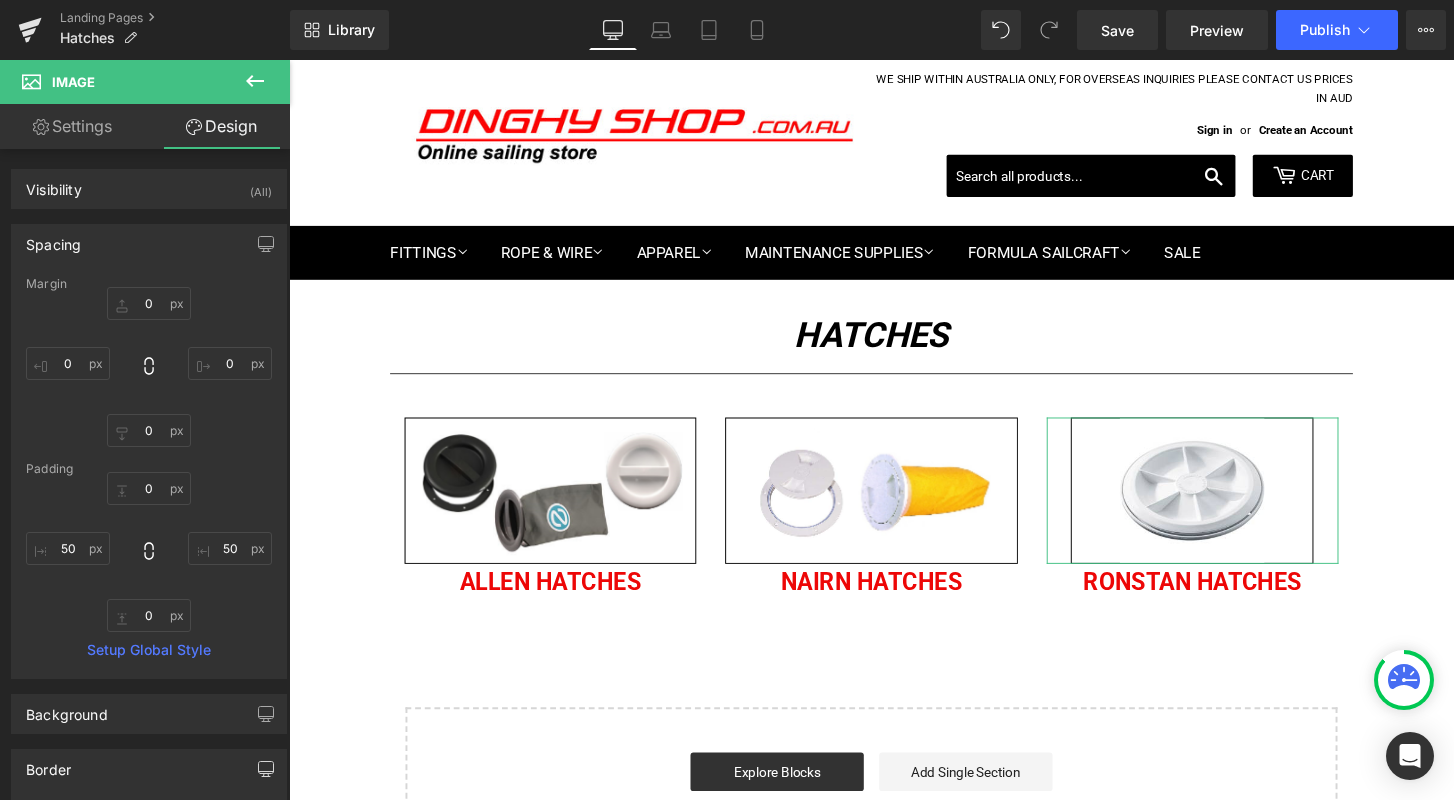 type on "0" 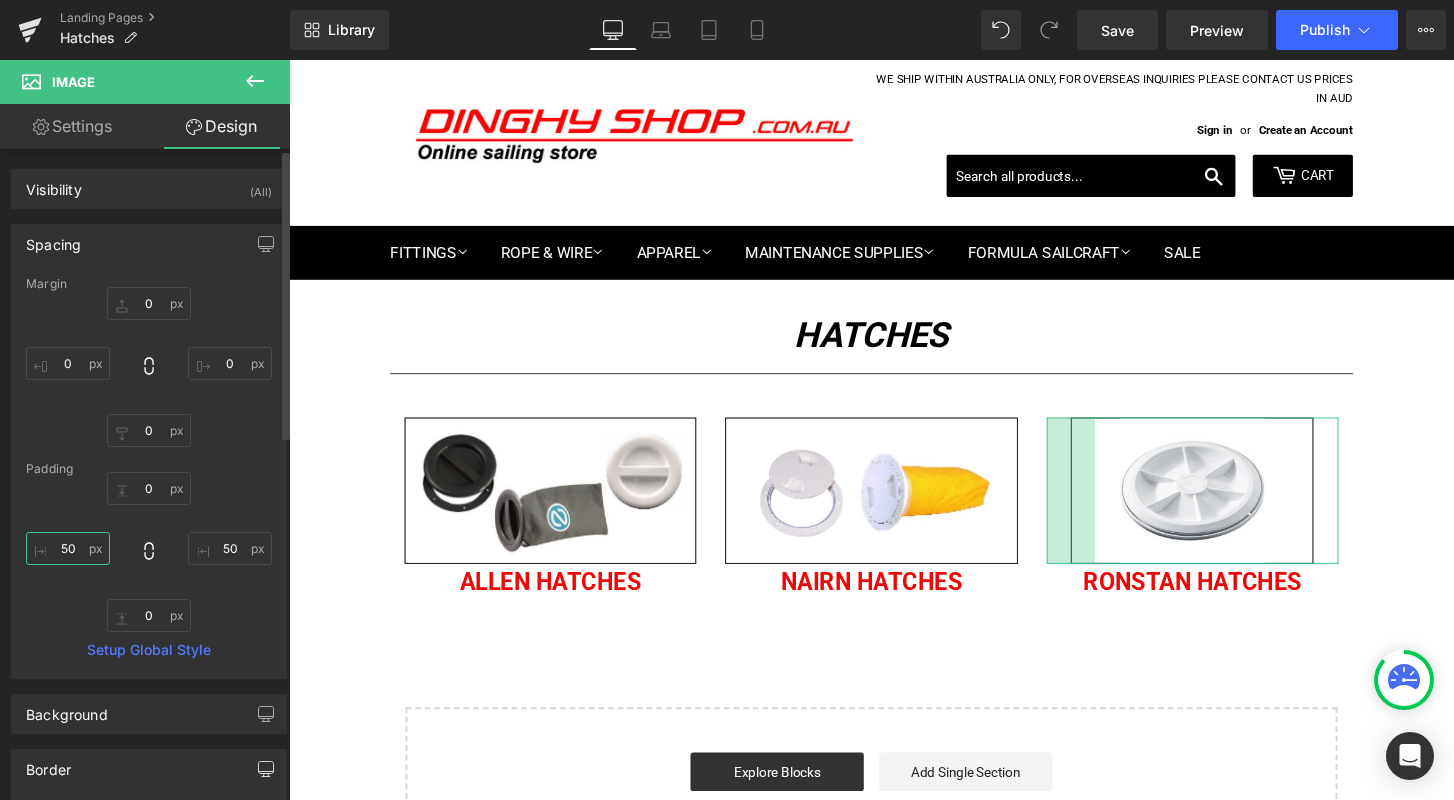 click on "50" at bounding box center (68, 548) 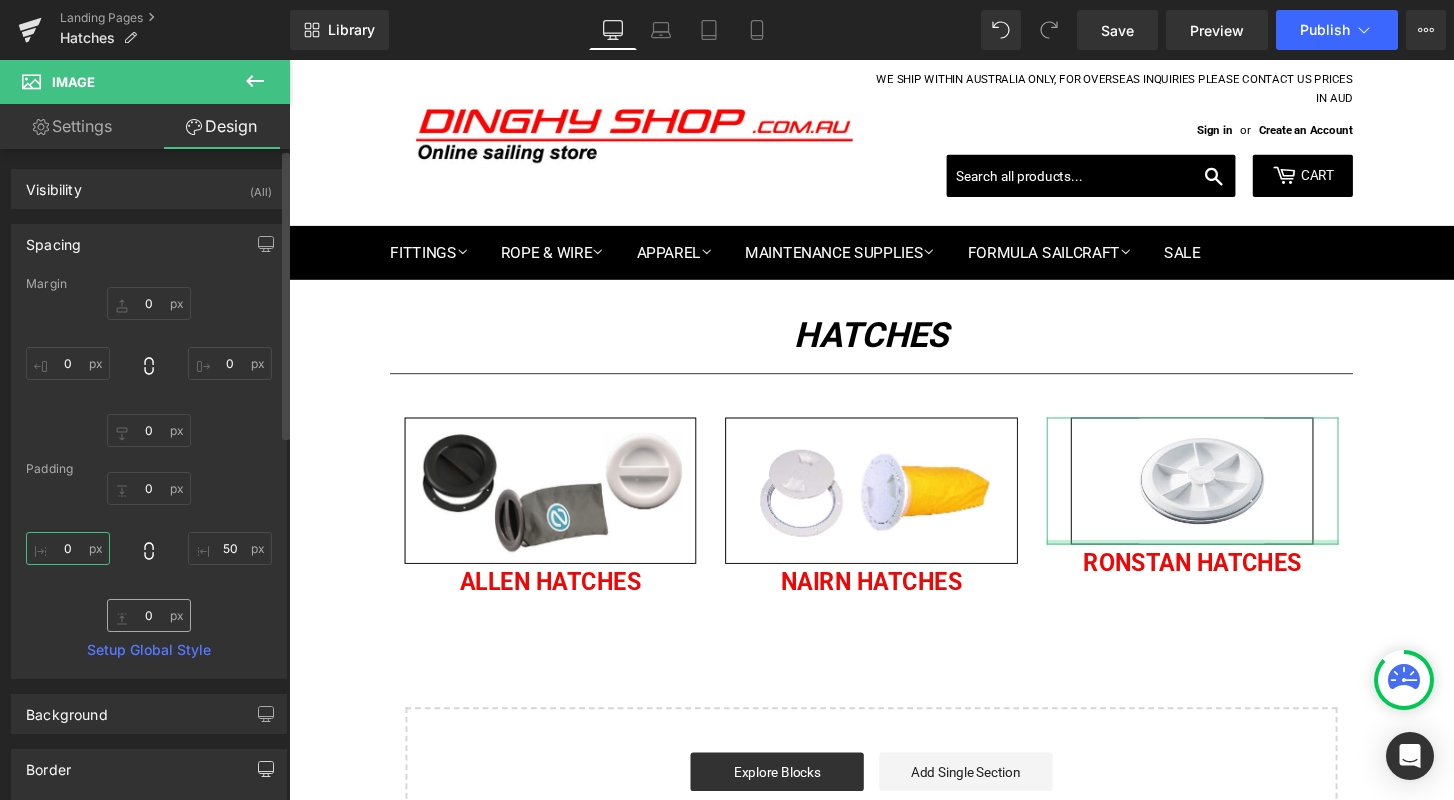 type on "50" 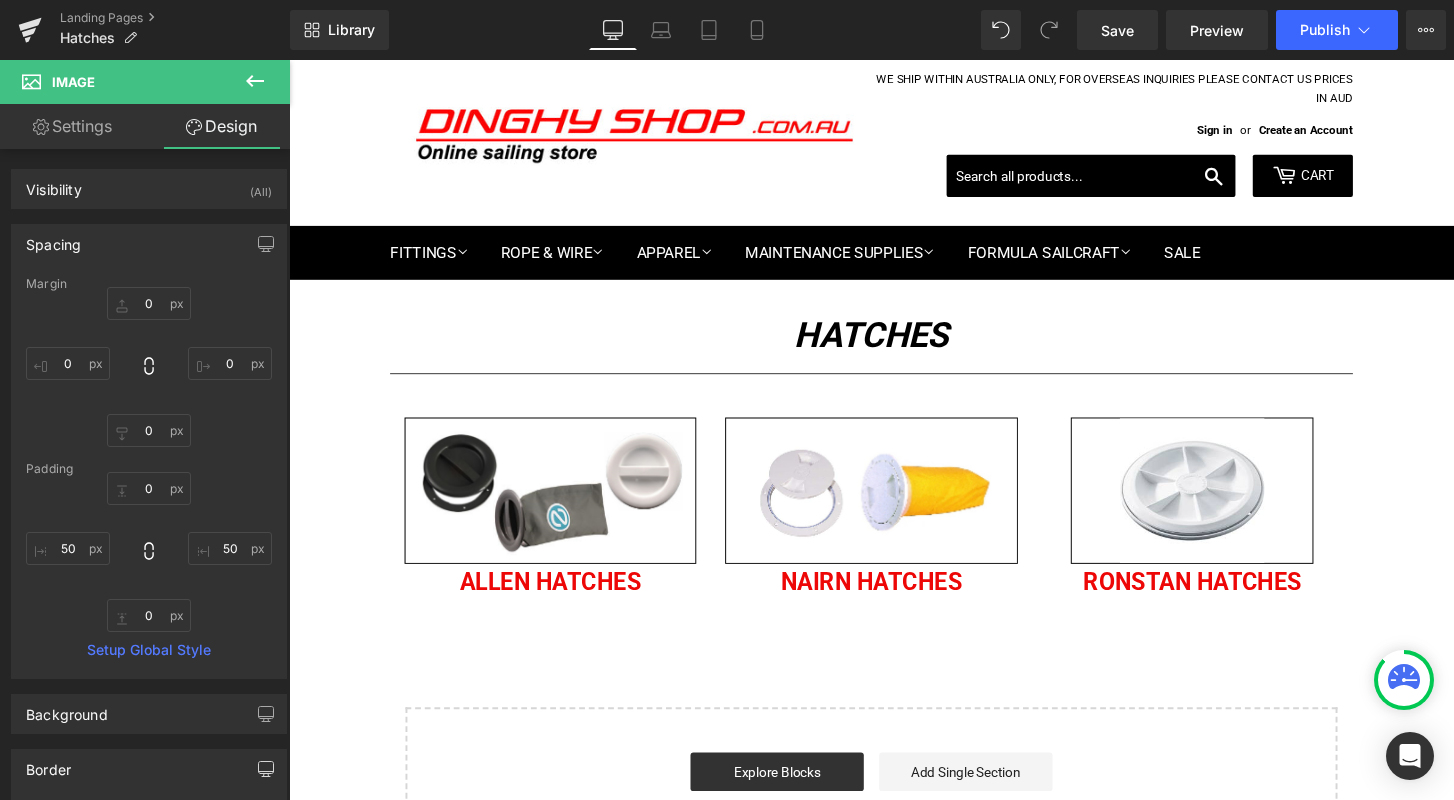 click on "Hatches Heading         Separator         Text Block         Image         Allen Hatches Heading         Image         Nairn Hatches Heading         Image       50px   50px Ronstan Hatches Heading         Row
Select your layout" at bounding box center [894, 608] 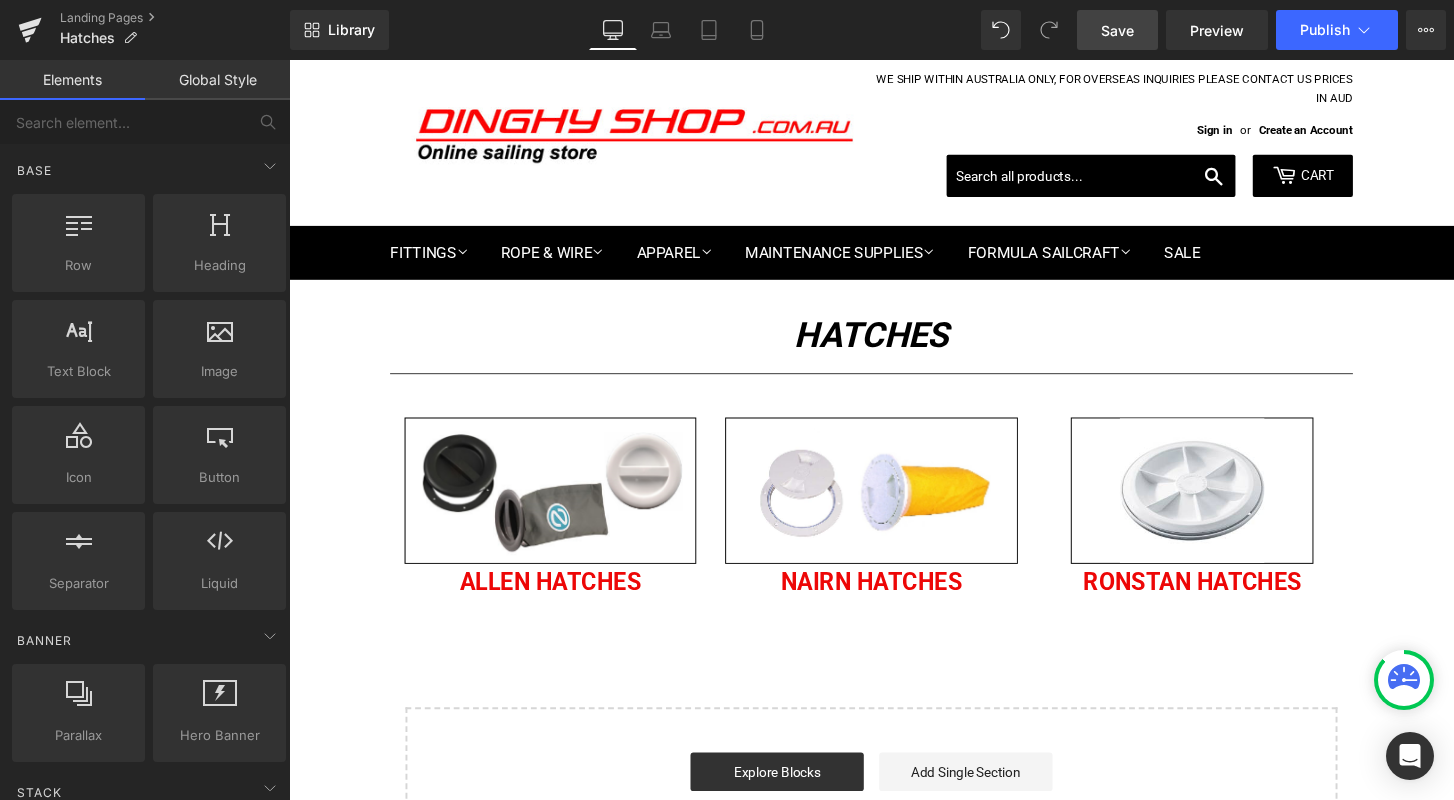 click on "Save" at bounding box center (1117, 30) 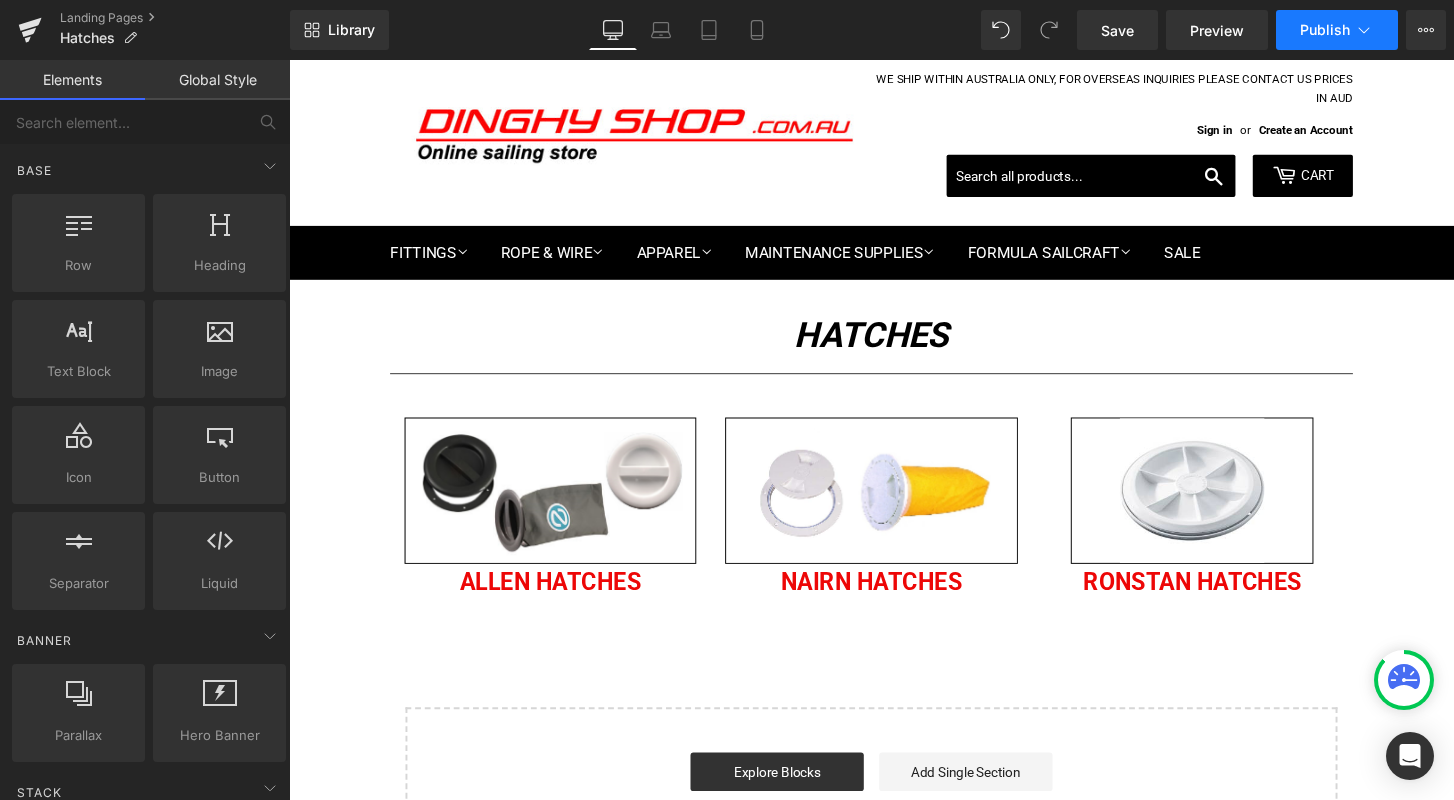 click on "Publish" at bounding box center [1325, 30] 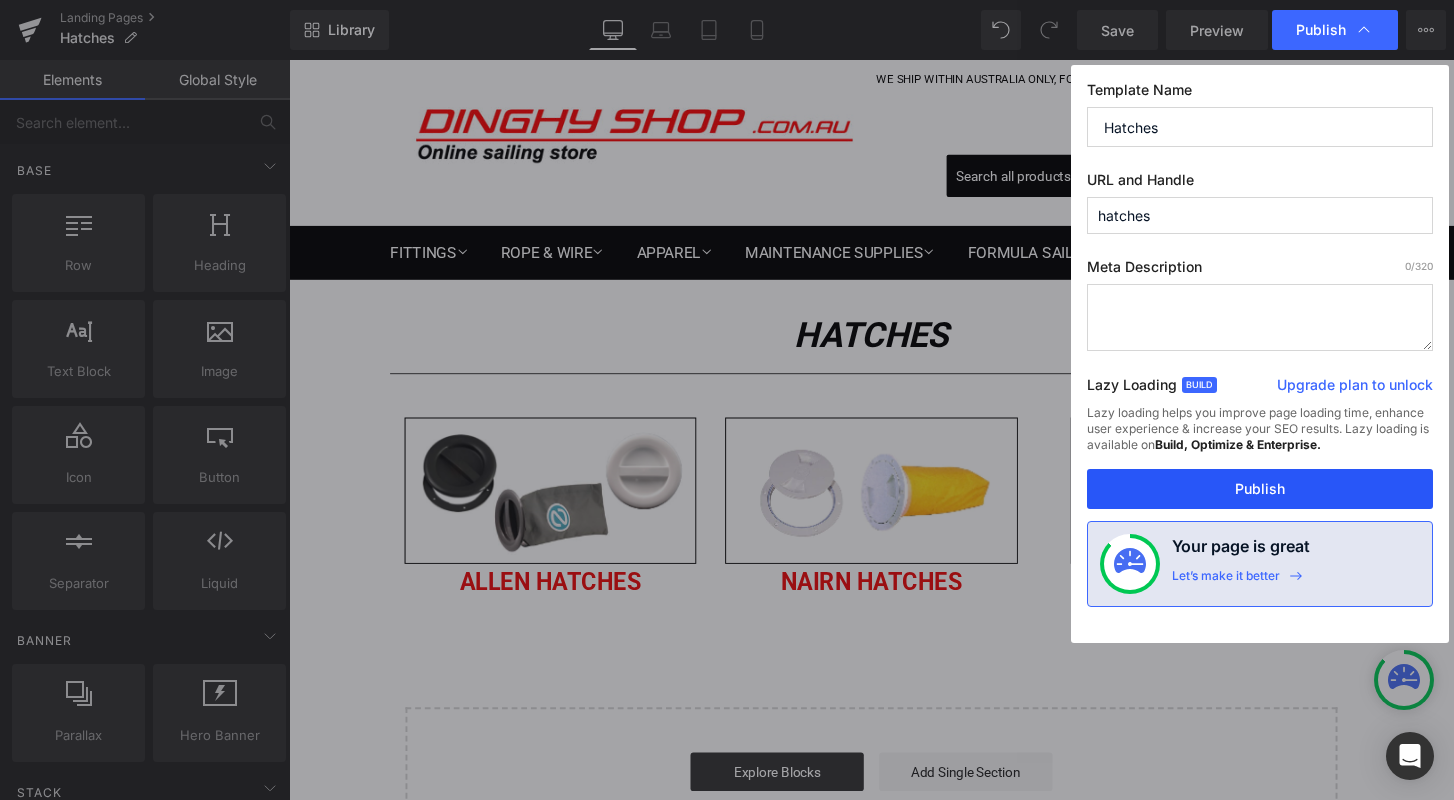 click on "Publish" at bounding box center (1260, 489) 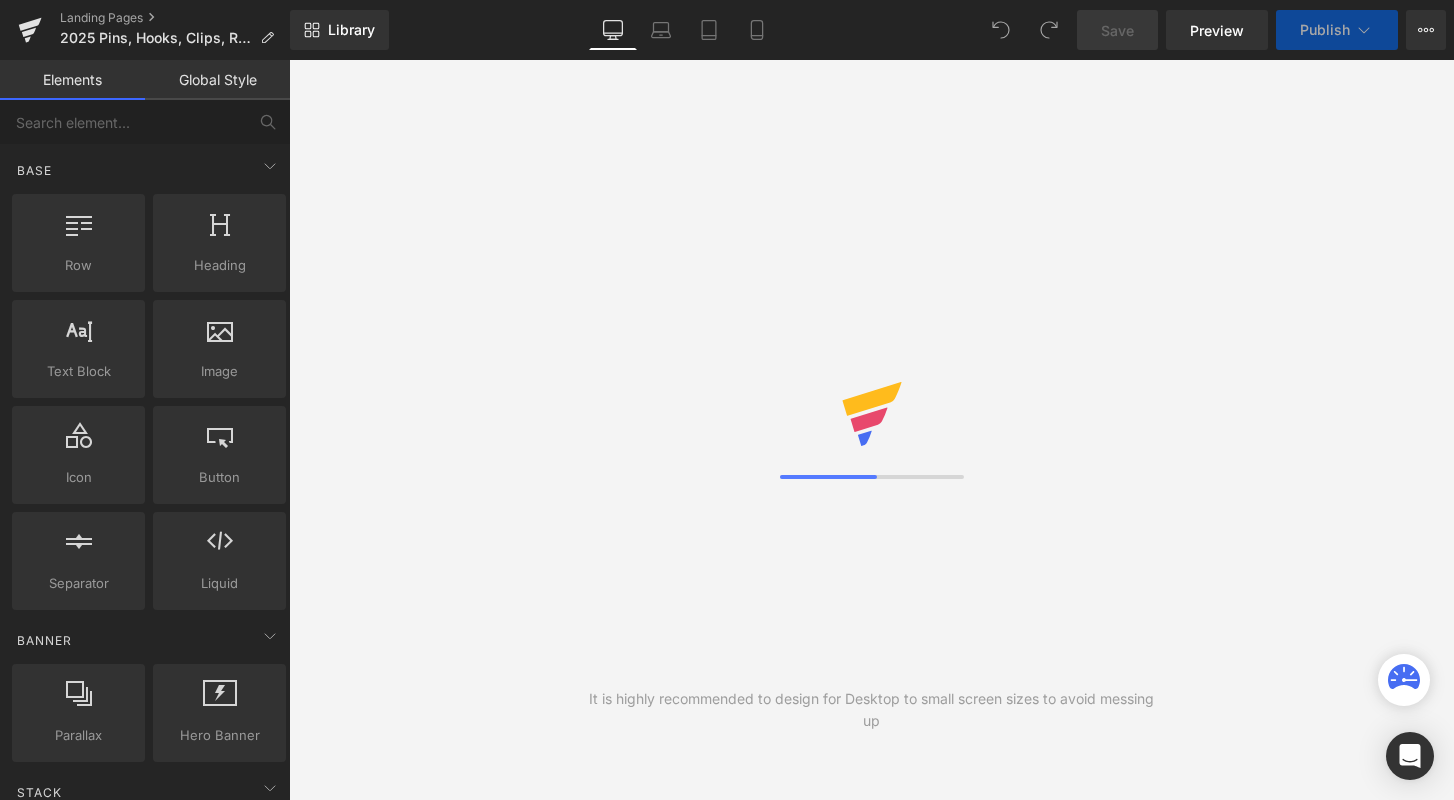 scroll, scrollTop: 0, scrollLeft: 0, axis: both 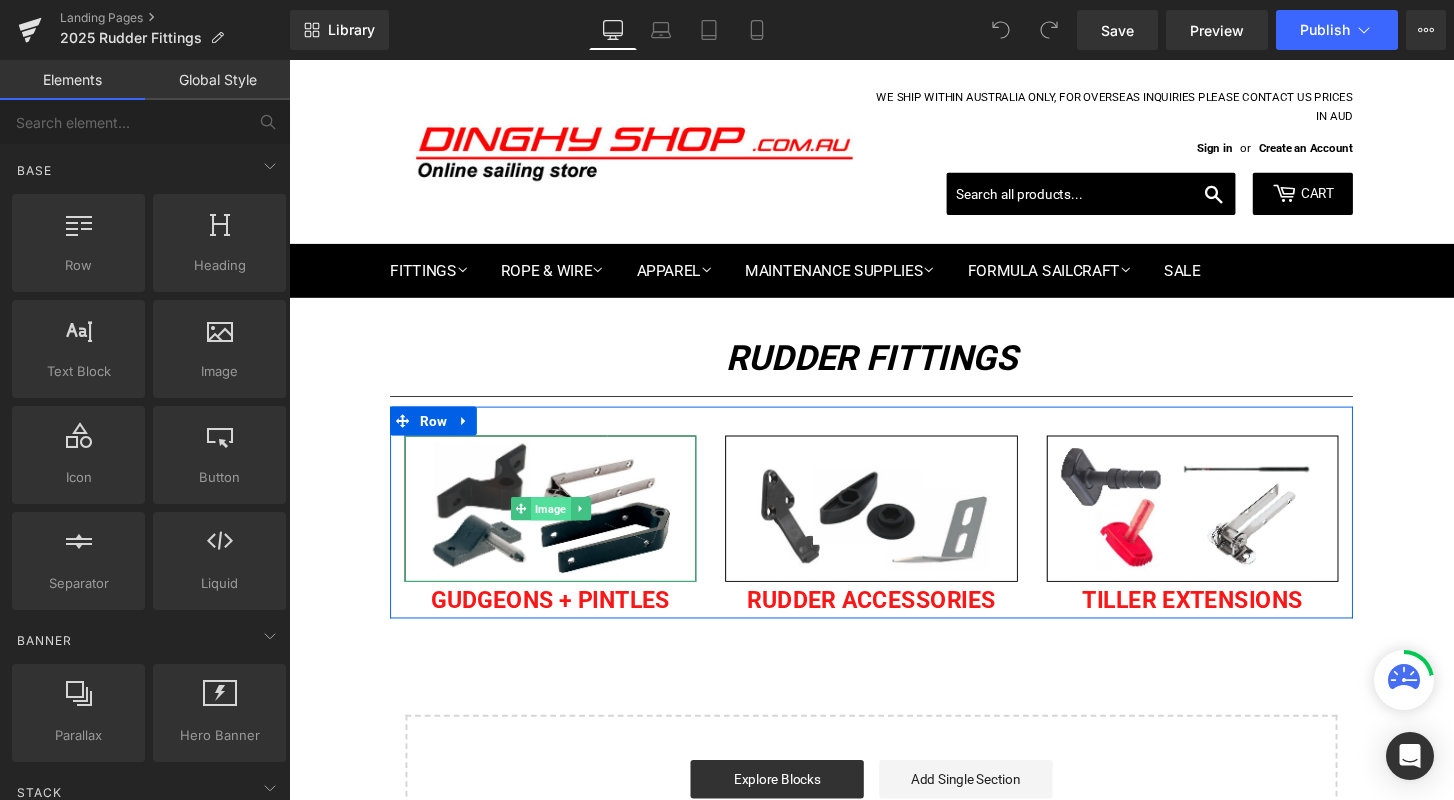 click on "Image" at bounding box center (560, 526) 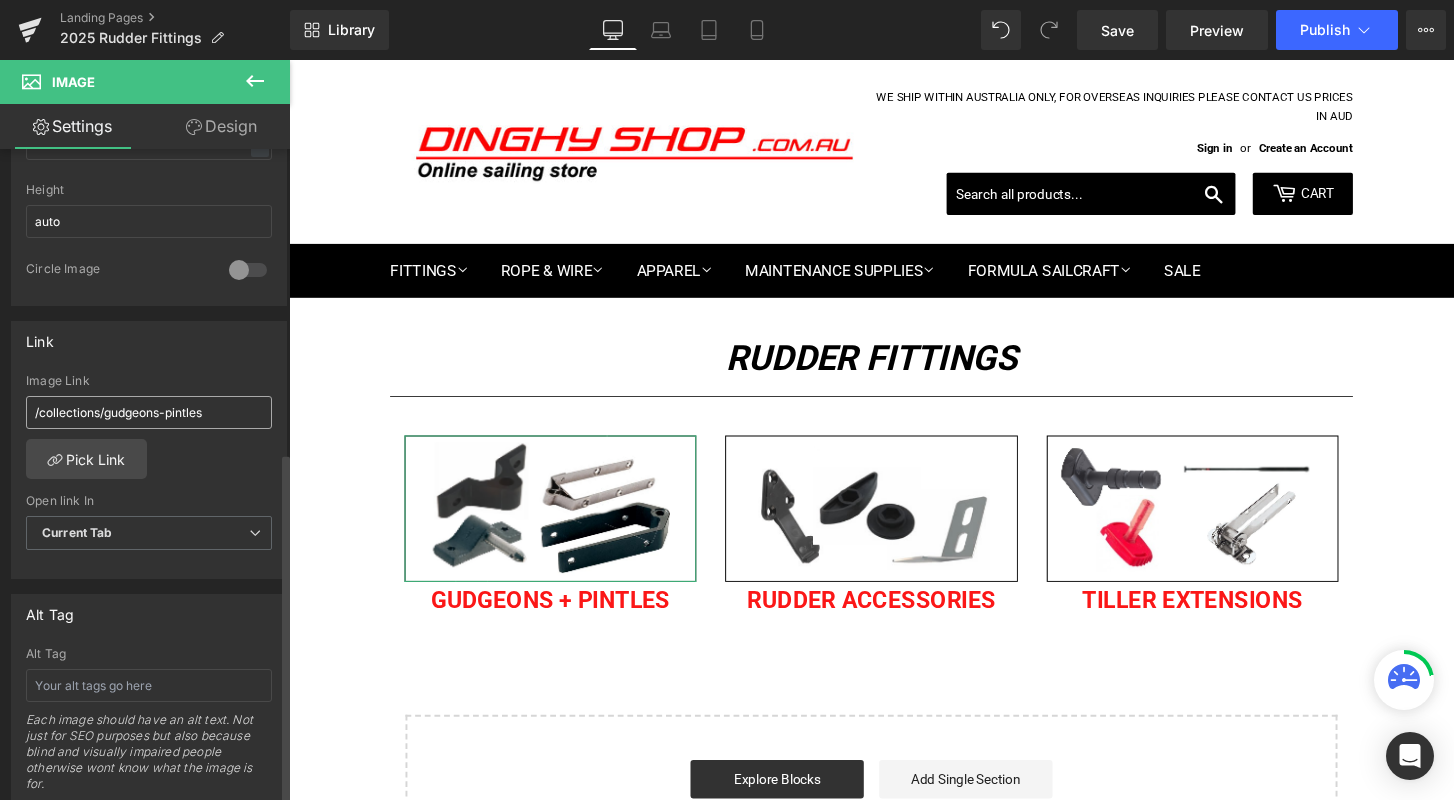 scroll, scrollTop: 762, scrollLeft: 0, axis: vertical 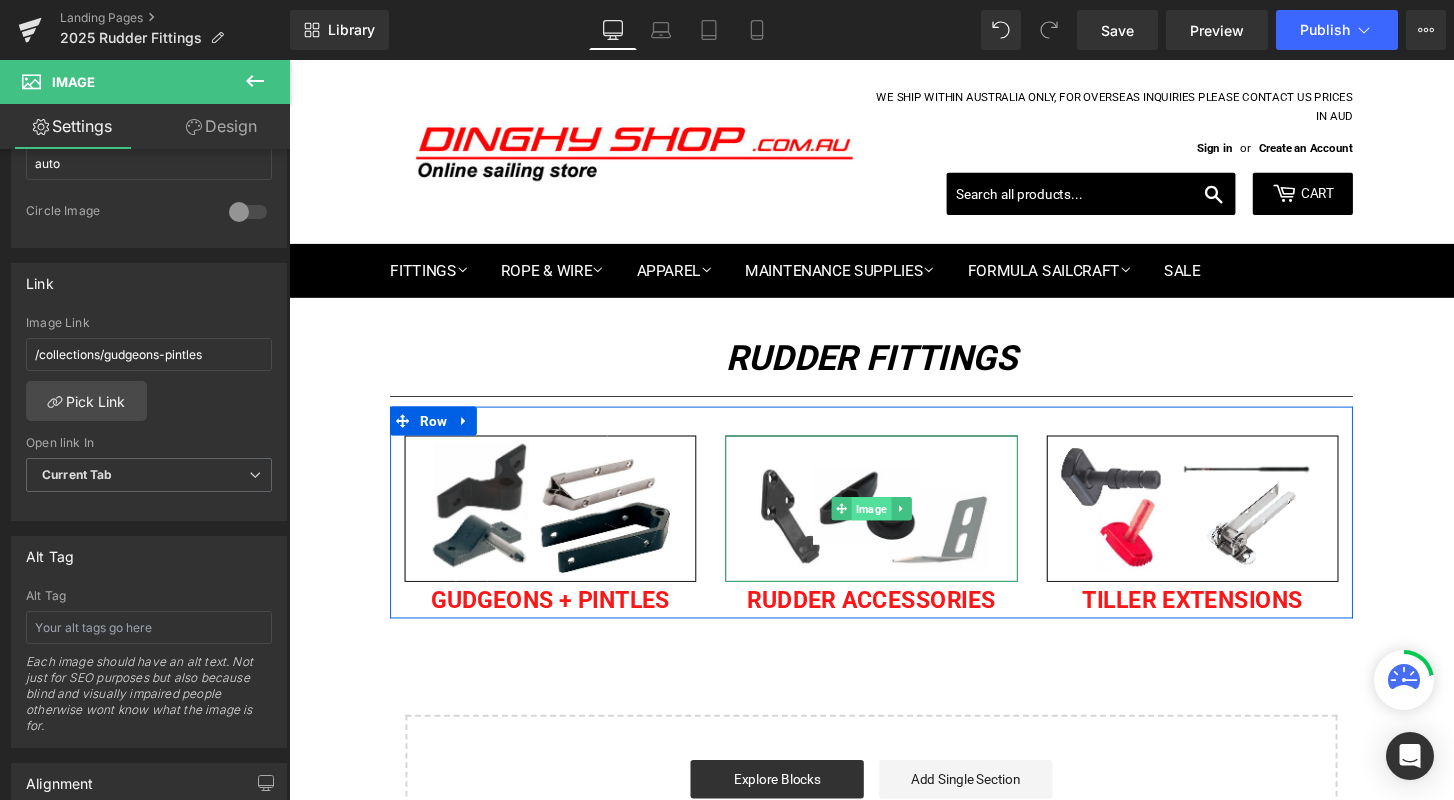 click on "Image" at bounding box center (893, 526) 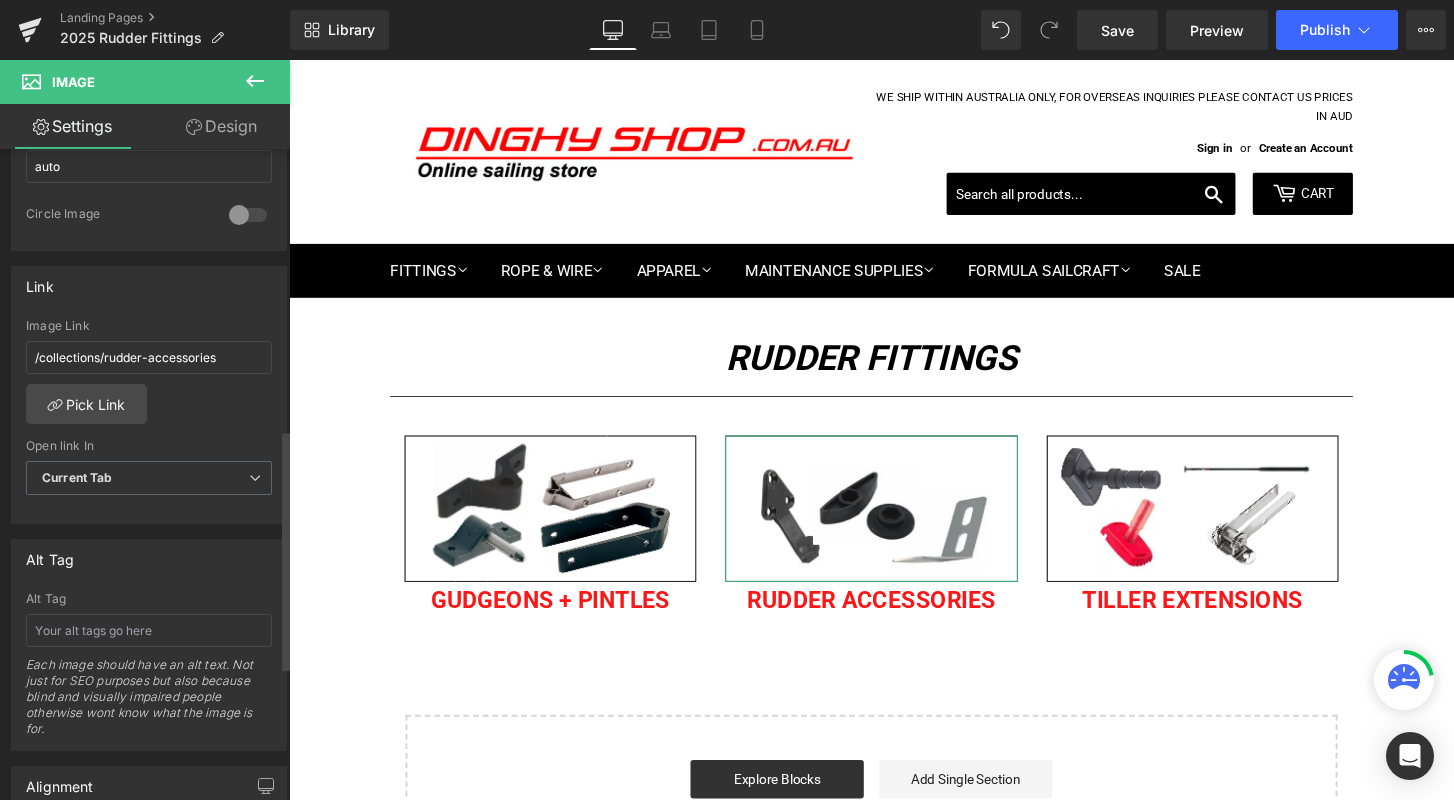 scroll, scrollTop: 762, scrollLeft: 0, axis: vertical 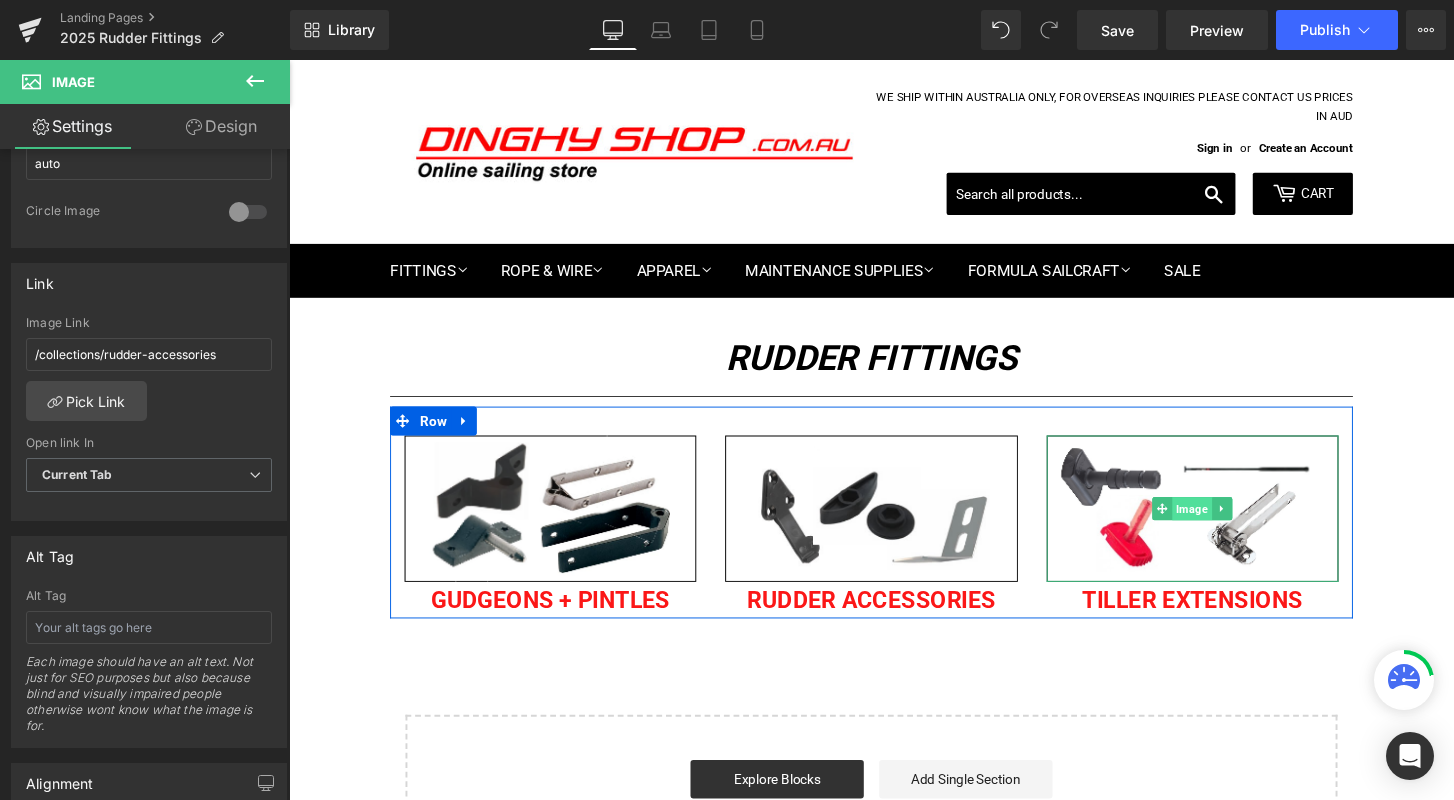 click on "Image" at bounding box center (1227, 526) 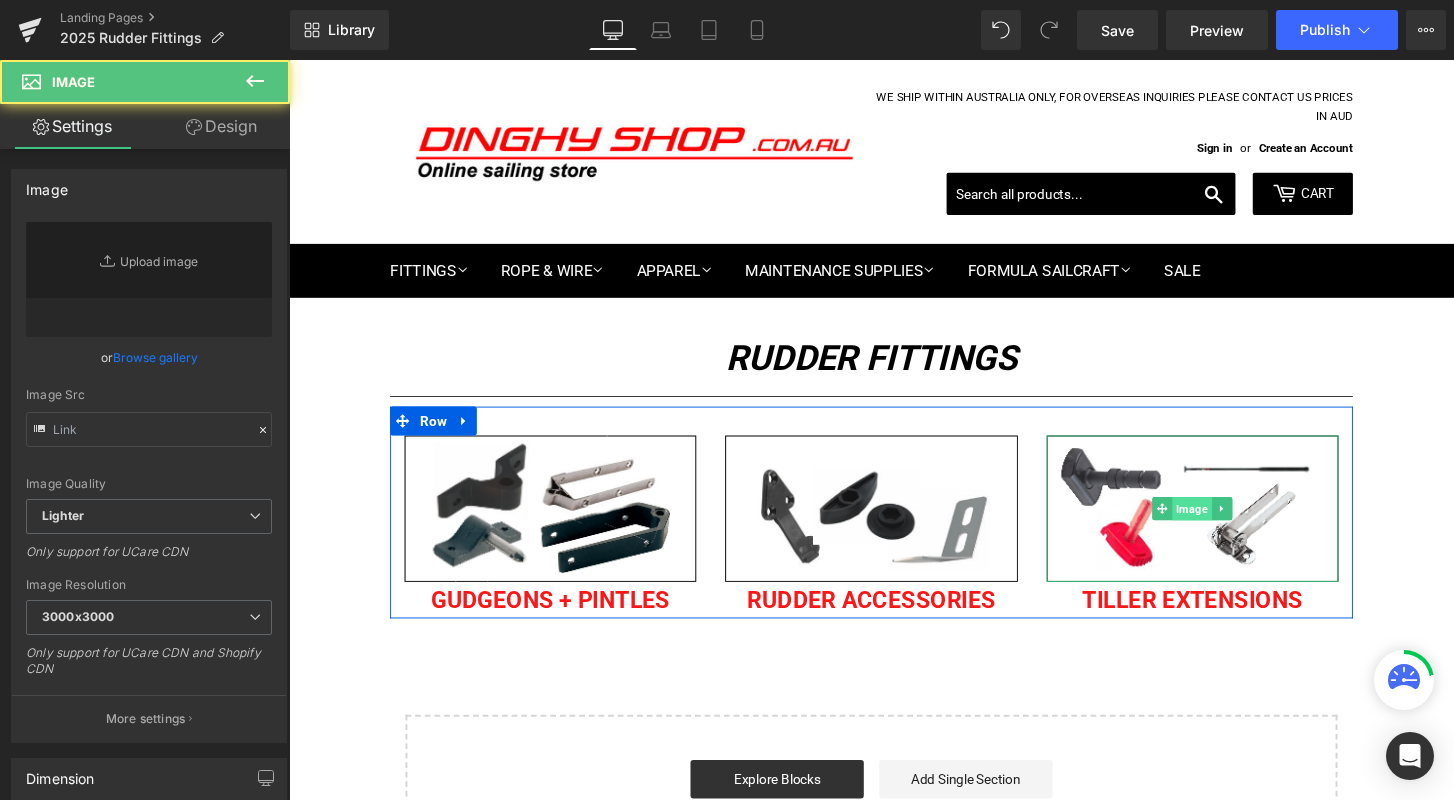 type on "https://cdn.shopify.com/s/files/1/0020/8705/9492/t/2/assets/gem20180527May051527387836tillerextensions.png?6878105700533909056" 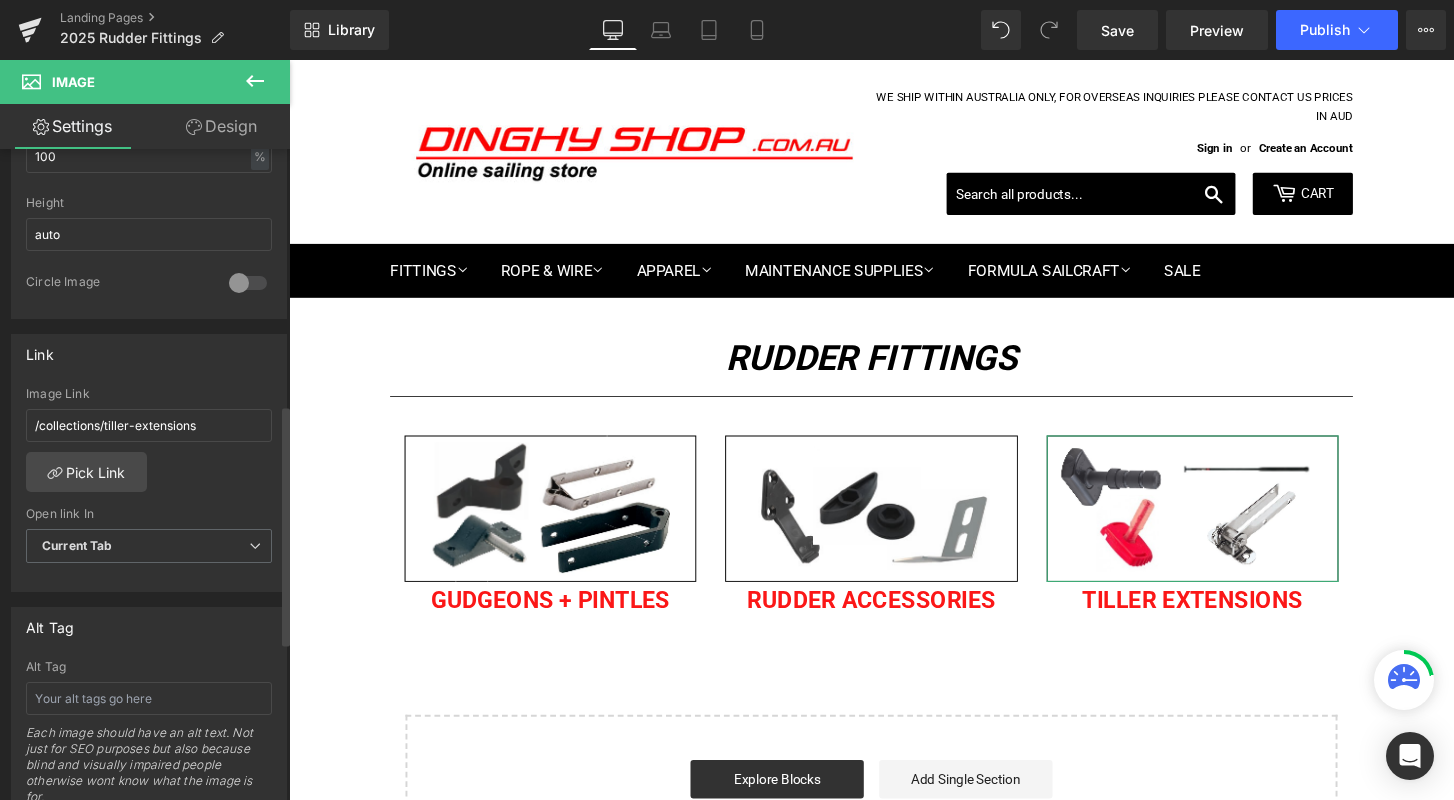 scroll, scrollTop: 693, scrollLeft: 0, axis: vertical 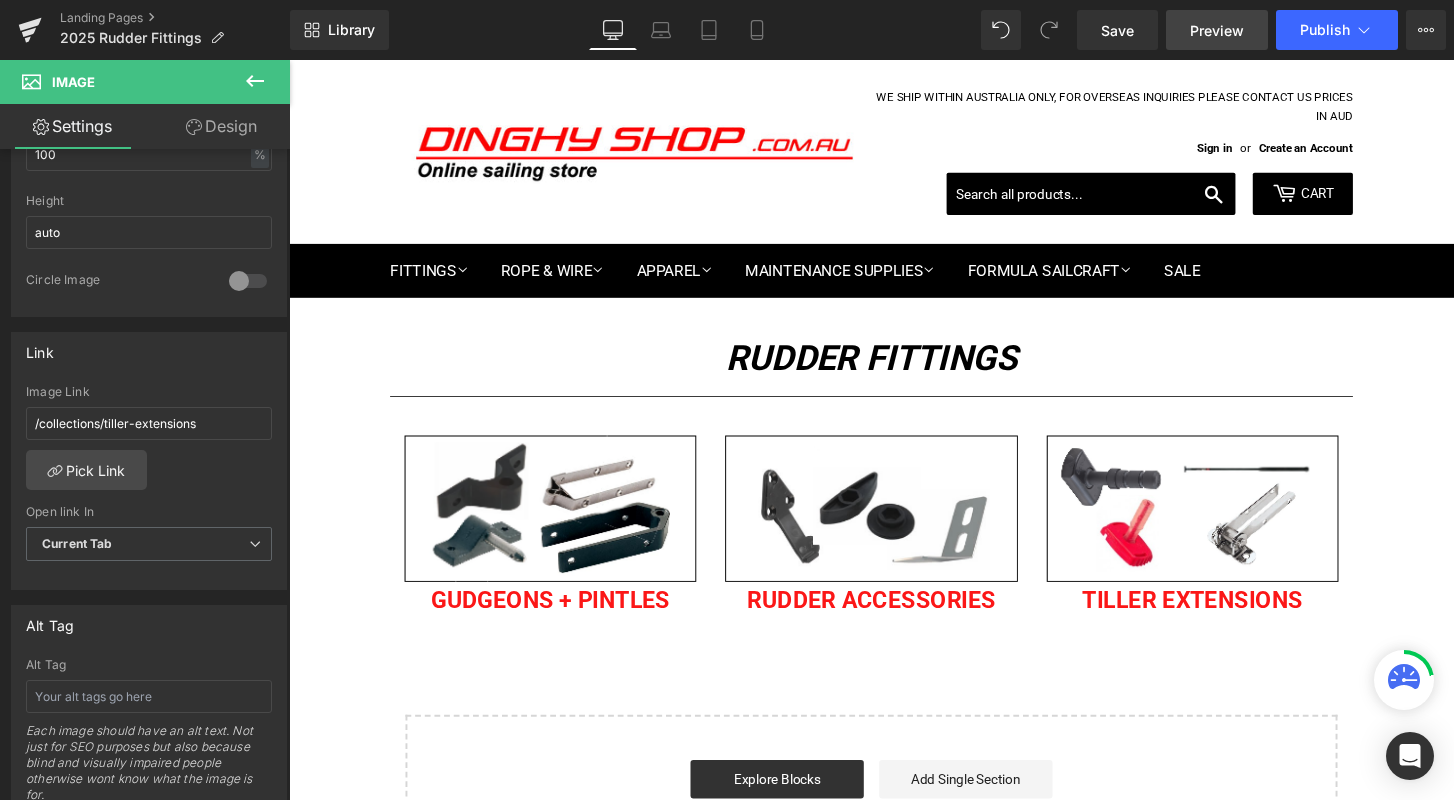 click on "Preview" at bounding box center (1217, 30) 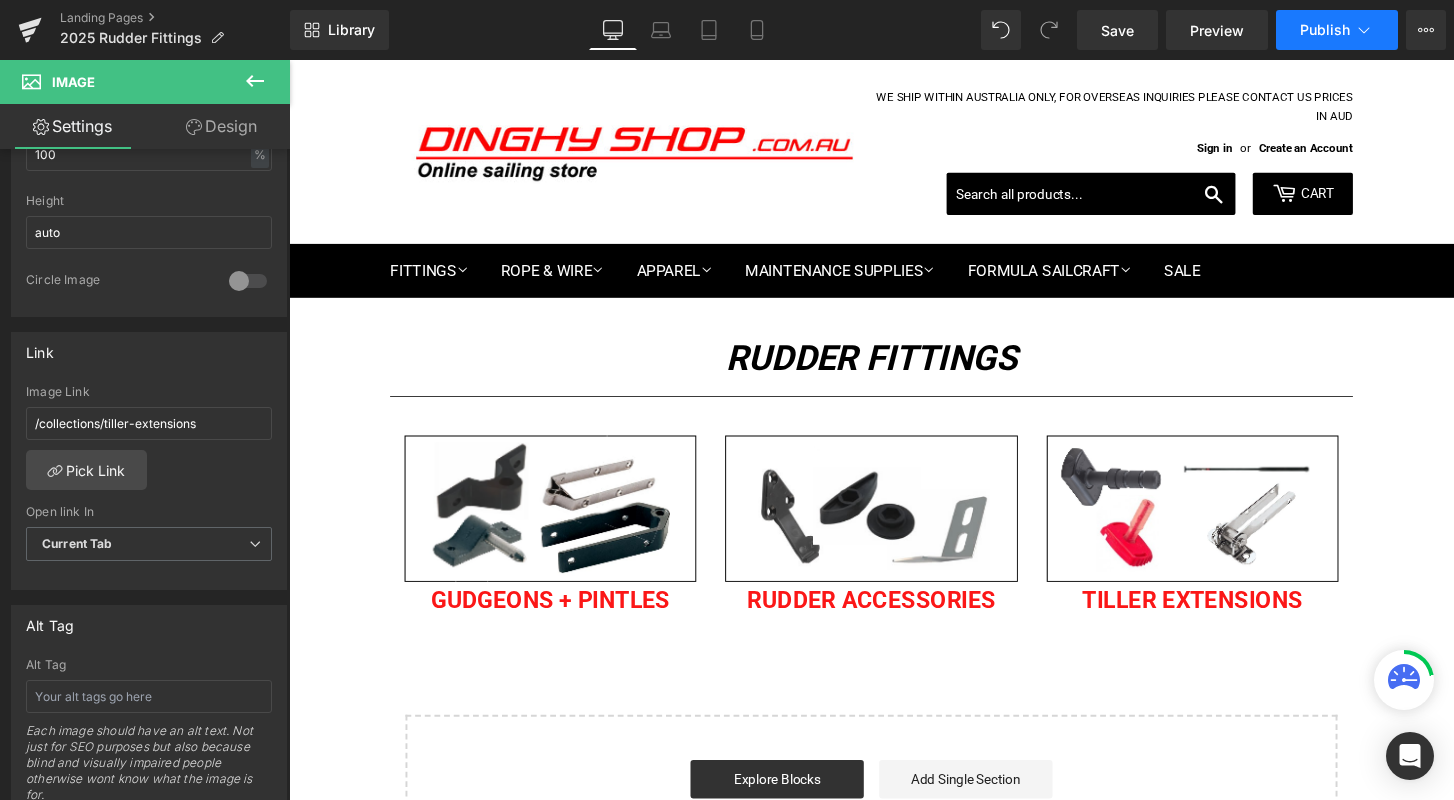 click on "Publish" at bounding box center (1325, 30) 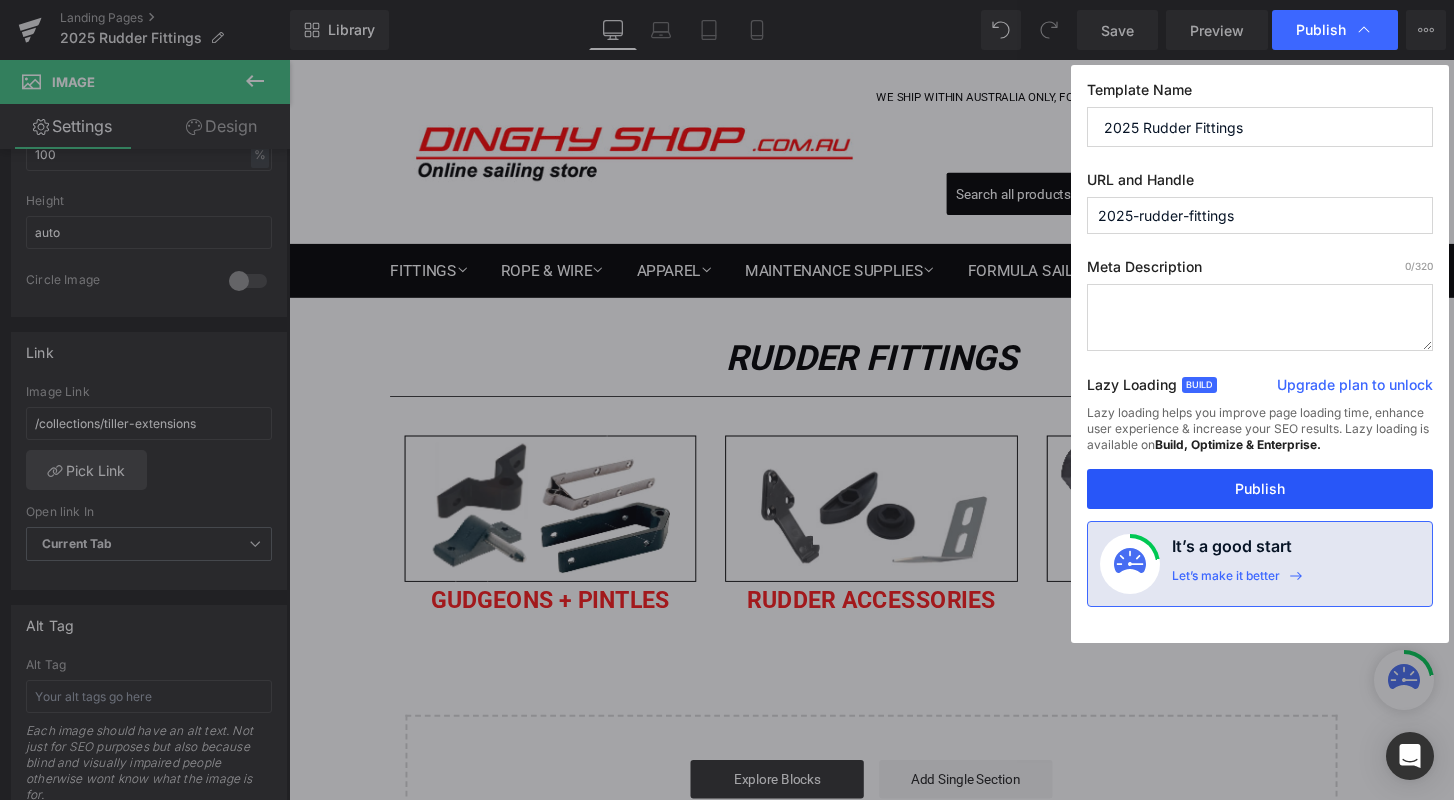 click on "Publish" at bounding box center [1260, 489] 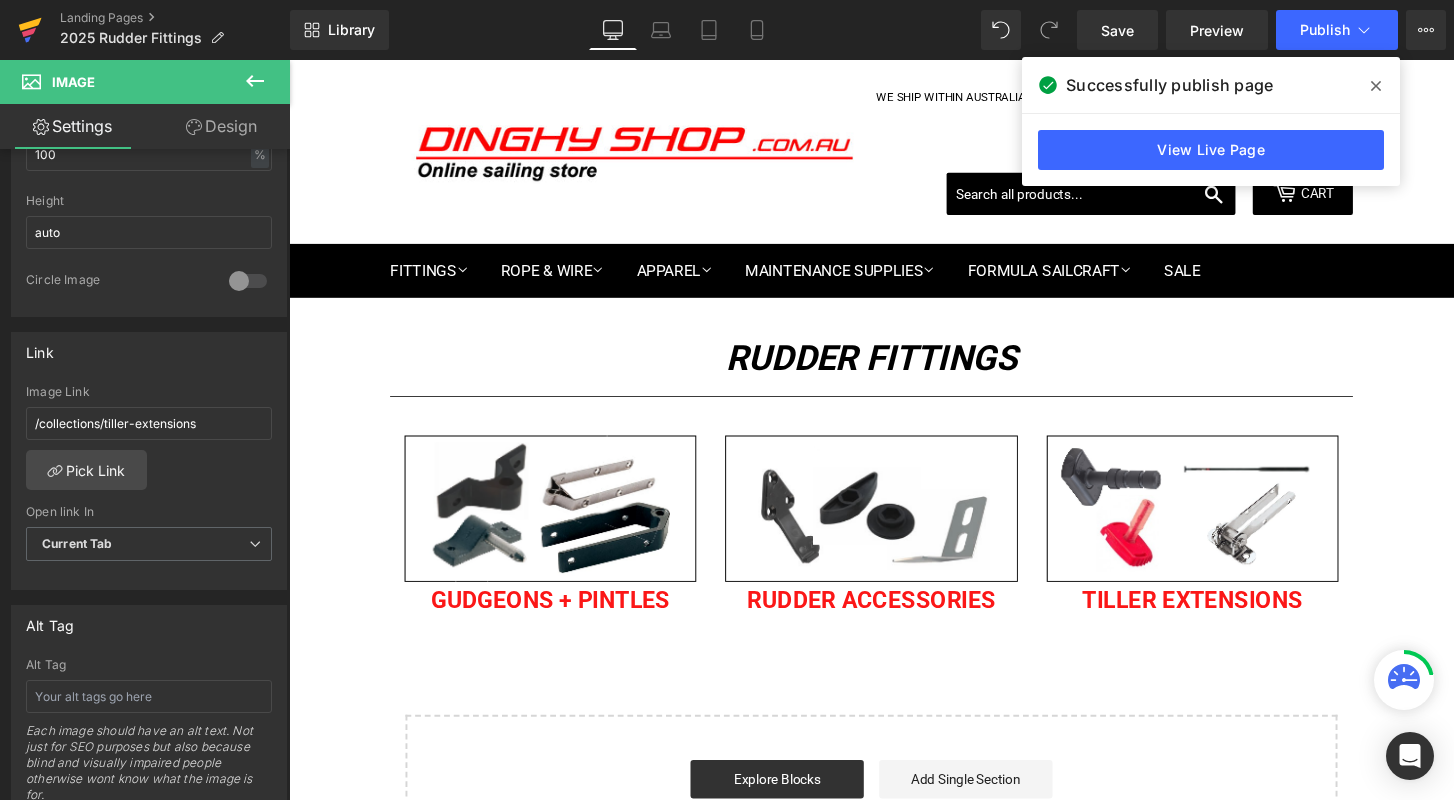 click 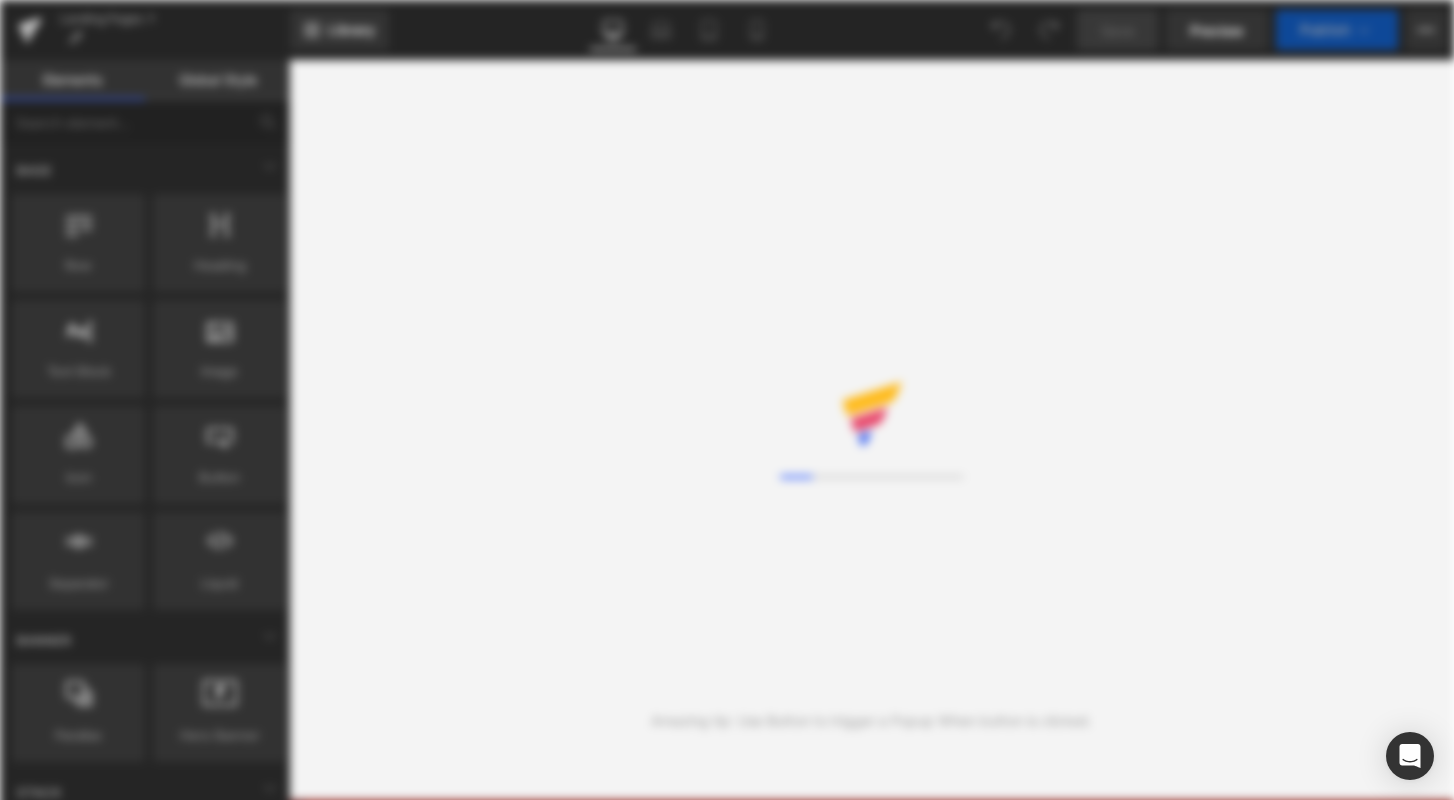 scroll, scrollTop: 0, scrollLeft: 0, axis: both 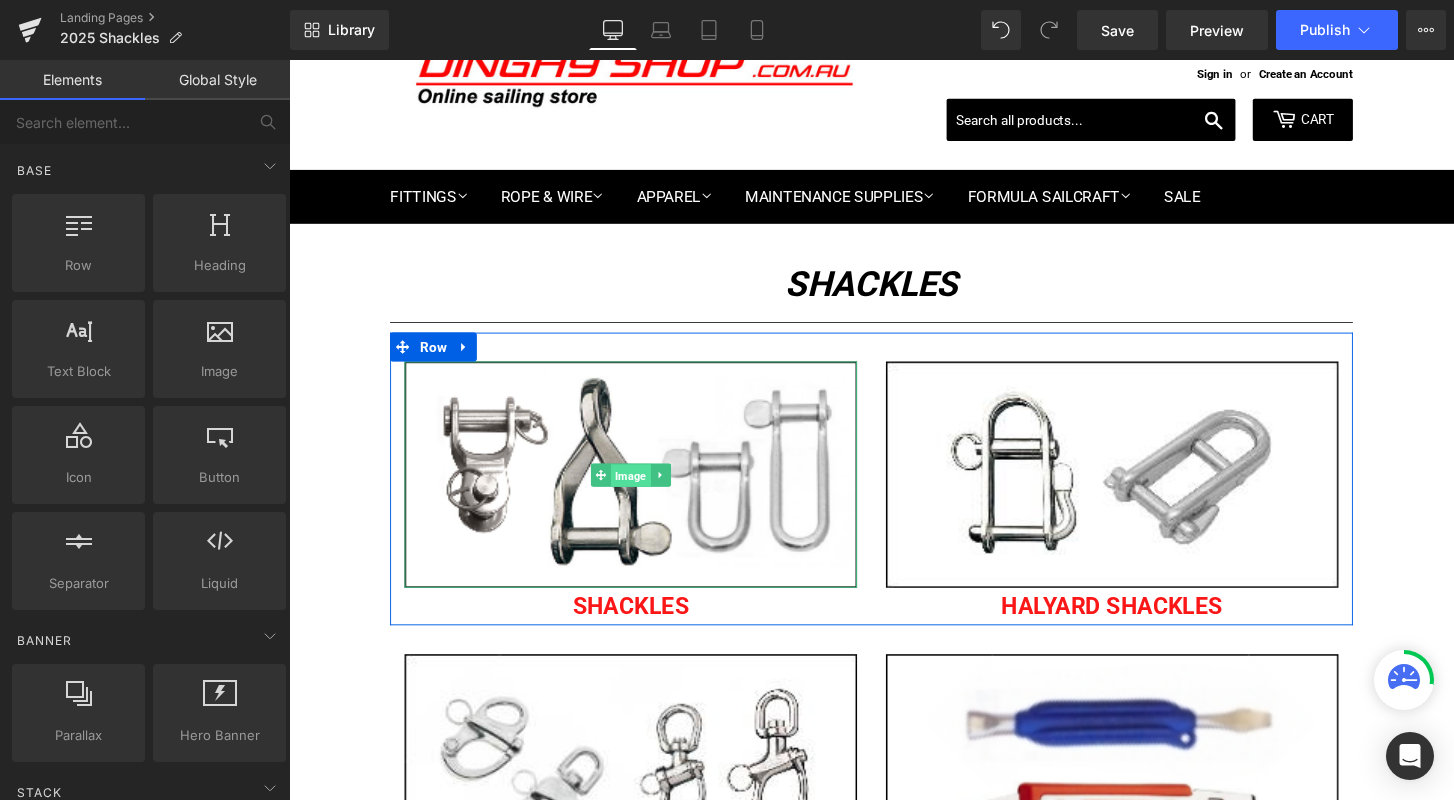 click on "Image" at bounding box center [643, 493] 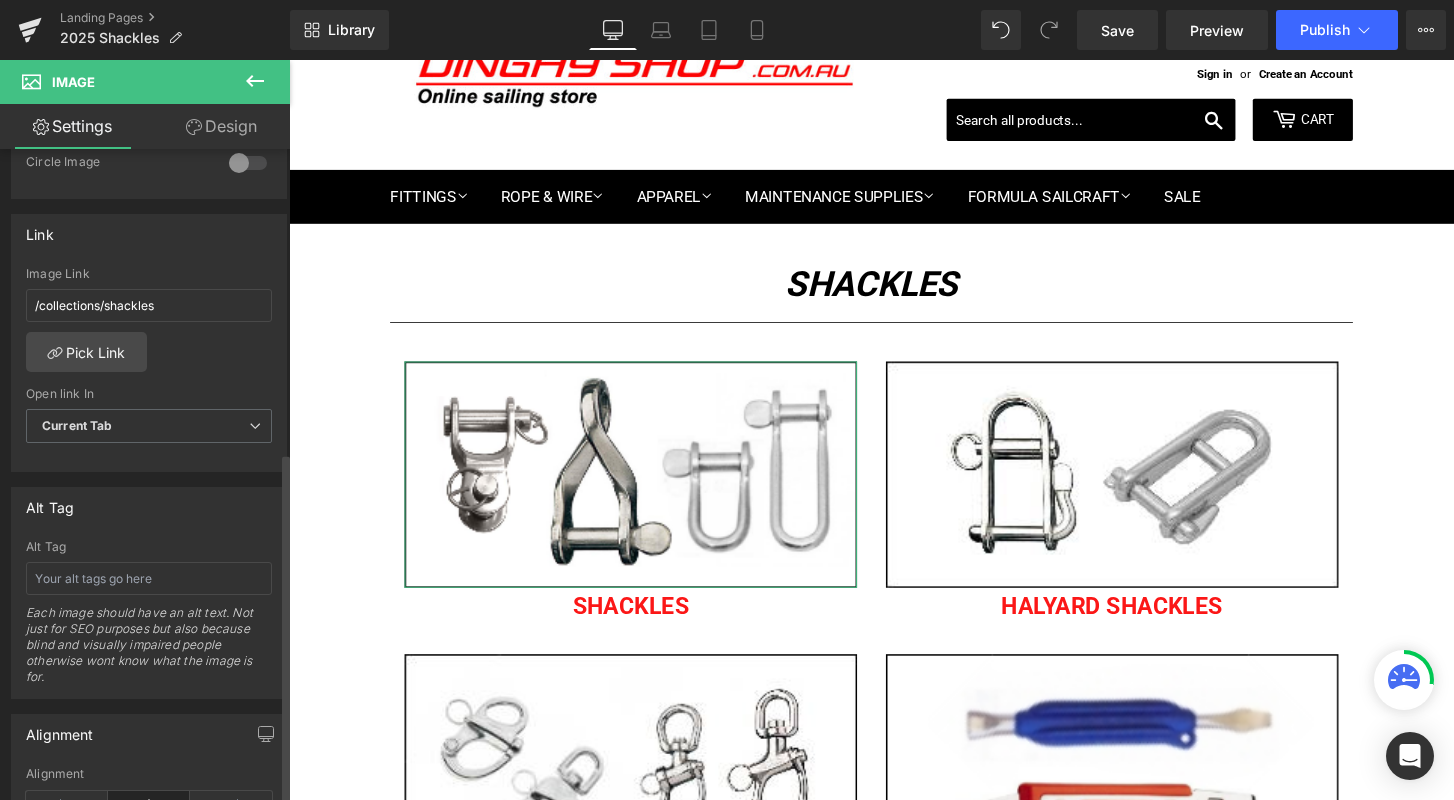 scroll, scrollTop: 806, scrollLeft: 0, axis: vertical 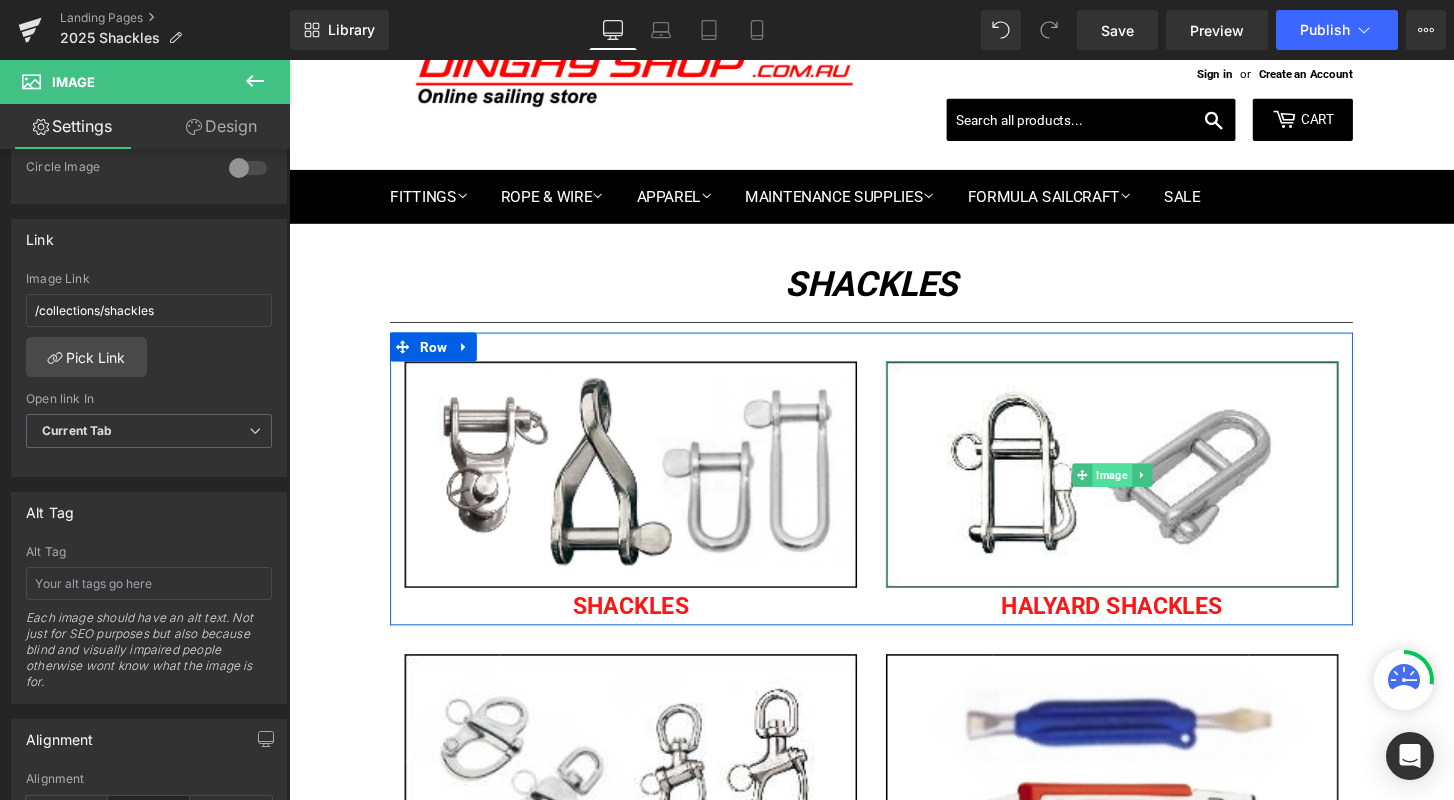 click on "Image" at bounding box center [1143, 492] 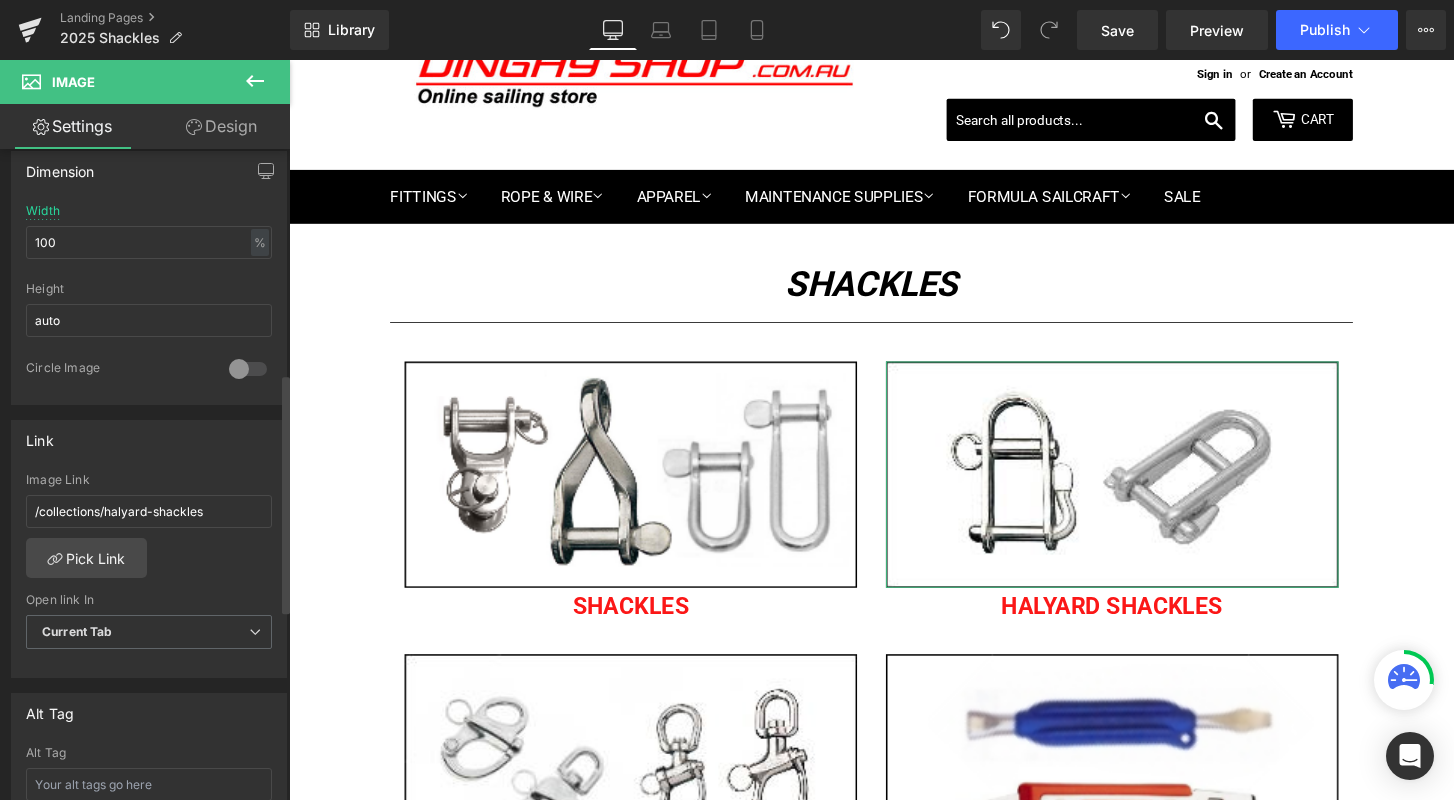 scroll, scrollTop: 609, scrollLeft: 0, axis: vertical 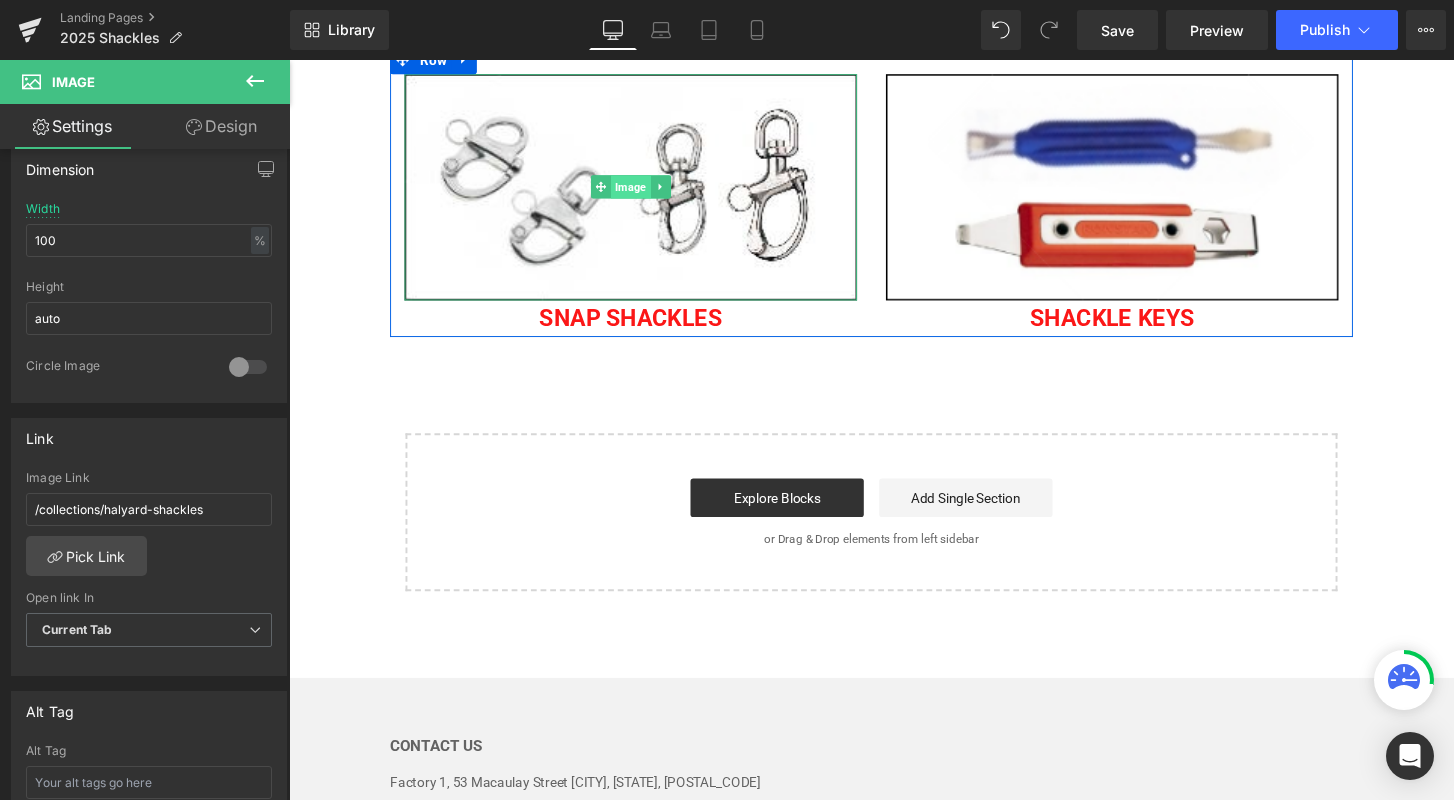 click on "Image" at bounding box center [643, 191] 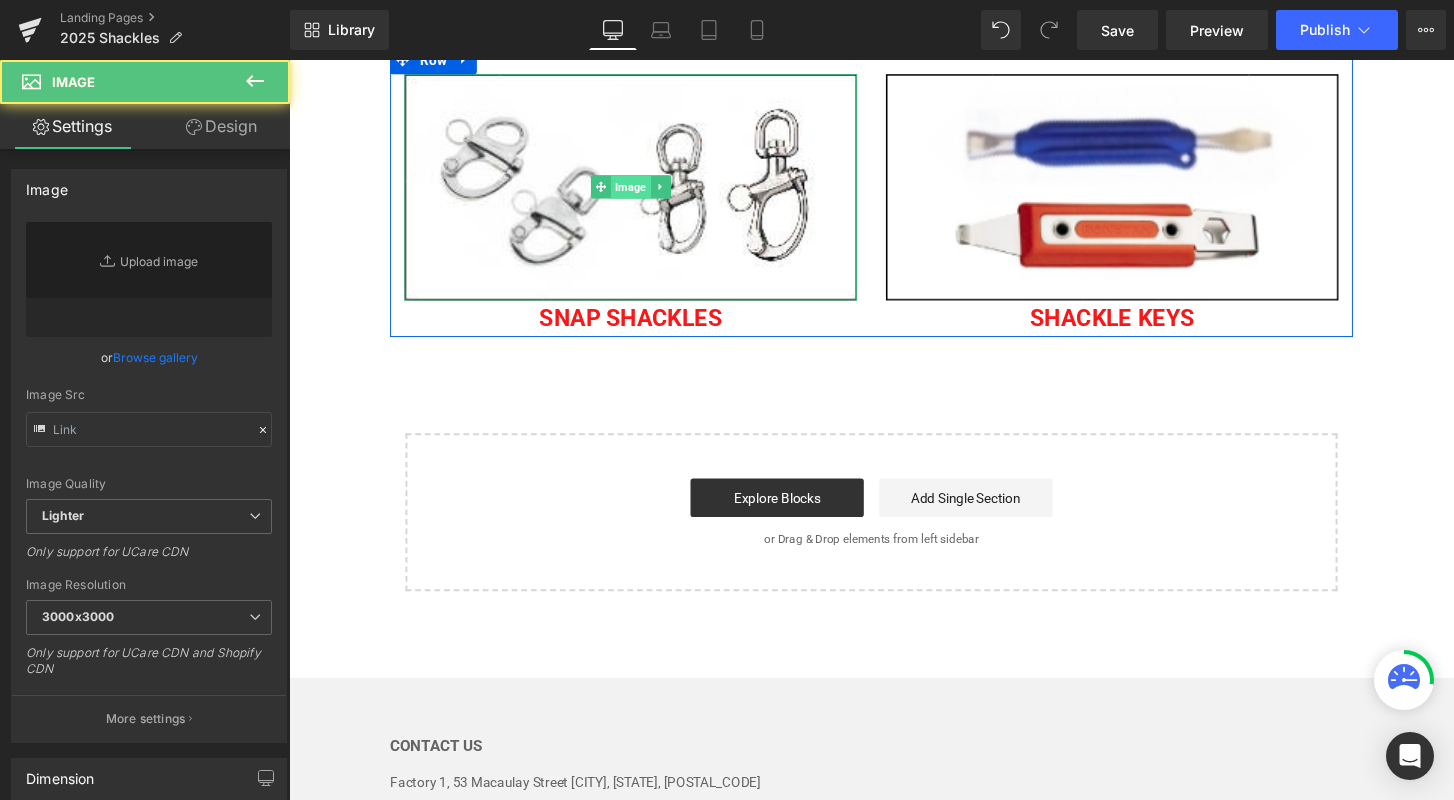 type on "https://ucarecdn.com/cb268088-0ddf-4d54-ae11-944772a397c7/-/format/auto/-/preview/3000x3000/-/quality/lighter/" 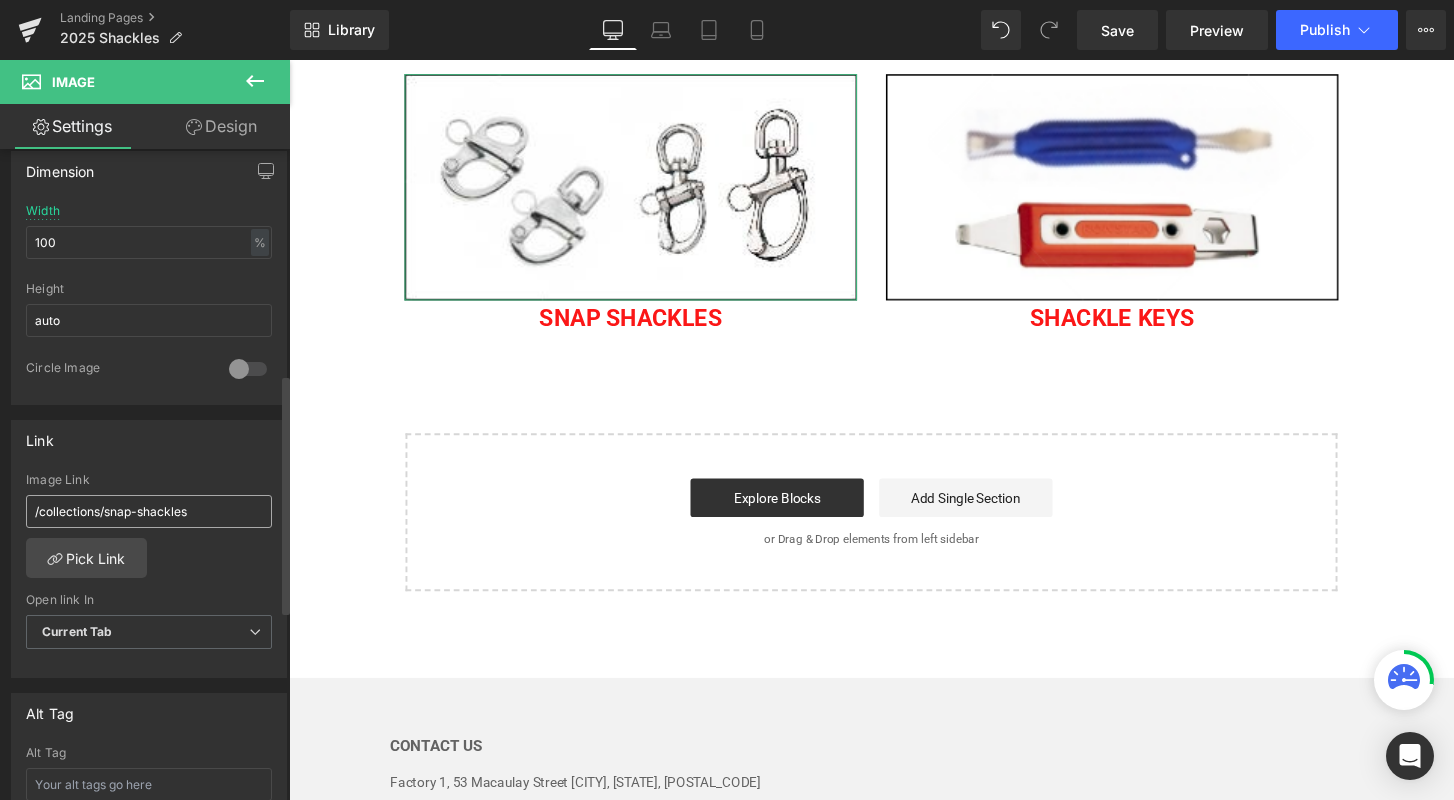 scroll, scrollTop: 610, scrollLeft: 0, axis: vertical 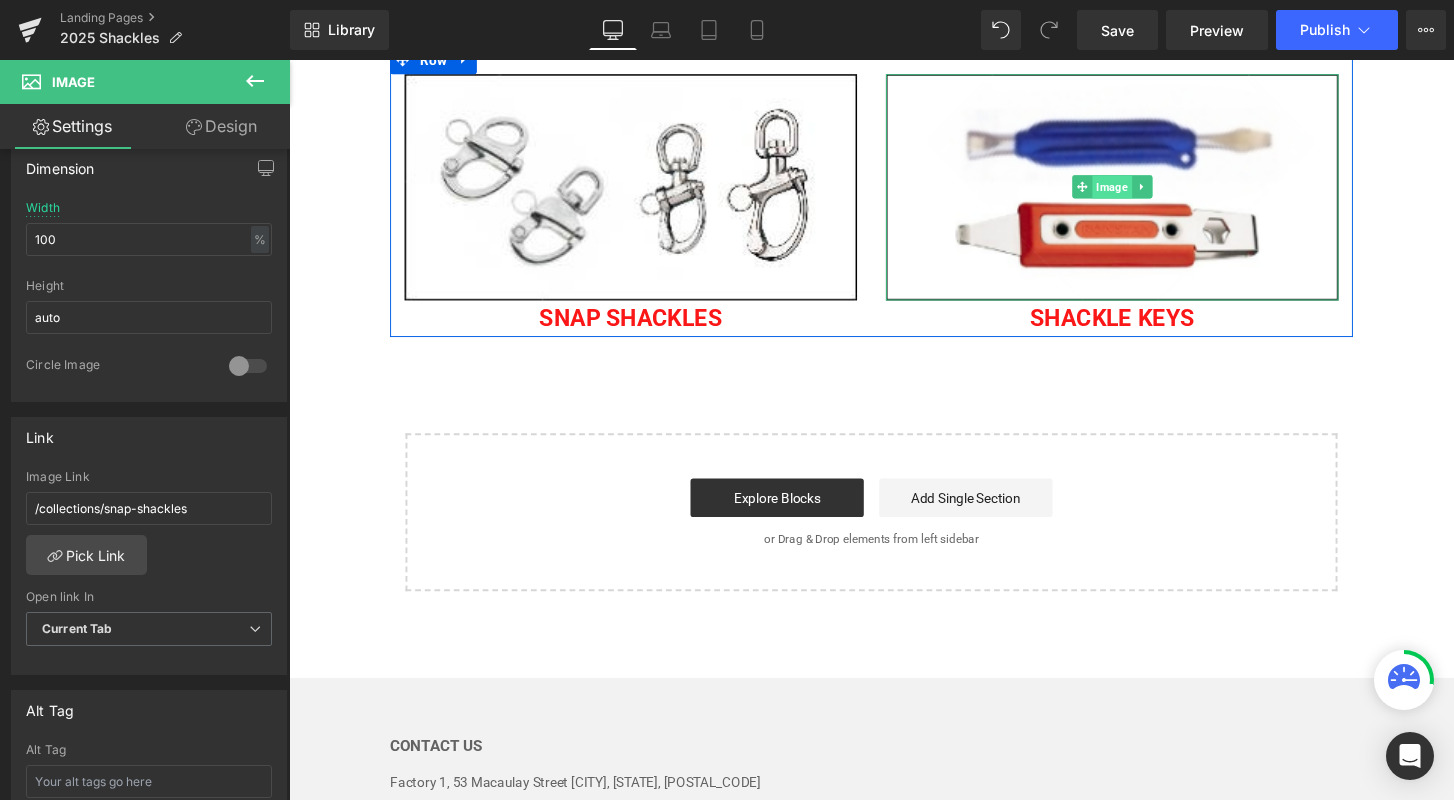 click on "Image" at bounding box center (1143, 191) 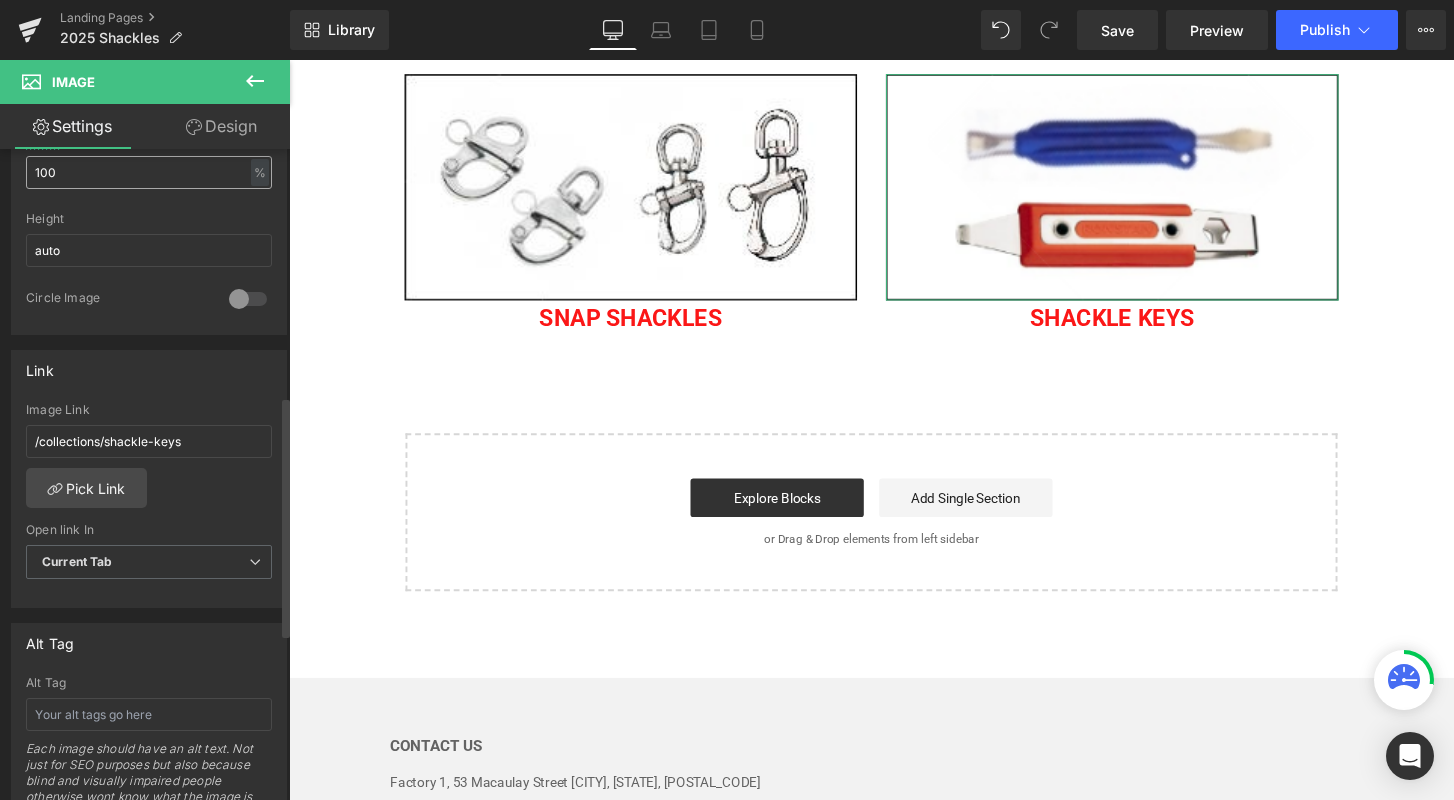 scroll, scrollTop: 676, scrollLeft: 0, axis: vertical 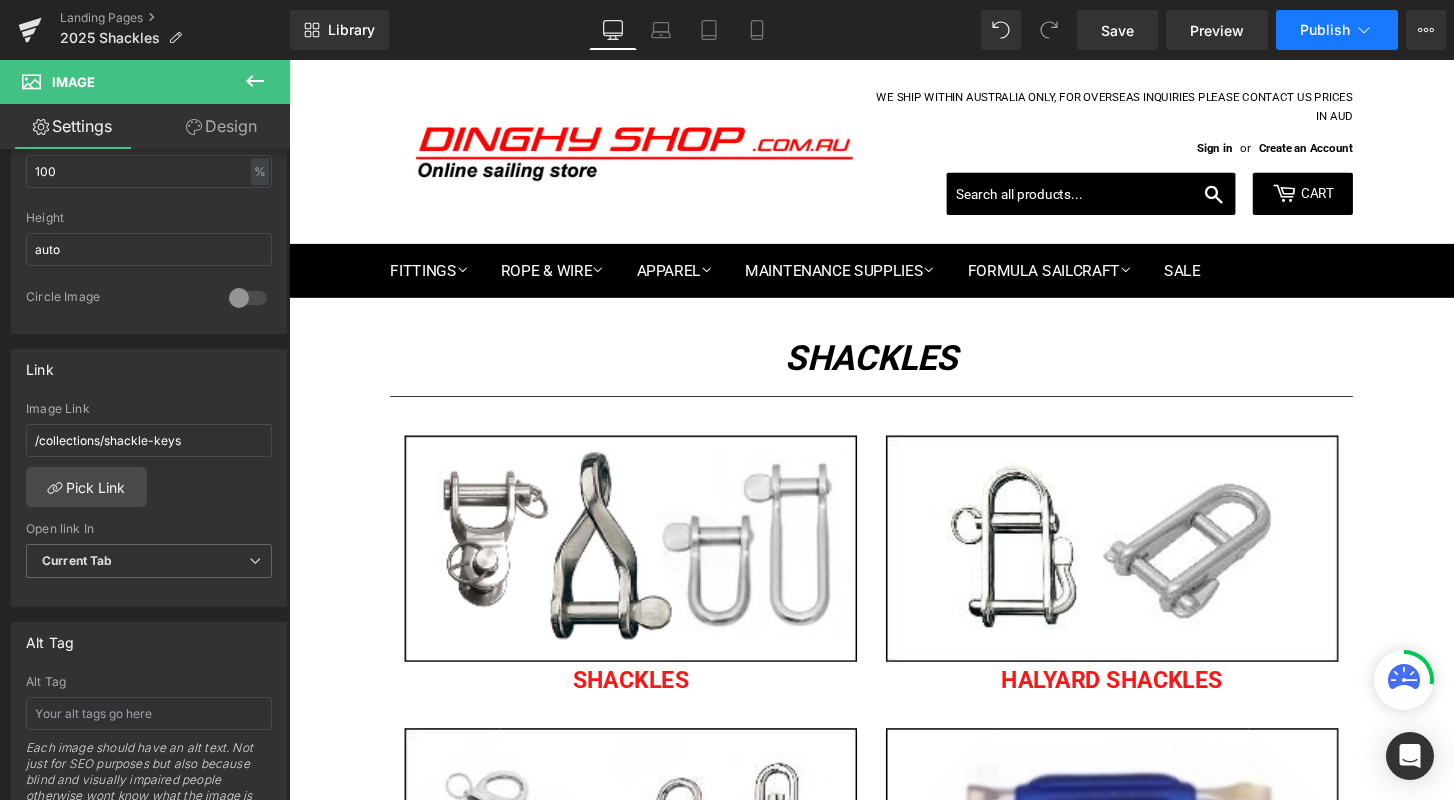click on "Publish" at bounding box center [1325, 30] 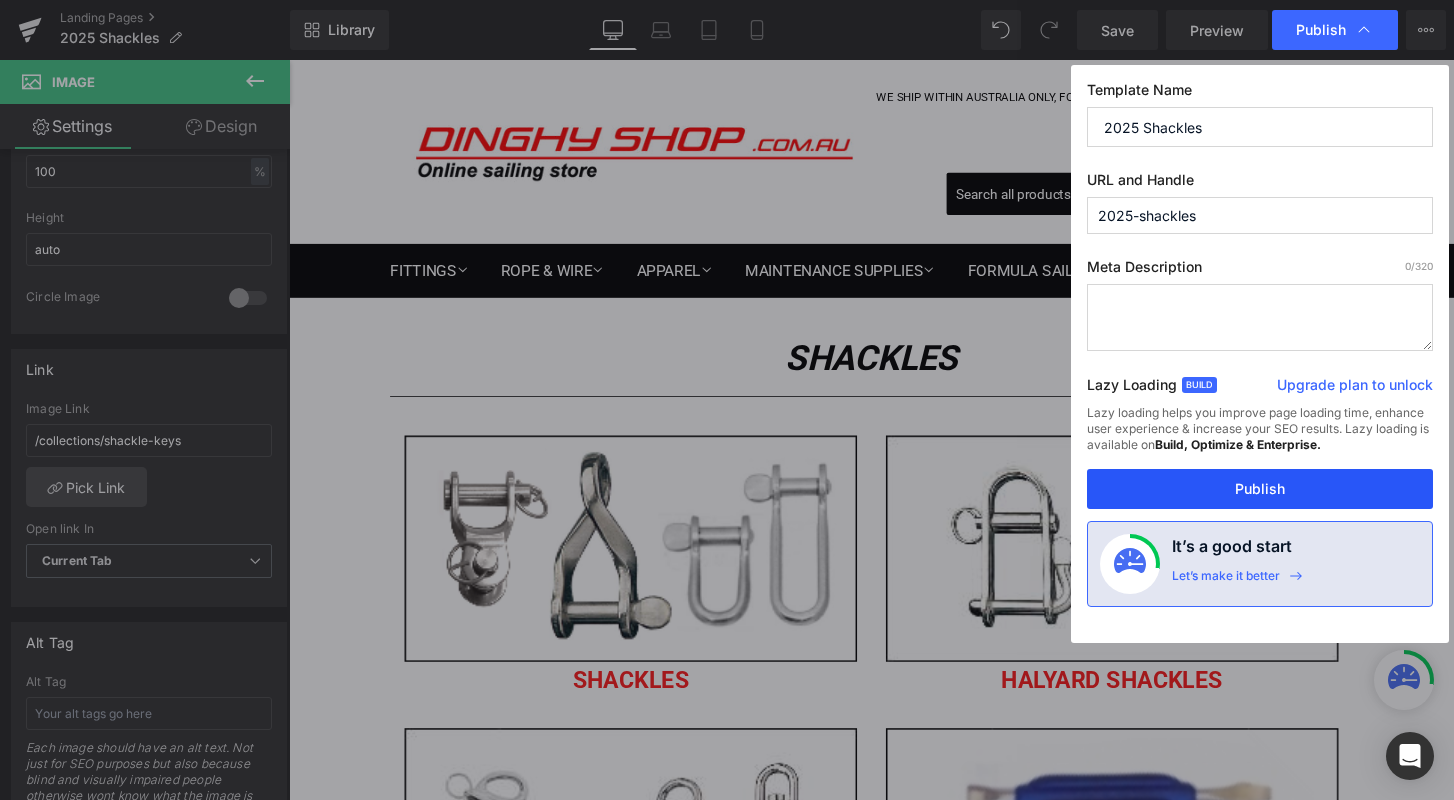 click on "Publish" at bounding box center [1260, 489] 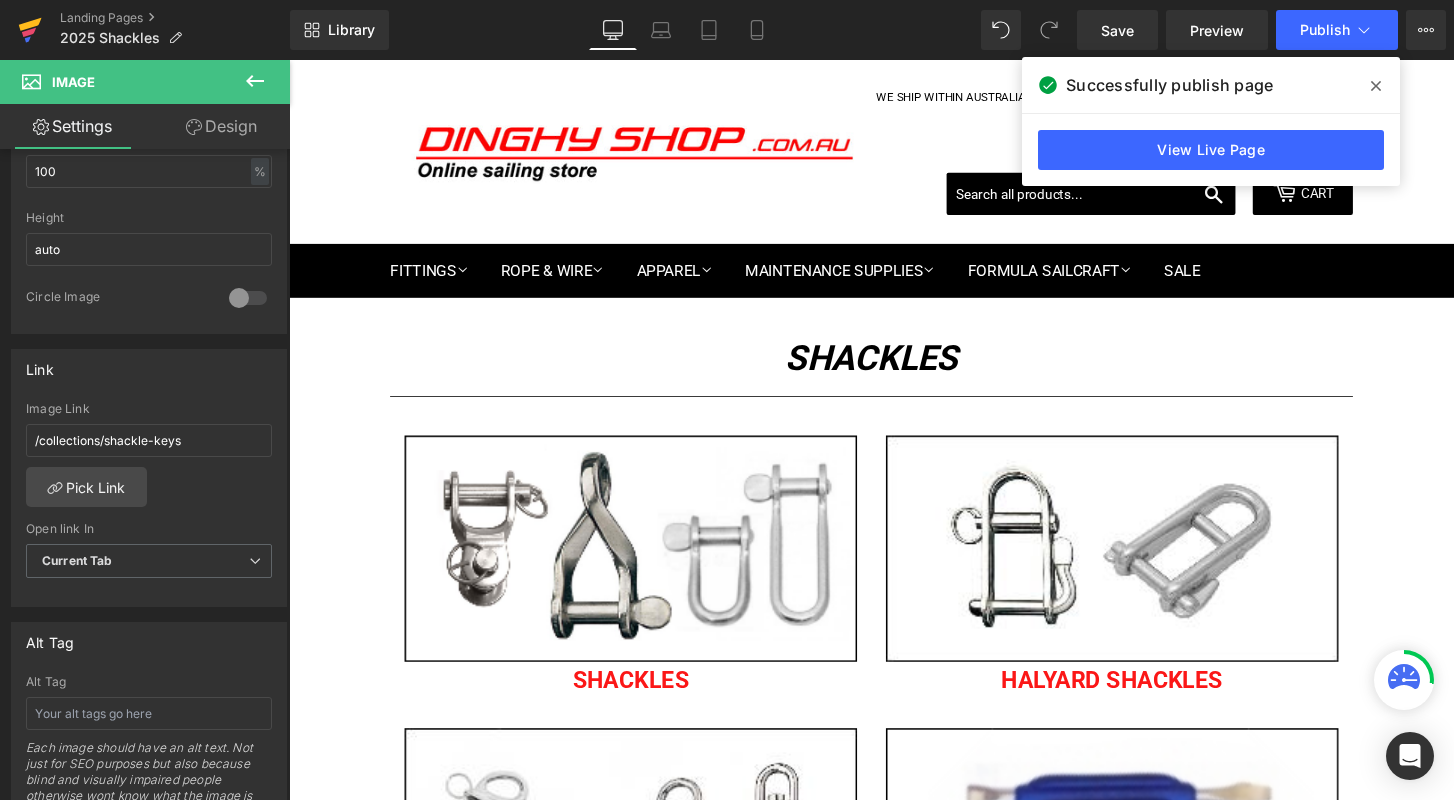 click 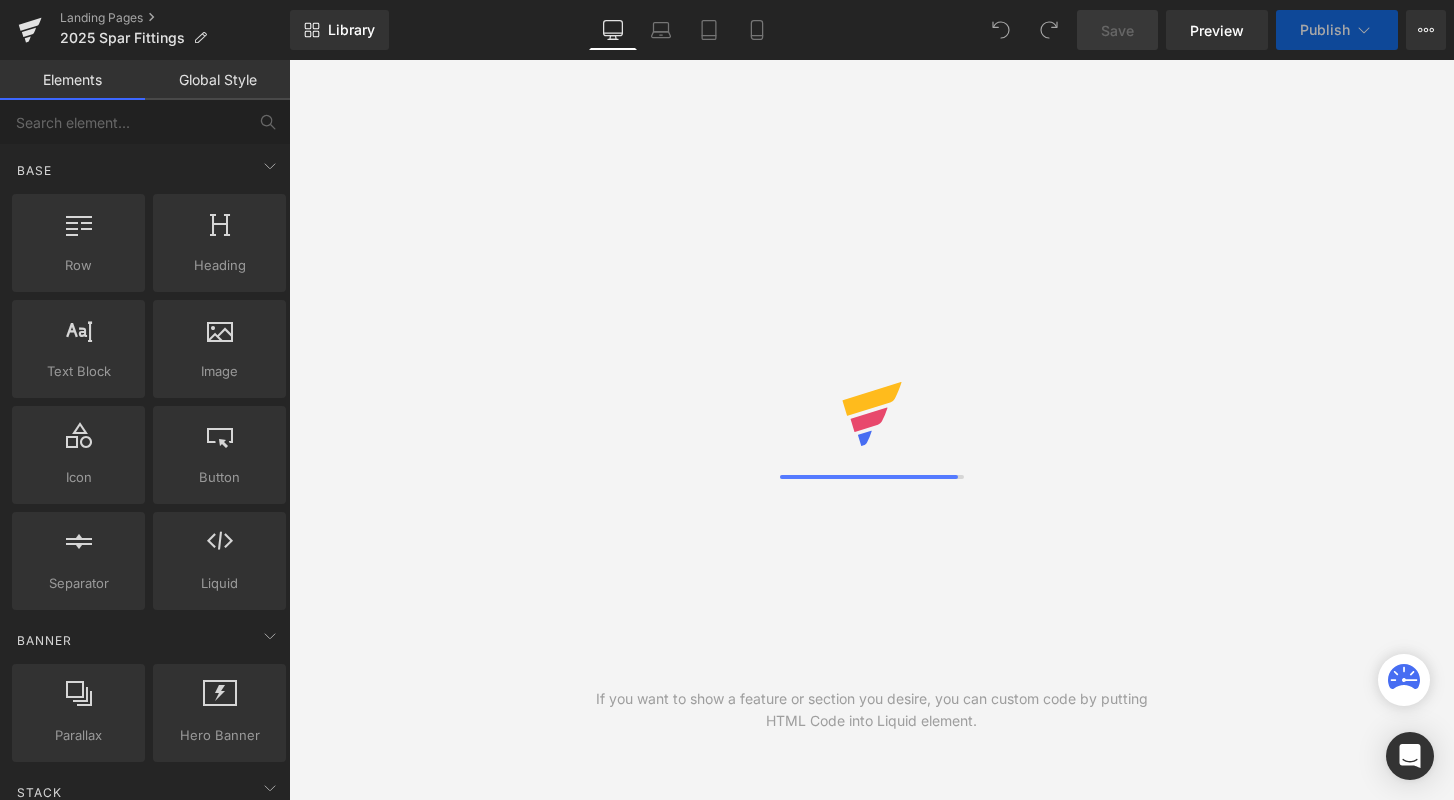 scroll, scrollTop: 0, scrollLeft: 0, axis: both 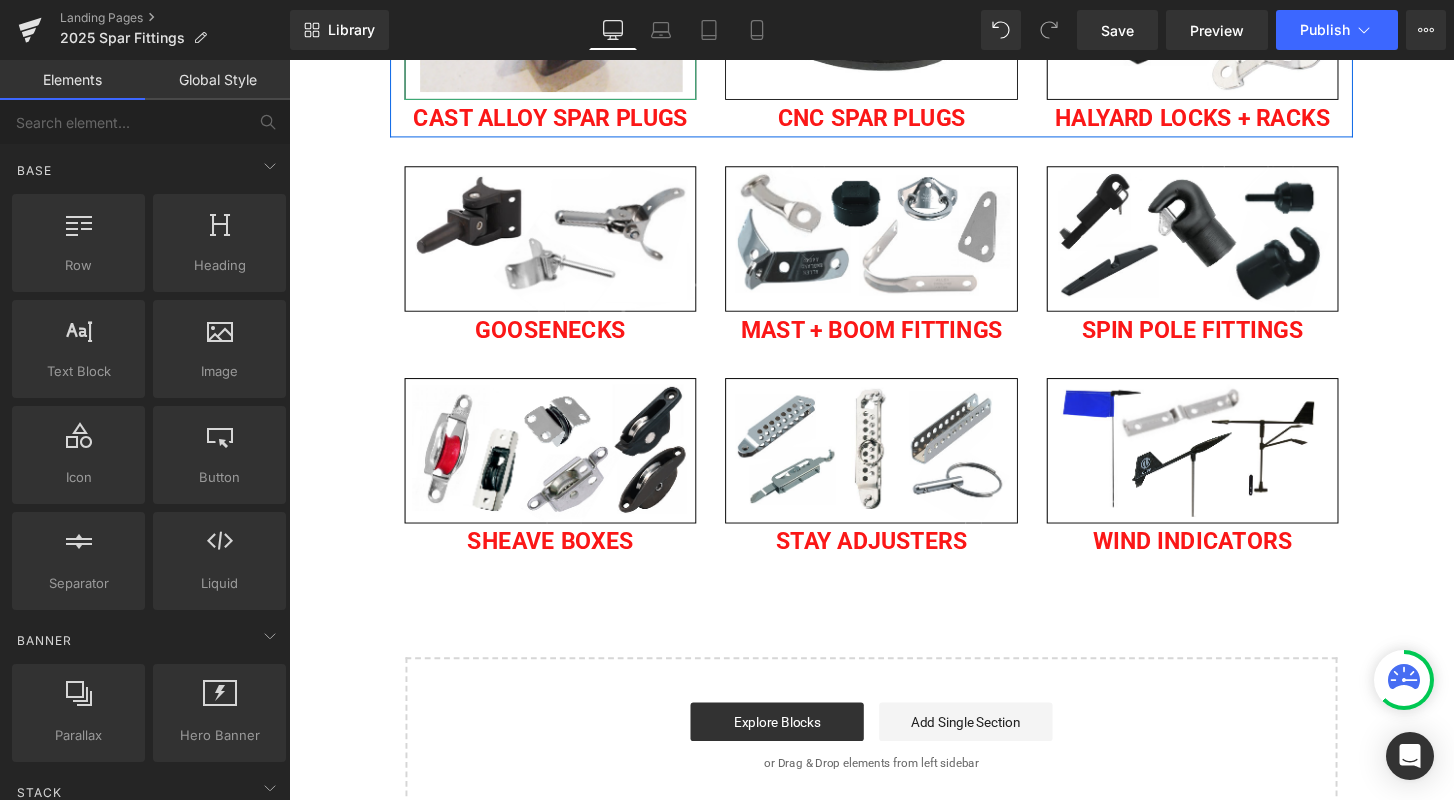 click on "Image" at bounding box center [560, 27] 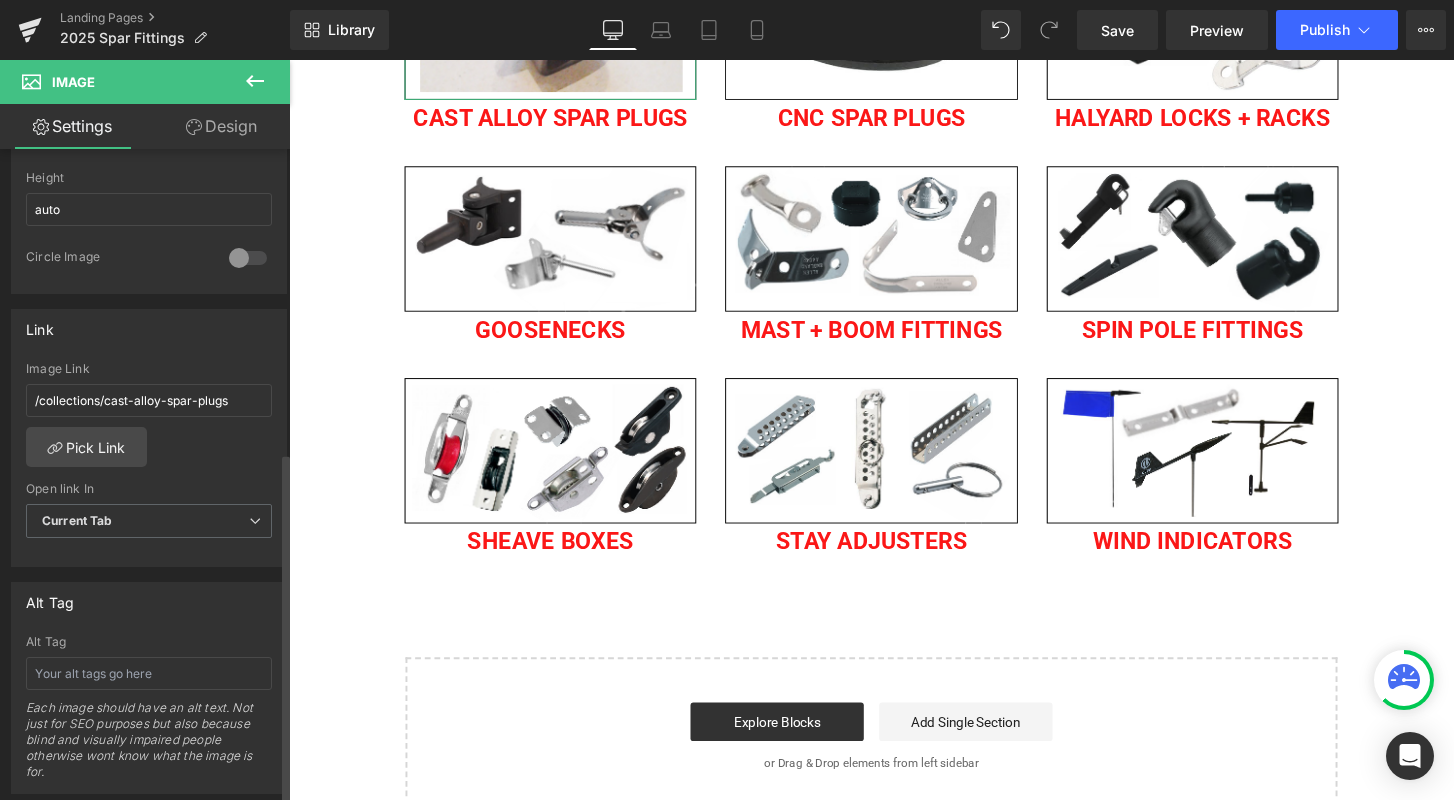 scroll, scrollTop: 717, scrollLeft: 0, axis: vertical 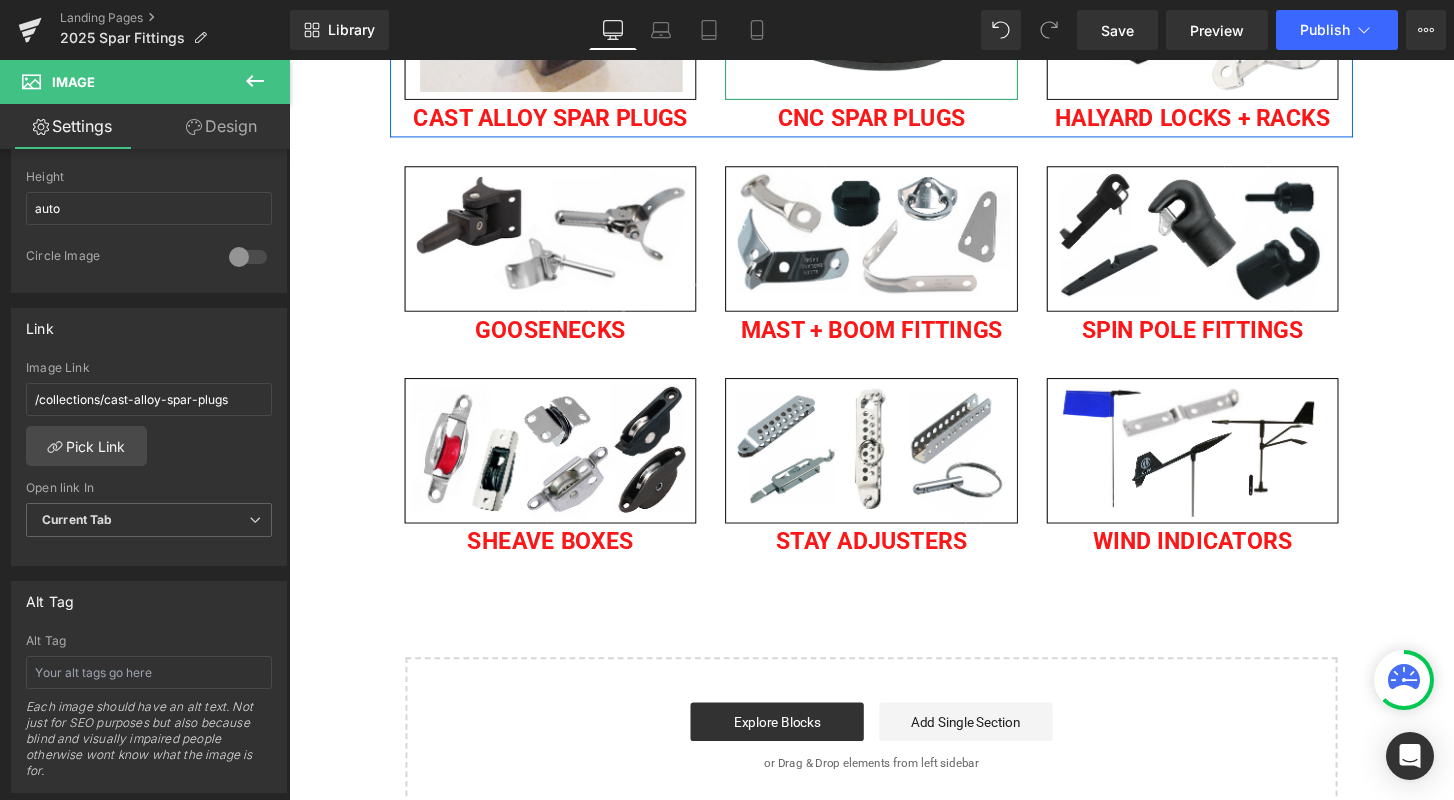 click on "Image" at bounding box center [893, 27] 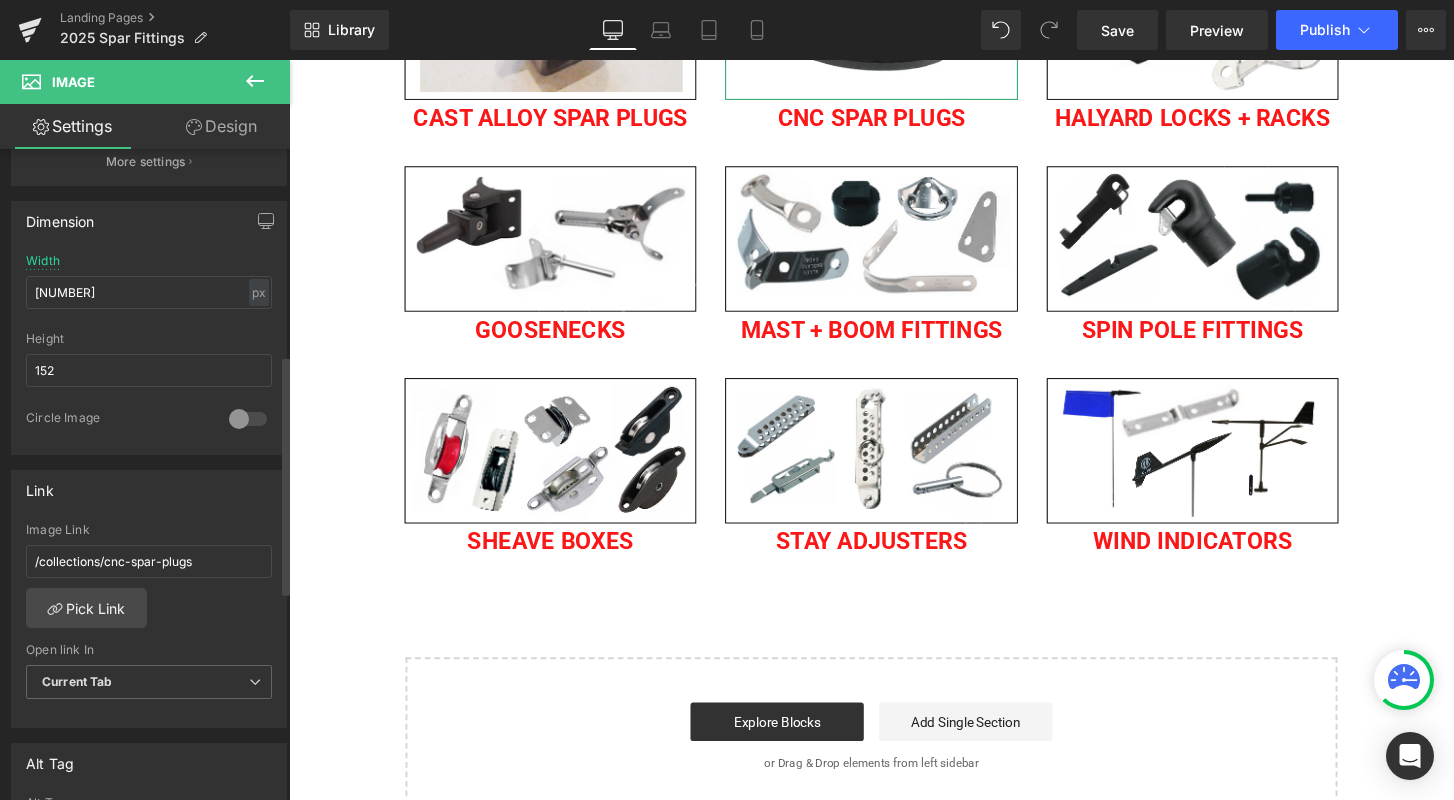 scroll, scrollTop: 559, scrollLeft: 0, axis: vertical 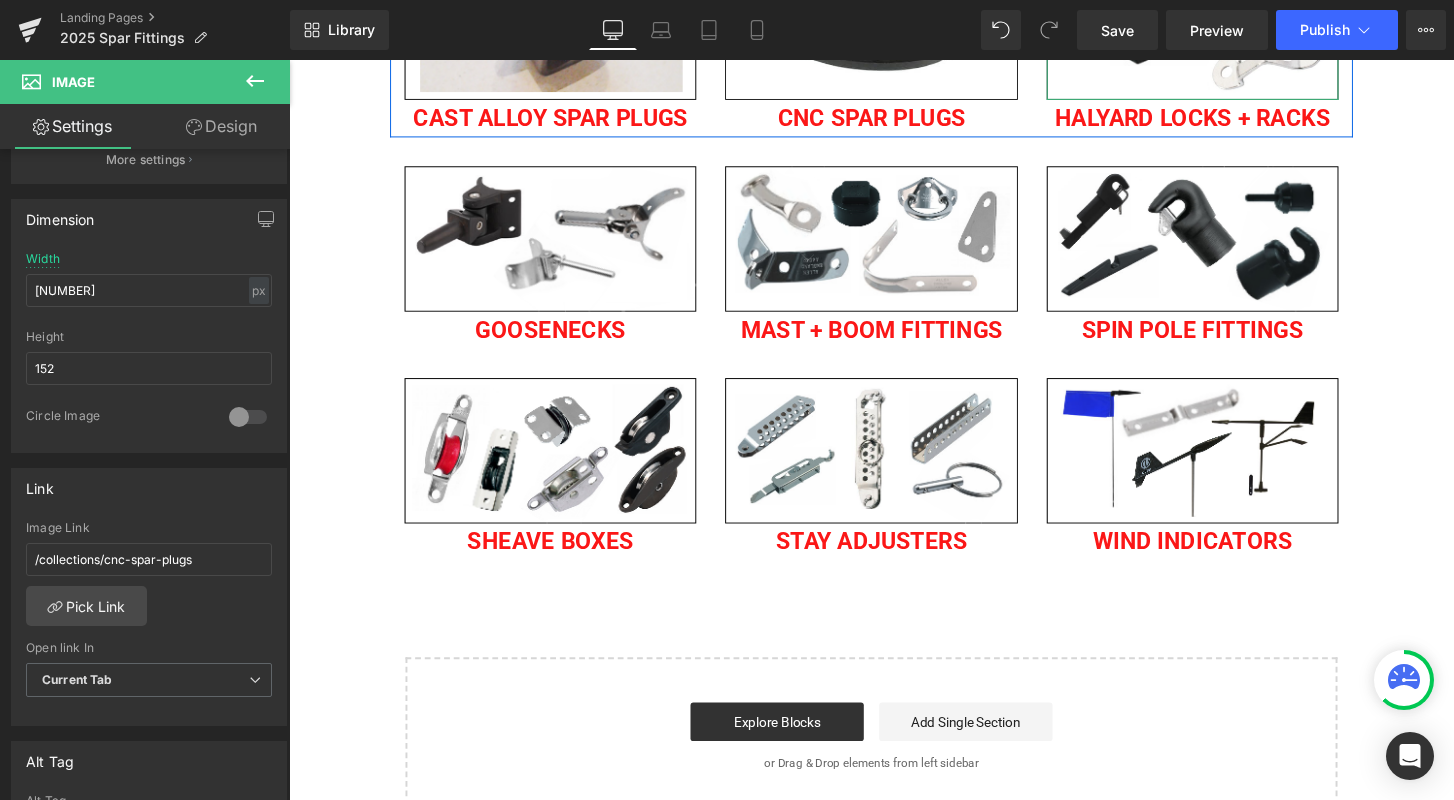 click on "Image" at bounding box center (1227, 27) 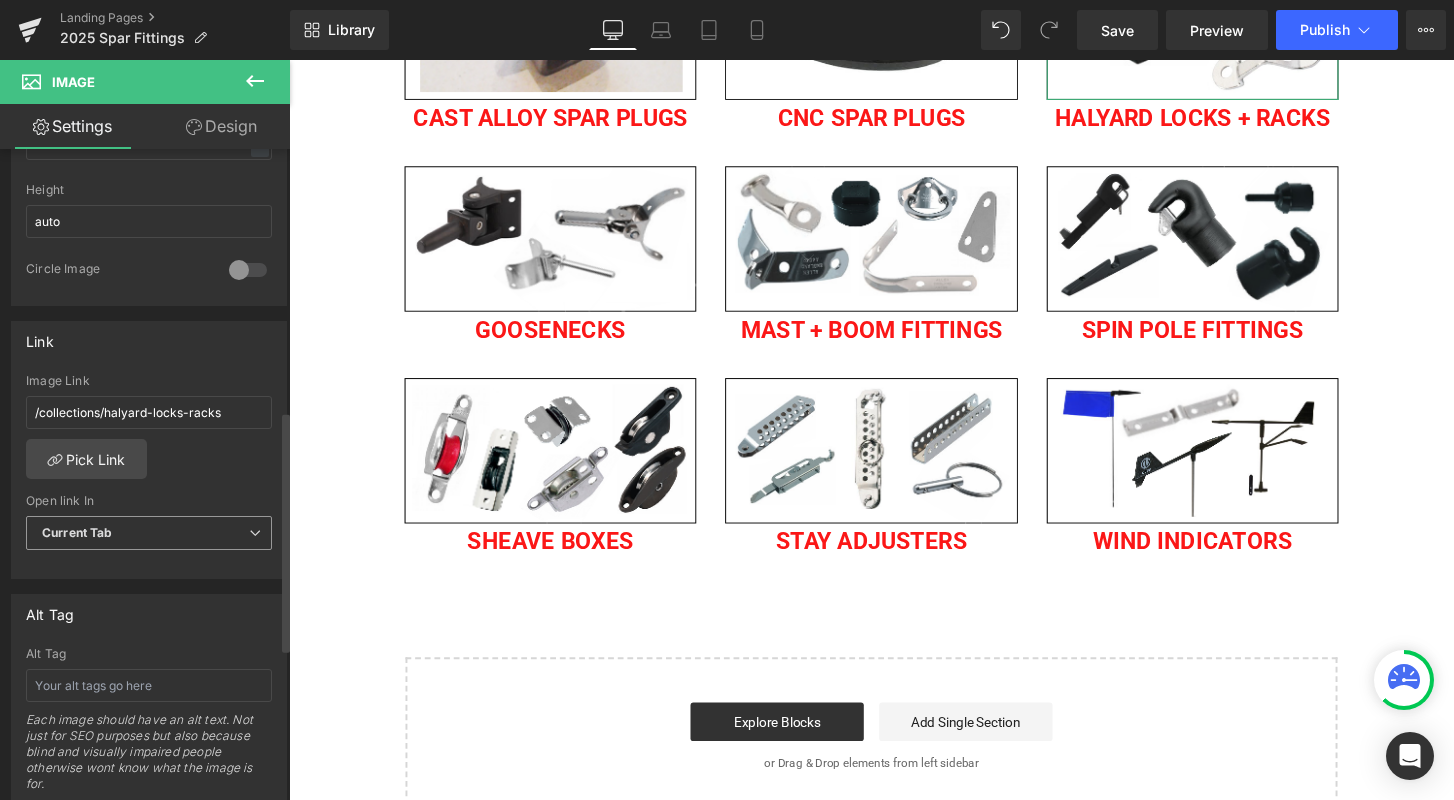 scroll, scrollTop: 710, scrollLeft: 0, axis: vertical 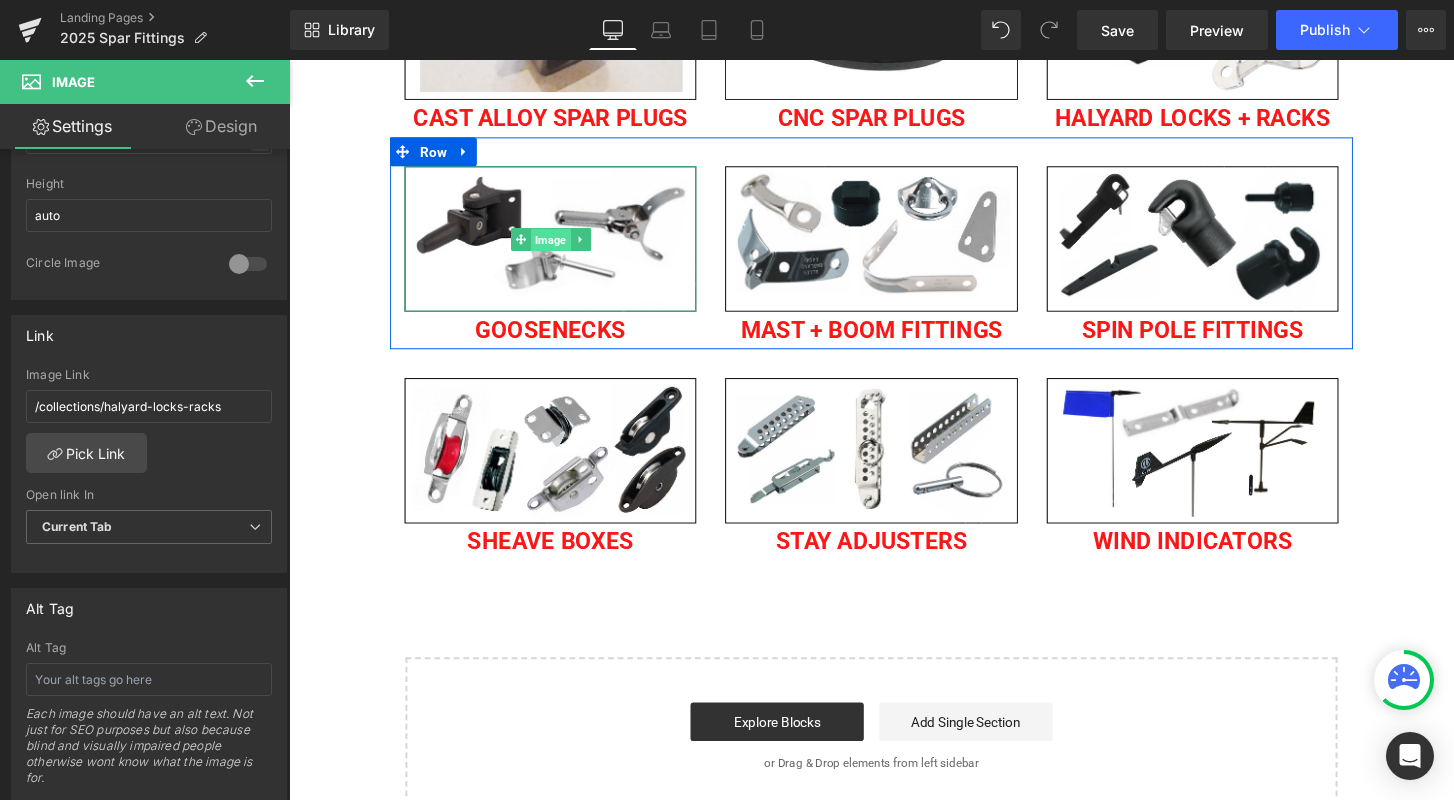 click on "Image" at bounding box center (560, 247) 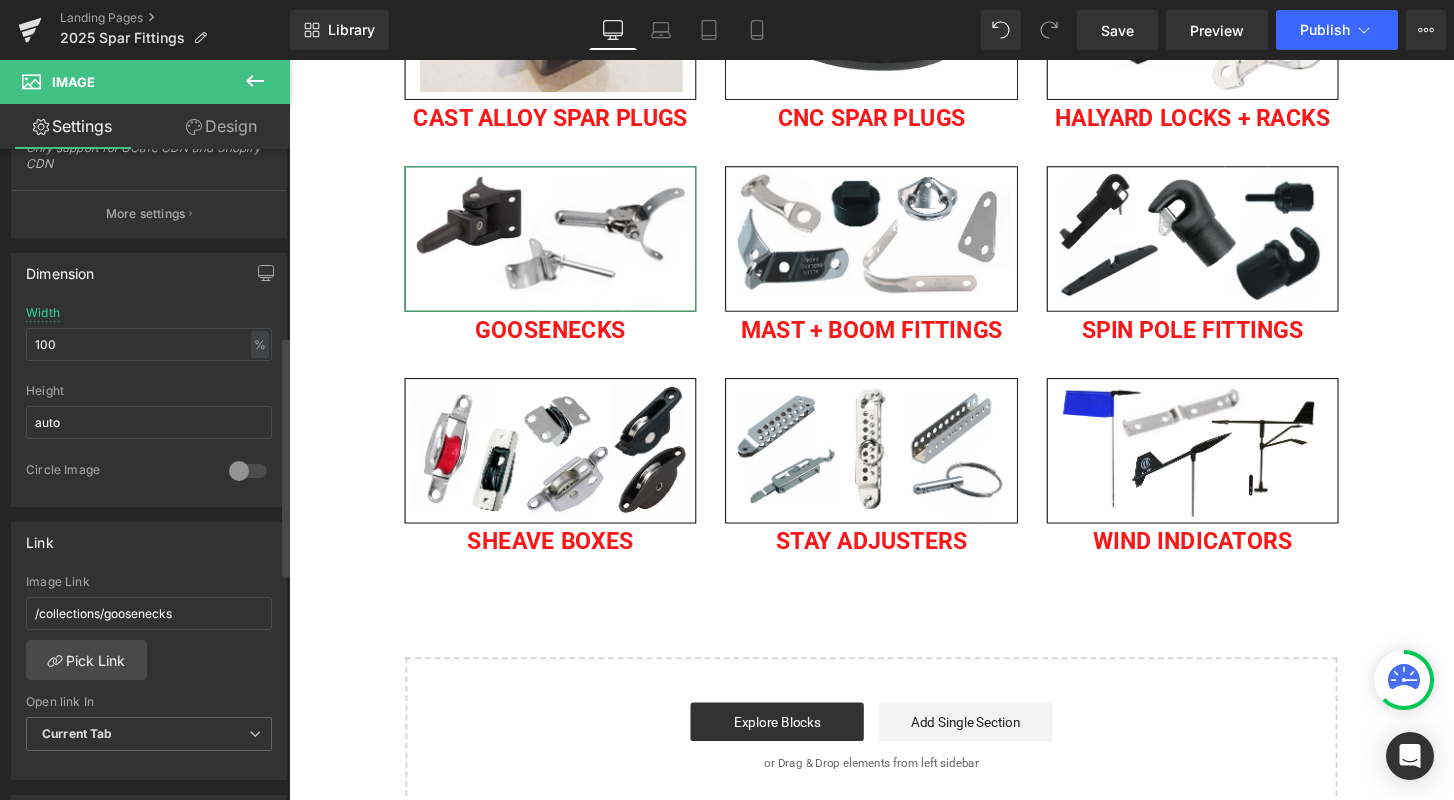 scroll, scrollTop: 487, scrollLeft: 0, axis: vertical 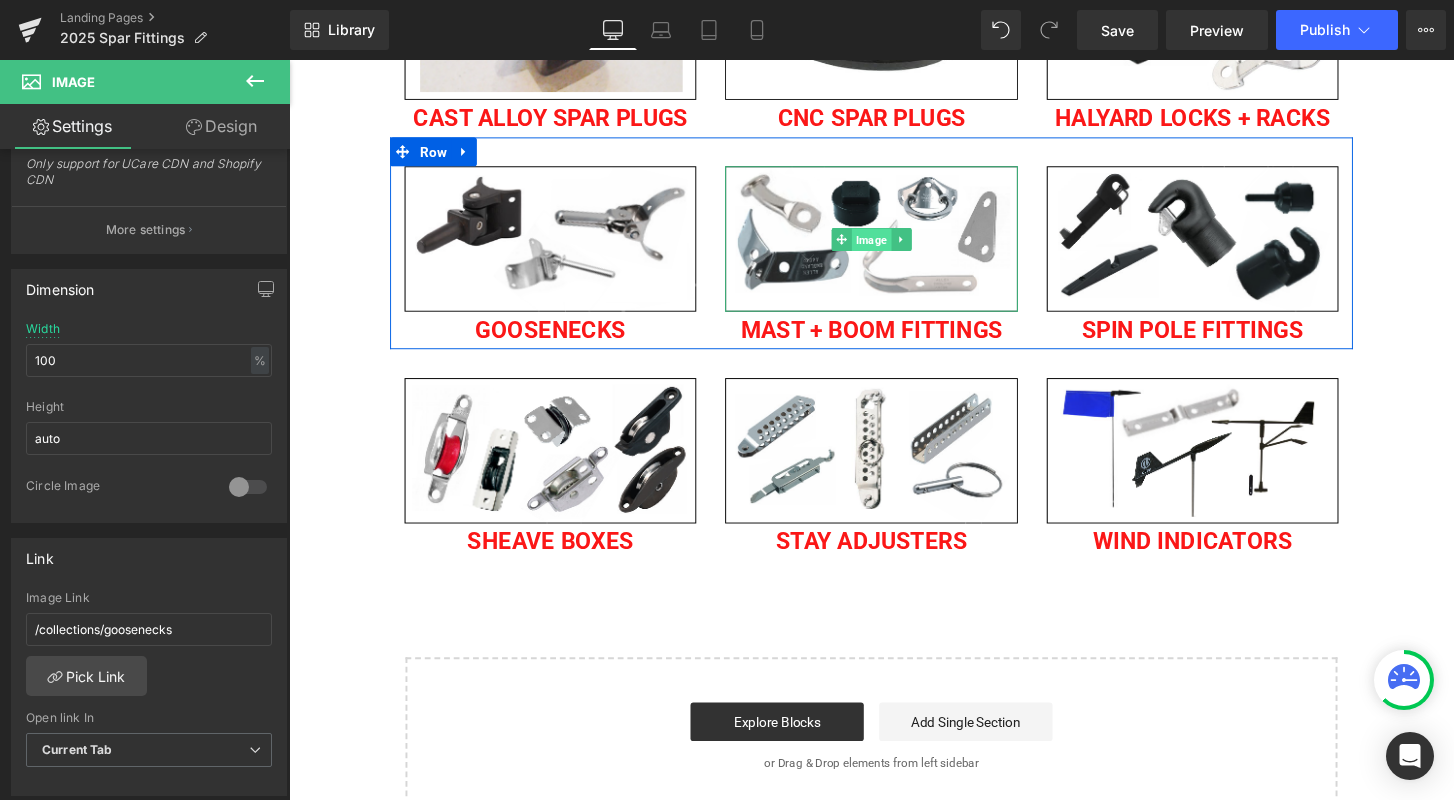 click on "Image" at bounding box center [893, 247] 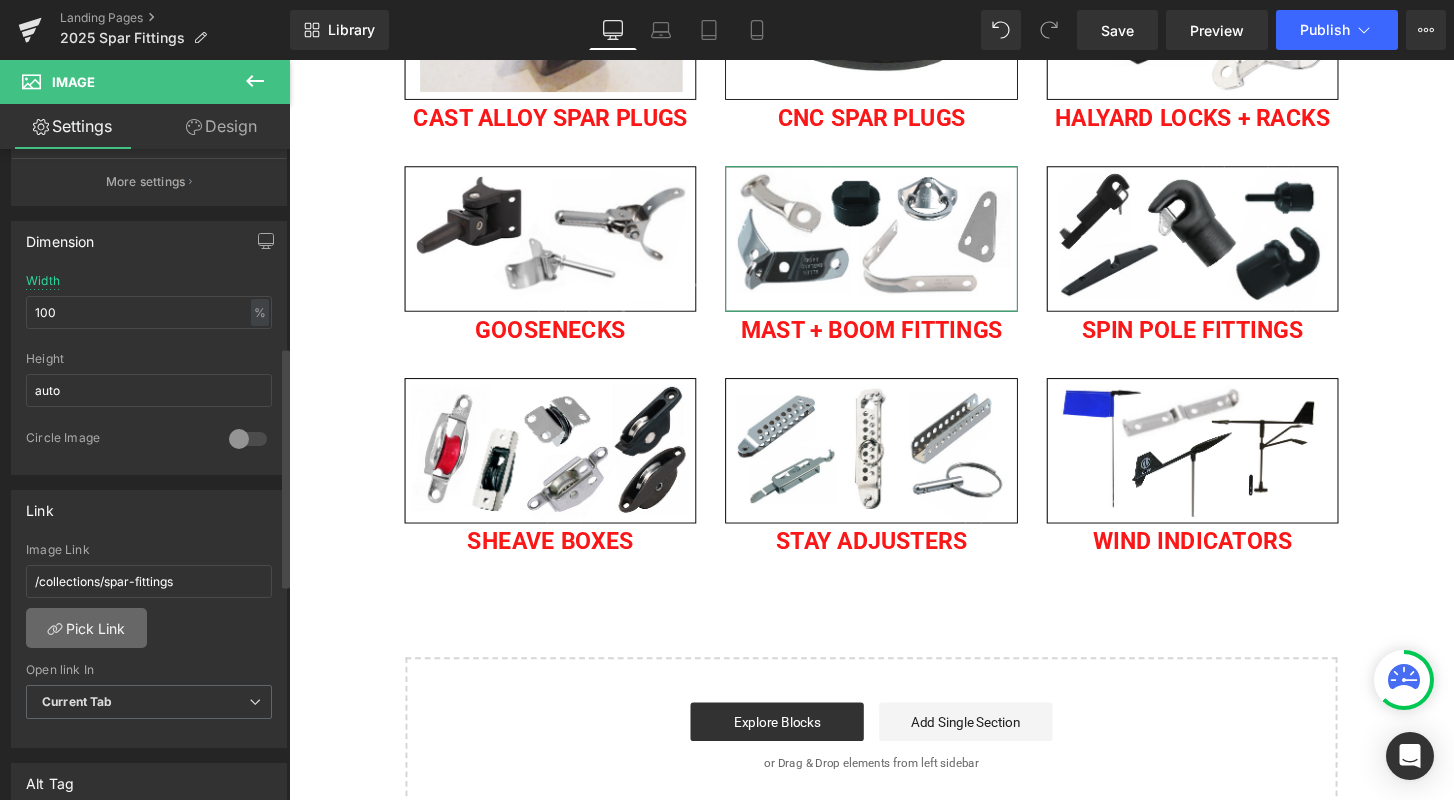 scroll, scrollTop: 540, scrollLeft: 0, axis: vertical 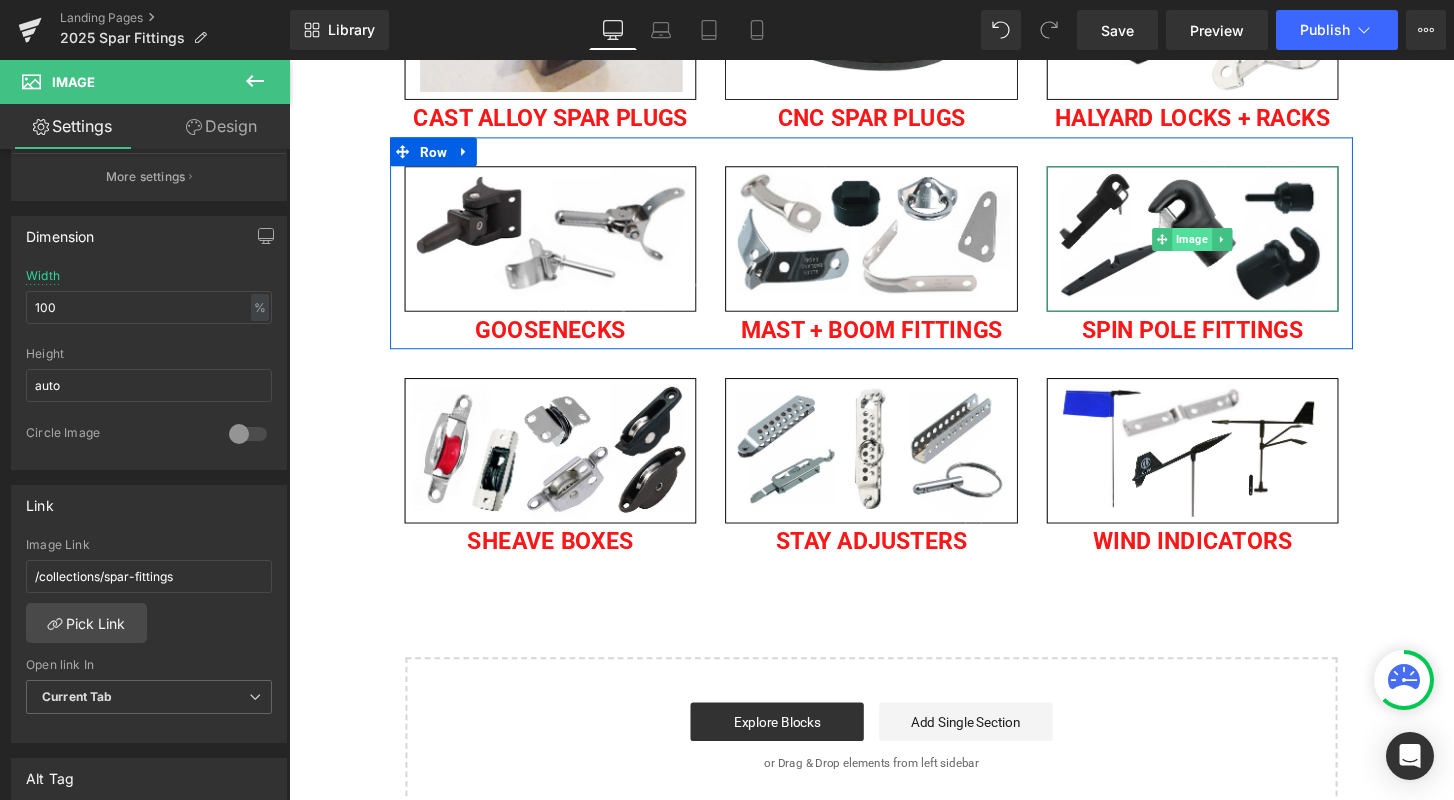 click on "Image" at bounding box center (1227, 247) 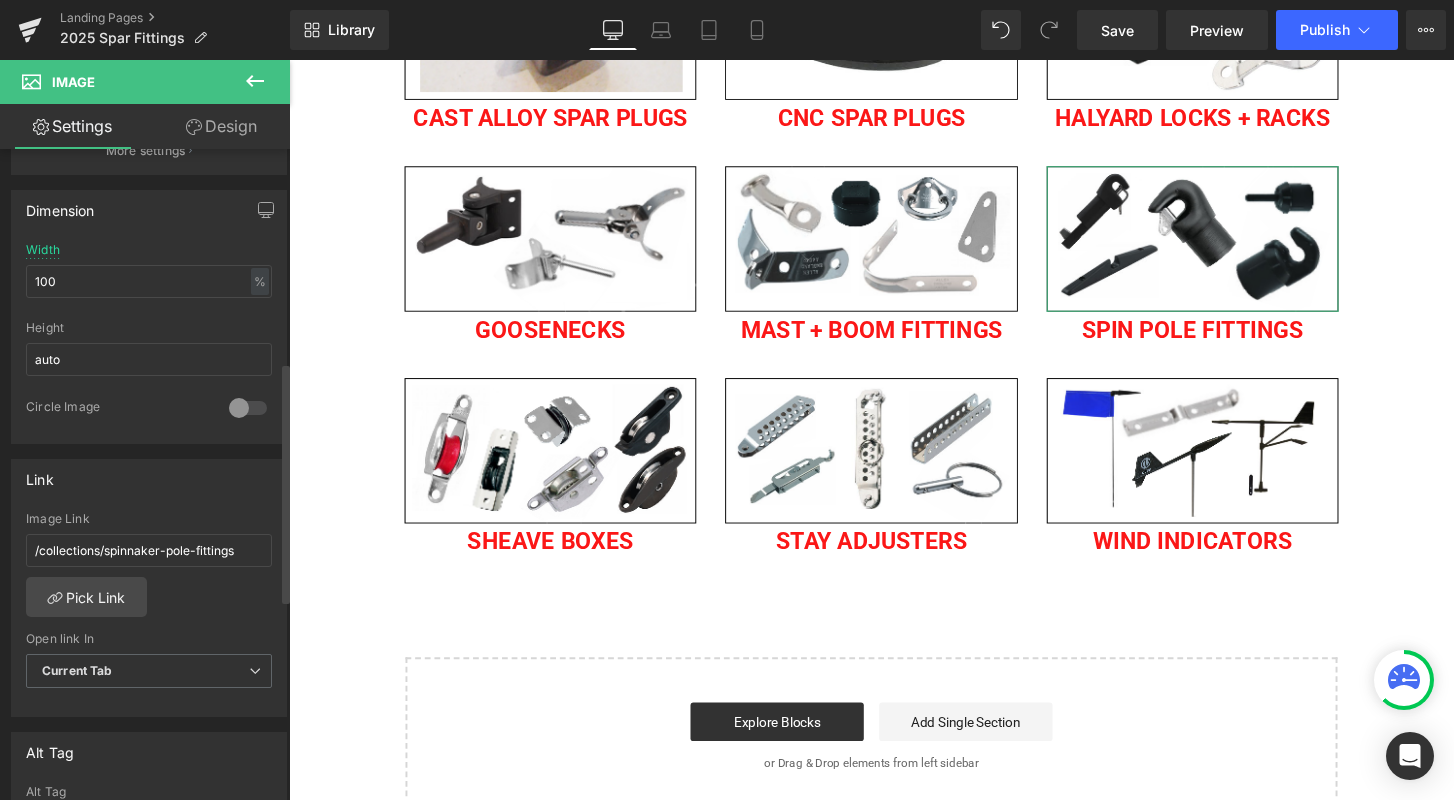 scroll, scrollTop: 577, scrollLeft: 0, axis: vertical 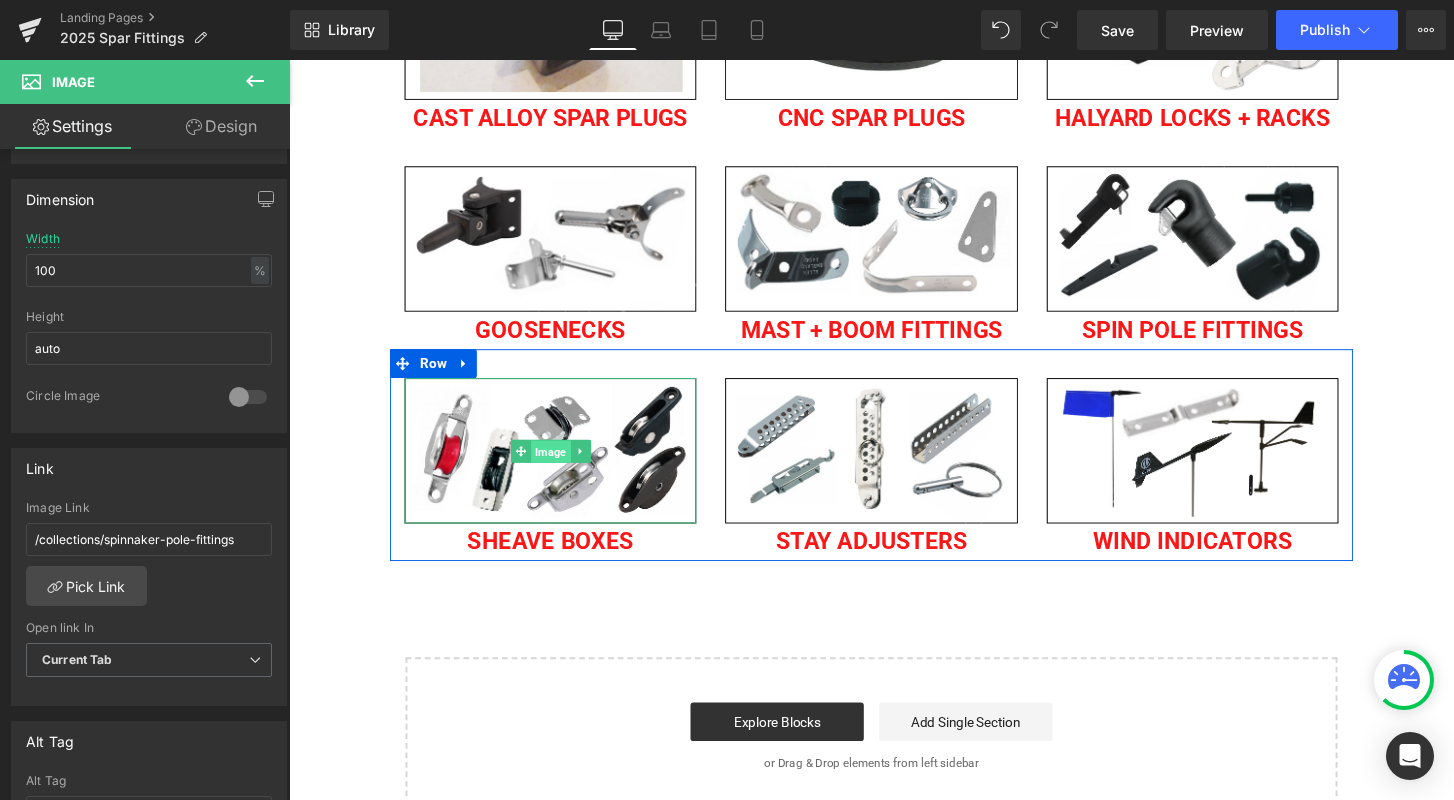 click on "Image" at bounding box center [560, 467] 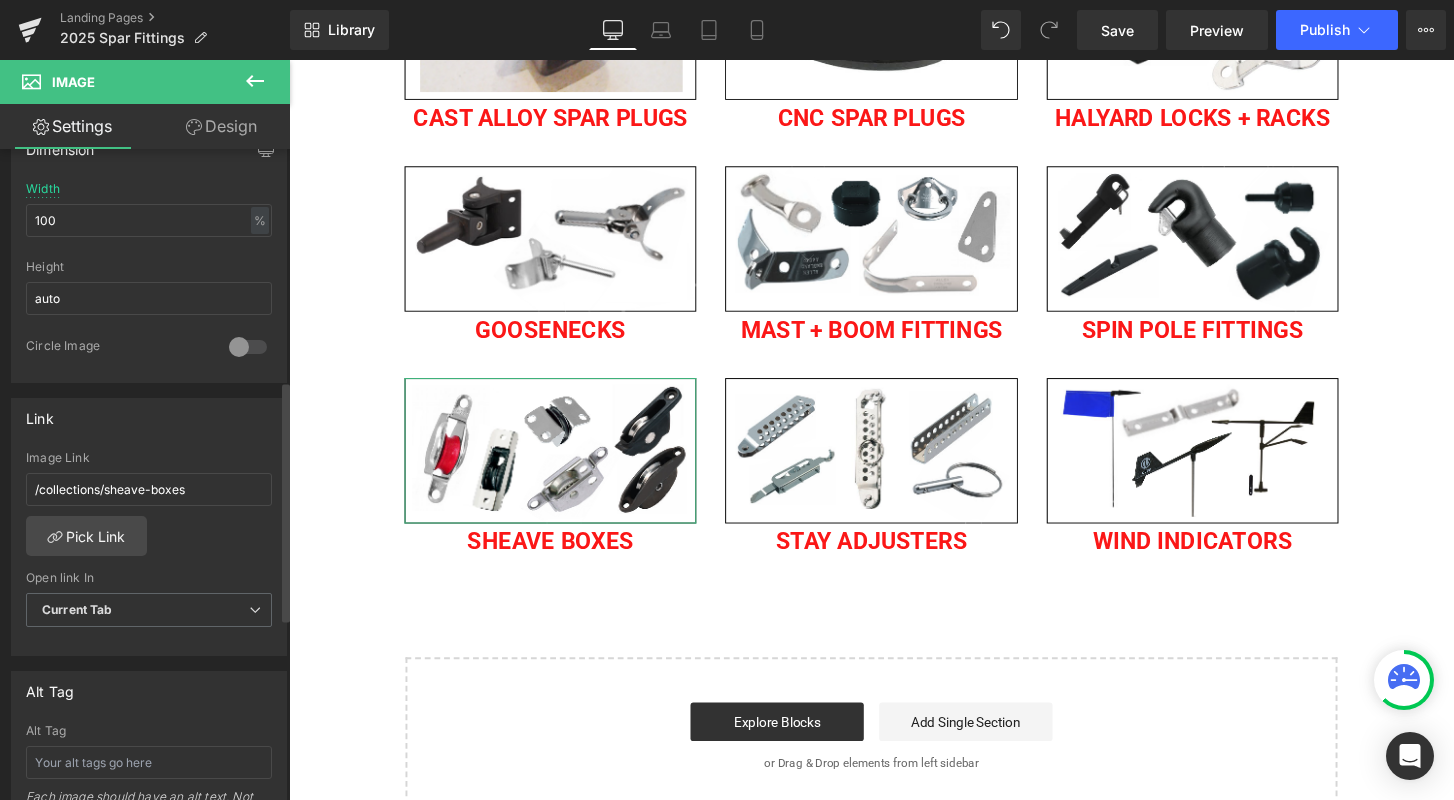 scroll, scrollTop: 637, scrollLeft: 0, axis: vertical 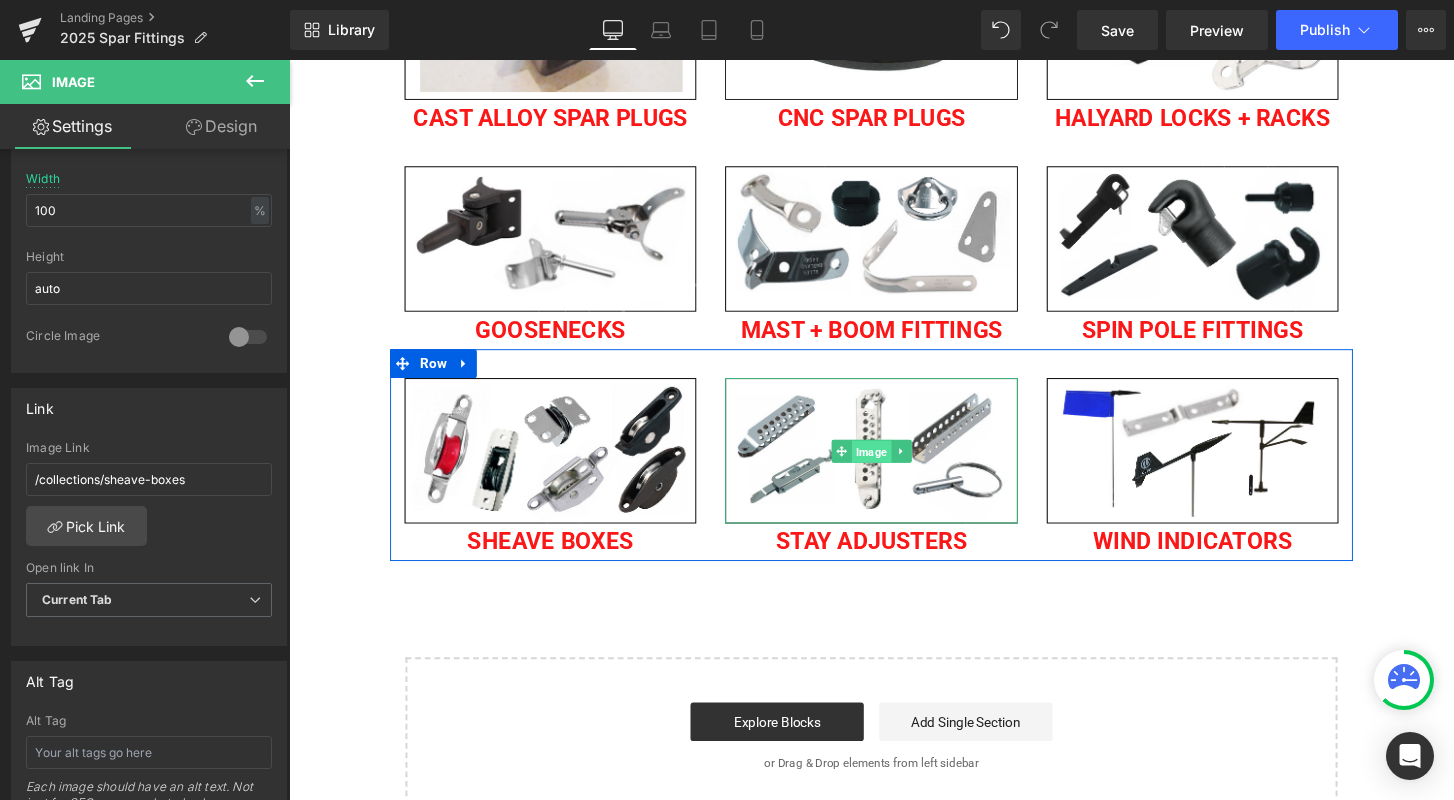 click on "Image" at bounding box center [893, 467] 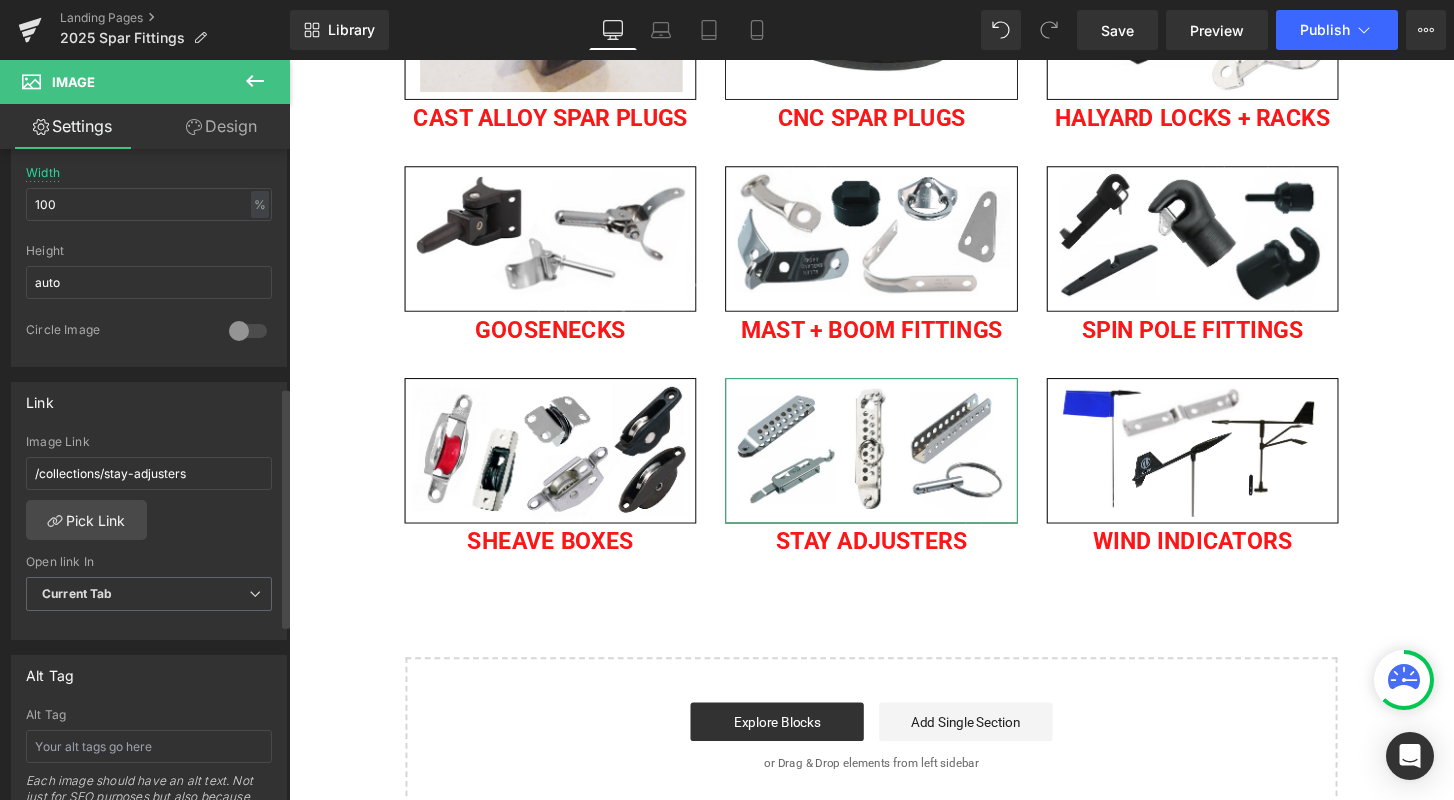 scroll, scrollTop: 647, scrollLeft: 0, axis: vertical 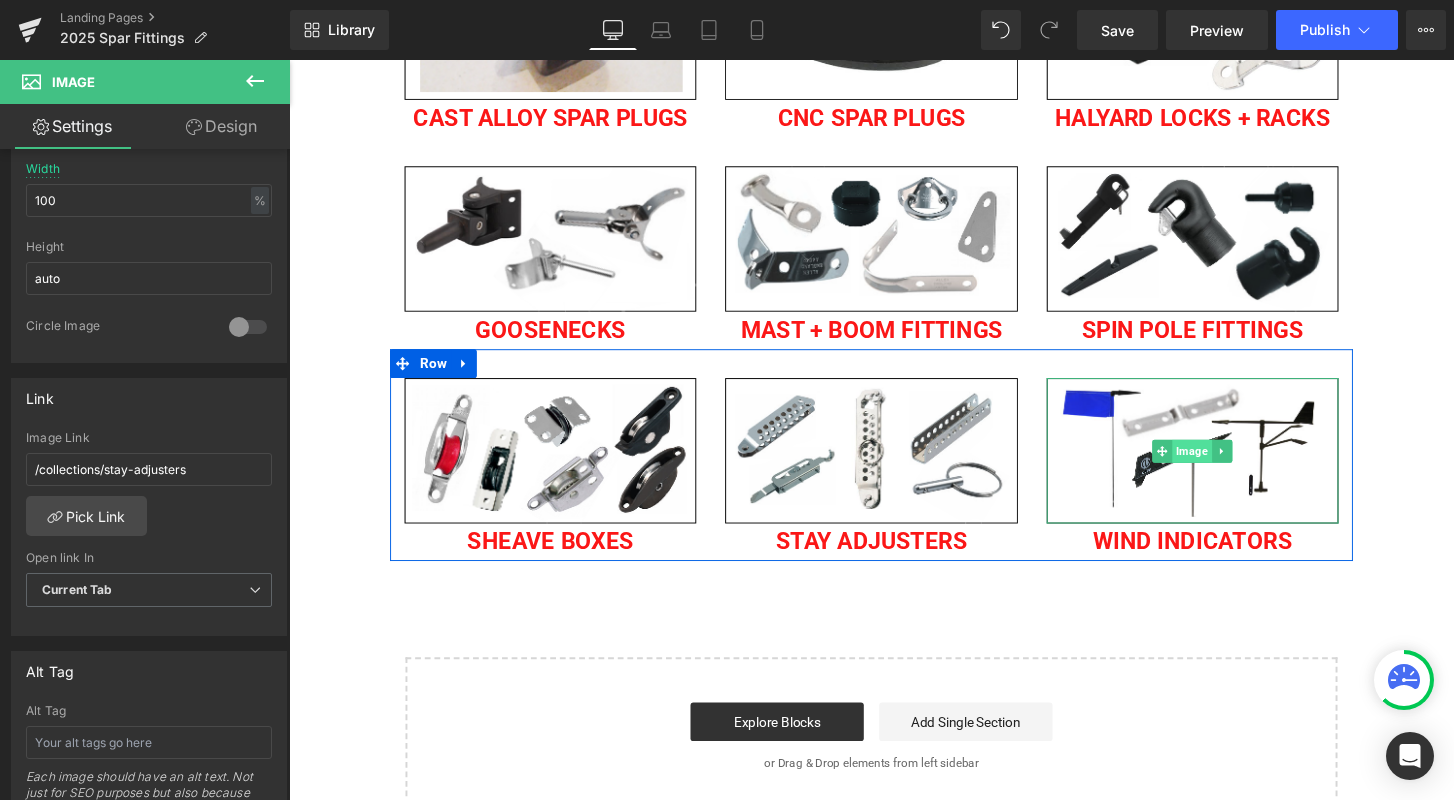 click on "Image" at bounding box center [1227, 467] 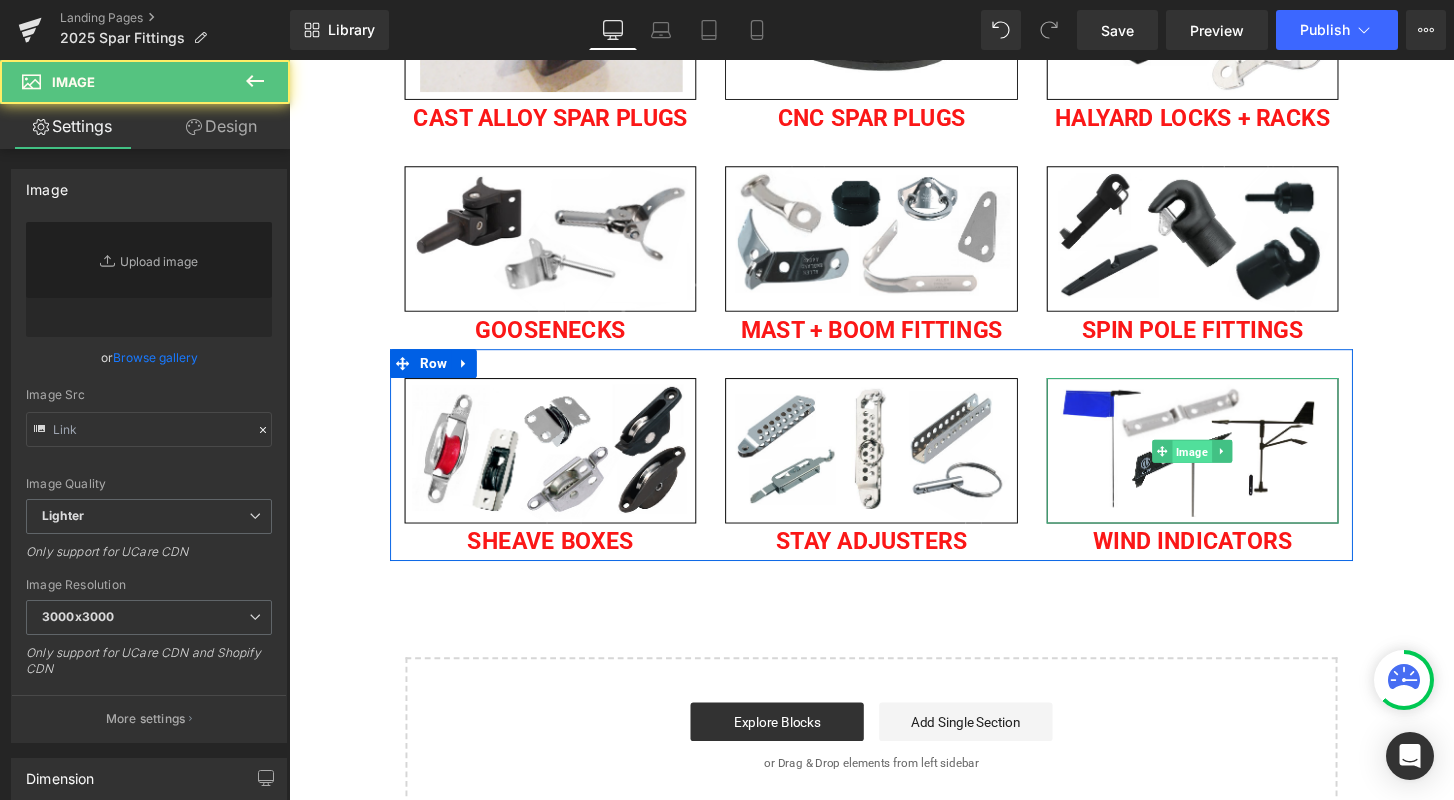 type on "https://cdn.shopify.com/s/files/1/0020/8705/9492/t/2/assets/gem20180527May051527387927windindicators_3000x3000.png?12820508548556896474" 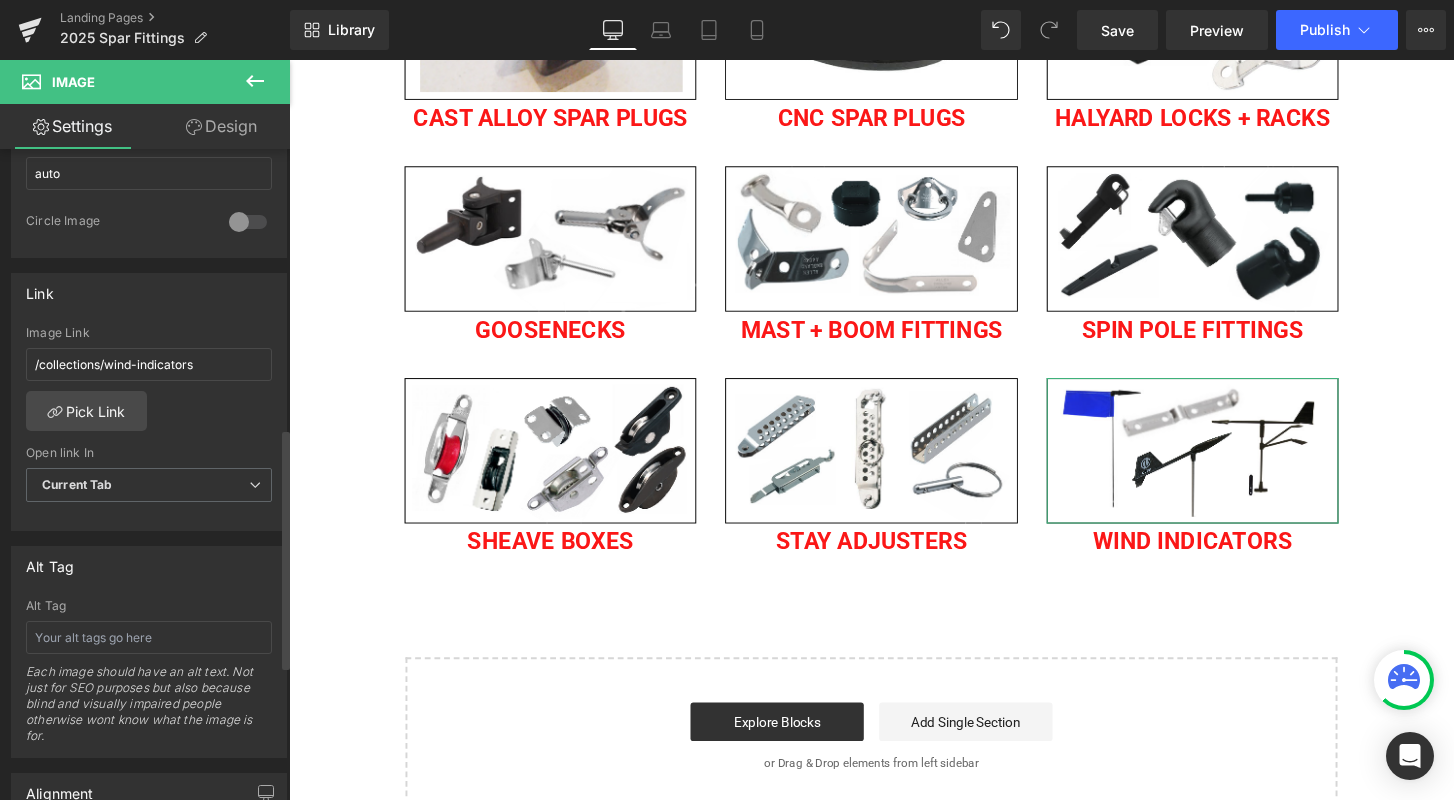 scroll, scrollTop: 769, scrollLeft: 0, axis: vertical 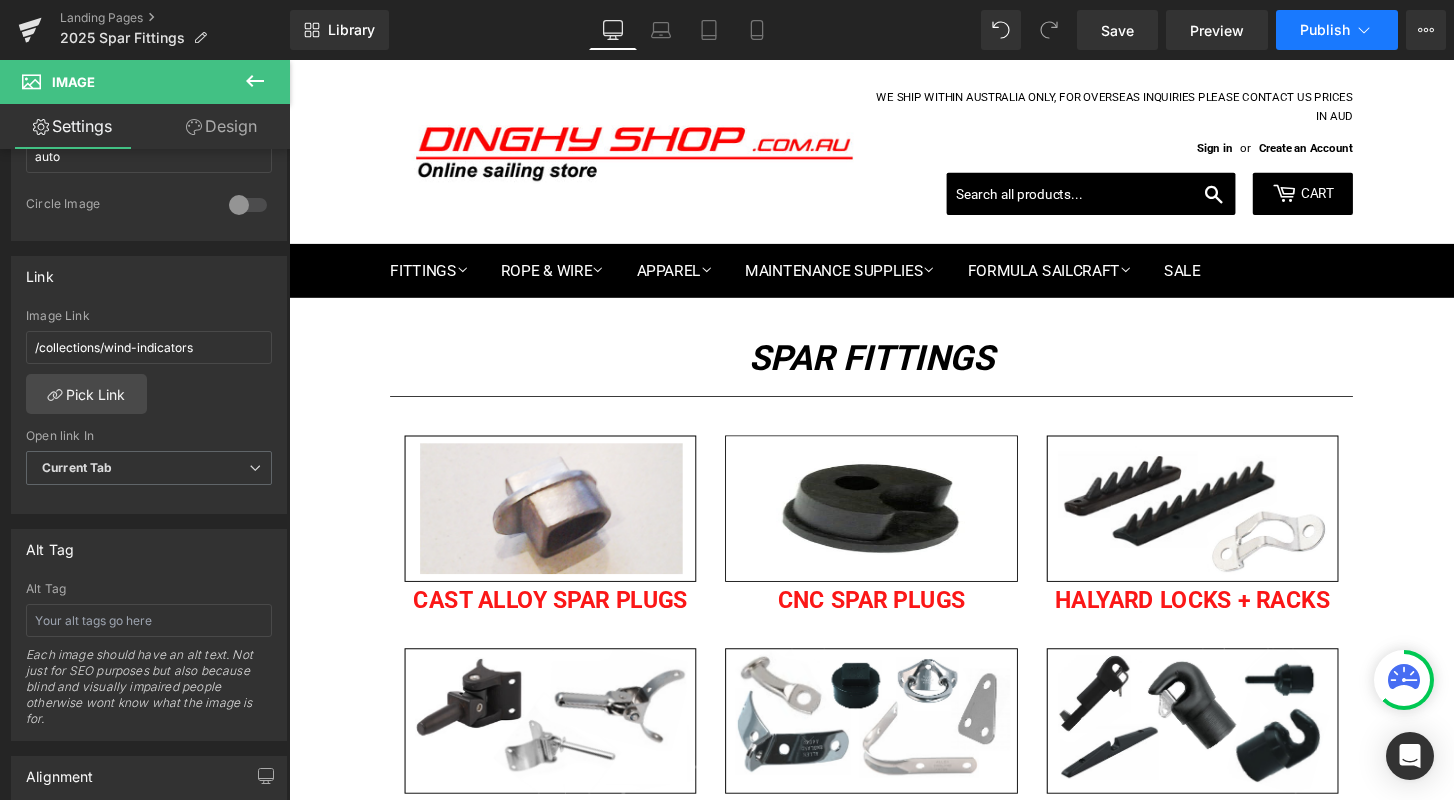 click on "Publish" at bounding box center [1337, 30] 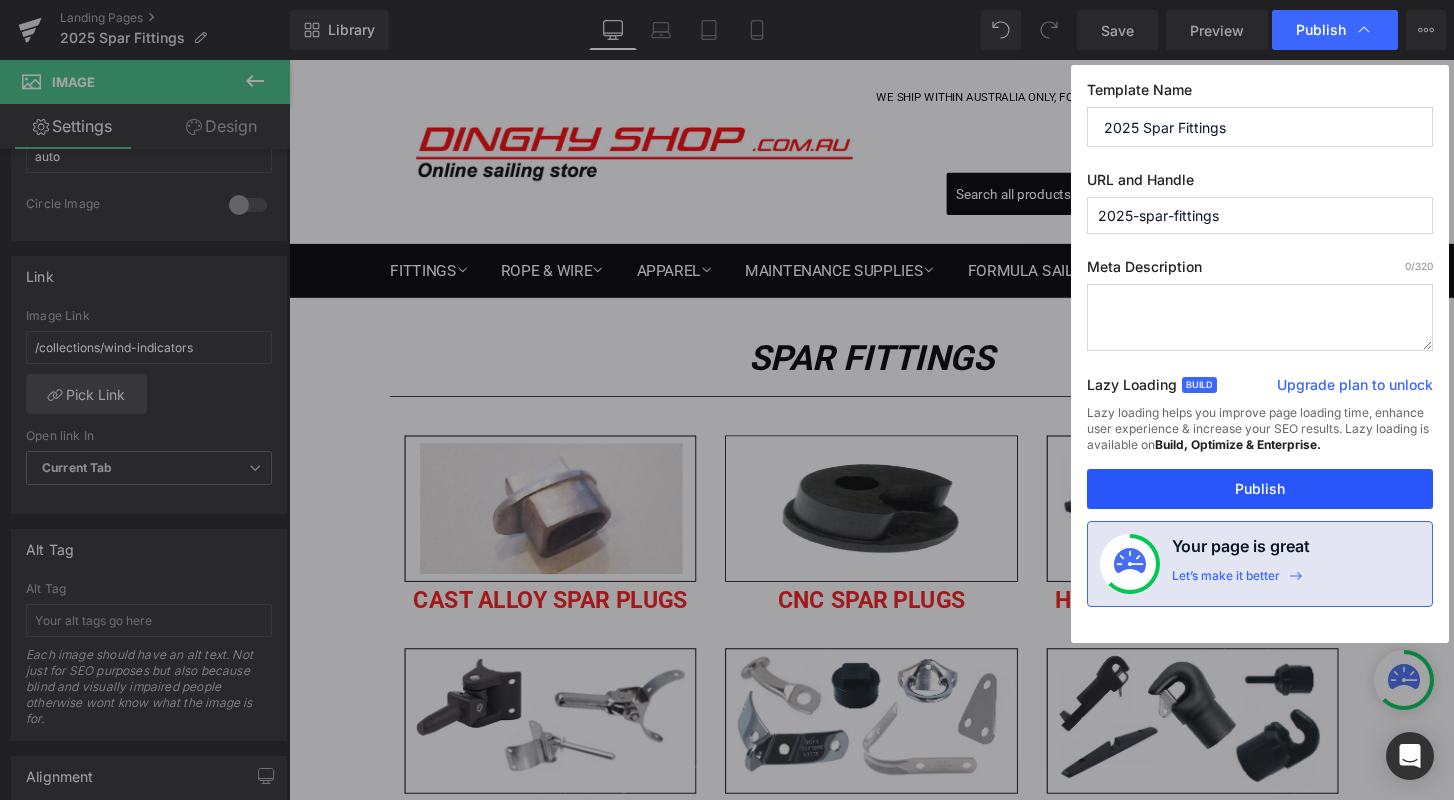 click on "Publish" at bounding box center [1260, 489] 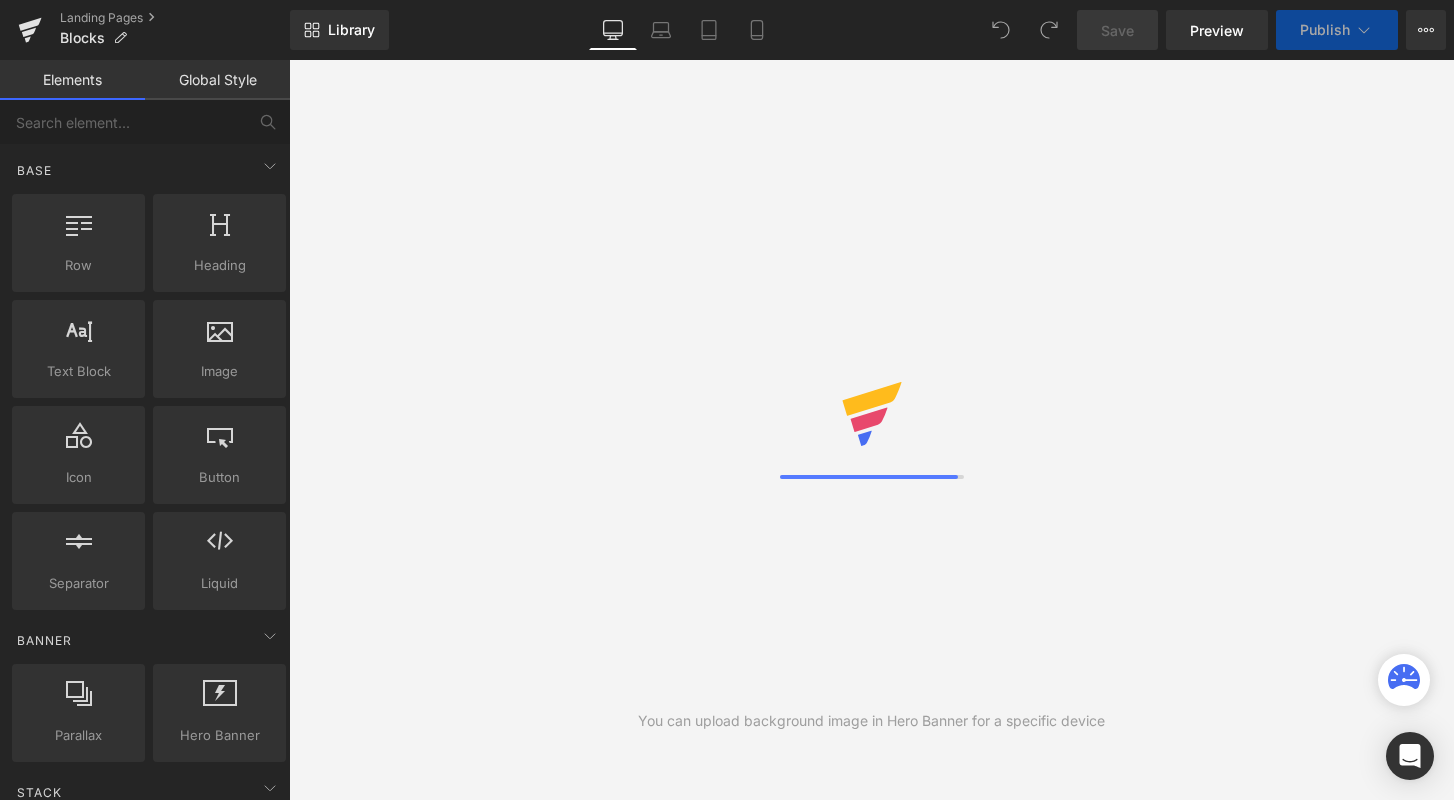scroll, scrollTop: 0, scrollLeft: 0, axis: both 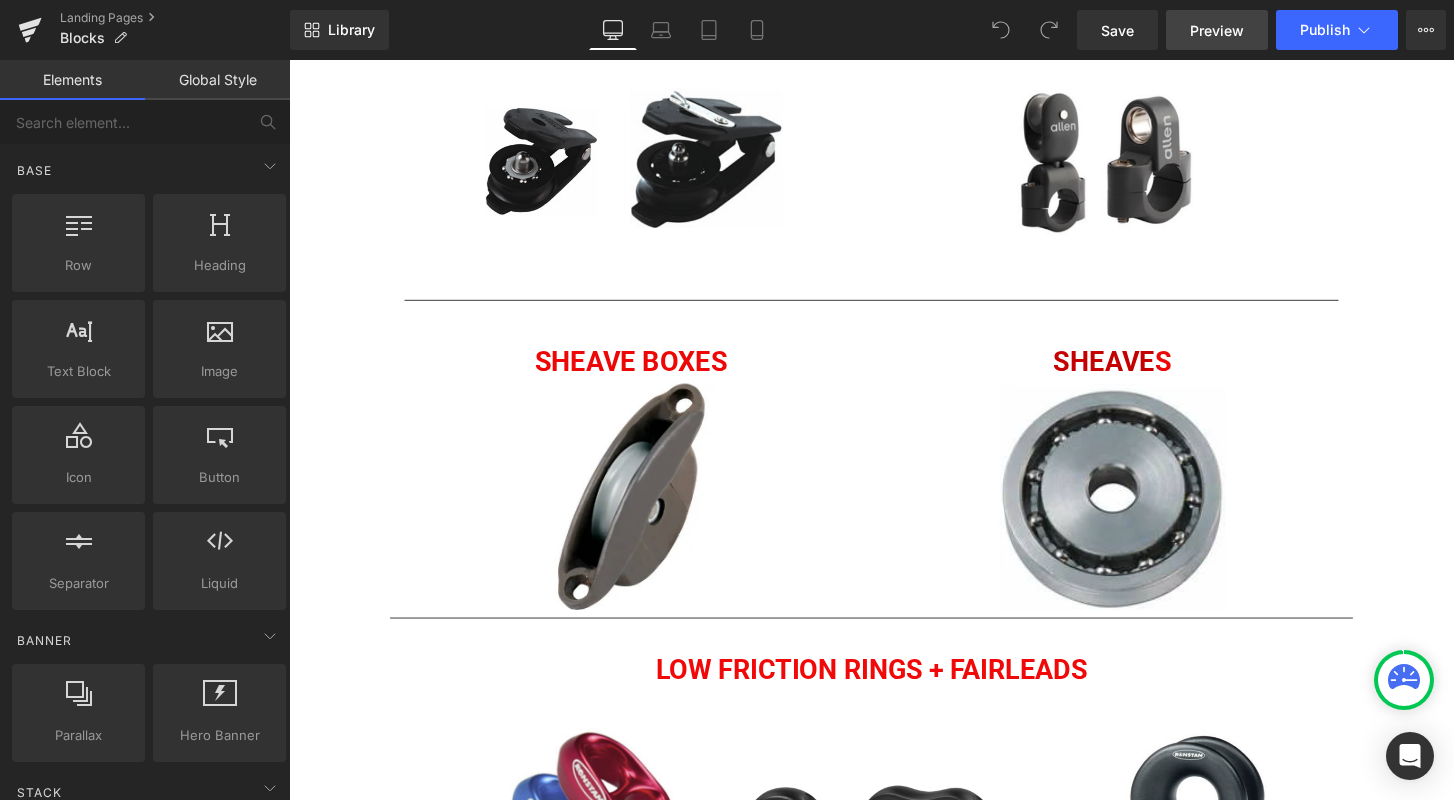click on "Preview" at bounding box center [1217, 30] 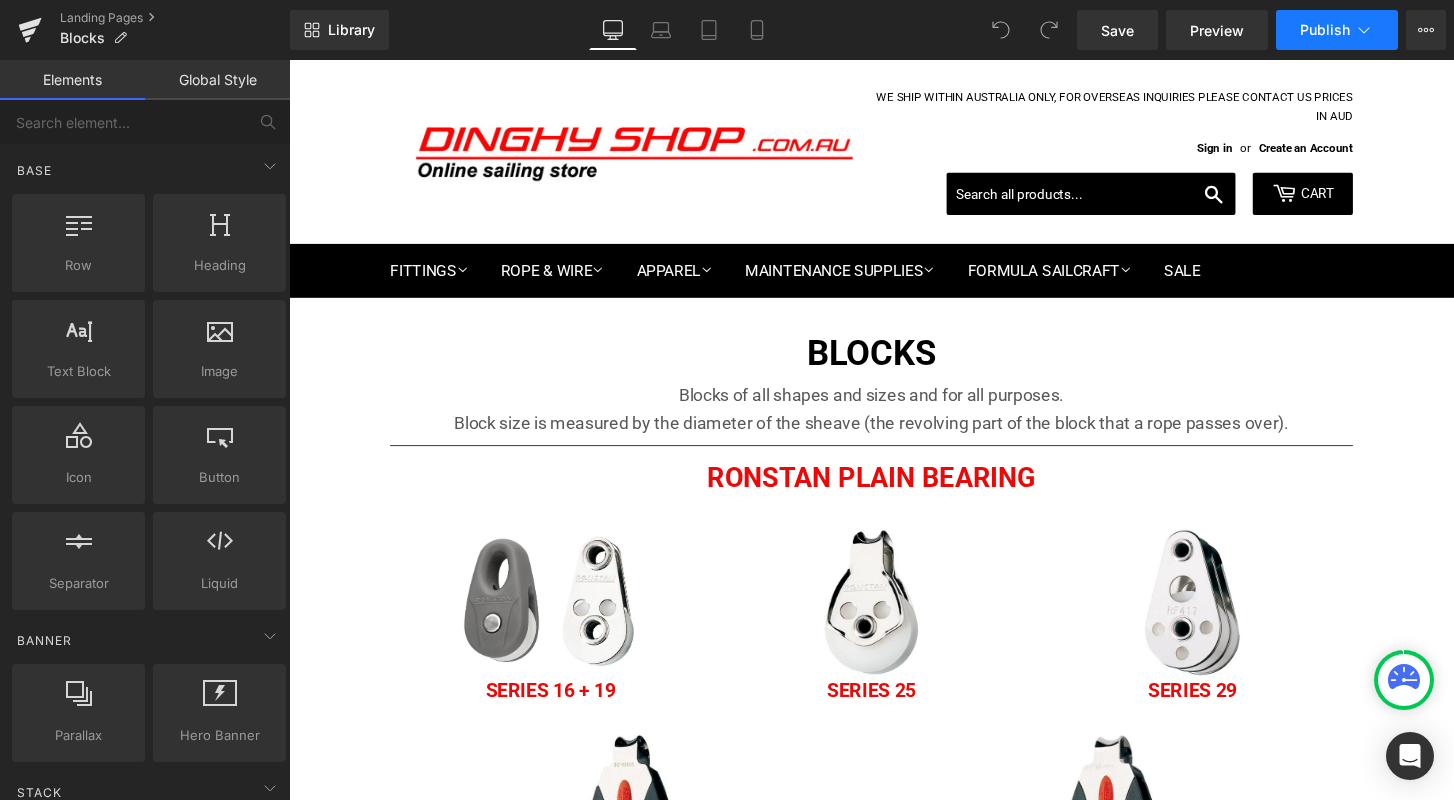 scroll, scrollTop: 0, scrollLeft: 0, axis: both 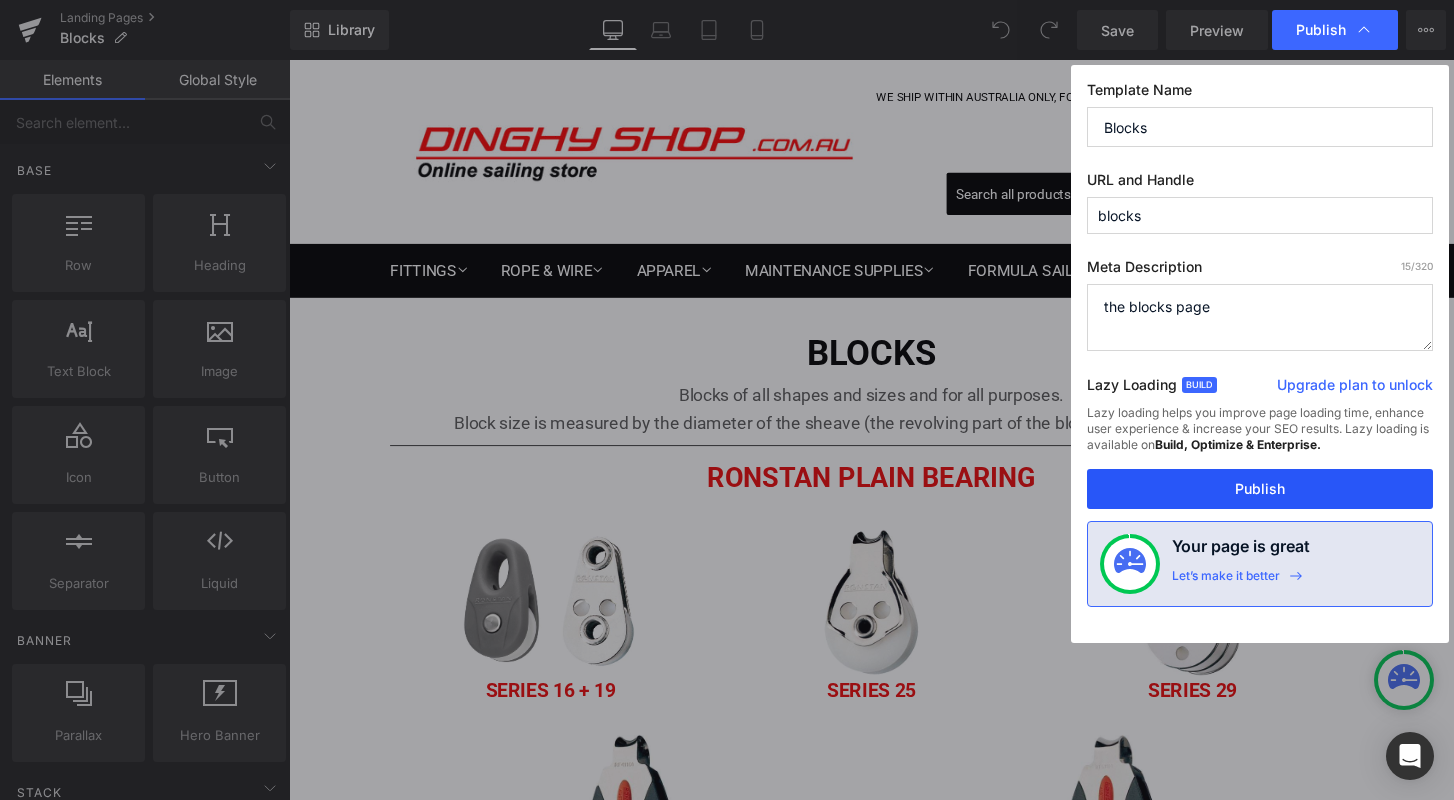 click on "Publish" at bounding box center (1260, 489) 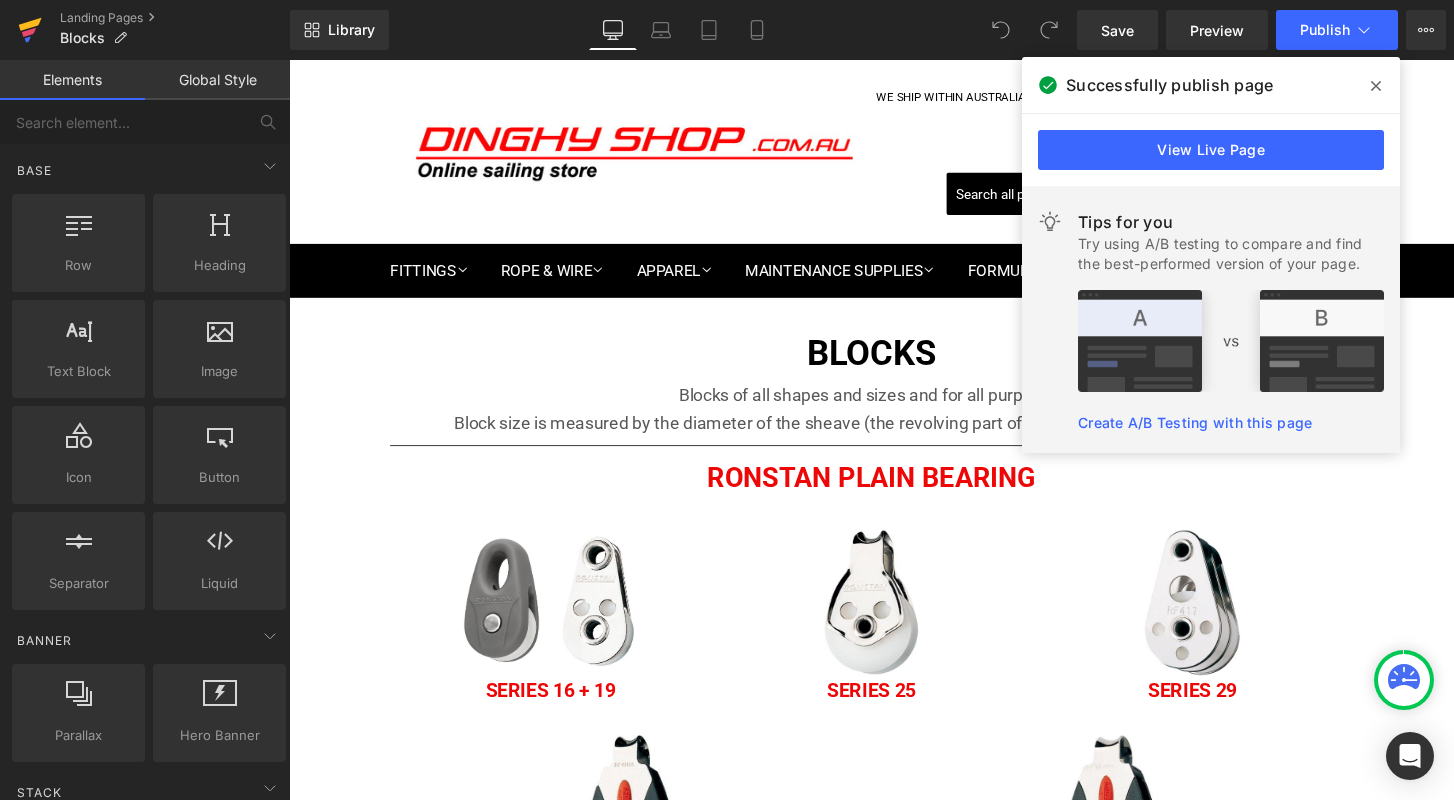 click 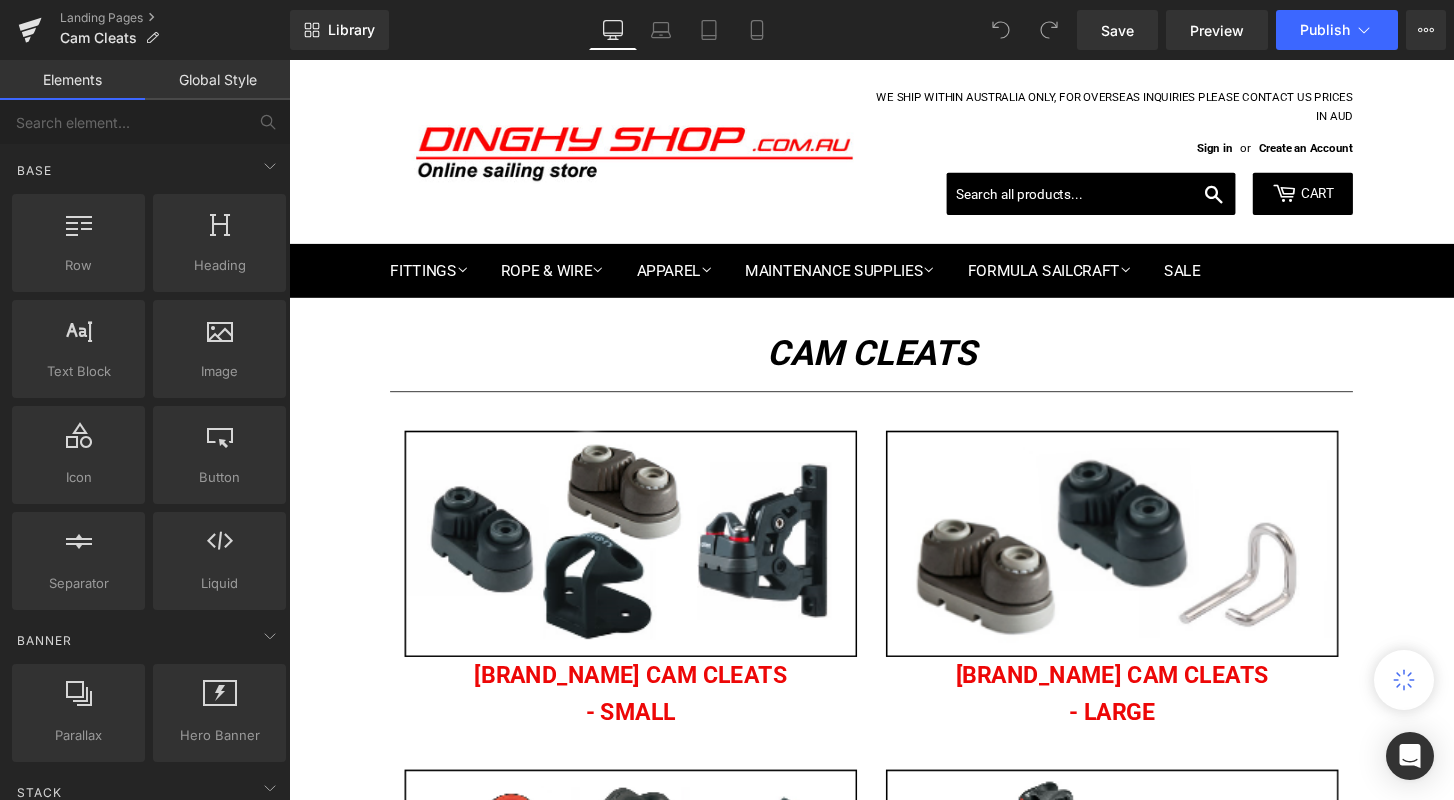 scroll, scrollTop: 0, scrollLeft: 0, axis: both 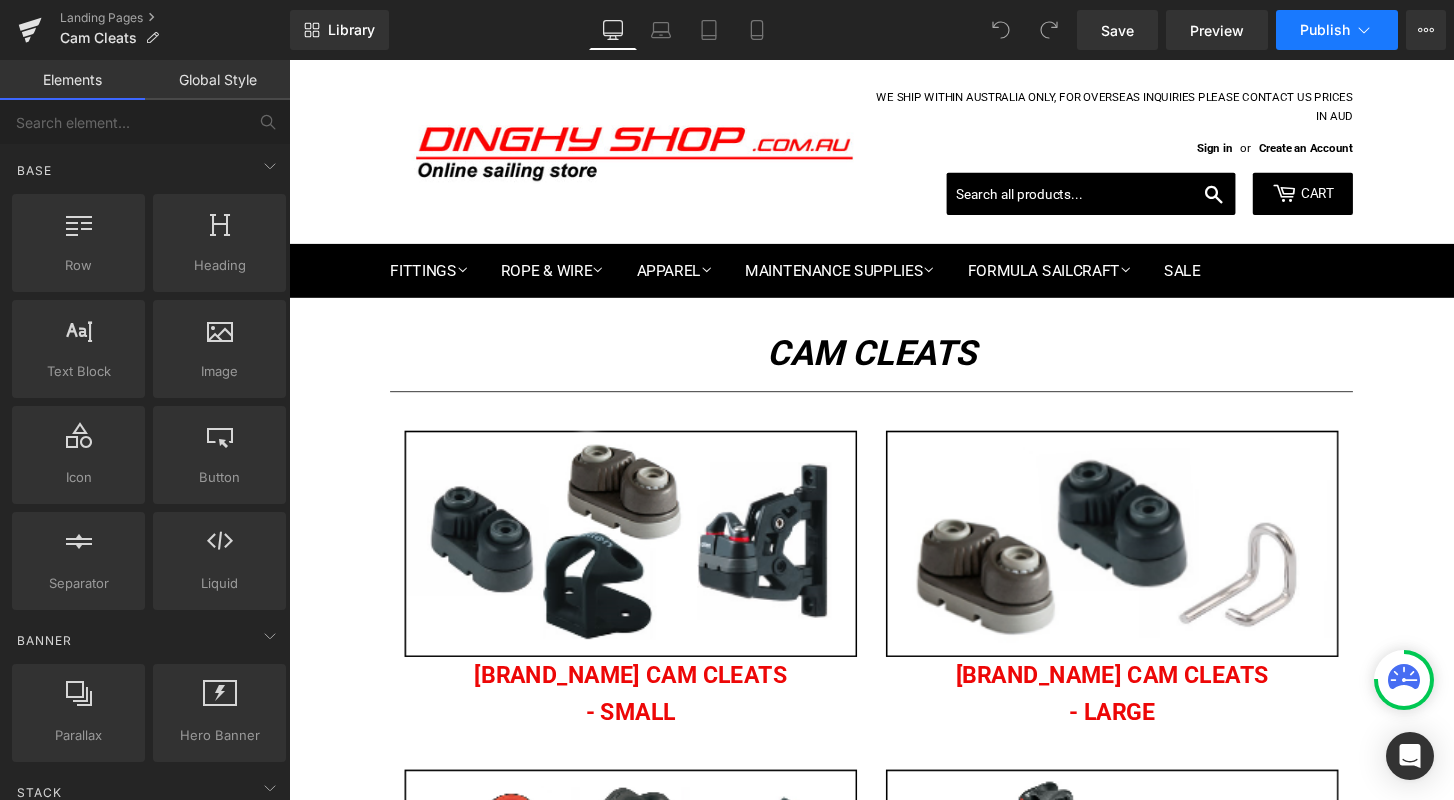 click on "Publish" at bounding box center (1325, 30) 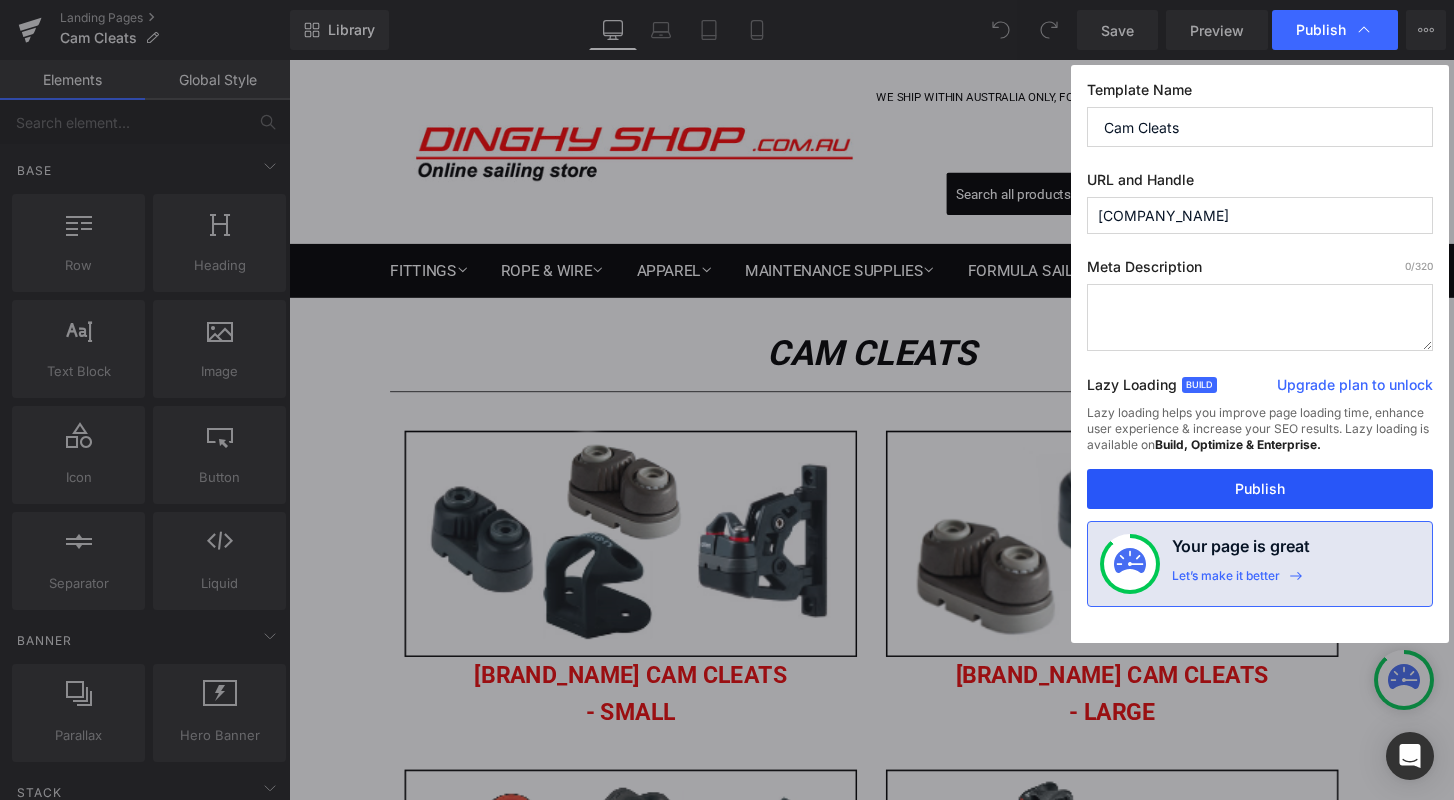 click on "Publish" at bounding box center [1260, 489] 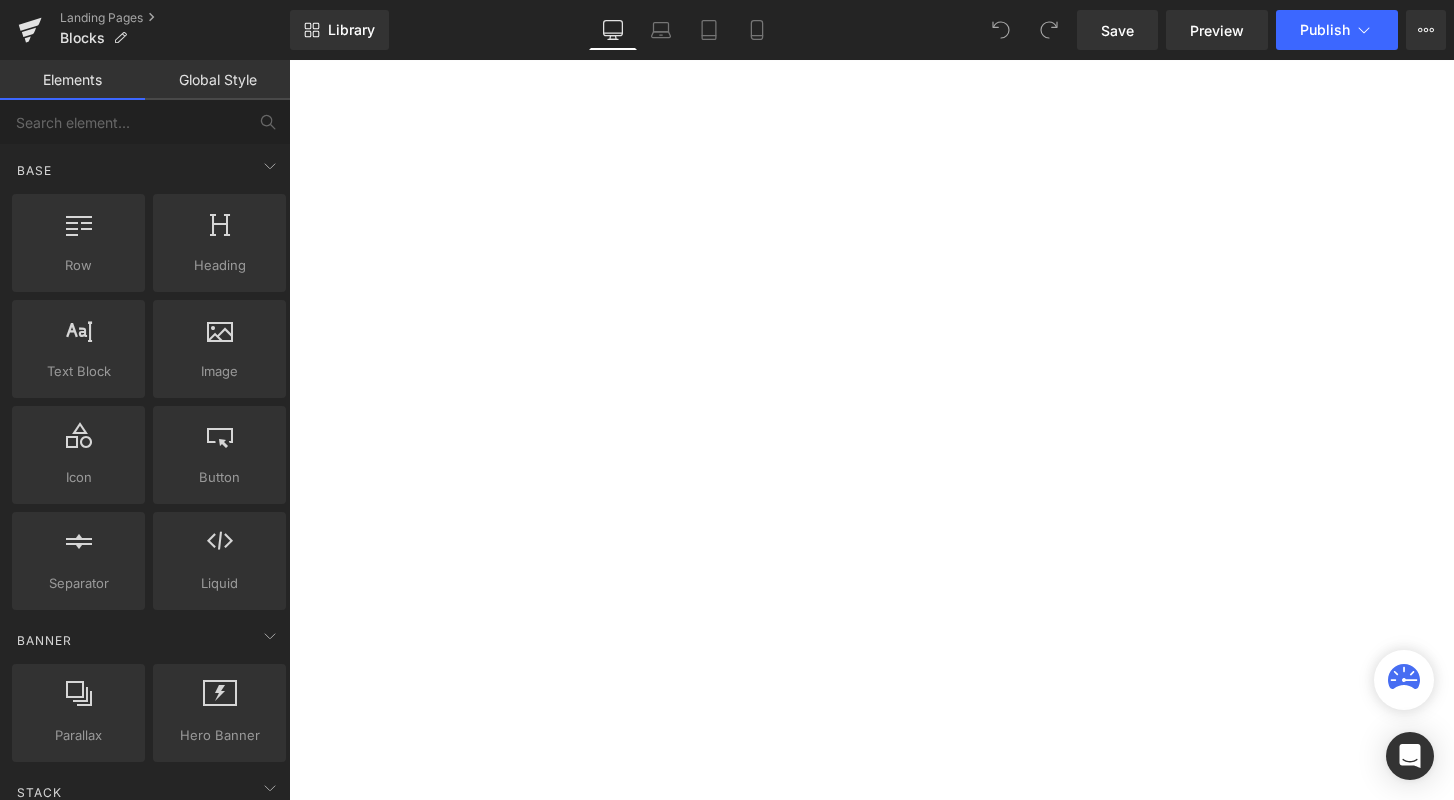 scroll, scrollTop: 0, scrollLeft: 0, axis: both 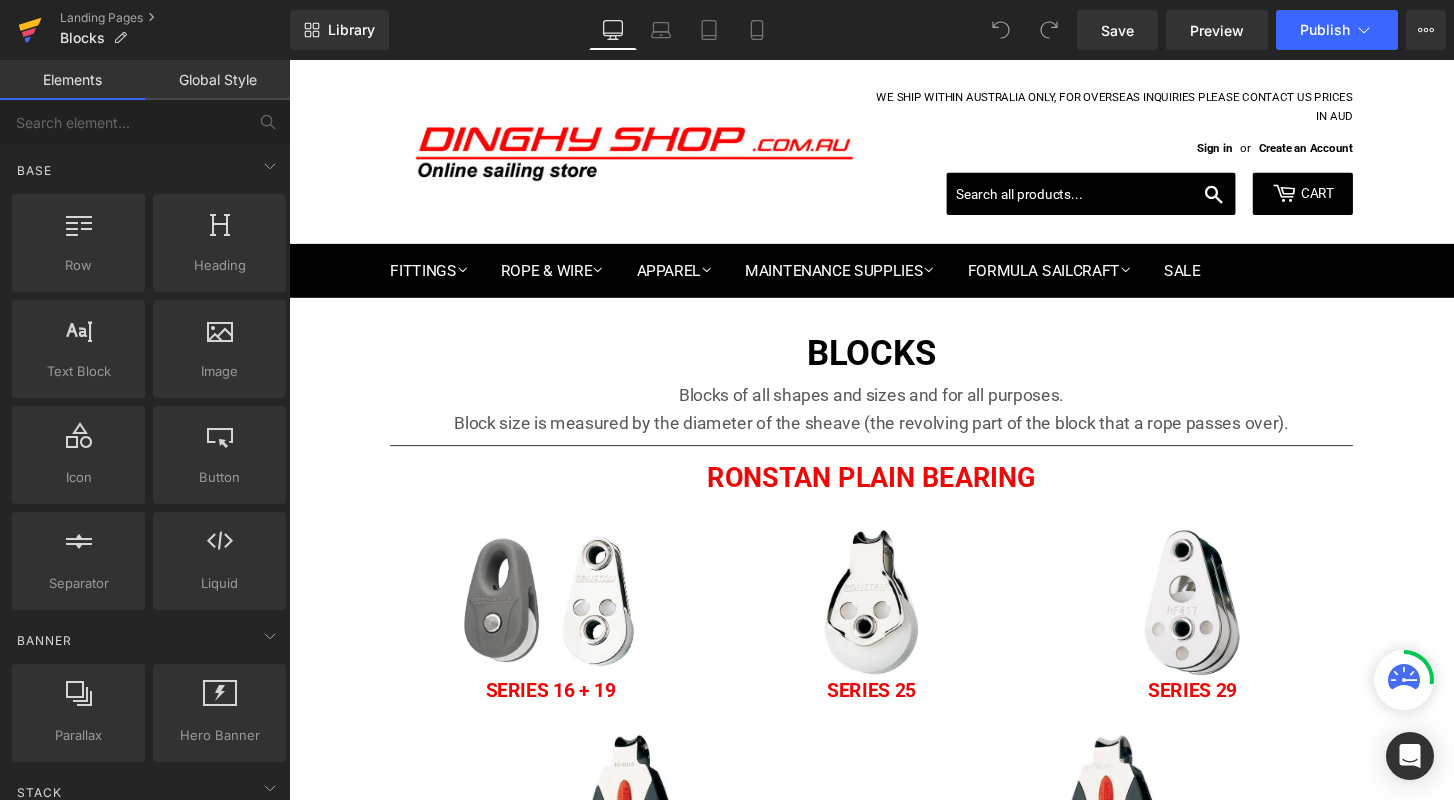 click 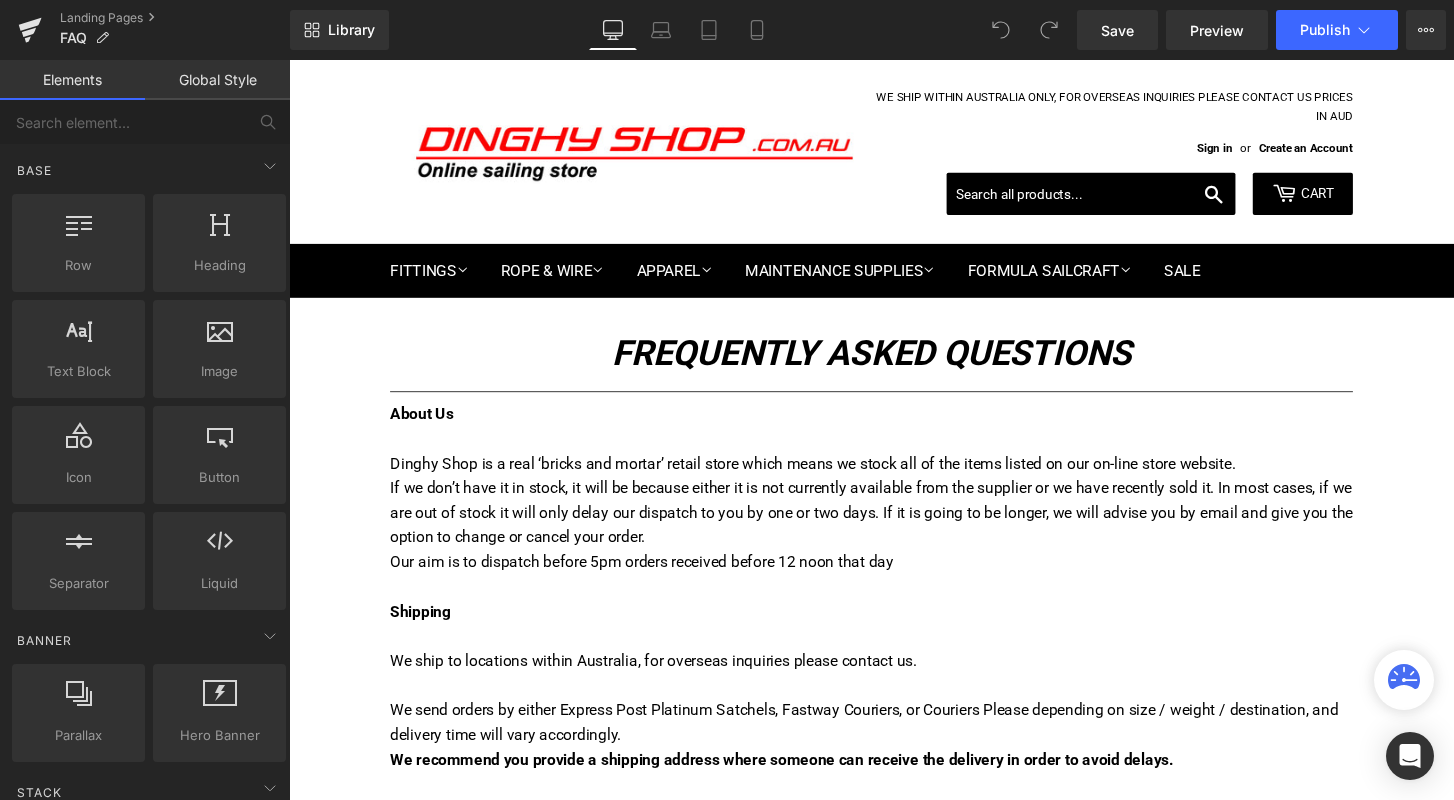 scroll, scrollTop: 0, scrollLeft: 0, axis: both 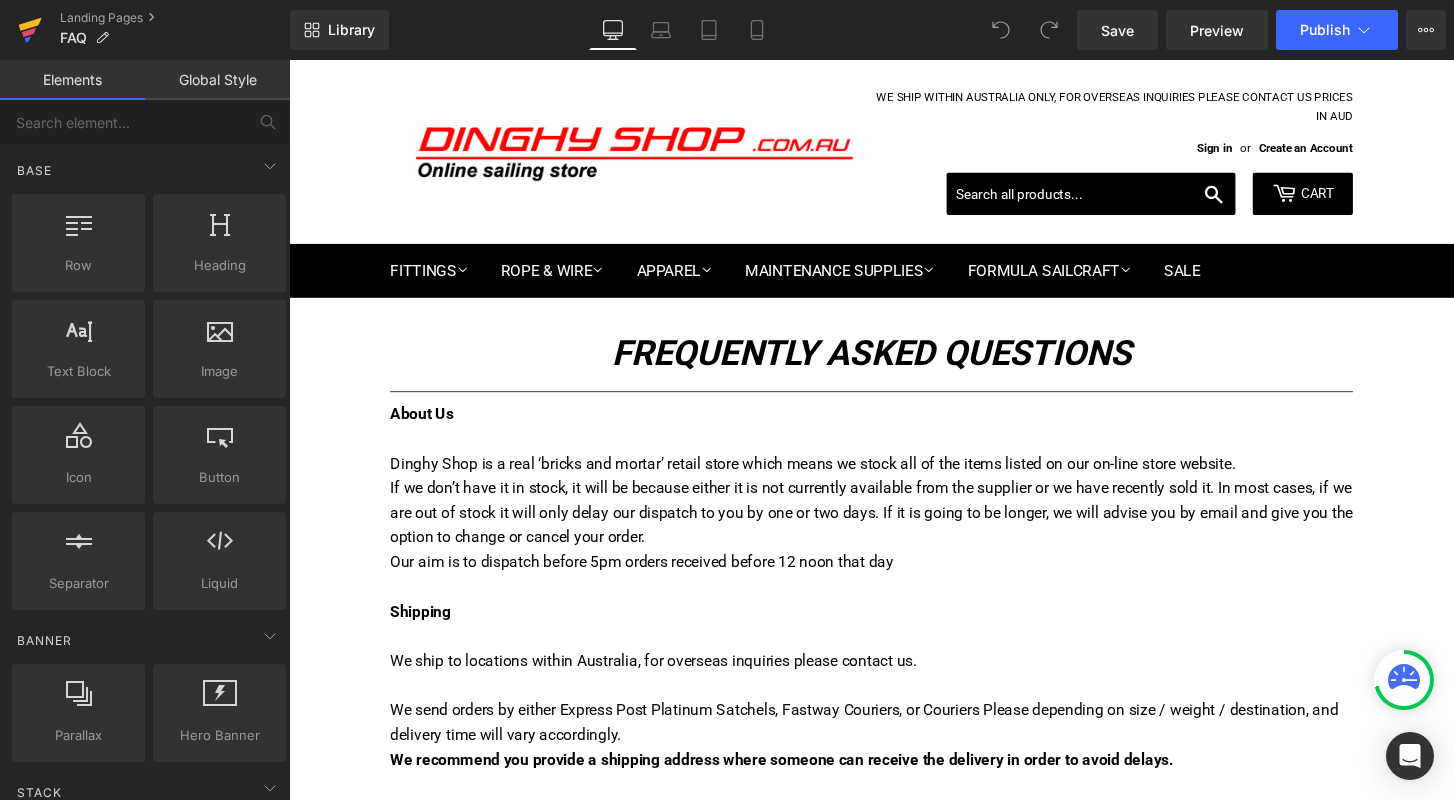 click 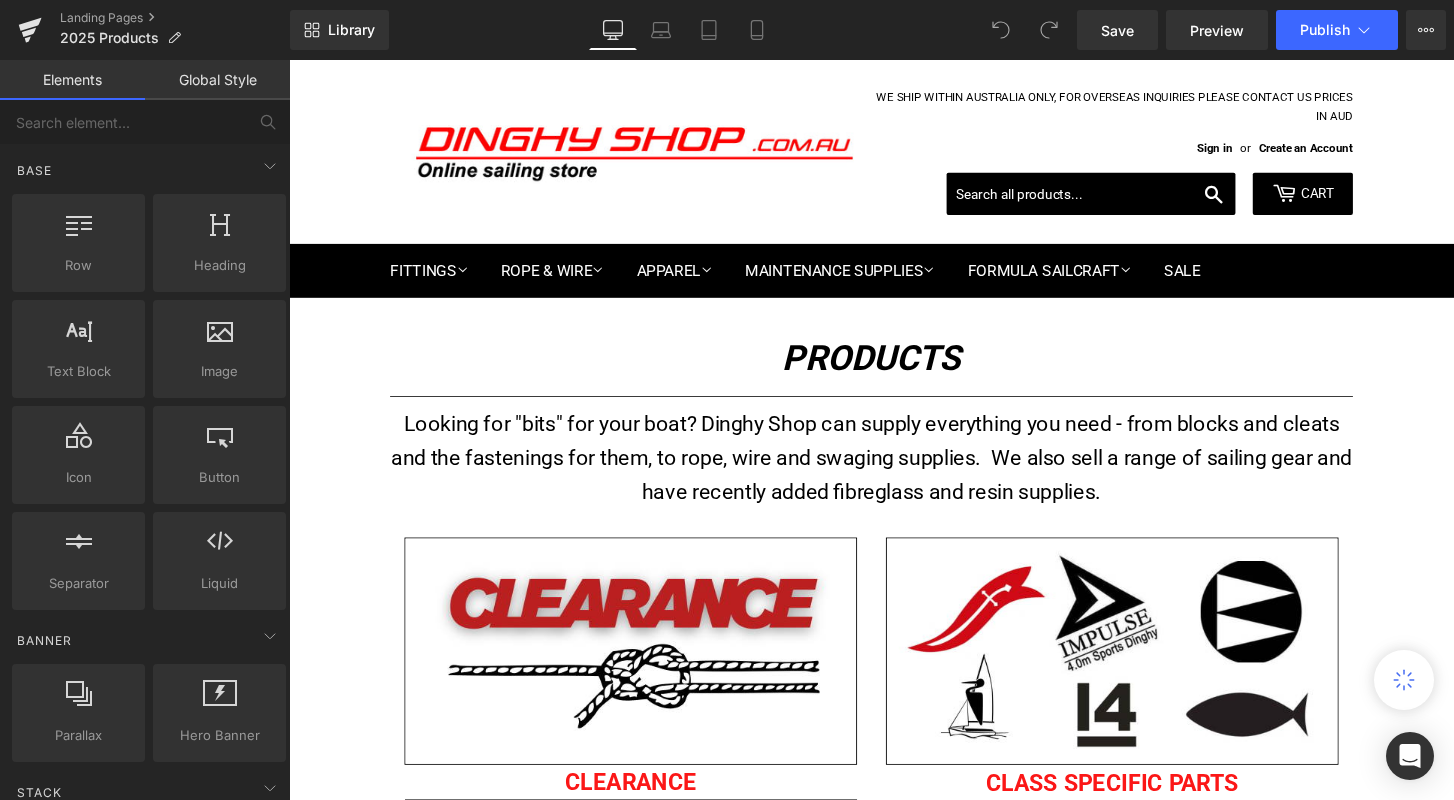 scroll, scrollTop: 0, scrollLeft: 0, axis: both 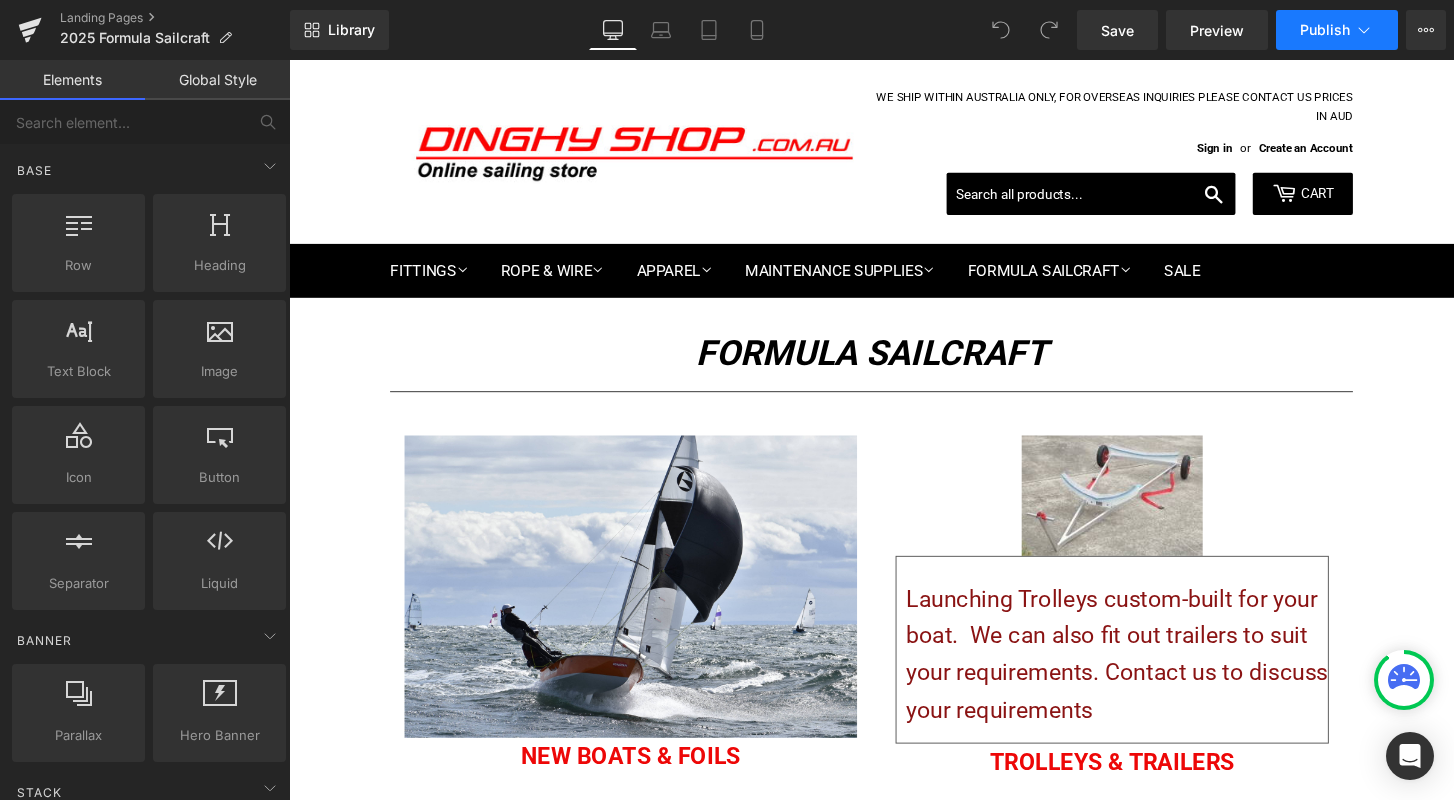 click on "Publish" at bounding box center [1325, 30] 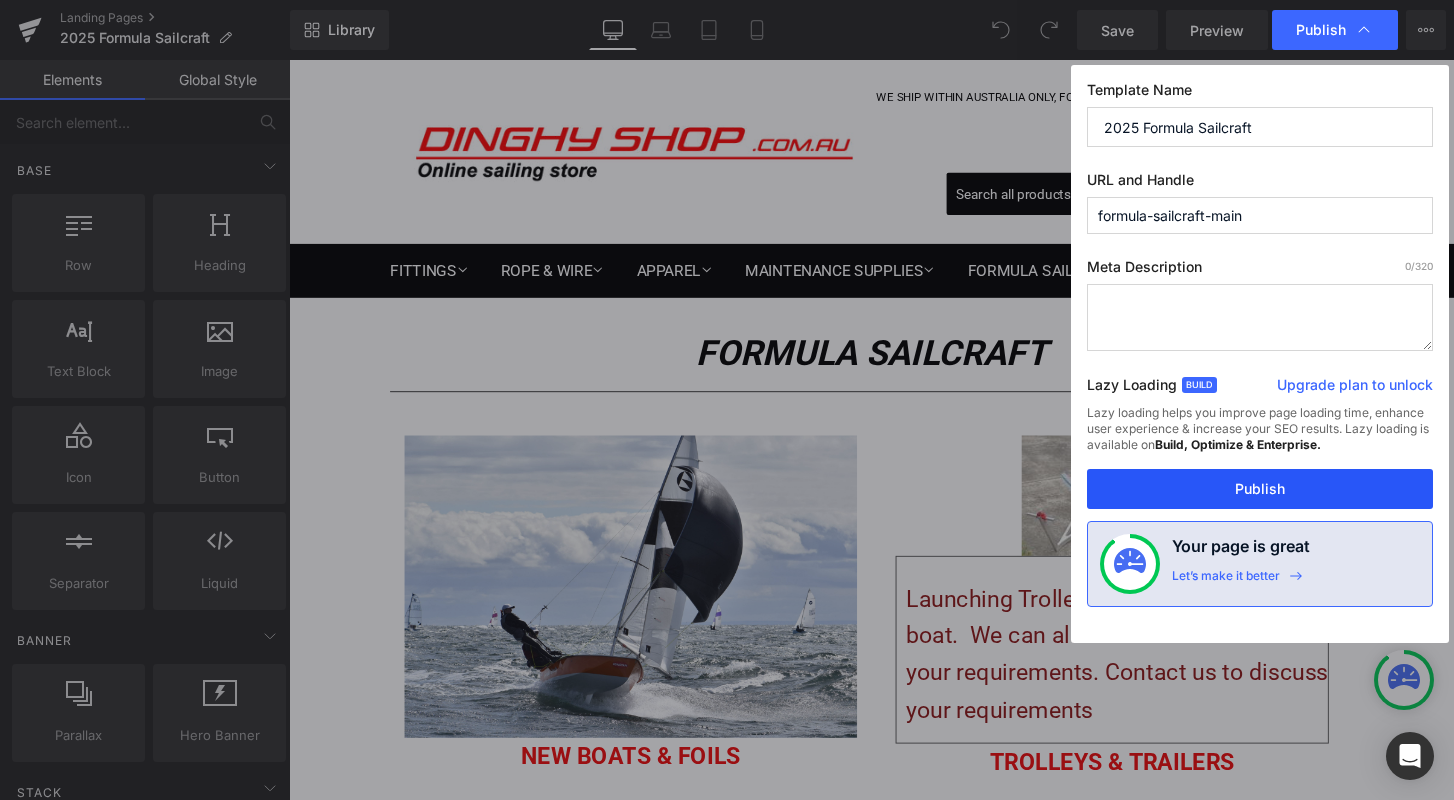 click on "Publish" at bounding box center [1260, 489] 